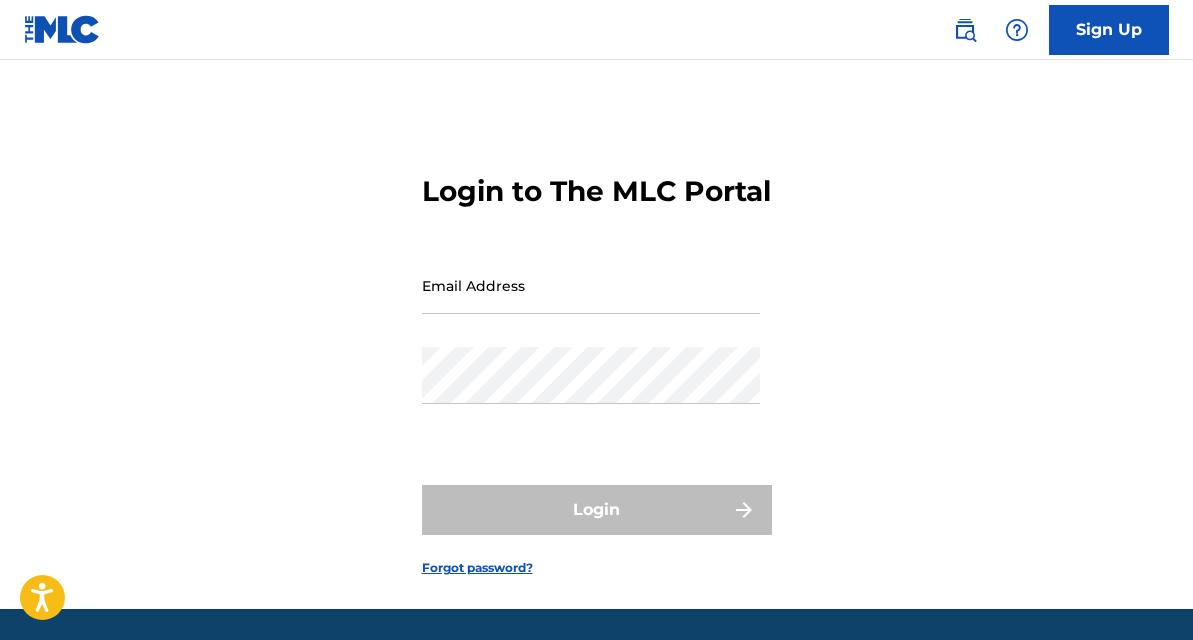 scroll, scrollTop: 0, scrollLeft: 0, axis: both 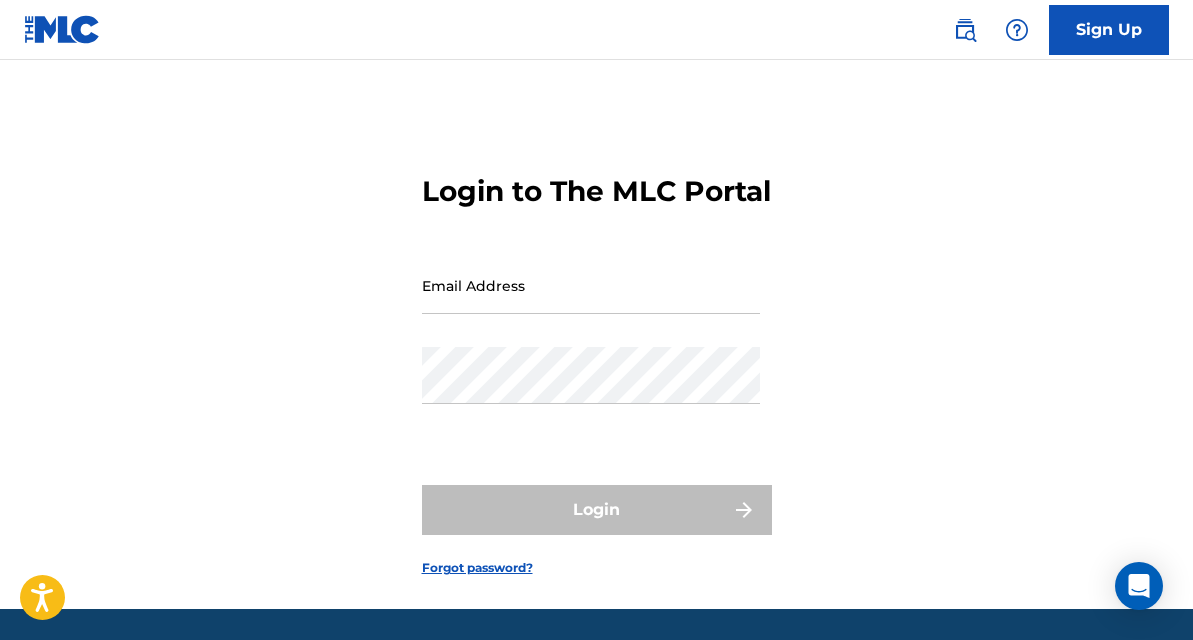 click on "Email Address" at bounding box center [591, 285] 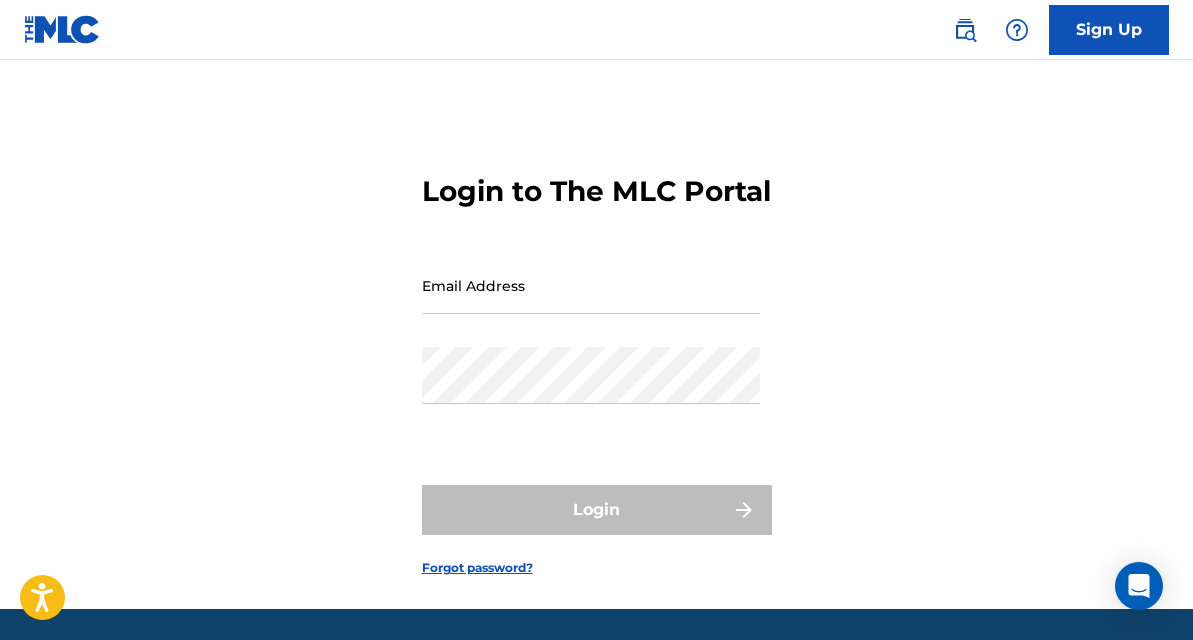 click on "Email Address" at bounding box center [591, 285] 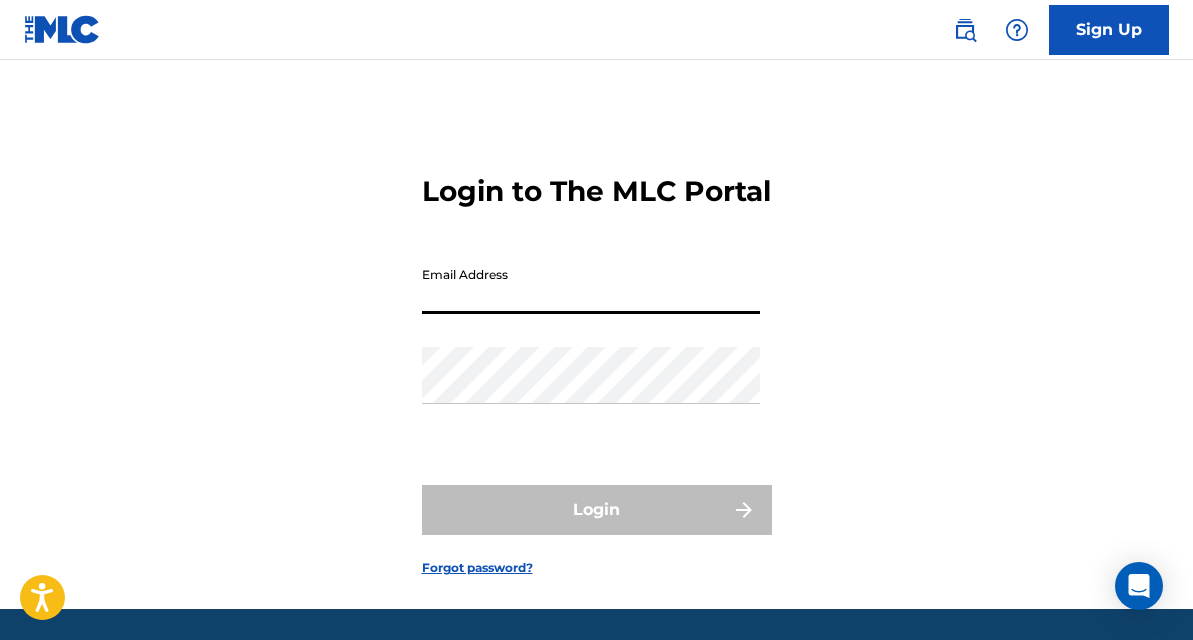 type on "[EMAIL_ADDRESS][DOMAIN_NAME]" 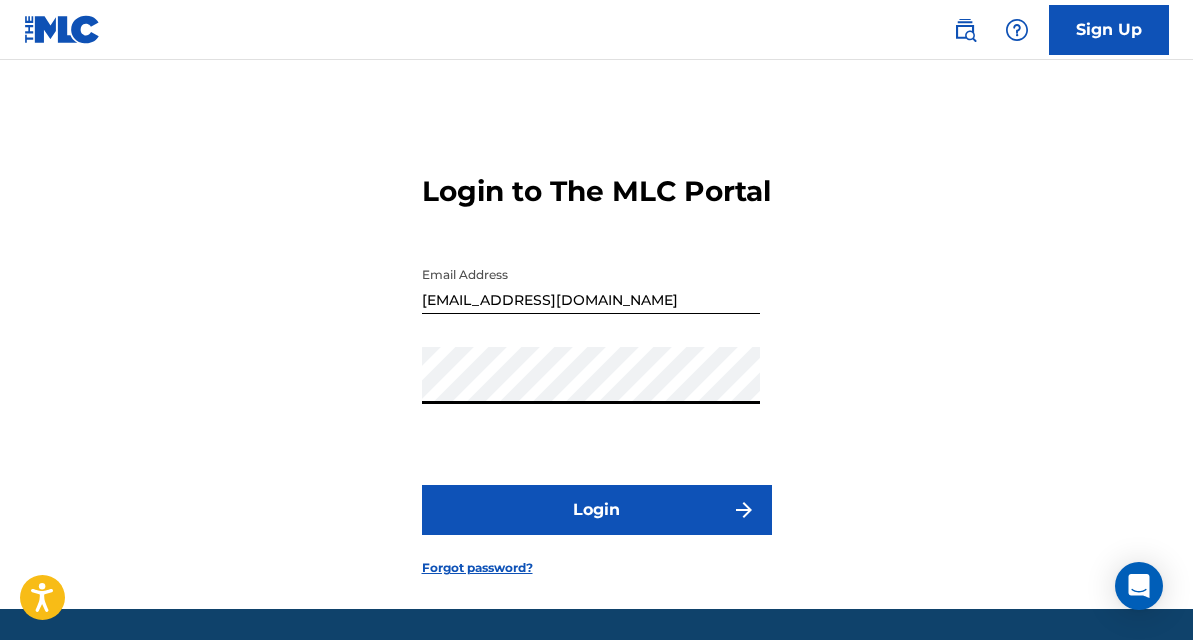 scroll, scrollTop: 99, scrollLeft: 0, axis: vertical 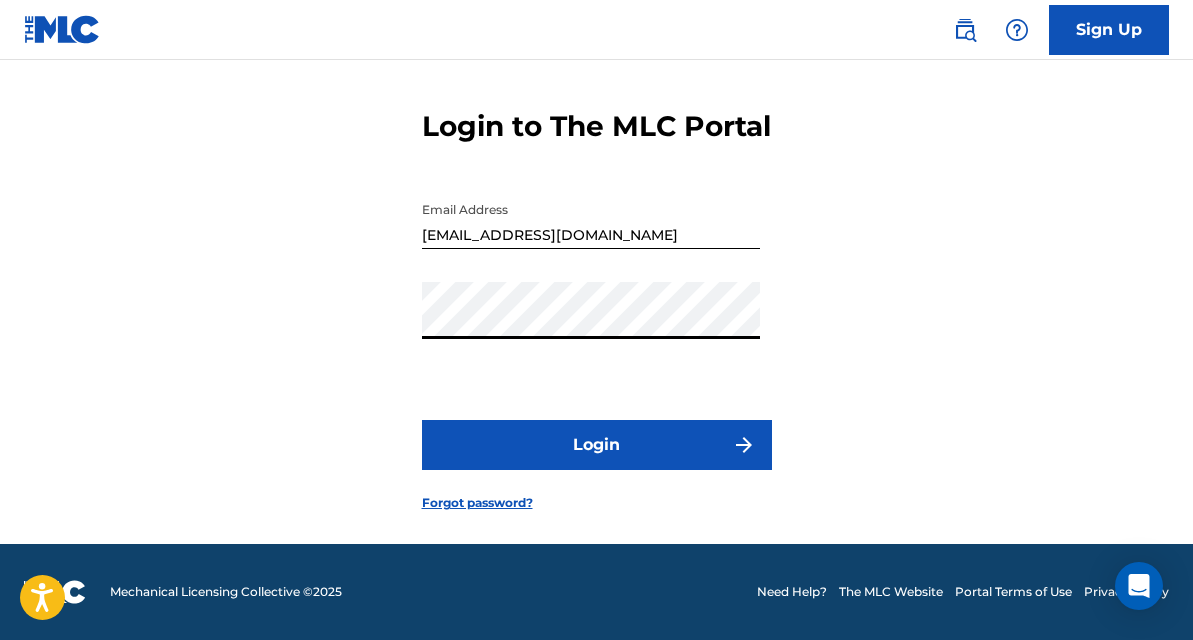 click on "Login" at bounding box center [597, 445] 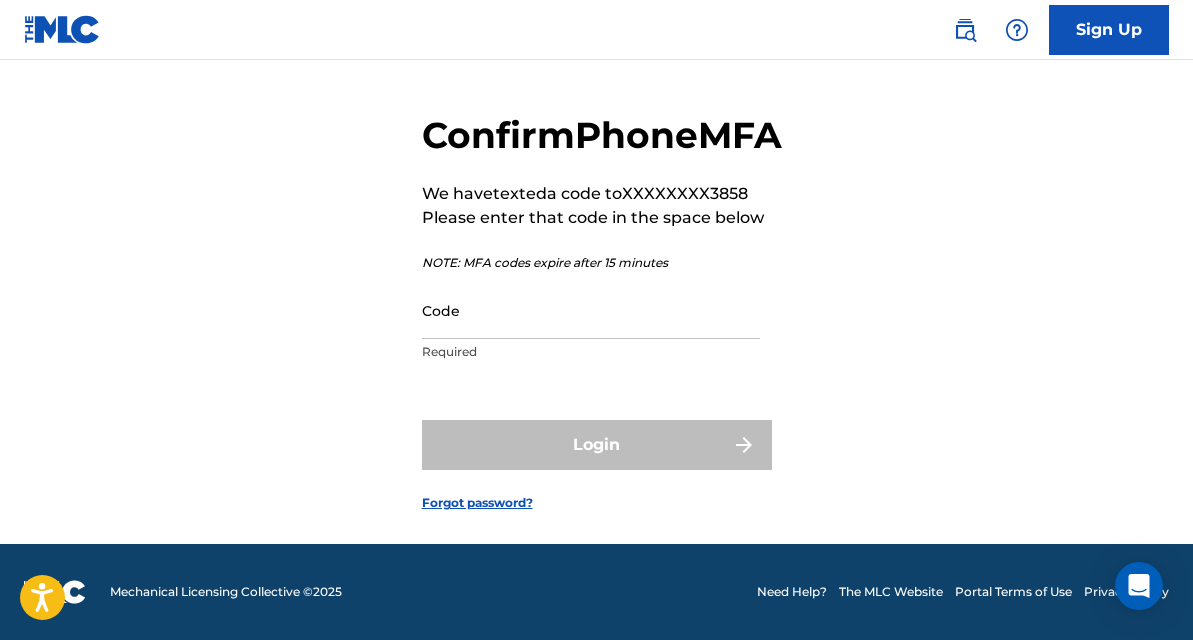 click on "Code" at bounding box center (591, 310) 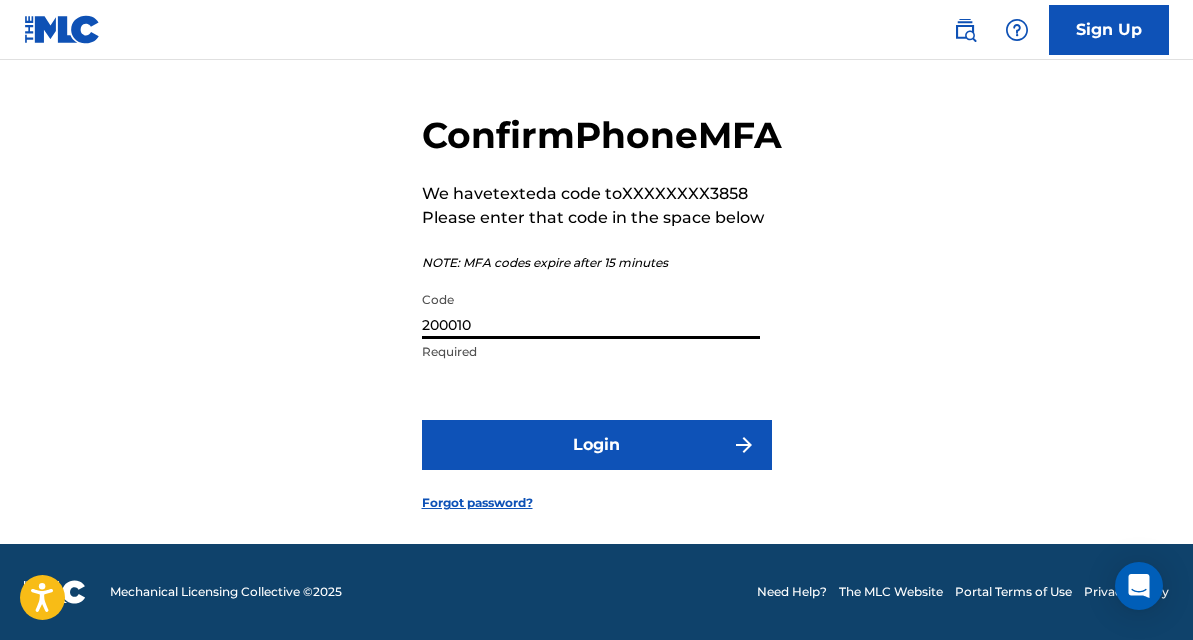 type on "200010" 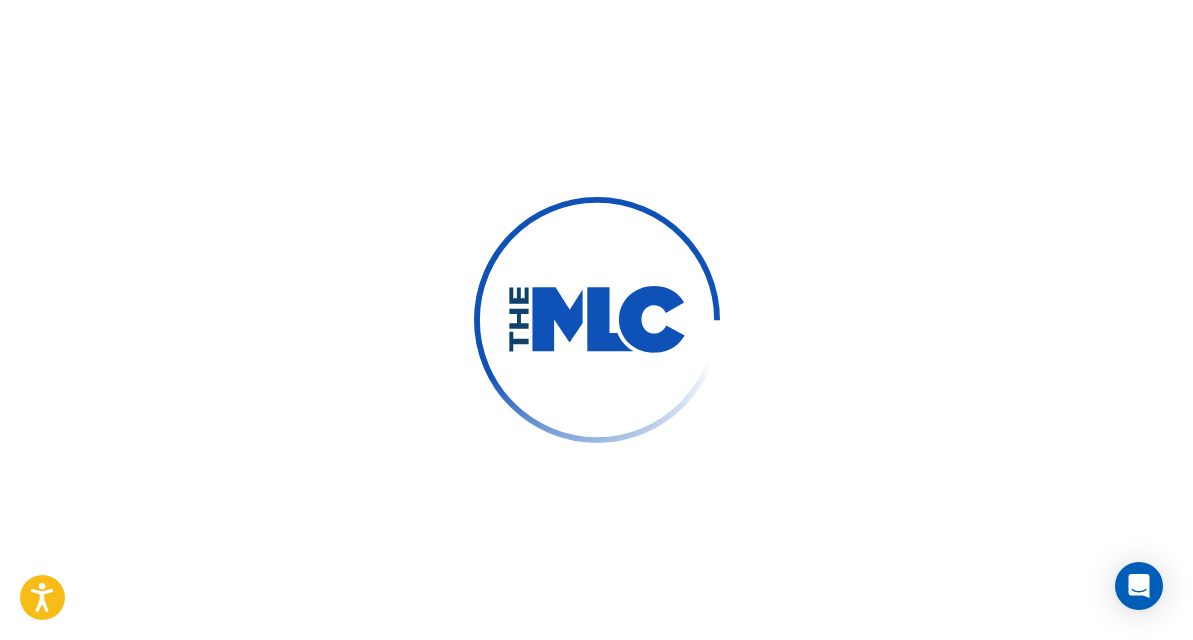 scroll, scrollTop: 0, scrollLeft: 0, axis: both 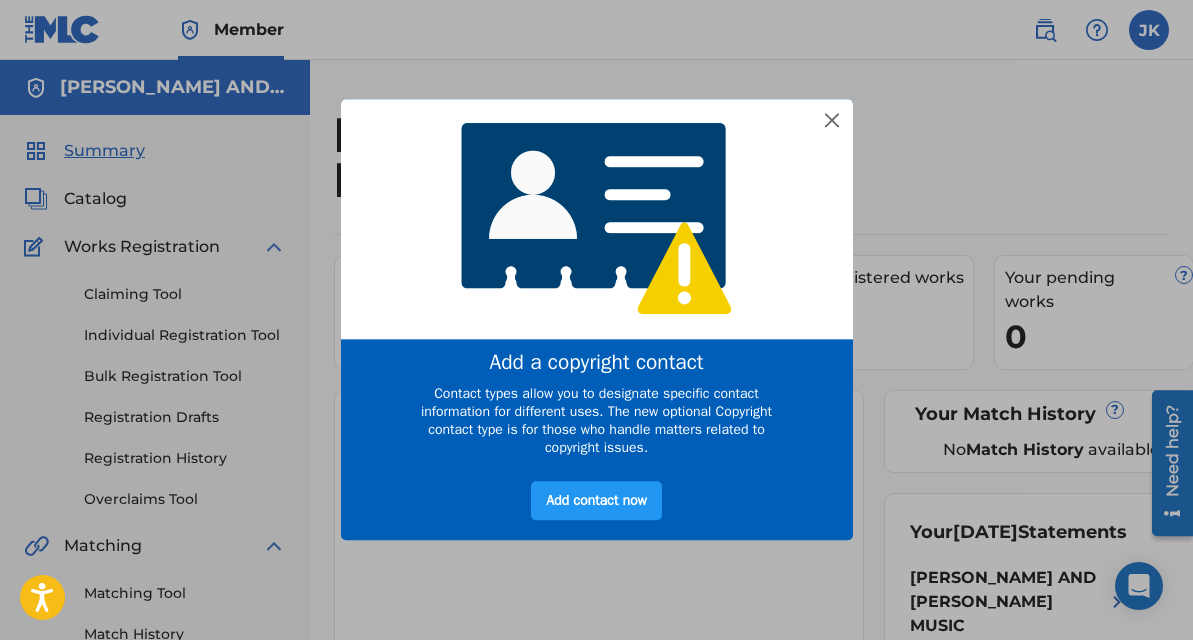 click at bounding box center [597, 218] 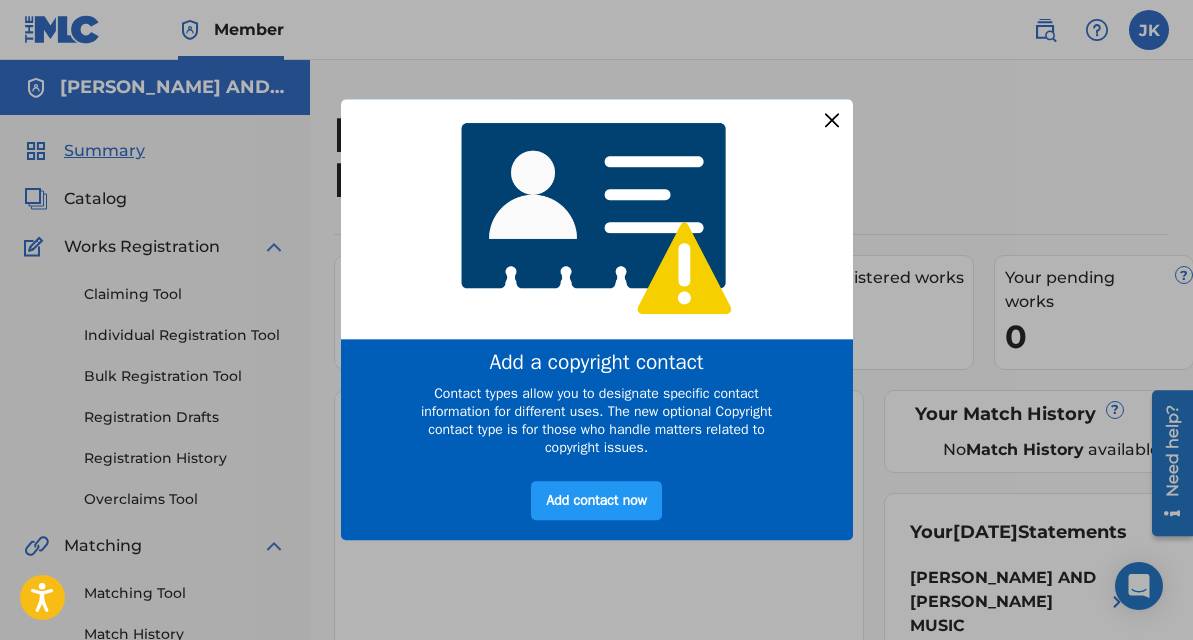 click at bounding box center [831, 120] 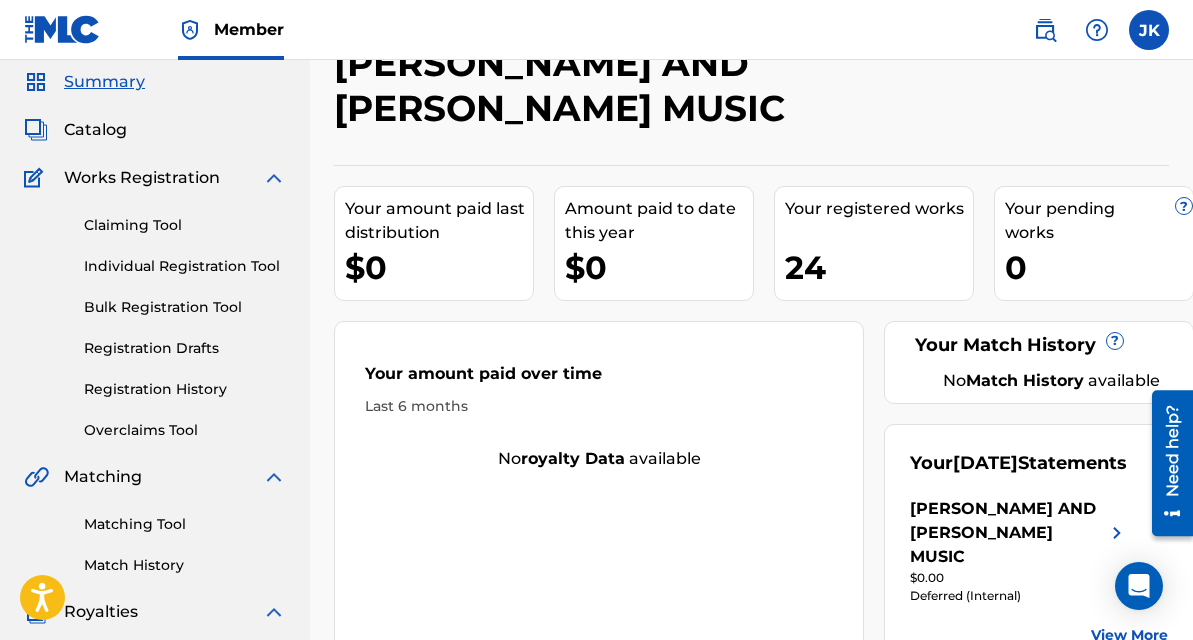 scroll, scrollTop: 39, scrollLeft: 0, axis: vertical 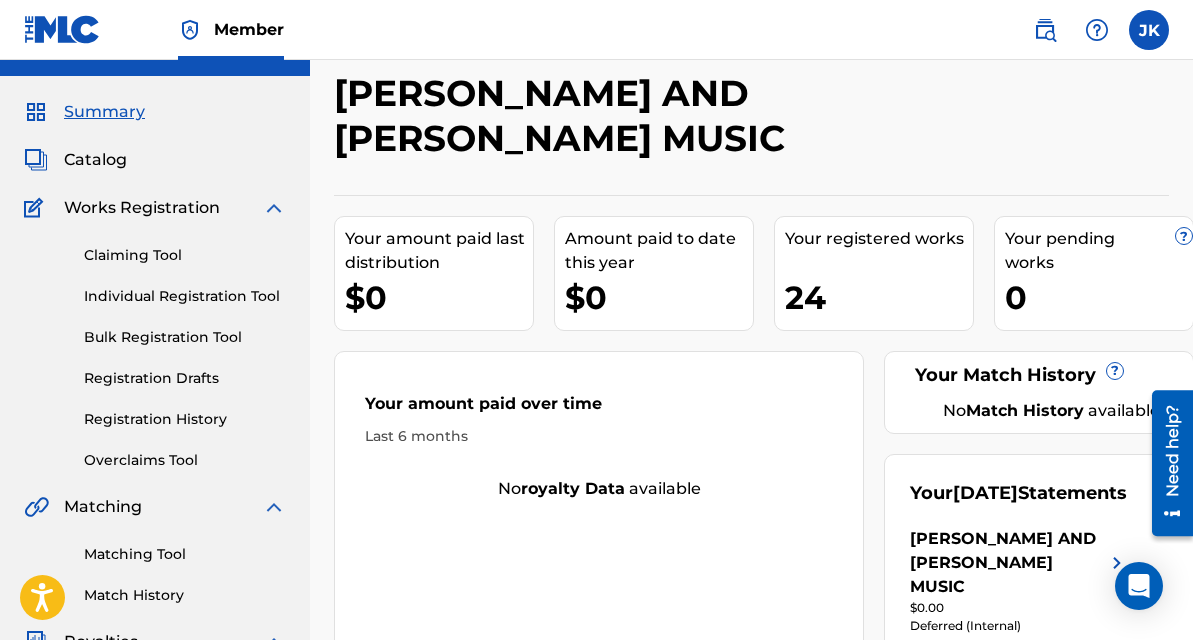 click on "24" at bounding box center [879, 297] 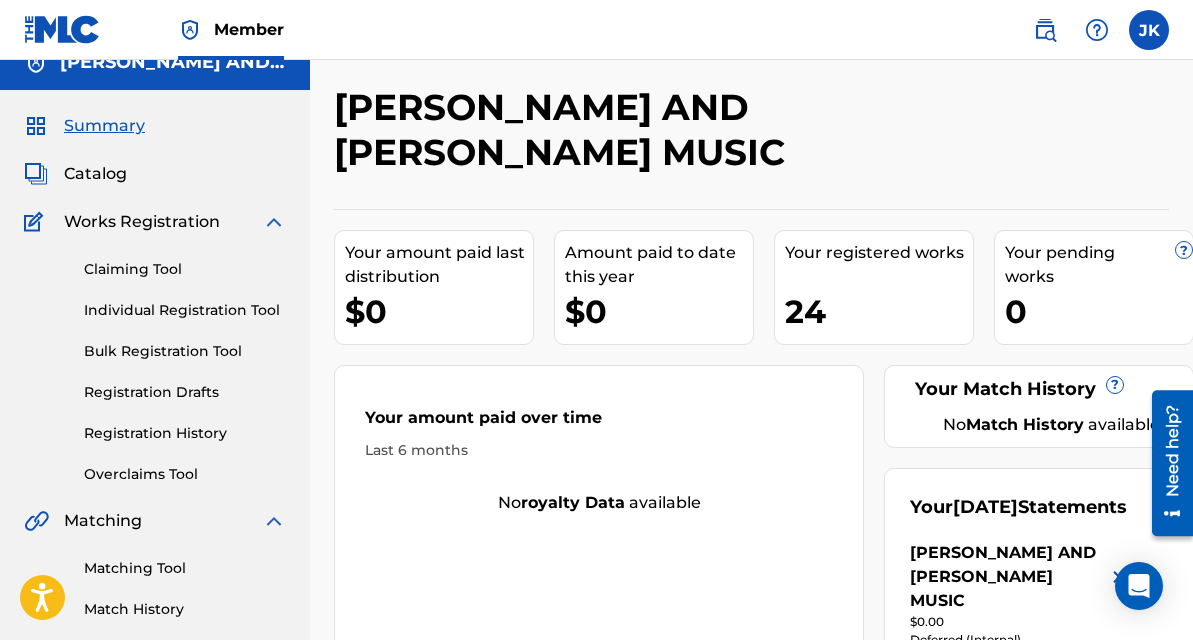 scroll, scrollTop: 188, scrollLeft: 0, axis: vertical 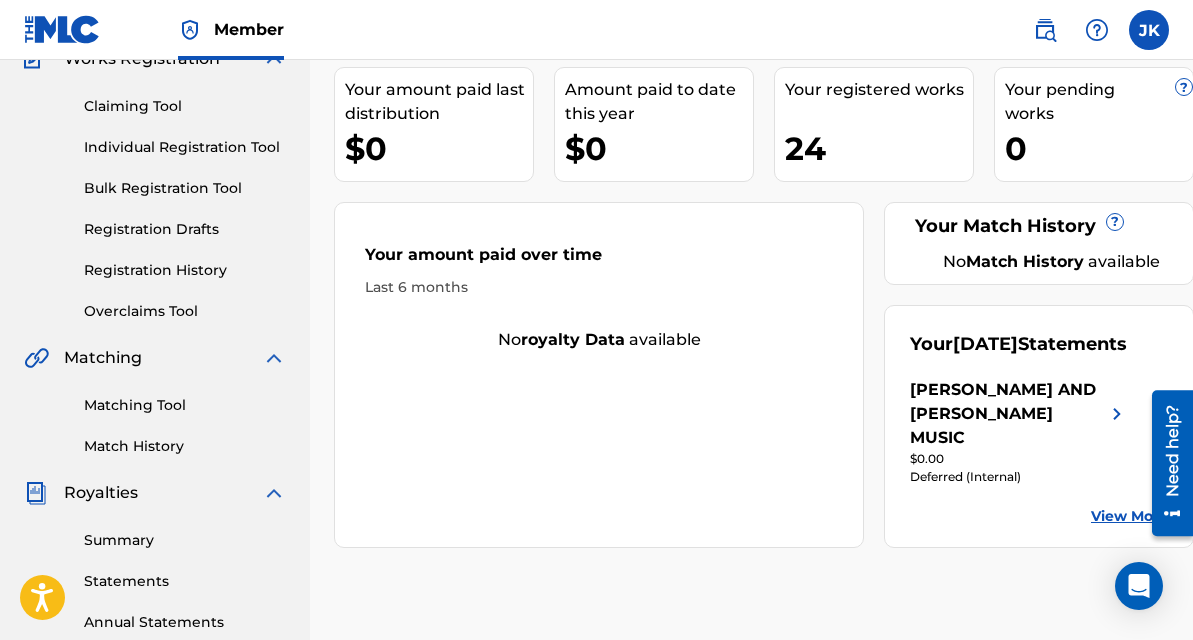 click at bounding box center [1117, 414] 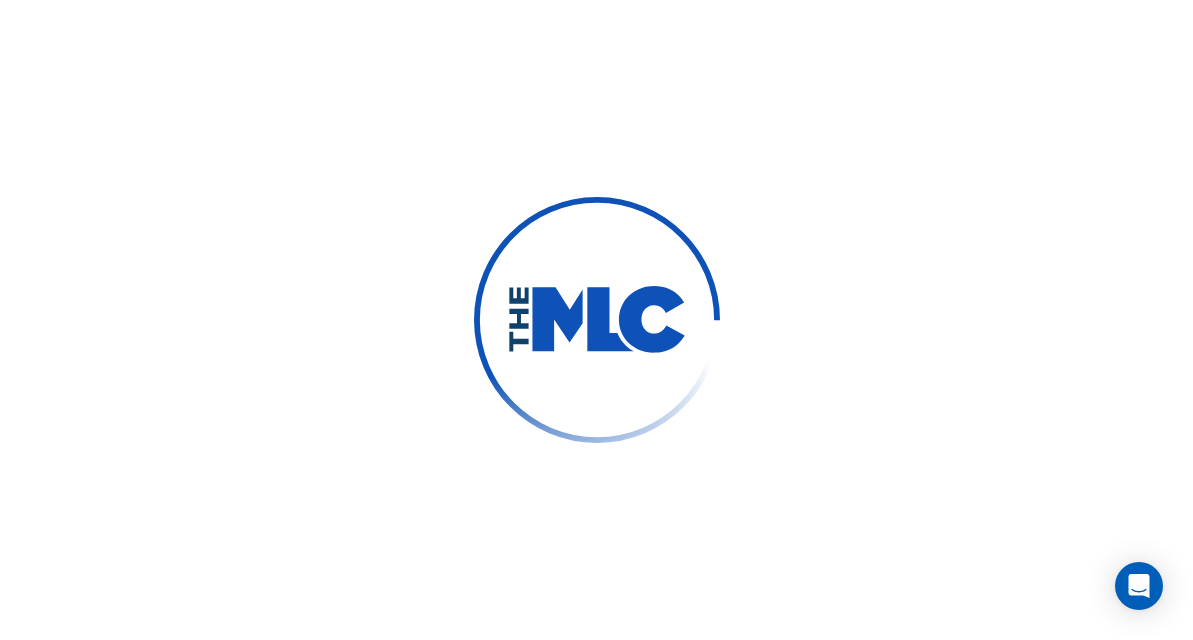 scroll, scrollTop: 0, scrollLeft: 0, axis: both 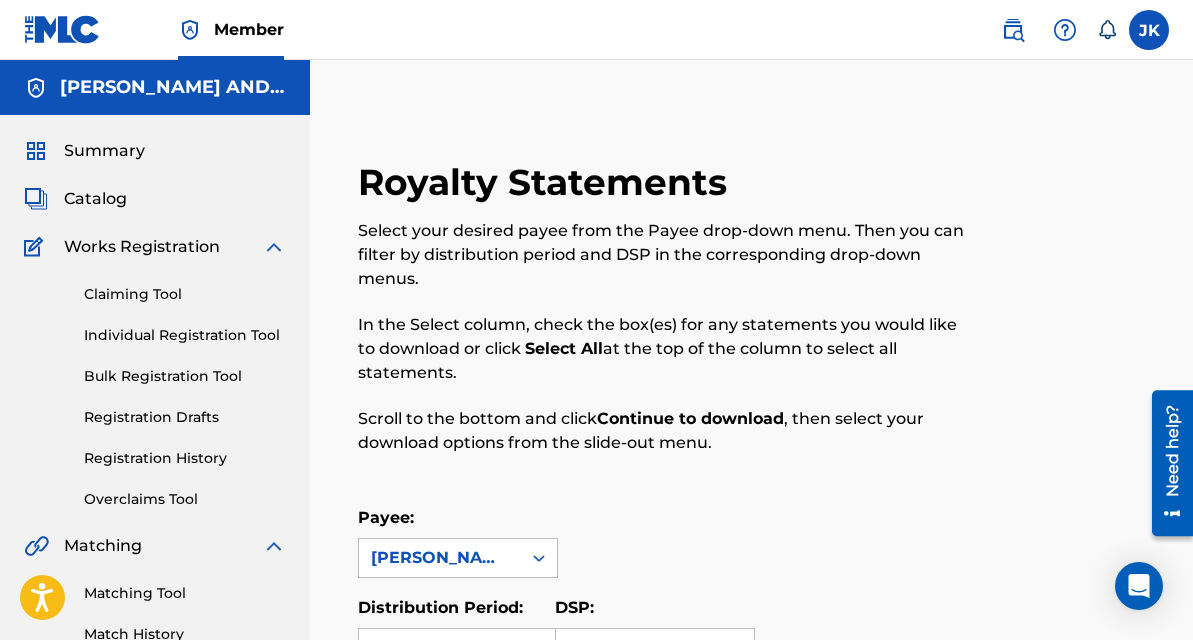 click on "Summary" at bounding box center (104, 151) 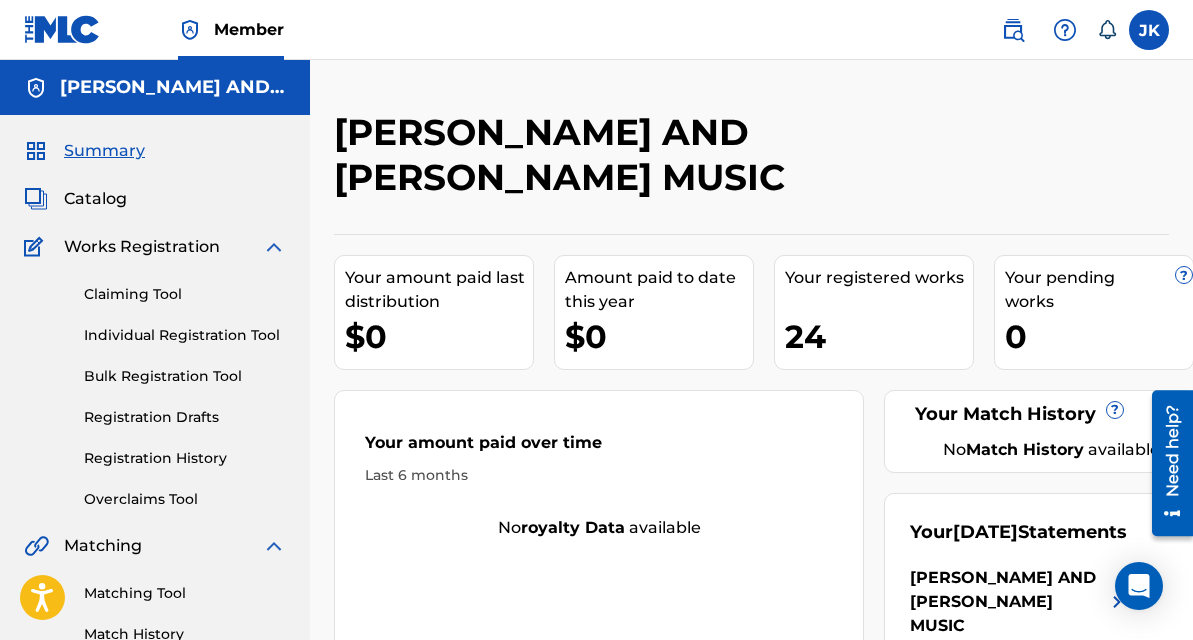 click on "Catalog" at bounding box center [95, 199] 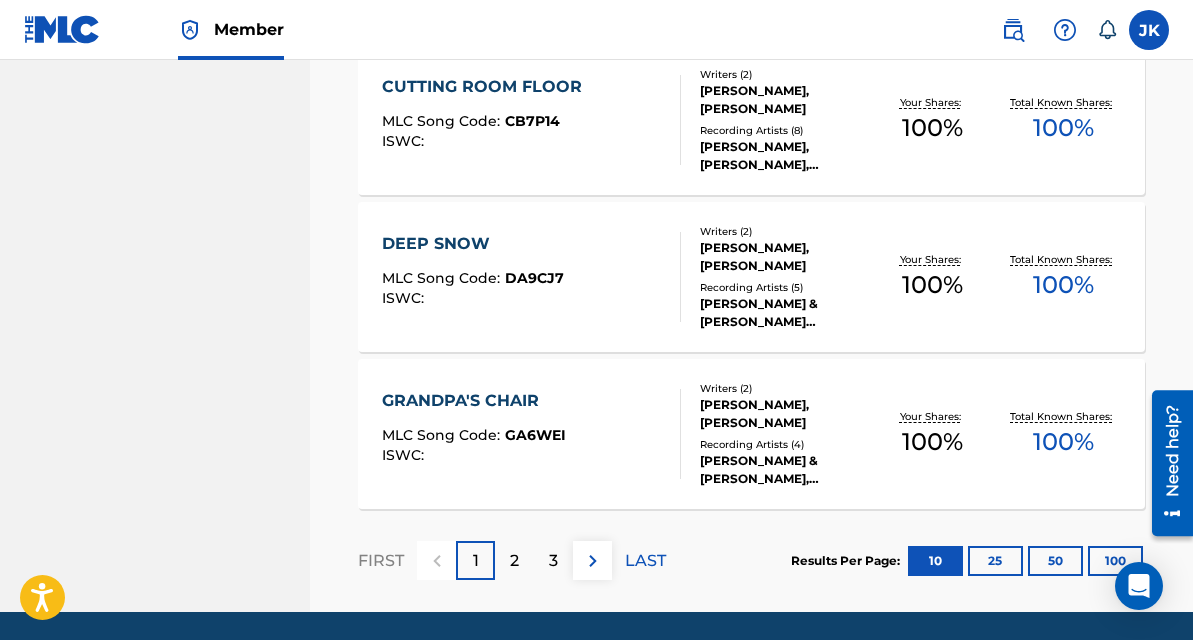 scroll, scrollTop: 1699, scrollLeft: 0, axis: vertical 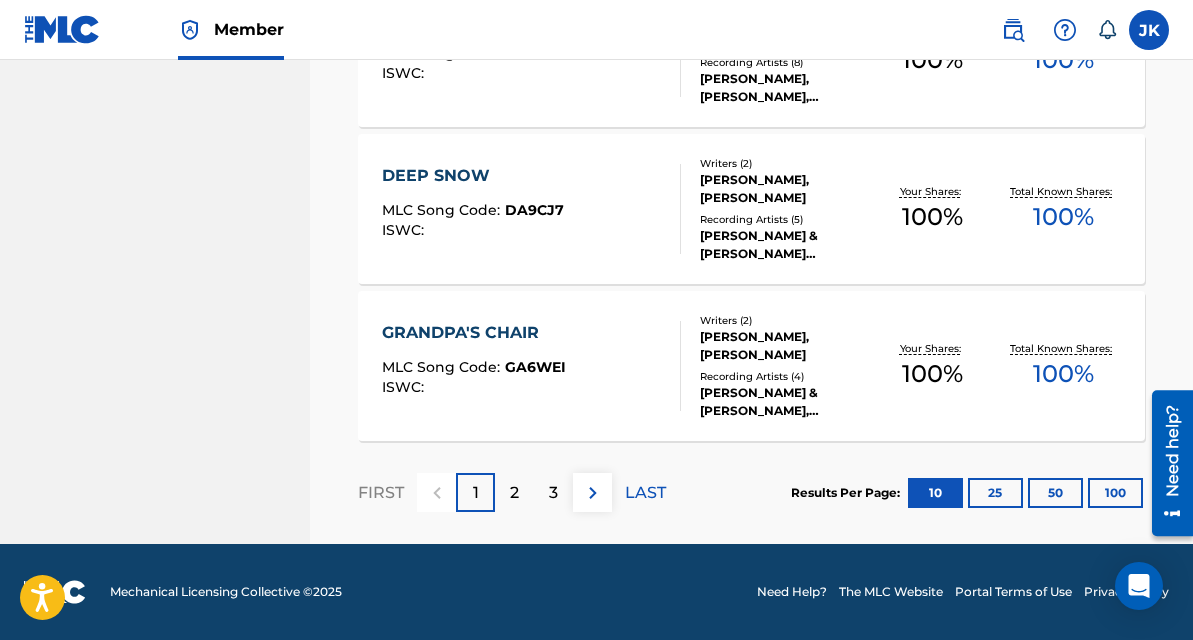 click on "2" at bounding box center (514, 492) 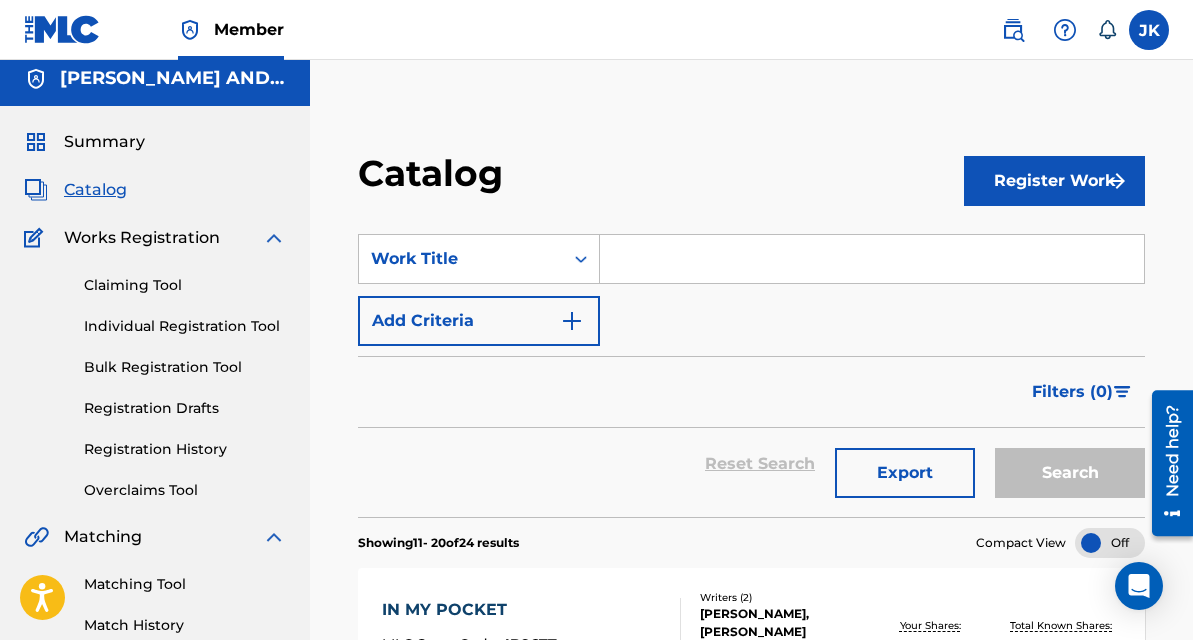 scroll, scrollTop: 0, scrollLeft: 0, axis: both 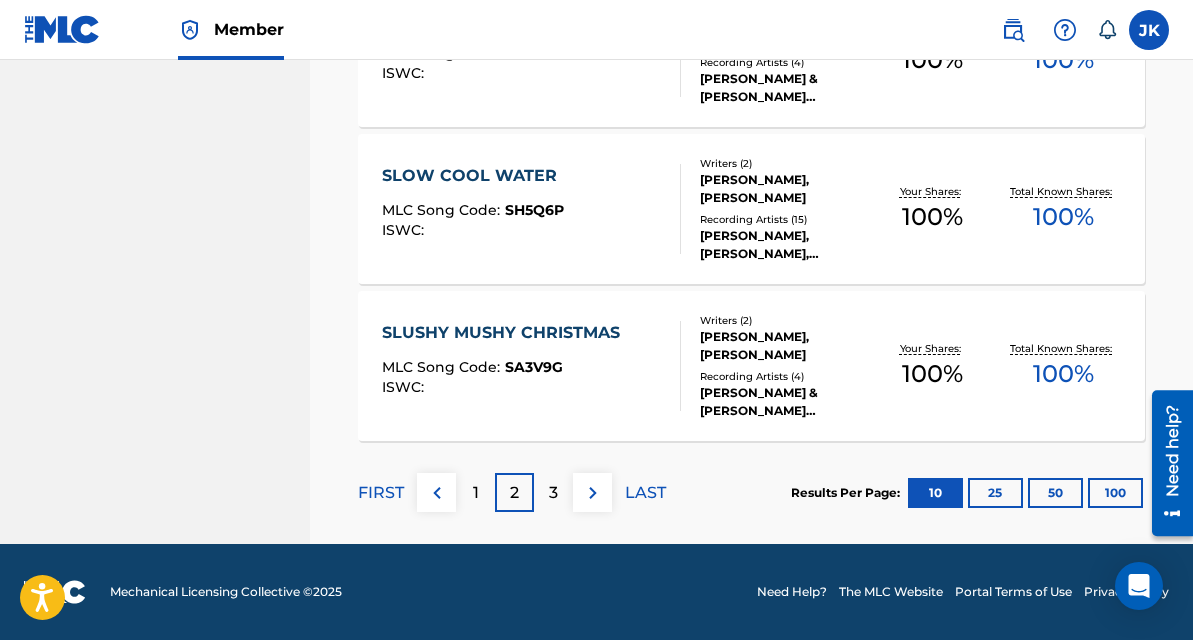 click on "3" at bounding box center (553, 493) 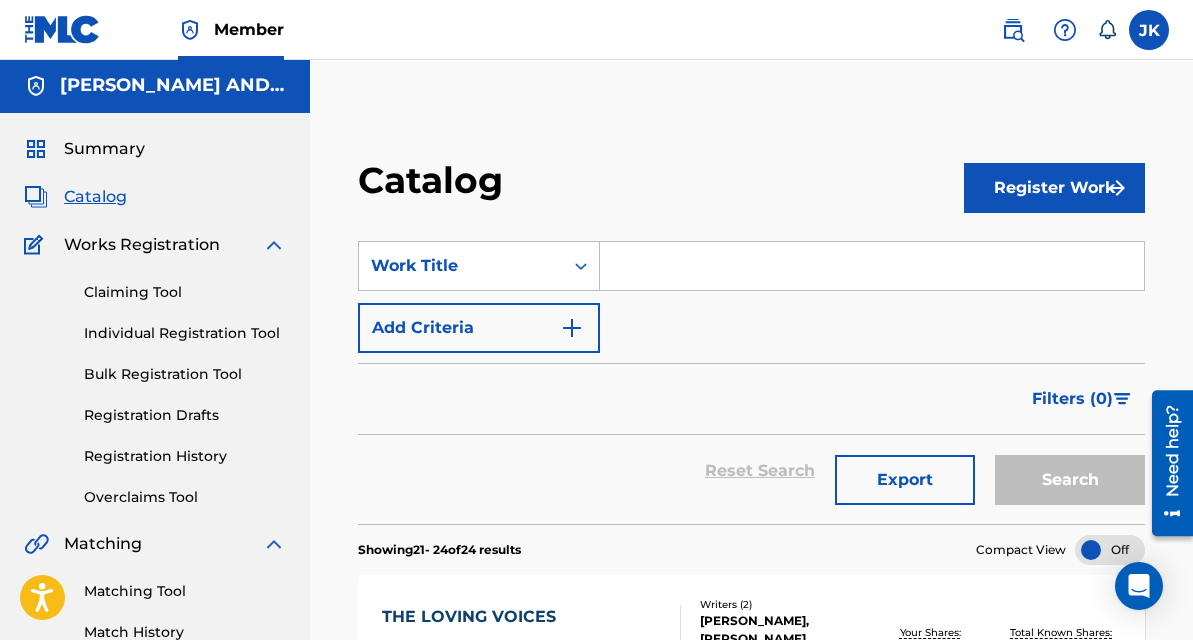 scroll, scrollTop: 0, scrollLeft: 0, axis: both 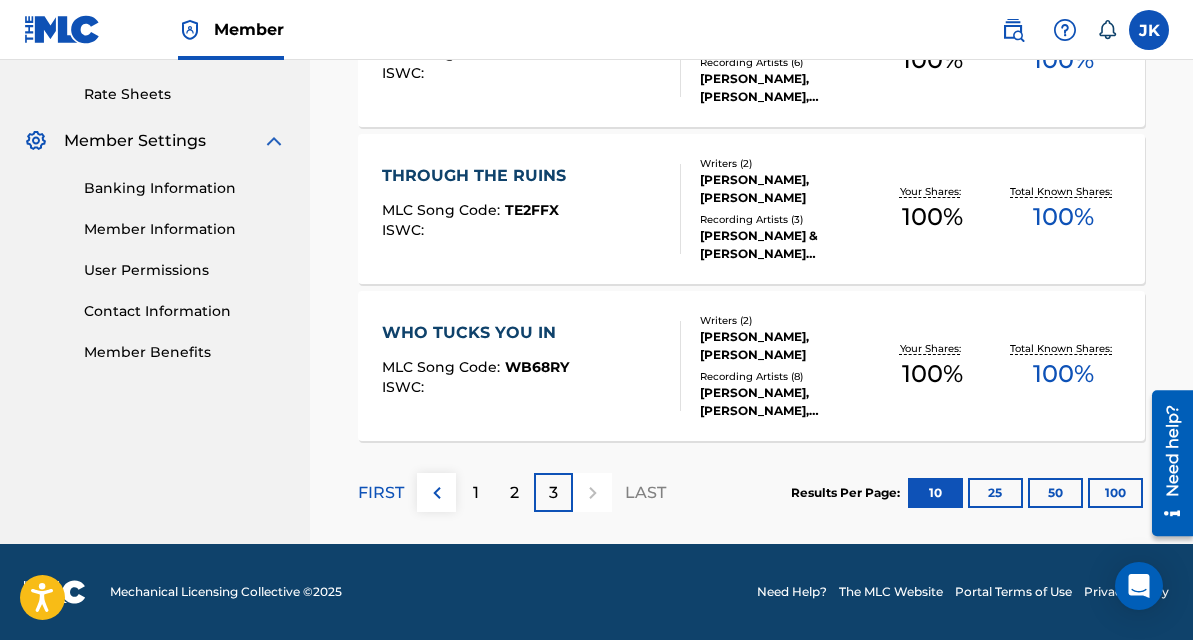 click on "2" at bounding box center [514, 493] 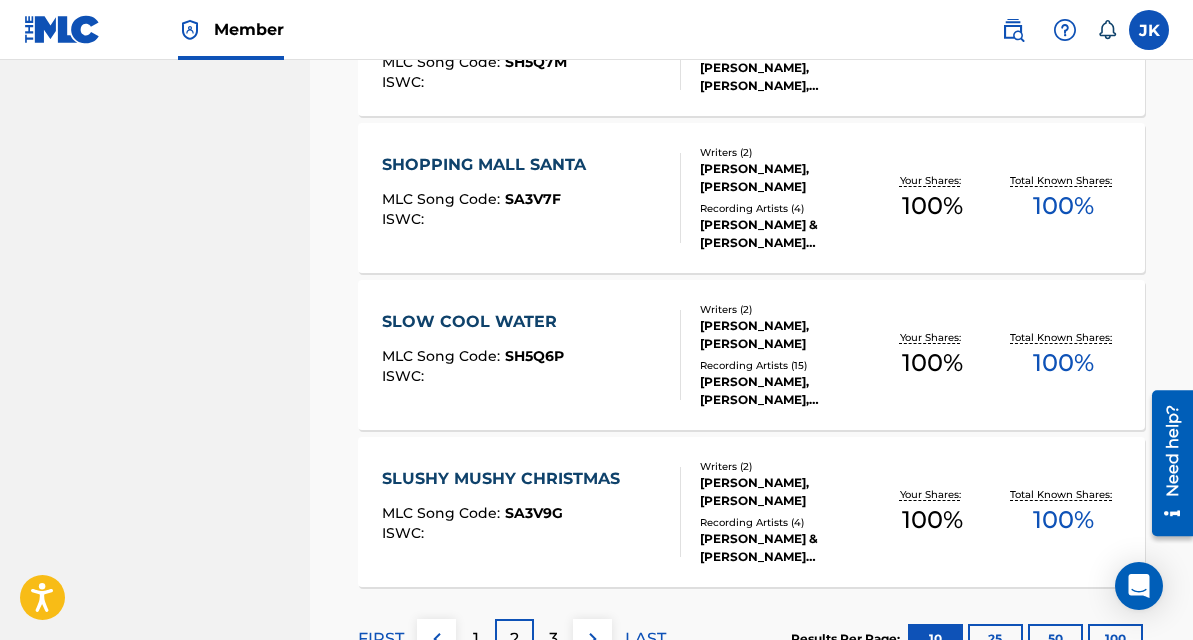 scroll, scrollTop: 1699, scrollLeft: 0, axis: vertical 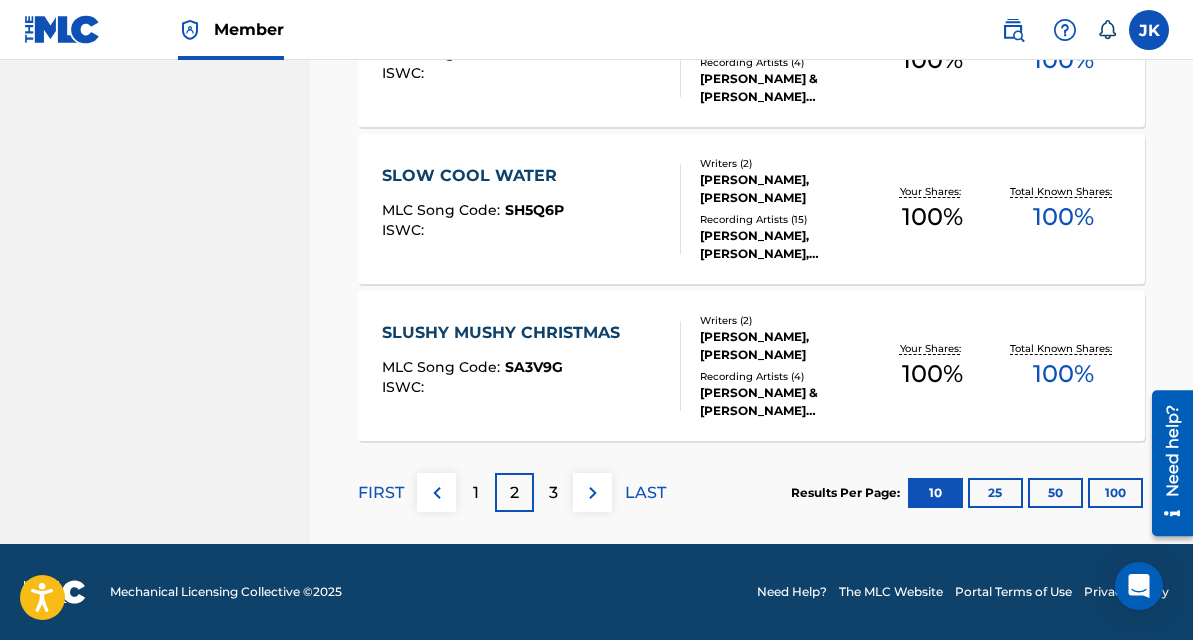 click on "1" at bounding box center [475, 492] 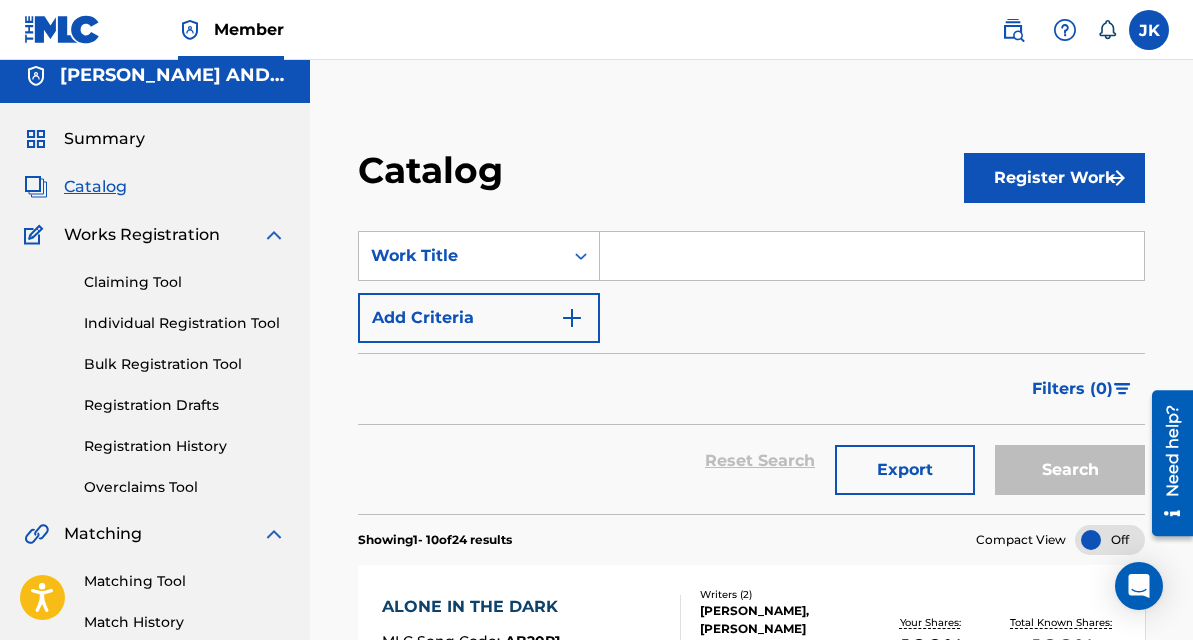 scroll, scrollTop: 0, scrollLeft: 0, axis: both 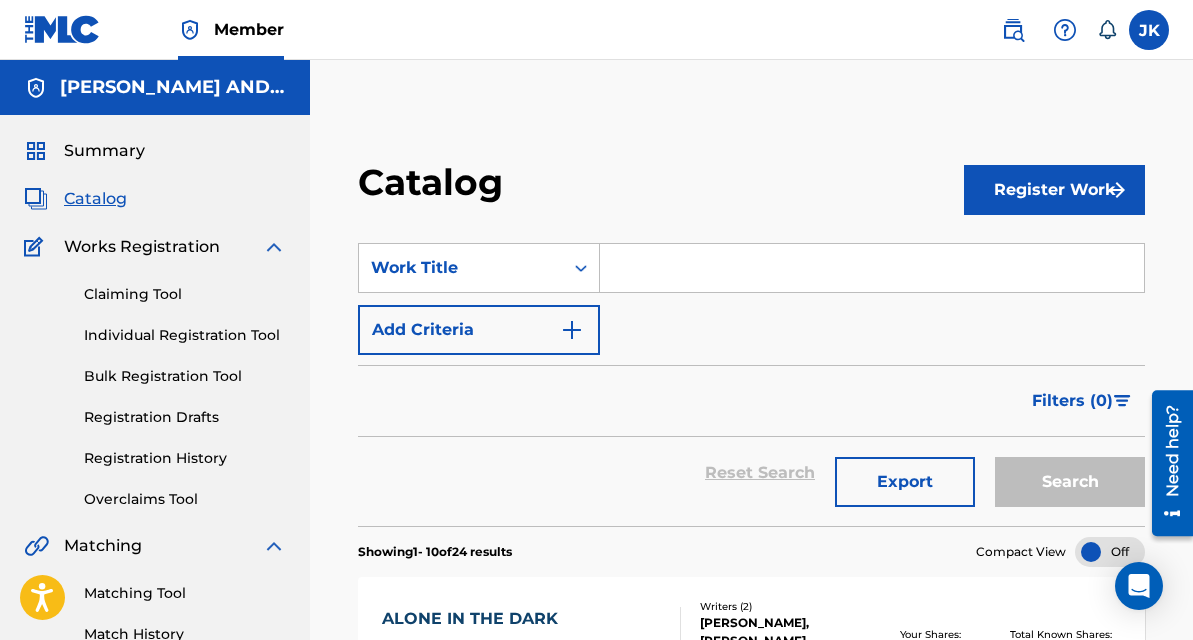 click on "Bulk Registration Tool" at bounding box center [185, 376] 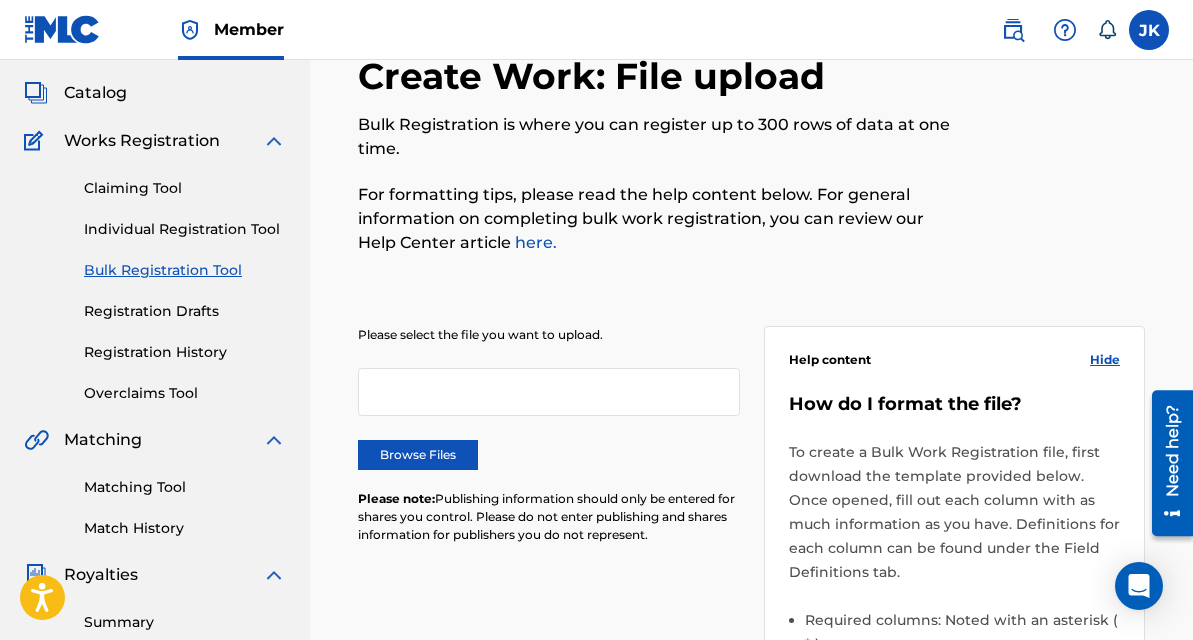 scroll, scrollTop: 99, scrollLeft: 0, axis: vertical 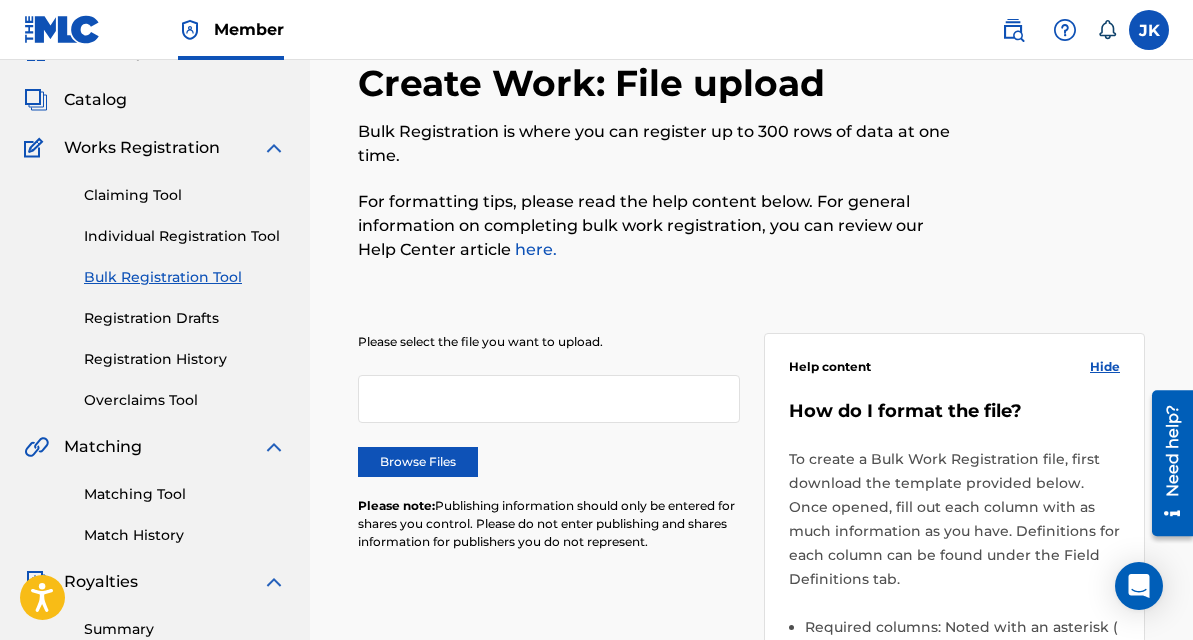 click on "Individual Registration Tool" at bounding box center [185, 236] 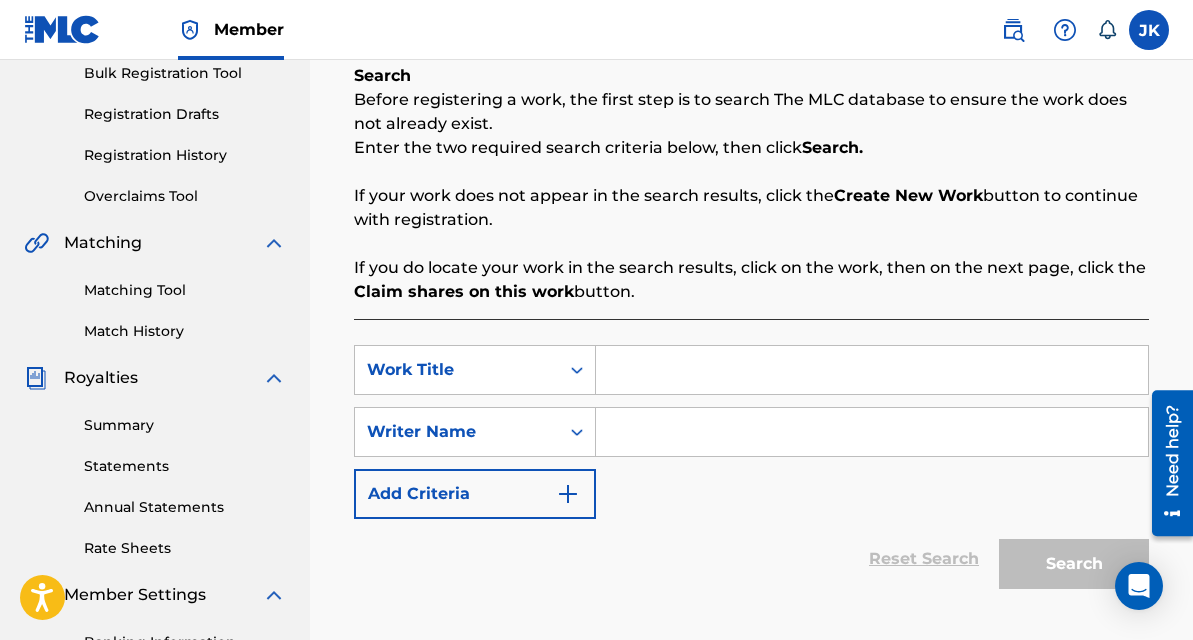 scroll, scrollTop: 308, scrollLeft: 0, axis: vertical 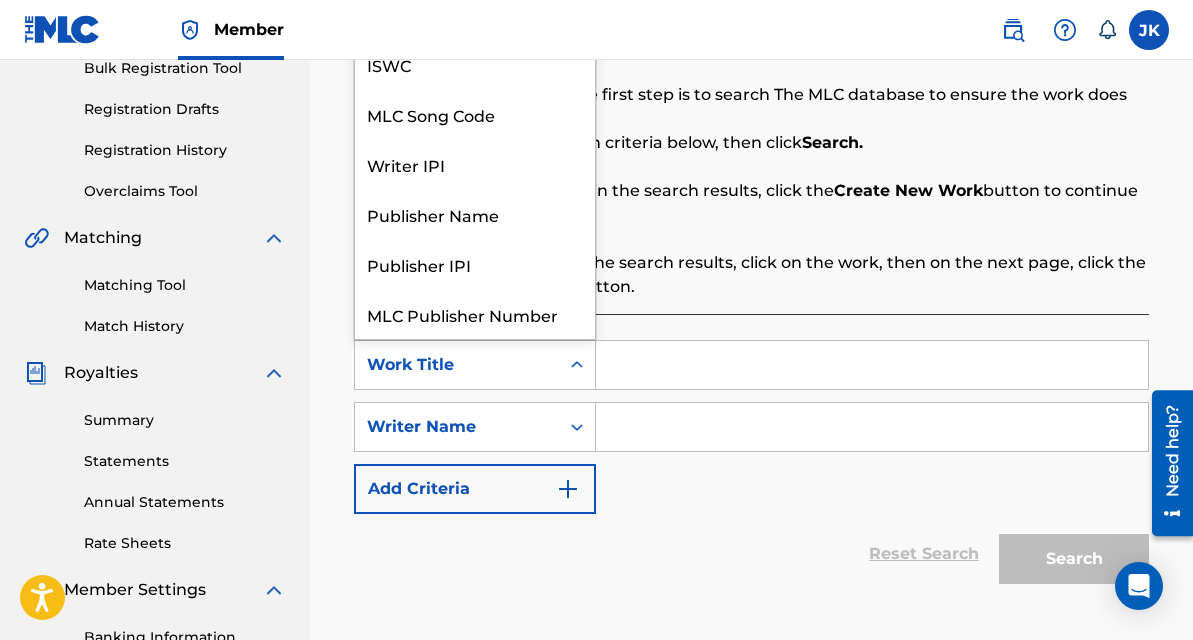 click on "Work Title" at bounding box center [457, 365] 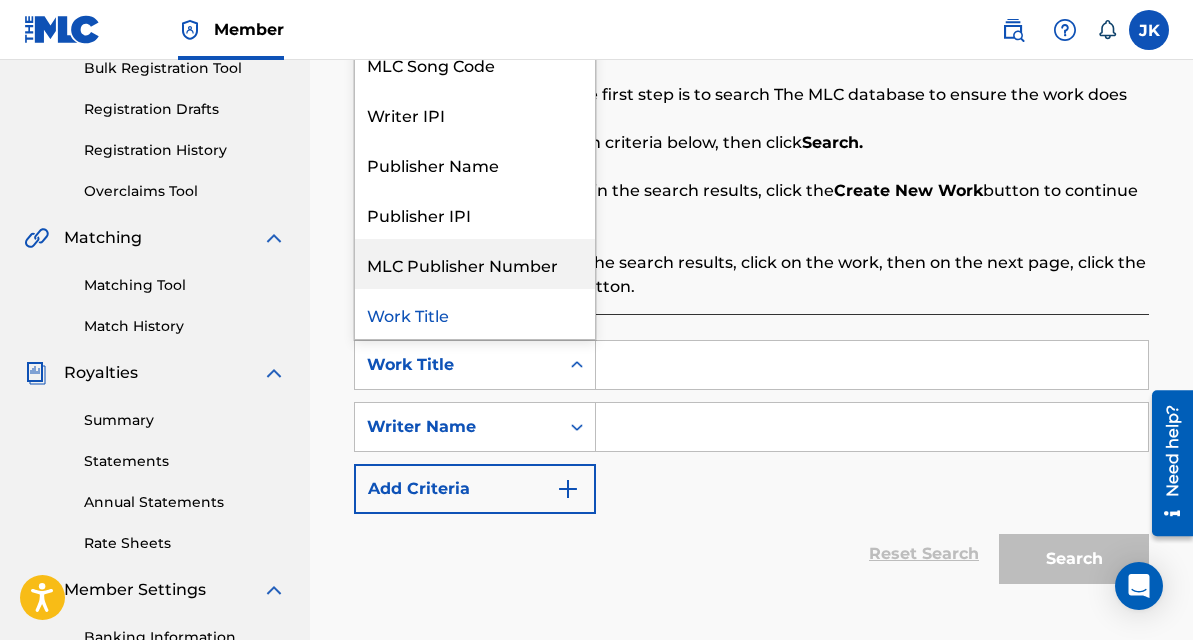 scroll, scrollTop: 0, scrollLeft: 0, axis: both 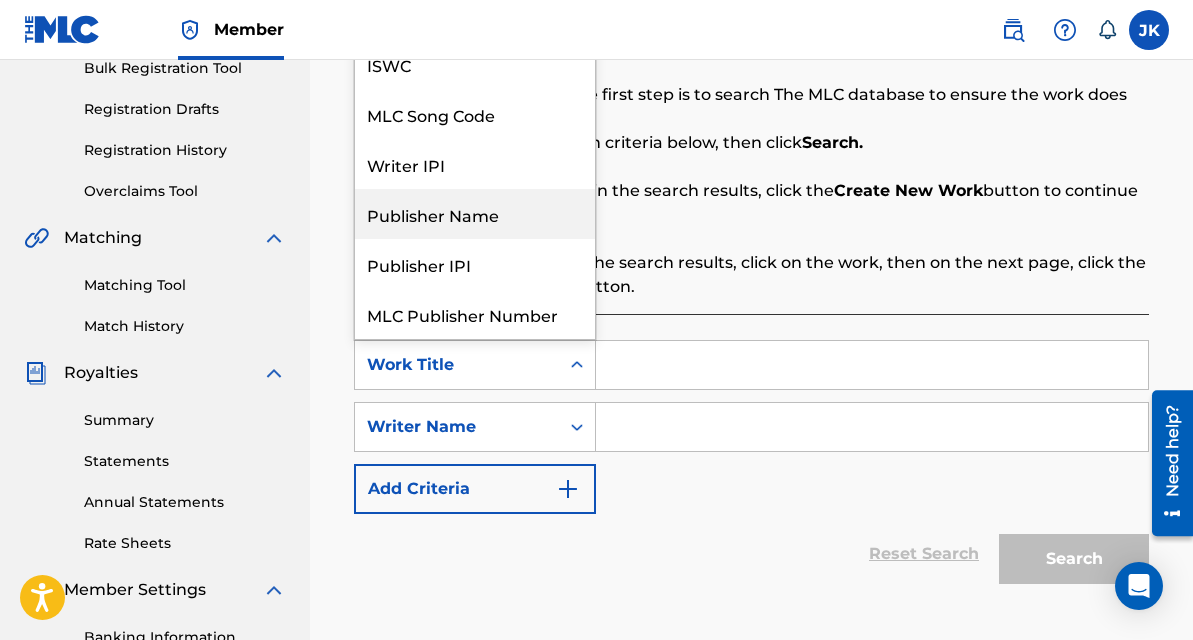 click on "If your work does not appear in the search results, click the  Create New Work   button to continue with registration." at bounding box center (751, 203) 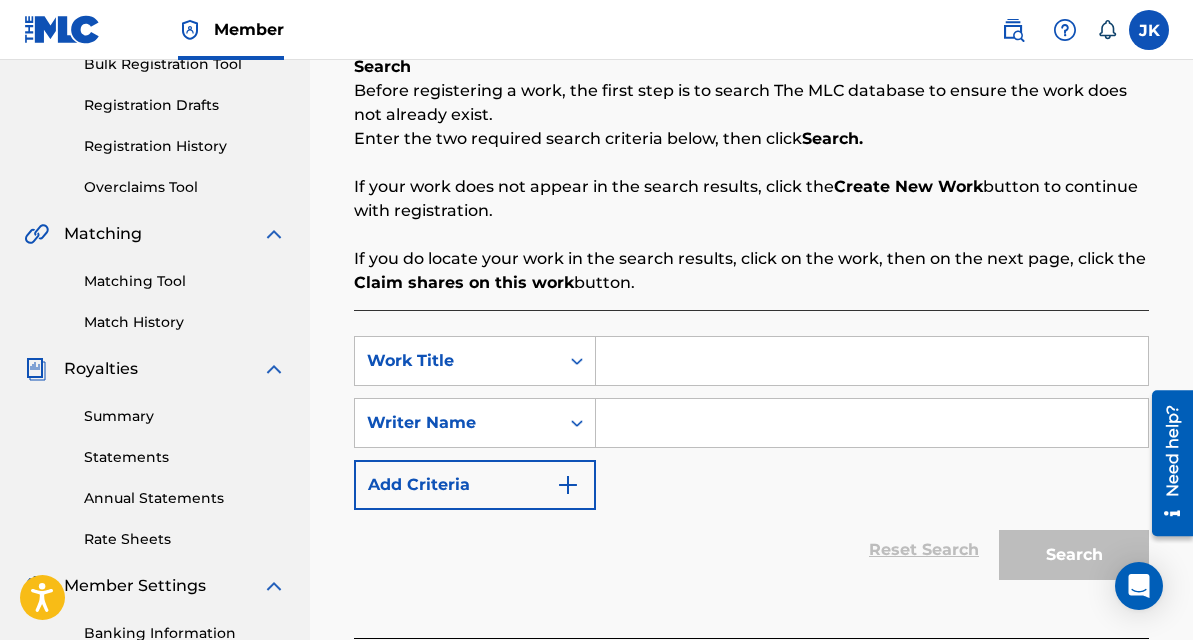 scroll, scrollTop: 315, scrollLeft: 0, axis: vertical 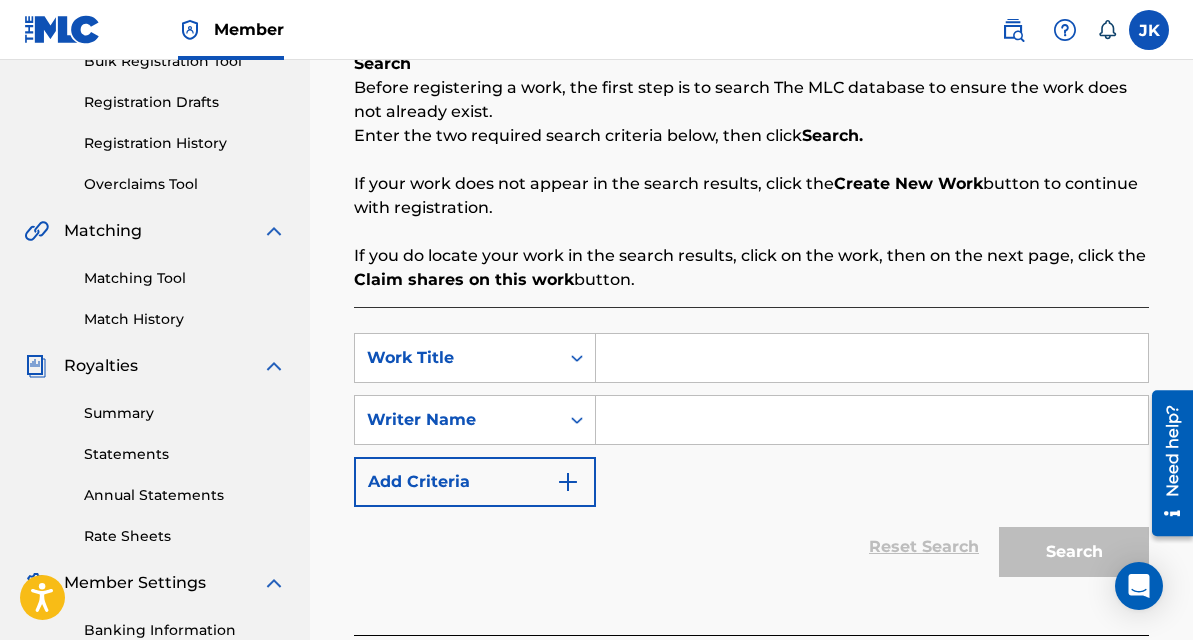 click at bounding box center (872, 358) 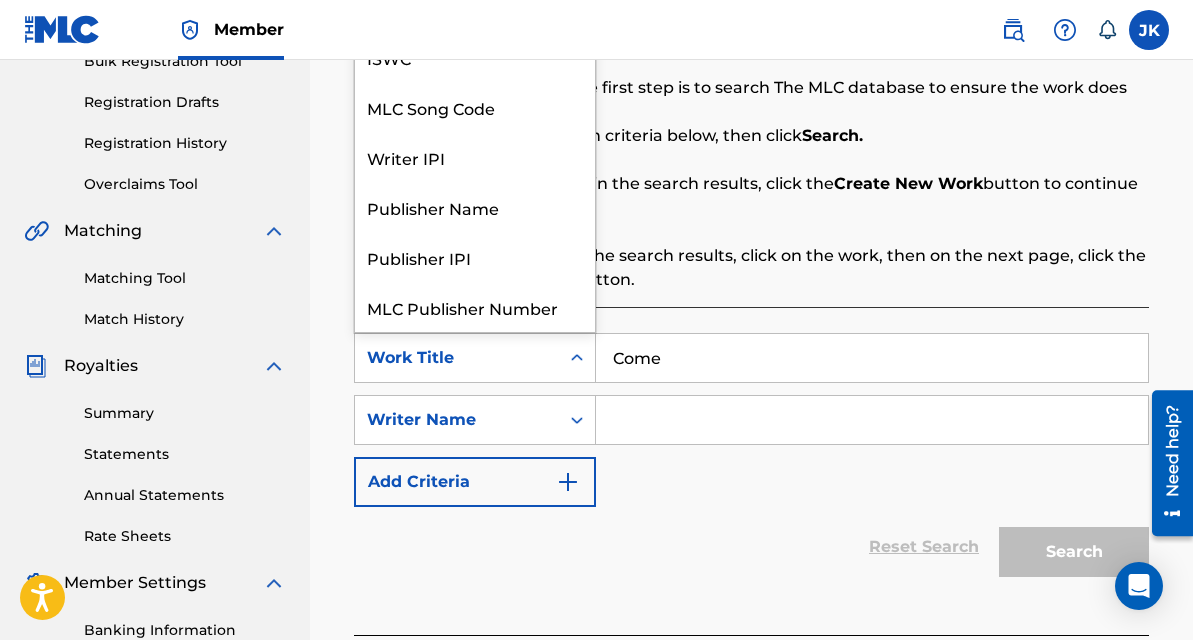 click 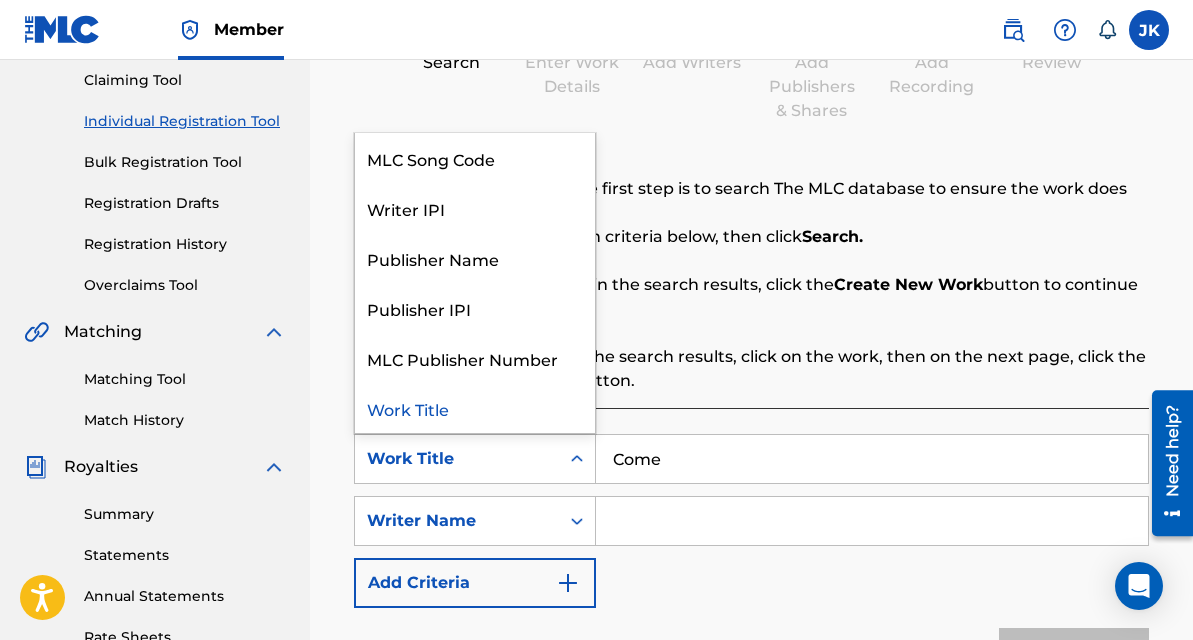 scroll, scrollTop: 215, scrollLeft: 0, axis: vertical 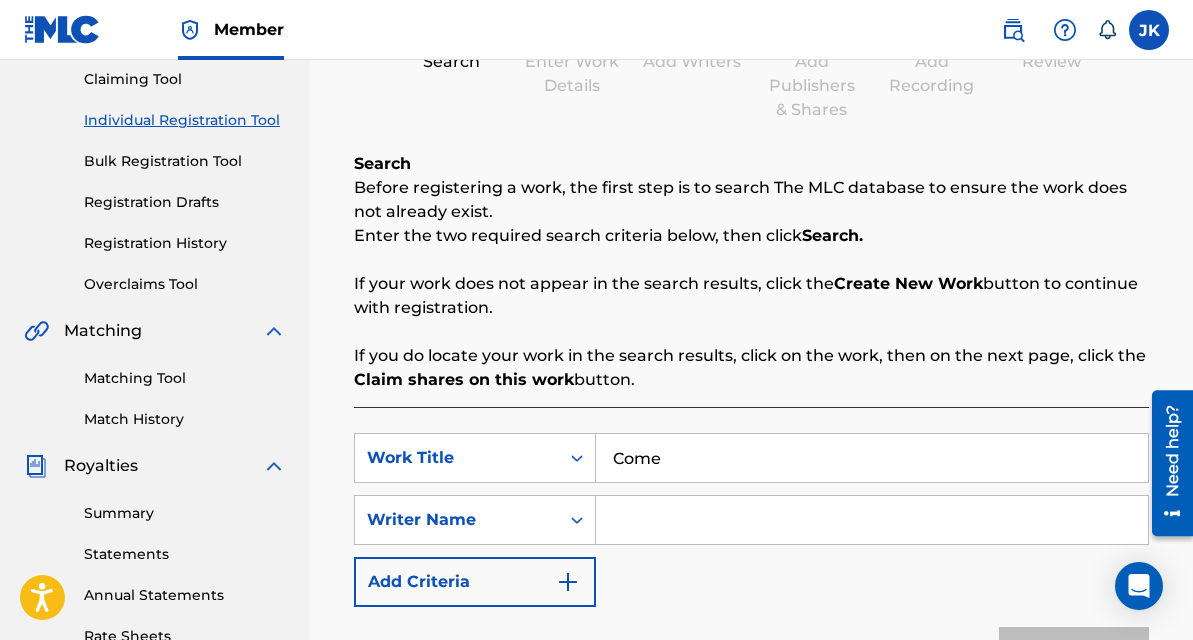 click on "If you do locate your work in the search results, click on the work, then on the next page, click the   Claim shares on this work  button." at bounding box center [751, 368] 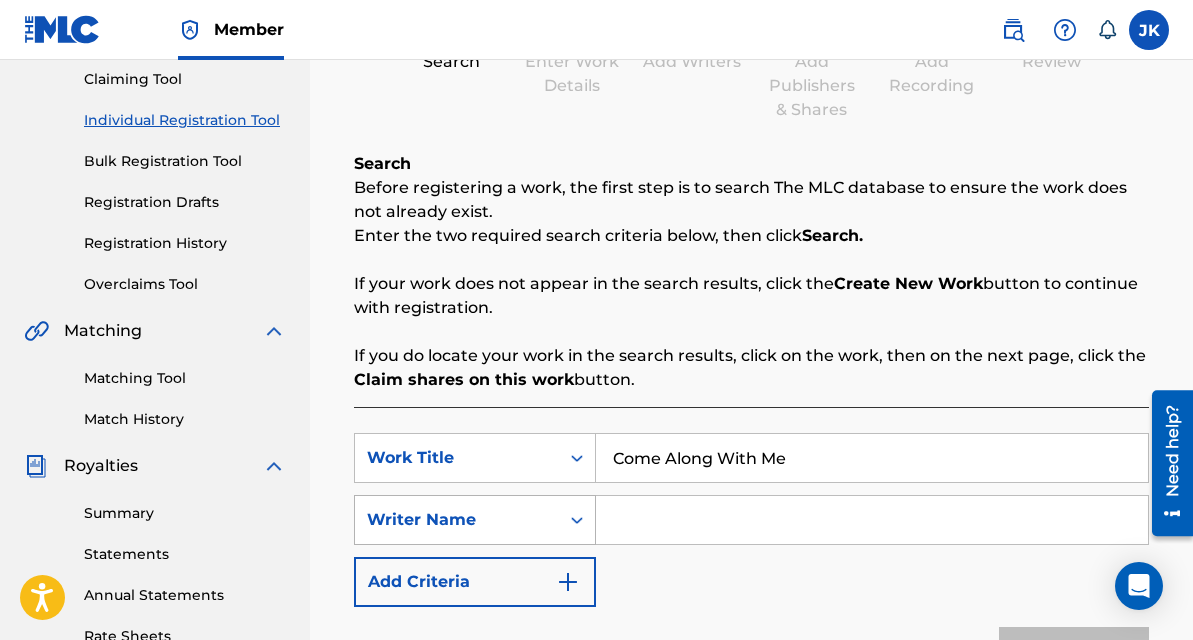type on "Come Along With Me" 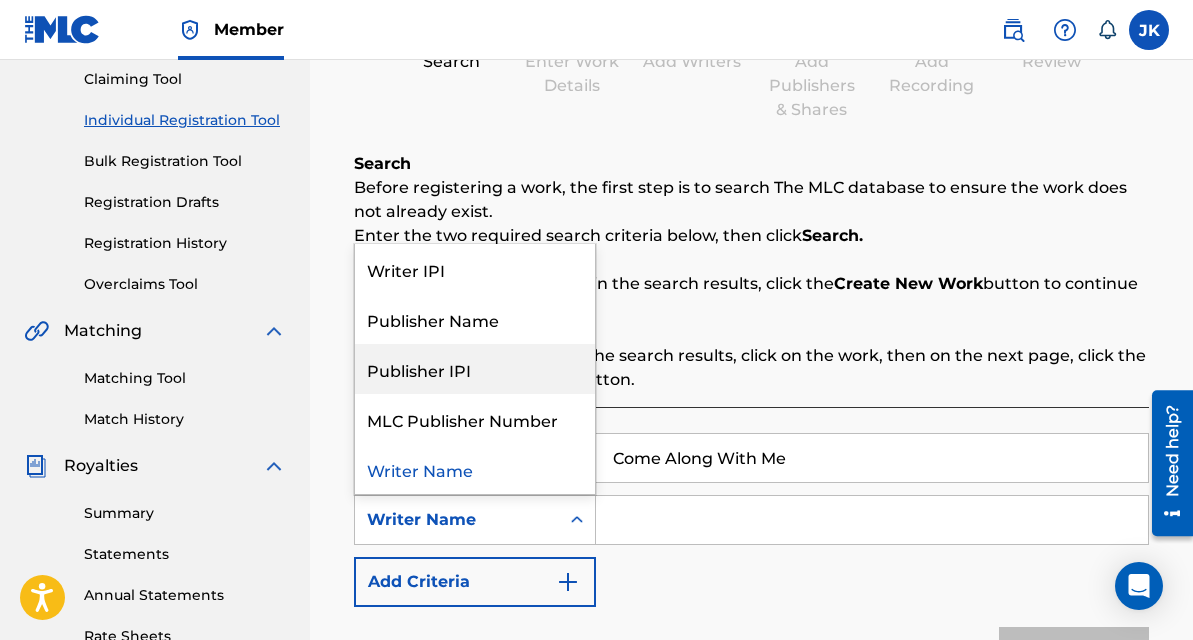 click on "Publisher IPI" at bounding box center [475, 369] 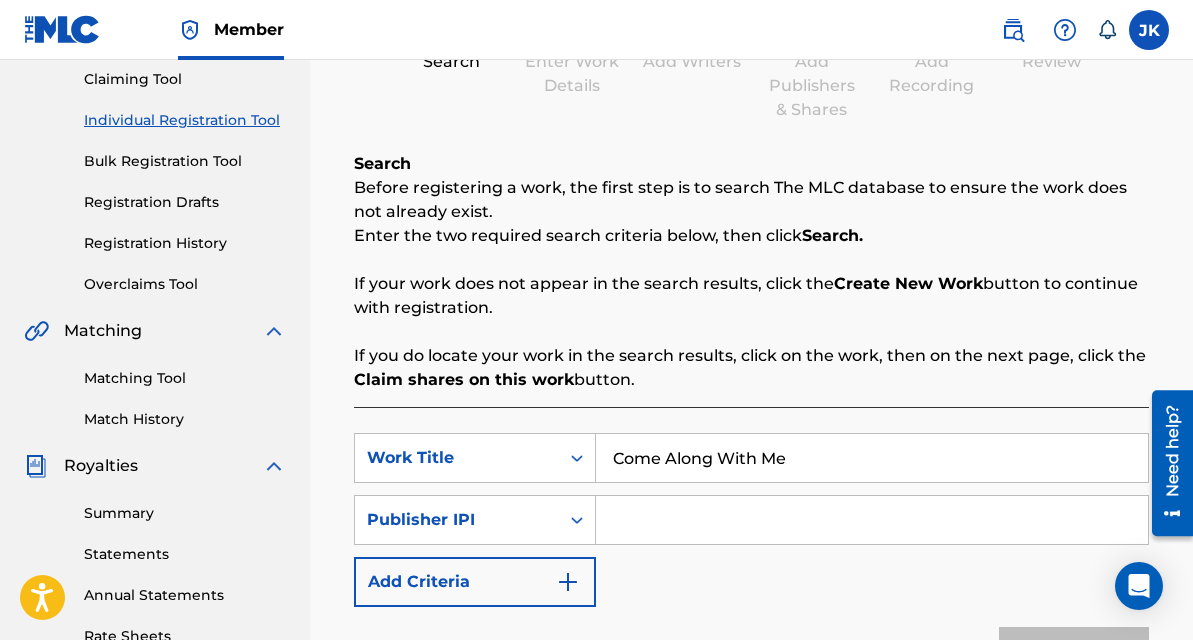 click at bounding box center (872, 520) 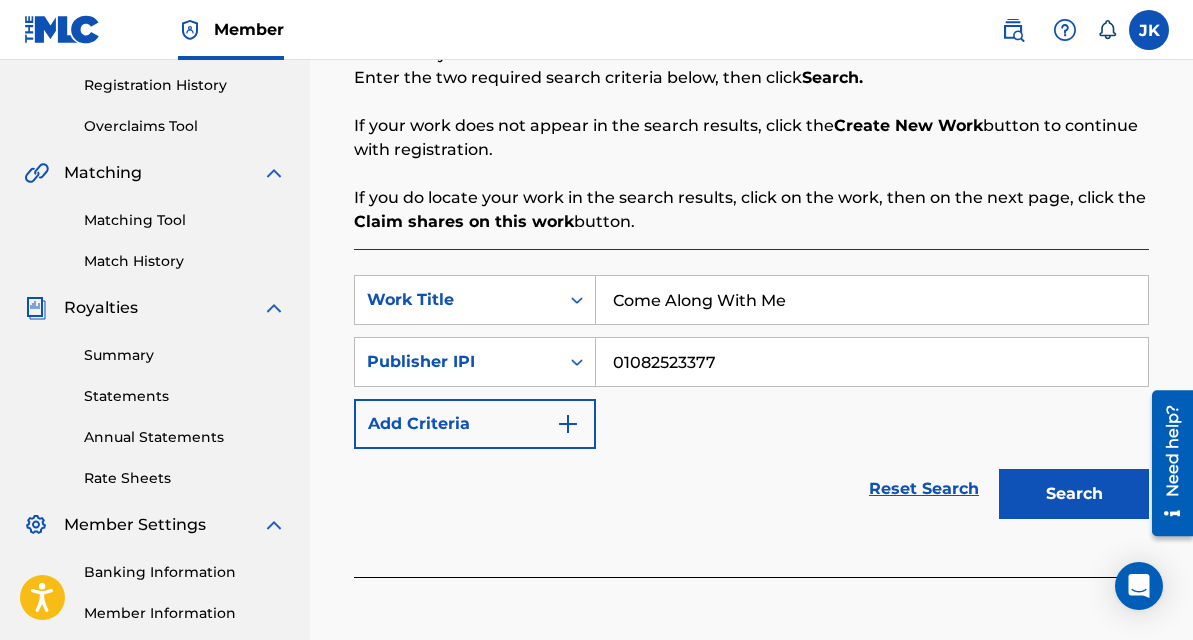 scroll, scrollTop: 378, scrollLeft: 0, axis: vertical 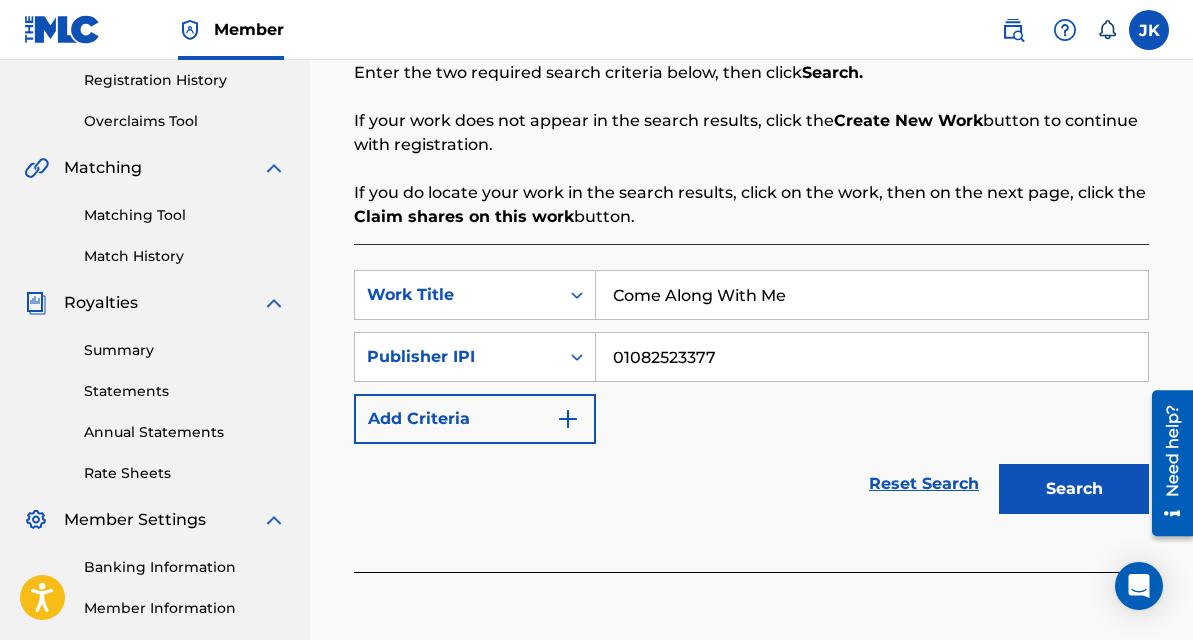 type on "01082523377" 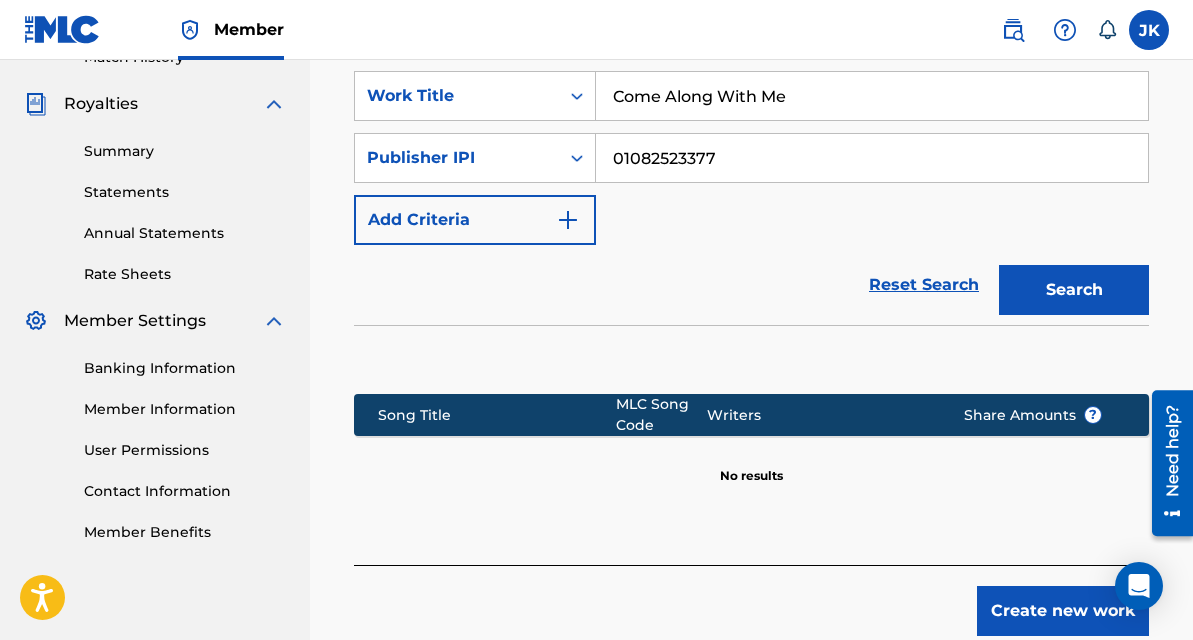 scroll, scrollTop: 665, scrollLeft: 0, axis: vertical 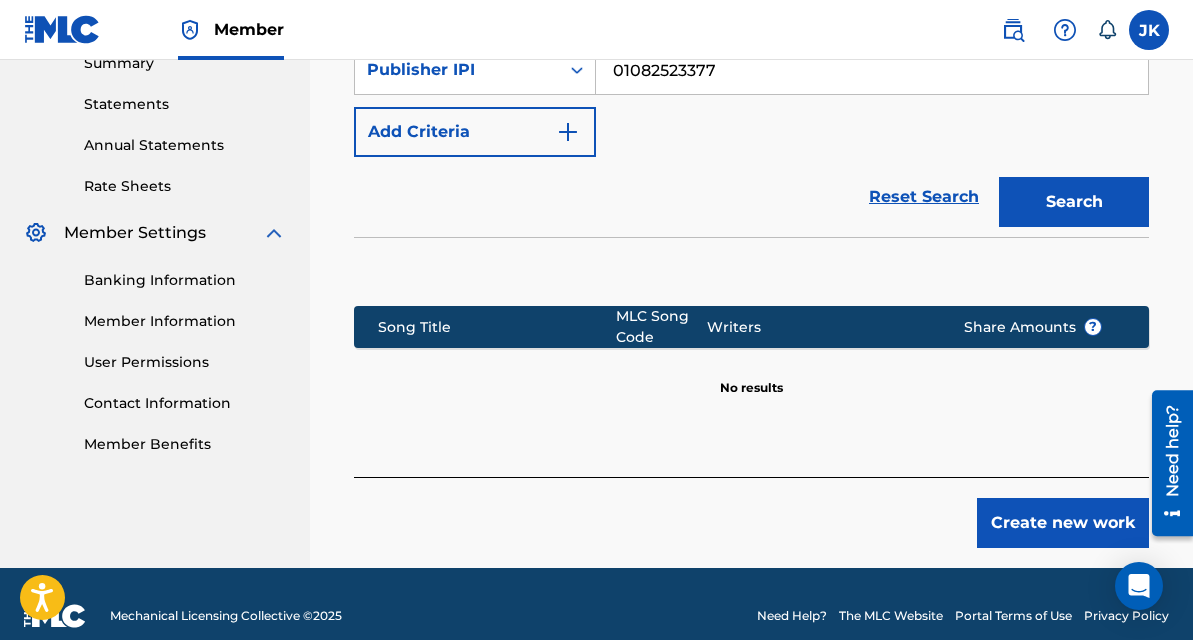 click on "Create new work" at bounding box center (1063, 523) 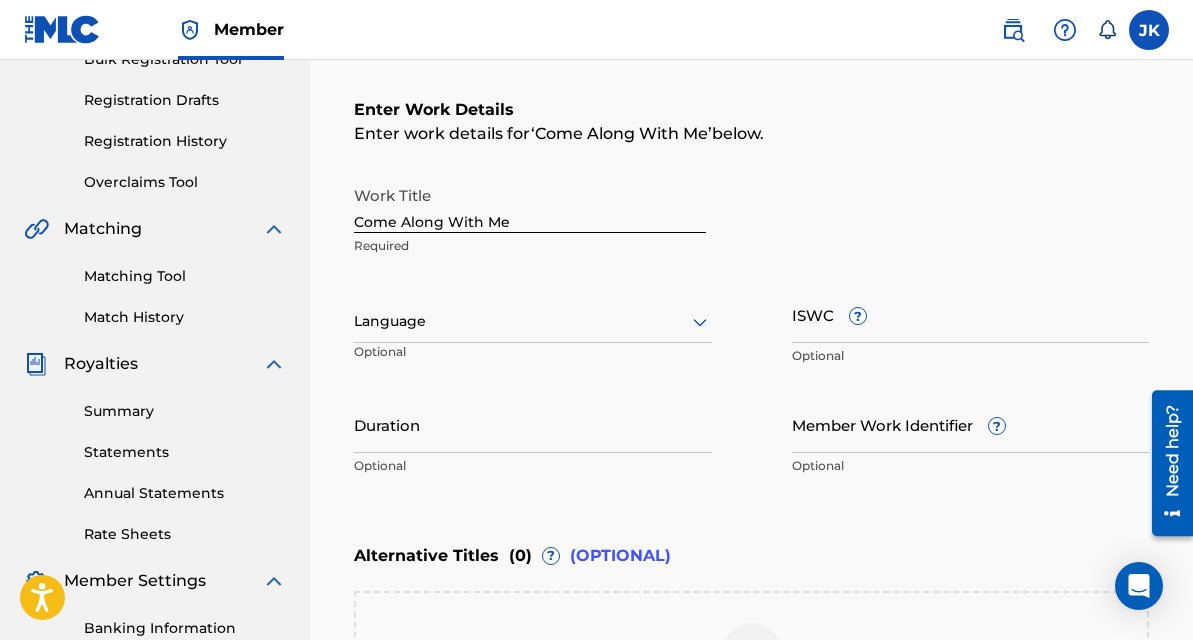 scroll, scrollTop: 350, scrollLeft: 0, axis: vertical 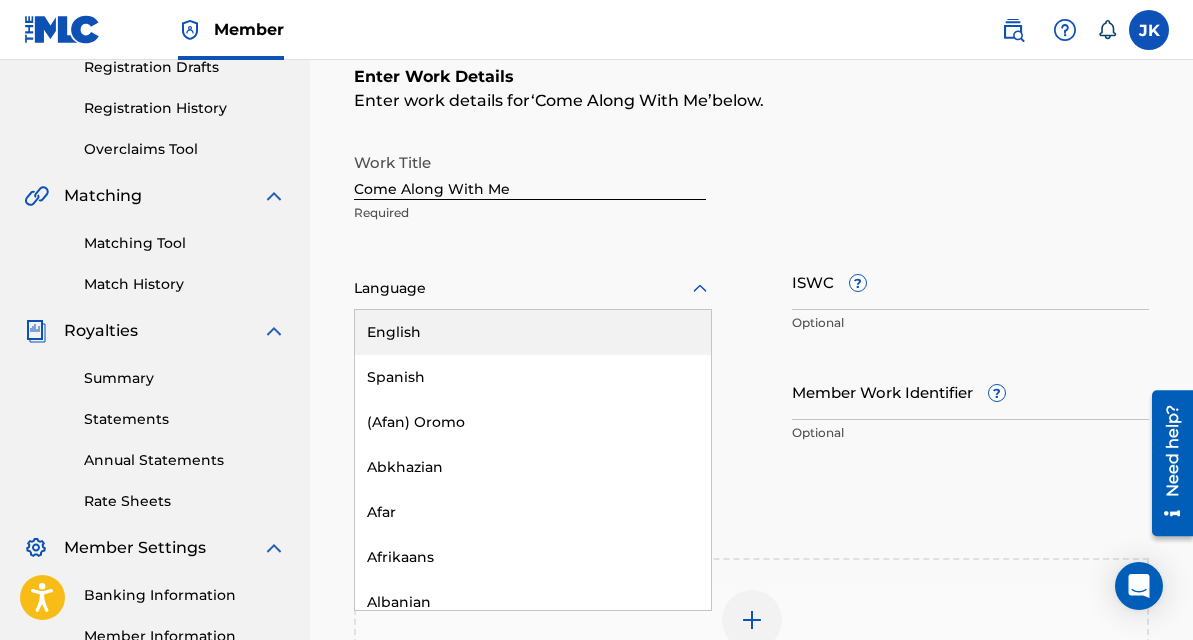 click at bounding box center [533, 288] 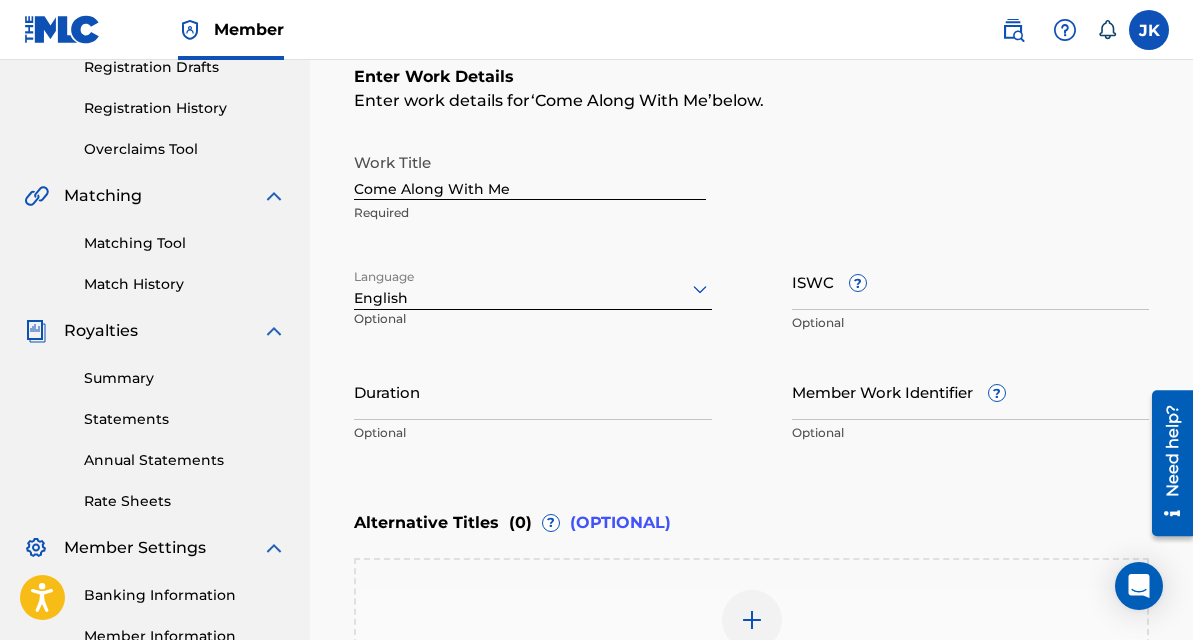 click on "Duration" at bounding box center (533, 391) 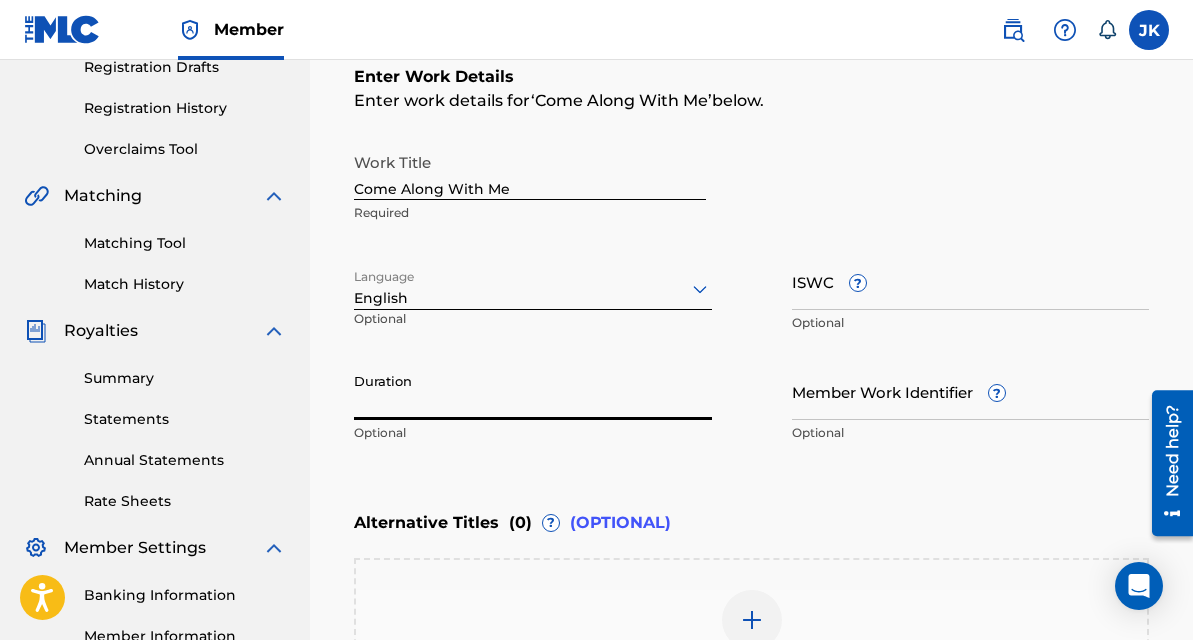 click on "ISWC   ? Optional" at bounding box center [971, 298] 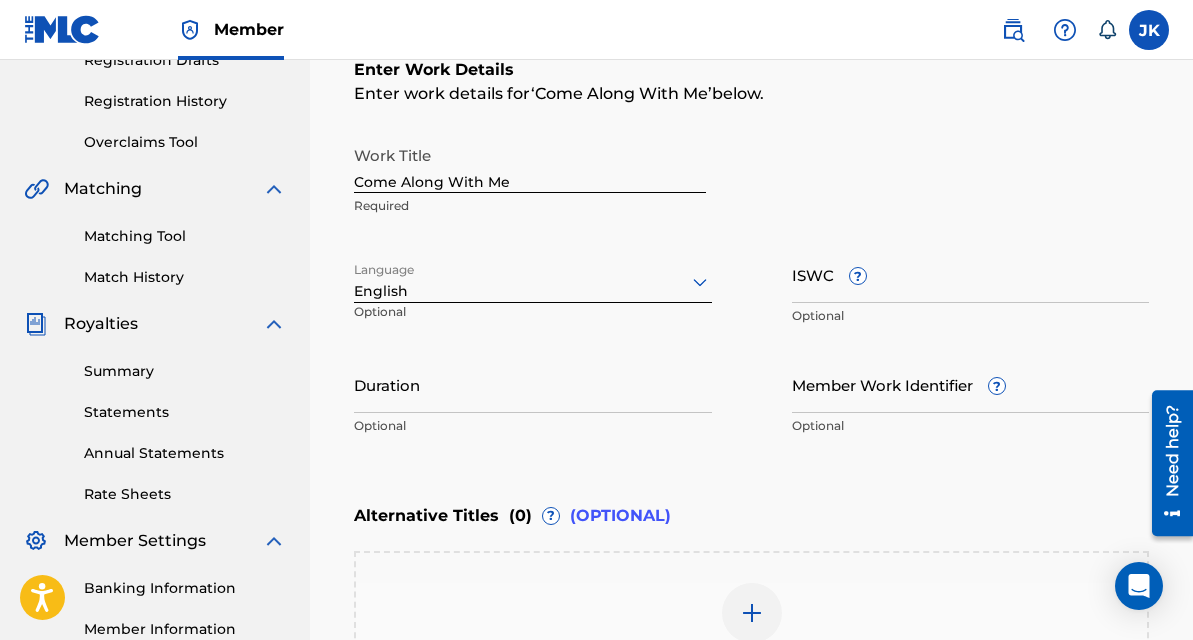 scroll, scrollTop: 356, scrollLeft: 0, axis: vertical 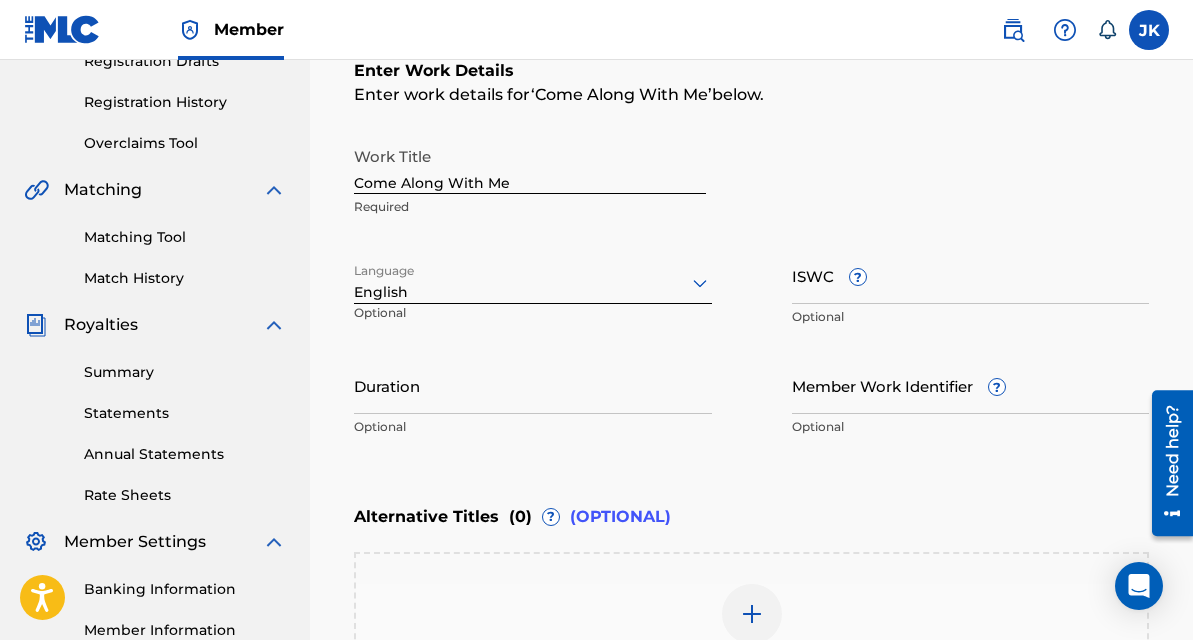 click on "Duration" at bounding box center [533, 385] 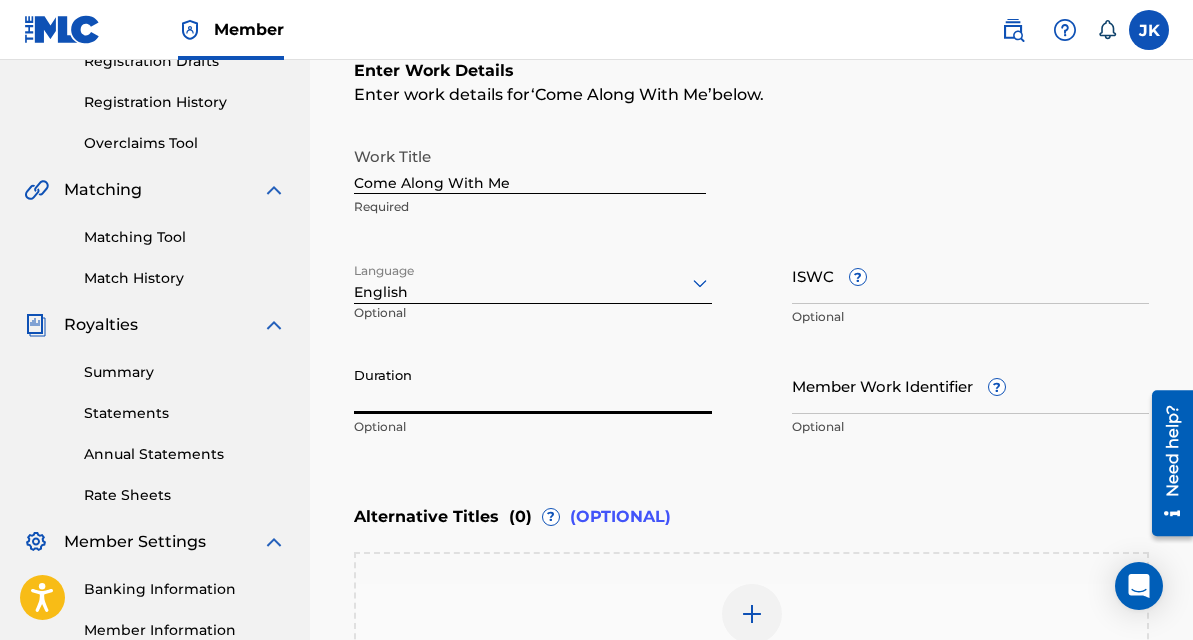 type on "2" 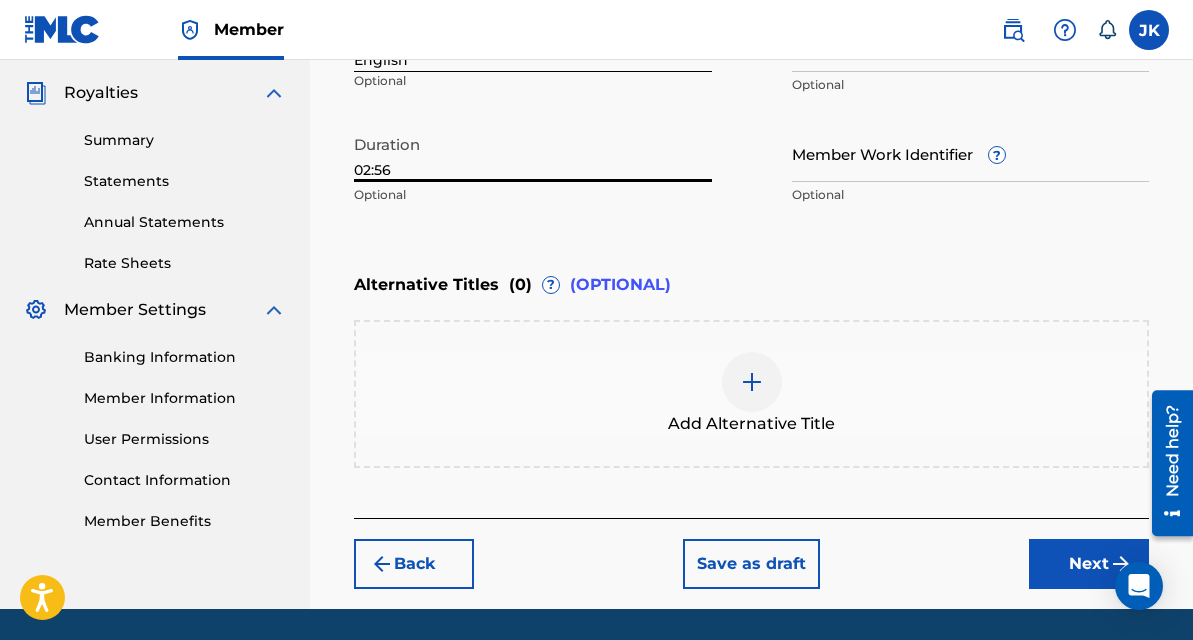 scroll, scrollTop: 652, scrollLeft: 0, axis: vertical 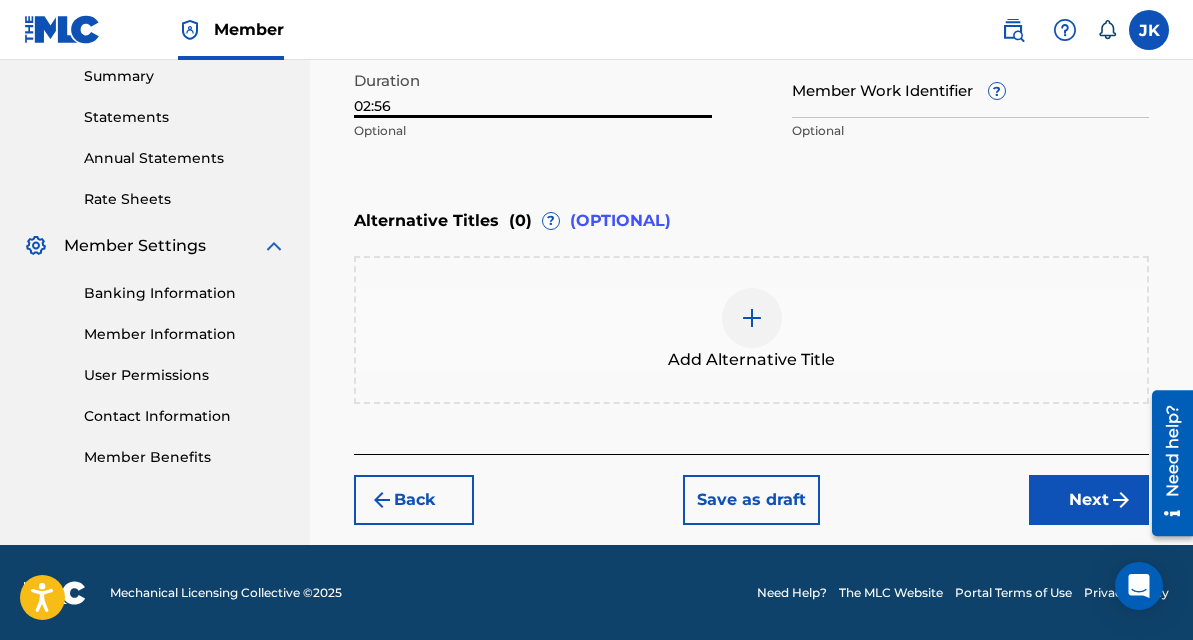 type on "02:56" 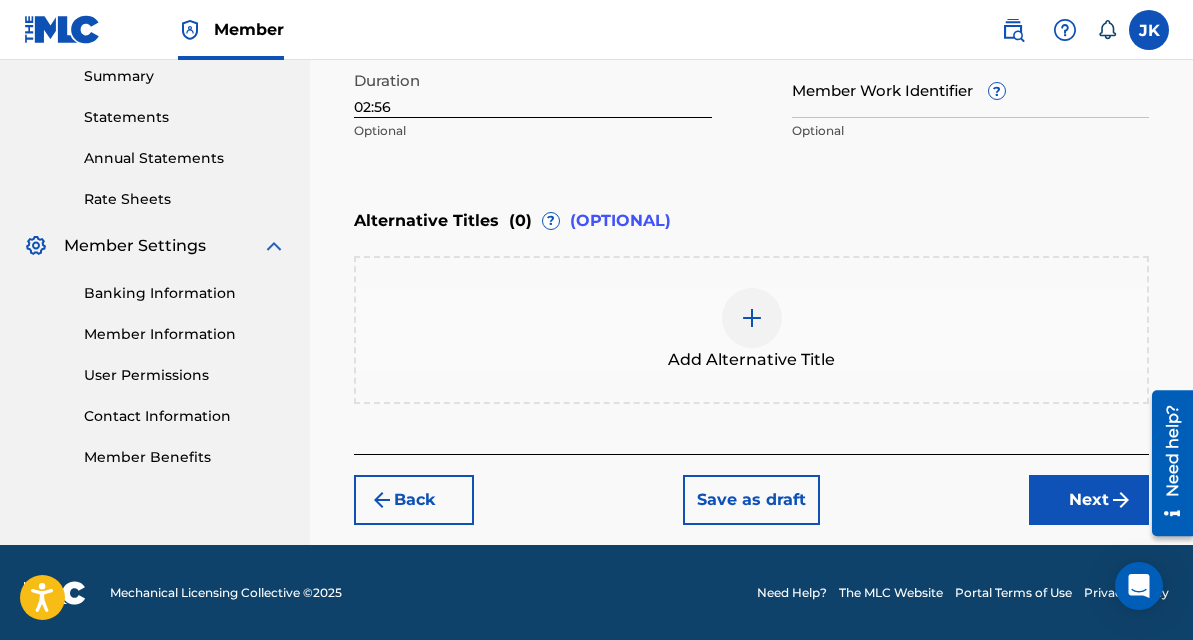 click on "Next" at bounding box center (1089, 500) 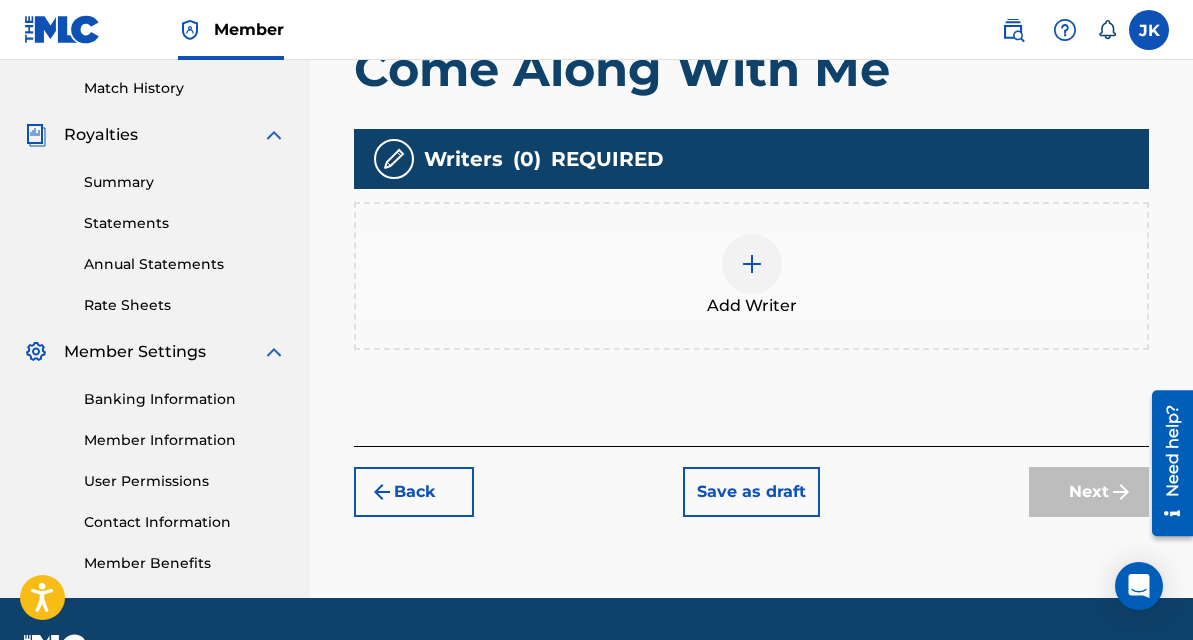 scroll, scrollTop: 550, scrollLeft: 0, axis: vertical 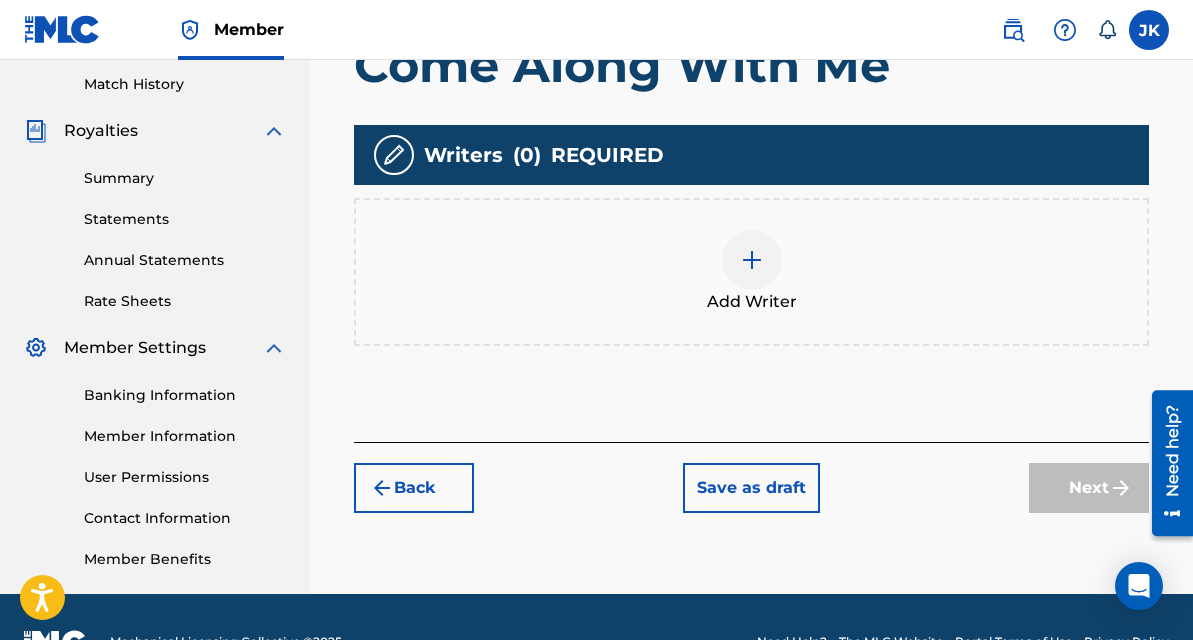 click at bounding box center (752, 260) 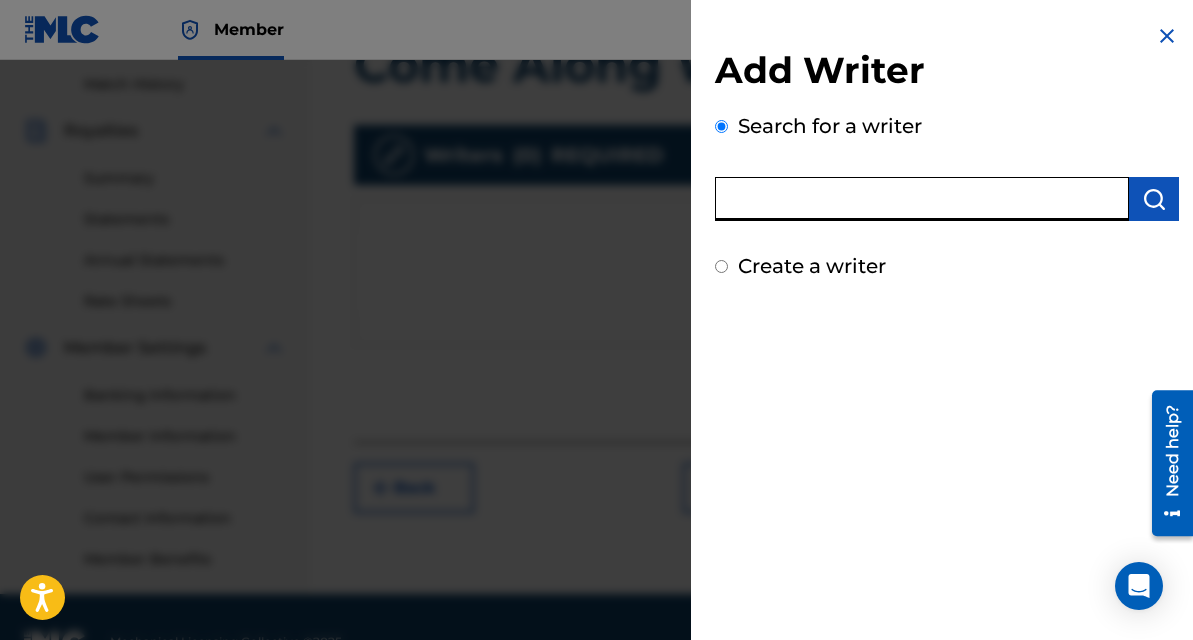 click at bounding box center [922, 199] 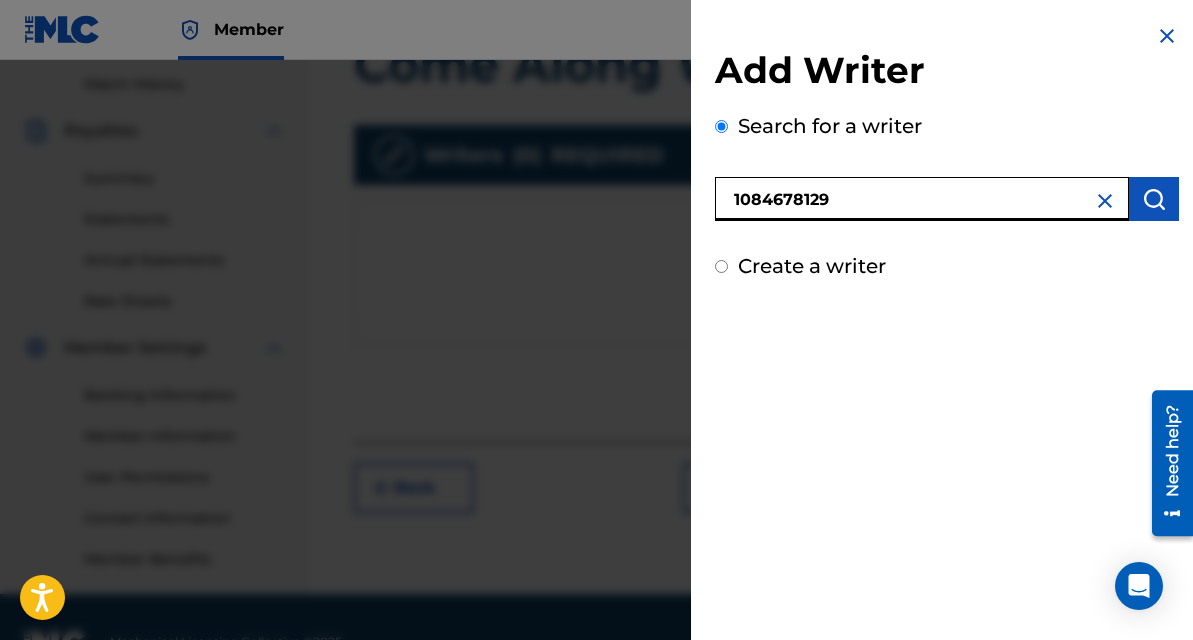 click at bounding box center (1154, 199) 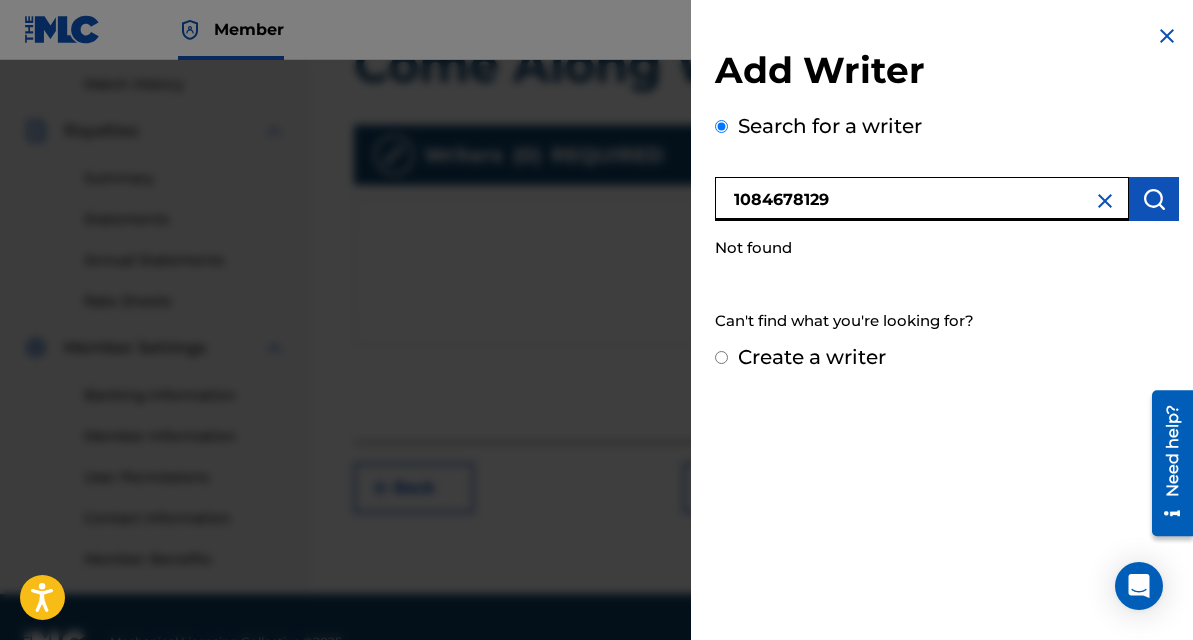 drag, startPoint x: 878, startPoint y: 200, endPoint x: 687, endPoint y: 200, distance: 191 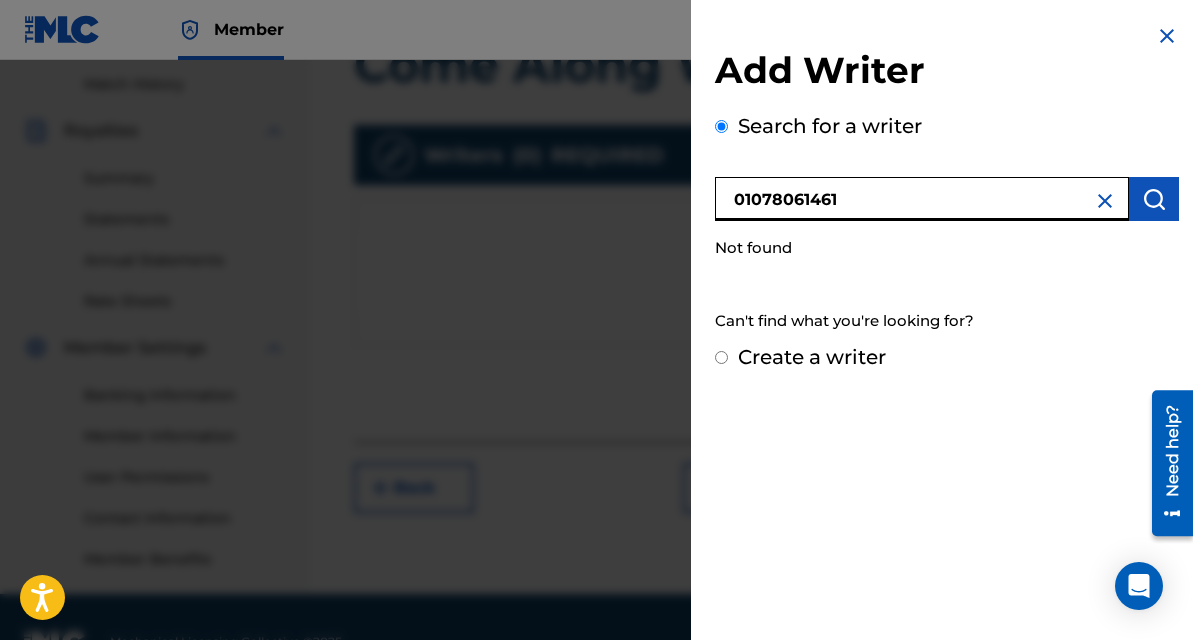 type on "01078061461" 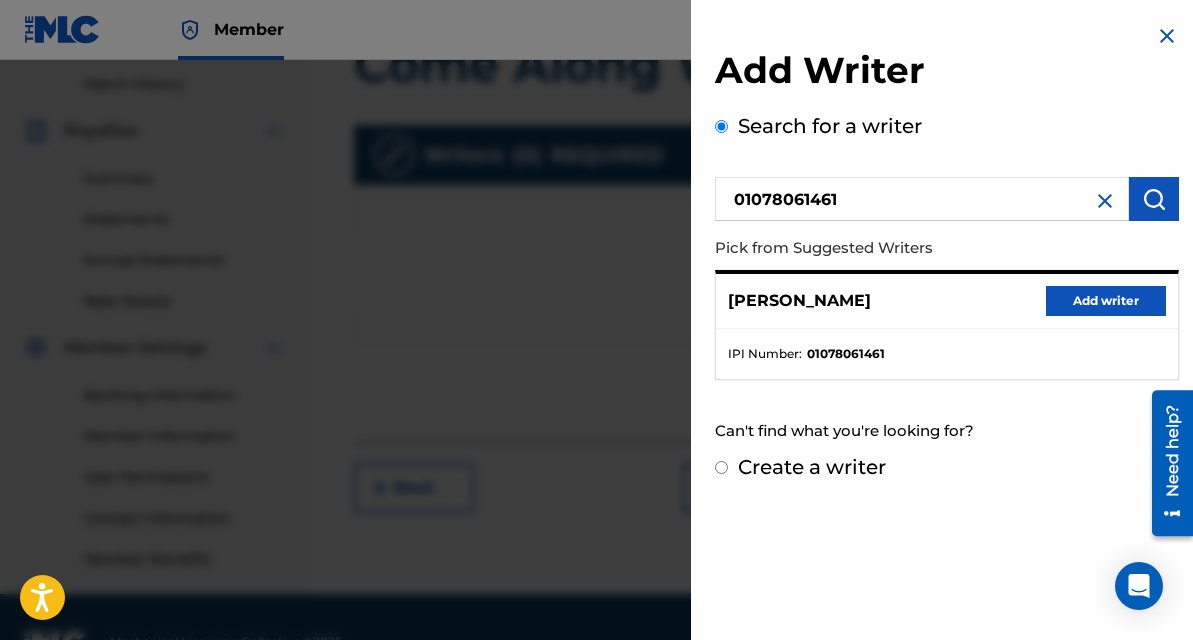 click on "Add writer" at bounding box center (1106, 301) 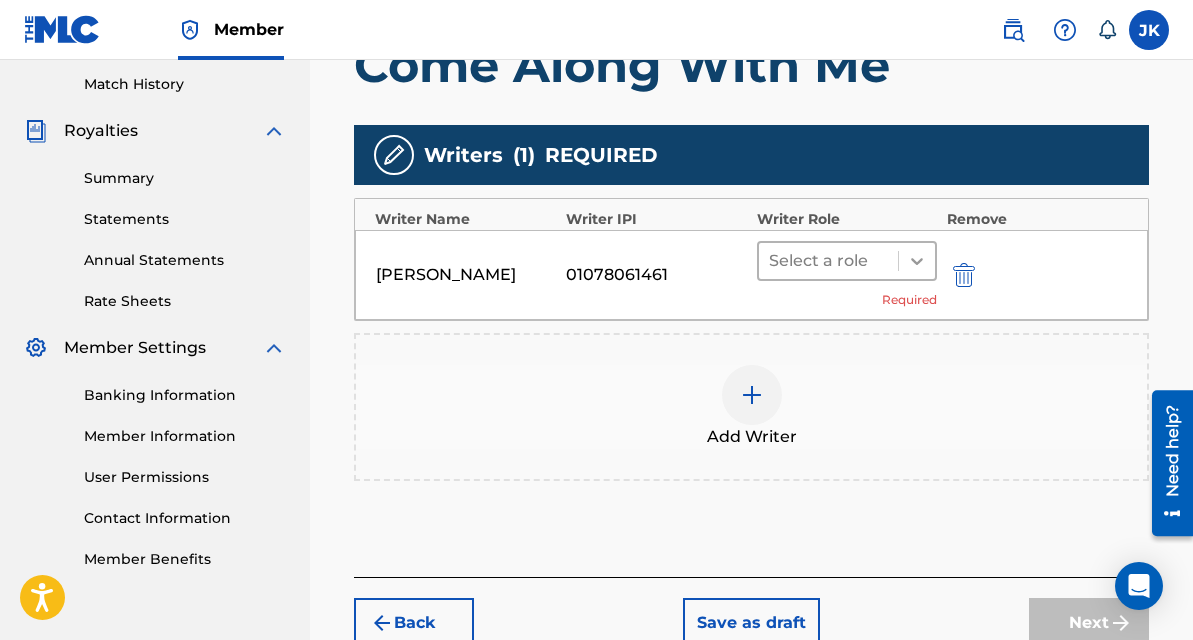 click 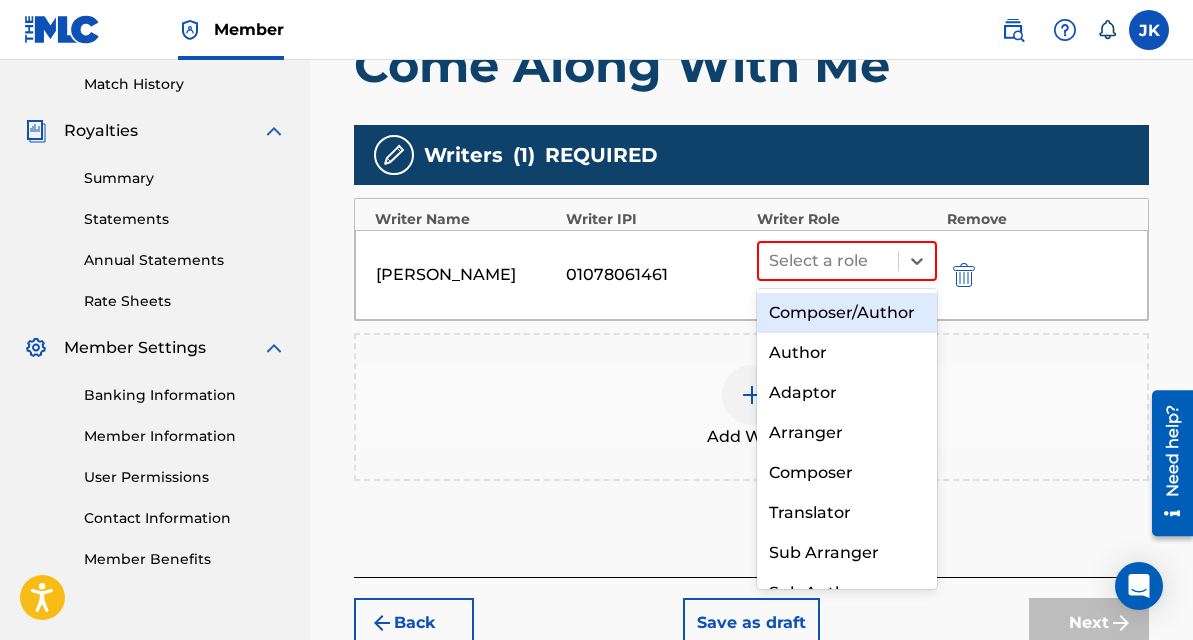 click on "Composer/Author" at bounding box center (847, 313) 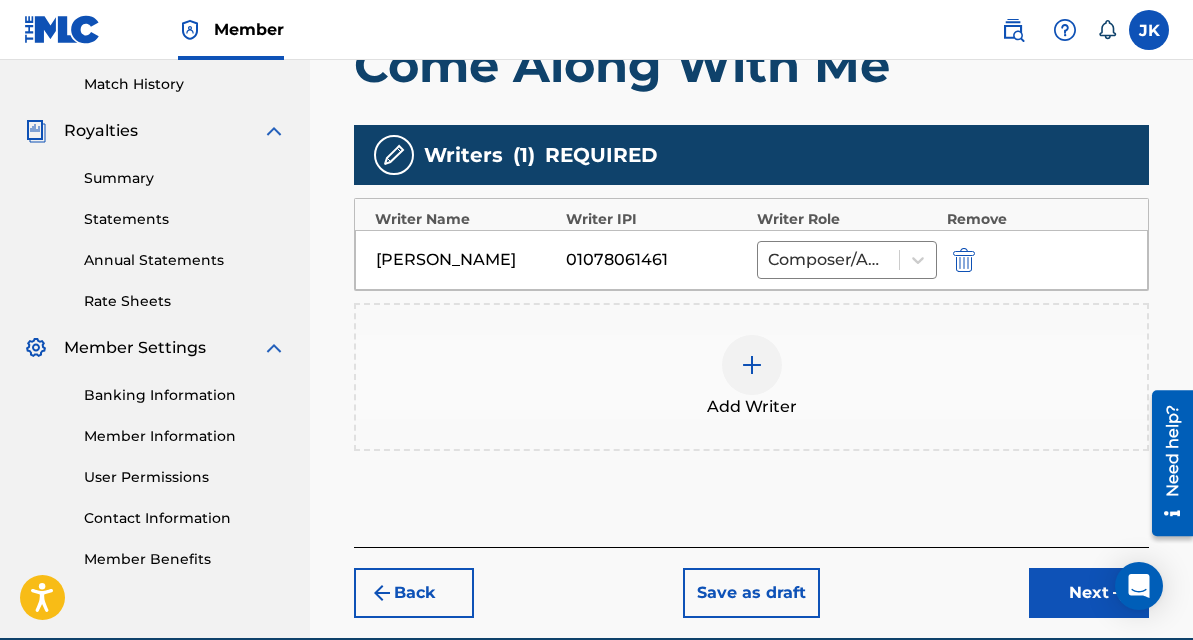 click at bounding box center (752, 365) 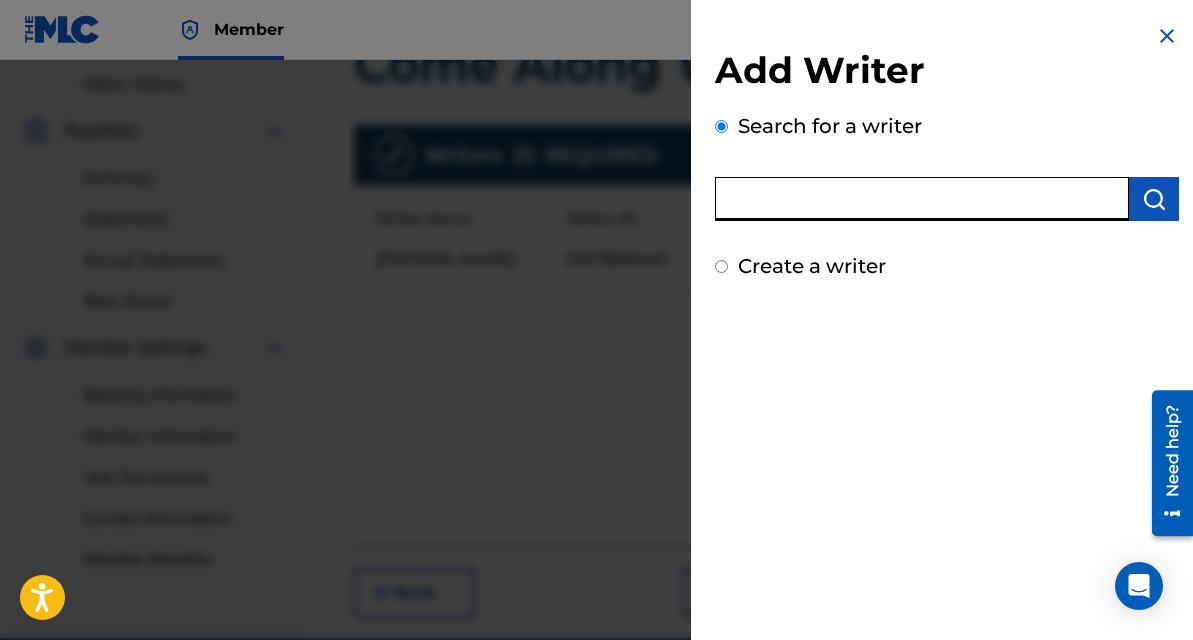 click at bounding box center [922, 199] 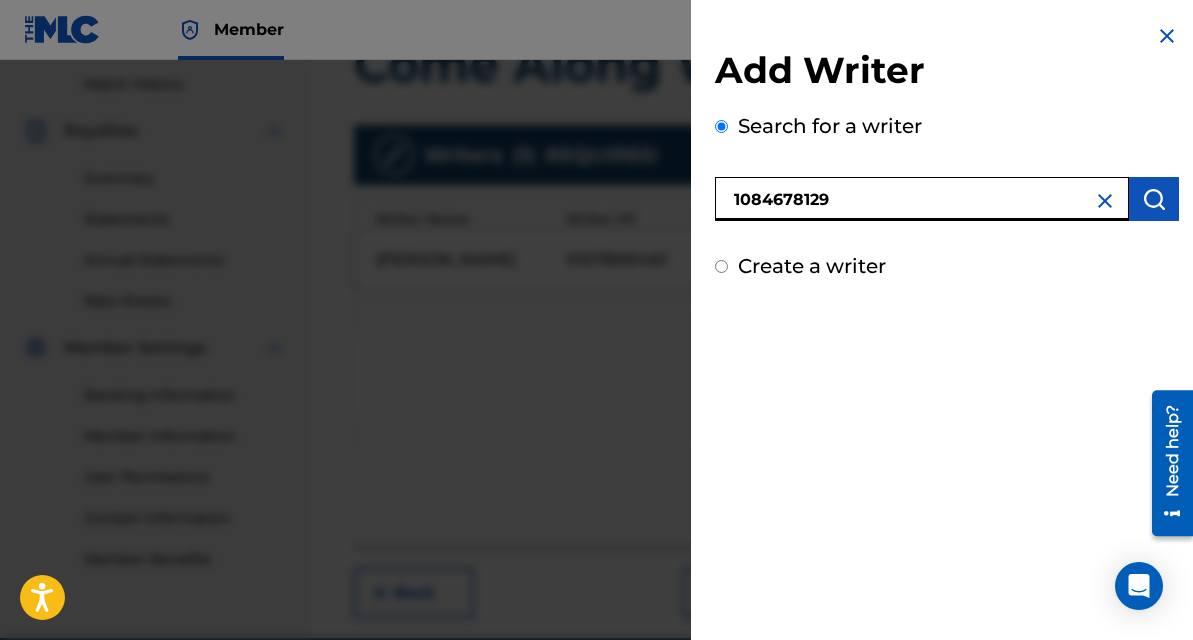 click at bounding box center (1154, 199) 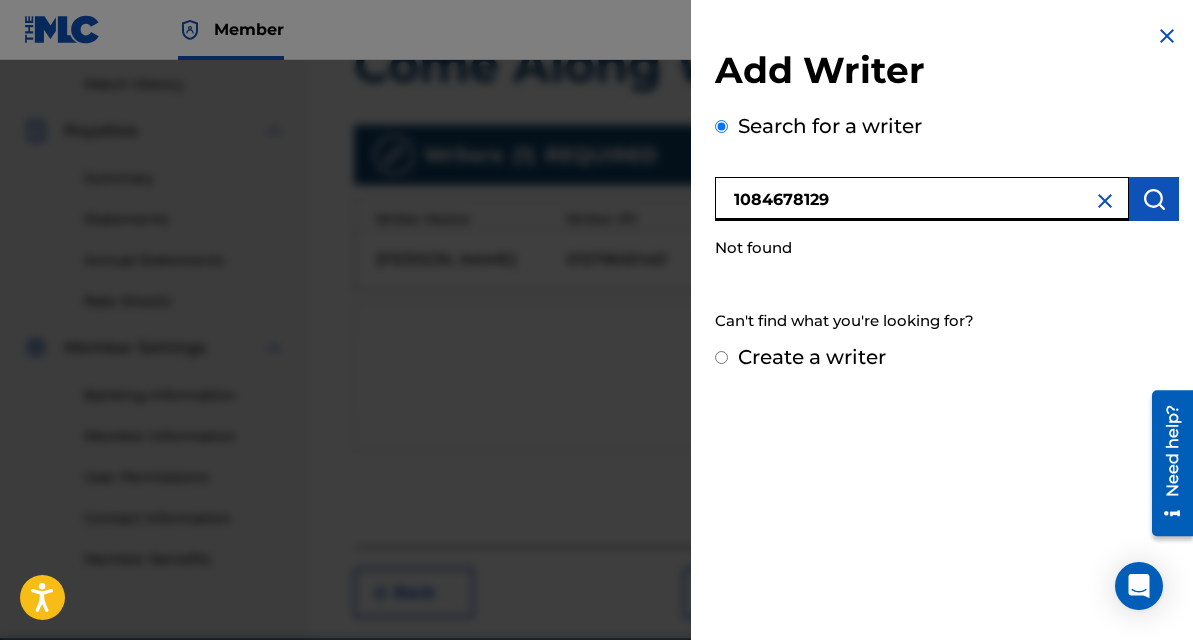 drag, startPoint x: 865, startPoint y: 201, endPoint x: 680, endPoint y: 200, distance: 185.0027 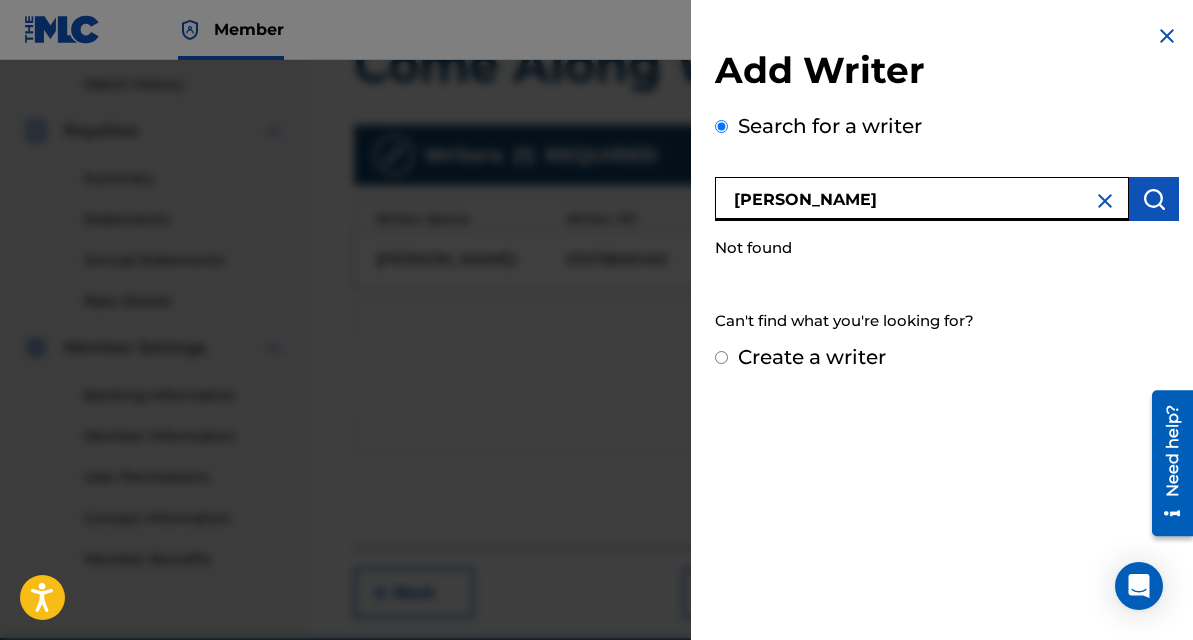 type on "[PERSON_NAME]" 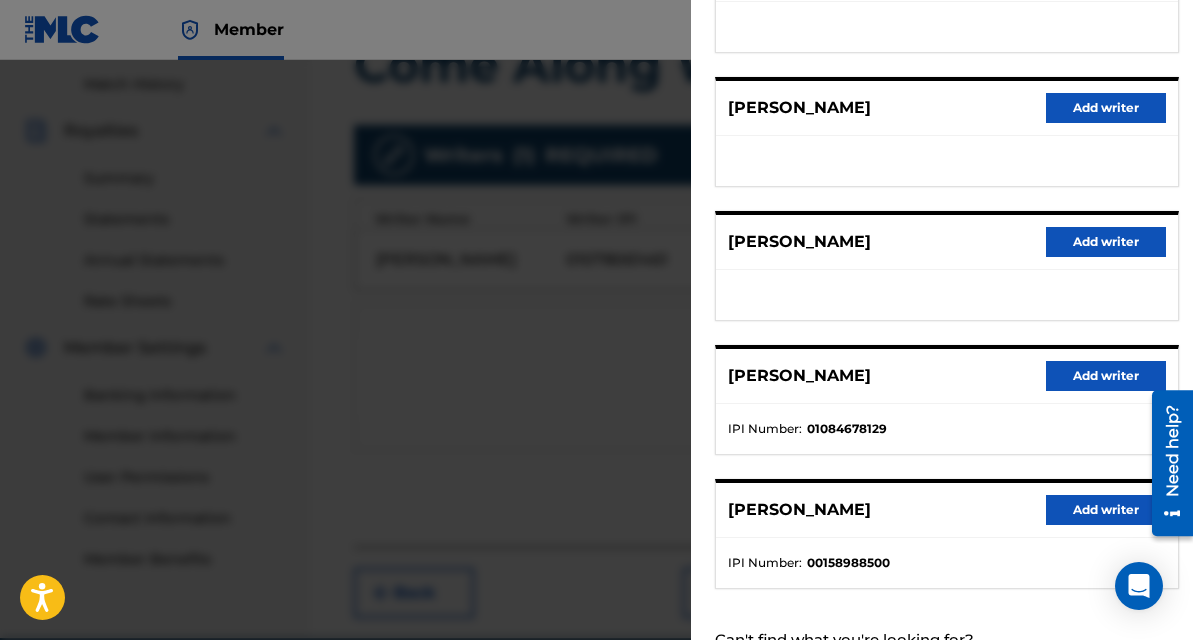 scroll, scrollTop: 402, scrollLeft: 0, axis: vertical 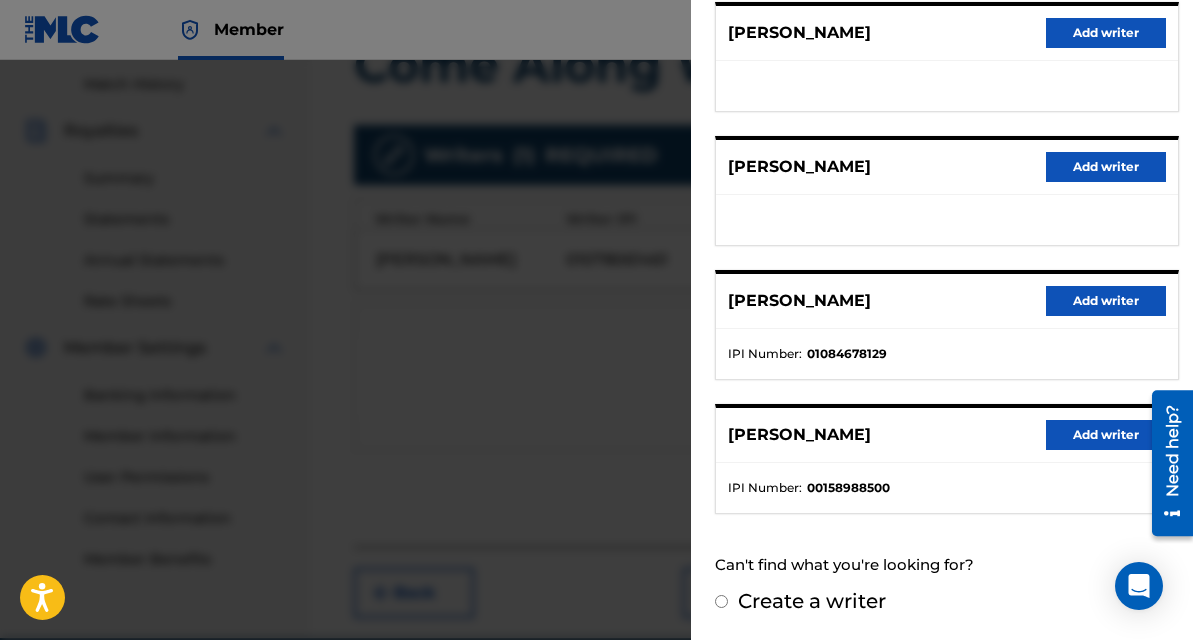 click on "Add writer" at bounding box center (1106, 301) 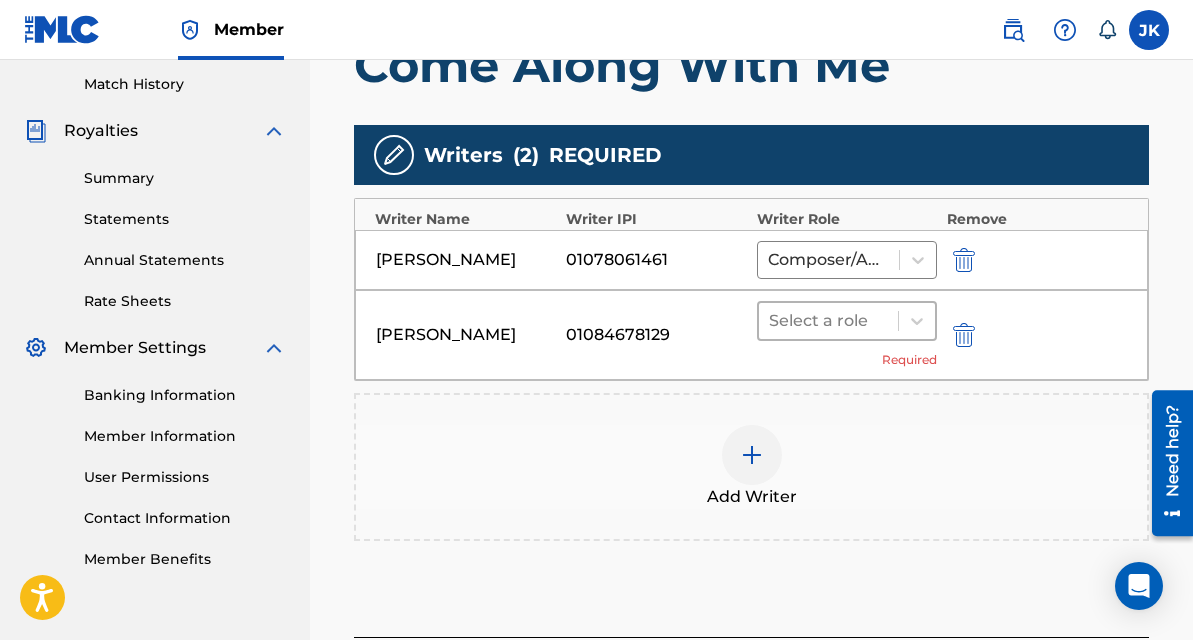 click on "Select a role" at bounding box center [828, 321] 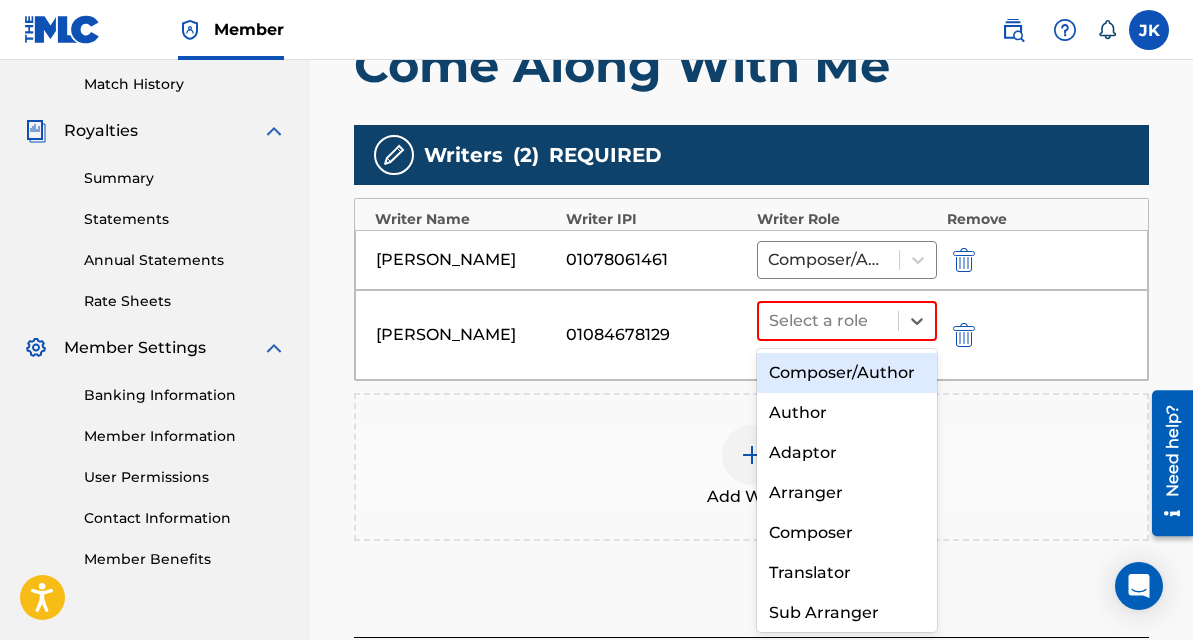 click on "Composer/Author" at bounding box center (847, 373) 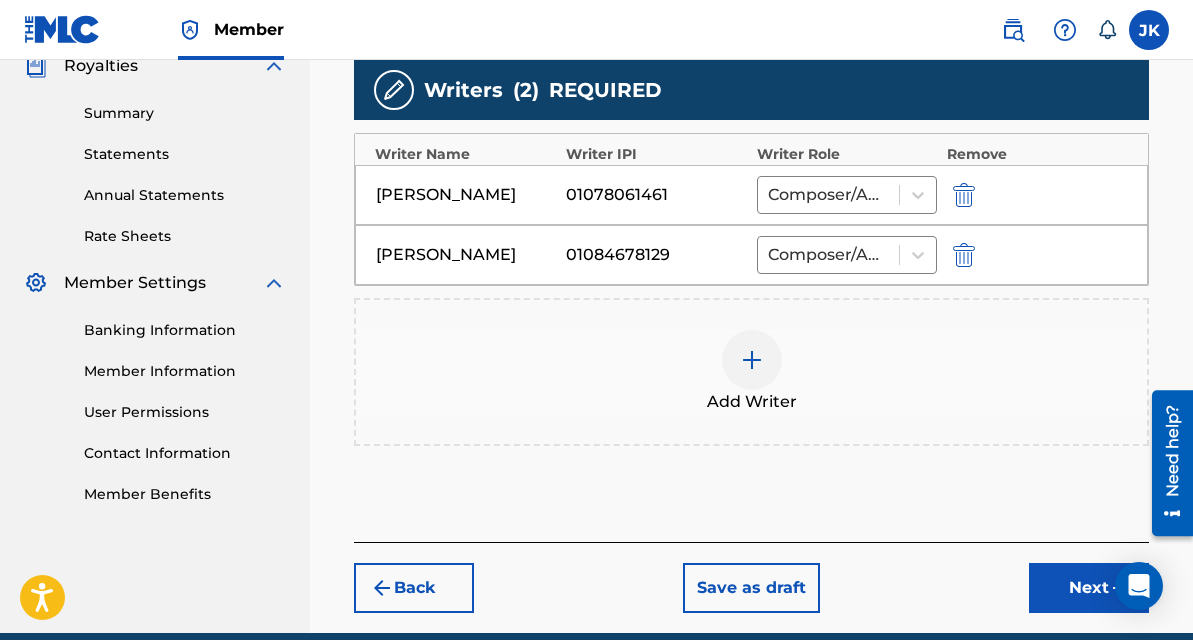 scroll, scrollTop: 704, scrollLeft: 0, axis: vertical 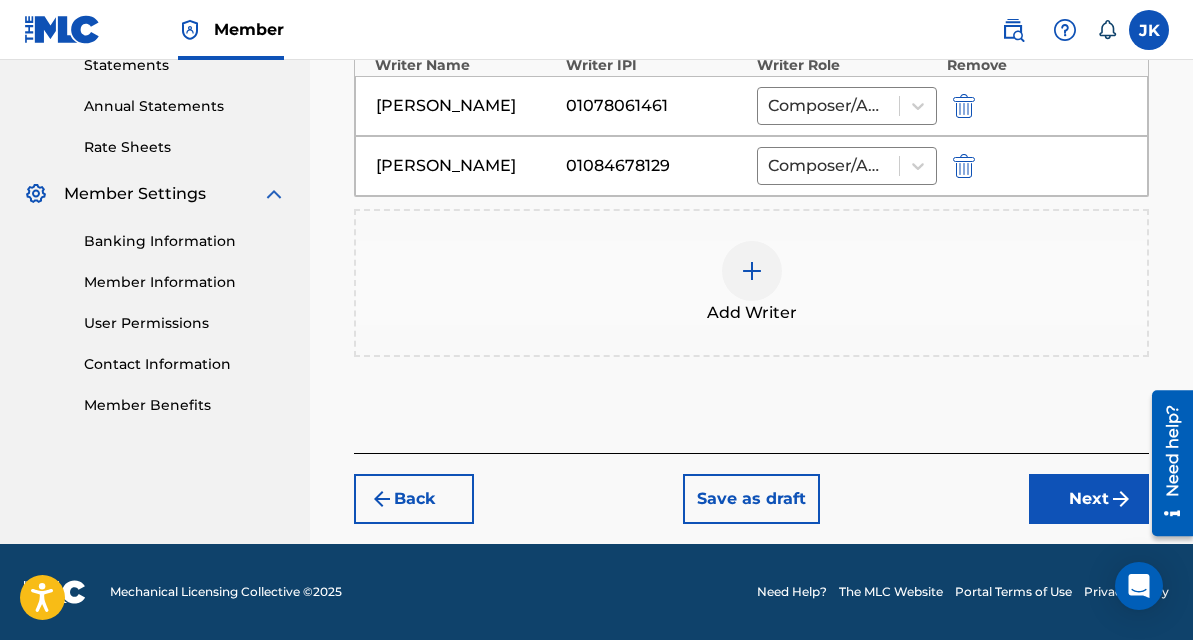 click on "Next" at bounding box center [1089, 499] 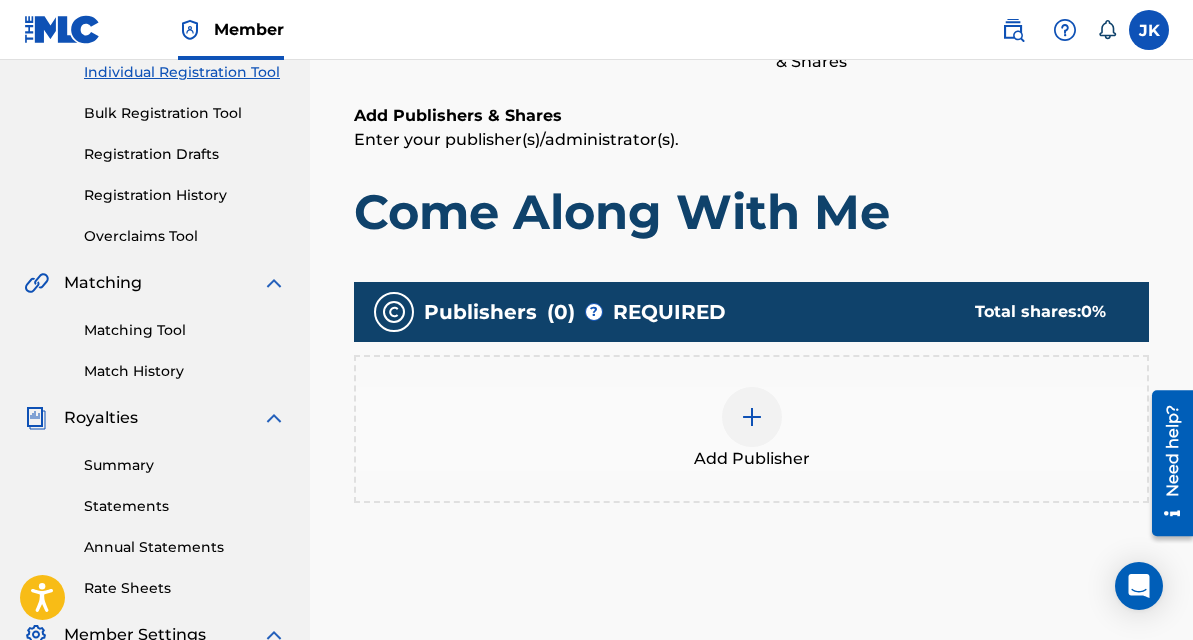 scroll, scrollTop: 264, scrollLeft: 0, axis: vertical 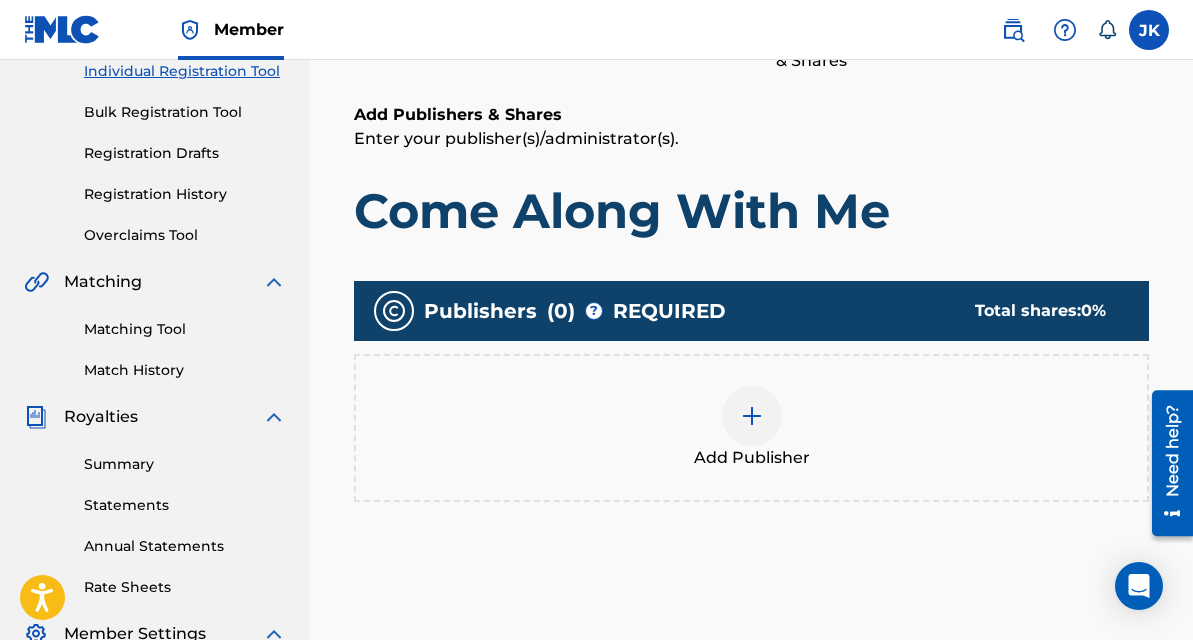 click at bounding box center [752, 416] 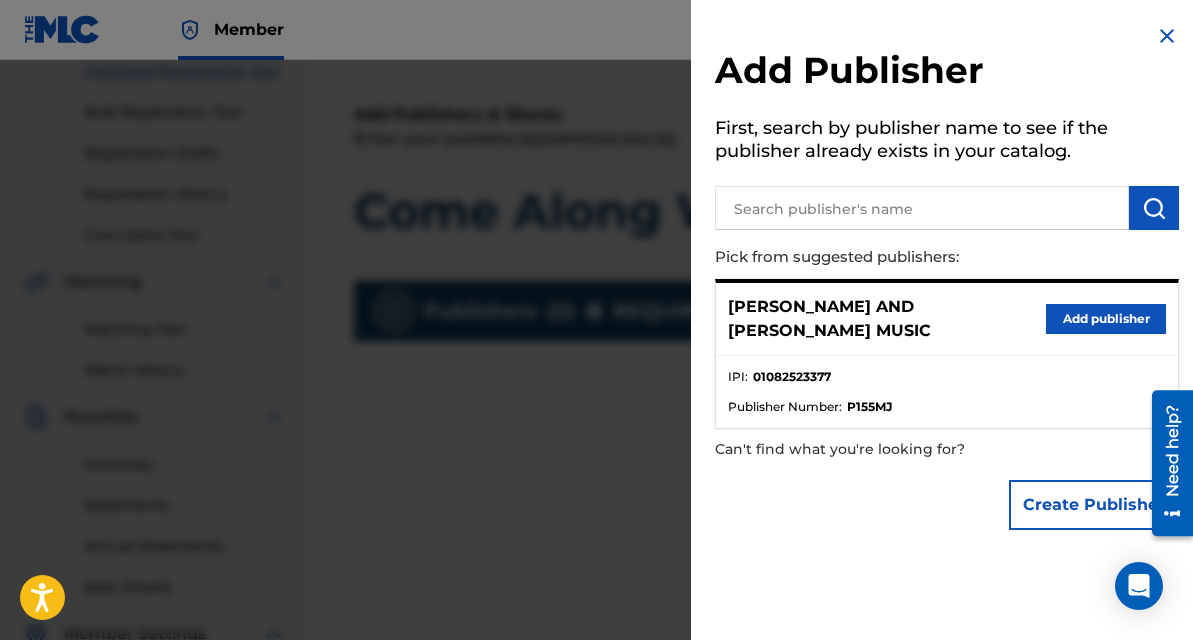 click on "Add publisher" at bounding box center (1106, 319) 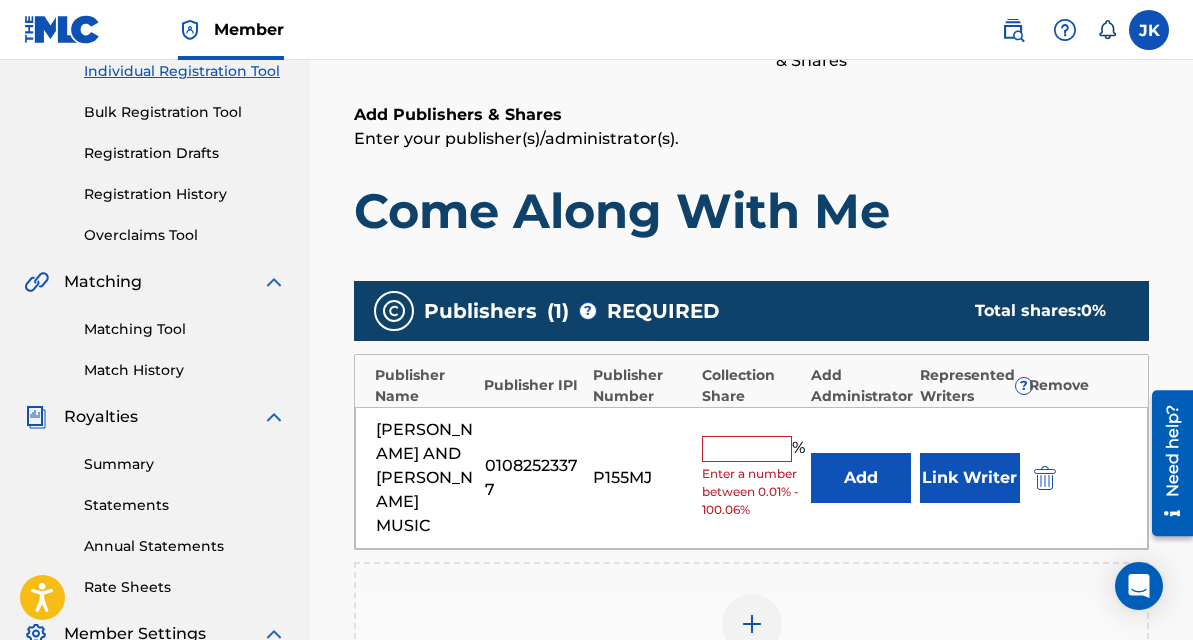 click at bounding box center (747, 449) 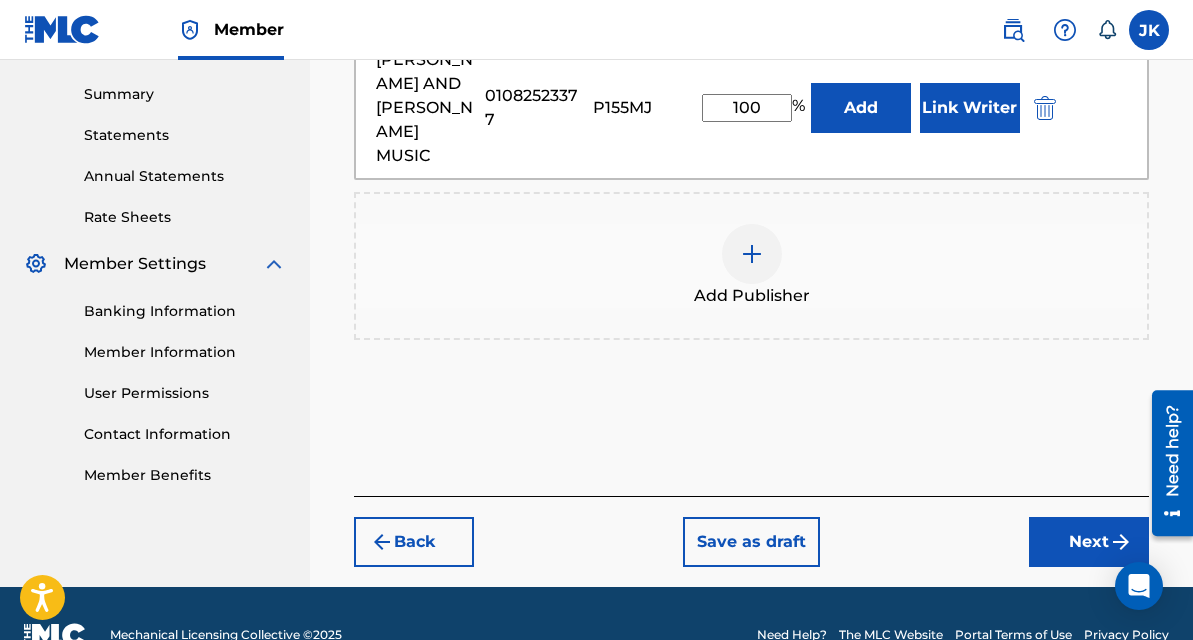 scroll, scrollTop: 653, scrollLeft: 0, axis: vertical 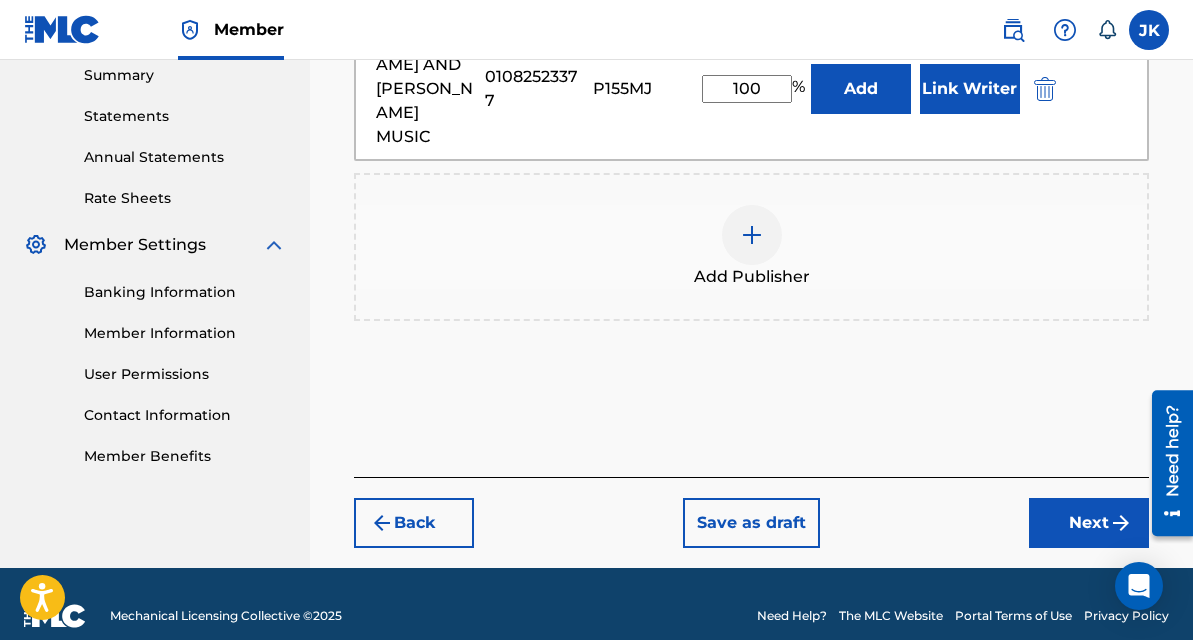 type on "100" 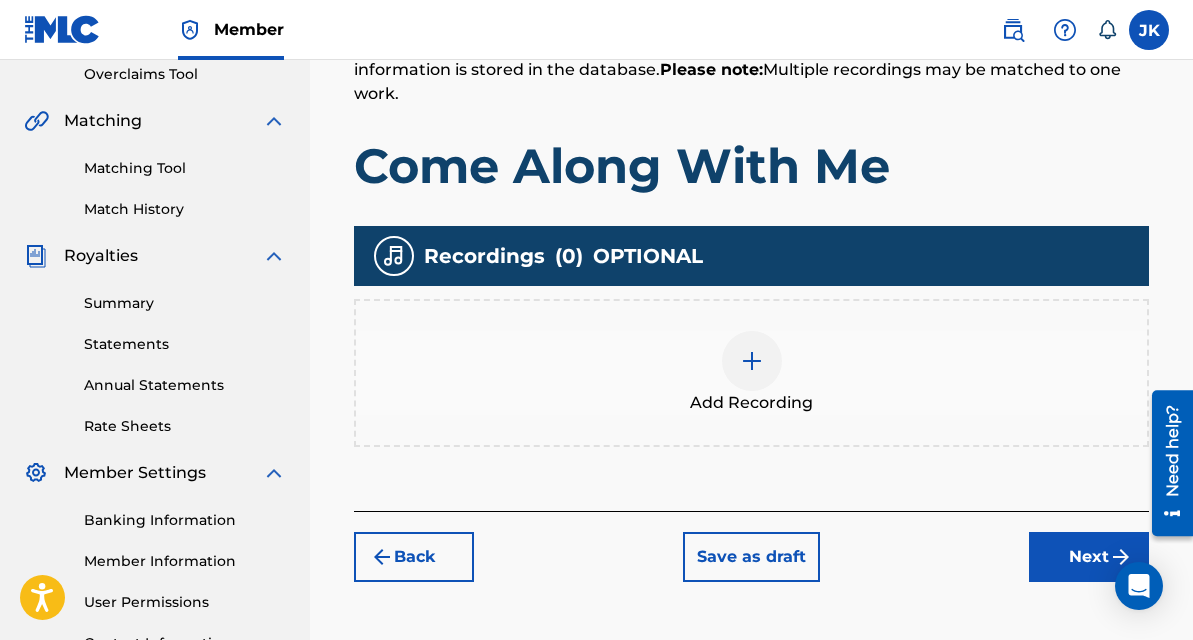 scroll, scrollTop: 427, scrollLeft: 0, axis: vertical 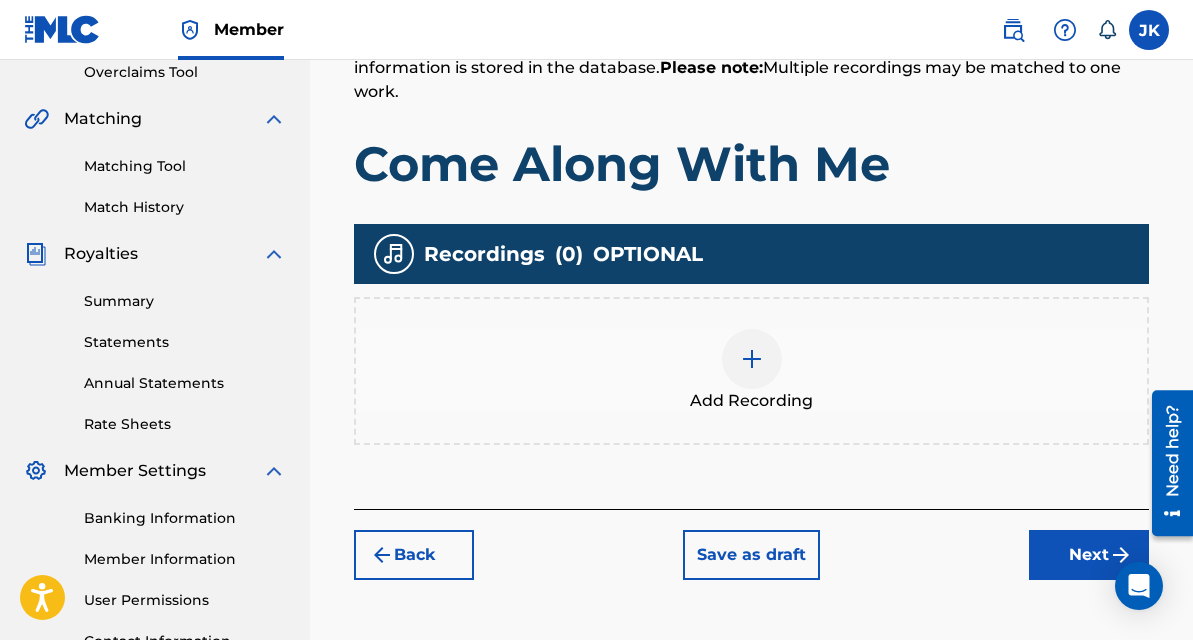 click at bounding box center [752, 359] 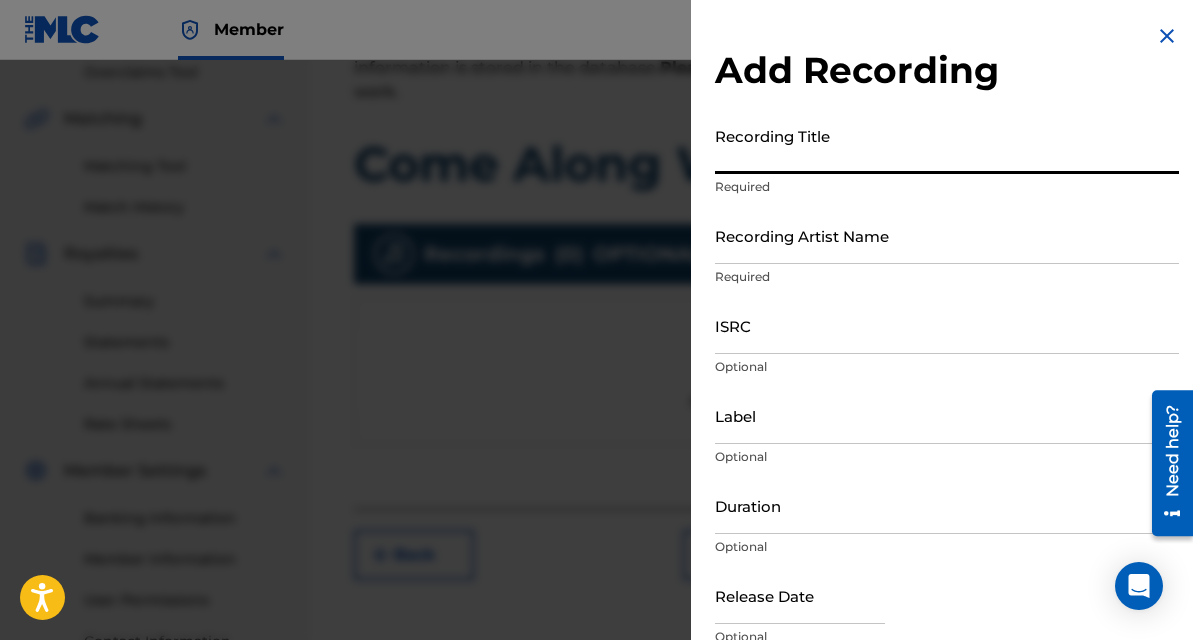 click on "Recording Title" at bounding box center [947, 145] 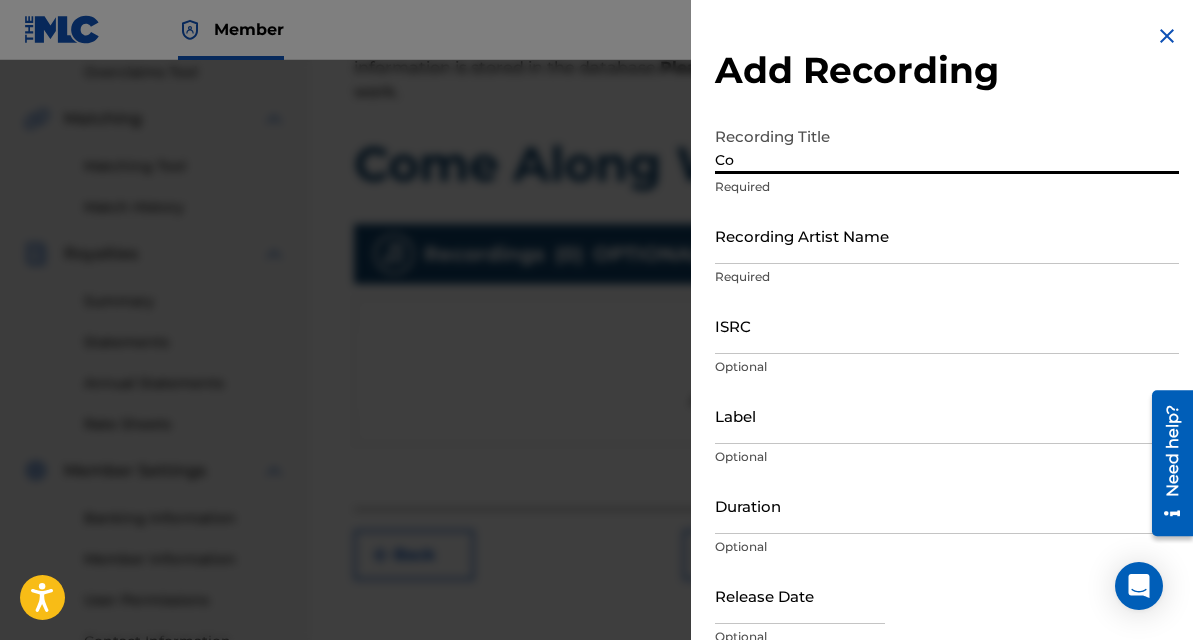 type on "C" 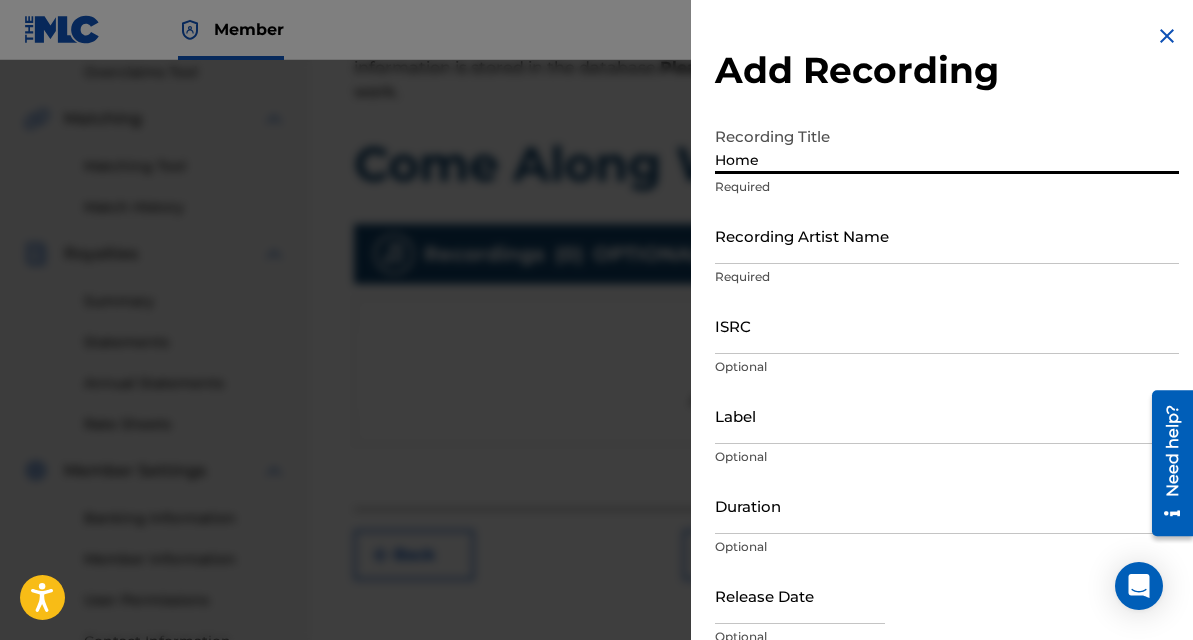 type on "Home" 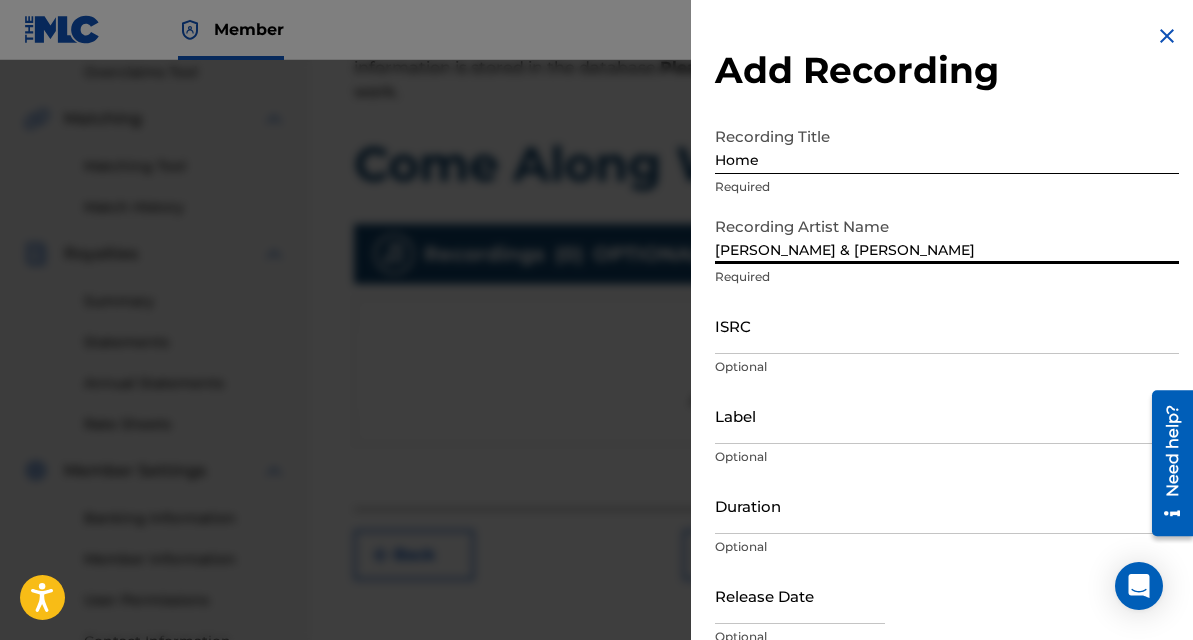 type on "[PERSON_NAME] & [PERSON_NAME]" 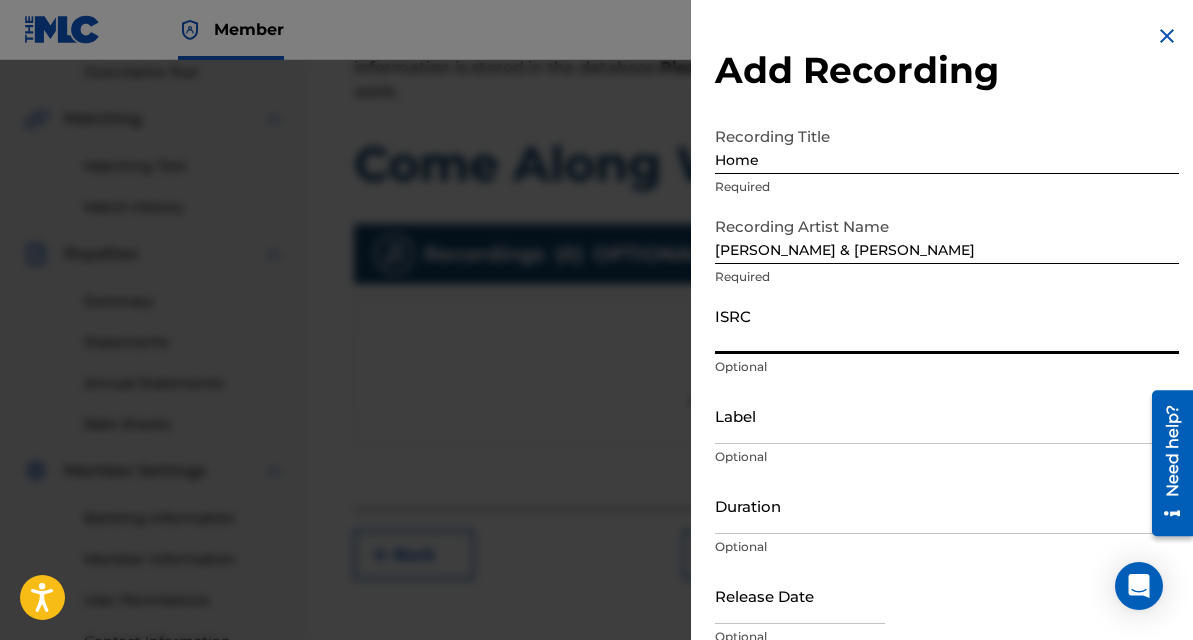click on "ISRC" at bounding box center (947, 325) 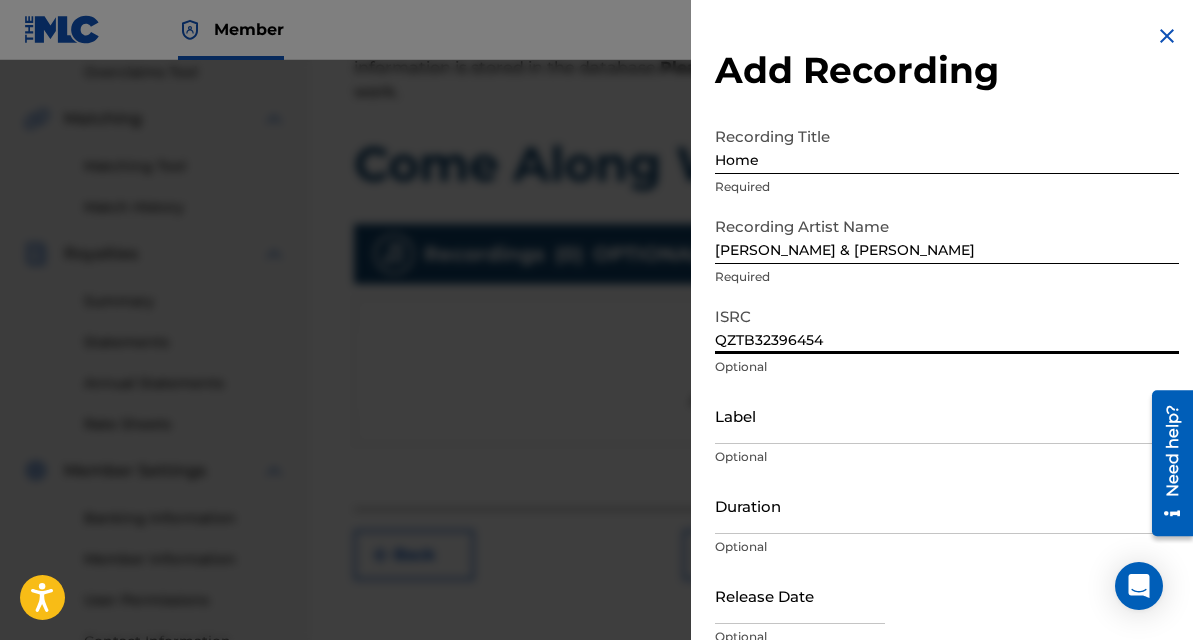 type on "QZTB32396454" 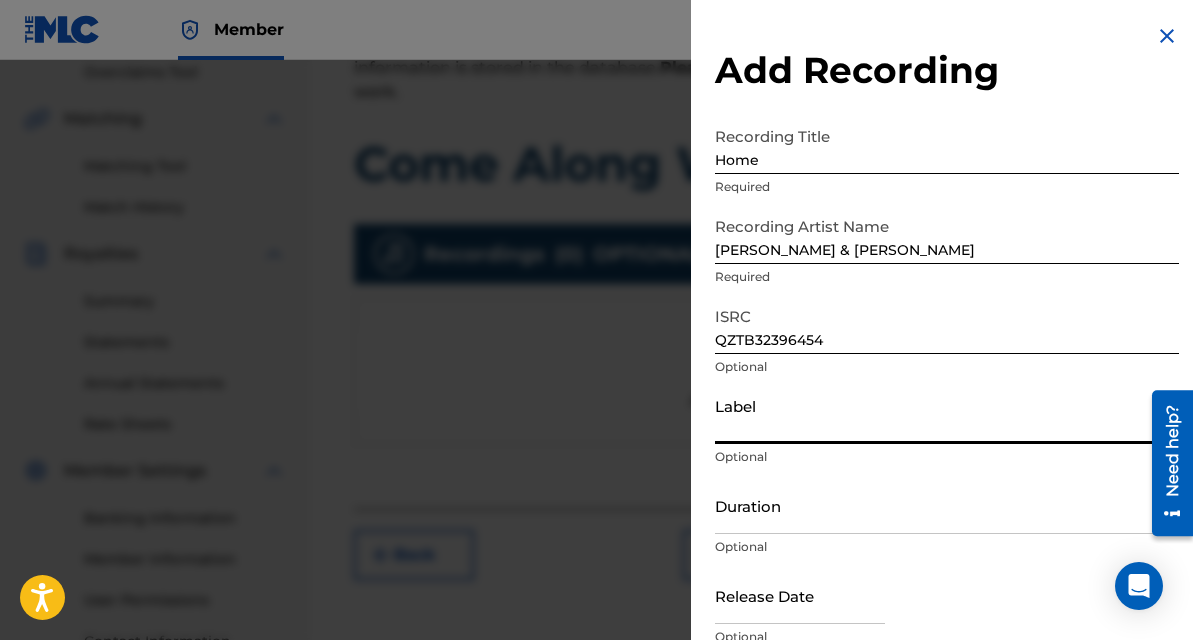 click on "Label" at bounding box center (947, 415) 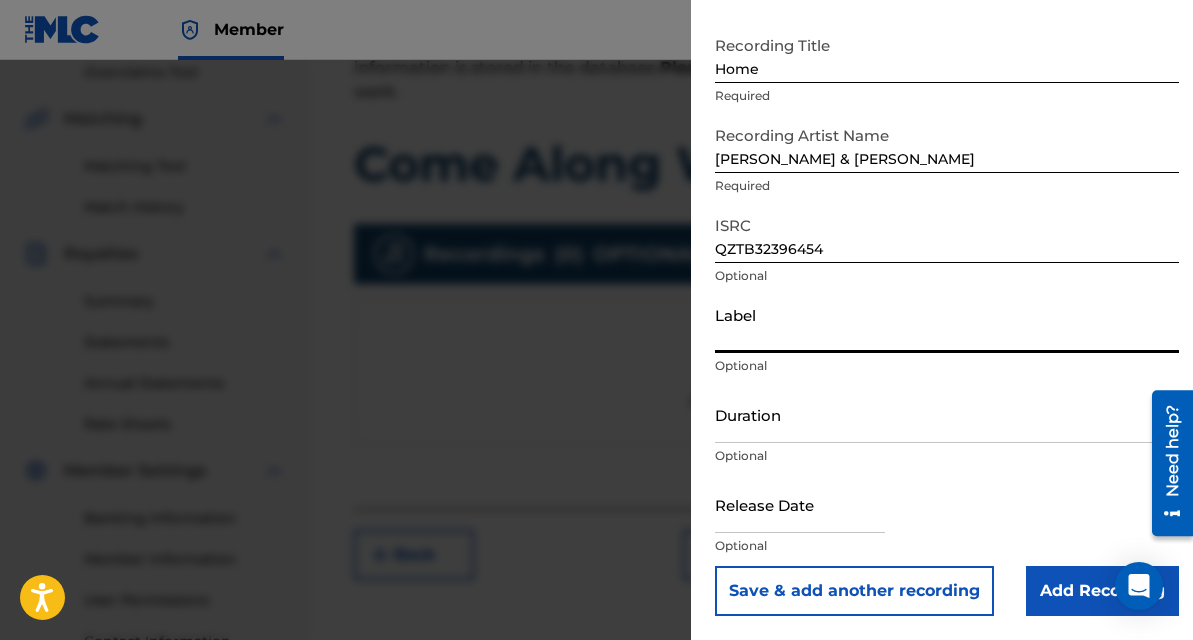 click on "Duration" at bounding box center [947, 414] 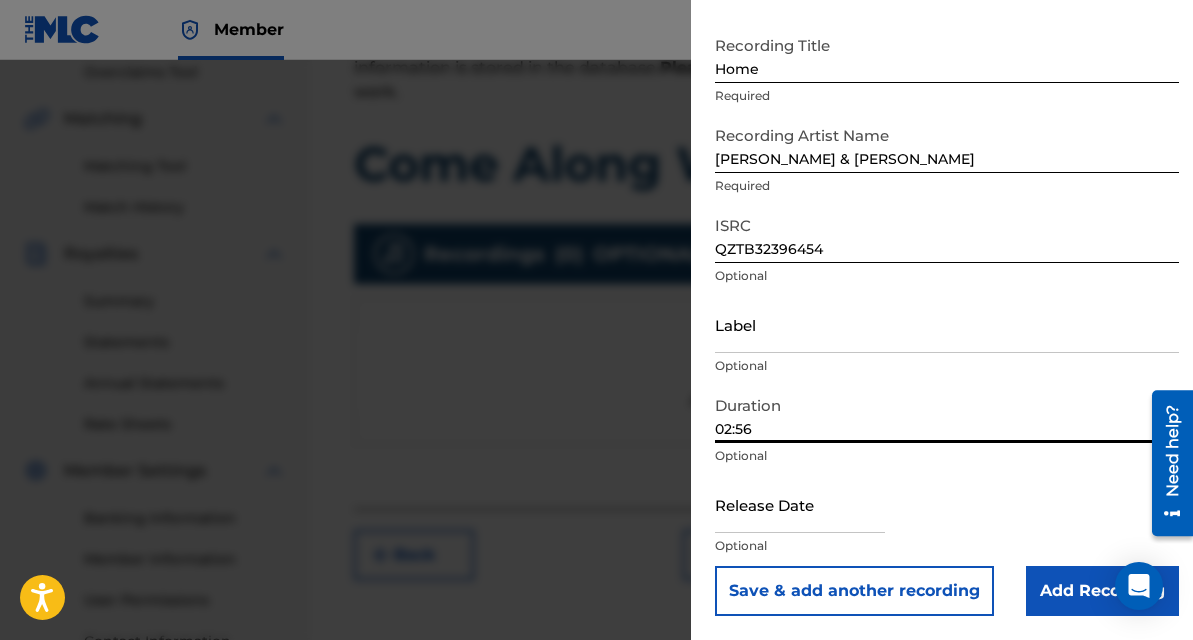 type on "02:56" 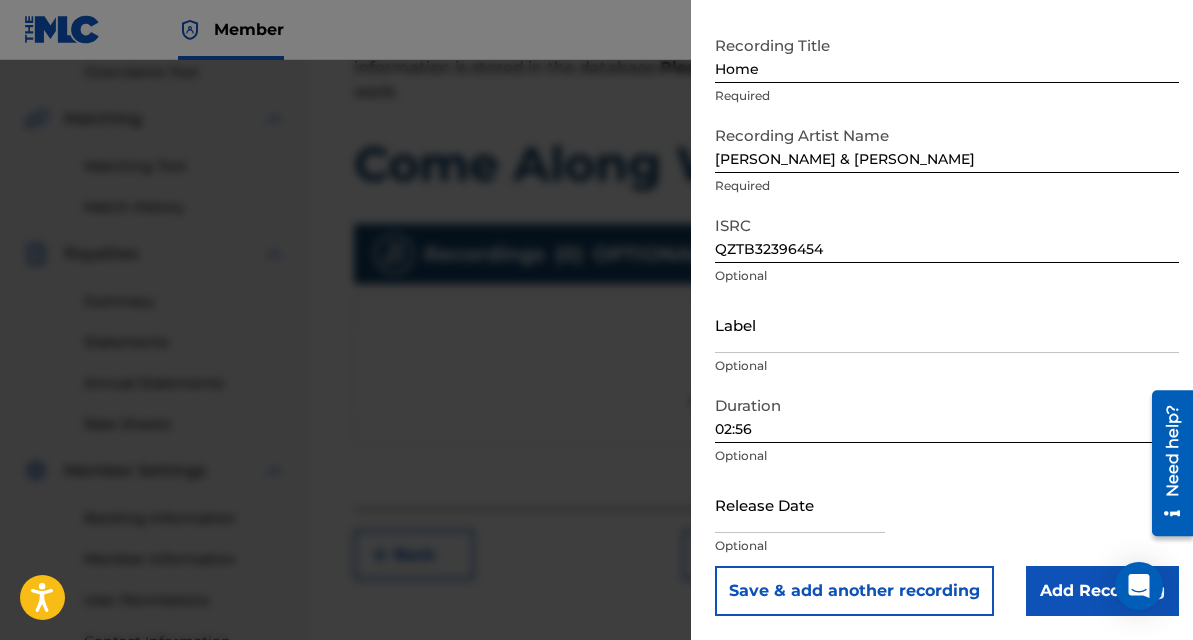 click at bounding box center [800, 504] 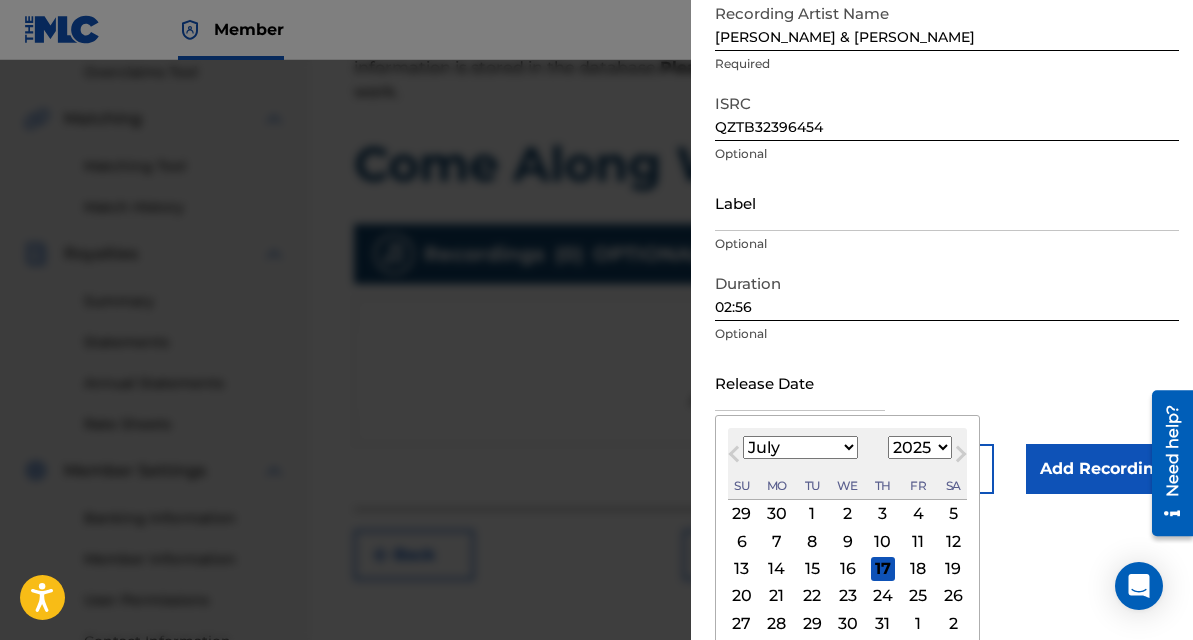 scroll, scrollTop: 250, scrollLeft: 0, axis: vertical 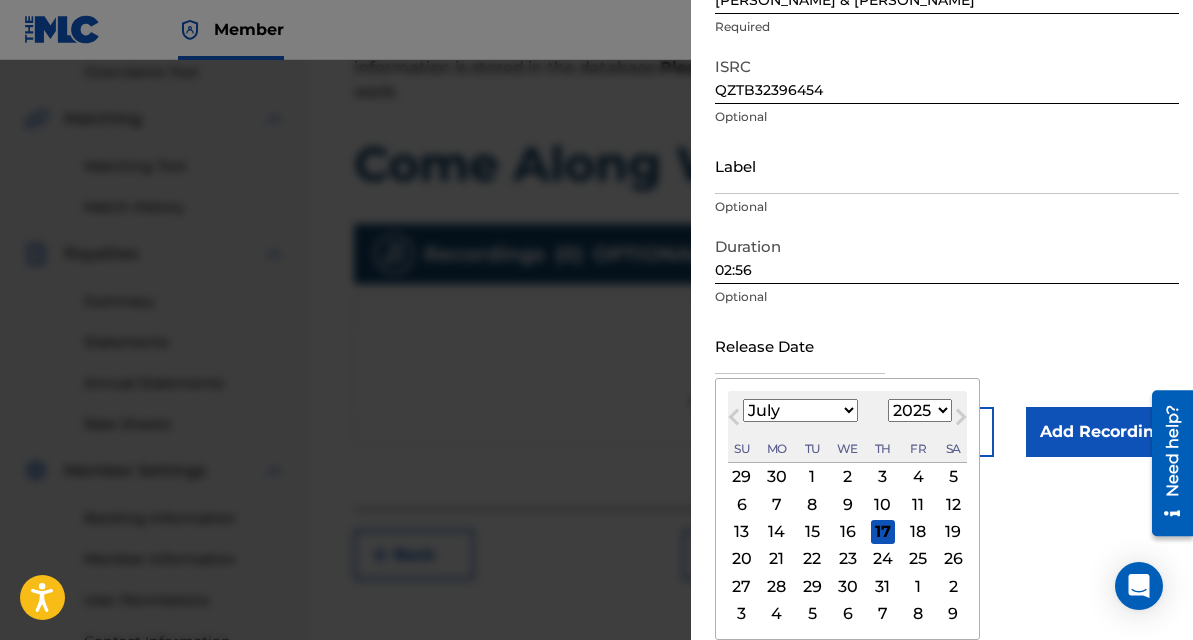 click on "January February March April May June July August September October November December" at bounding box center [800, 410] 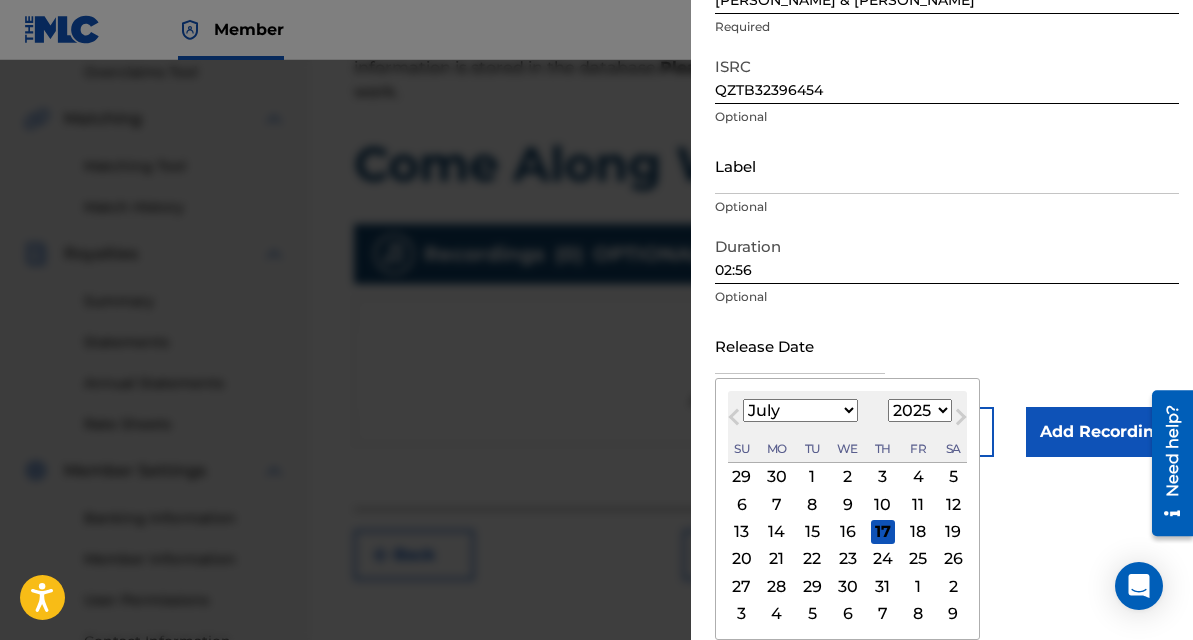 select on "9" 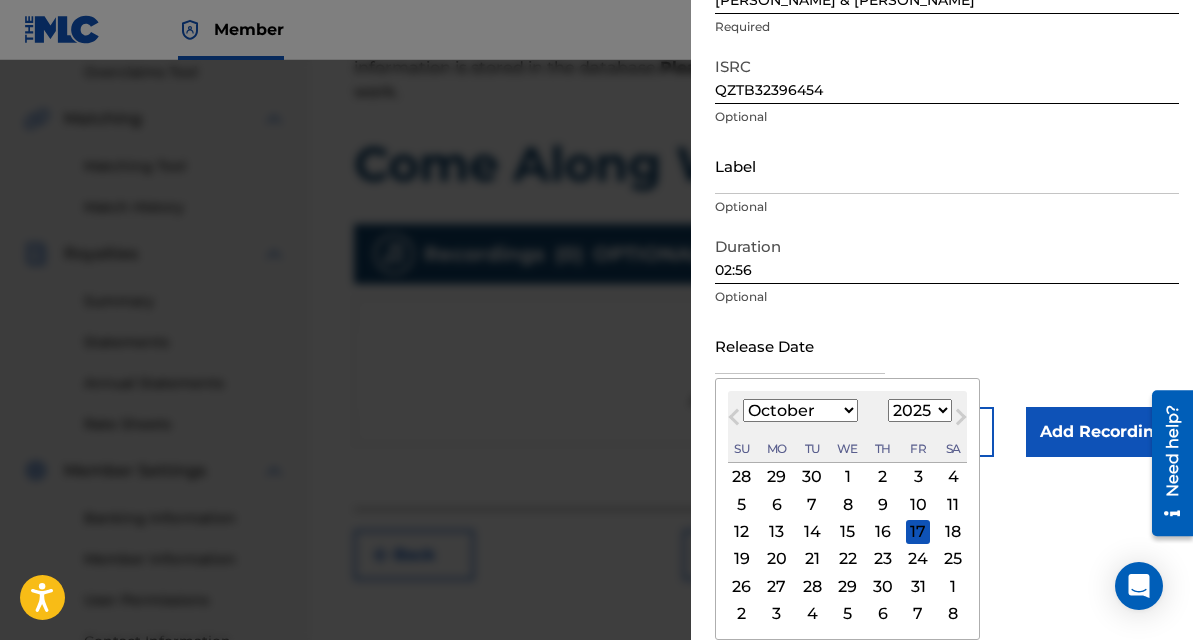 click on "1899 1900 1901 1902 1903 1904 1905 1906 1907 1908 1909 1910 1911 1912 1913 1914 1915 1916 1917 1918 1919 1920 1921 1922 1923 1924 1925 1926 1927 1928 1929 1930 1931 1932 1933 1934 1935 1936 1937 1938 1939 1940 1941 1942 1943 1944 1945 1946 1947 1948 1949 1950 1951 1952 1953 1954 1955 1956 1957 1958 1959 1960 1961 1962 1963 1964 1965 1966 1967 1968 1969 1970 1971 1972 1973 1974 1975 1976 1977 1978 1979 1980 1981 1982 1983 1984 1985 1986 1987 1988 1989 1990 1991 1992 1993 1994 1995 1996 1997 1998 1999 2000 2001 2002 2003 2004 2005 2006 2007 2008 2009 2010 2011 2012 2013 2014 2015 2016 2017 2018 2019 2020 2021 2022 2023 2024 2025 2026 2027 2028 2029 2030 2031 2032 2033 2034 2035 2036 2037 2038 2039 2040 2041 2042 2043 2044 2045 2046 2047 2048 2049 2050 2051 2052 2053 2054 2055 2056 2057 2058 2059 2060 2061 2062 2063 2064 2065 2066 2067 2068 2069 2070 2071 2072 2073 2074 2075 2076 2077 2078 2079 2080 2081 2082 2083 2084 2085 2086 2087 2088 2089 2090 2091 2092 2093 2094 2095 2096 2097 2098 2099 2100" at bounding box center [920, 410] 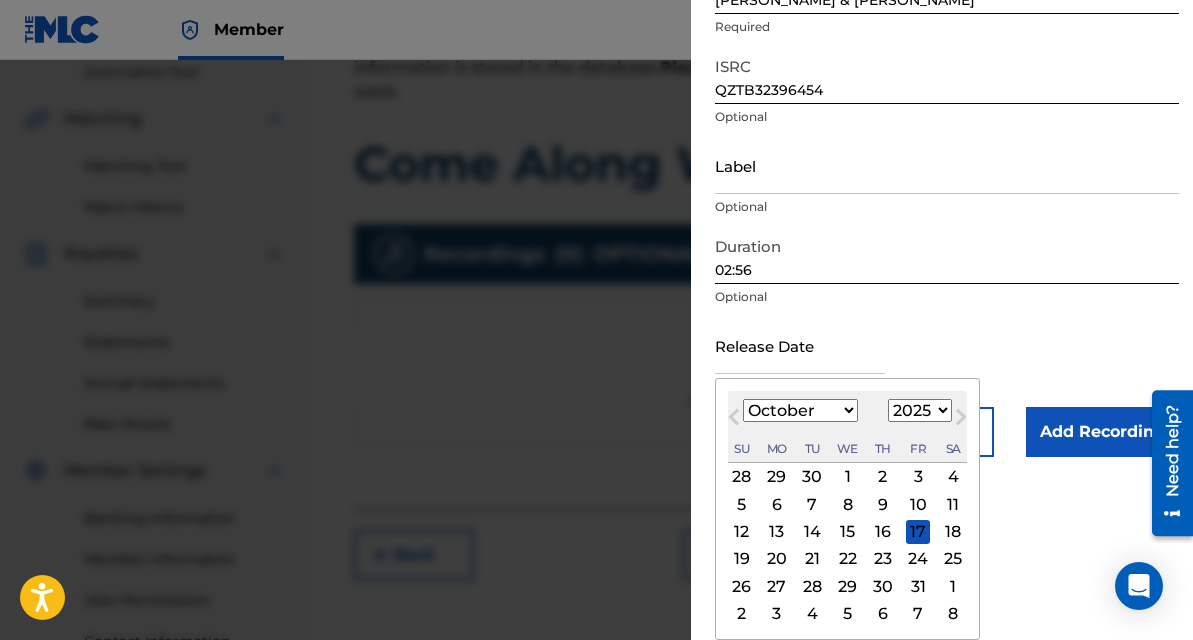 select on "2023" 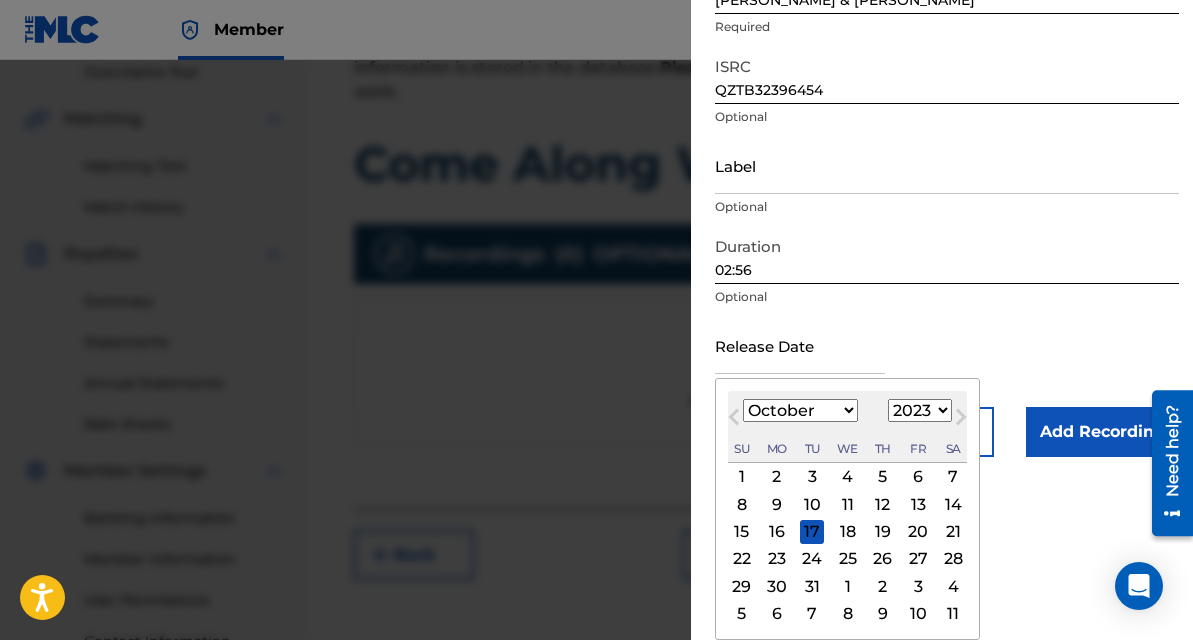 click on "13" at bounding box center [918, 504] 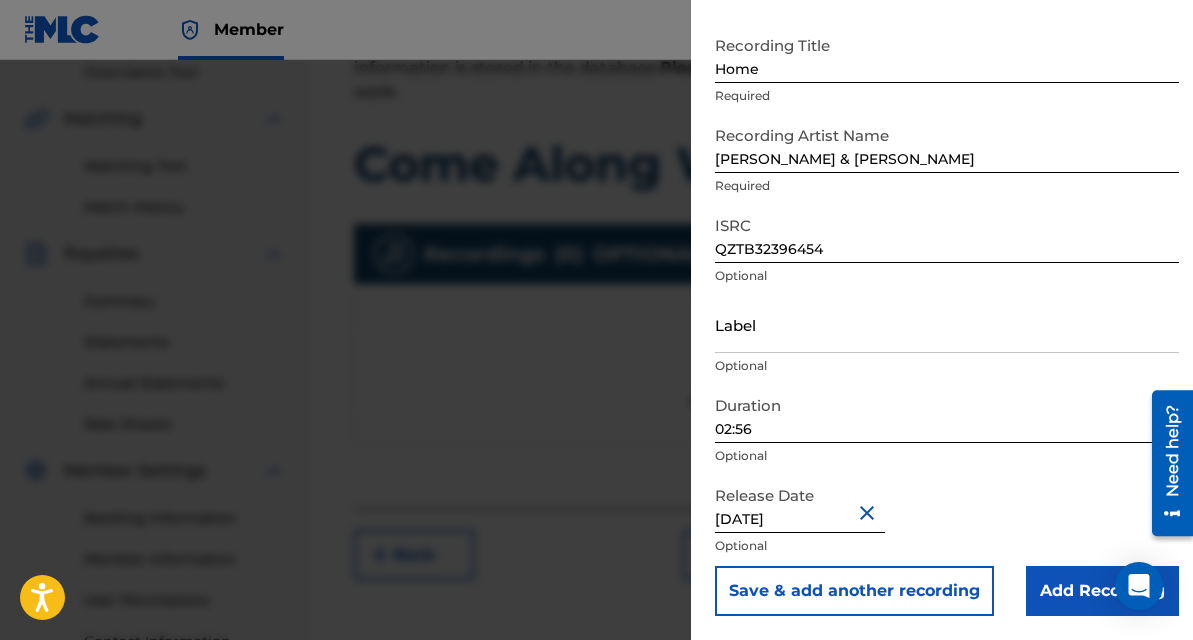 scroll, scrollTop: 91, scrollLeft: 0, axis: vertical 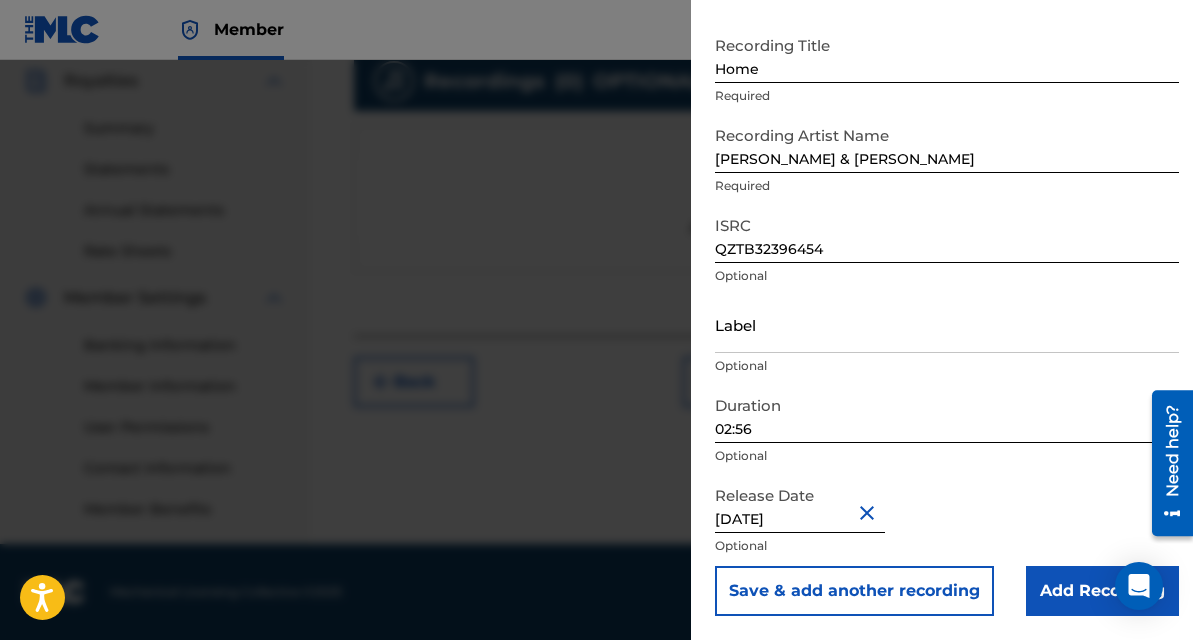 click on "Save & add another recording" at bounding box center (854, 591) 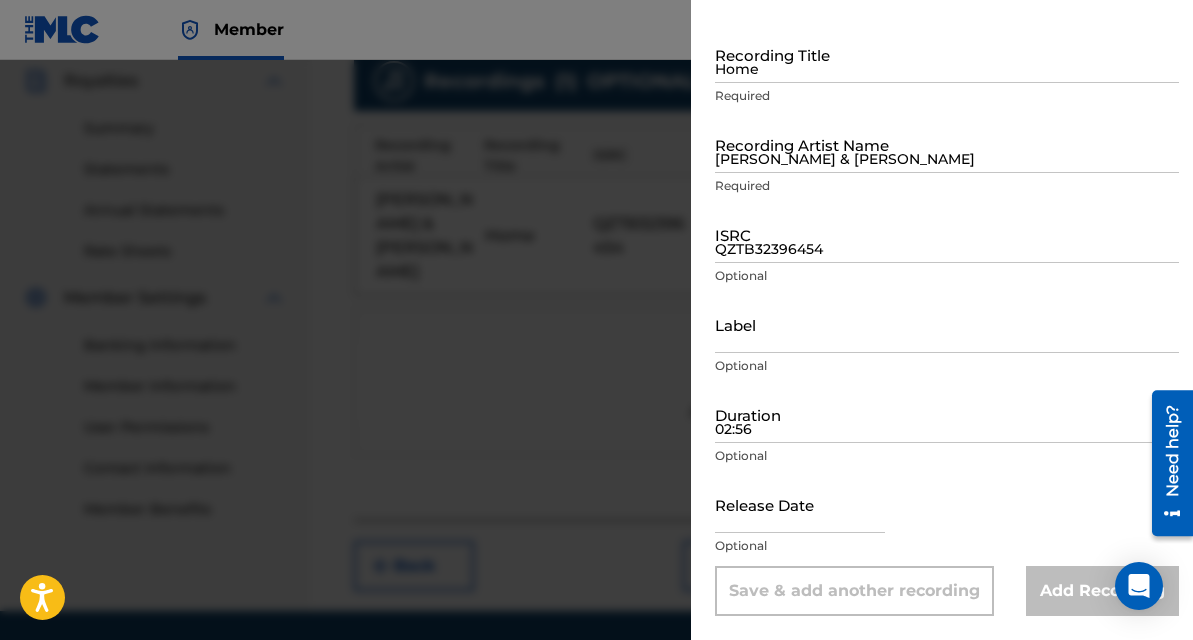 scroll, scrollTop: 0, scrollLeft: 0, axis: both 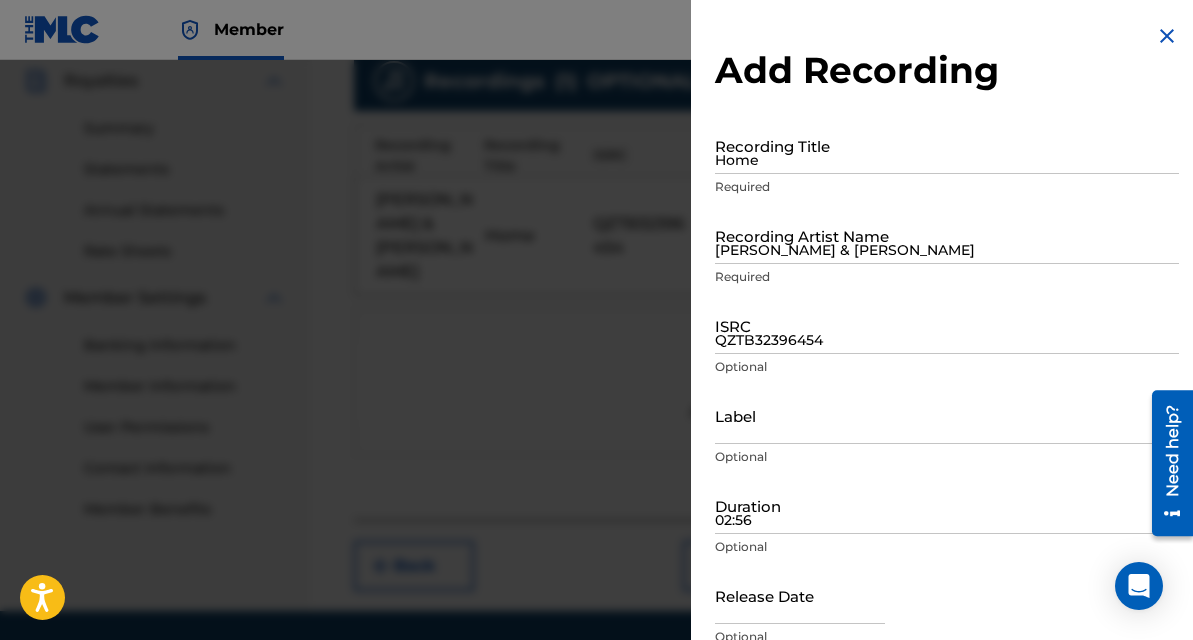 click at bounding box center [1167, 36] 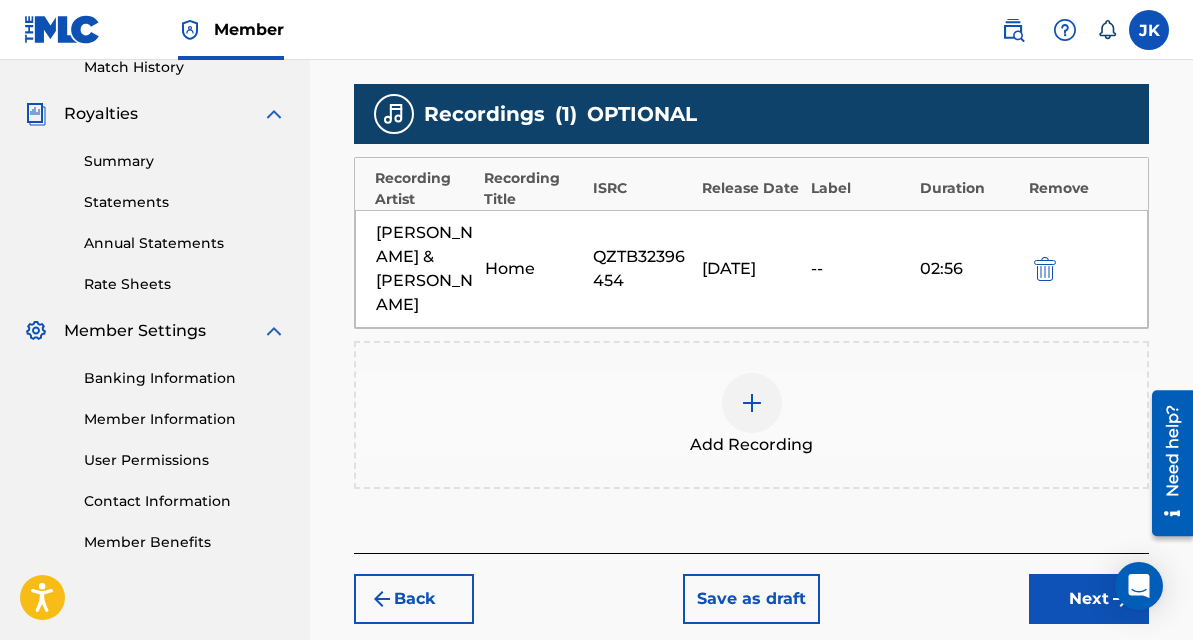 scroll, scrollTop: 548, scrollLeft: 0, axis: vertical 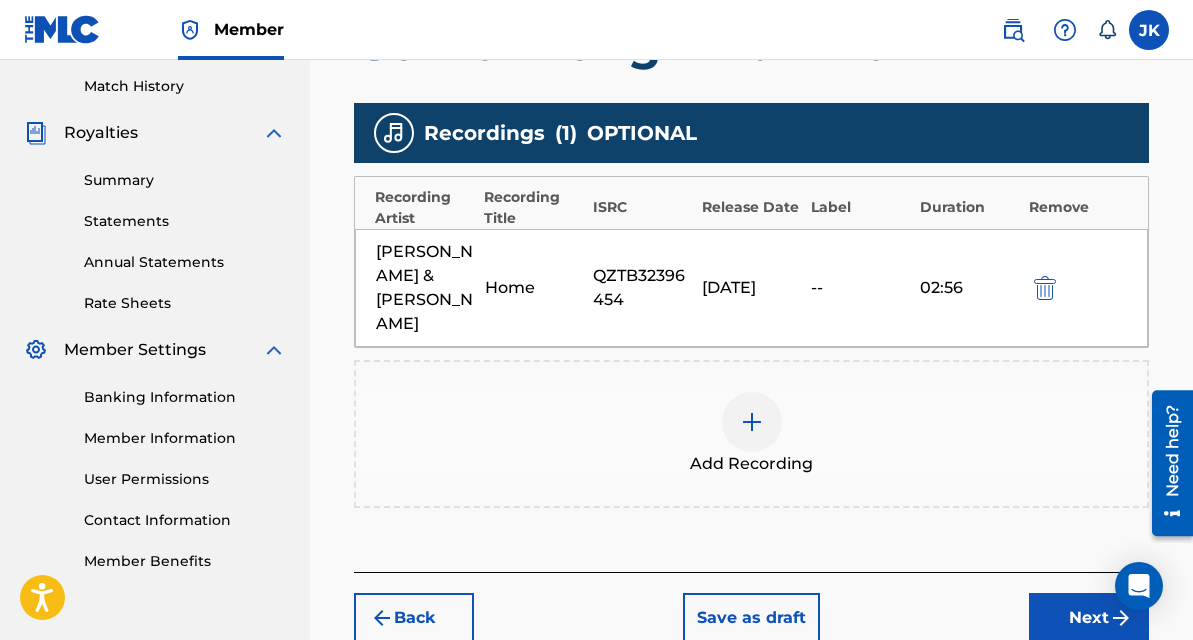 click on "Next" at bounding box center (1089, 618) 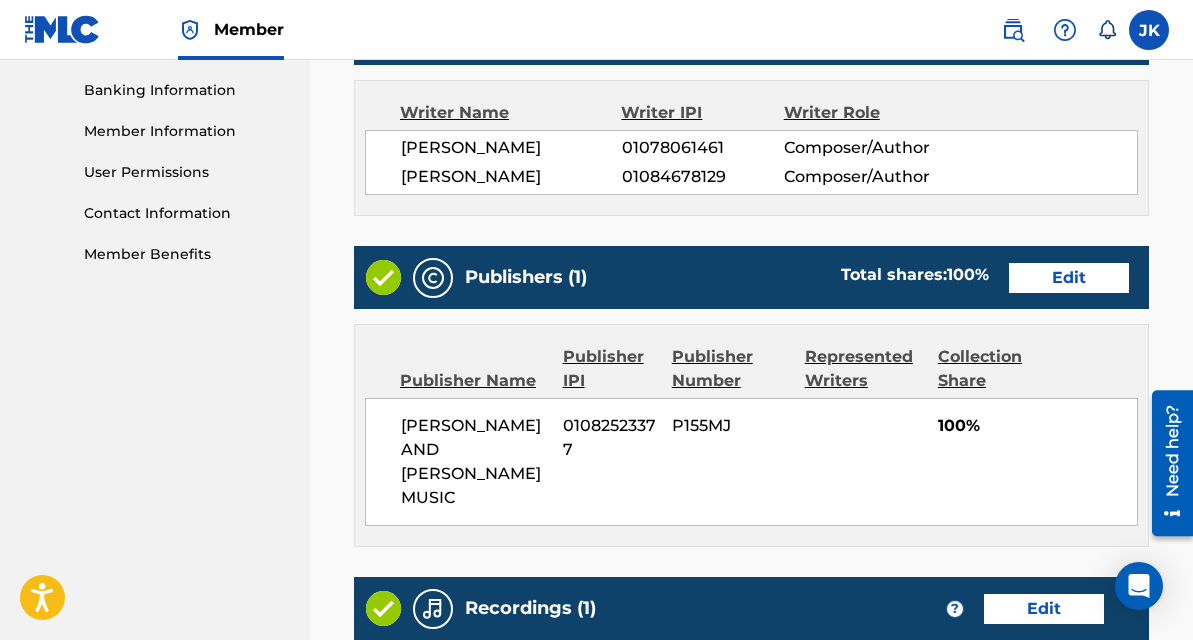 scroll, scrollTop: 1151, scrollLeft: 0, axis: vertical 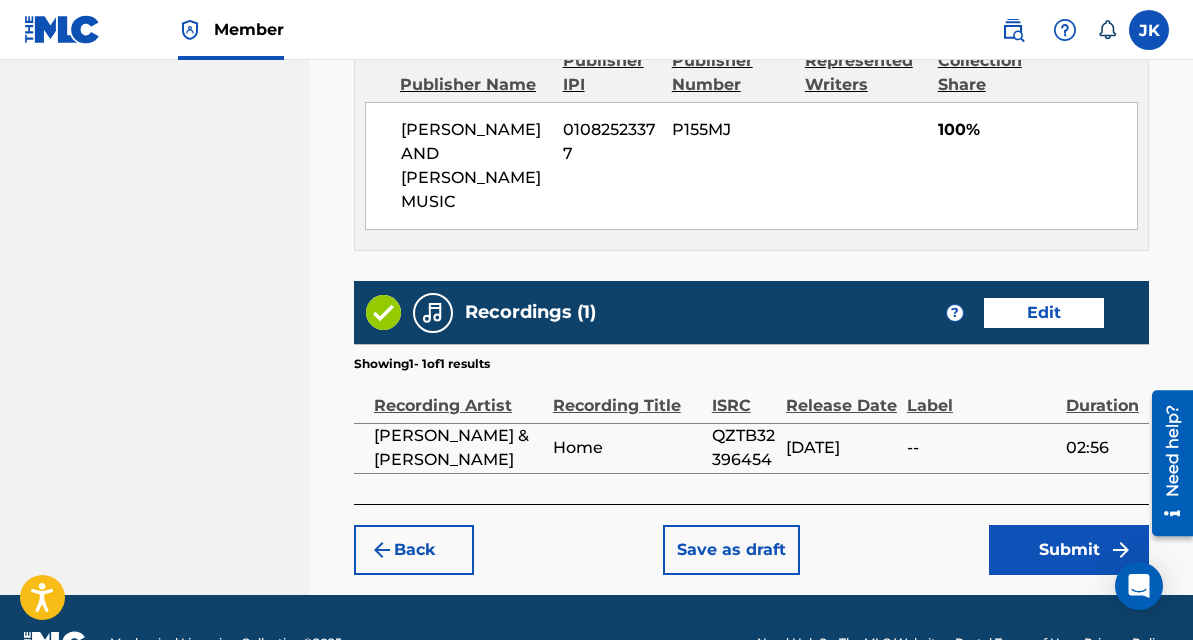 click on "Recording Title" at bounding box center (627, 395) 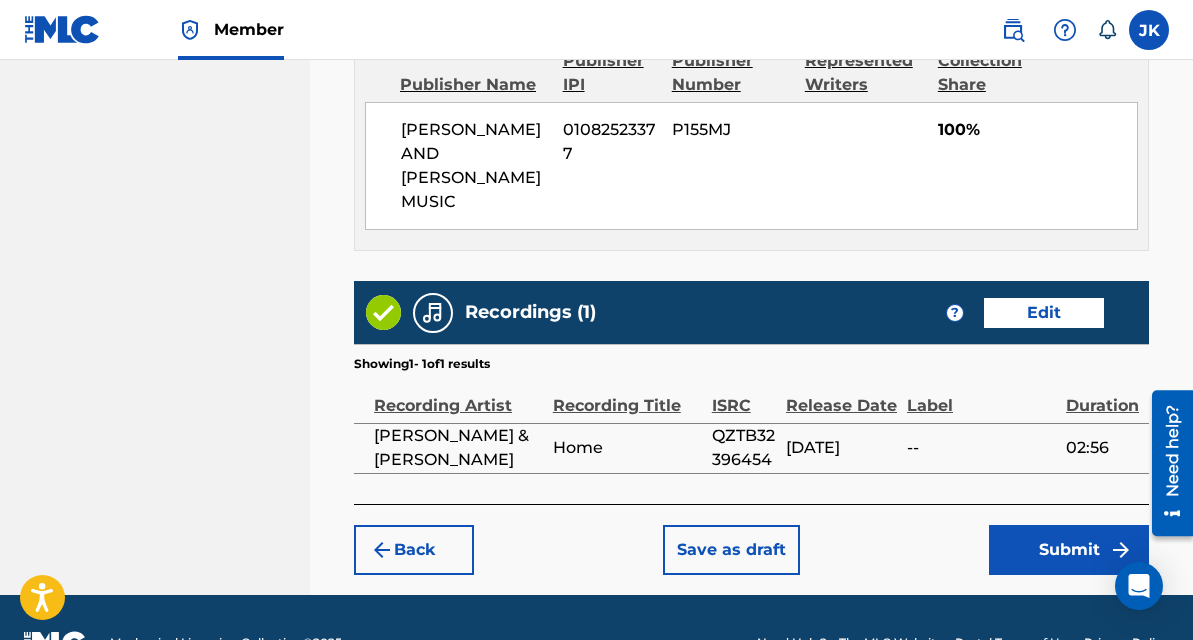 click on "Submit" at bounding box center [1069, 550] 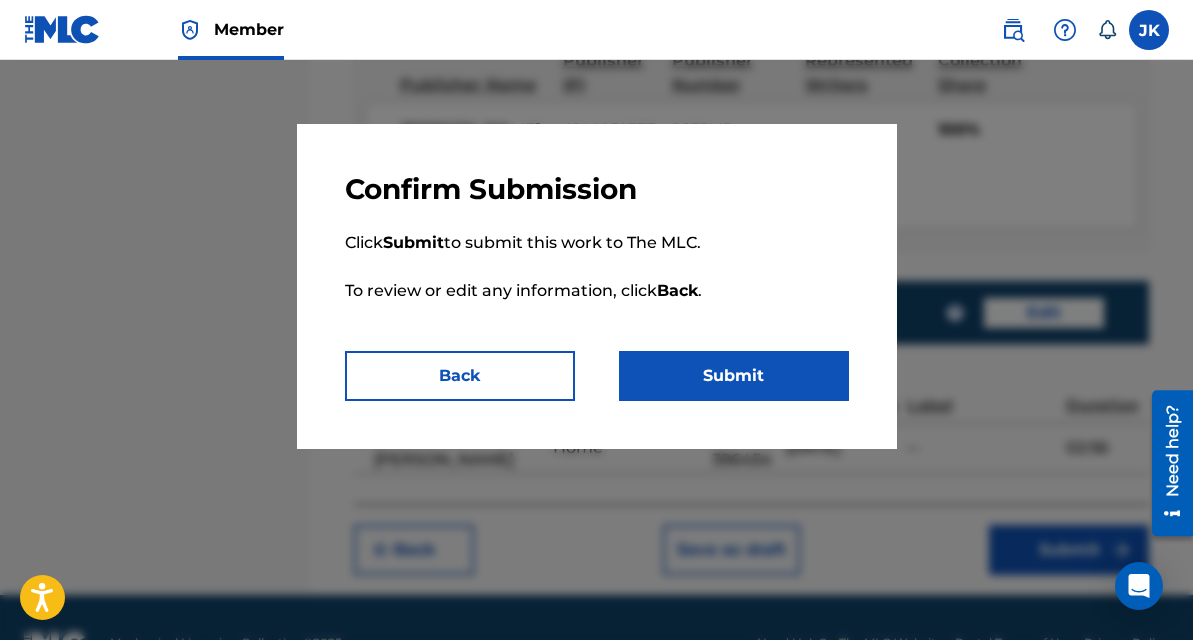 click on "Submit" at bounding box center [734, 376] 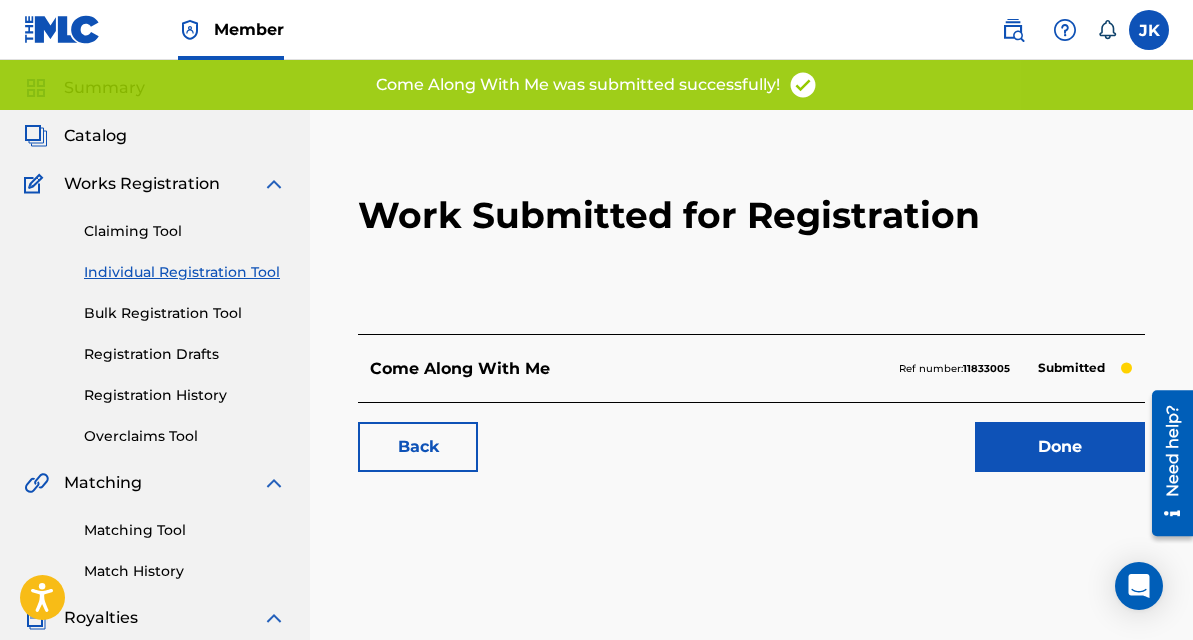 scroll, scrollTop: 0, scrollLeft: 0, axis: both 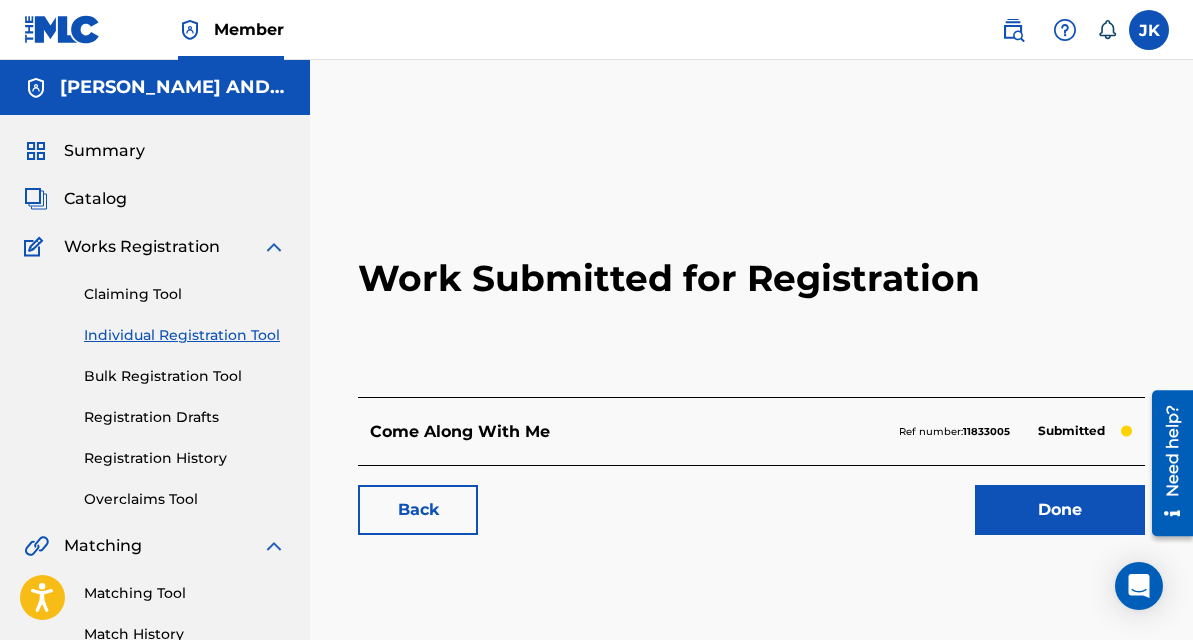 click on "Done" at bounding box center (1060, 510) 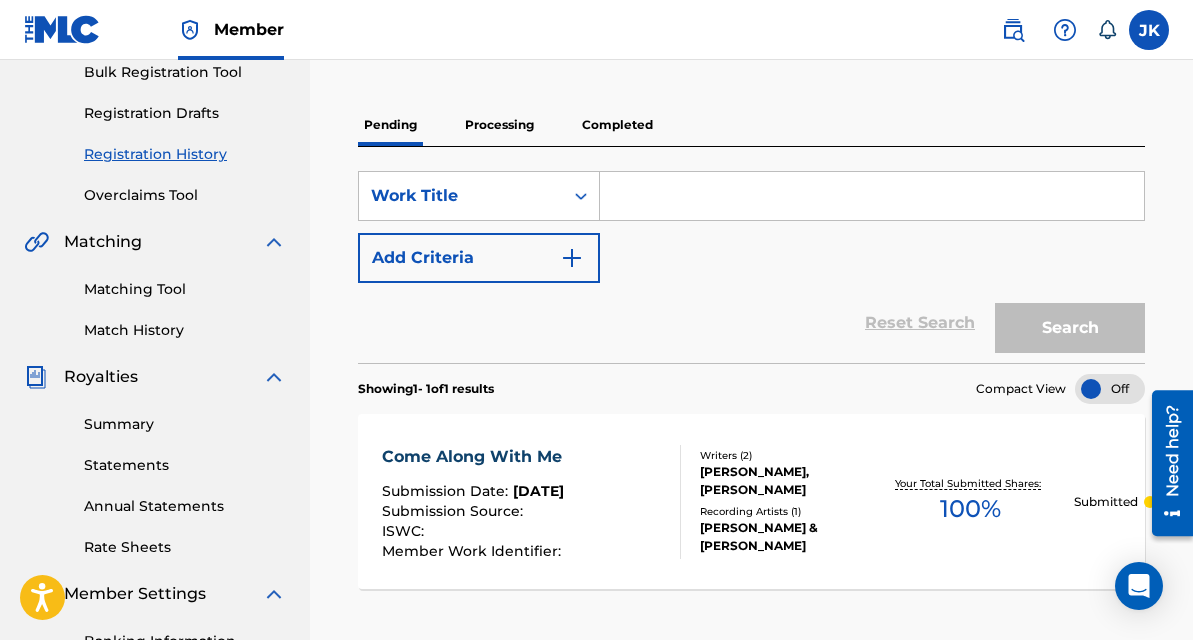 scroll, scrollTop: 305, scrollLeft: 0, axis: vertical 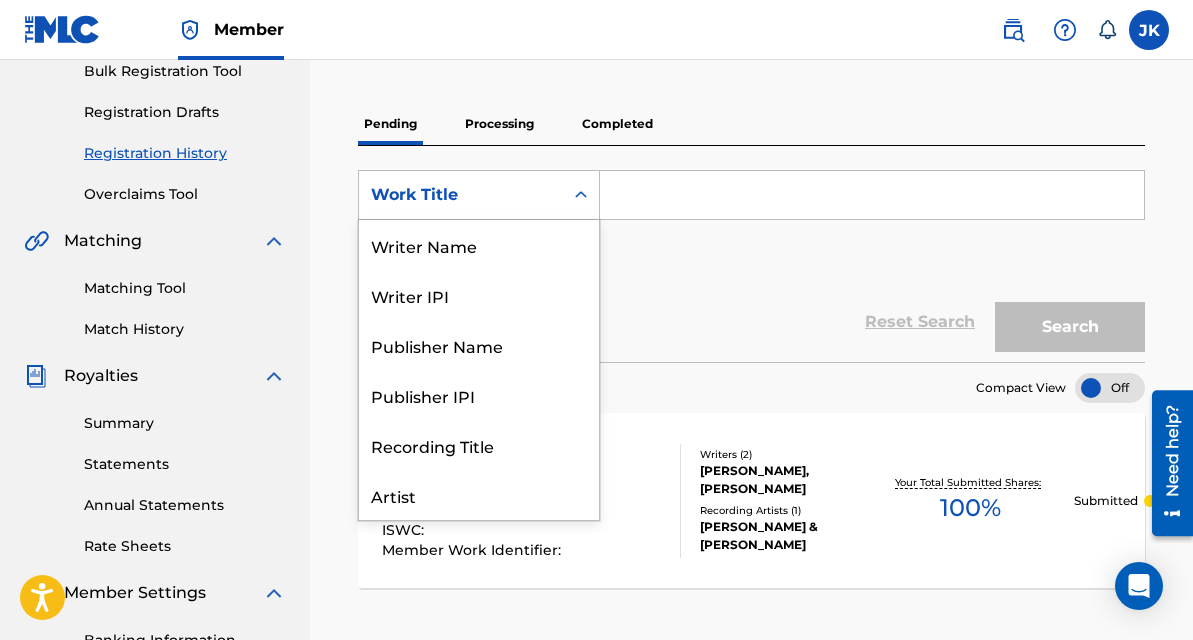 click on "Work Title" at bounding box center [461, 195] 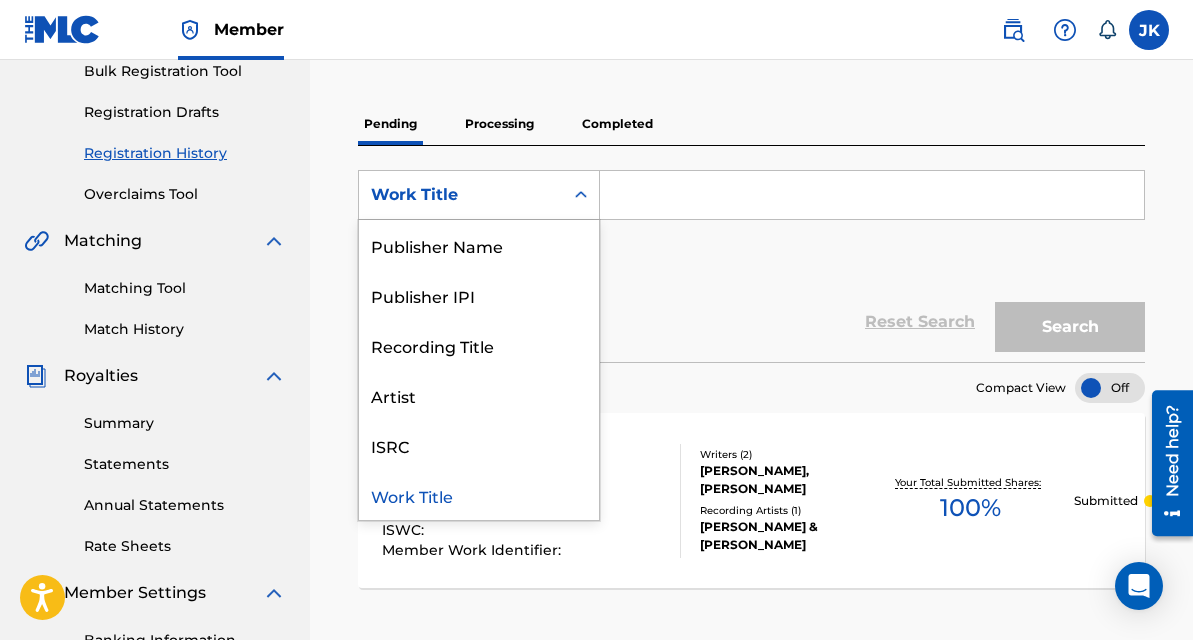 click on "SearchWithCriteriabe9b7650-37e3-47db-b628-74288a999b11 Work Title selected, 8 of 8. 8 results available. Use Up and Down to choose options, press Enter to select the currently focused option, press Escape to exit the menu, press Tab to select the option and exit the menu. Work Title Writer Name Writer IPI Publisher Name Publisher IPI Recording Title Artist ISRC Work Title Add Criteria" at bounding box center (751, 226) 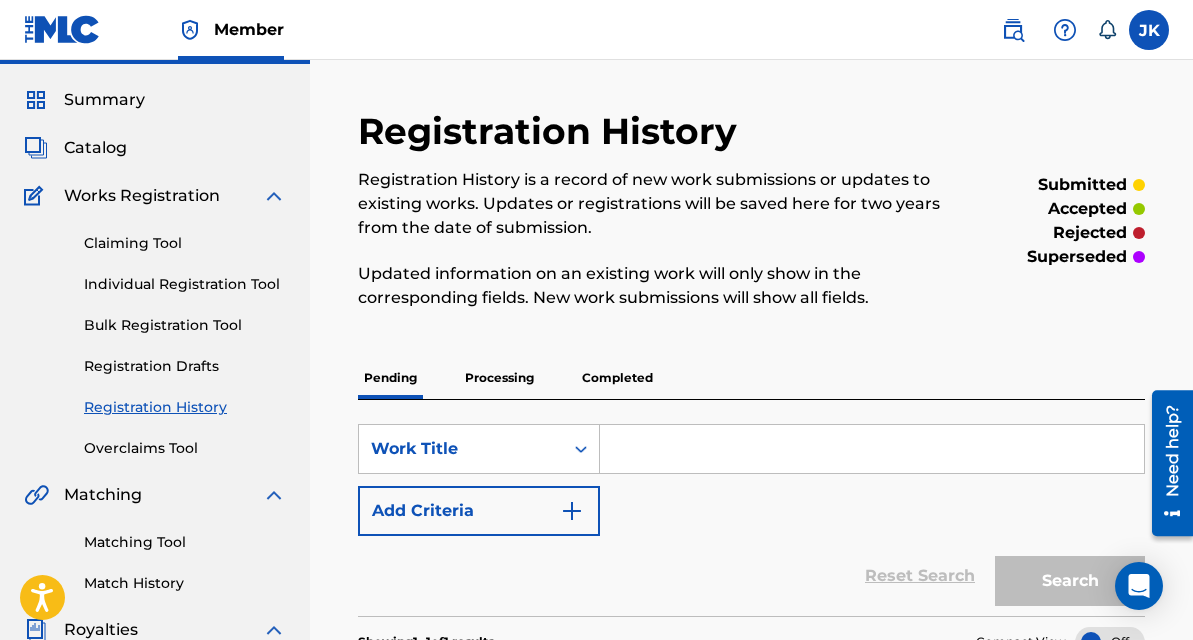 scroll, scrollTop: 0, scrollLeft: 0, axis: both 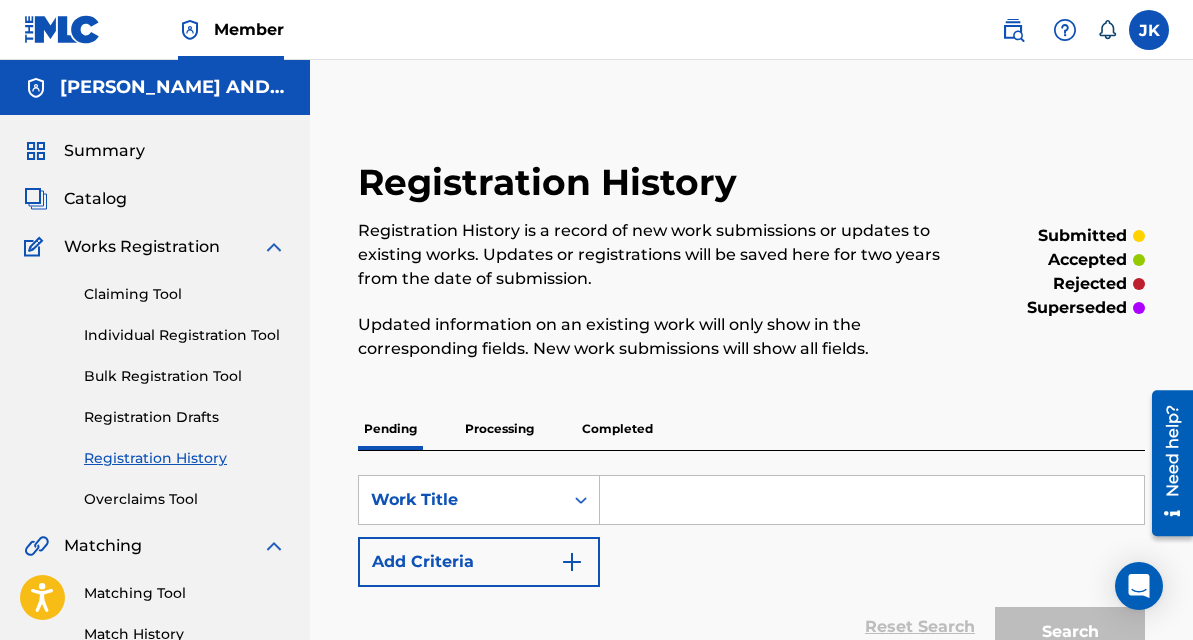 click on "Catalog" at bounding box center [95, 199] 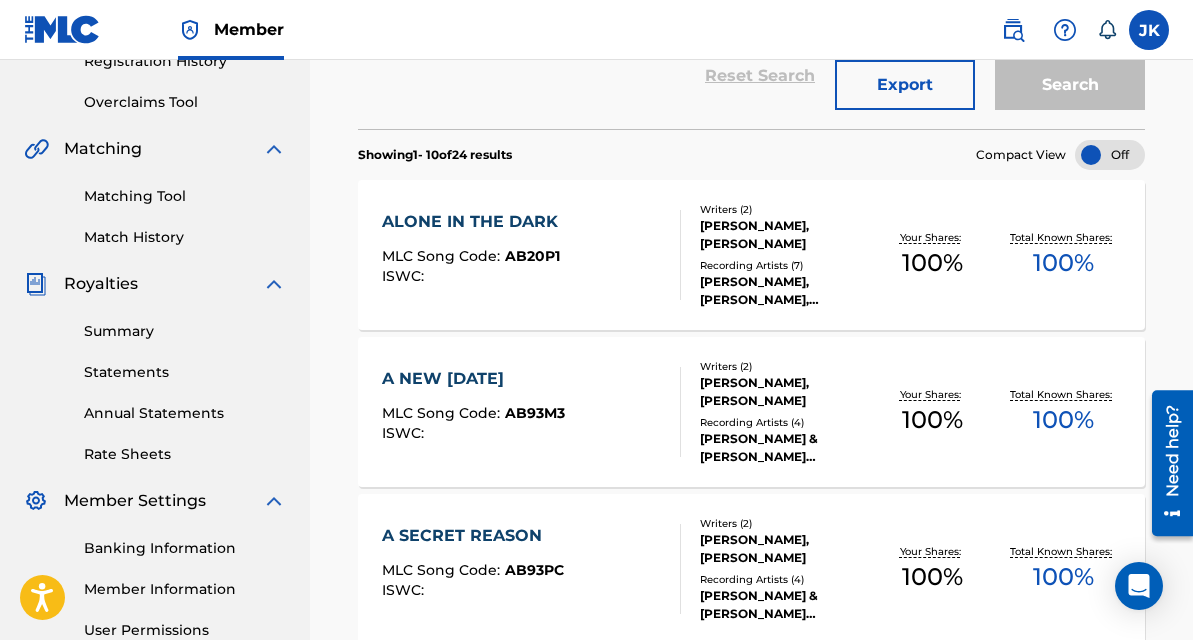 scroll, scrollTop: 564, scrollLeft: 0, axis: vertical 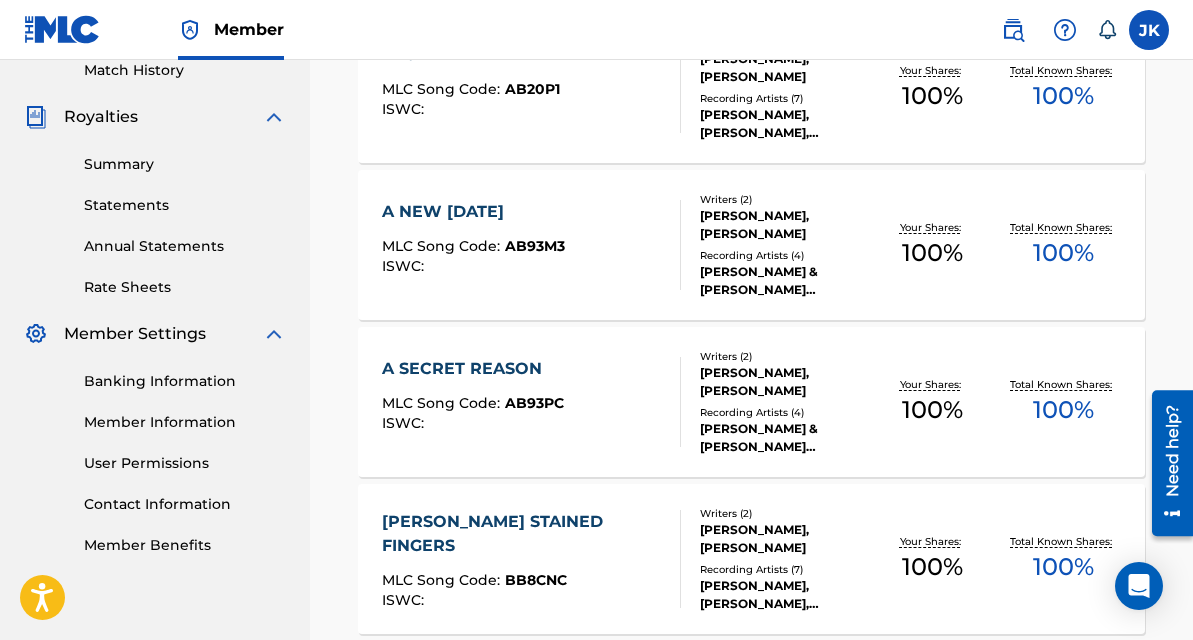click on "A NEW [DATE]" at bounding box center [473, 212] 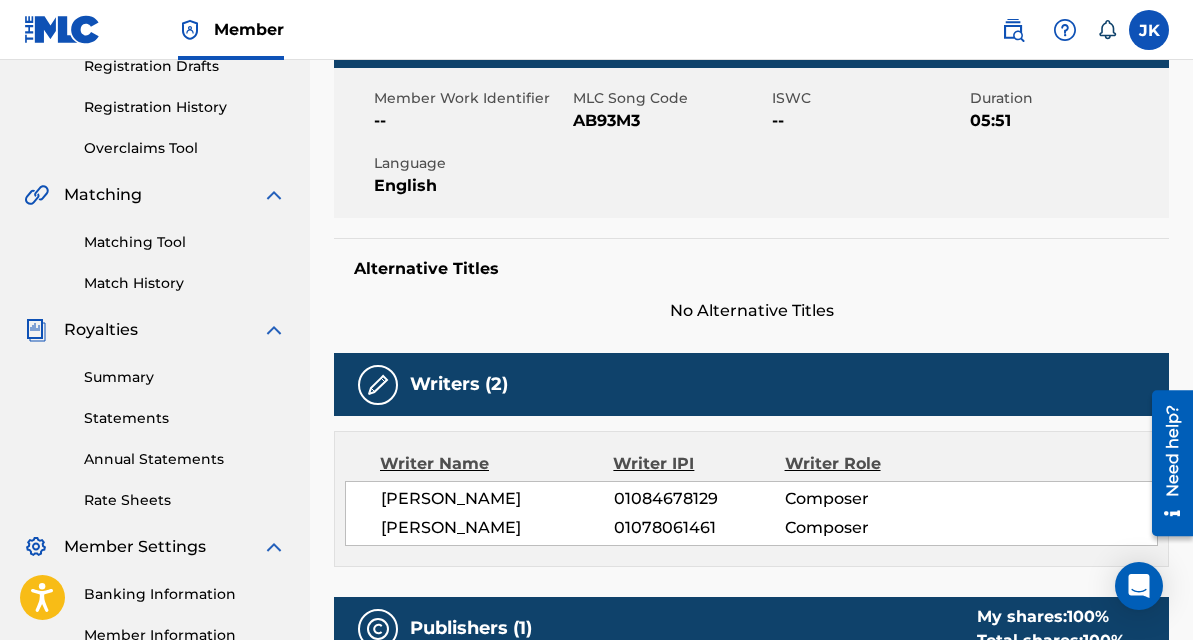 scroll, scrollTop: 0, scrollLeft: 0, axis: both 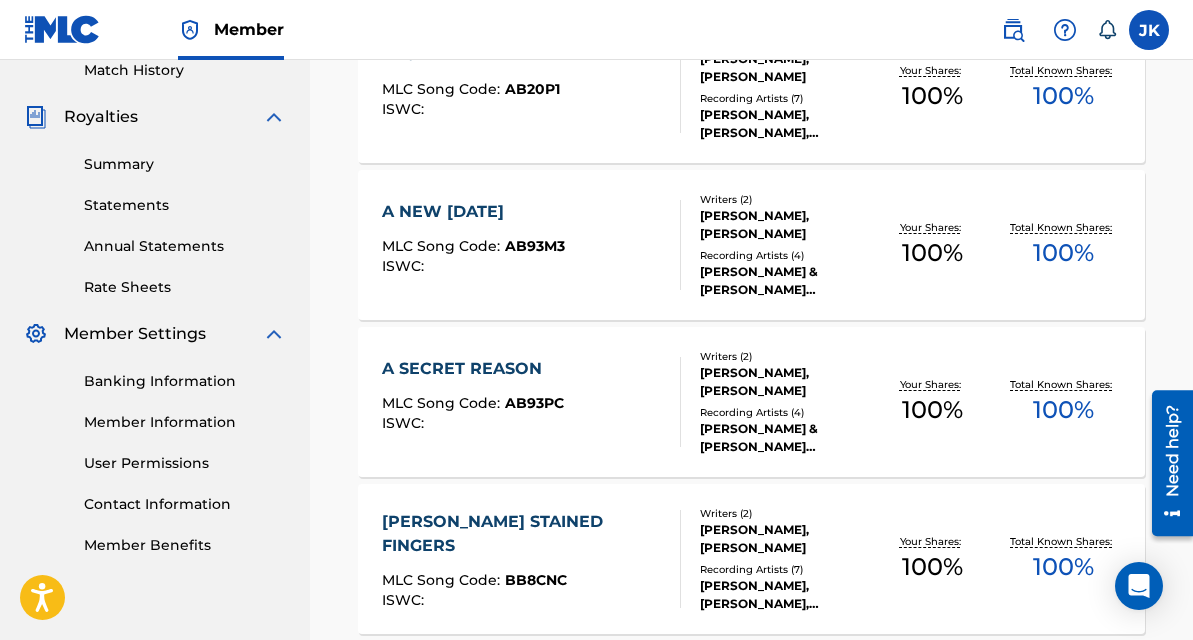 click on "A SECRET REASON" at bounding box center [473, 369] 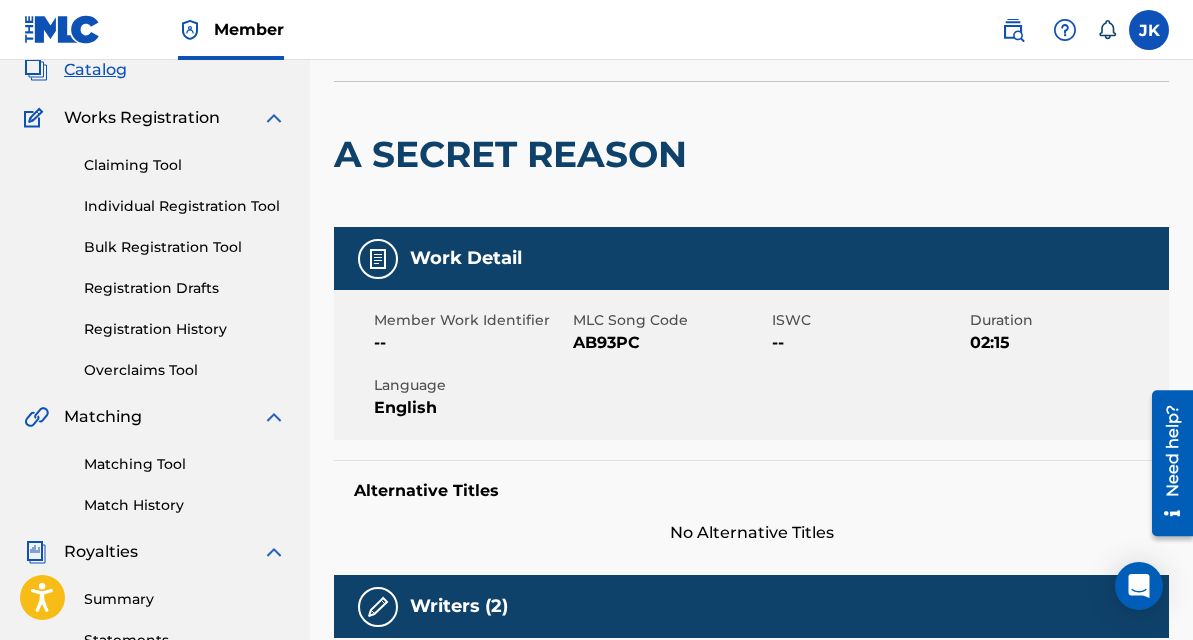 scroll, scrollTop: 77, scrollLeft: 0, axis: vertical 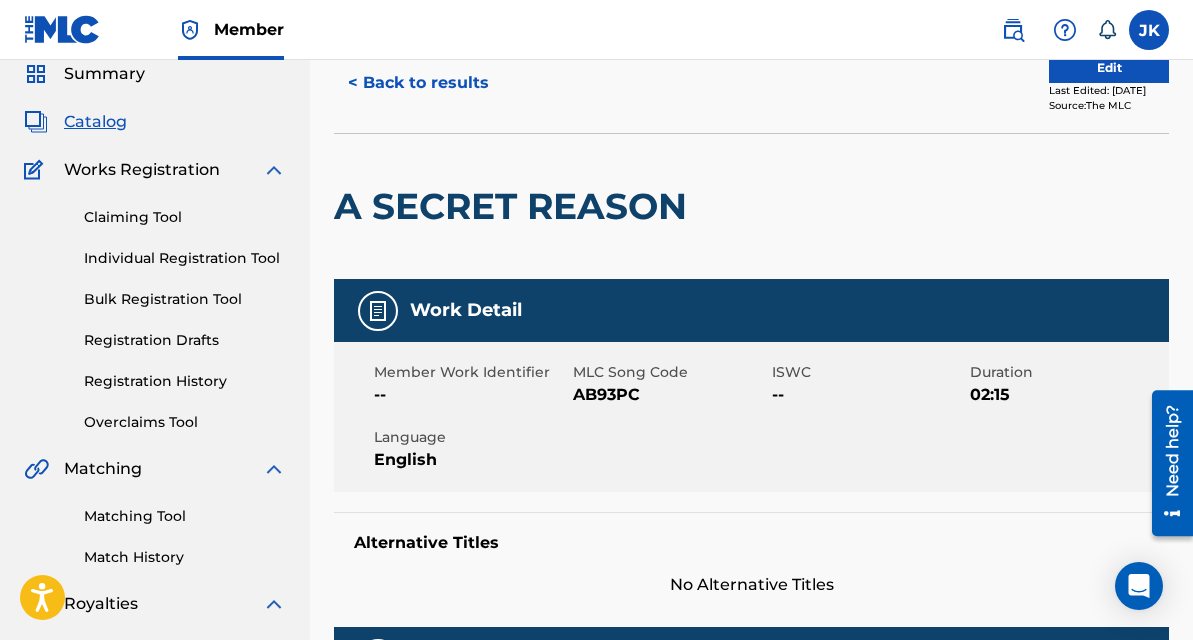 click on "Registration Drafts" at bounding box center [185, 340] 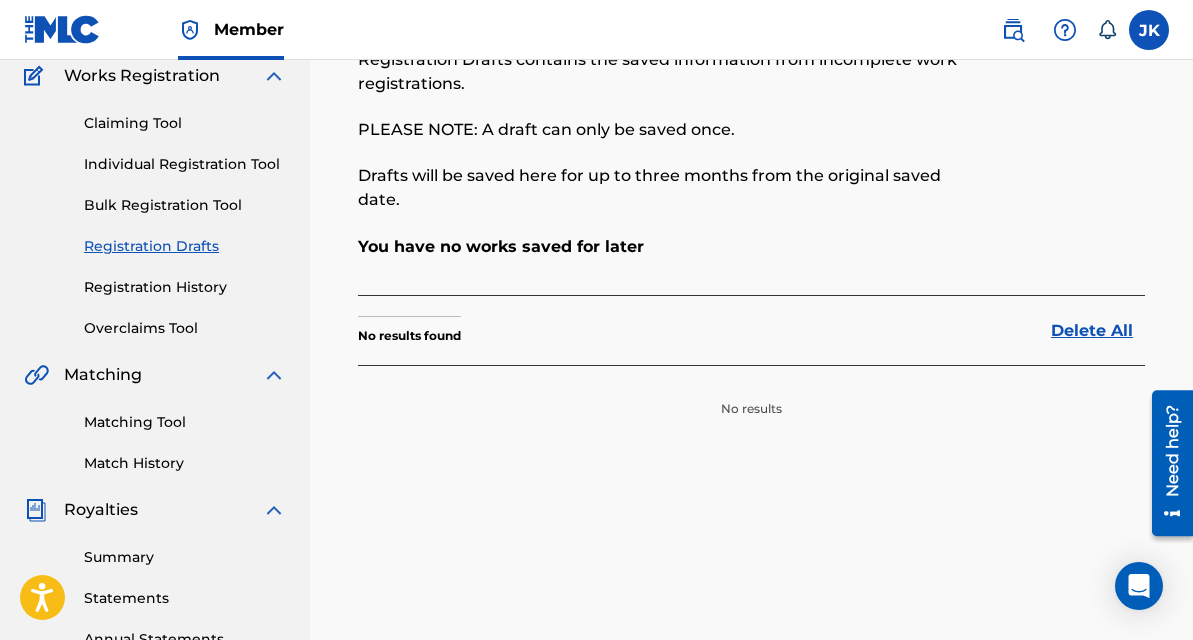 scroll, scrollTop: 159, scrollLeft: 0, axis: vertical 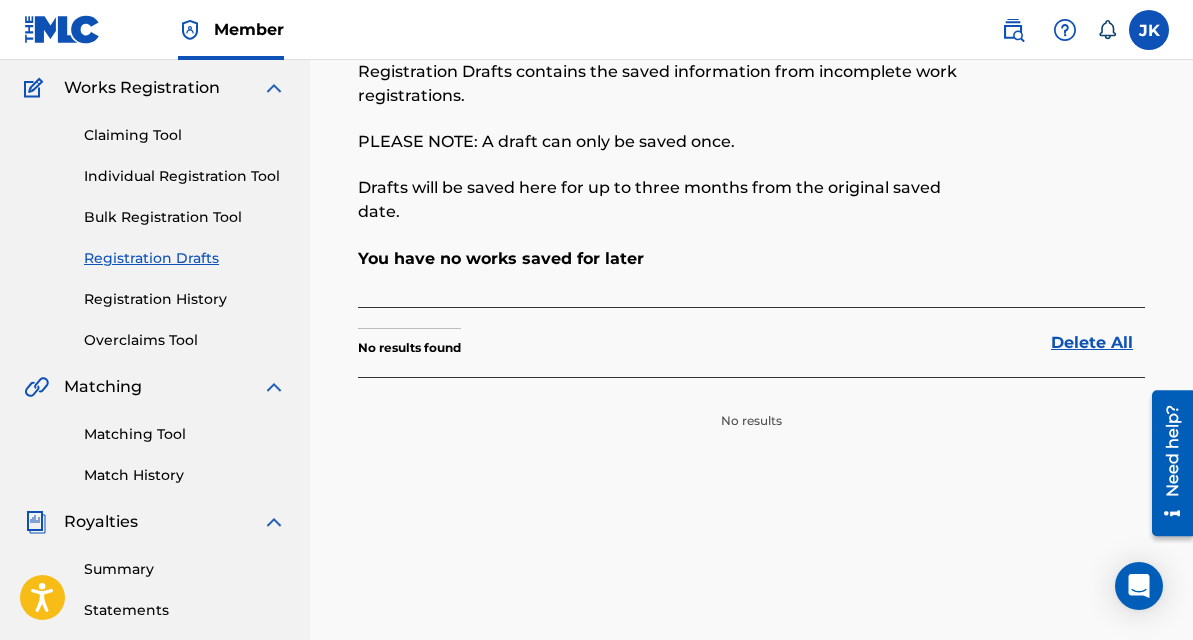 click on "Individual Registration Tool" at bounding box center (185, 176) 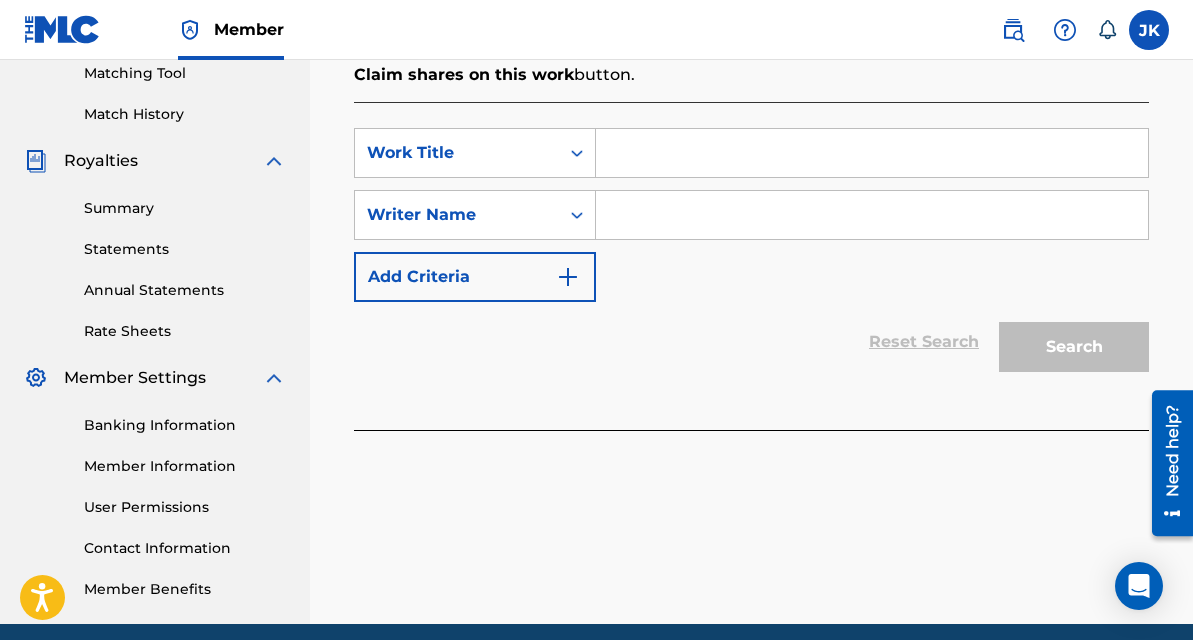 scroll, scrollTop: 519, scrollLeft: 0, axis: vertical 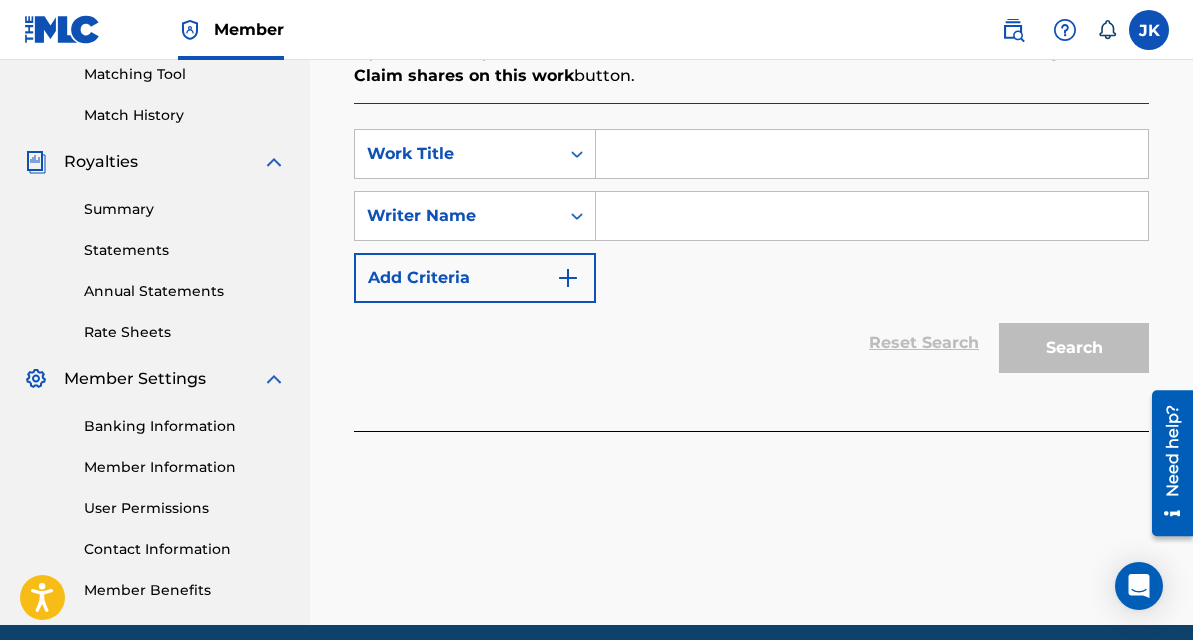 click on "Annual Statements" at bounding box center (185, 291) 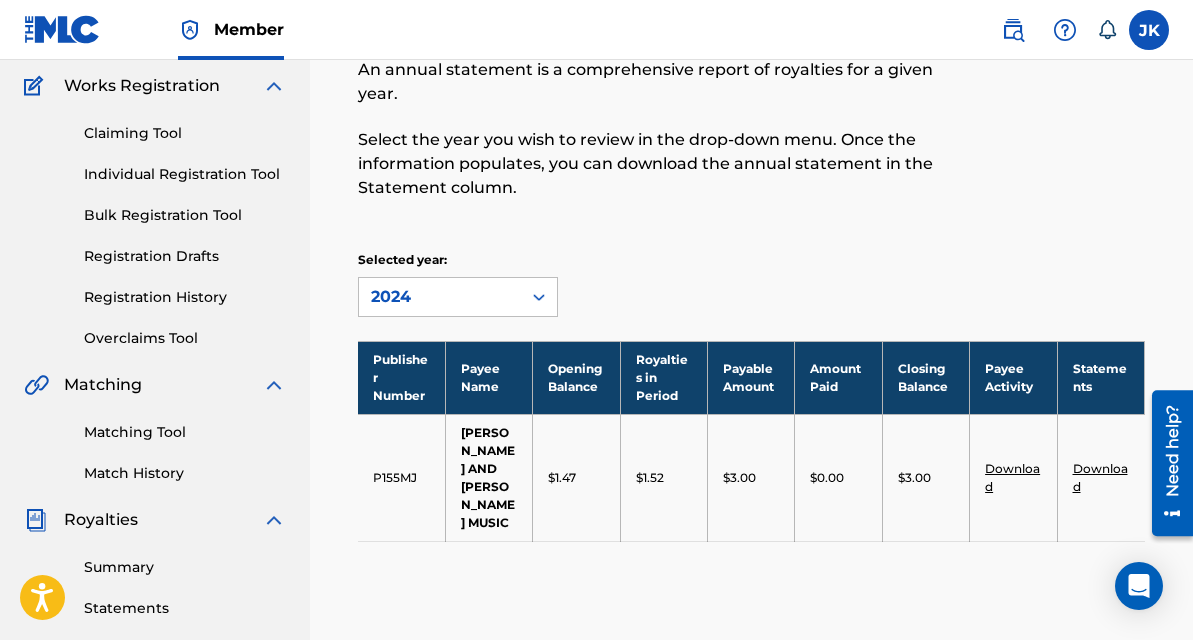 scroll, scrollTop: 203, scrollLeft: 0, axis: vertical 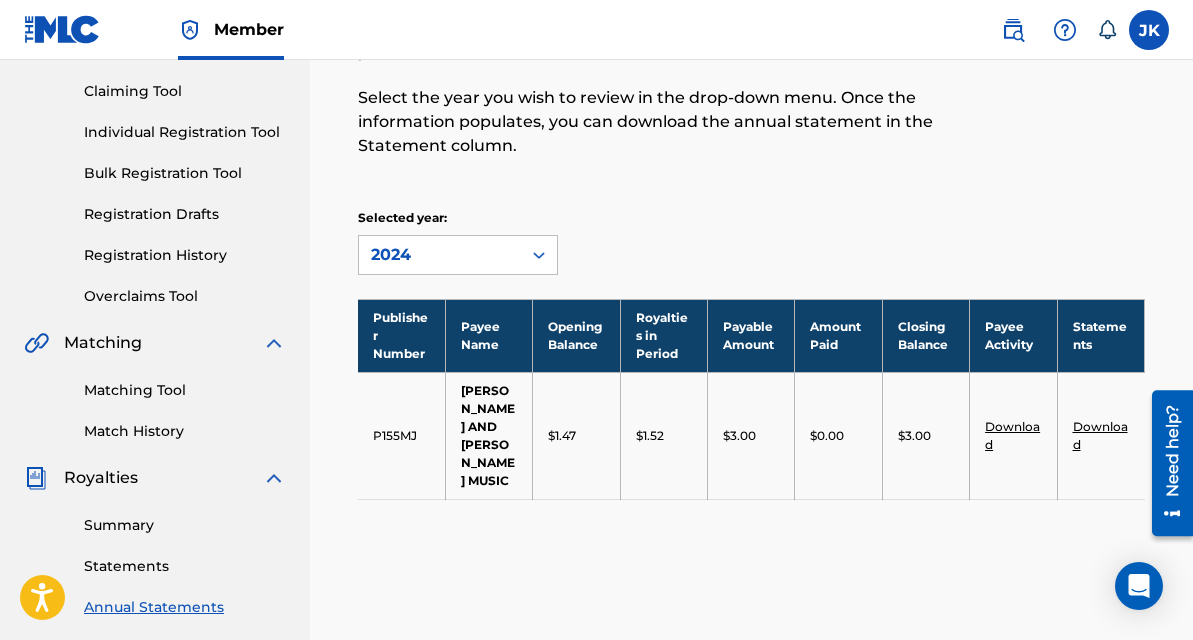 click on "2024" at bounding box center [440, 255] 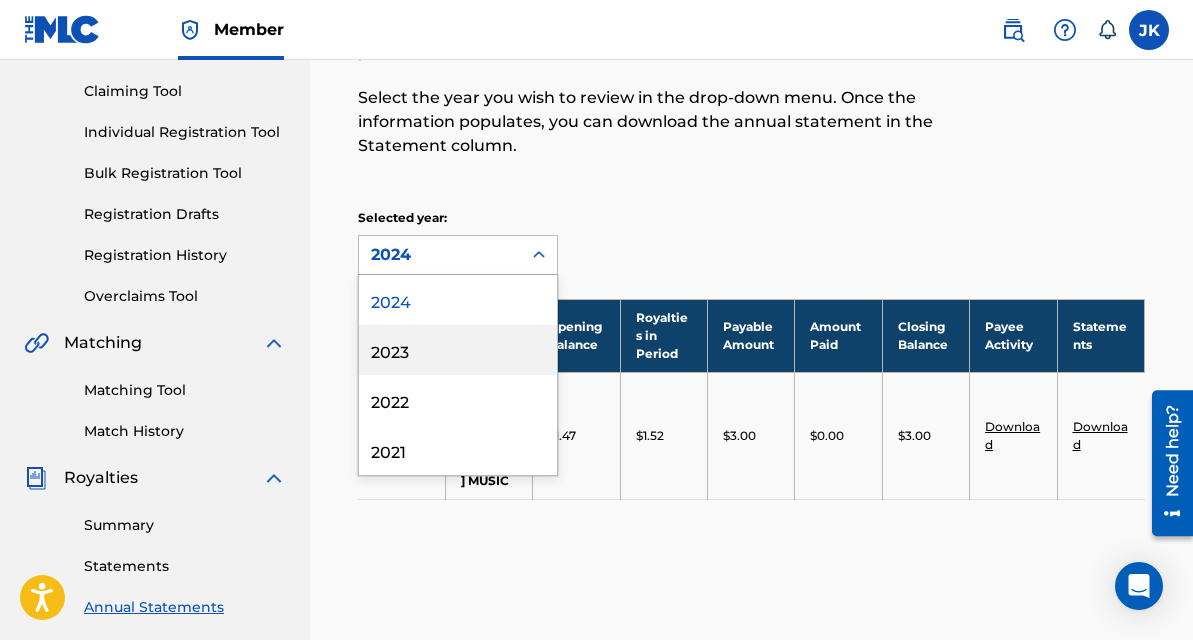 click on "2023" at bounding box center [458, 350] 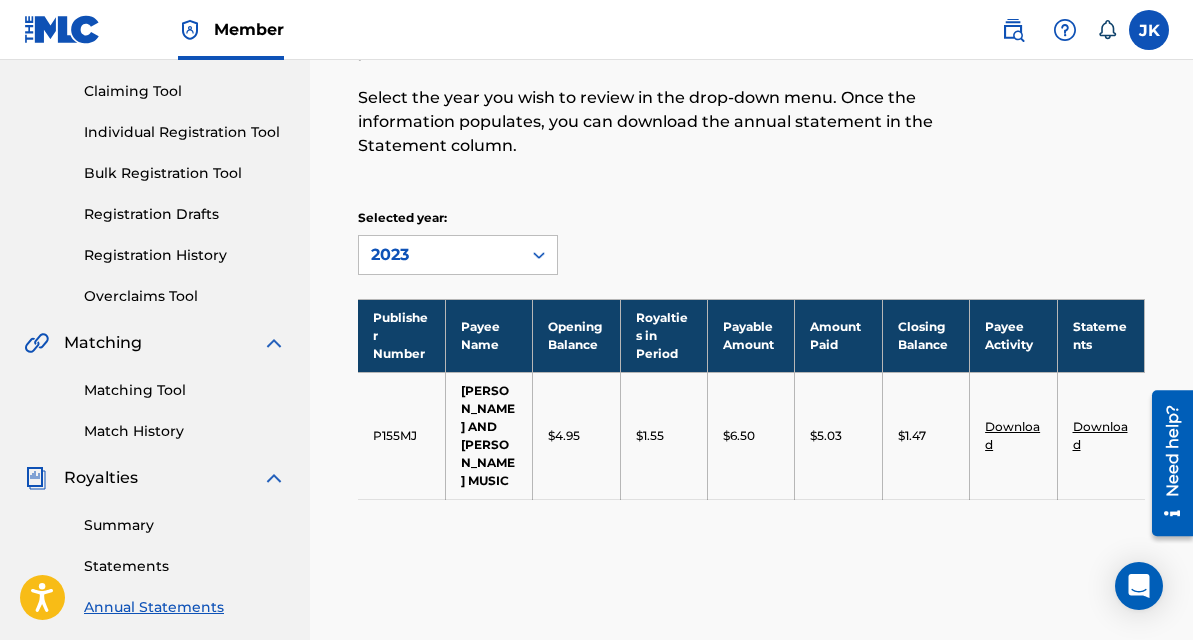 click on "2023" at bounding box center [440, 255] 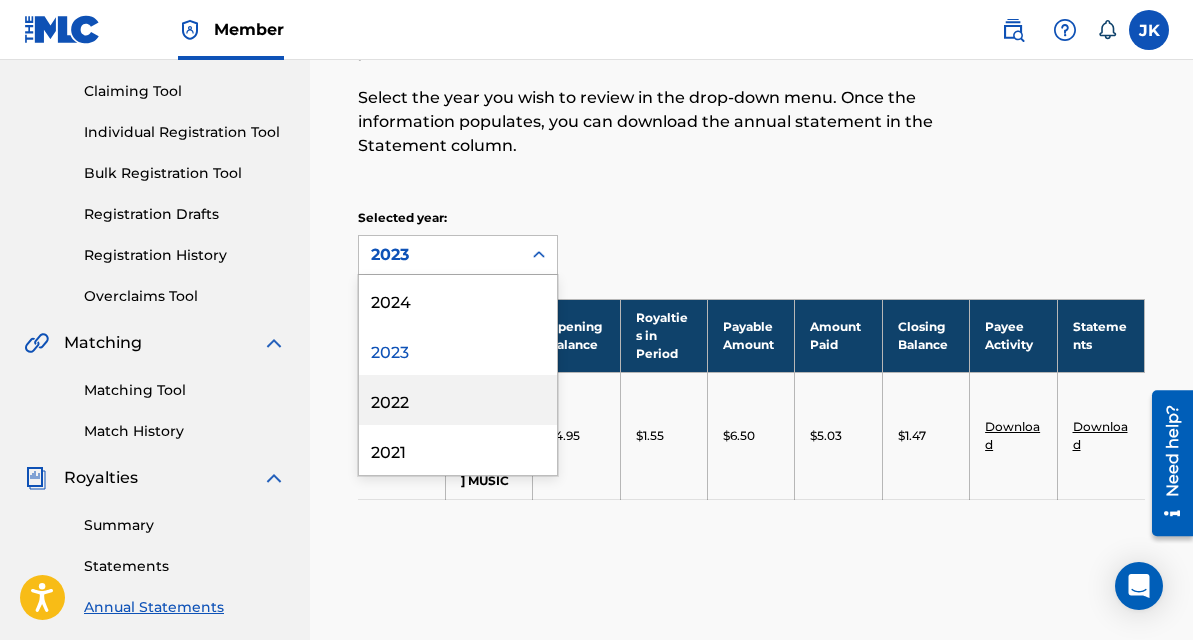 click on "2022" at bounding box center [458, 400] 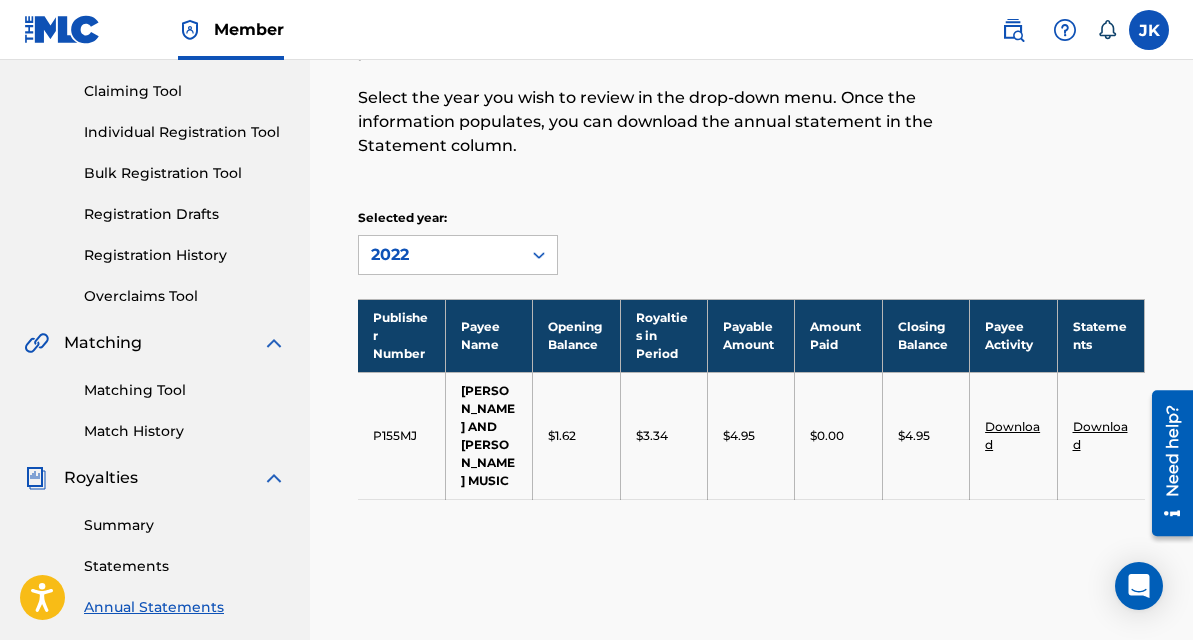 click on "2022" at bounding box center (440, 255) 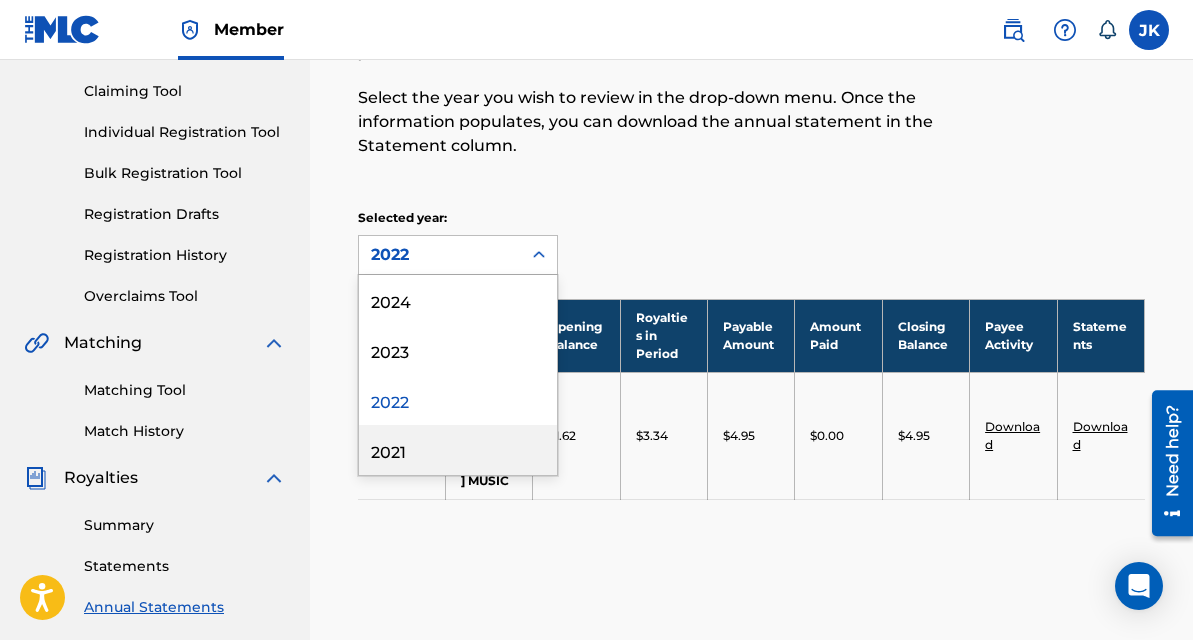 click on "2021" at bounding box center [458, 450] 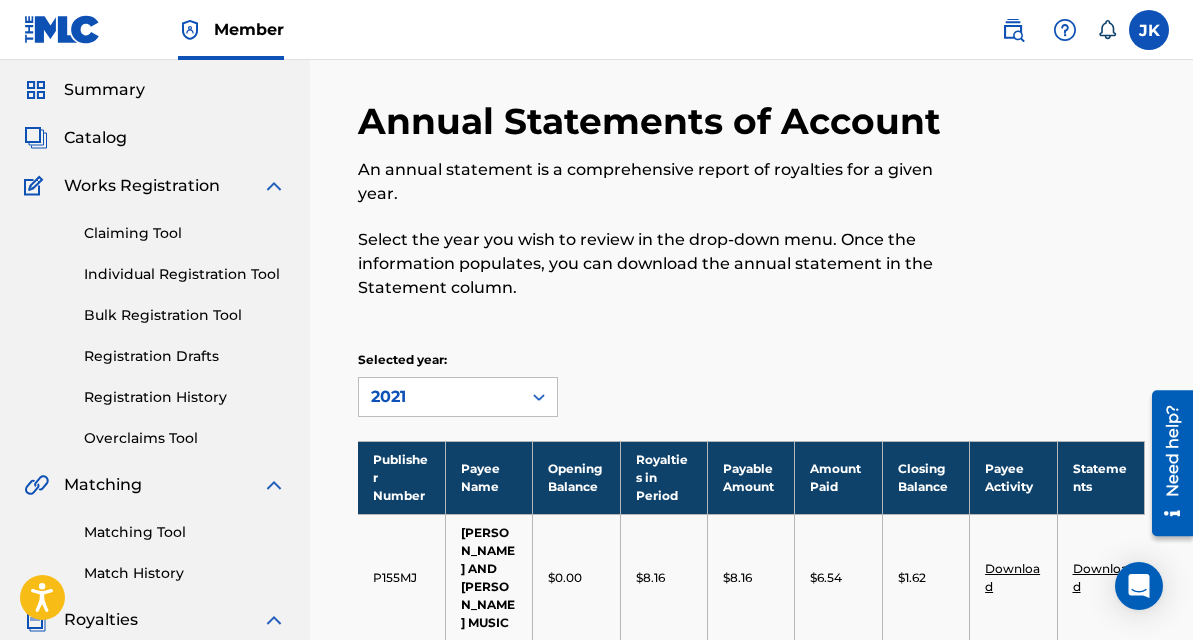 scroll, scrollTop: 0, scrollLeft: 0, axis: both 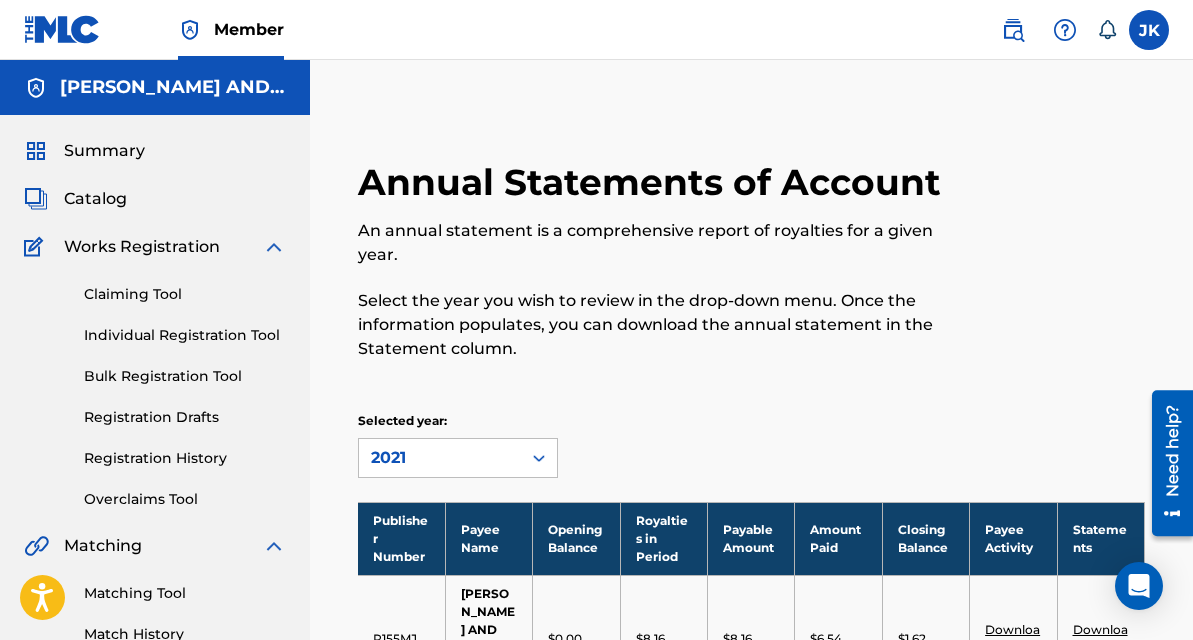 click on "Summary" at bounding box center [104, 151] 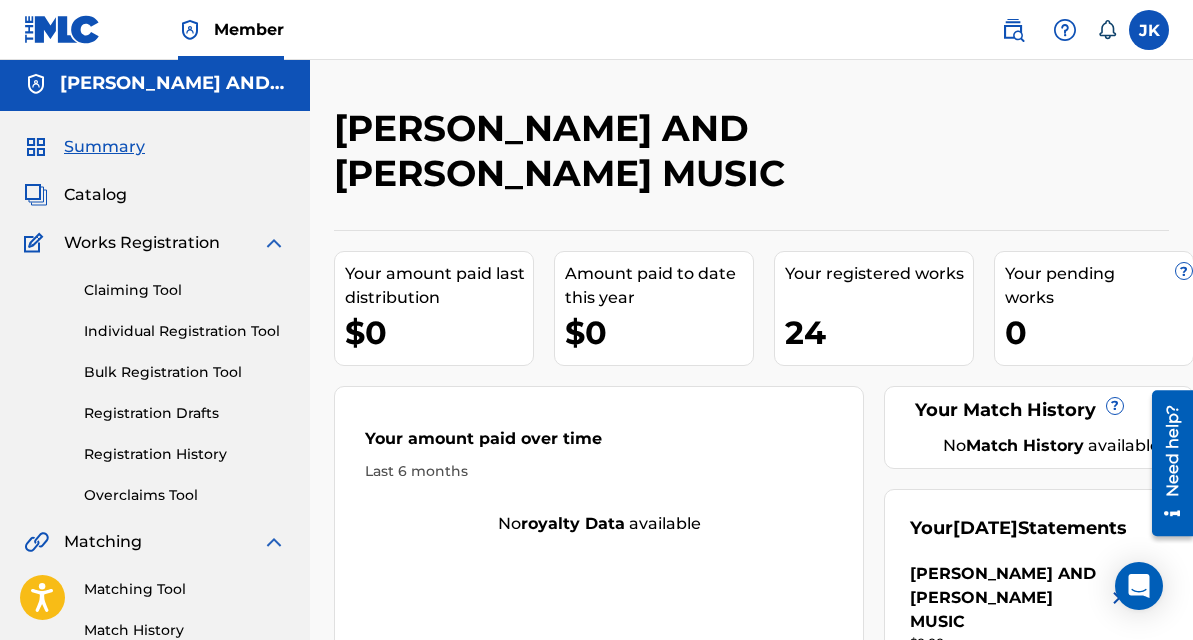 scroll, scrollTop: 0, scrollLeft: 0, axis: both 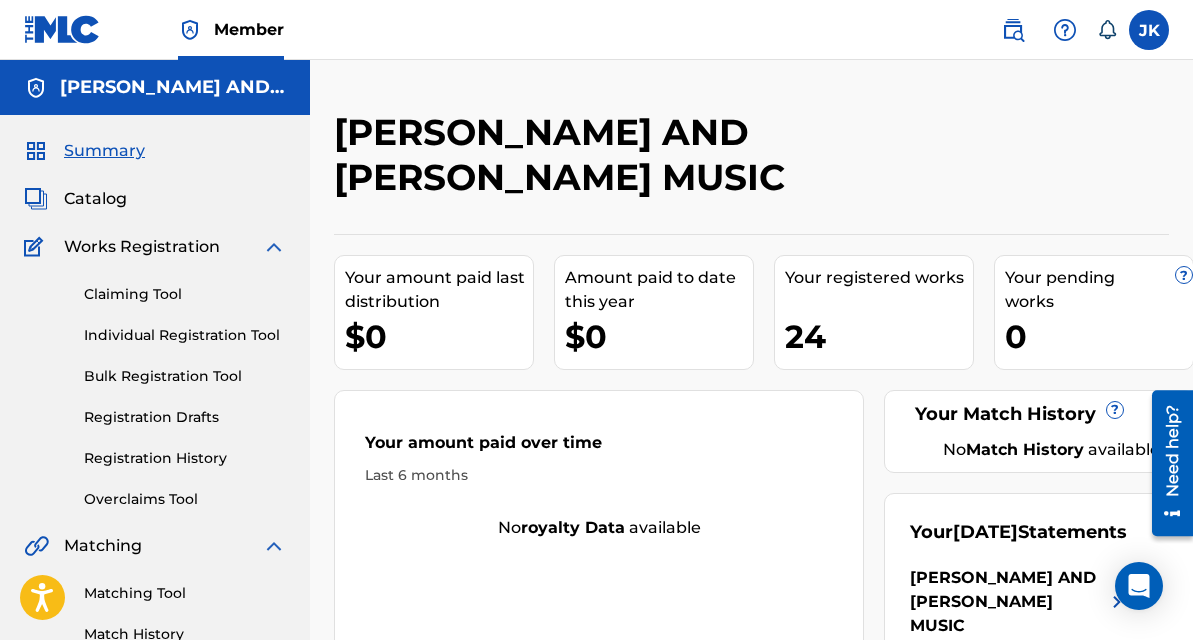 click on "Catalog" at bounding box center (95, 199) 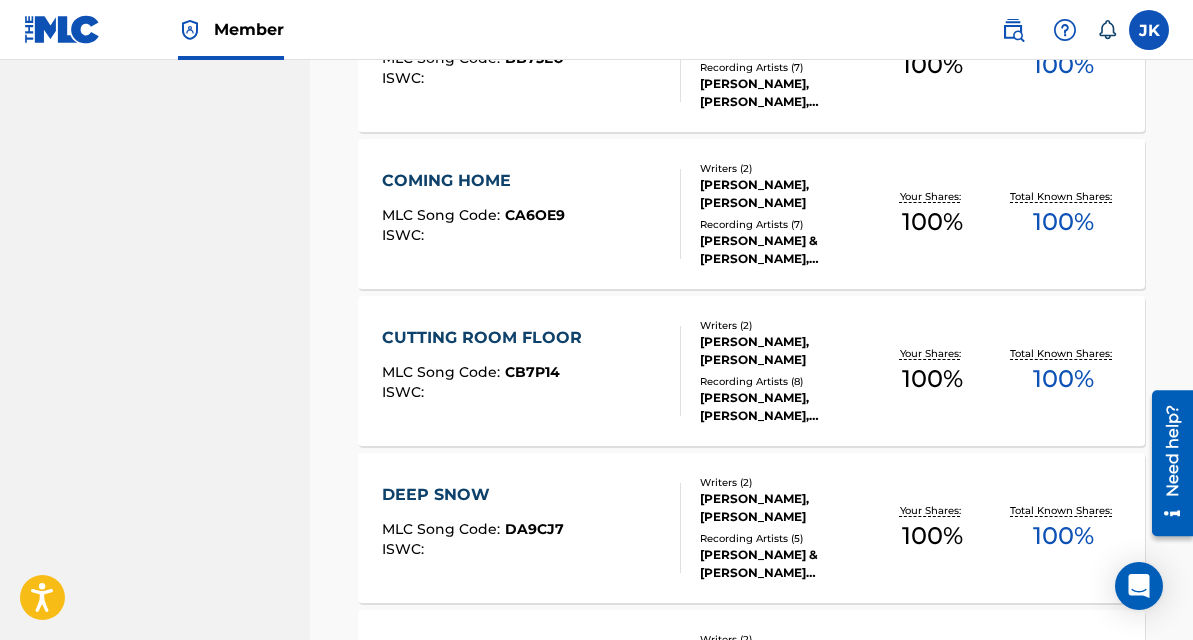 scroll, scrollTop: 1699, scrollLeft: 0, axis: vertical 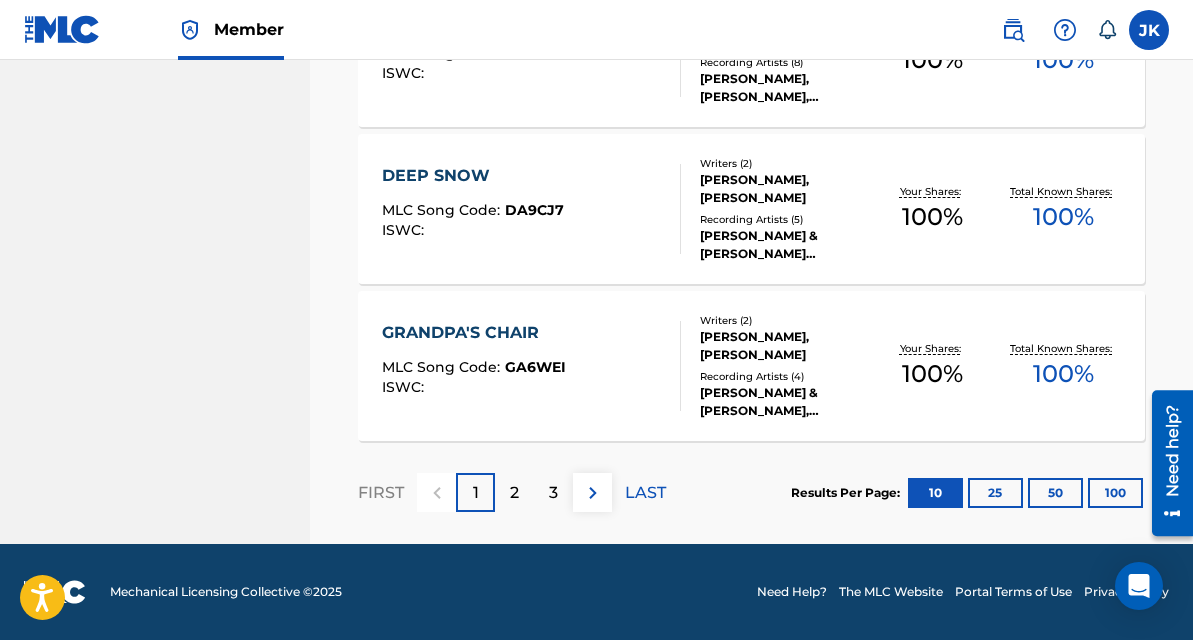 click on "GRANDPA'S CHAIR" at bounding box center [474, 333] 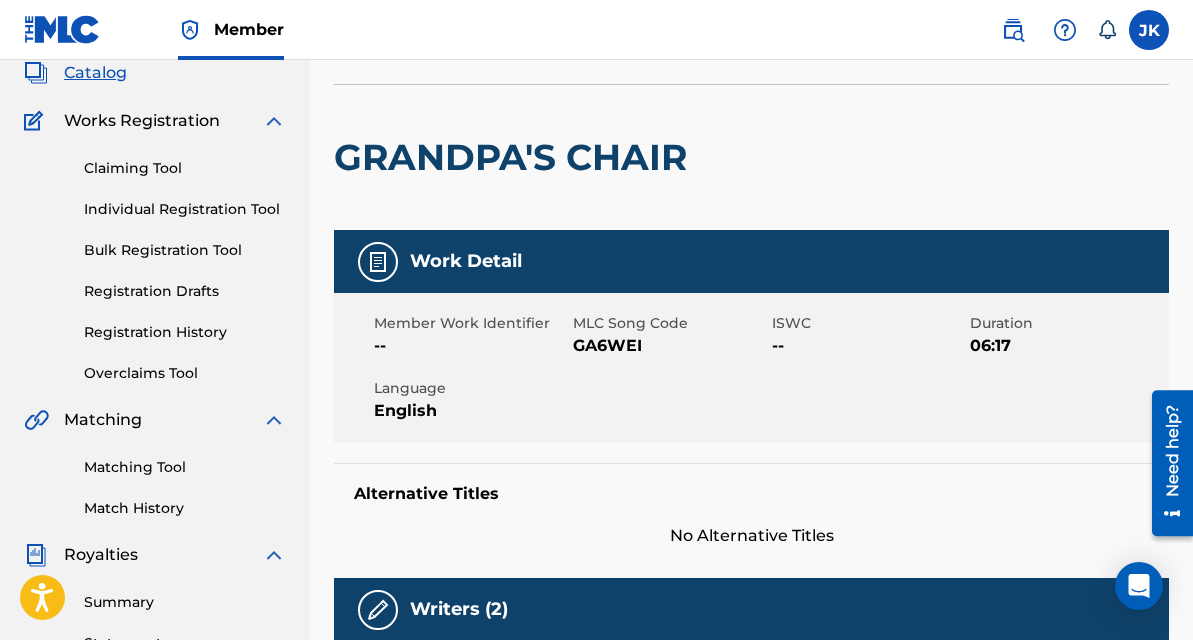 scroll, scrollTop: 0, scrollLeft: 0, axis: both 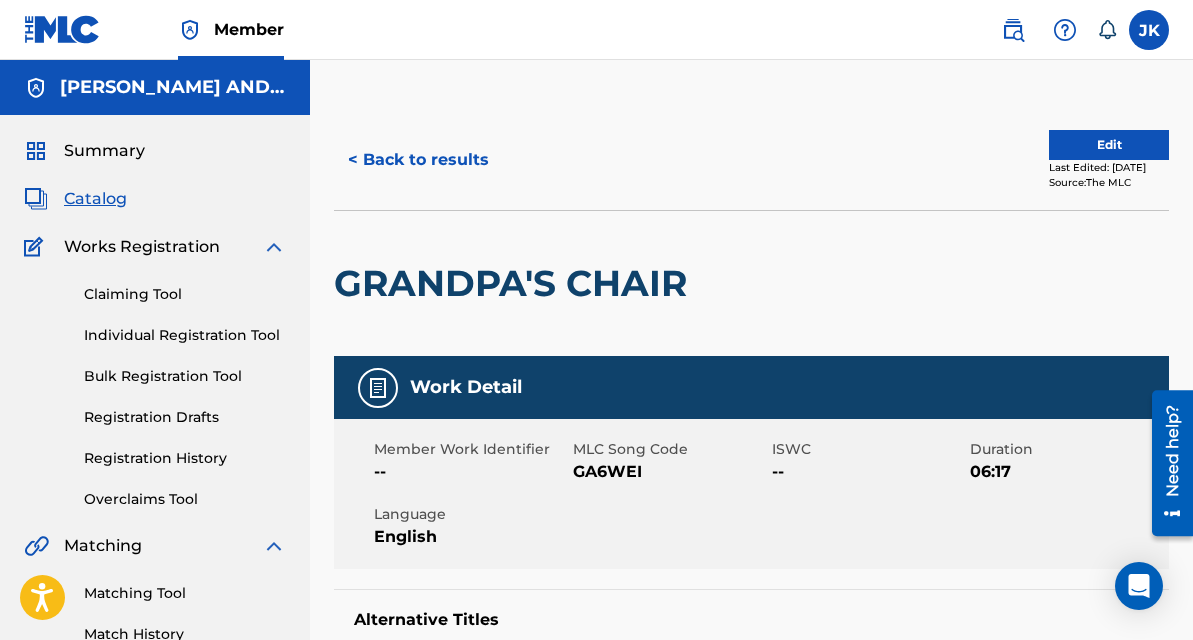 click on "Summary" at bounding box center [104, 151] 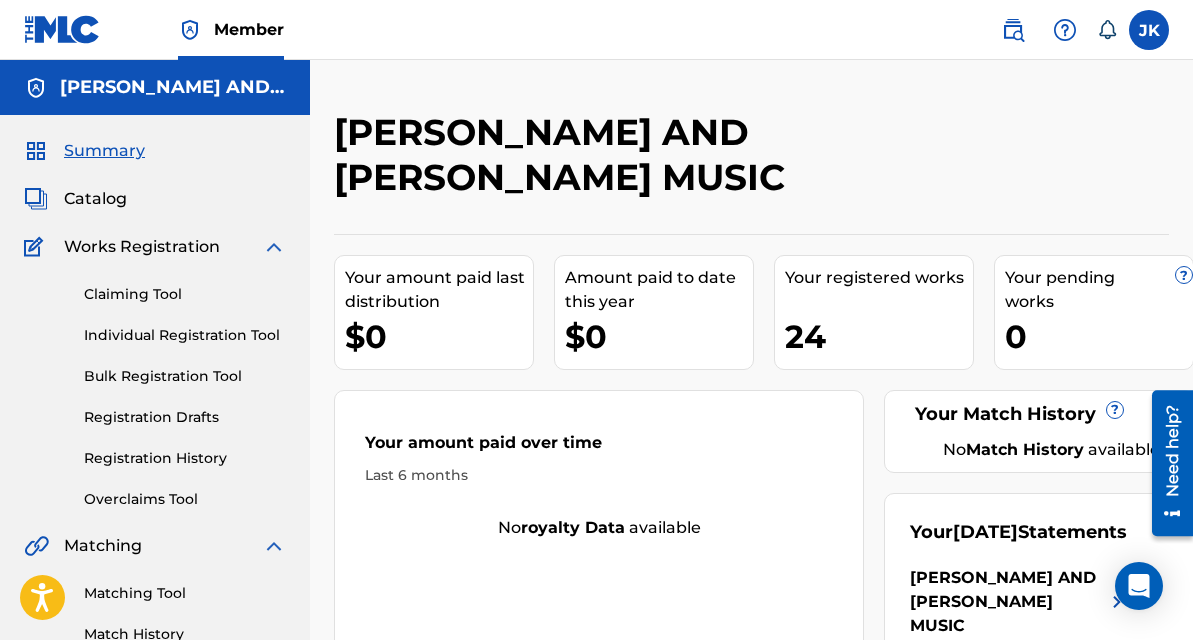 click on "Bulk Registration Tool" at bounding box center (185, 376) 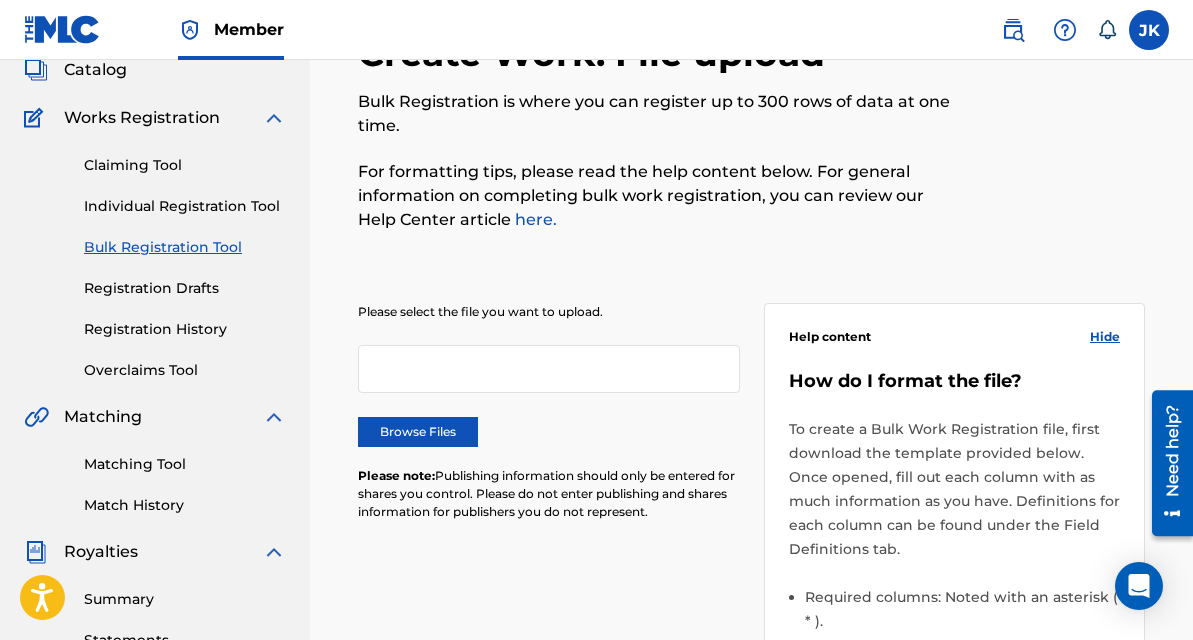 scroll, scrollTop: 91, scrollLeft: 0, axis: vertical 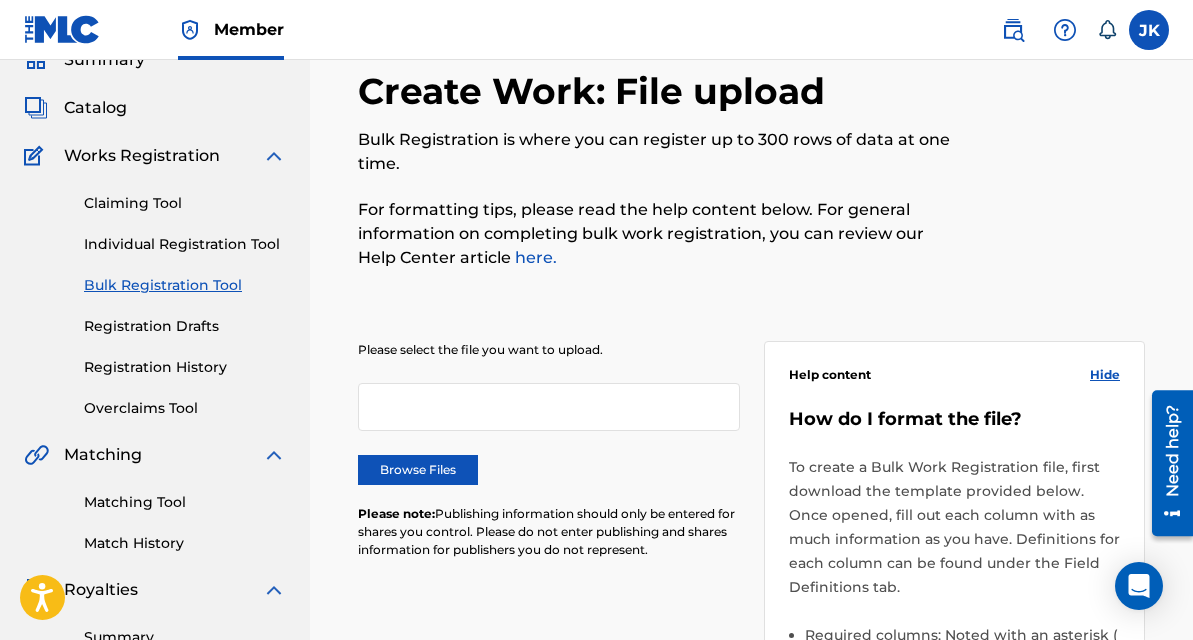 click on "Individual Registration Tool" at bounding box center [185, 244] 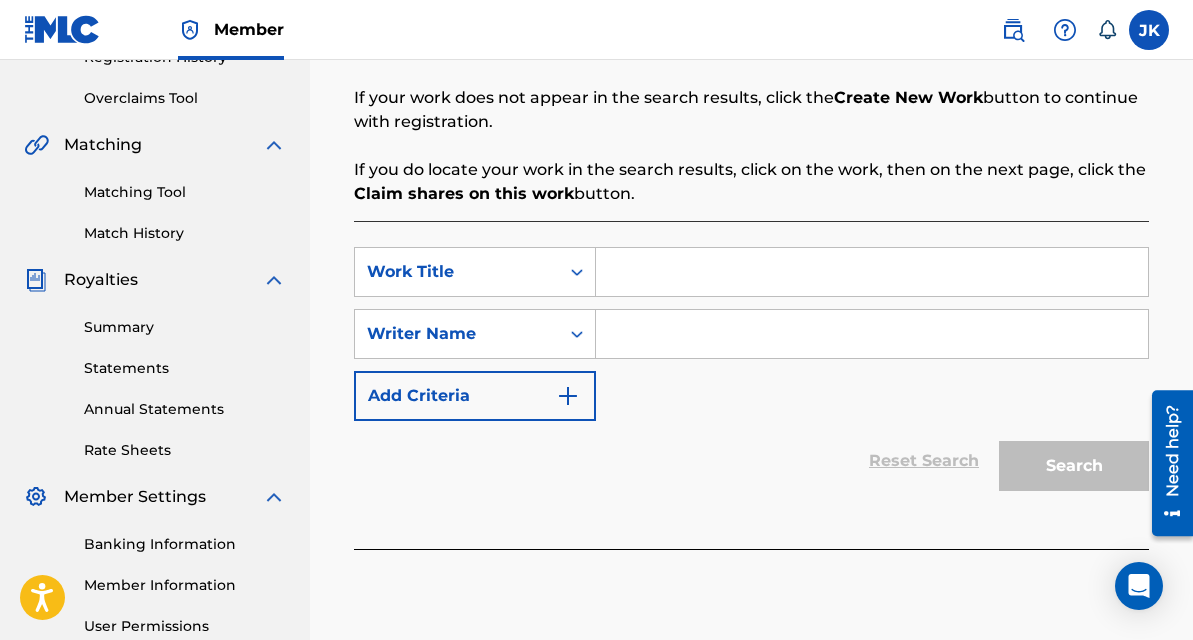 scroll, scrollTop: 403, scrollLeft: 0, axis: vertical 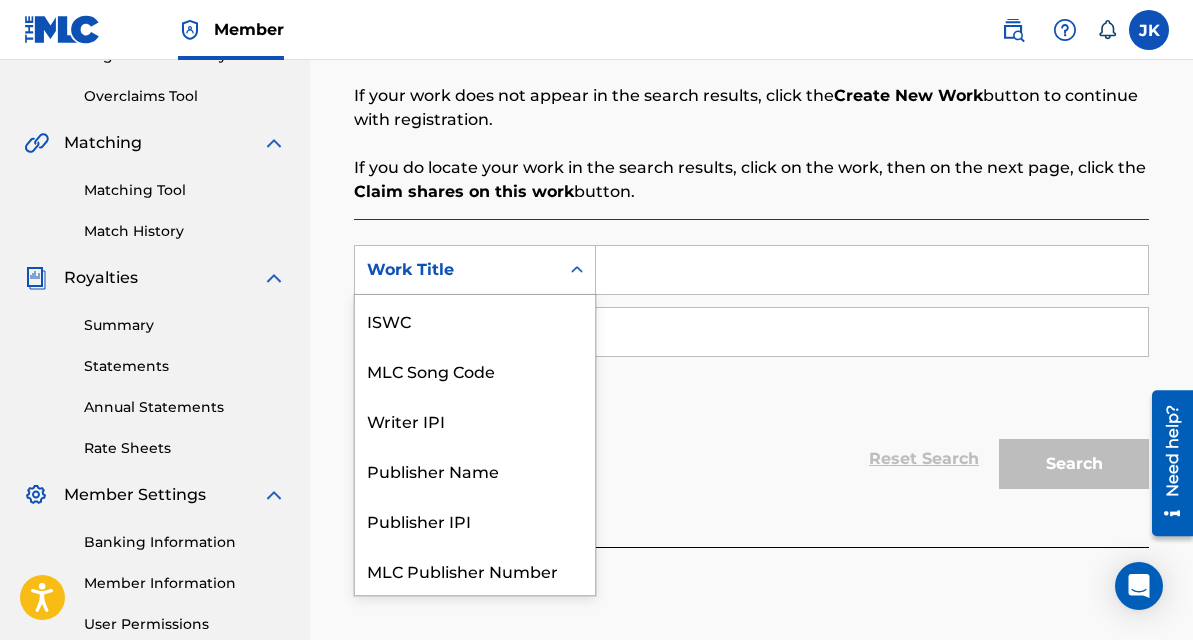 click on "Work Title" at bounding box center (457, 270) 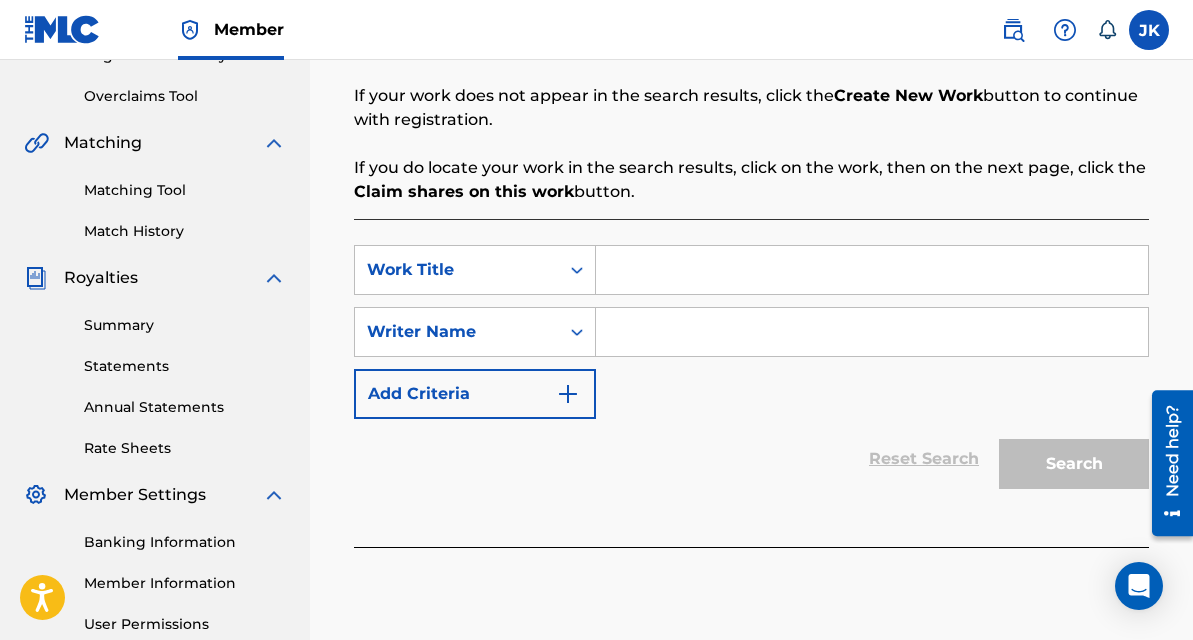 click on "Search Before registering a work, the first step is to search The MLC database to ensure the work does not already exist. Enter the two required search criteria below, then click   Search.  If your work does not appear in the search results, click the  Create New Work   button to continue with registration. If you do locate your work in the search results, click on the work, then on the next page, click the   Claim shares on this work  button. SearchWithCriteriaec4c10c3-ebdf-4ca0-8ddf-0bcd7585a74f Work Title SearchWithCriteria10c1a35a-09a5-495b-8715-18530adaa055 Writer Name Add Criteria Reset Search Search" at bounding box center [751, 255] 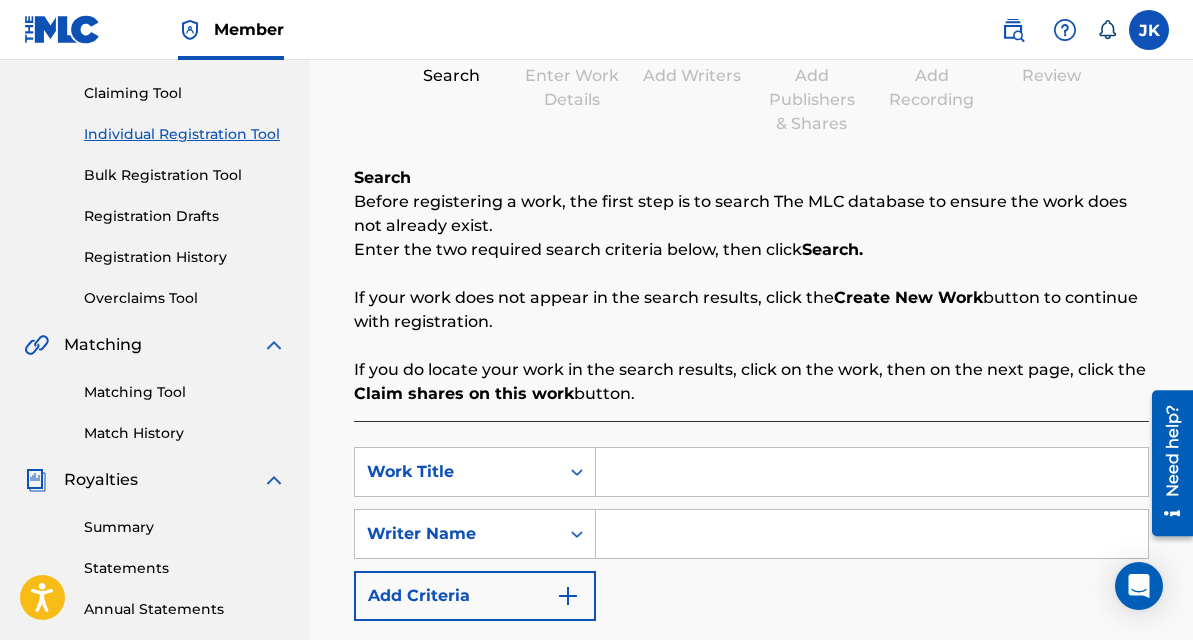 scroll, scrollTop: 200, scrollLeft: 0, axis: vertical 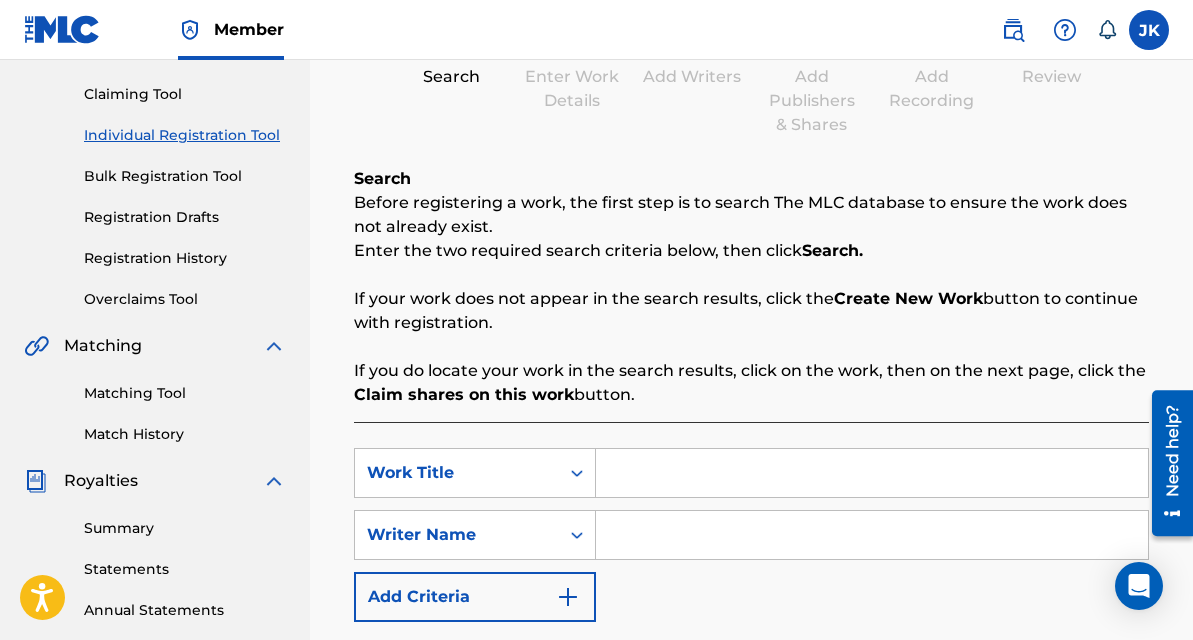 click at bounding box center (872, 473) 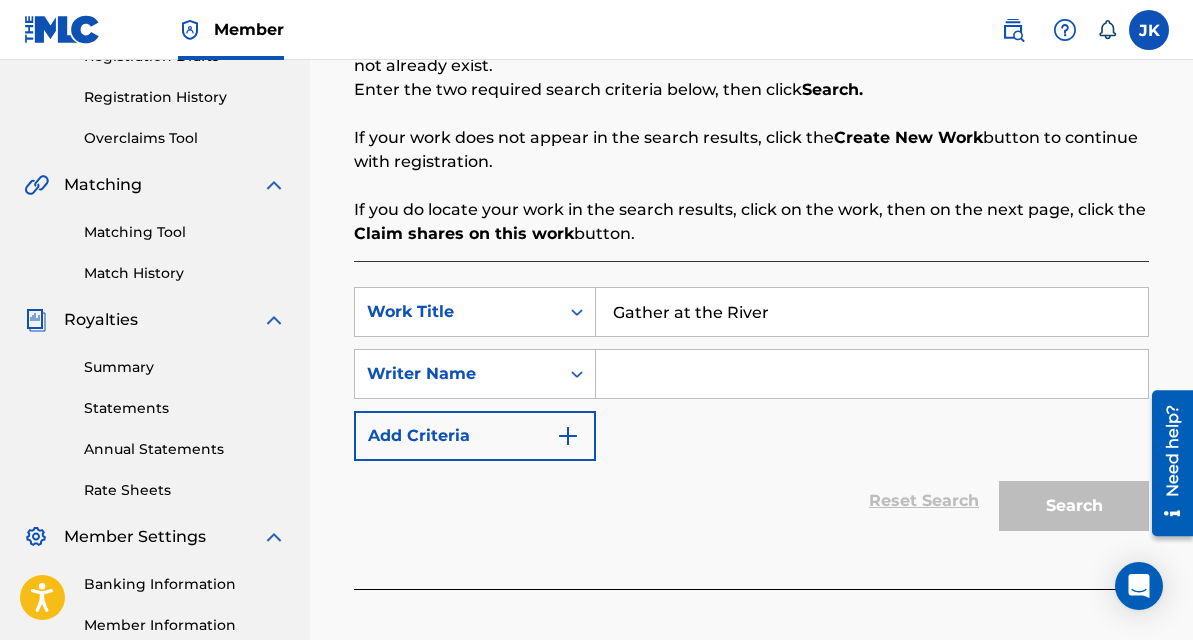 scroll, scrollTop: 365, scrollLeft: 0, axis: vertical 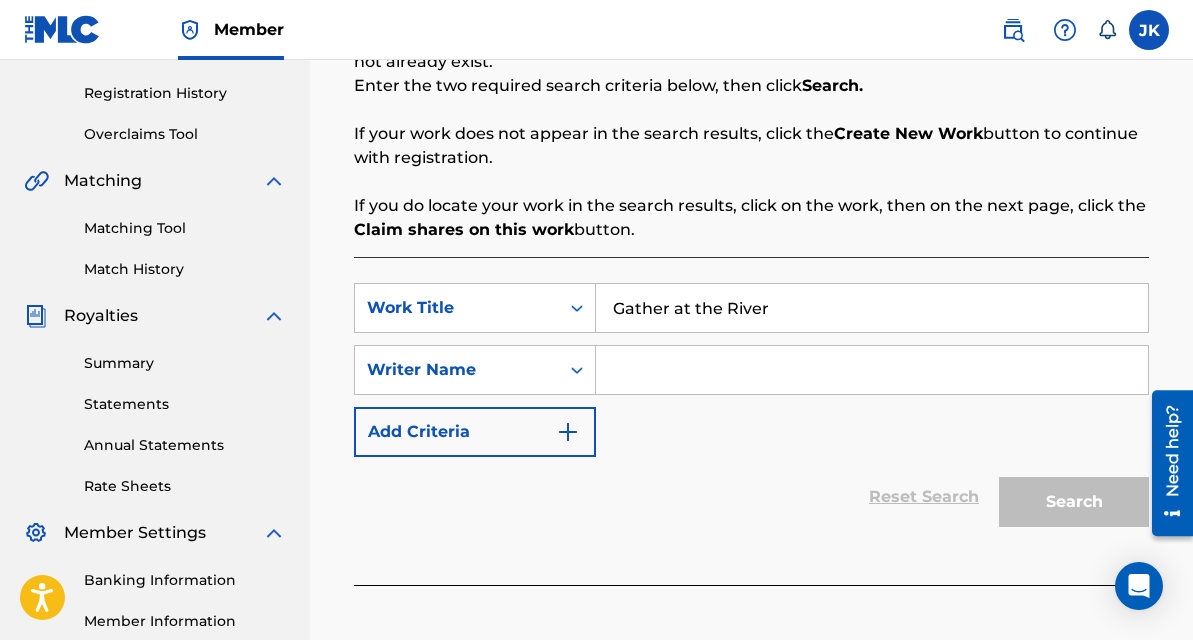 type on "Gather at the River" 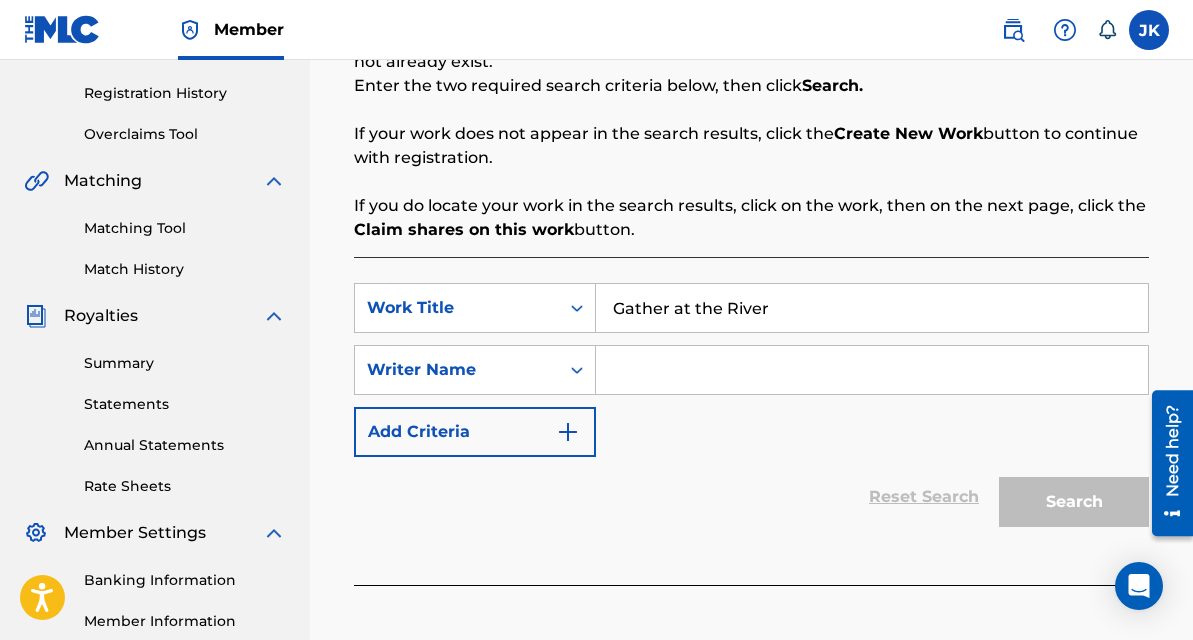 type on "01082523377" 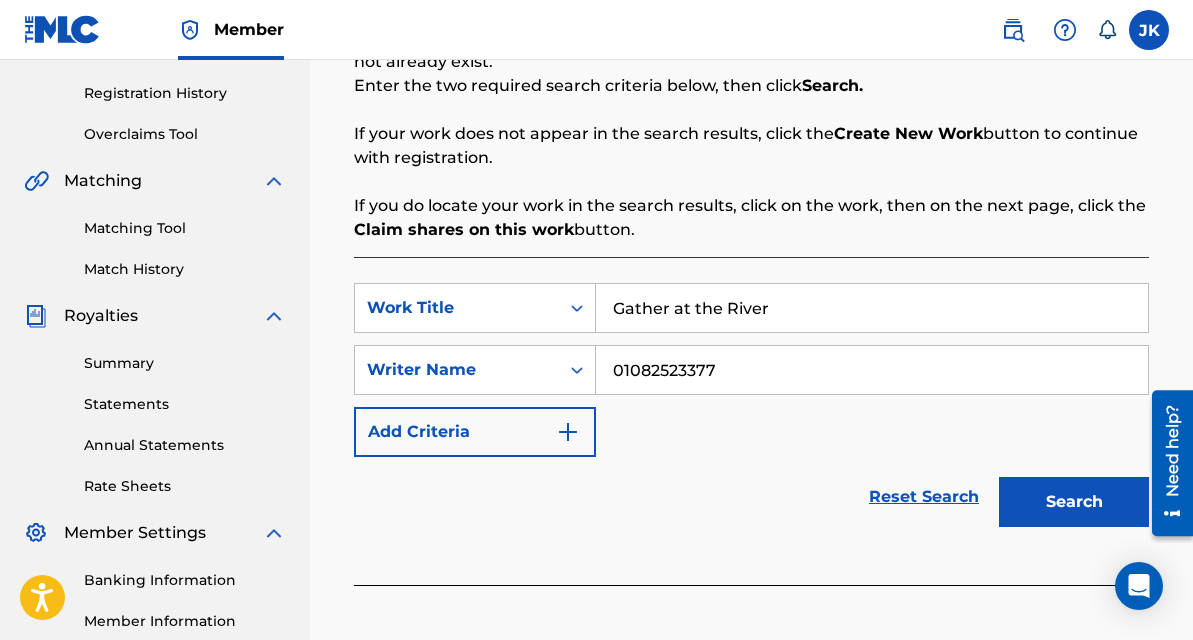 click on "Search" at bounding box center (1074, 502) 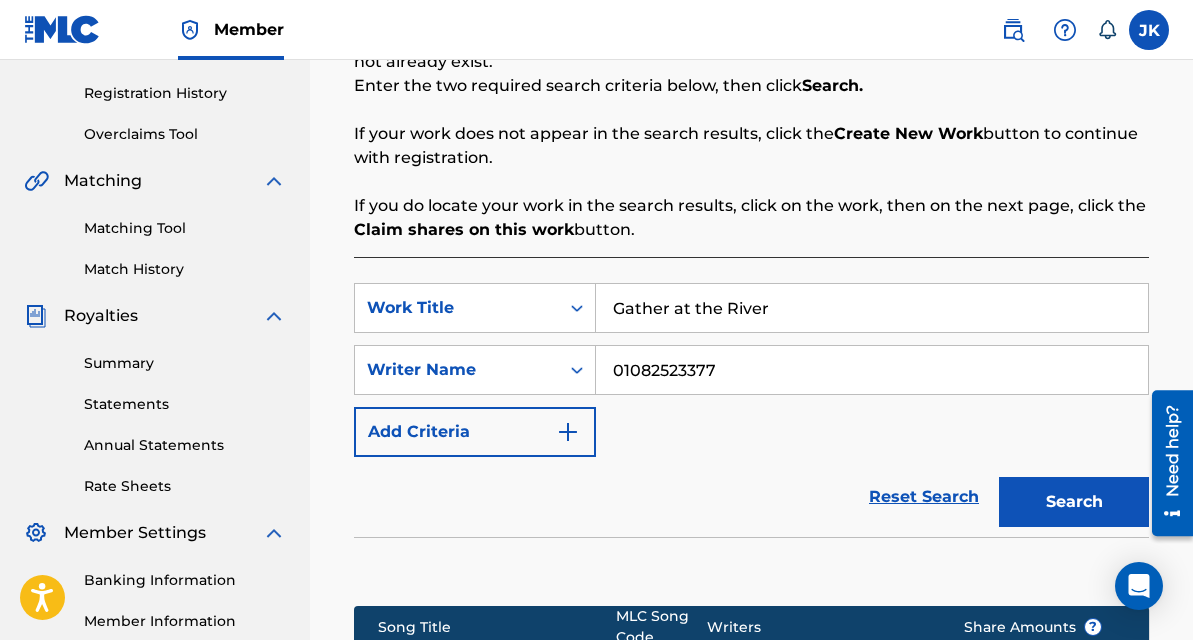click on "Search" at bounding box center (1074, 502) 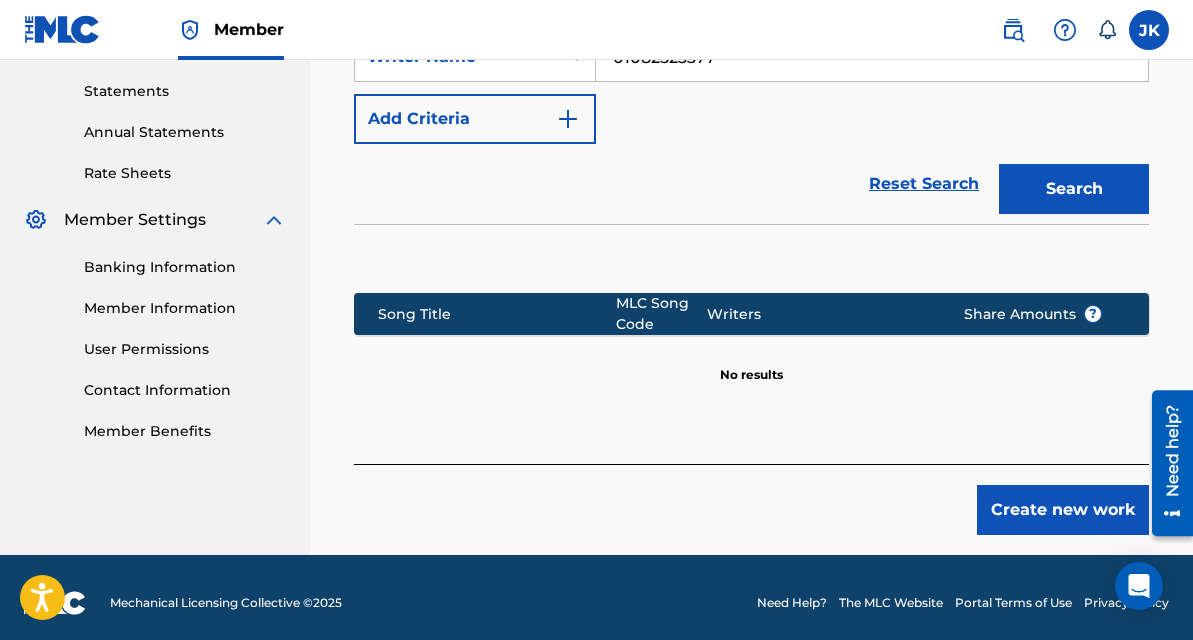 scroll, scrollTop: 689, scrollLeft: 0, axis: vertical 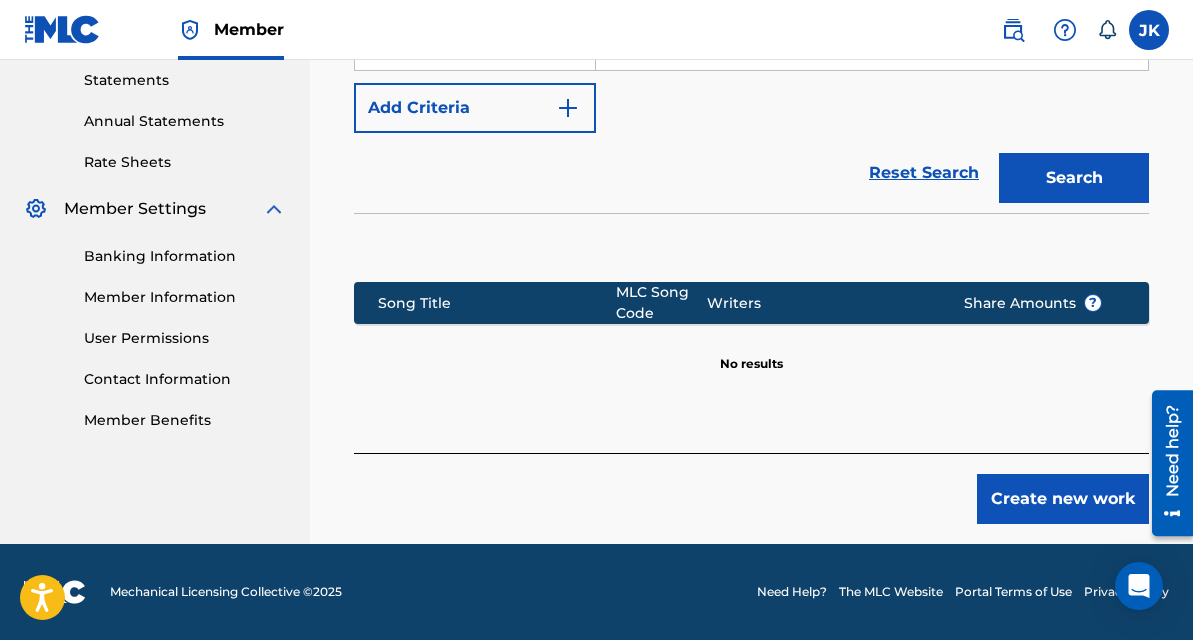click on "Create new work" at bounding box center (1063, 499) 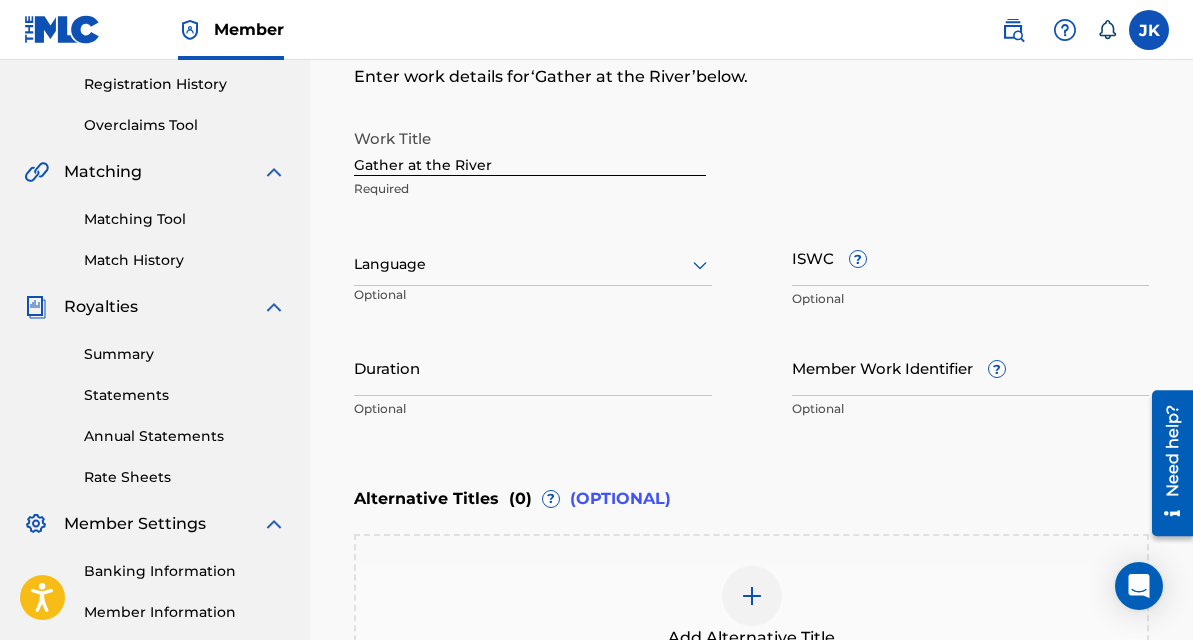 scroll, scrollTop: 376, scrollLeft: 0, axis: vertical 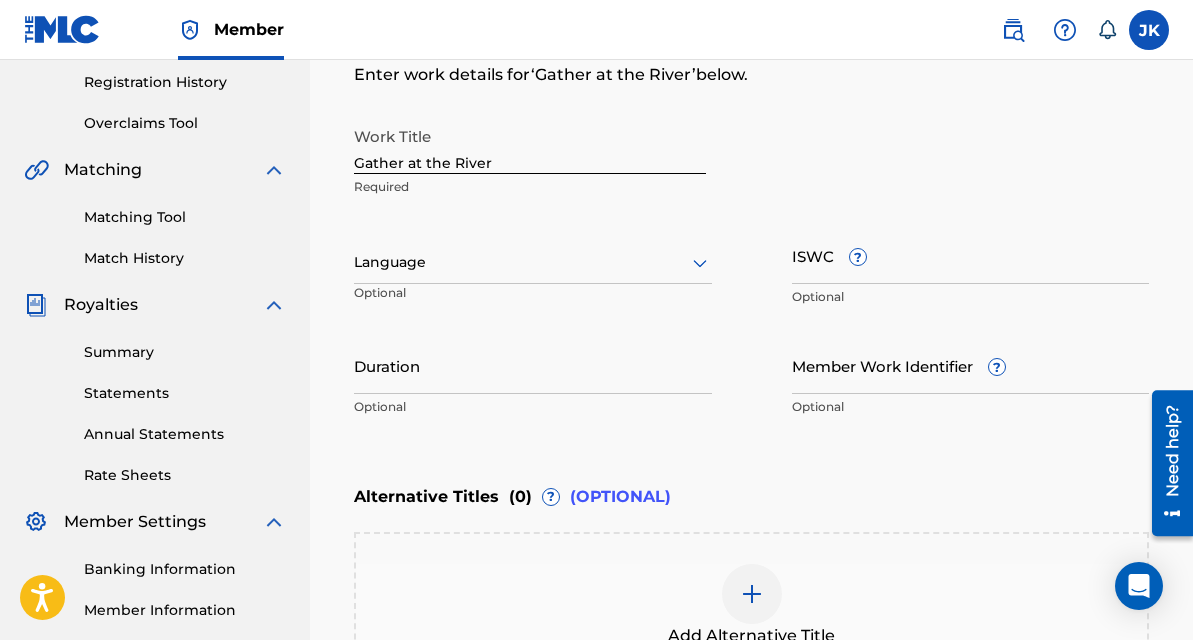 click at bounding box center [533, 262] 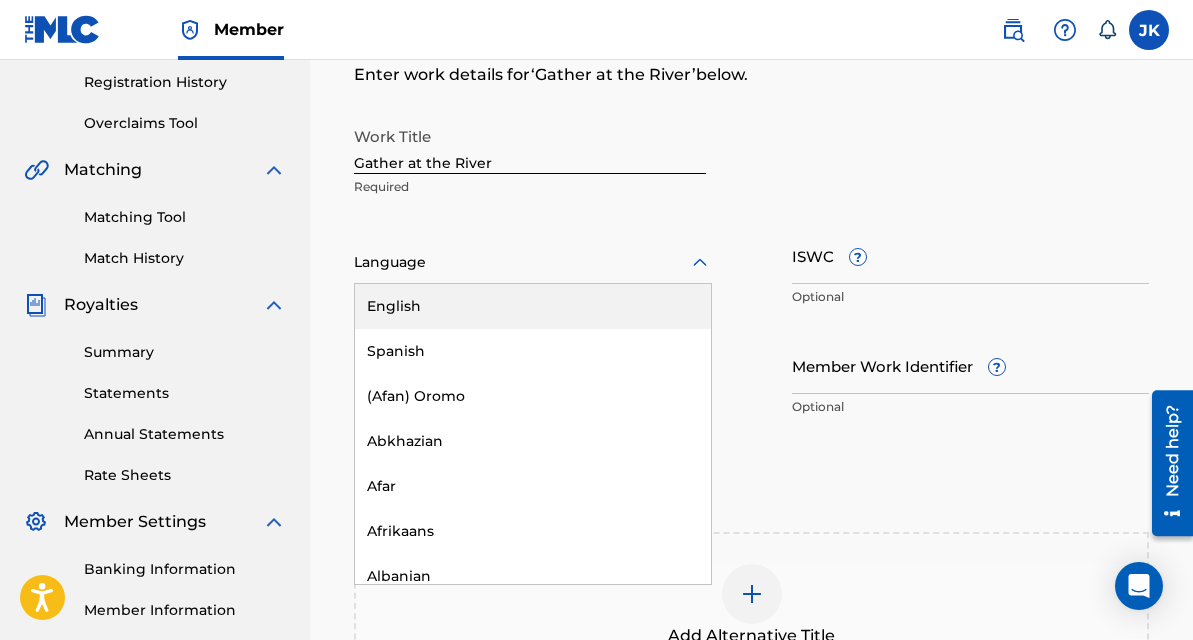 click on "English" at bounding box center [533, 306] 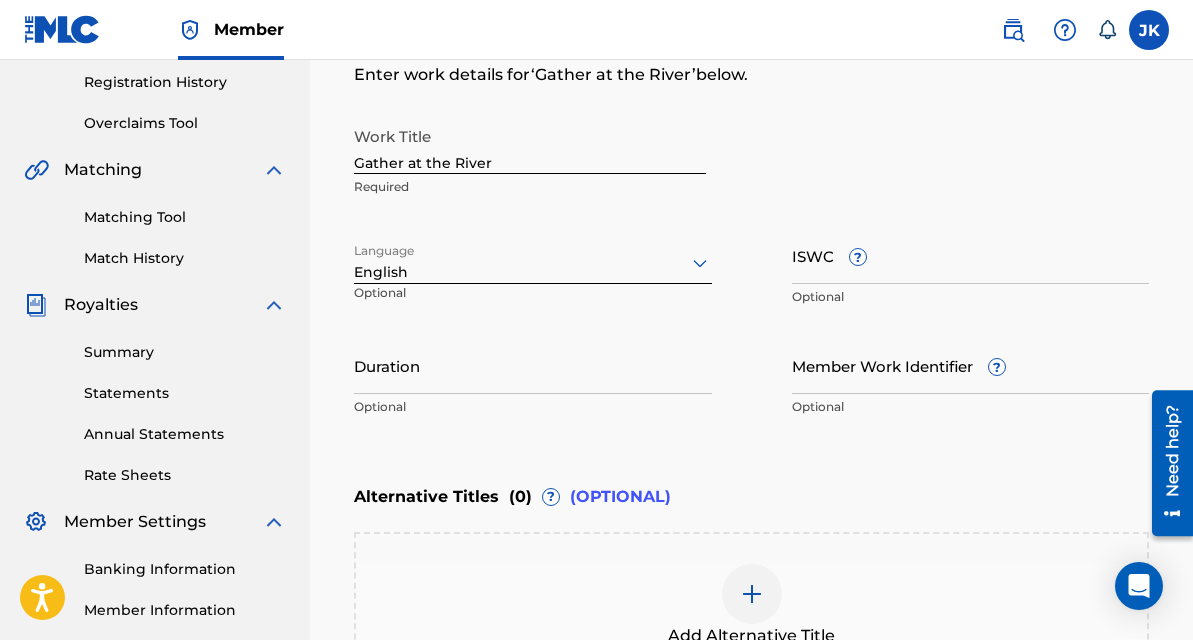click on "Duration" at bounding box center (533, 365) 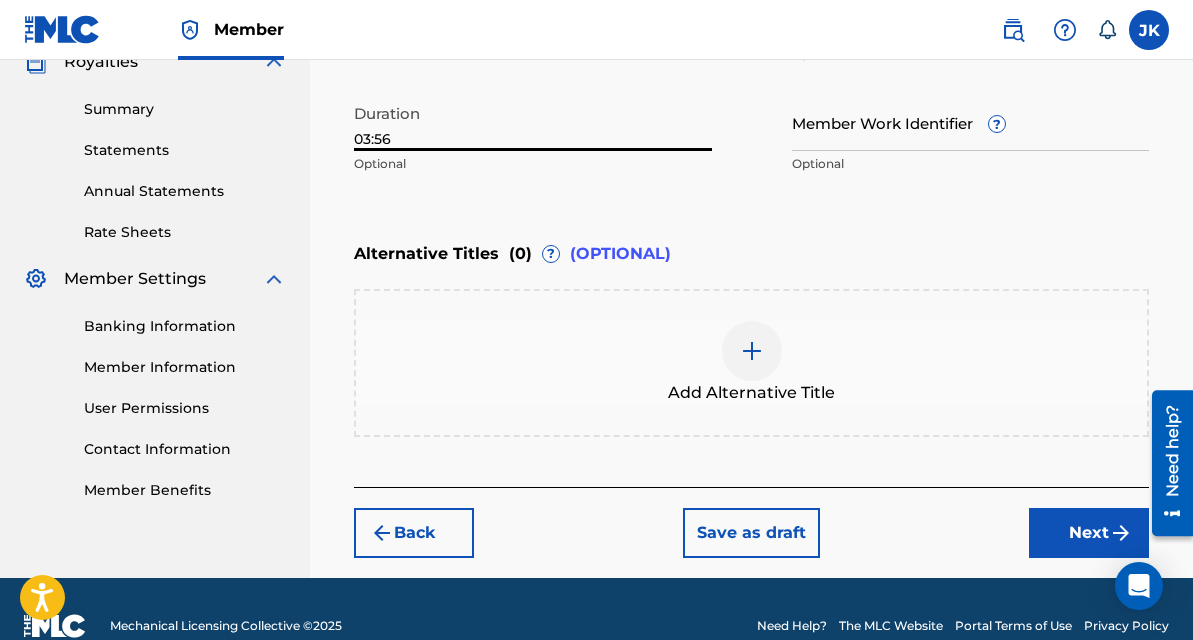 scroll, scrollTop: 620, scrollLeft: 0, axis: vertical 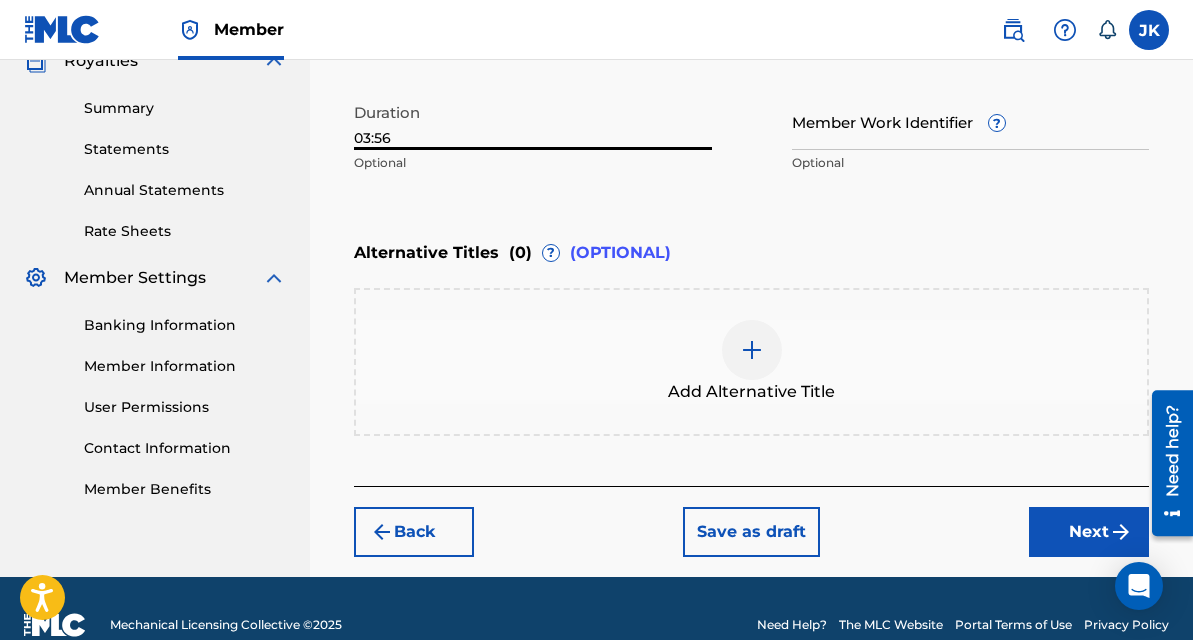 type on "03:56" 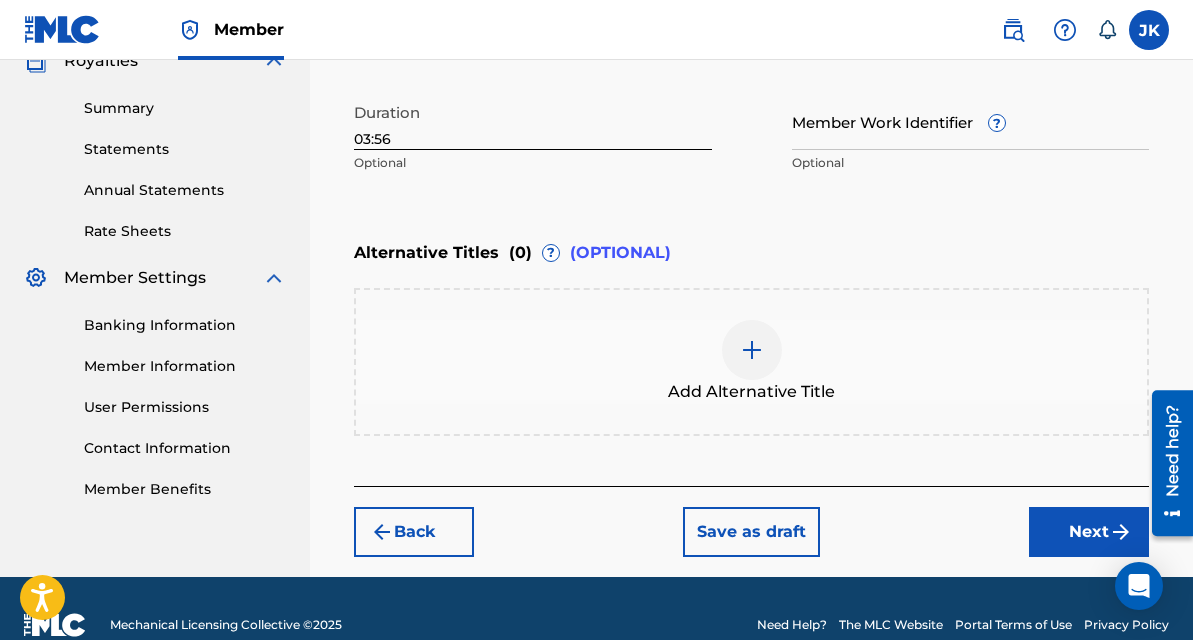 click on "Next" at bounding box center (1089, 532) 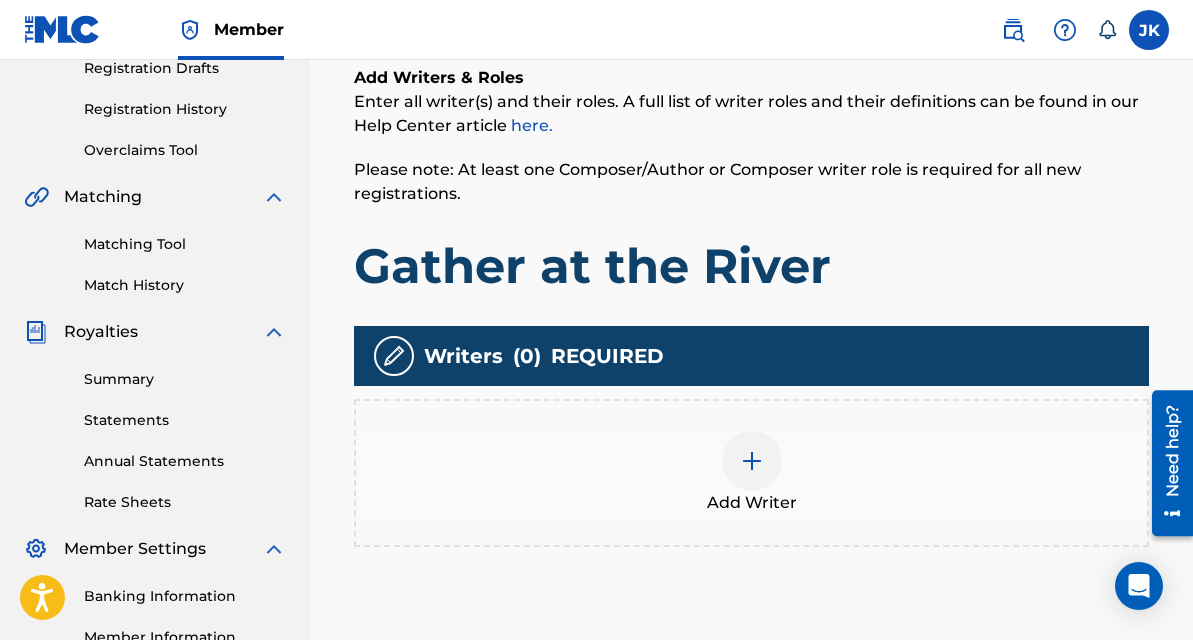 scroll, scrollTop: 348, scrollLeft: 0, axis: vertical 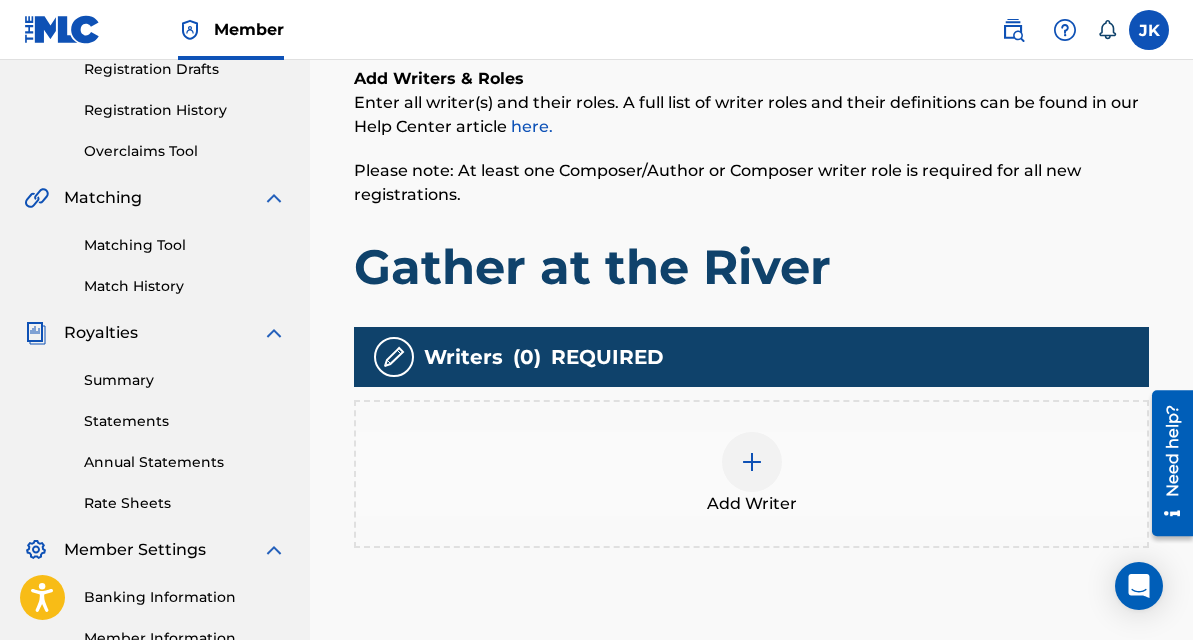click at bounding box center [752, 462] 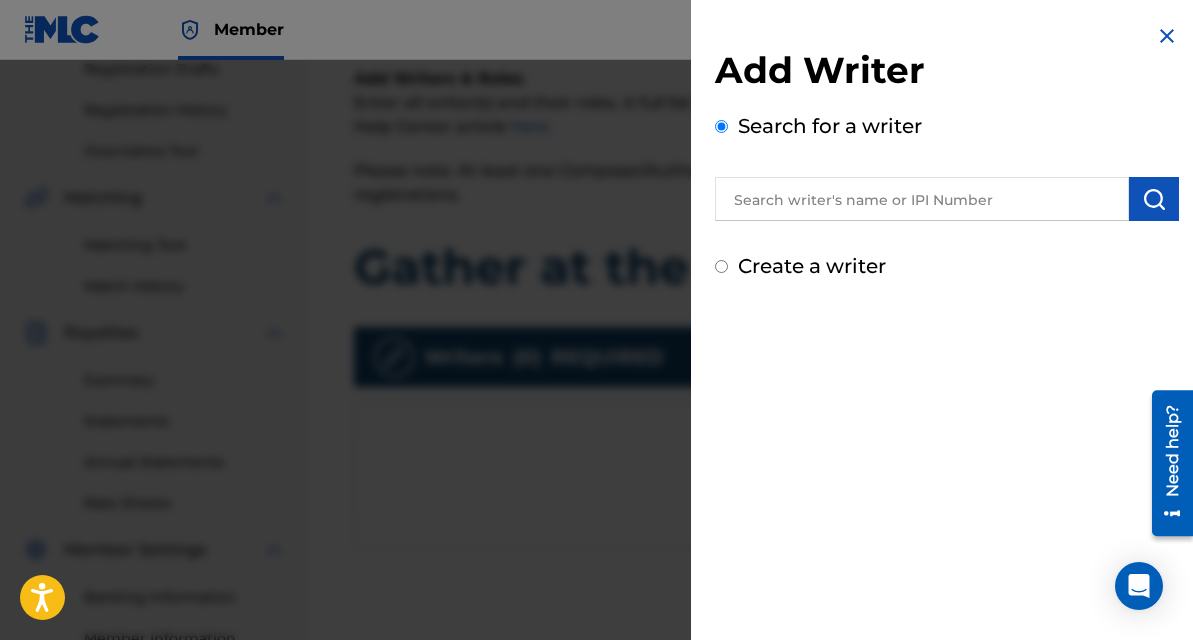 click at bounding box center (922, 199) 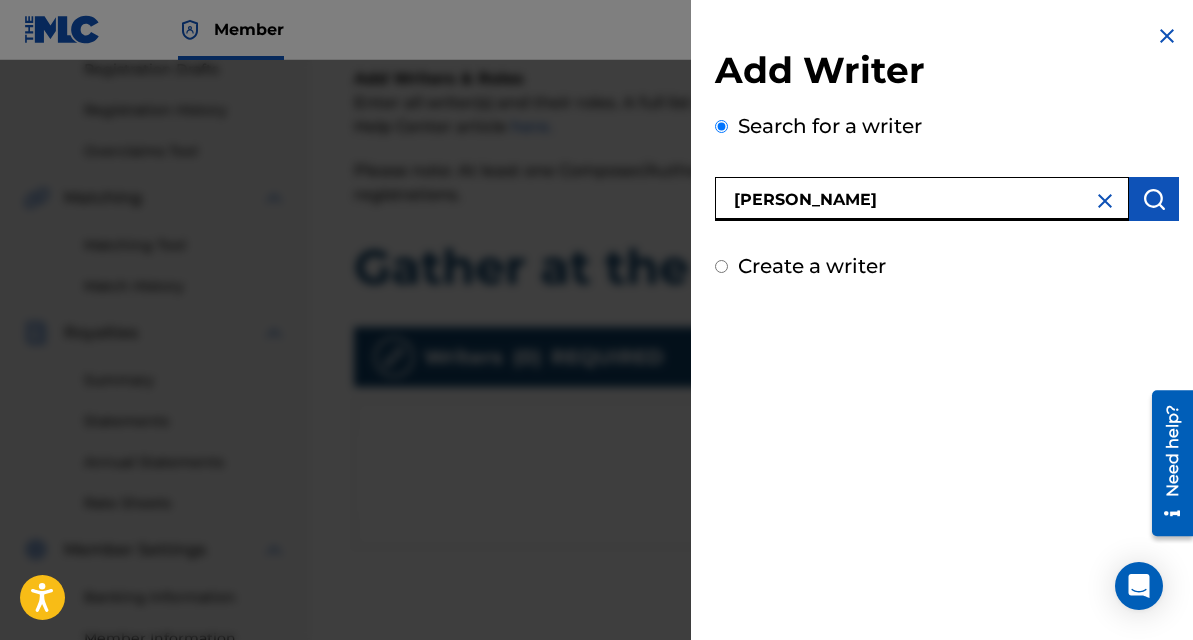 type on "[PERSON_NAME]" 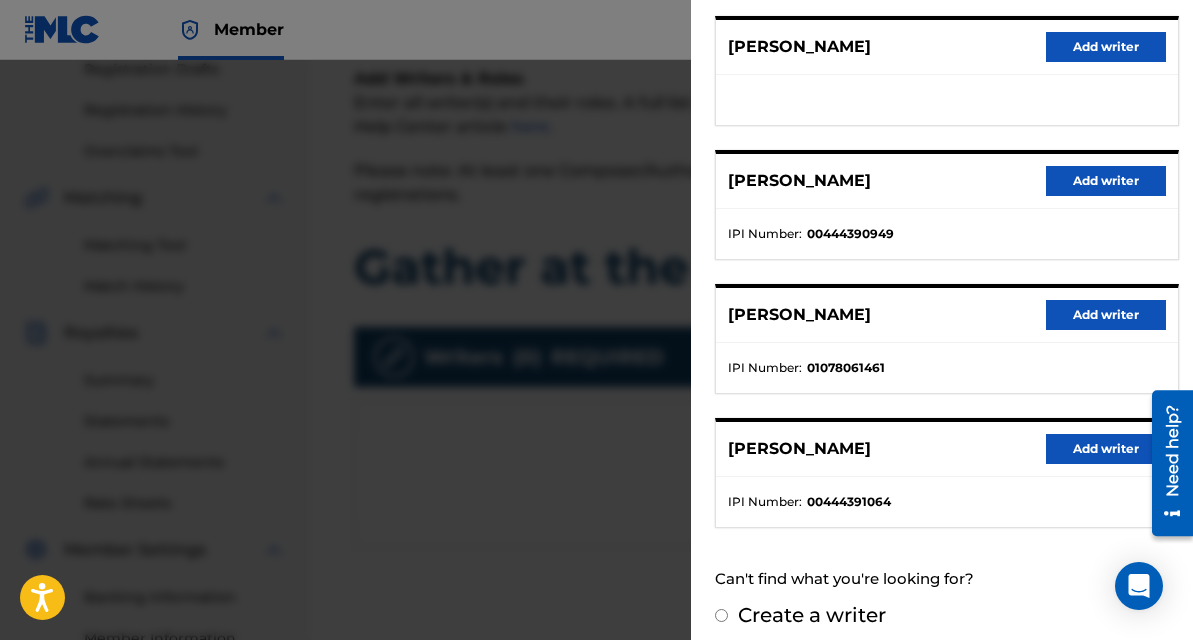 scroll, scrollTop: 390, scrollLeft: 0, axis: vertical 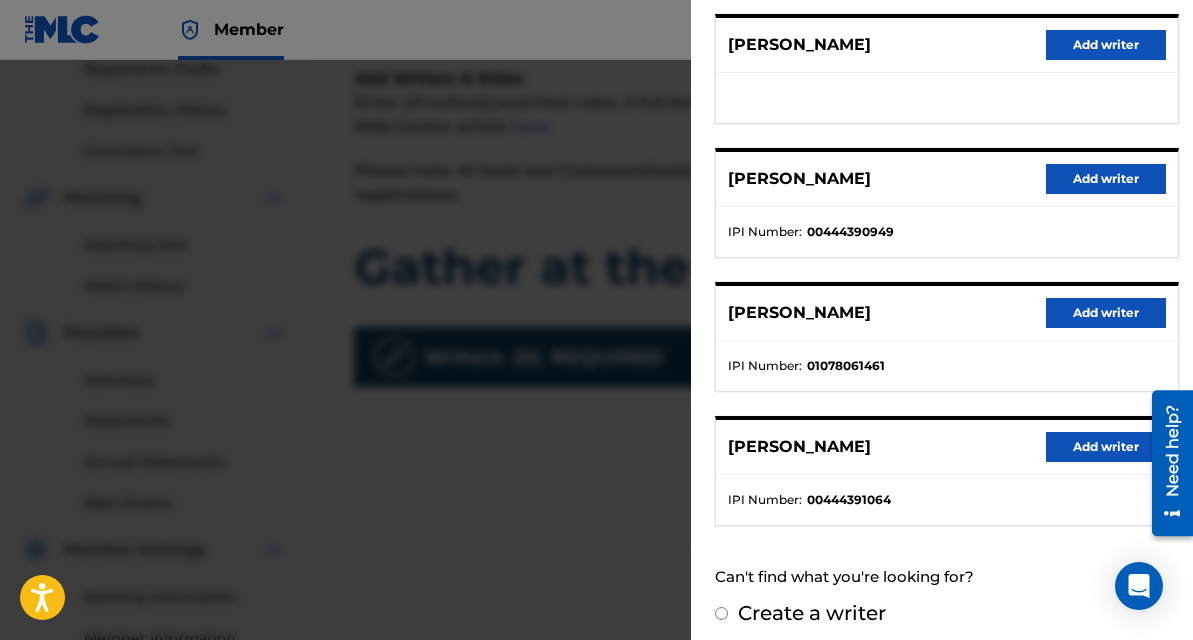 click on "Add writer" at bounding box center [1106, 313] 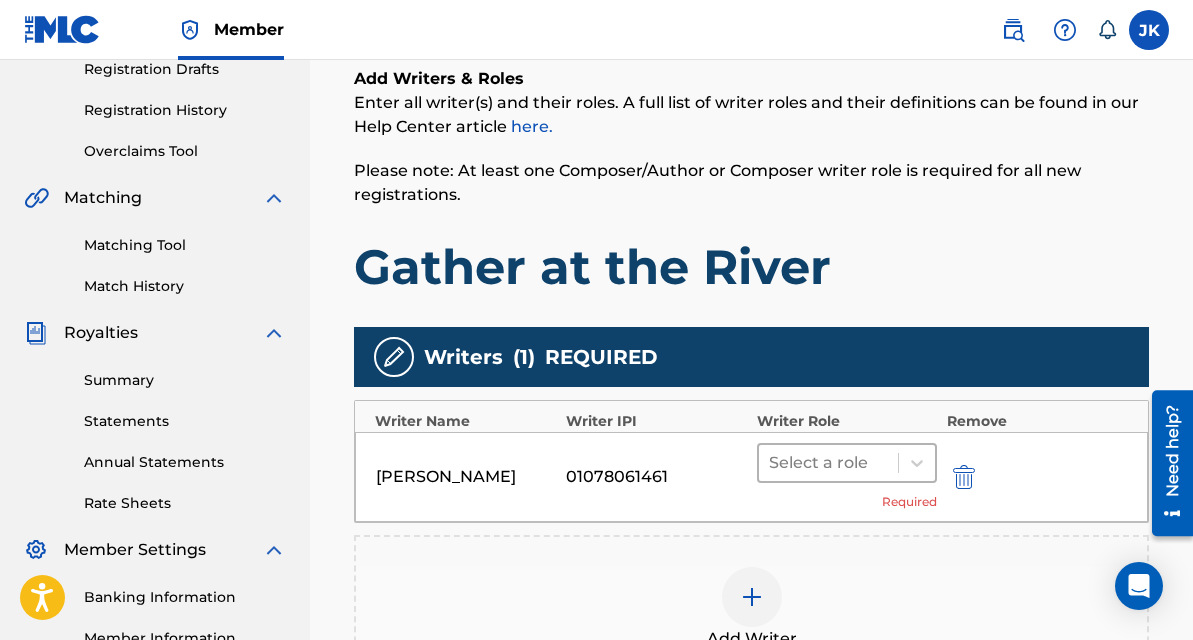 click at bounding box center (828, 463) 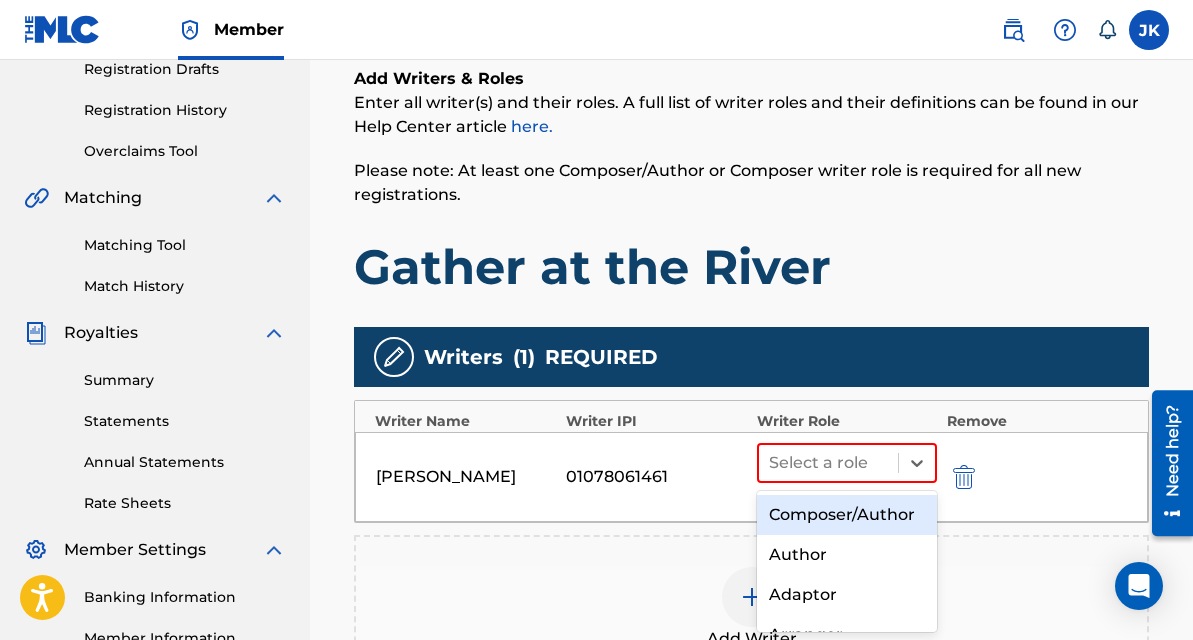 click on "Composer/Author" at bounding box center (847, 515) 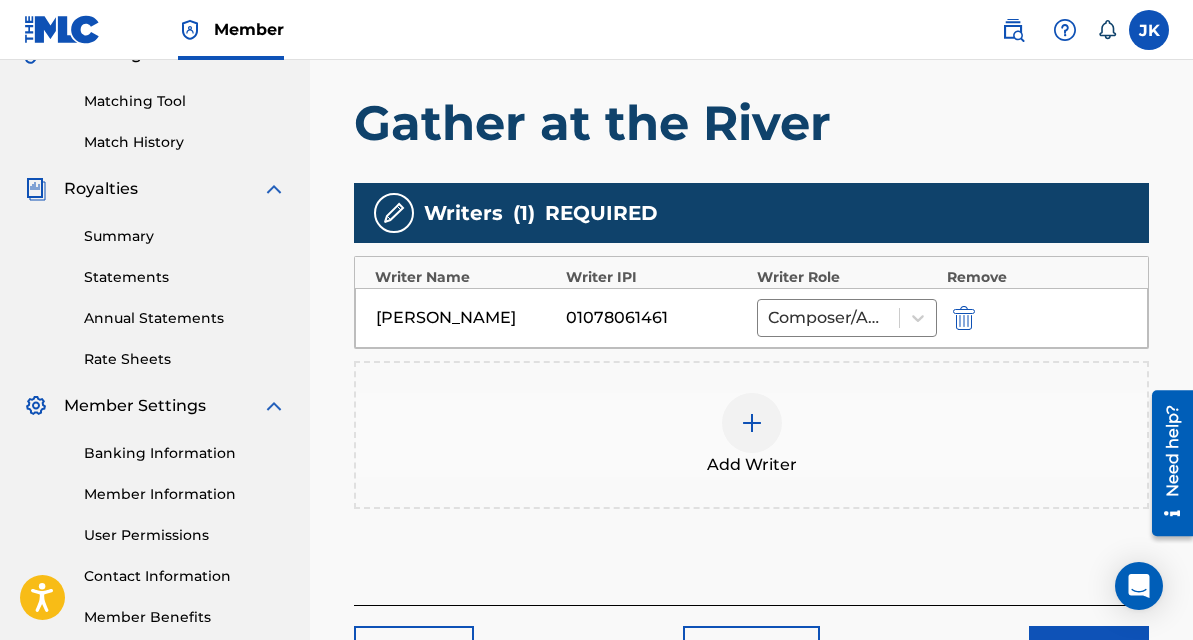 scroll, scrollTop: 495, scrollLeft: 0, axis: vertical 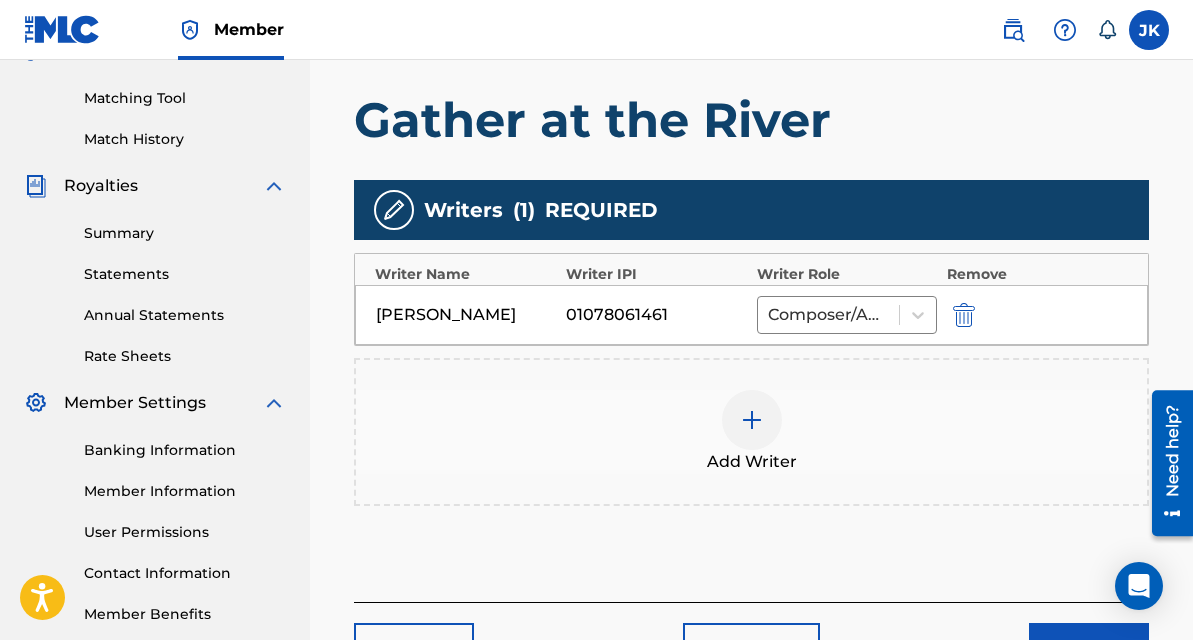 click on "Add Writer" at bounding box center [751, 432] 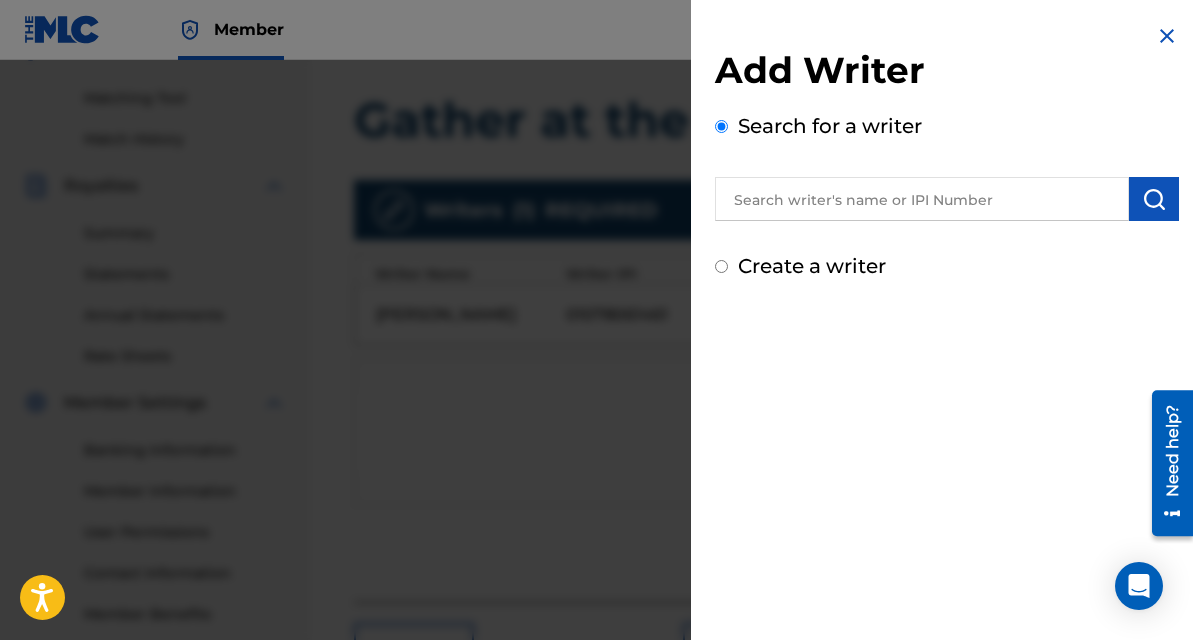 click at bounding box center [922, 199] 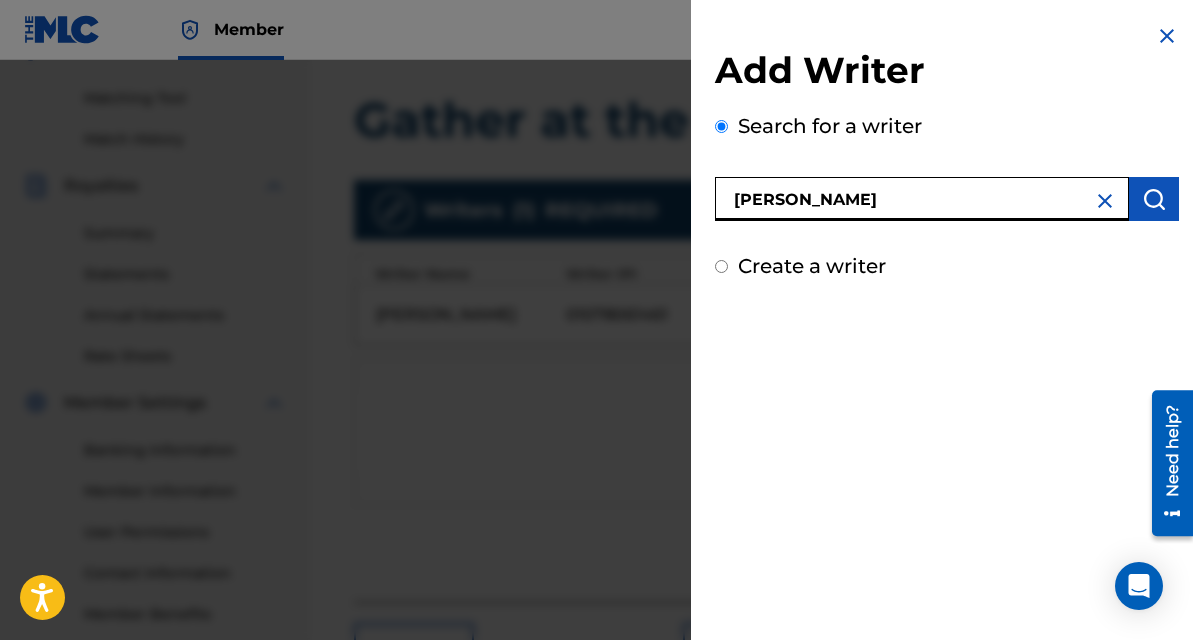 type on "[PERSON_NAME]" 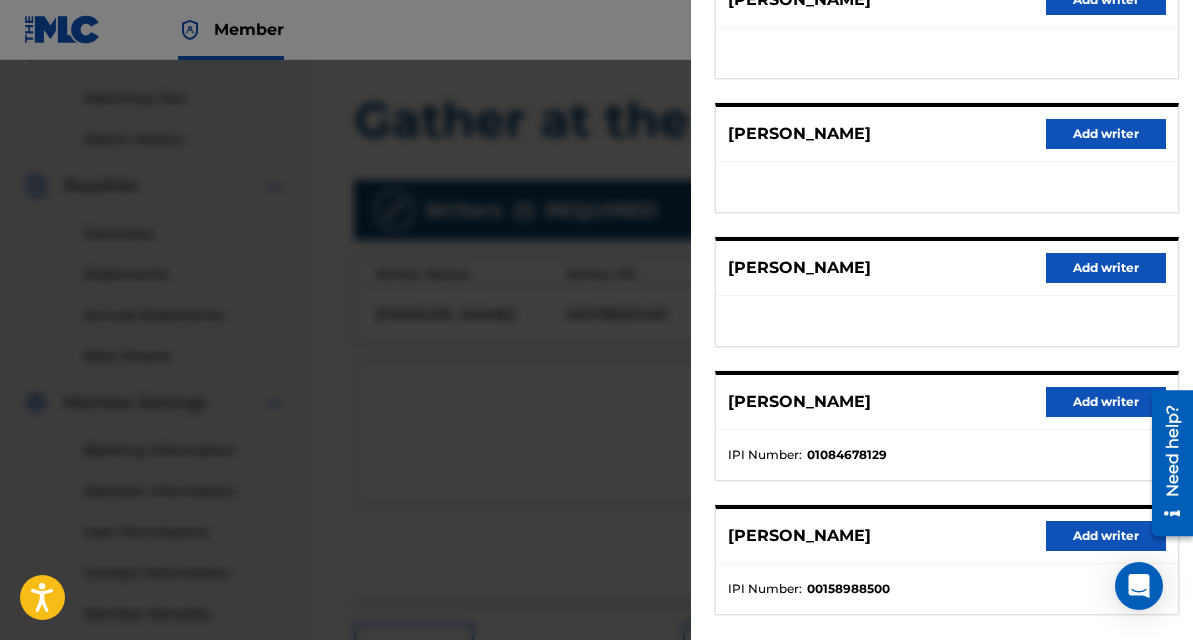 scroll, scrollTop: 305, scrollLeft: 0, axis: vertical 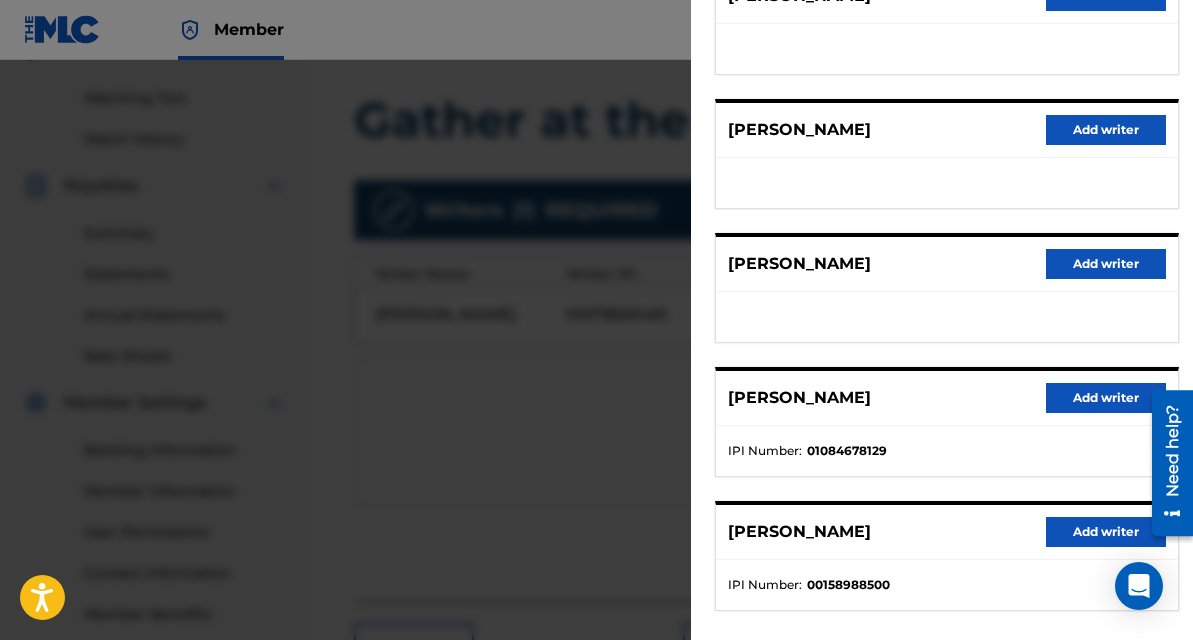 click on "Add writer" at bounding box center (1106, 398) 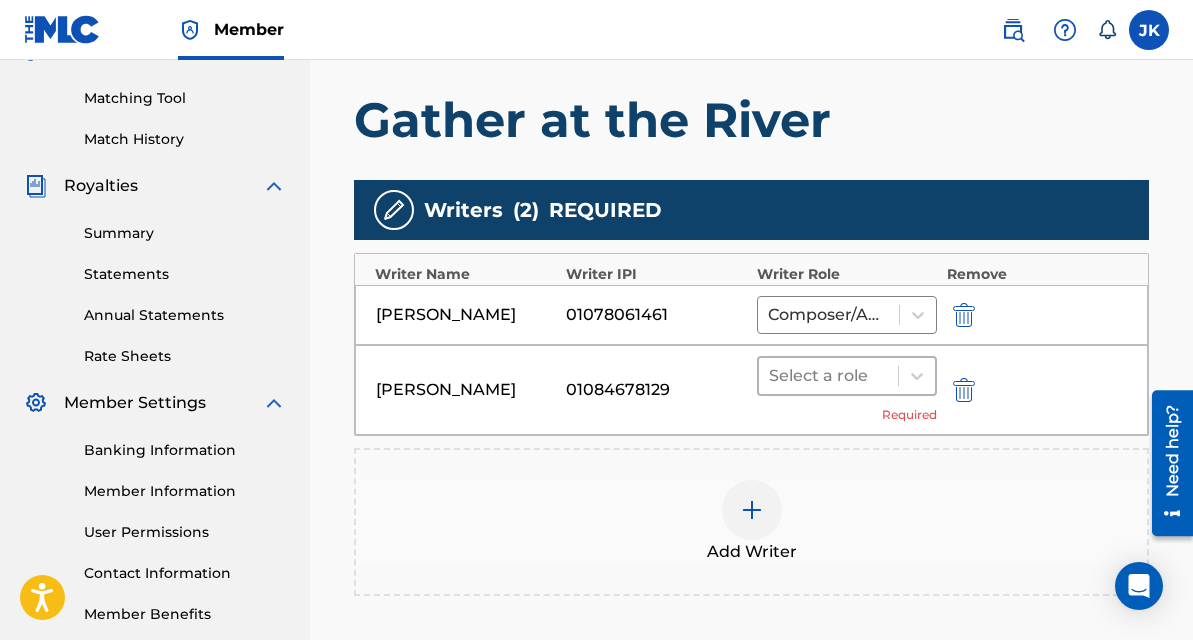 click at bounding box center [828, 376] 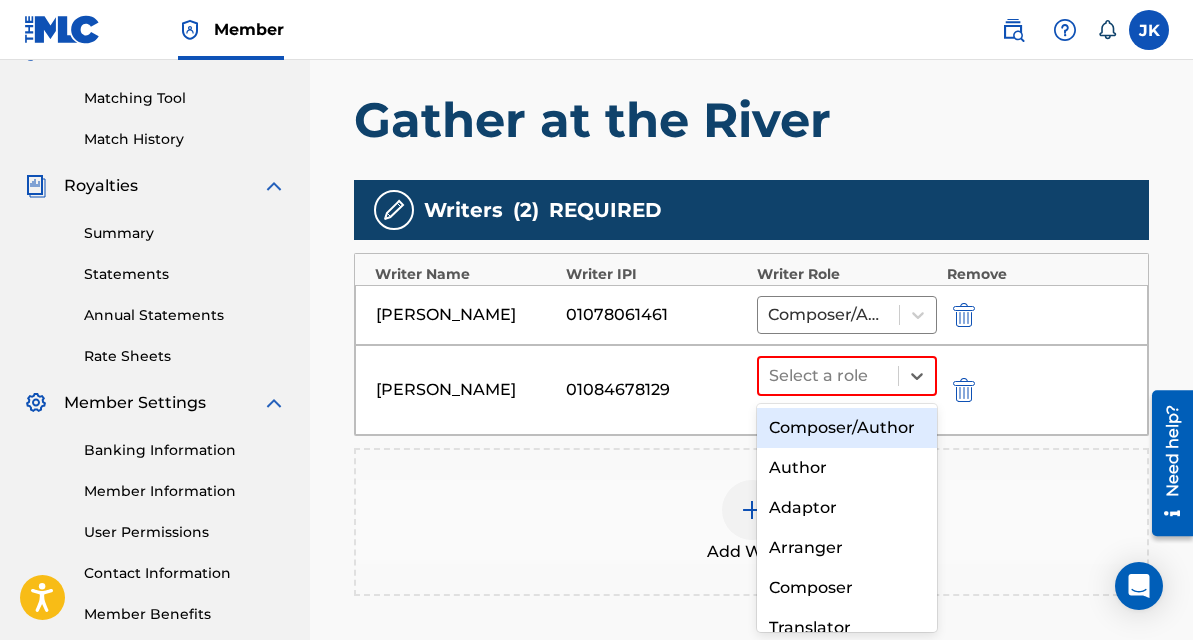 click on "Composer/Author" at bounding box center (847, 428) 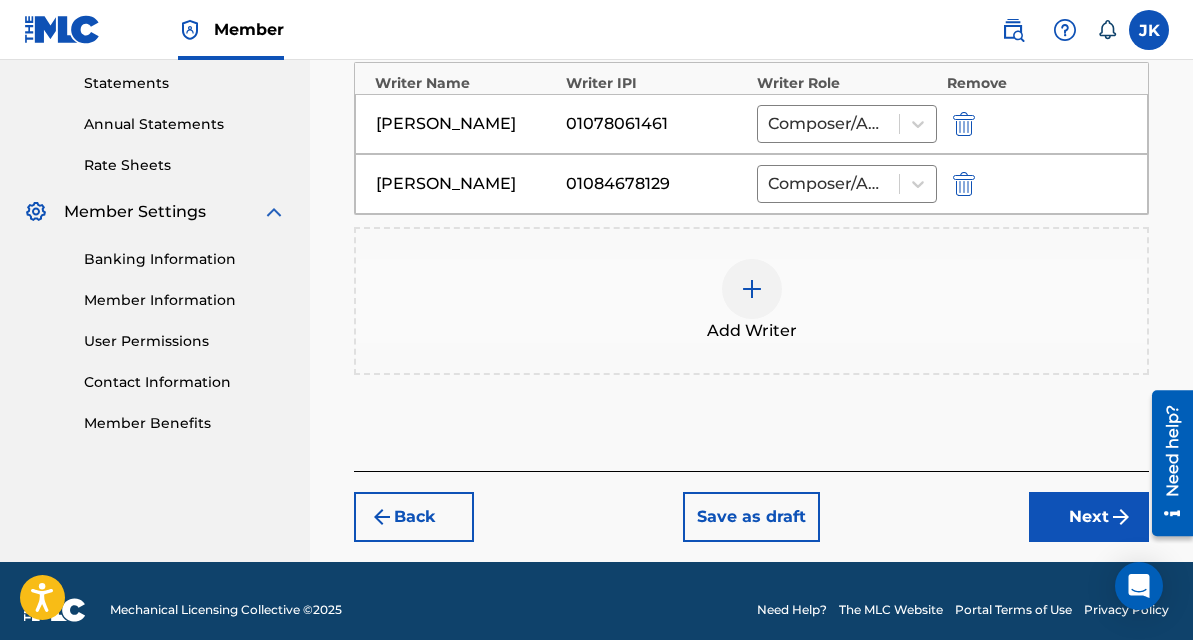 scroll, scrollTop: 694, scrollLeft: 0, axis: vertical 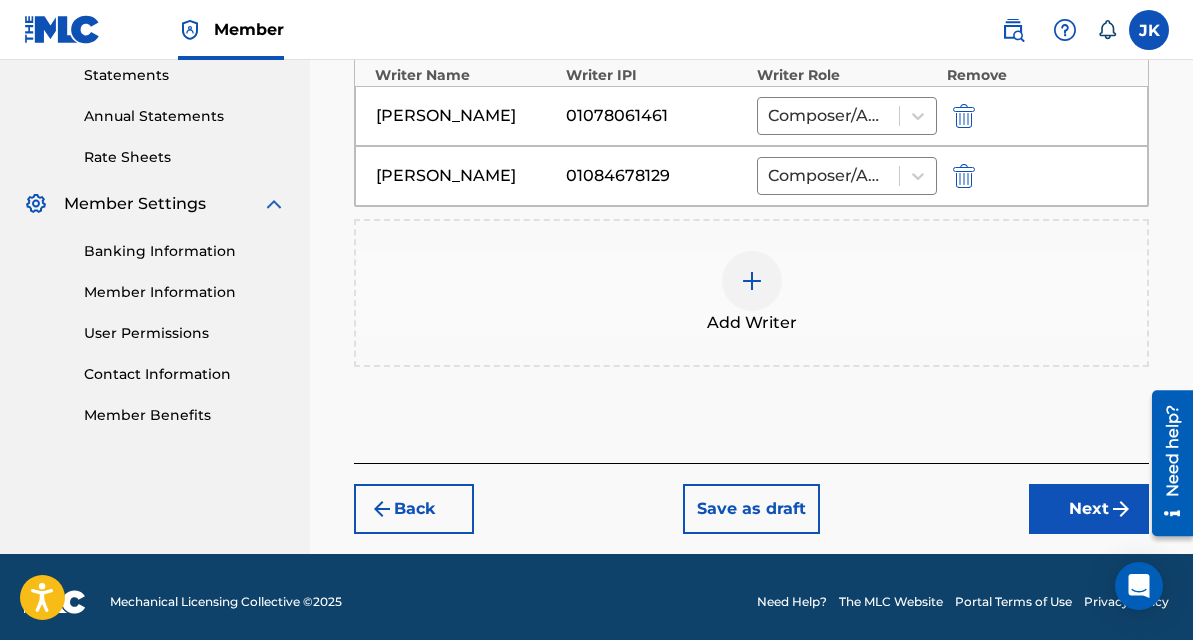 click on "Next" at bounding box center [1089, 509] 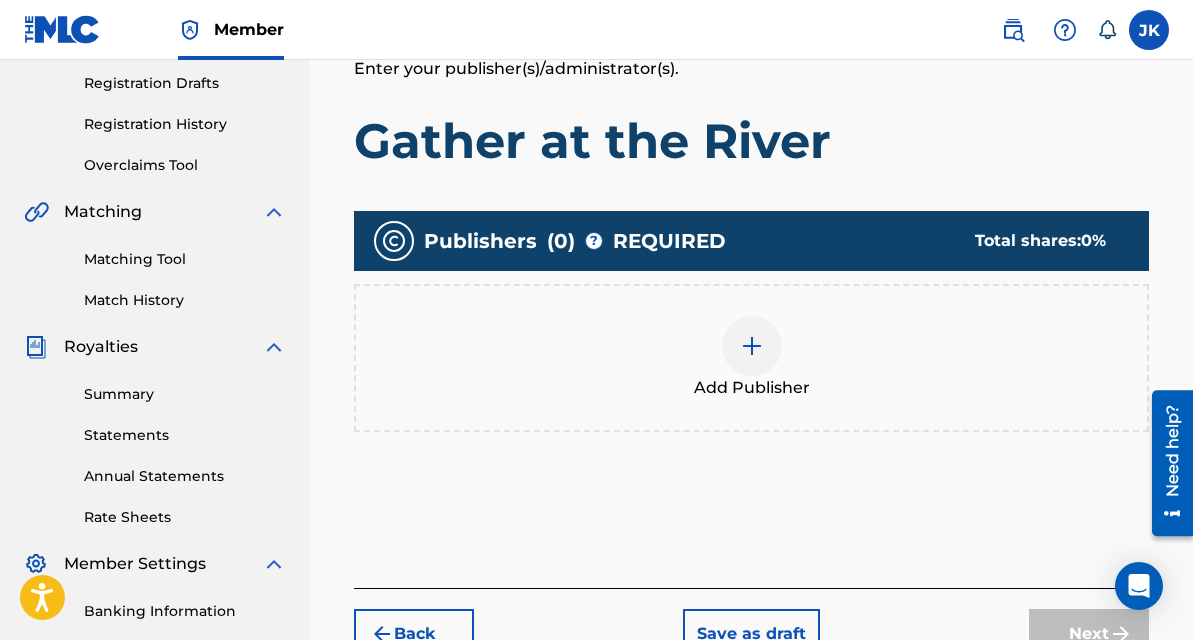 scroll, scrollTop: 335, scrollLeft: 0, axis: vertical 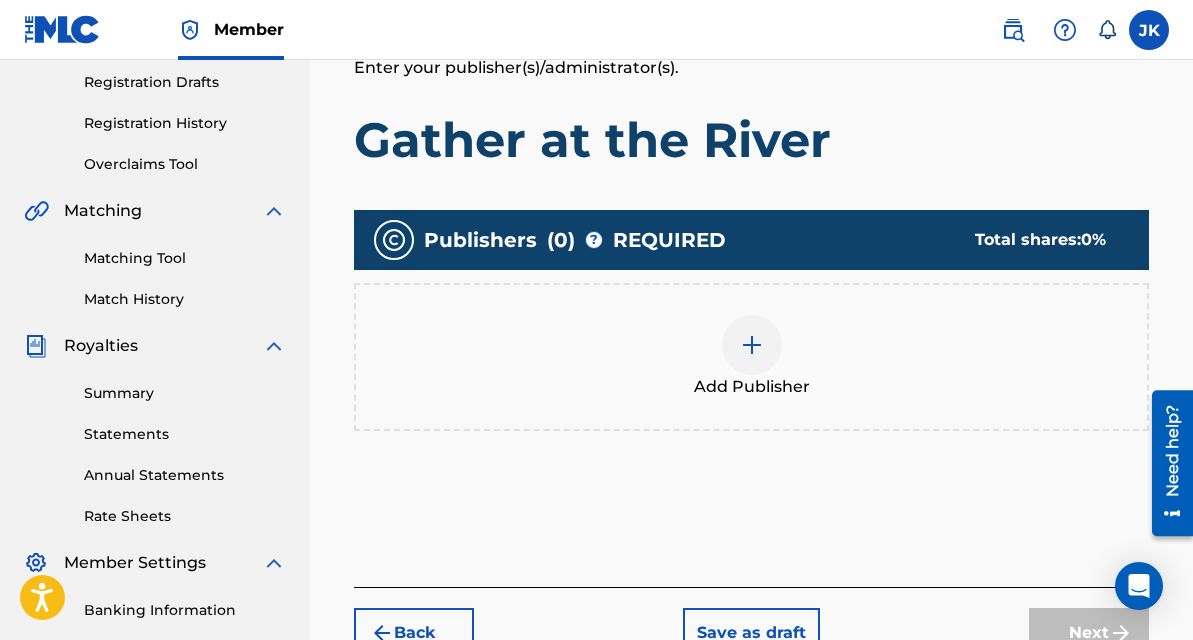 click on "Add Publisher" at bounding box center (751, 357) 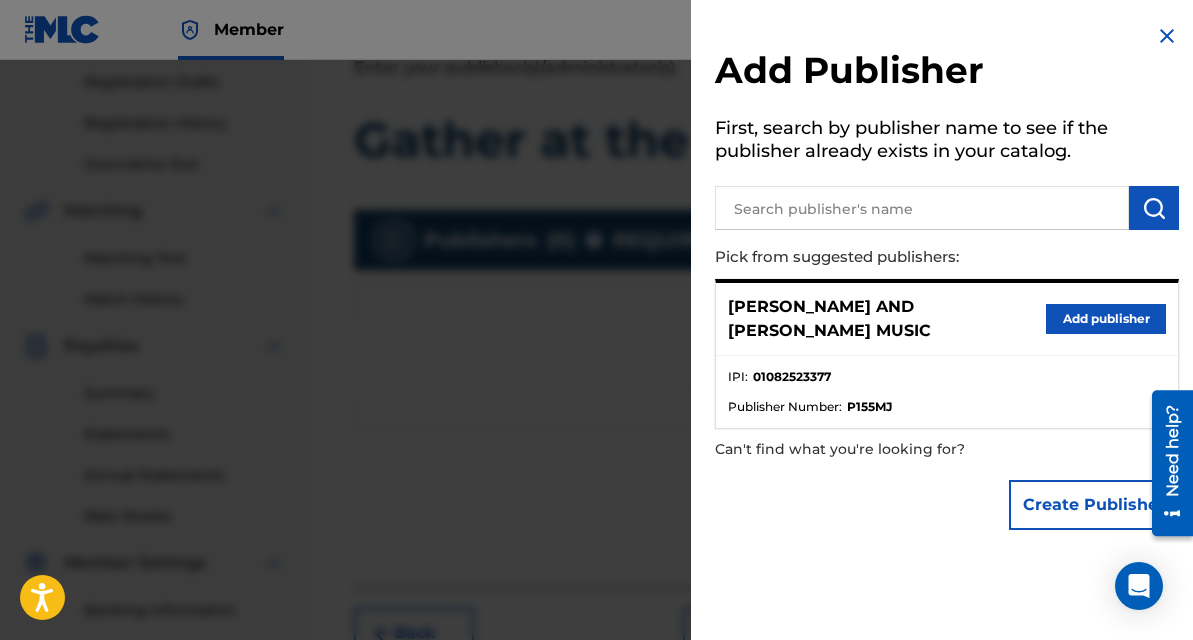 click on "Add publisher" at bounding box center (1106, 319) 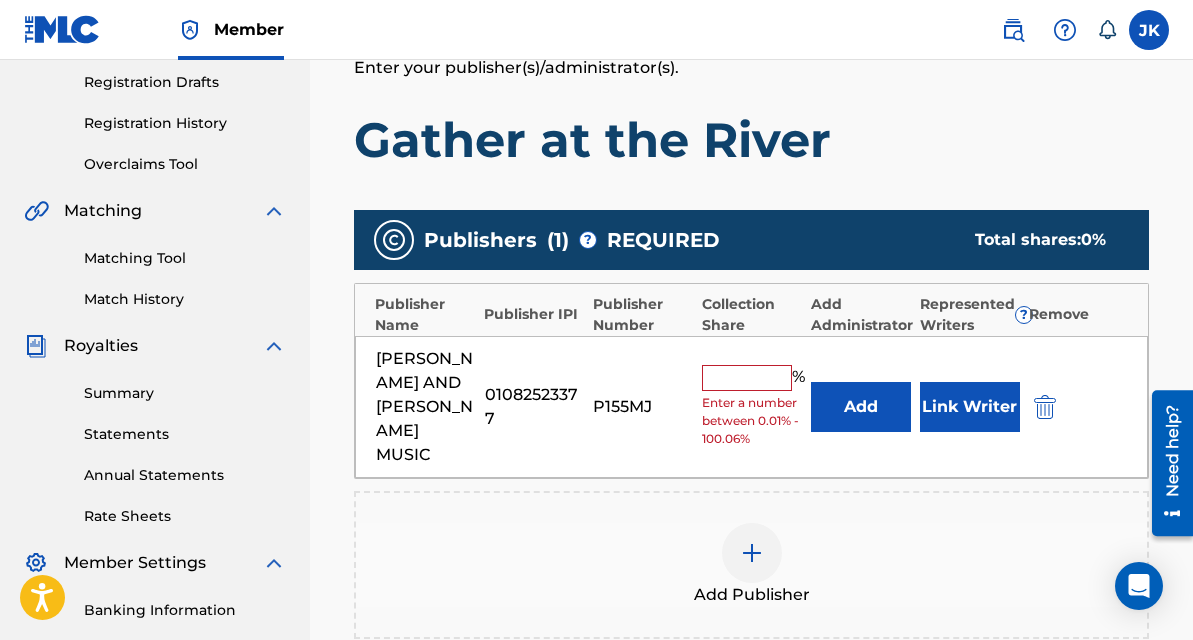 click at bounding box center (747, 378) 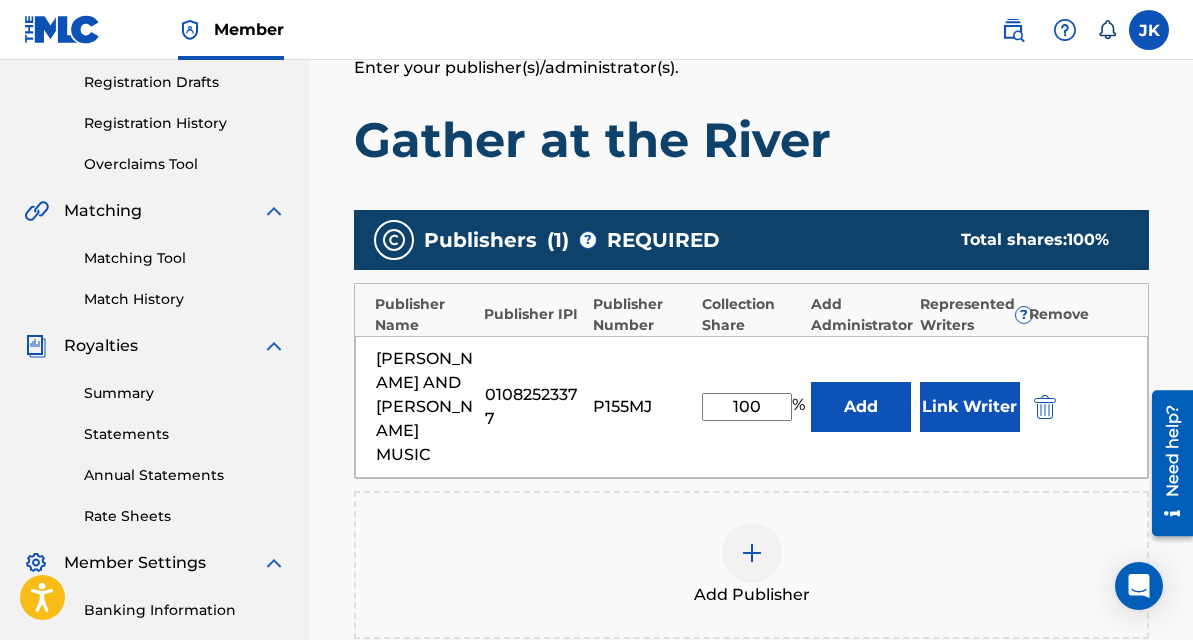 type on "100" 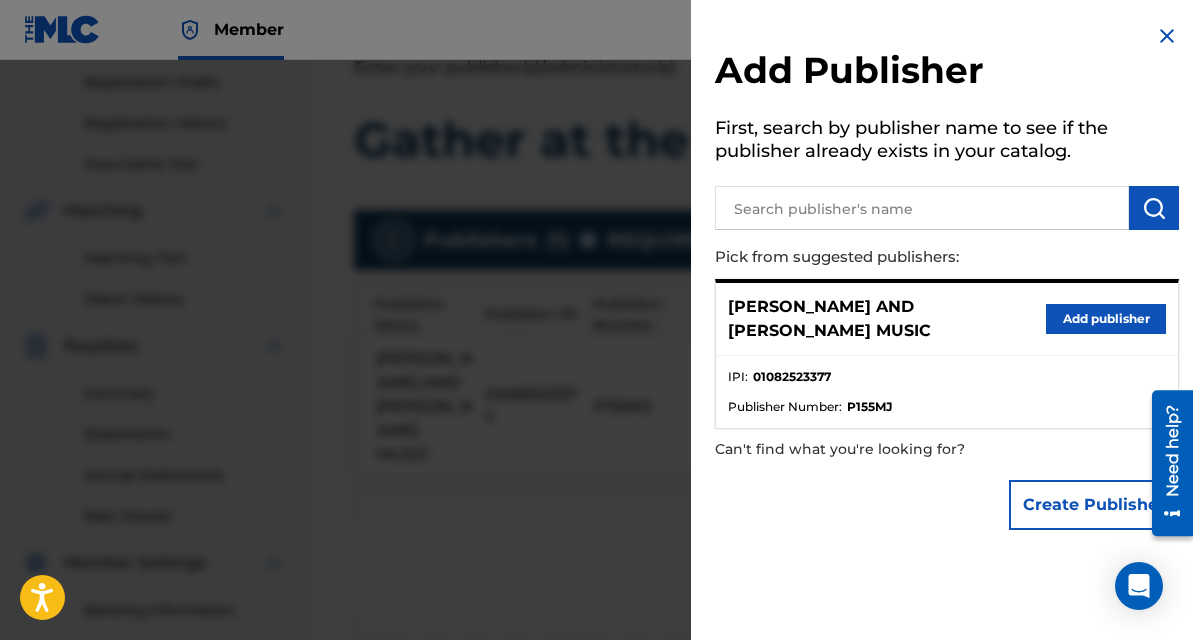 click at bounding box center (1167, 36) 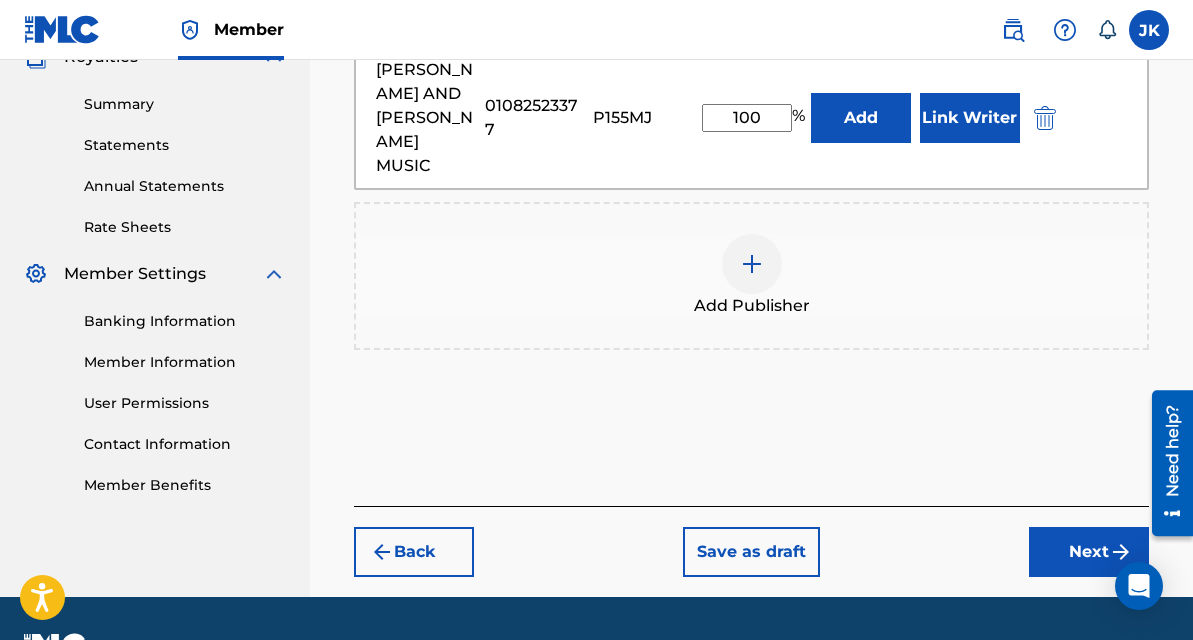 scroll, scrollTop: 653, scrollLeft: 0, axis: vertical 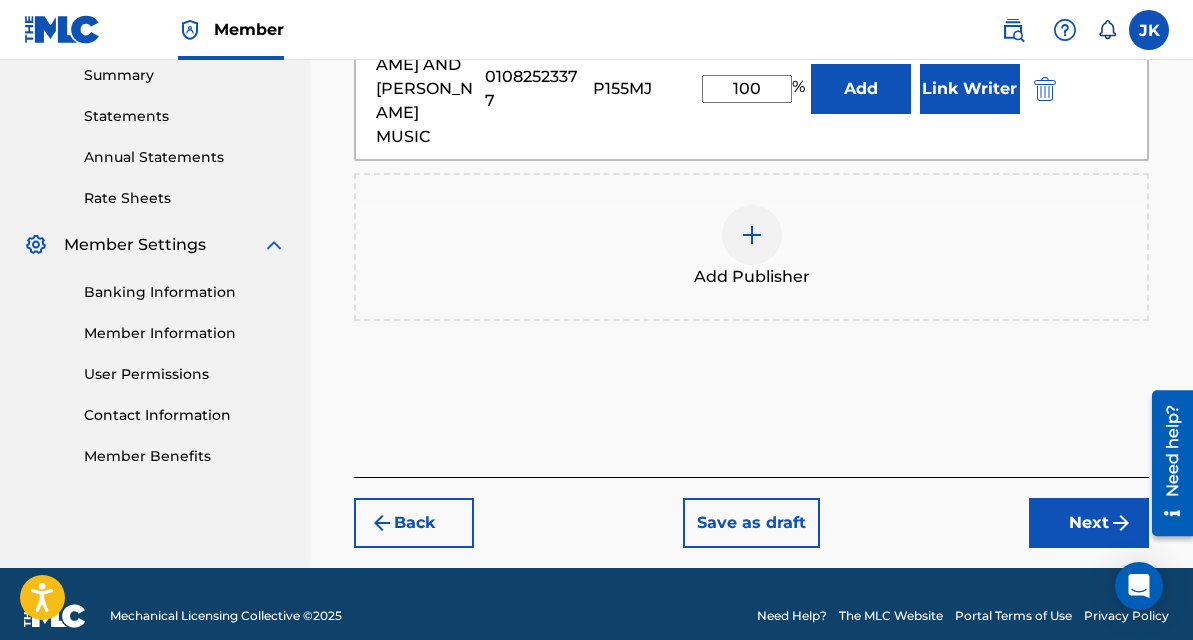 click on "Next" at bounding box center (1089, 523) 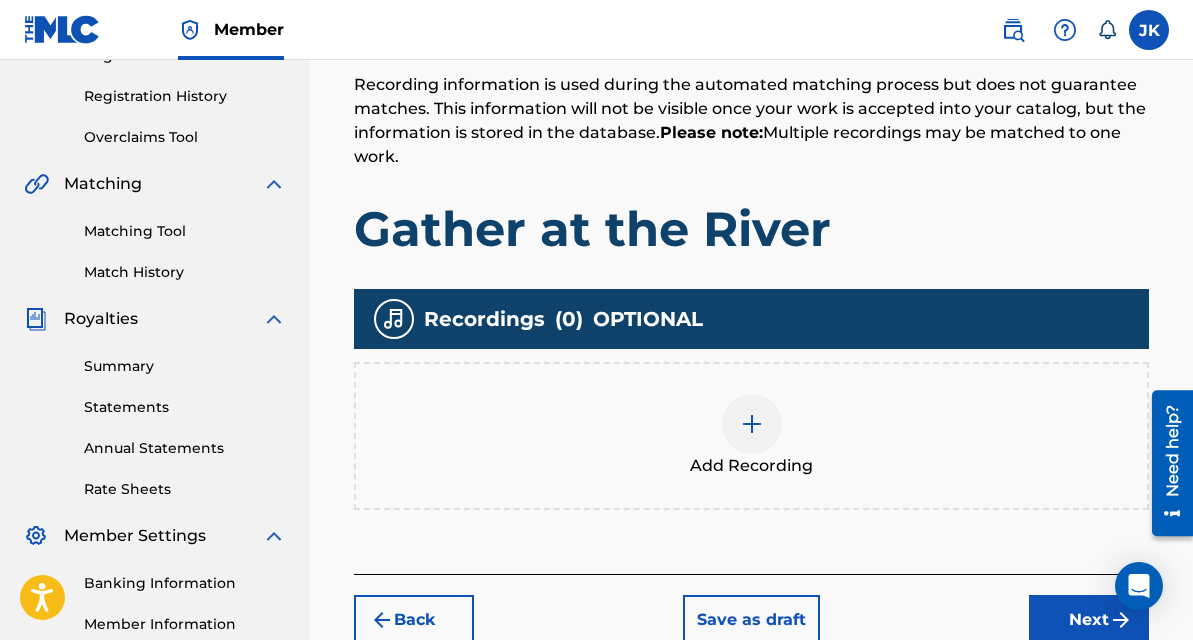 scroll, scrollTop: 369, scrollLeft: 0, axis: vertical 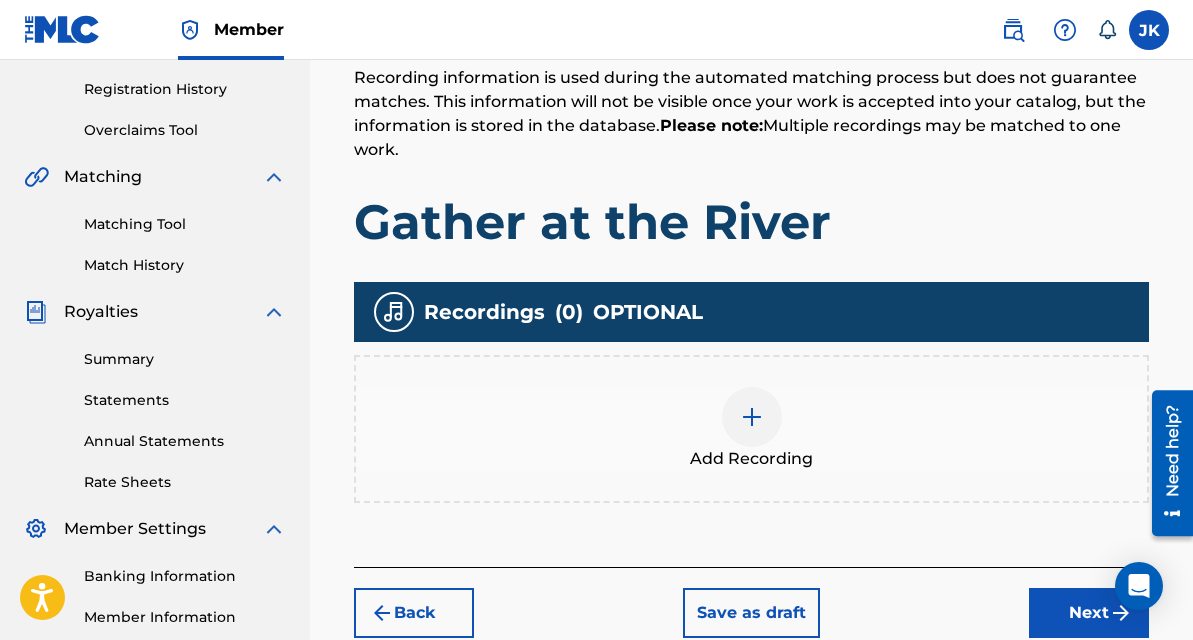click at bounding box center [752, 417] 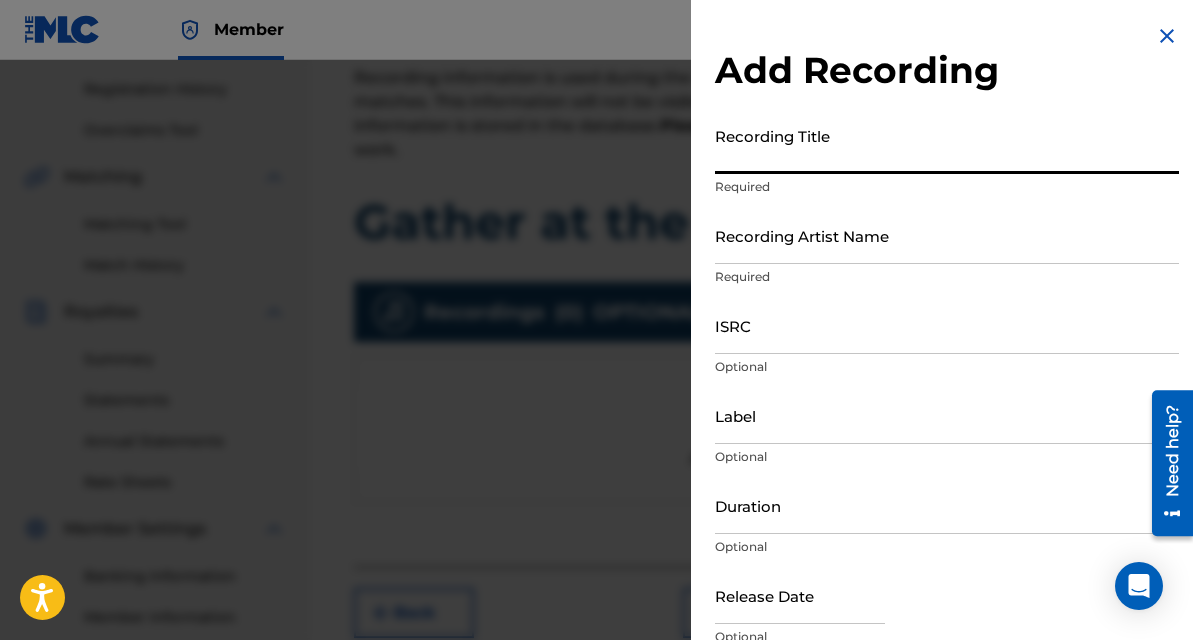 click on "Recording Title" at bounding box center [947, 145] 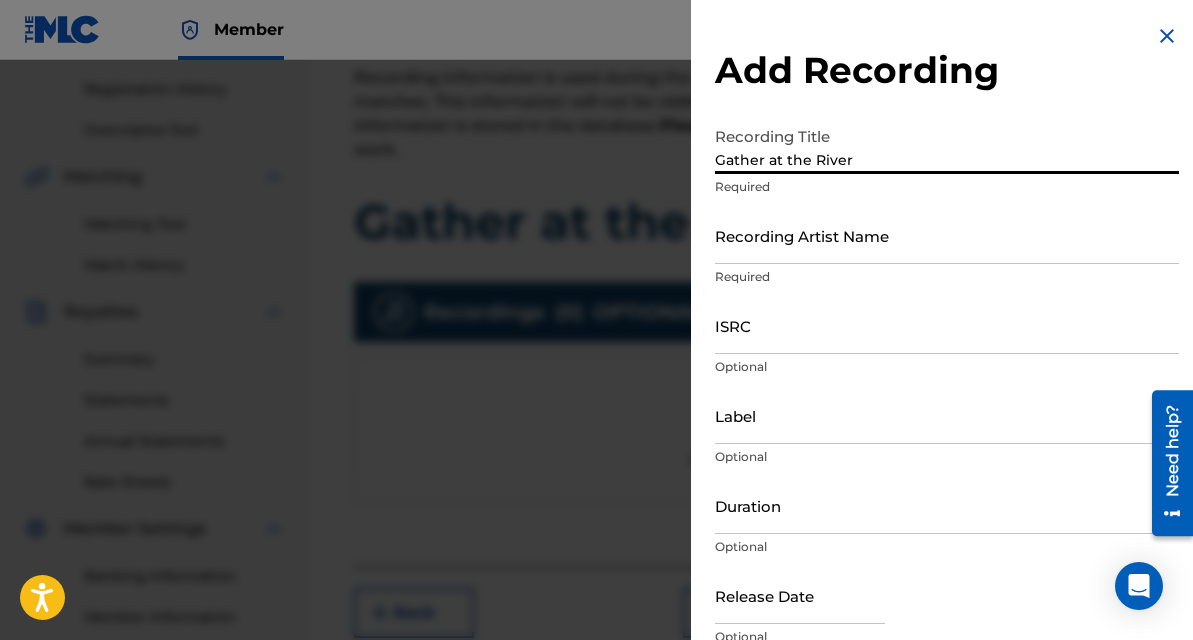 type on "Gather at the River" 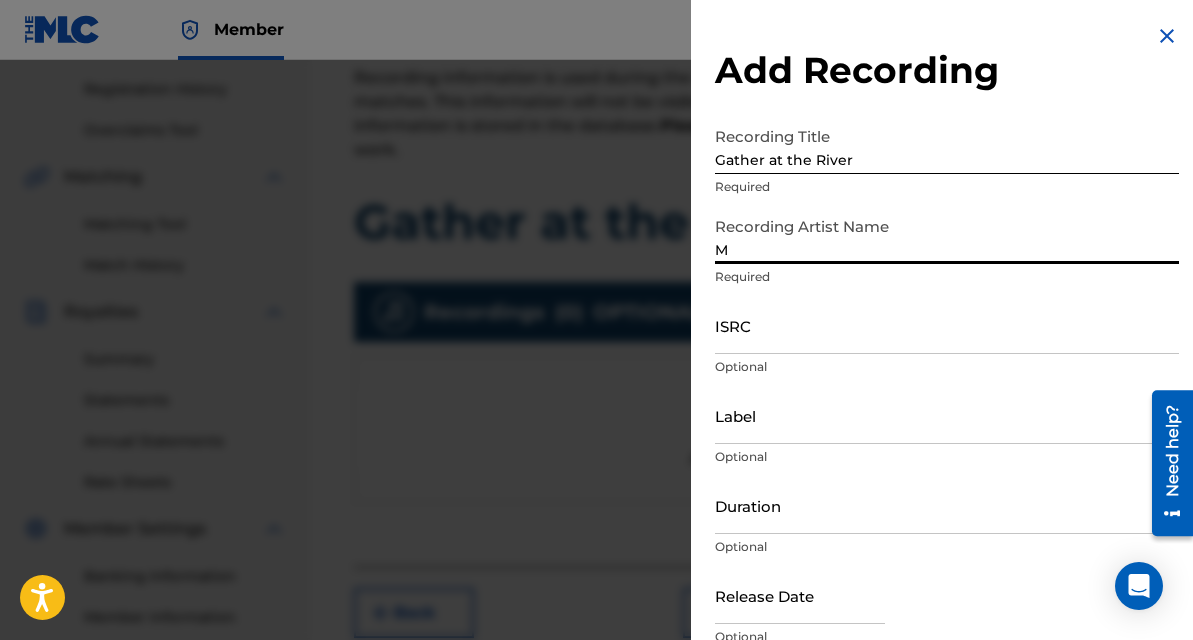 type on "[PERSON_NAME] & [PERSON_NAME]" 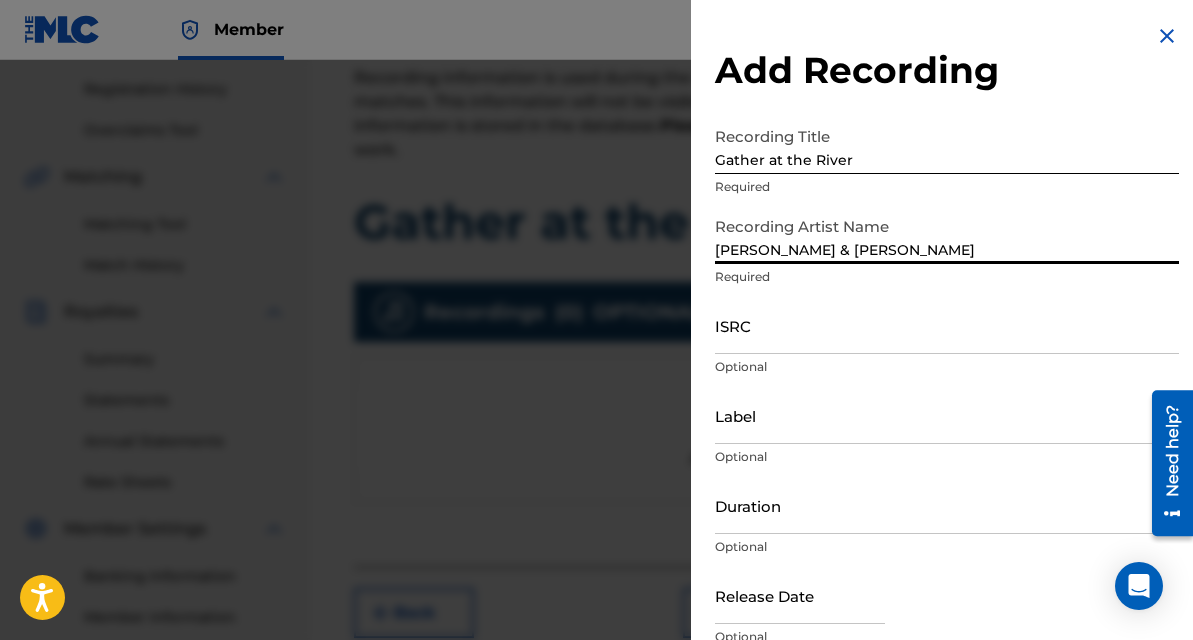 click on "ISRC" at bounding box center [947, 325] 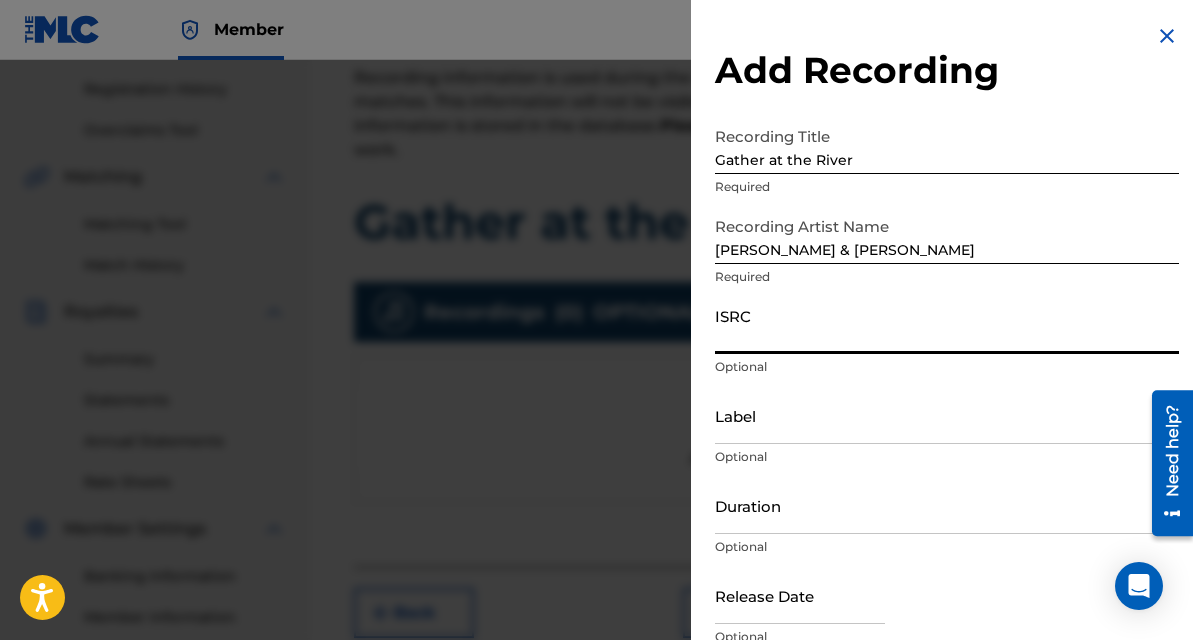 paste on "QZTB32396455" 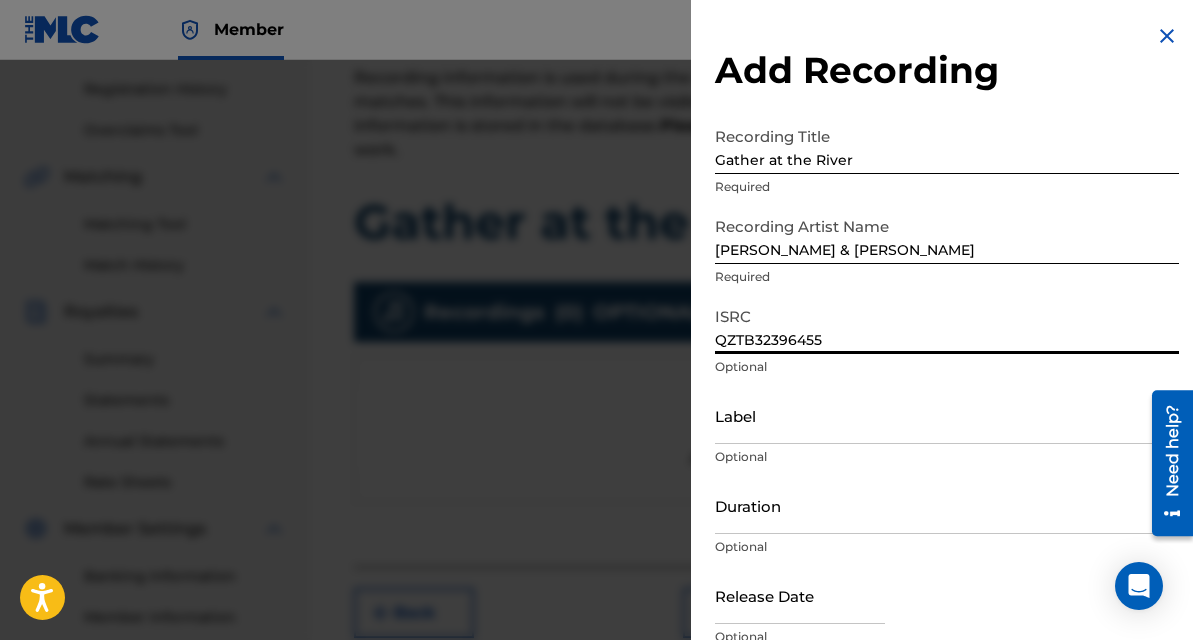 type on "QZTB32396455" 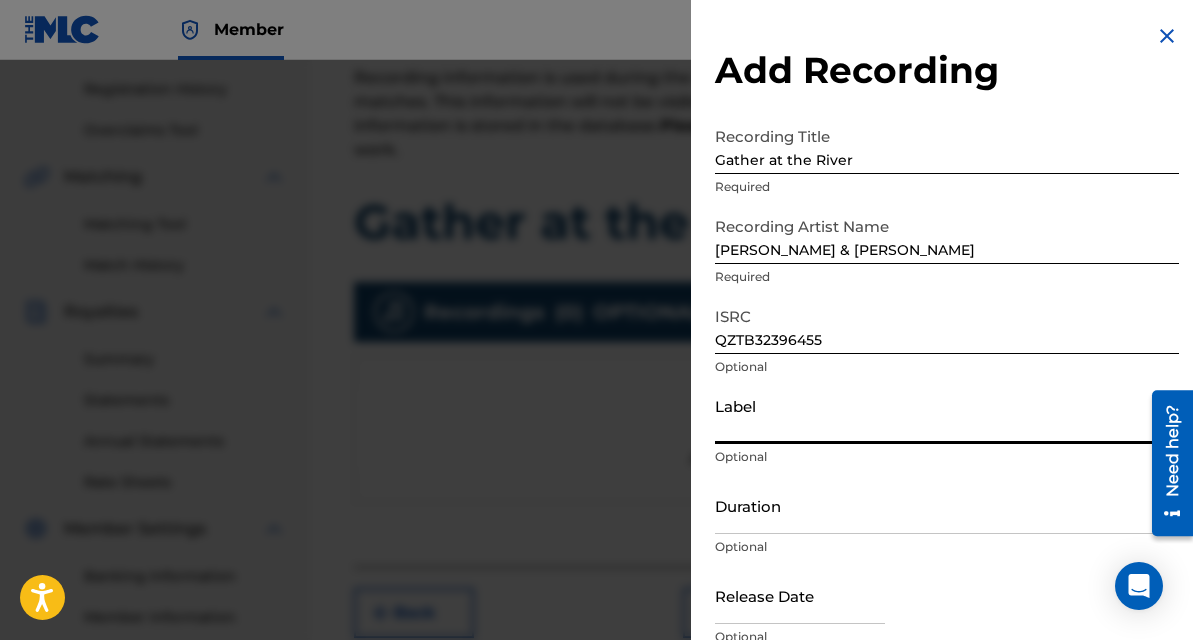 scroll, scrollTop: 91, scrollLeft: 0, axis: vertical 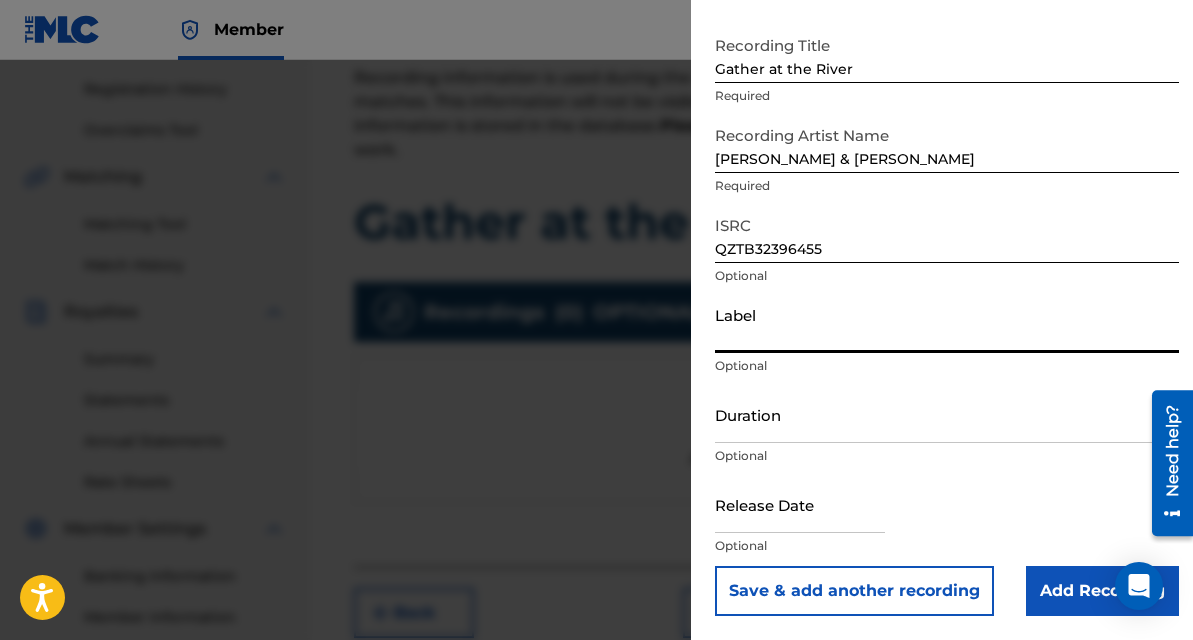 click on "Duration" at bounding box center (947, 414) 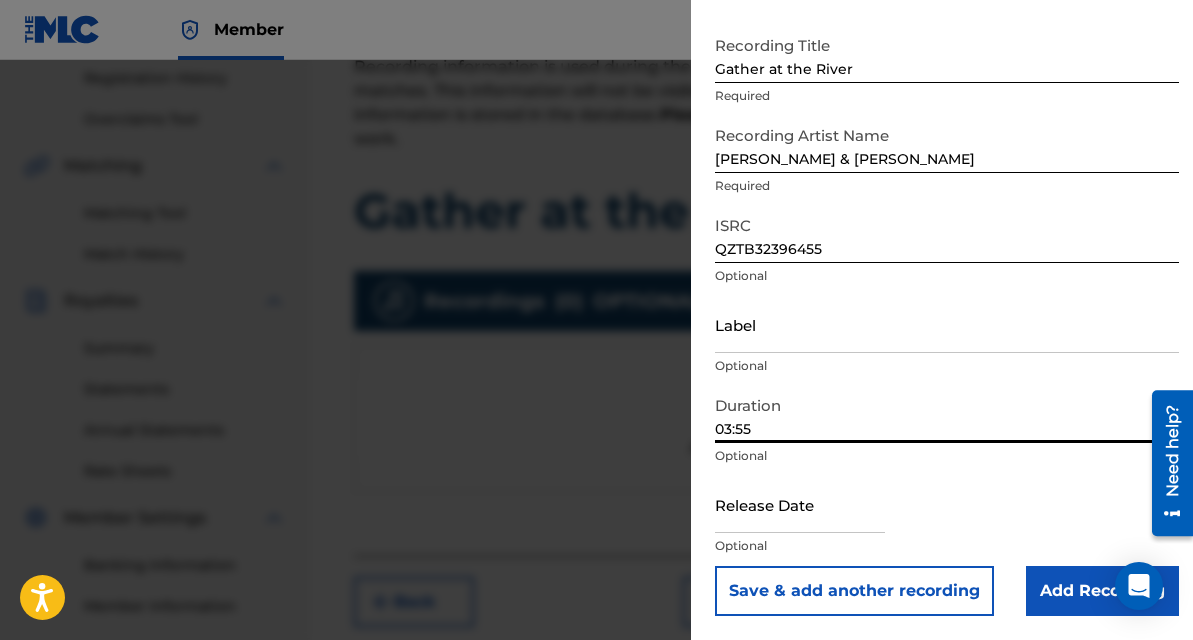 scroll, scrollTop: 382, scrollLeft: 0, axis: vertical 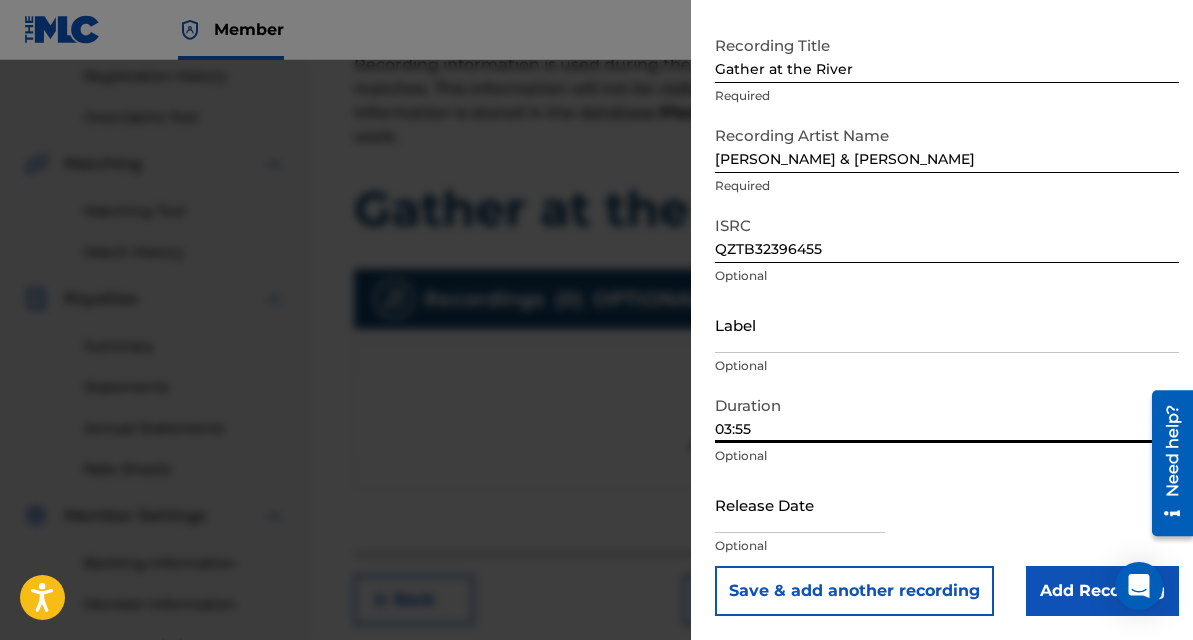 type on "03:55" 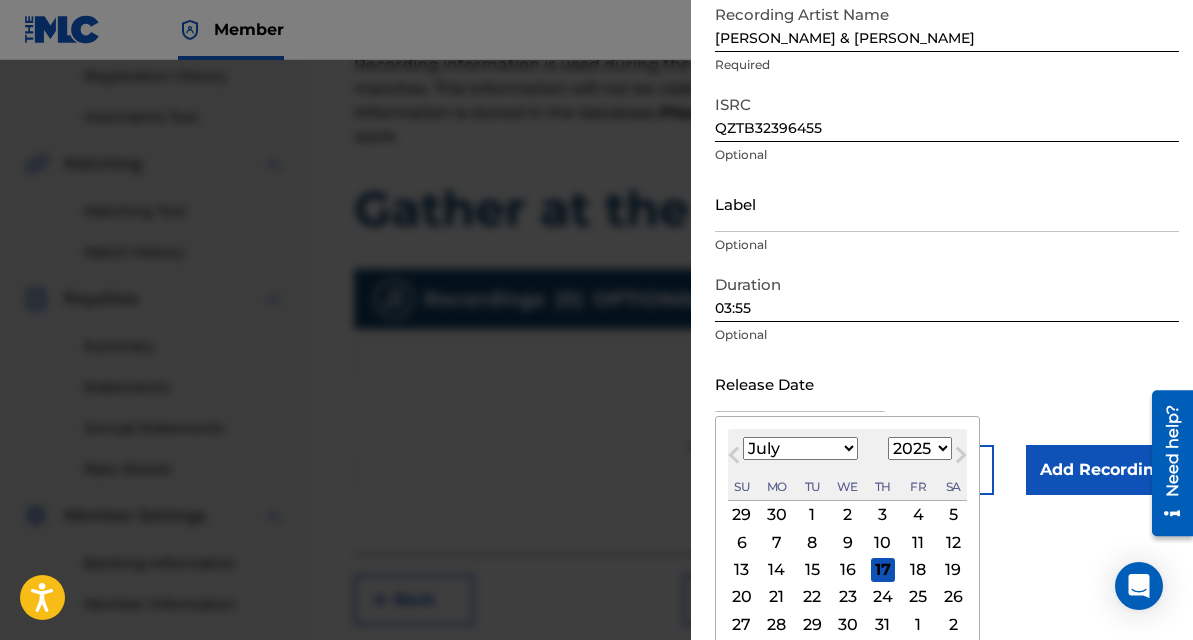 scroll, scrollTop: 213, scrollLeft: 0, axis: vertical 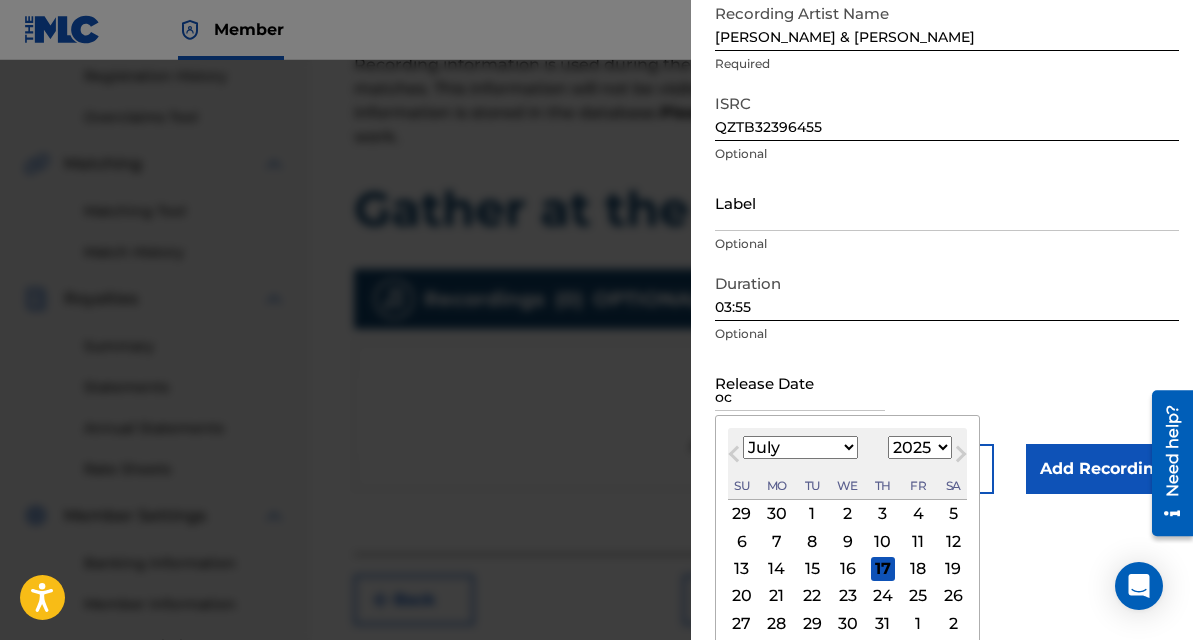 type on "o" 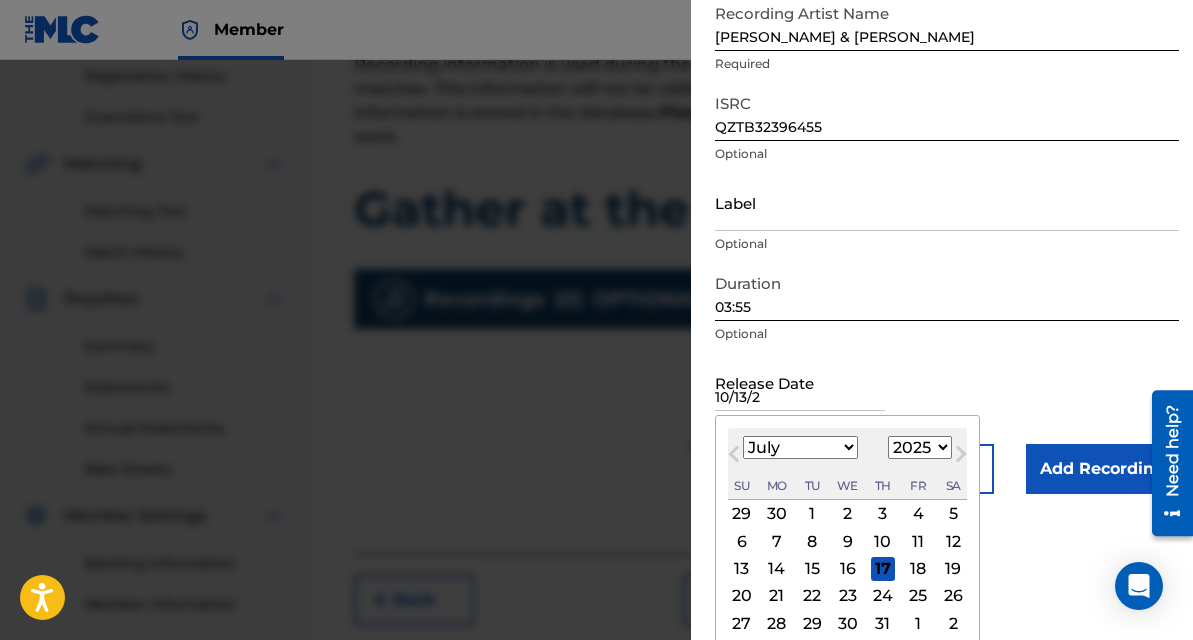 type on "[DATE]" 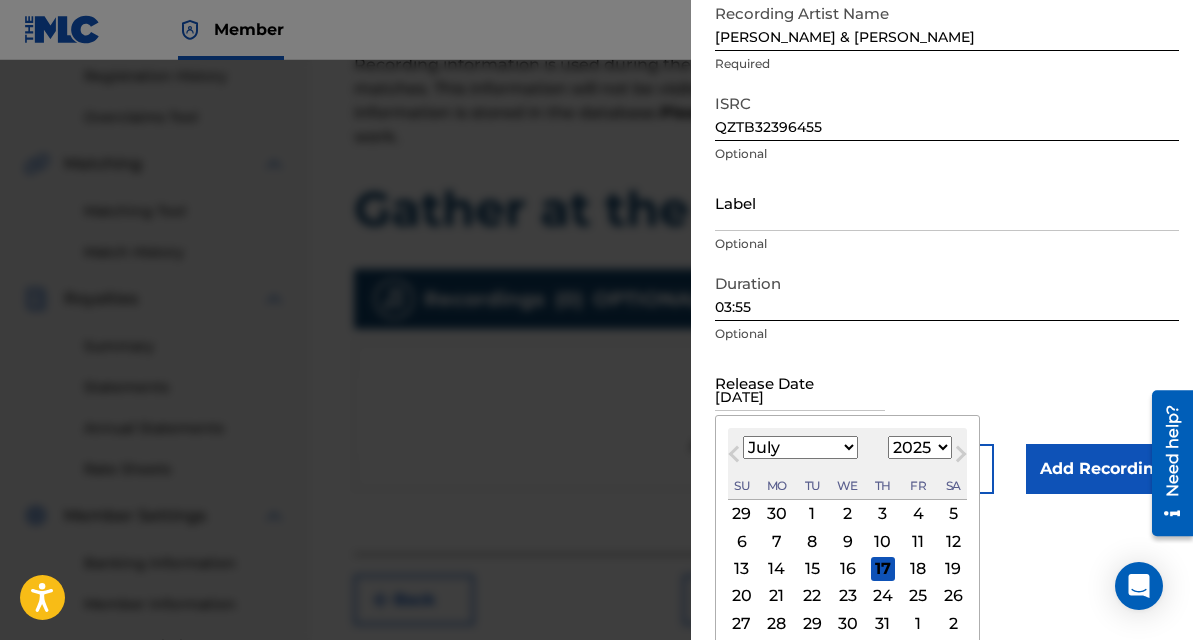 type 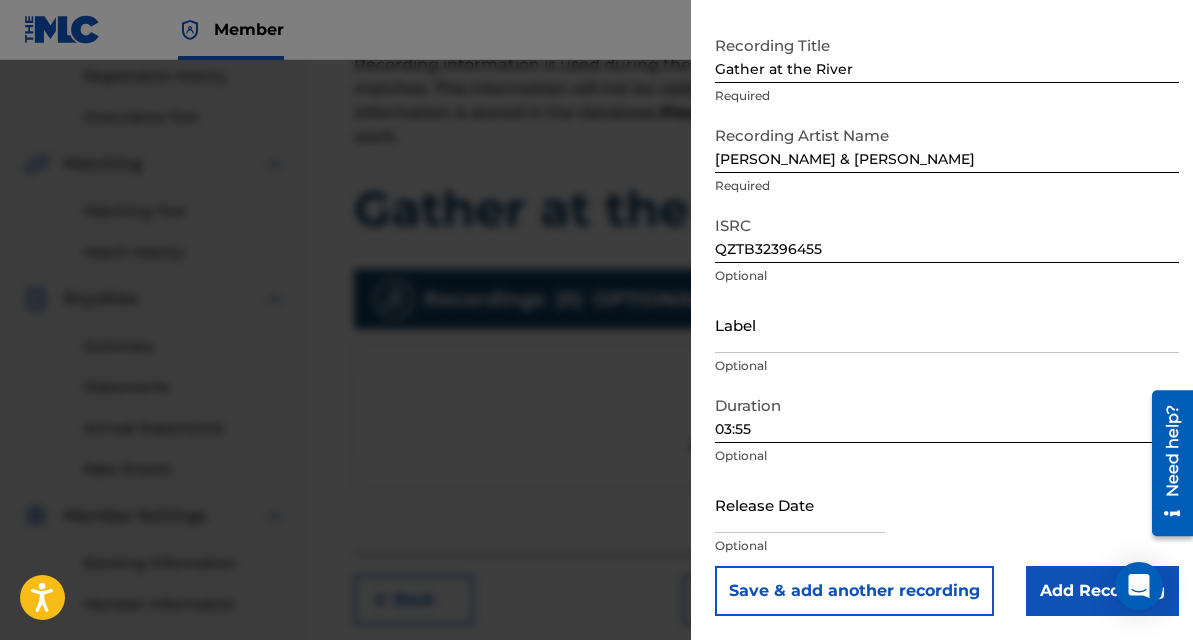 click on "Recording Title Gather at the River Required Recording Artist Name [PERSON_NAME] & [PERSON_NAME] Required ISRC QZTB32396455 Optional Label Optional Duration 03:55 Optional Release Date Optional Save & add another recording Add Recording" at bounding box center (947, 321) 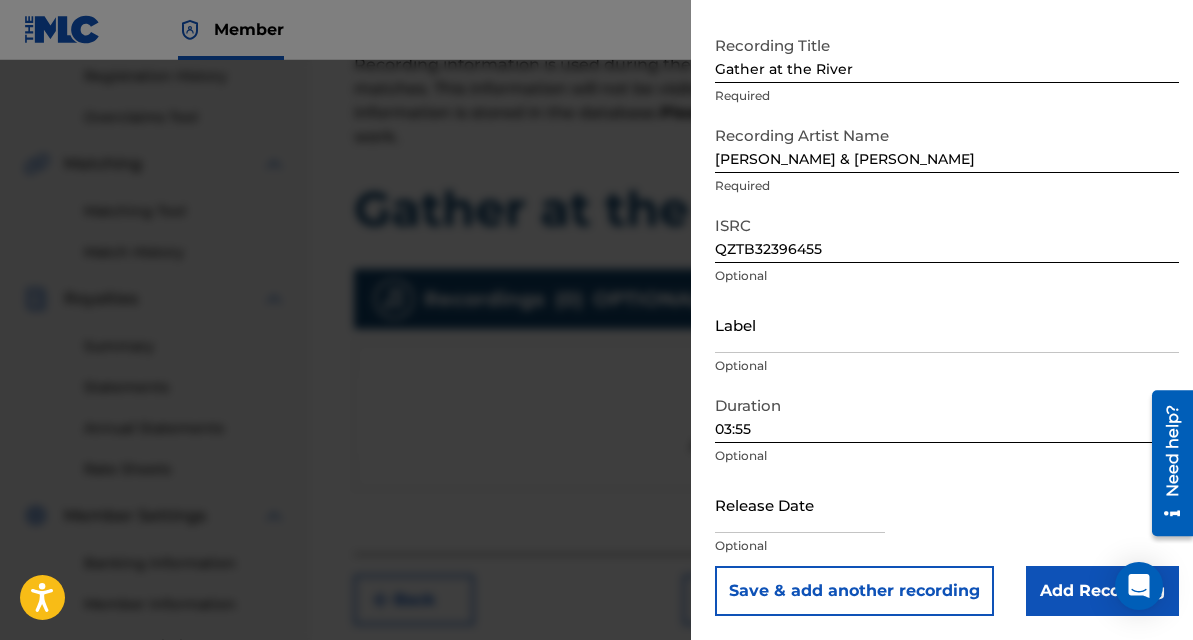 scroll, scrollTop: 525, scrollLeft: 0, axis: vertical 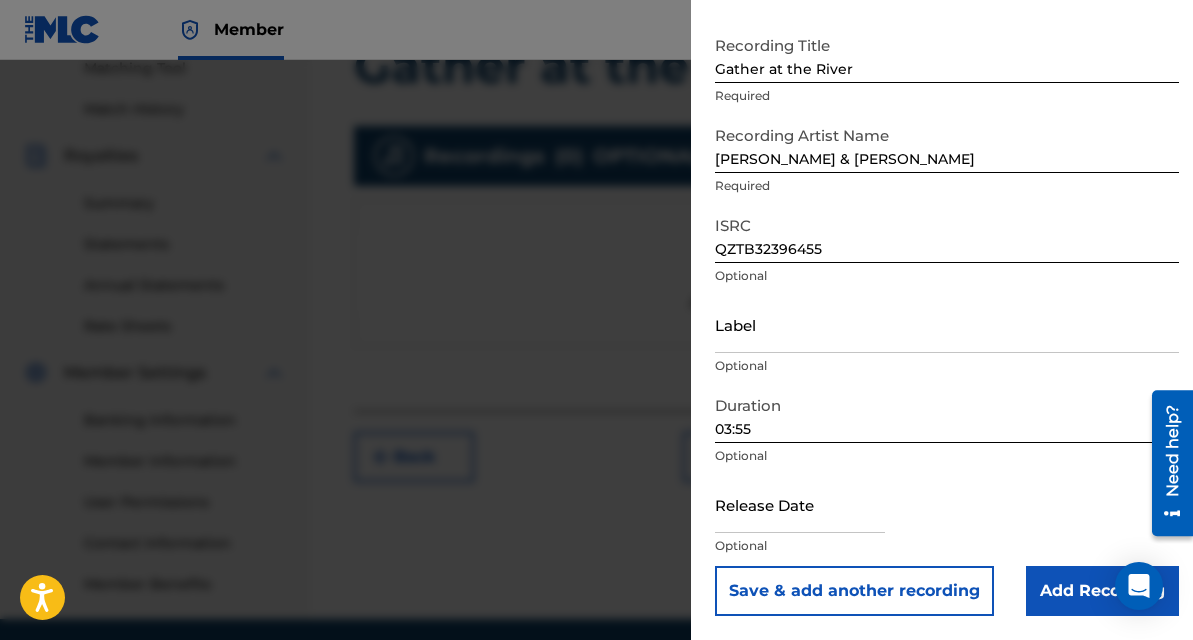 click at bounding box center [800, 504] 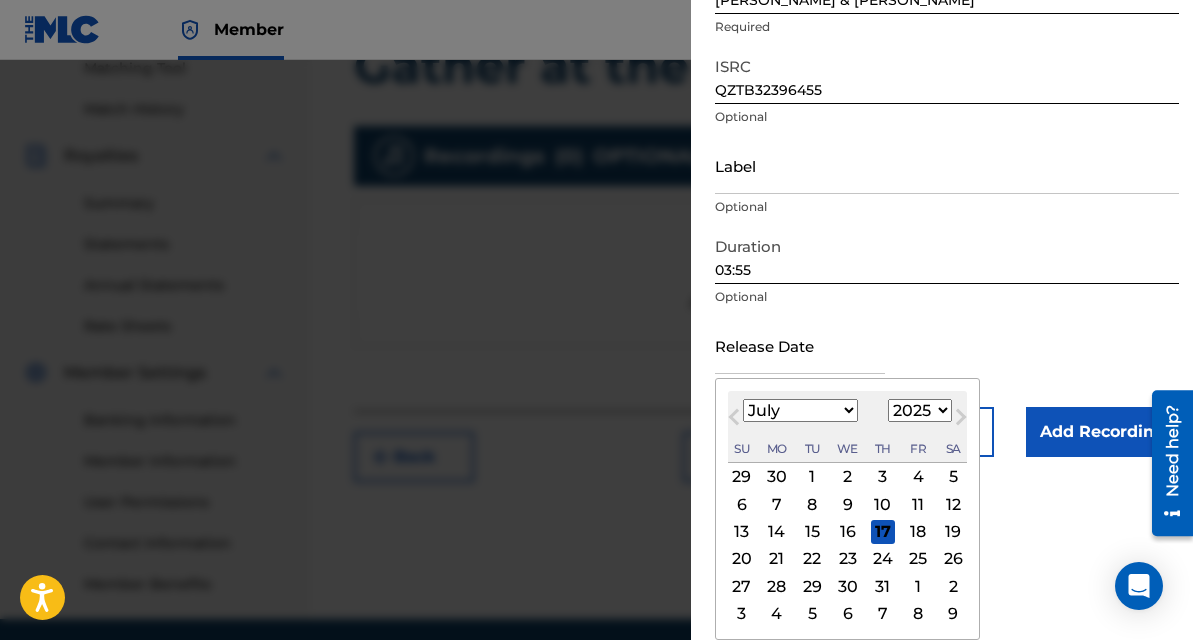 scroll, scrollTop: 249, scrollLeft: 0, axis: vertical 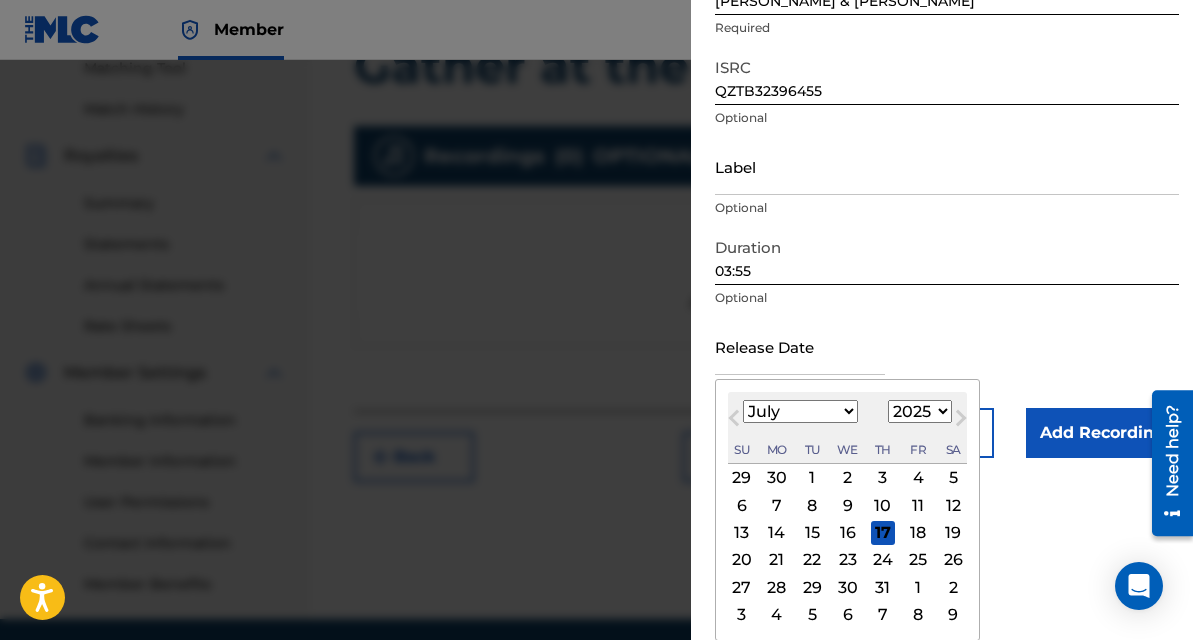 click on "January February March April May June July August September October November December" at bounding box center (800, 411) 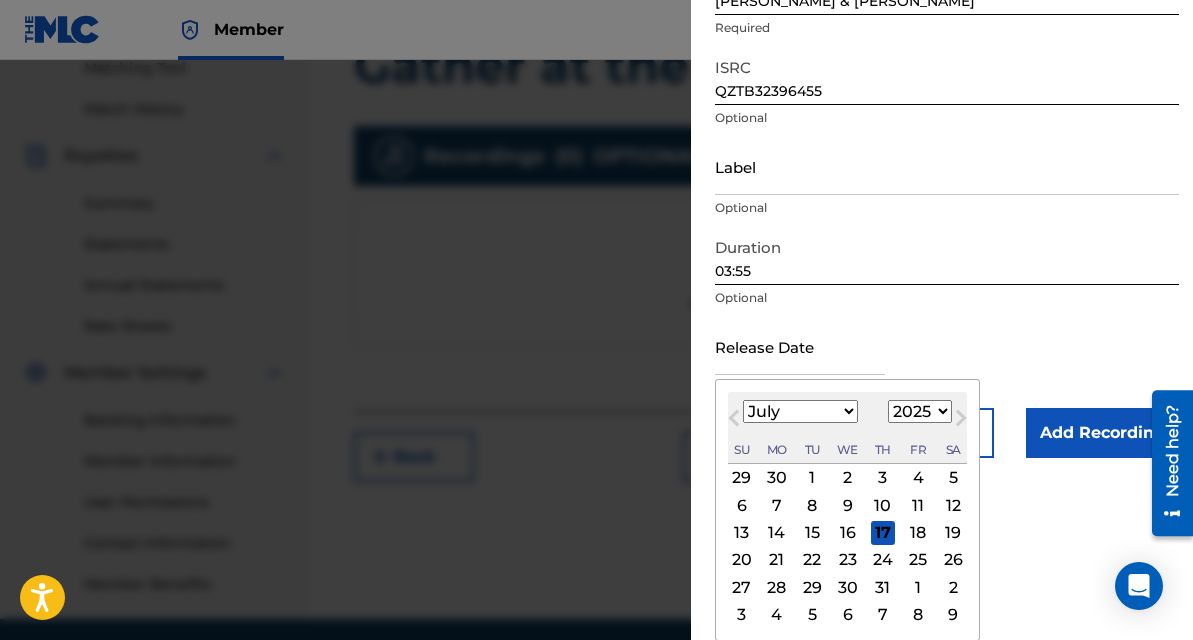 select on "9" 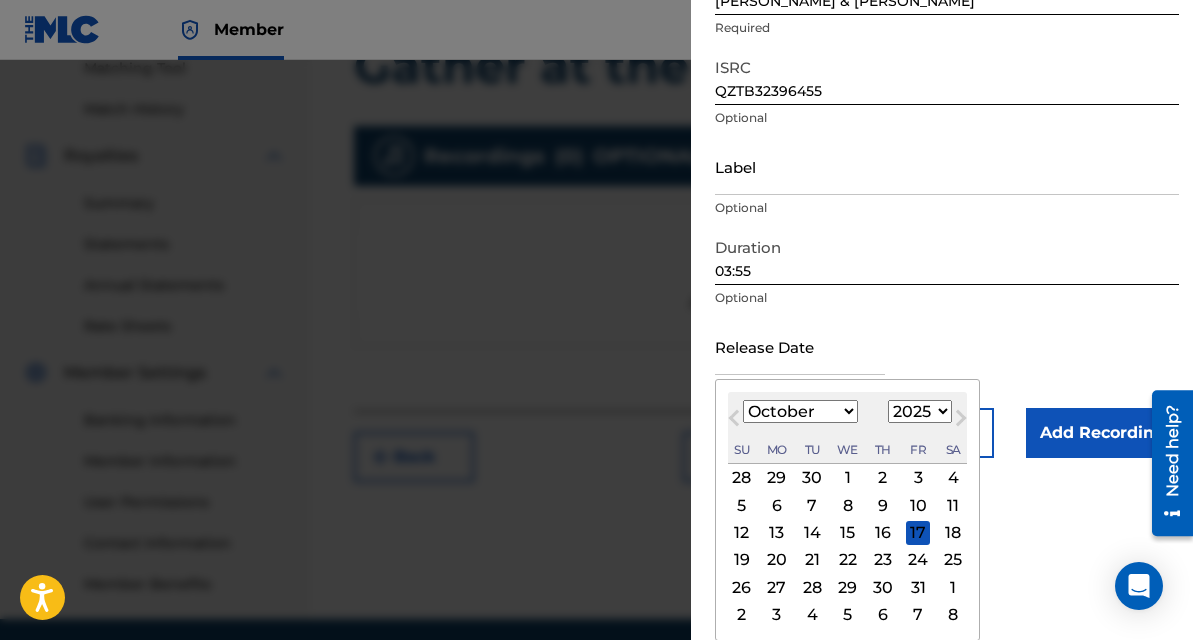 click on "1899 1900 1901 1902 1903 1904 1905 1906 1907 1908 1909 1910 1911 1912 1913 1914 1915 1916 1917 1918 1919 1920 1921 1922 1923 1924 1925 1926 1927 1928 1929 1930 1931 1932 1933 1934 1935 1936 1937 1938 1939 1940 1941 1942 1943 1944 1945 1946 1947 1948 1949 1950 1951 1952 1953 1954 1955 1956 1957 1958 1959 1960 1961 1962 1963 1964 1965 1966 1967 1968 1969 1970 1971 1972 1973 1974 1975 1976 1977 1978 1979 1980 1981 1982 1983 1984 1985 1986 1987 1988 1989 1990 1991 1992 1993 1994 1995 1996 1997 1998 1999 2000 2001 2002 2003 2004 2005 2006 2007 2008 2009 2010 2011 2012 2013 2014 2015 2016 2017 2018 2019 2020 2021 2022 2023 2024 2025 2026 2027 2028 2029 2030 2031 2032 2033 2034 2035 2036 2037 2038 2039 2040 2041 2042 2043 2044 2045 2046 2047 2048 2049 2050 2051 2052 2053 2054 2055 2056 2057 2058 2059 2060 2061 2062 2063 2064 2065 2066 2067 2068 2069 2070 2071 2072 2073 2074 2075 2076 2077 2078 2079 2080 2081 2082 2083 2084 2085 2086 2087 2088 2089 2090 2091 2092 2093 2094 2095 2096 2097 2098 2099 2100" at bounding box center (920, 411) 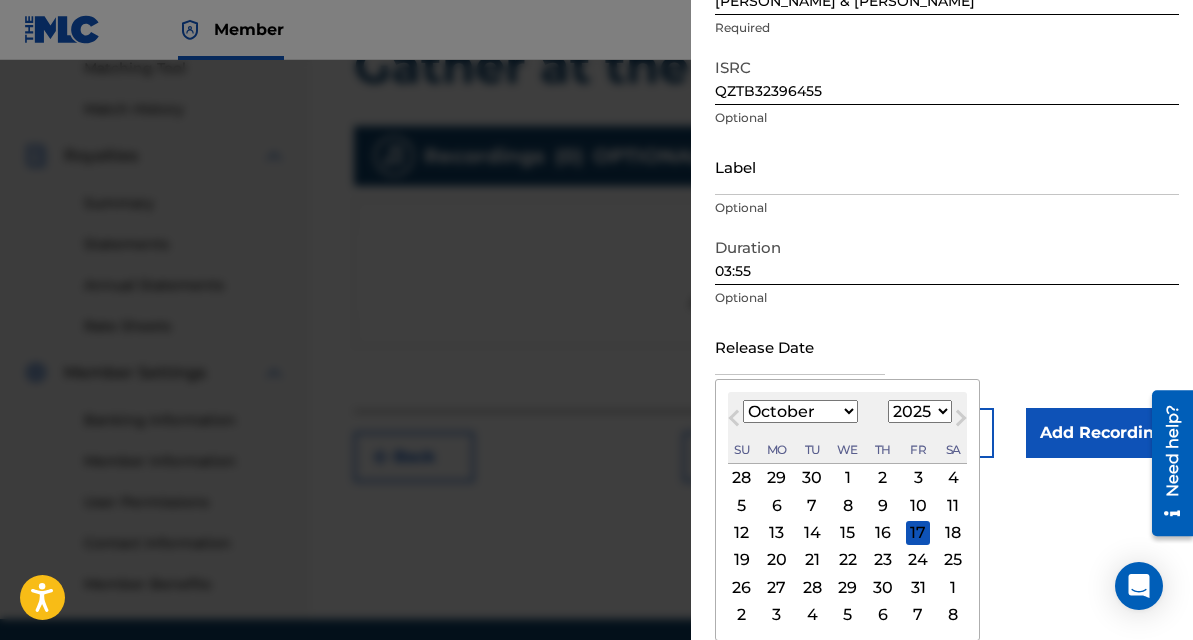 select on "2023" 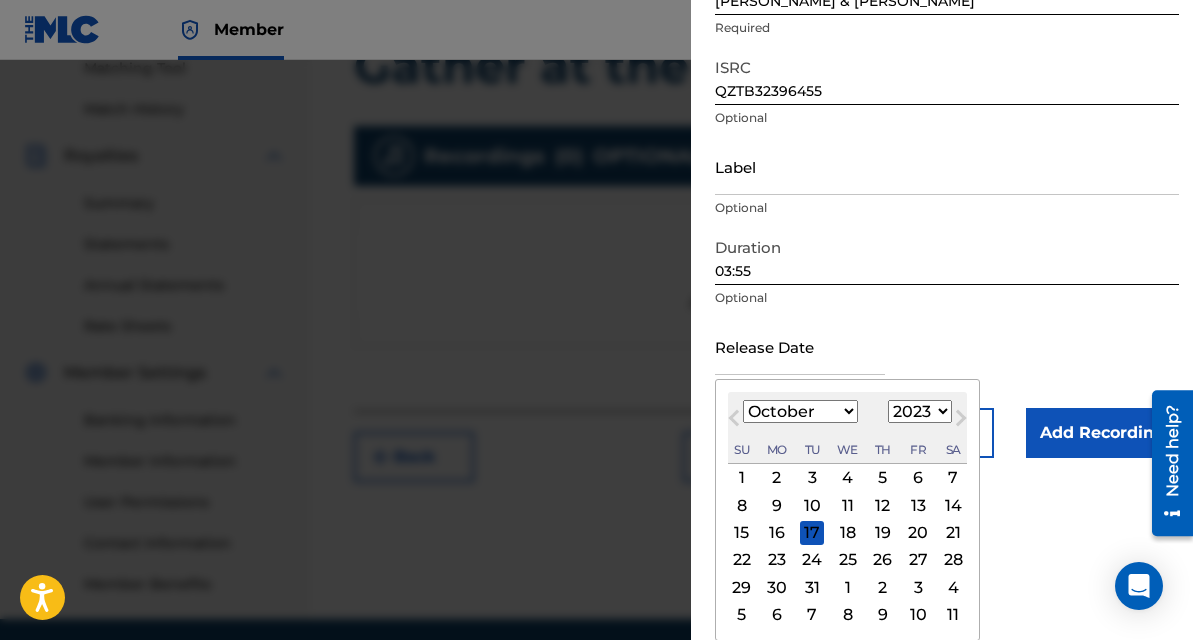 click on "13" at bounding box center [918, 505] 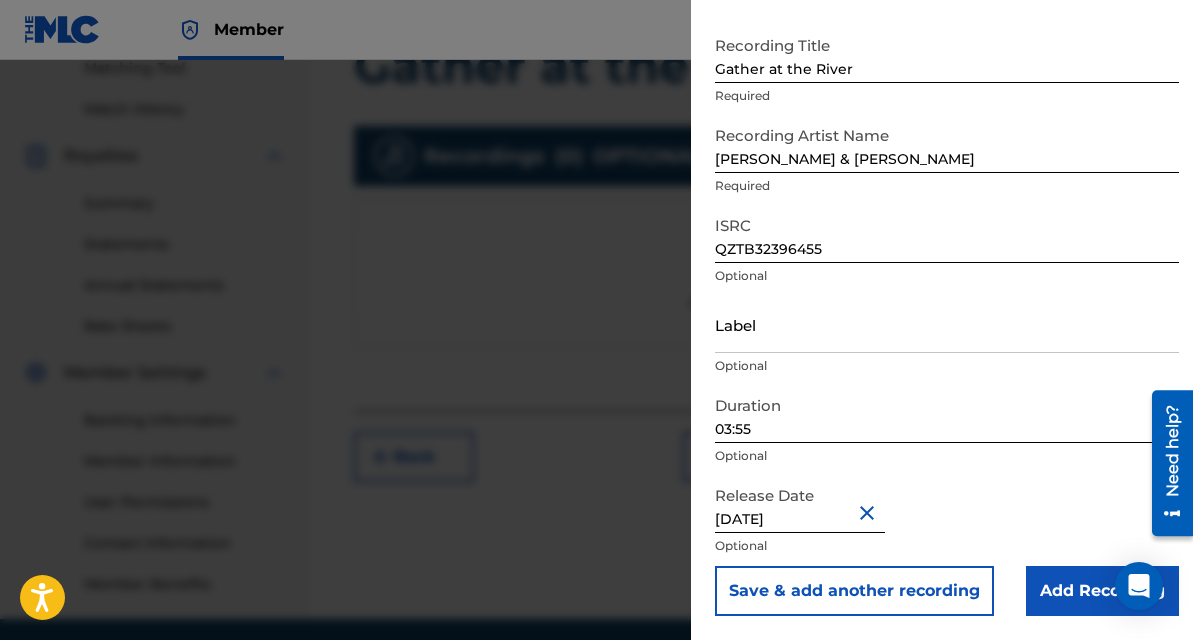 scroll, scrollTop: 91, scrollLeft: 0, axis: vertical 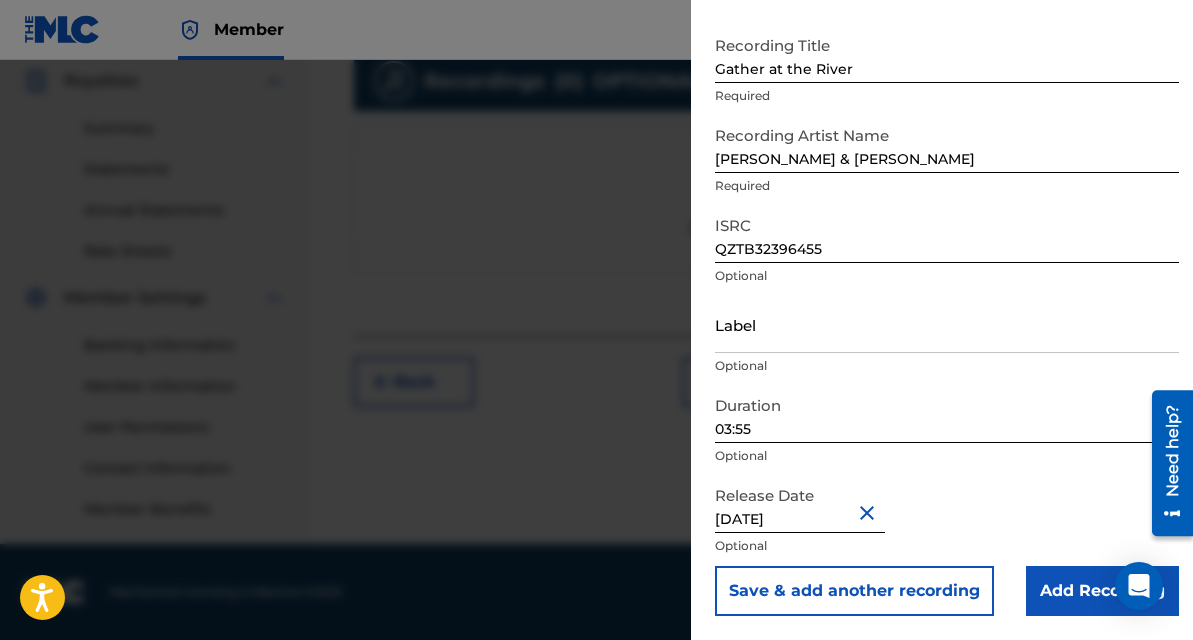 click on "Add Recording" at bounding box center [1102, 591] 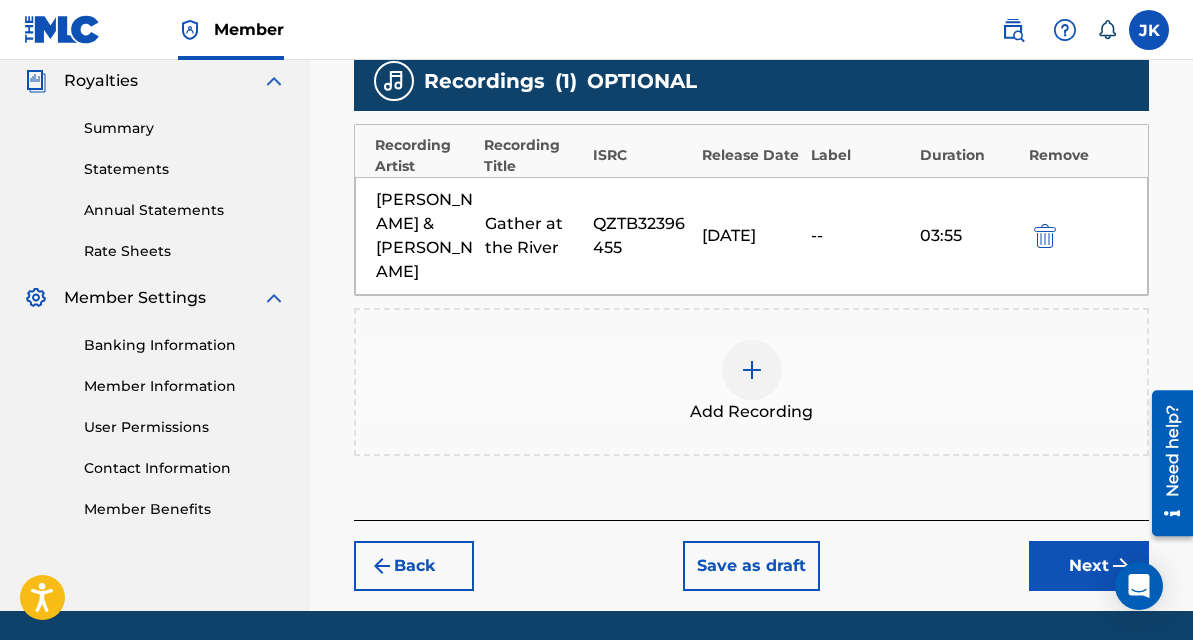 click on "Next" at bounding box center (1089, 566) 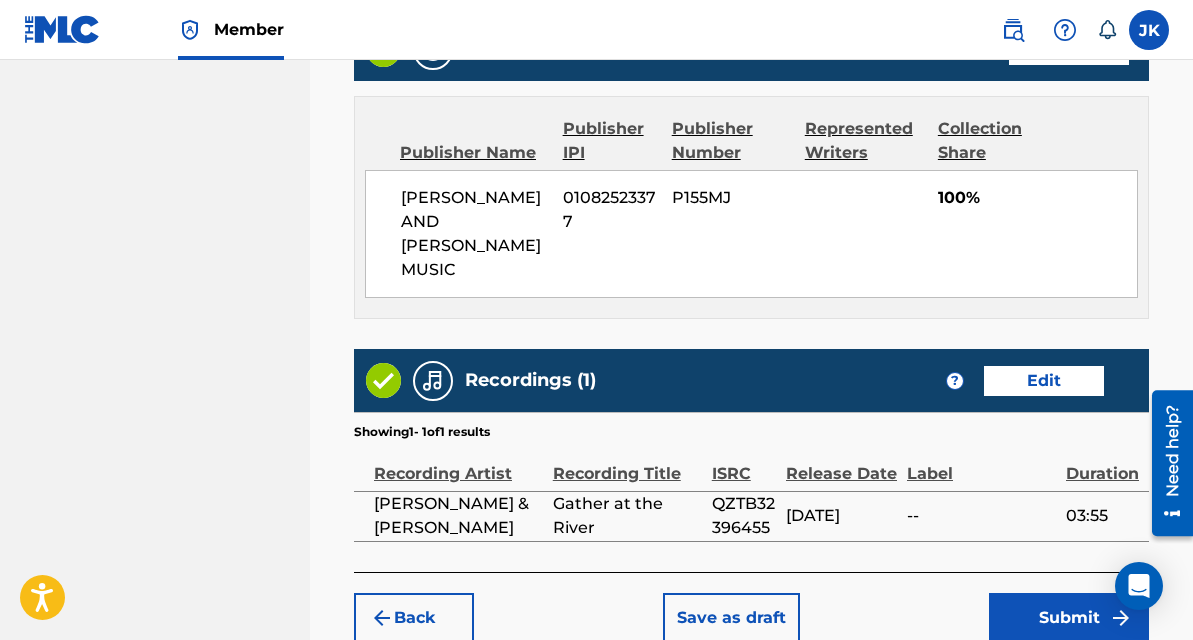 scroll, scrollTop: 1151, scrollLeft: 0, axis: vertical 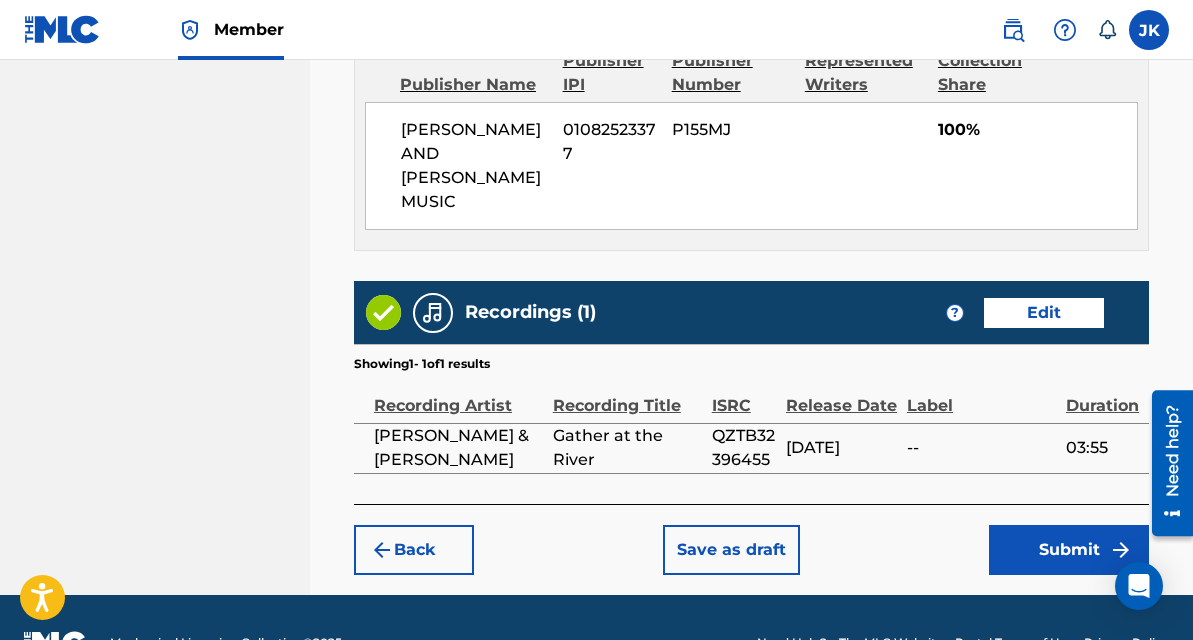 click on "Submit" at bounding box center (1069, 550) 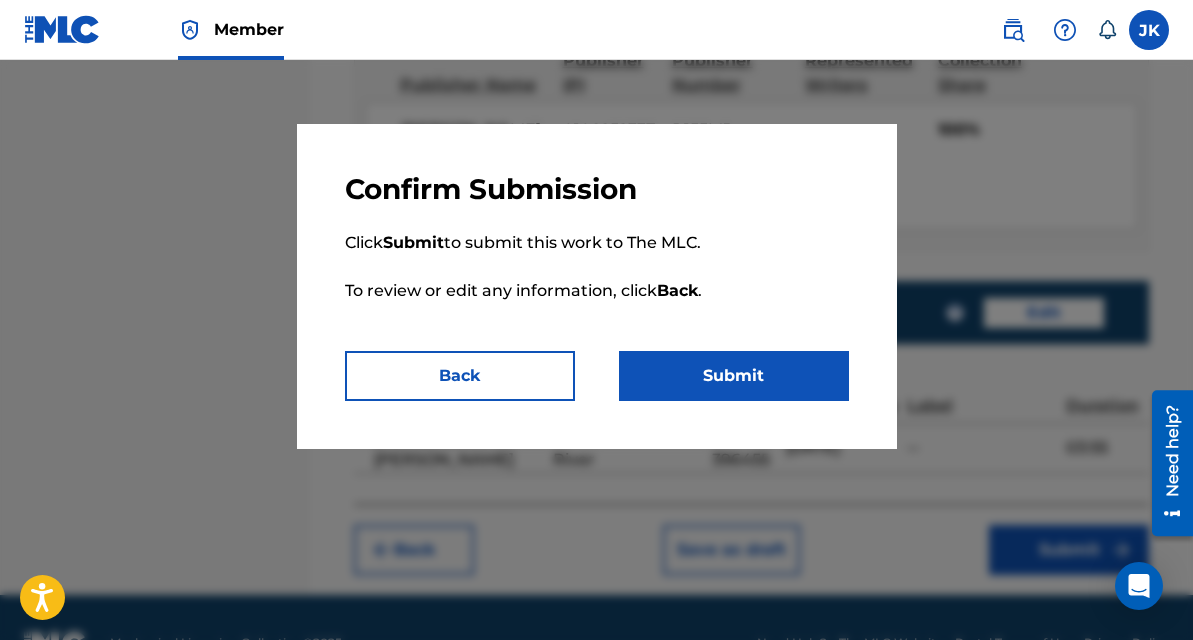 click on "Submit" at bounding box center [734, 376] 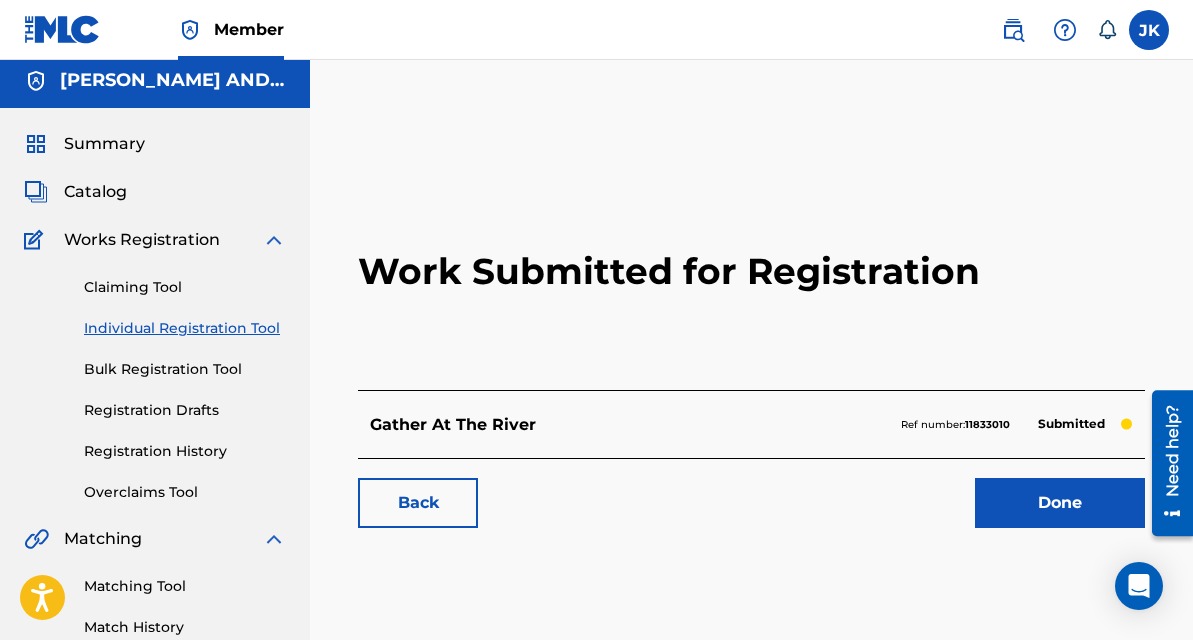 scroll, scrollTop: 0, scrollLeft: 0, axis: both 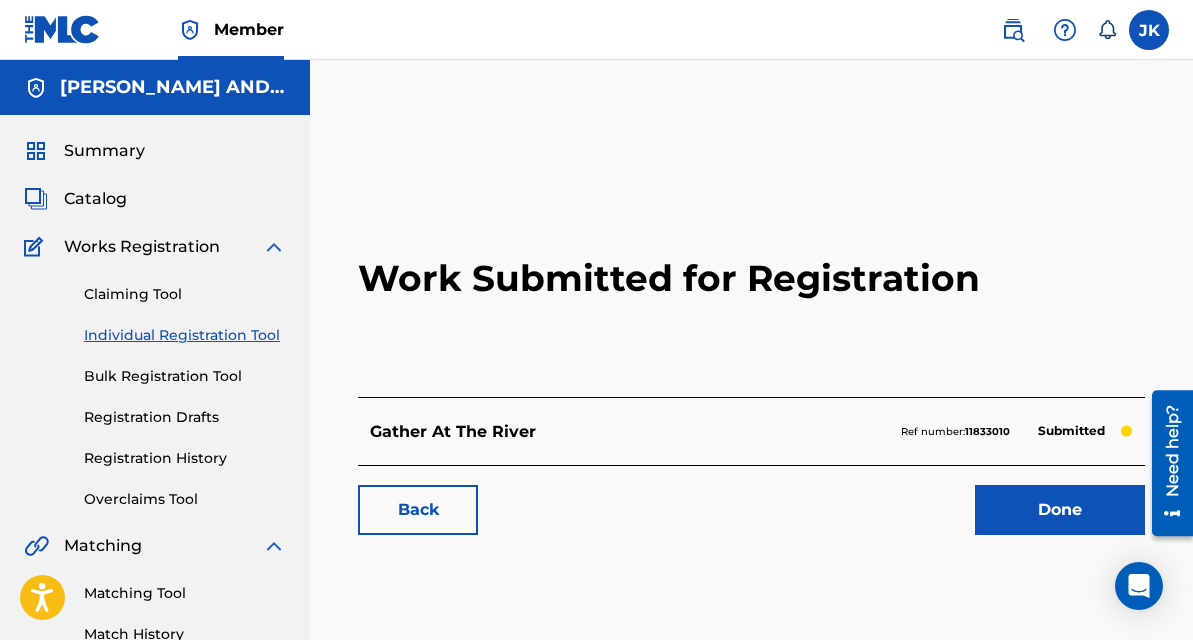click on "Done" at bounding box center (1060, 510) 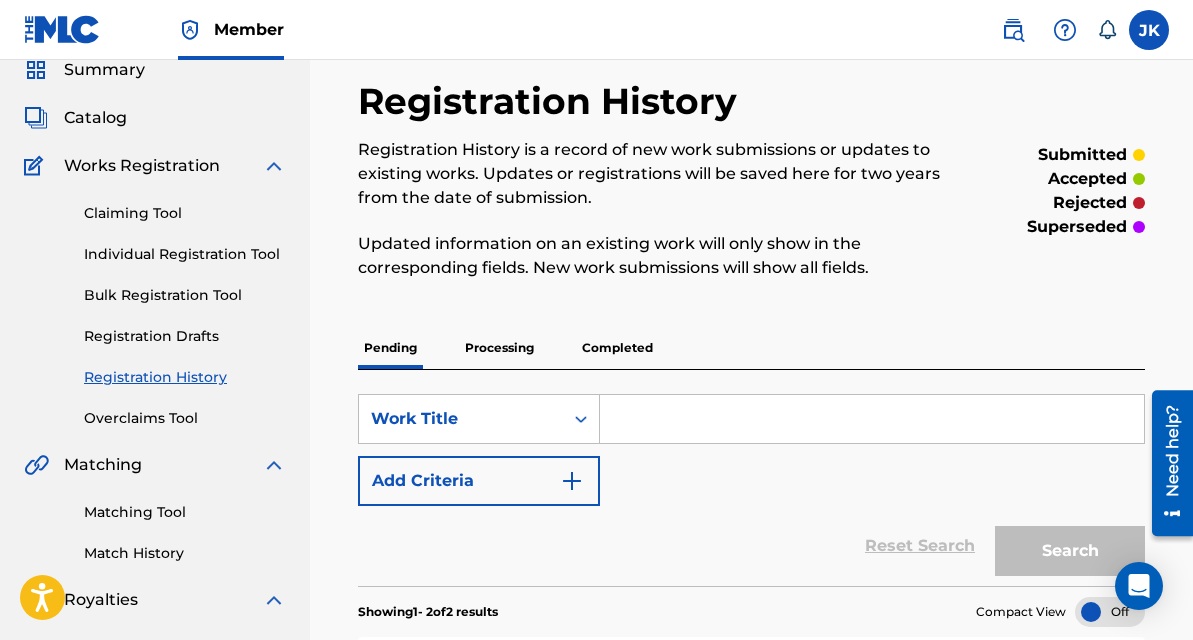 scroll, scrollTop: 105, scrollLeft: 0, axis: vertical 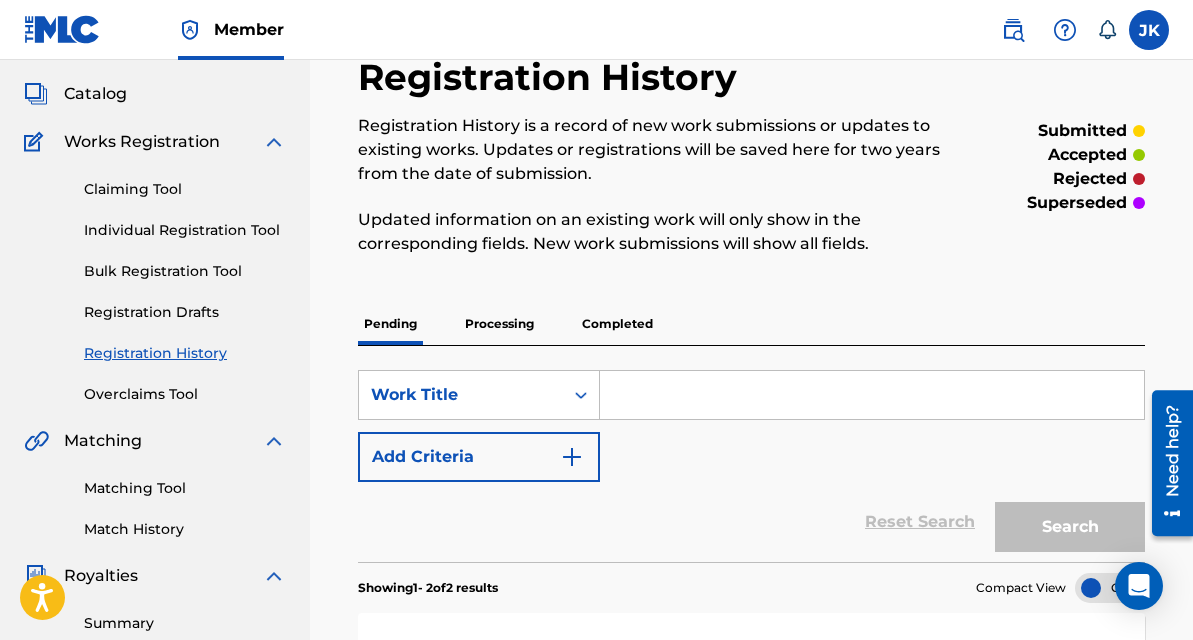 click at bounding box center [872, 395] 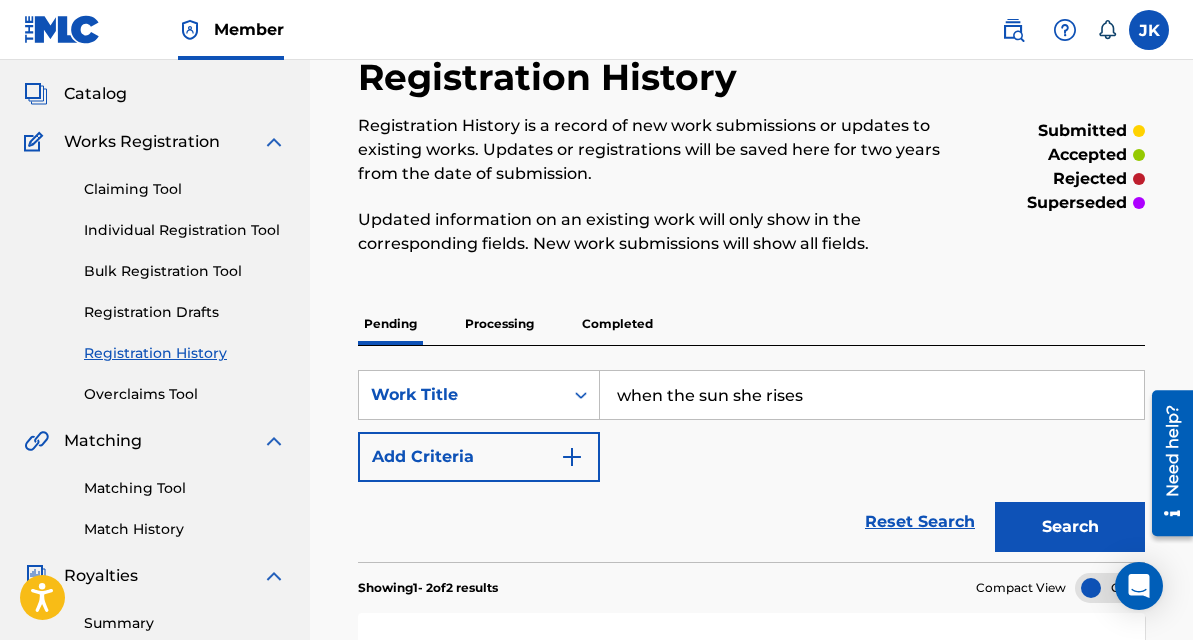 type on "when the sun she rises" 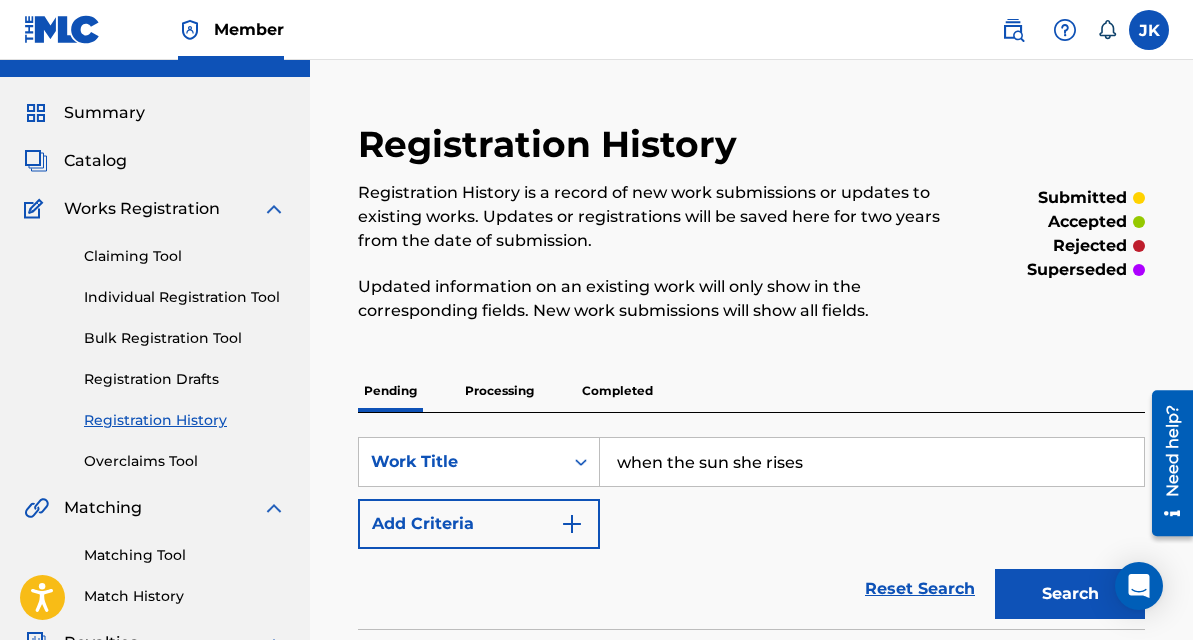 scroll, scrollTop: 0, scrollLeft: 0, axis: both 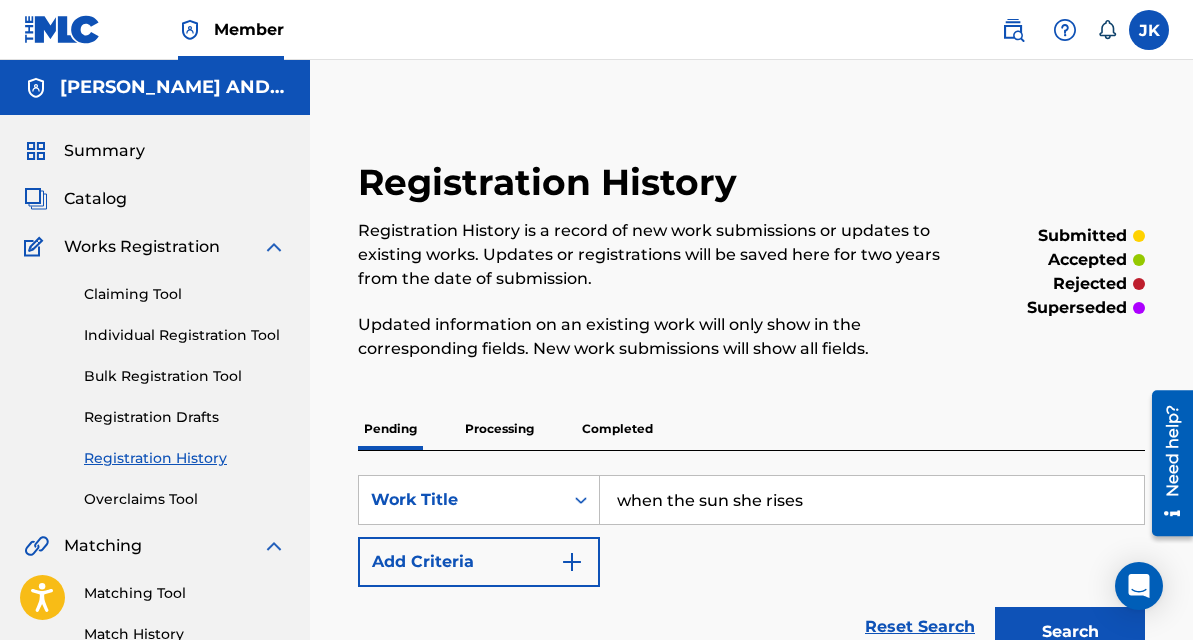 click on "Individual Registration Tool" at bounding box center [185, 335] 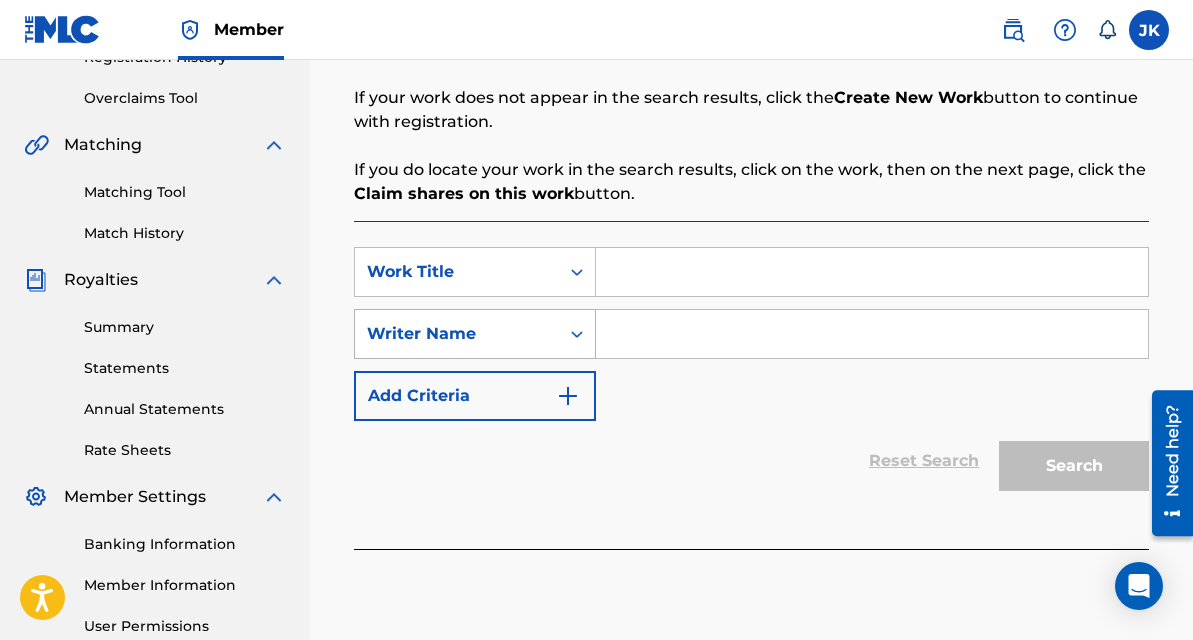 scroll, scrollTop: 416, scrollLeft: 0, axis: vertical 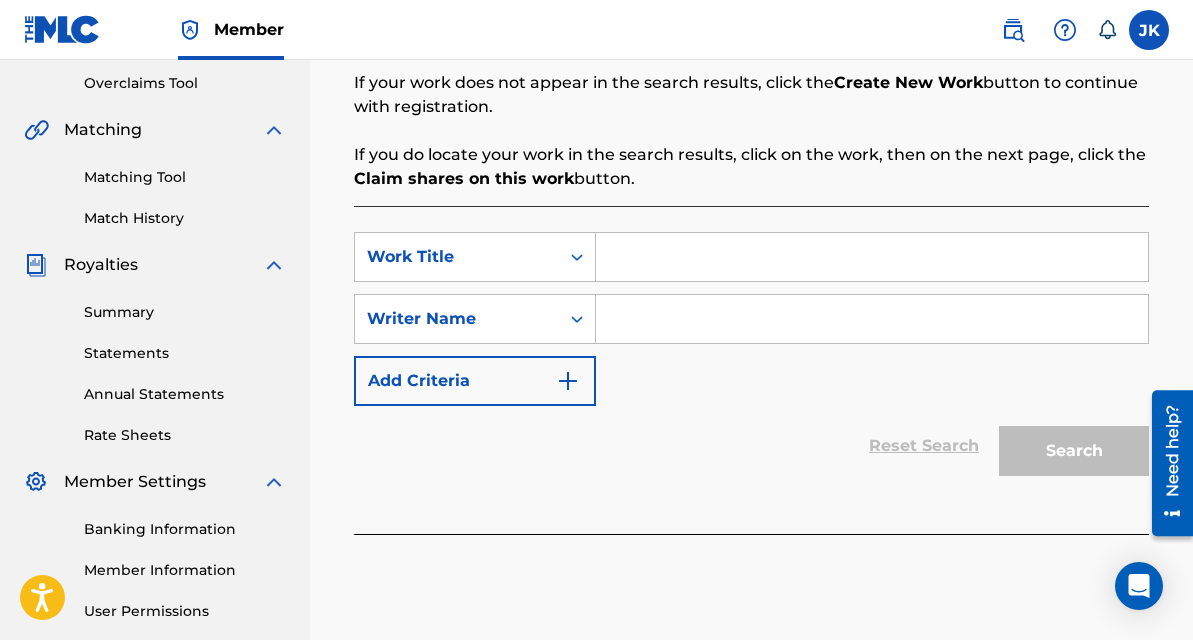 click at bounding box center [872, 257] 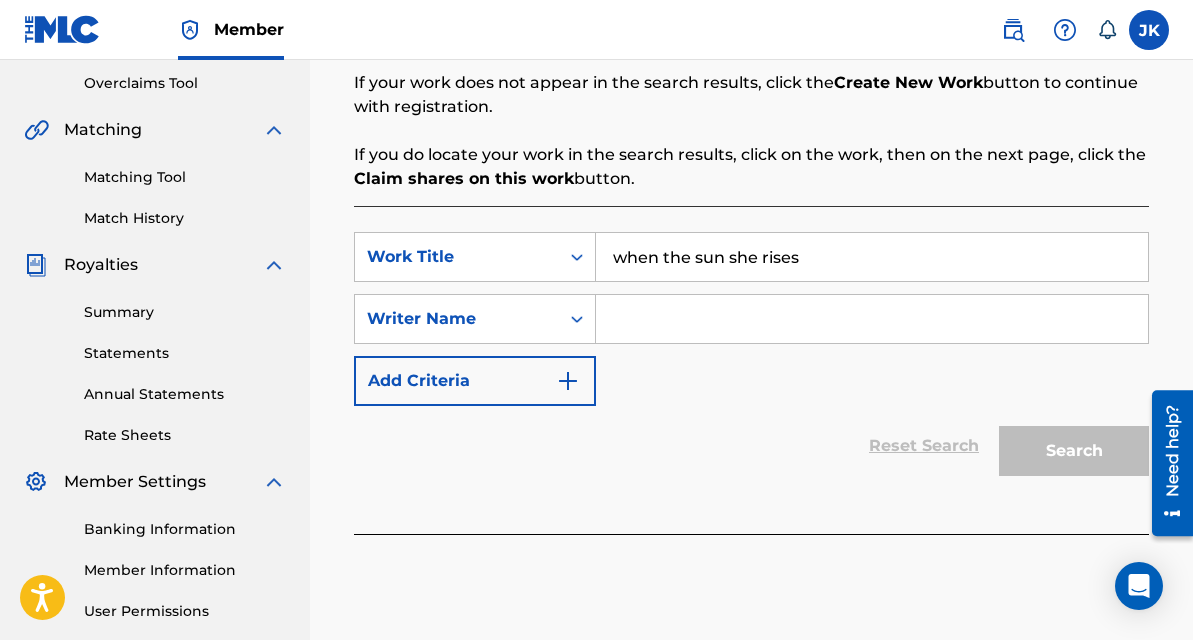 type on "when the sun she rises" 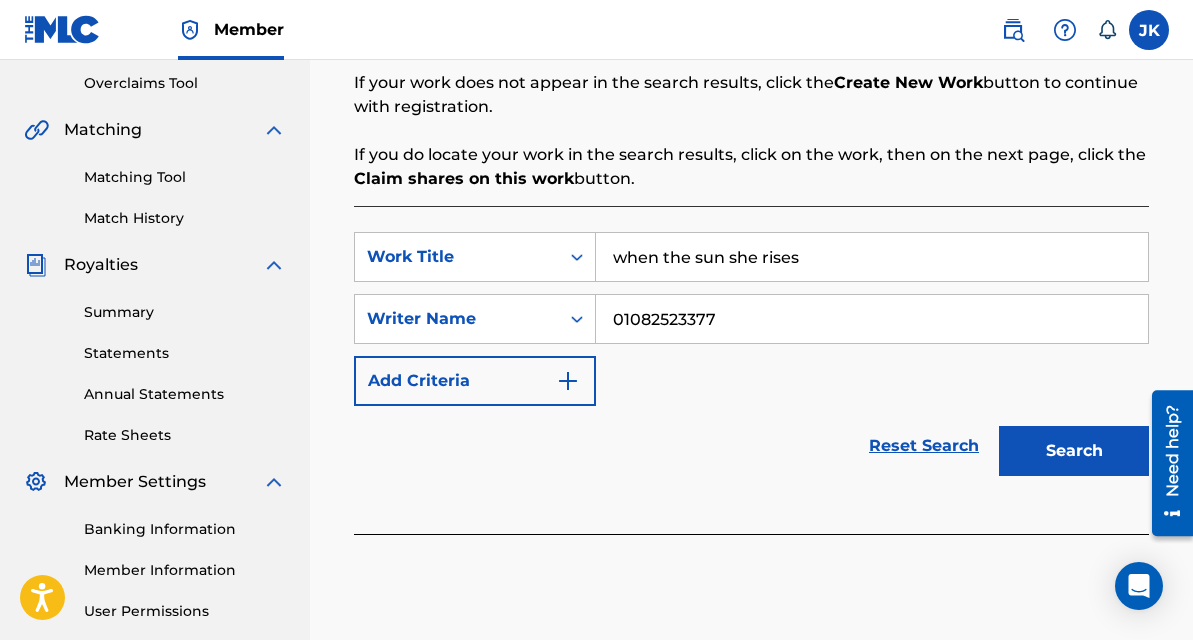 click on "Search" at bounding box center (1074, 451) 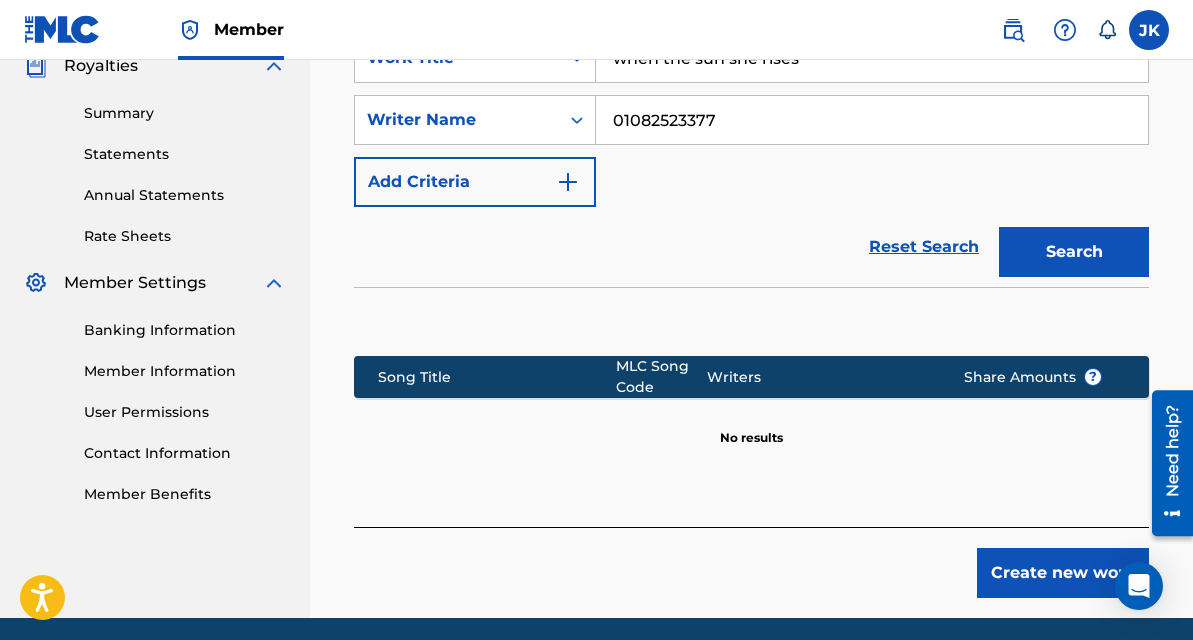 scroll, scrollTop: 689, scrollLeft: 0, axis: vertical 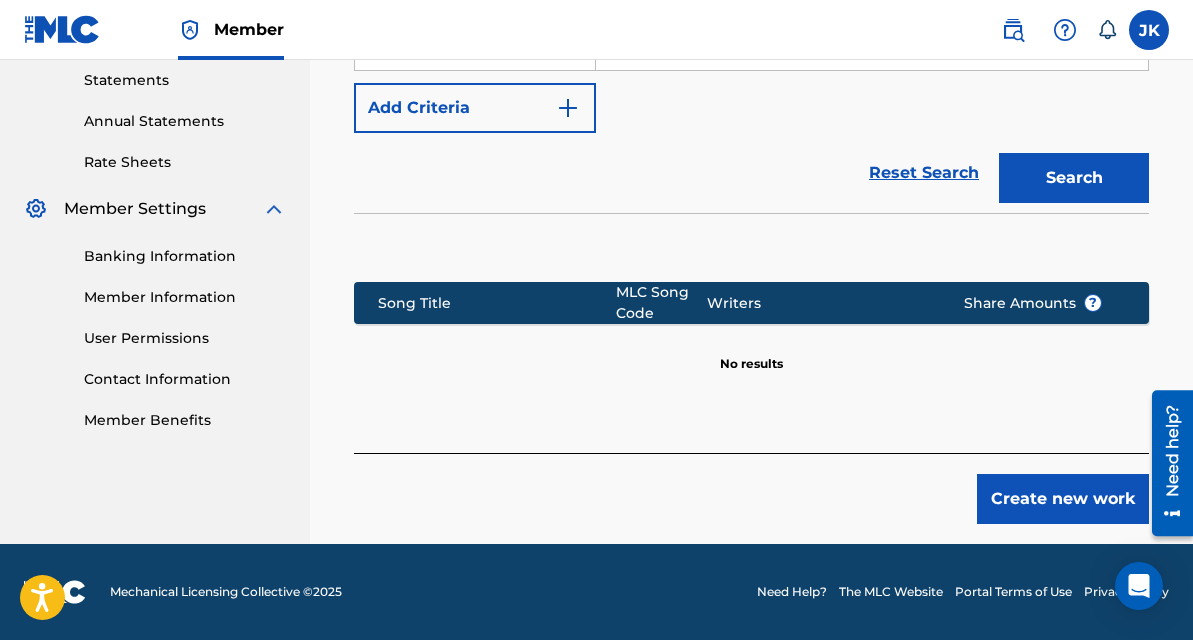 click on "Create new work" at bounding box center (1063, 499) 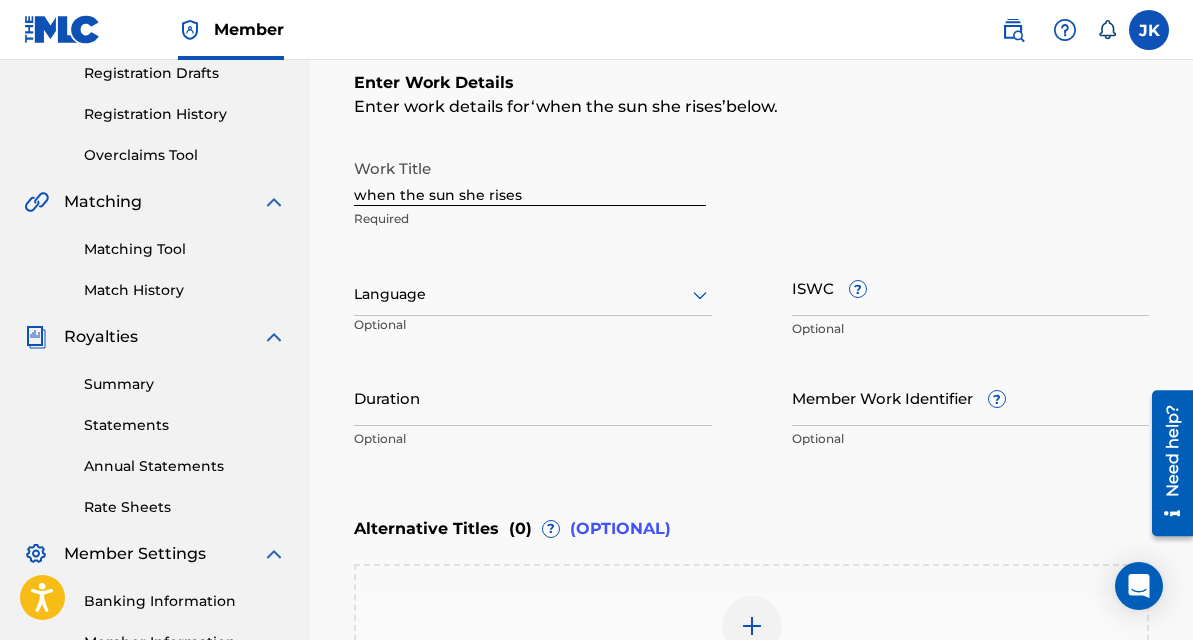 scroll, scrollTop: 338, scrollLeft: 0, axis: vertical 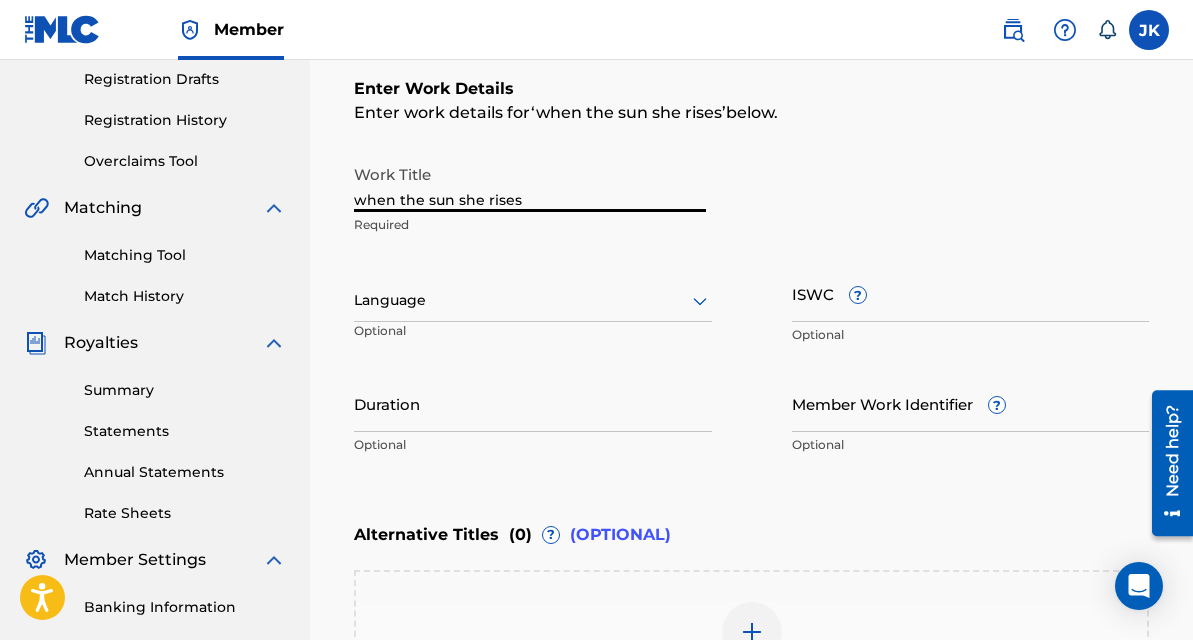 drag, startPoint x: 527, startPoint y: 200, endPoint x: 313, endPoint y: 190, distance: 214.23352 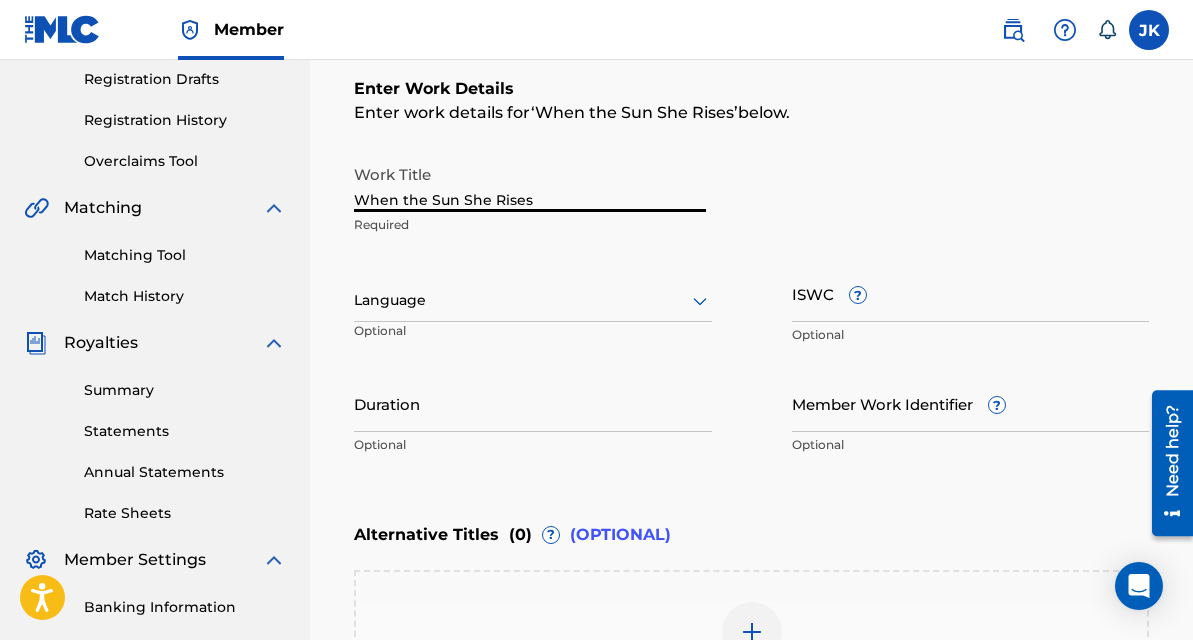 type on "When the Sun She Rises" 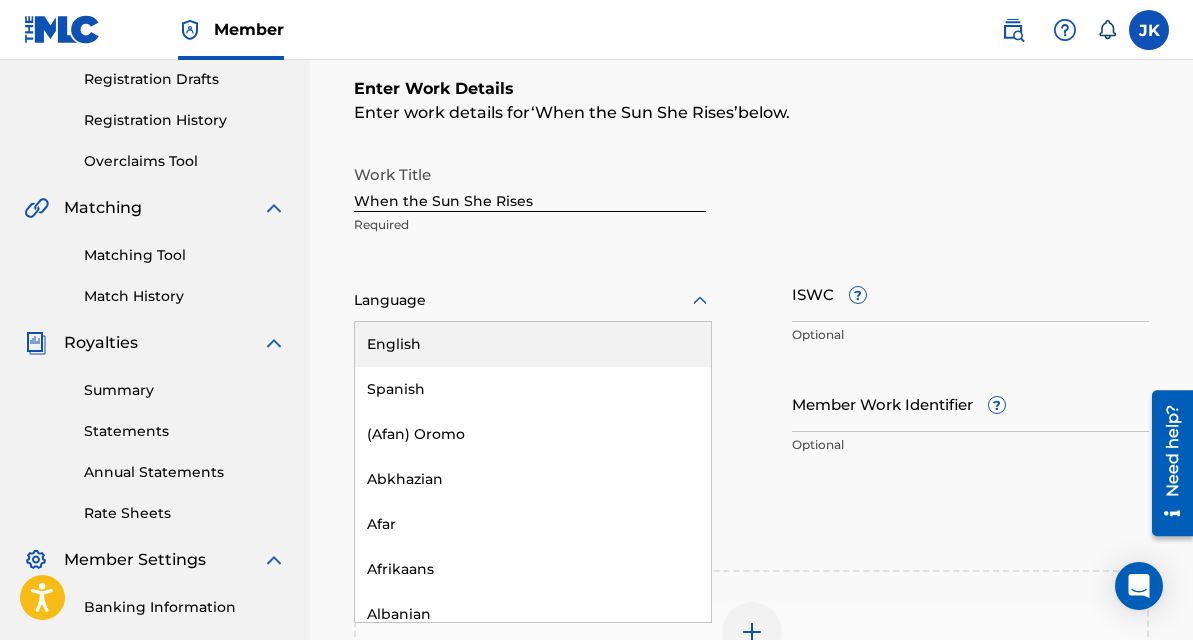 click on "Language" at bounding box center [533, 301] 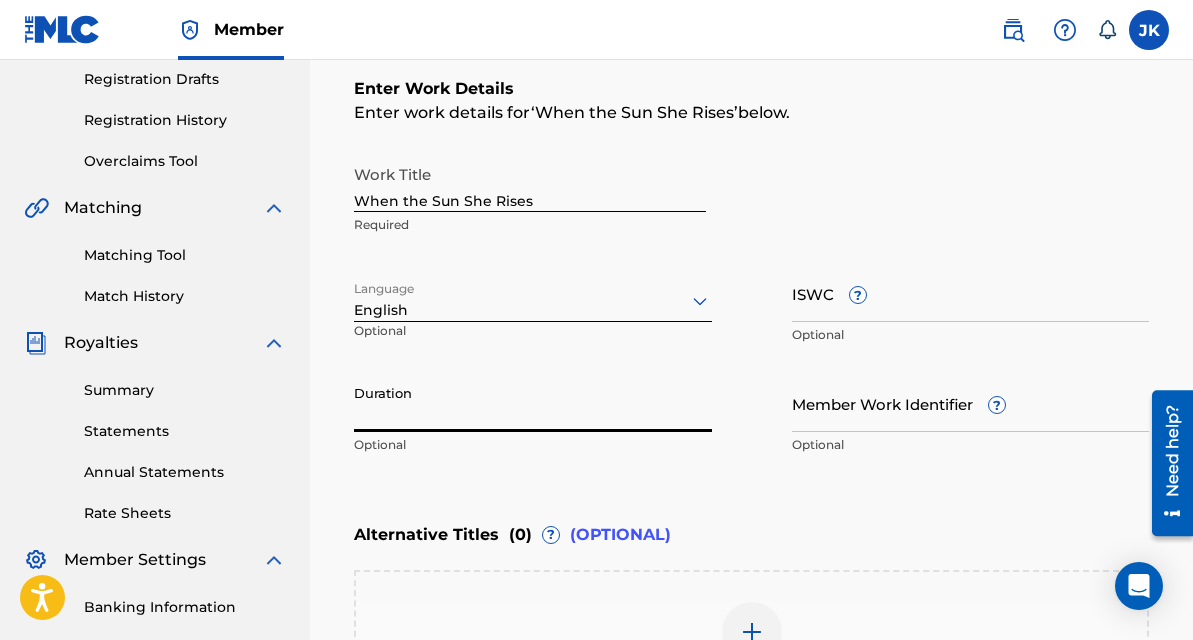 click on "Duration" at bounding box center (533, 403) 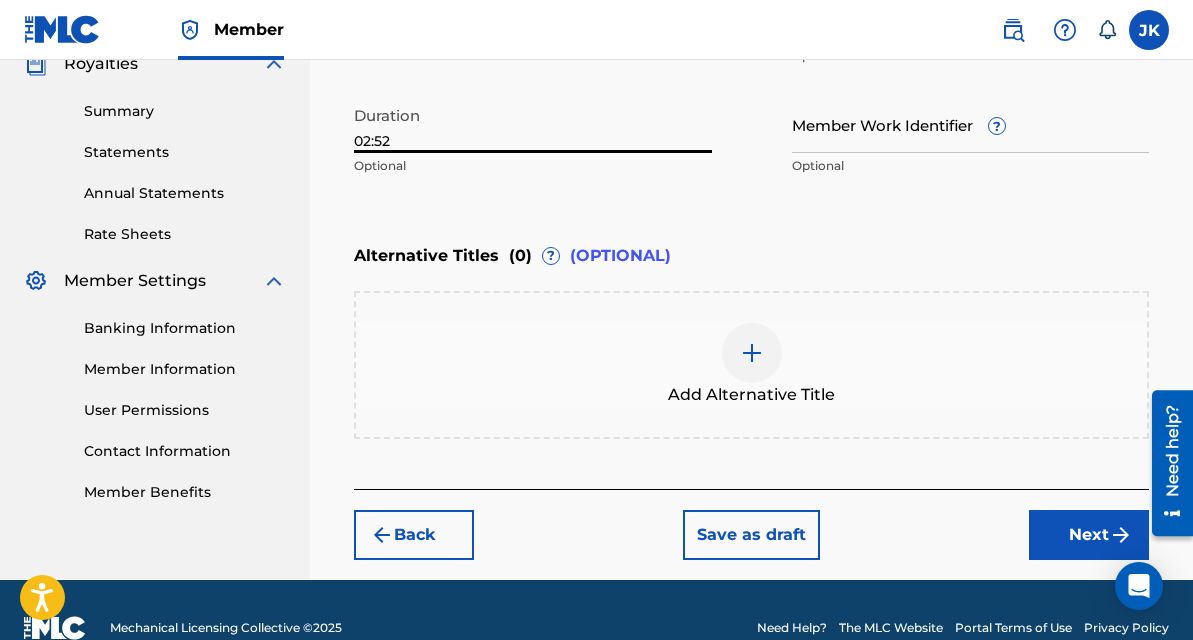scroll, scrollTop: 645, scrollLeft: 0, axis: vertical 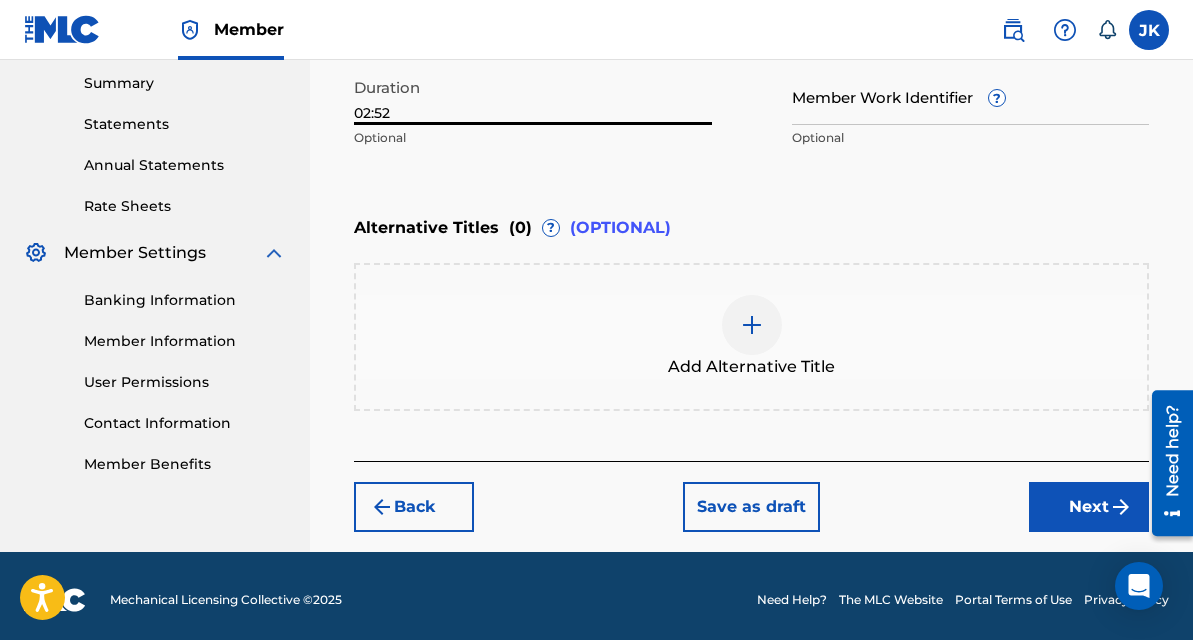 type on "02:52" 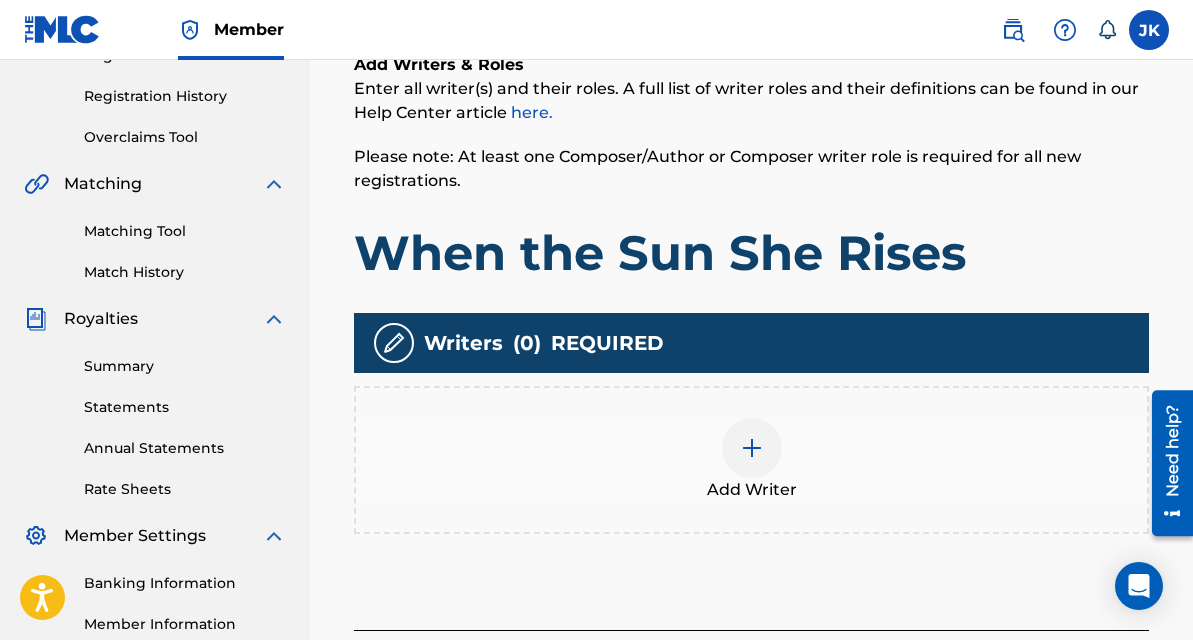 scroll, scrollTop: 363, scrollLeft: 0, axis: vertical 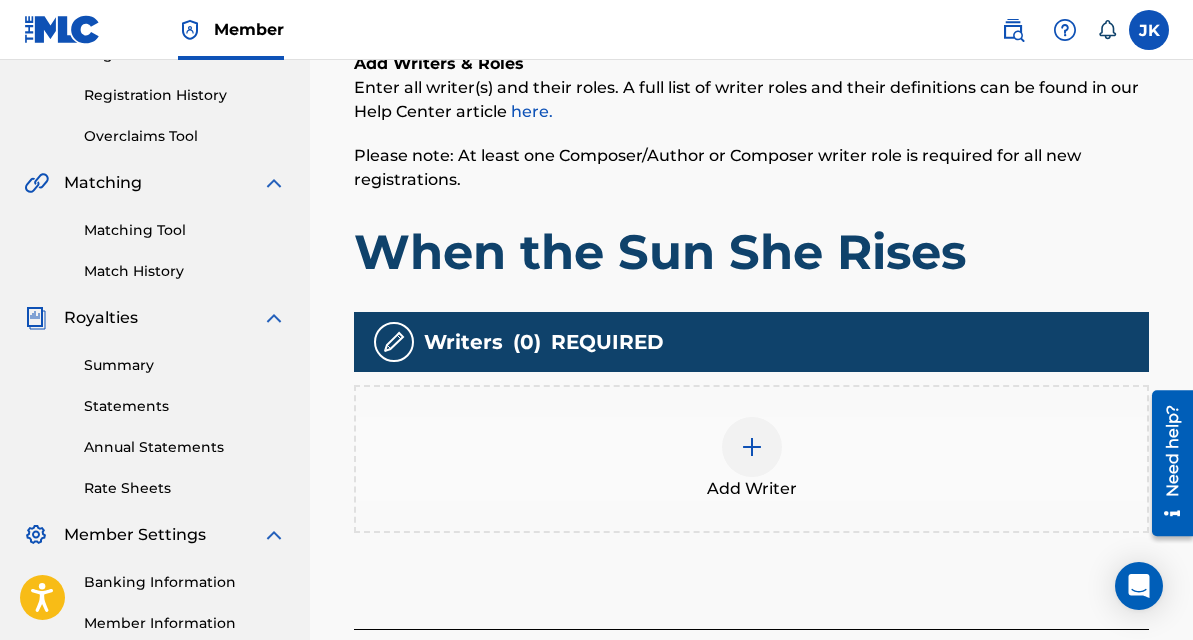 click at bounding box center (752, 447) 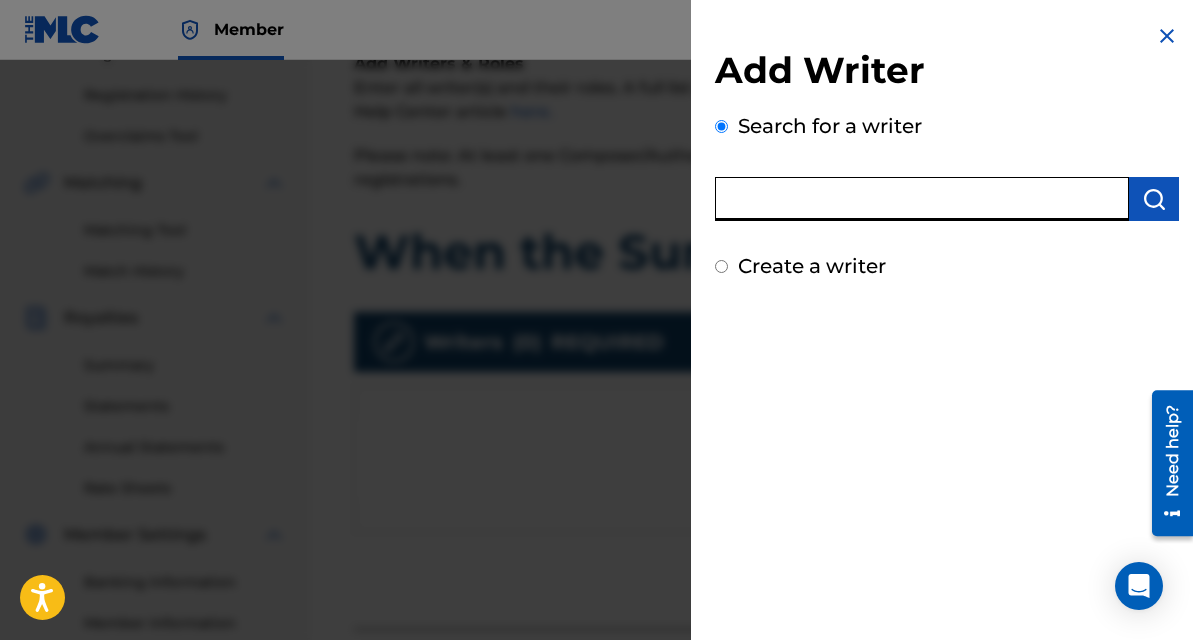 click at bounding box center (922, 199) 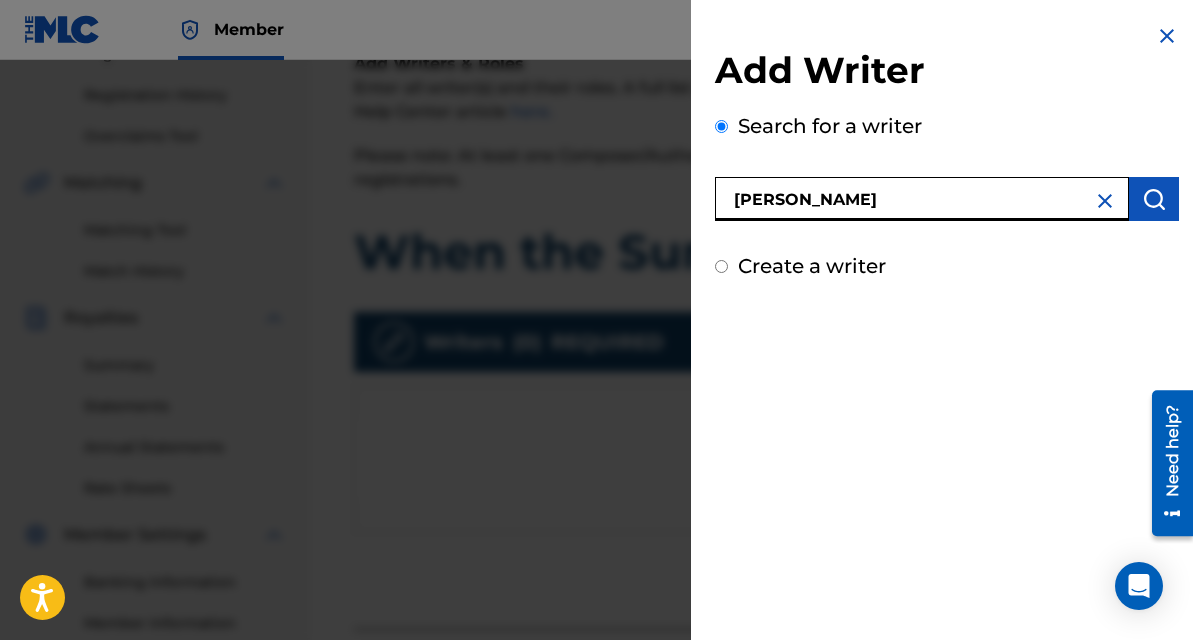 type on "[PERSON_NAME]" 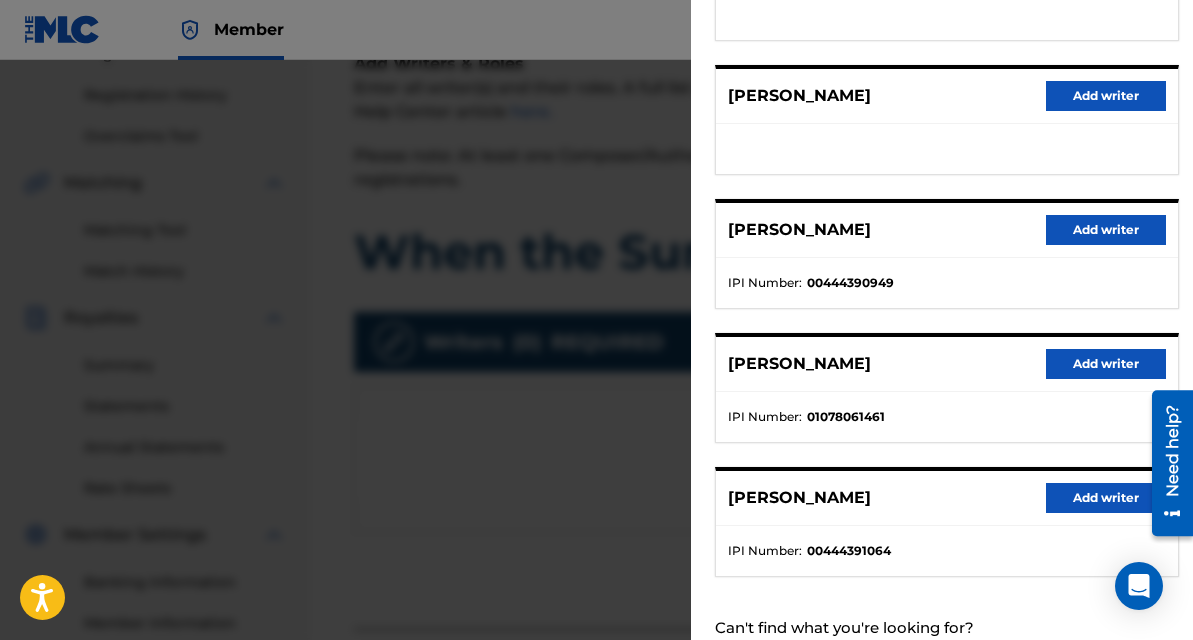 scroll, scrollTop: 342, scrollLeft: 0, axis: vertical 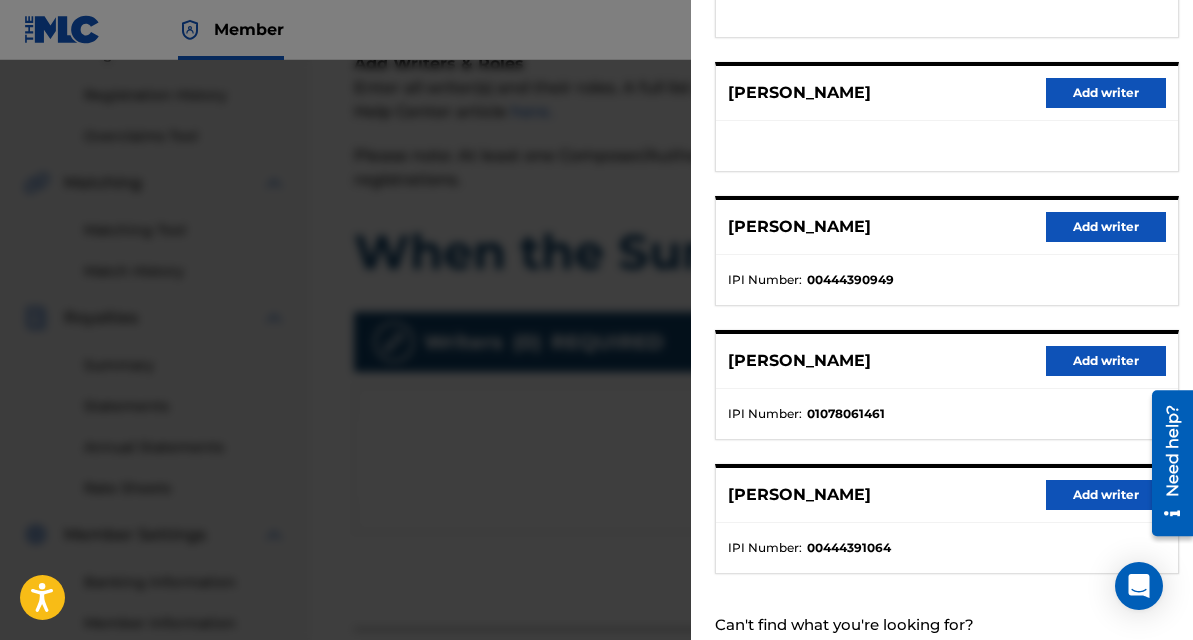 click on "Add writer" at bounding box center (1106, 361) 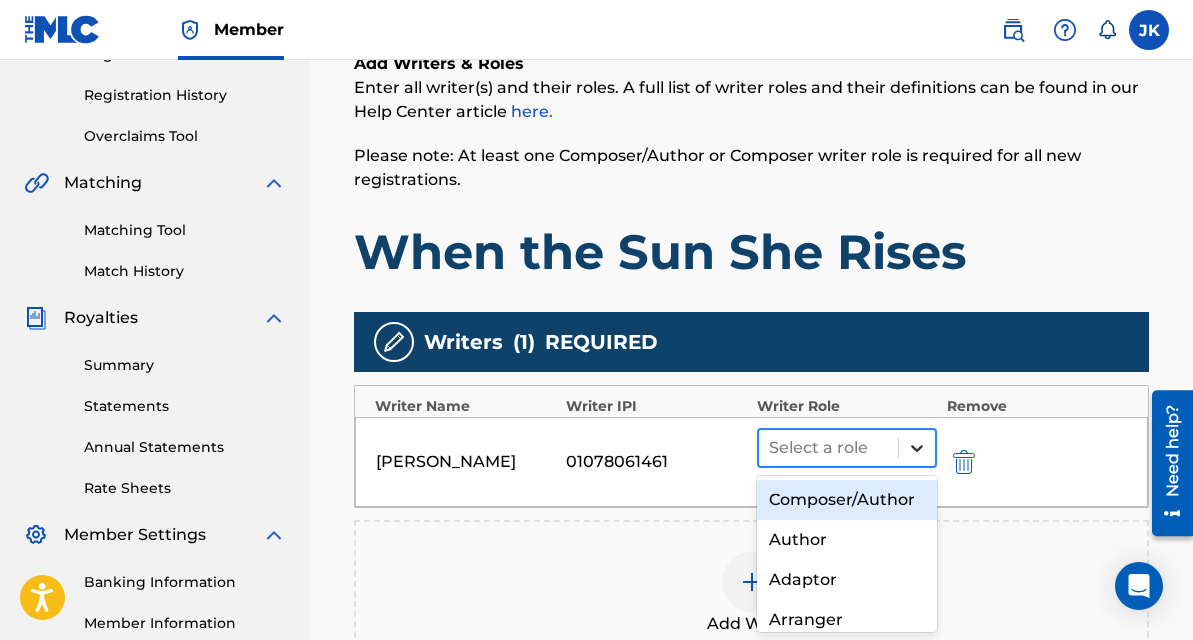 click 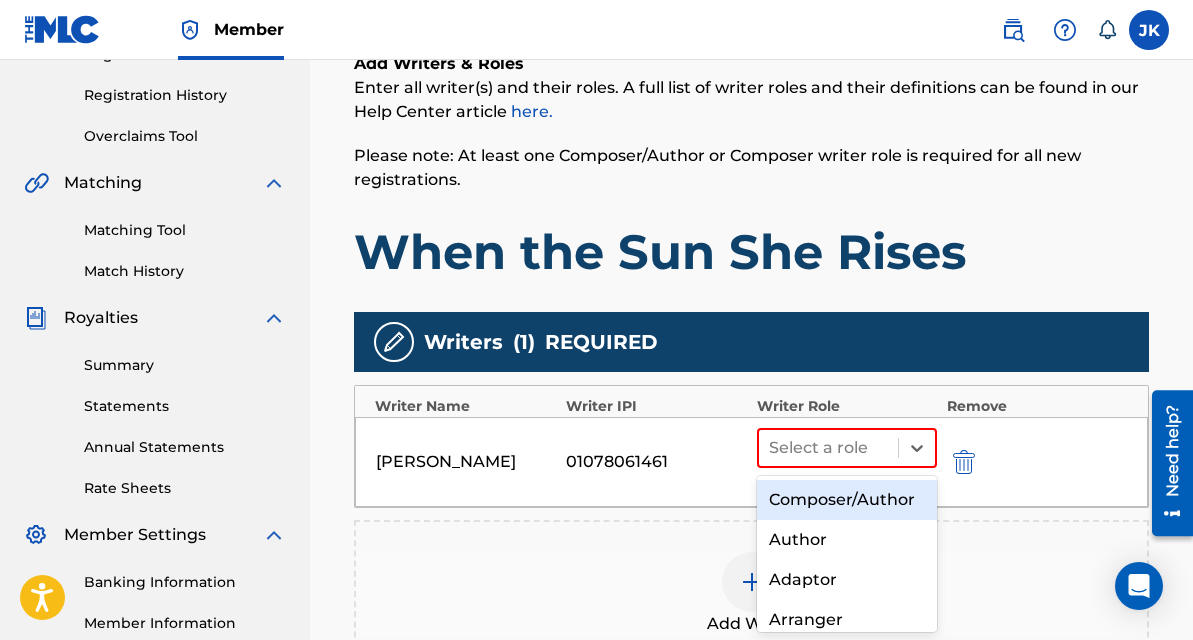 click on "Composer/Author" at bounding box center (847, 500) 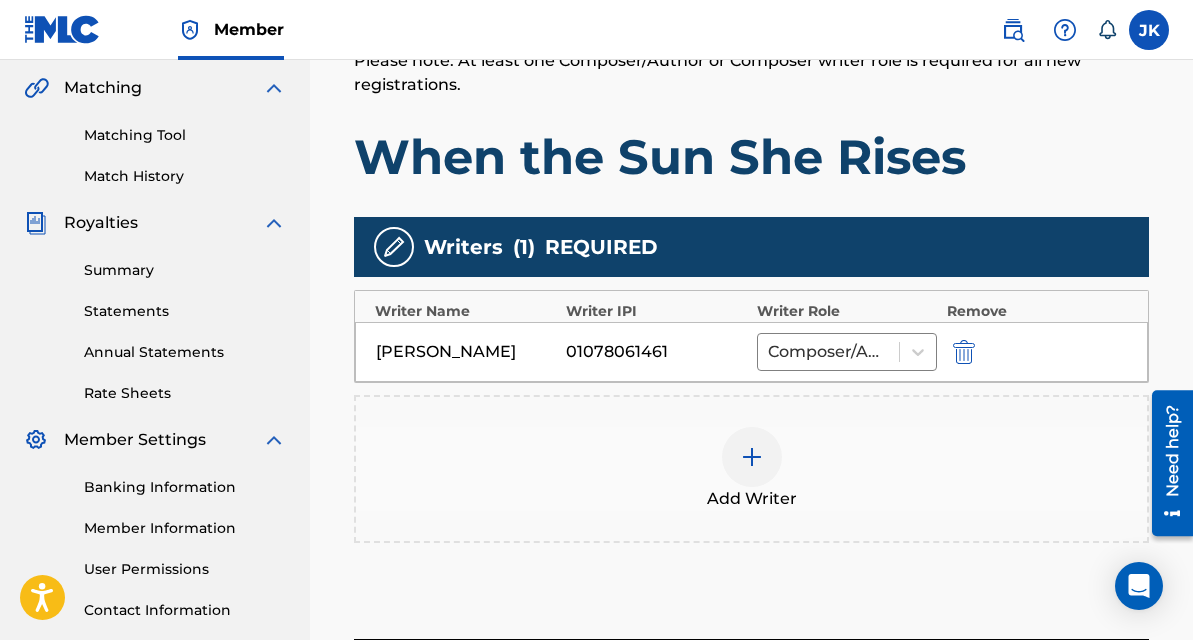 scroll, scrollTop: 459, scrollLeft: 0, axis: vertical 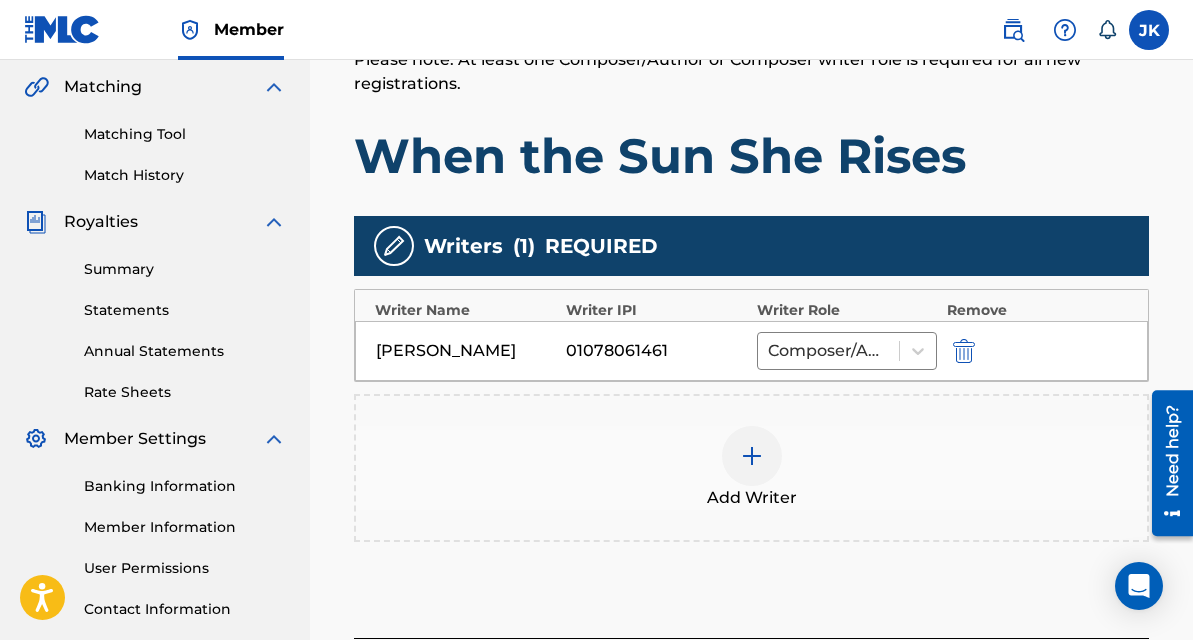 click at bounding box center [752, 456] 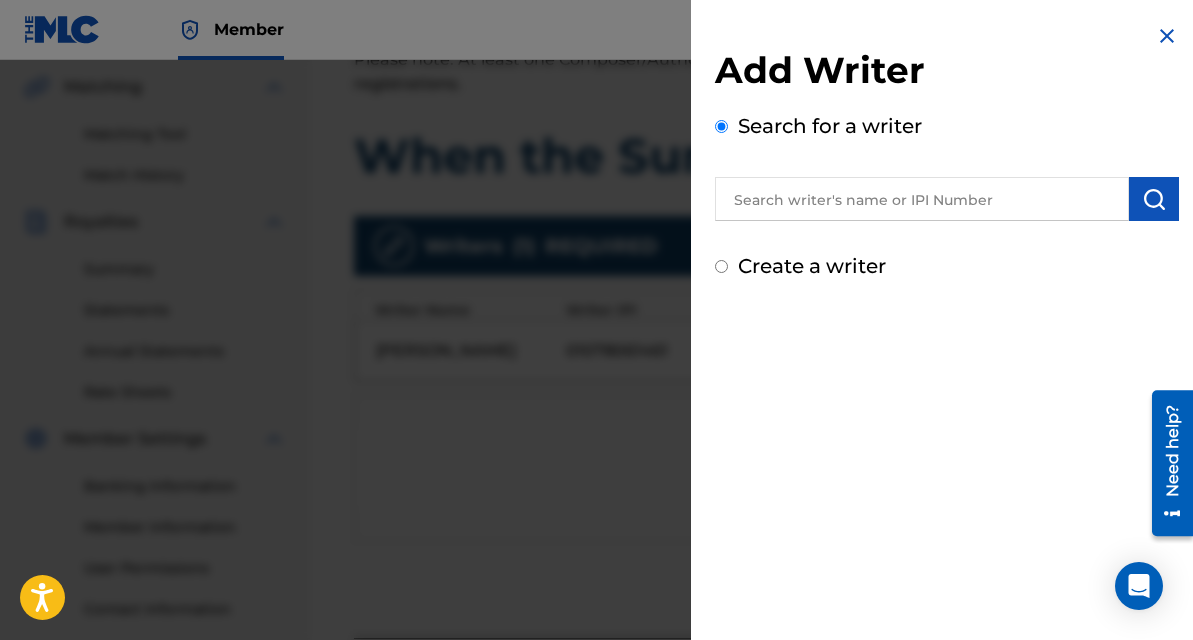 click at bounding box center (922, 199) 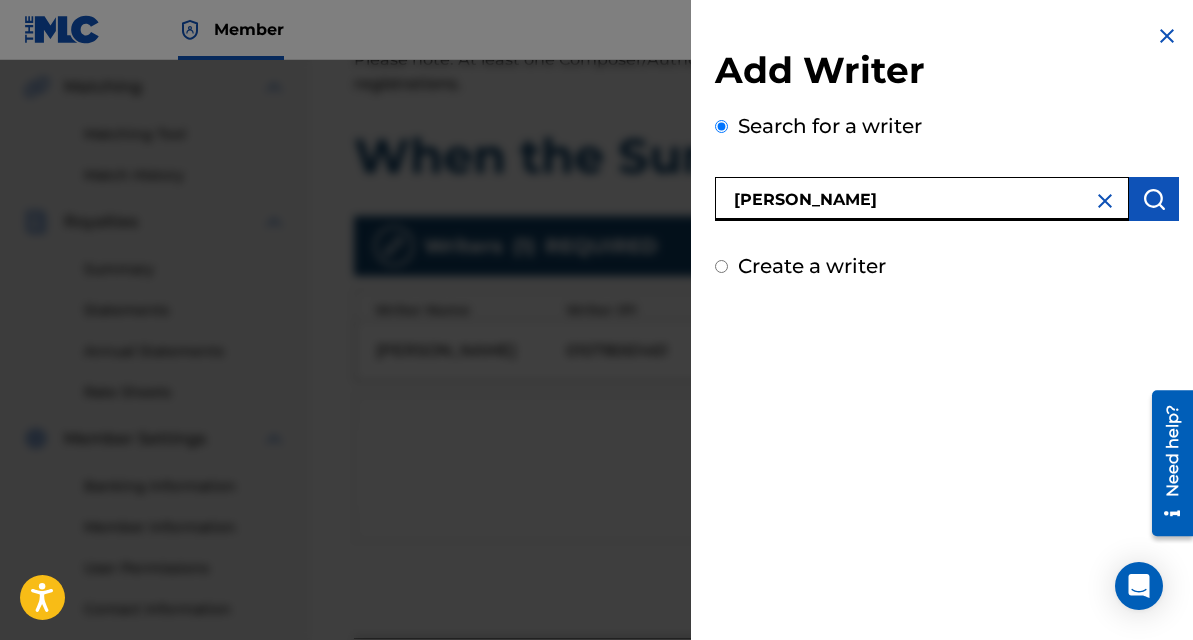 type on "[PERSON_NAME]" 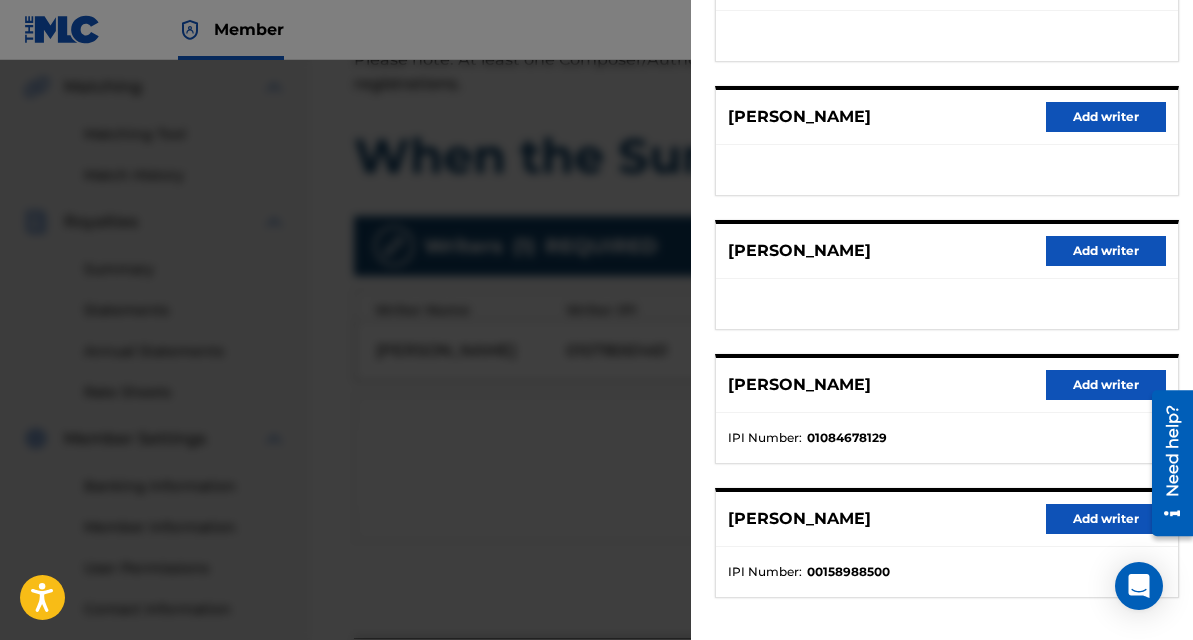 scroll, scrollTop: 322, scrollLeft: 0, axis: vertical 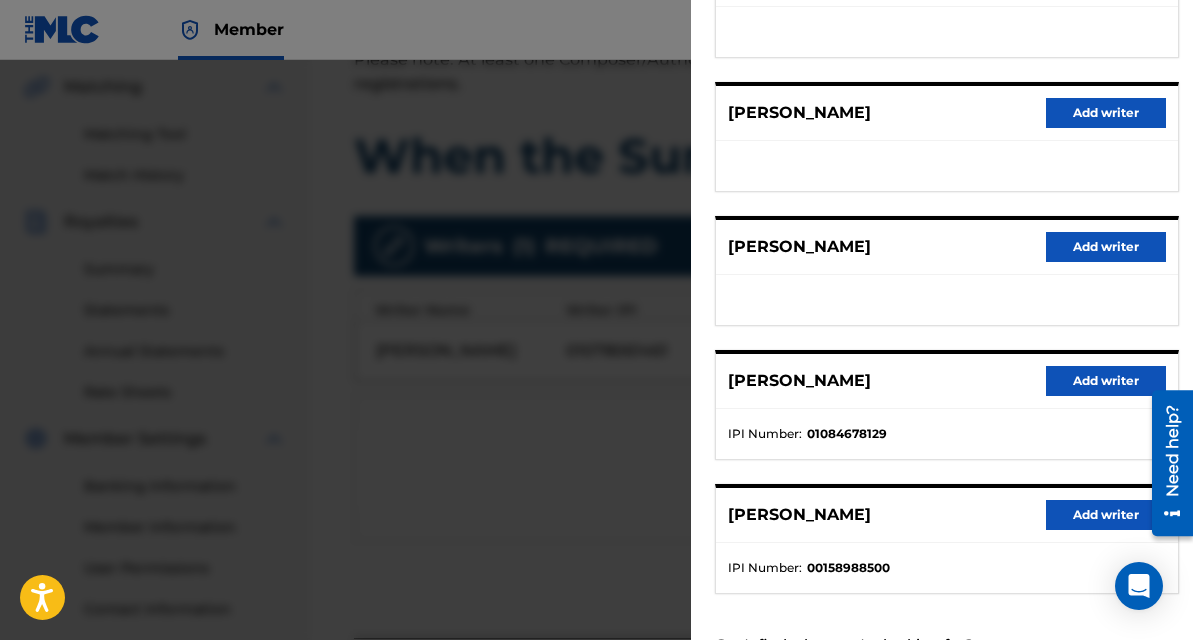 click on "Add writer" at bounding box center (1106, 381) 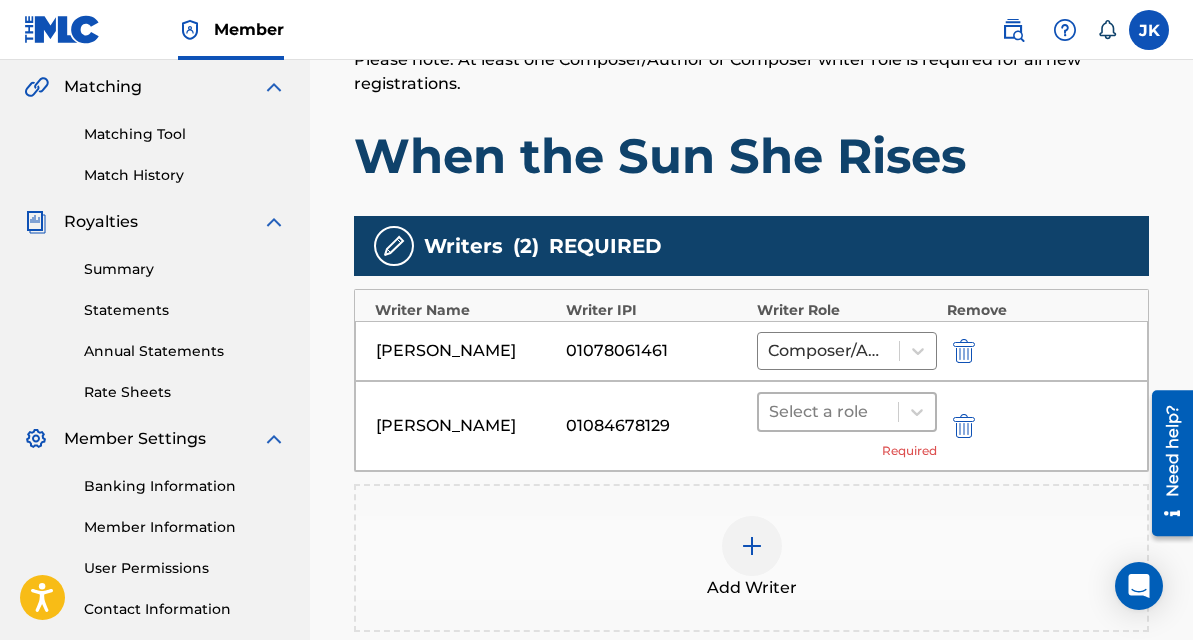 click at bounding box center [828, 412] 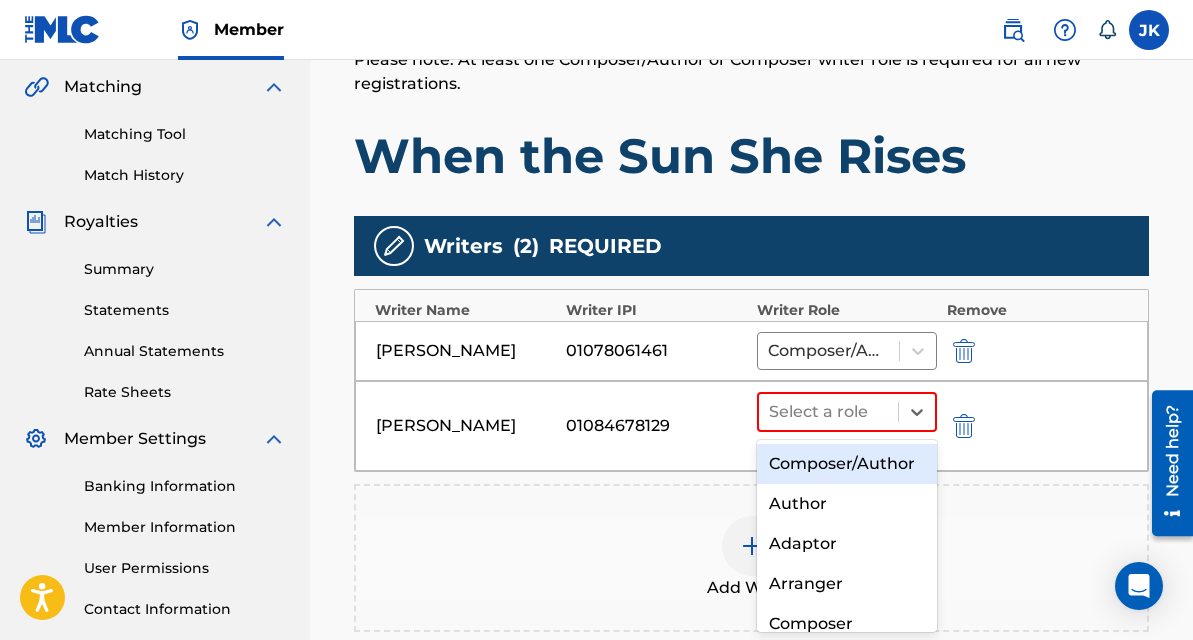 click on "Composer/Author" at bounding box center (847, 464) 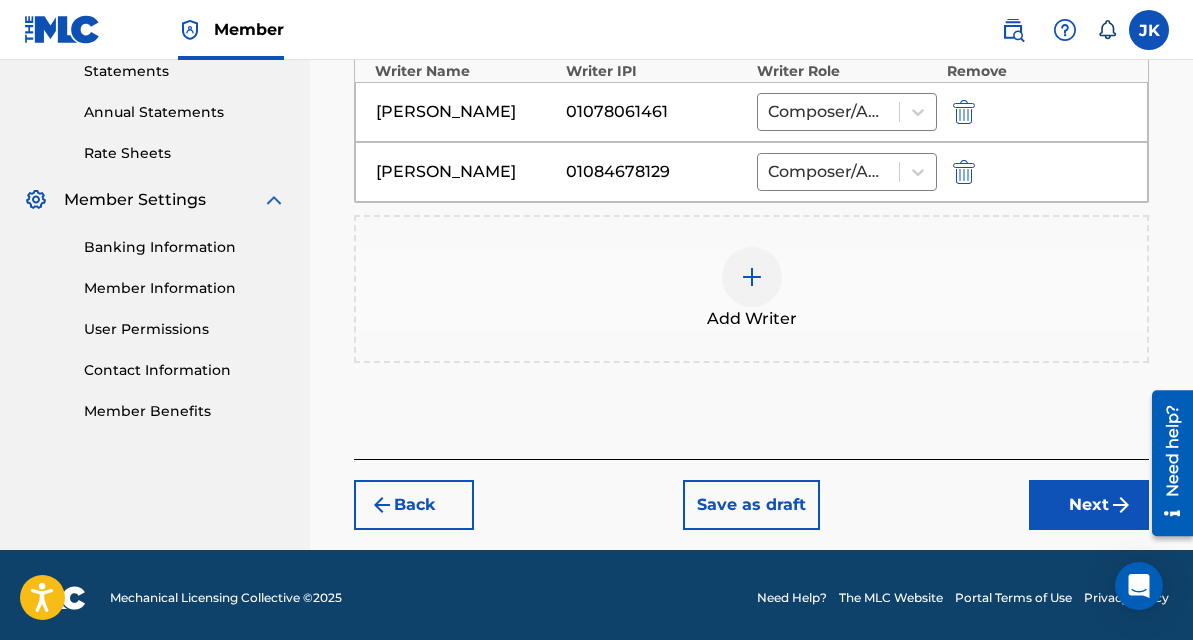 click on "Next" at bounding box center (1089, 505) 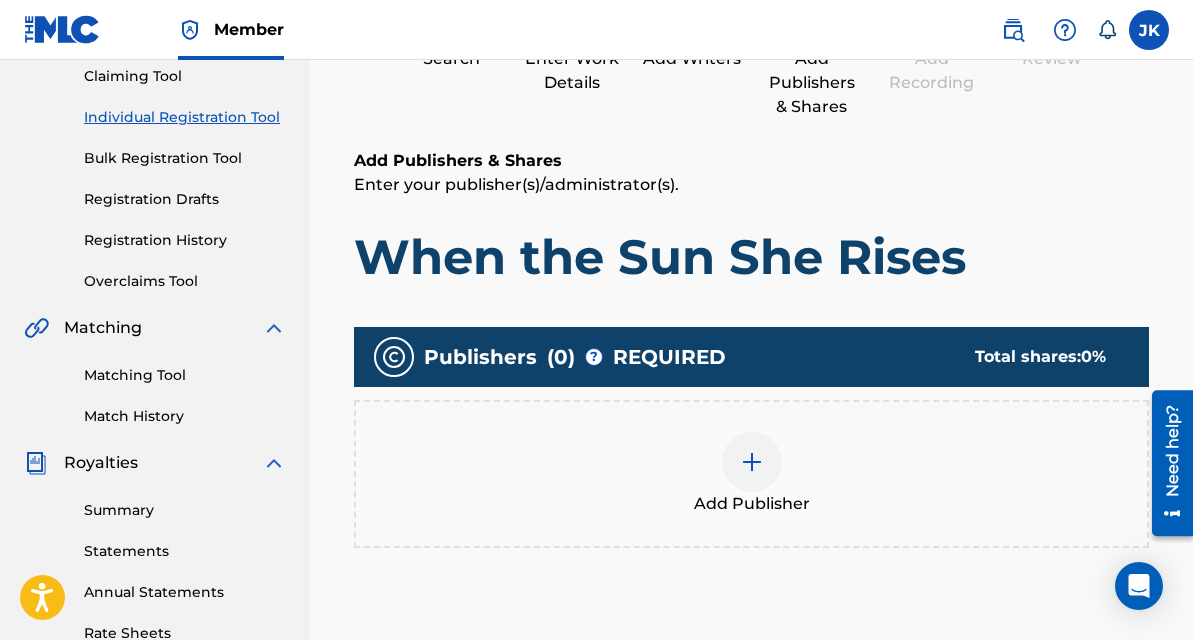 scroll, scrollTop: 219, scrollLeft: 0, axis: vertical 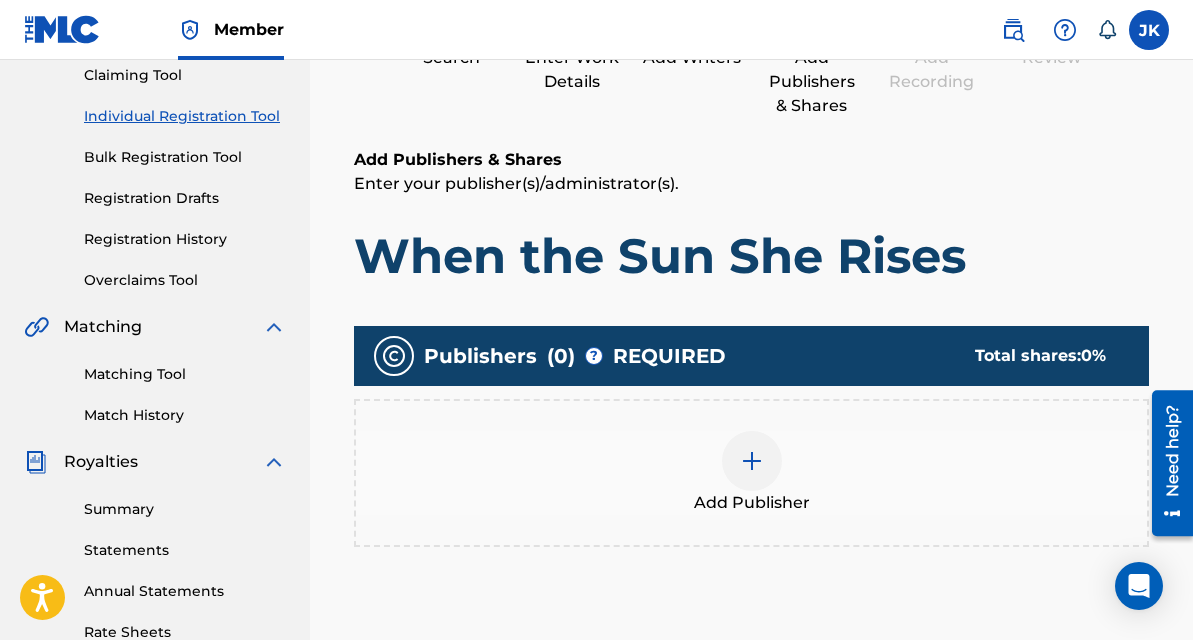 click at bounding box center (752, 461) 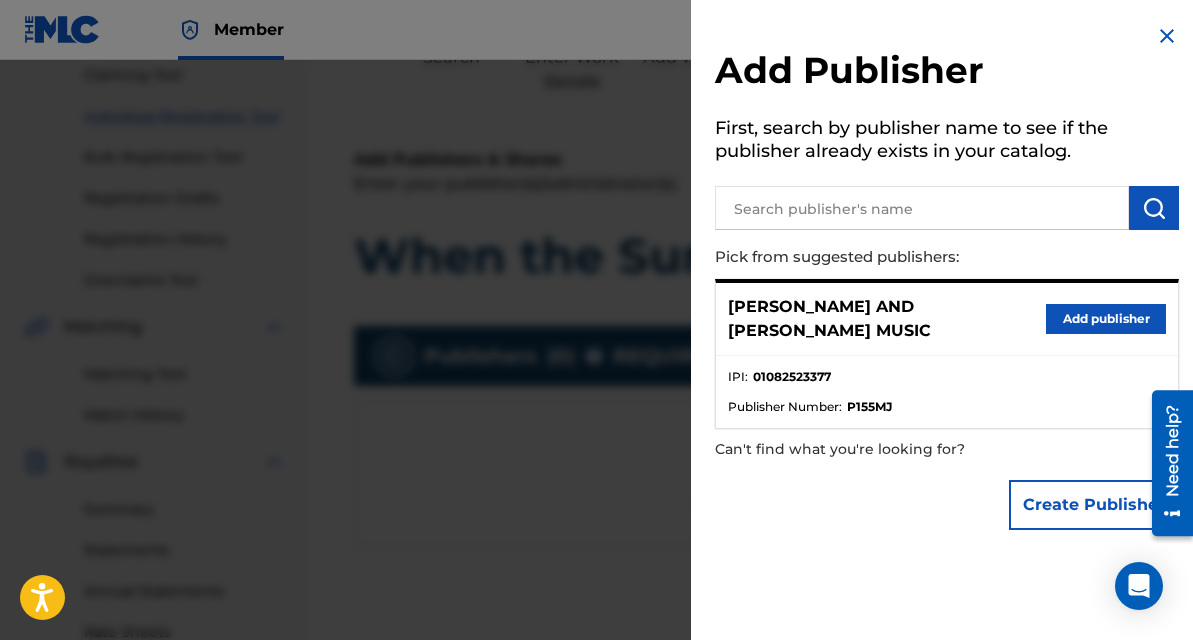click on "Add publisher" at bounding box center [1106, 319] 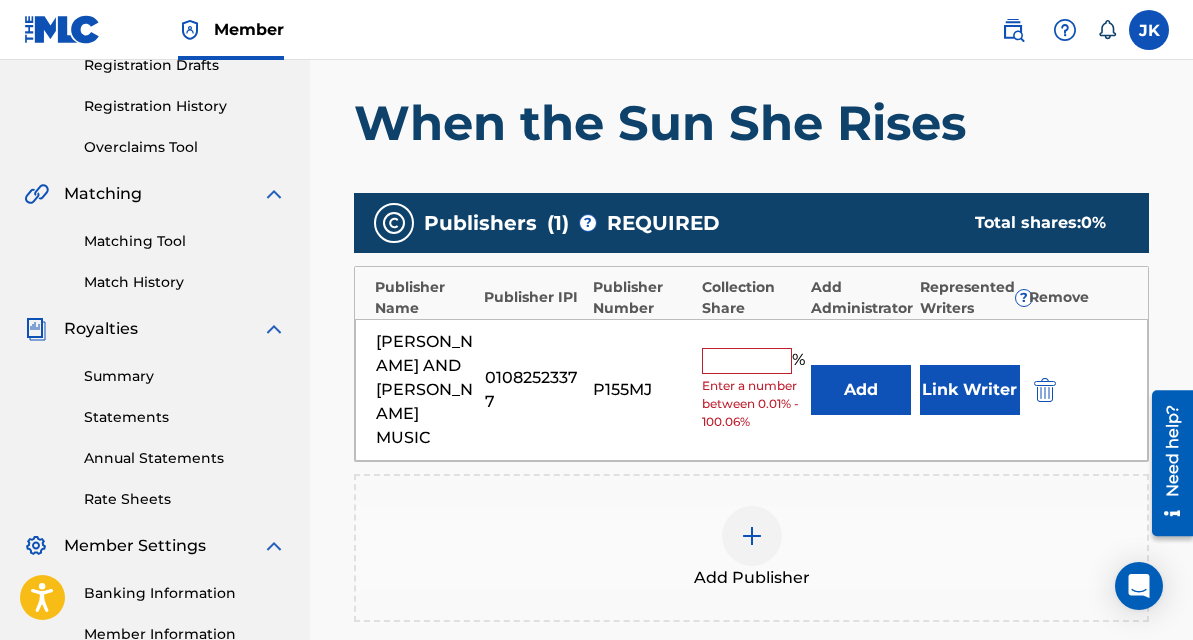 scroll, scrollTop: 386, scrollLeft: 0, axis: vertical 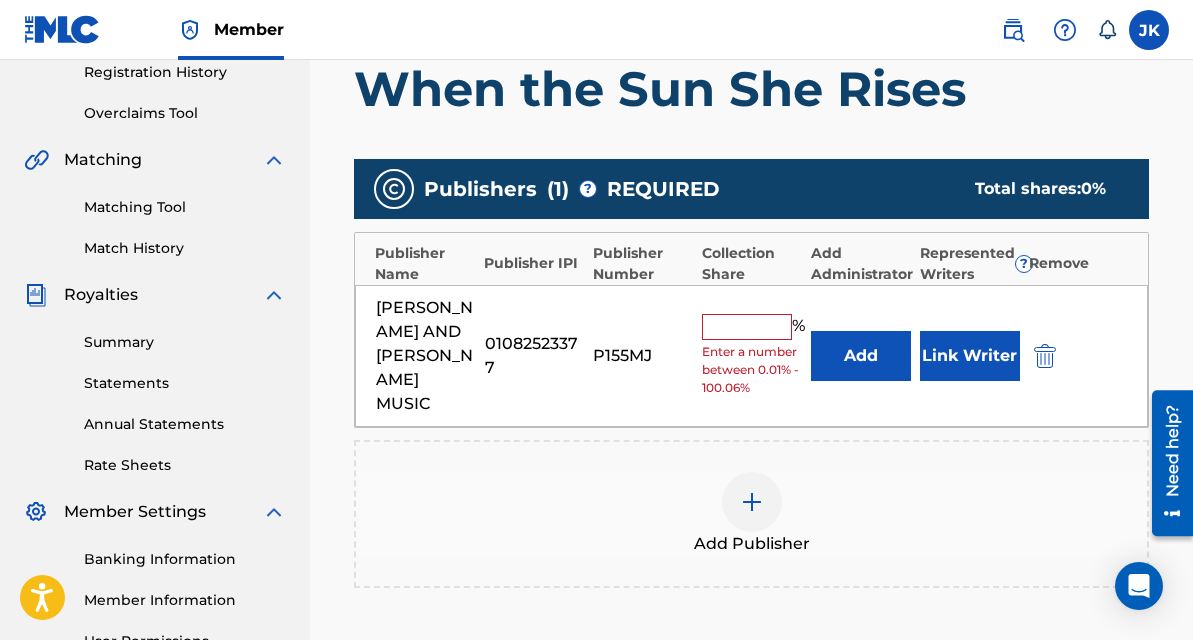 click at bounding box center (747, 327) 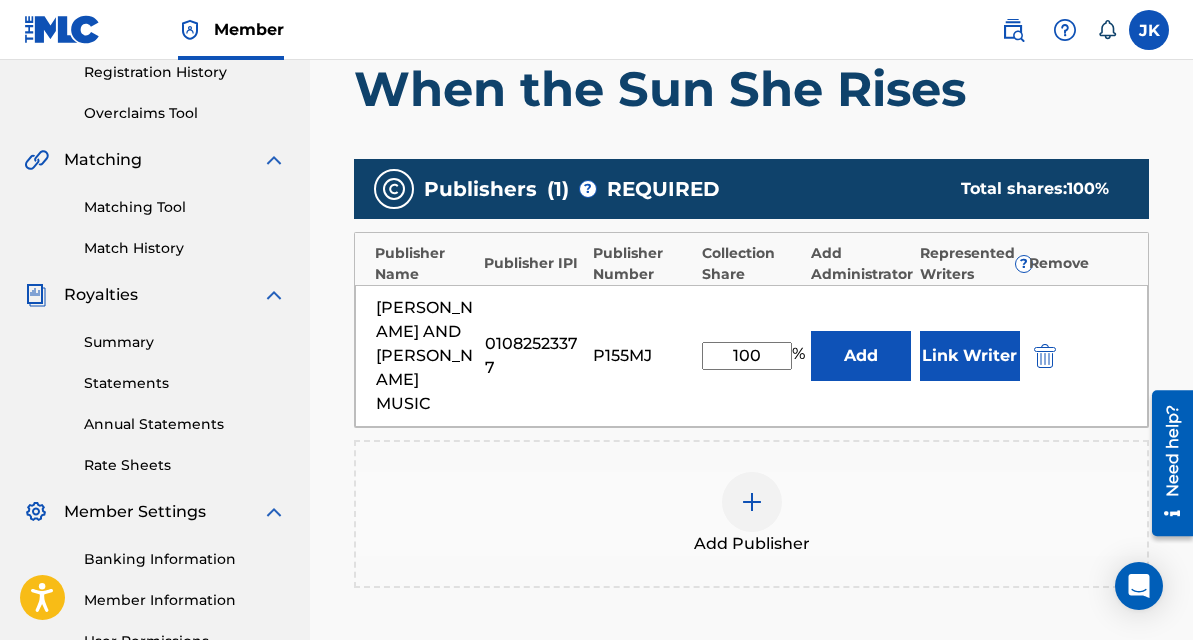 type on "100" 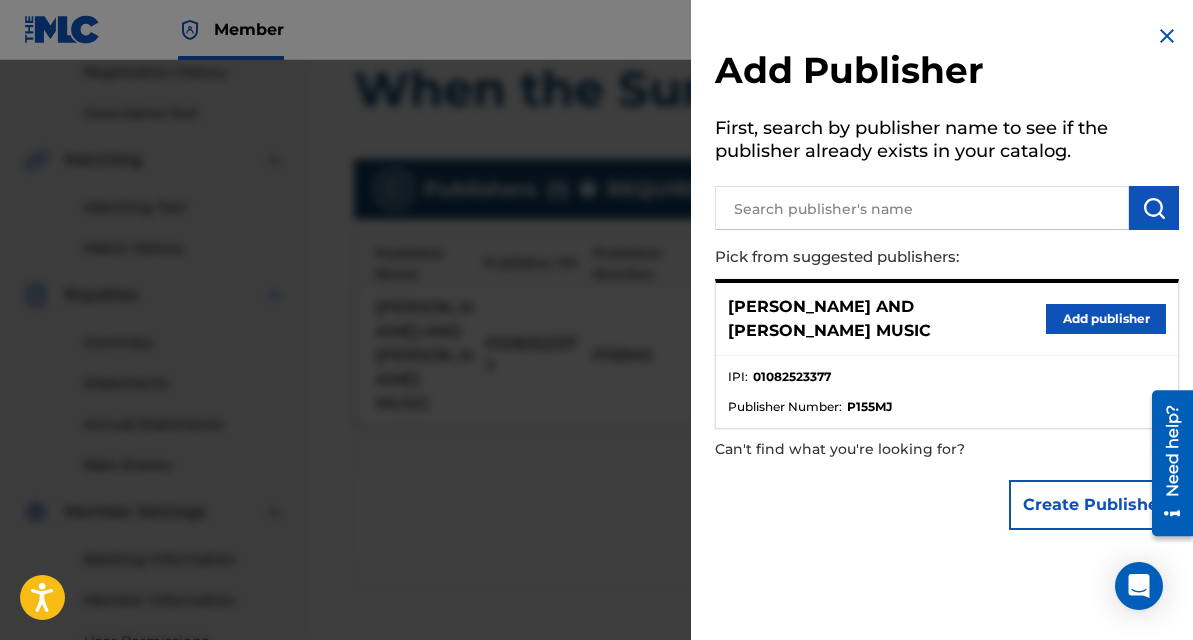 click at bounding box center [1167, 36] 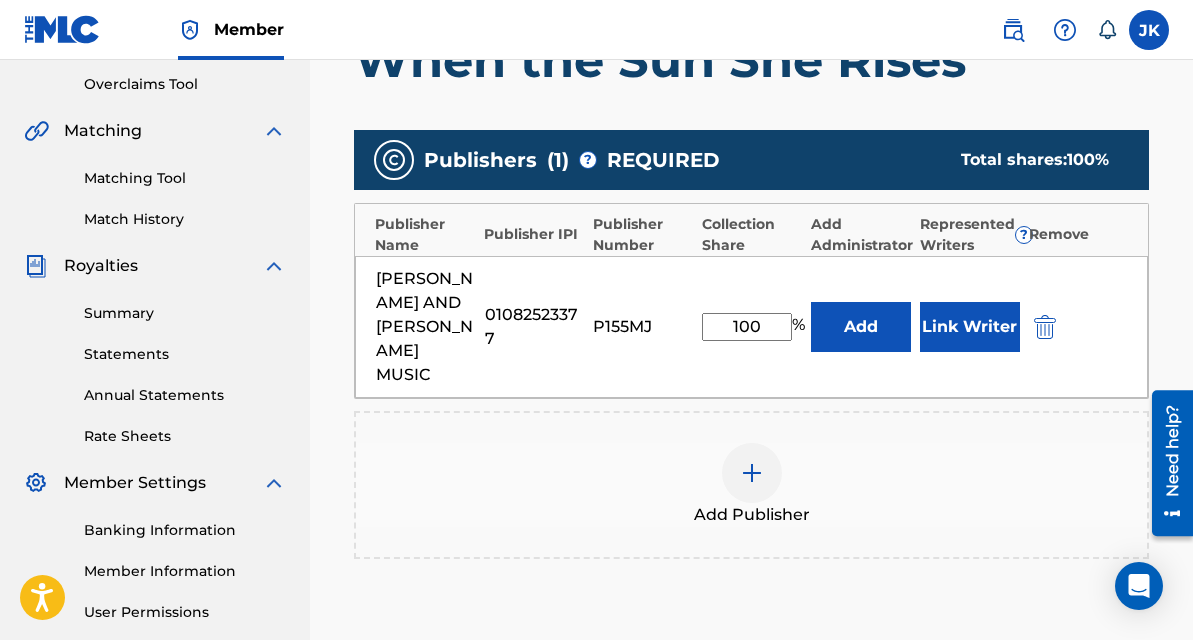 scroll, scrollTop: 653, scrollLeft: 0, axis: vertical 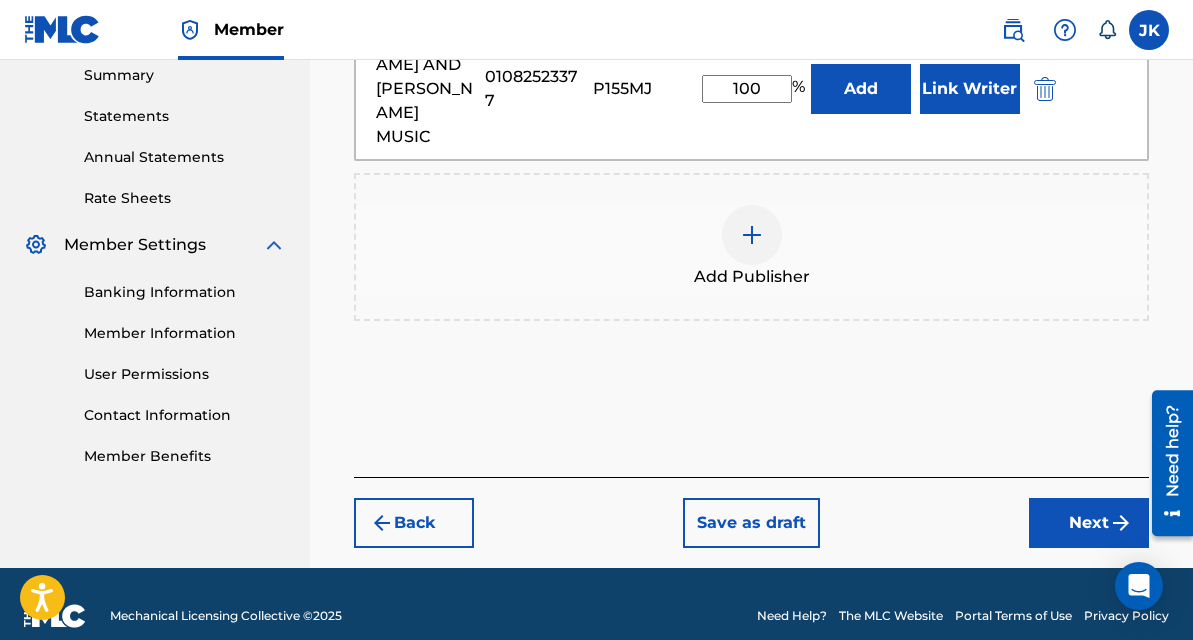 click on "Next" at bounding box center [1089, 523] 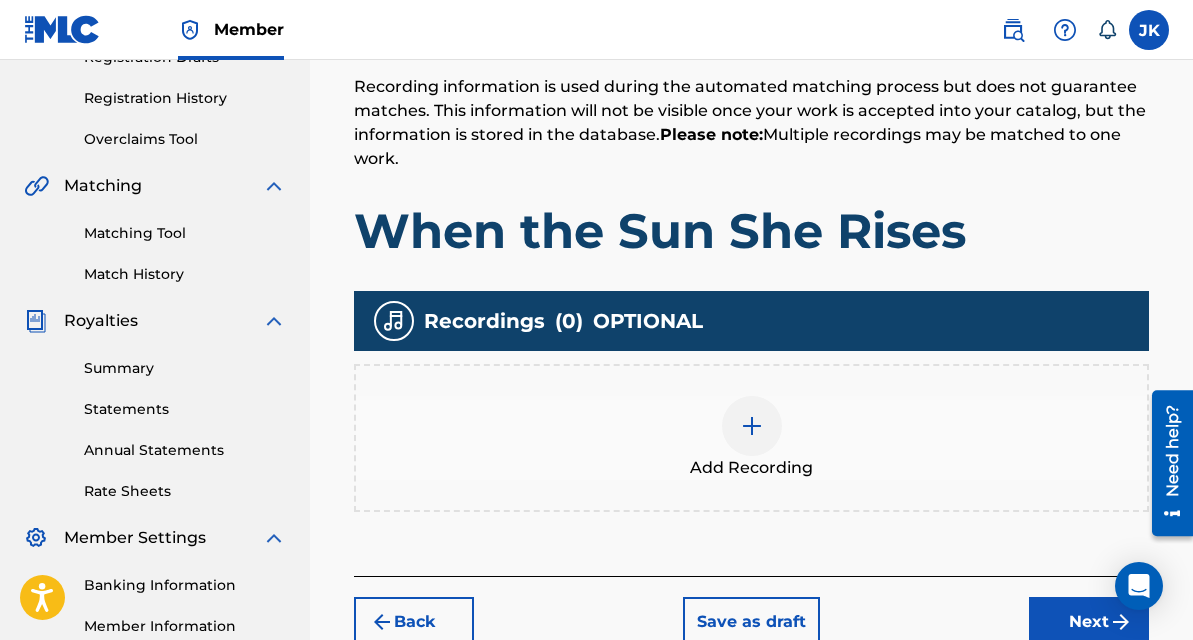 scroll, scrollTop: 361, scrollLeft: 0, axis: vertical 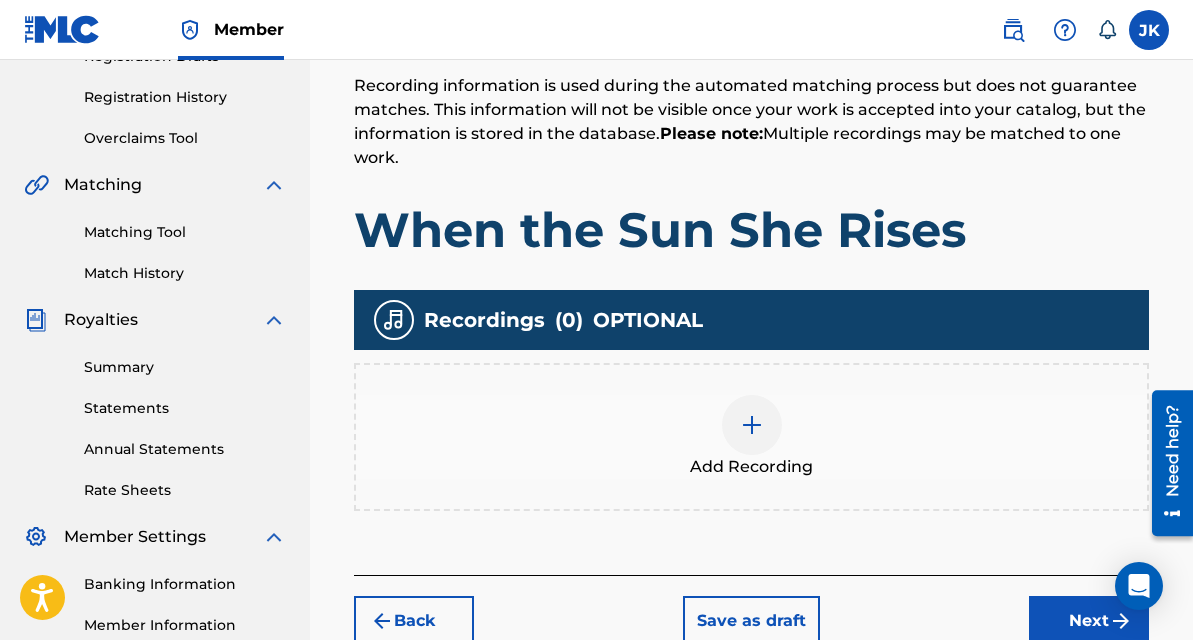 click at bounding box center (752, 425) 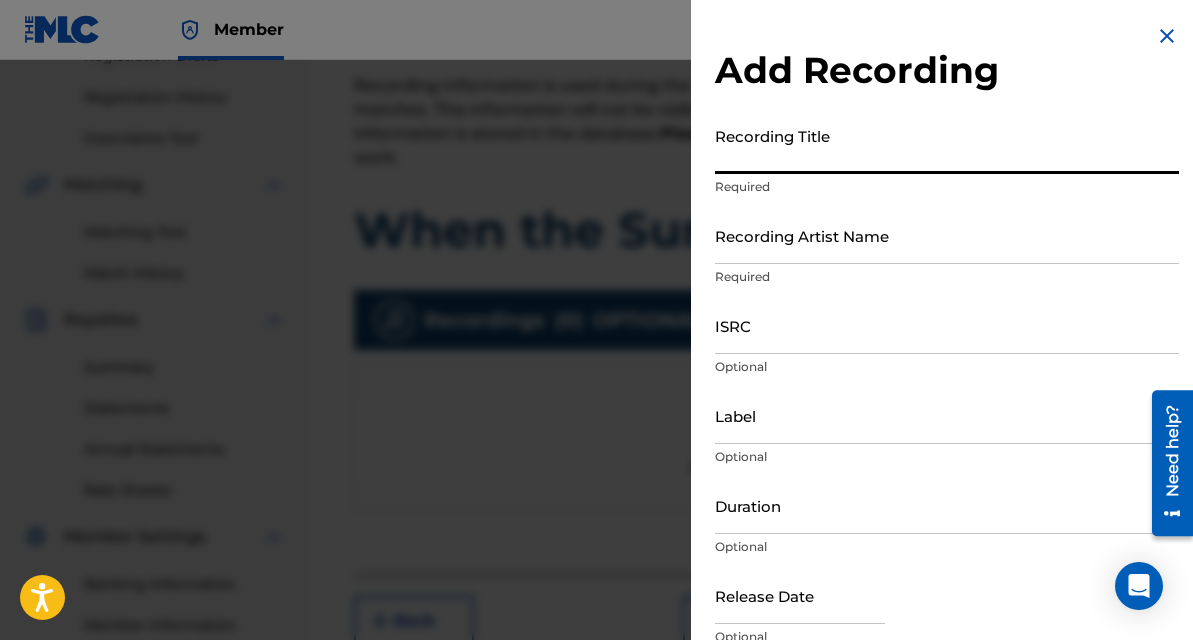 click on "Recording Title" at bounding box center (947, 145) 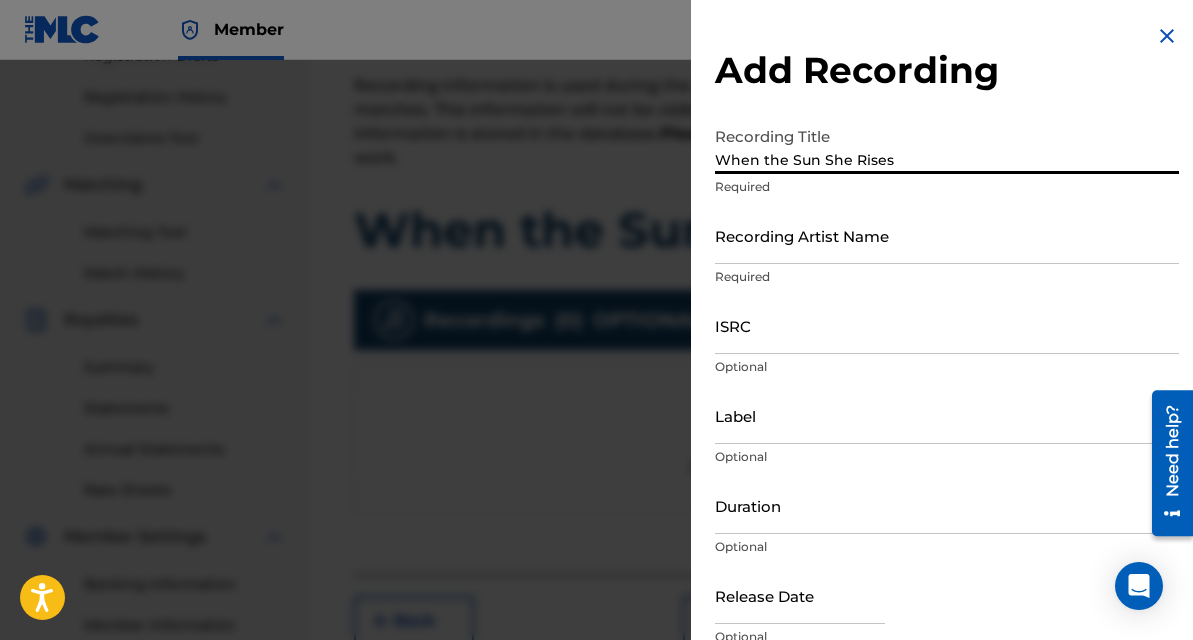 type on "When the Sun She Rises" 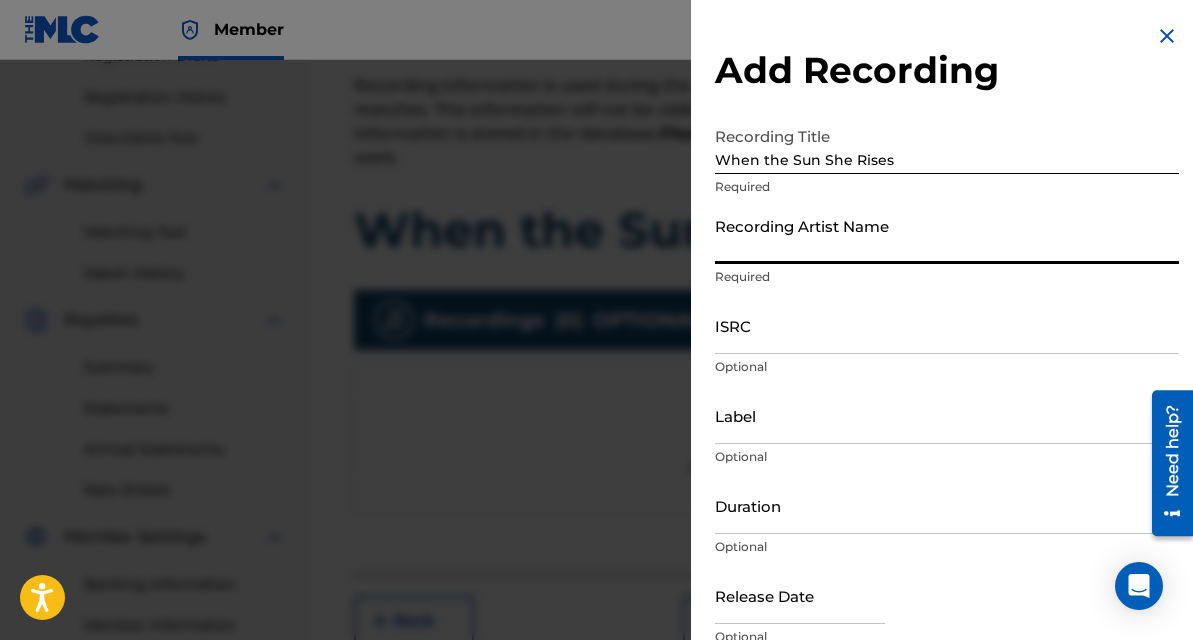 click on "Recording Artist Name" at bounding box center [947, 235] 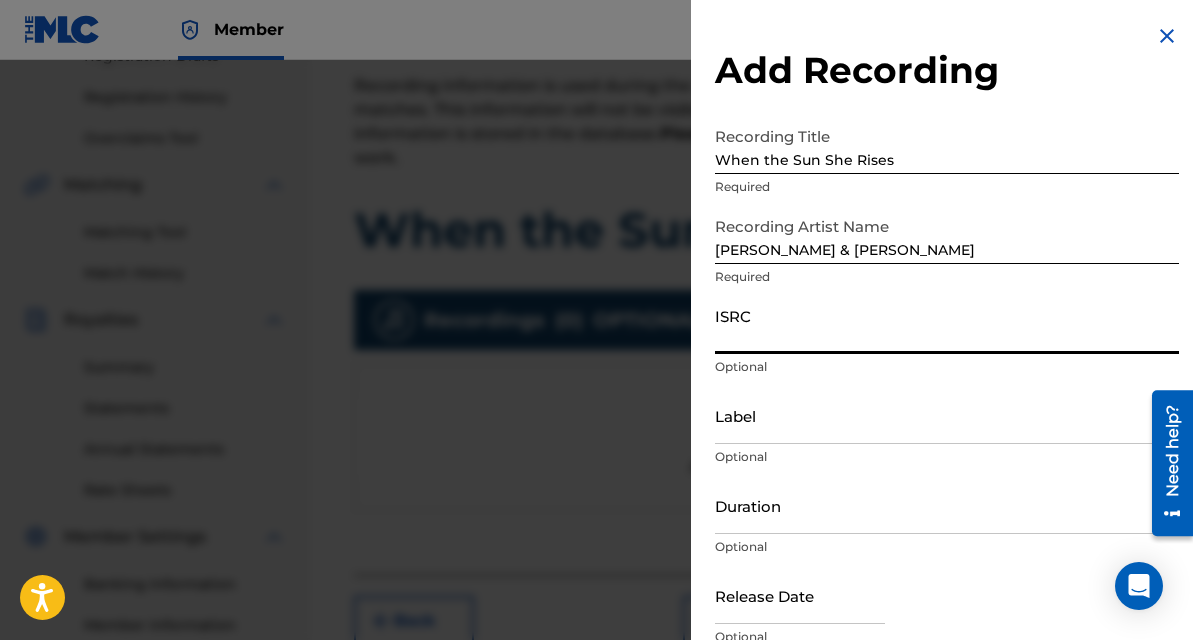 click on "ISRC" at bounding box center [947, 325] 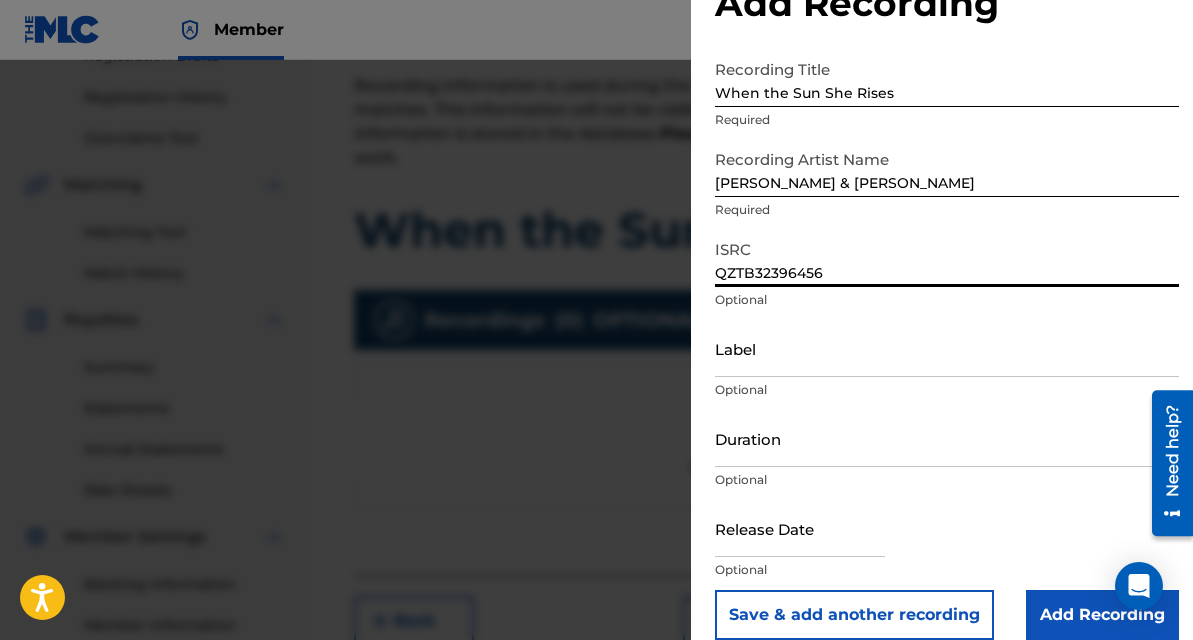 scroll, scrollTop: 68, scrollLeft: 0, axis: vertical 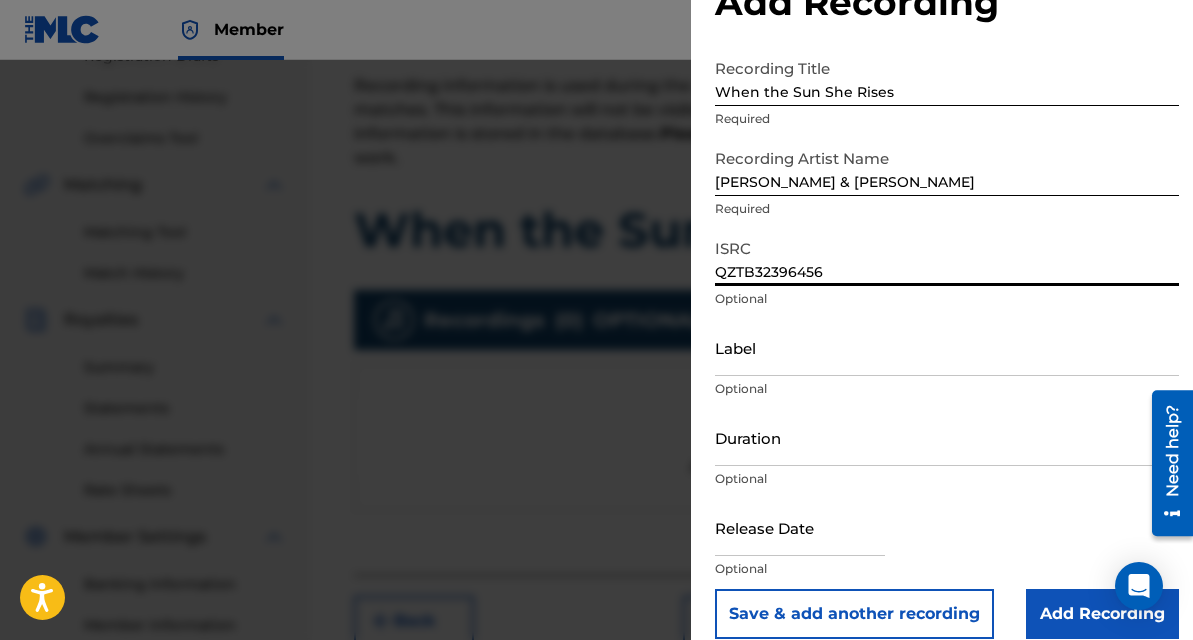 type on "QZTB32396456" 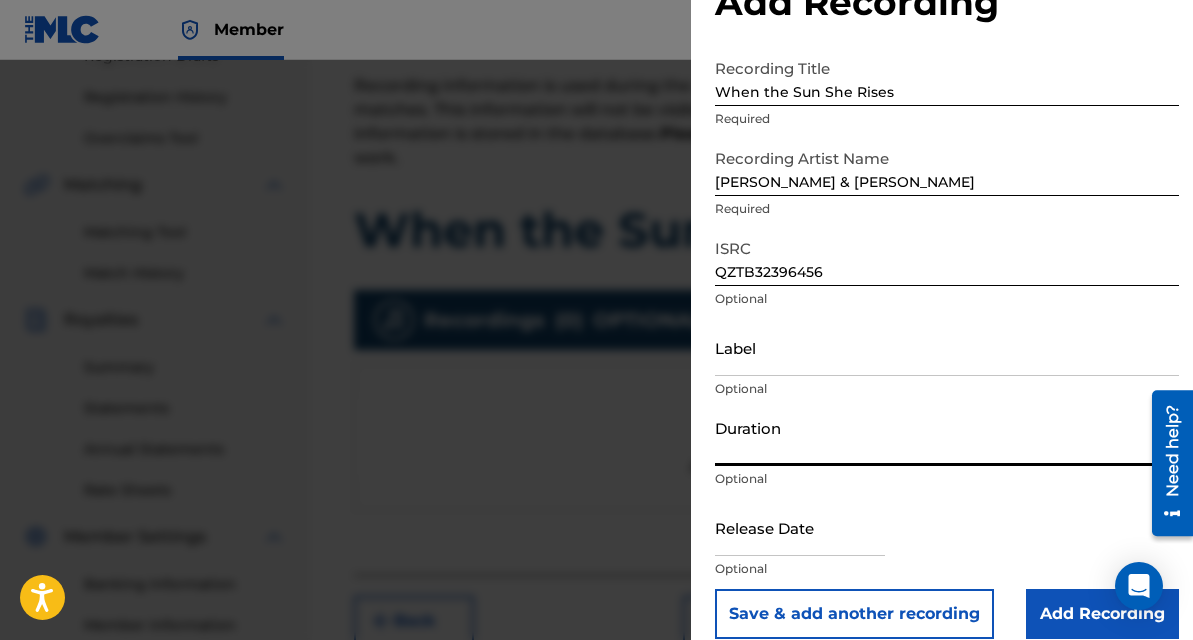 click on "Duration" at bounding box center (947, 437) 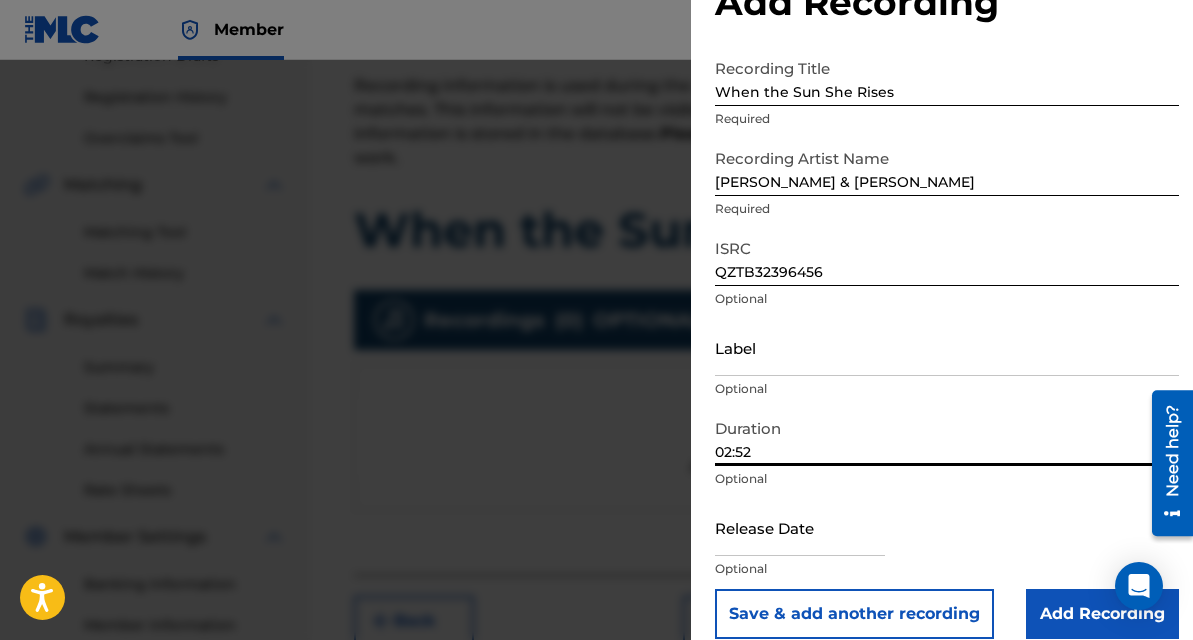 type on "02:52" 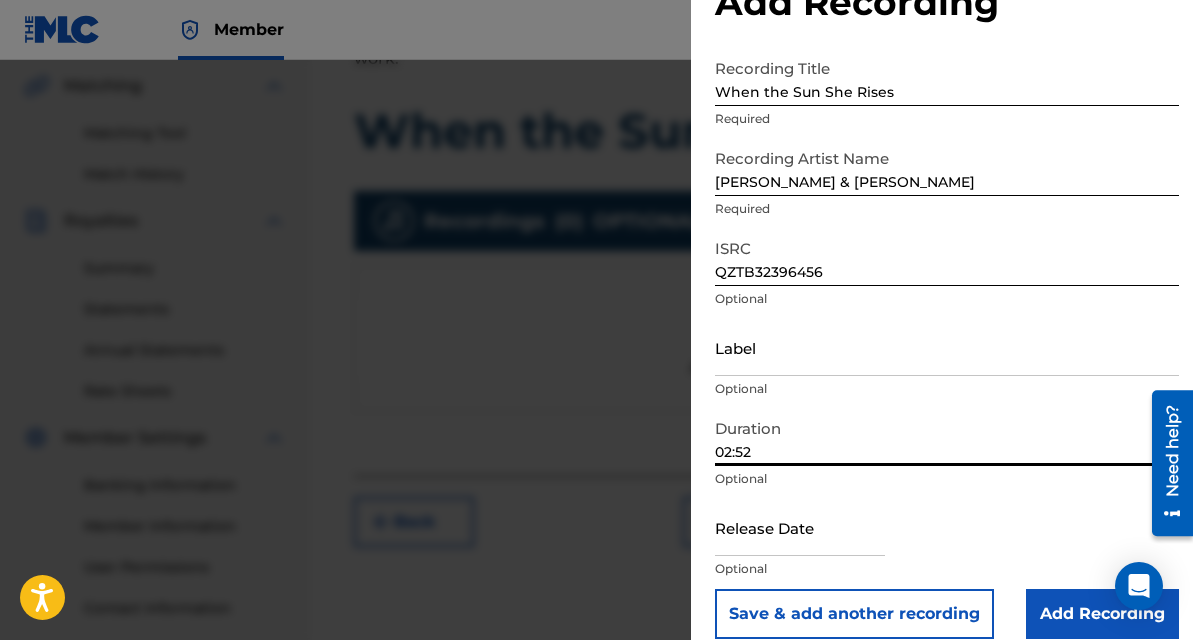 scroll, scrollTop: 488, scrollLeft: 0, axis: vertical 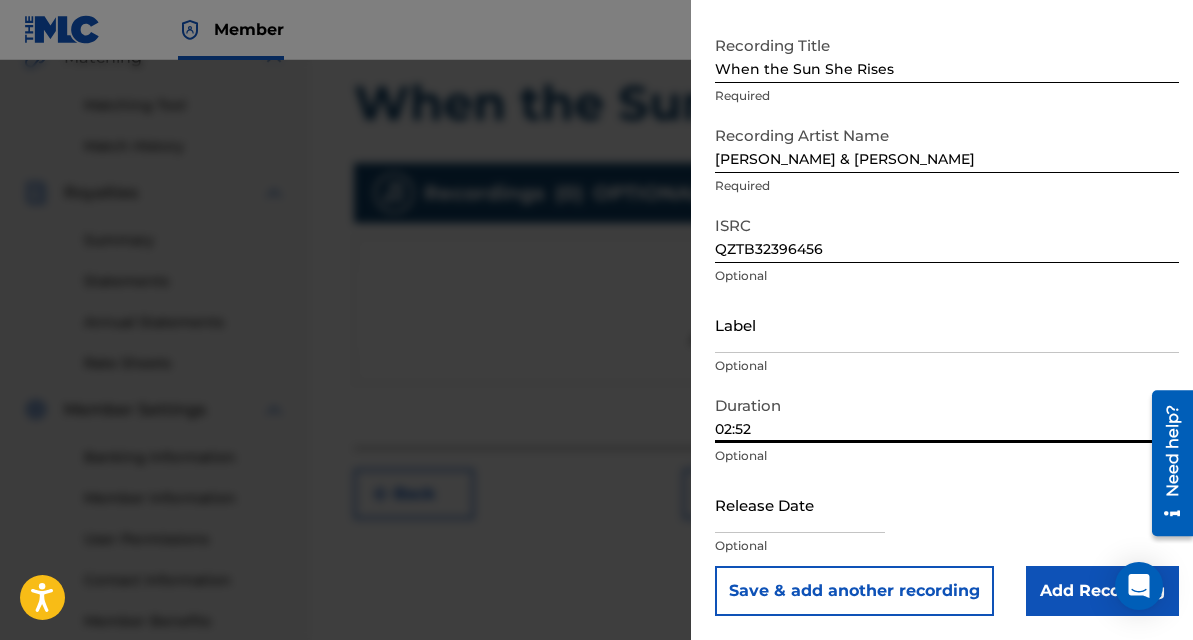 click at bounding box center (800, 504) 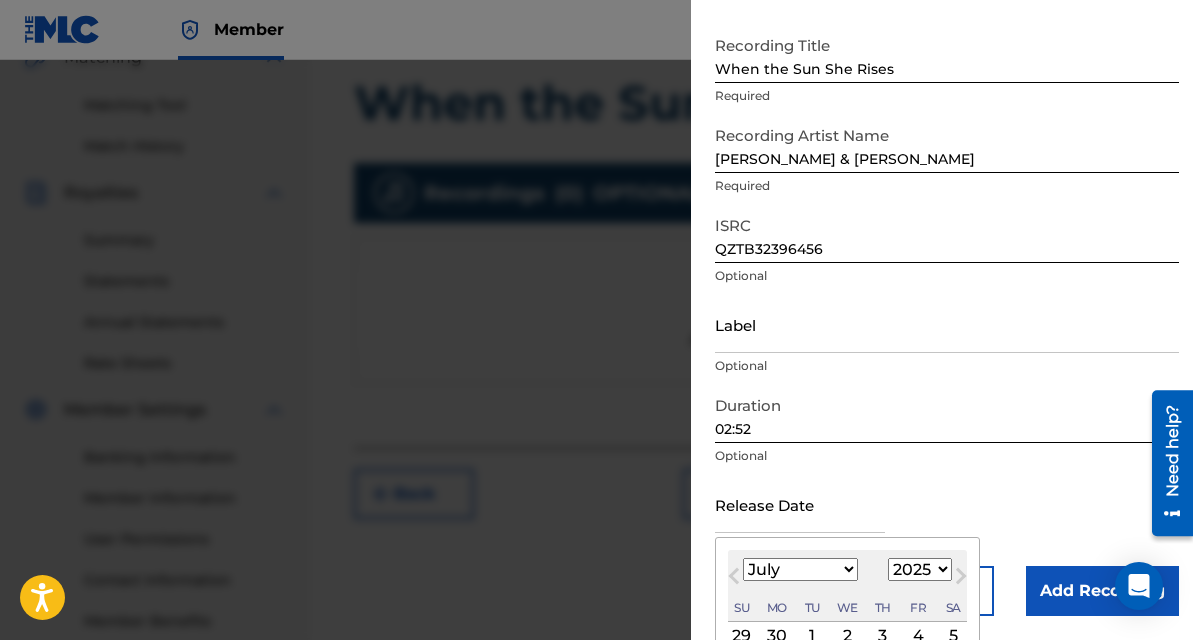 scroll, scrollTop: 250, scrollLeft: 0, axis: vertical 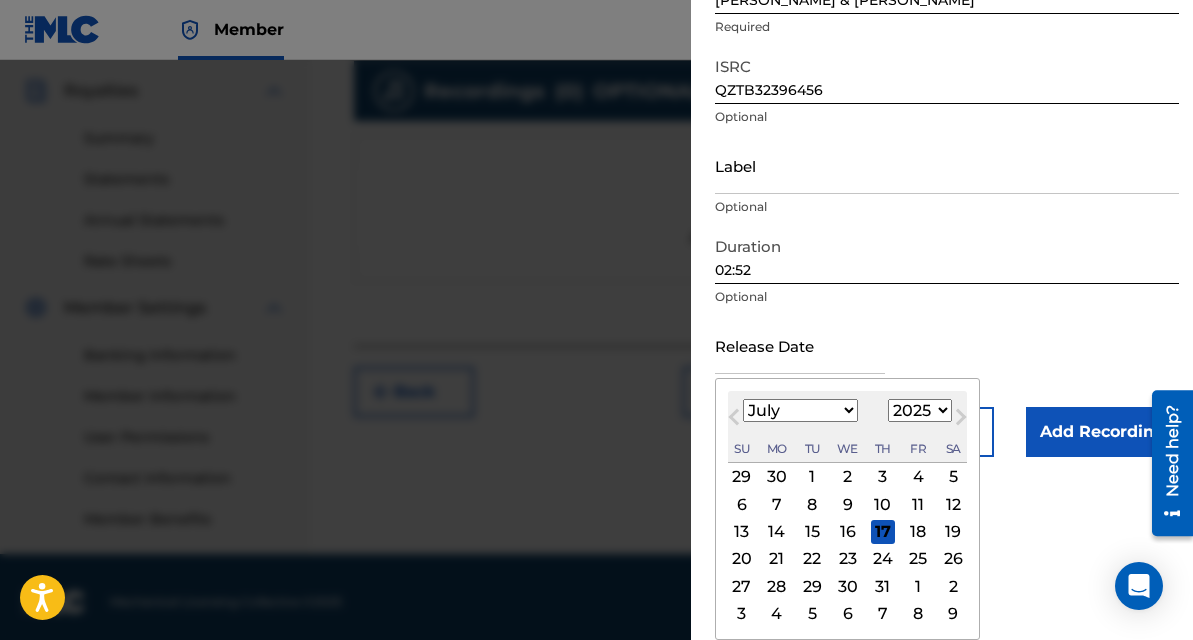click on "January February March April May June July August September October November December" at bounding box center (800, 410) 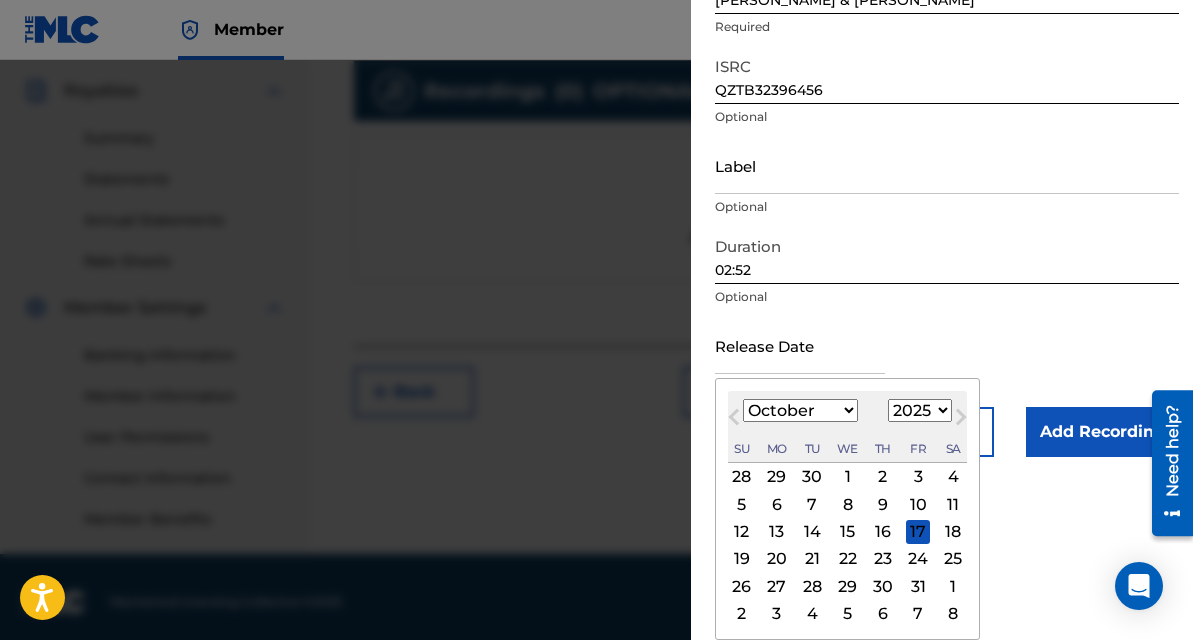 click on "Next Month" at bounding box center [961, 421] 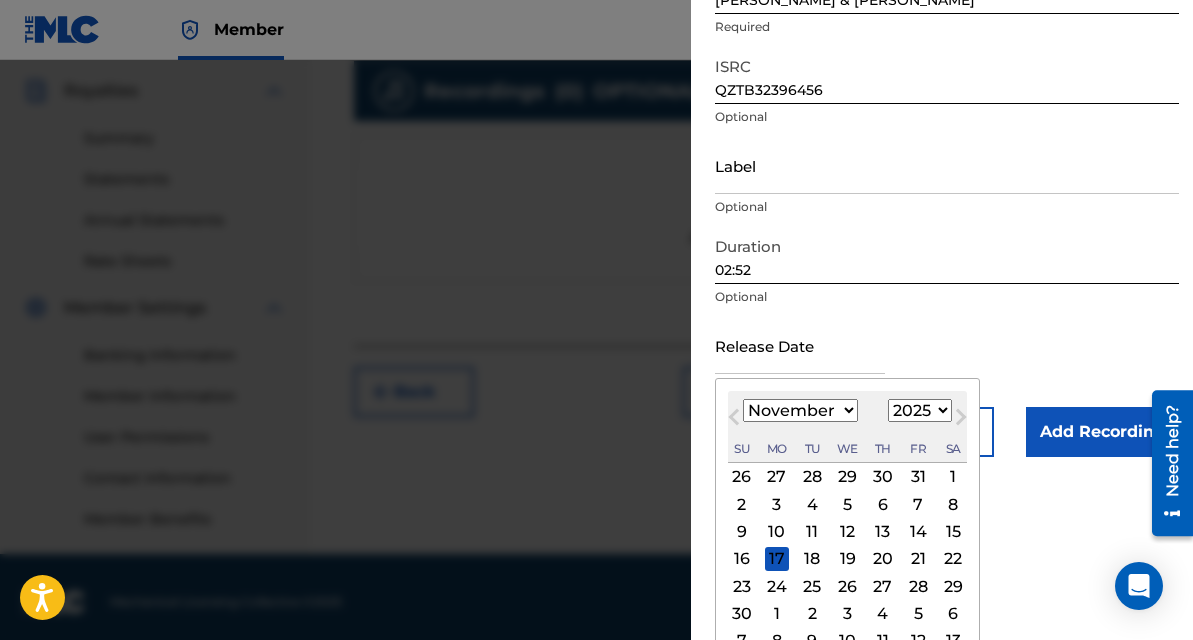 click on "January February March April May June July August September October November December" at bounding box center [800, 410] 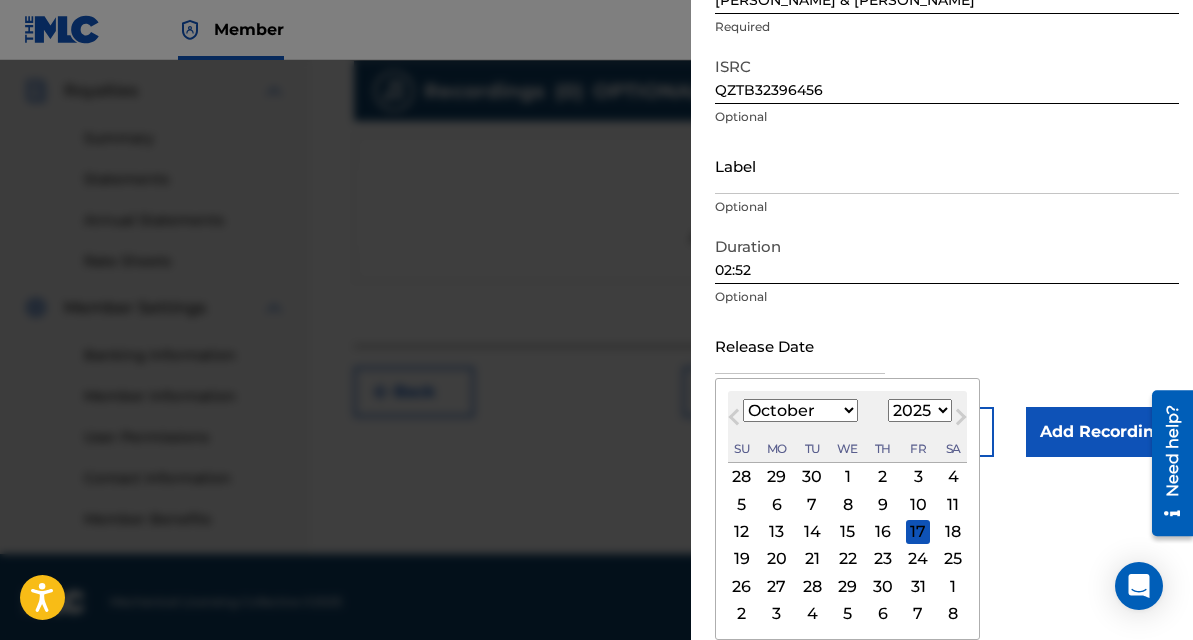 click on "1899 1900 1901 1902 1903 1904 1905 1906 1907 1908 1909 1910 1911 1912 1913 1914 1915 1916 1917 1918 1919 1920 1921 1922 1923 1924 1925 1926 1927 1928 1929 1930 1931 1932 1933 1934 1935 1936 1937 1938 1939 1940 1941 1942 1943 1944 1945 1946 1947 1948 1949 1950 1951 1952 1953 1954 1955 1956 1957 1958 1959 1960 1961 1962 1963 1964 1965 1966 1967 1968 1969 1970 1971 1972 1973 1974 1975 1976 1977 1978 1979 1980 1981 1982 1983 1984 1985 1986 1987 1988 1989 1990 1991 1992 1993 1994 1995 1996 1997 1998 1999 2000 2001 2002 2003 2004 2005 2006 2007 2008 2009 2010 2011 2012 2013 2014 2015 2016 2017 2018 2019 2020 2021 2022 2023 2024 2025 2026 2027 2028 2029 2030 2031 2032 2033 2034 2035 2036 2037 2038 2039 2040 2041 2042 2043 2044 2045 2046 2047 2048 2049 2050 2051 2052 2053 2054 2055 2056 2057 2058 2059 2060 2061 2062 2063 2064 2065 2066 2067 2068 2069 2070 2071 2072 2073 2074 2075 2076 2077 2078 2079 2080 2081 2082 2083 2084 2085 2086 2087 2088 2089 2090 2091 2092 2093 2094 2095 2096 2097 2098 2099 2100" at bounding box center (920, 410) 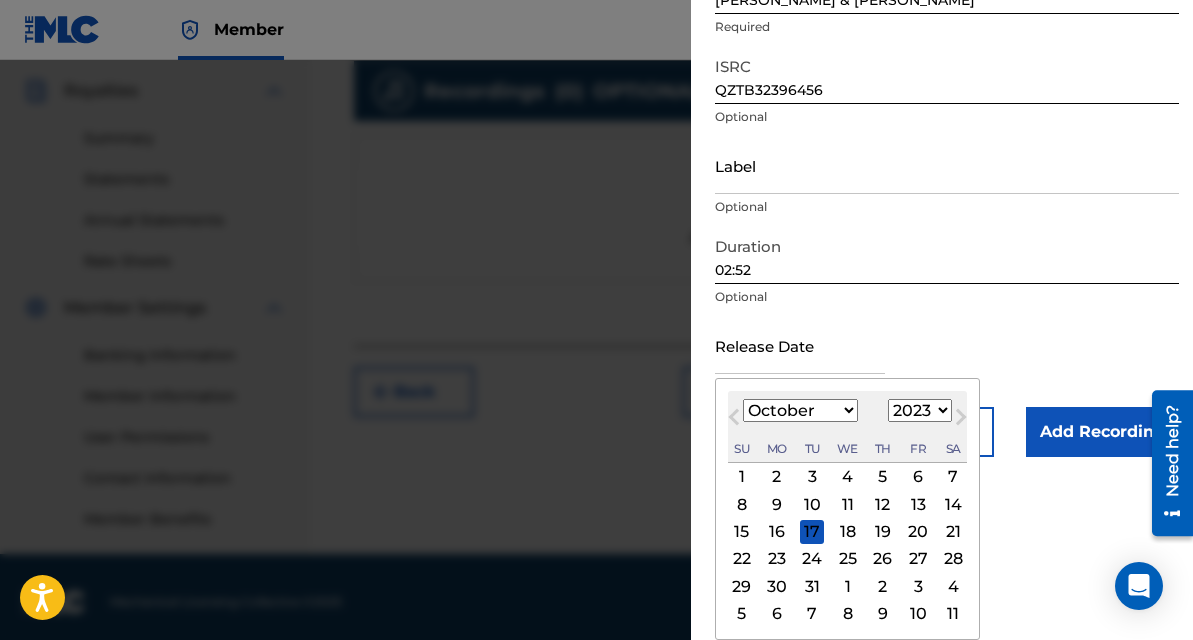 click on "13" at bounding box center (918, 504) 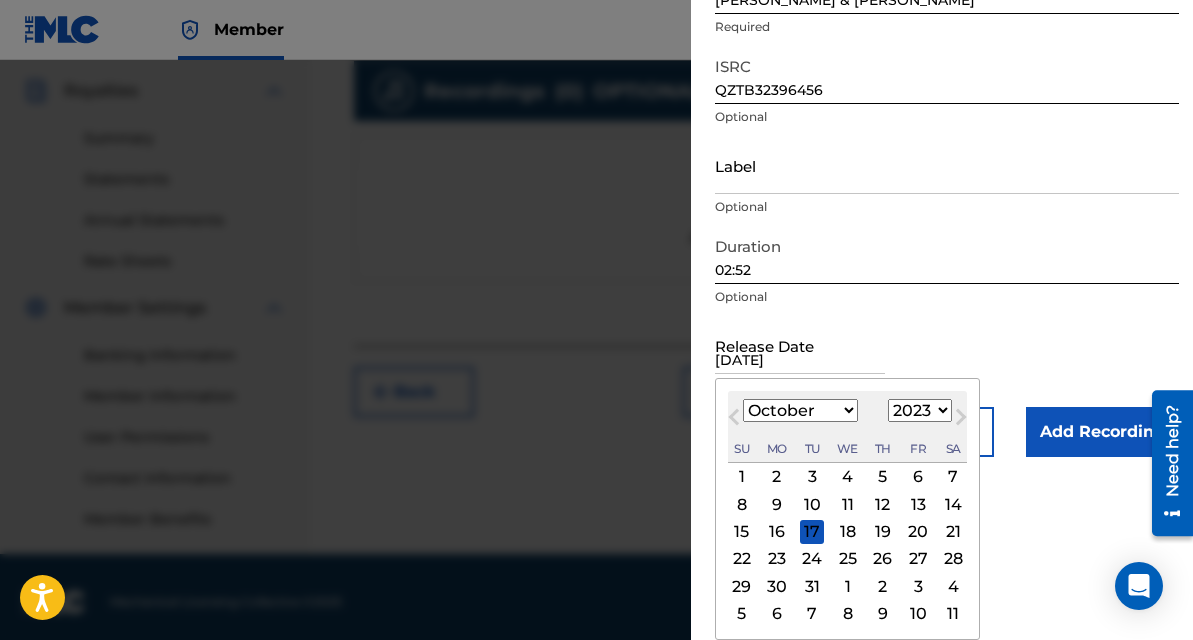 scroll, scrollTop: 91, scrollLeft: 0, axis: vertical 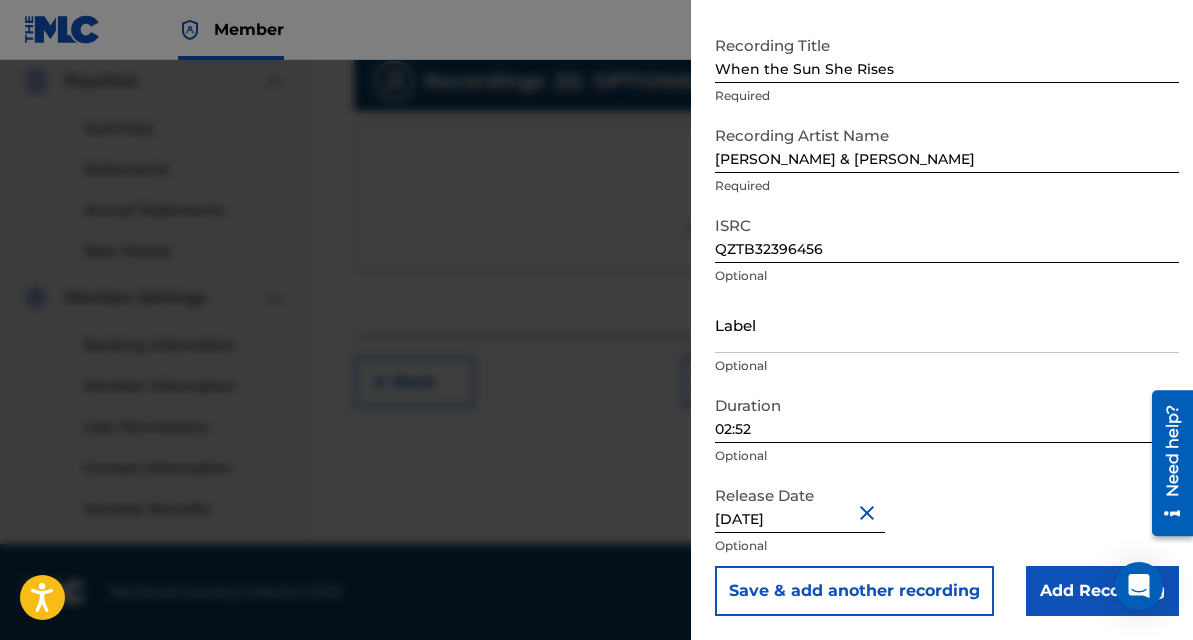 click on "Add Recording" at bounding box center (1102, 591) 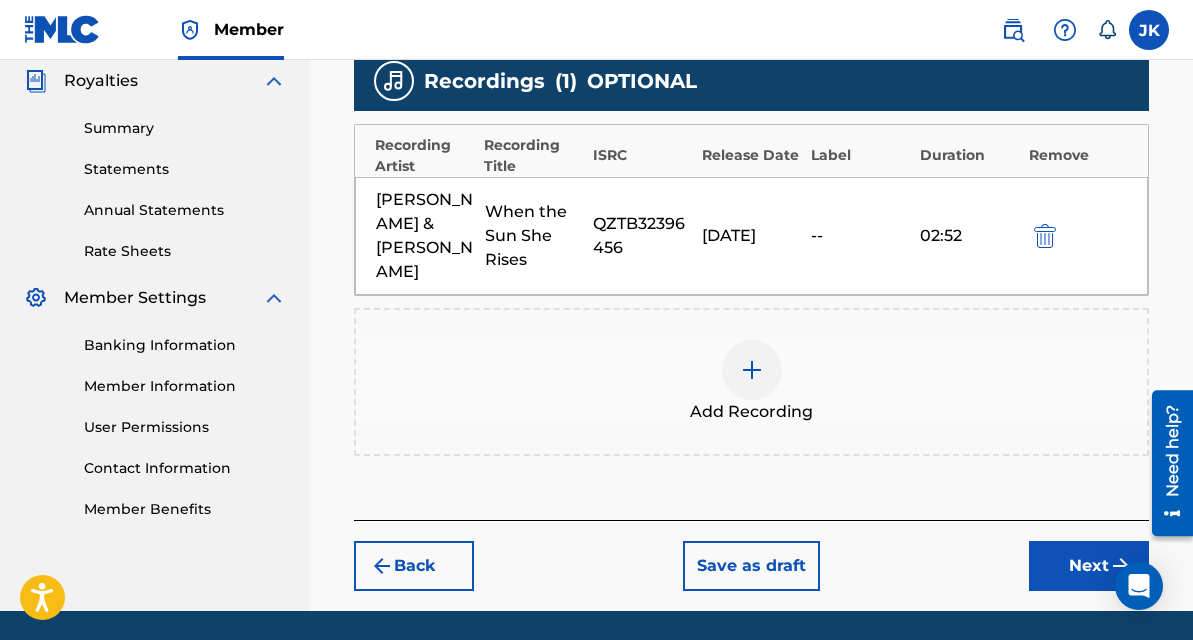 click on "Next" at bounding box center (1089, 566) 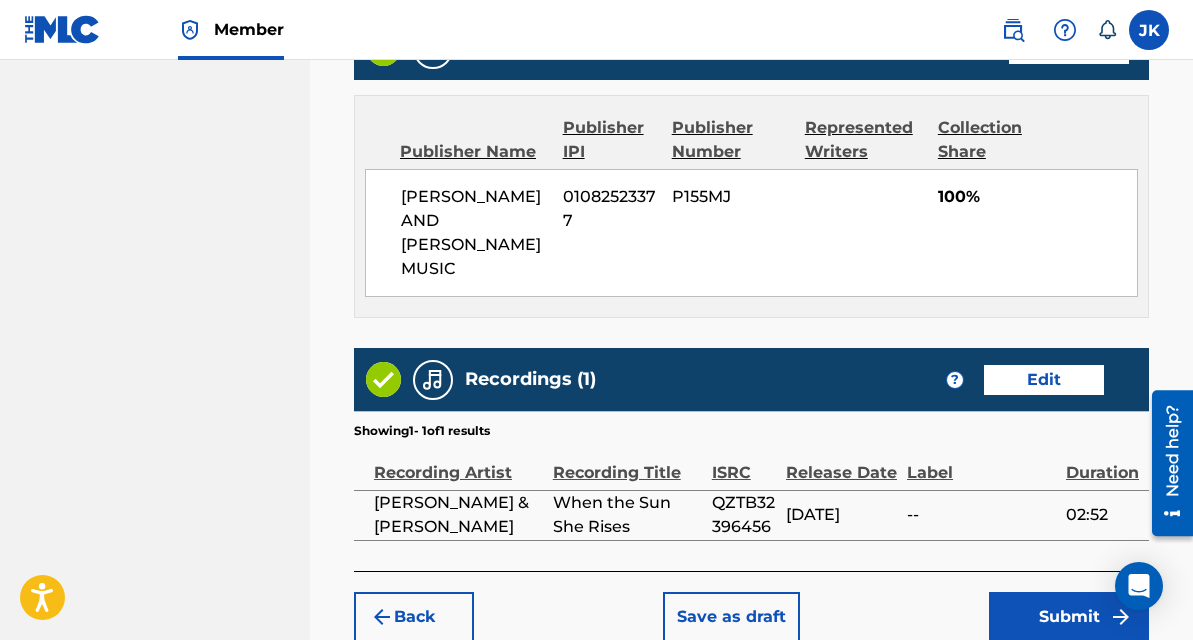 scroll, scrollTop: 1151, scrollLeft: 0, axis: vertical 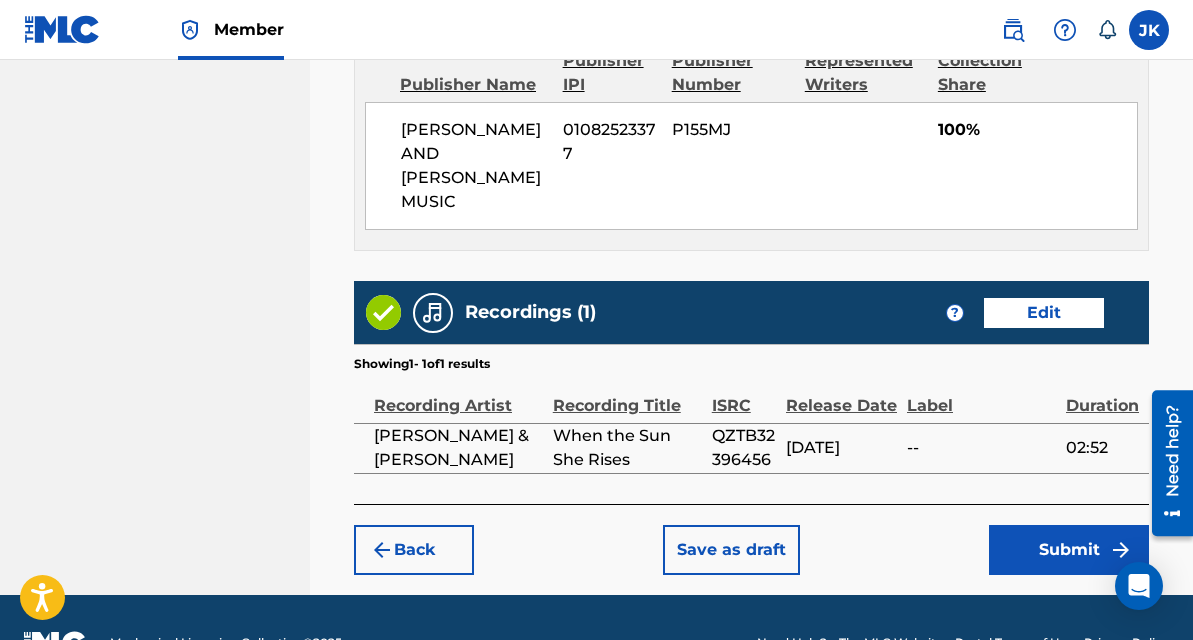 click on "Submit" at bounding box center [1069, 550] 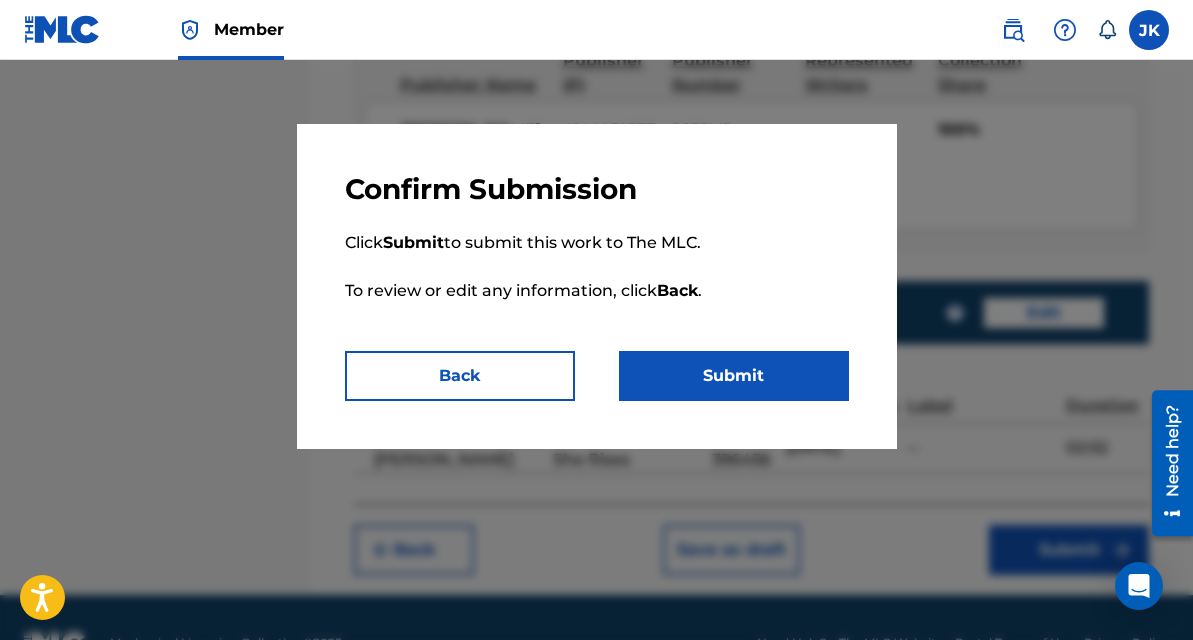 click on "Submit" at bounding box center [734, 376] 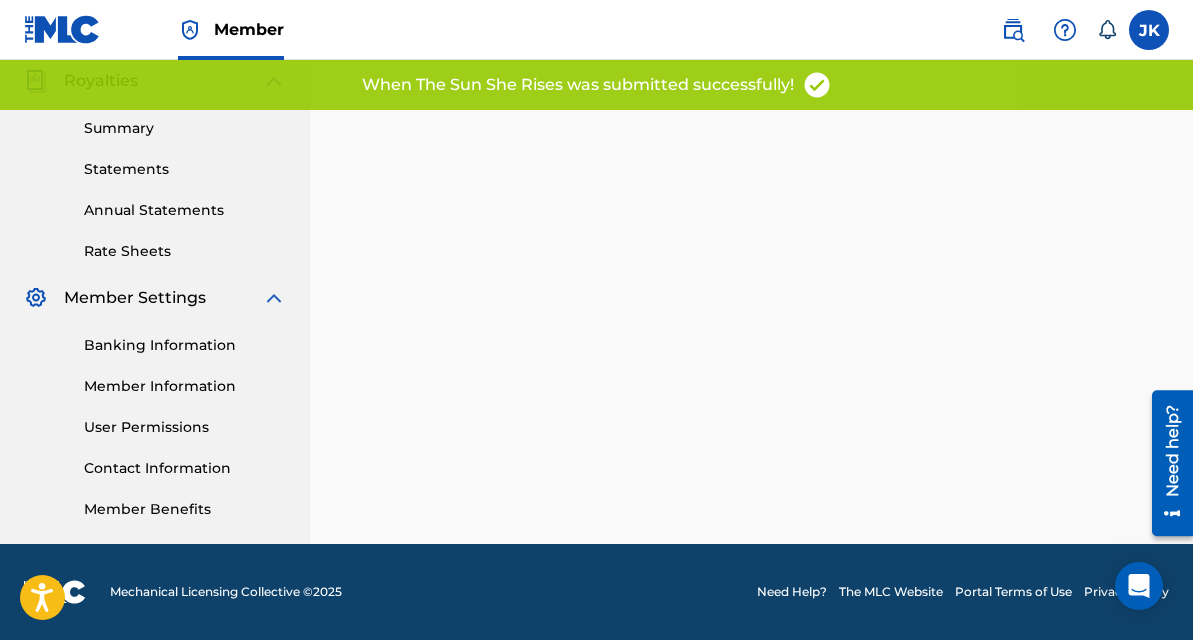 scroll, scrollTop: 0, scrollLeft: 0, axis: both 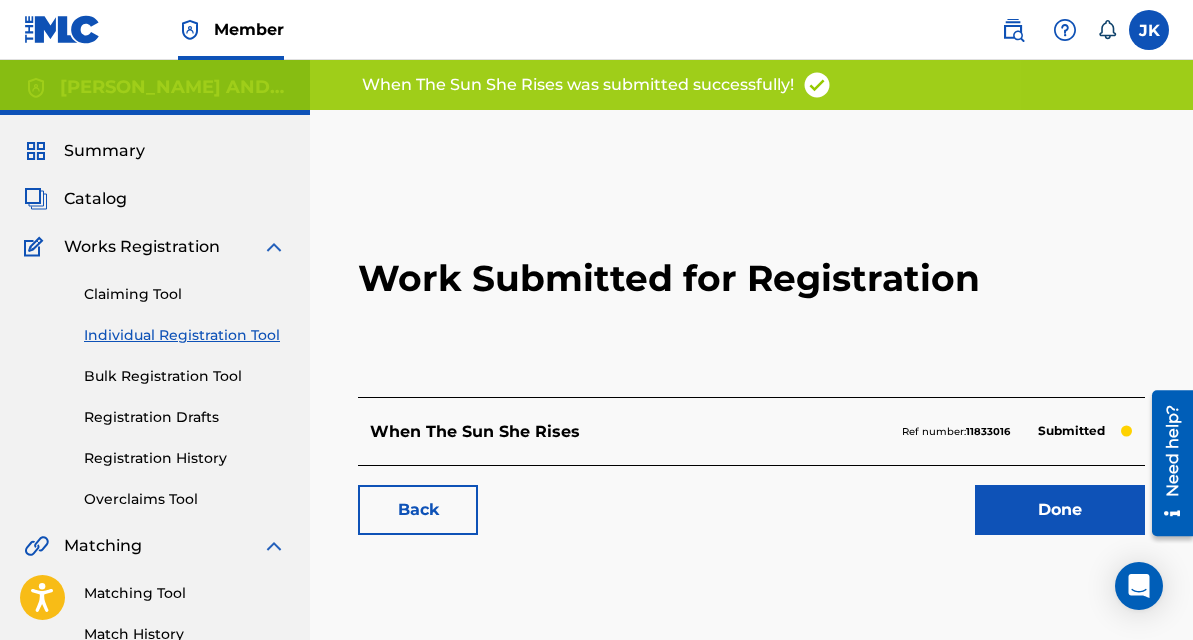 click on "Individual Registration Tool" at bounding box center [185, 335] 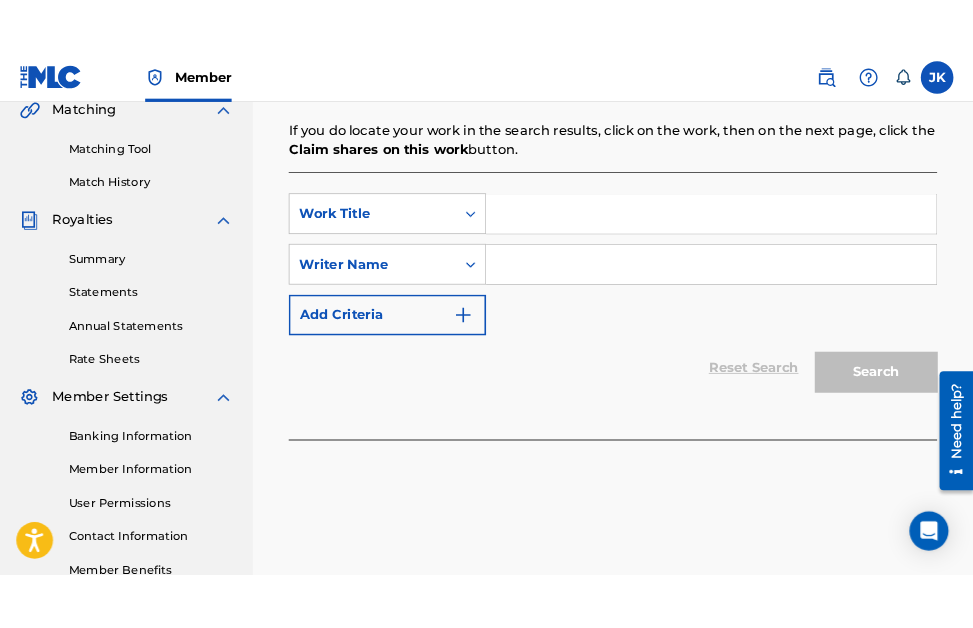 scroll, scrollTop: 485, scrollLeft: 0, axis: vertical 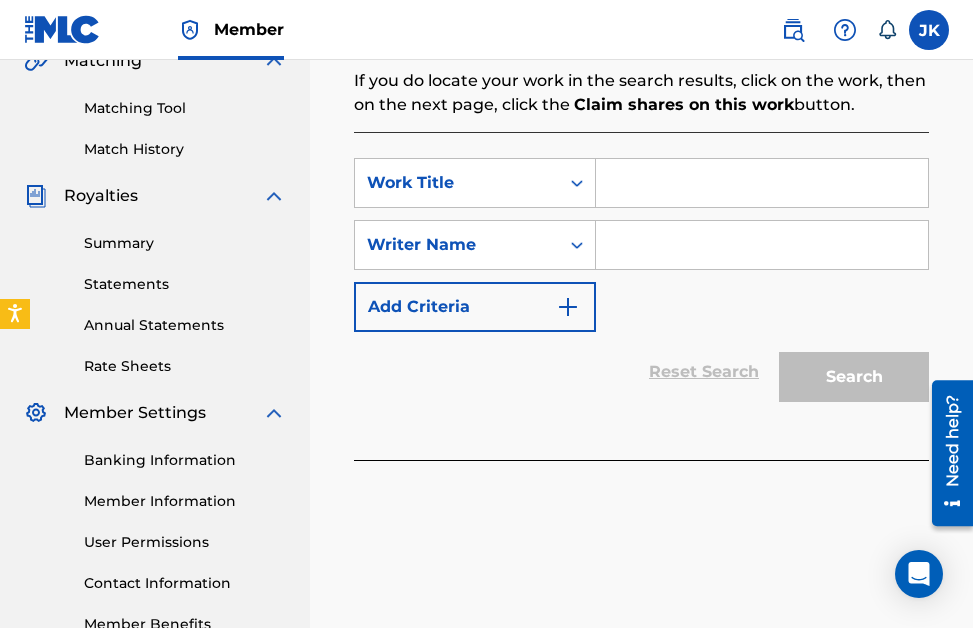click at bounding box center (762, 183) 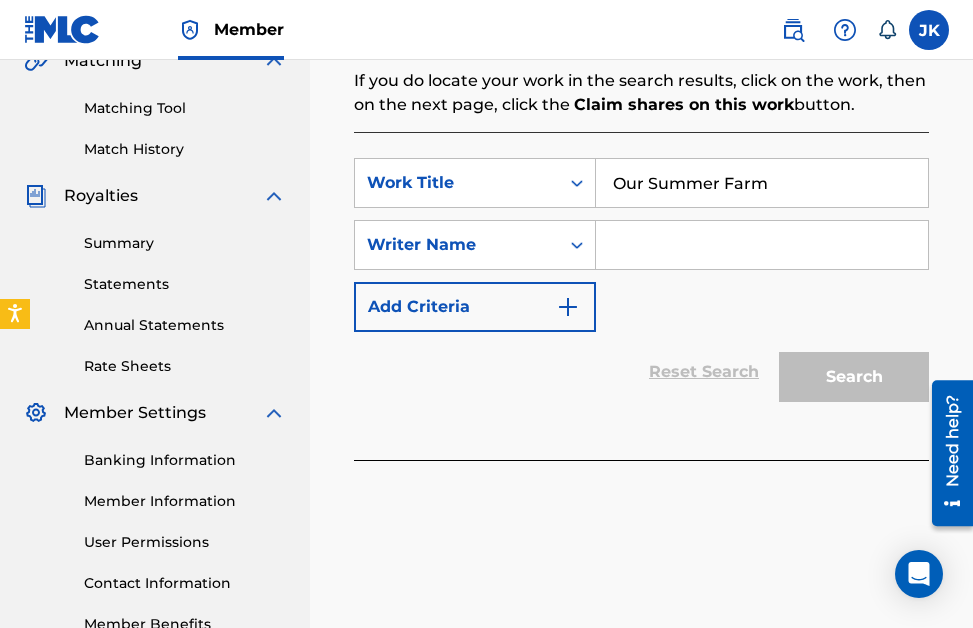 type on "Our Summer Farm" 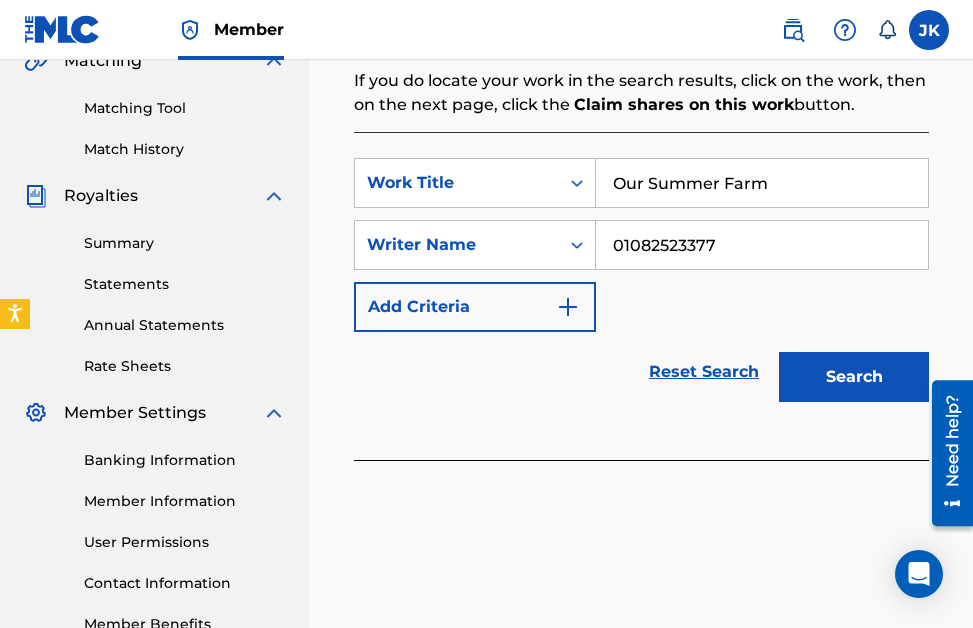 click on "Search" at bounding box center [854, 377] 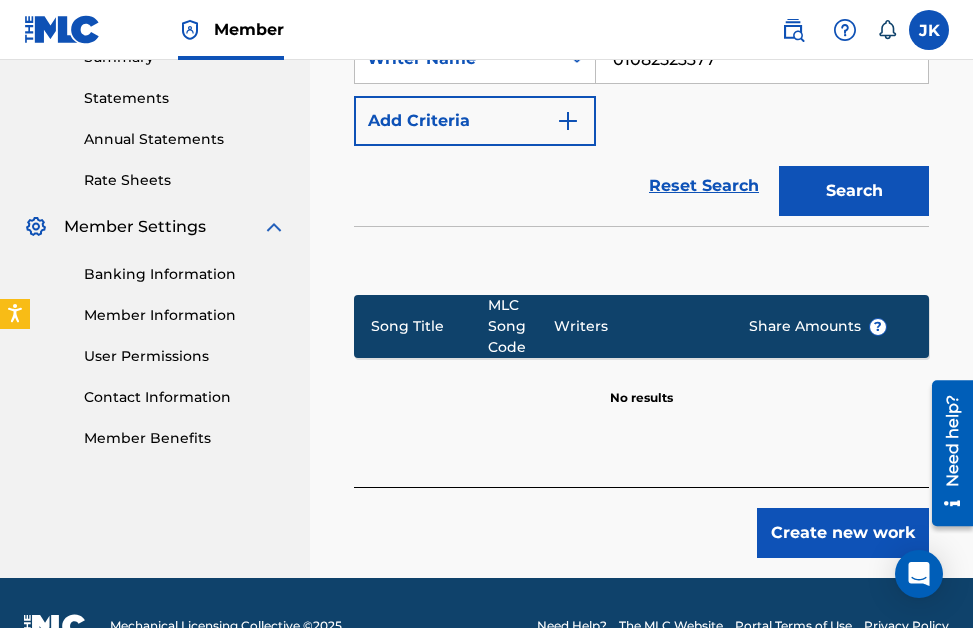scroll, scrollTop: 717, scrollLeft: 0, axis: vertical 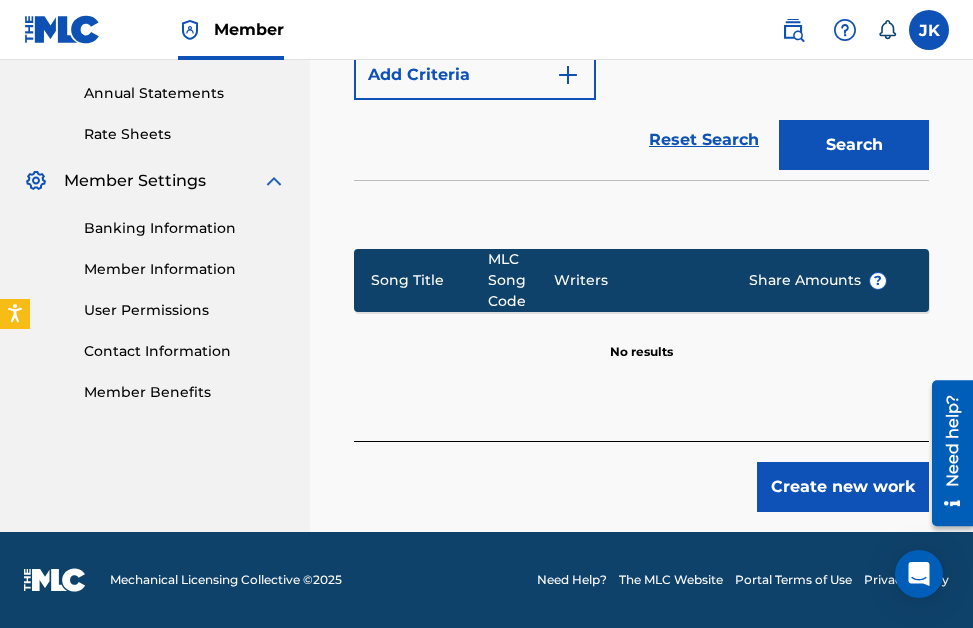 click on "Create new work" at bounding box center [843, 487] 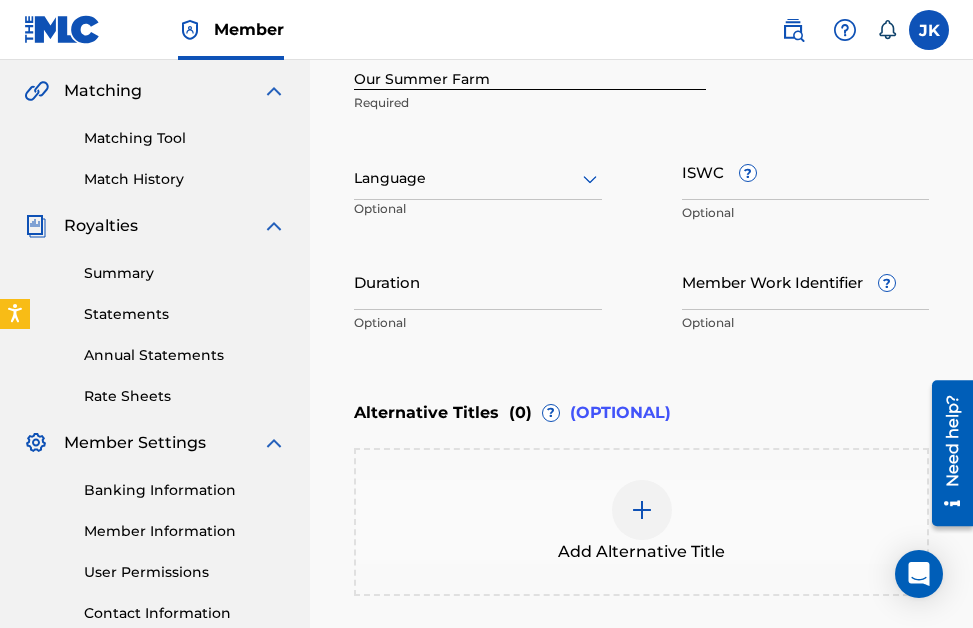 scroll, scrollTop: 469, scrollLeft: 0, axis: vertical 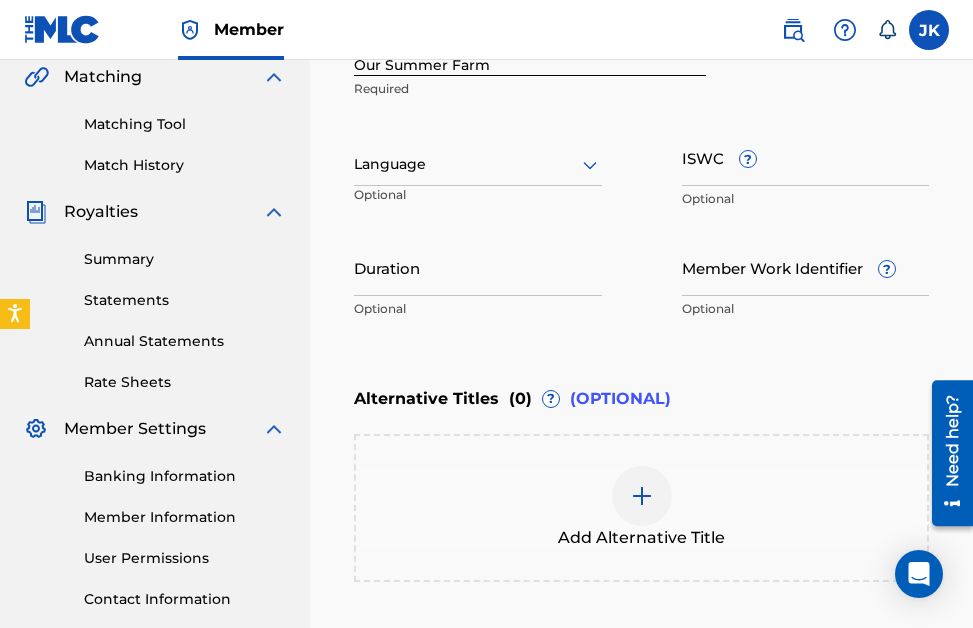 click at bounding box center [642, 496] 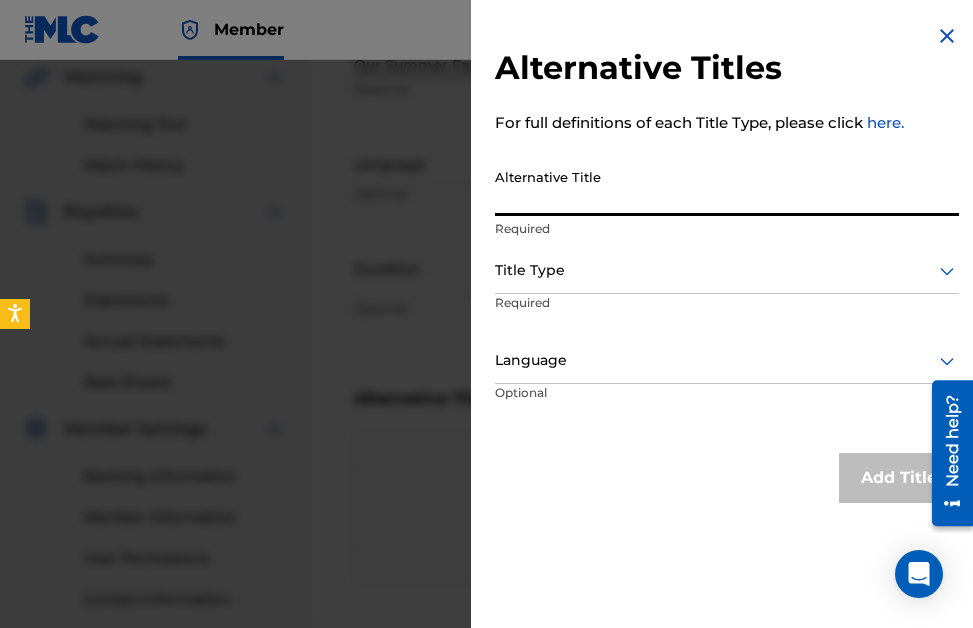 click on "Alternative Title" at bounding box center [727, 187] 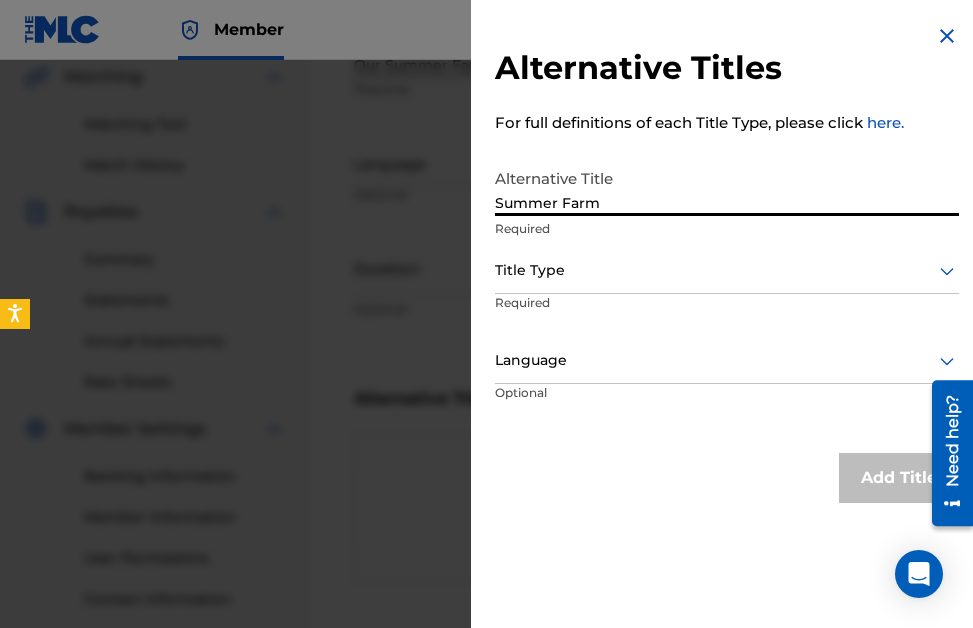 type on "Summer Farm" 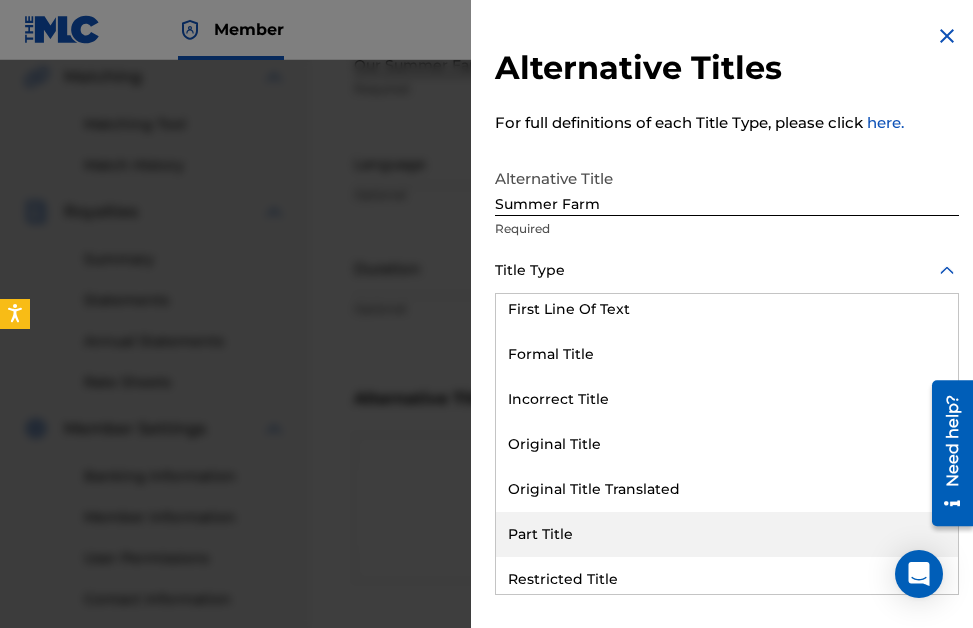 scroll, scrollTop: 0, scrollLeft: 0, axis: both 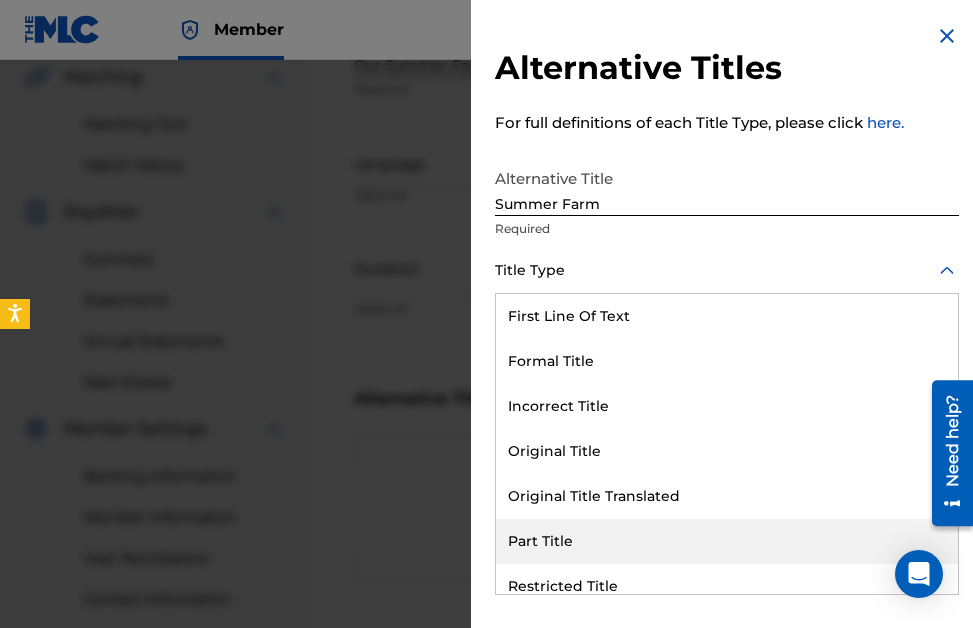 click on "Part Title" at bounding box center (727, 541) 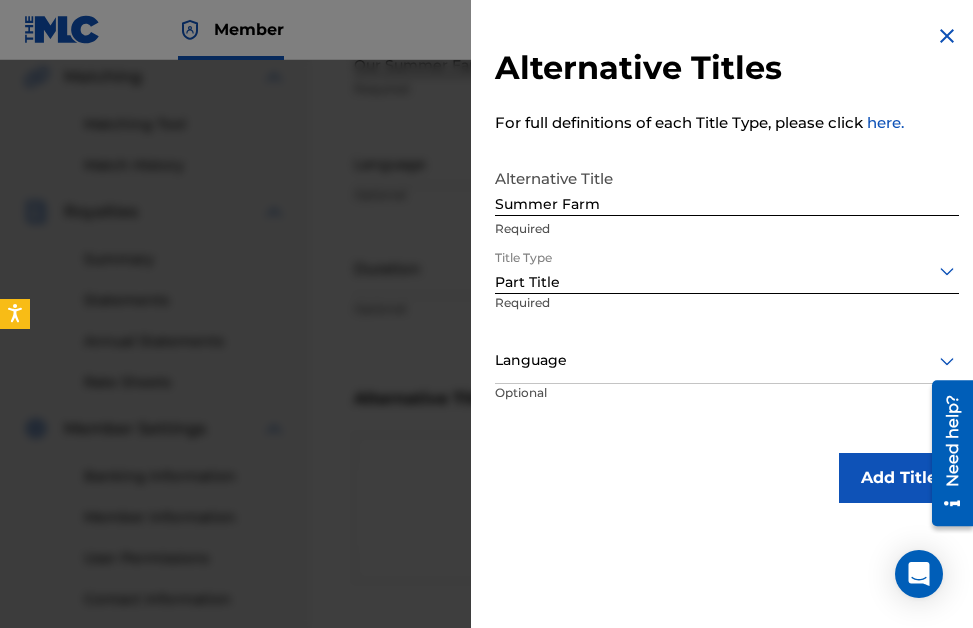 click at bounding box center (727, 360) 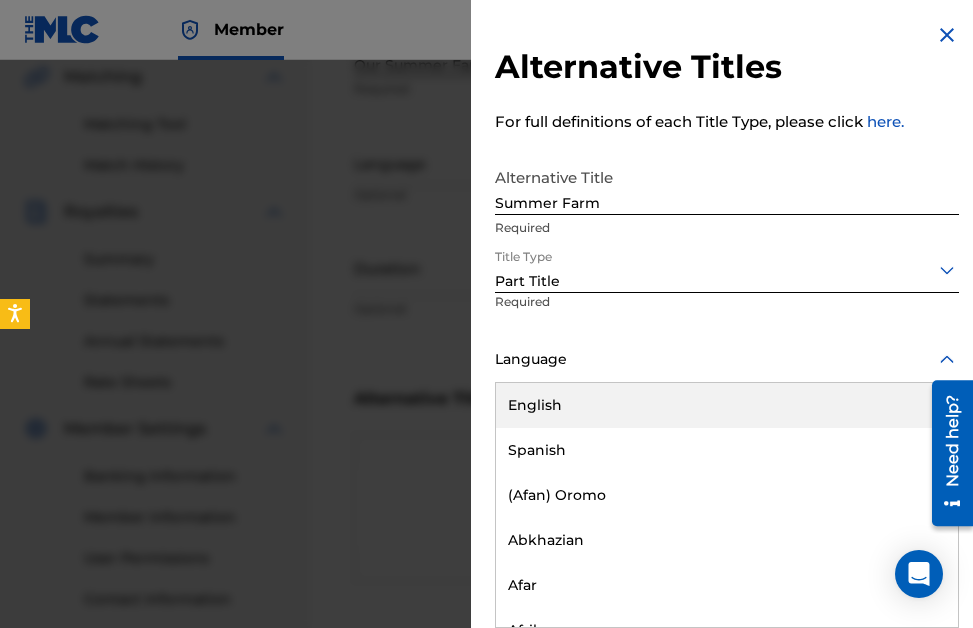 click on "English" at bounding box center (727, 405) 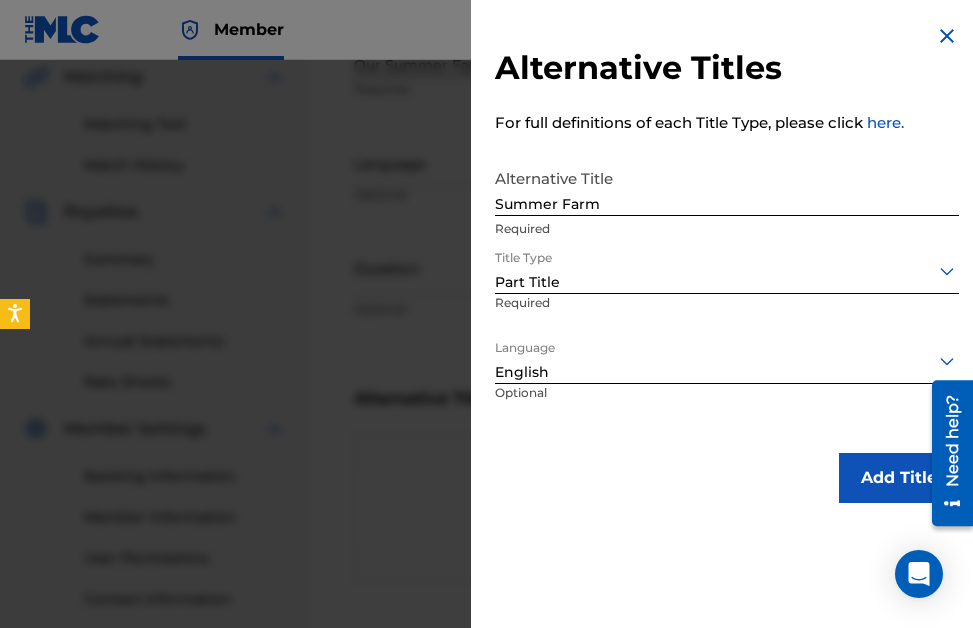 click on "Add Title" at bounding box center (899, 478) 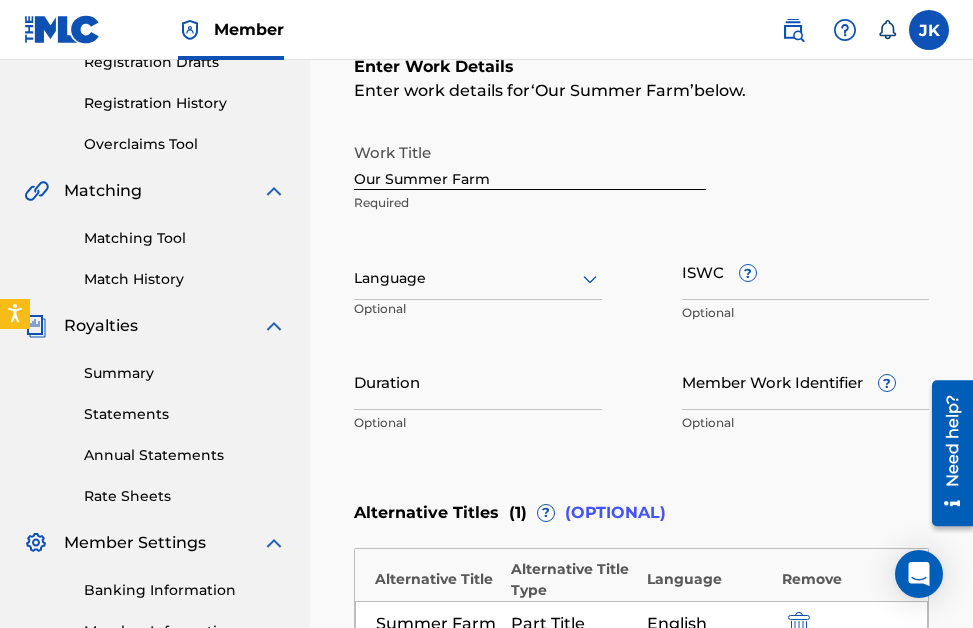 scroll, scrollTop: 352, scrollLeft: 0, axis: vertical 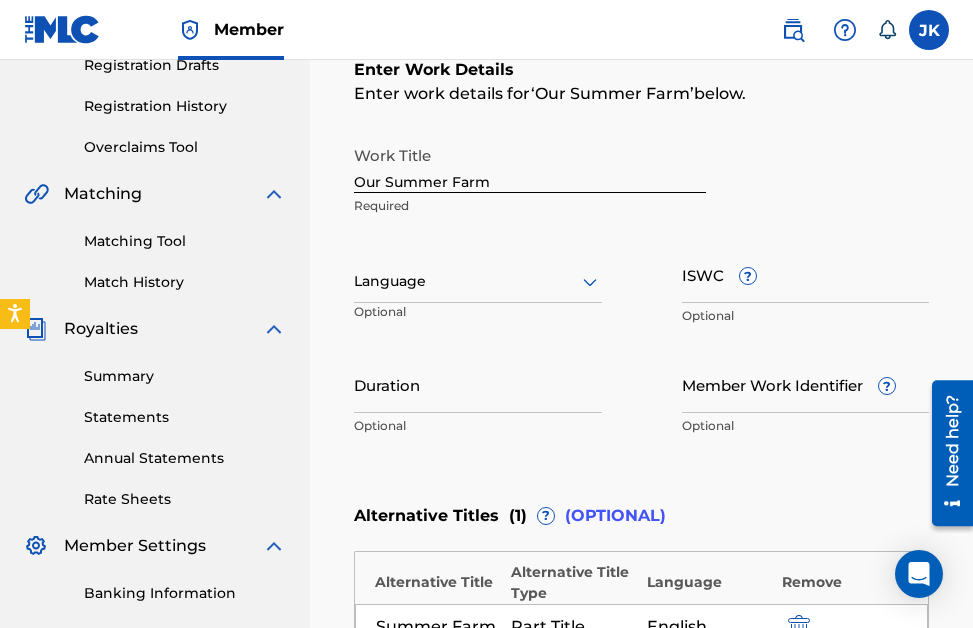 click 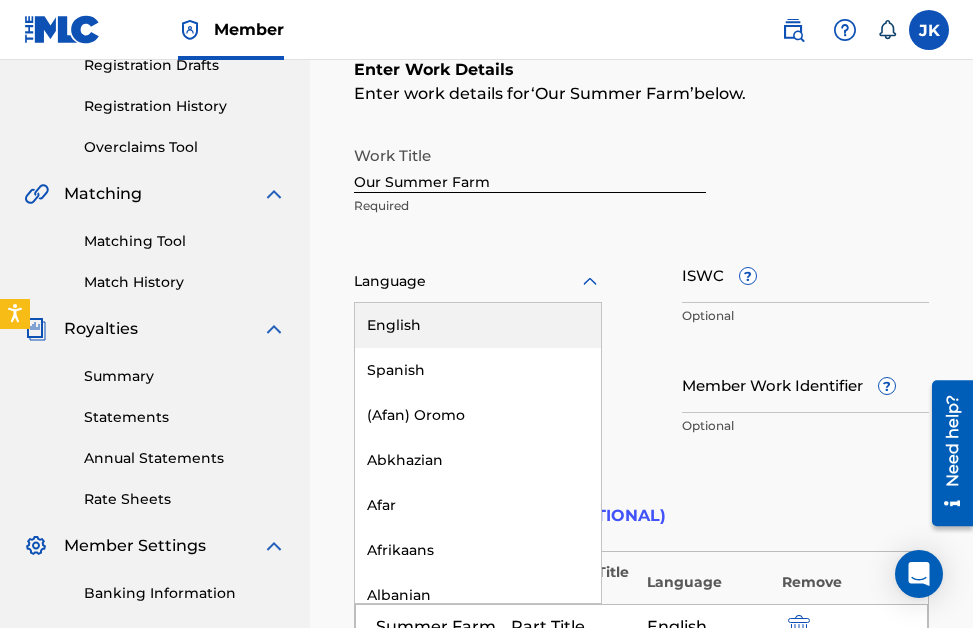 click on "English" at bounding box center [478, 325] 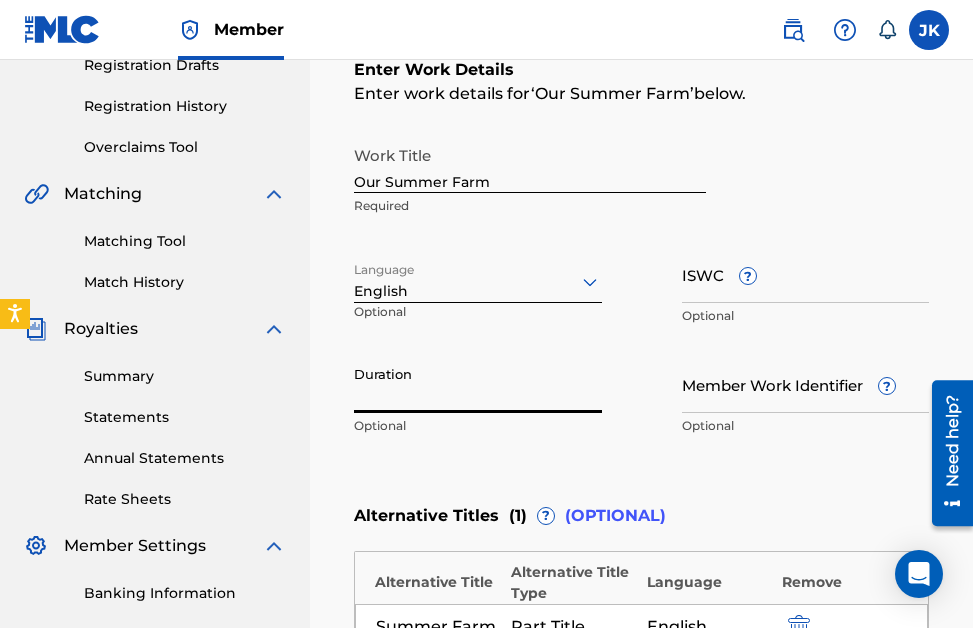 click on "Duration" at bounding box center (478, 384) 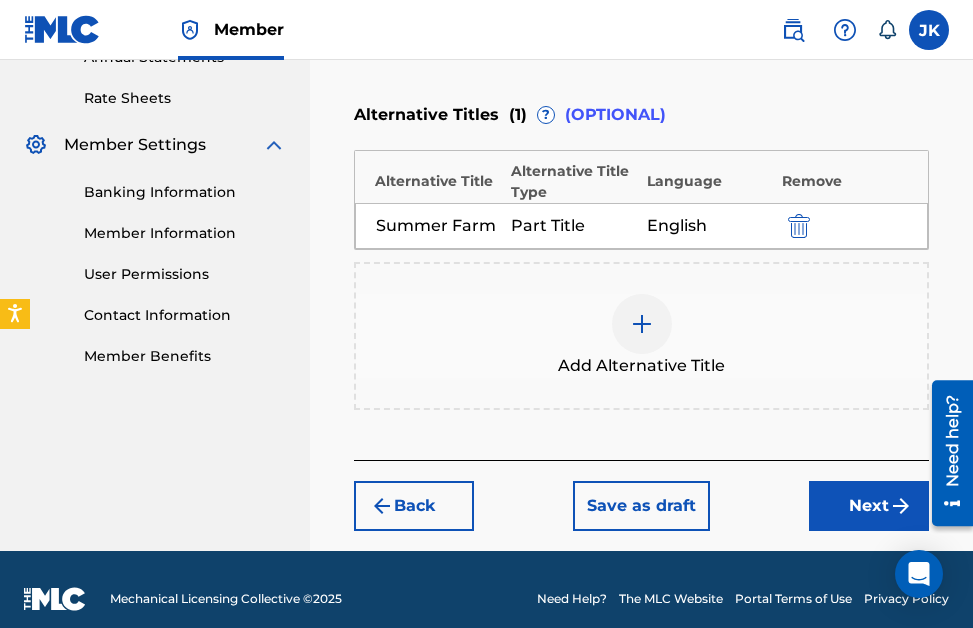type on "02:54" 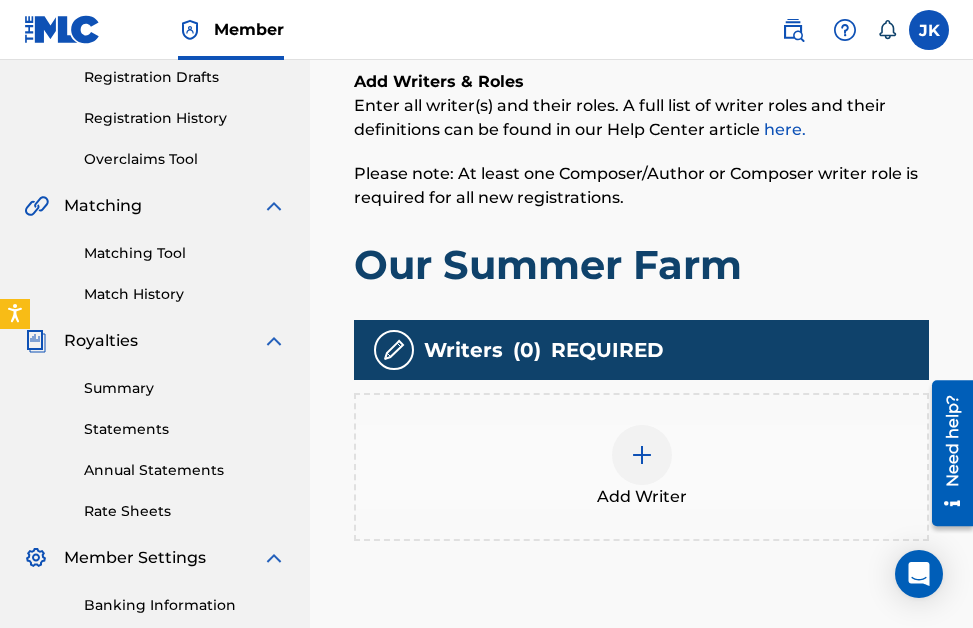 scroll, scrollTop: 345, scrollLeft: 0, axis: vertical 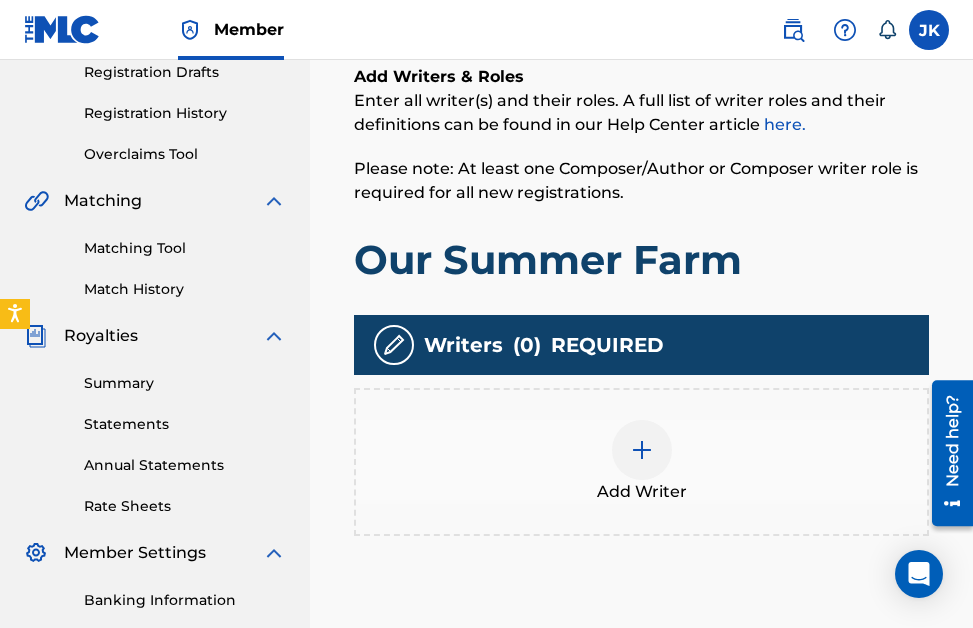 click at bounding box center (642, 450) 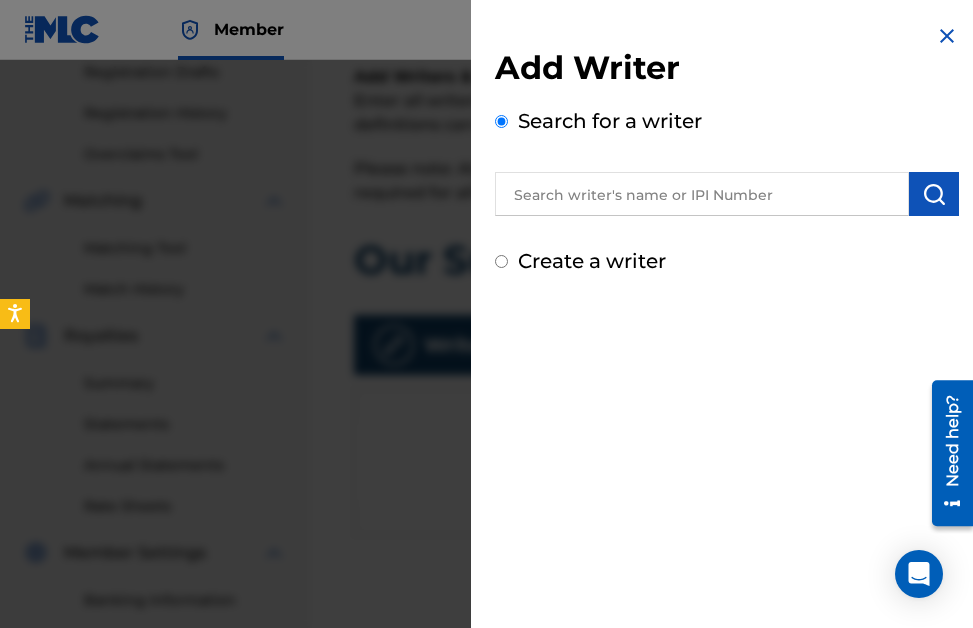 click at bounding box center (702, 194) 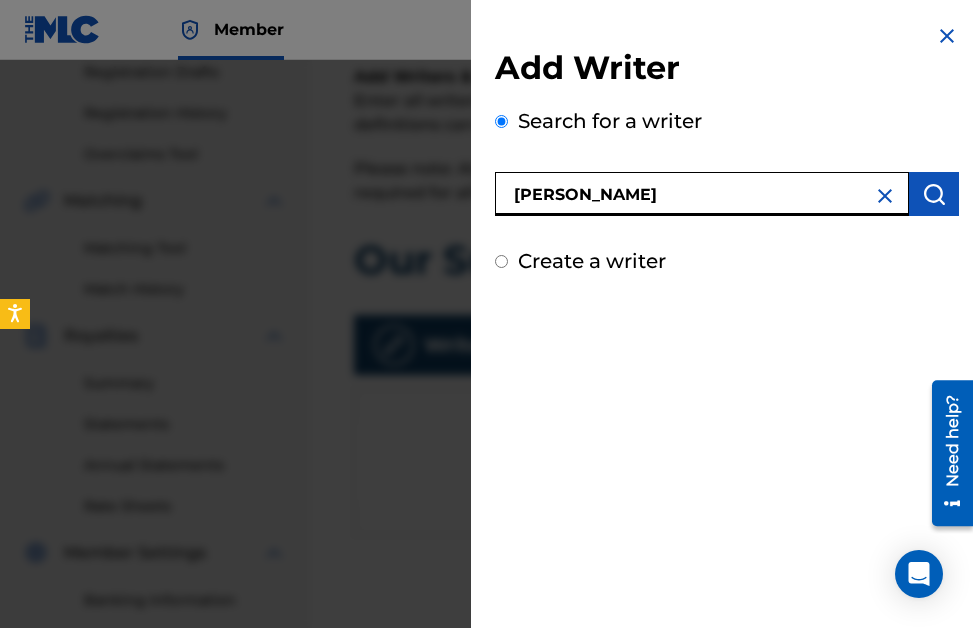 type on "[PERSON_NAME]" 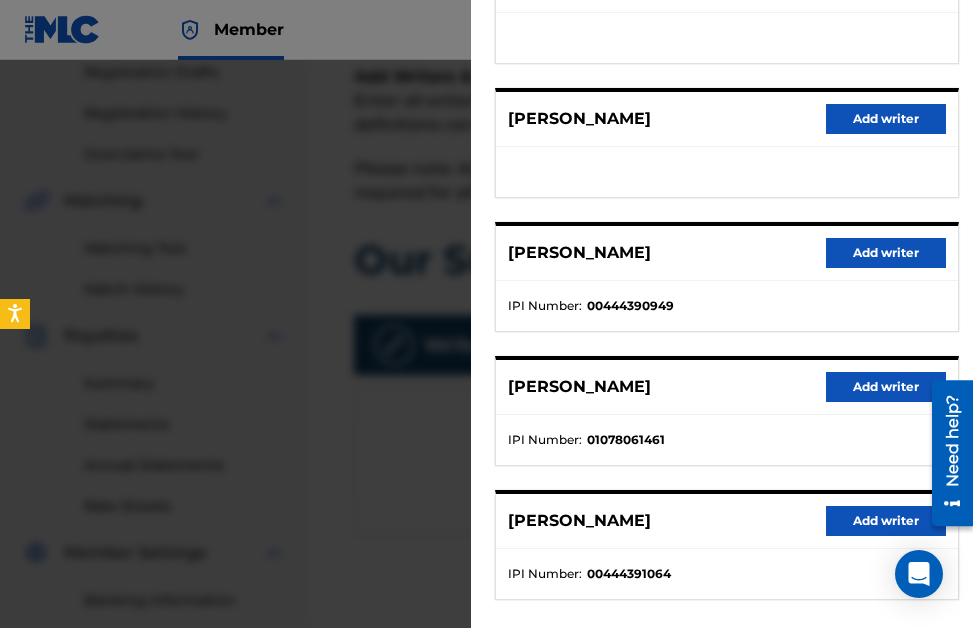 scroll, scrollTop: 312, scrollLeft: 0, axis: vertical 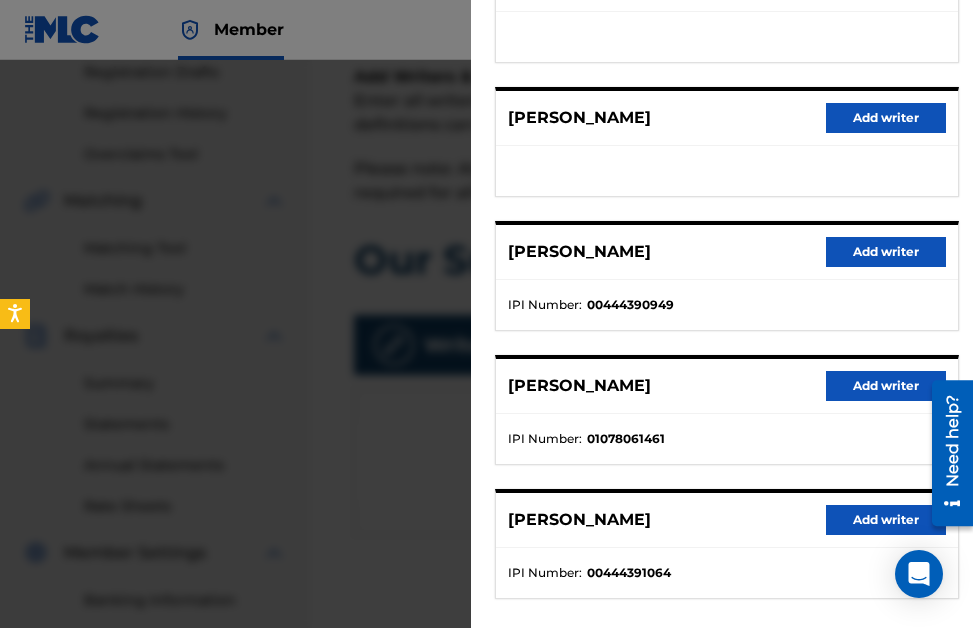 click on "Add writer" at bounding box center (886, 386) 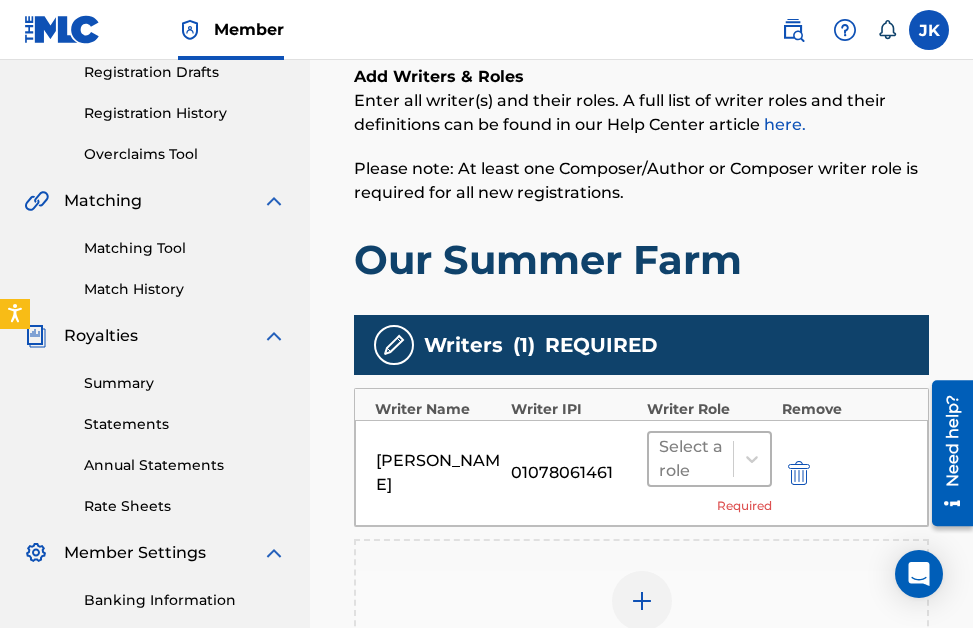 click at bounding box center [751, 459] 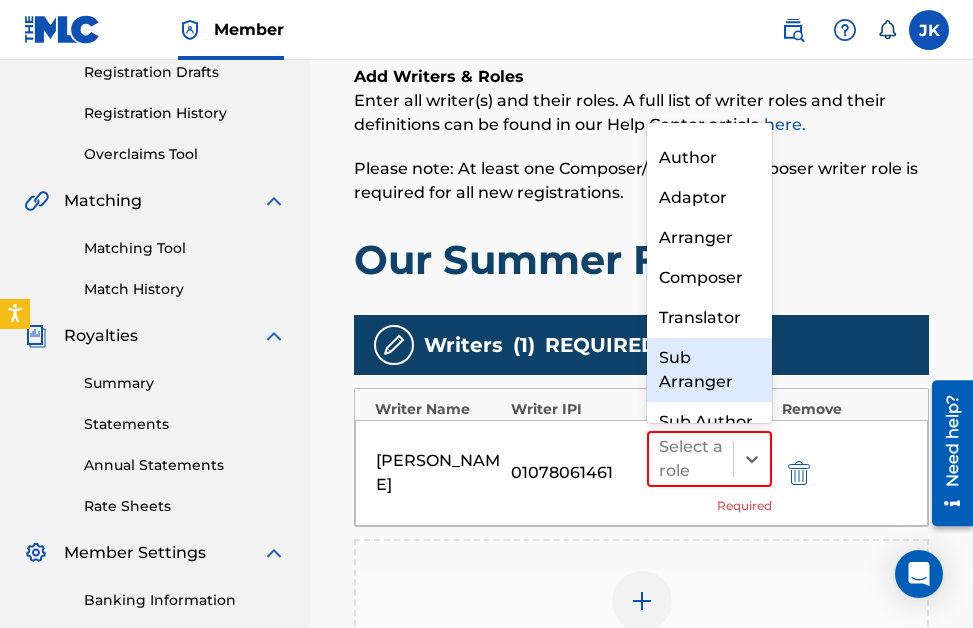 scroll, scrollTop: 0, scrollLeft: 0, axis: both 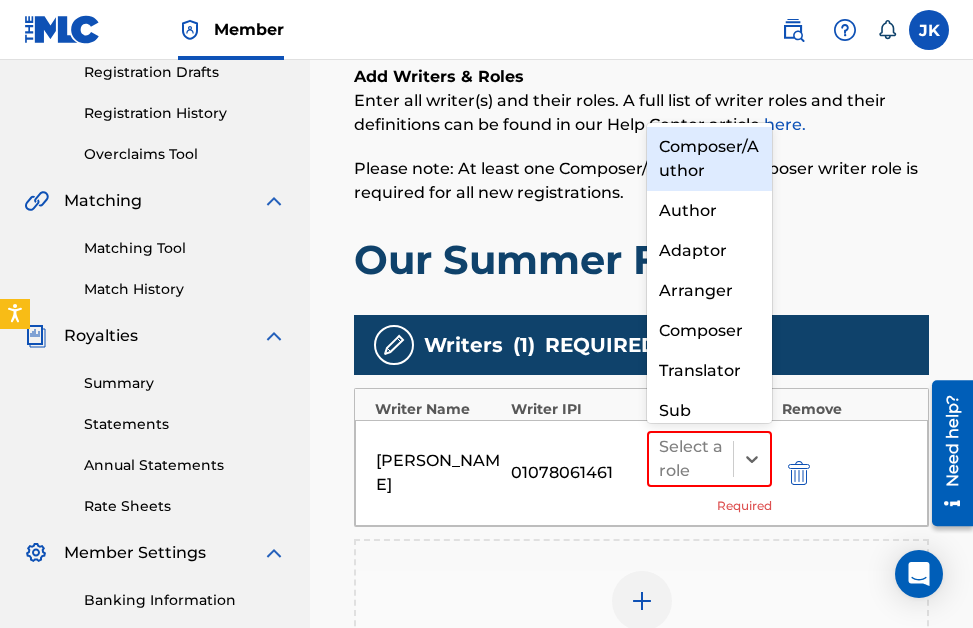 click on "Composer/Author" at bounding box center (709, 159) 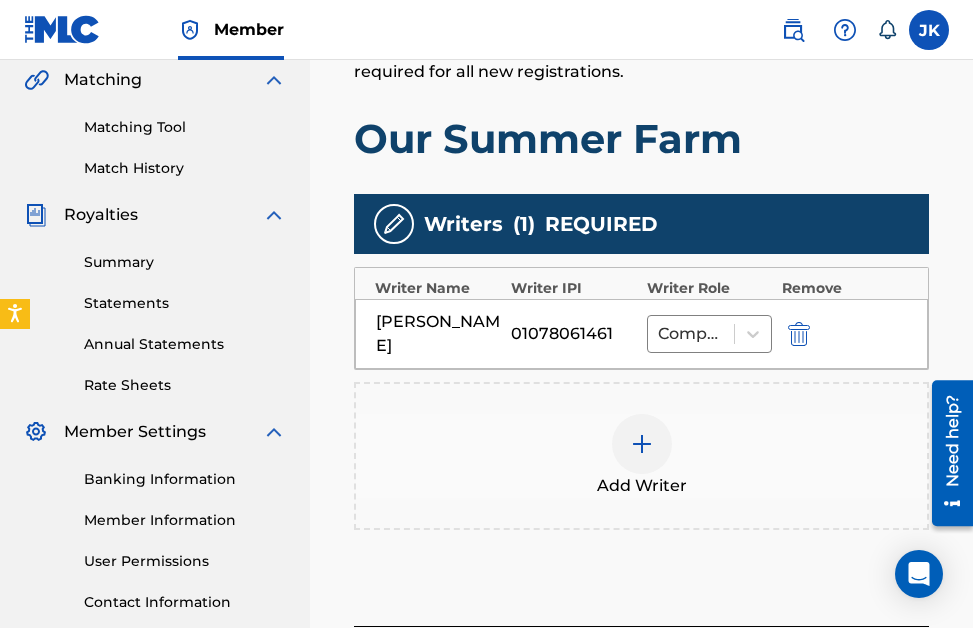 scroll, scrollTop: 470, scrollLeft: 0, axis: vertical 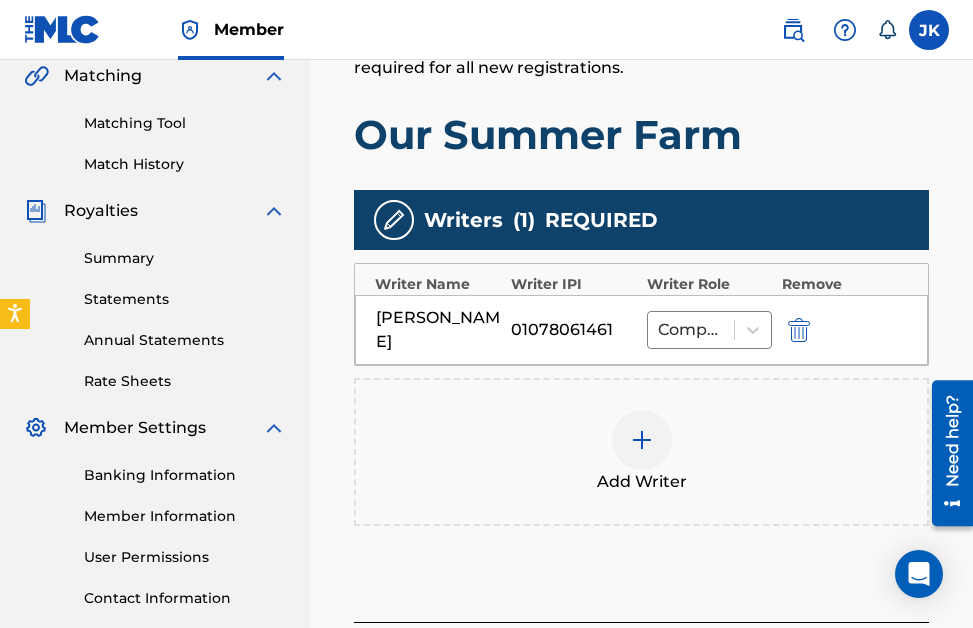 click at bounding box center (642, 440) 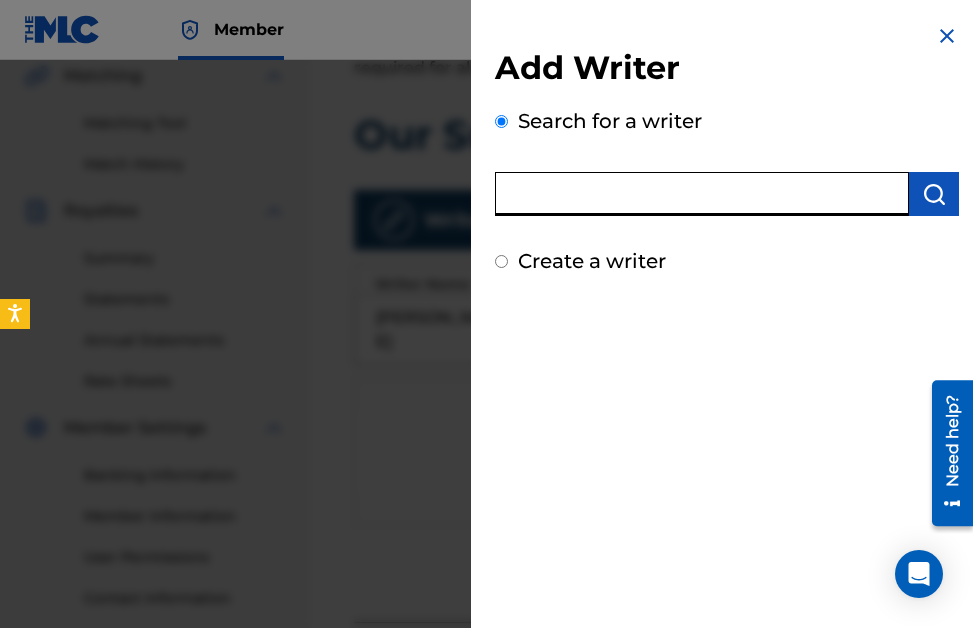 click at bounding box center [702, 194] 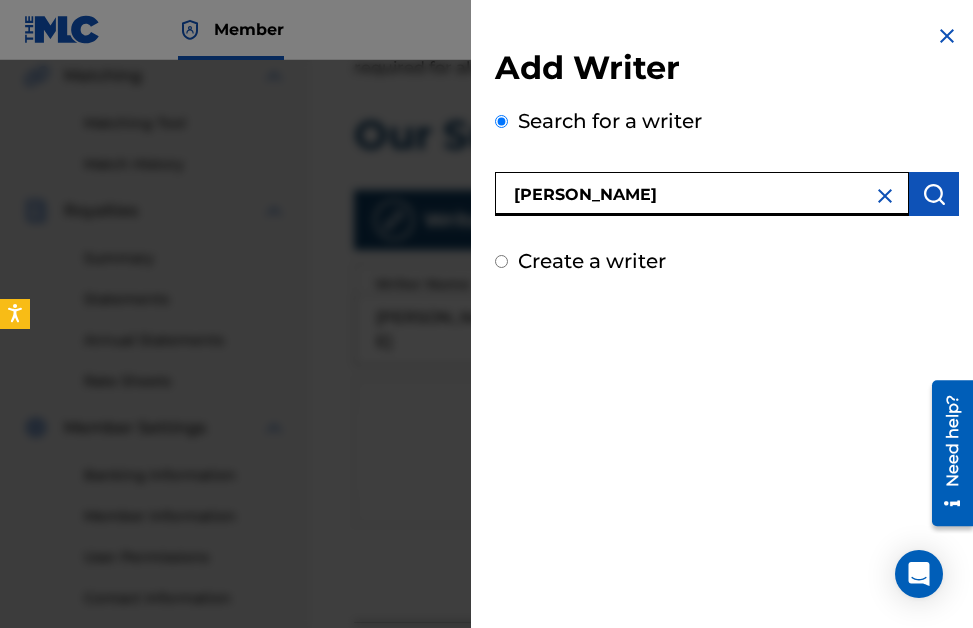 type on "[PERSON_NAME]" 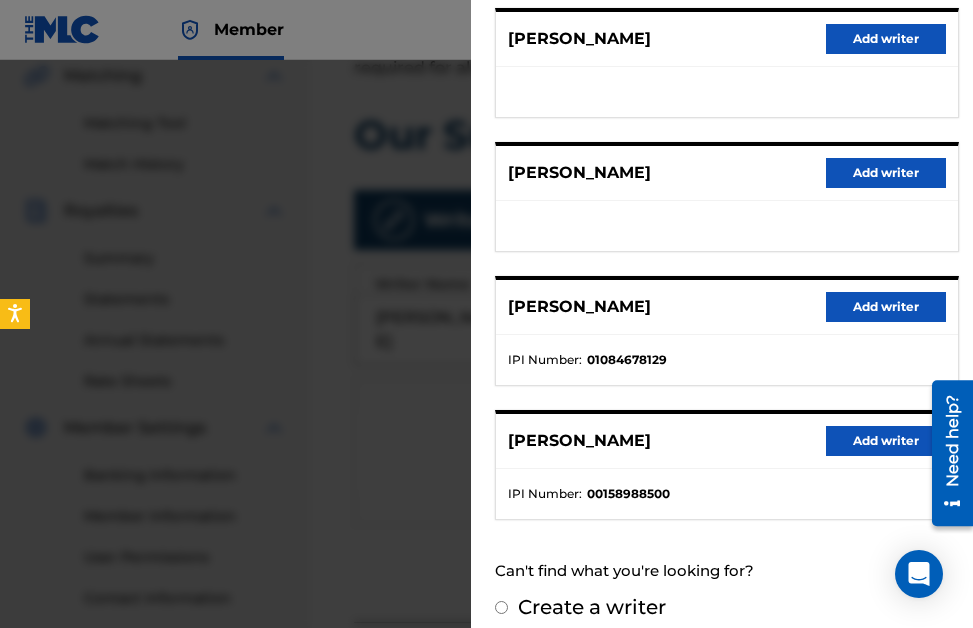 scroll, scrollTop: 392, scrollLeft: 0, axis: vertical 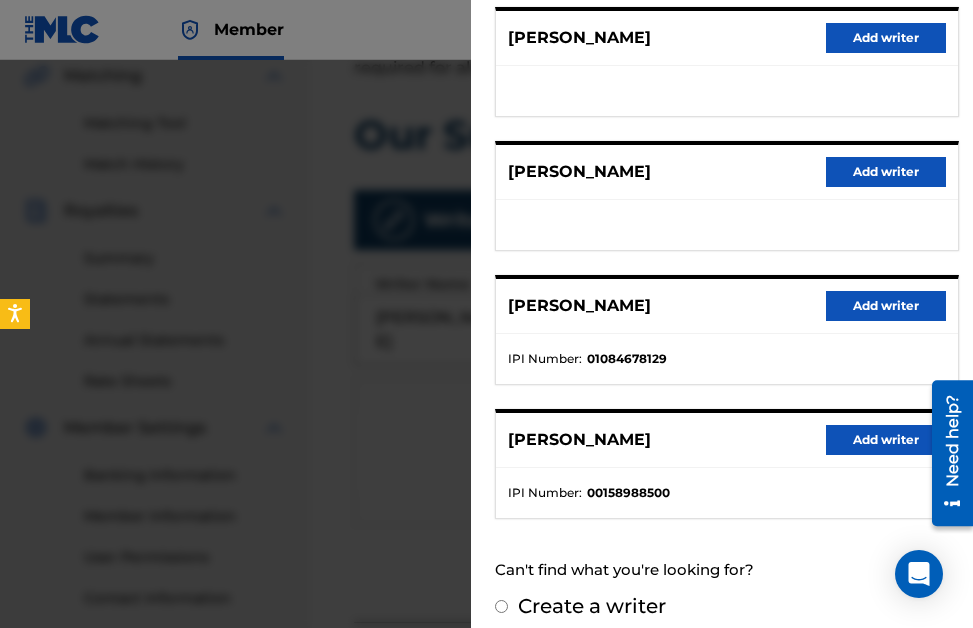 click on "Add writer" at bounding box center (886, 306) 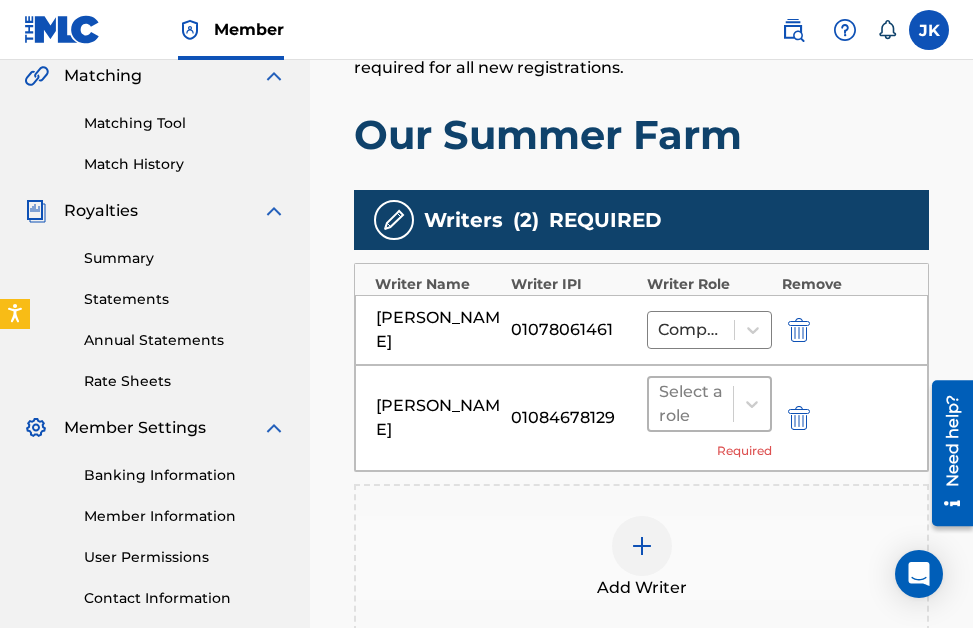 click on "Select a role" at bounding box center (691, 404) 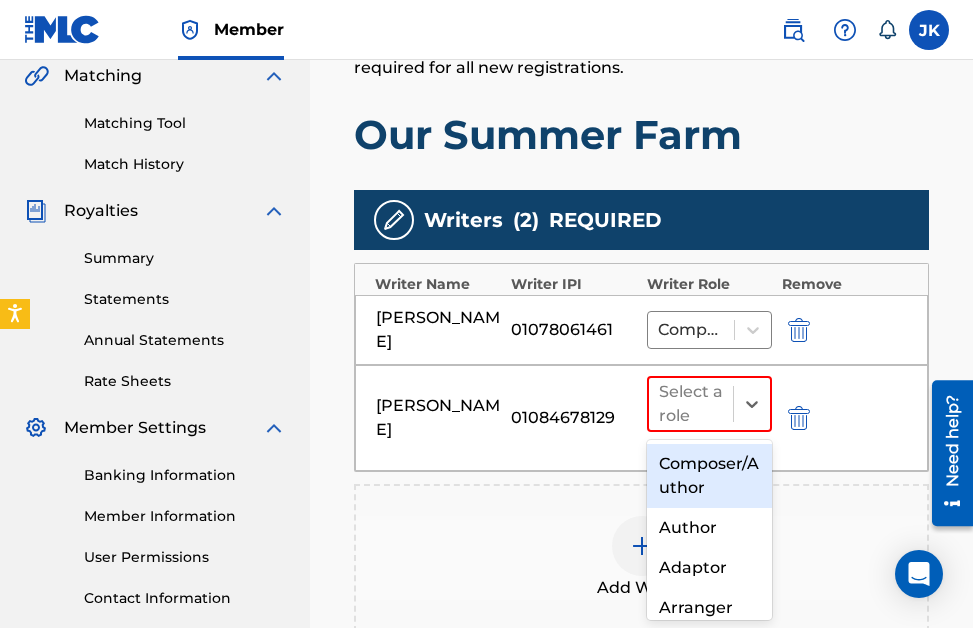 click on "Composer/Author" at bounding box center [709, 476] 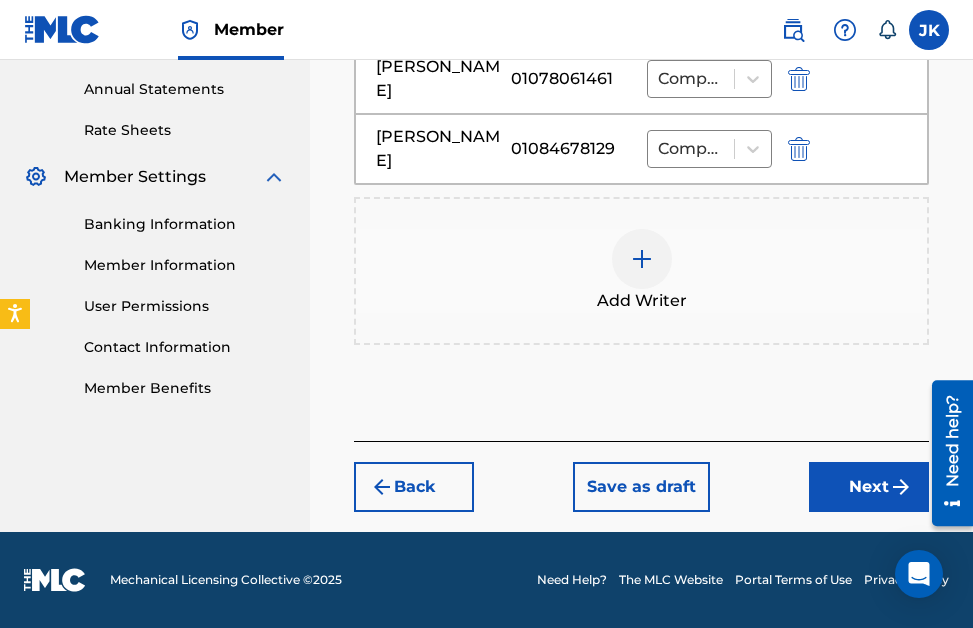 click on "Next" at bounding box center [869, 487] 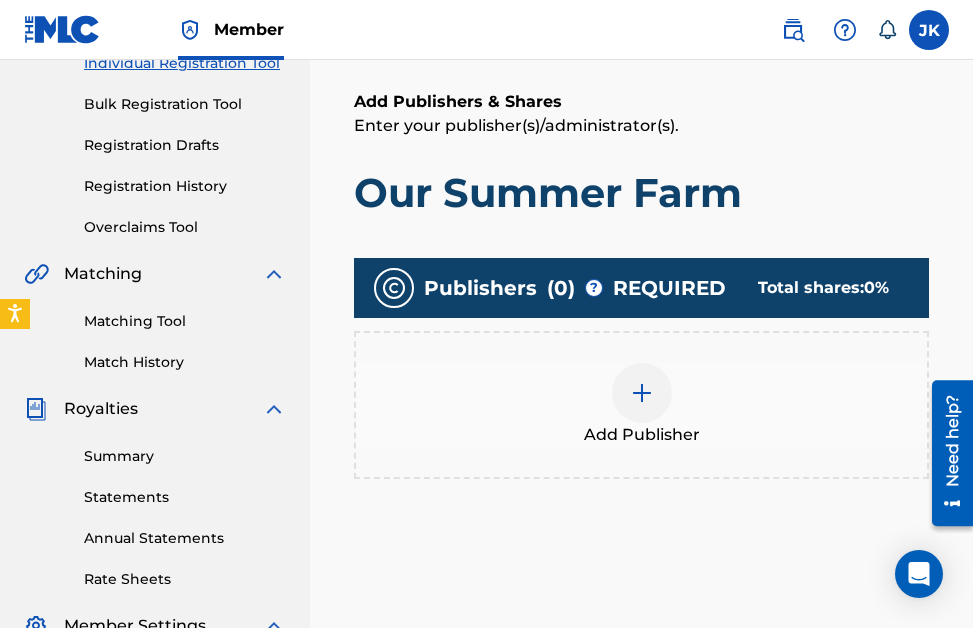 scroll, scrollTop: 274, scrollLeft: 0, axis: vertical 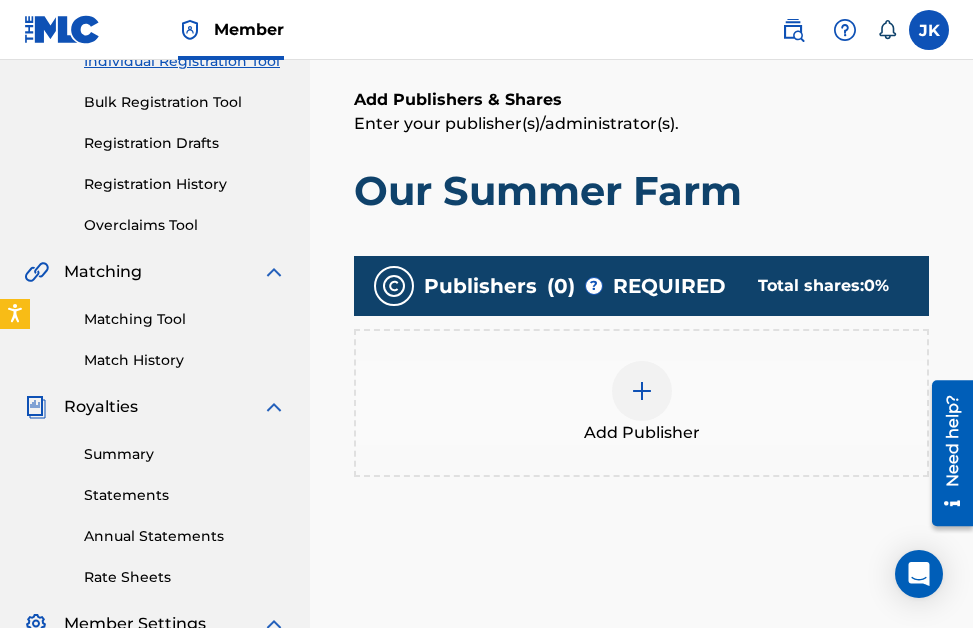 click at bounding box center [642, 391] 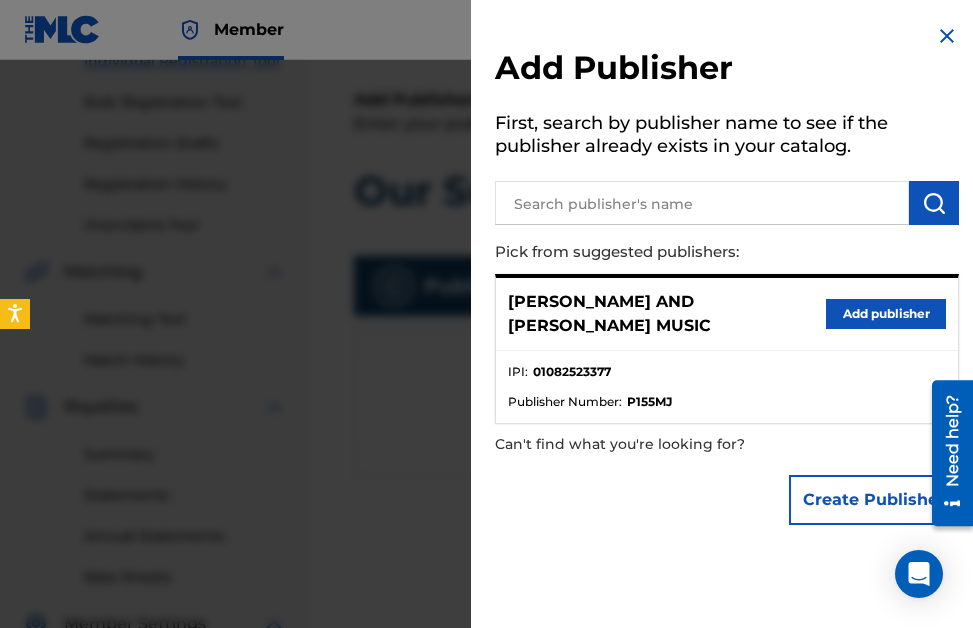 click on "Add publisher" at bounding box center (886, 314) 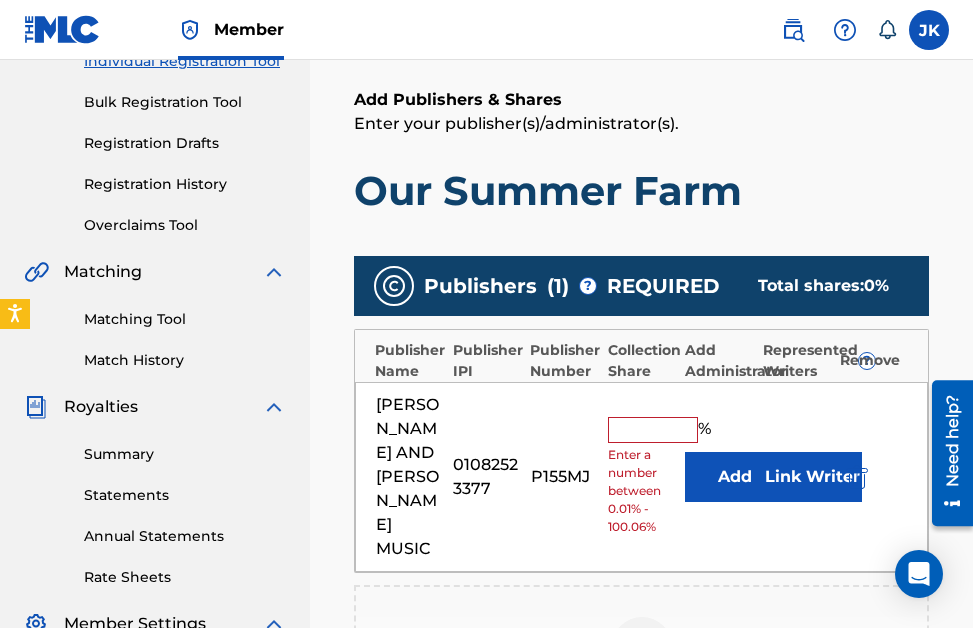 click at bounding box center [653, 430] 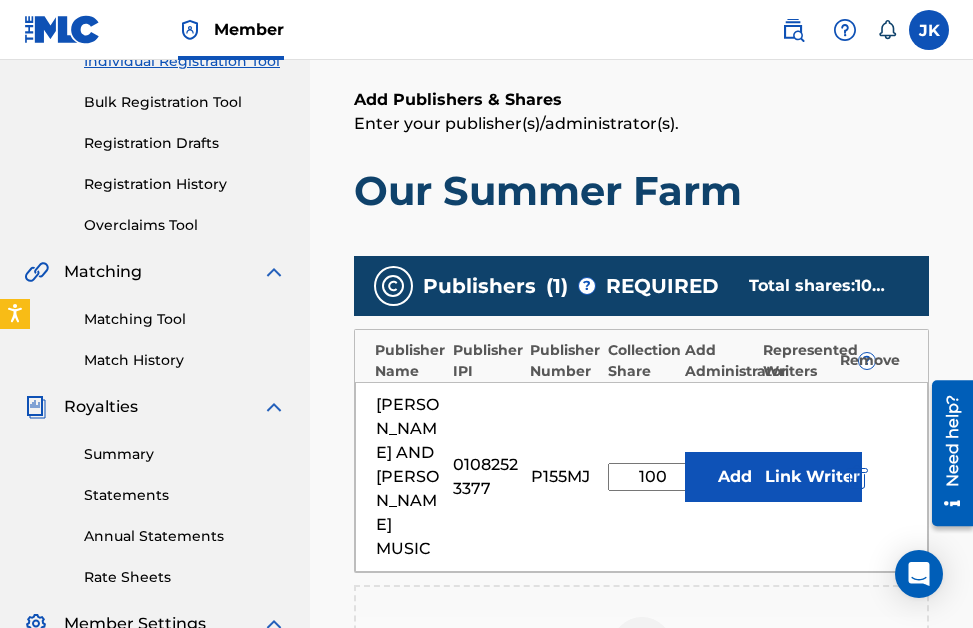 type on "100" 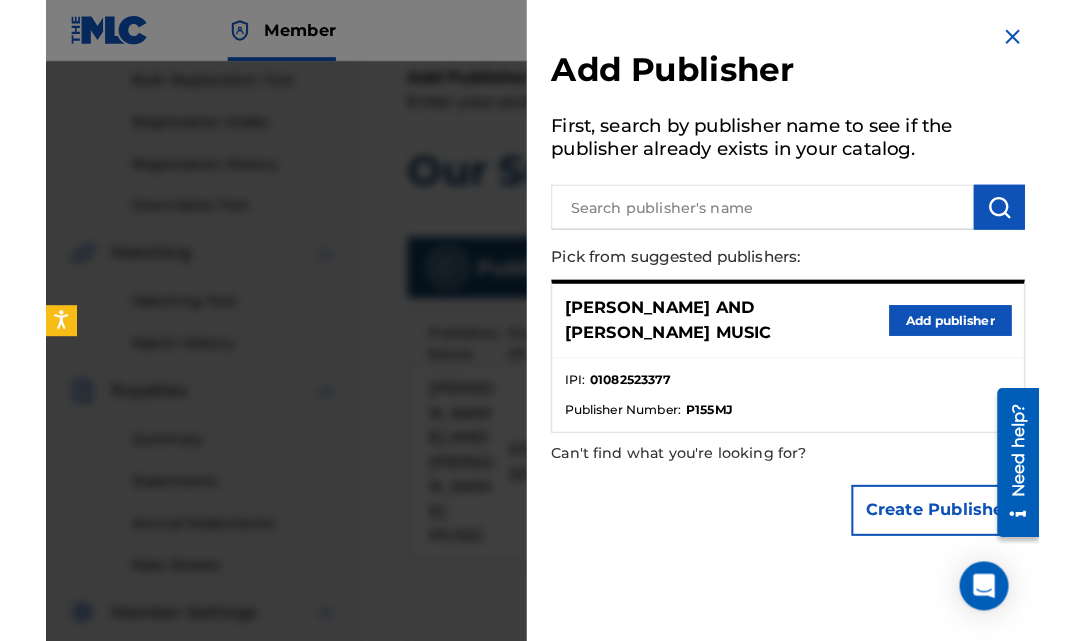 scroll, scrollTop: 305, scrollLeft: 0, axis: vertical 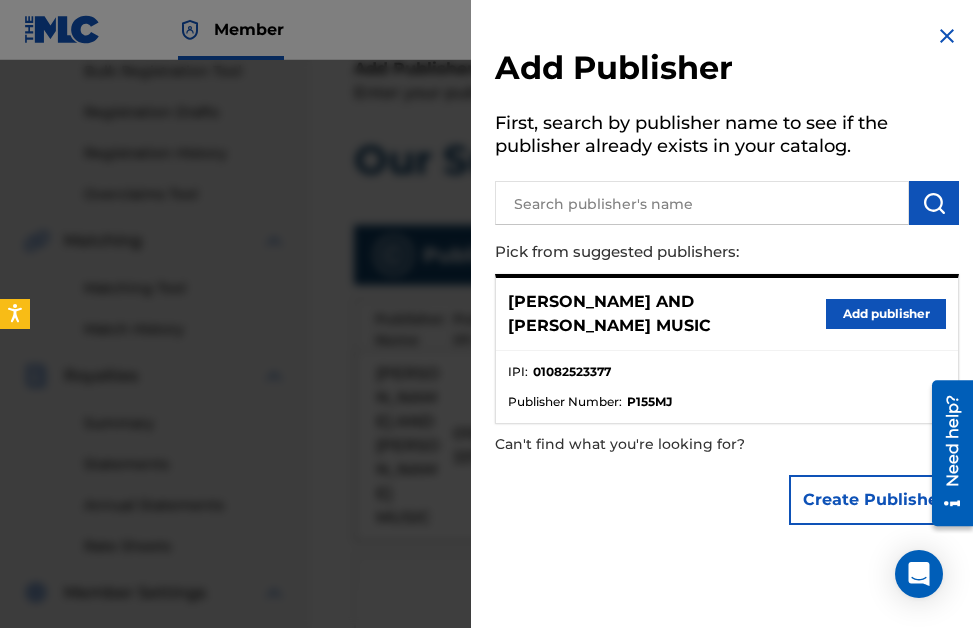 click at bounding box center [947, 36] 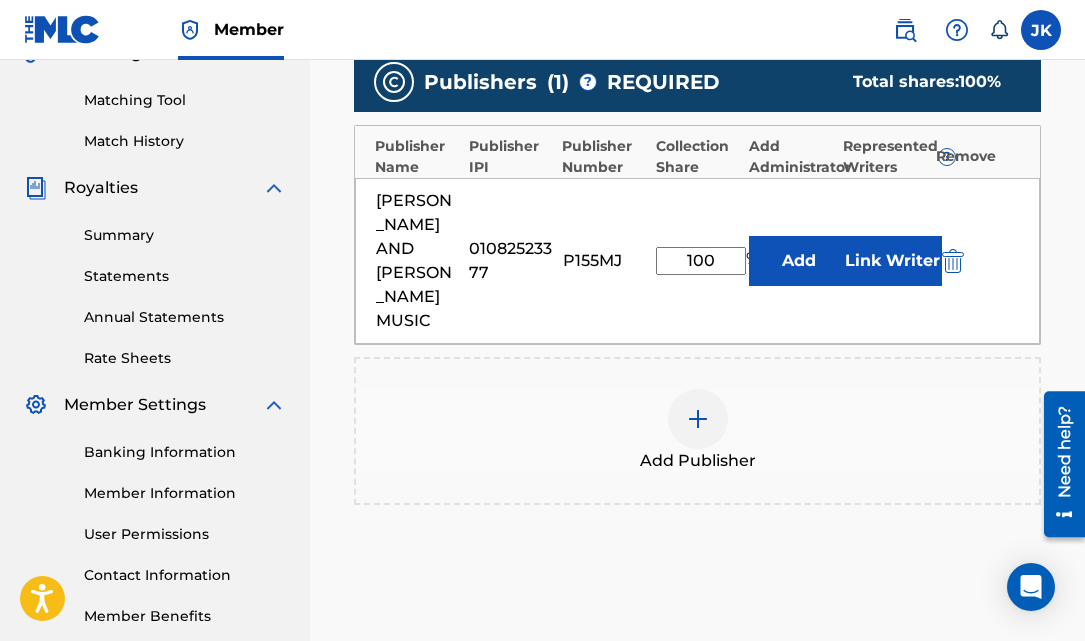 scroll, scrollTop: 652, scrollLeft: 0, axis: vertical 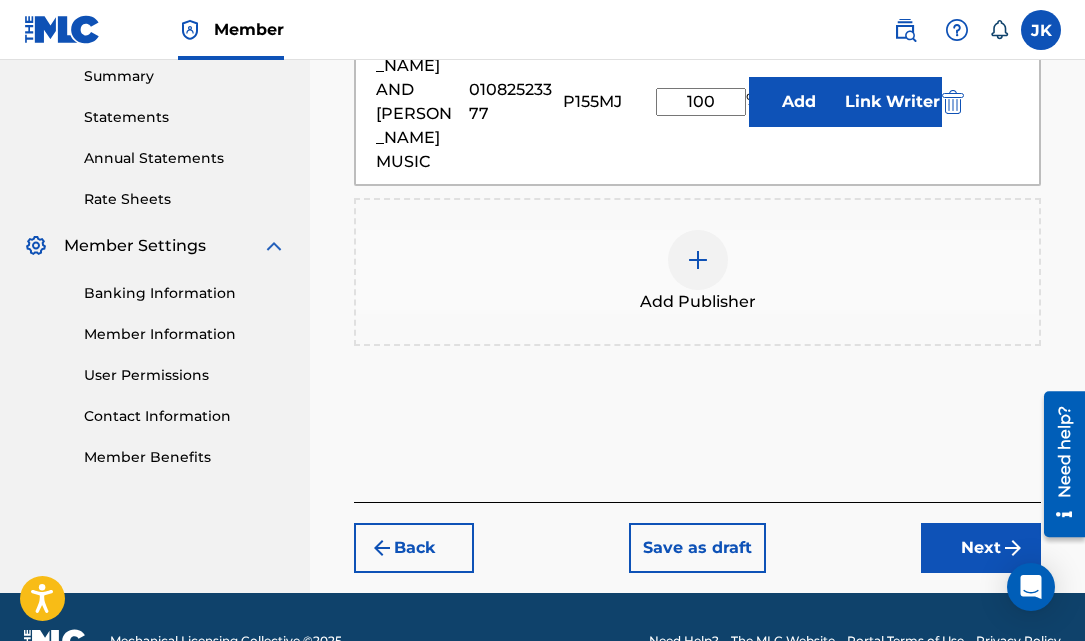 click on "Next" at bounding box center [981, 548] 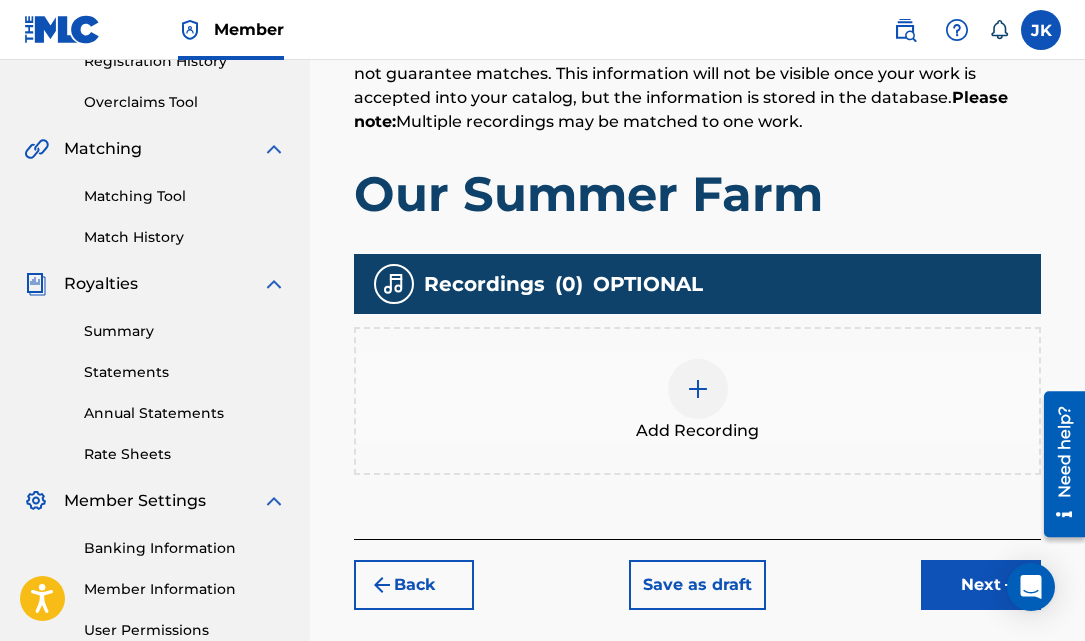 scroll, scrollTop: 399, scrollLeft: 0, axis: vertical 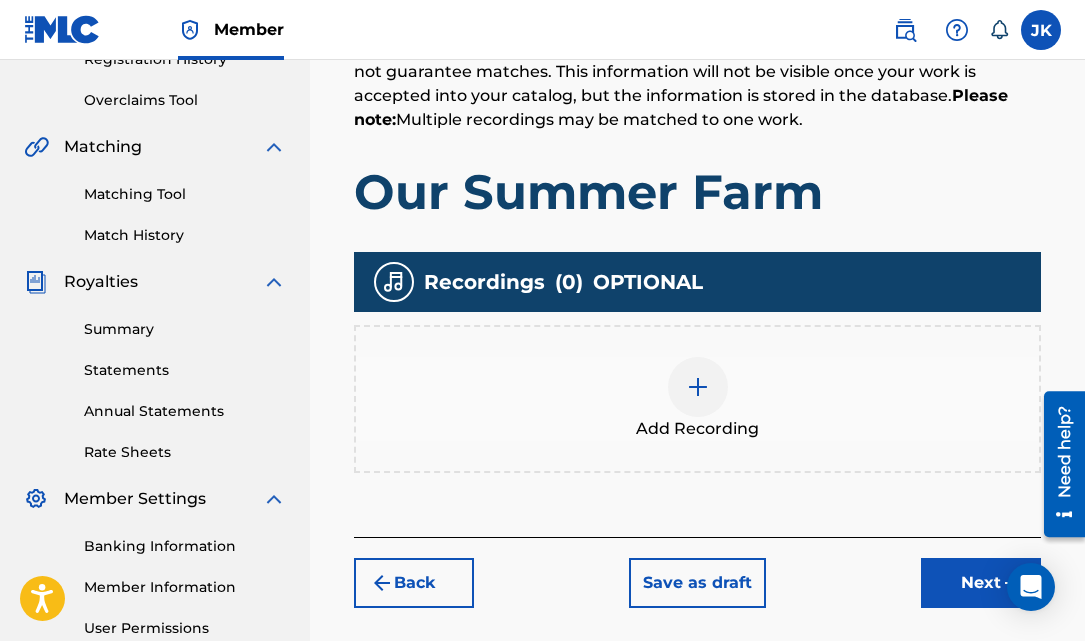 click at bounding box center [698, 387] 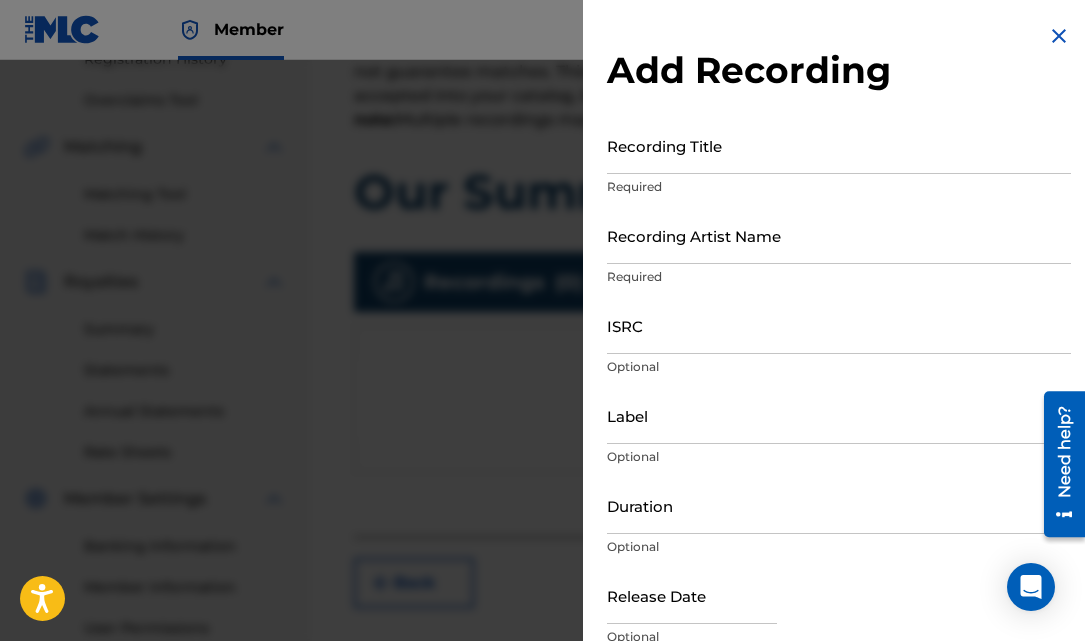 click on "Recording Title" at bounding box center [839, 145] 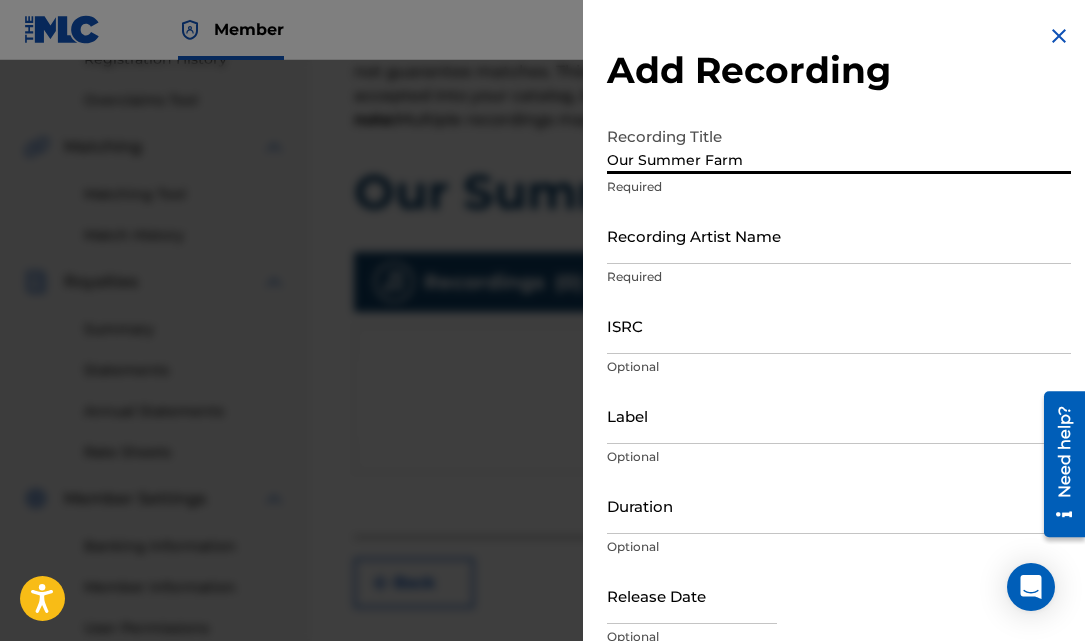 type on "Our Summer Farm" 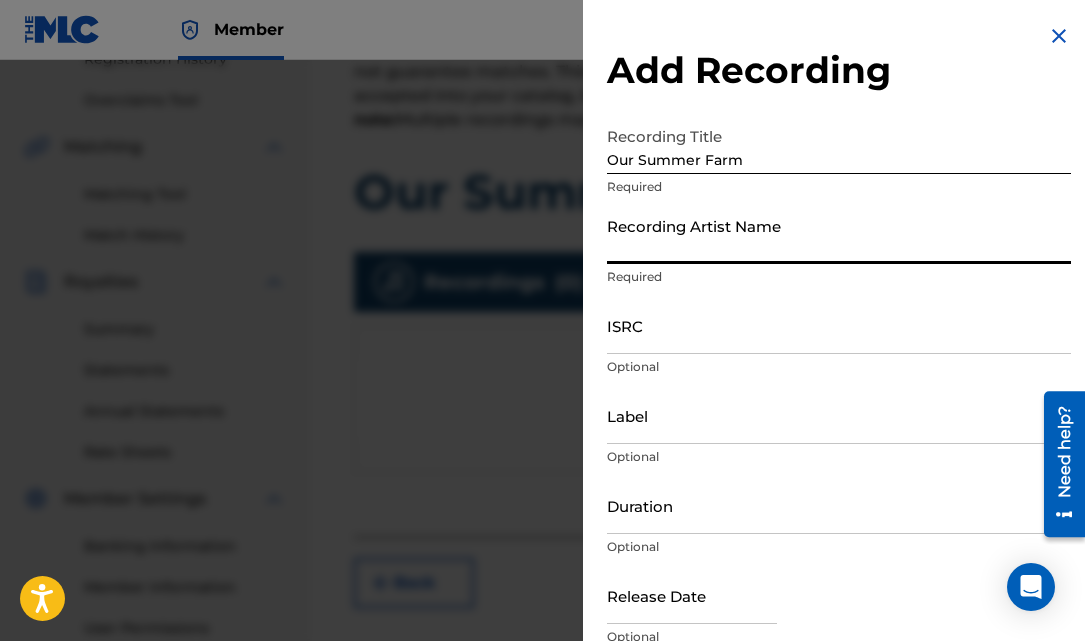 click on "Recording Artist Name" at bounding box center (839, 235) 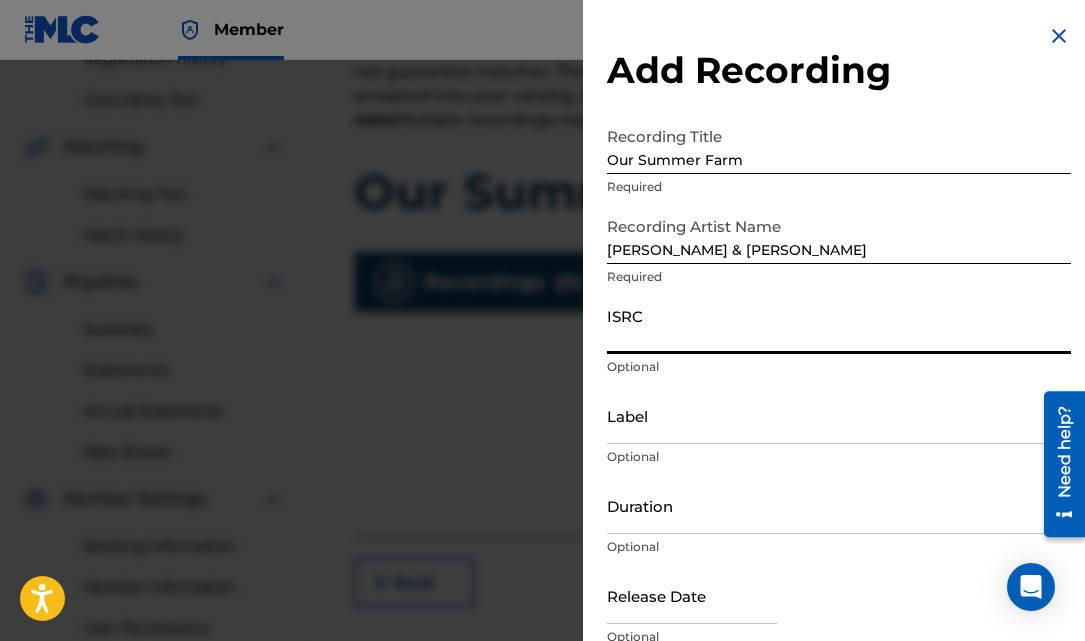 click on "ISRC" at bounding box center [839, 325] 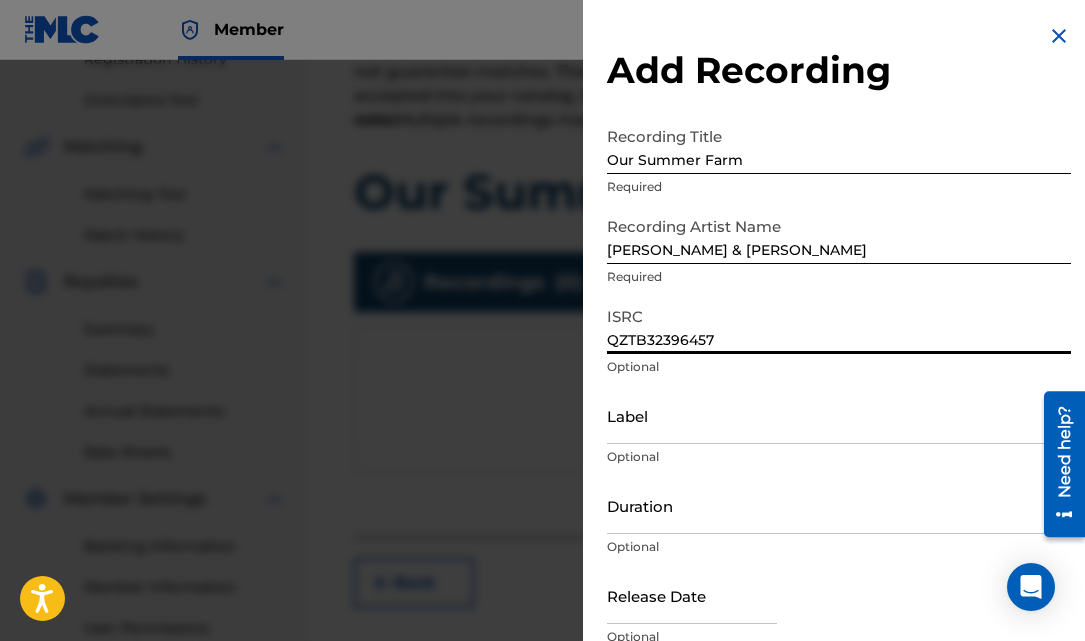 scroll, scrollTop: 90, scrollLeft: 0, axis: vertical 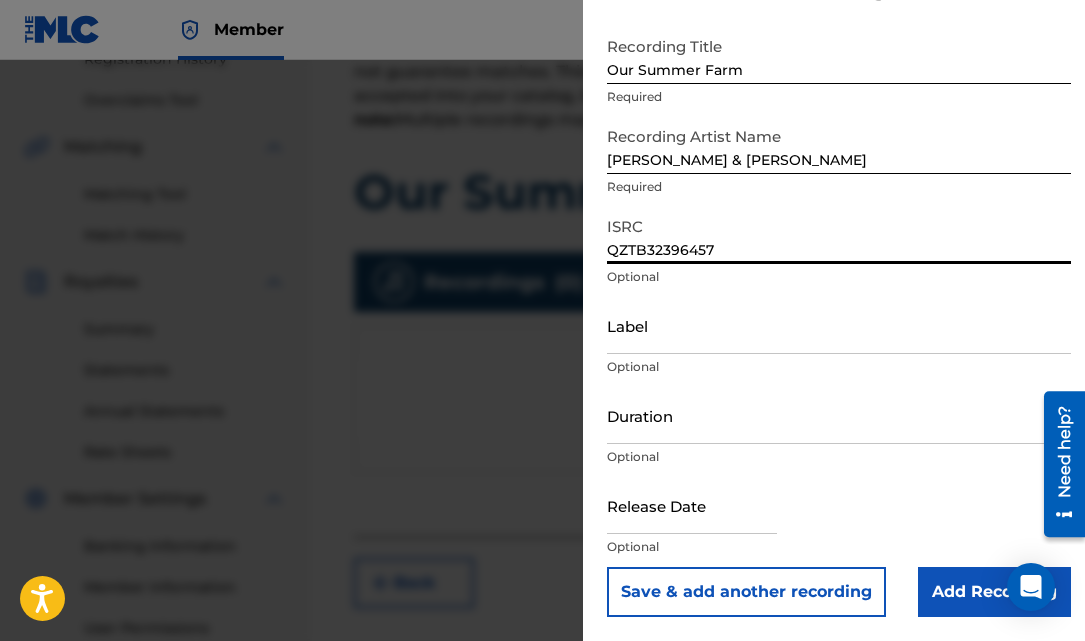 type on "QZTB32396457" 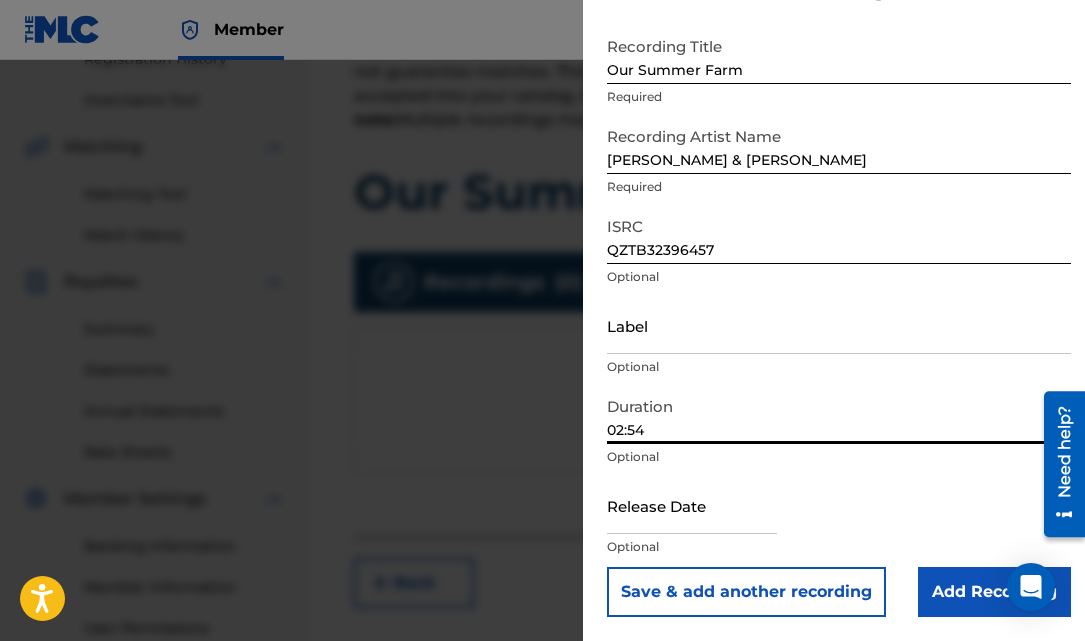type on "02:54" 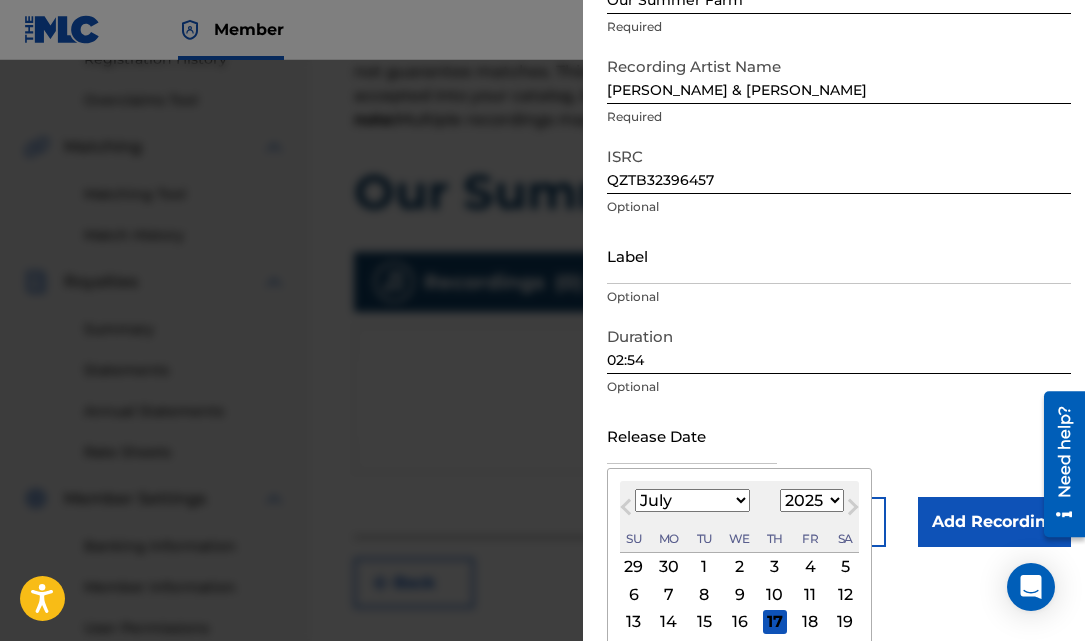 scroll, scrollTop: 179, scrollLeft: 0, axis: vertical 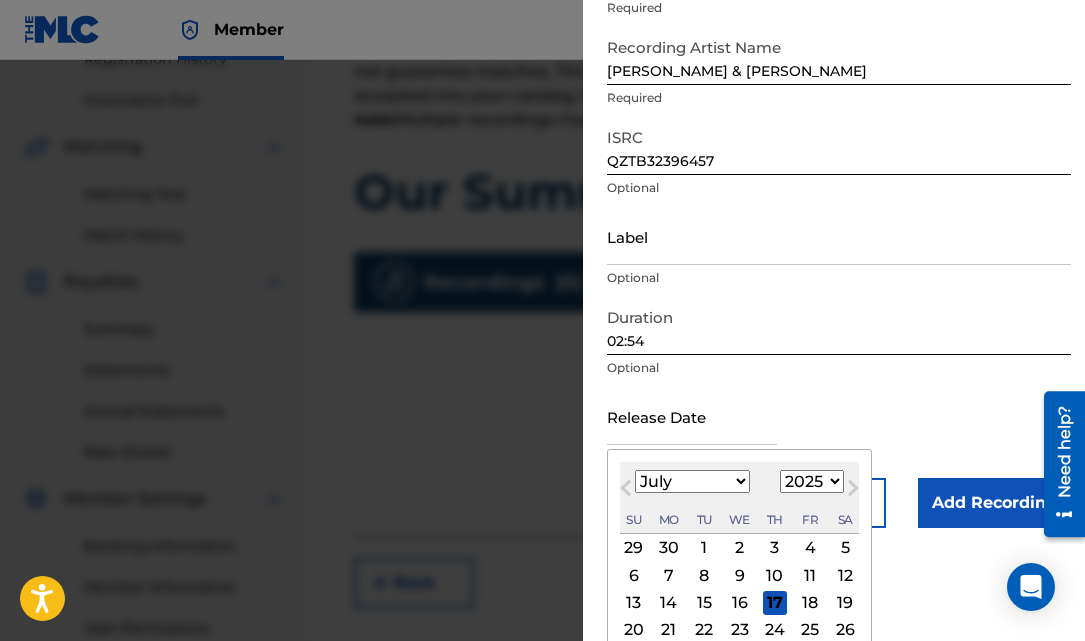 type on "[DATE]" 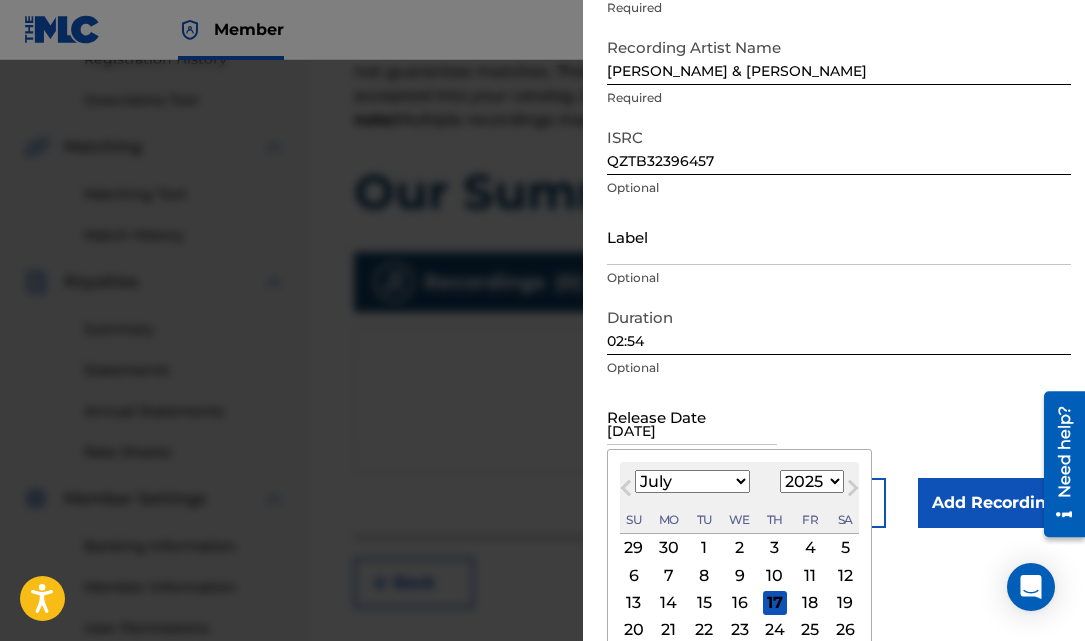 select on "9" 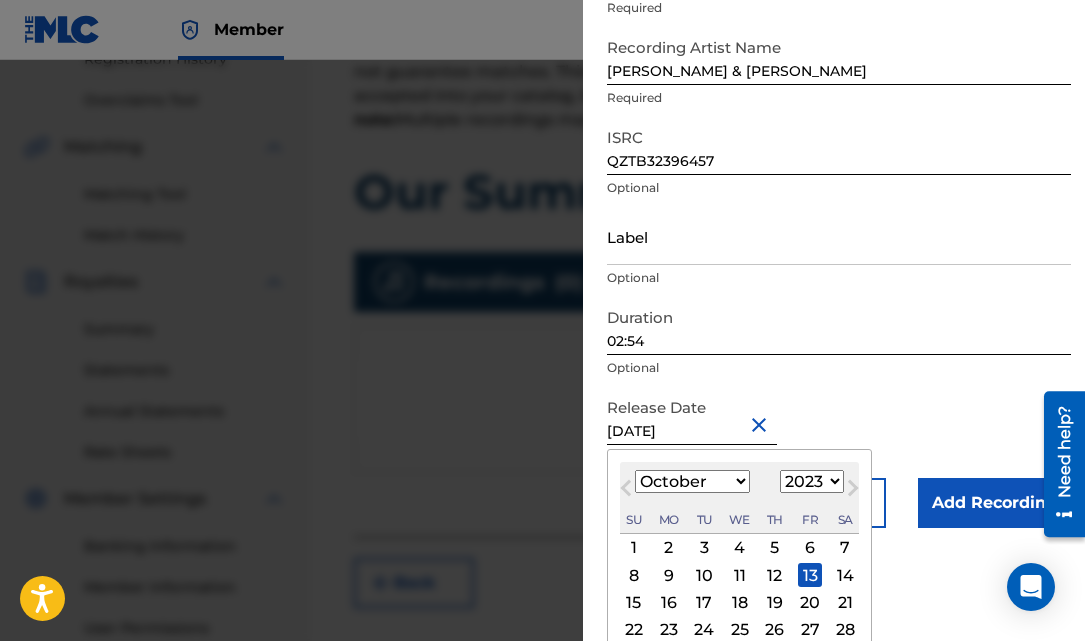 click on "13" at bounding box center [810, 575] 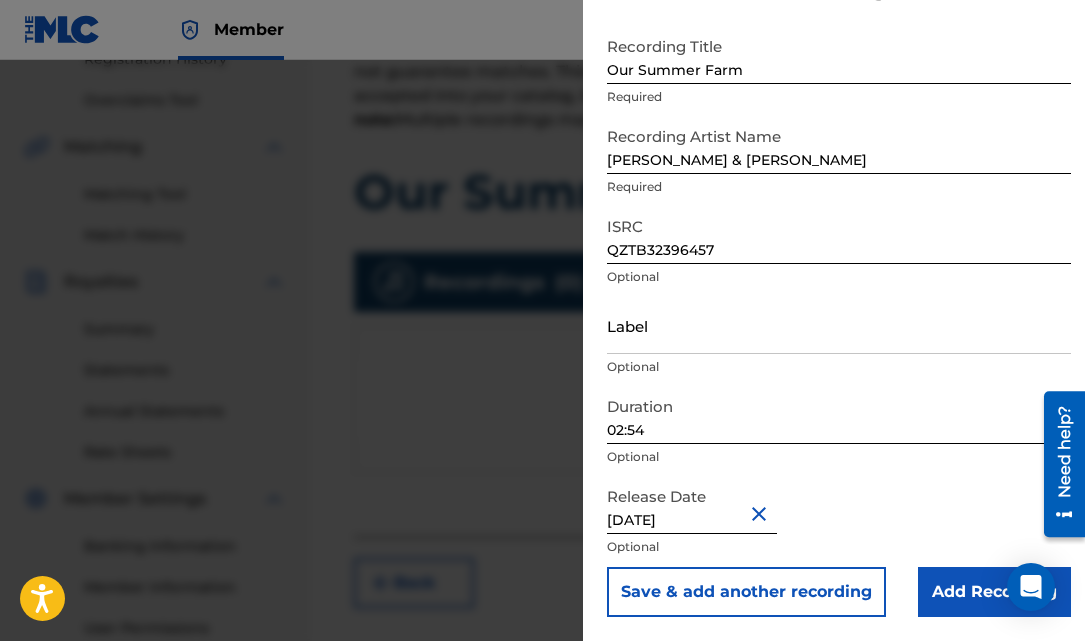 scroll, scrollTop: 90, scrollLeft: 0, axis: vertical 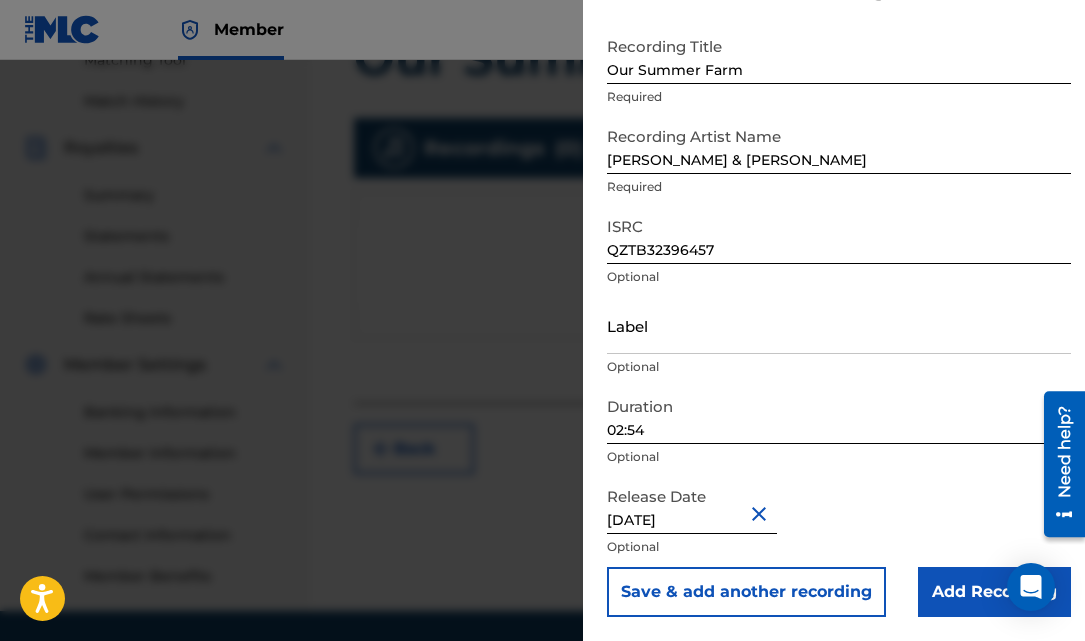 click on "Add Recording" at bounding box center [994, 592] 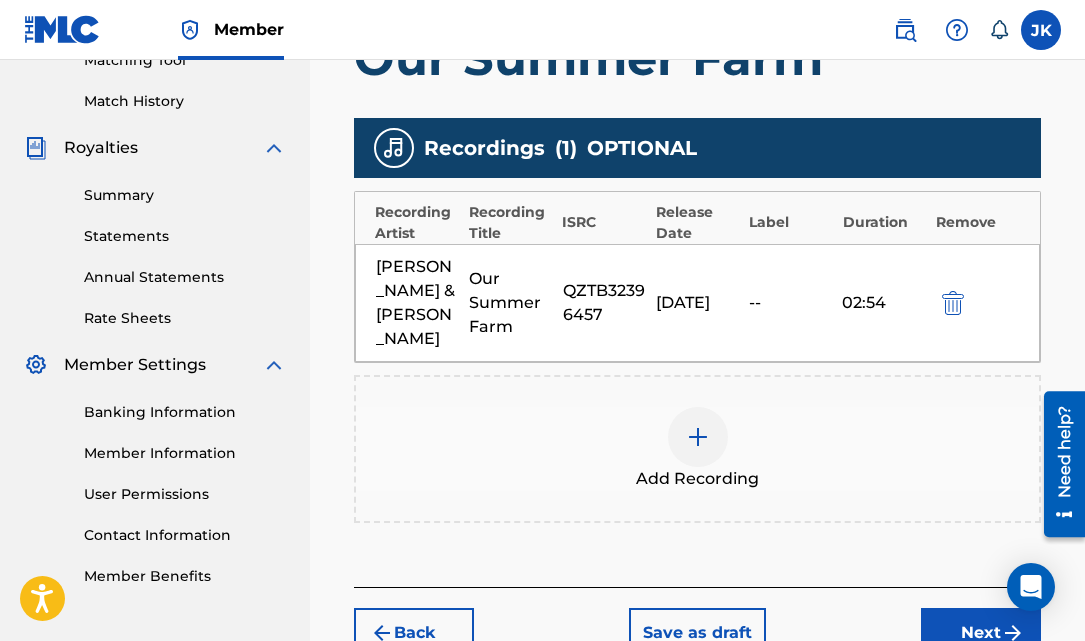 click on "Next" at bounding box center (981, 633) 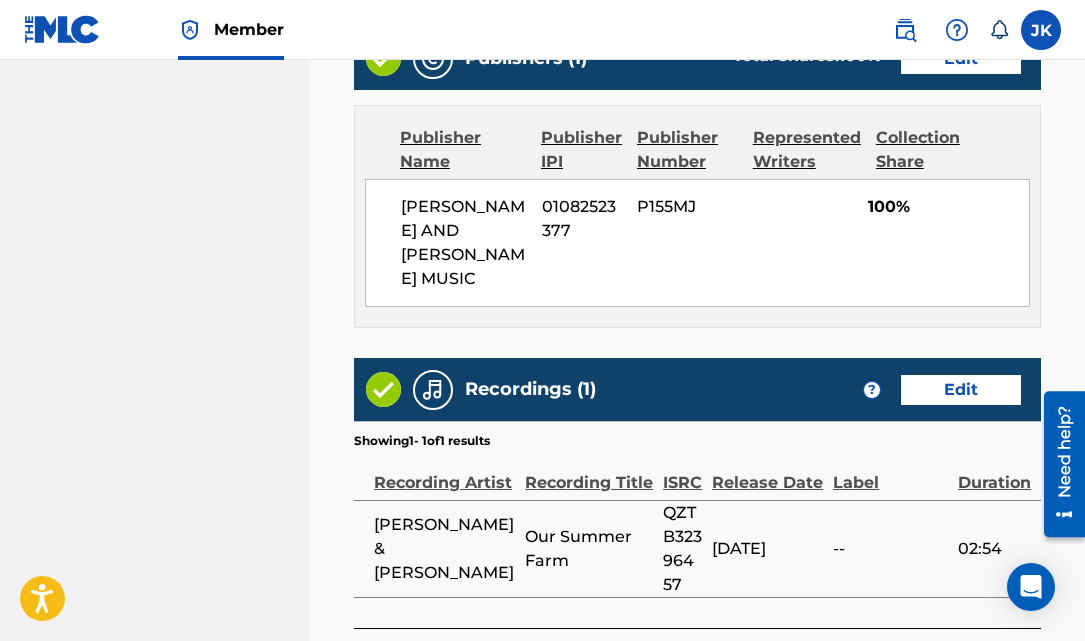 scroll, scrollTop: 1425, scrollLeft: 0, axis: vertical 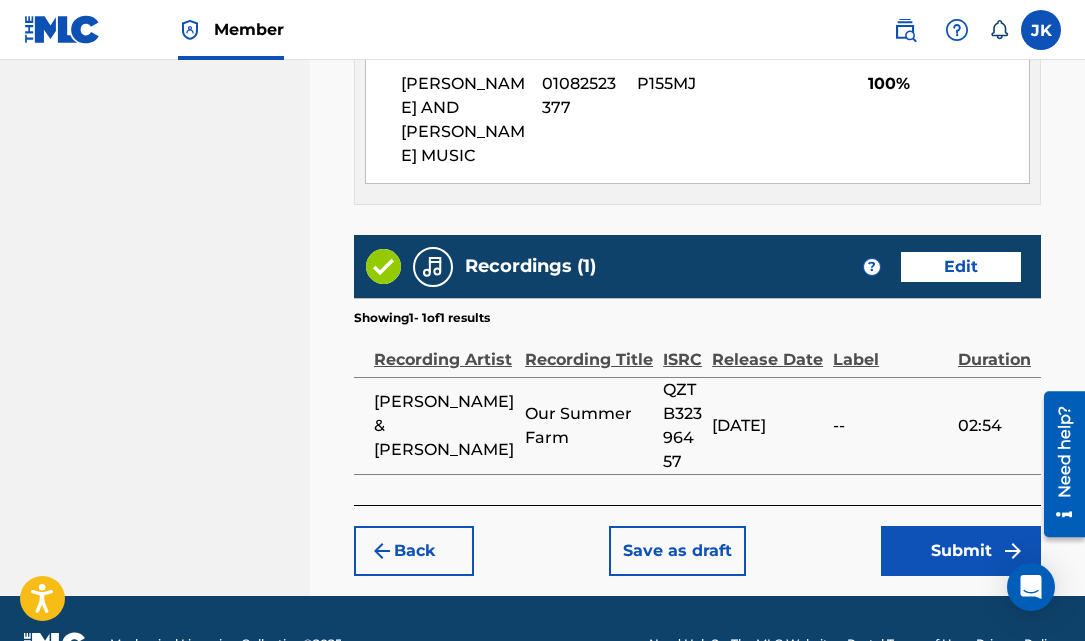 click on "Submit" at bounding box center [961, 551] 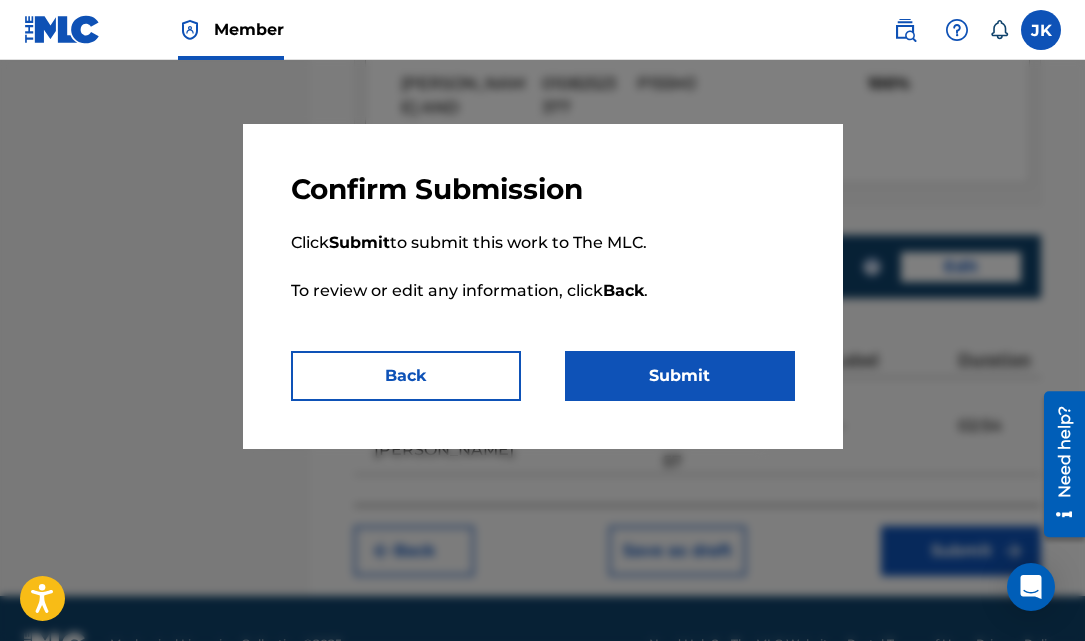 click on "Submit" at bounding box center [680, 376] 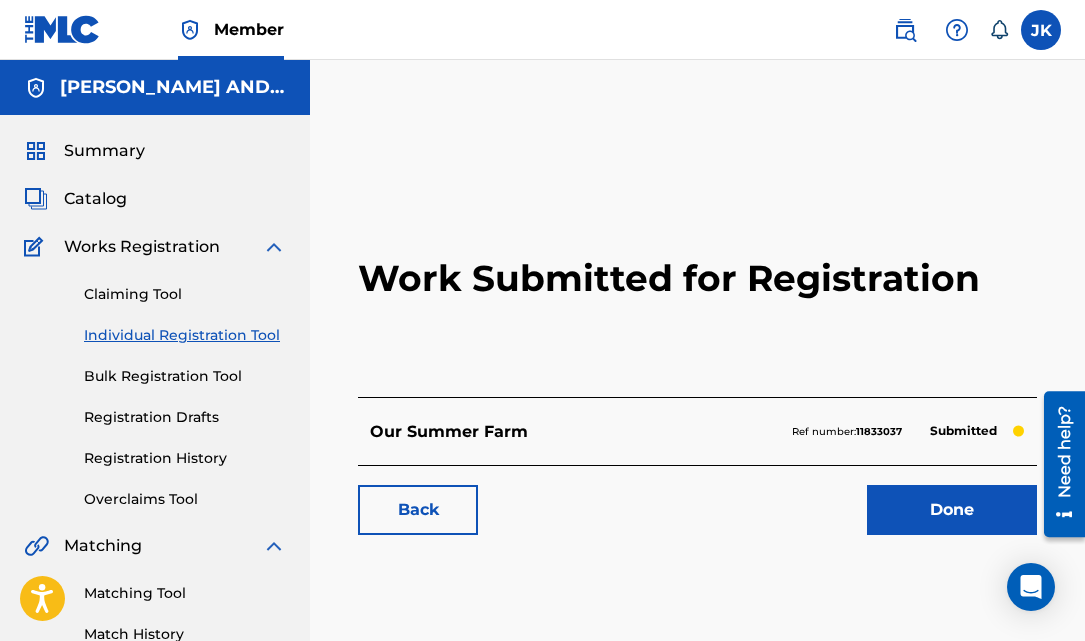 click on "Done" at bounding box center [952, 510] 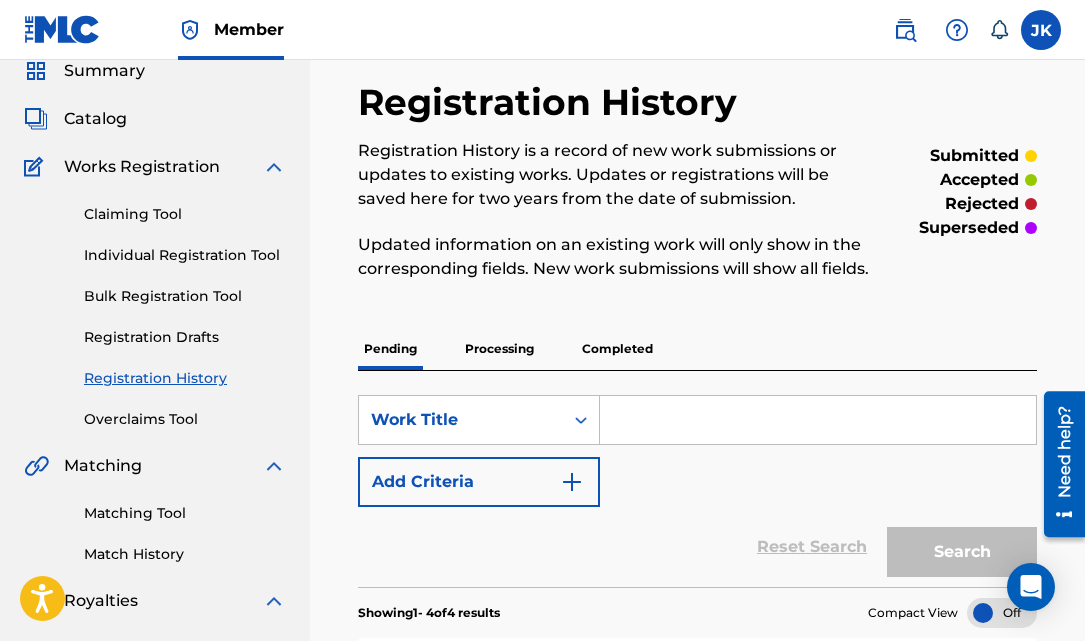 scroll, scrollTop: 49, scrollLeft: 0, axis: vertical 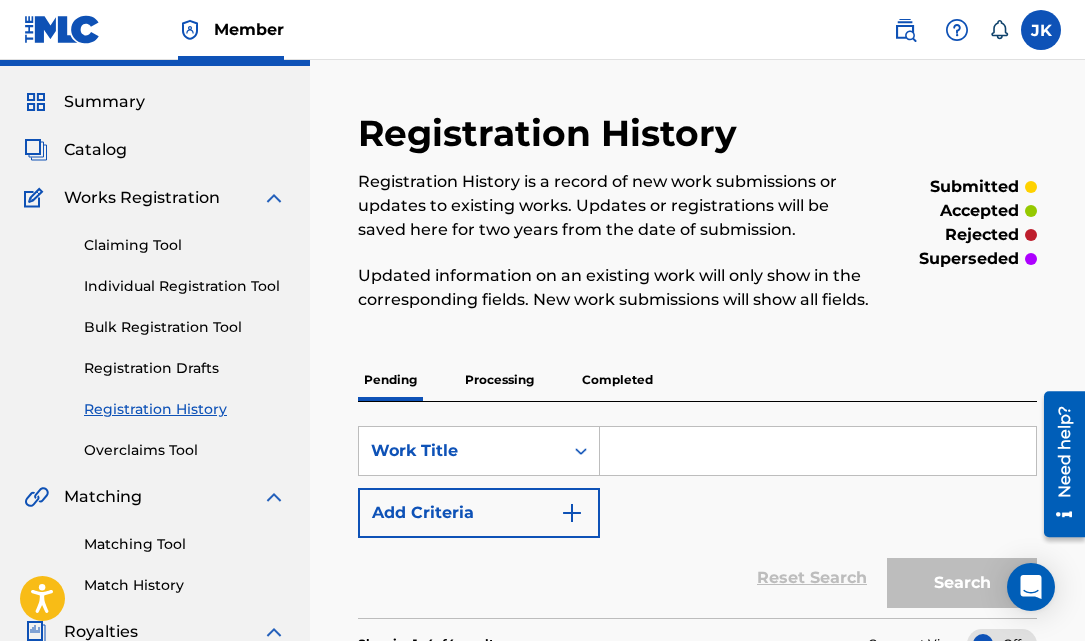 click on "Individual Registration Tool" at bounding box center (185, 286) 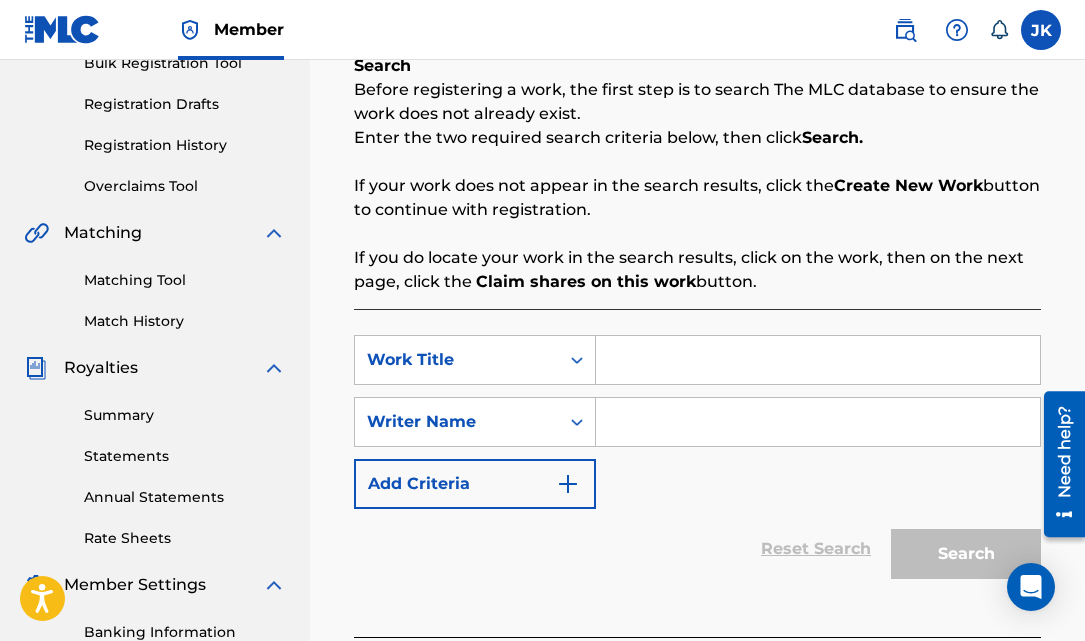 scroll, scrollTop: 329, scrollLeft: 0, axis: vertical 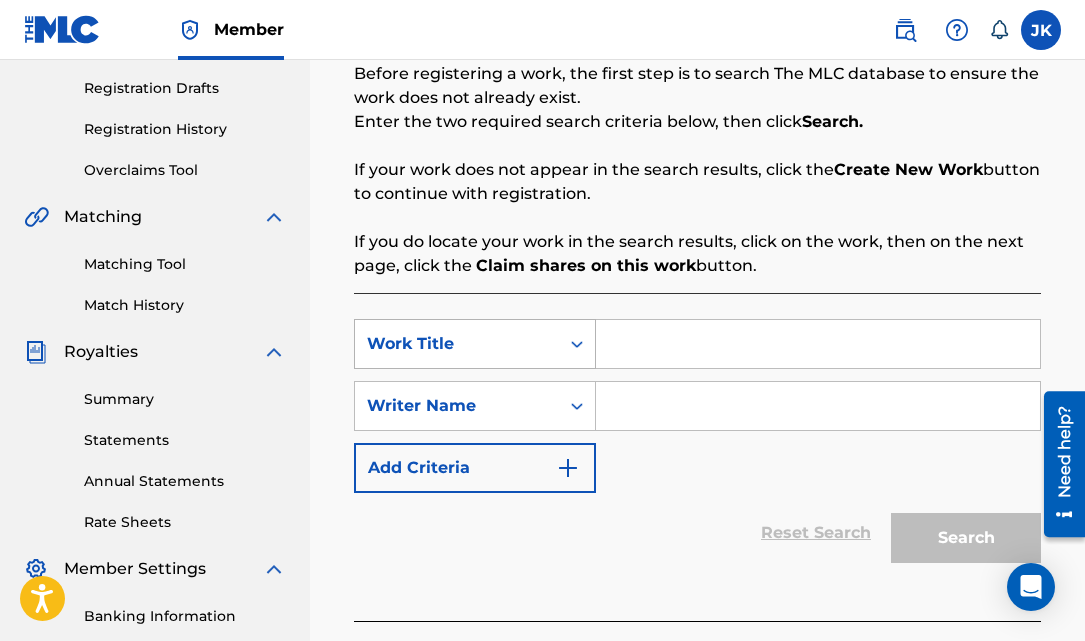 click on "Work Title" at bounding box center [457, 344] 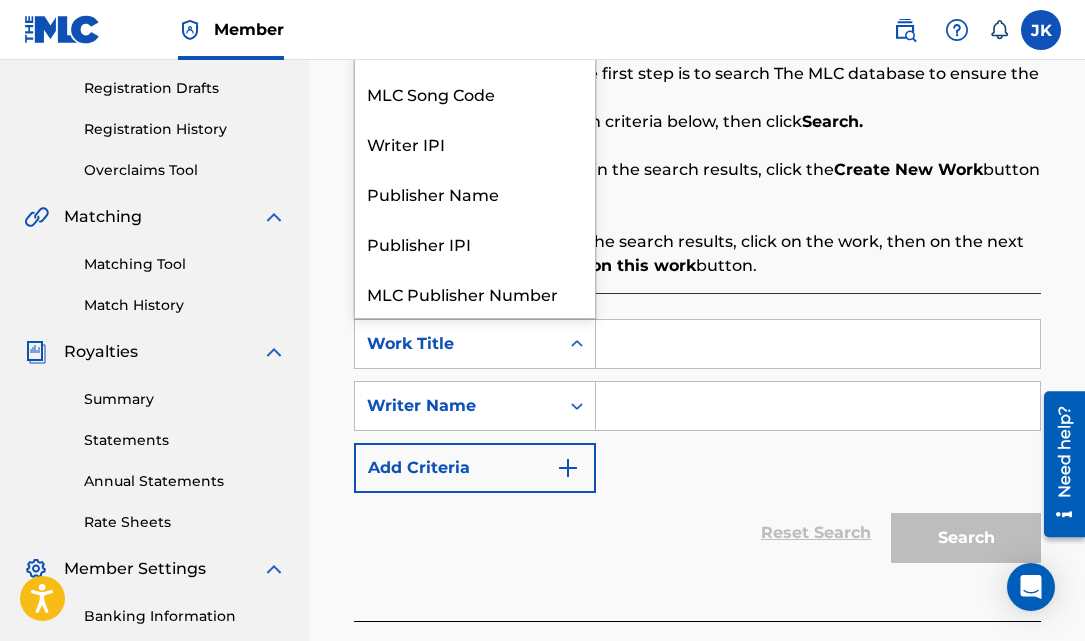 scroll, scrollTop: 50, scrollLeft: 0, axis: vertical 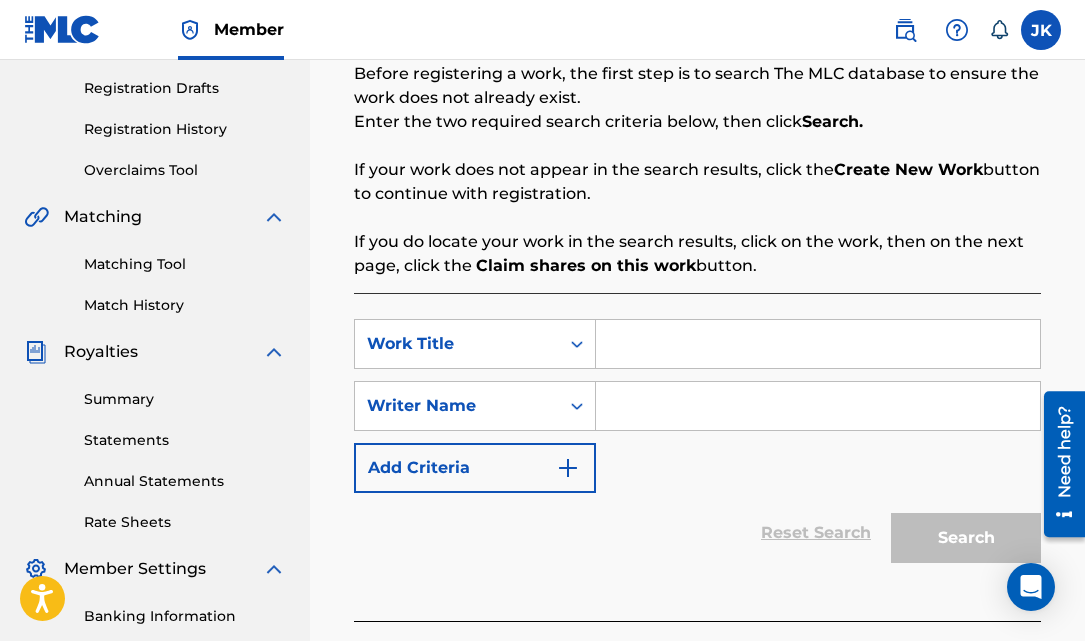 click on "If you do locate your work in the search results, click on the work, then on the next page, click the   Claim shares on this work  button." at bounding box center (697, 254) 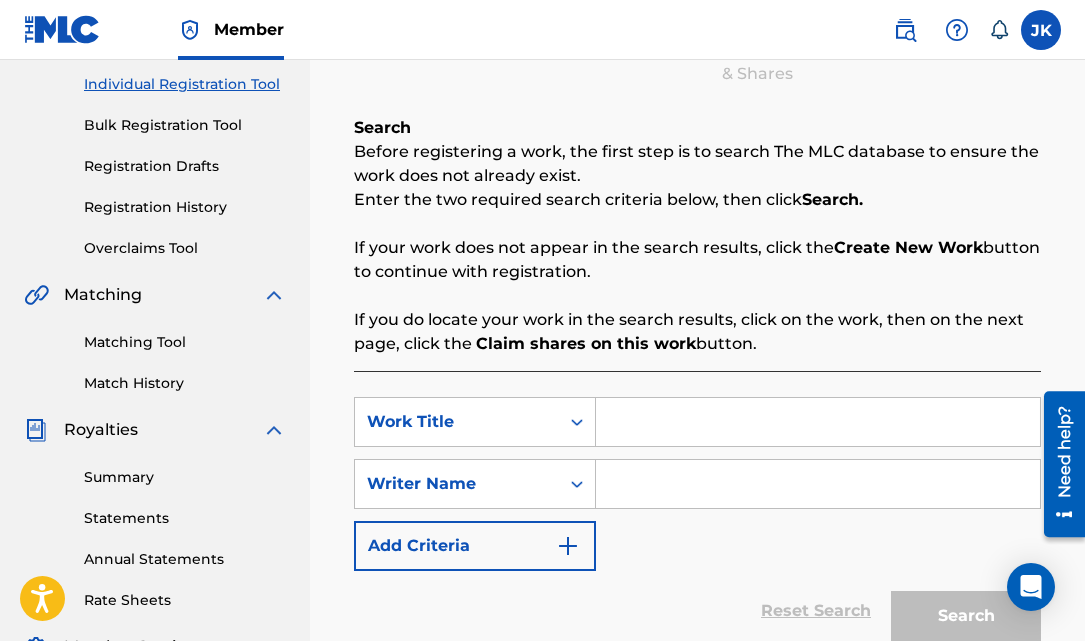 scroll, scrollTop: 282, scrollLeft: 0, axis: vertical 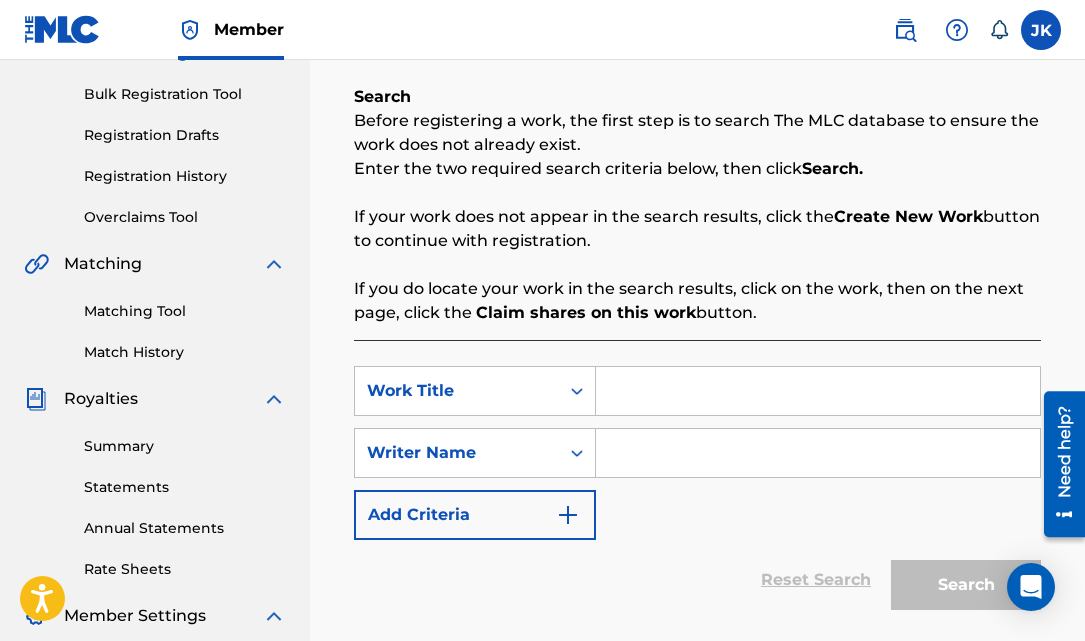 click at bounding box center (818, 391) 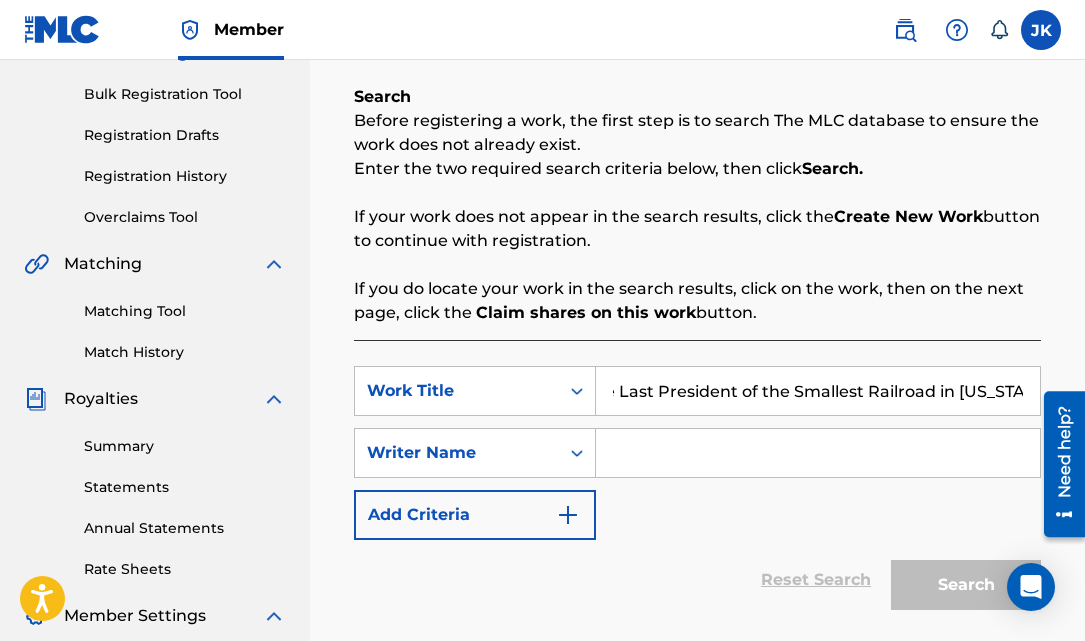 scroll, scrollTop: 0, scrollLeft: 38, axis: horizontal 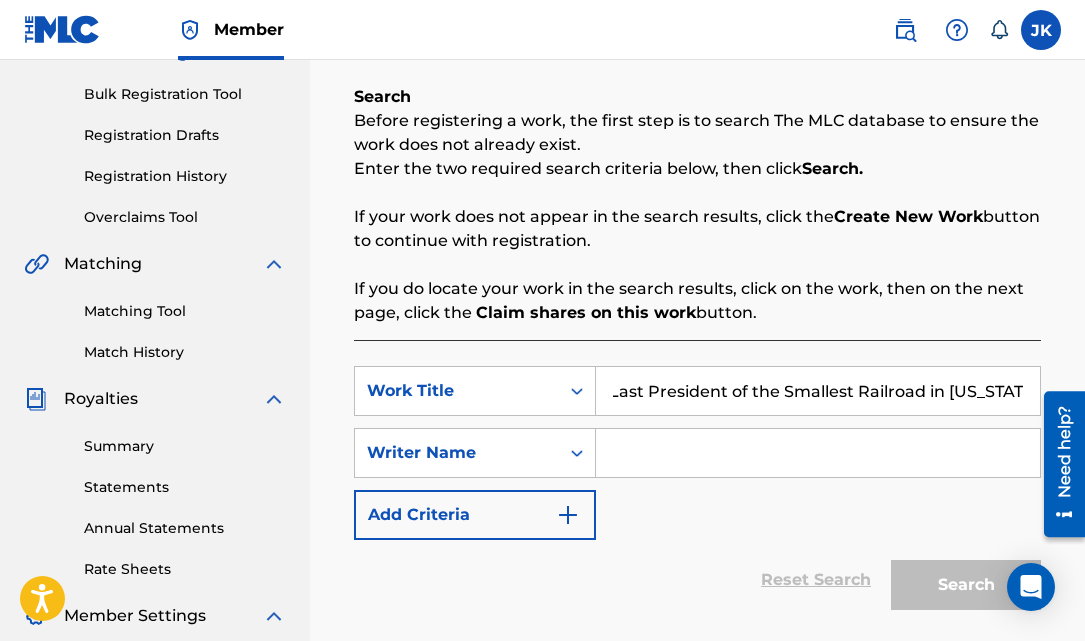 type on "The Last President of the Smallest Railroad in [US_STATE]" 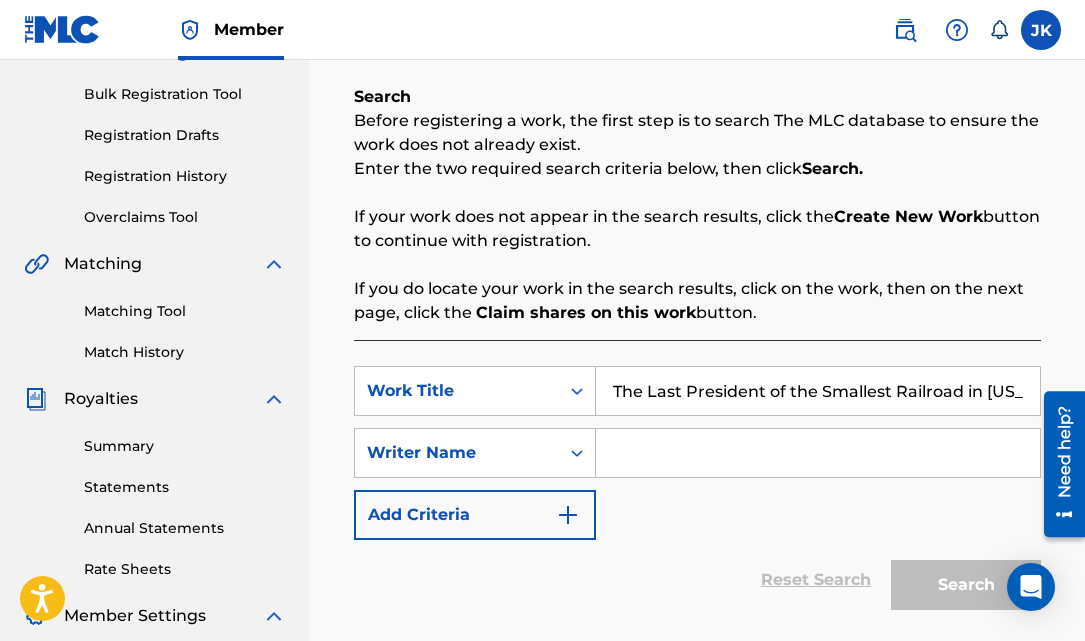 click at bounding box center (818, 453) 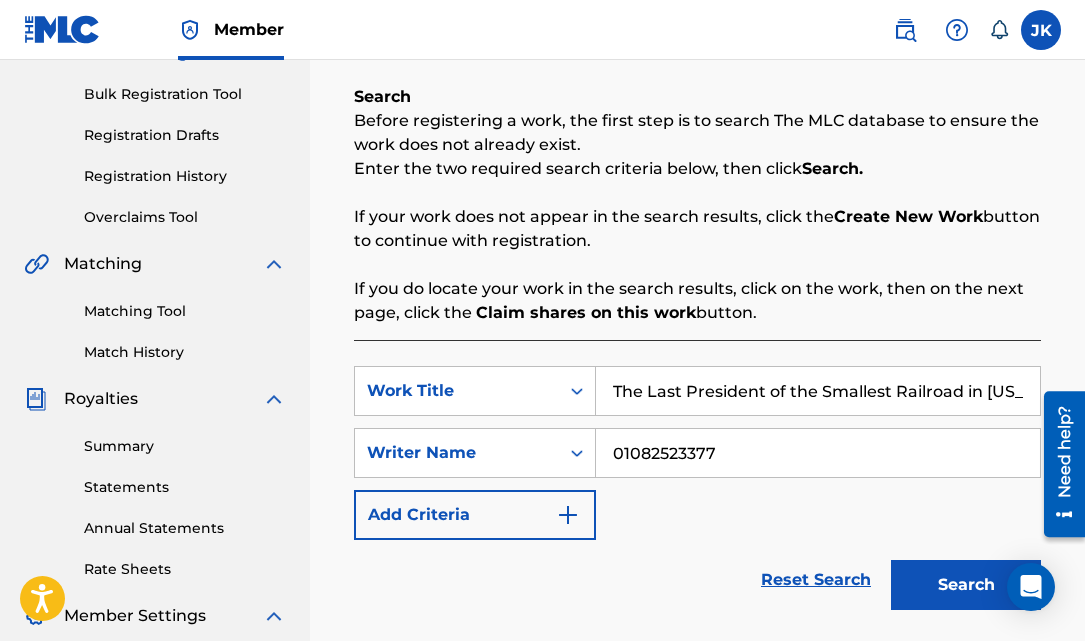 click on "Search" at bounding box center (966, 585) 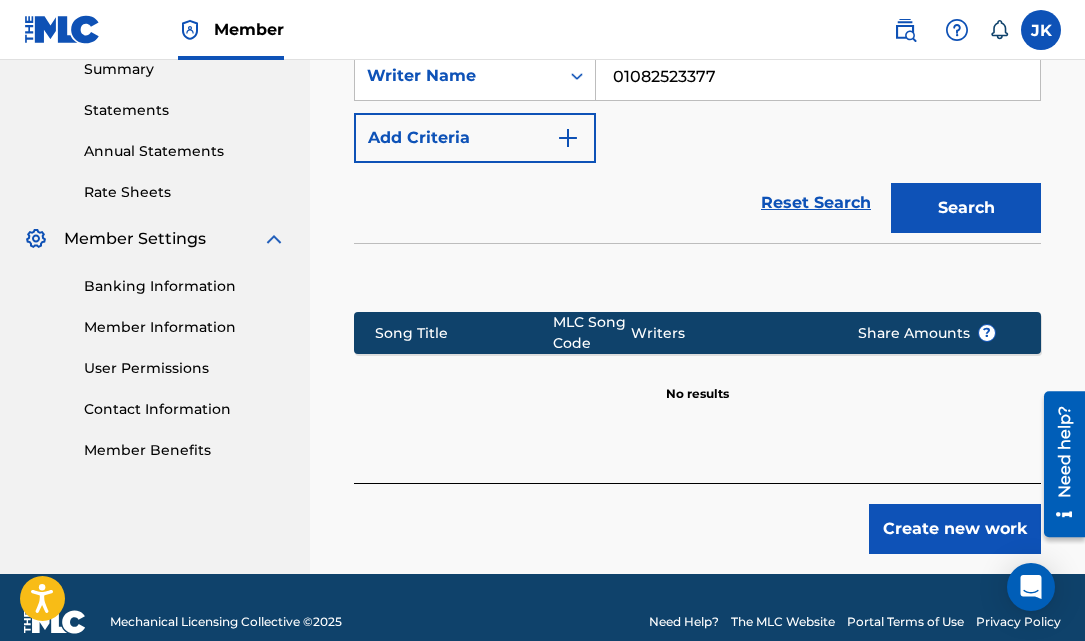 scroll, scrollTop: 688, scrollLeft: 0, axis: vertical 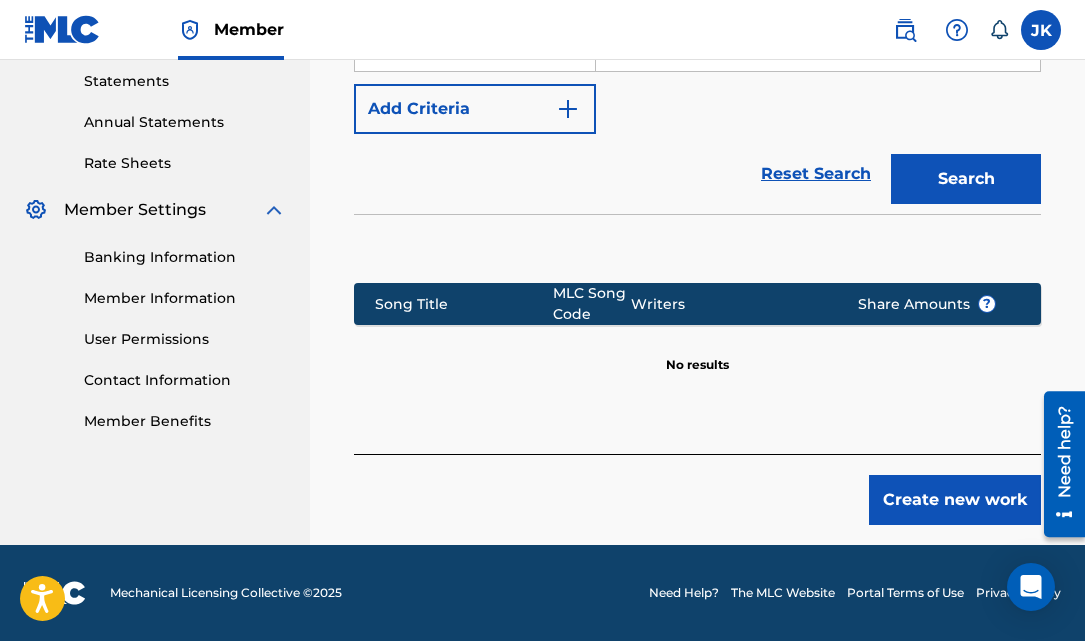 click on "Create new work" at bounding box center (955, 500) 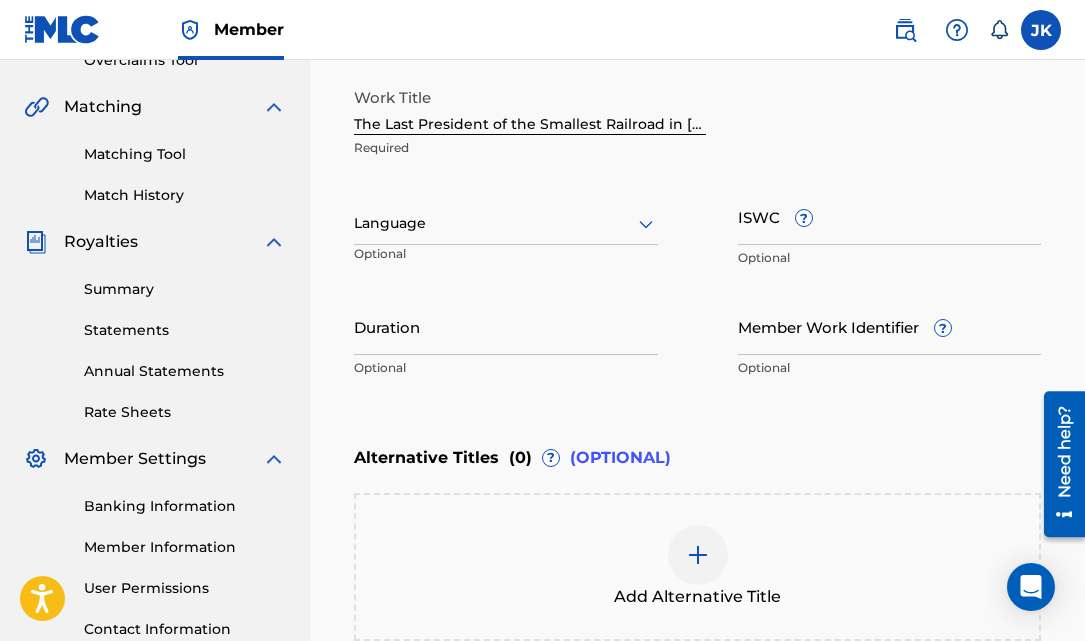 scroll, scrollTop: 425, scrollLeft: 0, axis: vertical 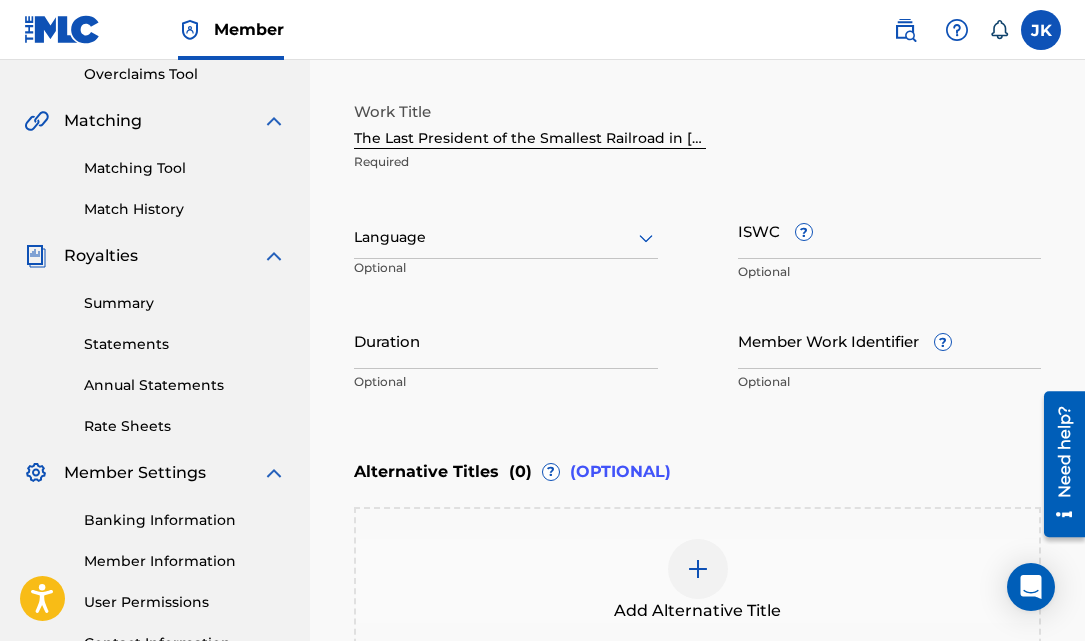 click 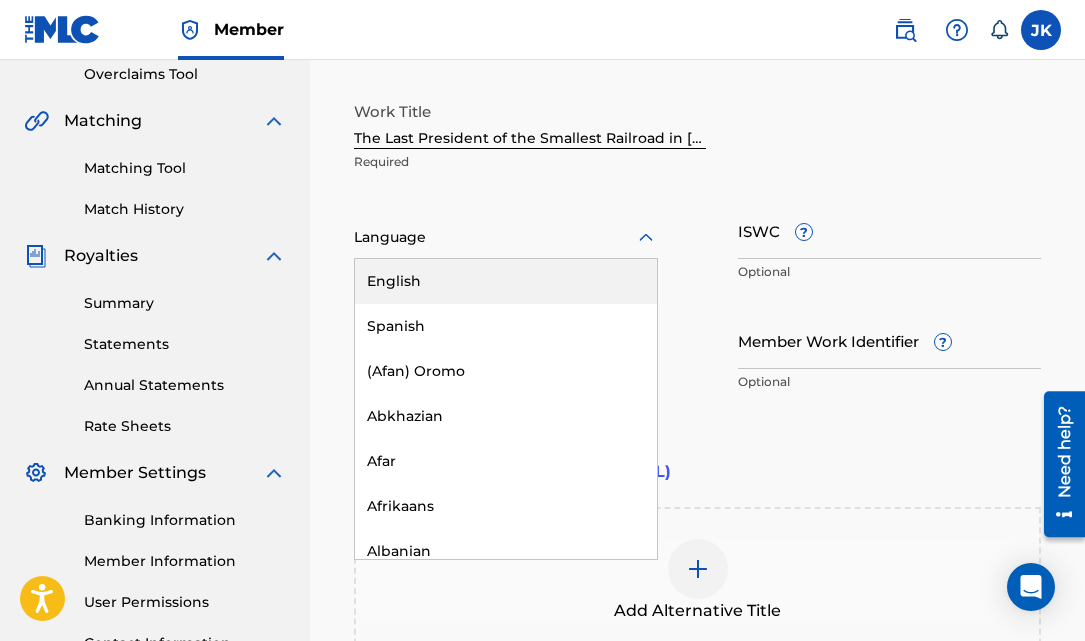 click on "English" at bounding box center [506, 281] 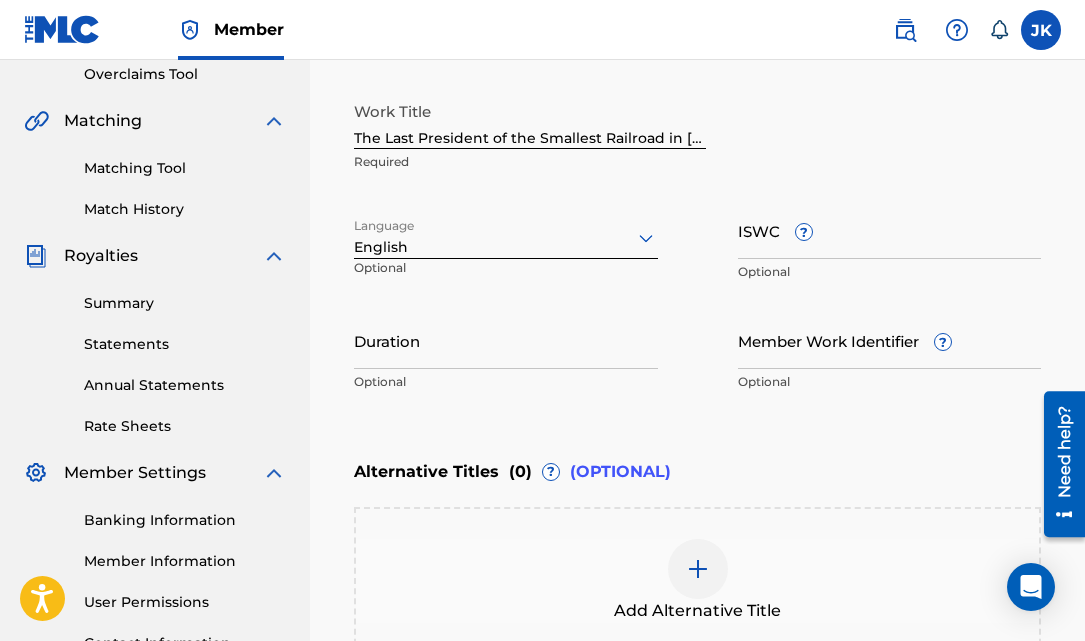 click on "Duration" at bounding box center [506, 340] 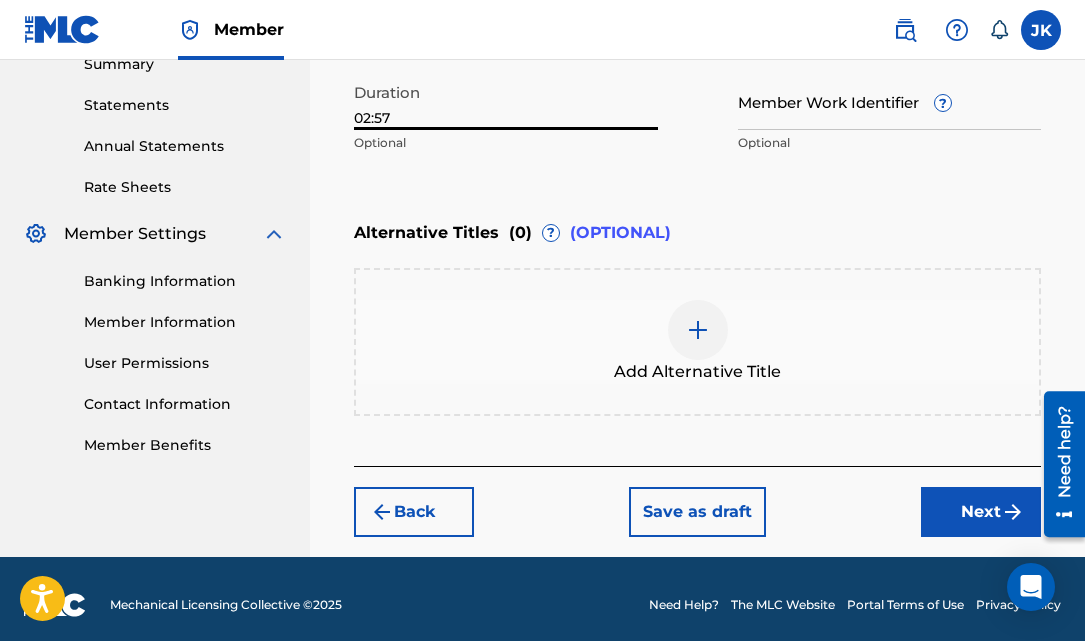 type on "02:57" 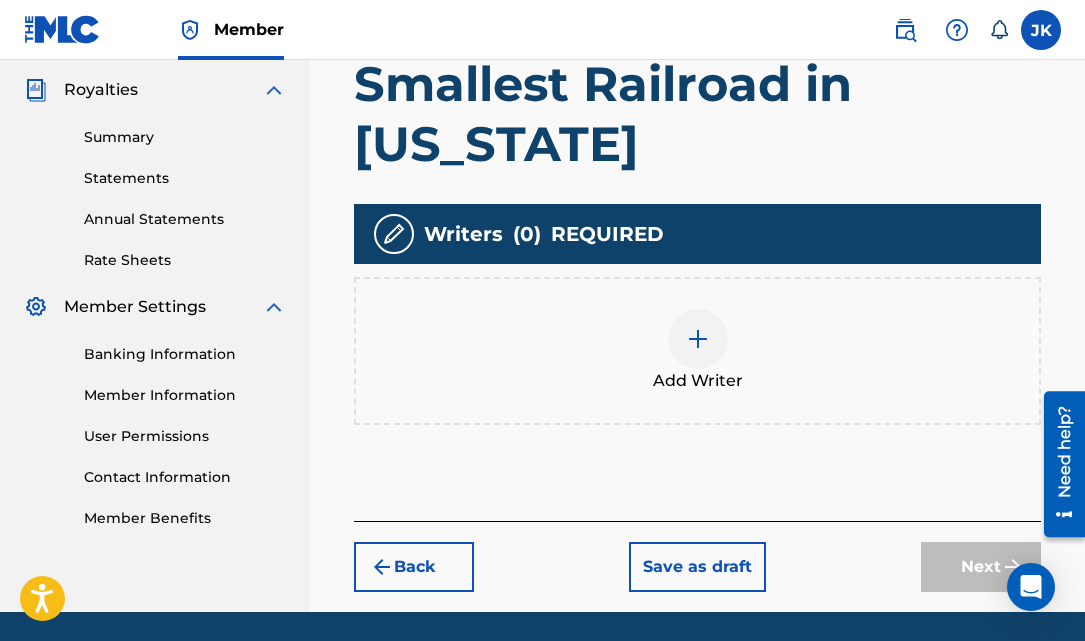 scroll, scrollTop: 592, scrollLeft: 0, axis: vertical 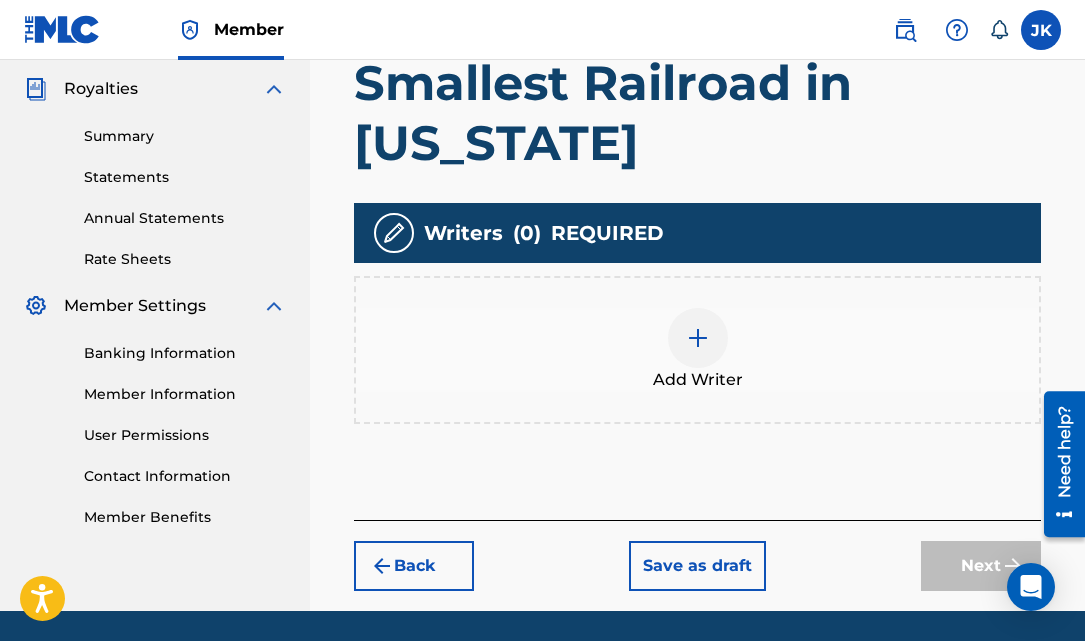 click at bounding box center (698, 338) 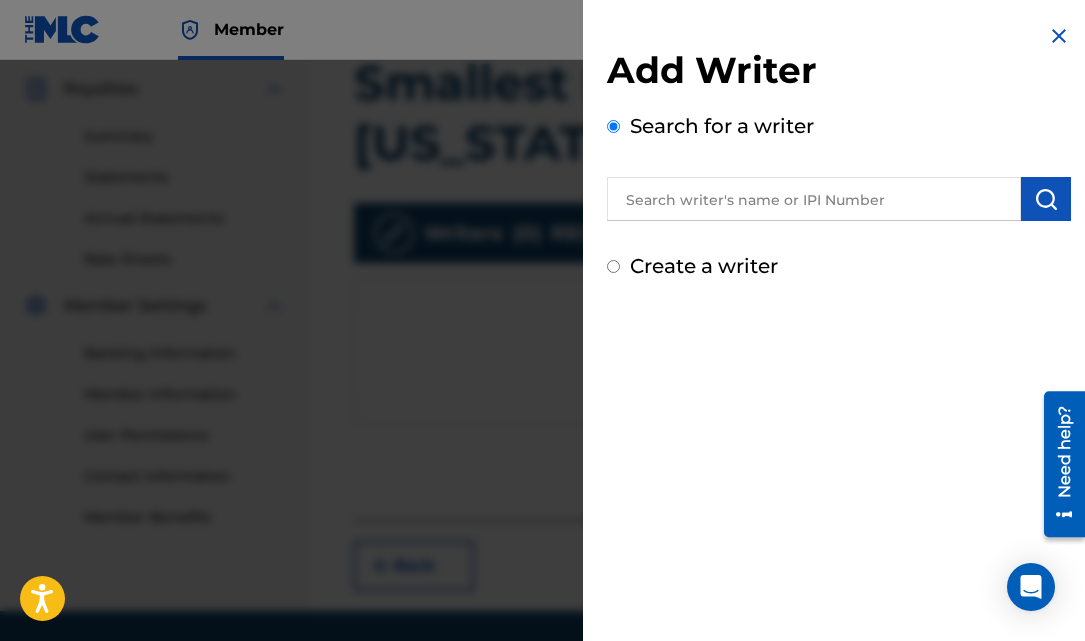 click at bounding box center (814, 199) 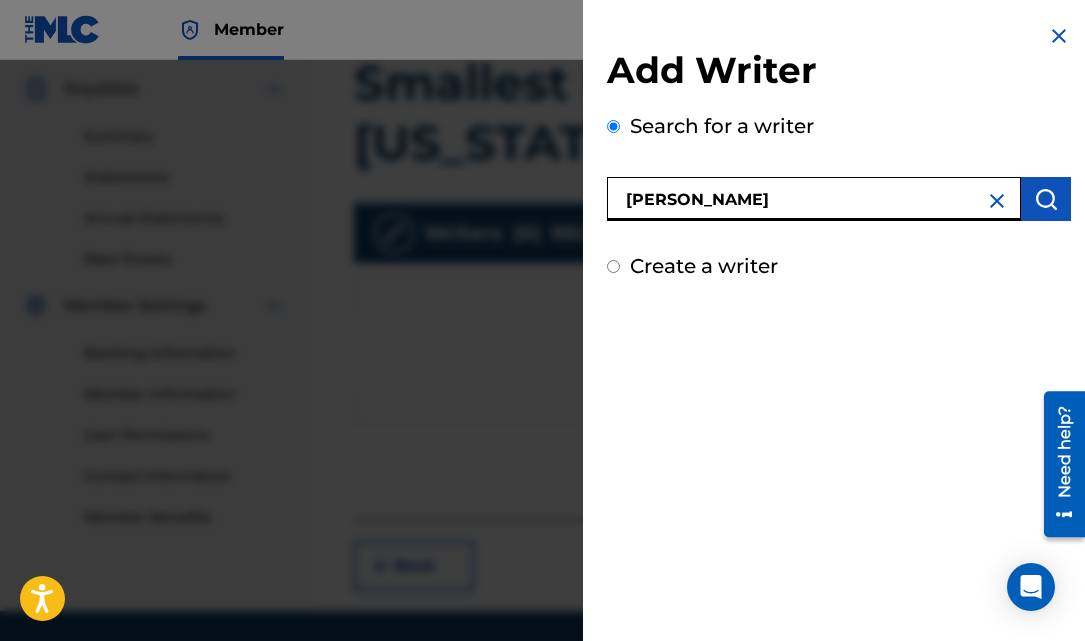type on "[PERSON_NAME]" 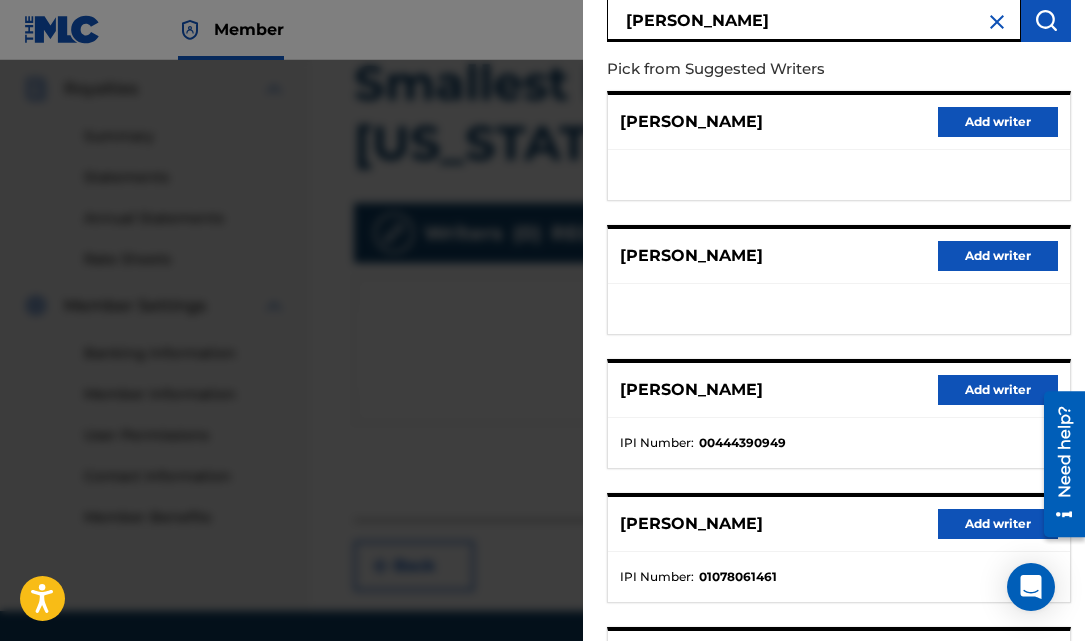 scroll, scrollTop: 184, scrollLeft: 0, axis: vertical 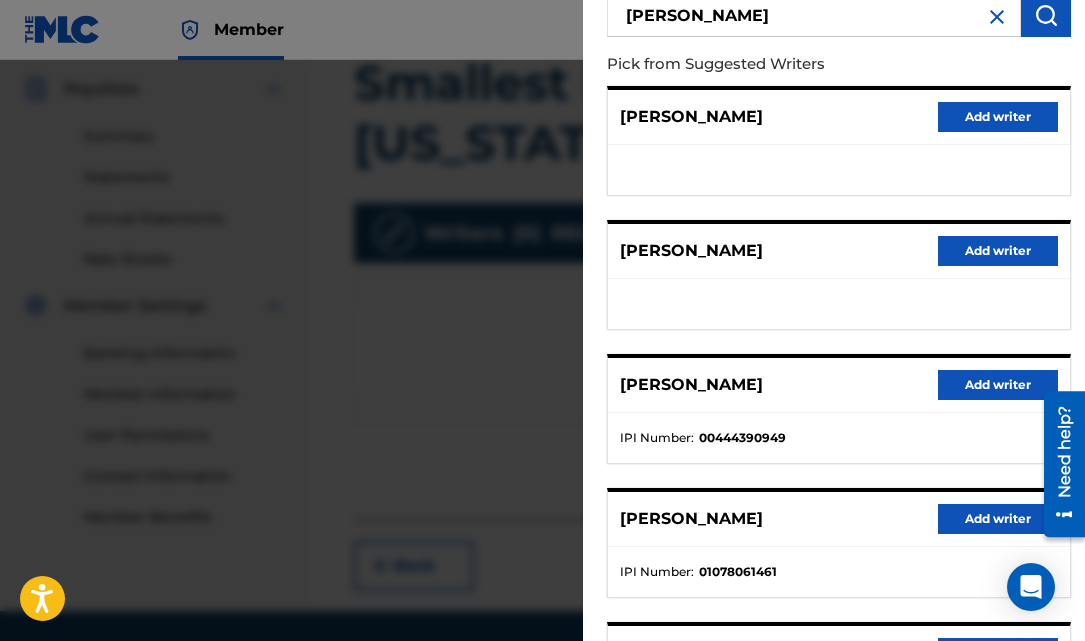click on "Add writer" at bounding box center [998, 519] 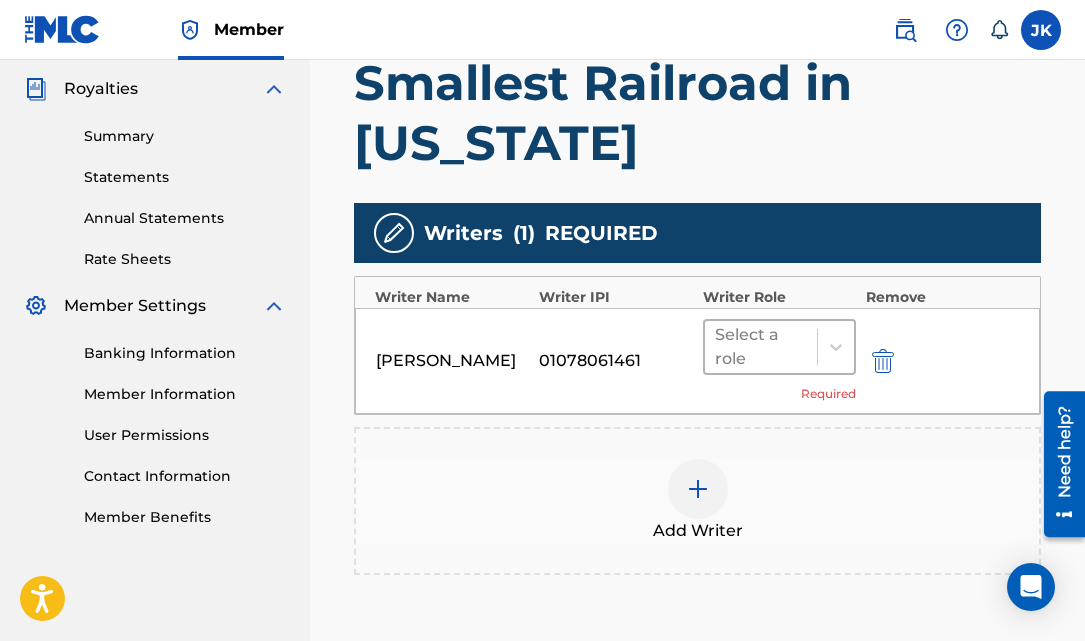 click at bounding box center [761, 347] 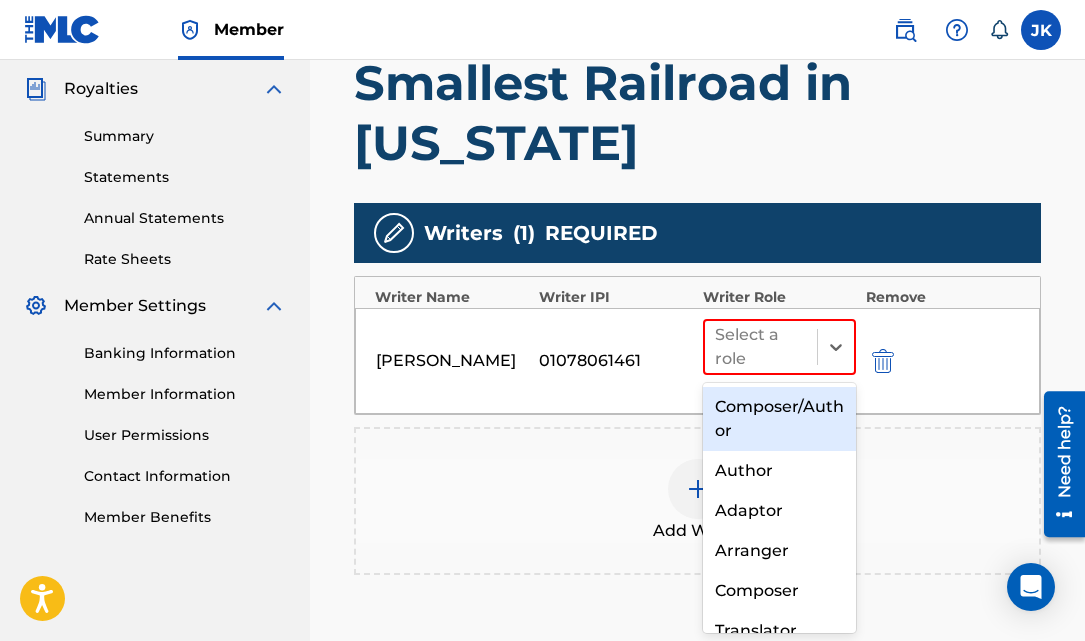 click on "Composer/Author" at bounding box center (779, 419) 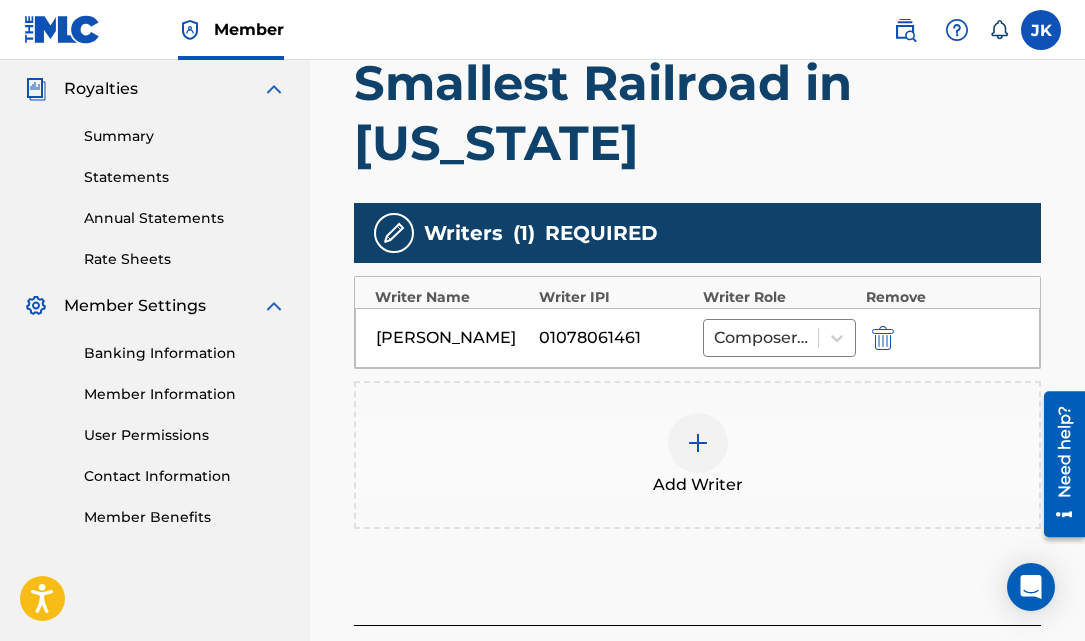 click at bounding box center (698, 443) 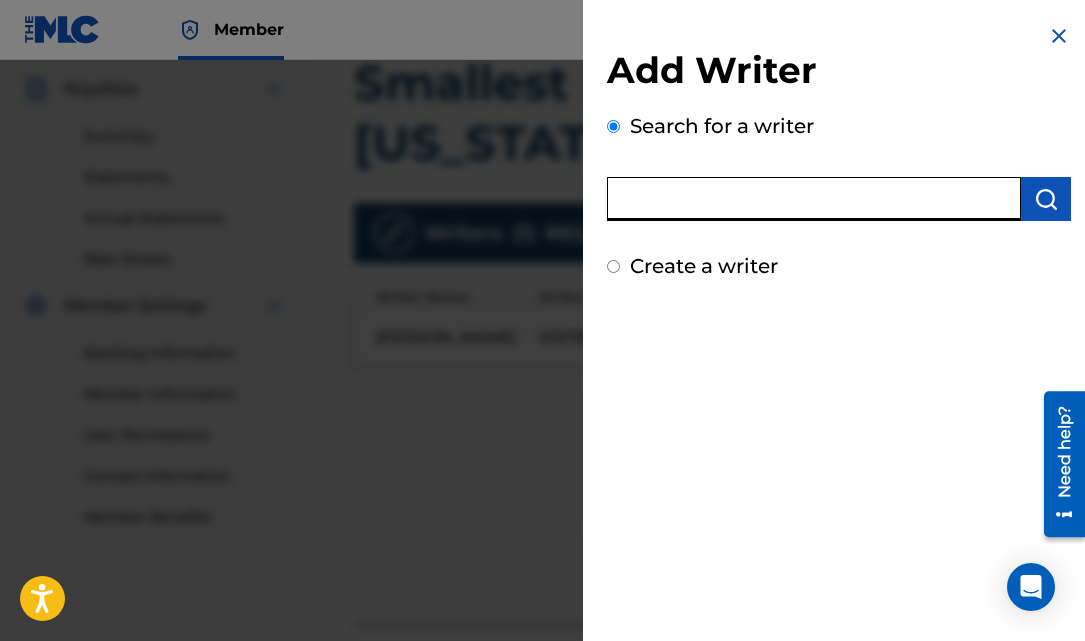 click at bounding box center (814, 199) 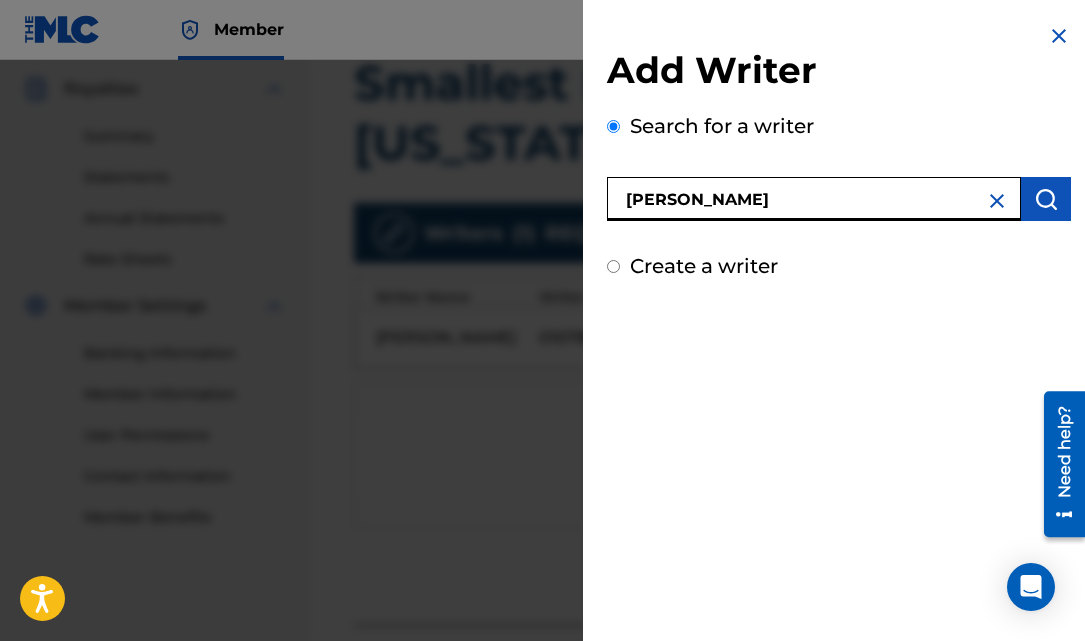 type on "[PERSON_NAME]" 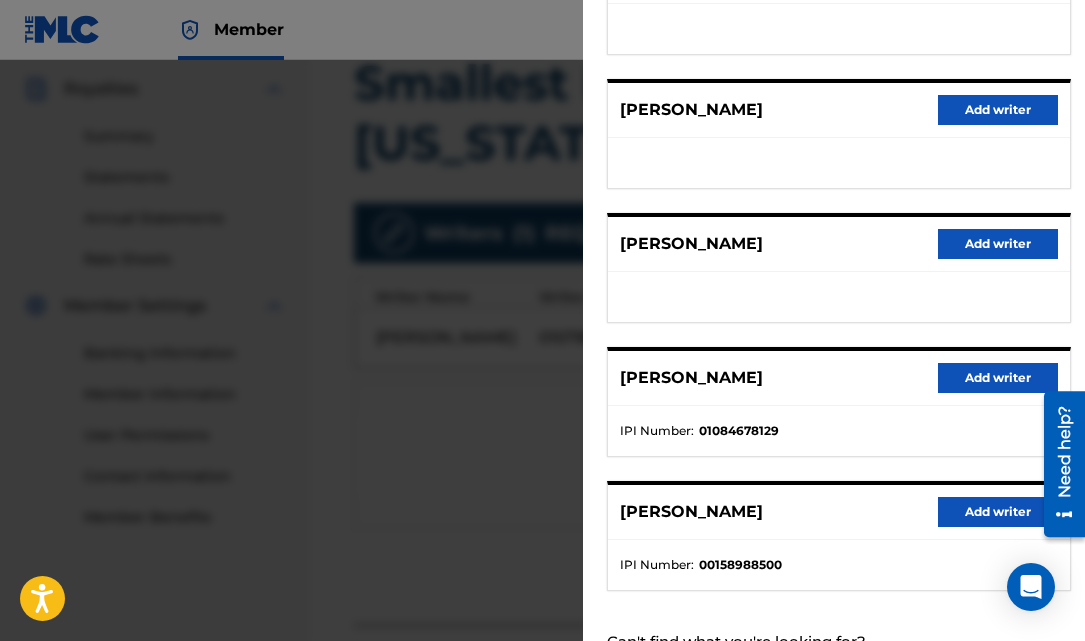 scroll, scrollTop: 401, scrollLeft: 0, axis: vertical 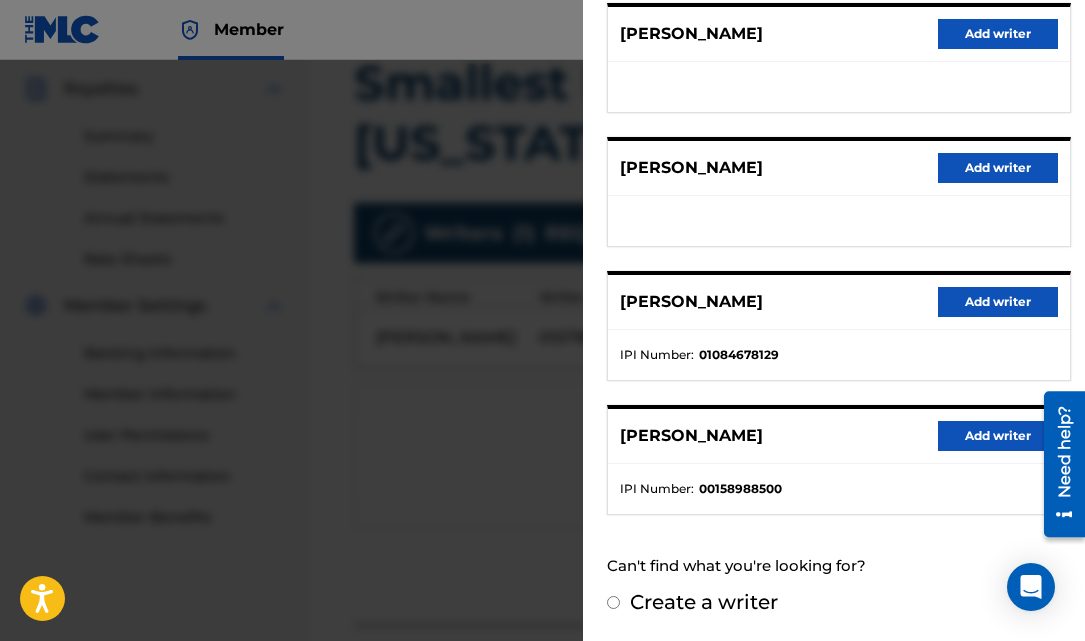 click on "Add writer" at bounding box center (998, 302) 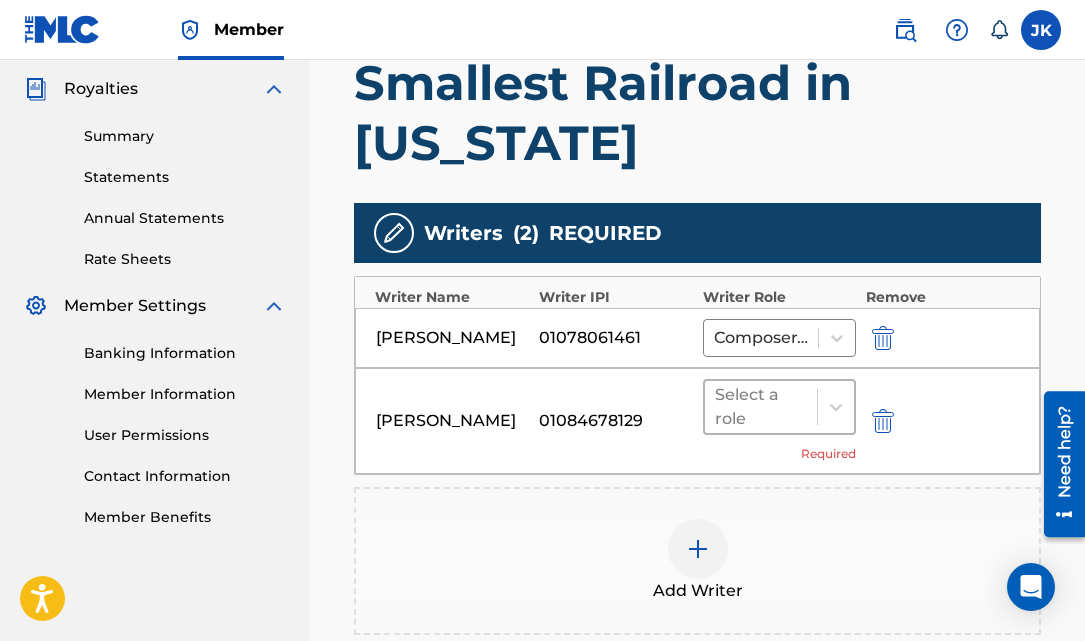 click at bounding box center [761, 407] 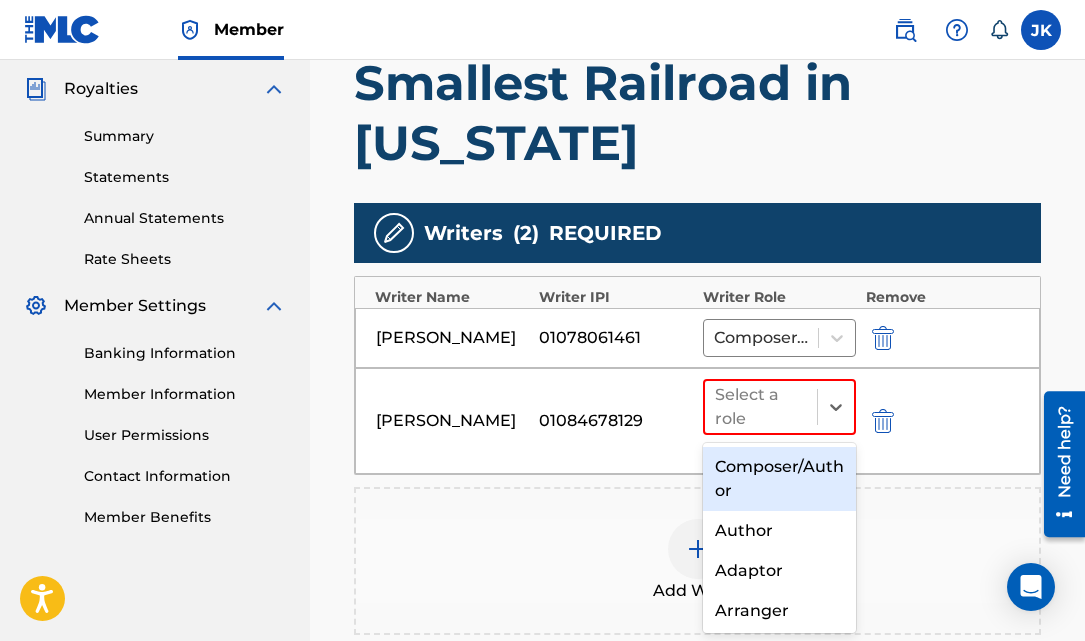 click on "Composer/Author" at bounding box center (779, 479) 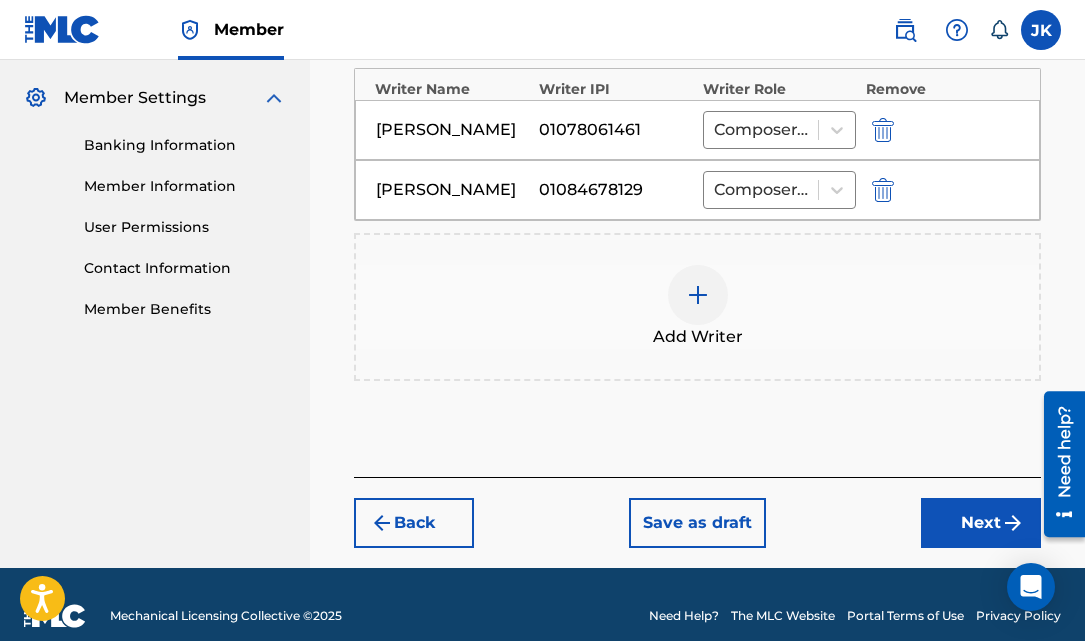 click on "Next" at bounding box center (981, 523) 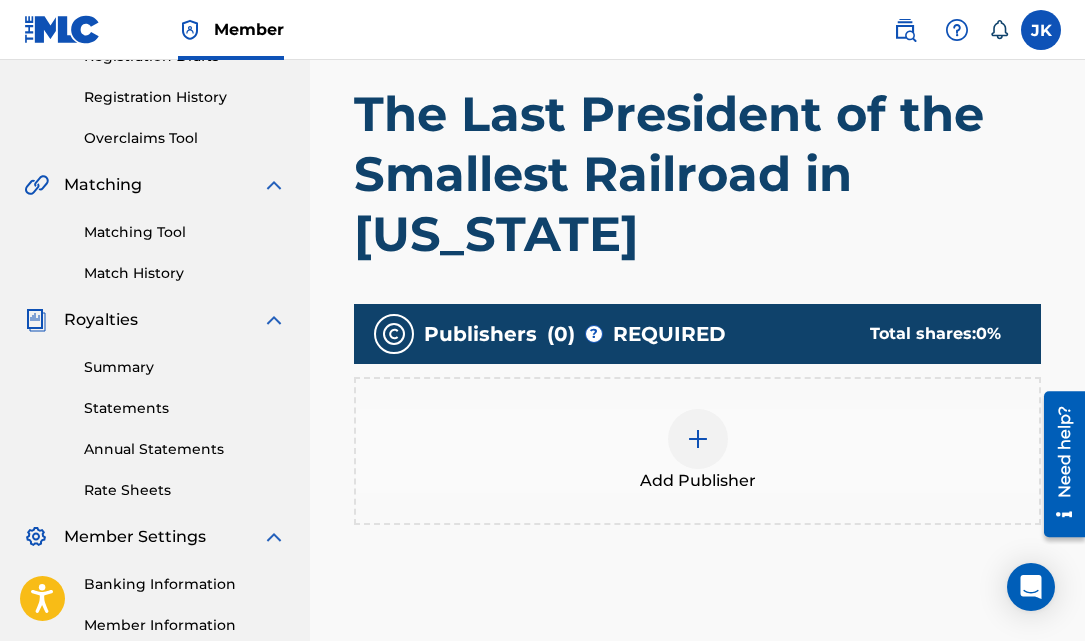 scroll, scrollTop: 366, scrollLeft: 0, axis: vertical 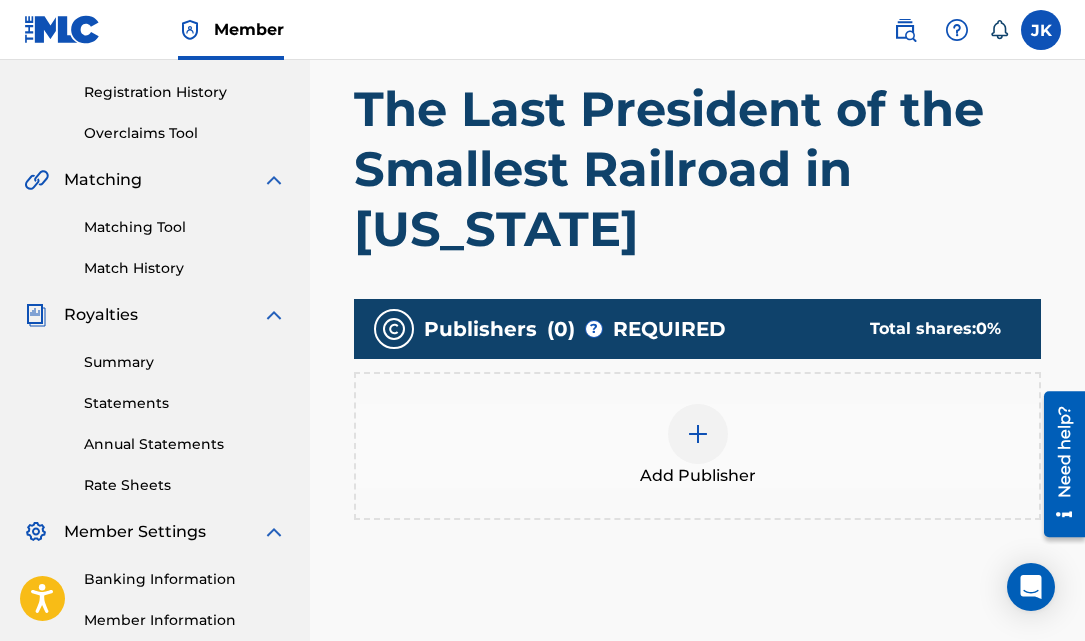 click at bounding box center [698, 434] 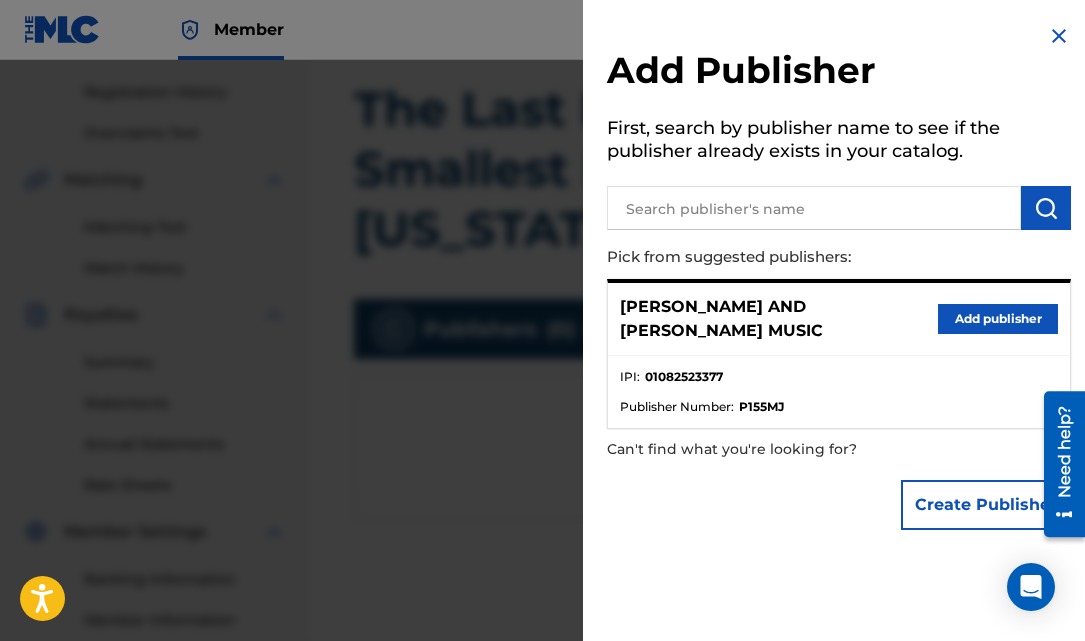 click on "Add publisher" at bounding box center [998, 319] 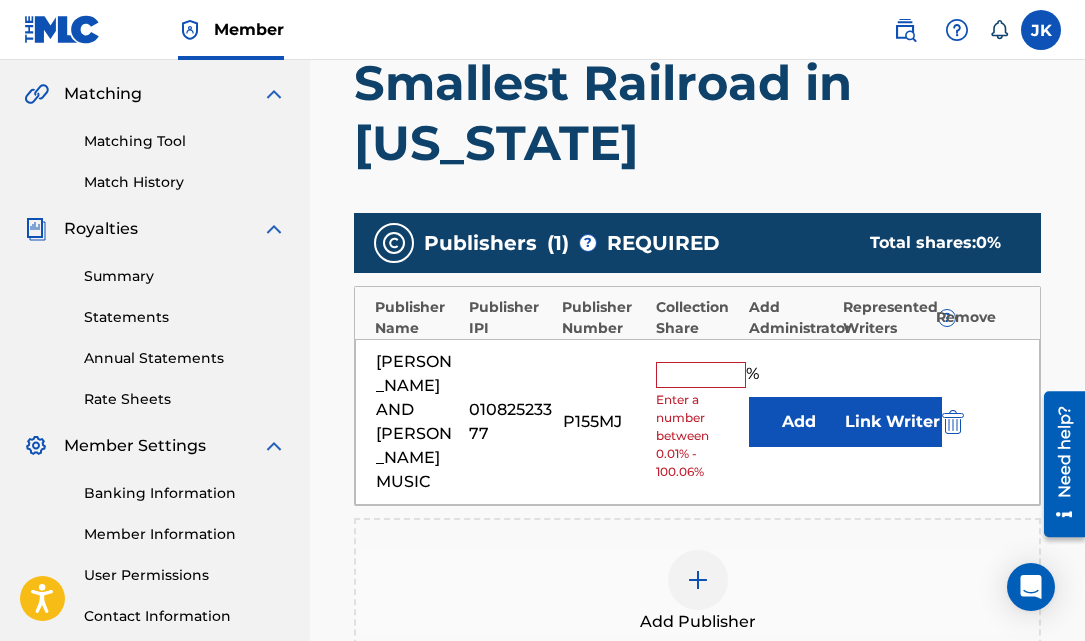 scroll, scrollTop: 456, scrollLeft: 0, axis: vertical 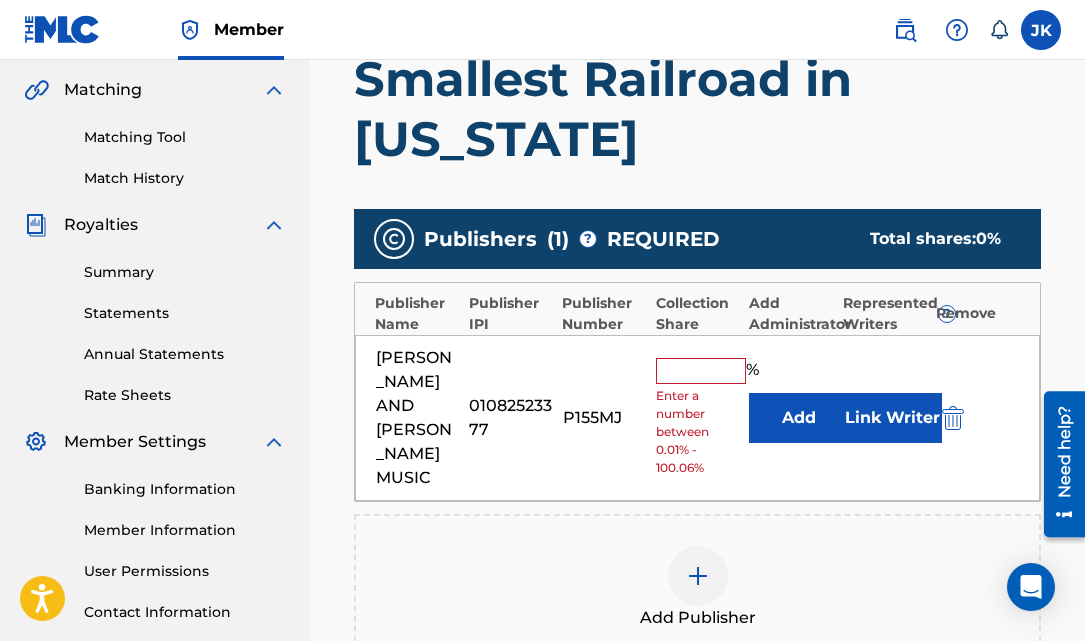 click at bounding box center [701, 371] 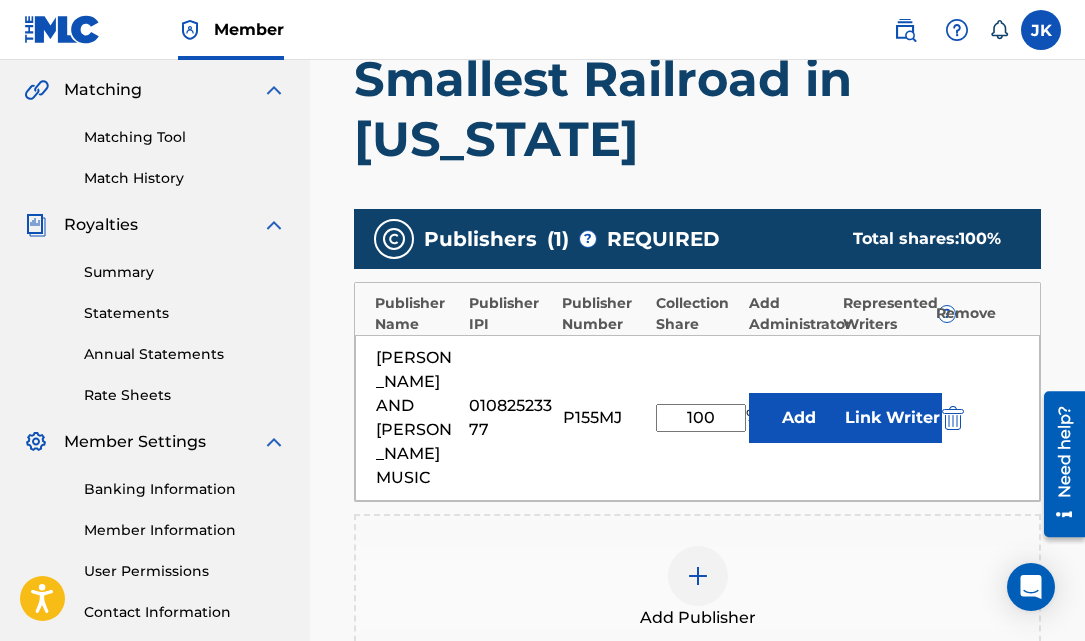type on "100" 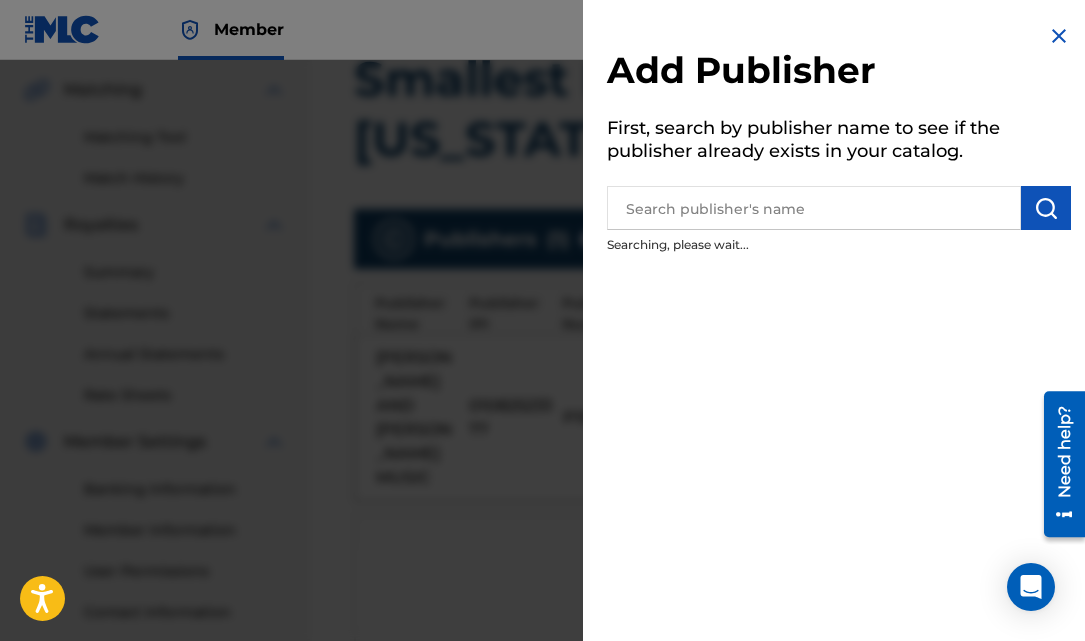 scroll, scrollTop: 559, scrollLeft: 0, axis: vertical 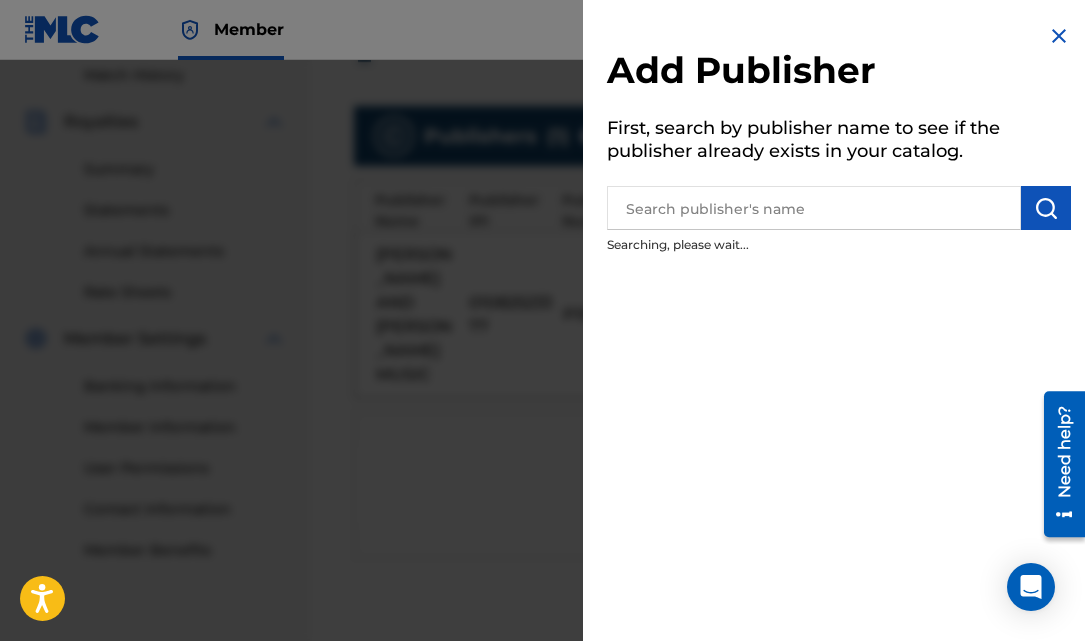 click at bounding box center [1059, 36] 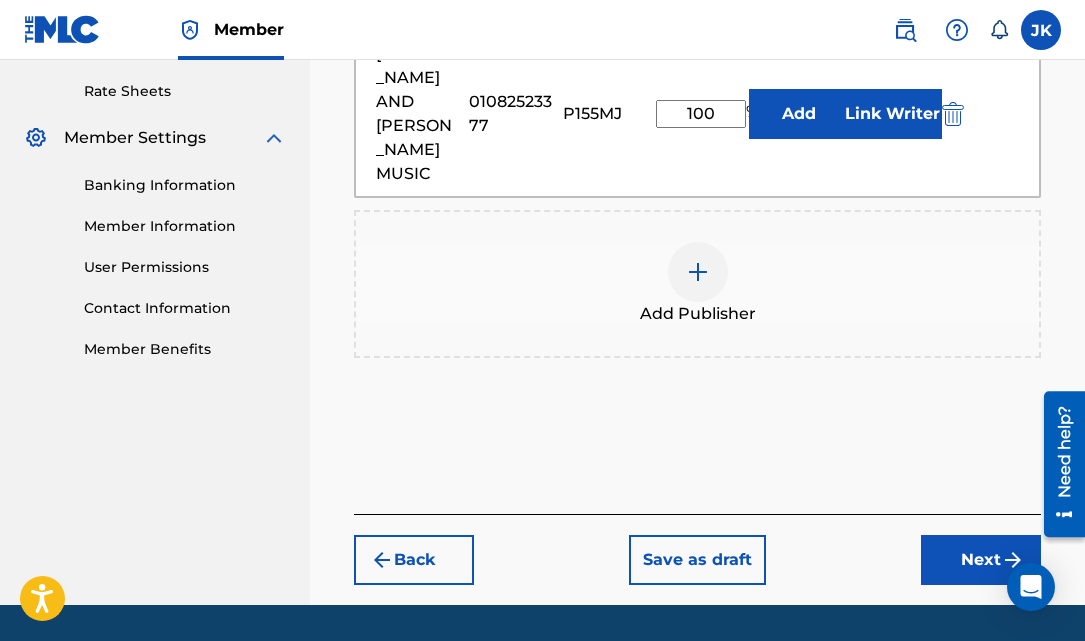 click on "Next" at bounding box center (981, 560) 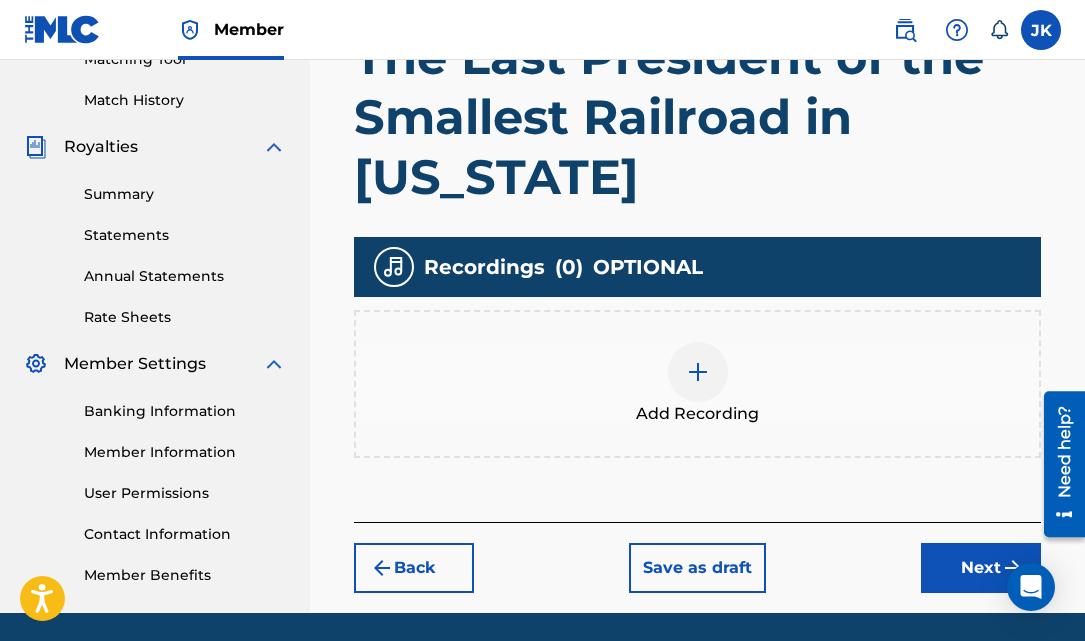 scroll, scrollTop: 552, scrollLeft: 0, axis: vertical 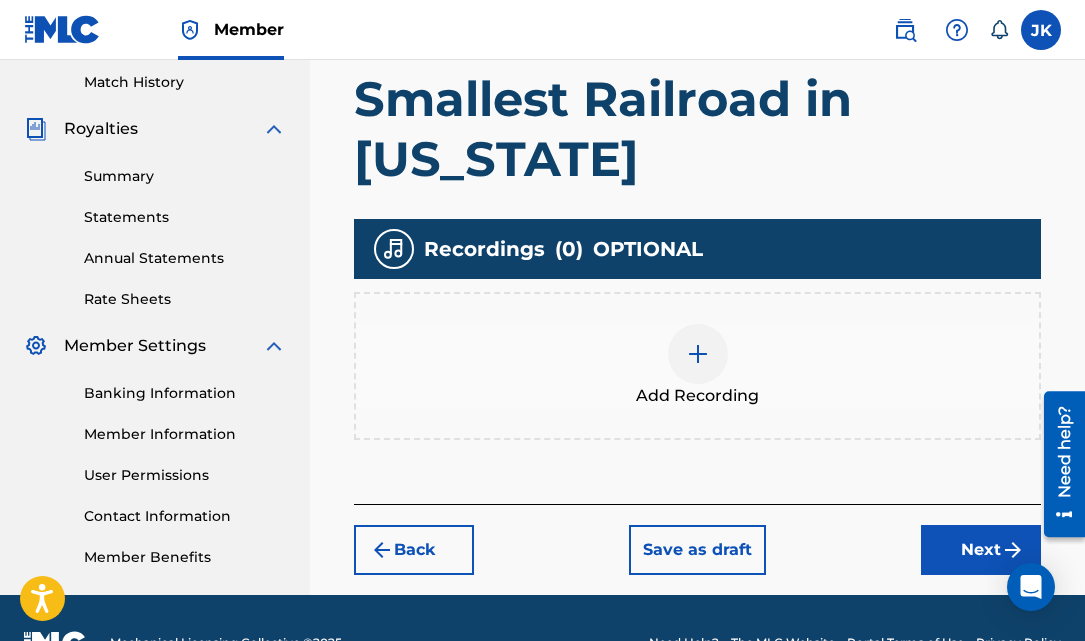 click at bounding box center (698, 354) 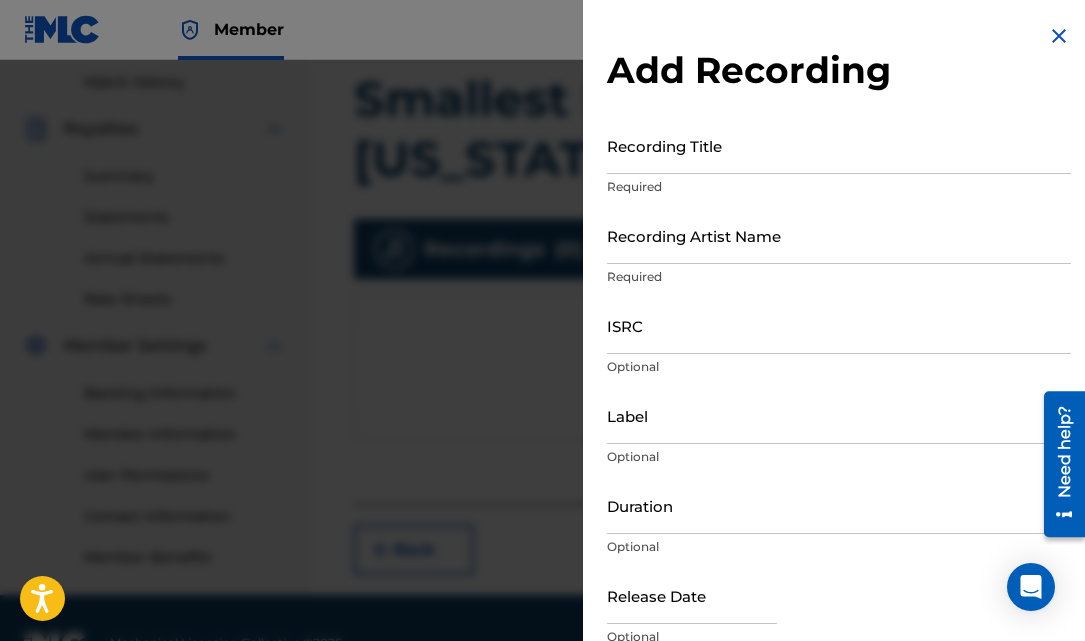 click on "Recording Title" at bounding box center (839, 145) 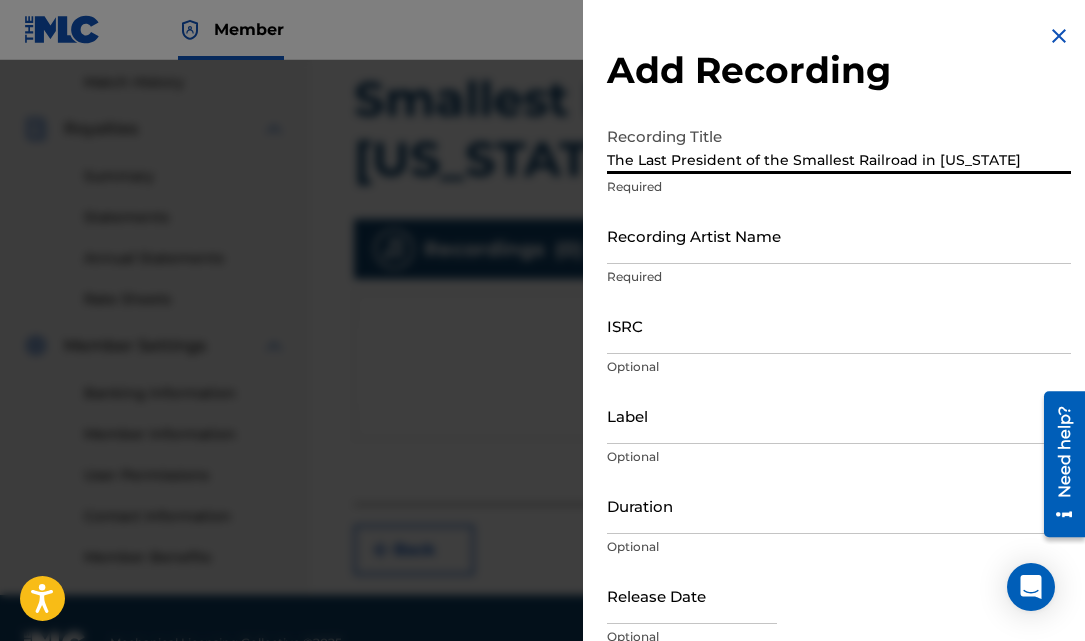 type on "The Last President of the Smallest Railroad in [US_STATE]" 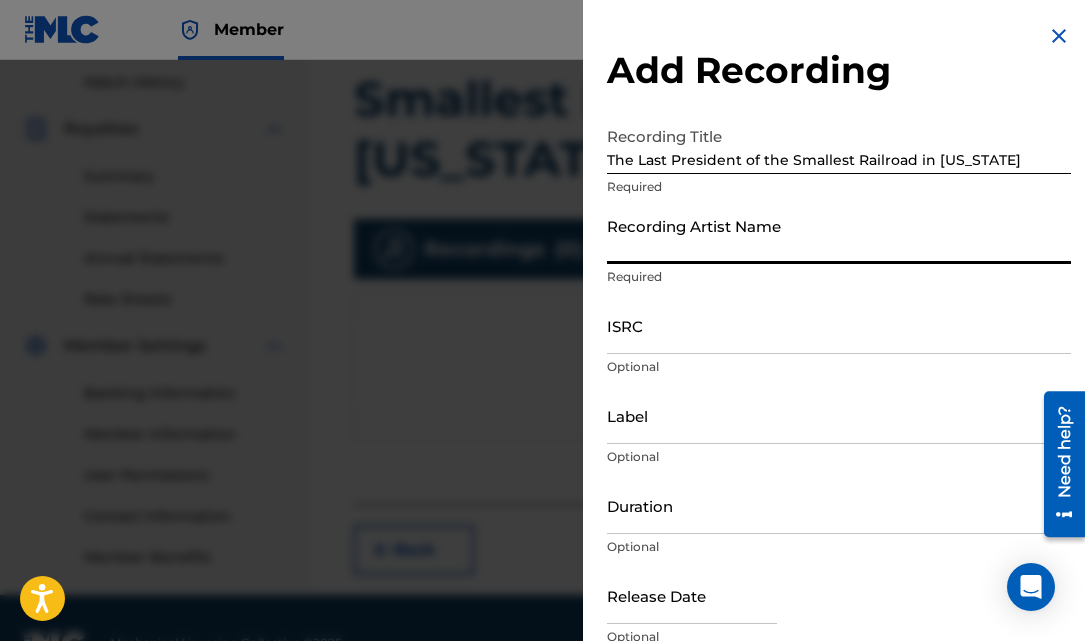 type on "[PERSON_NAME] & [PERSON_NAME]" 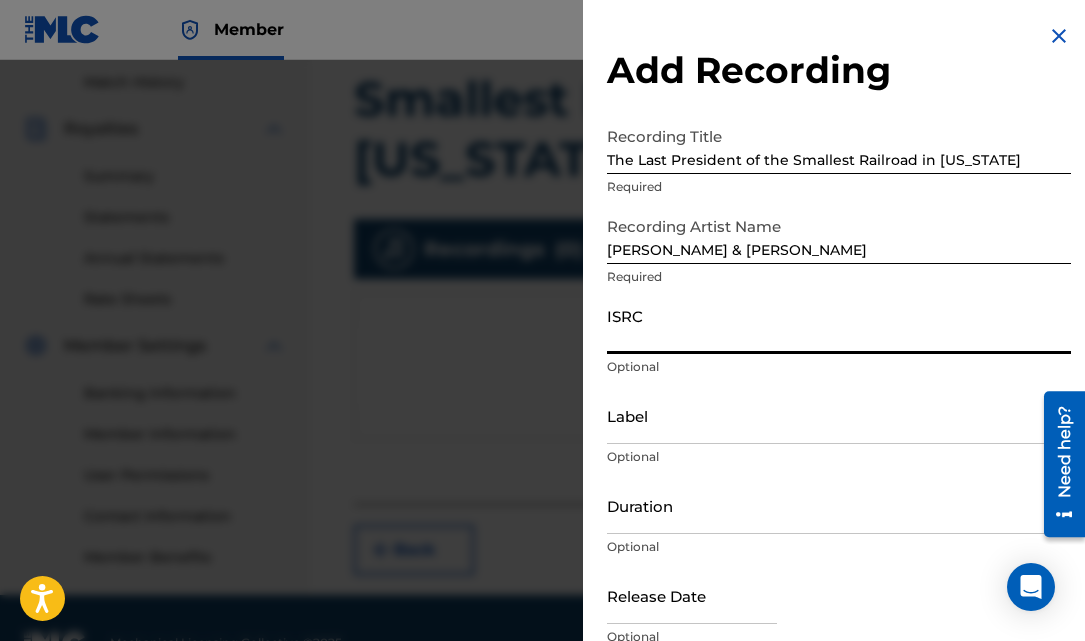 click on "ISRC" at bounding box center (839, 325) 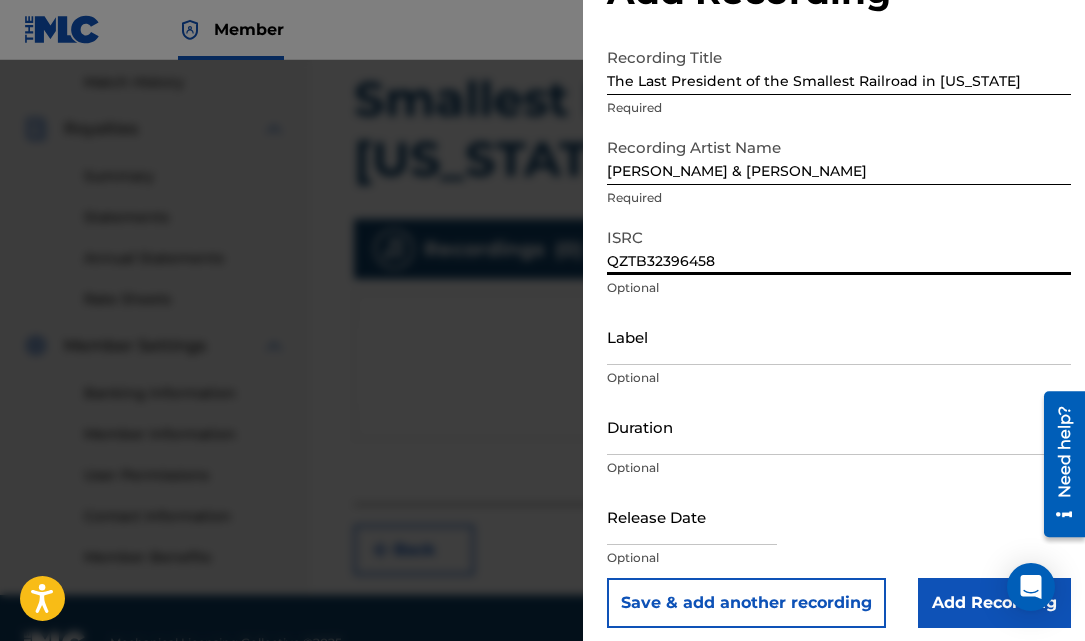 scroll, scrollTop: 90, scrollLeft: 0, axis: vertical 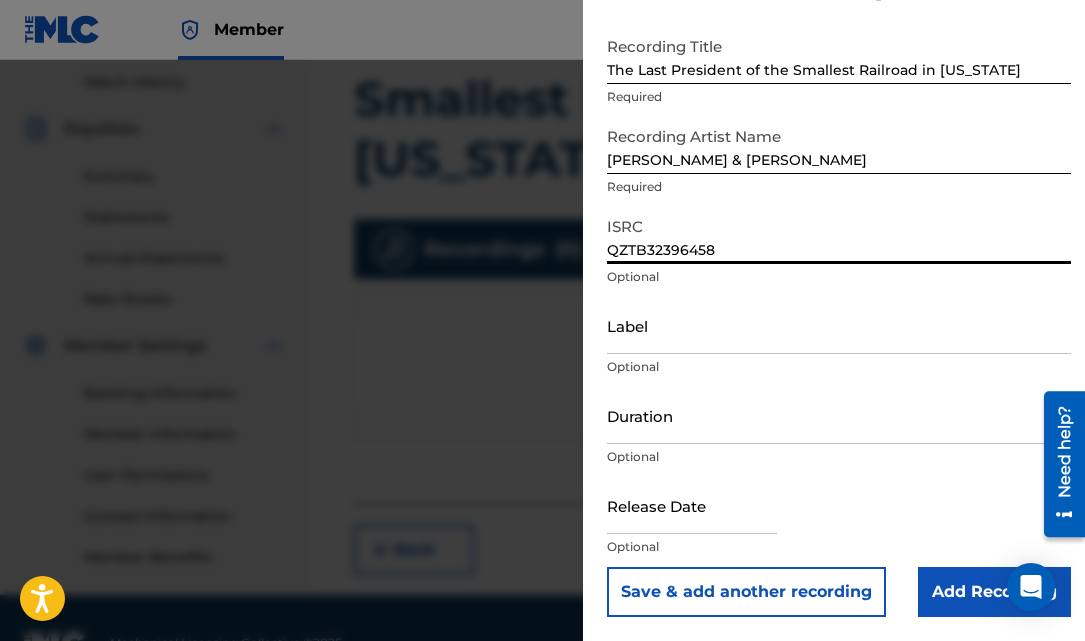 type on "QZTB32396458" 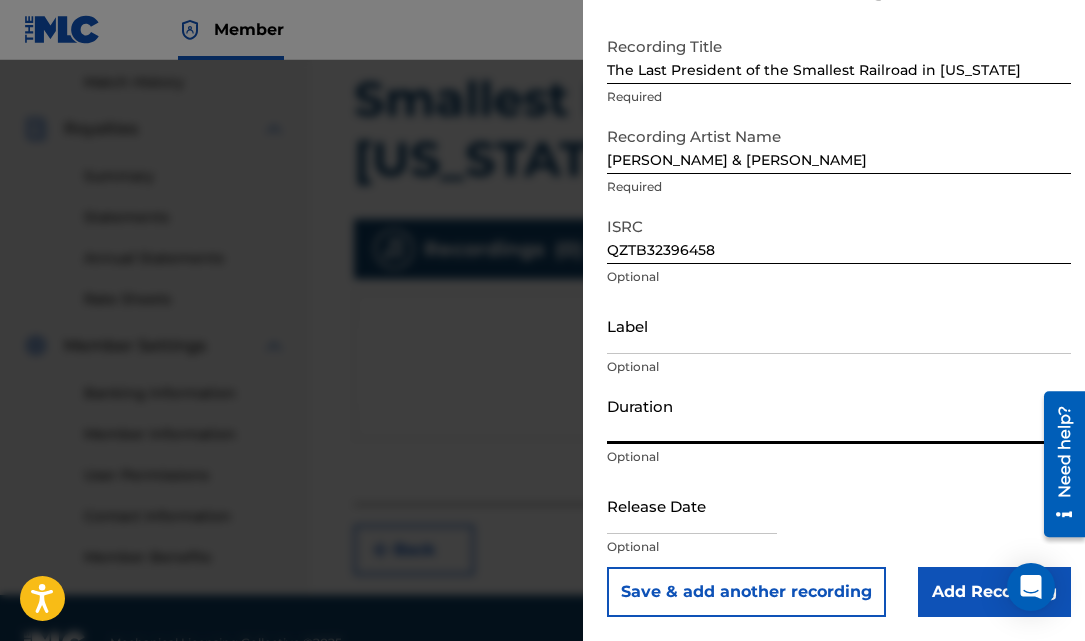 click on "Duration" at bounding box center (839, 415) 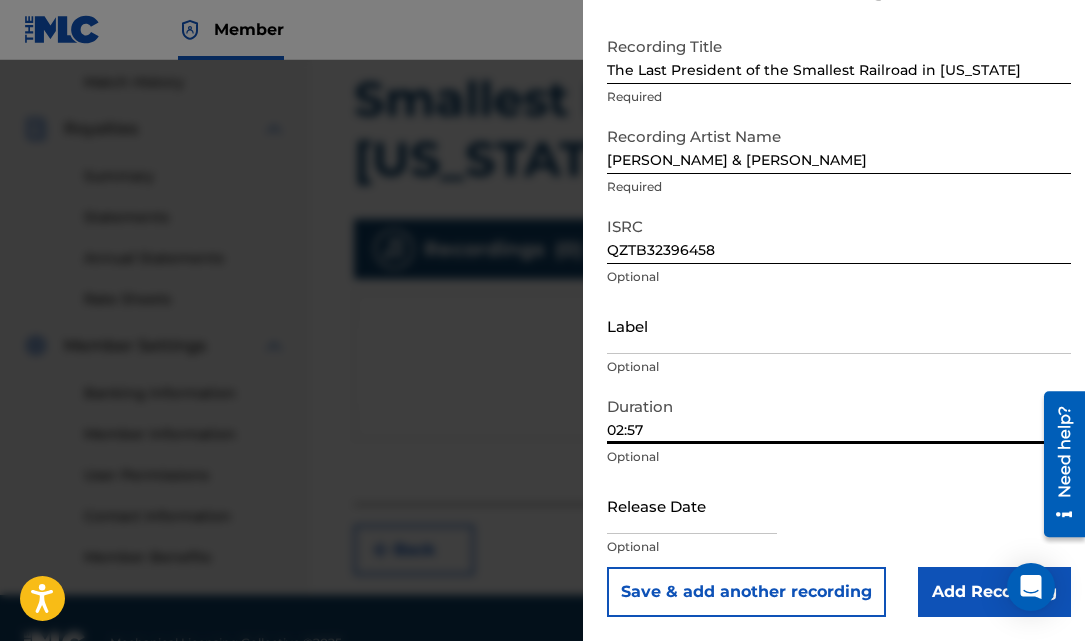 type on "02:57" 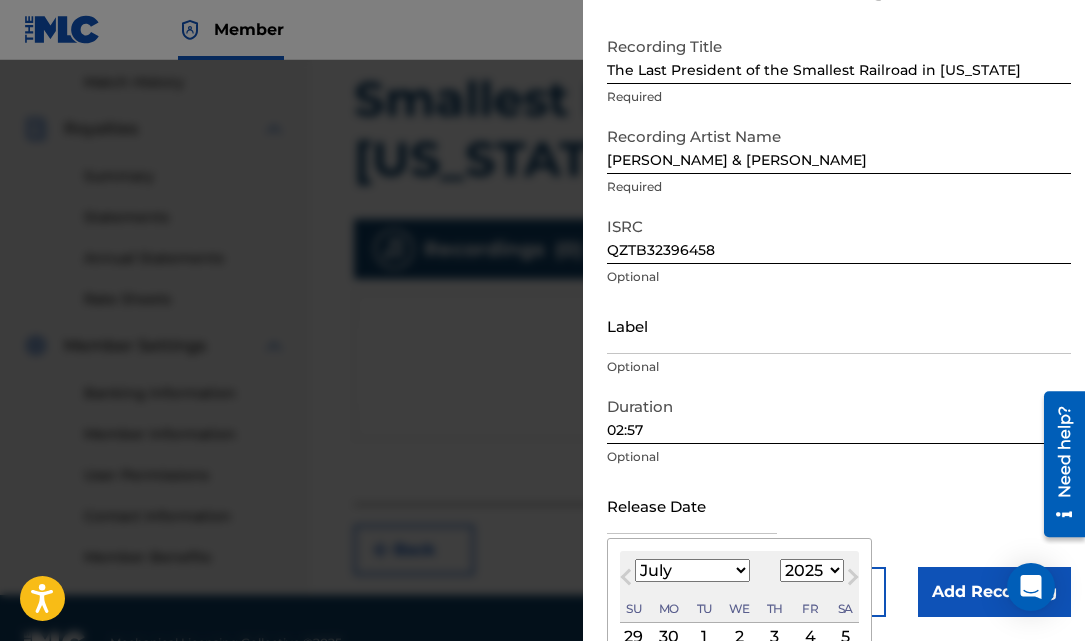type on "[DATE]" 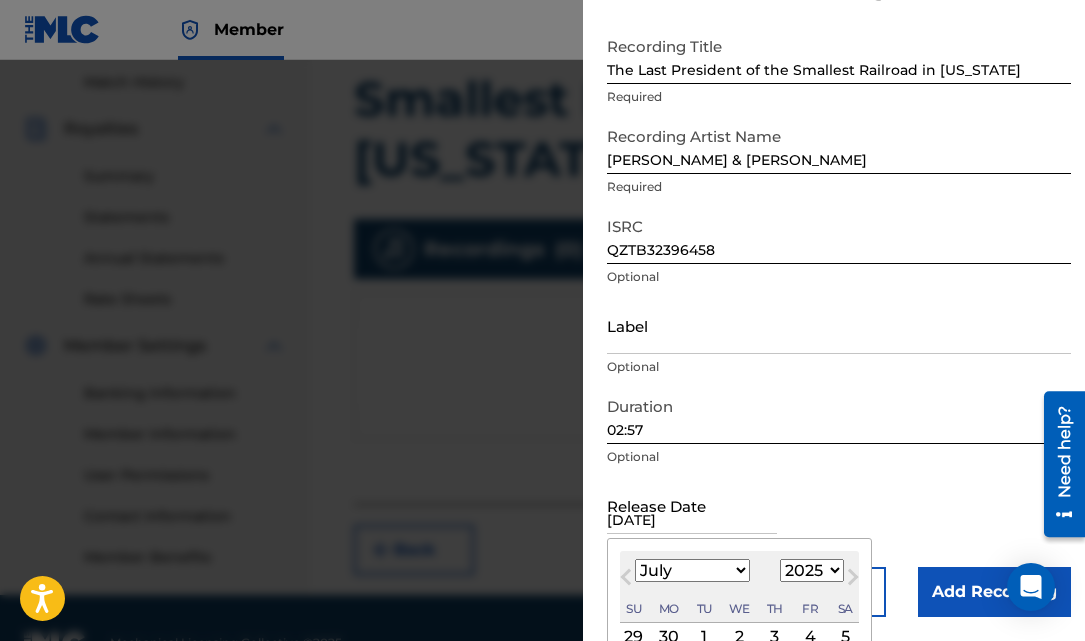 select on "9" 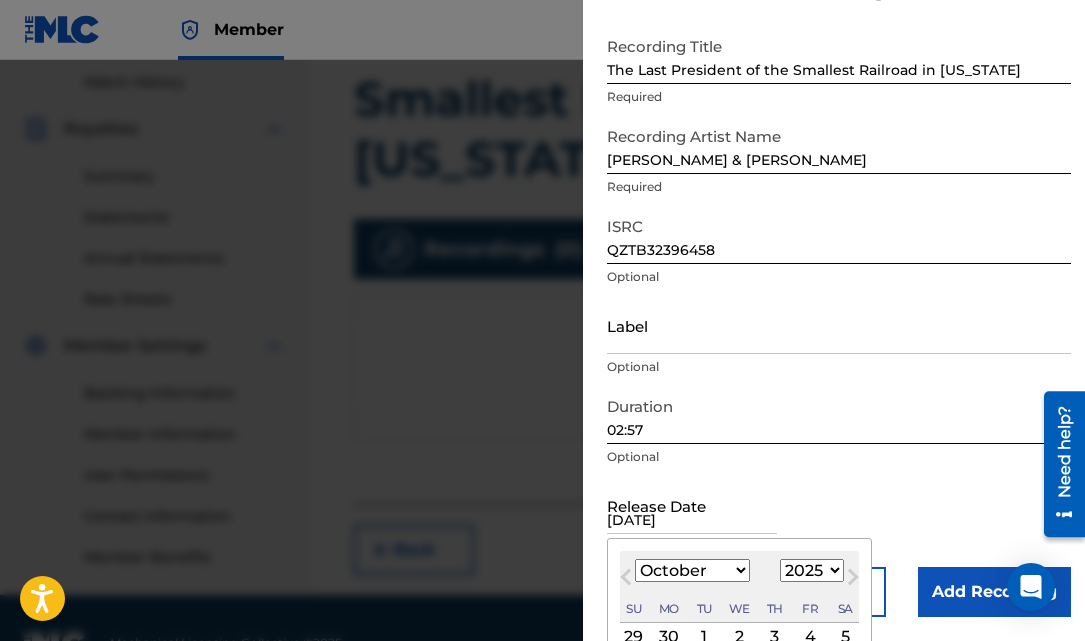 select on "2023" 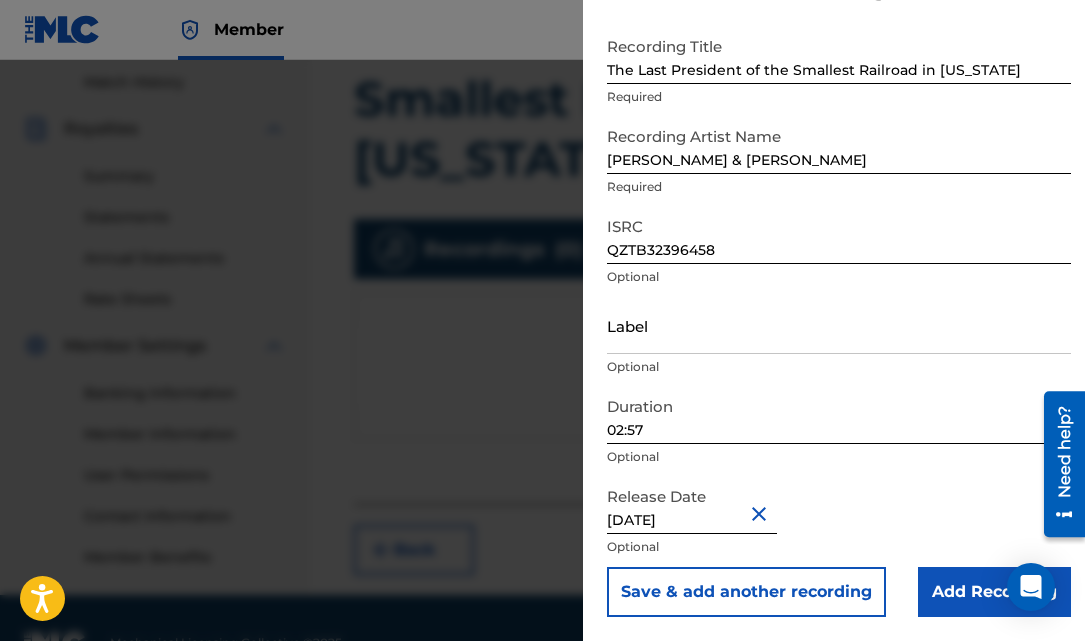 scroll, scrollTop: 90, scrollLeft: 0, axis: vertical 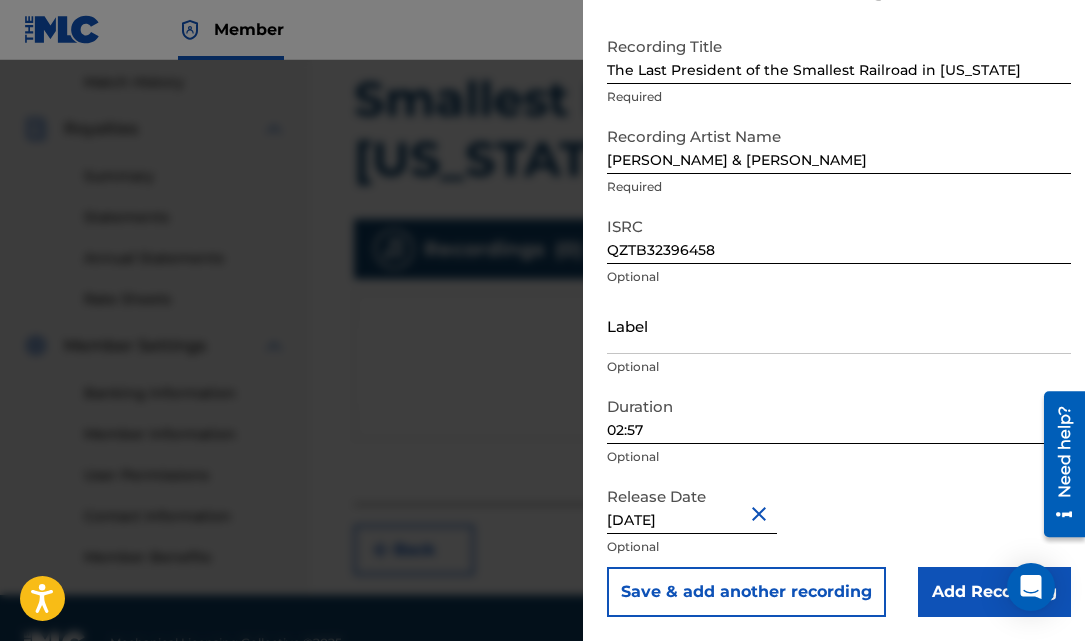 click on "Add Recording" at bounding box center (994, 592) 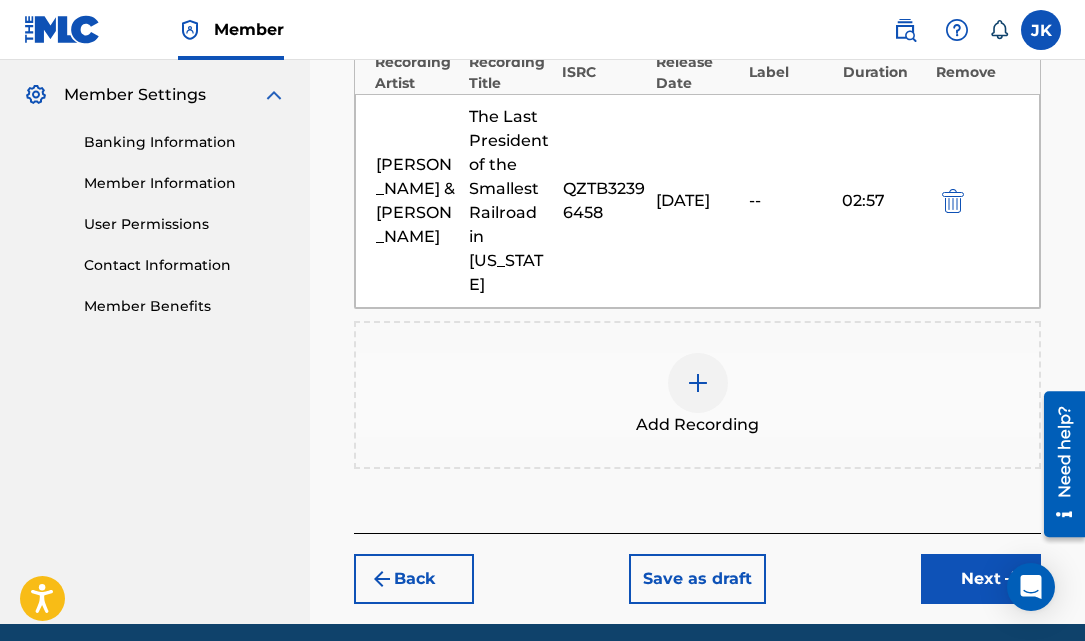 scroll, scrollTop: 858, scrollLeft: 0, axis: vertical 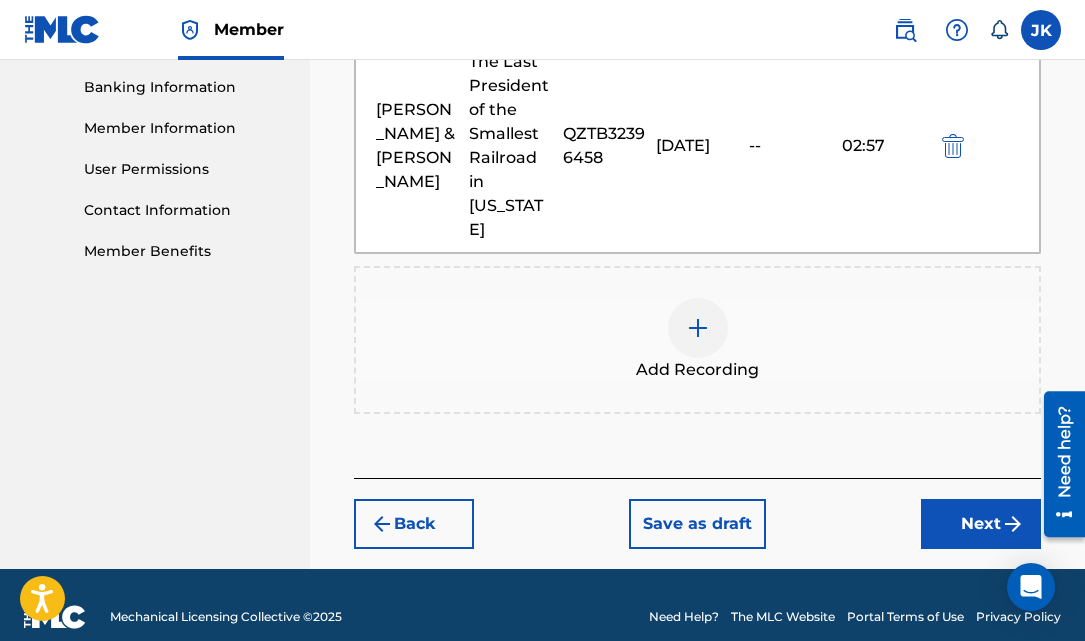 click on "Next" at bounding box center [981, 524] 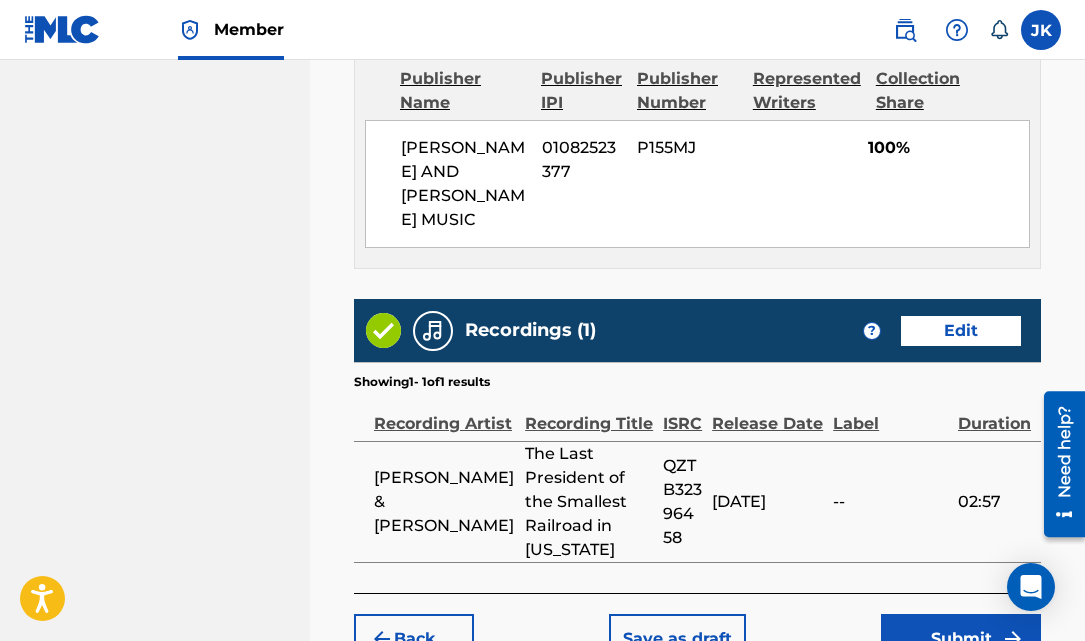 scroll, scrollTop: 1434, scrollLeft: 0, axis: vertical 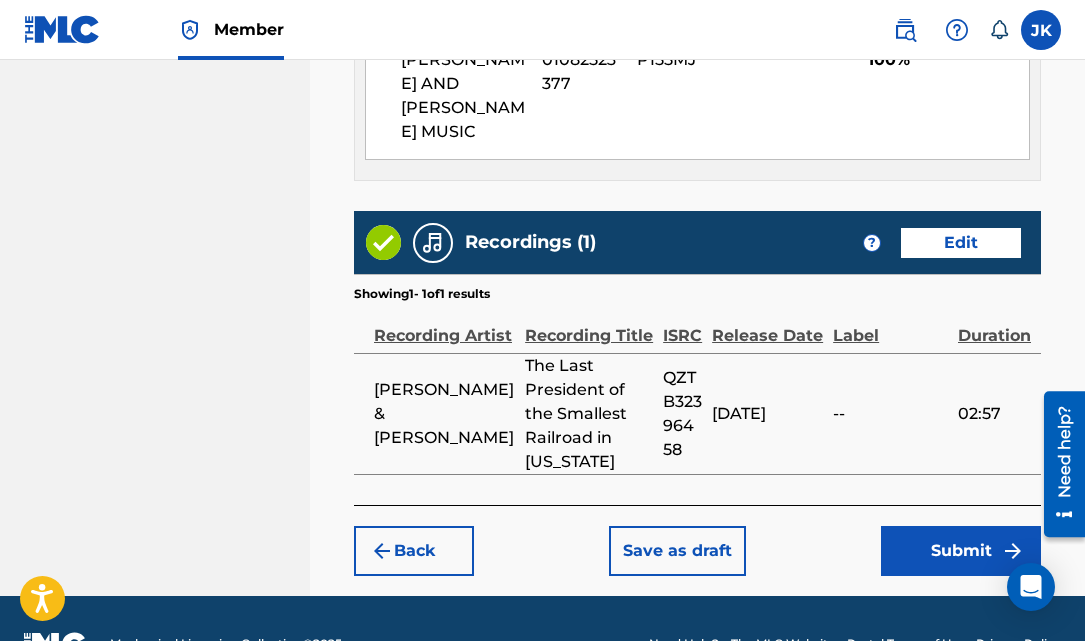click on "Submit" at bounding box center (961, 551) 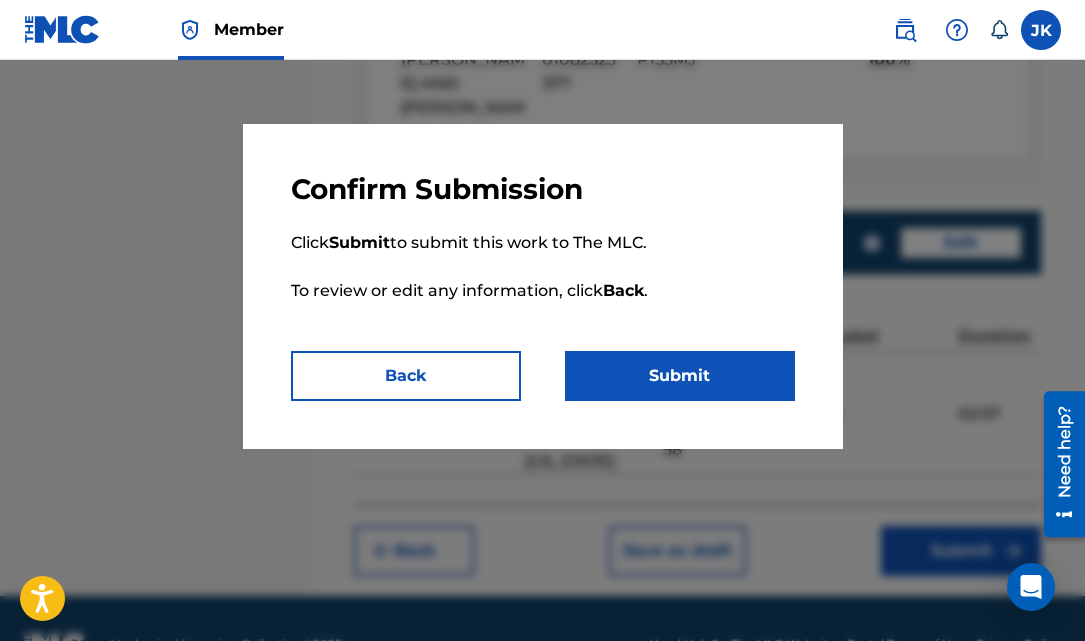 click on "Submit" at bounding box center [680, 376] 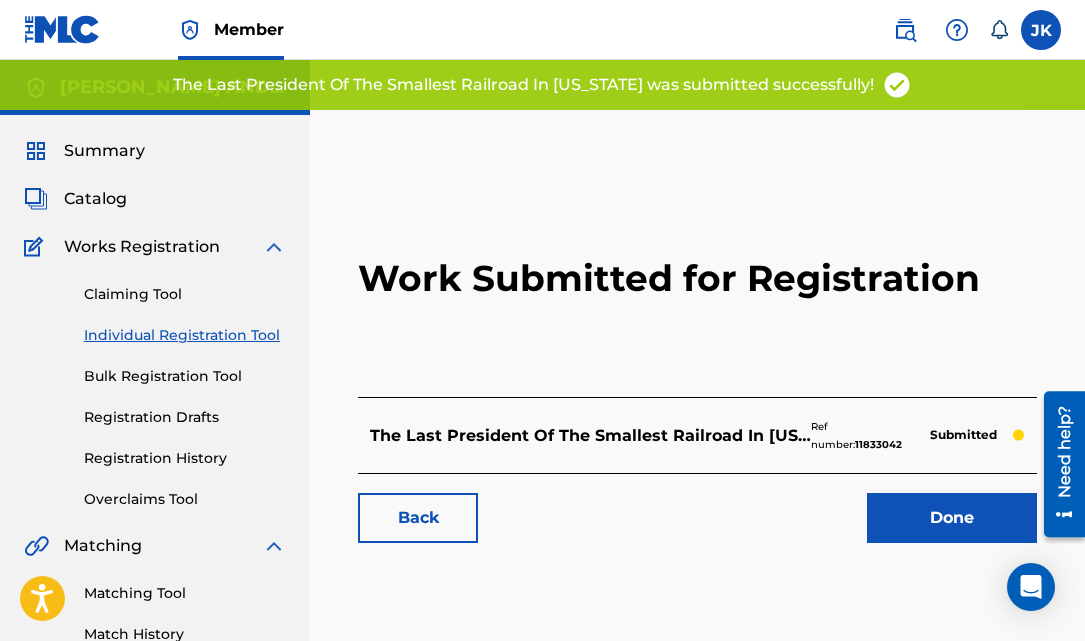 click on "Individual Registration Tool" at bounding box center [185, 335] 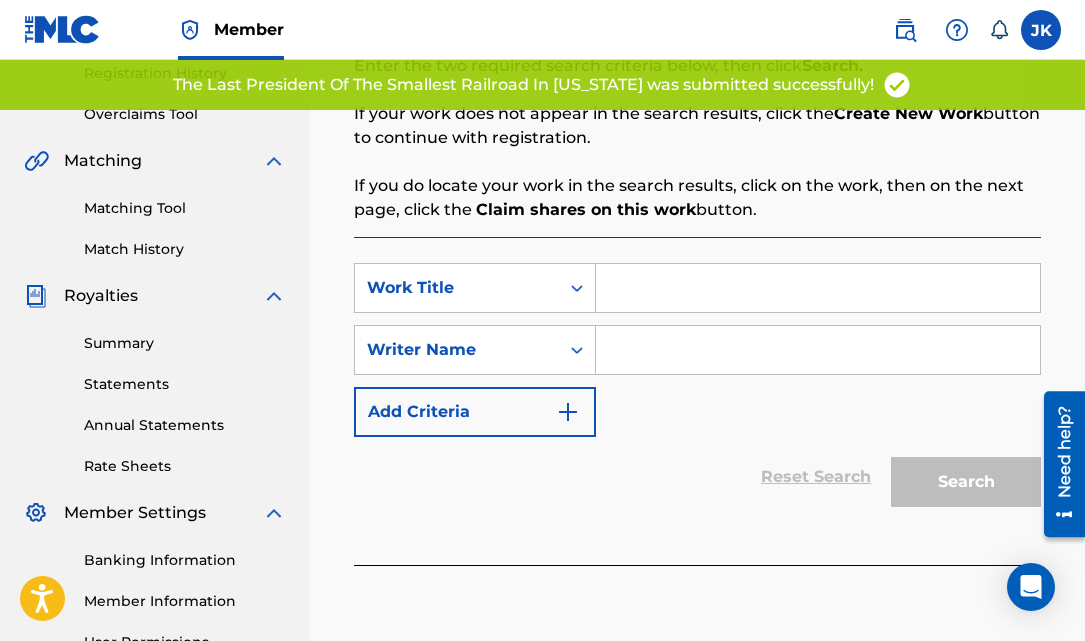 scroll, scrollTop: 384, scrollLeft: 0, axis: vertical 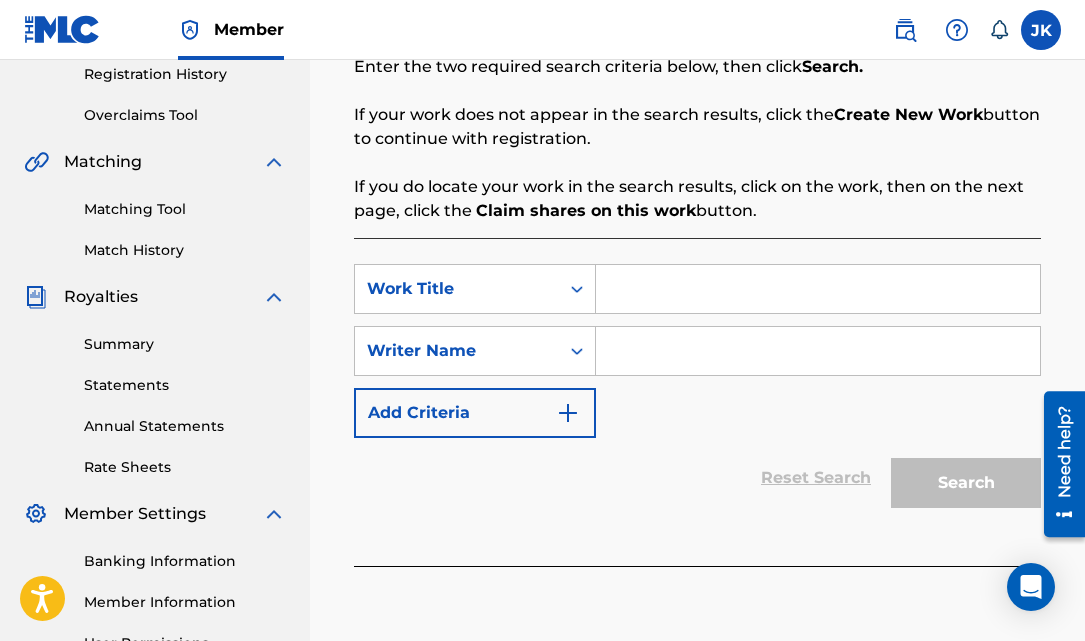 click at bounding box center [818, 289] 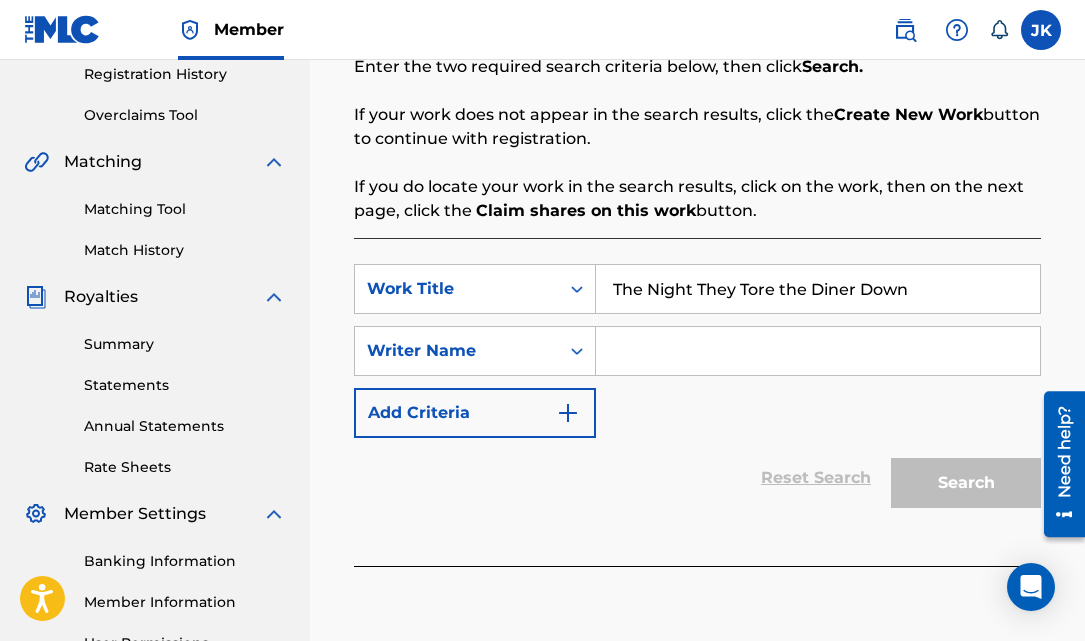 type on "The Night They Tore the Diner Down" 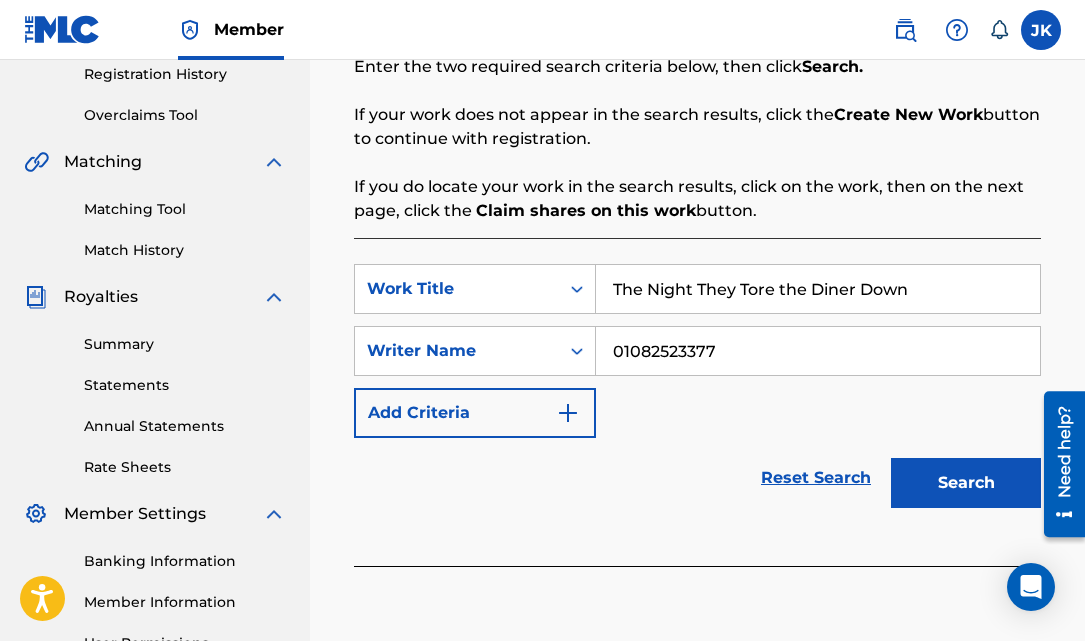 click on "Search" at bounding box center (966, 483) 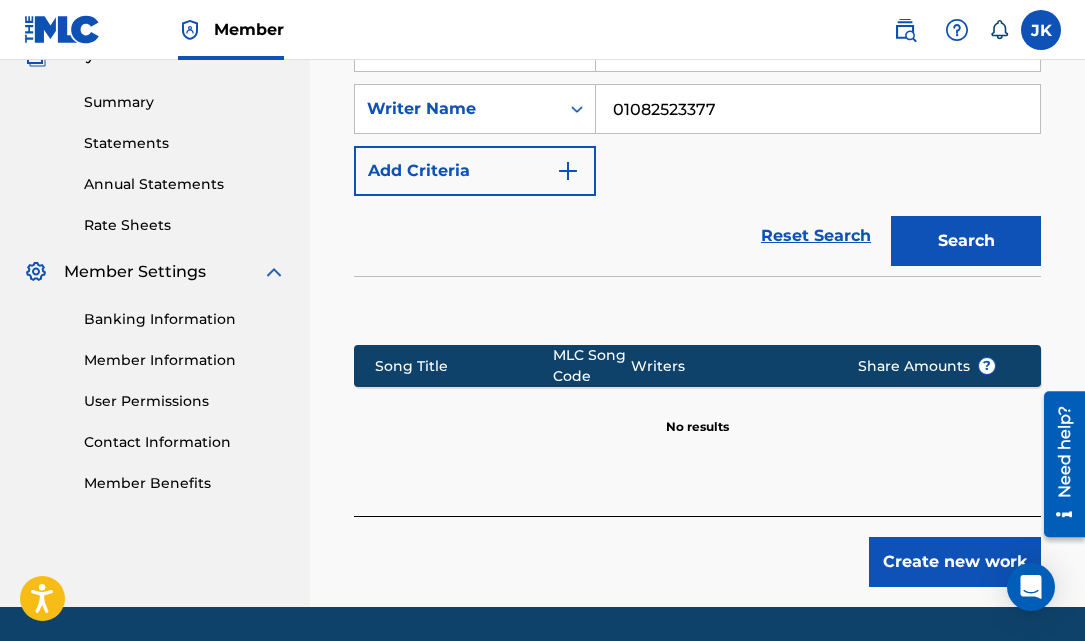 scroll, scrollTop: 638, scrollLeft: 0, axis: vertical 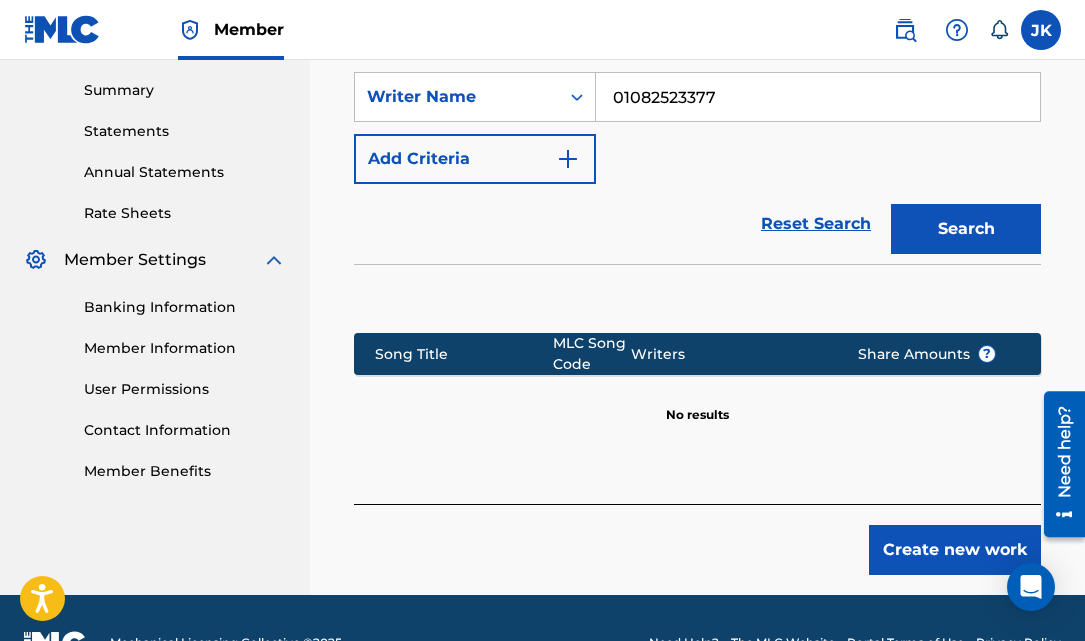 click on "Create new work" at bounding box center (955, 550) 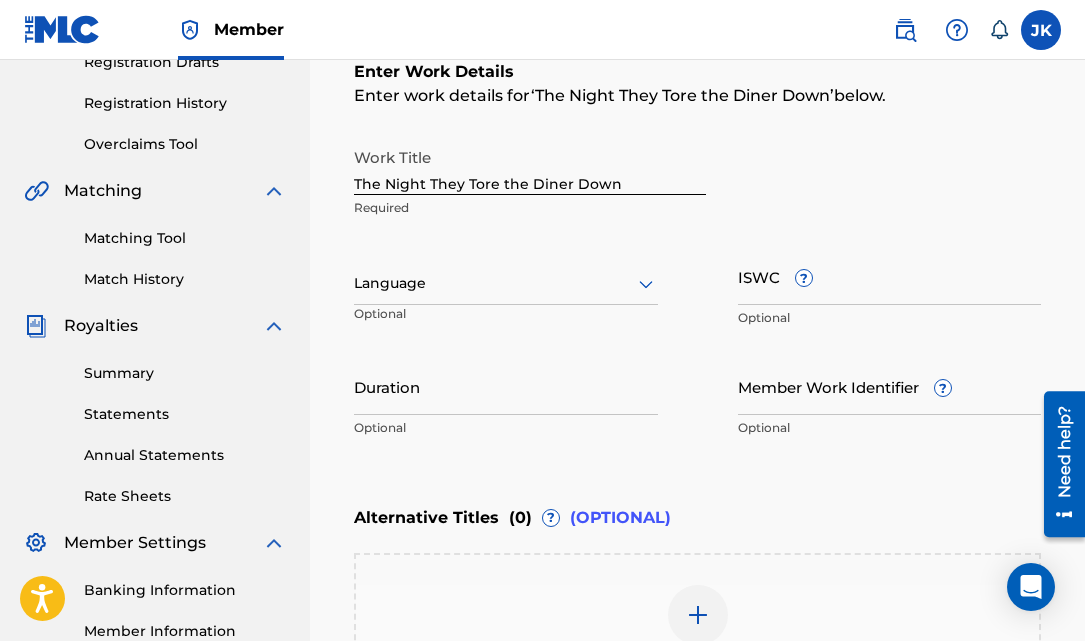 scroll, scrollTop: 344, scrollLeft: 0, axis: vertical 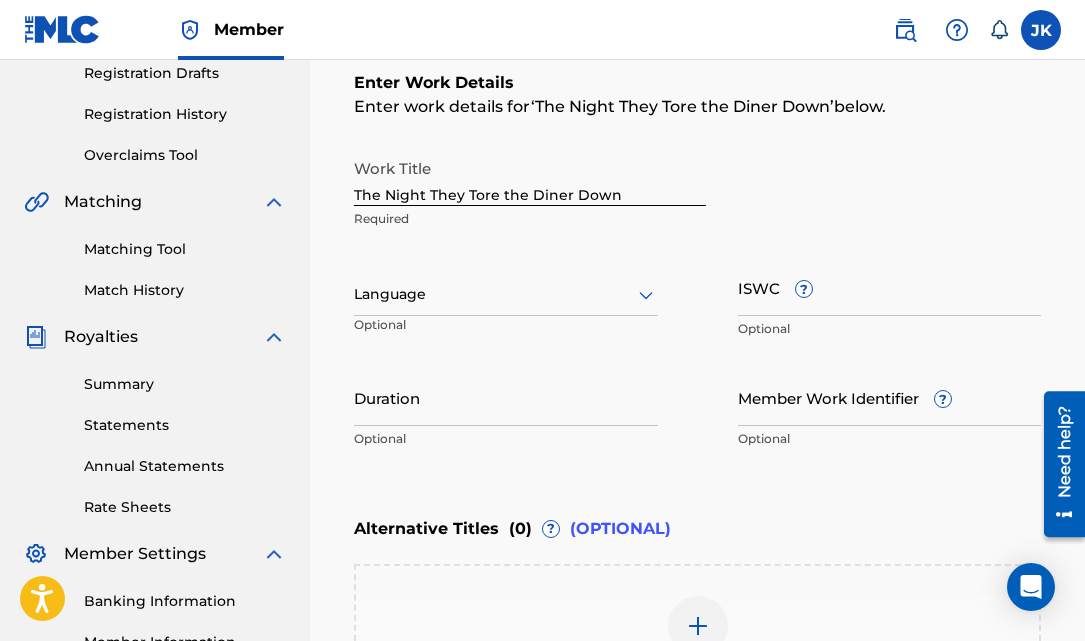 click at bounding box center (506, 294) 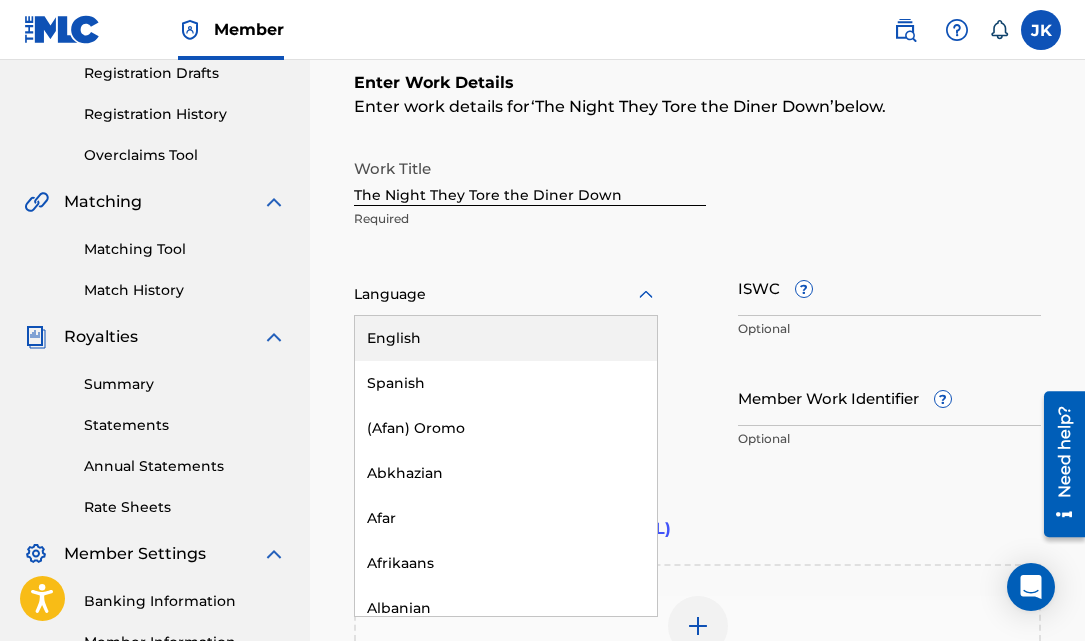 click on "English" at bounding box center (506, 338) 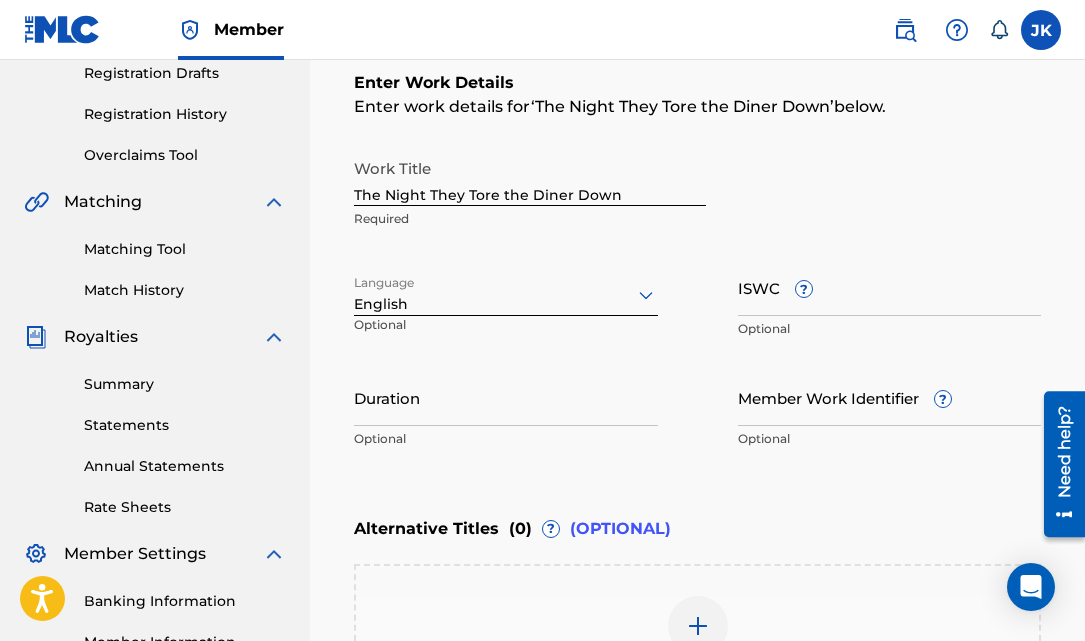 scroll, scrollTop: 383, scrollLeft: 0, axis: vertical 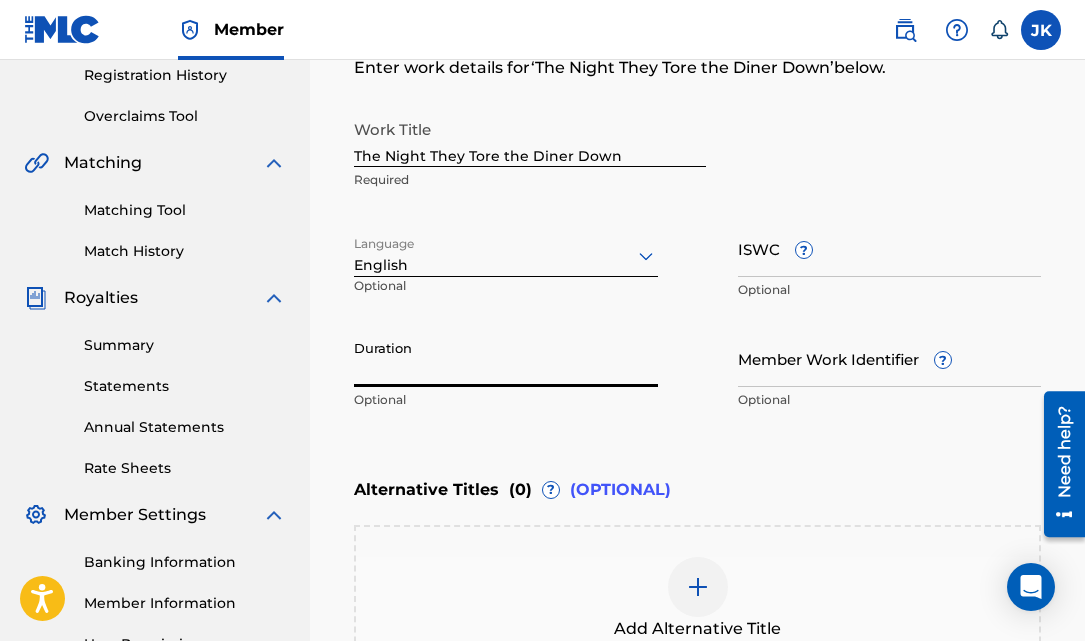 click on "Duration" at bounding box center [506, 358] 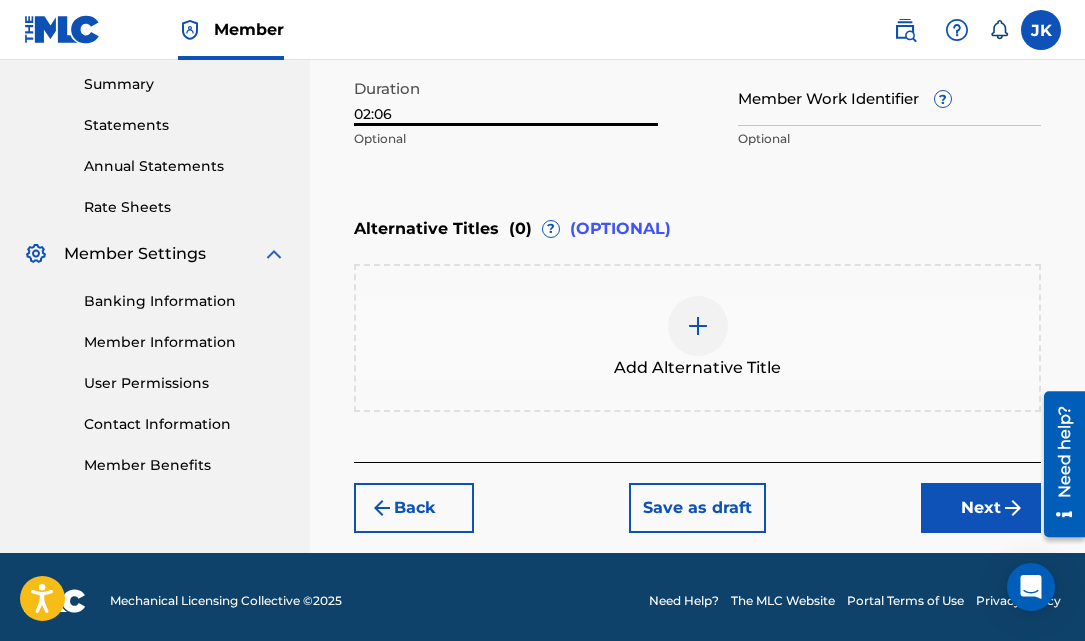 scroll, scrollTop: 651, scrollLeft: 0, axis: vertical 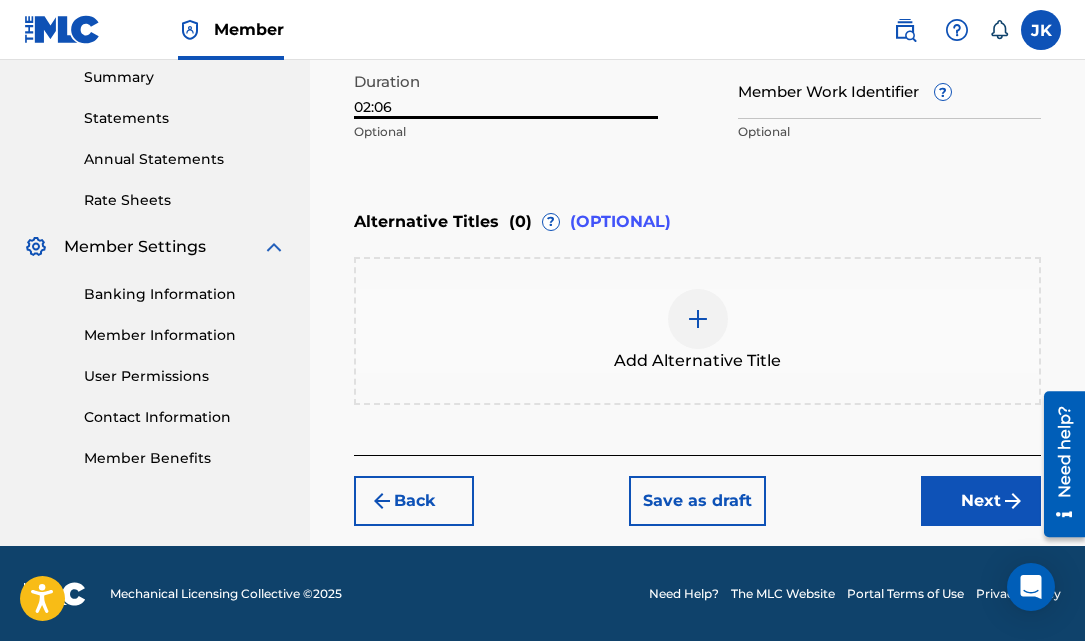 type on "02:06" 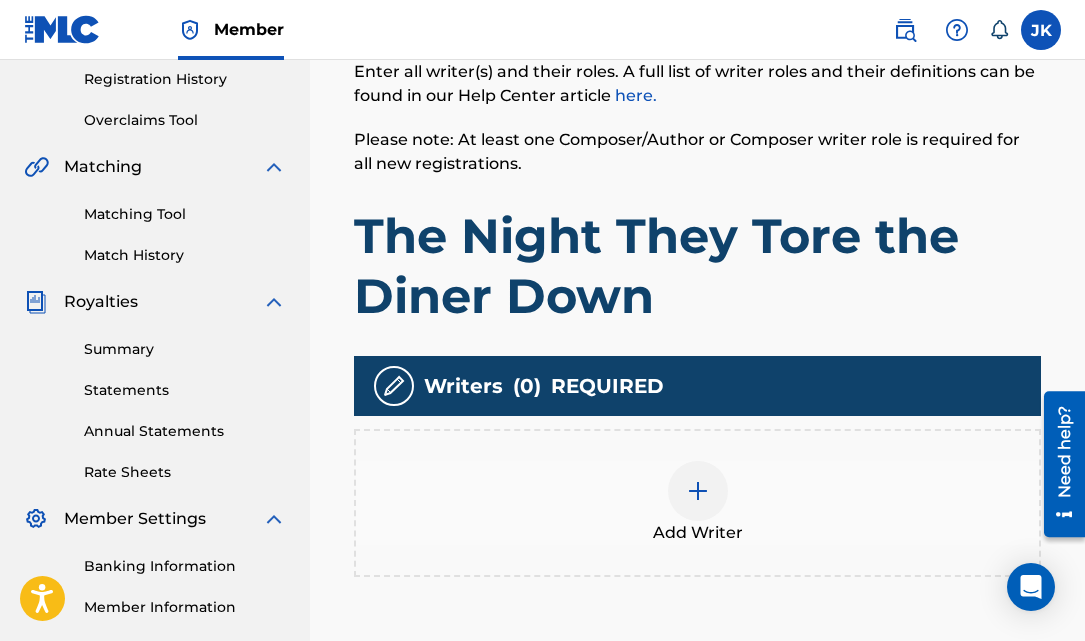 scroll, scrollTop: 382, scrollLeft: 0, axis: vertical 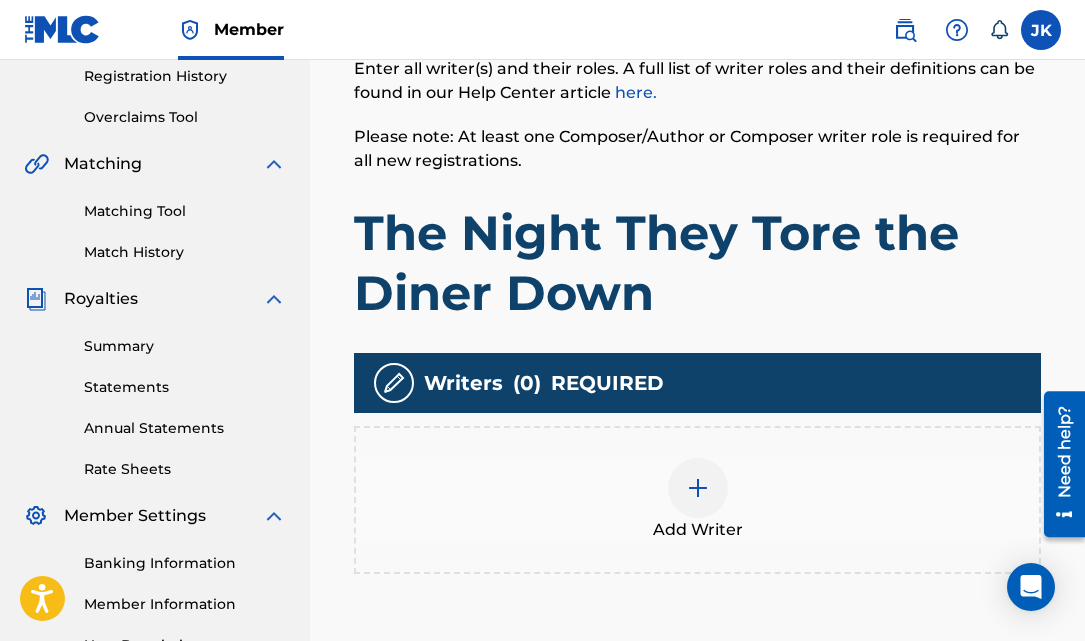 click at bounding box center [698, 488] 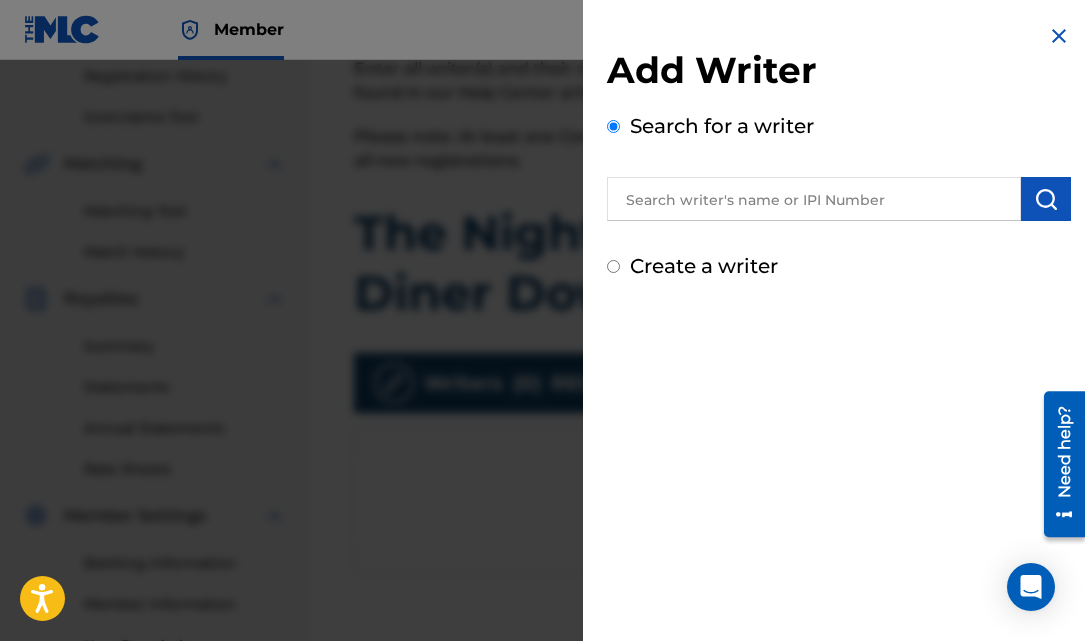 click on "Add Writer Search for a writer Create a writer" at bounding box center (839, 164) 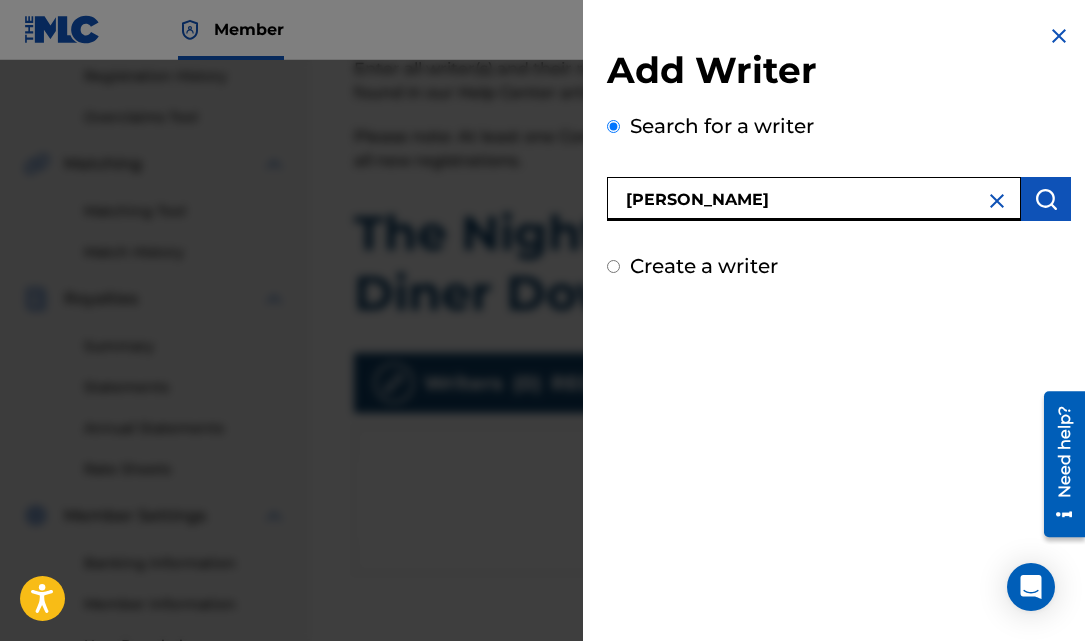 type on "[PERSON_NAME]" 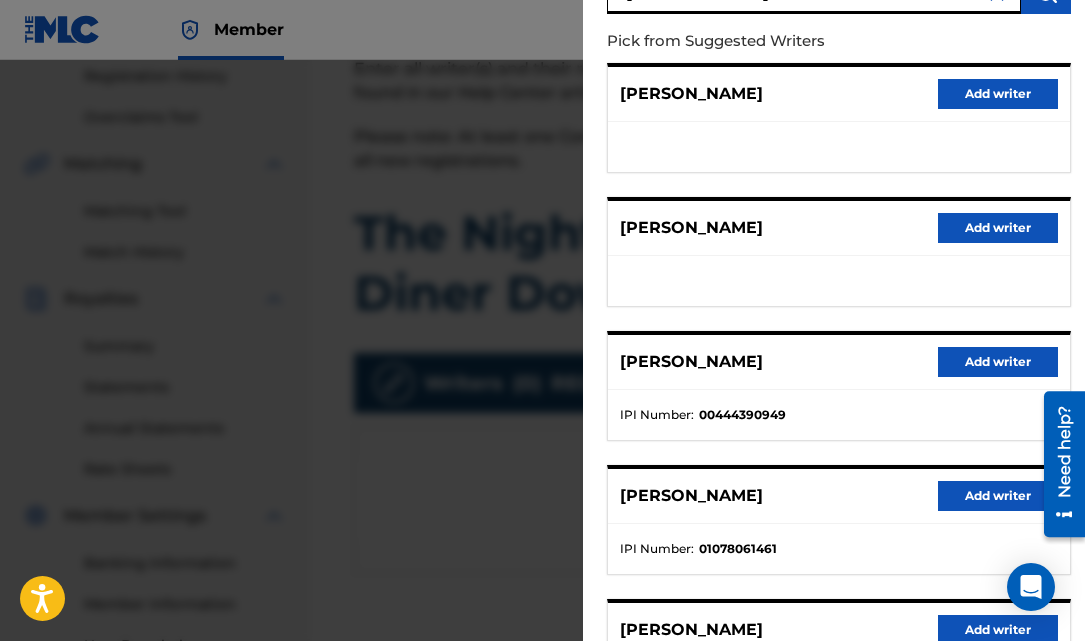scroll, scrollTop: 253, scrollLeft: 0, axis: vertical 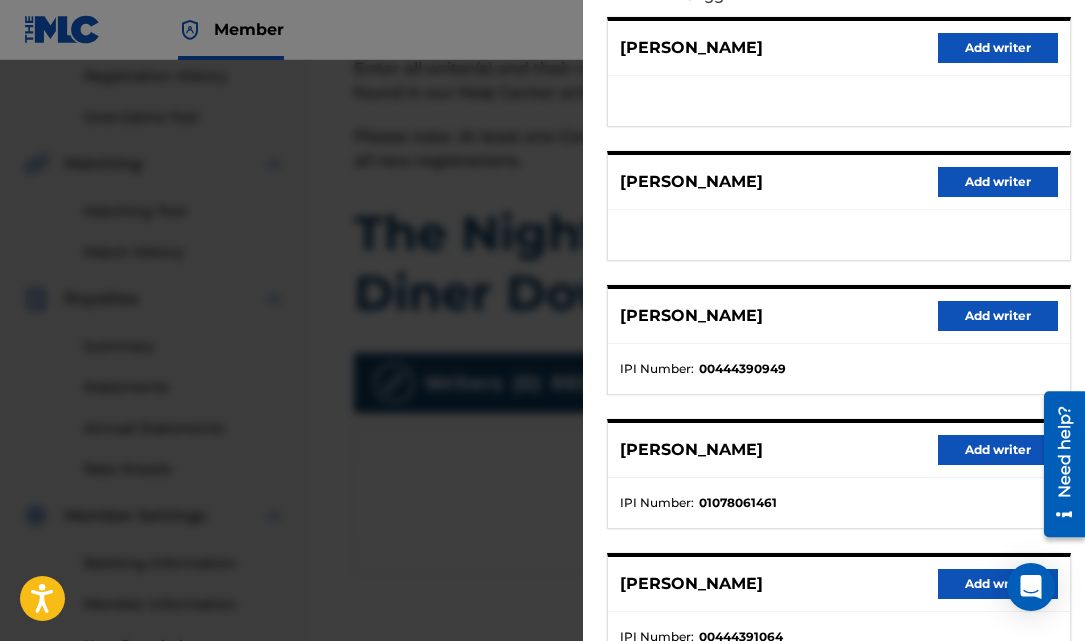 click on "Add writer" at bounding box center (998, 450) 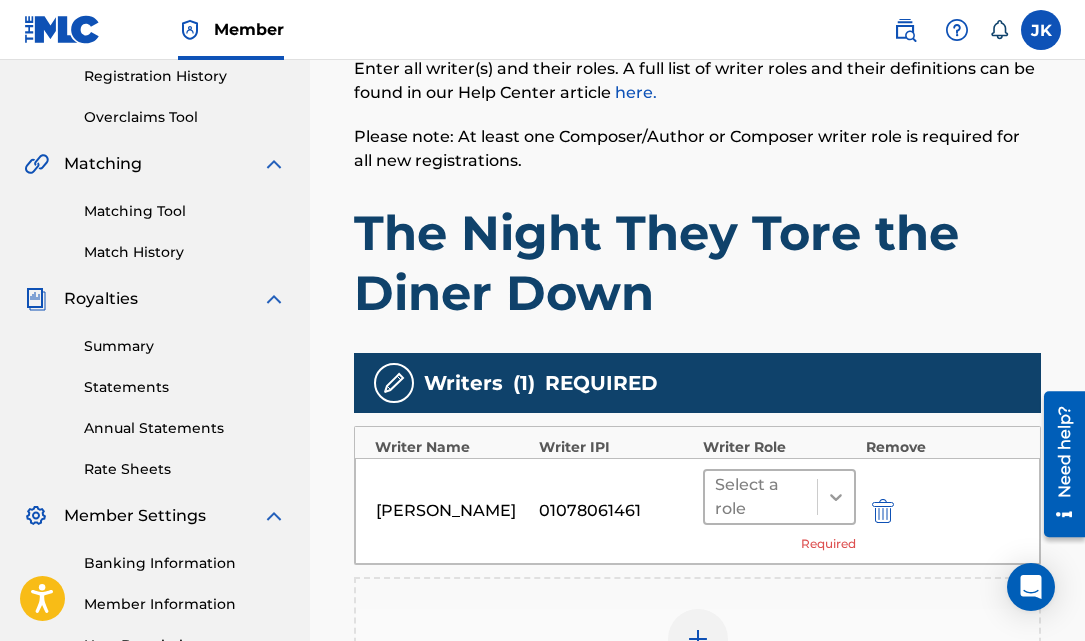 click 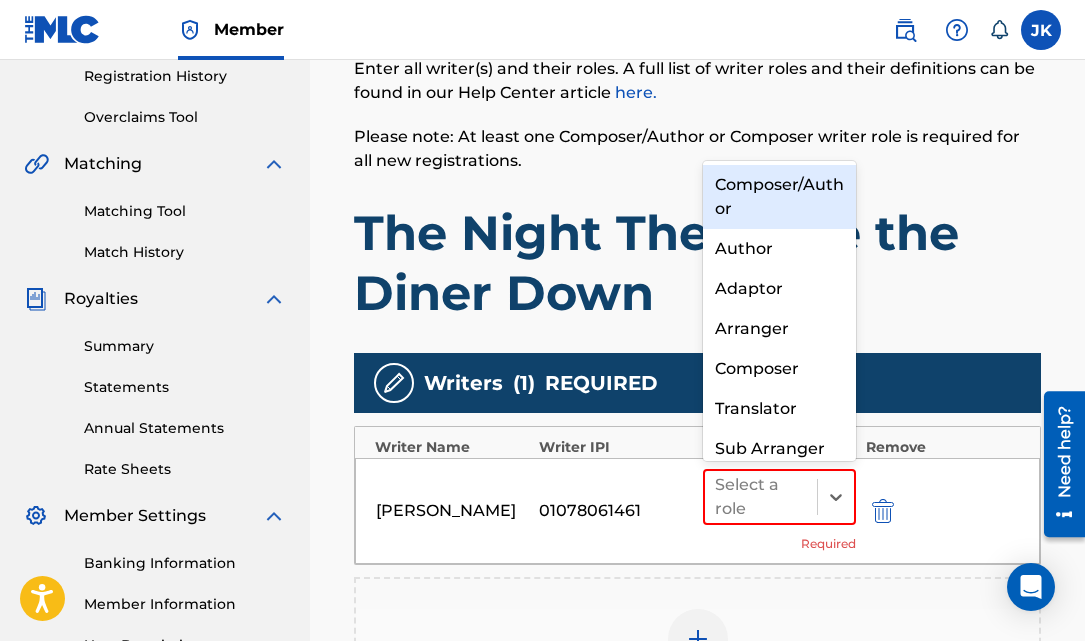 scroll, scrollTop: 21, scrollLeft: 0, axis: vertical 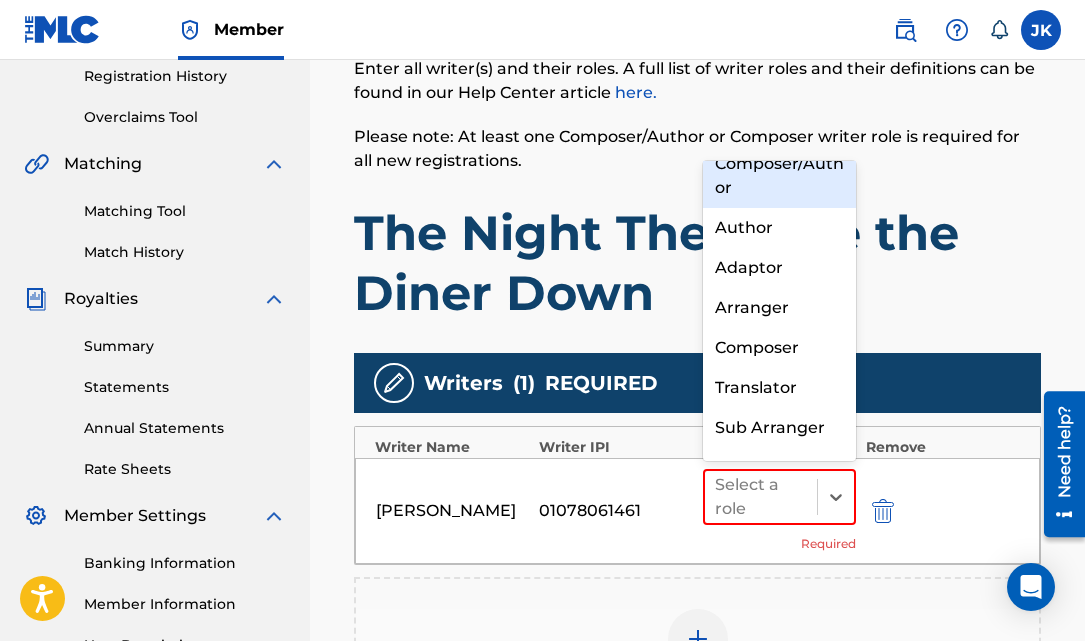 click on "Composer/Author" at bounding box center [779, 176] 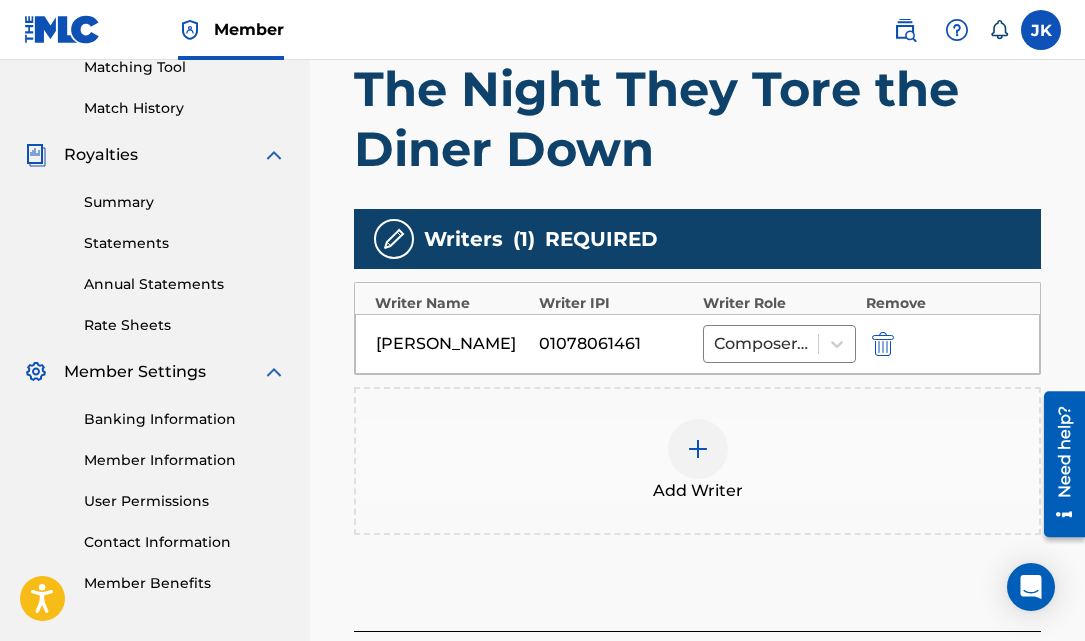 scroll, scrollTop: 530, scrollLeft: 0, axis: vertical 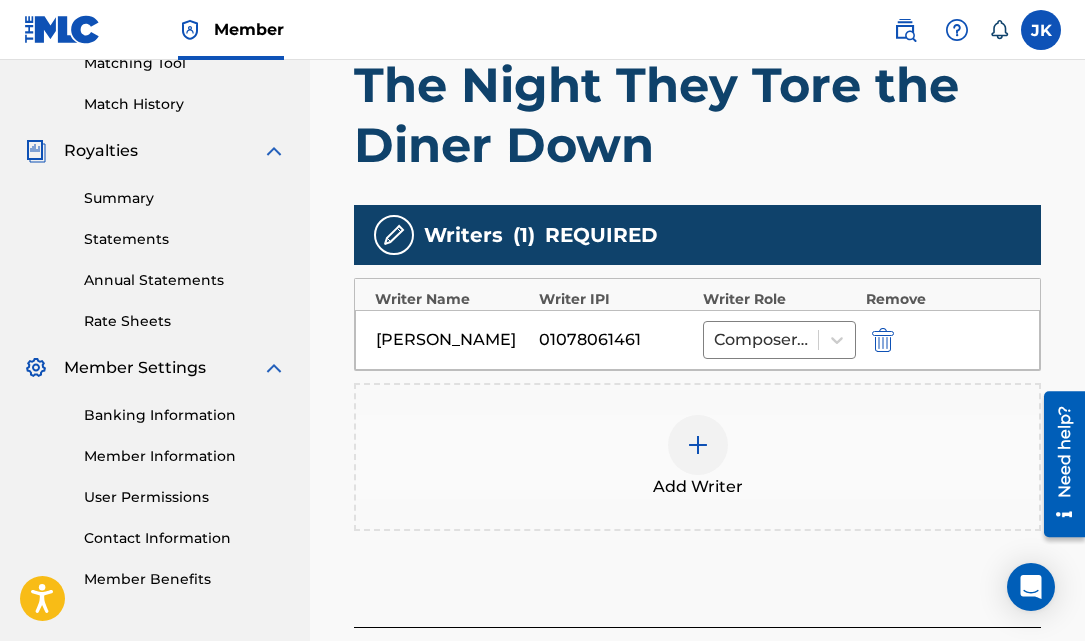 click at bounding box center (698, 445) 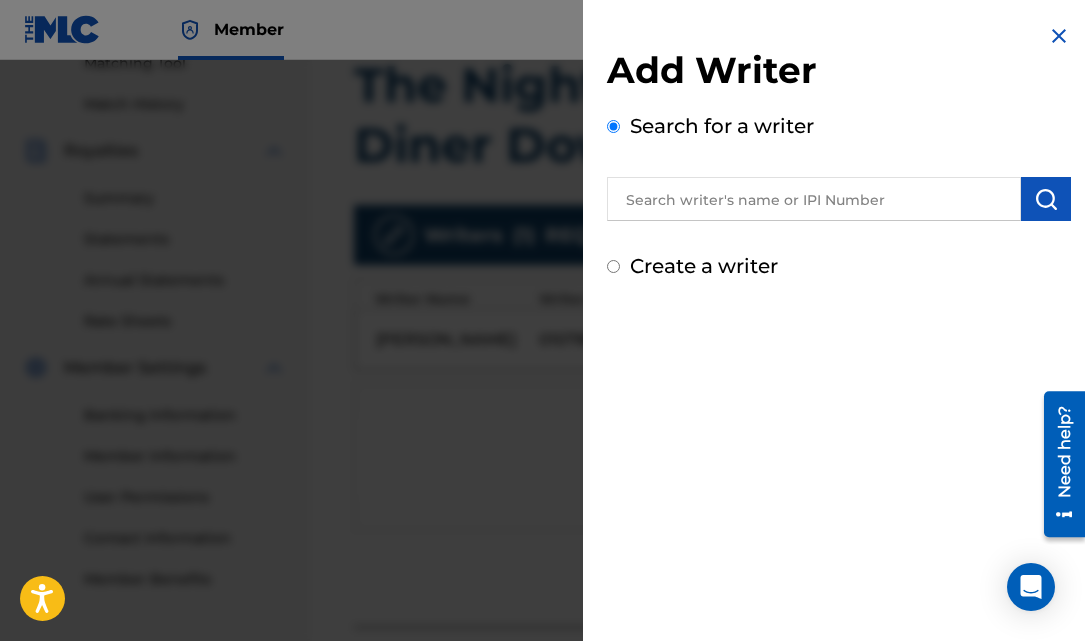 click at bounding box center [814, 199] 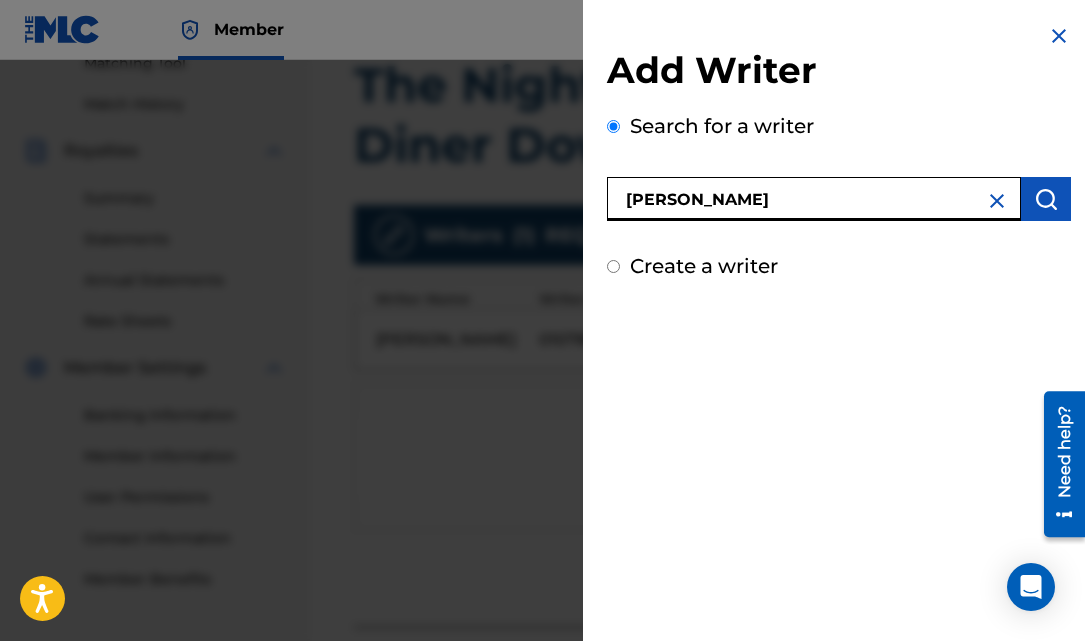 type on "[PERSON_NAME]" 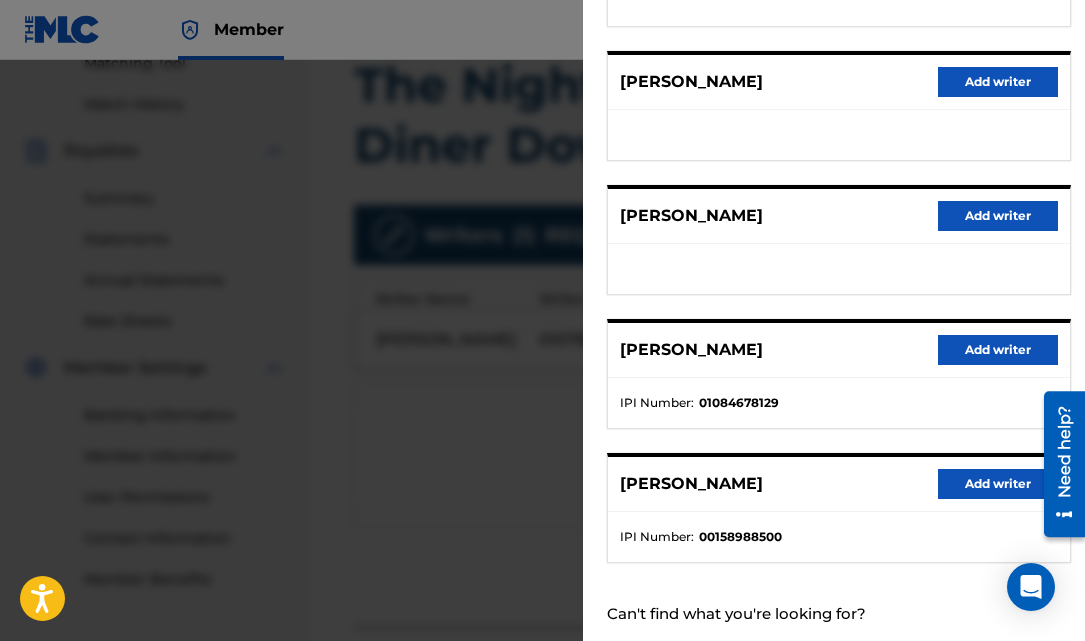 scroll, scrollTop: 354, scrollLeft: 0, axis: vertical 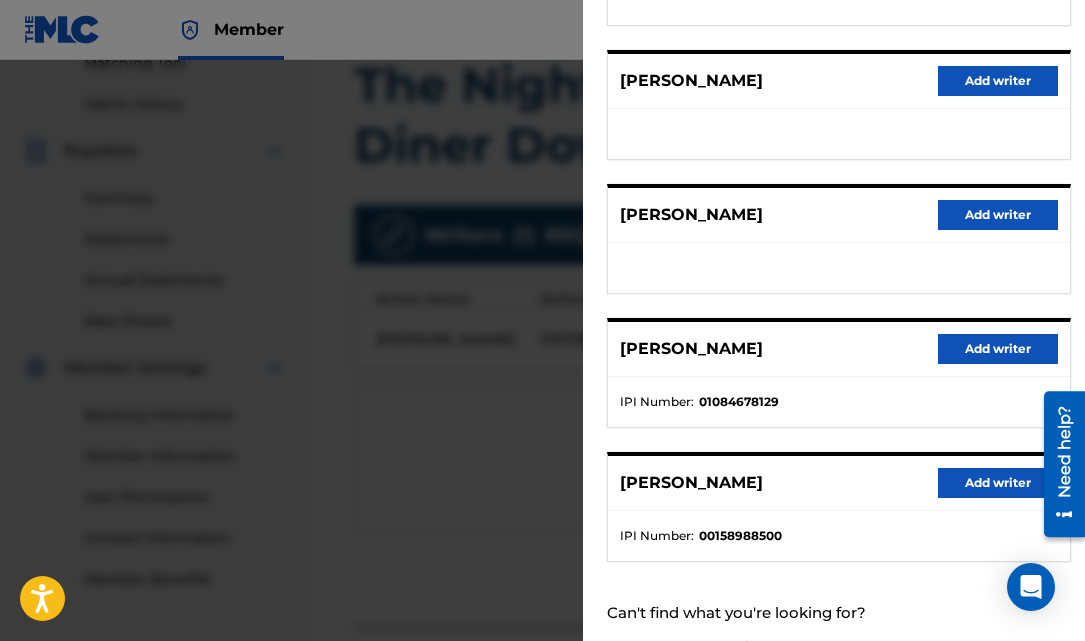 click on "Add writer" at bounding box center [998, 349] 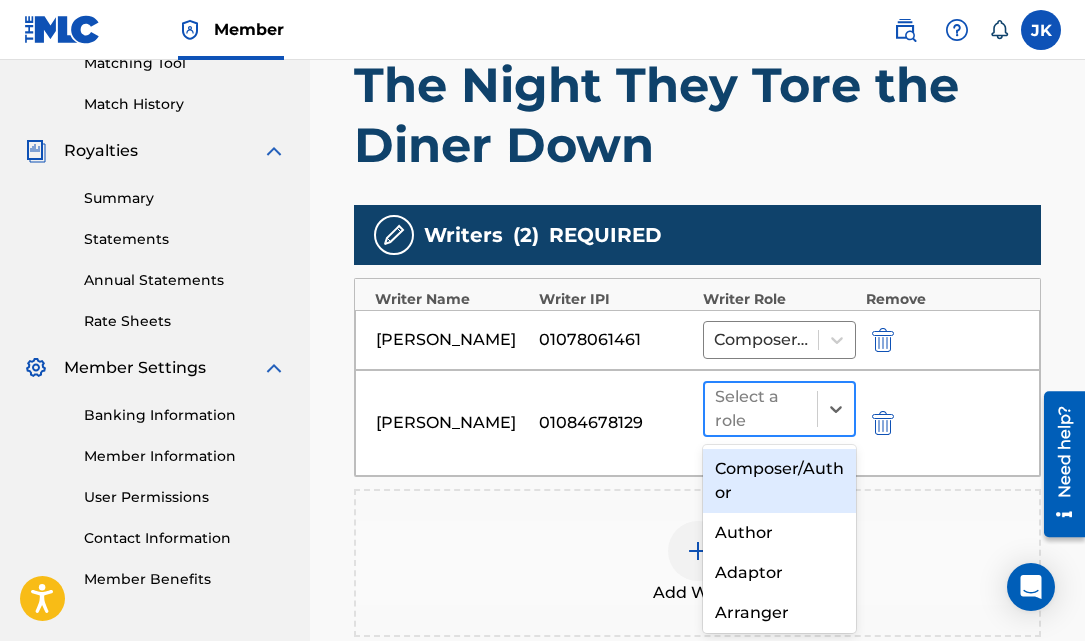 click on "Select a role" at bounding box center [761, 409] 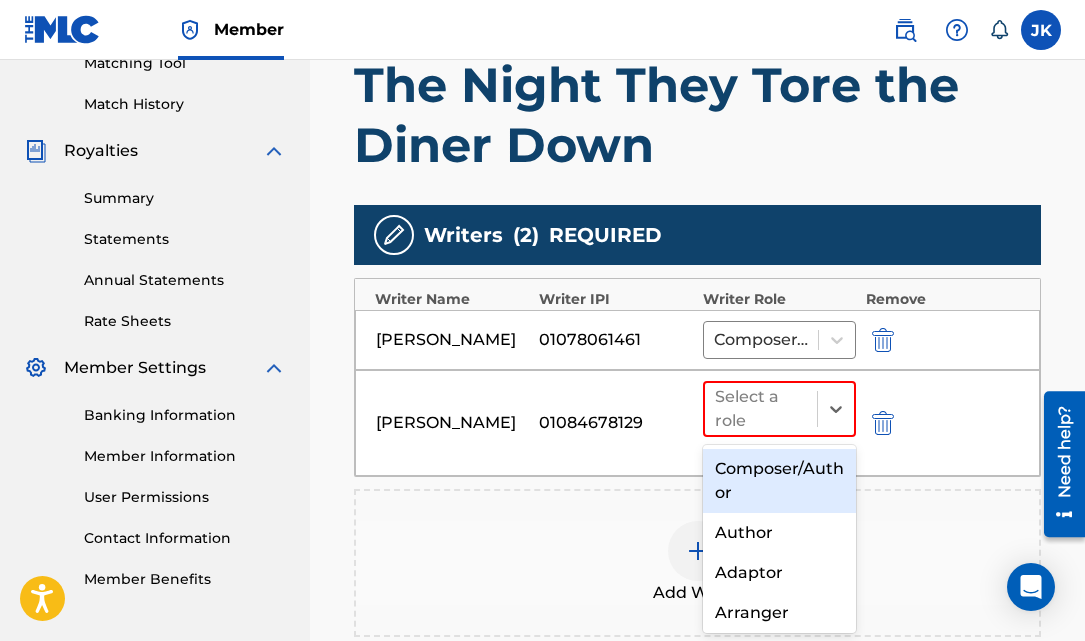 click on "Composer/Author" at bounding box center [779, 481] 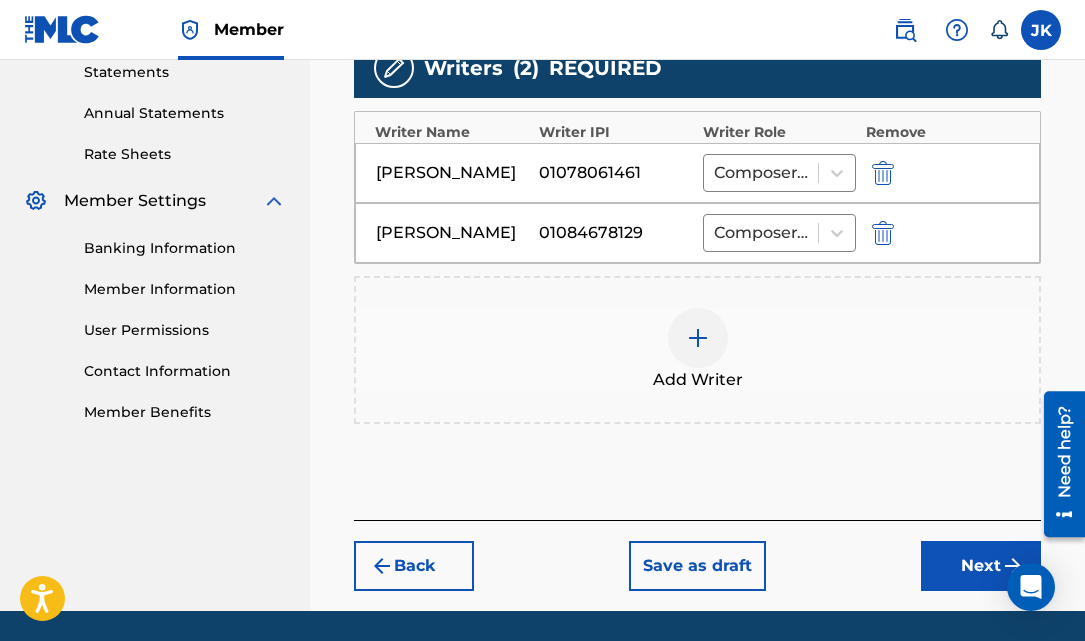 click on "Next" at bounding box center [981, 566] 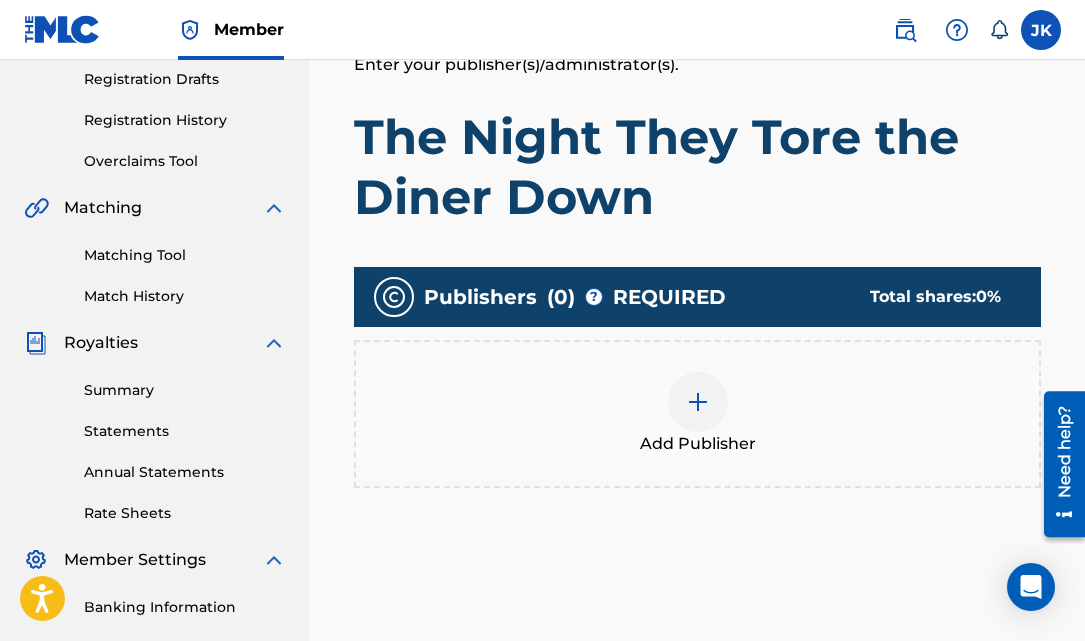 scroll, scrollTop: 341, scrollLeft: 0, axis: vertical 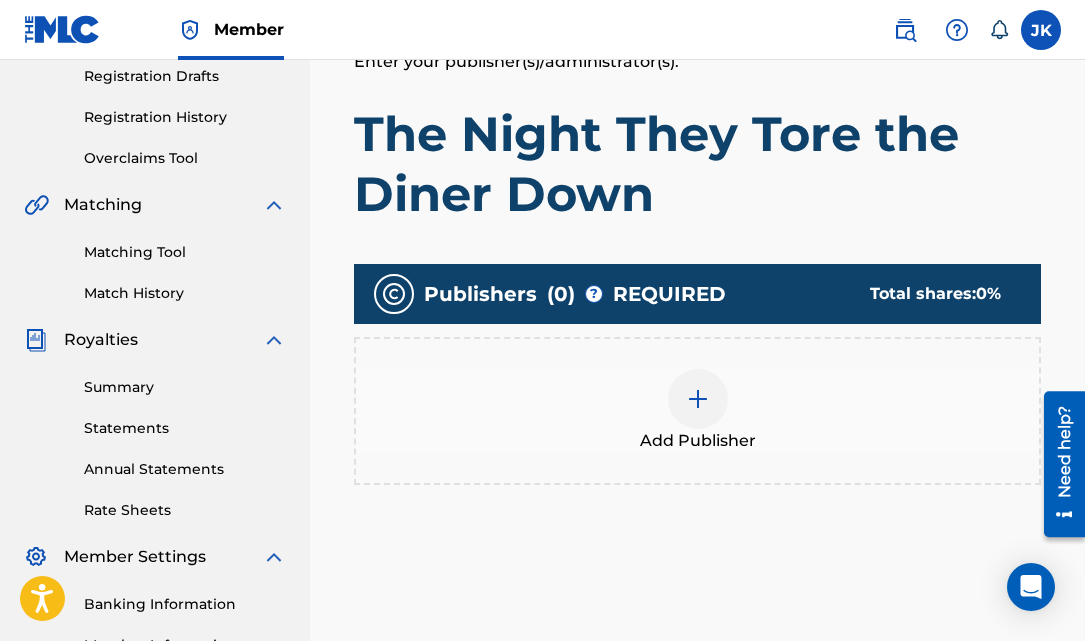 click at bounding box center [698, 399] 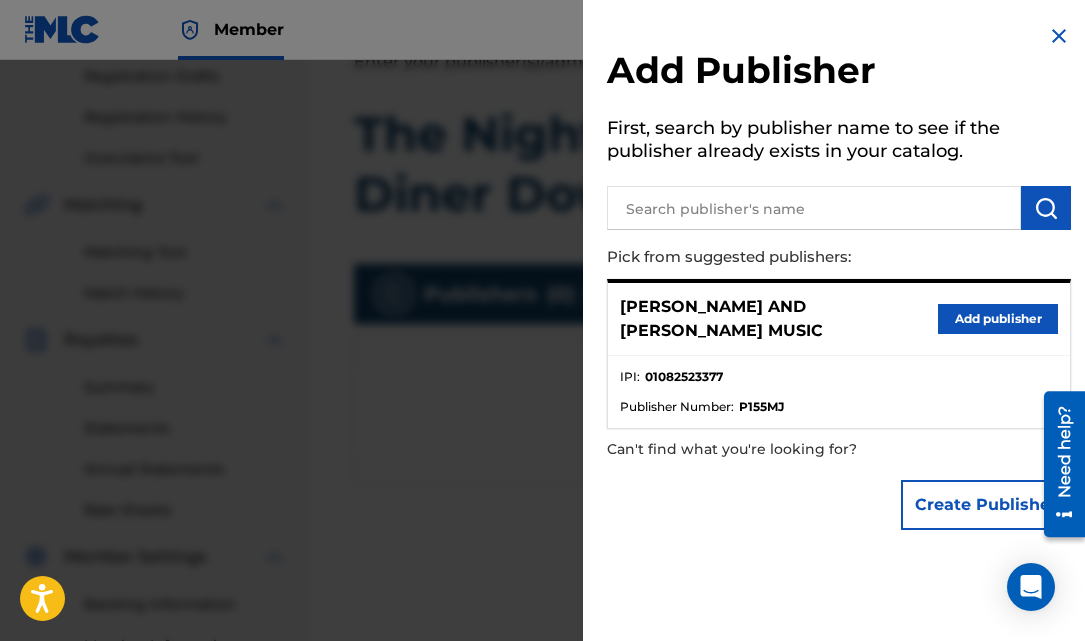 click on "Add publisher" at bounding box center (998, 319) 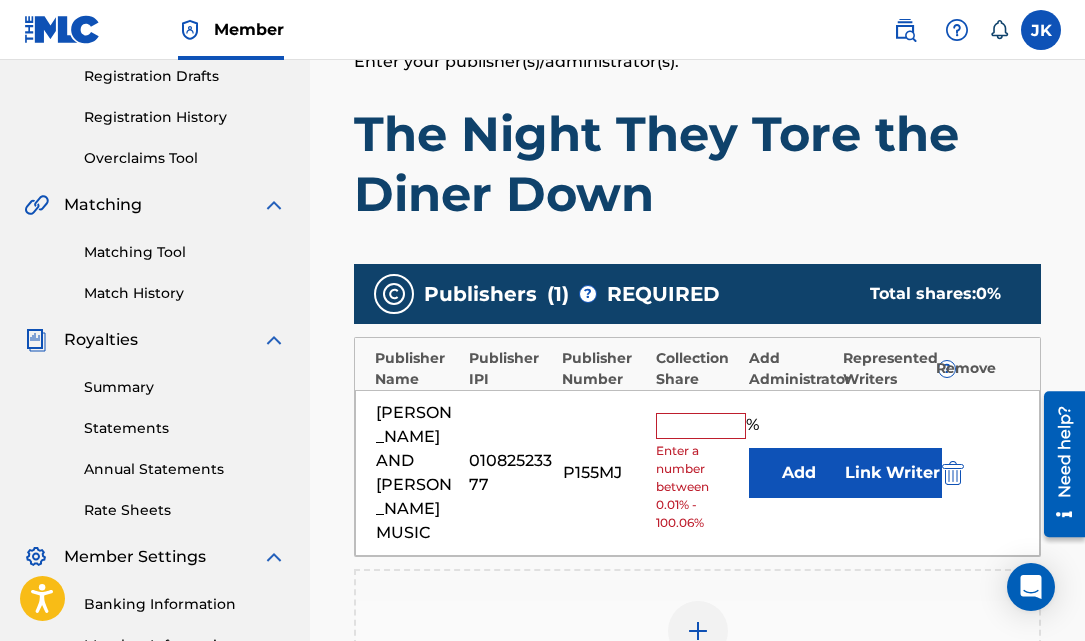 click at bounding box center (701, 426) 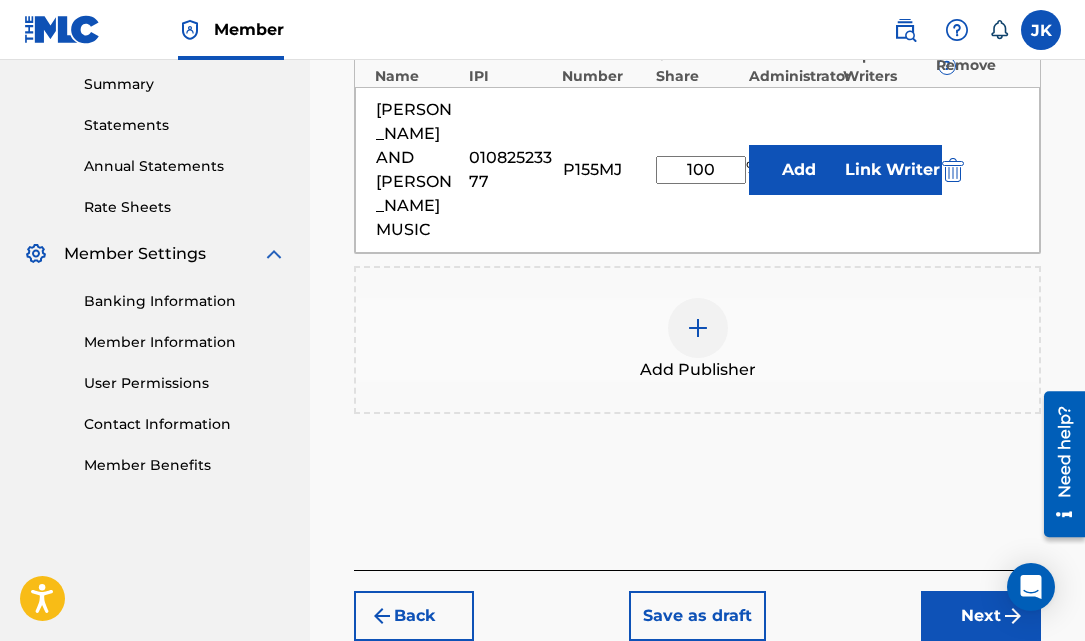 scroll, scrollTop: 712, scrollLeft: 0, axis: vertical 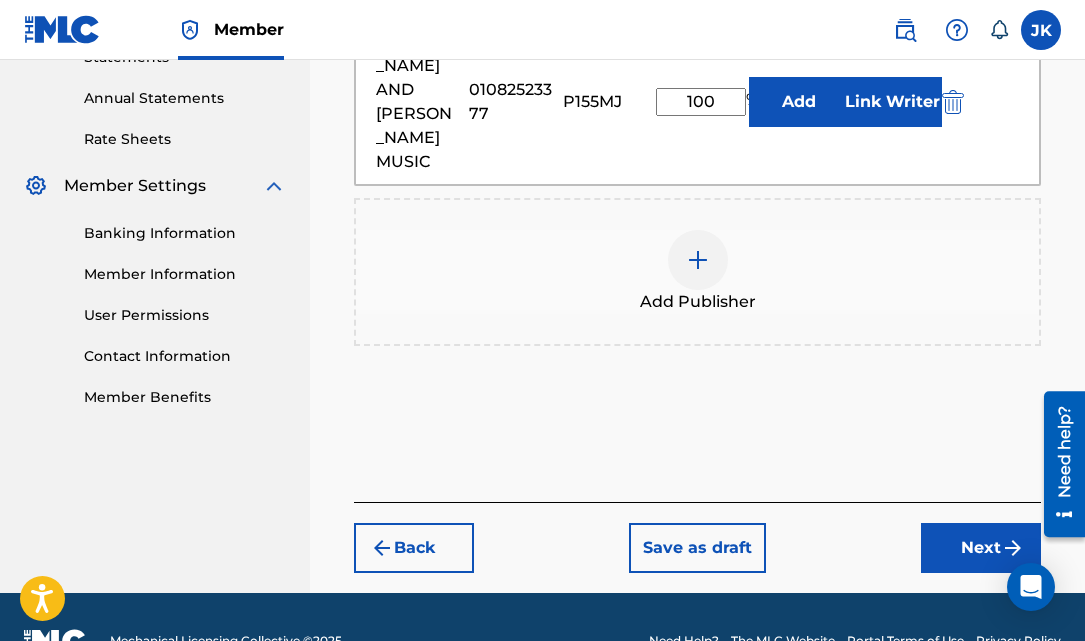 type on "100" 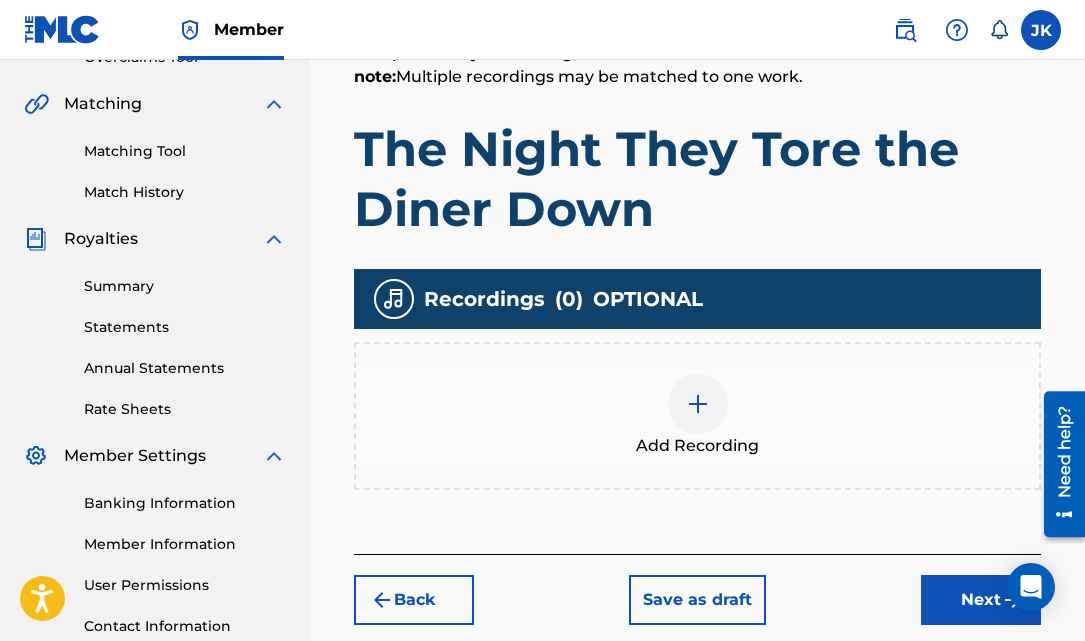 scroll, scrollTop: 456, scrollLeft: 0, axis: vertical 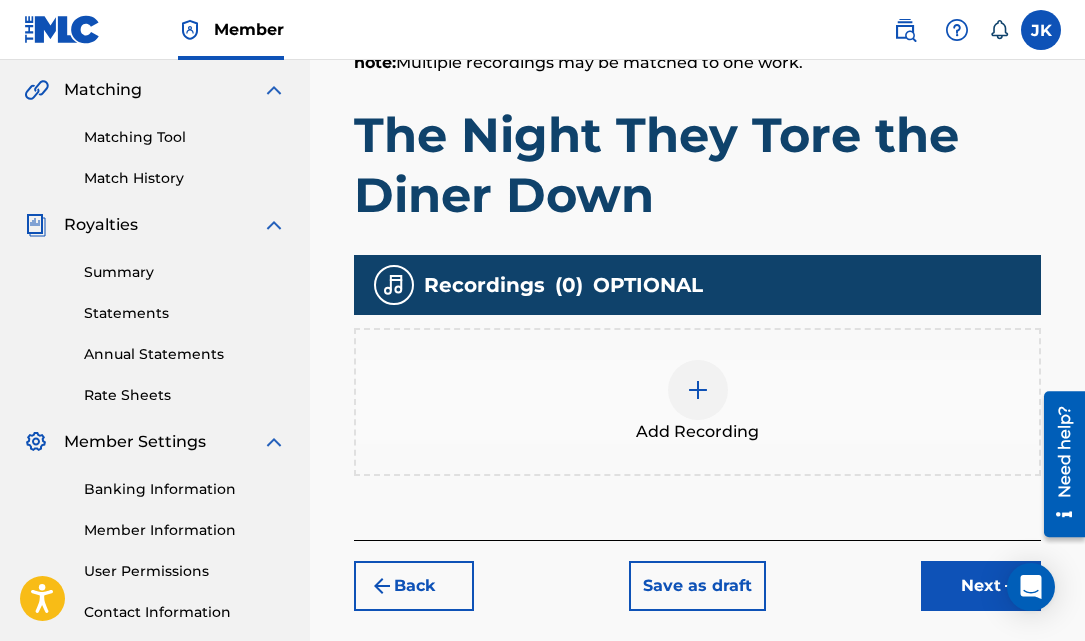 click at bounding box center (698, 390) 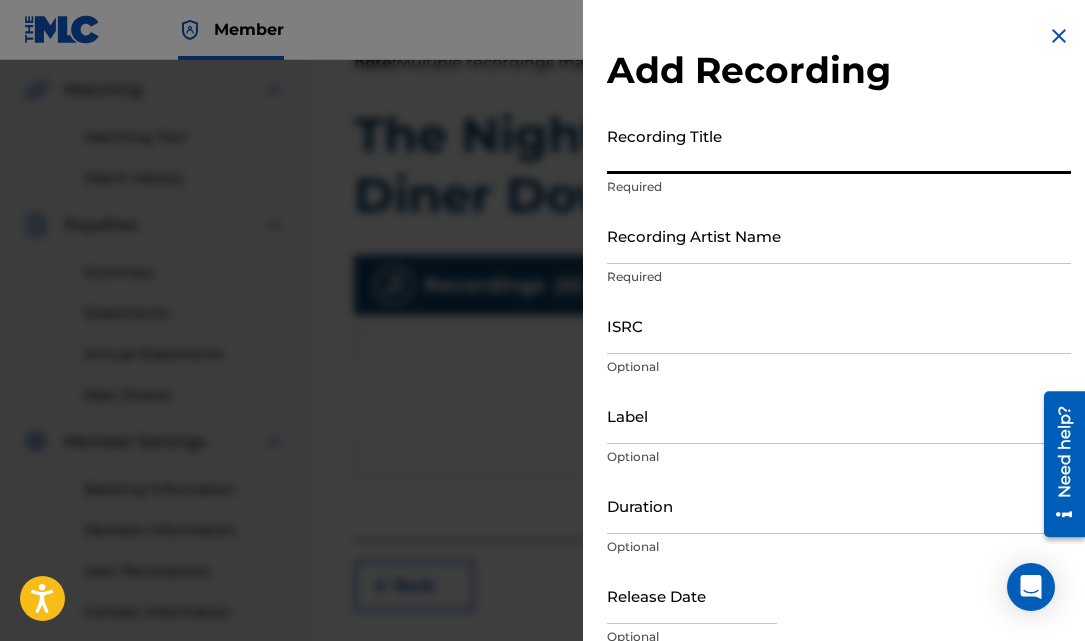 click on "Recording Title" at bounding box center (839, 145) 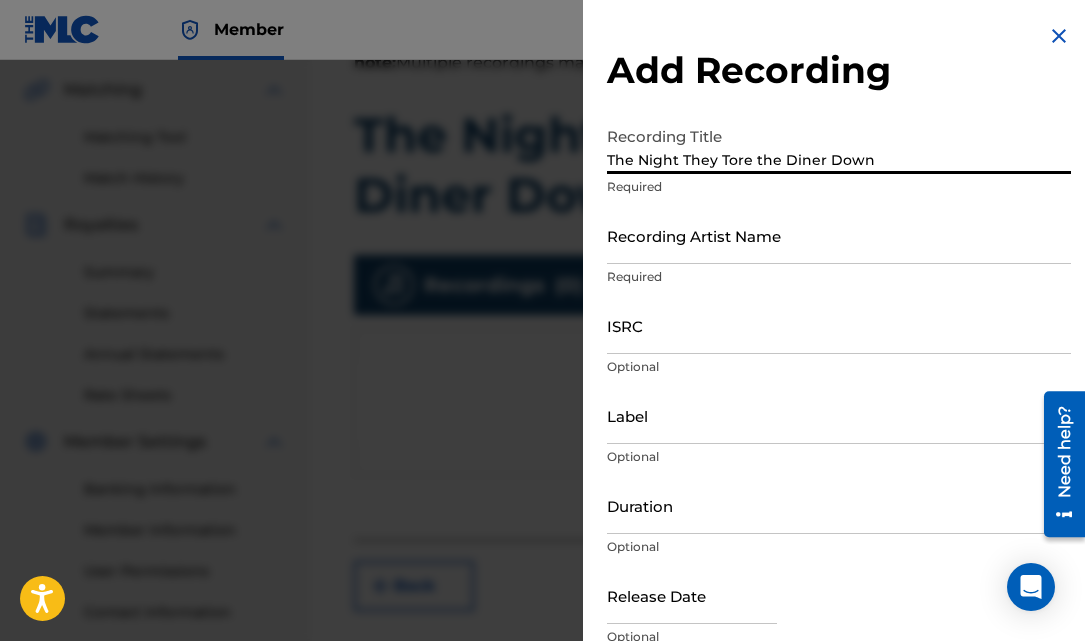 type on "The Night They Tore the Diner Down" 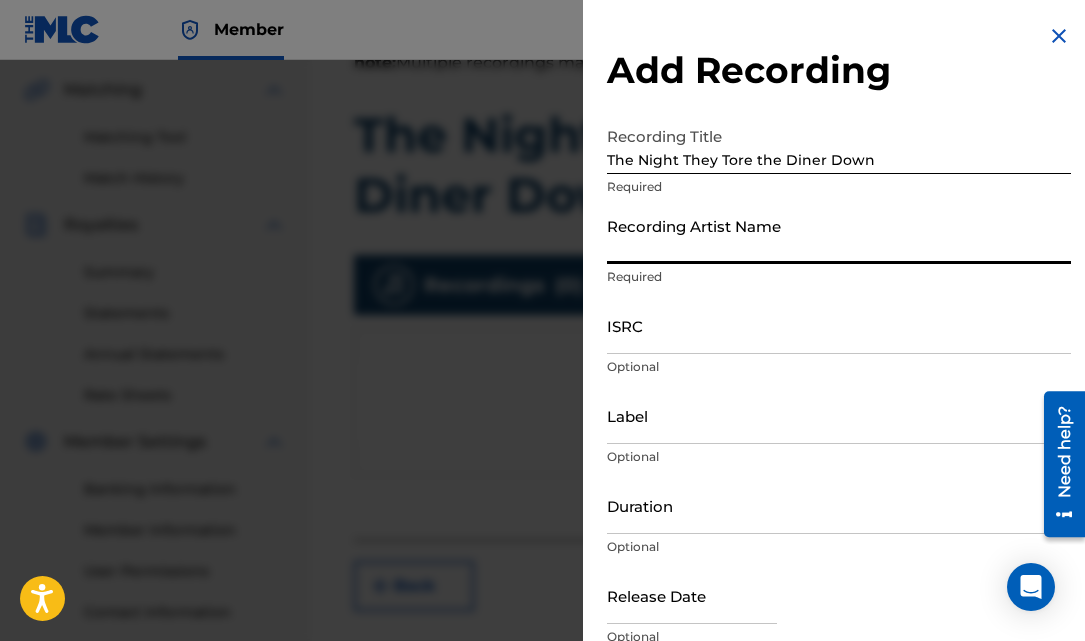 click on "Recording Artist Name" at bounding box center (839, 235) 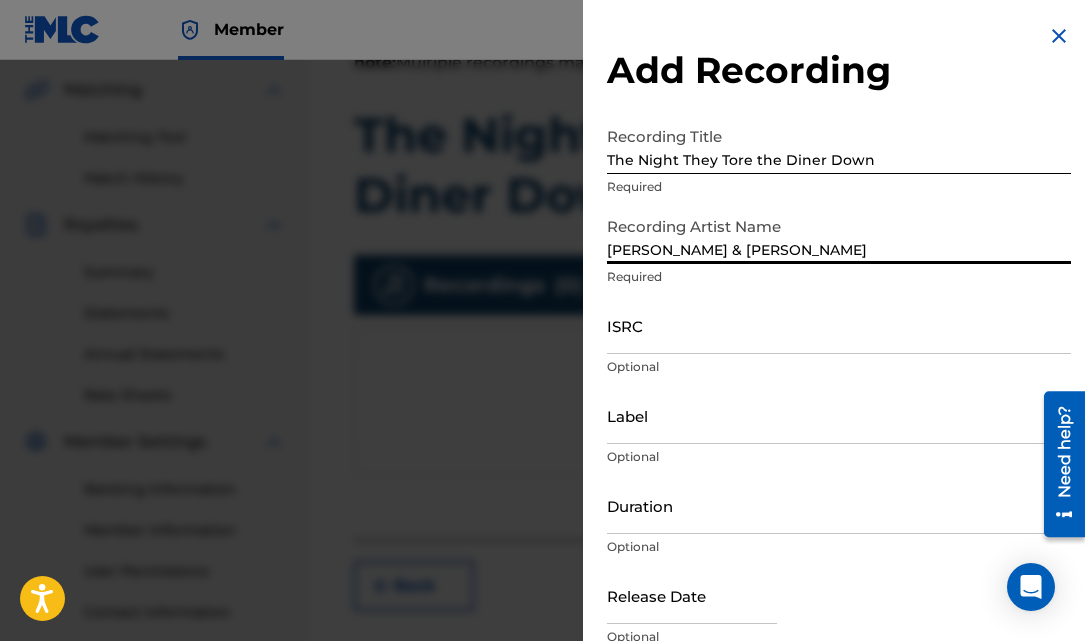 click on "ISRC" at bounding box center [839, 325] 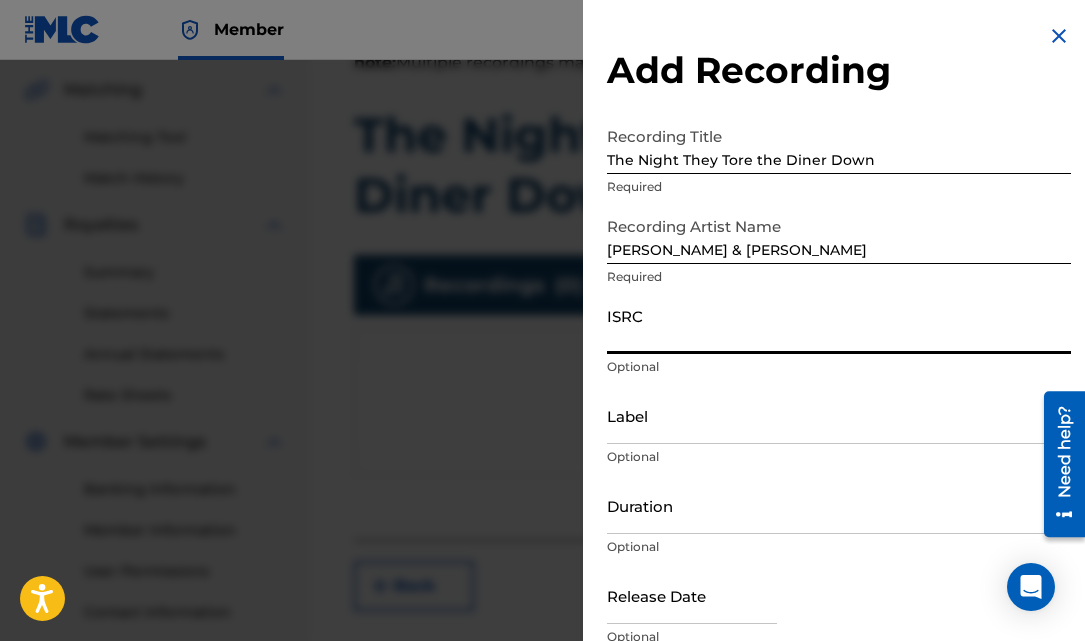 paste on "QZTB32396459" 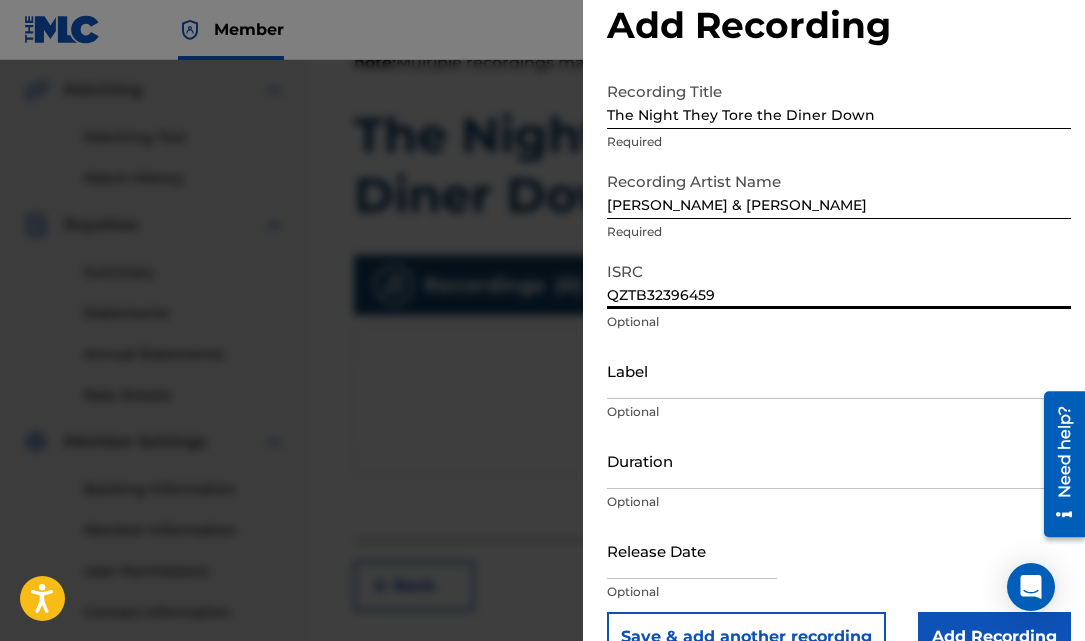 scroll, scrollTop: 90, scrollLeft: 0, axis: vertical 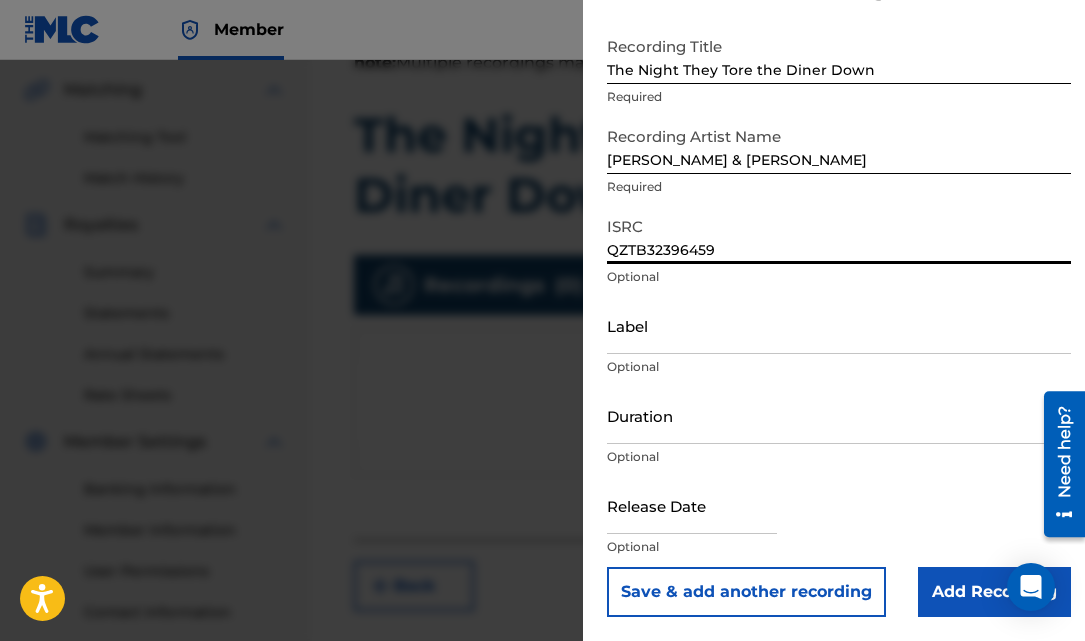 type on "QZTB32396459" 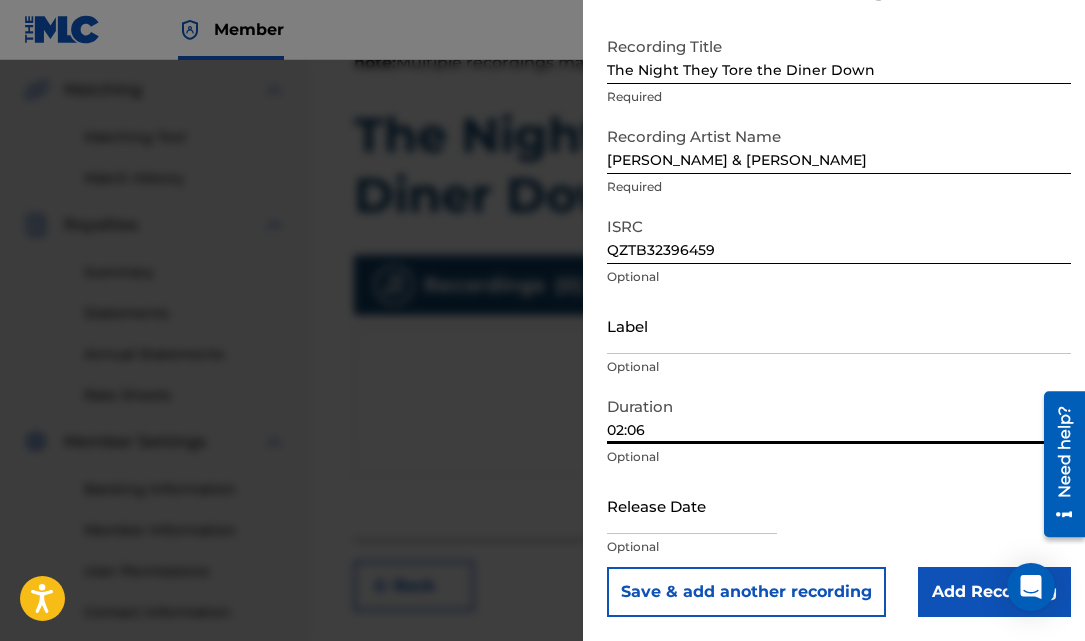 type on "02:06" 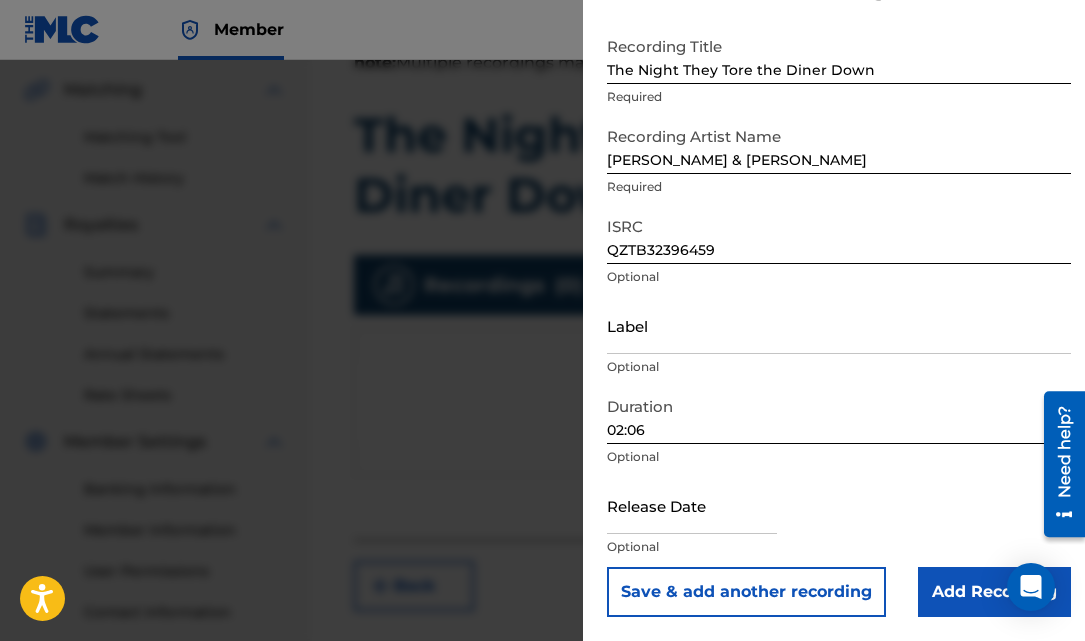 click at bounding box center [692, 505] 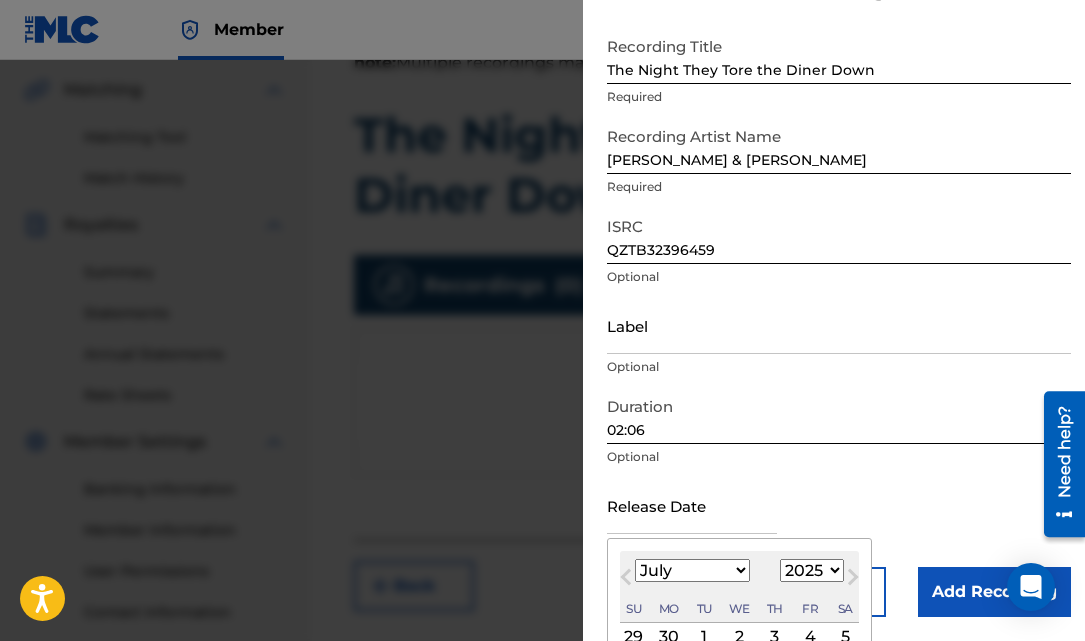 type on "[DATE]" 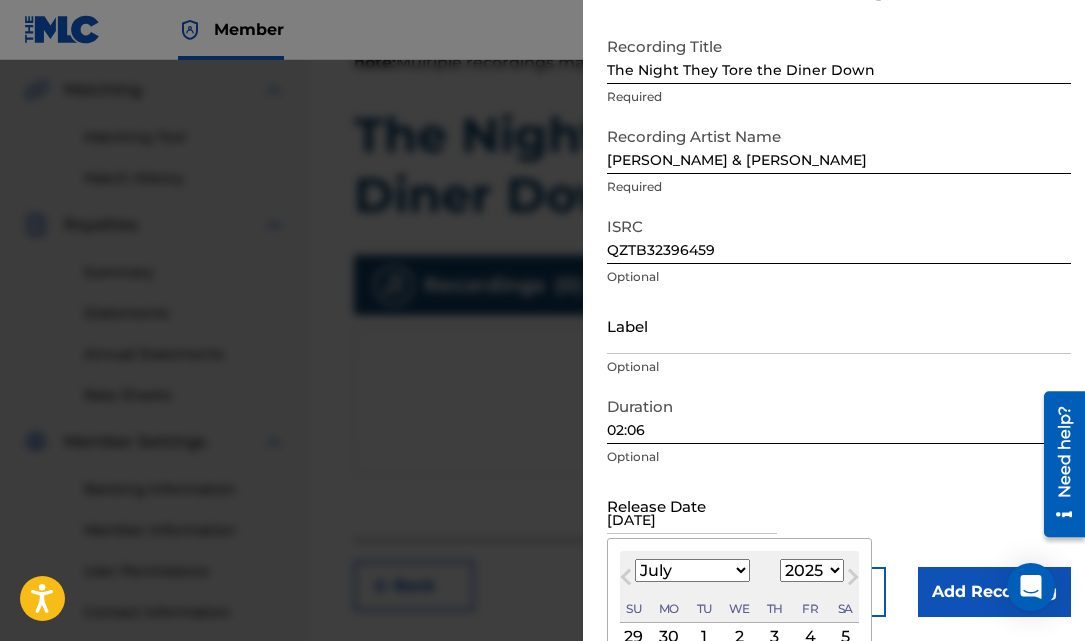 select on "9" 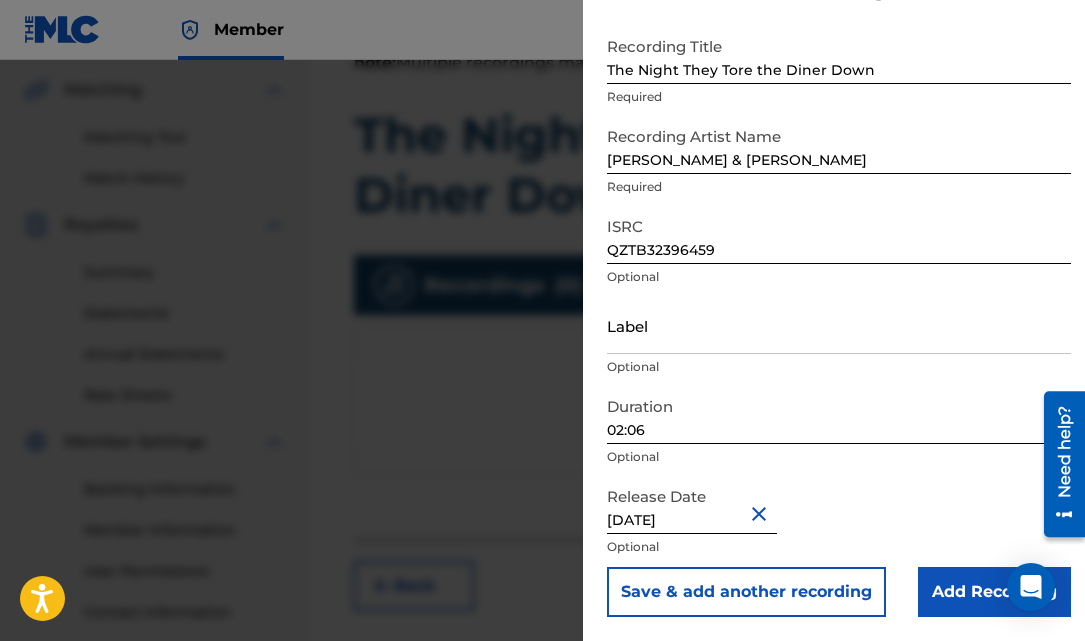scroll, scrollTop: 90, scrollLeft: 0, axis: vertical 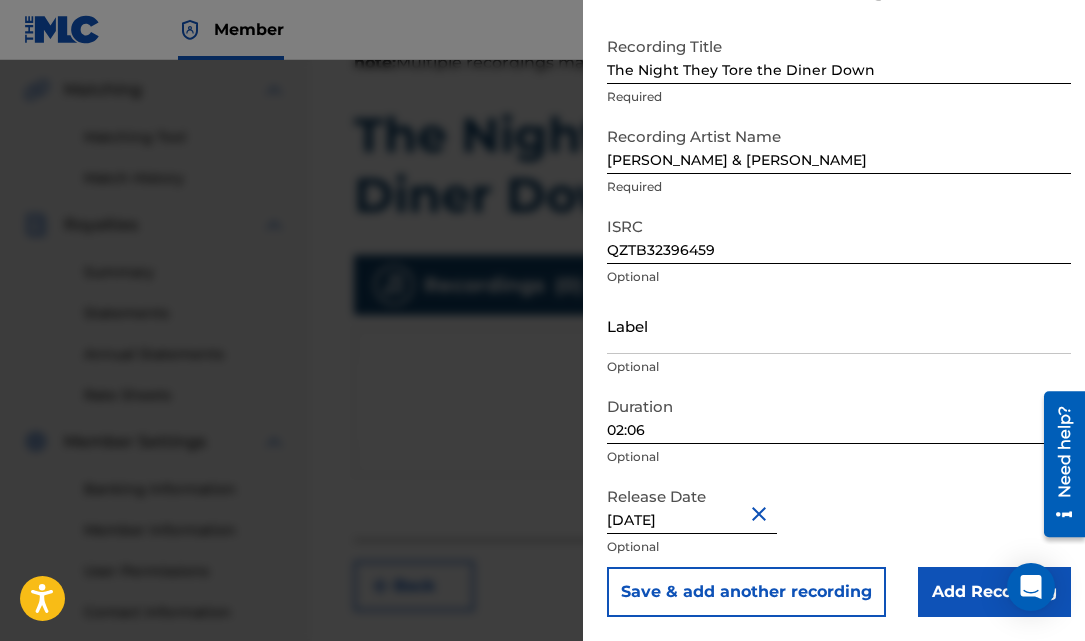 click on "Add Recording" at bounding box center [994, 592] 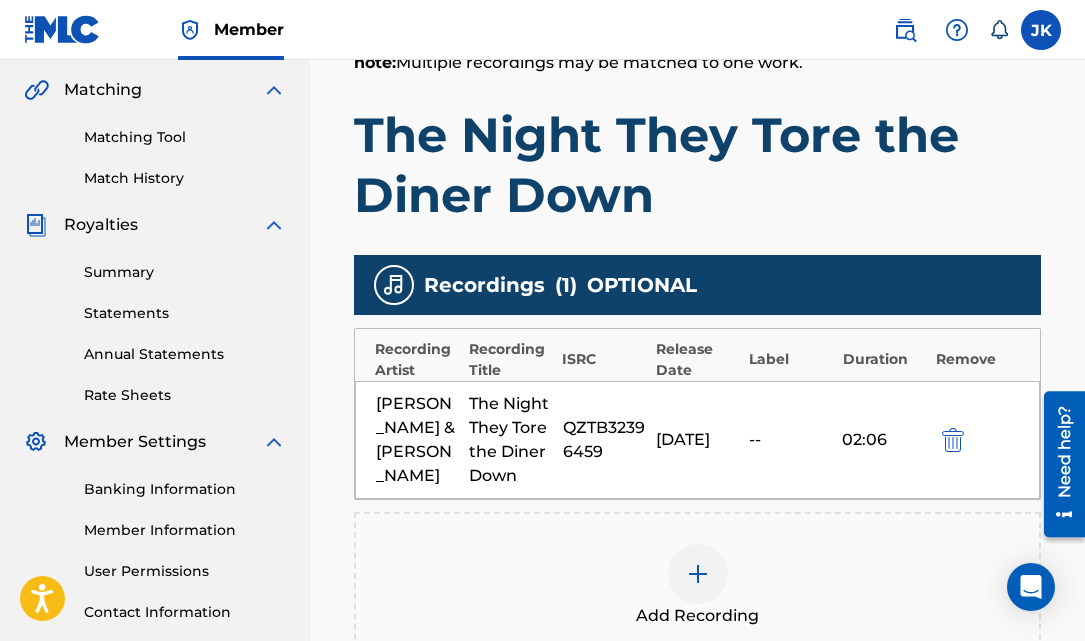 scroll, scrollTop: 726, scrollLeft: 0, axis: vertical 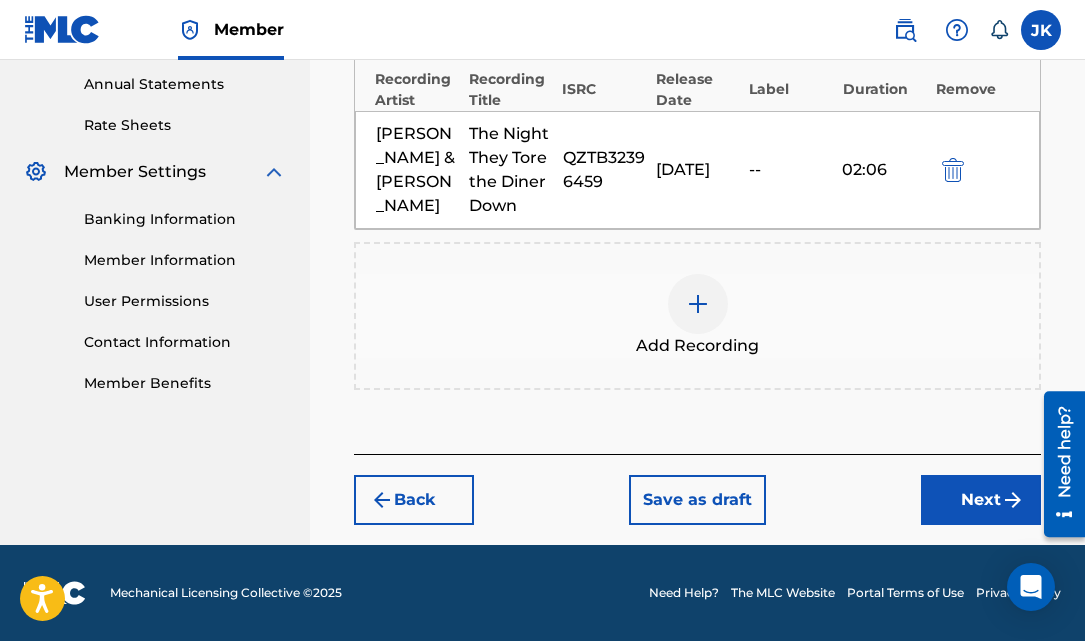 click on "Next" at bounding box center (981, 500) 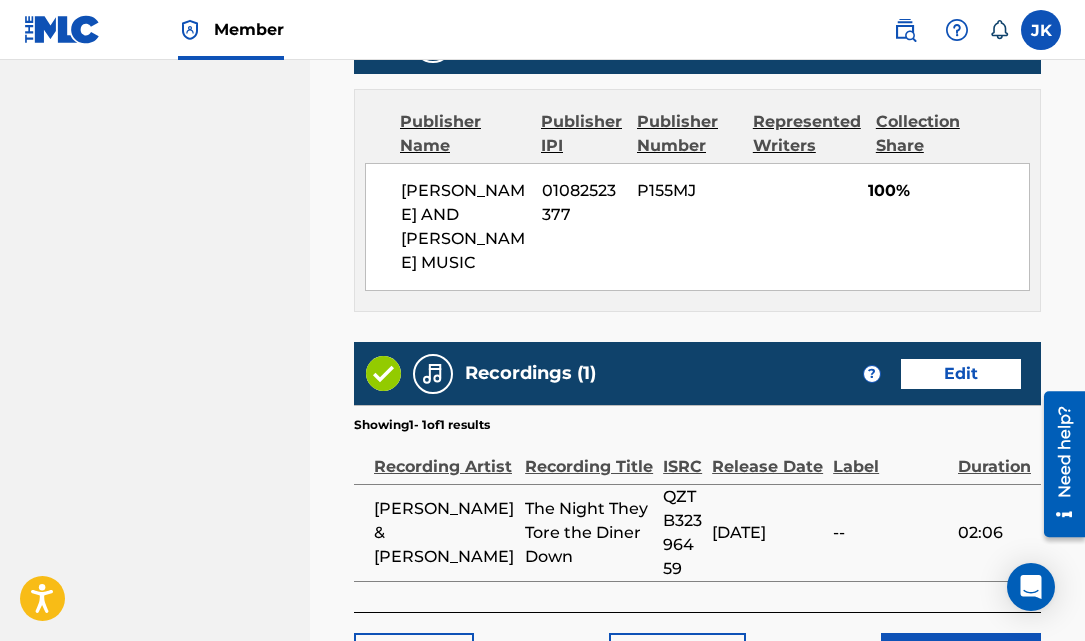 scroll, scrollTop: 1350, scrollLeft: 0, axis: vertical 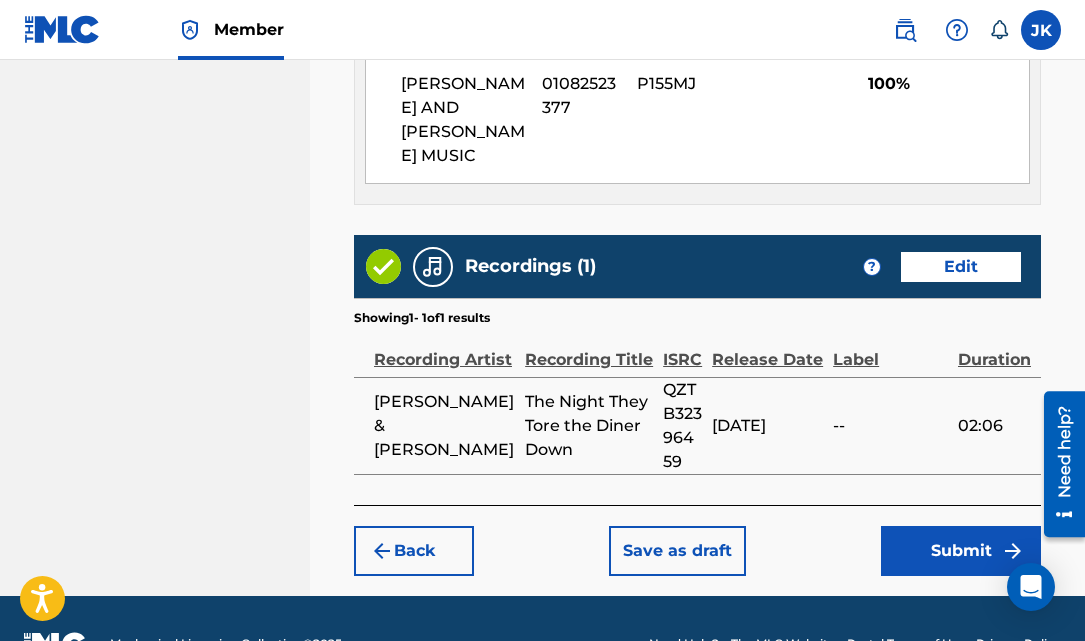 click on "Submit" at bounding box center (961, 551) 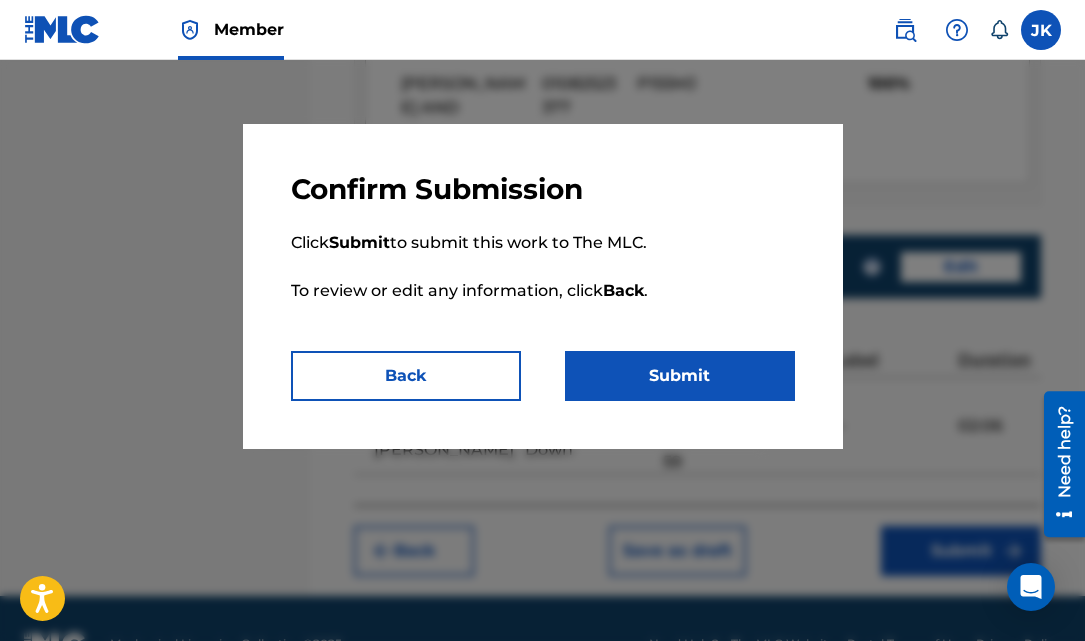 click on "Submit" at bounding box center (680, 376) 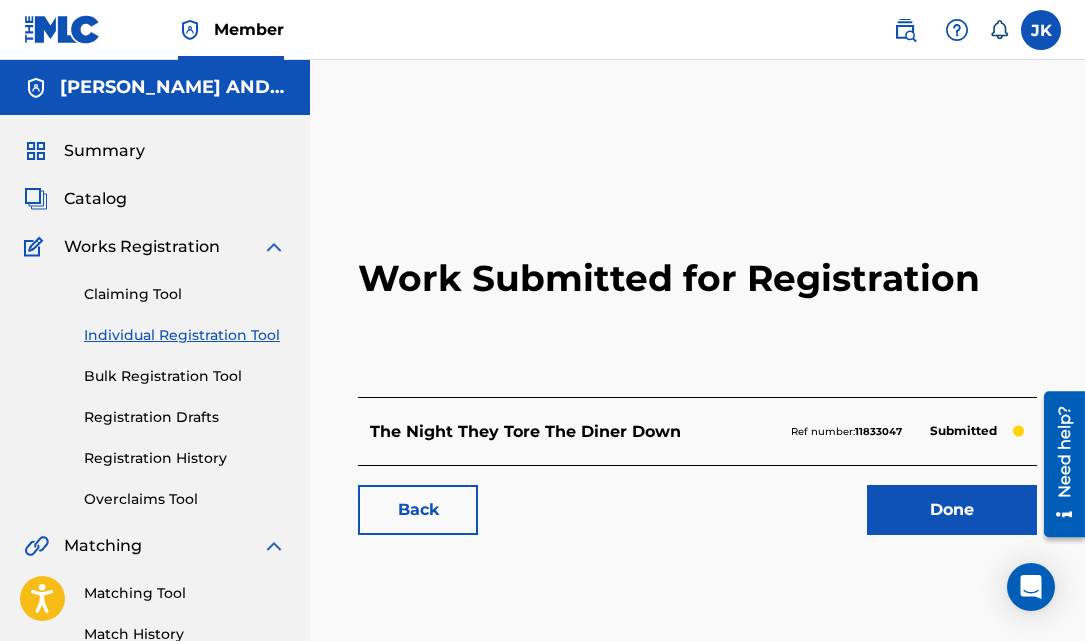 click on "Individual Registration Tool" at bounding box center (185, 335) 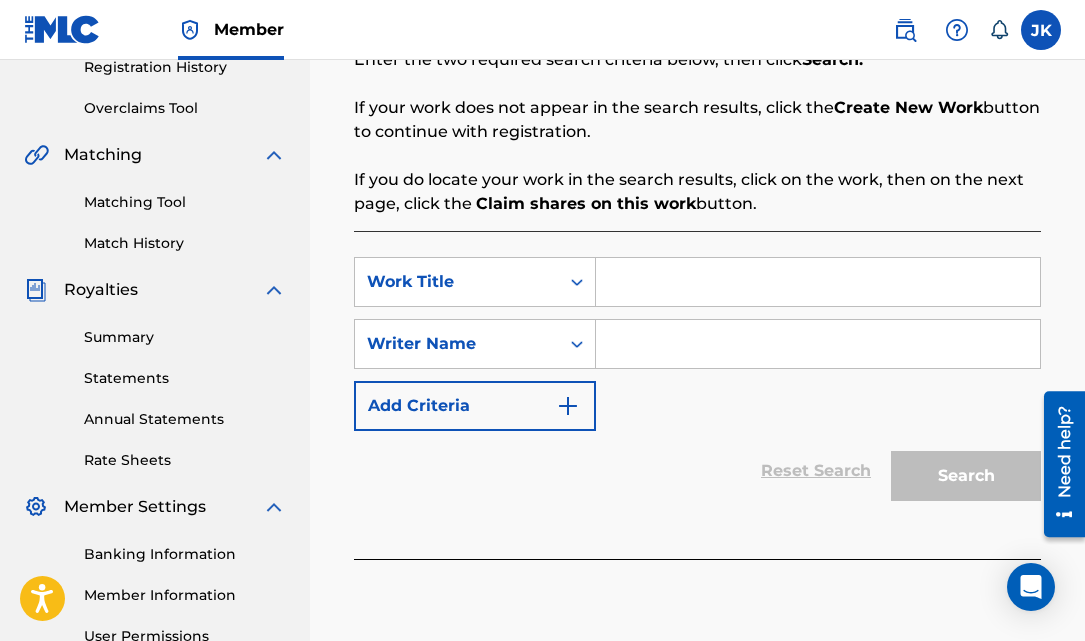 scroll, scrollTop: 392, scrollLeft: 0, axis: vertical 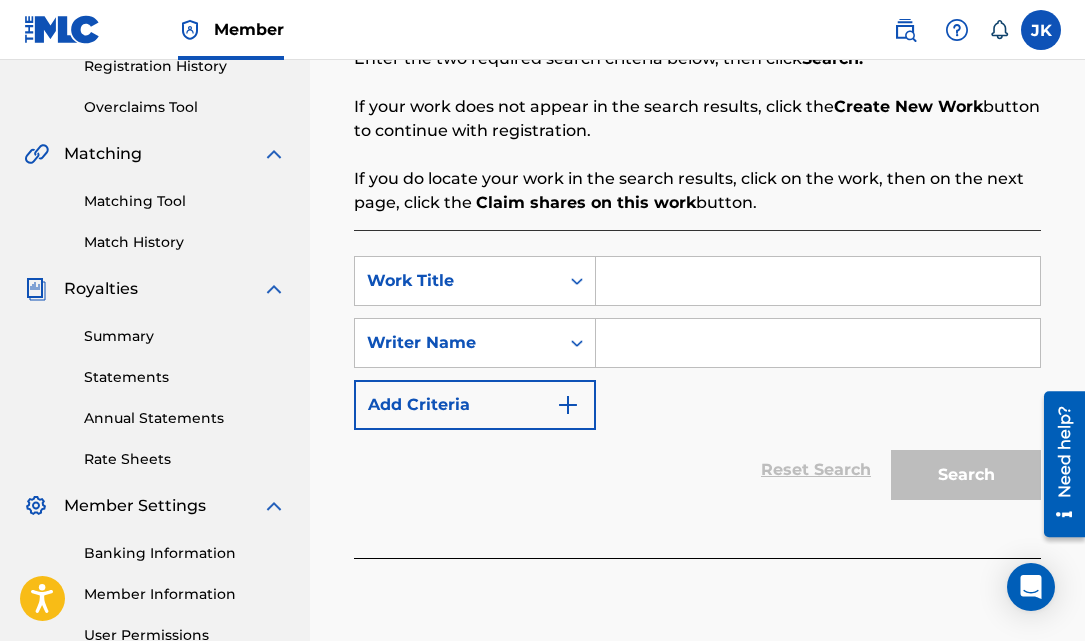 click at bounding box center [818, 281] 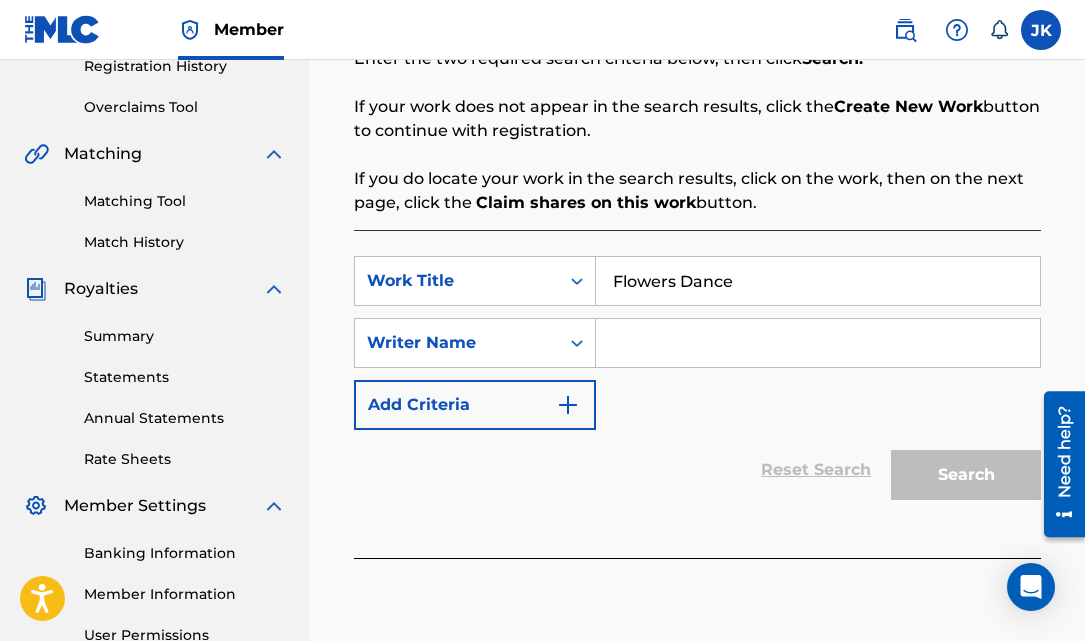 type on "Flowers Dance" 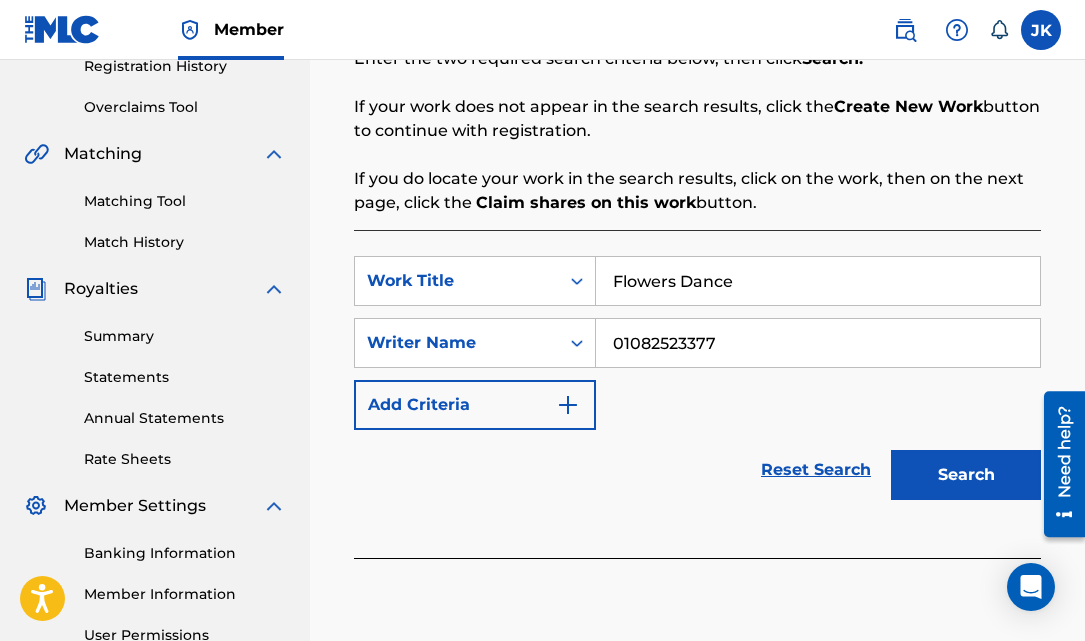 click on "Search" at bounding box center (966, 475) 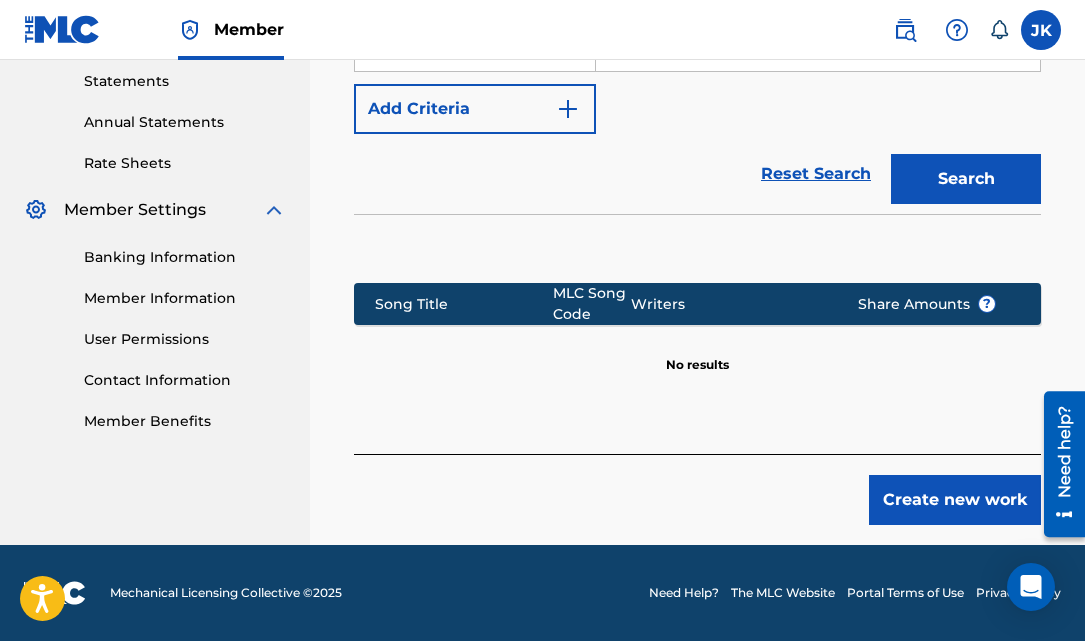 click on "Create new work" at bounding box center [955, 500] 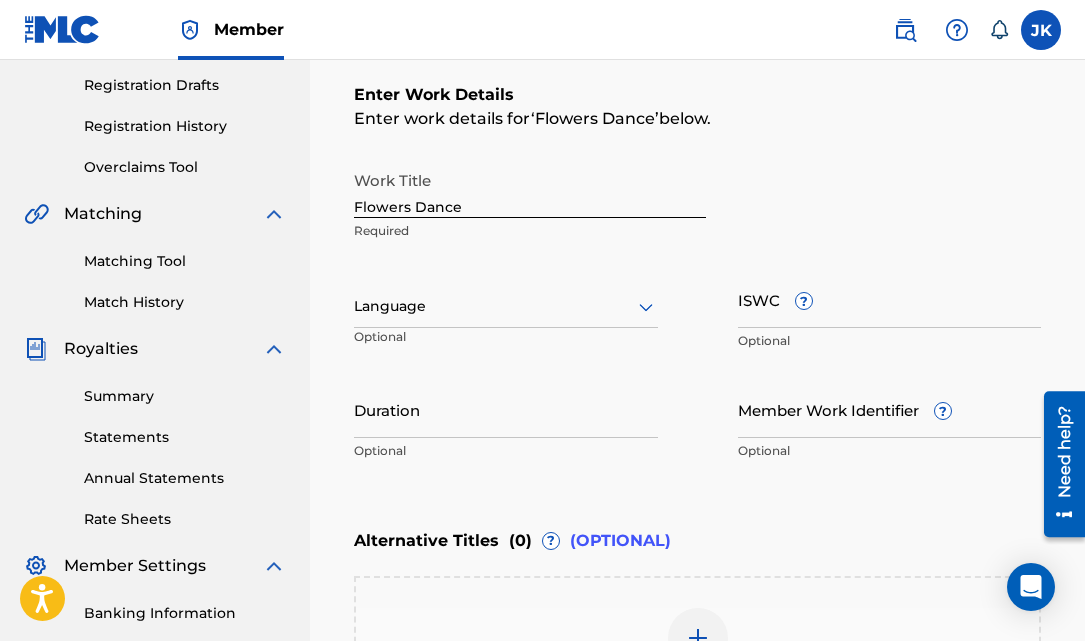 scroll, scrollTop: 325, scrollLeft: 0, axis: vertical 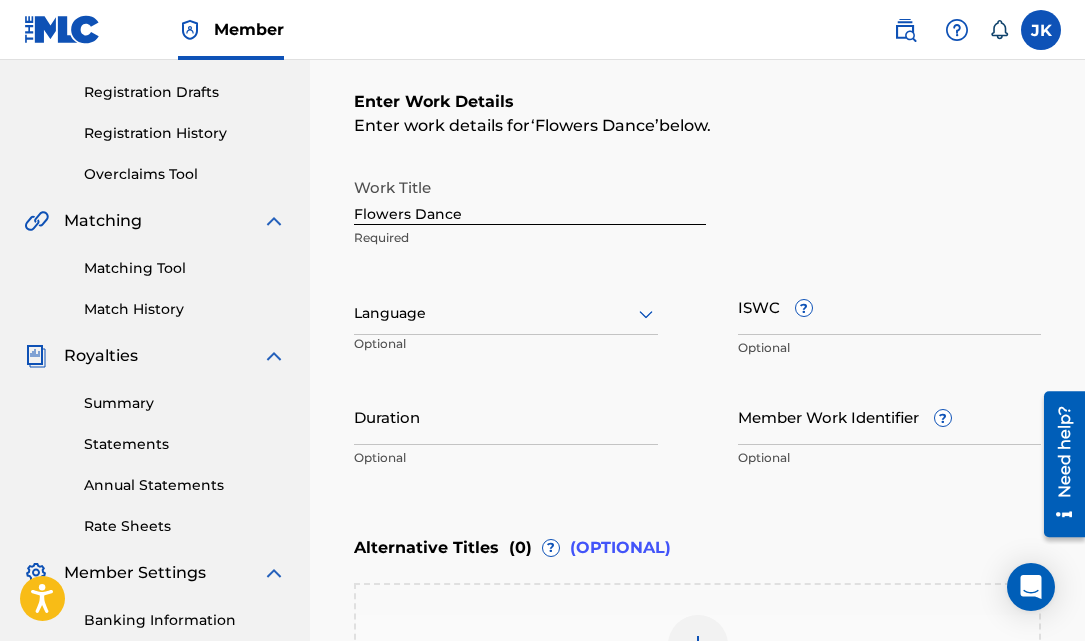 click at bounding box center [506, 313] 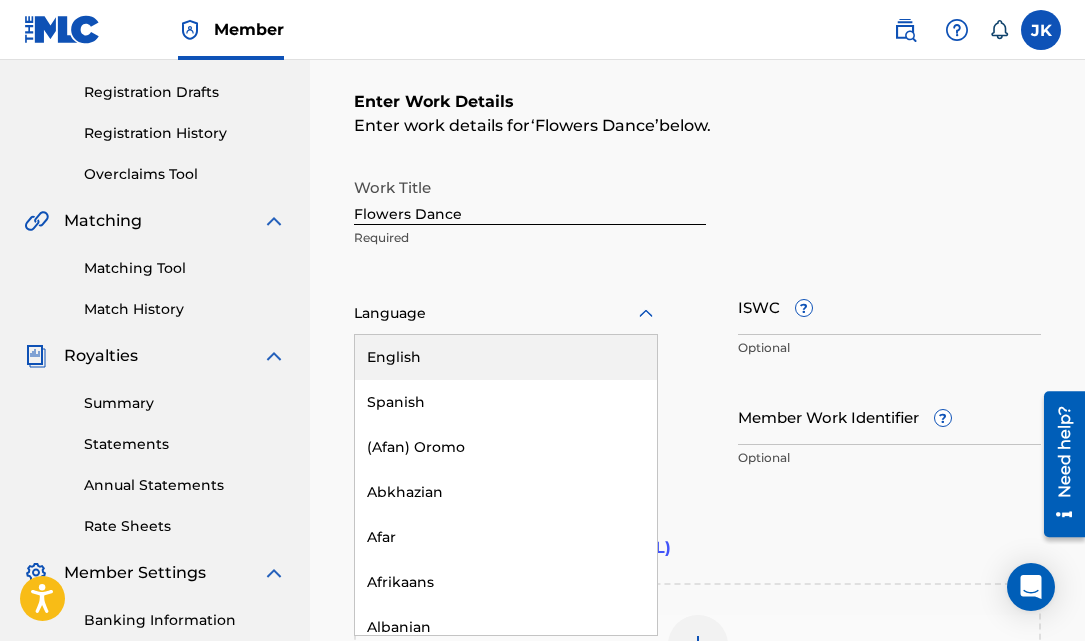 click on "English" at bounding box center [506, 357] 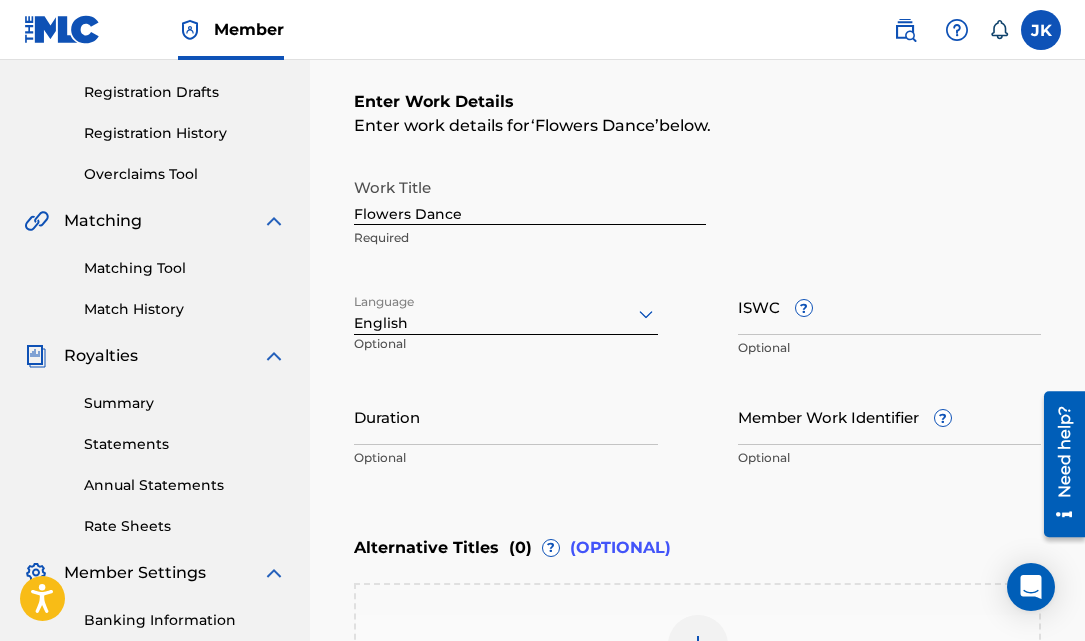 click on "Duration" at bounding box center [506, 416] 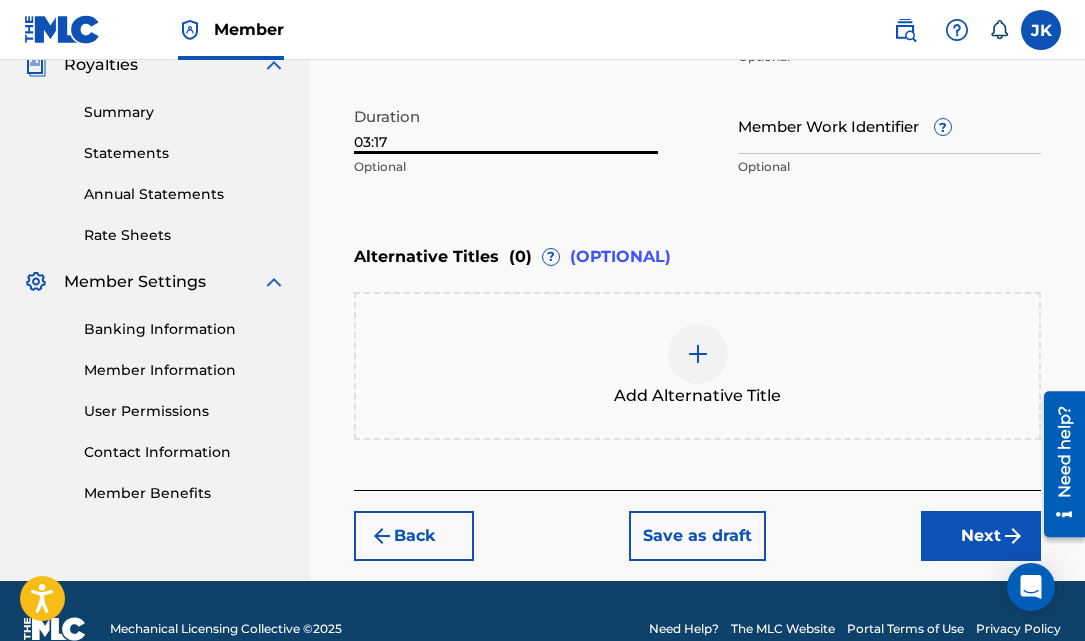 scroll, scrollTop: 650, scrollLeft: 0, axis: vertical 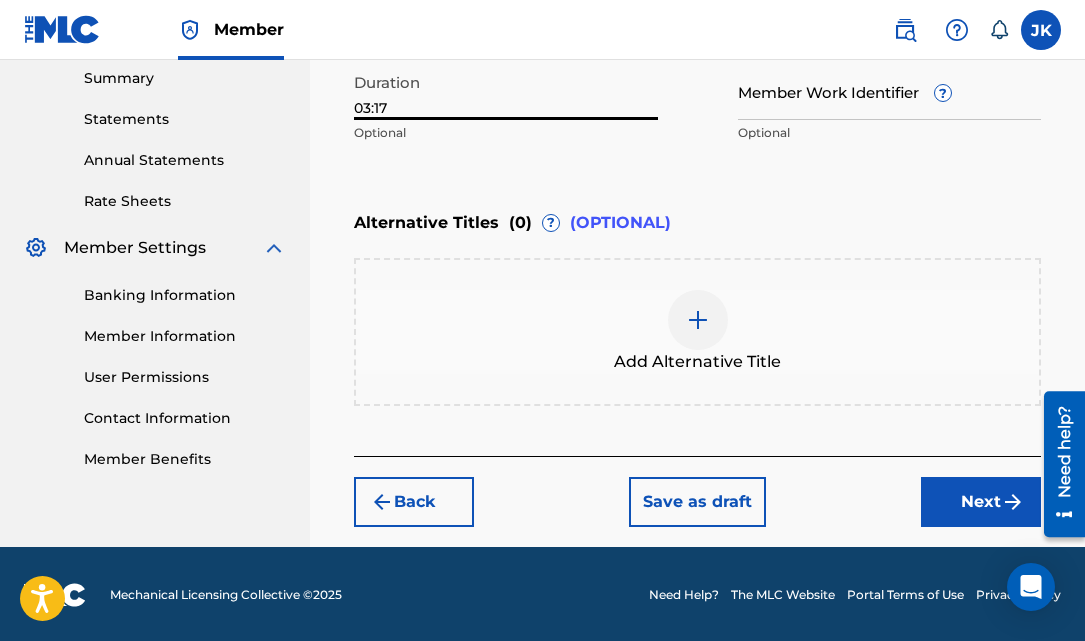 type on "03:17" 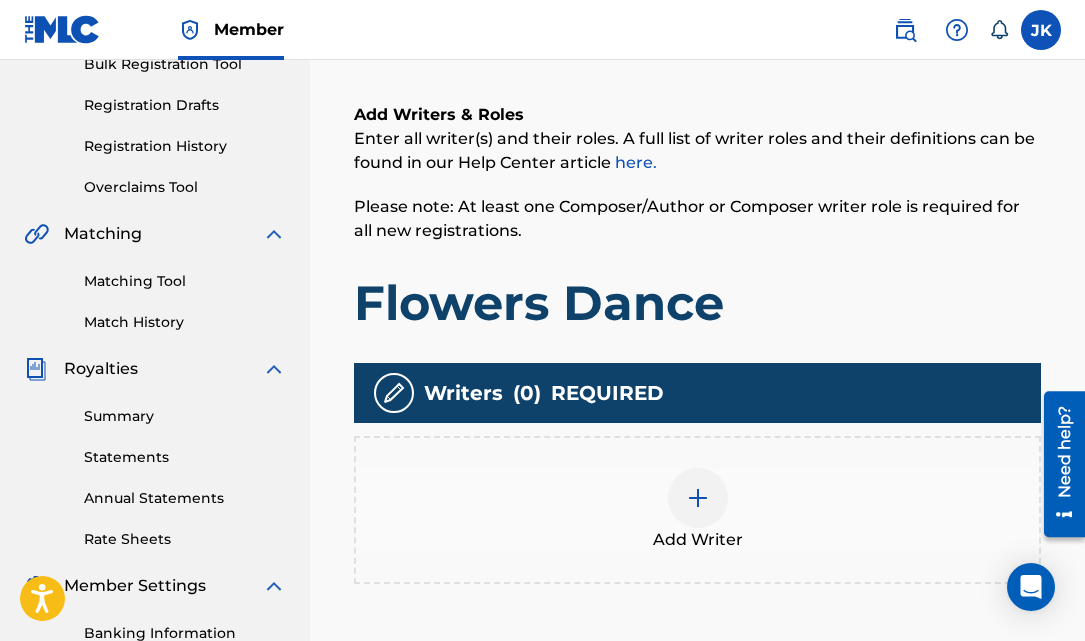 scroll, scrollTop: 366, scrollLeft: 0, axis: vertical 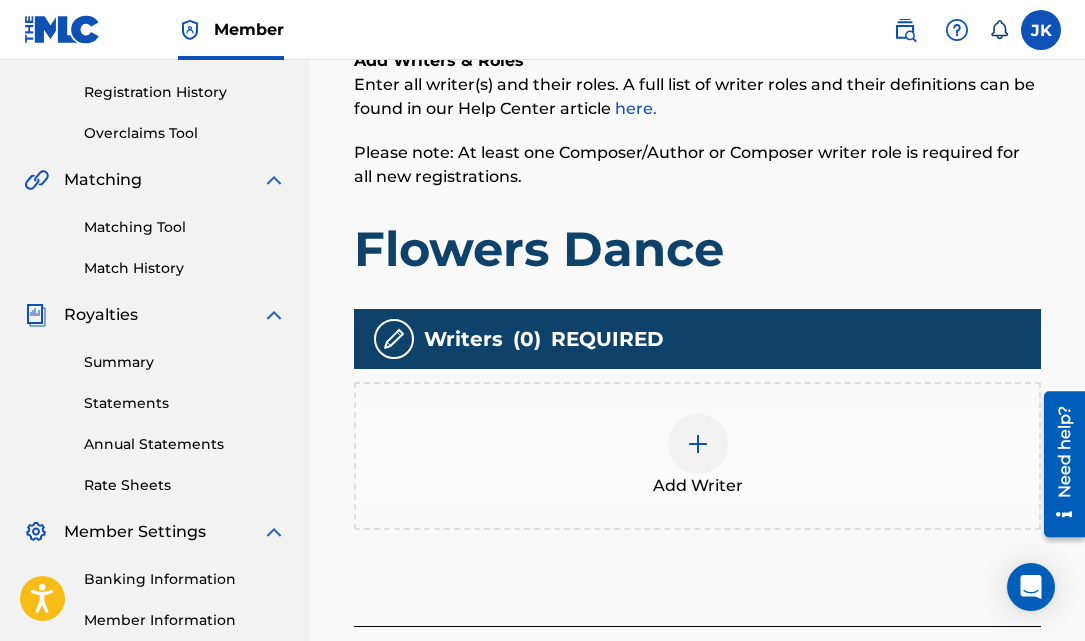 click at bounding box center (698, 444) 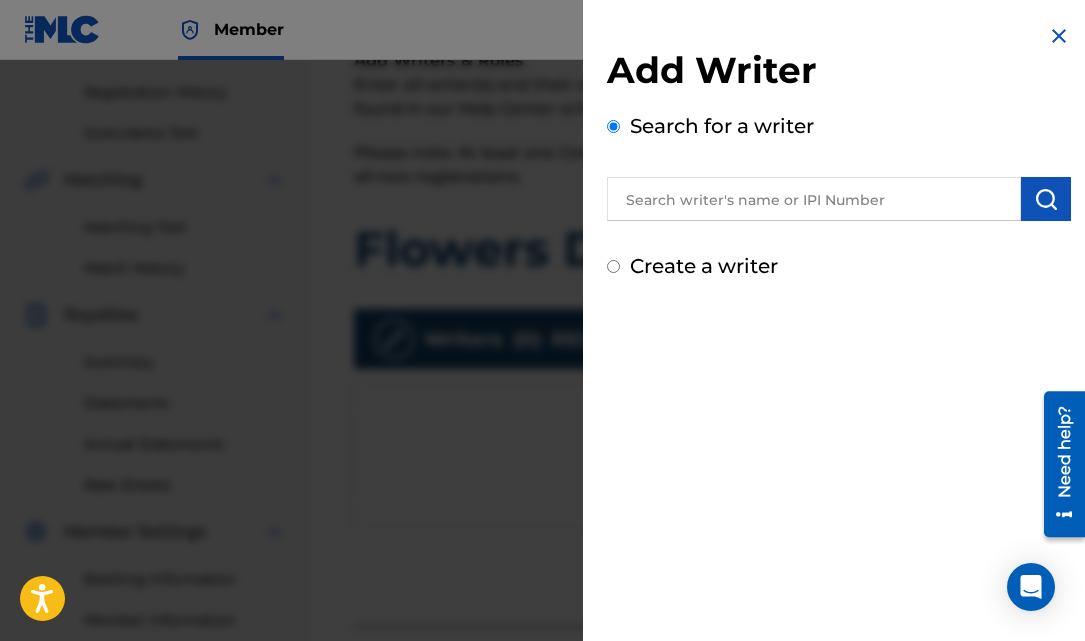 click at bounding box center (814, 199) 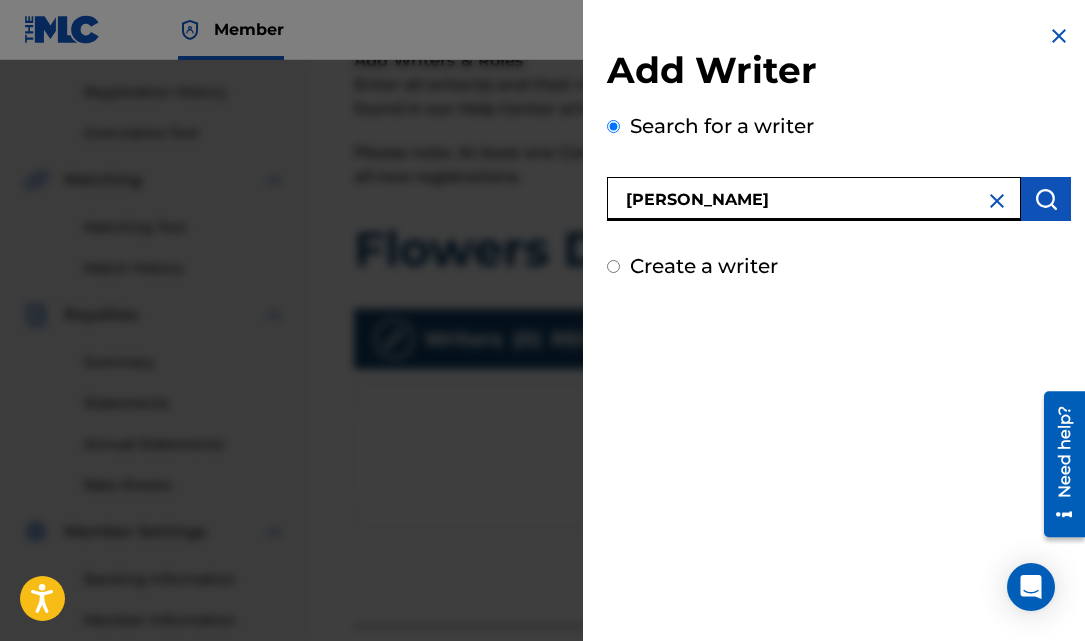 type on "[PERSON_NAME]" 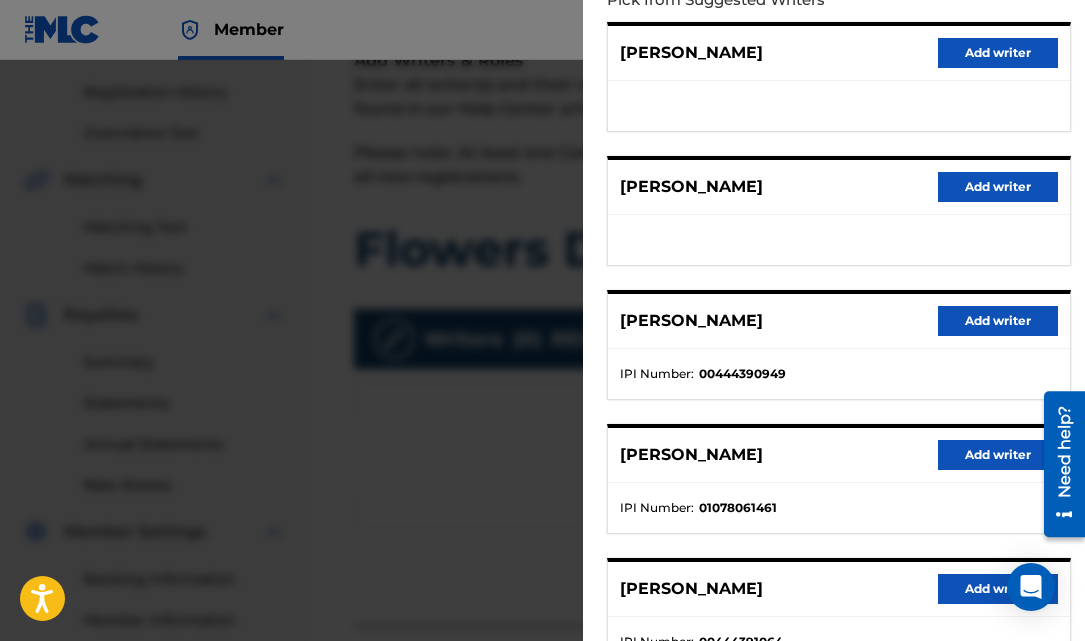 scroll, scrollTop: 271, scrollLeft: 0, axis: vertical 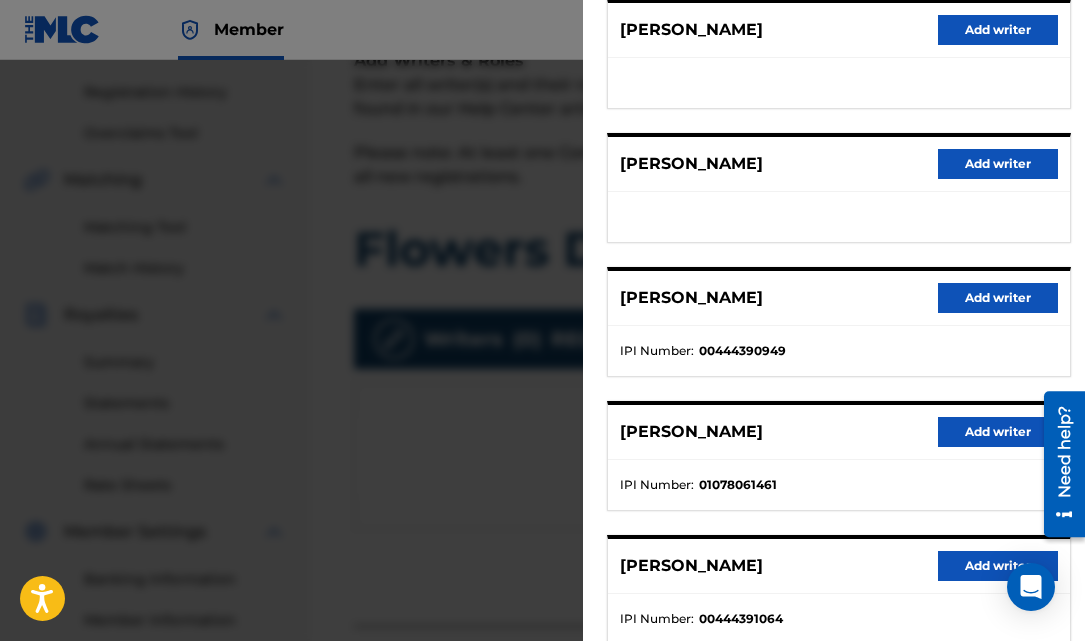 click on "Add writer" at bounding box center (998, 432) 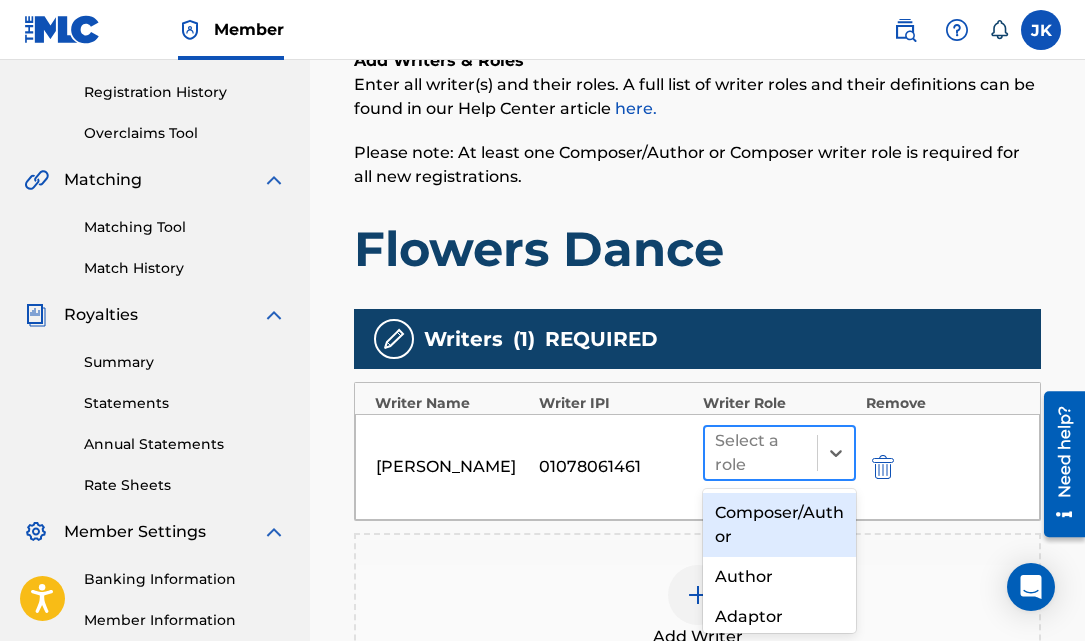 click at bounding box center [761, 453] 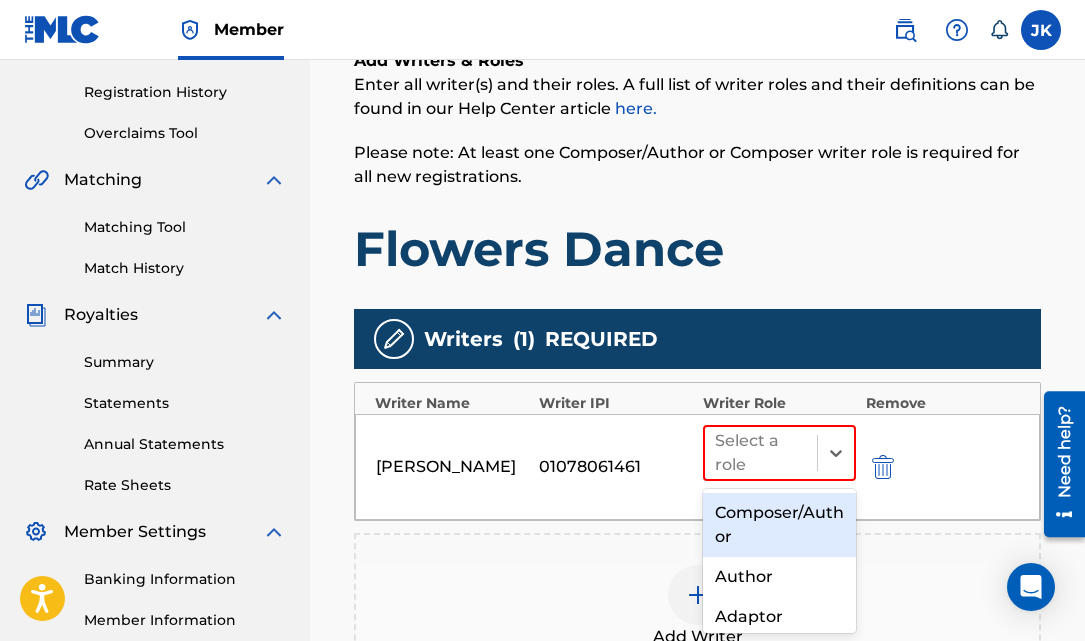 click on "Composer/Author" at bounding box center (779, 525) 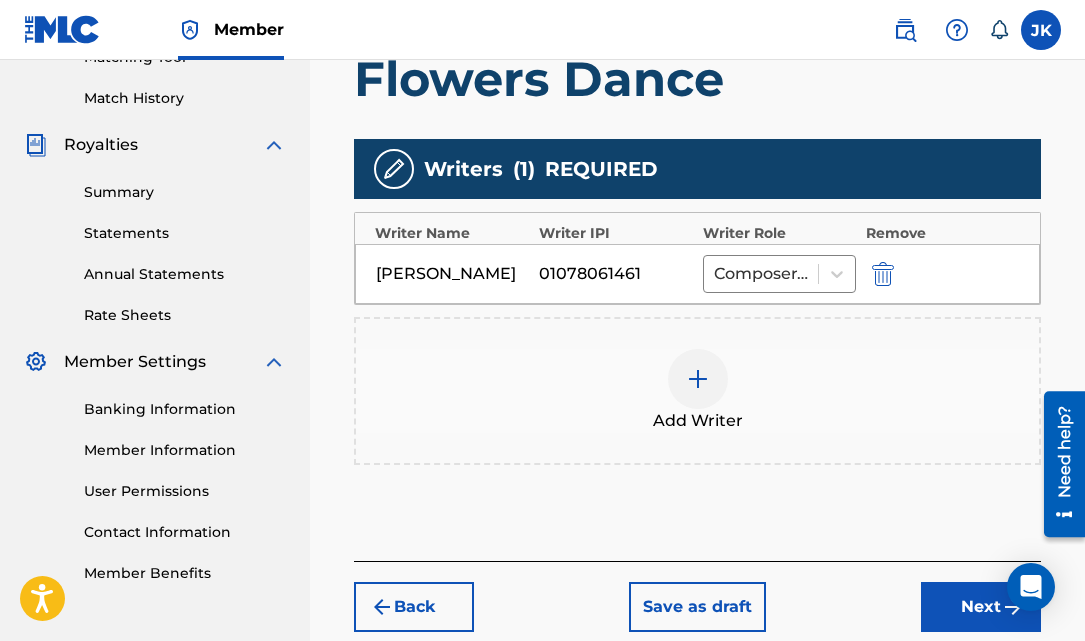 scroll, scrollTop: 594, scrollLeft: 0, axis: vertical 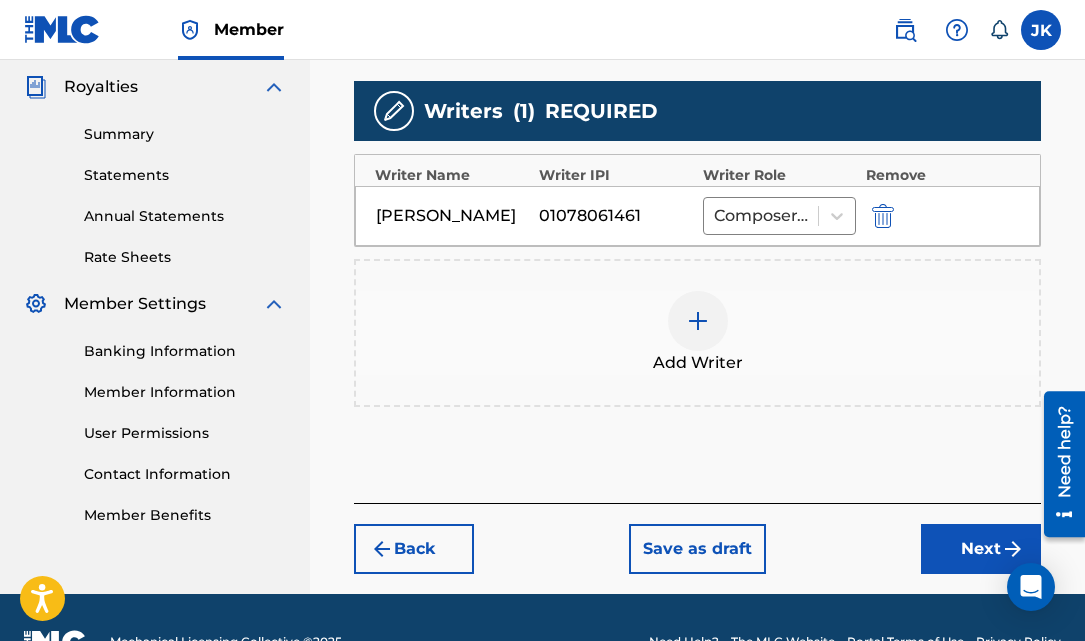 click at bounding box center [698, 321] 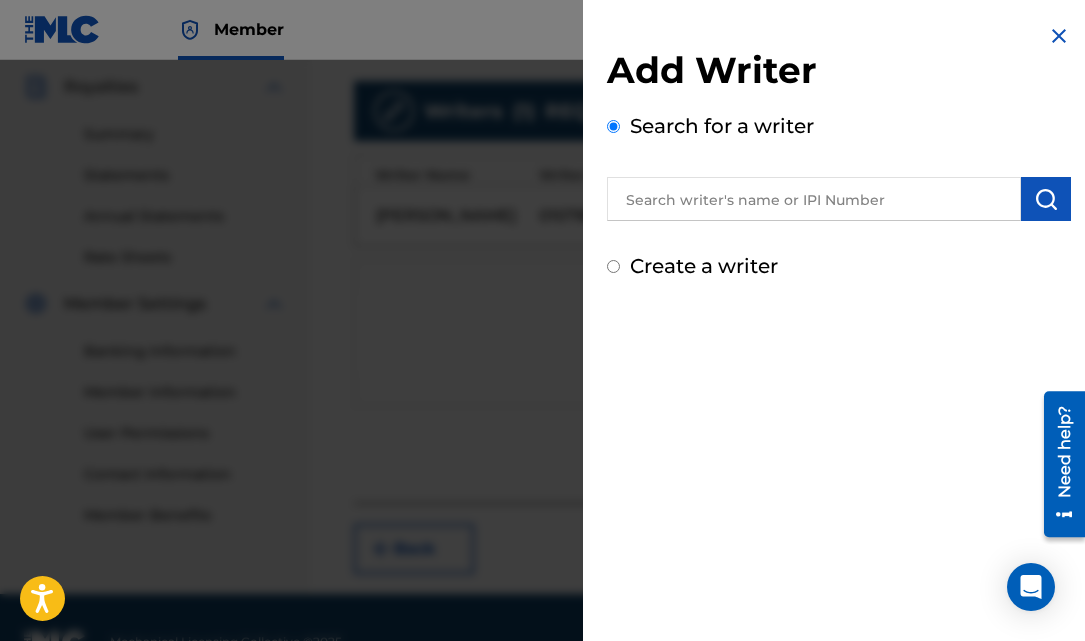 click at bounding box center (814, 199) 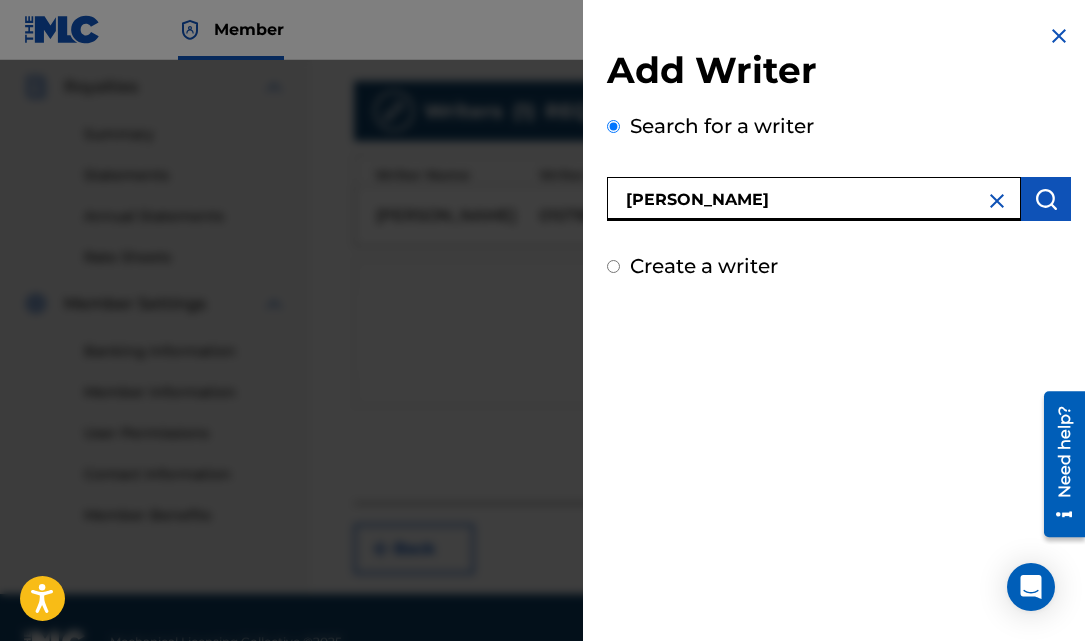 type on "[PERSON_NAME]" 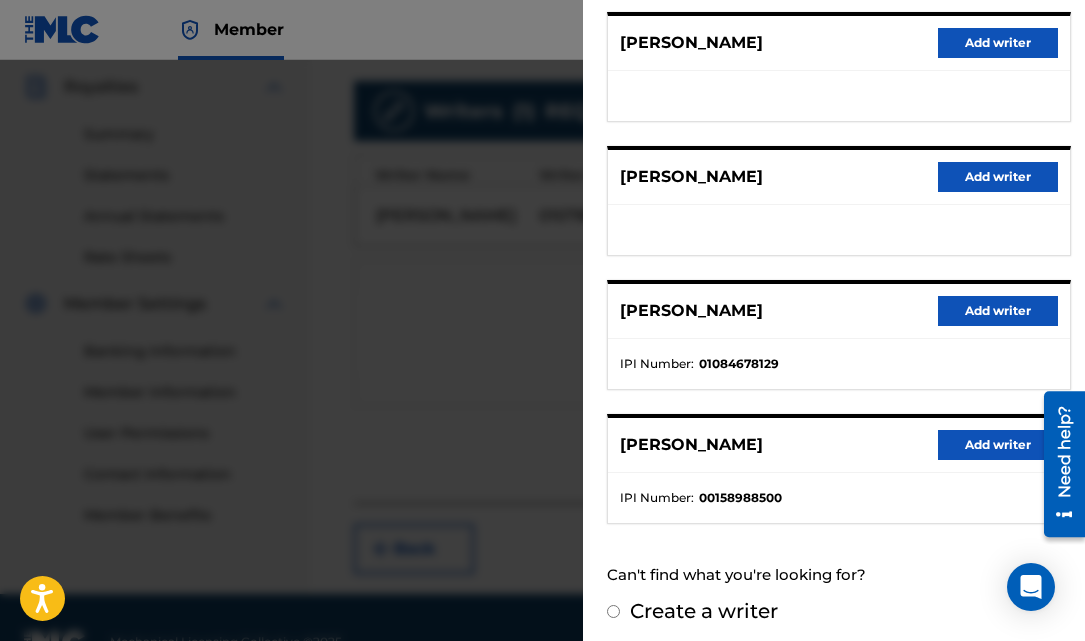 scroll, scrollTop: 401, scrollLeft: 0, axis: vertical 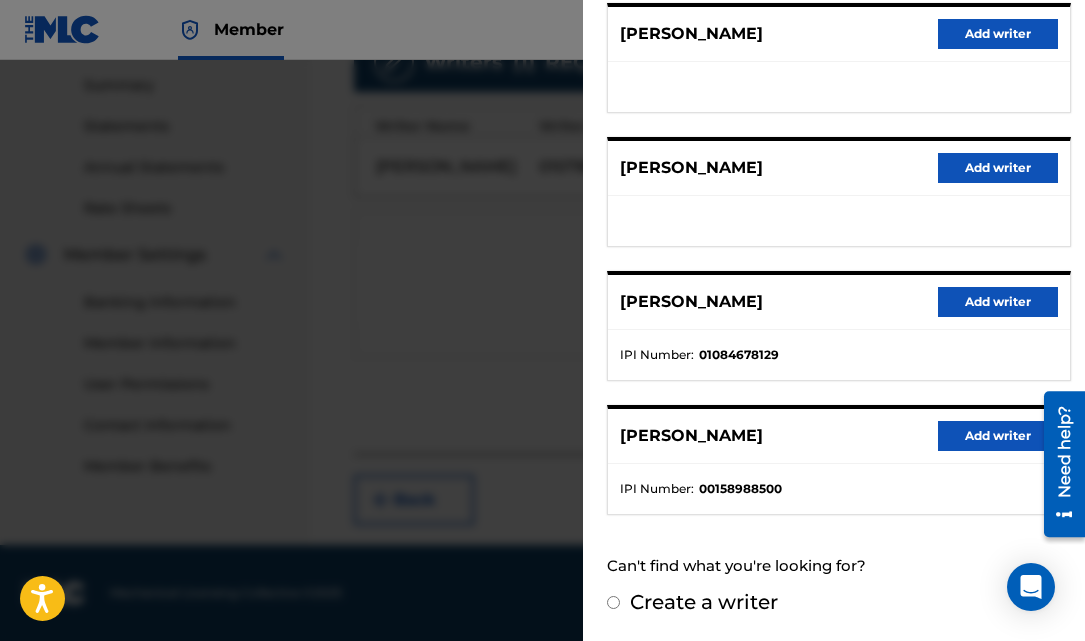 click on "Add writer" at bounding box center [998, 302] 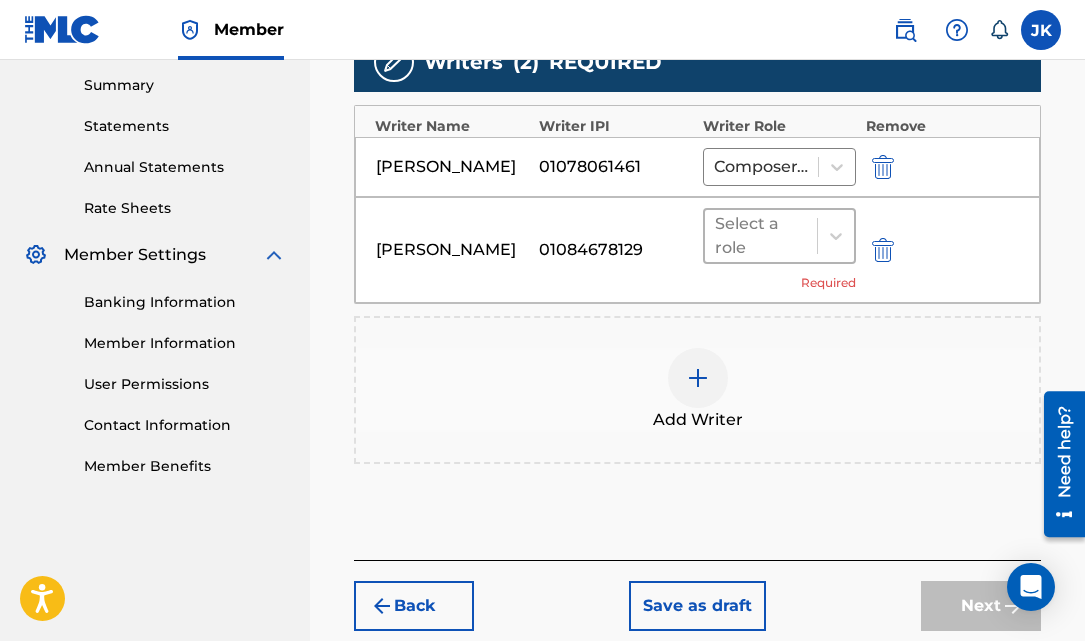 click at bounding box center (761, 236) 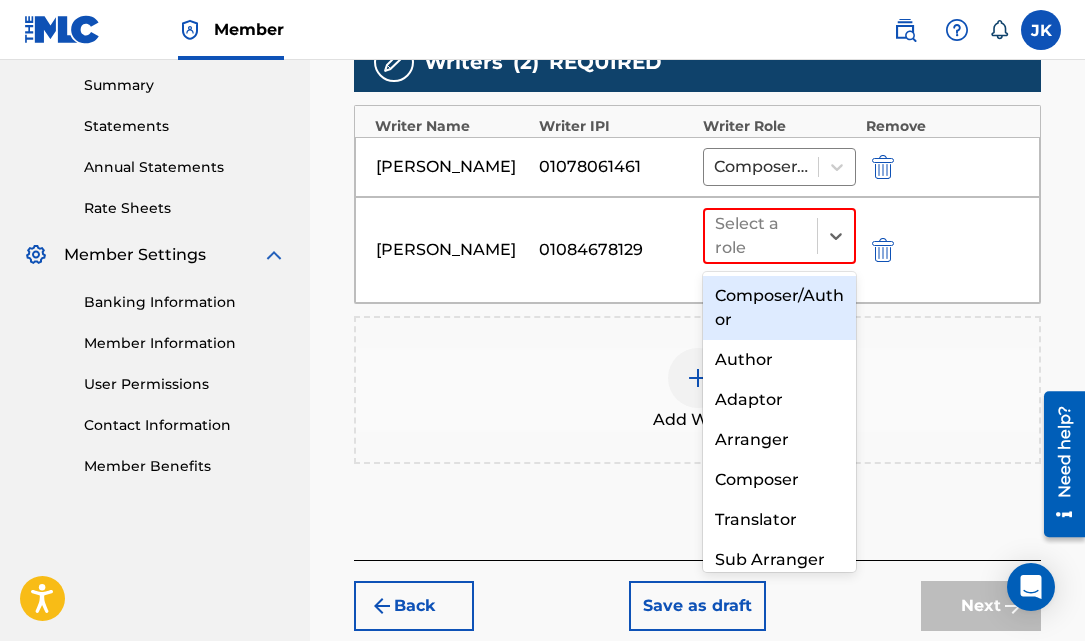 click on "Composer/Author" at bounding box center [779, 308] 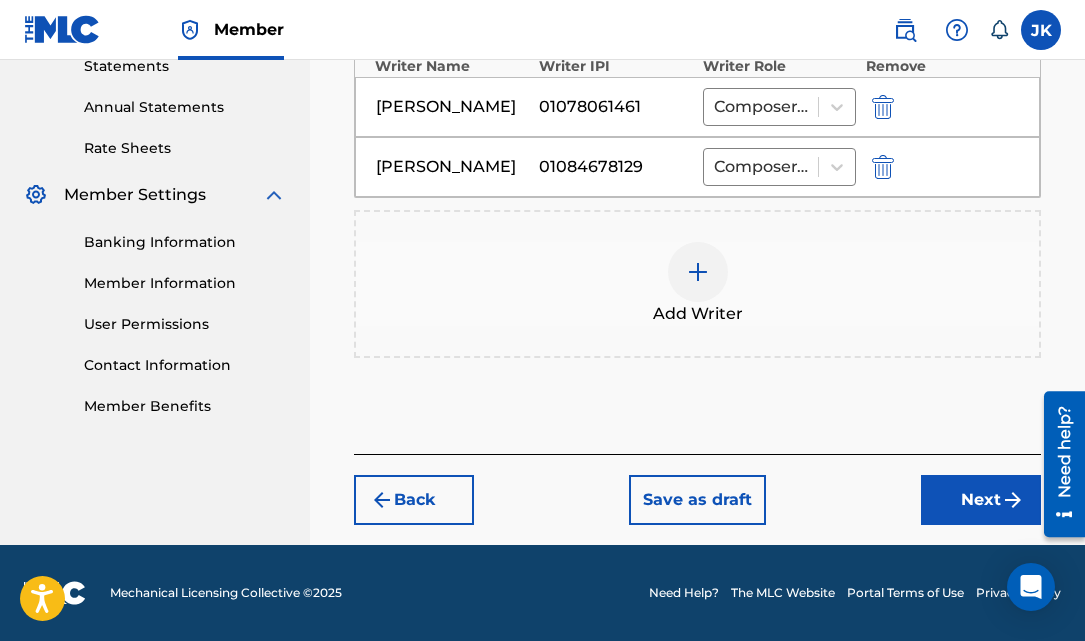 click on "Next" at bounding box center [981, 500] 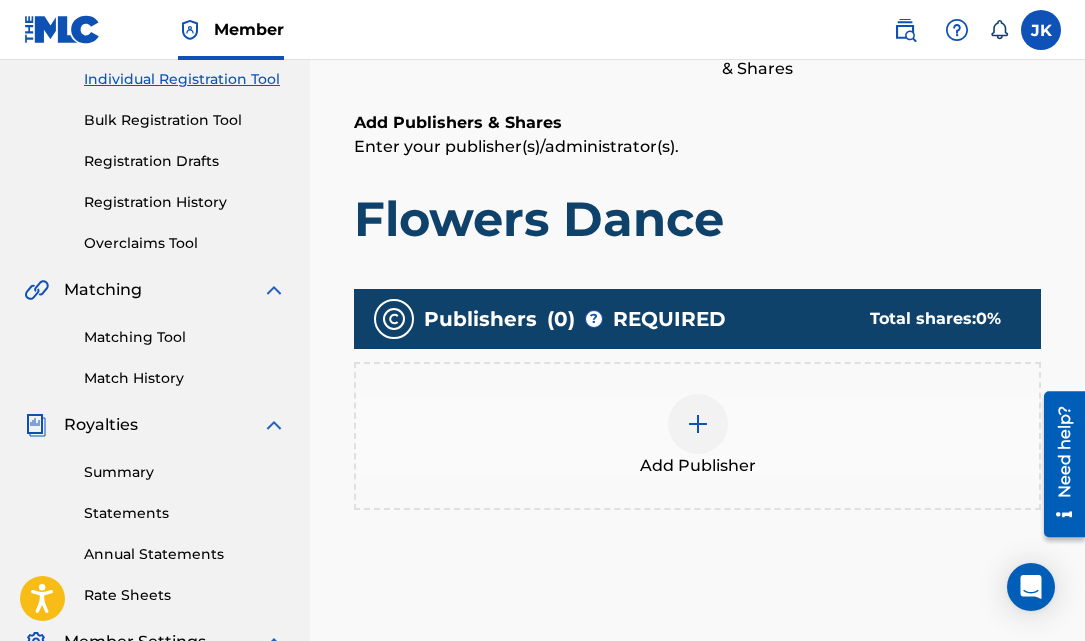 scroll, scrollTop: 338, scrollLeft: 0, axis: vertical 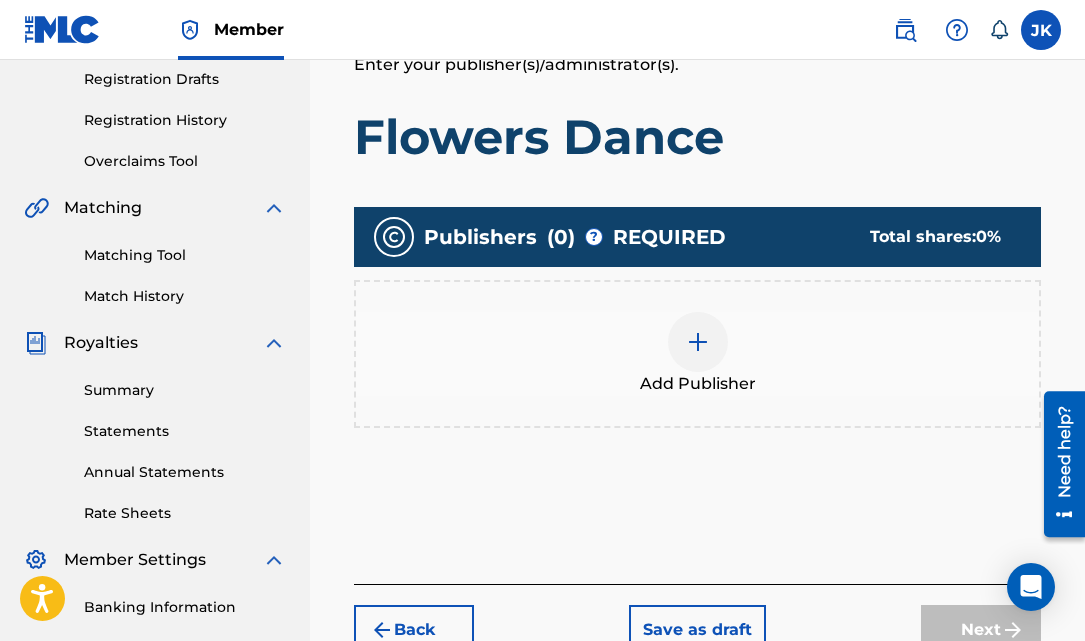 click at bounding box center (698, 342) 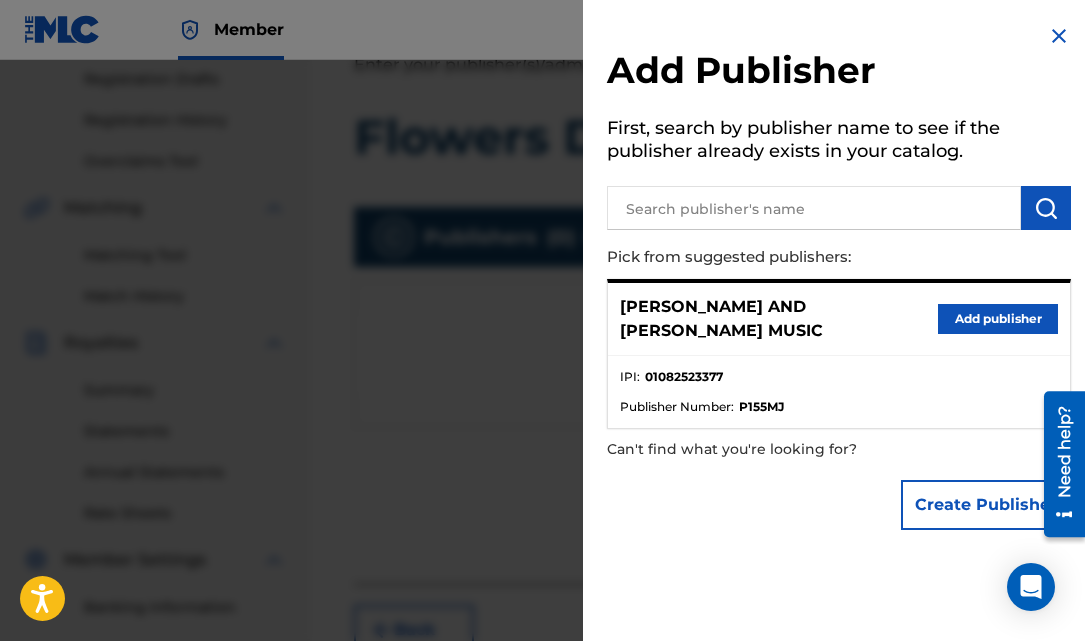 click on "Add publisher" at bounding box center [998, 319] 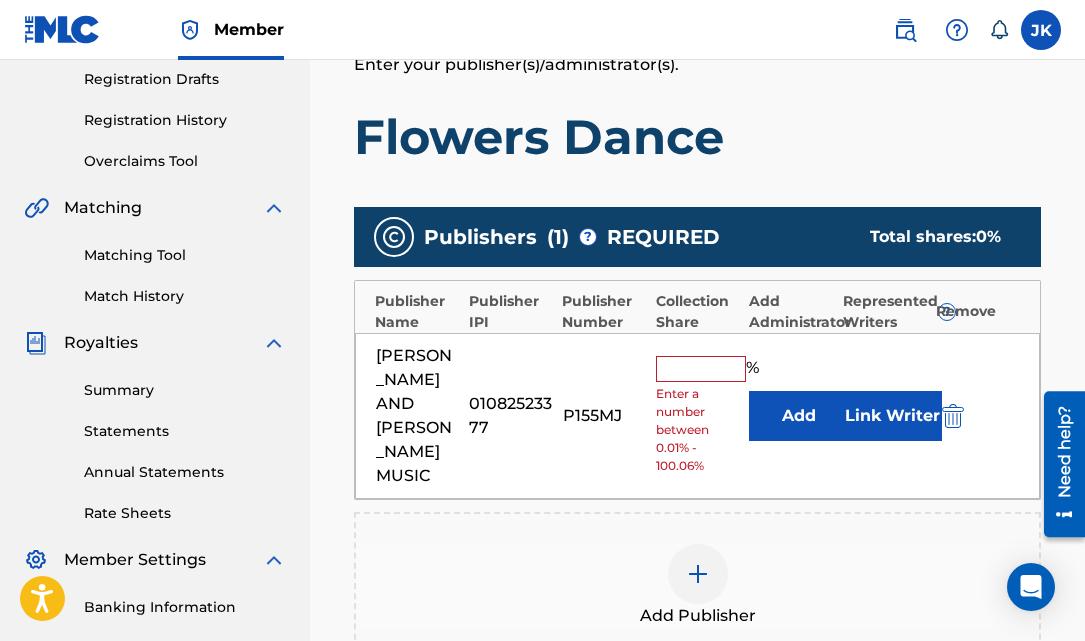 click at bounding box center (701, 369) 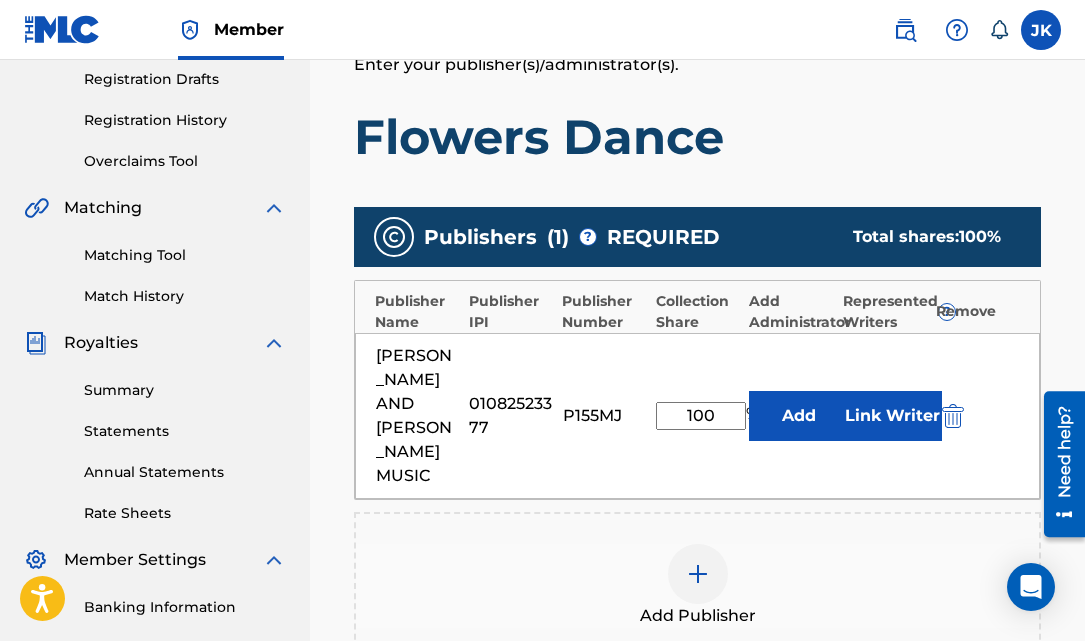 type on "100" 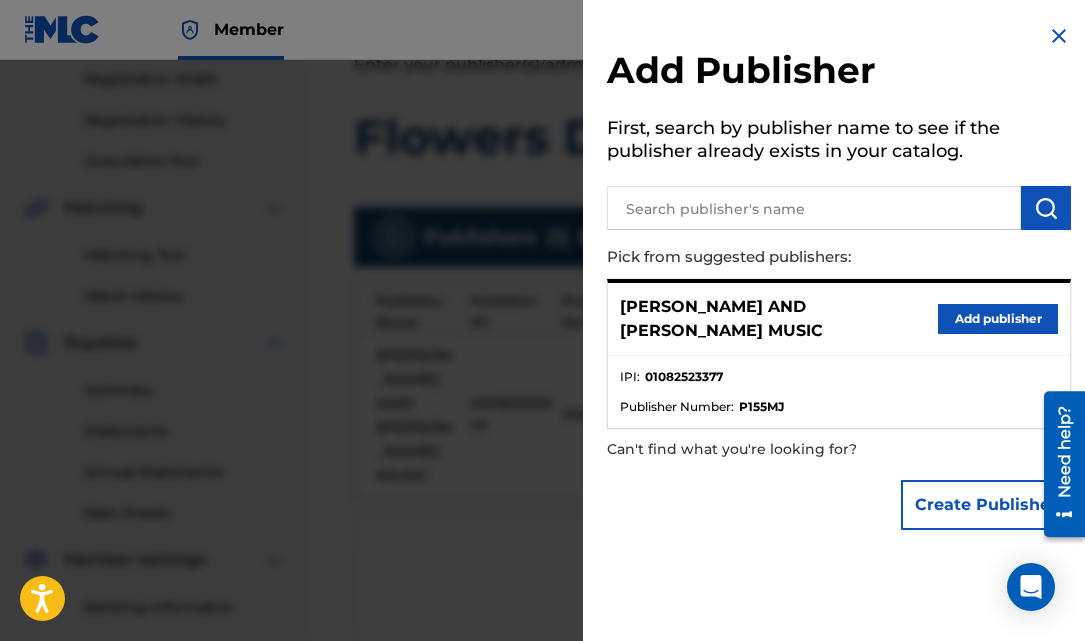 scroll, scrollTop: 392, scrollLeft: 0, axis: vertical 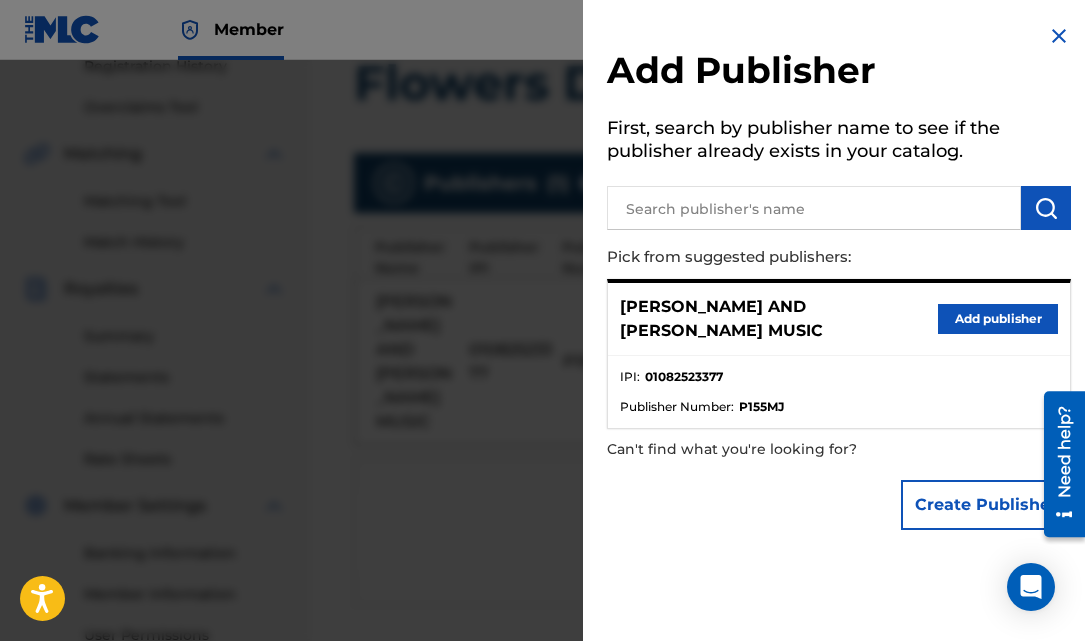 click at bounding box center (1059, 36) 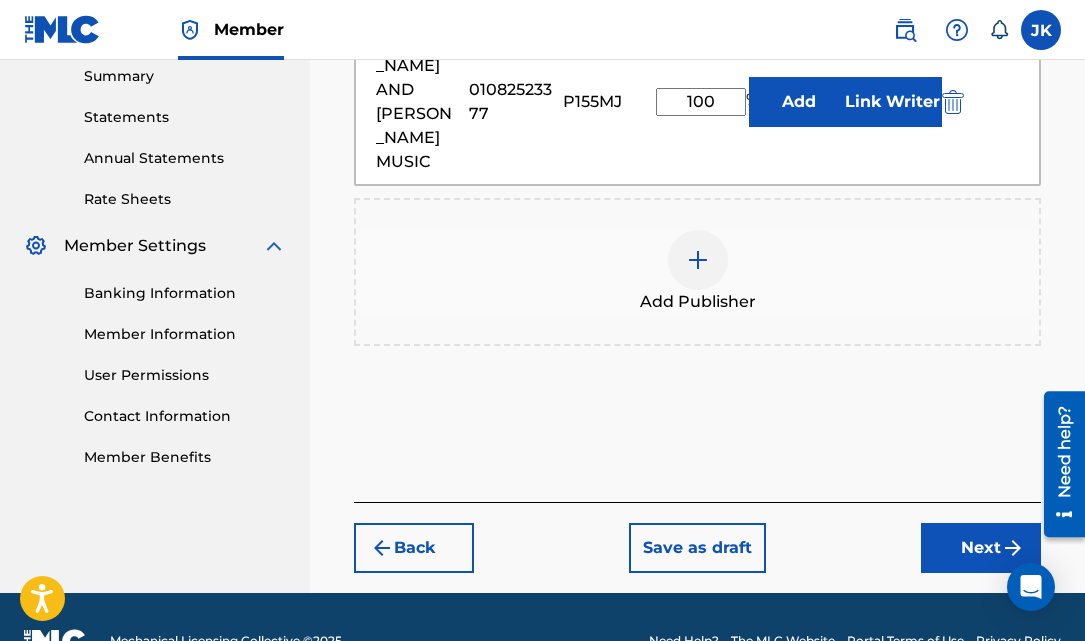 click on "Next" at bounding box center [981, 548] 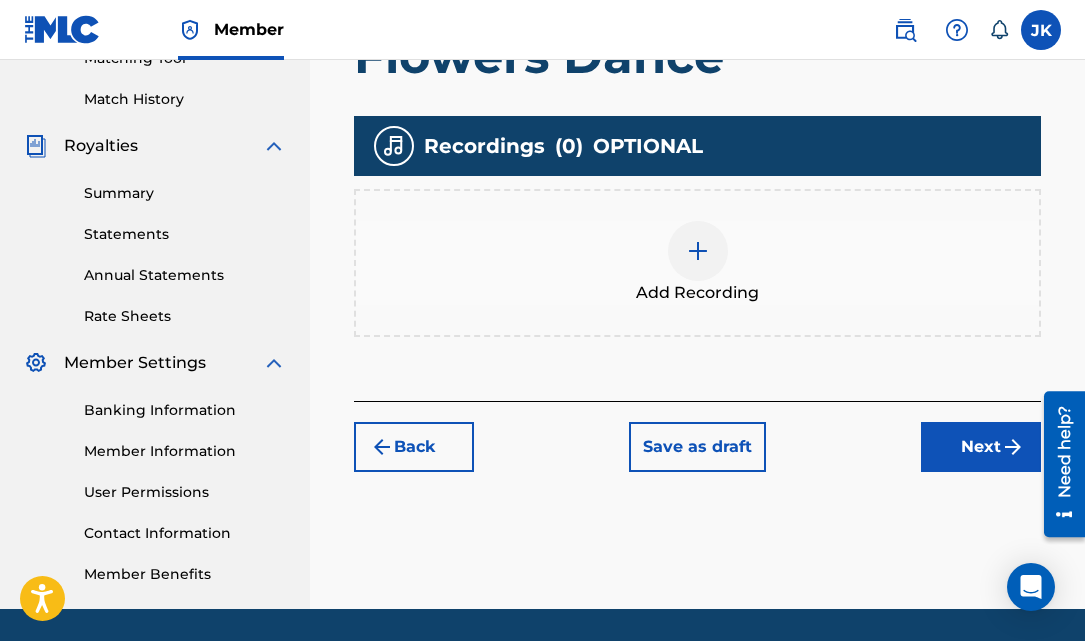 scroll, scrollTop: 539, scrollLeft: 0, axis: vertical 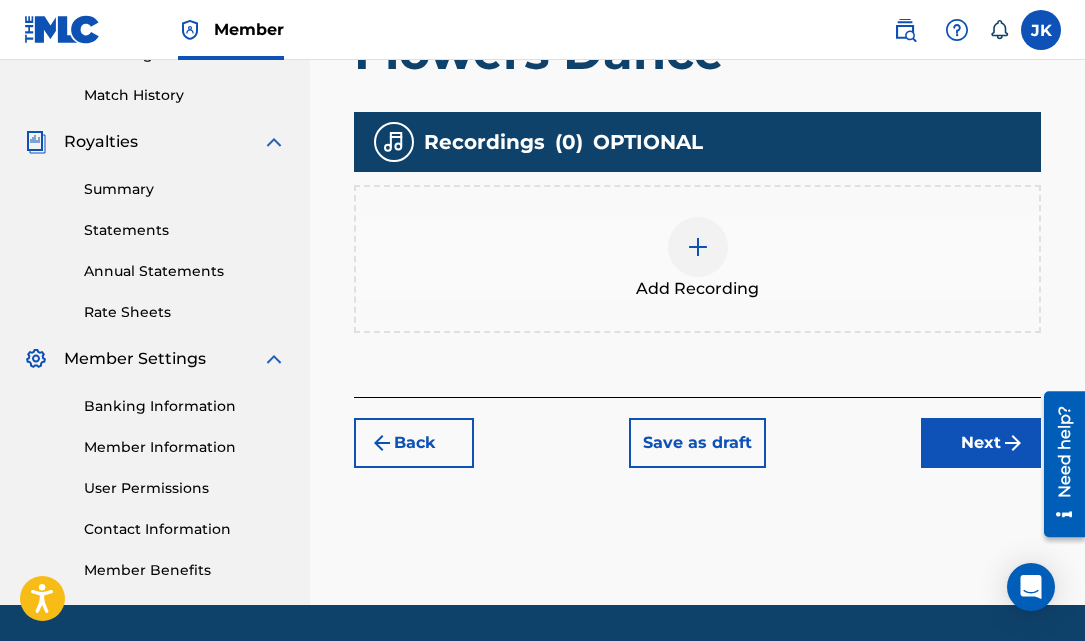 click at bounding box center [698, 247] 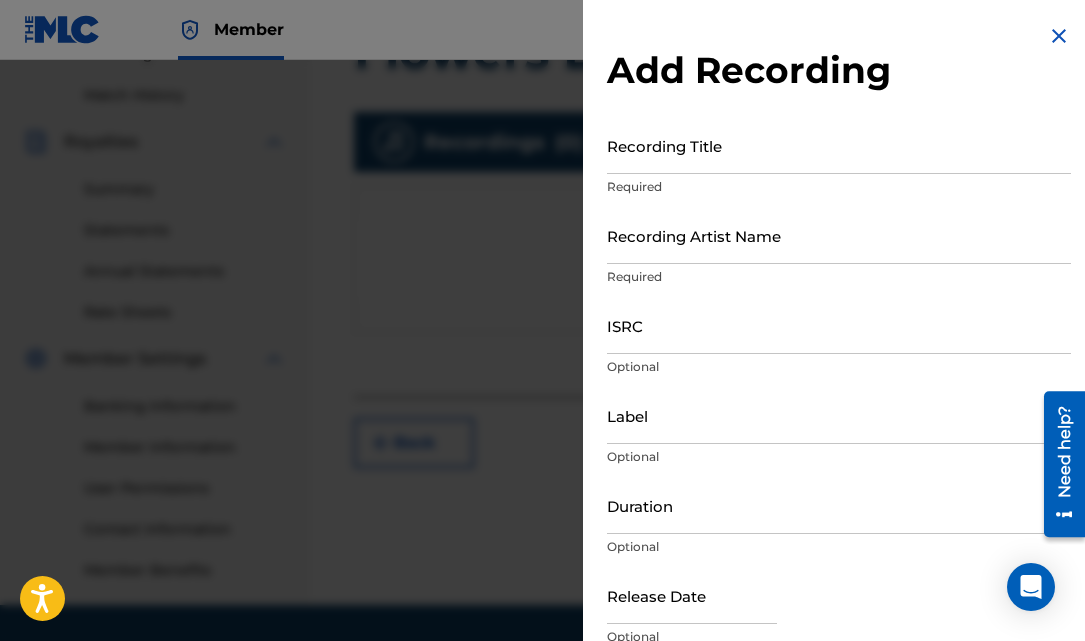 click on "Recording Title" at bounding box center (839, 145) 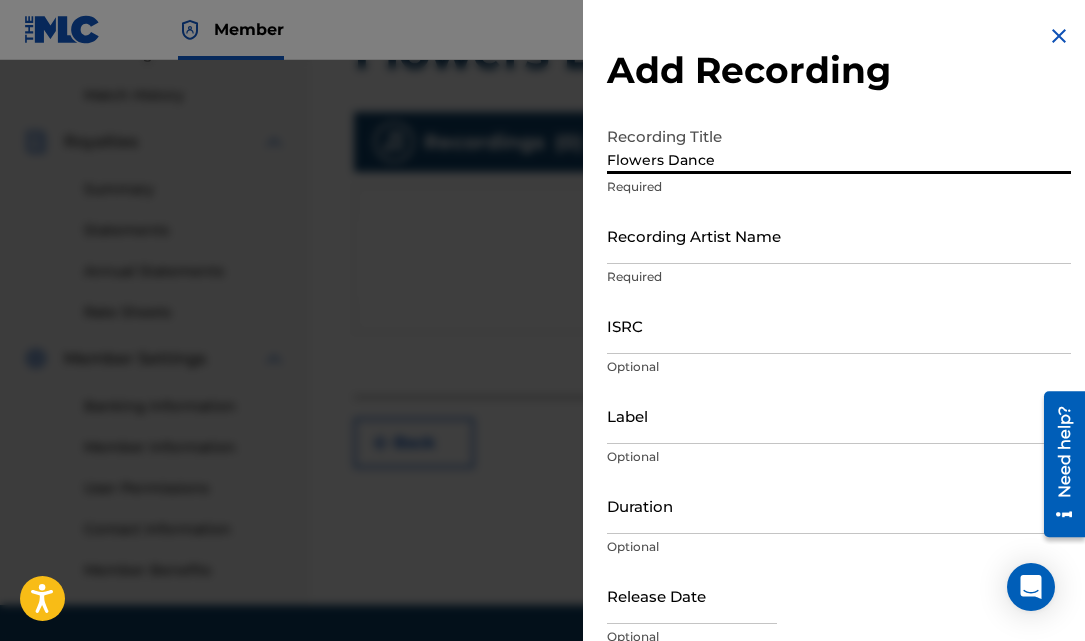 type on "Flowers Dance" 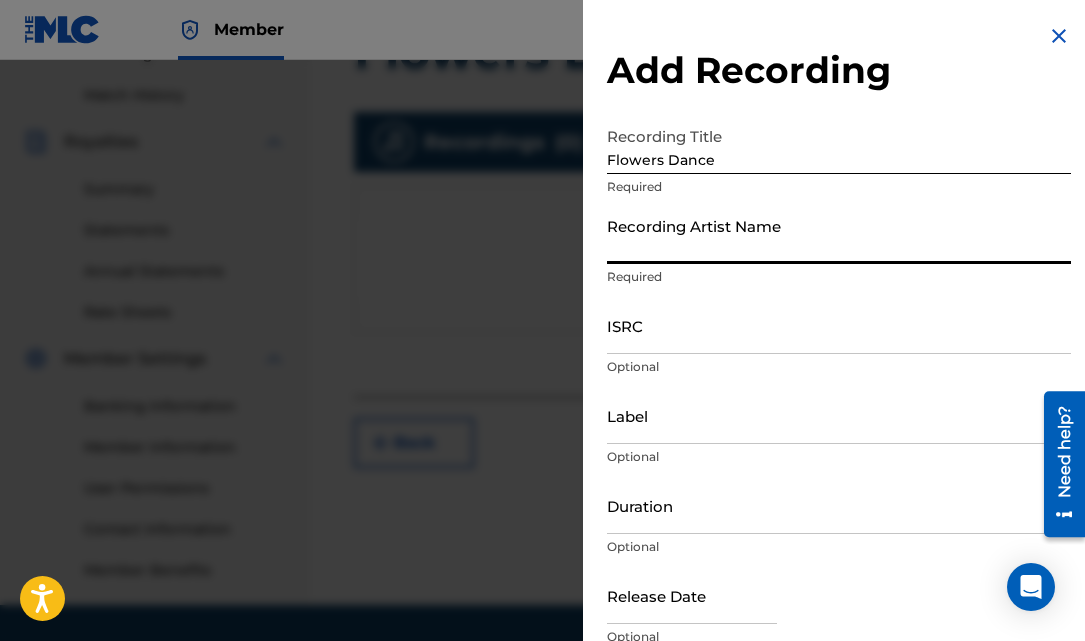 type on "[PERSON_NAME] & [PERSON_NAME]" 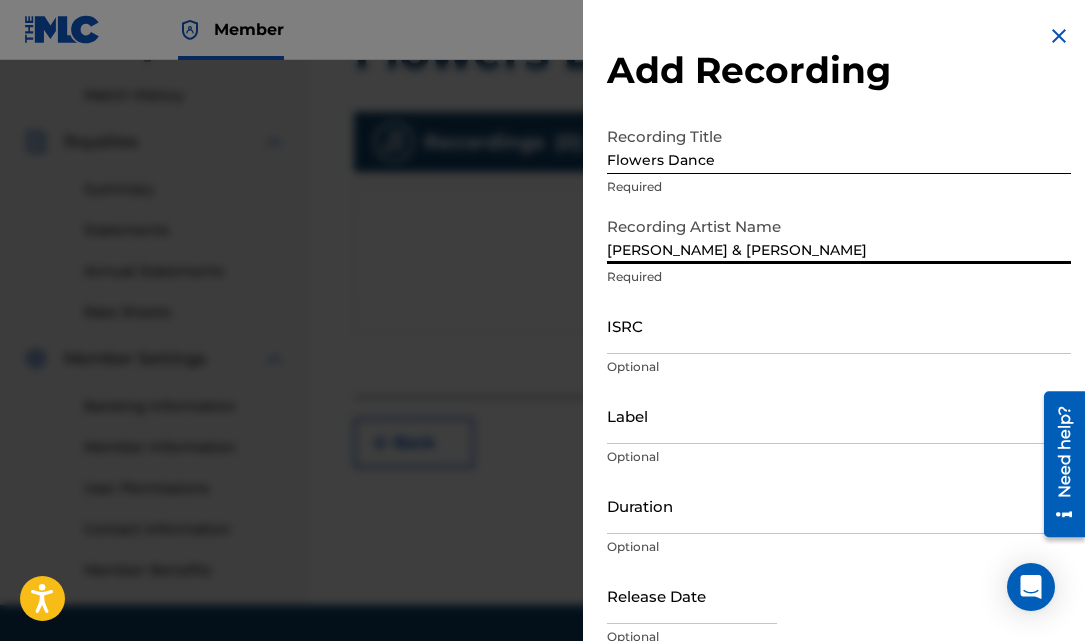click on "ISRC" at bounding box center [839, 325] 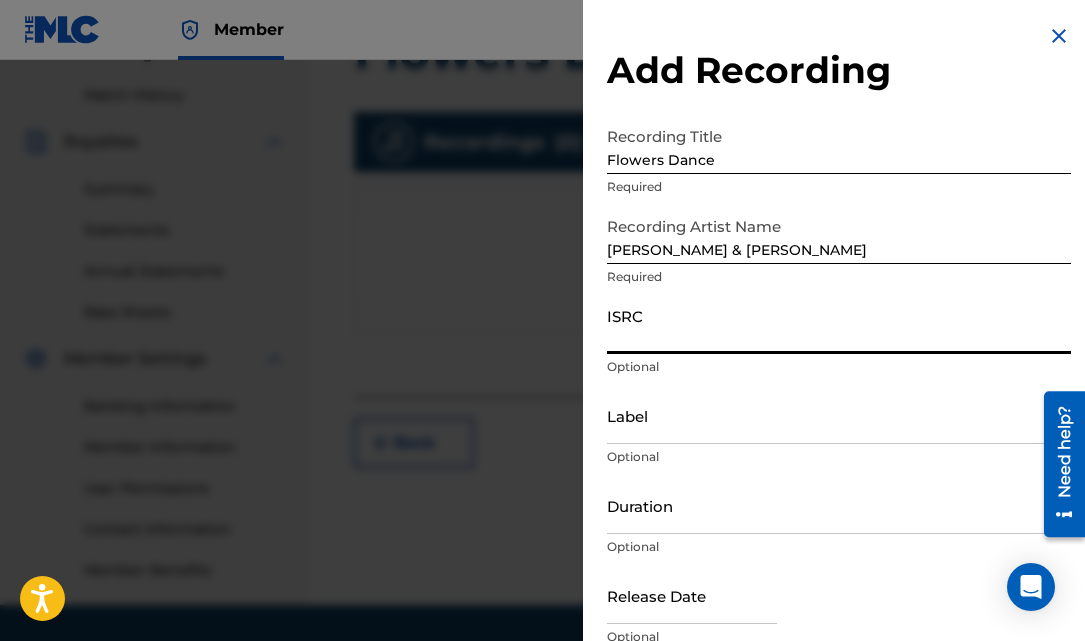 paste on "QZTB32396460" 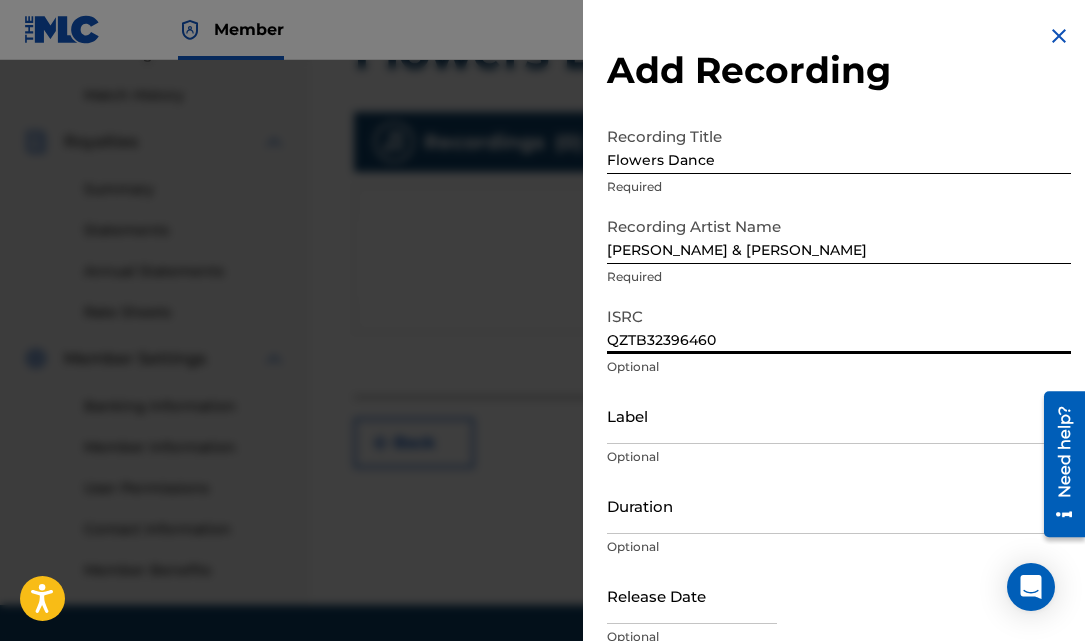 scroll, scrollTop: 90, scrollLeft: 0, axis: vertical 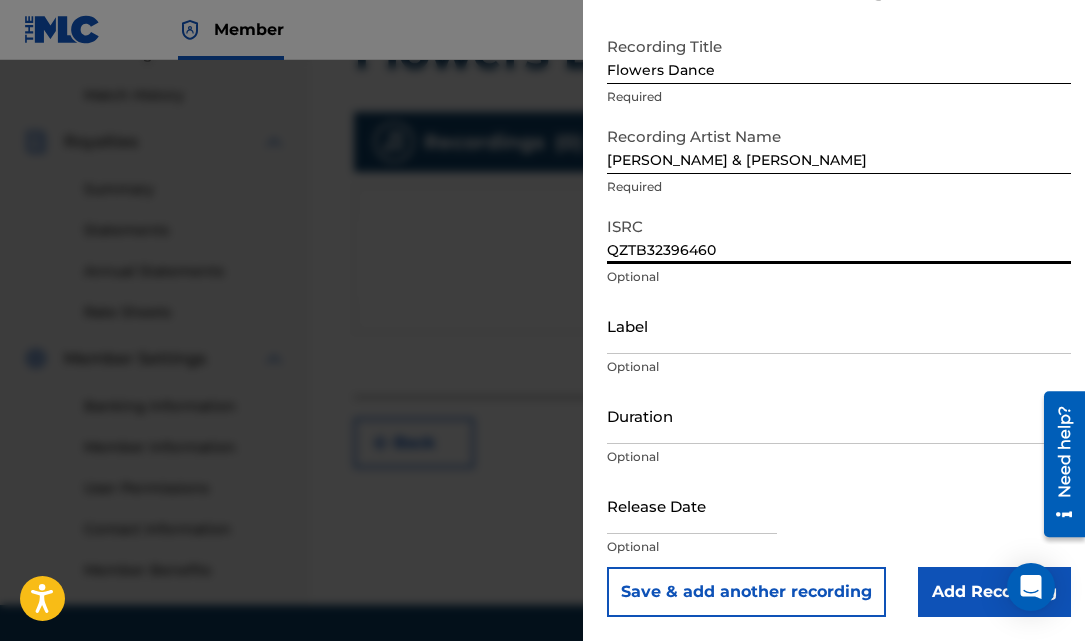 type on "QZTB32396460" 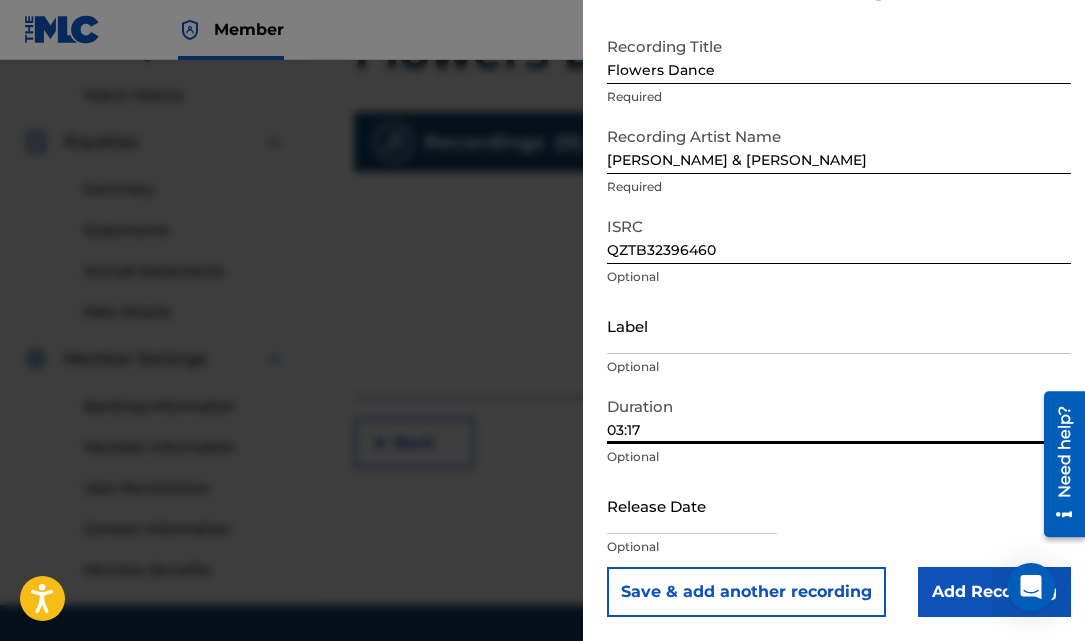 type on "03:17" 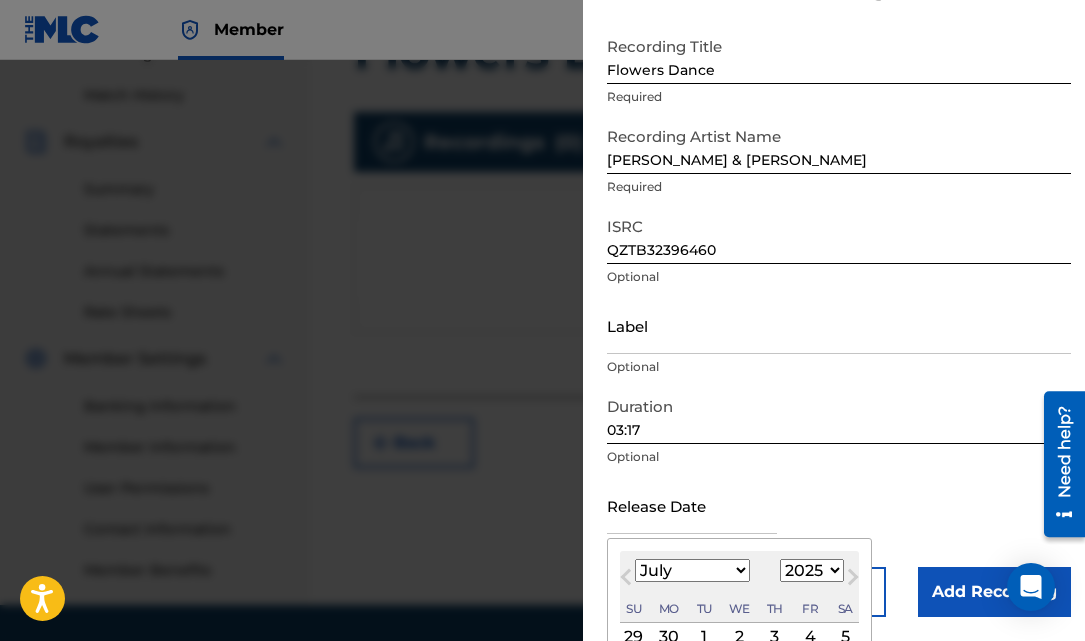 type on "[DATE]" 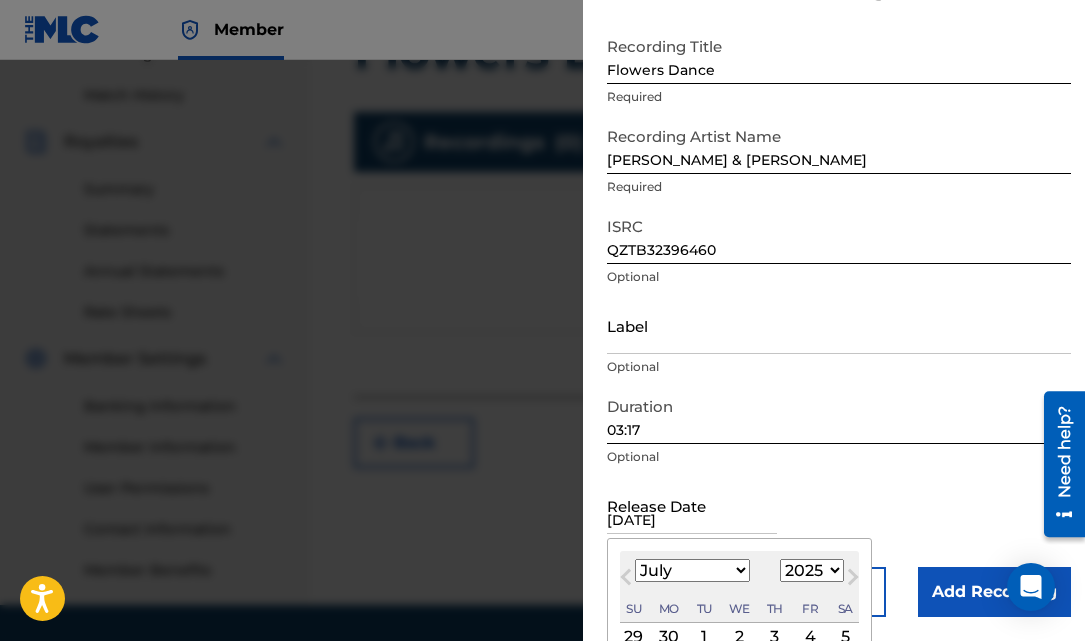 select on "9" 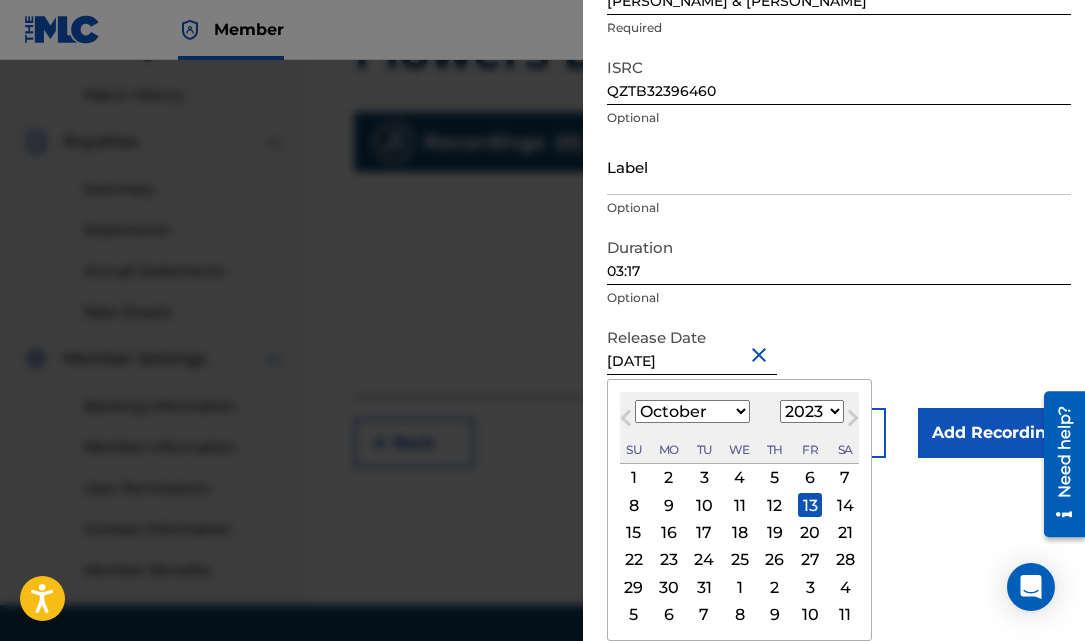 scroll, scrollTop: 90, scrollLeft: 0, axis: vertical 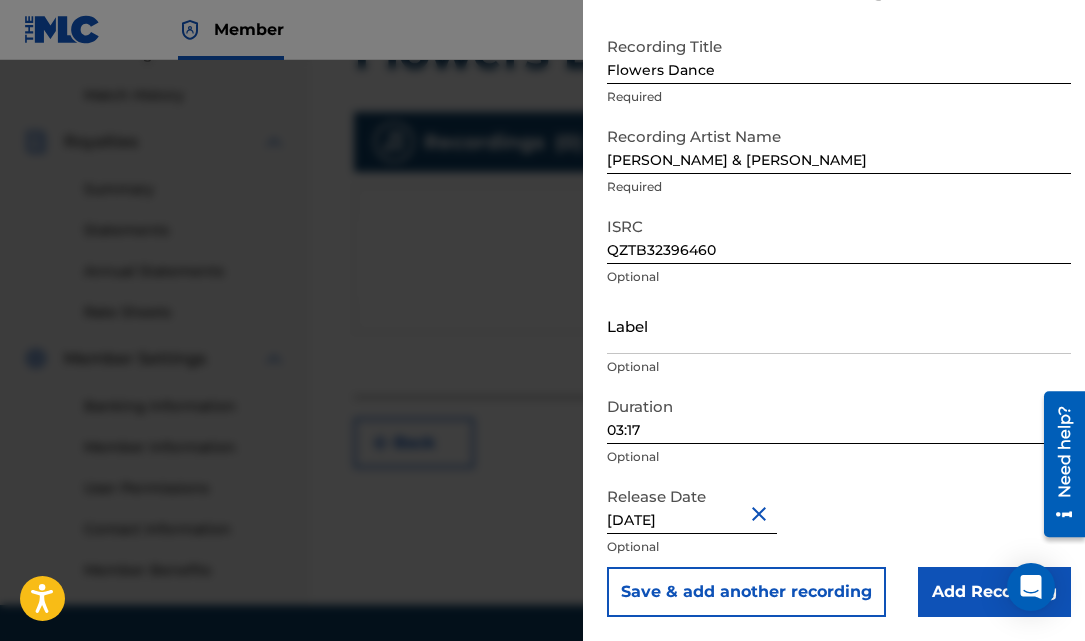 click on "Add Recording" at bounding box center [994, 592] 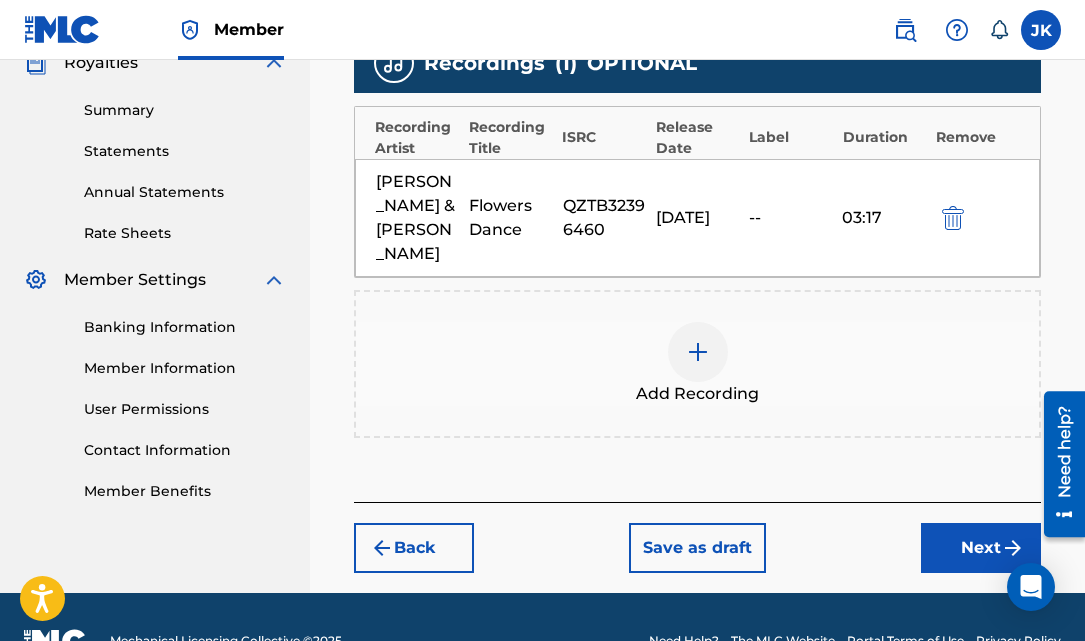 click on "Next" at bounding box center [981, 548] 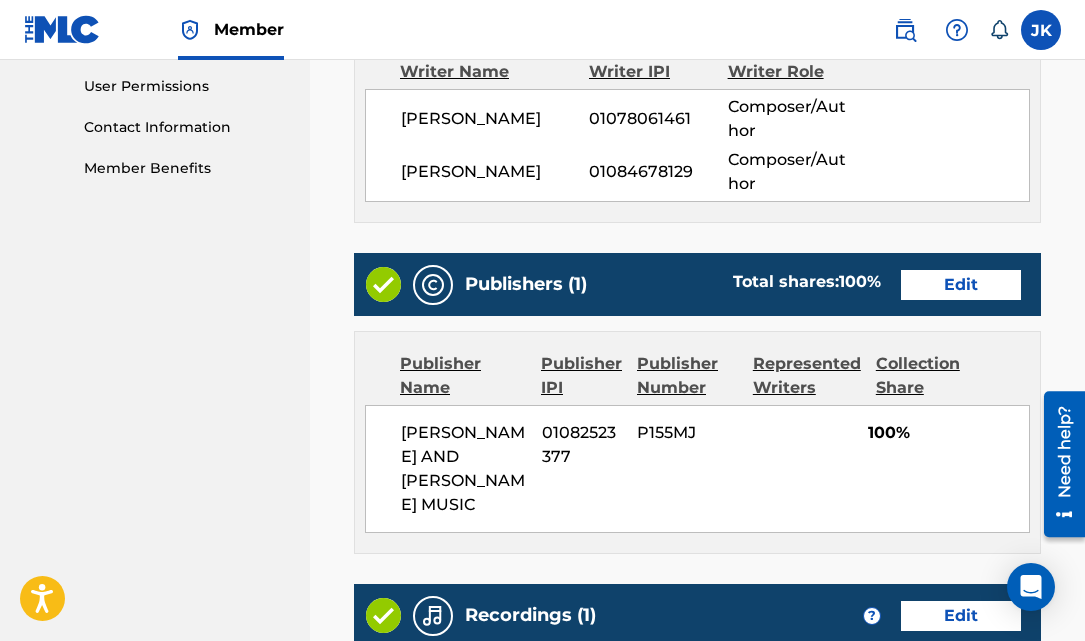 scroll, scrollTop: 1290, scrollLeft: 0, axis: vertical 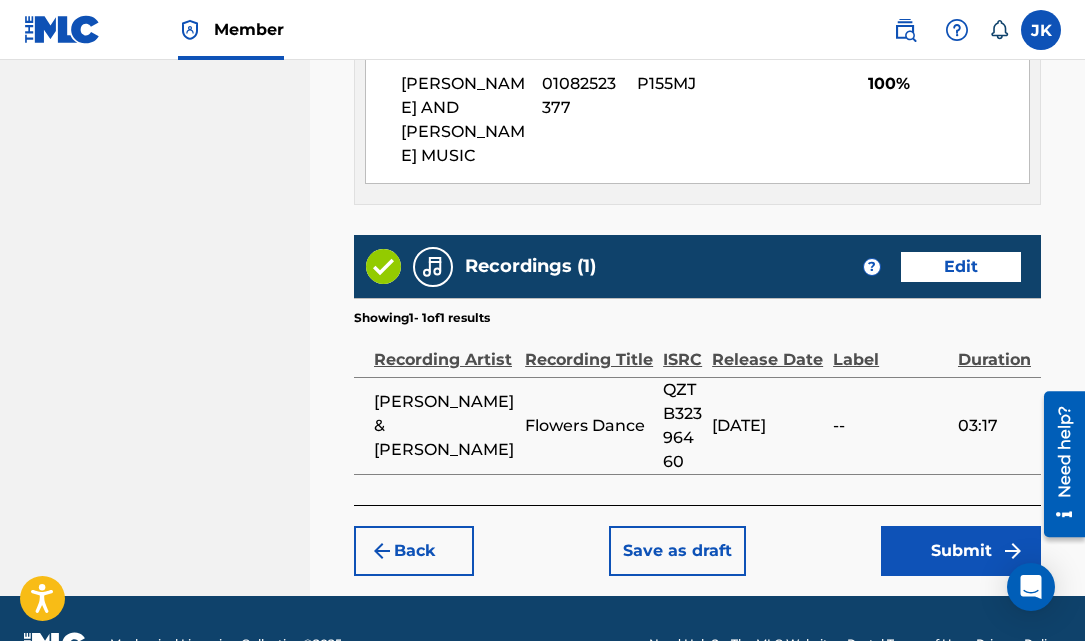 click on "Submit" at bounding box center (961, 551) 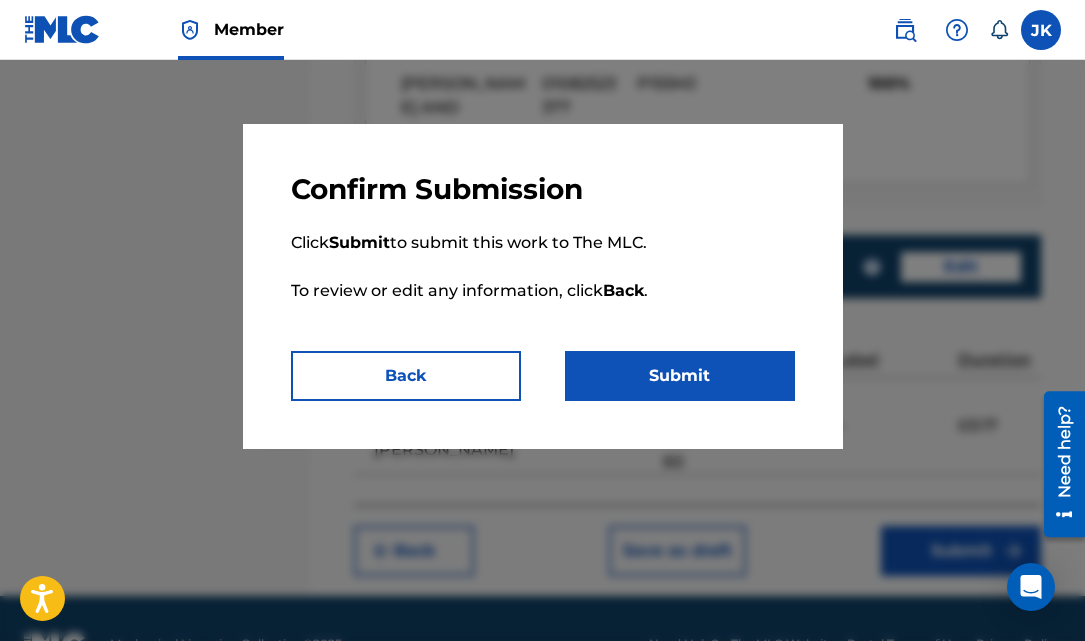 click on "Submit" at bounding box center [680, 376] 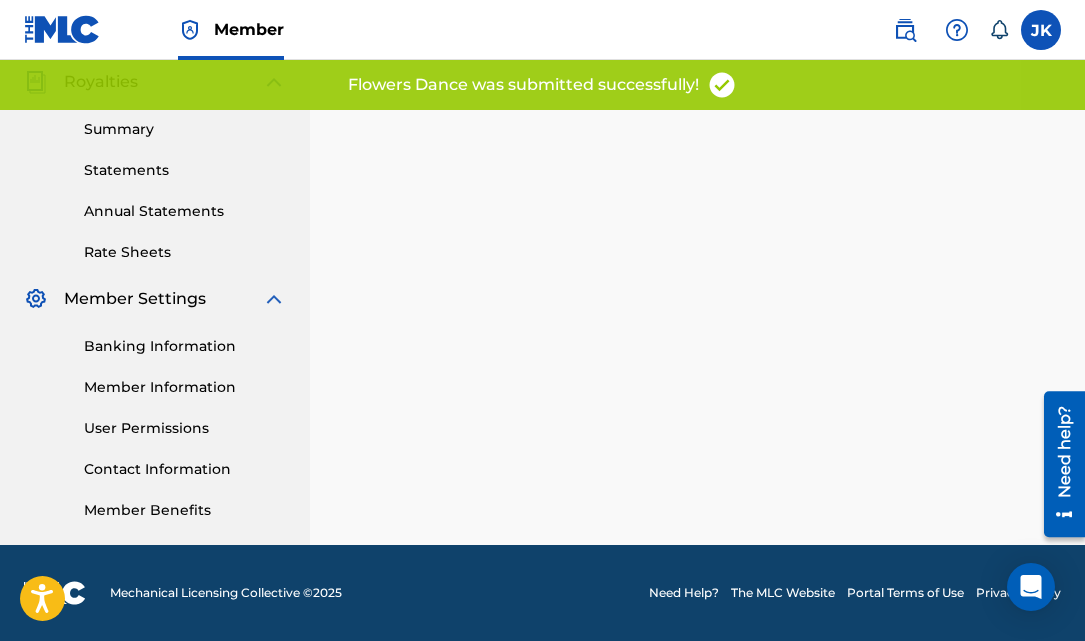 scroll, scrollTop: 0, scrollLeft: 0, axis: both 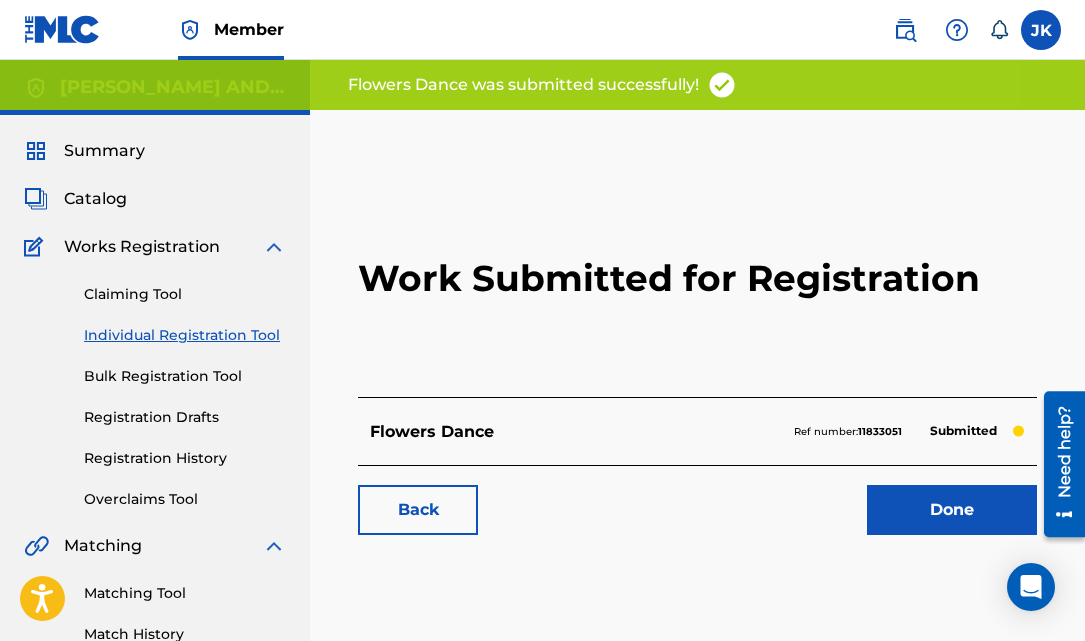 click on "Done" at bounding box center [952, 510] 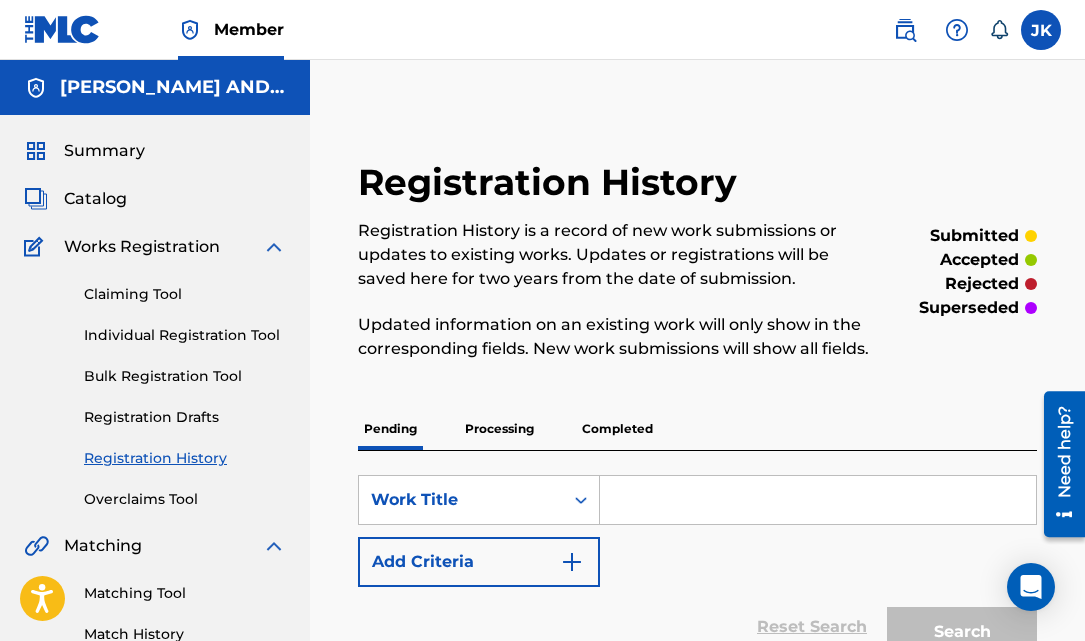 click on "Claiming Tool Individual Registration Tool Bulk Registration Tool Registration Drafts Registration History Overclaims Tool" at bounding box center [155, 384] 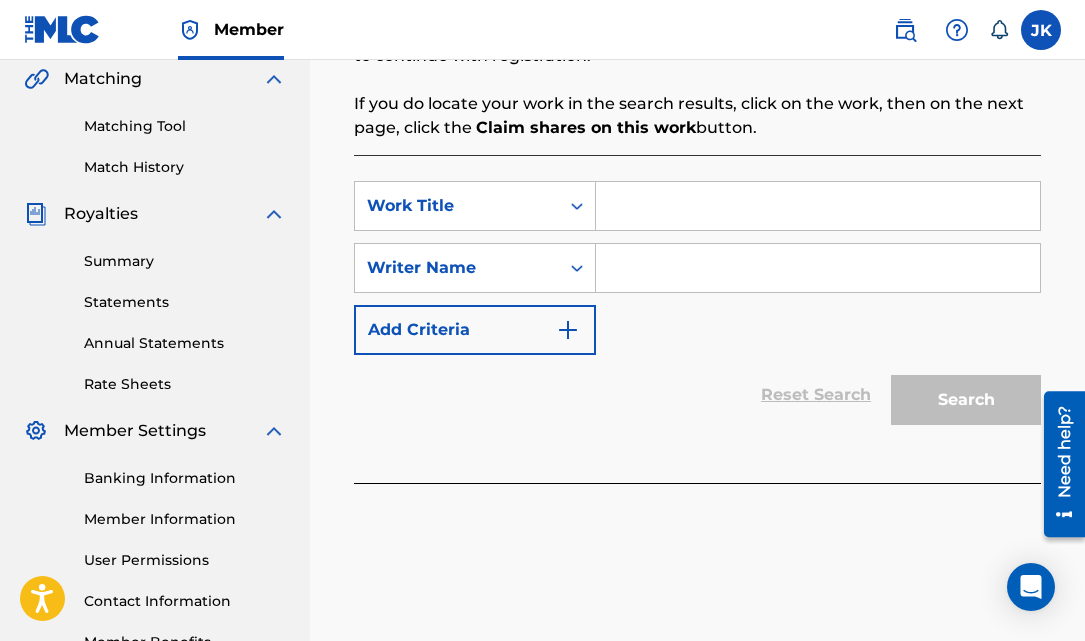 scroll, scrollTop: 471, scrollLeft: 0, axis: vertical 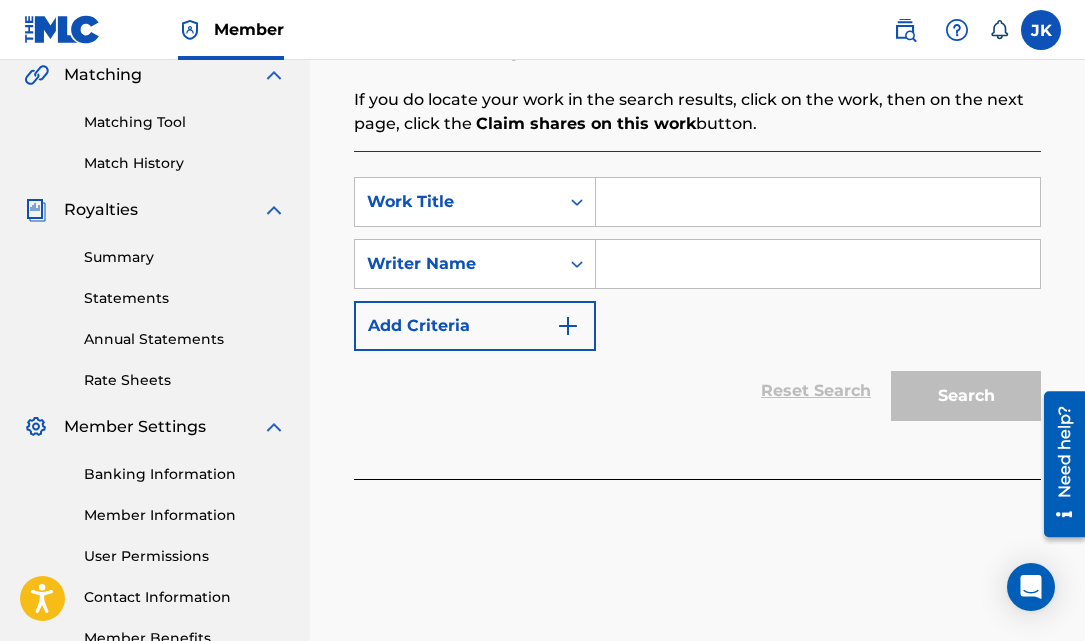 click at bounding box center [818, 202] 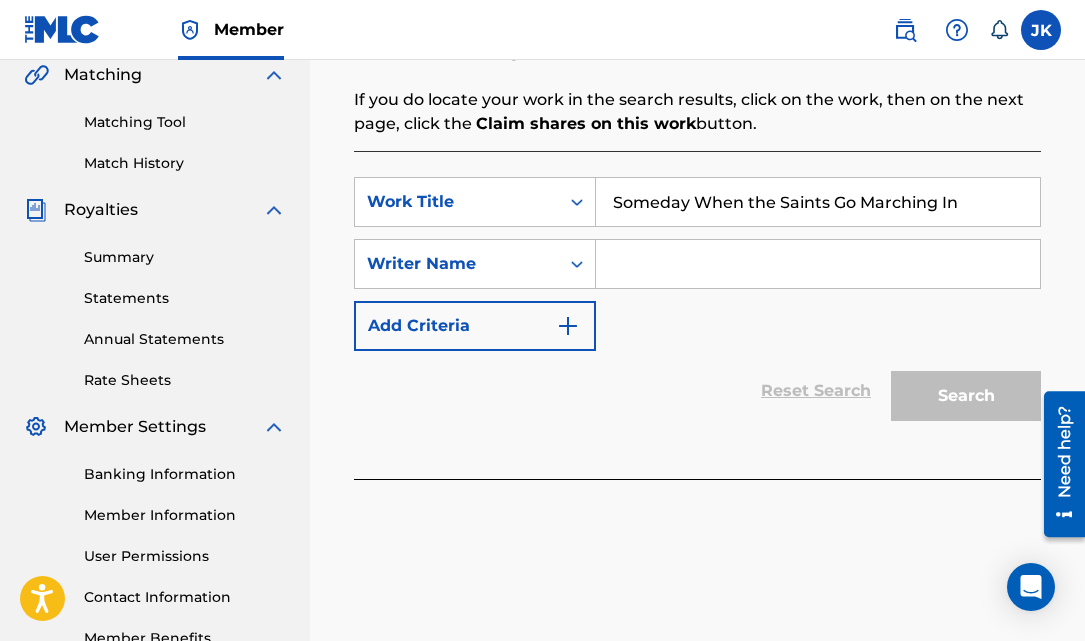 type on "Someday When the Saints Go Marching In" 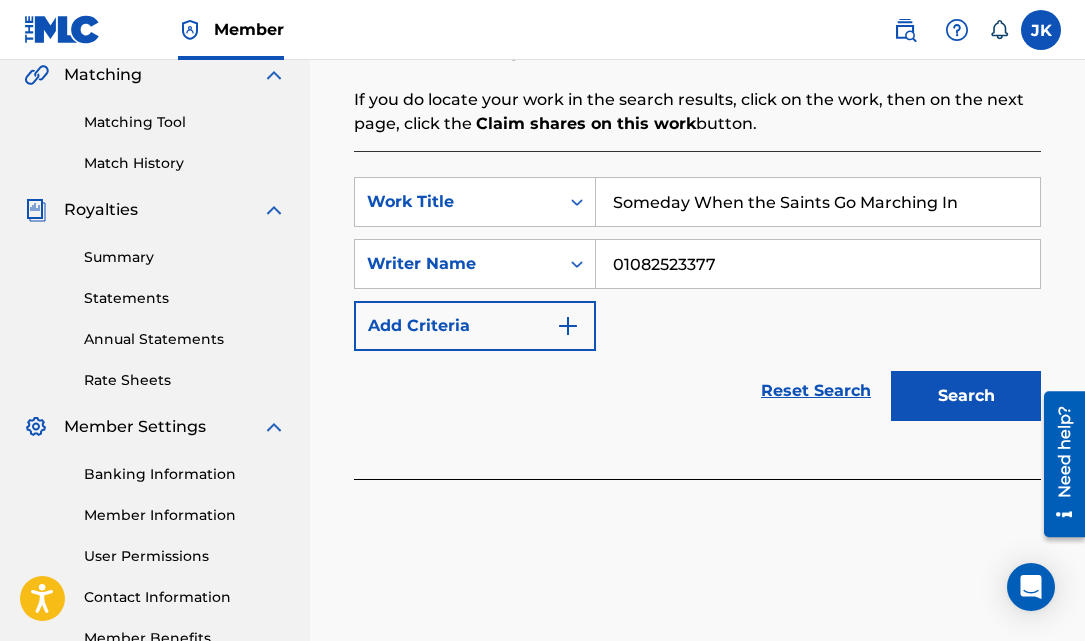 click on "Search" at bounding box center [966, 396] 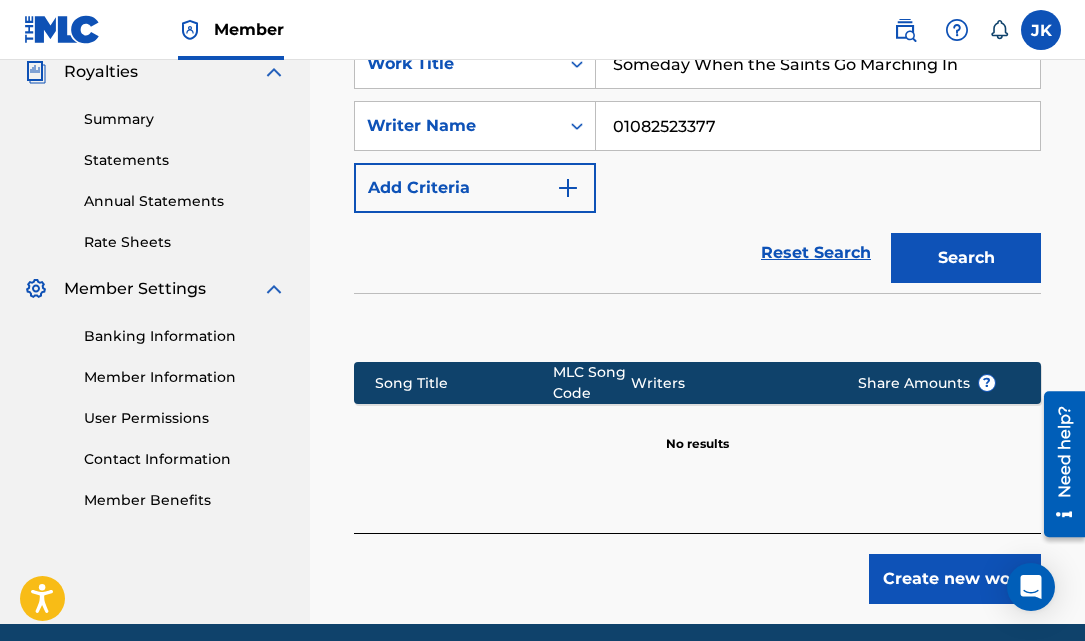 scroll, scrollTop: 688, scrollLeft: 0, axis: vertical 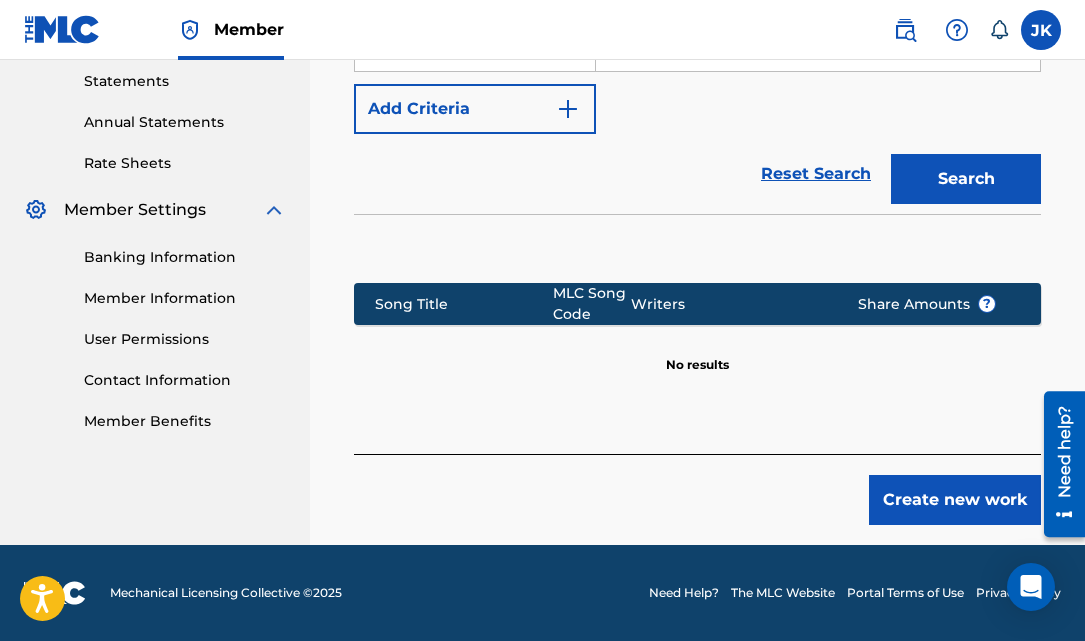 click on "Create new work" at bounding box center [955, 500] 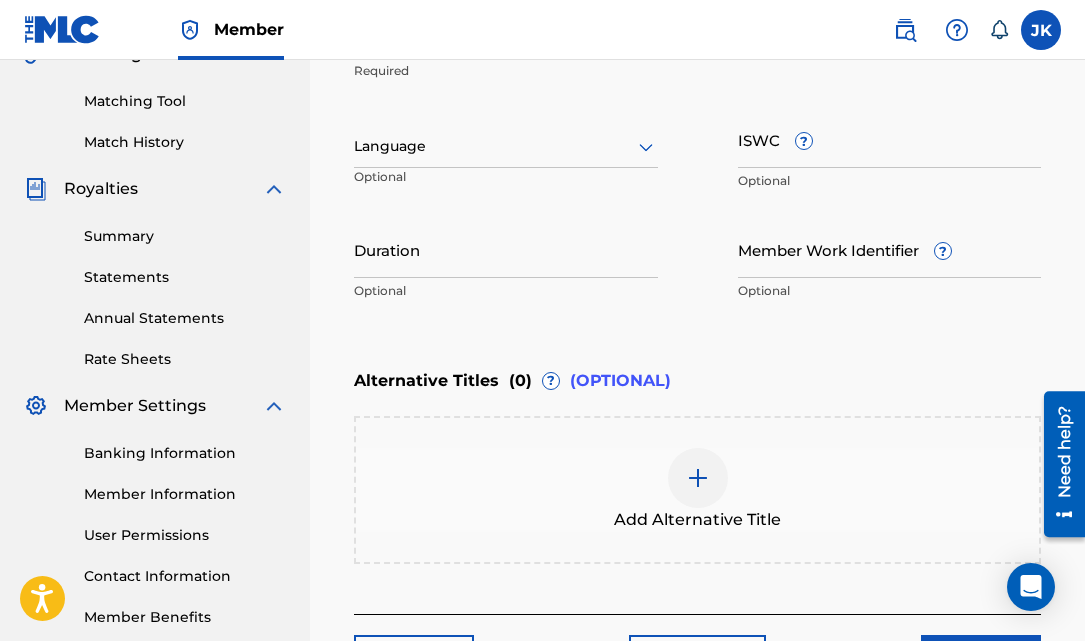 scroll, scrollTop: 299, scrollLeft: 0, axis: vertical 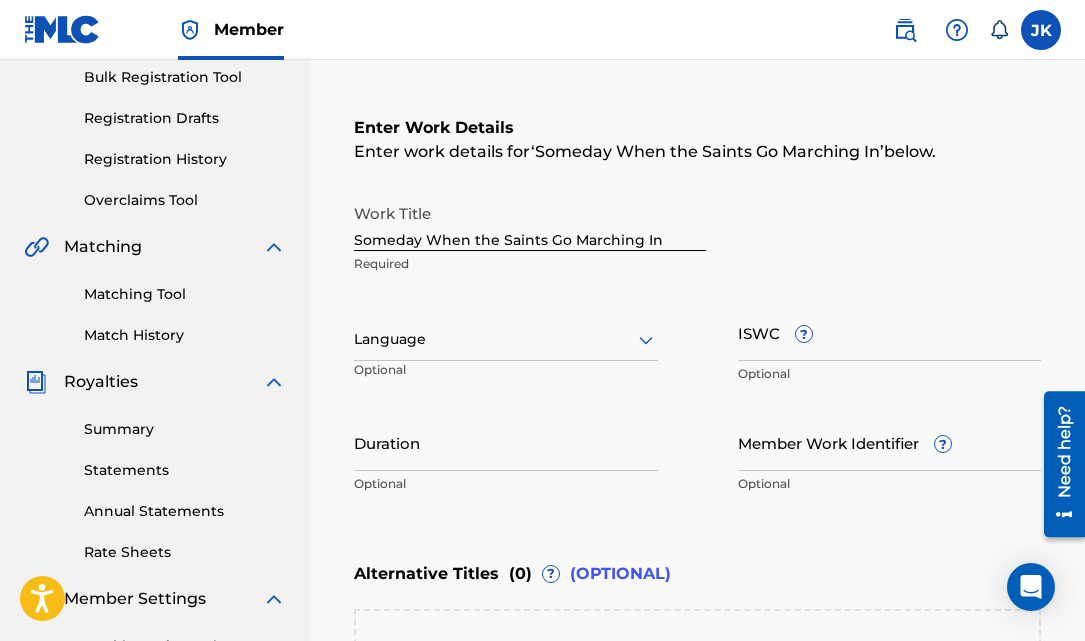 click at bounding box center [506, 339] 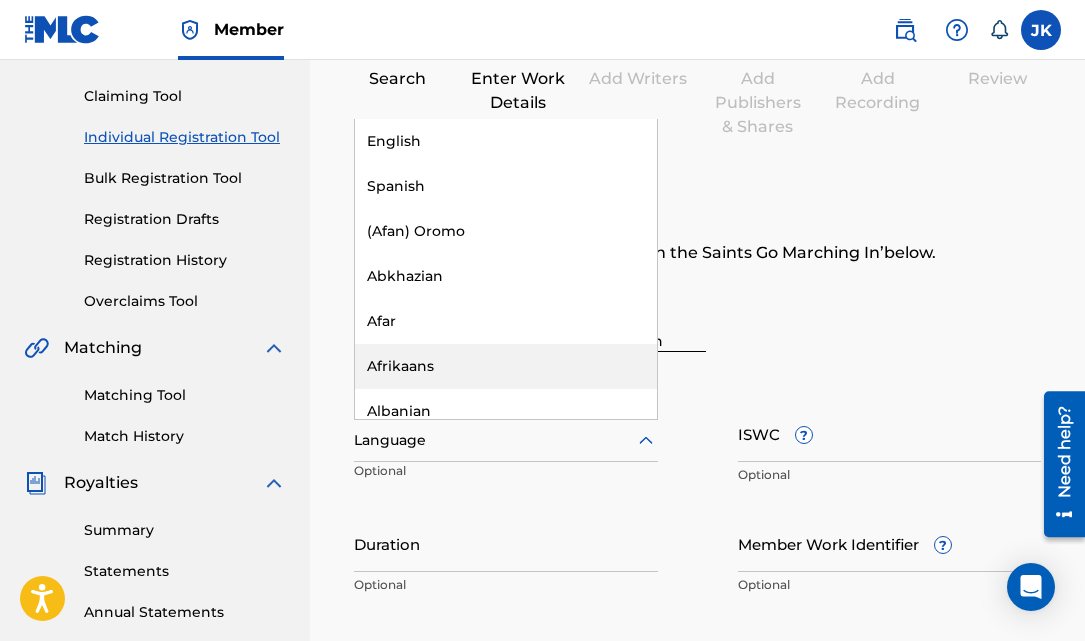 scroll, scrollTop: 195, scrollLeft: 0, axis: vertical 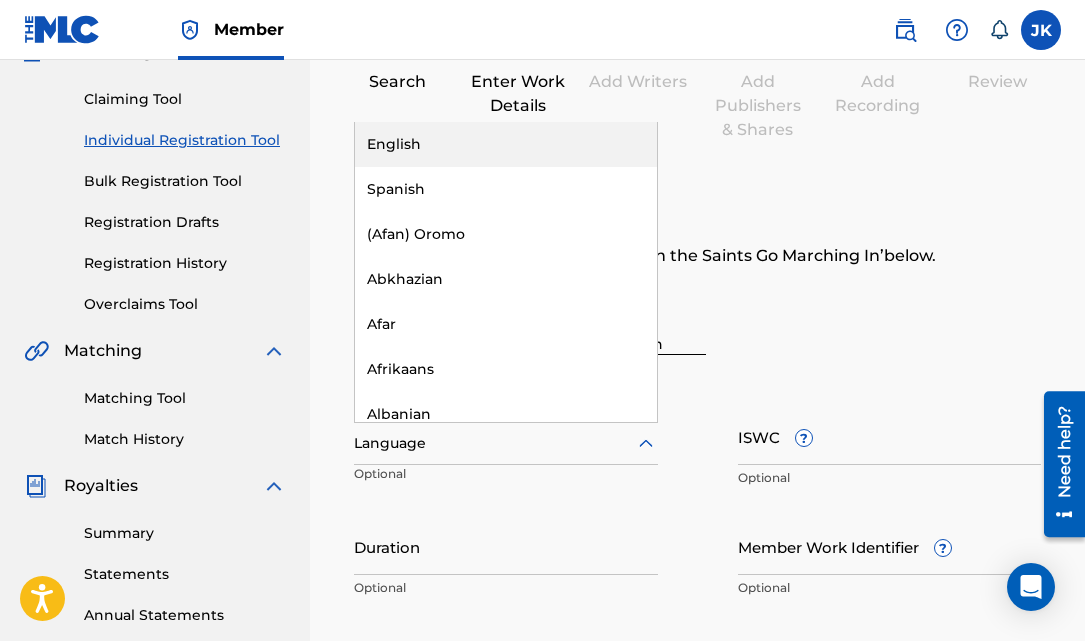 click on "English" at bounding box center (506, 144) 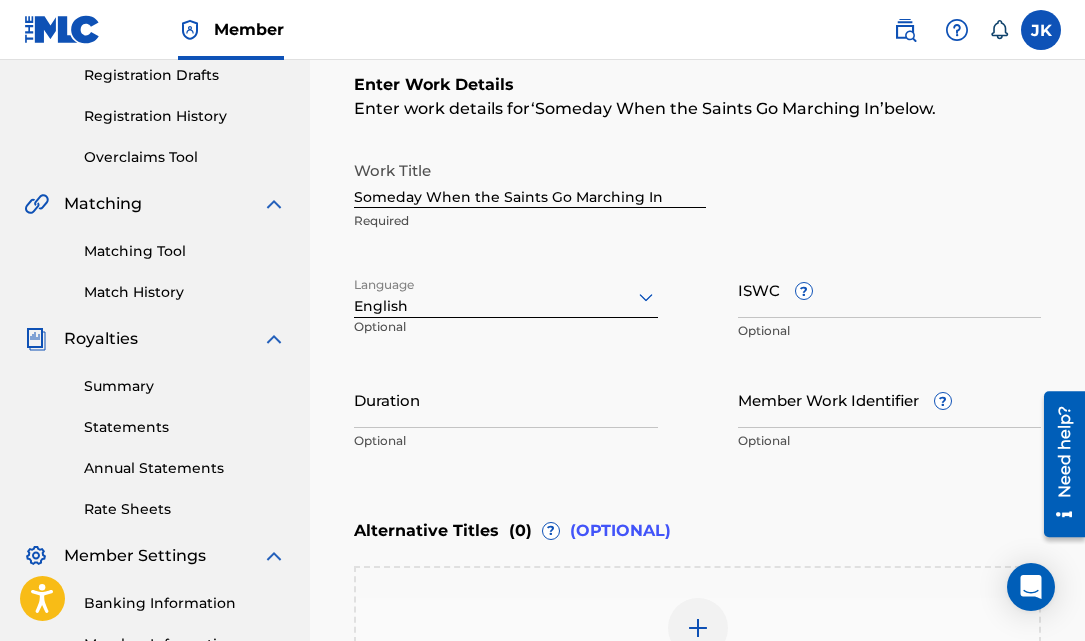 scroll, scrollTop: 343, scrollLeft: 0, axis: vertical 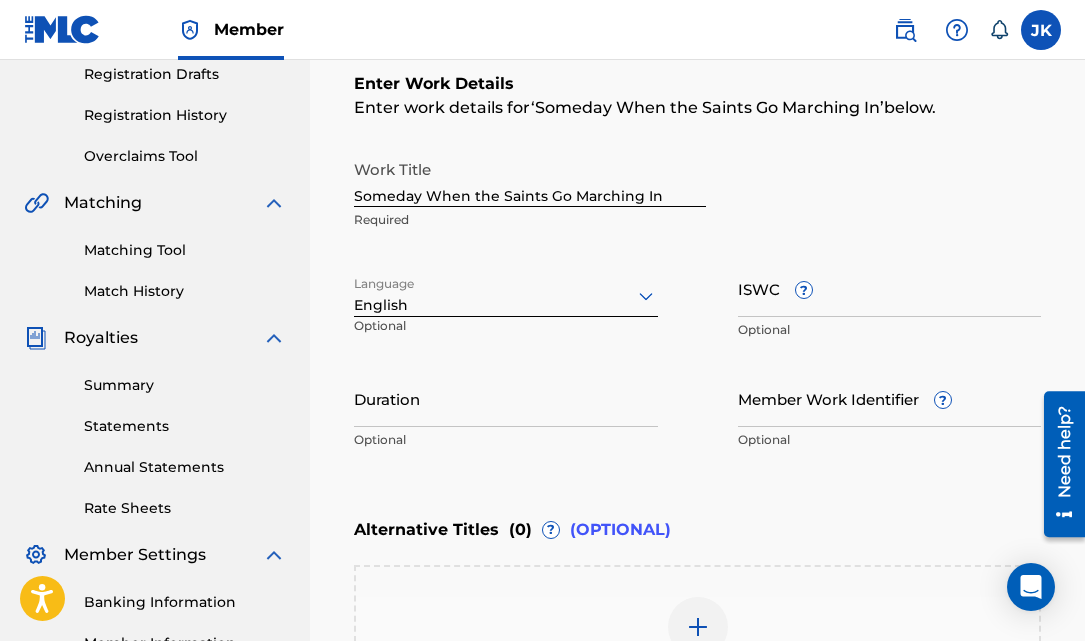 click on "Duration" at bounding box center [506, 398] 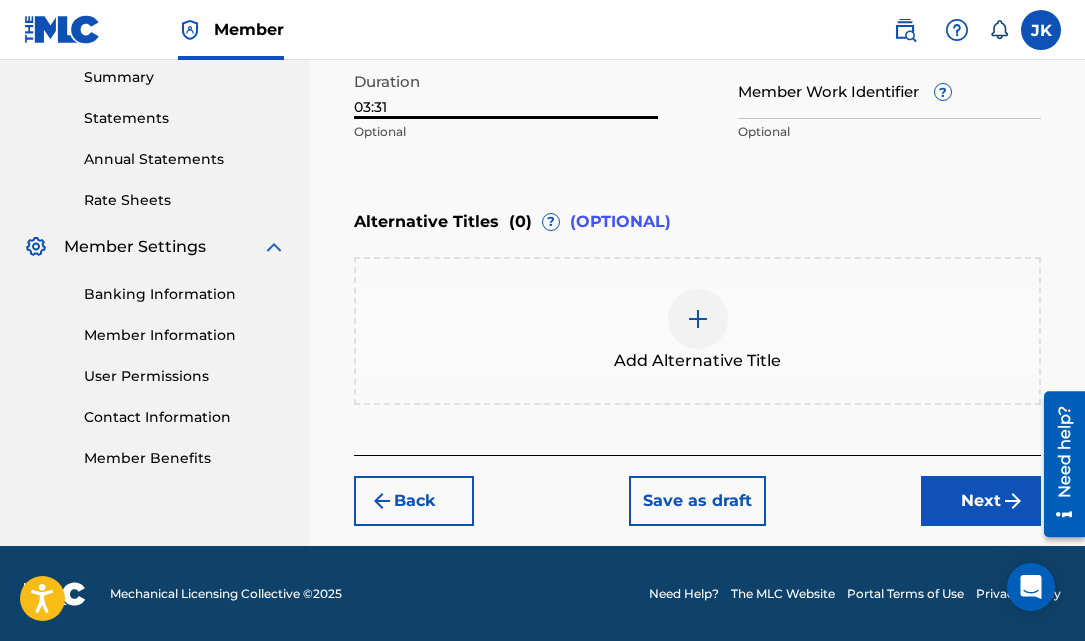 type on "03:31" 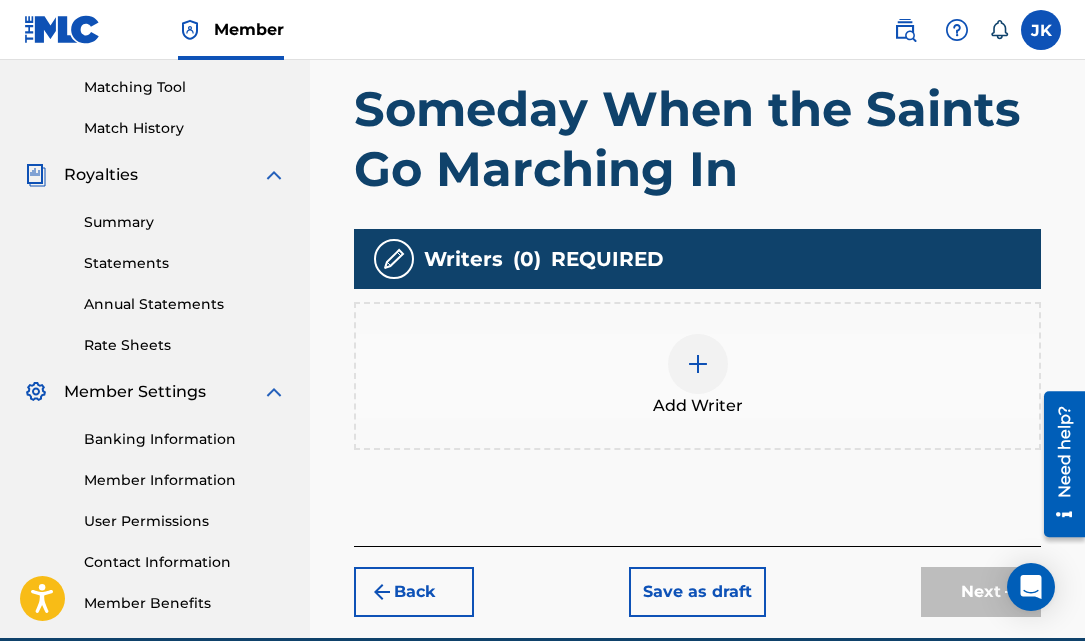 scroll, scrollTop: 508, scrollLeft: 0, axis: vertical 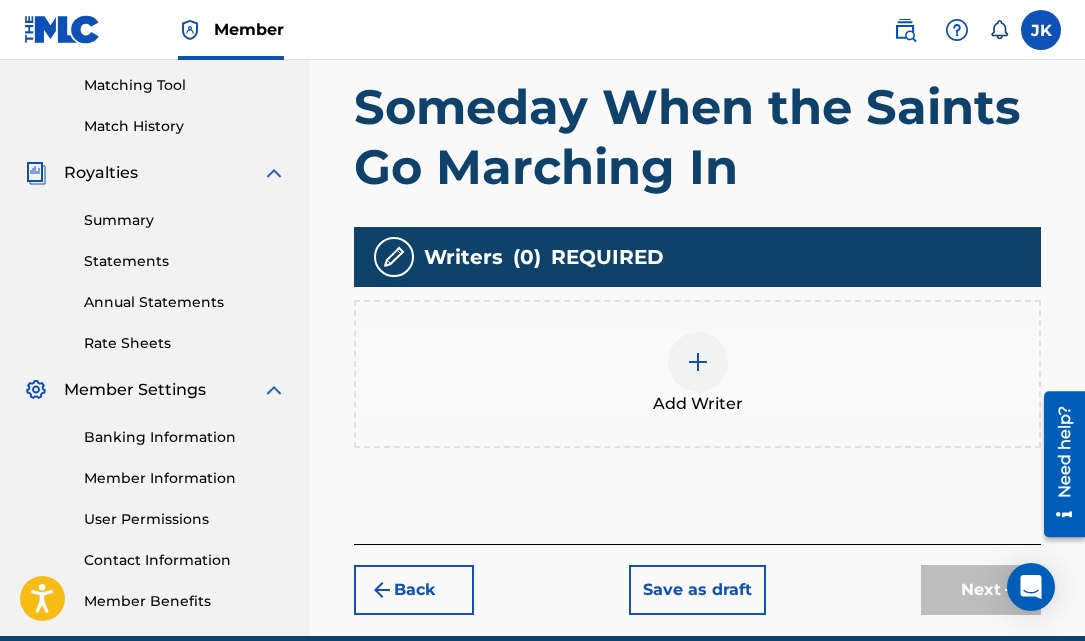 click at bounding box center (698, 362) 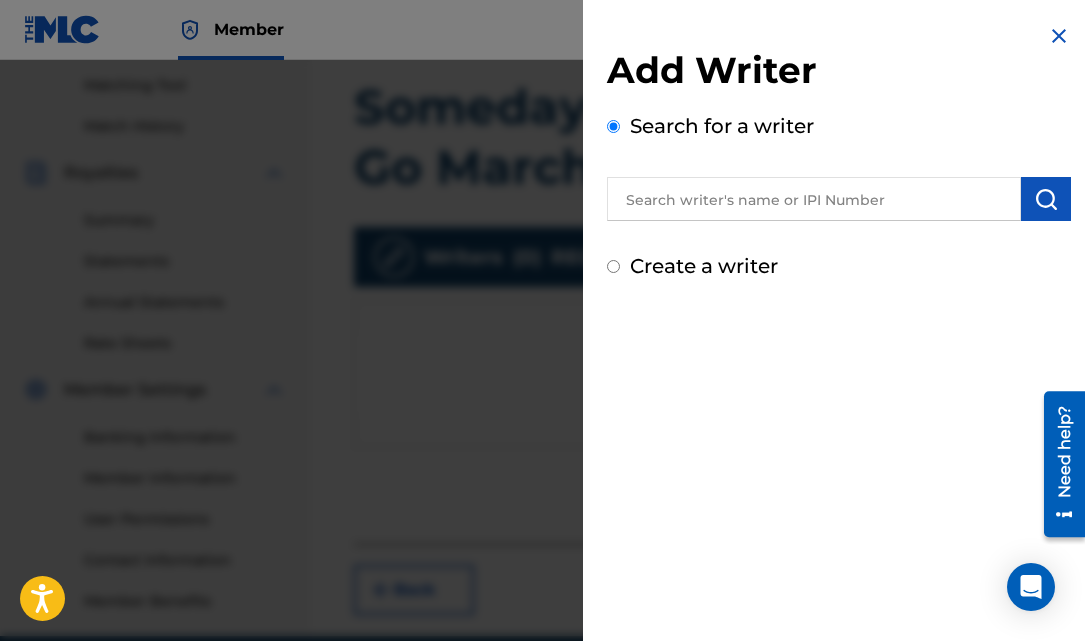 click at bounding box center (814, 199) 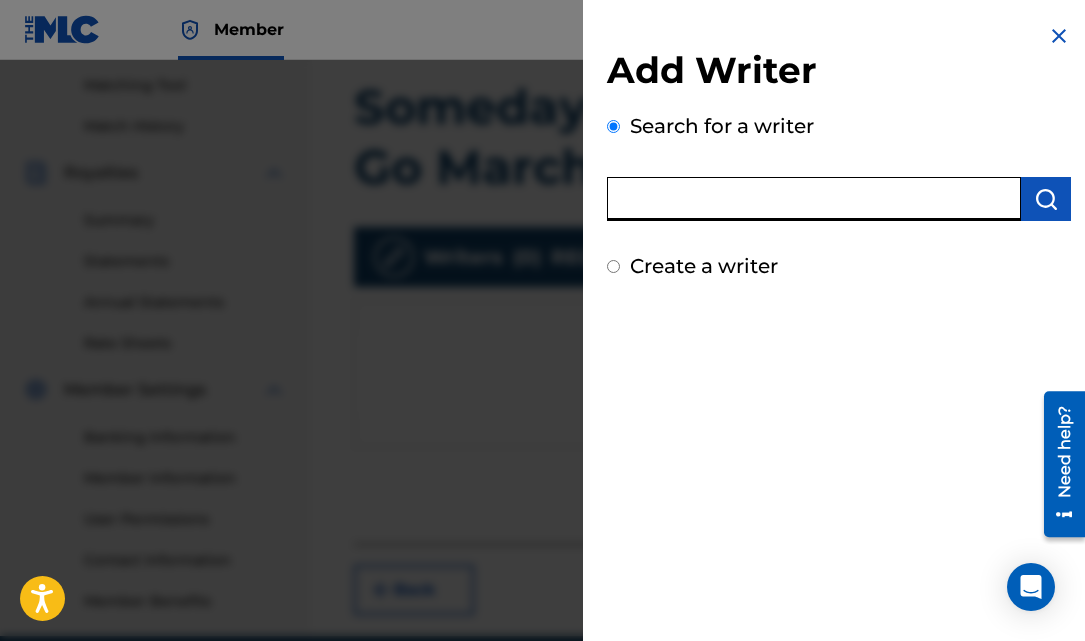 type on "l" 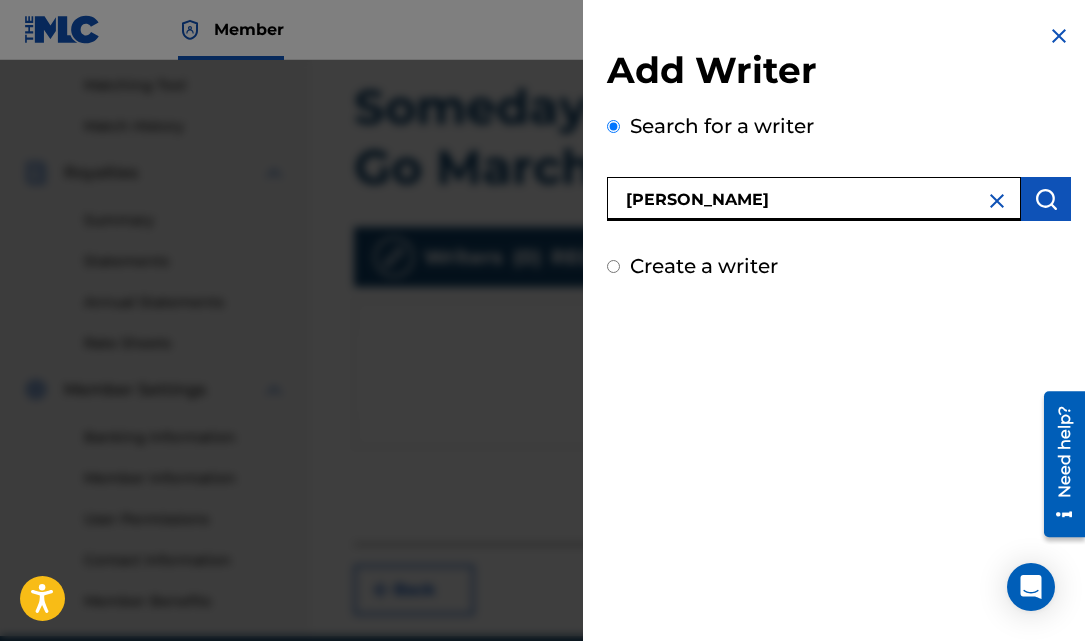 type on "[PERSON_NAME]" 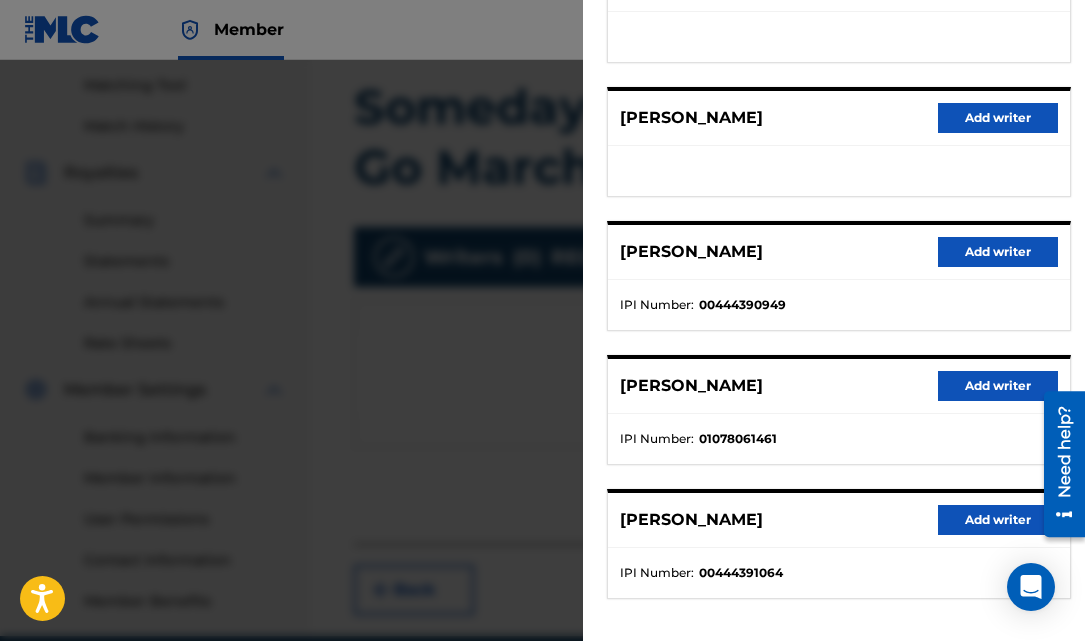 scroll, scrollTop: 319, scrollLeft: 0, axis: vertical 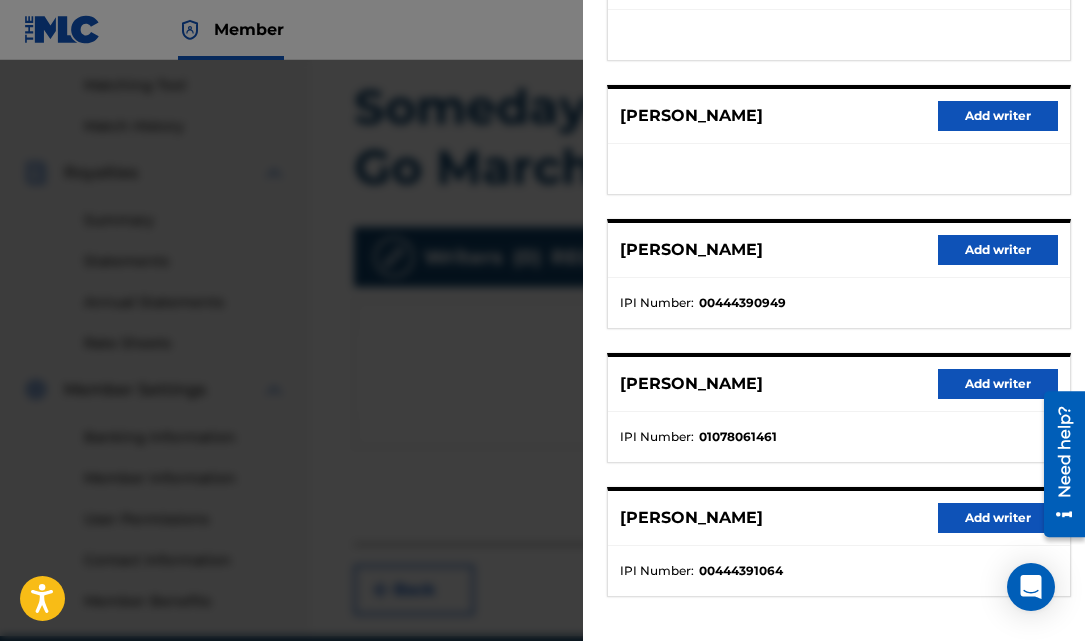 click on "Add writer" at bounding box center (998, 384) 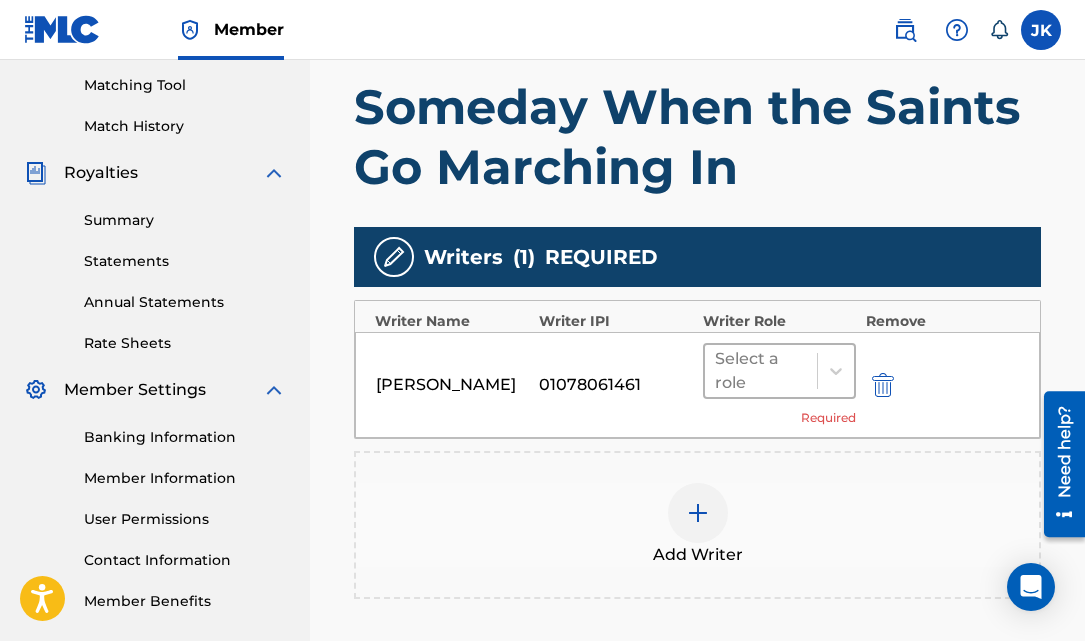 click at bounding box center (761, 371) 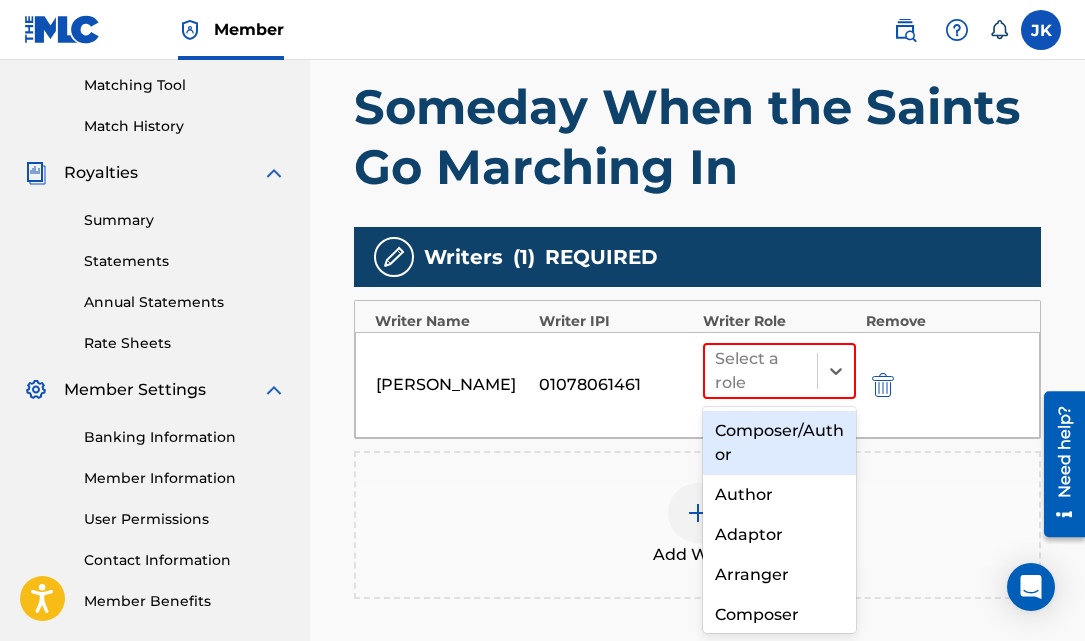 click on "Composer/Author" at bounding box center (779, 443) 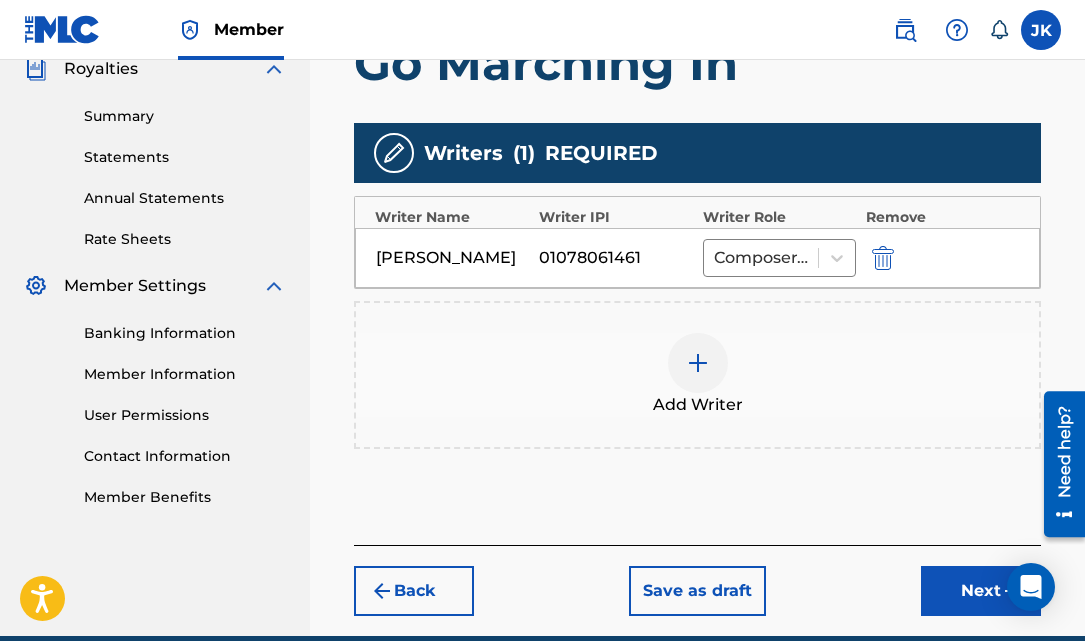 scroll, scrollTop: 642, scrollLeft: 0, axis: vertical 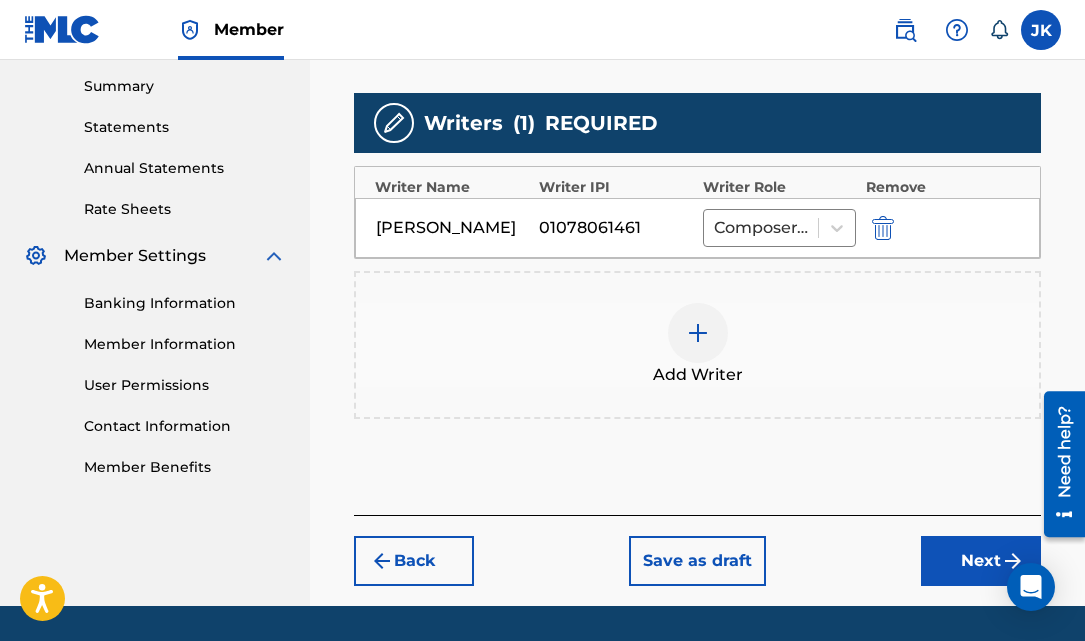 click at bounding box center [698, 333] 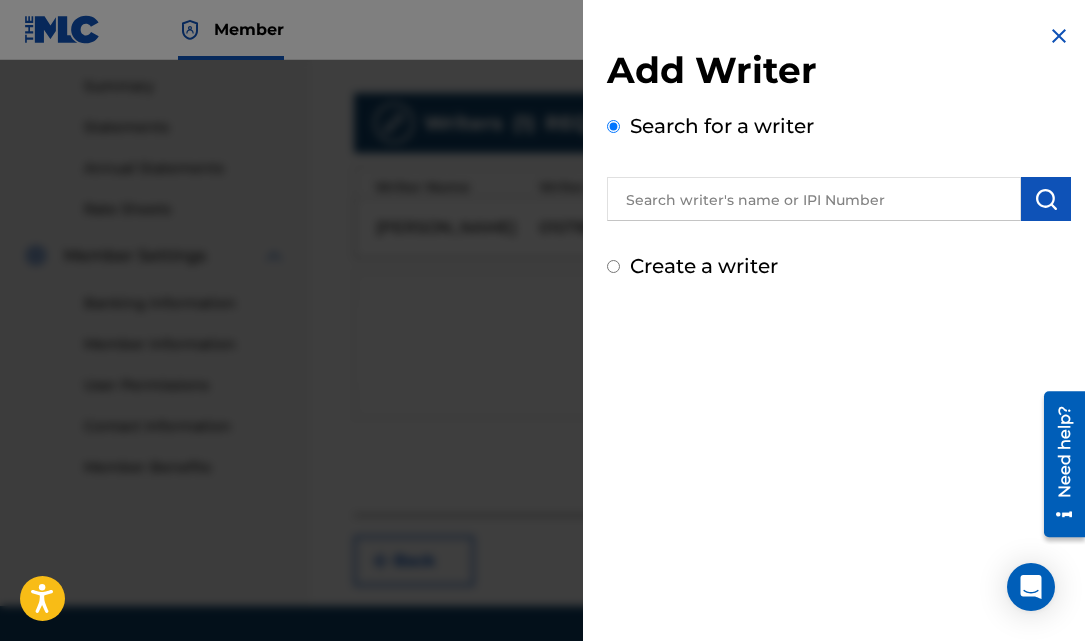 click at bounding box center (814, 199) 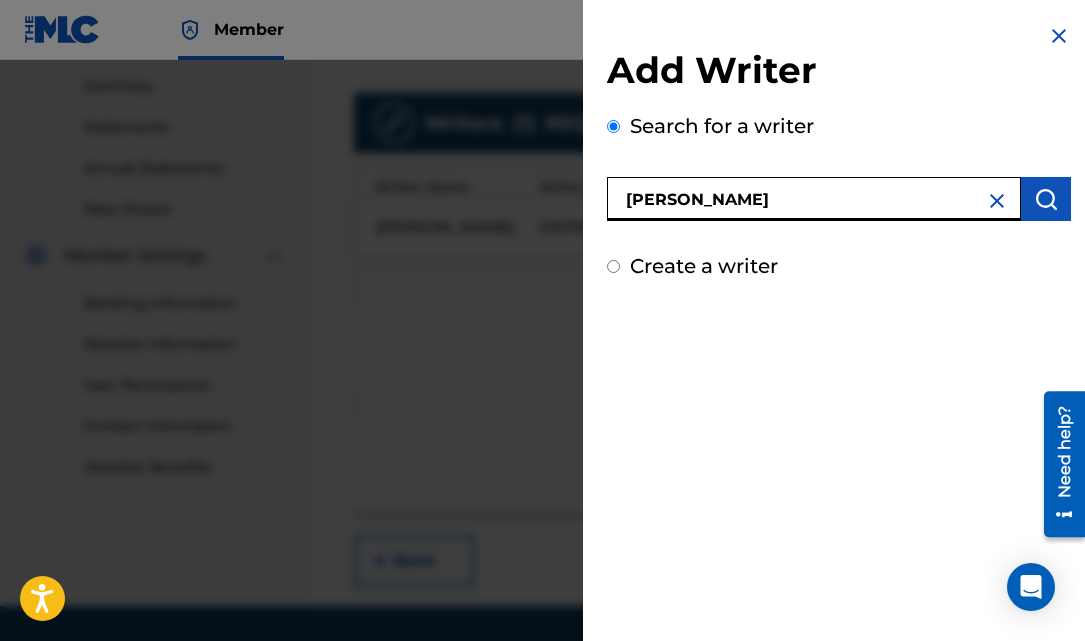 type on "[PERSON_NAME]" 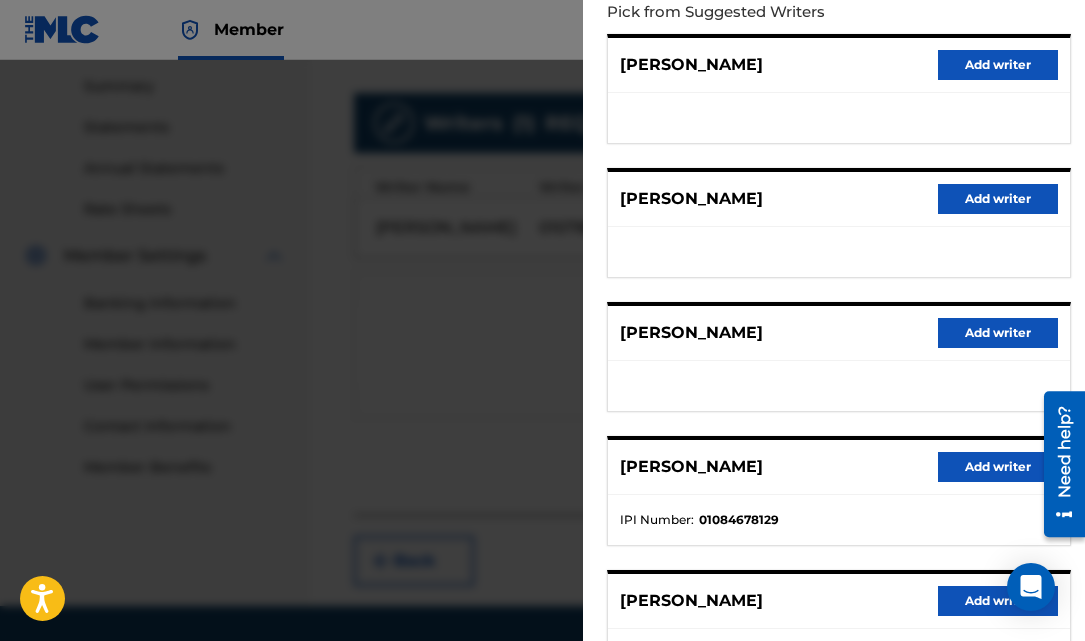 scroll, scrollTop: 387, scrollLeft: 0, axis: vertical 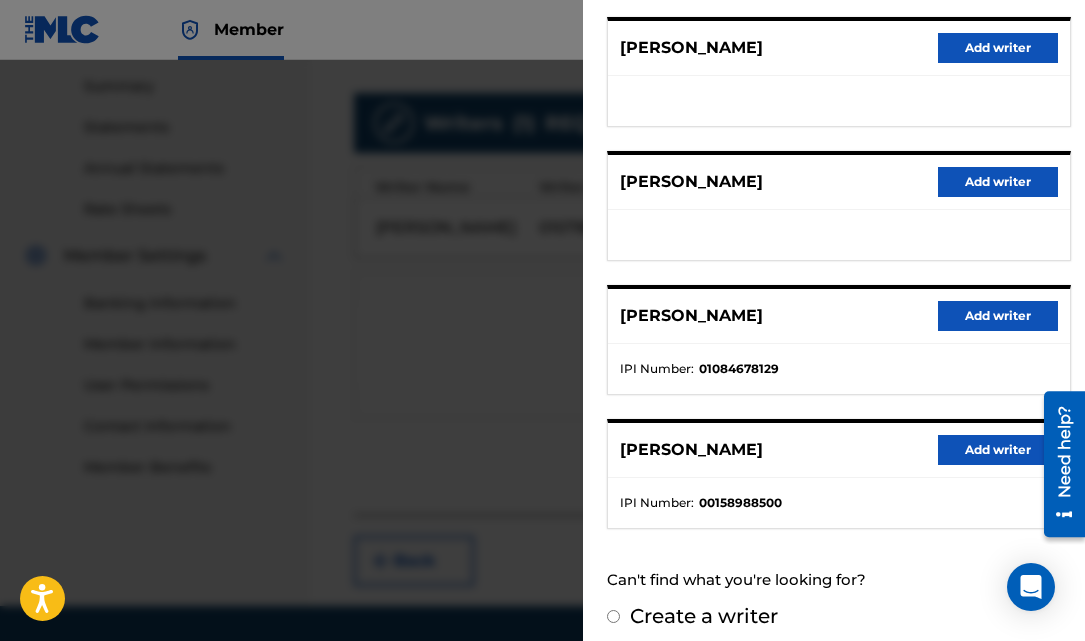 click on "Add writer" at bounding box center [998, 316] 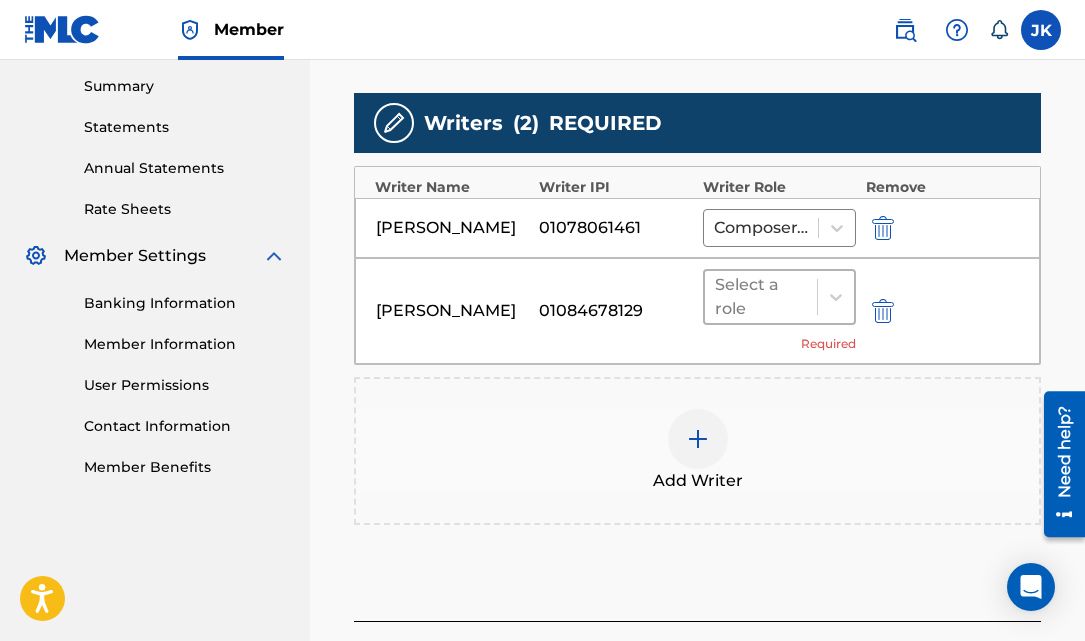 click at bounding box center (761, 297) 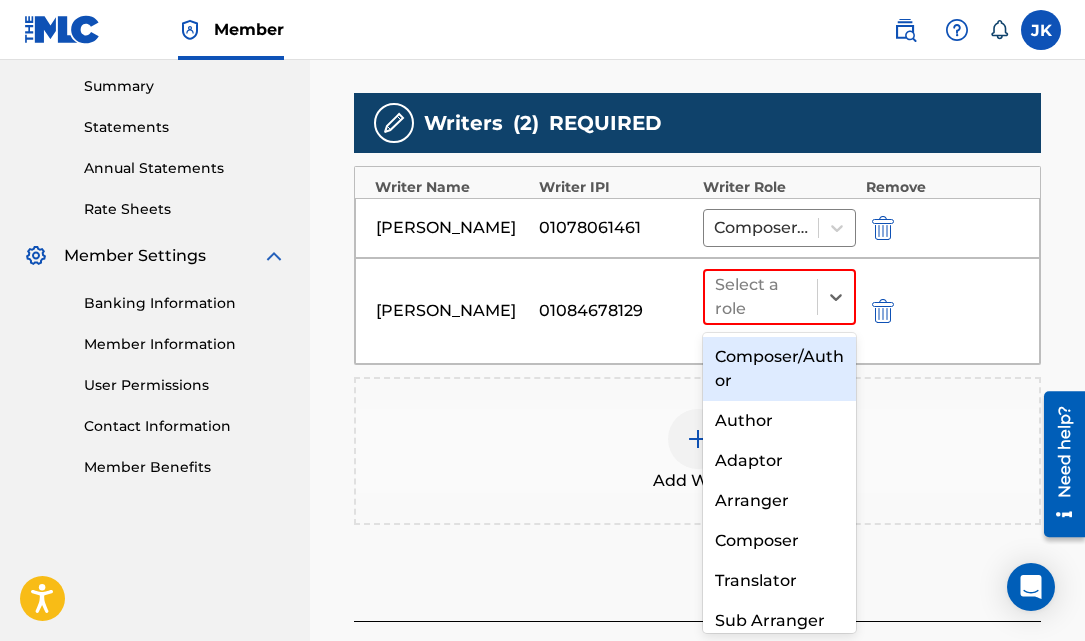 click on "Composer/Author" at bounding box center (779, 369) 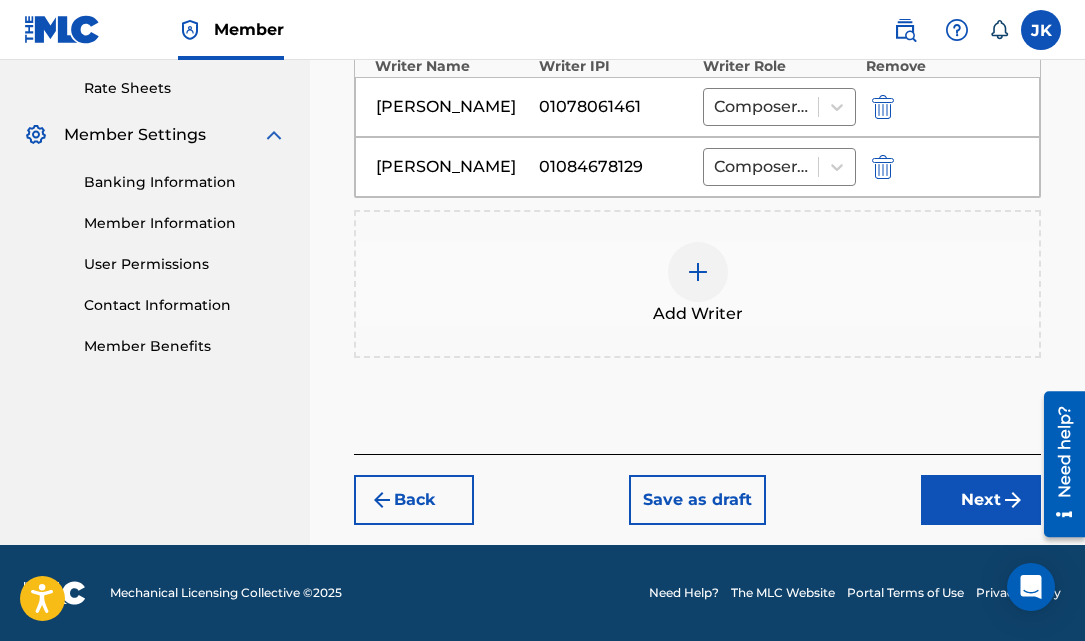 click on "Next" at bounding box center (981, 500) 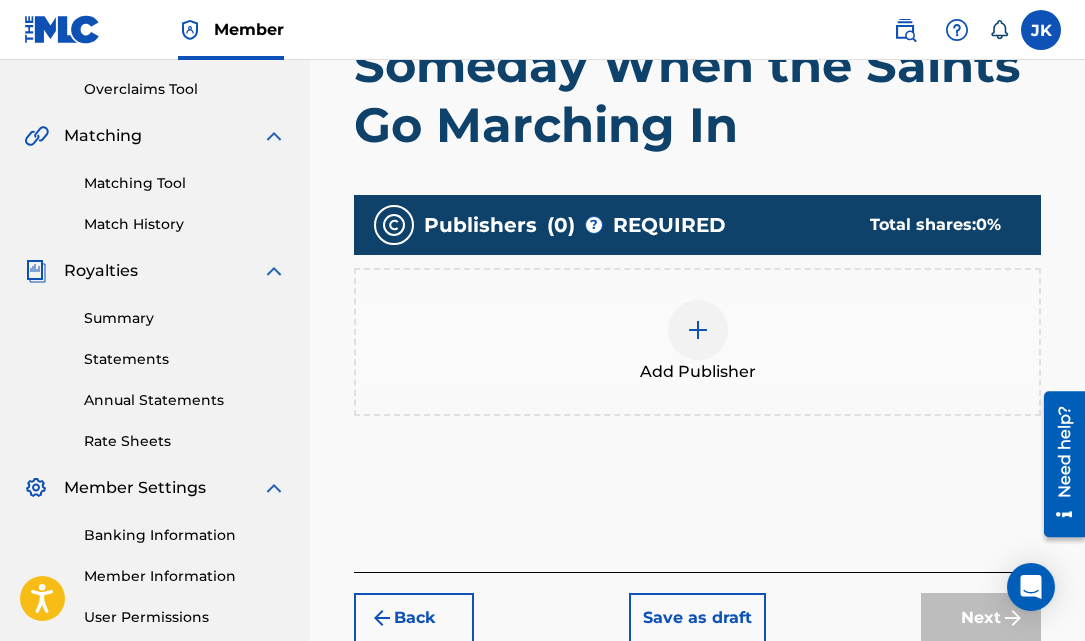 scroll, scrollTop: 486, scrollLeft: 0, axis: vertical 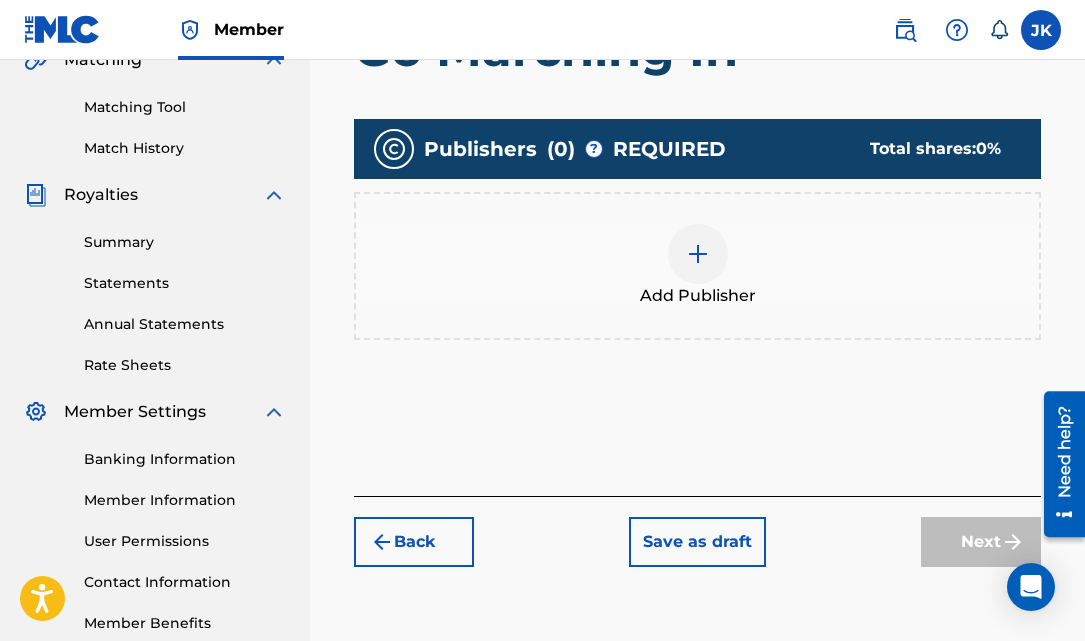 click at bounding box center [698, 254] 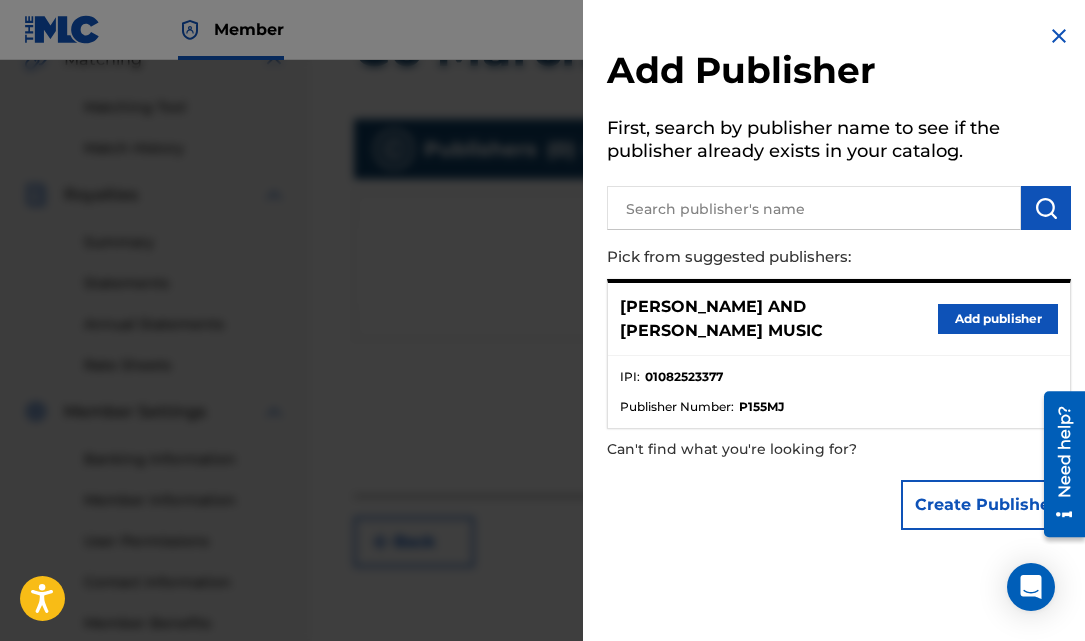 click on "Add publisher" at bounding box center (998, 319) 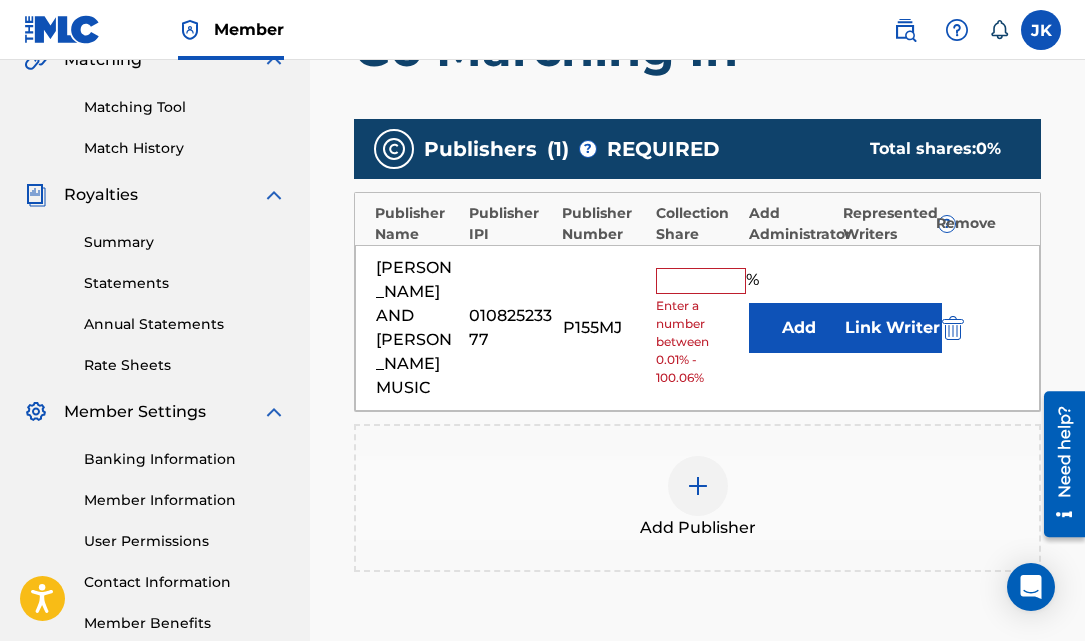 click at bounding box center [701, 281] 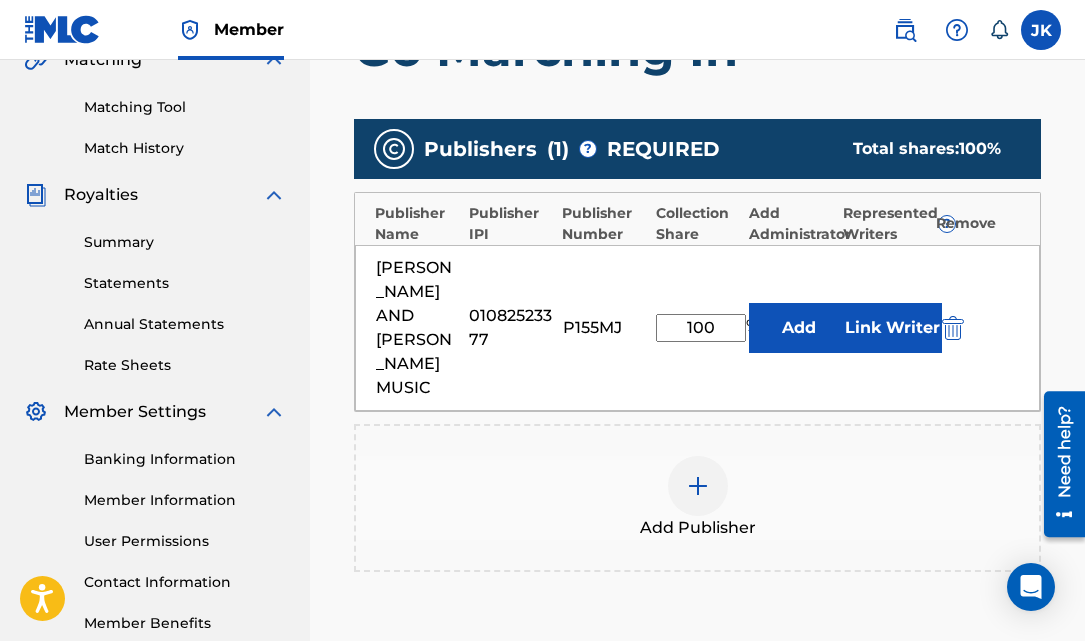 type on "100" 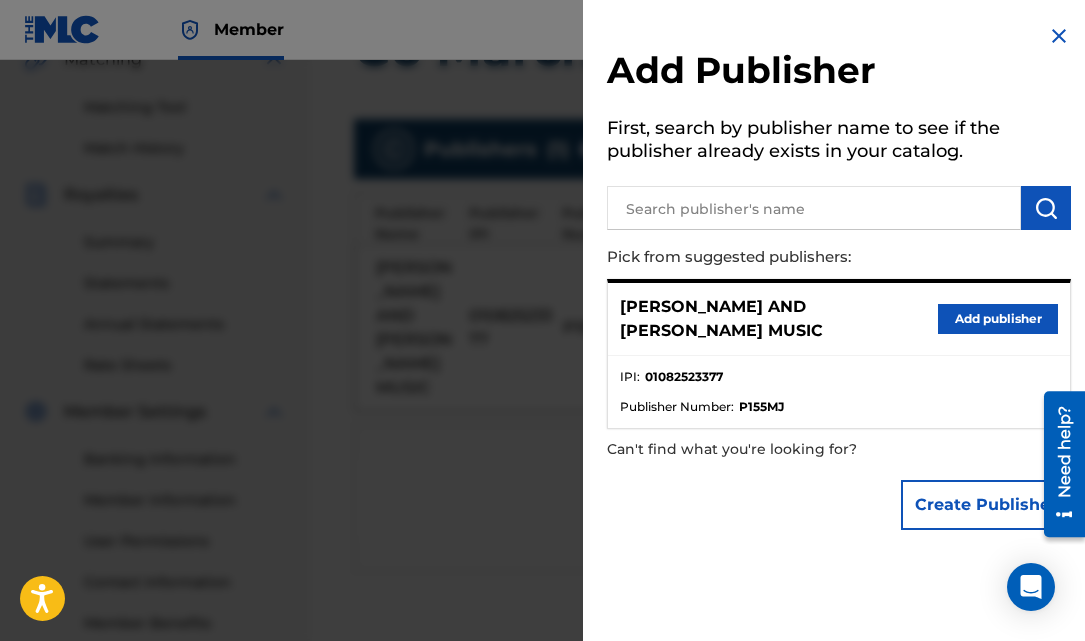click at bounding box center [1059, 36] 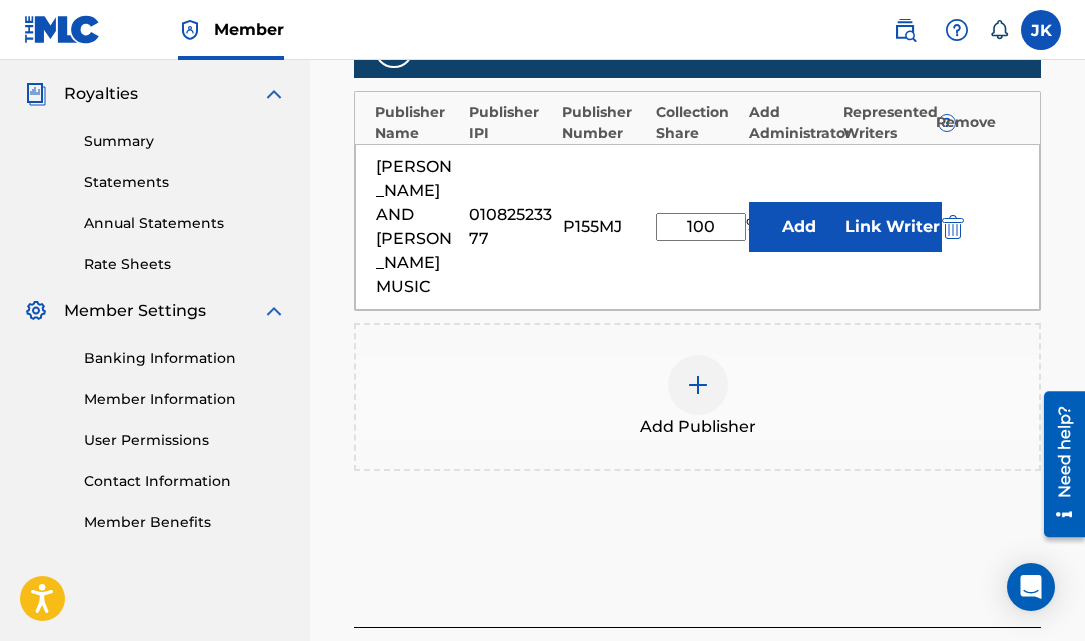 scroll, scrollTop: 591, scrollLeft: 0, axis: vertical 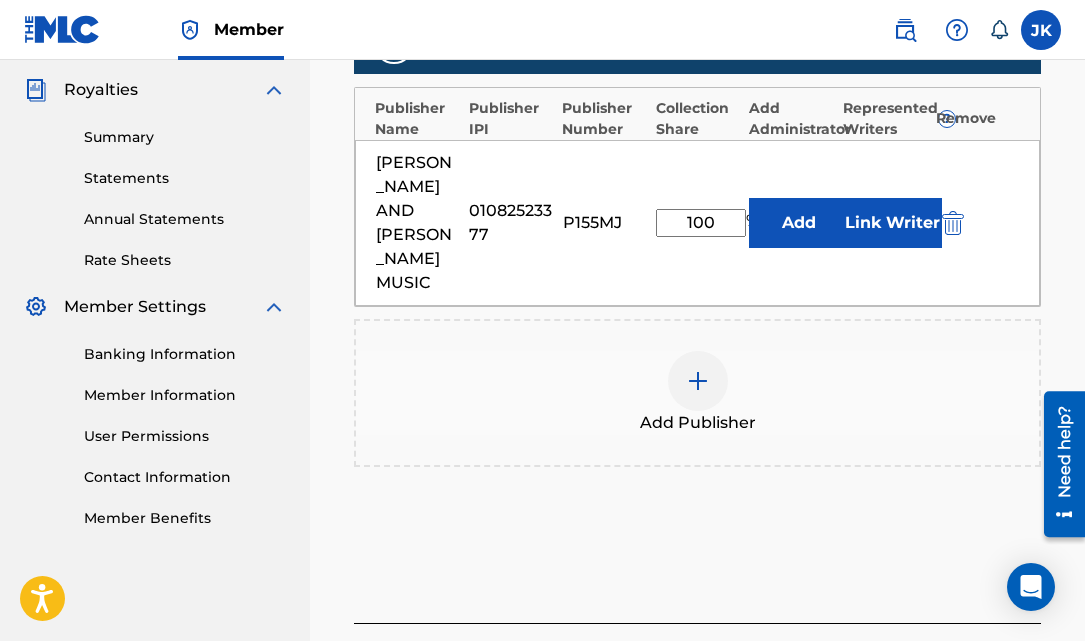 click on "Add Publishers & Shares Enter your publisher(s)/administrator(s). Someday When the Saints Go Marching In Publishers ( 1 ) ? REQUIRED Total shares:  100 % Publisher Name Publisher IPI Publisher Number Collection Share Add Administrator Represented Writers ? Remove [PERSON_NAME] AND [PERSON_NAME] MUSIC 01082523377 P155MJ 100 % Add Link Writer Add Publisher" at bounding box center (697, 199) 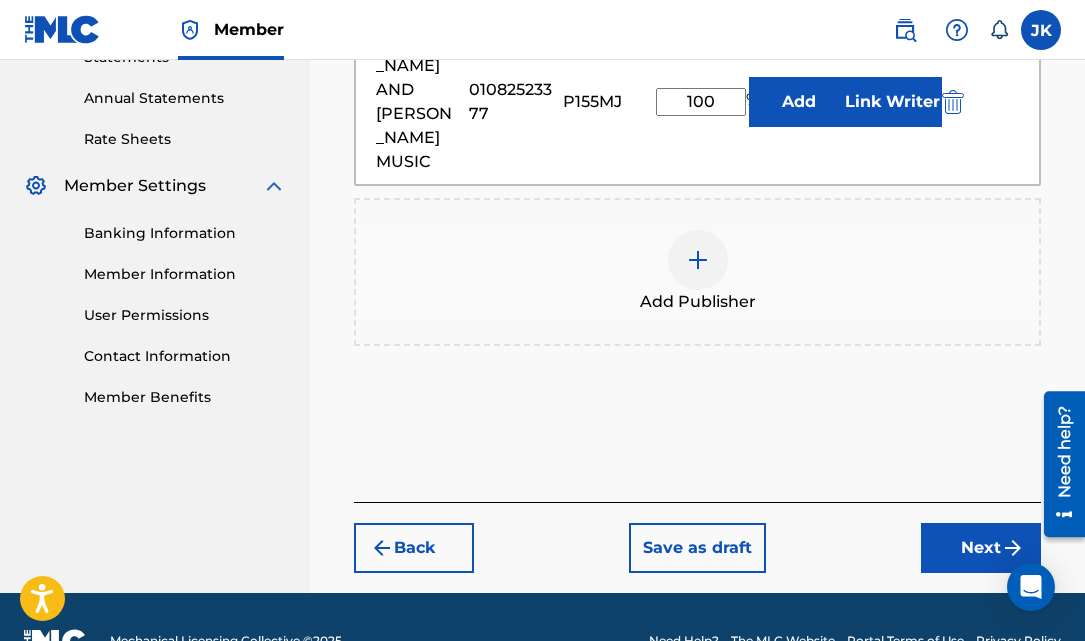 click on "Next" at bounding box center (981, 548) 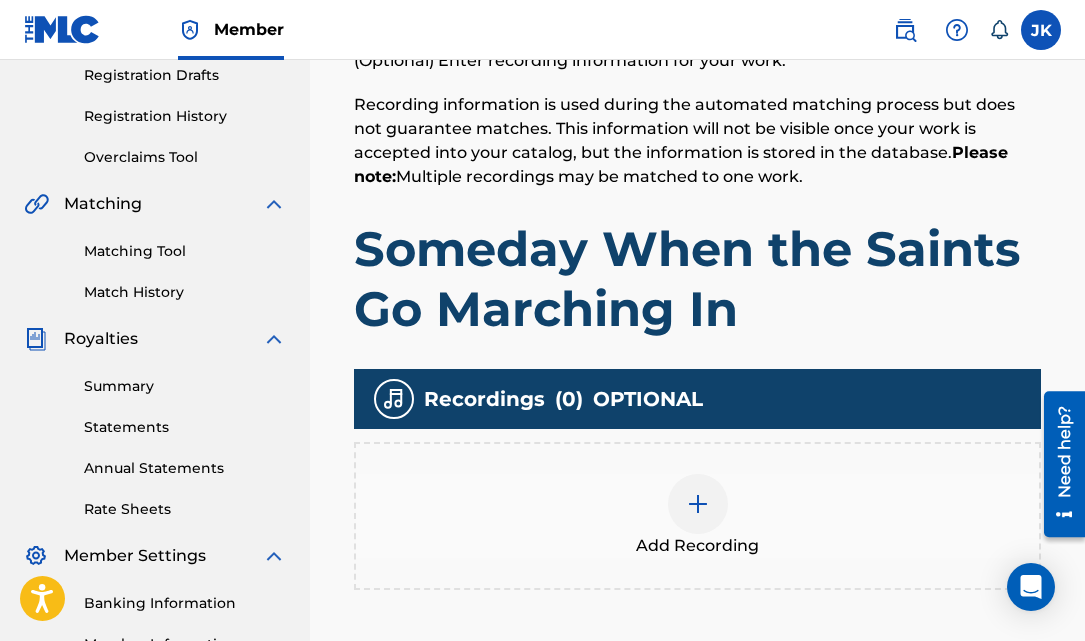 scroll, scrollTop: 348, scrollLeft: 0, axis: vertical 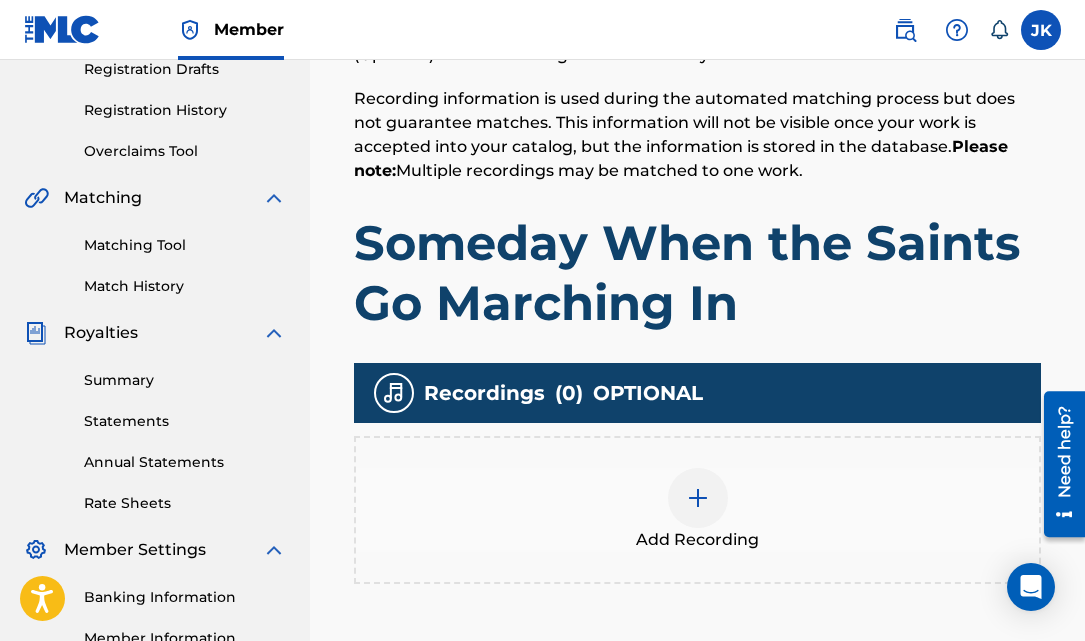 click at bounding box center [698, 498] 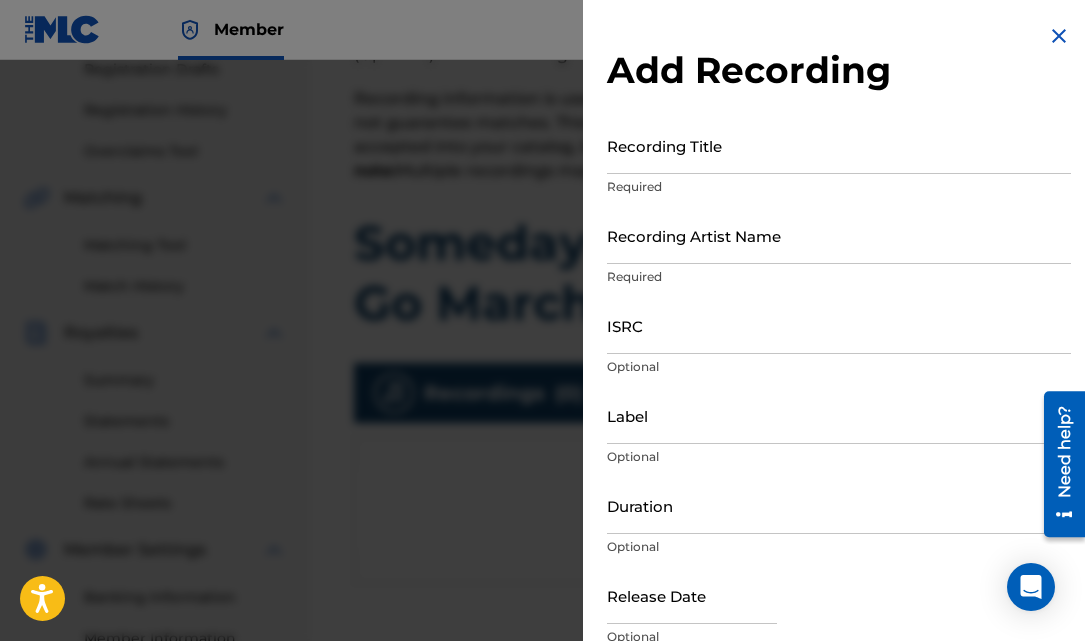 click on "Recording Title" at bounding box center [839, 145] 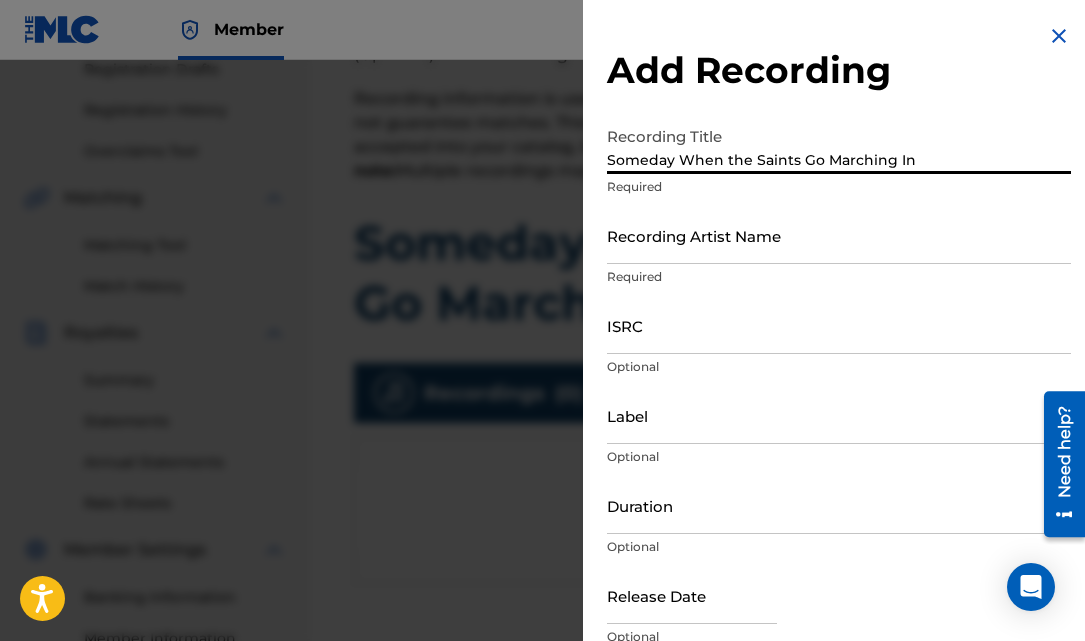 type on "Someday When the Saints Go Marching In" 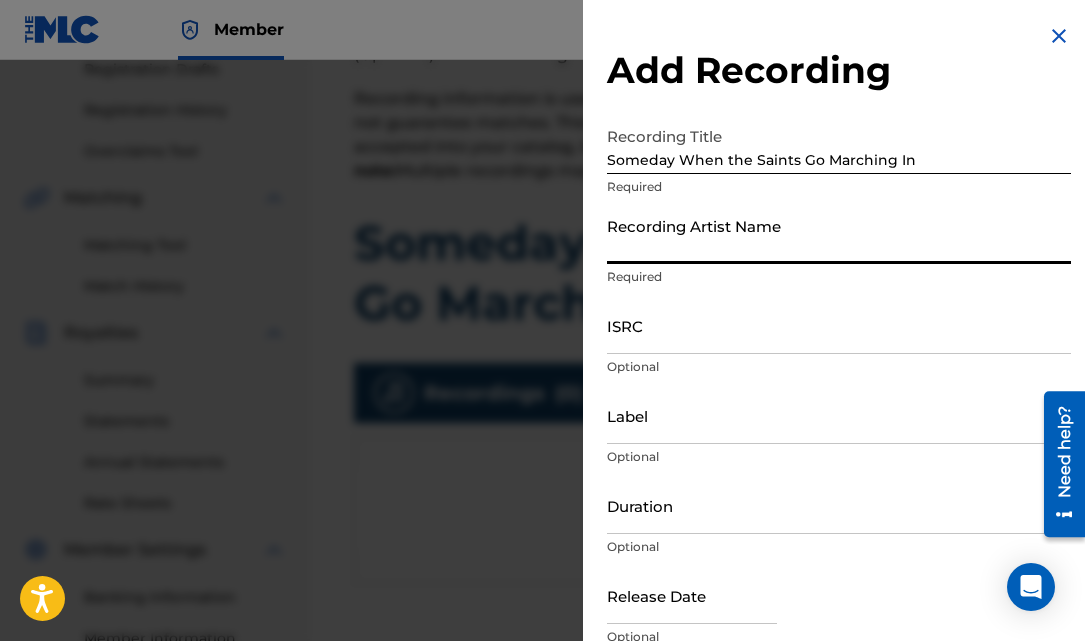 click on "Recording Artist Name" at bounding box center (839, 235) 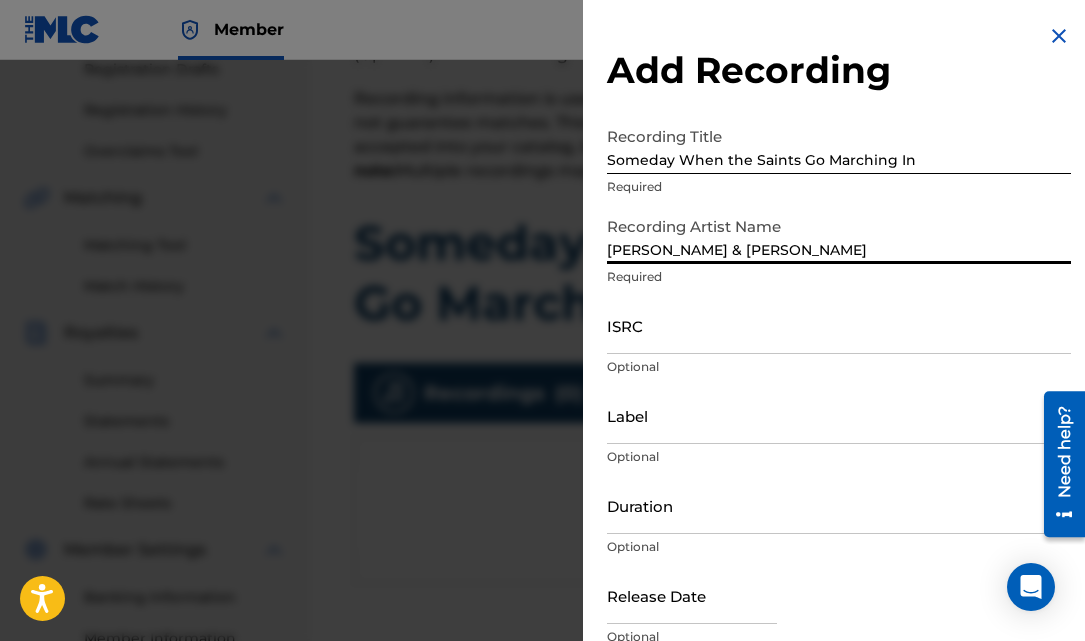 click on "Optional" at bounding box center [839, 367] 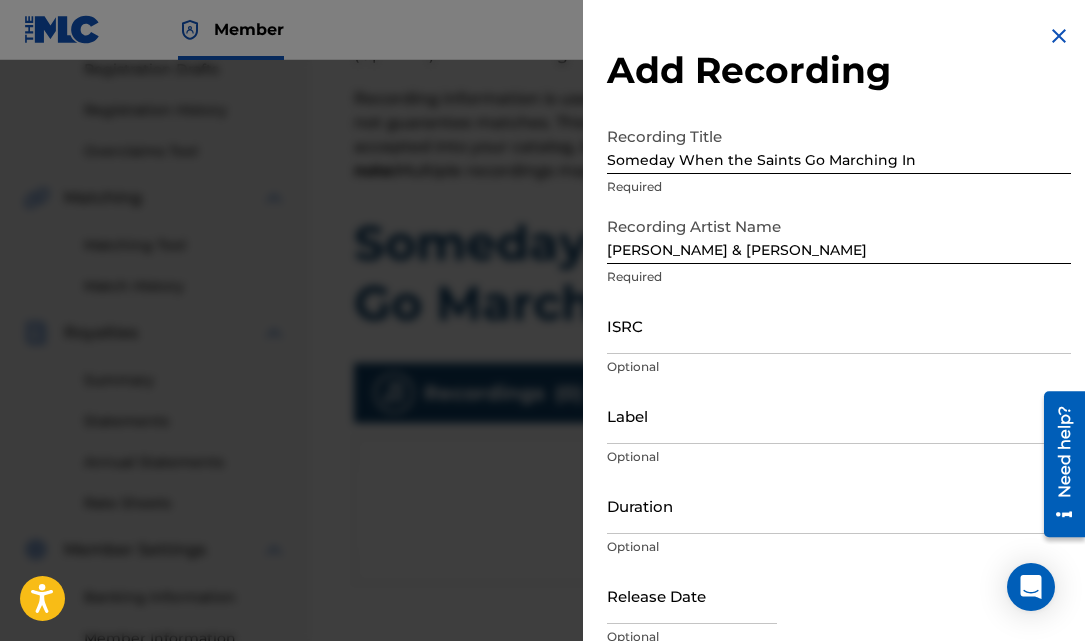 click on "ISRC" at bounding box center (839, 325) 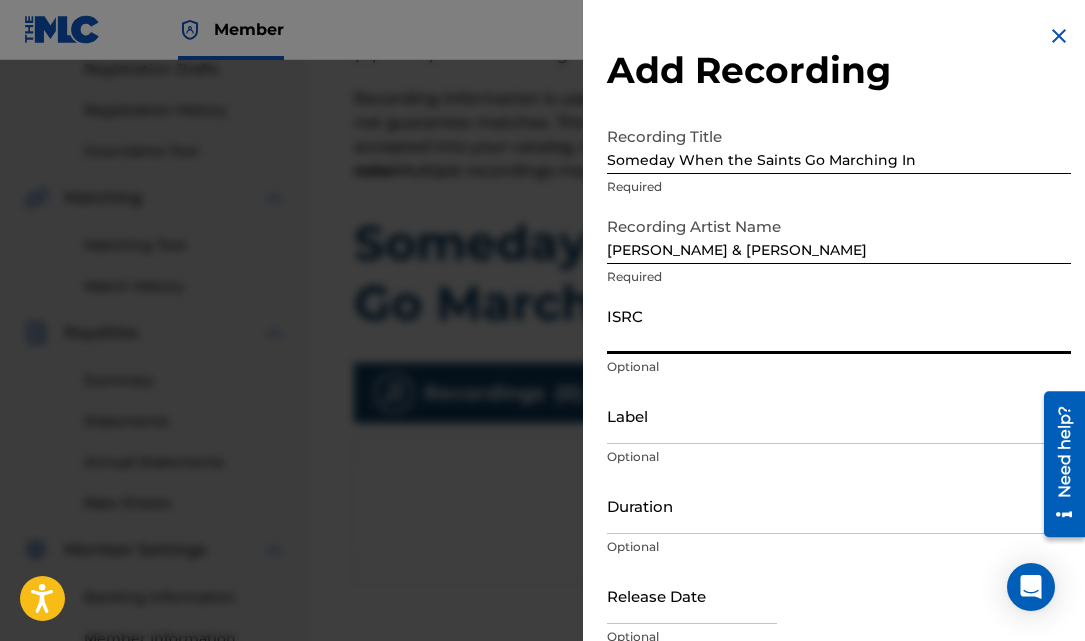 paste on "QZTB32396461" 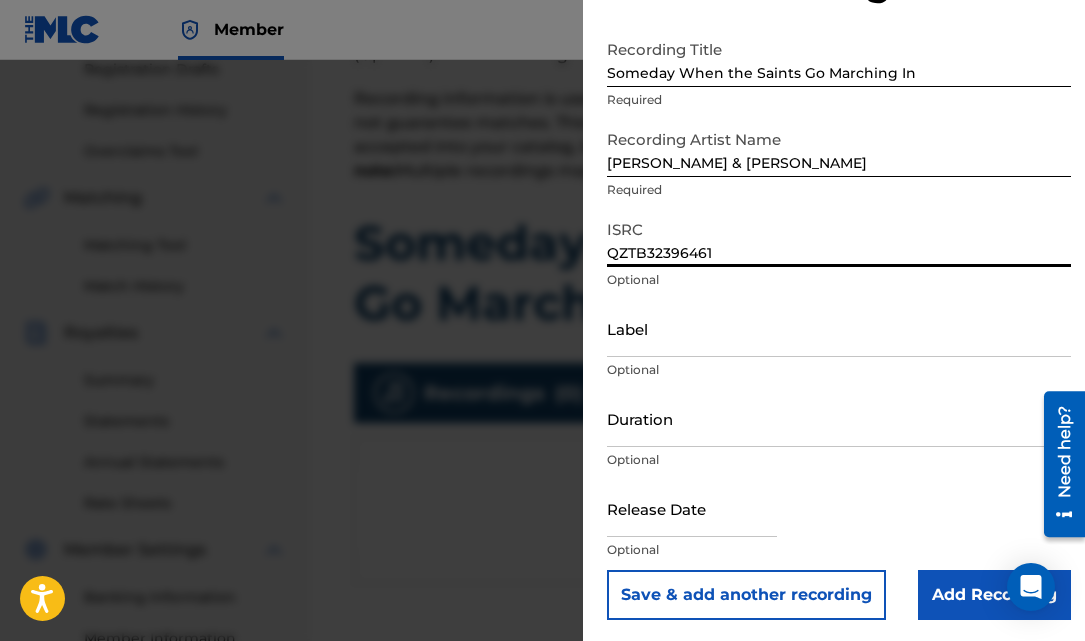 scroll, scrollTop: 90, scrollLeft: 0, axis: vertical 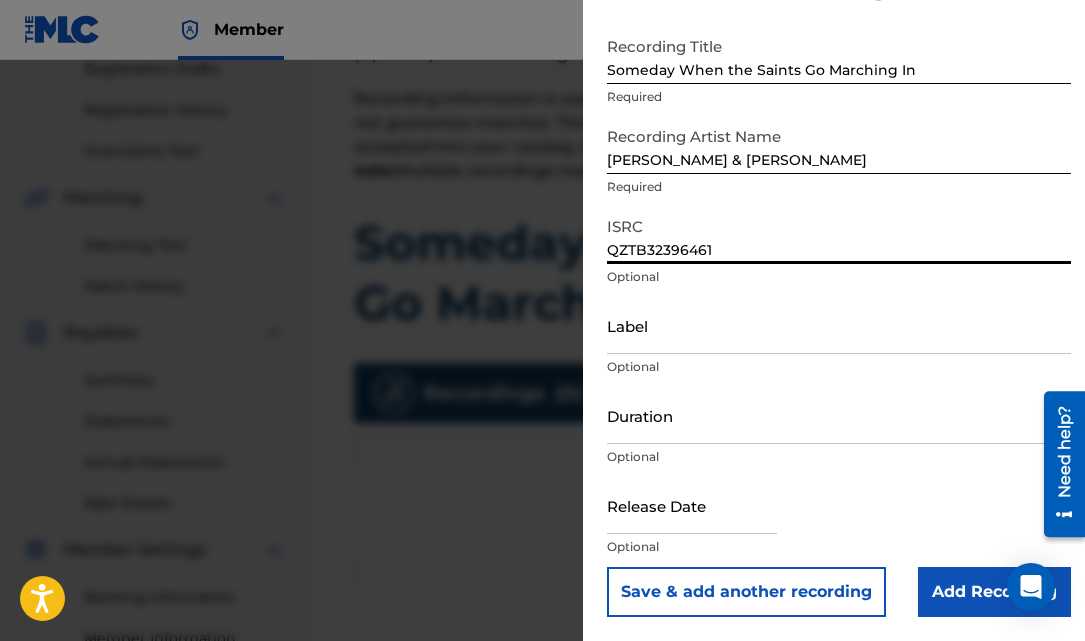 type on "QZTB32396461" 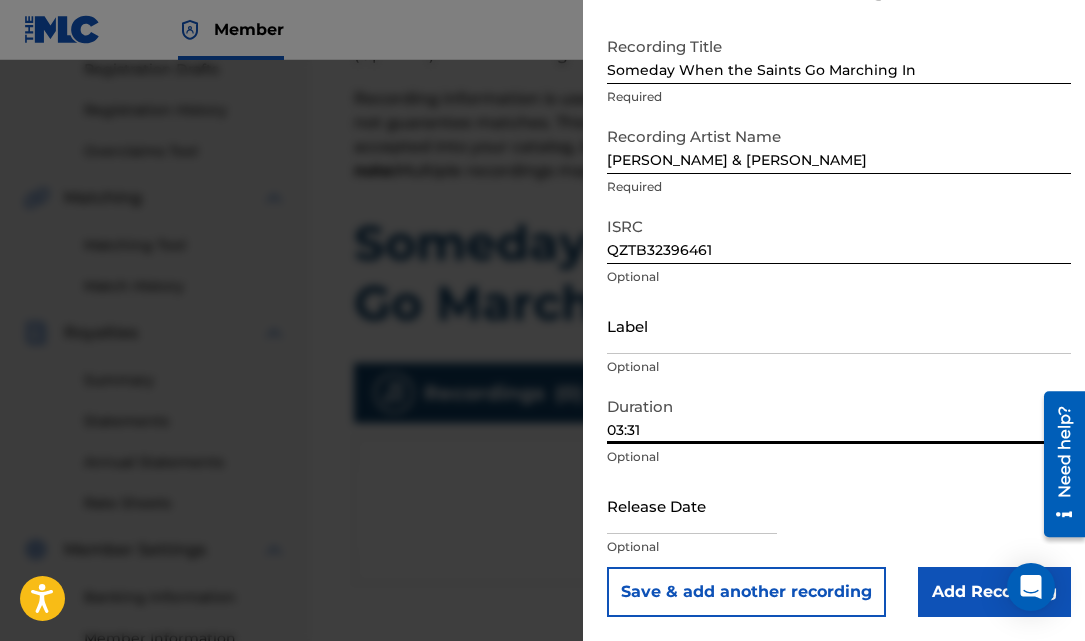 type on "03:31" 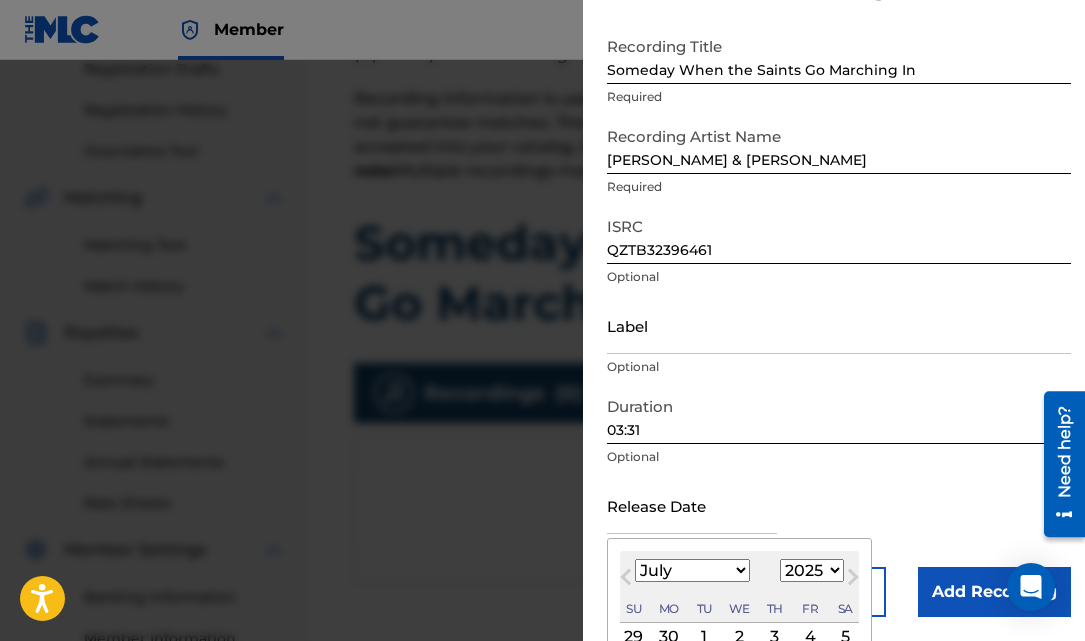type on "[DATE]" 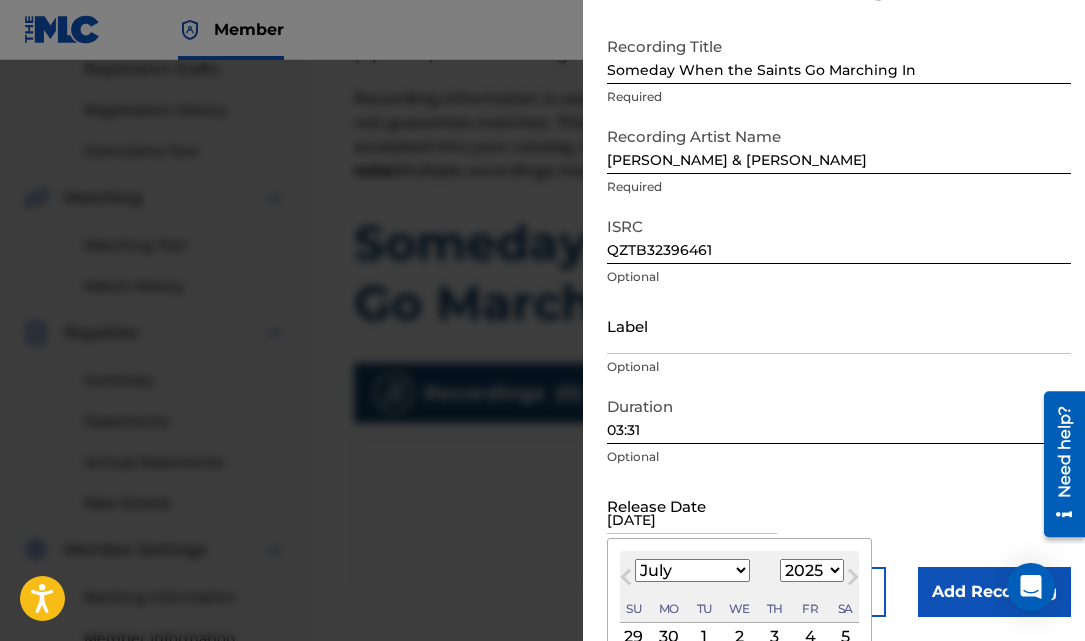 select on "9" 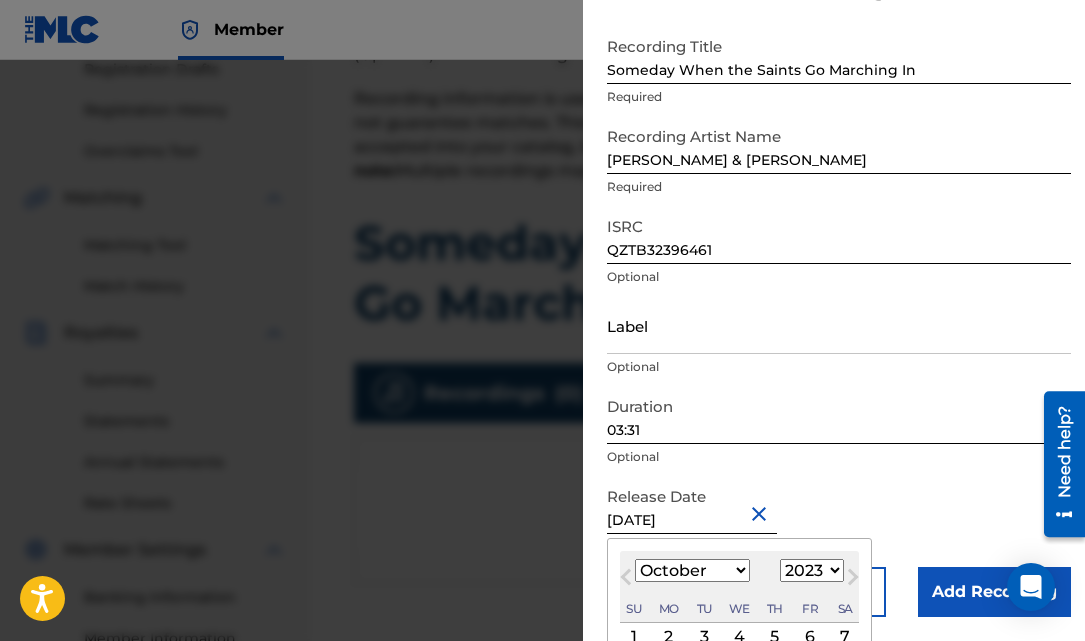 click on "Release Date [DATE] [DATE] Previous Month Next Month [DATE] January February March April May June July August September October November [DATE] 1900 1901 1902 1903 1904 1905 1906 1907 1908 1909 1910 1911 1912 1913 1914 1915 1916 1917 1918 1919 1920 1921 1922 1923 1924 1925 1926 1927 1928 1929 1930 1931 1932 1933 1934 1935 1936 1937 1938 1939 1940 1941 1942 1943 1944 1945 1946 1947 1948 1949 1950 1951 1952 1953 1954 1955 1956 1957 1958 1959 1960 1961 1962 1963 1964 1965 1966 1967 1968 1969 1970 1971 1972 1973 1974 1975 1976 1977 1978 1979 1980 1981 1982 1983 1984 1985 1986 1987 1988 1989 1990 1991 1992 1993 1994 1995 1996 1997 1998 1999 2000 2001 2002 2003 2004 2005 2006 2007 2008 2009 2010 2011 2012 2013 2014 2015 2016 2017 2018 2019 2020 2021 2022 2023 2024 2025 2026 2027 2028 2029 2030 2031 2032 2033 2034 2035 2036 2037 2038 2039 2040 2041 2042 2043 2044 2045 2046 2047 2048 2049 2050 2051 2052 2053 2054 2055 2056 2057 2058 2059 2060 2061 2062 2063 2064 2065 2066 2067 2068 2069 Su" at bounding box center (839, 522) 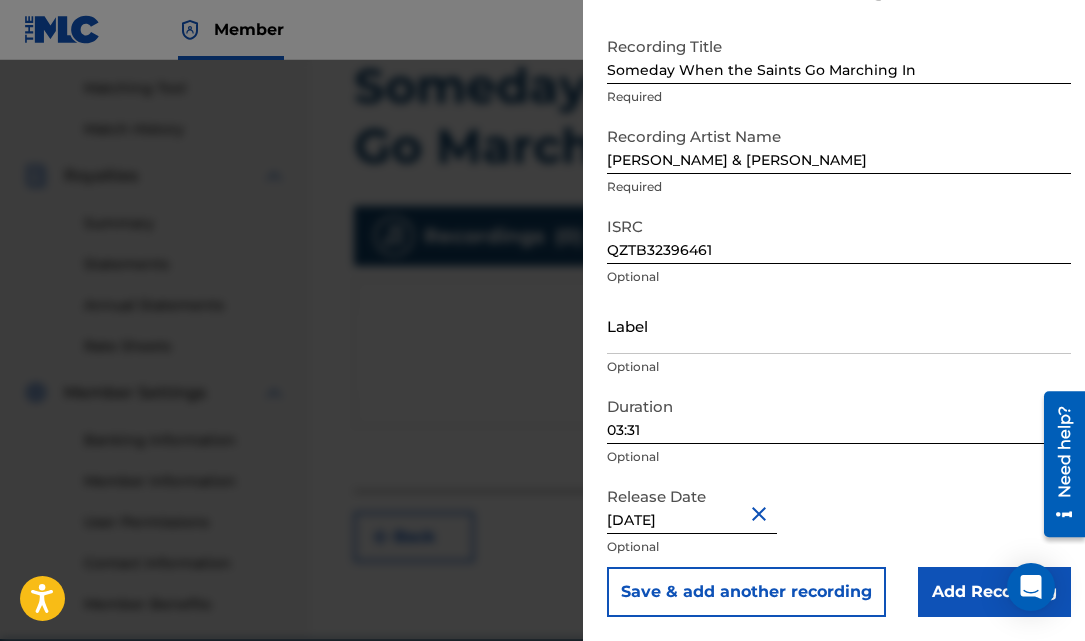 scroll, scrollTop: 512, scrollLeft: 0, axis: vertical 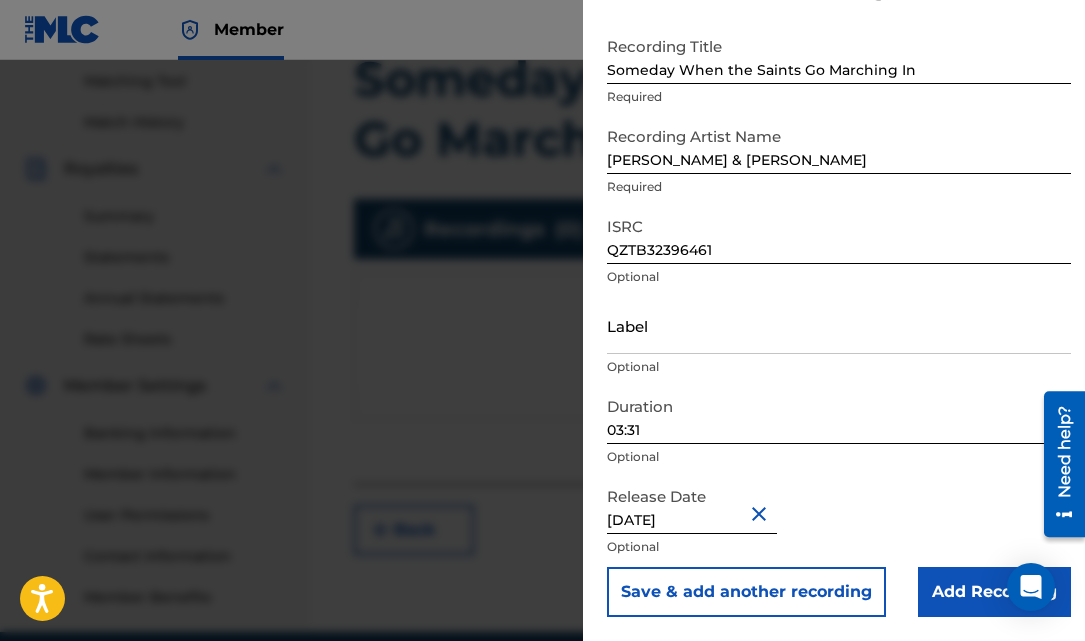 click on "Add Recording" at bounding box center (994, 592) 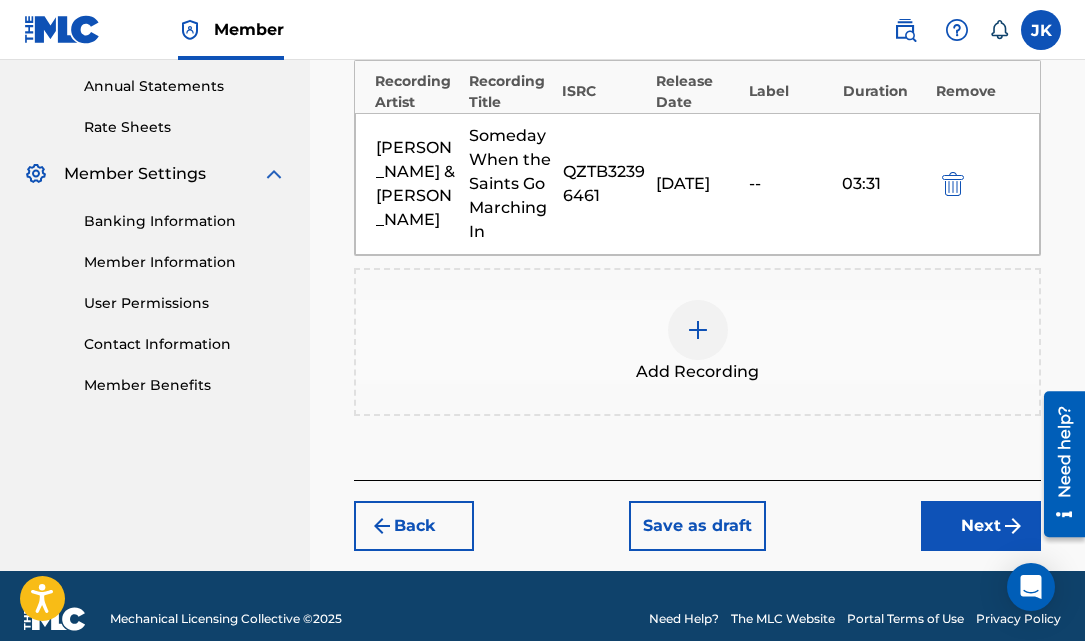 scroll, scrollTop: 750, scrollLeft: 0, axis: vertical 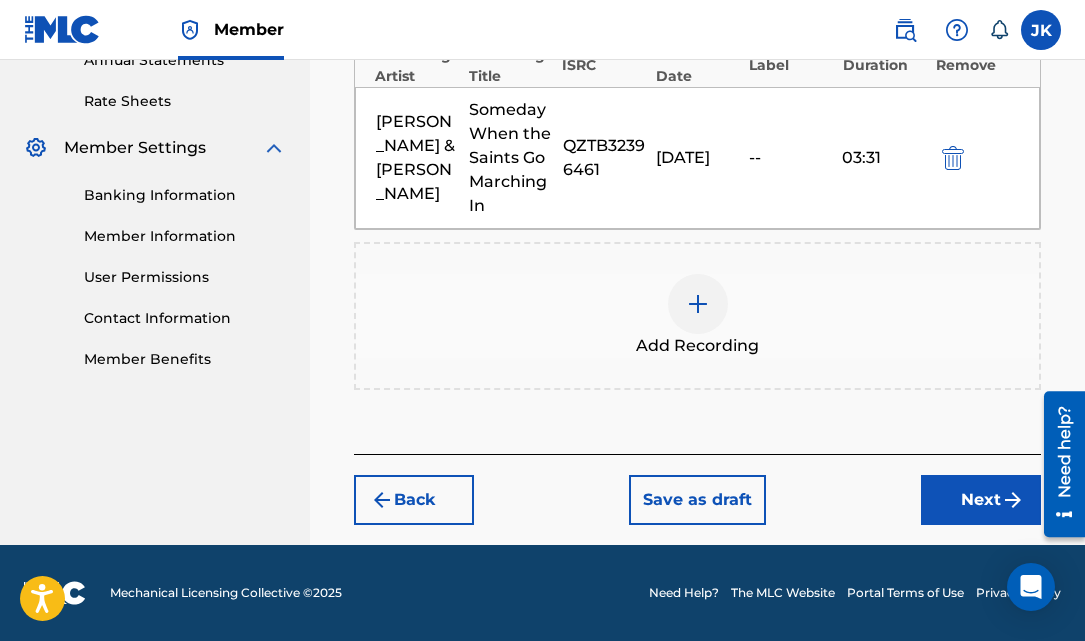 click on "Next" at bounding box center [981, 500] 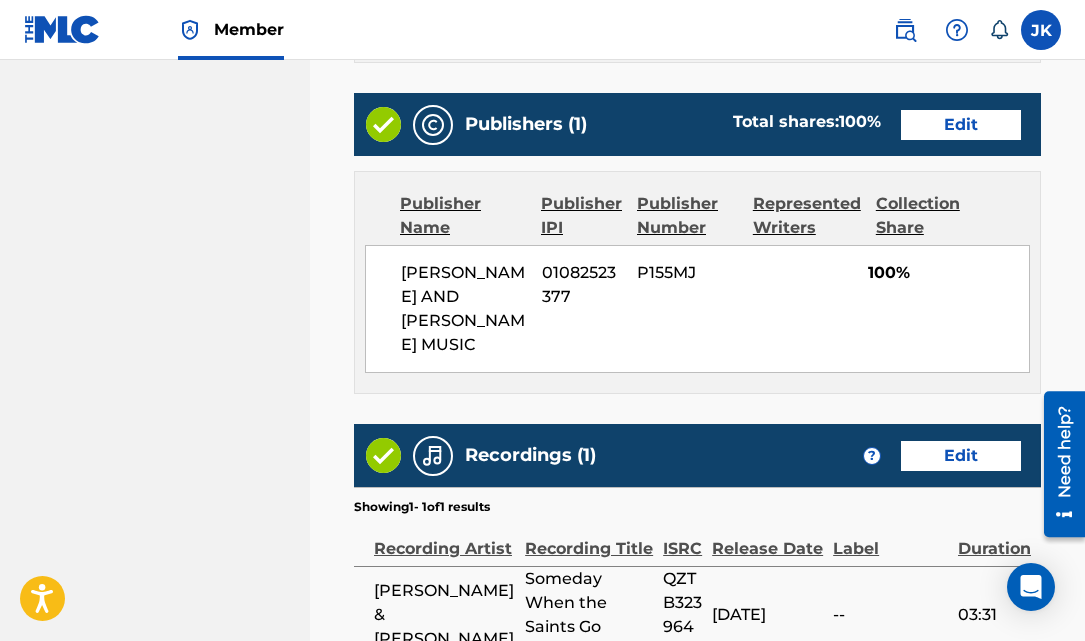scroll, scrollTop: 1350, scrollLeft: 0, axis: vertical 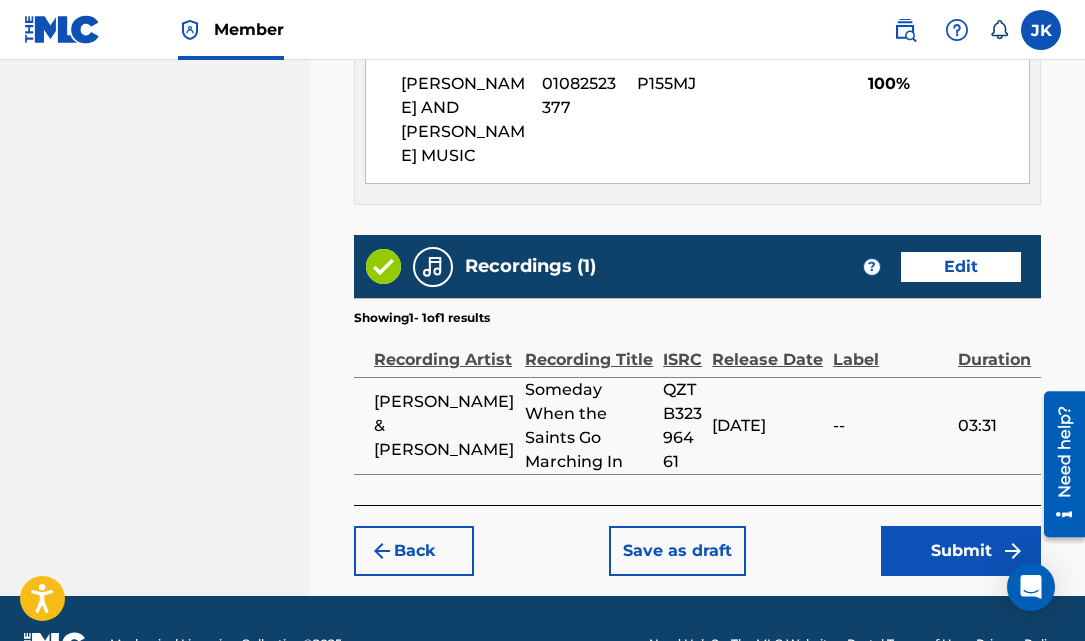 click on "Submit" at bounding box center (961, 551) 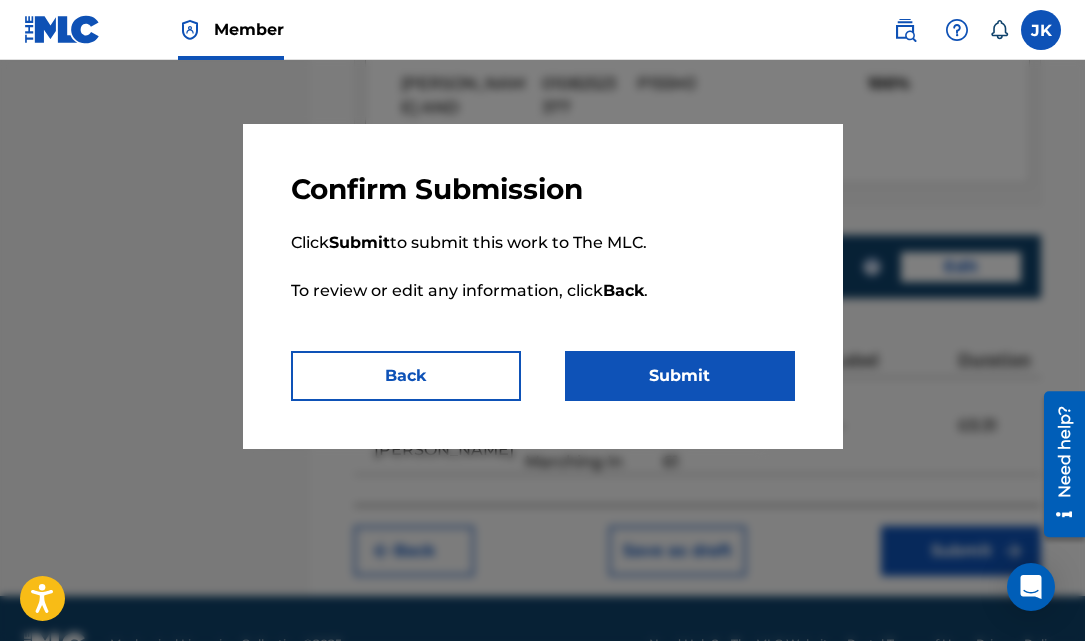 click on "Submit" at bounding box center [680, 376] 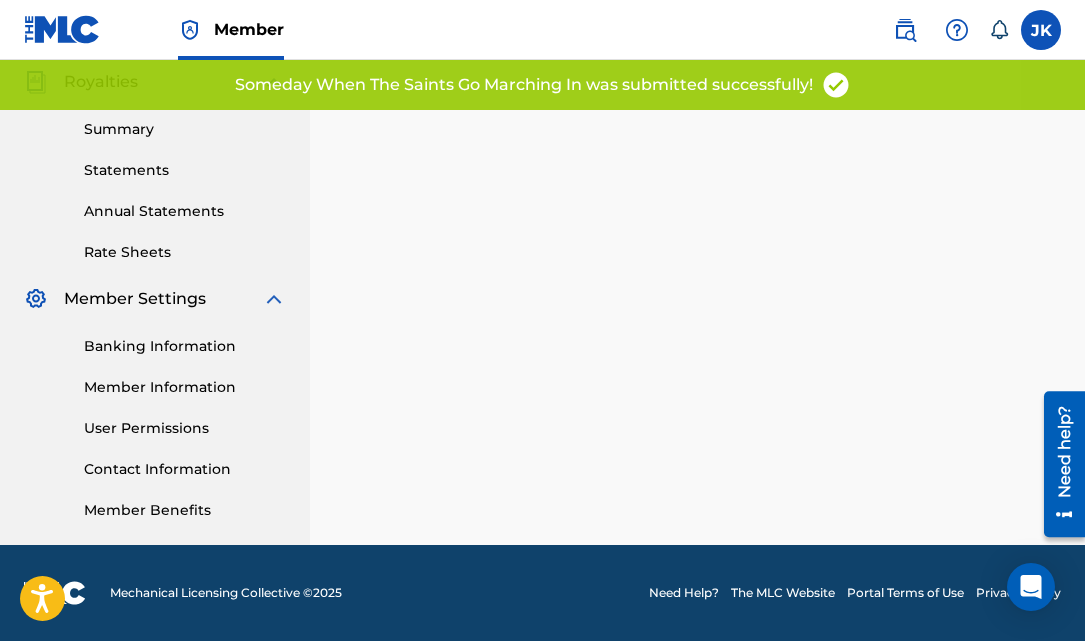 scroll, scrollTop: 0, scrollLeft: 0, axis: both 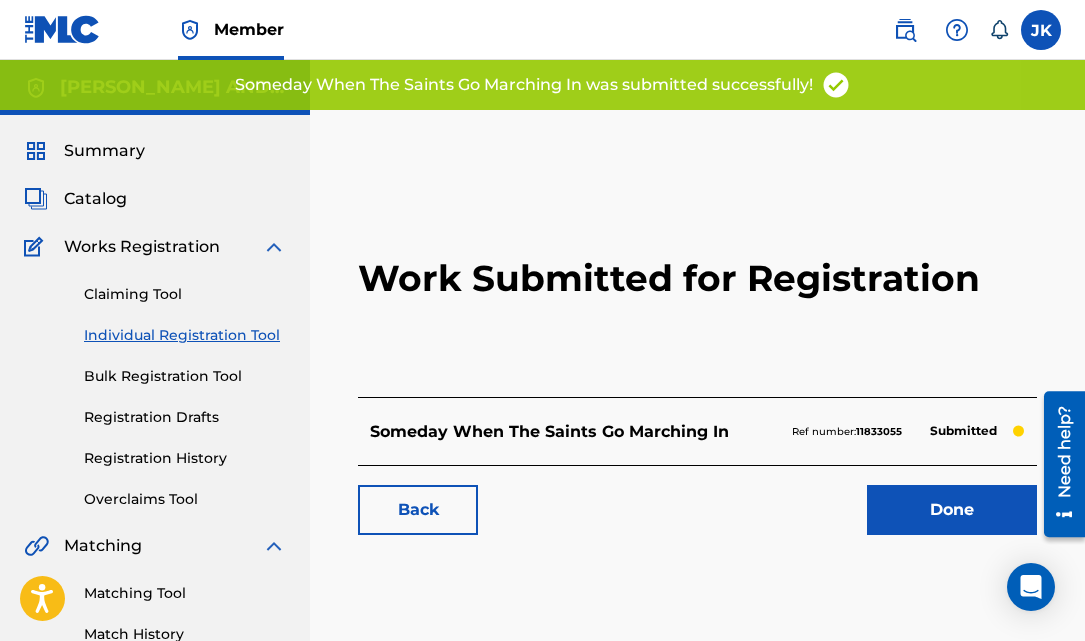 click on "Individual Registration Tool" at bounding box center [185, 335] 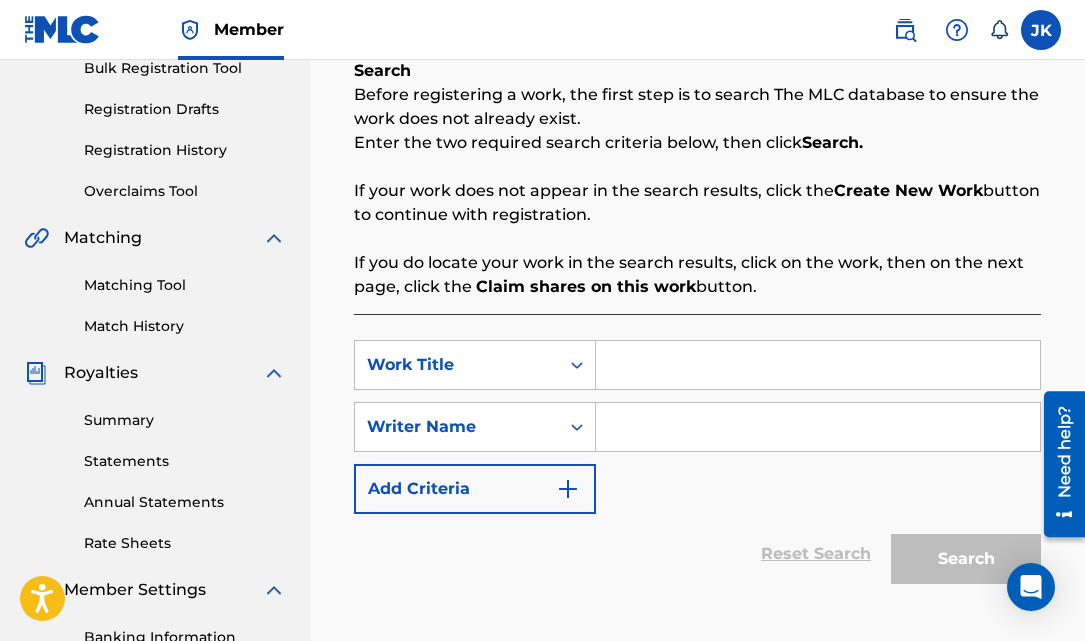 scroll, scrollTop: 324, scrollLeft: 0, axis: vertical 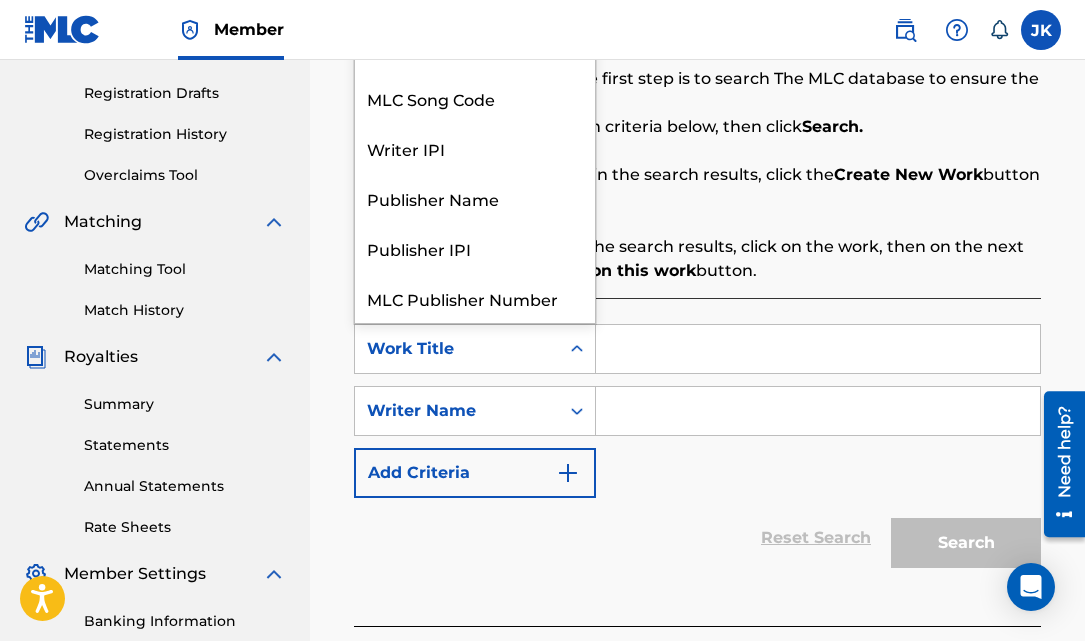 click on "Work Title" at bounding box center [457, 349] 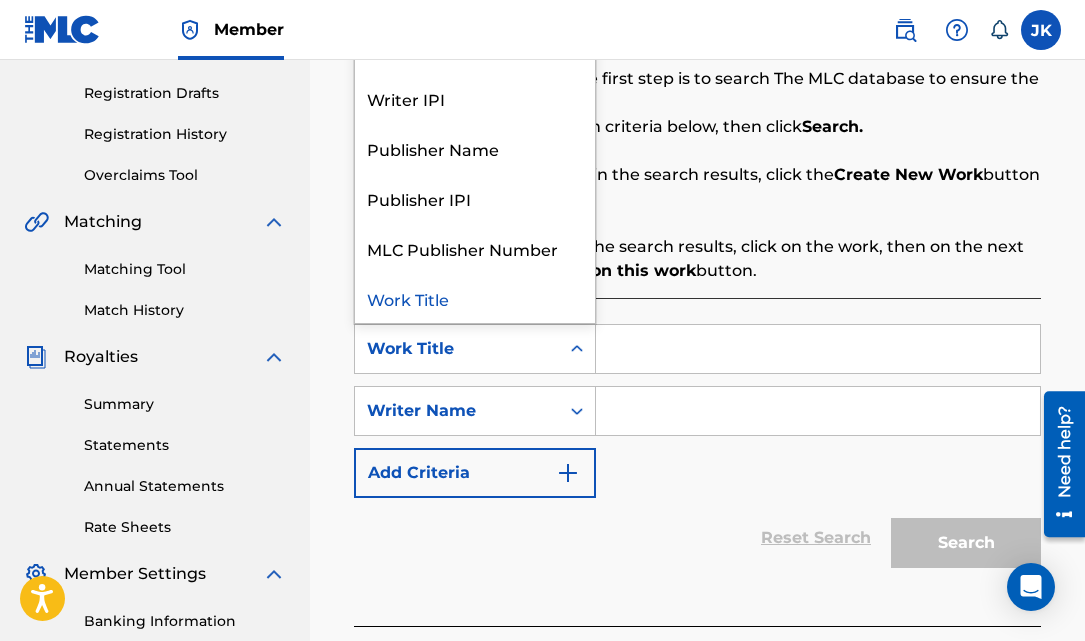 click at bounding box center [818, 349] 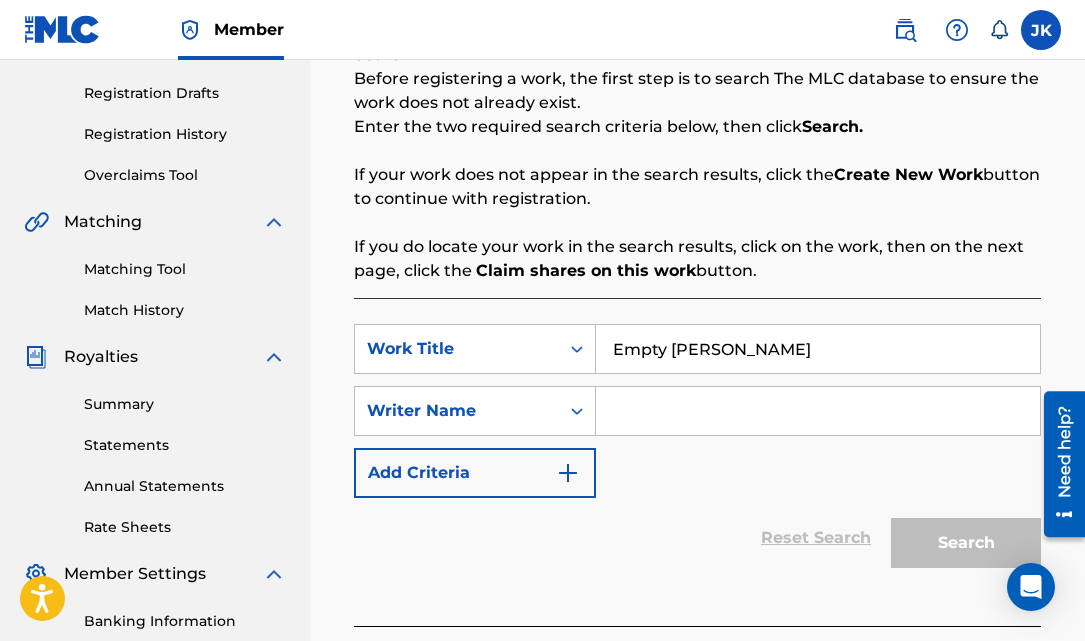 type on "Empty [PERSON_NAME]" 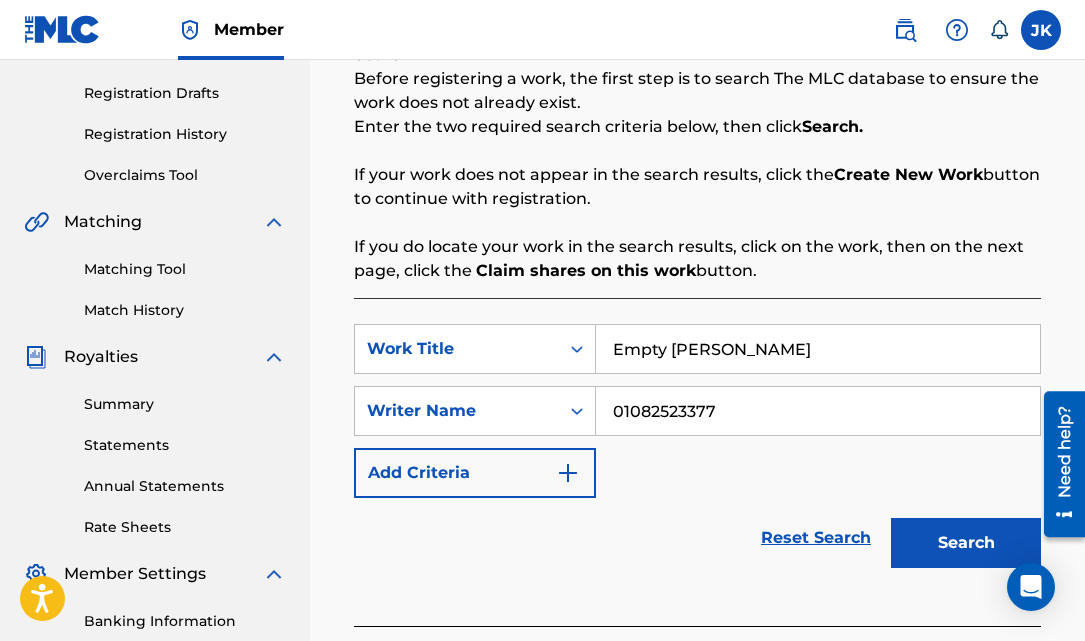 click on "Search" at bounding box center (966, 543) 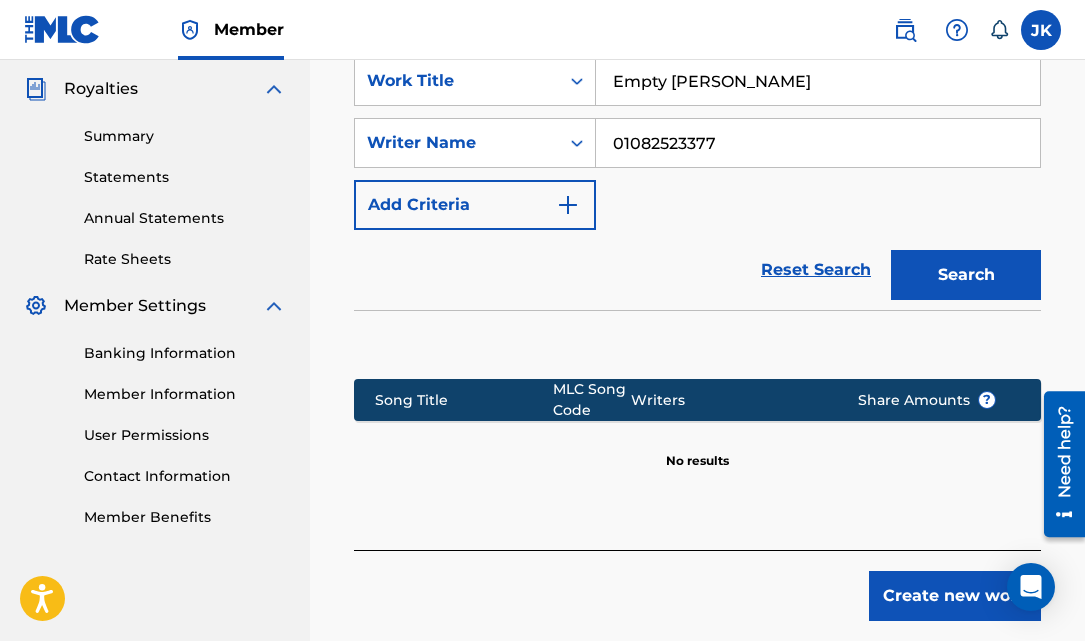 scroll, scrollTop: 688, scrollLeft: 0, axis: vertical 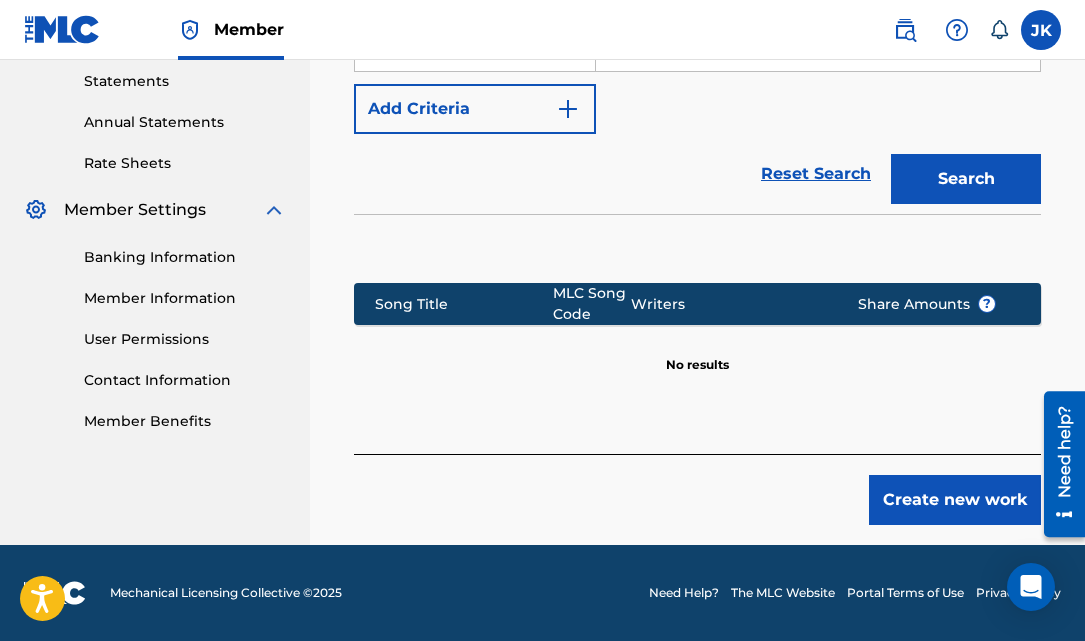 click on "Create new work" at bounding box center [955, 500] 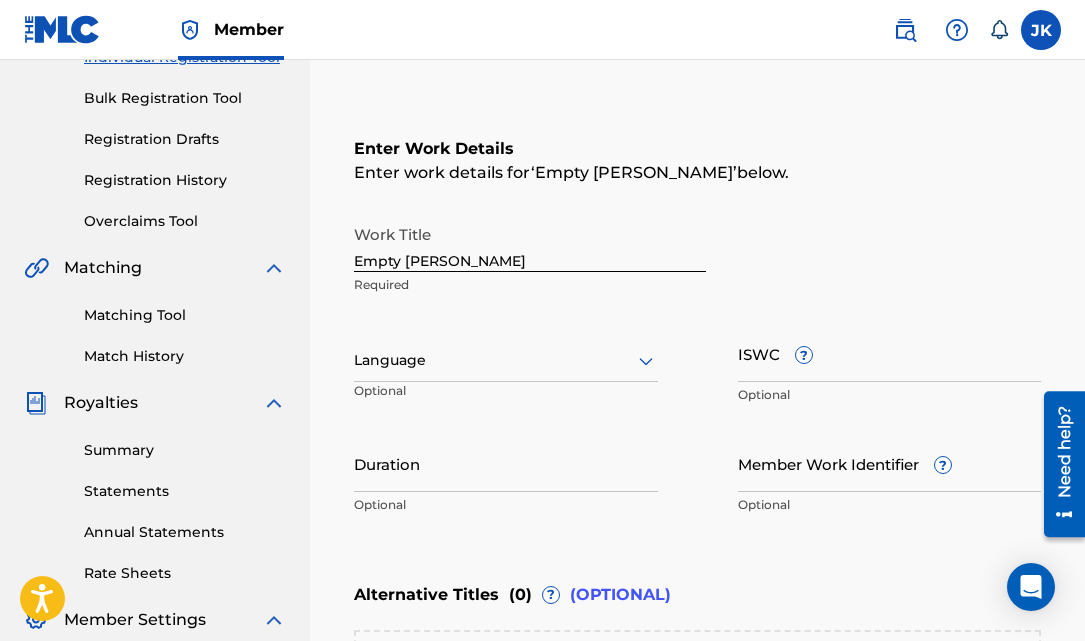 scroll, scrollTop: 276, scrollLeft: 0, axis: vertical 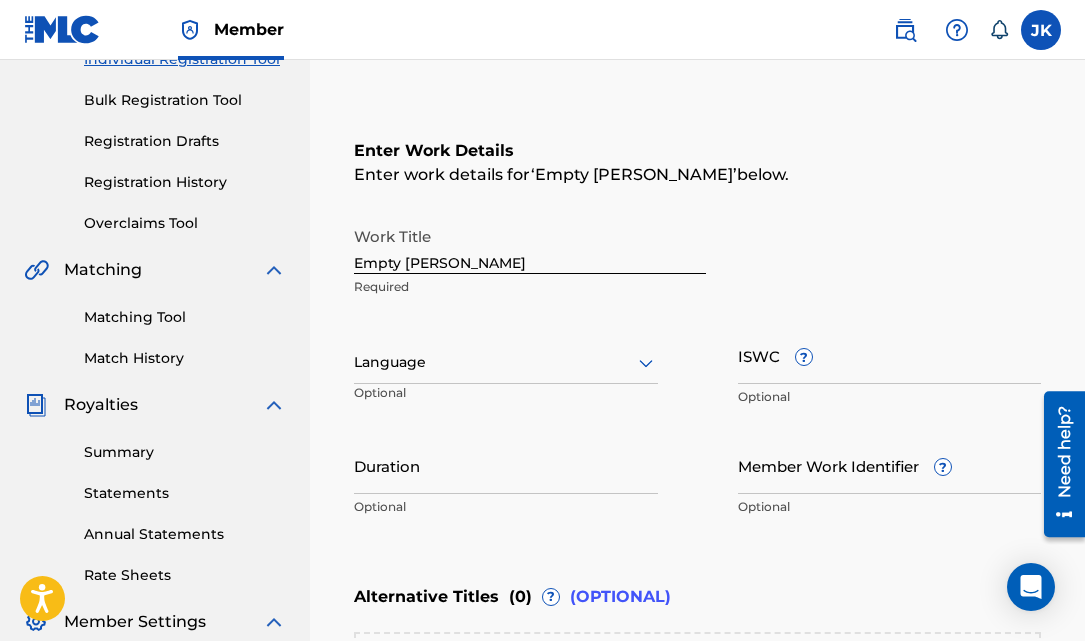 click at bounding box center [506, 362] 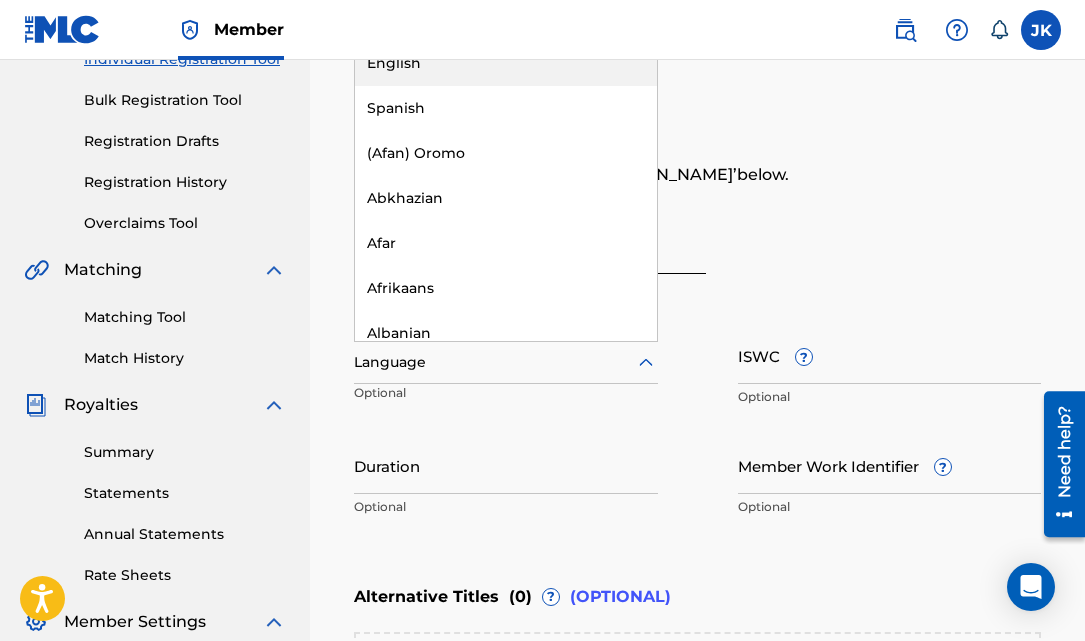 click on "English" at bounding box center [506, 63] 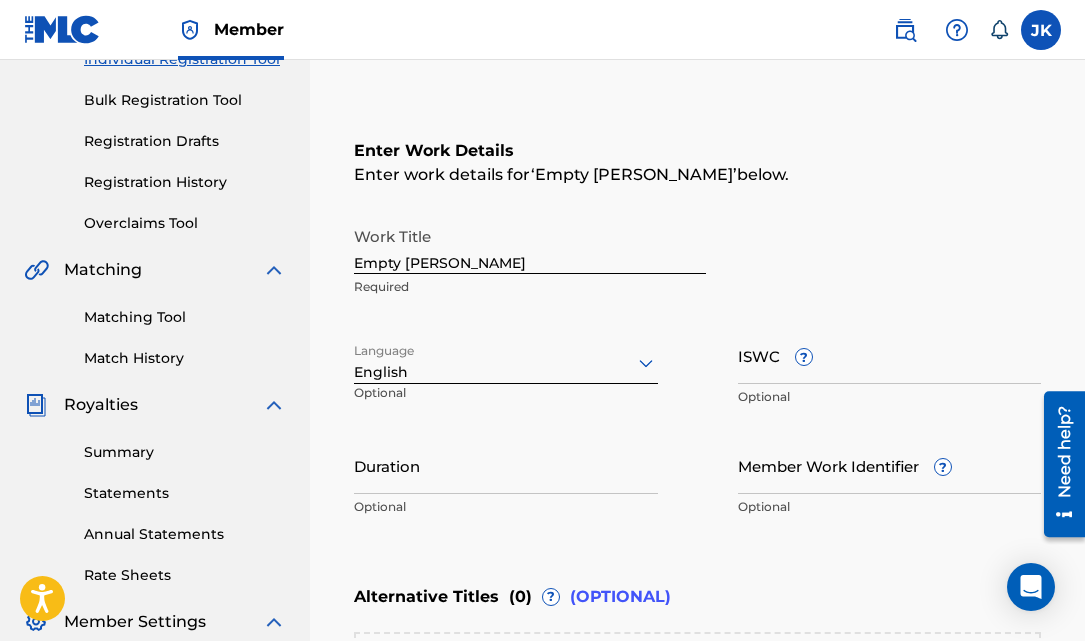 click on "Duration" at bounding box center [506, 465] 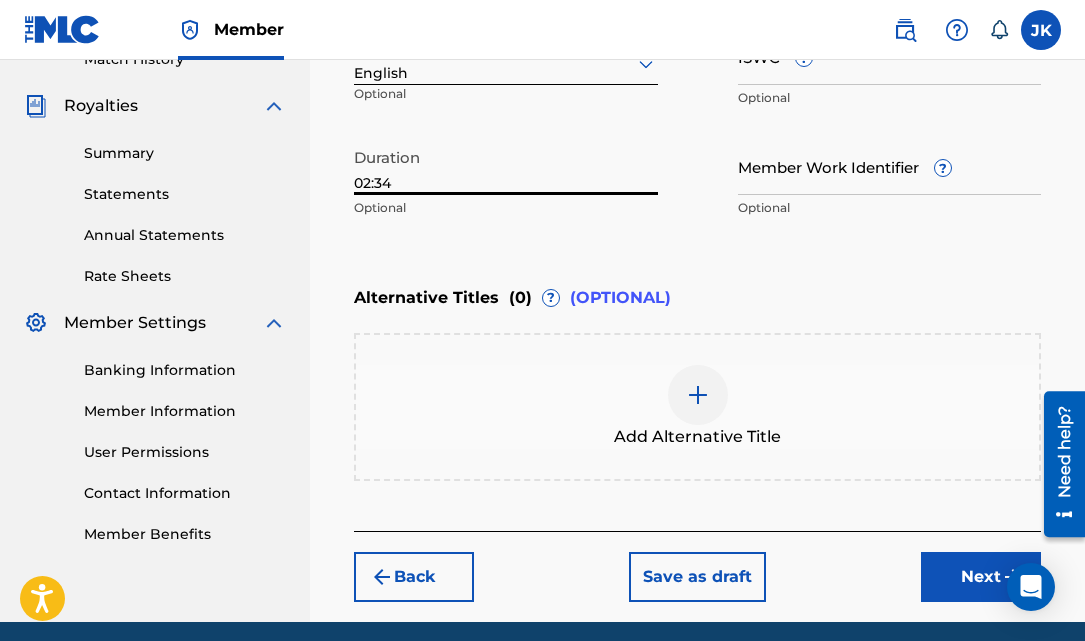 scroll, scrollTop: 576, scrollLeft: 0, axis: vertical 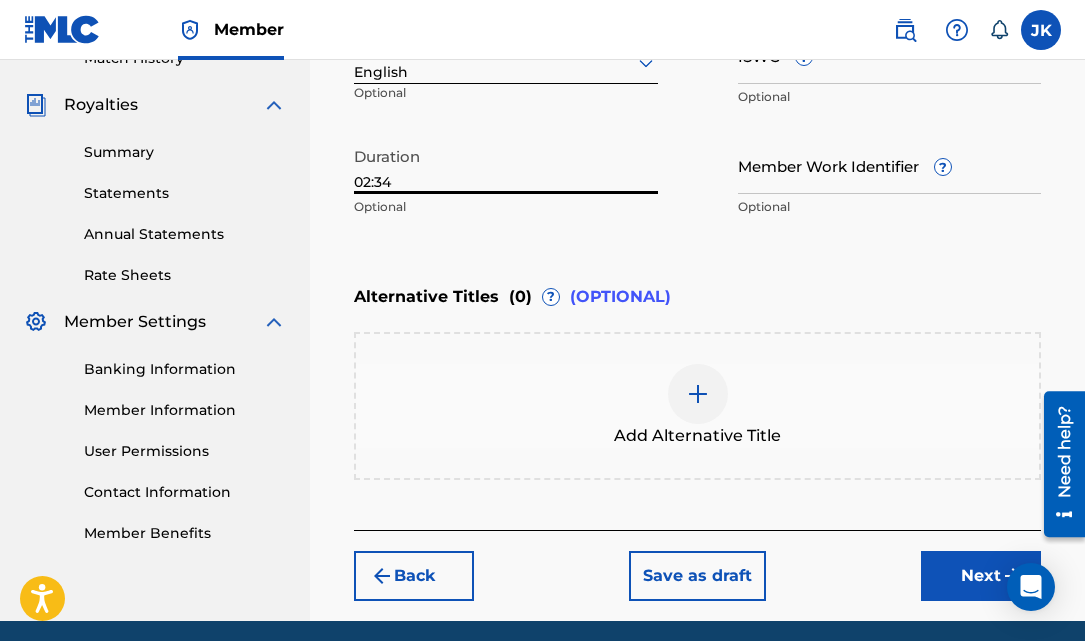 type on "02:34" 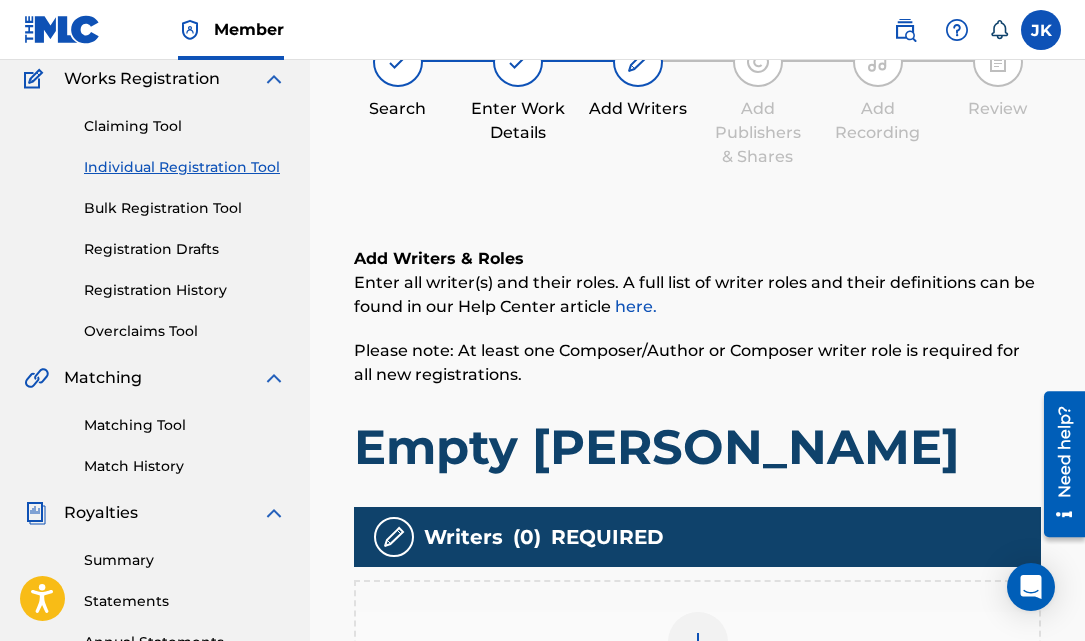 scroll, scrollTop: 251, scrollLeft: 0, axis: vertical 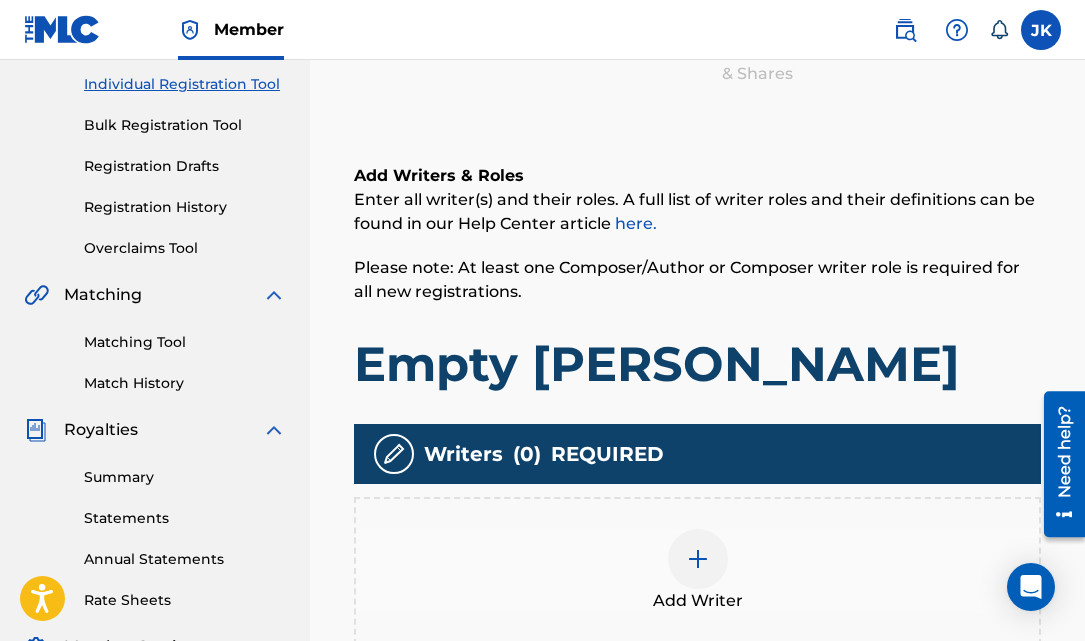 click at bounding box center (698, 559) 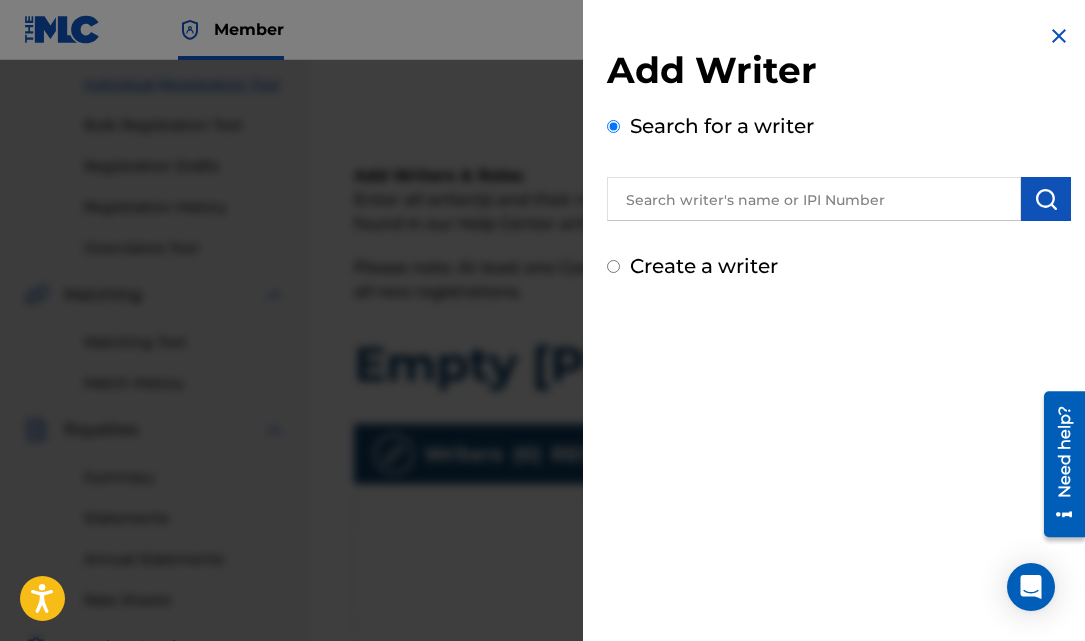 click at bounding box center [814, 199] 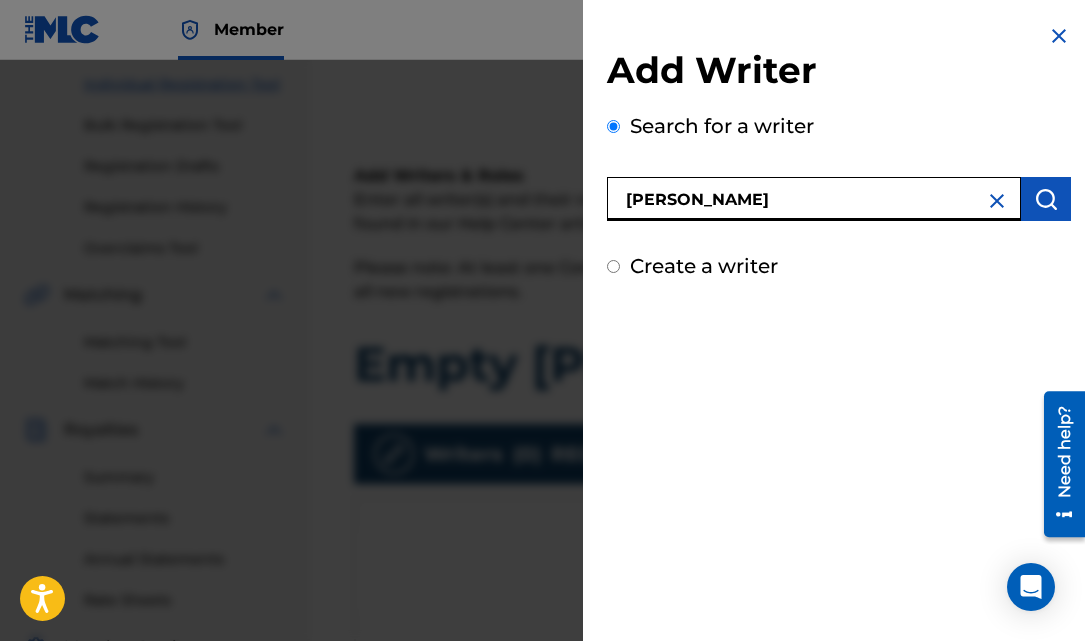 type on "[PERSON_NAME]" 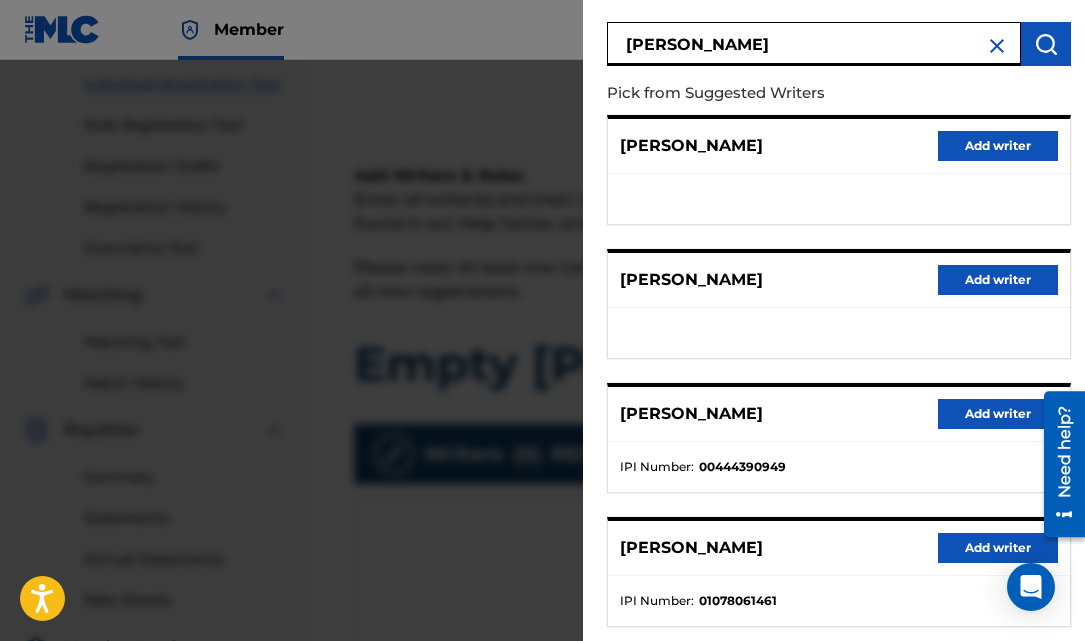 scroll, scrollTop: 290, scrollLeft: 0, axis: vertical 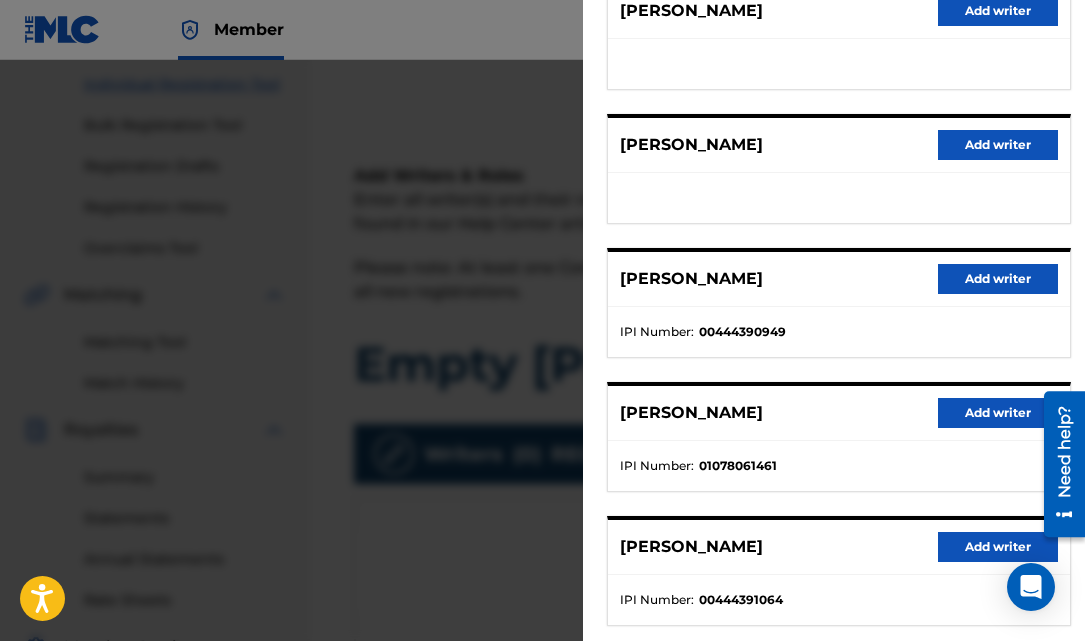 click on "Add writer" at bounding box center (998, 413) 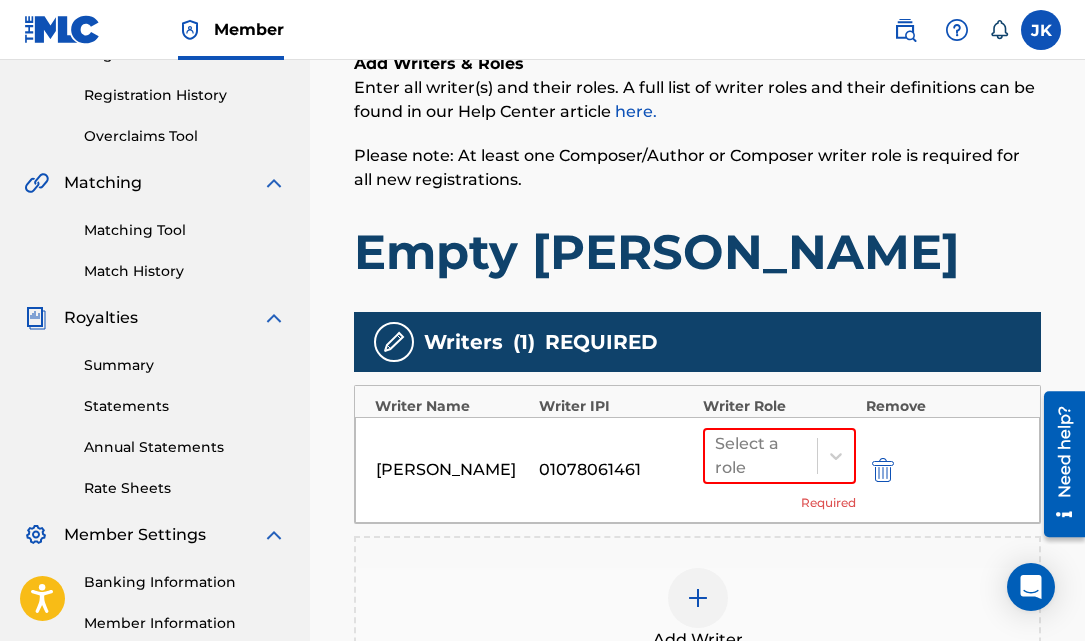 scroll, scrollTop: 365, scrollLeft: 0, axis: vertical 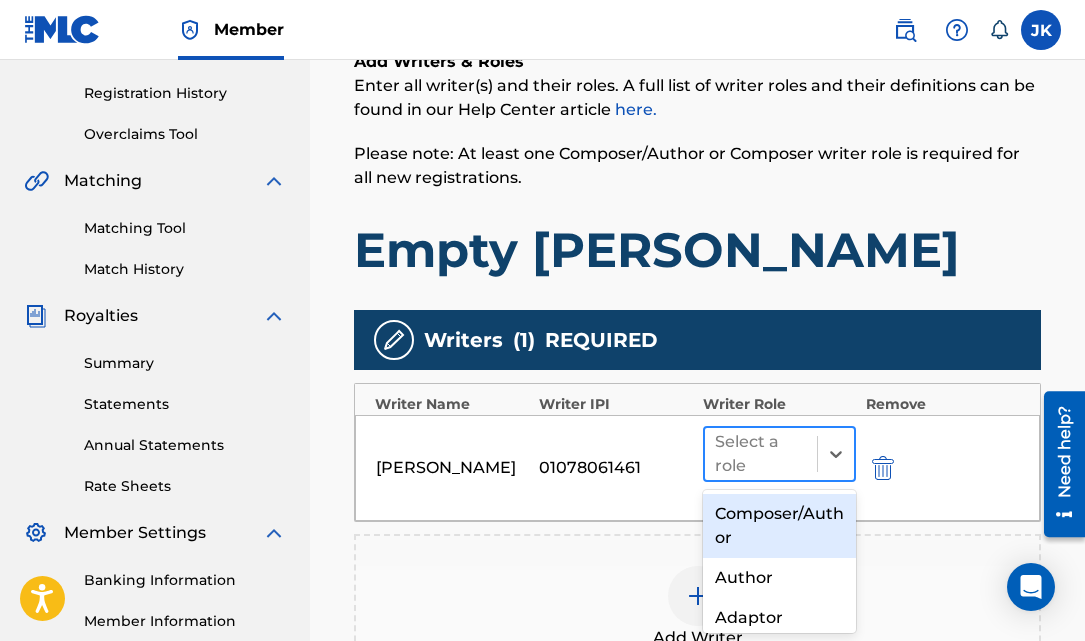 click on "Select a role" at bounding box center [761, 454] 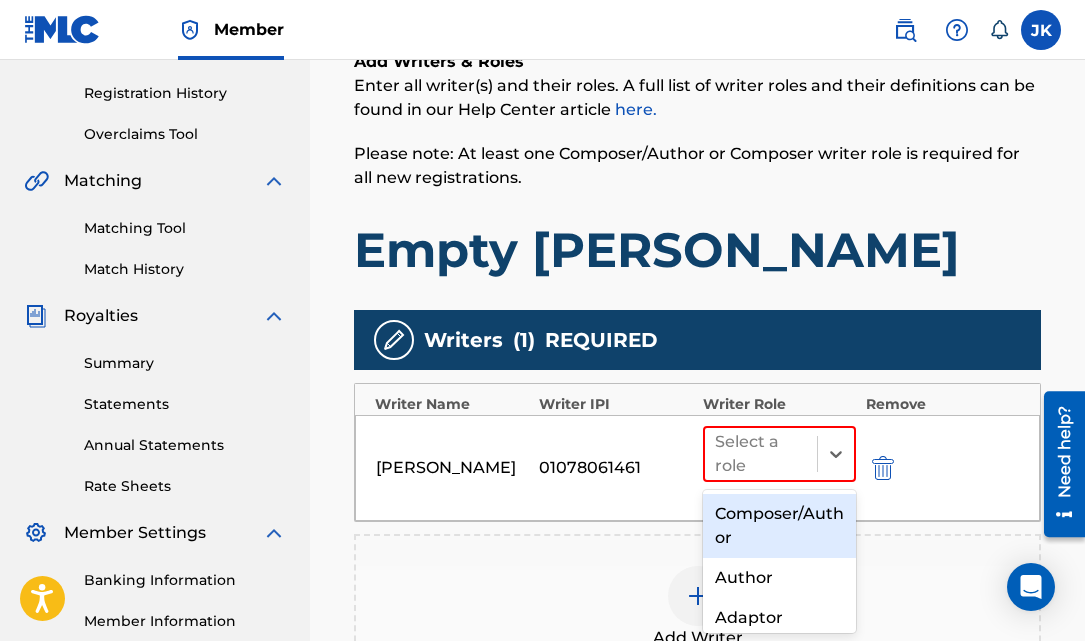 click on "Composer/Author" at bounding box center (779, 526) 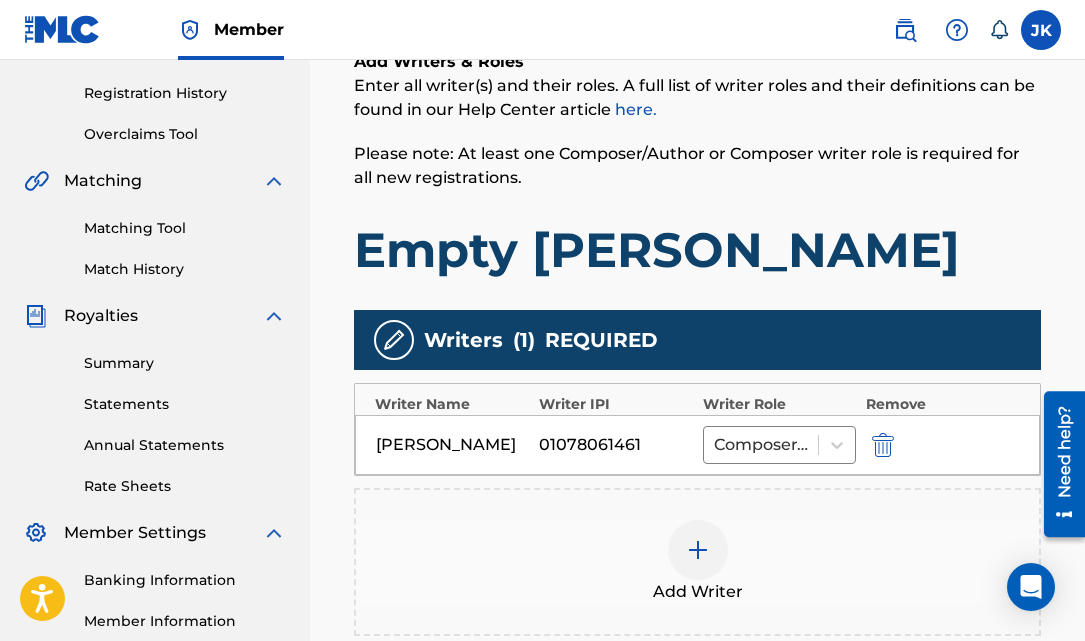 click at bounding box center (698, 550) 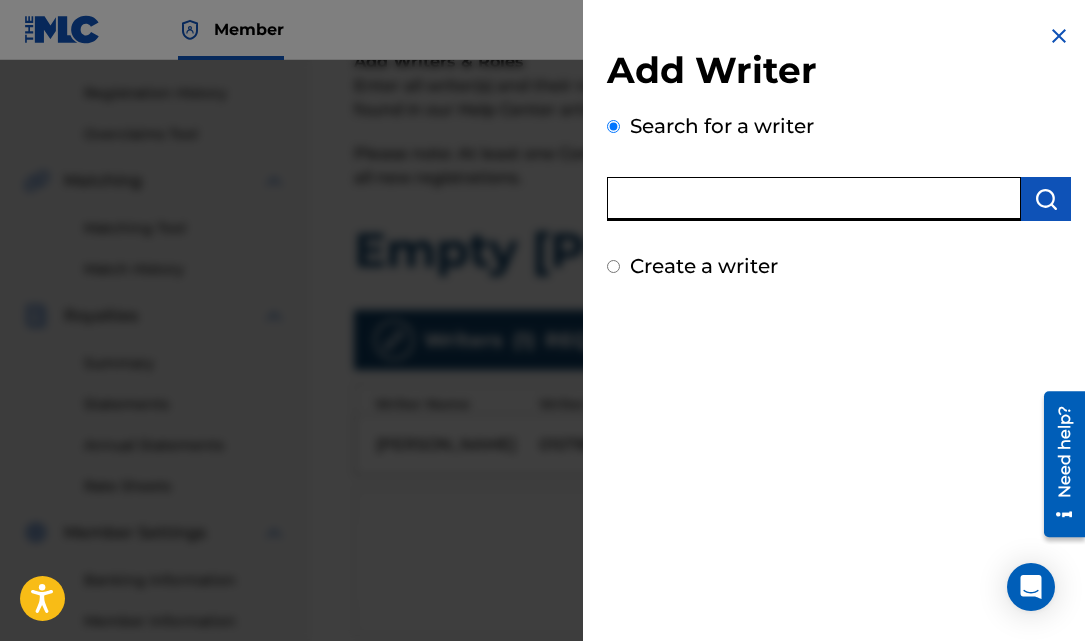 click at bounding box center [814, 199] 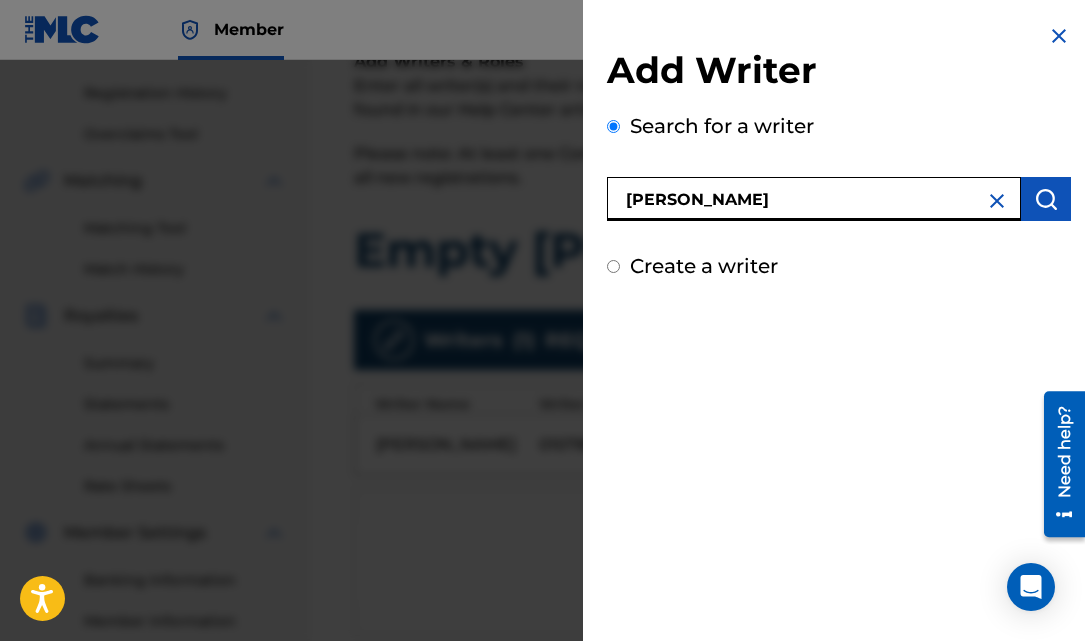 type on "[PERSON_NAME]" 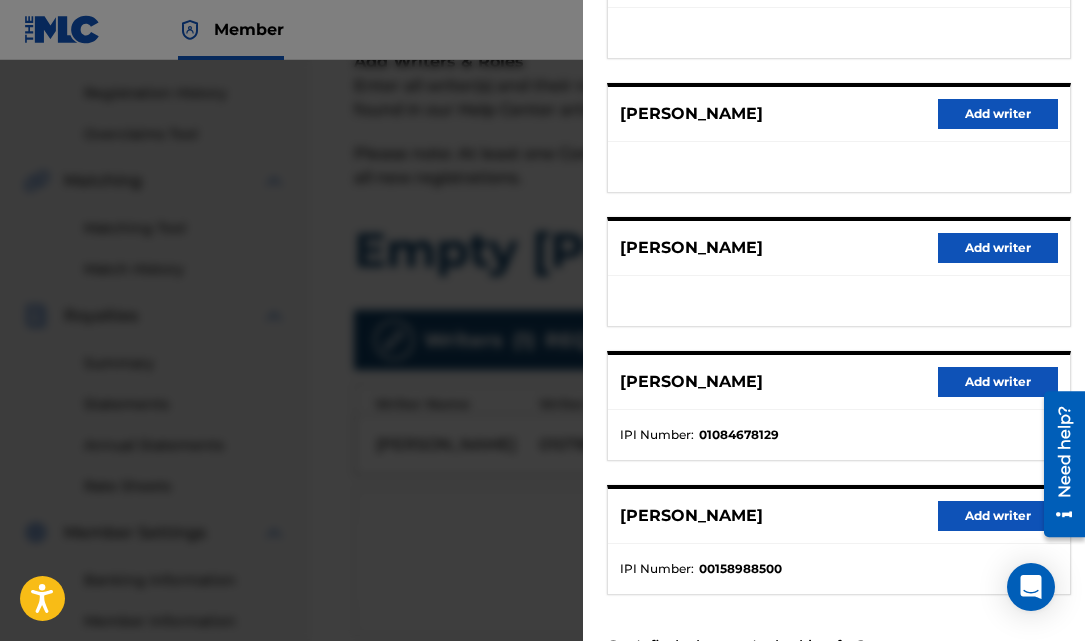 scroll, scrollTop: 323, scrollLeft: 0, axis: vertical 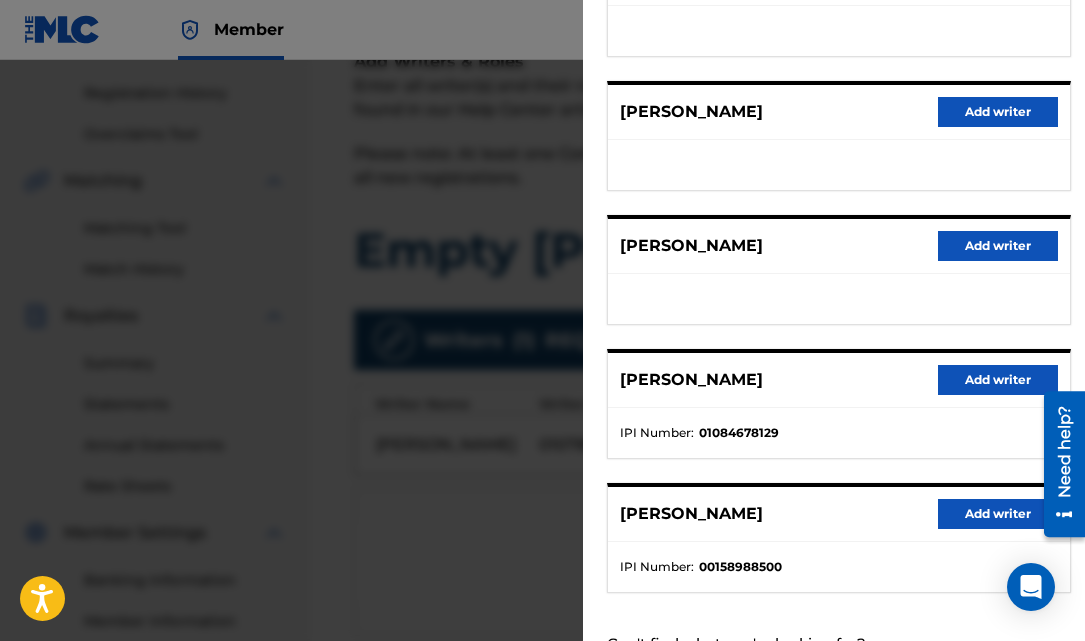 click on "Add writer" at bounding box center (998, 380) 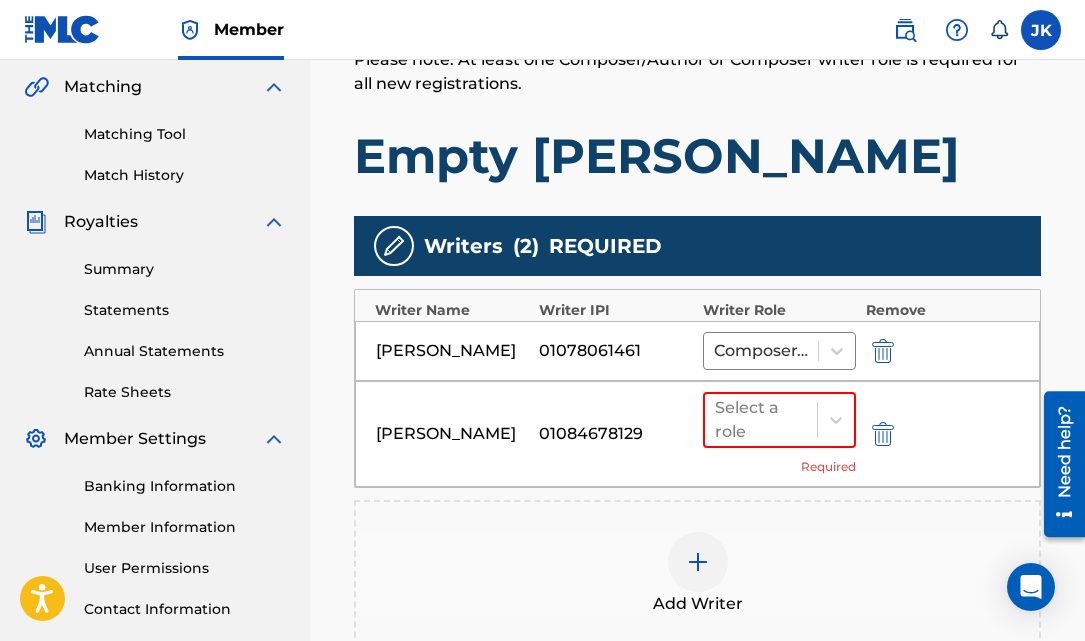 scroll, scrollTop: 496, scrollLeft: 0, axis: vertical 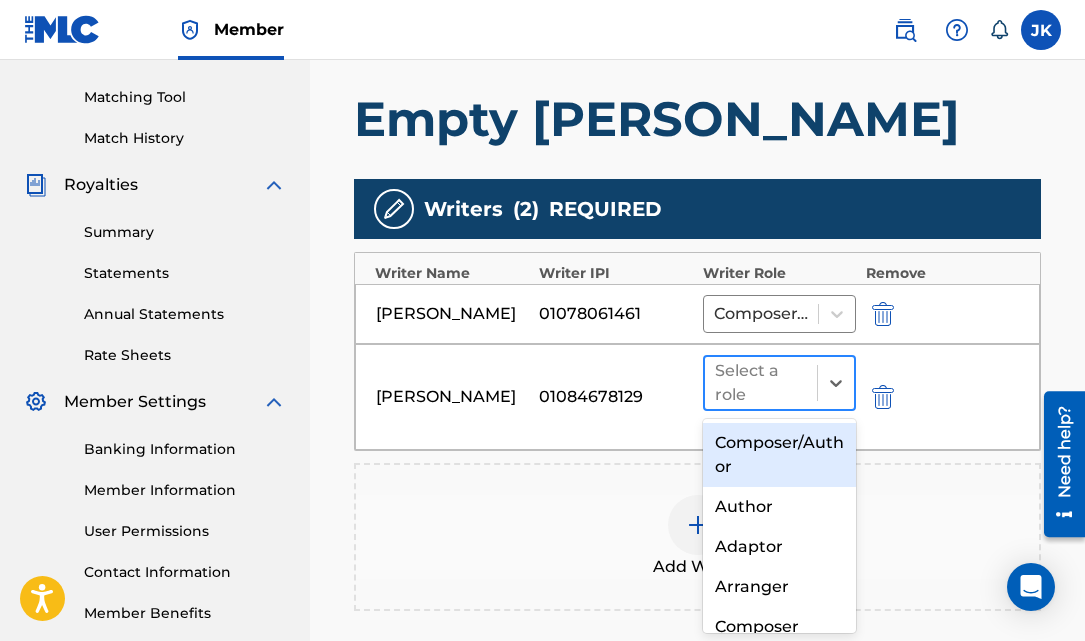 click at bounding box center (761, 383) 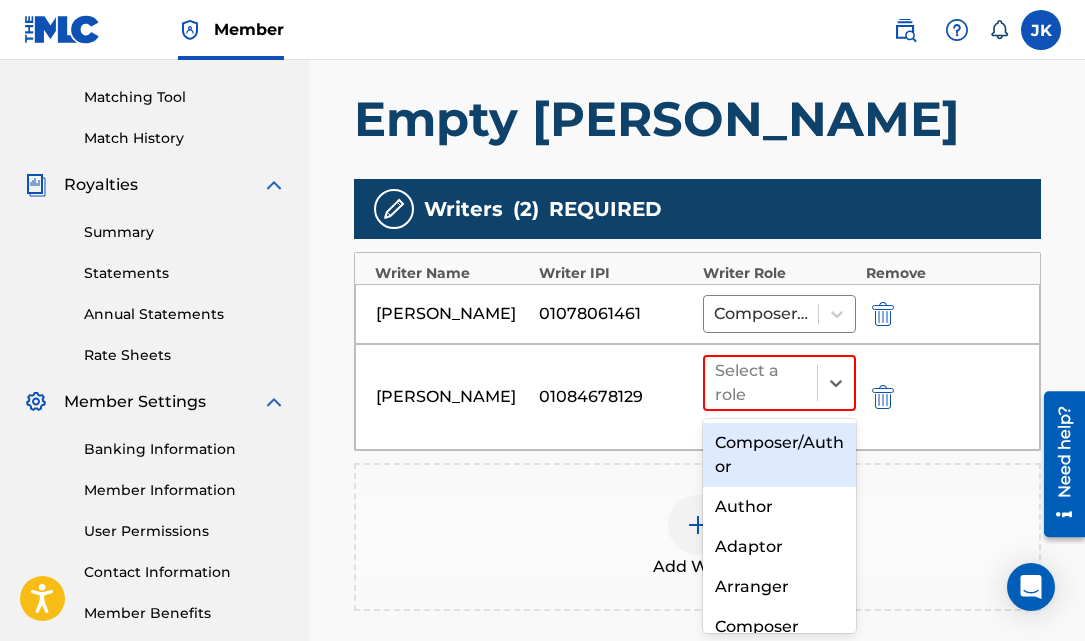 click on "Composer/Author" at bounding box center (779, 455) 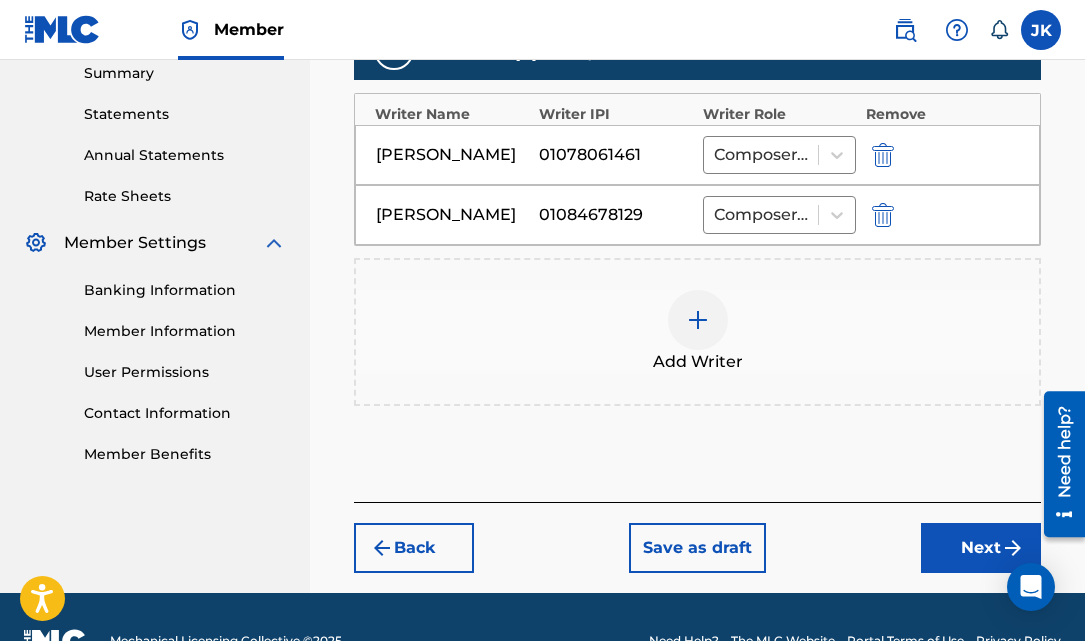 click on "Next" at bounding box center (981, 548) 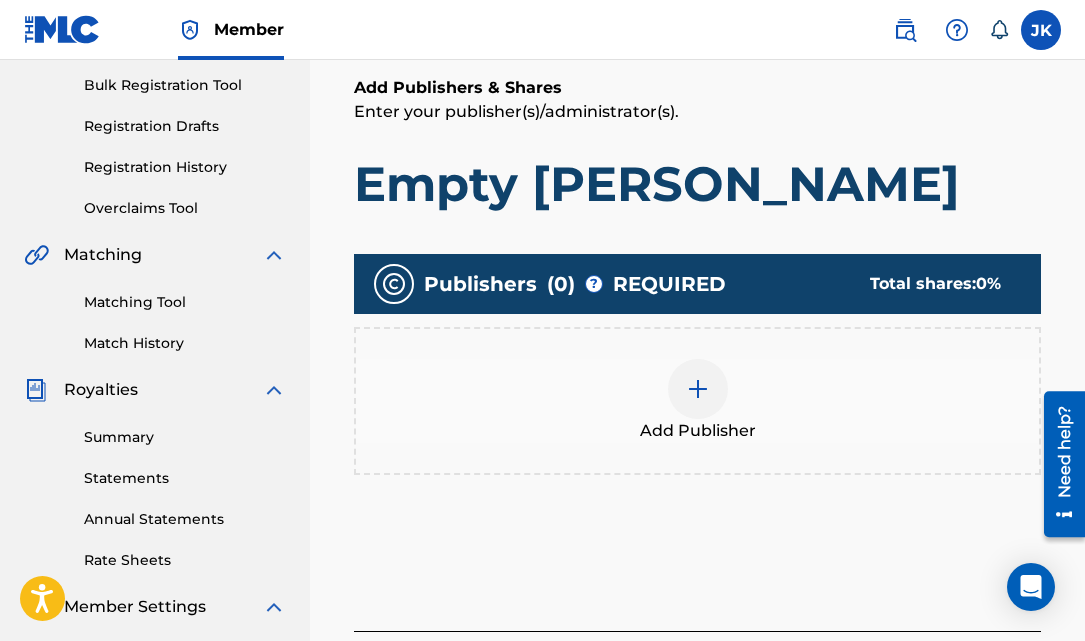 scroll, scrollTop: 292, scrollLeft: 0, axis: vertical 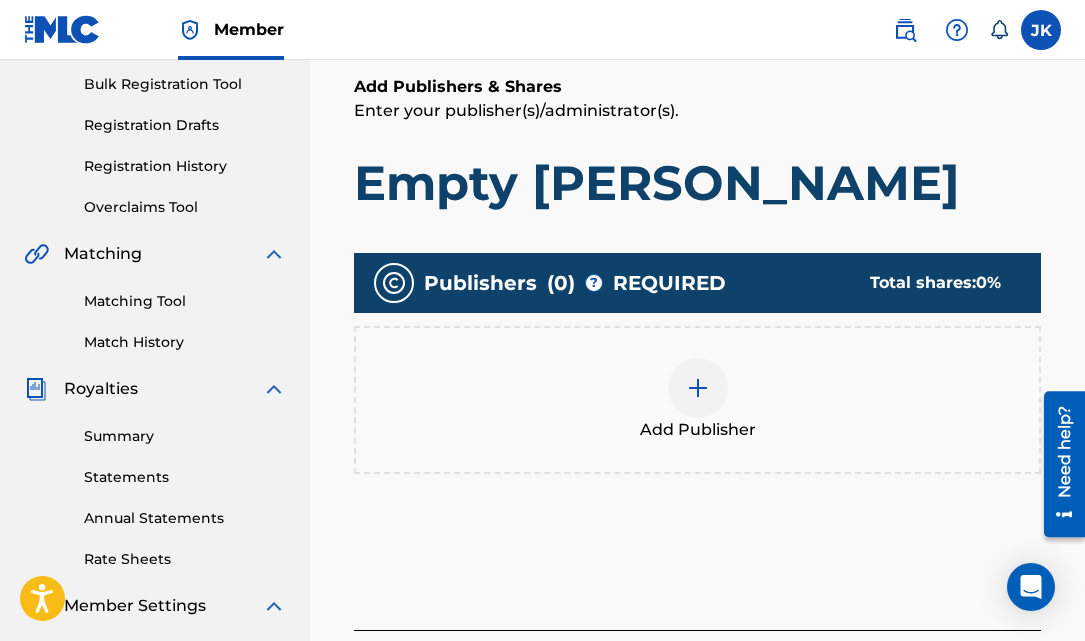 click at bounding box center [698, 388] 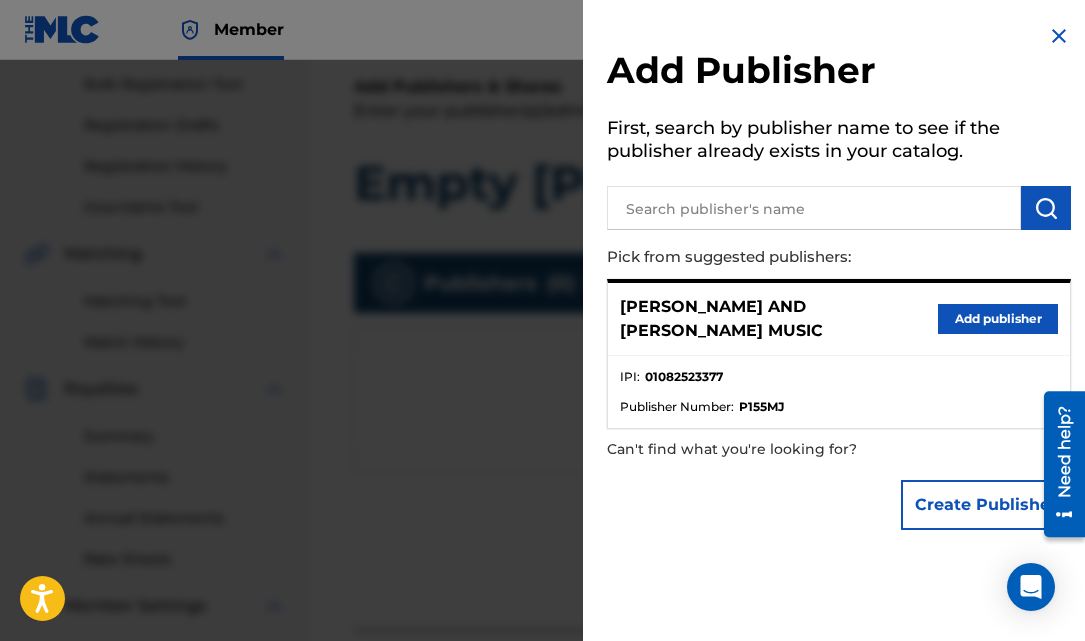 click on "Add publisher" at bounding box center (998, 319) 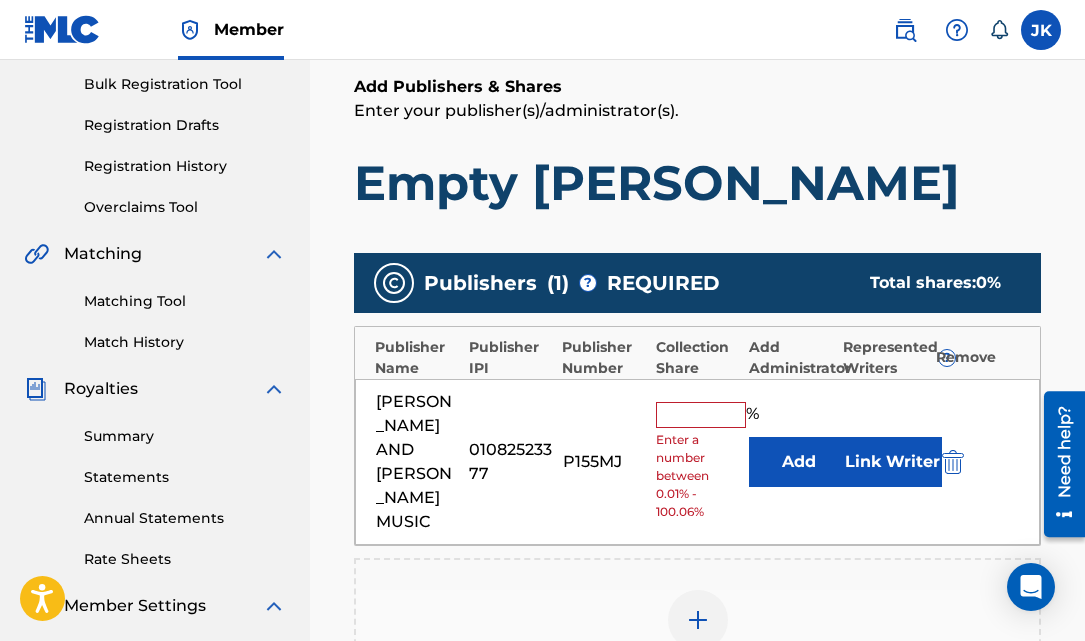 click at bounding box center [701, 415] 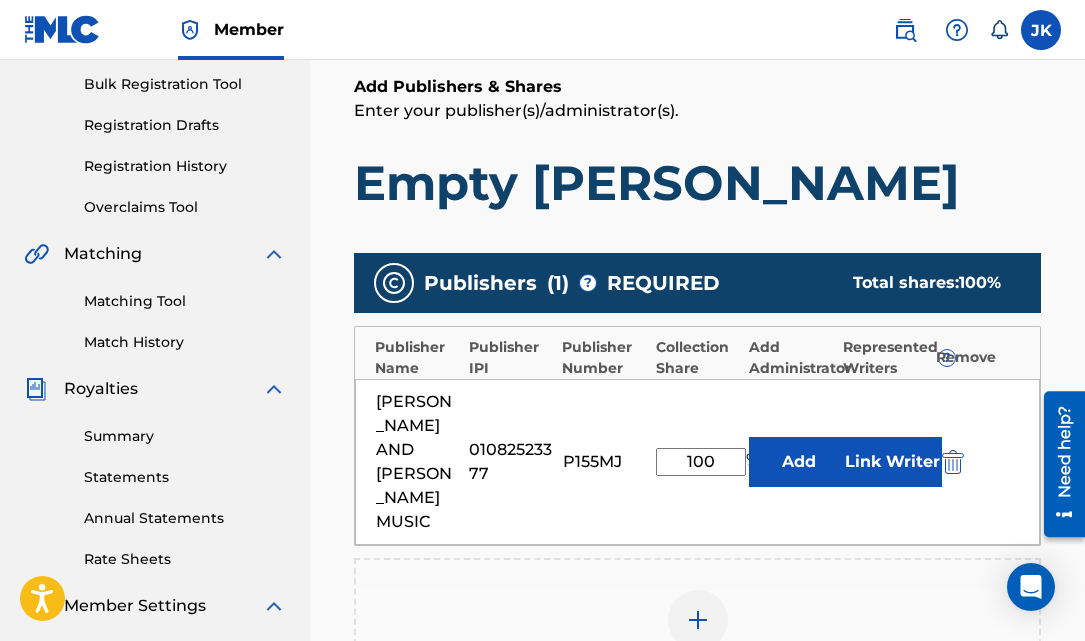 type on "100" 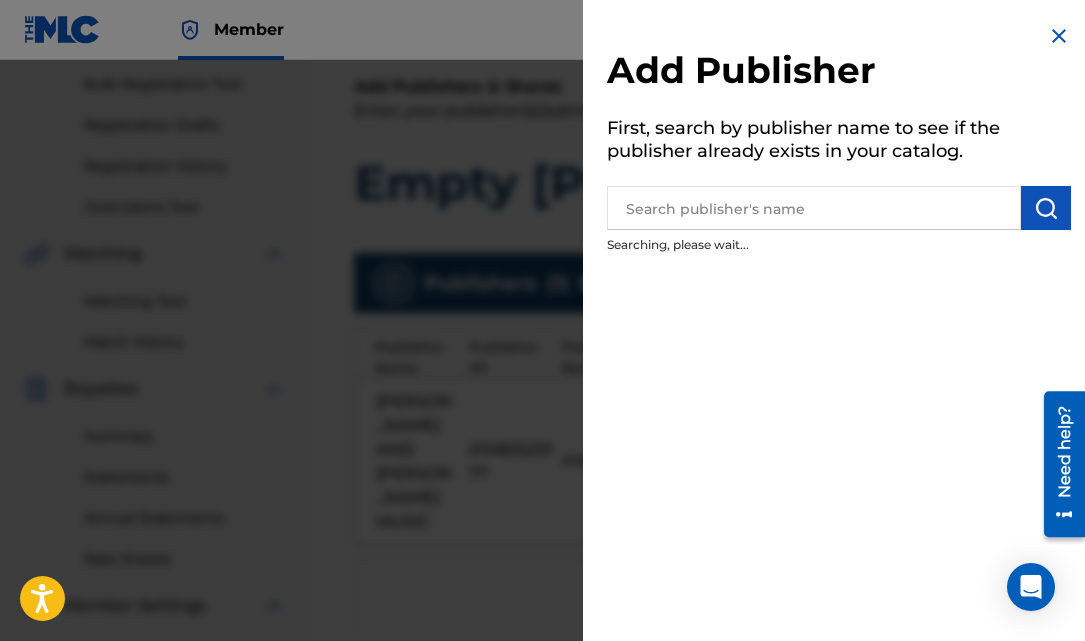 scroll, scrollTop: 303, scrollLeft: 0, axis: vertical 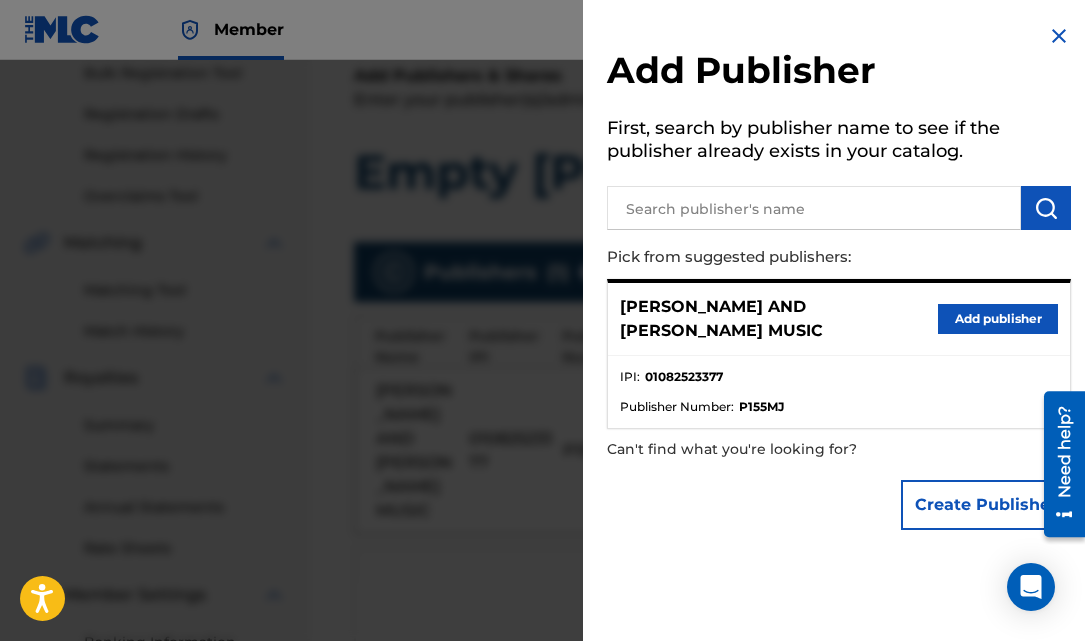 click at bounding box center [1059, 36] 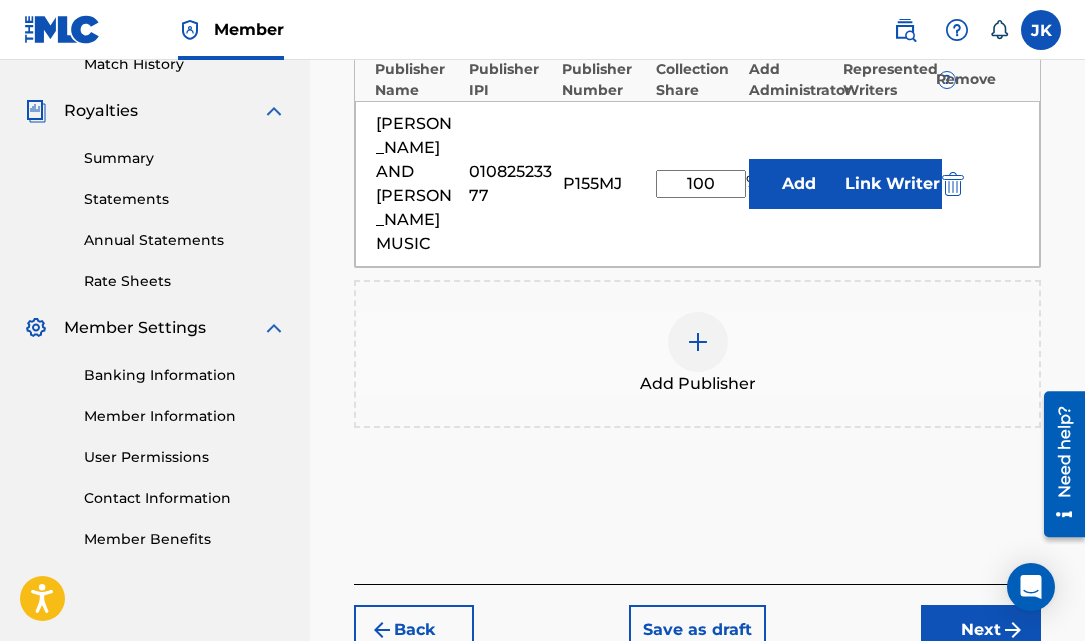 scroll, scrollTop: 652, scrollLeft: 0, axis: vertical 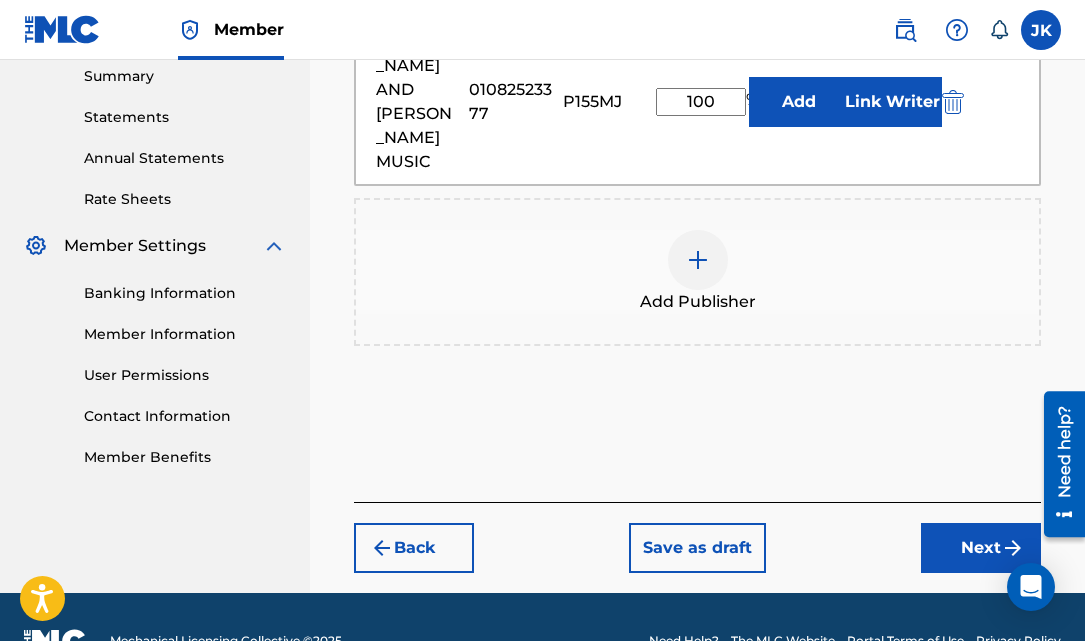 click on "Add Publishers & Shares Enter your publisher(s)/administrator(s). Empty [PERSON_NAME] Publishers ( 1 ) ? REQUIRED Total shares:  100 % Publisher Name Publisher IPI Publisher Number Collection Share Add Administrator Represented Writers ? Remove [PERSON_NAME] AND [PERSON_NAME] MUSIC 01082523377 P155MJ 100 % Add Link Writer Add Publisher" at bounding box center [697, 108] 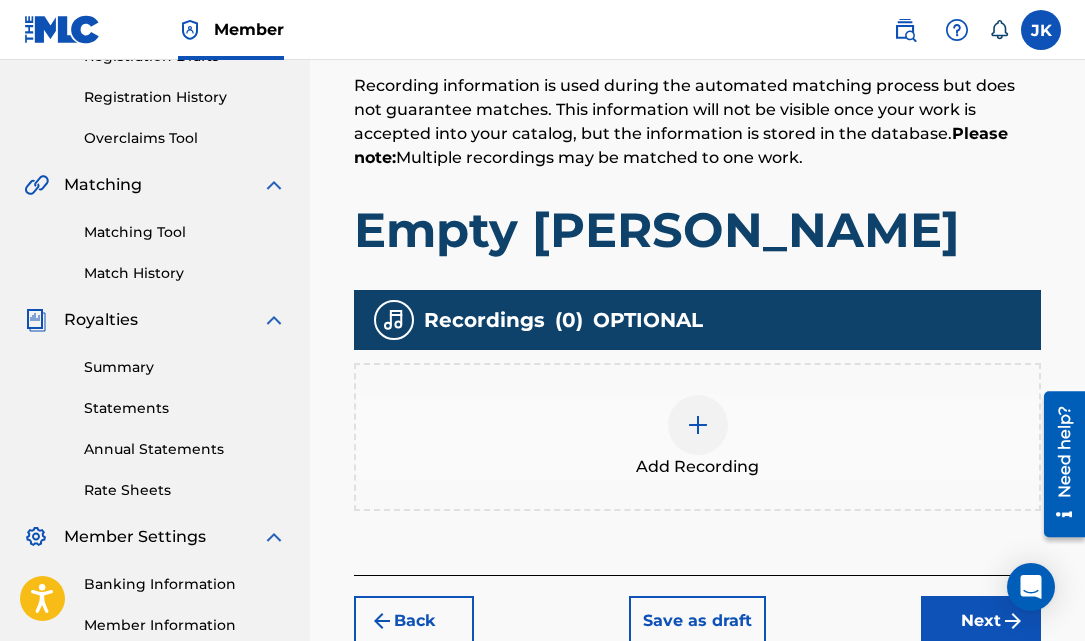 scroll, scrollTop: 362, scrollLeft: 0, axis: vertical 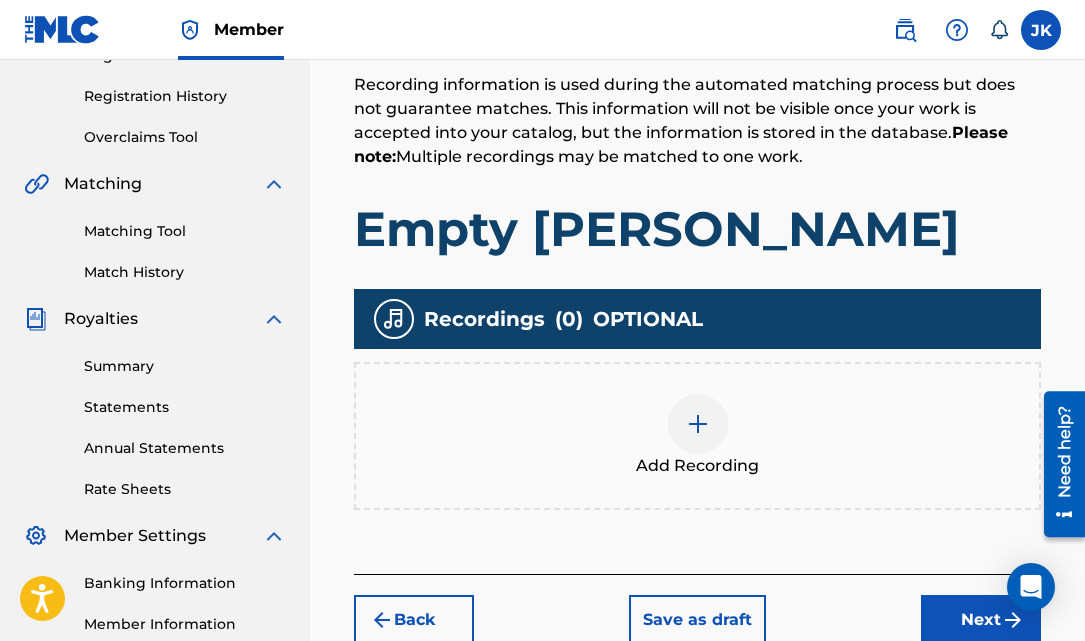 click at bounding box center [698, 424] 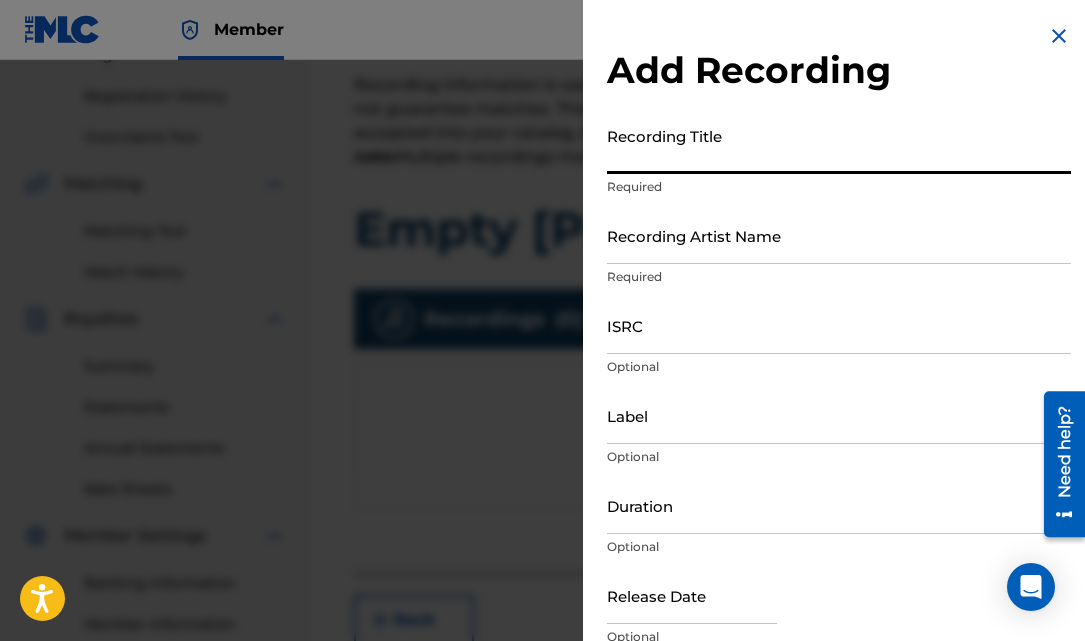 click on "Recording Title" at bounding box center [839, 145] 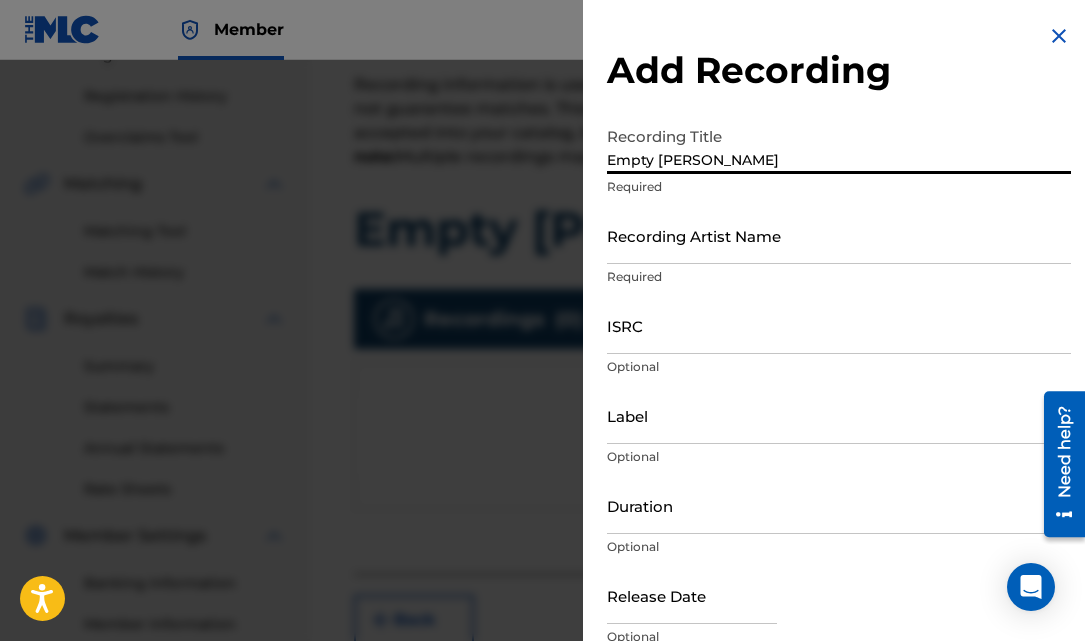 type on "Empty [PERSON_NAME]" 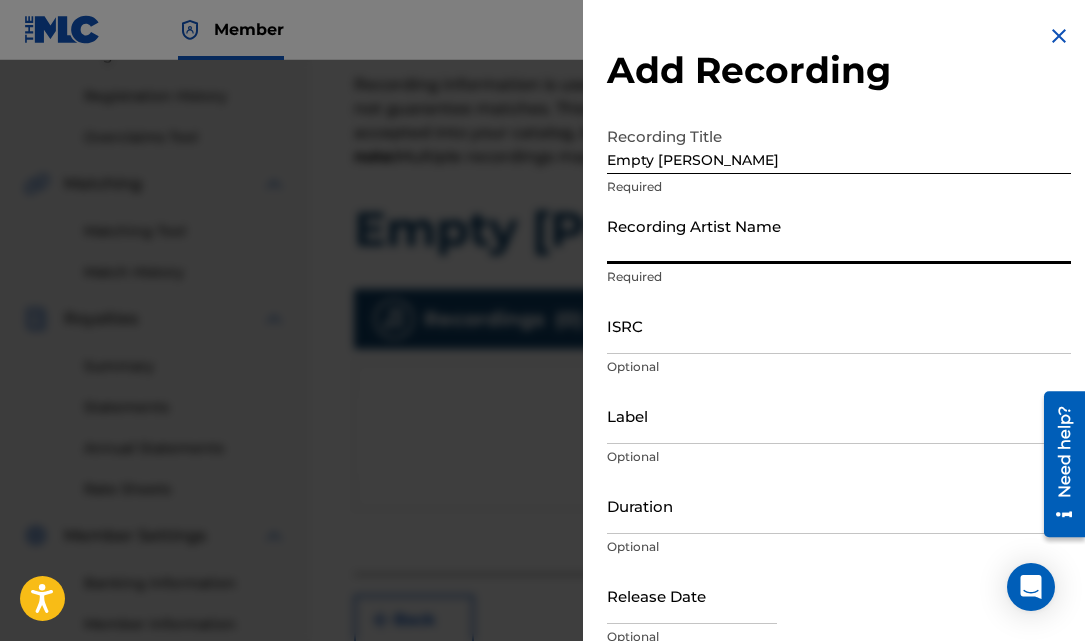 type on "[PERSON_NAME] & [PERSON_NAME]" 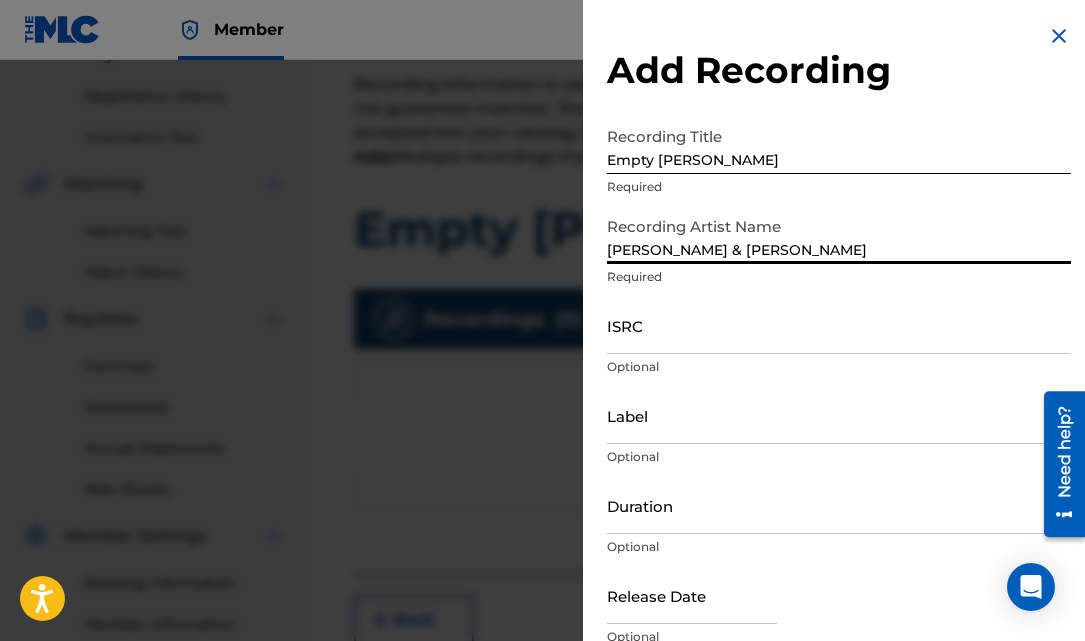 click on "ISRC" at bounding box center [839, 325] 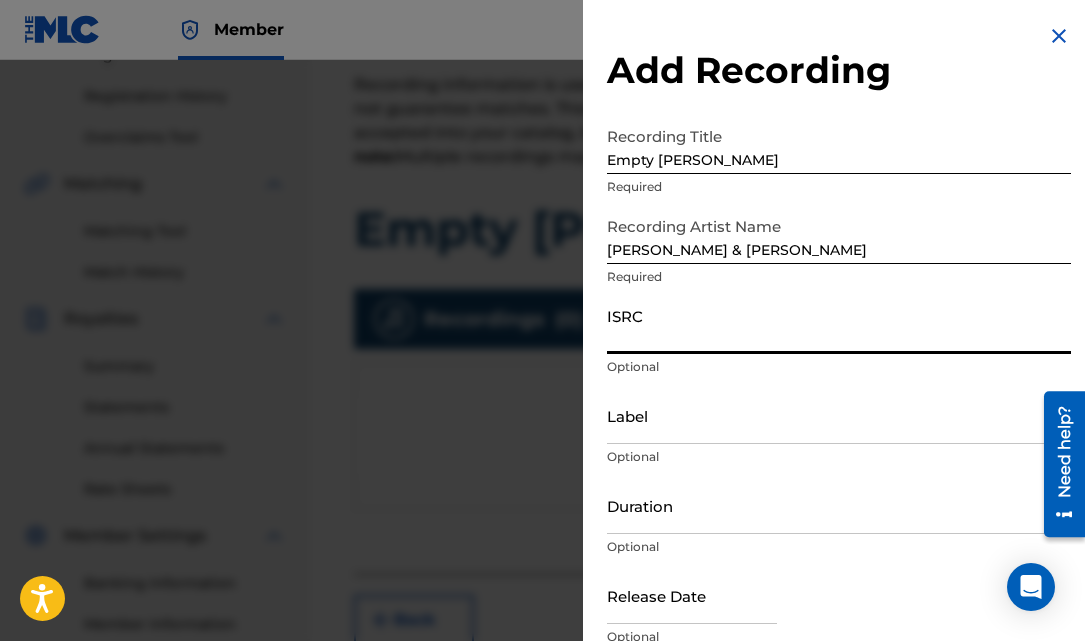 paste on "QZTB32396462" 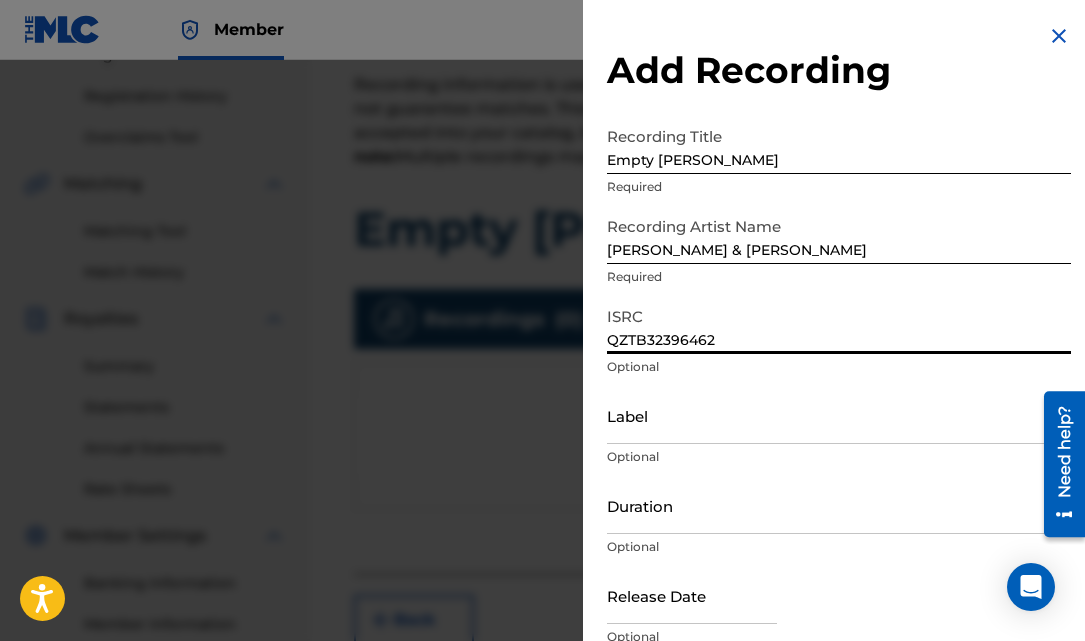 scroll, scrollTop: 90, scrollLeft: 0, axis: vertical 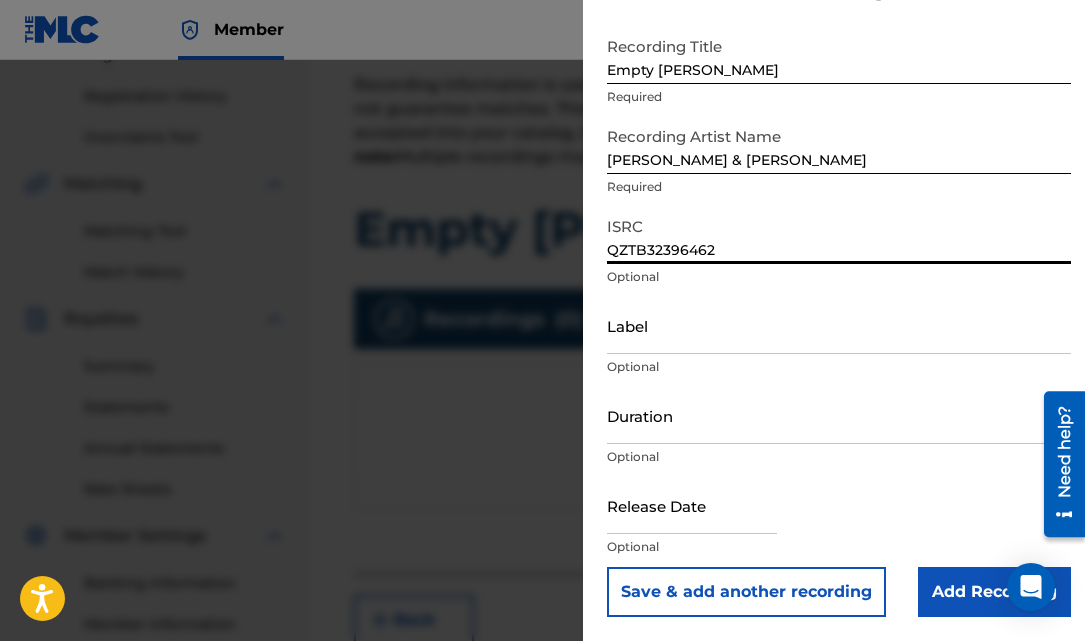 type on "QZTB32396462" 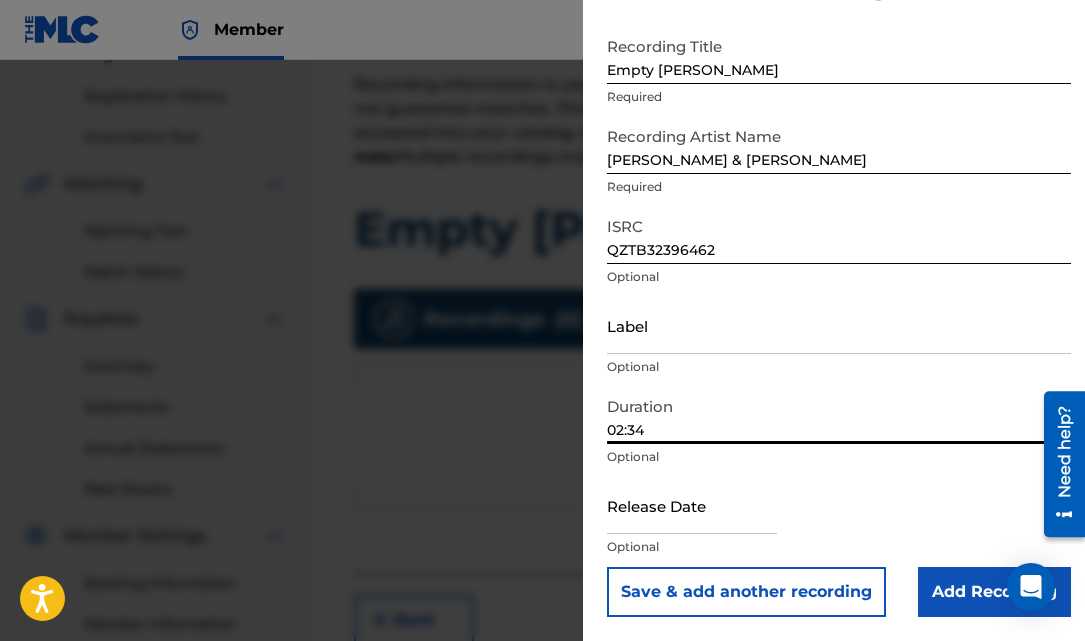 type on "02:34" 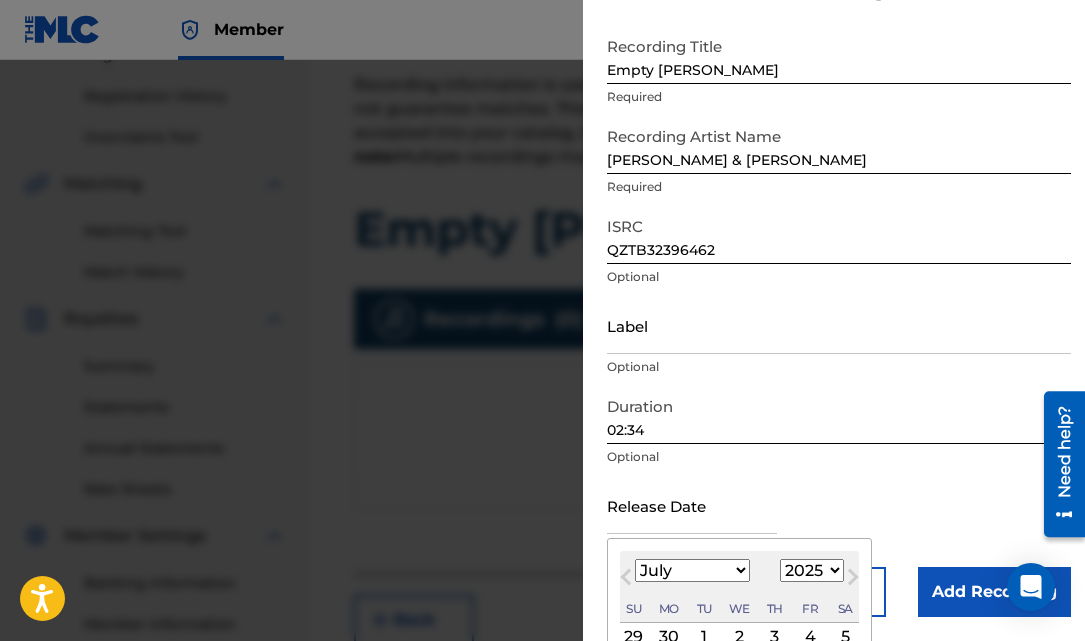 type on "[DATE]" 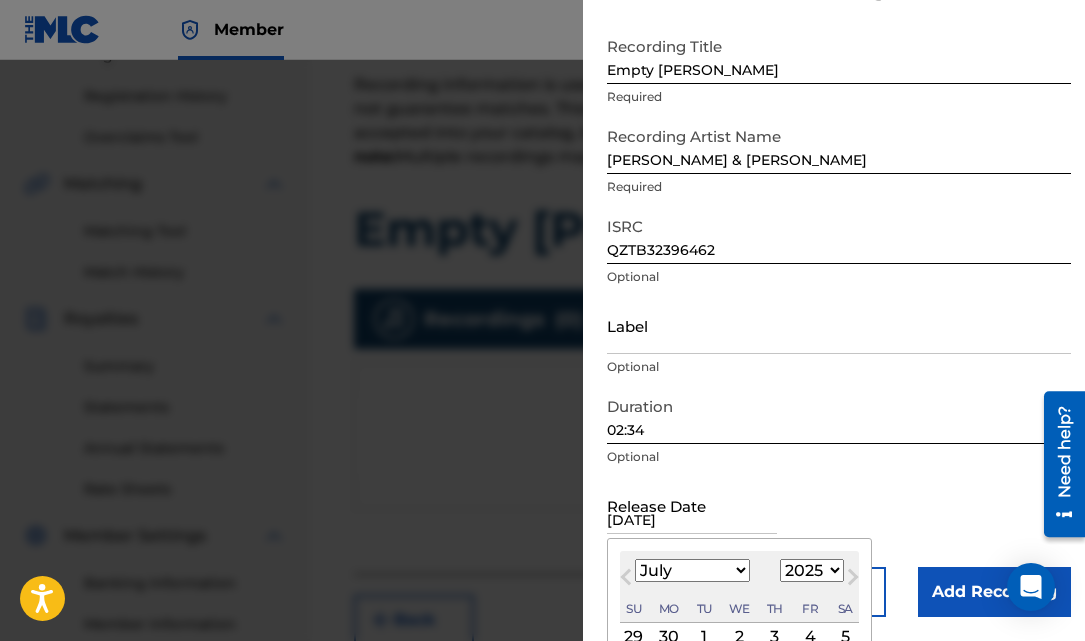 select on "9" 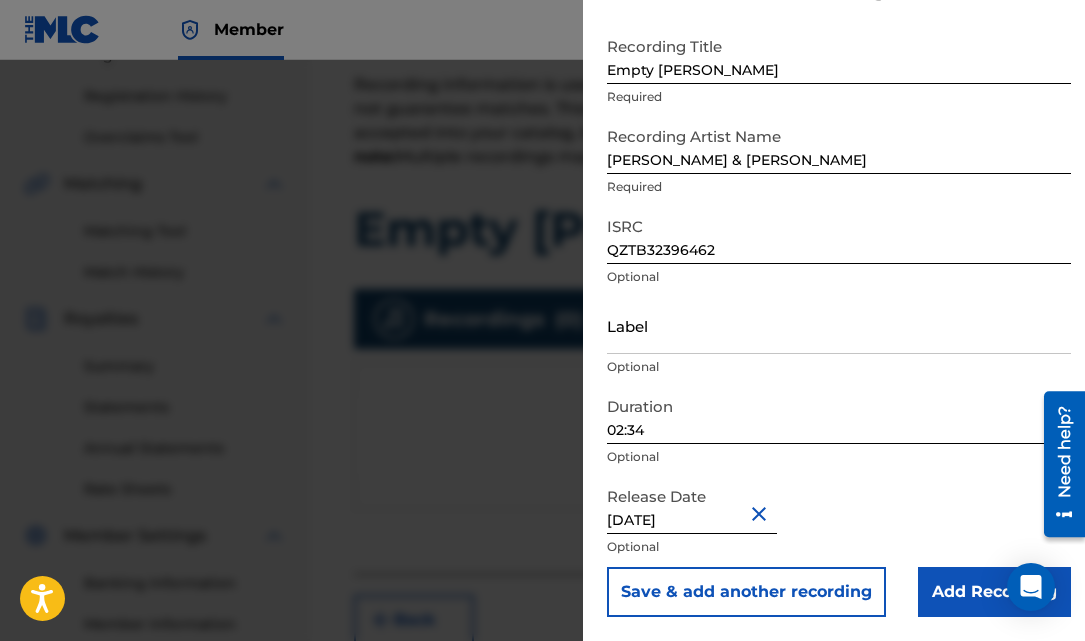 scroll, scrollTop: 90, scrollLeft: 0, axis: vertical 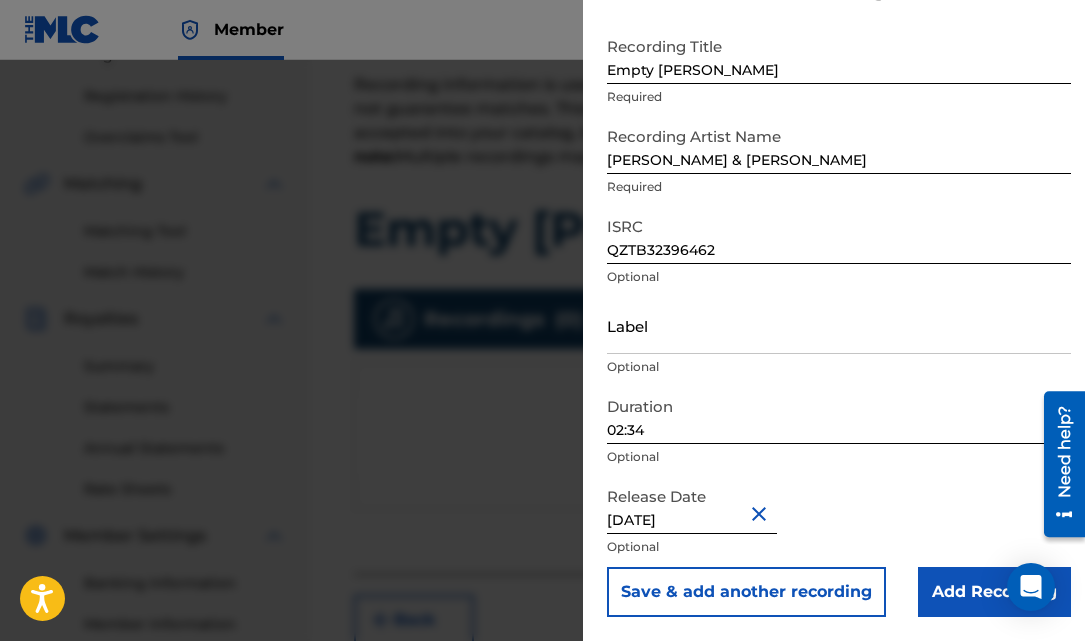 click on "Add Recording" at bounding box center (994, 592) 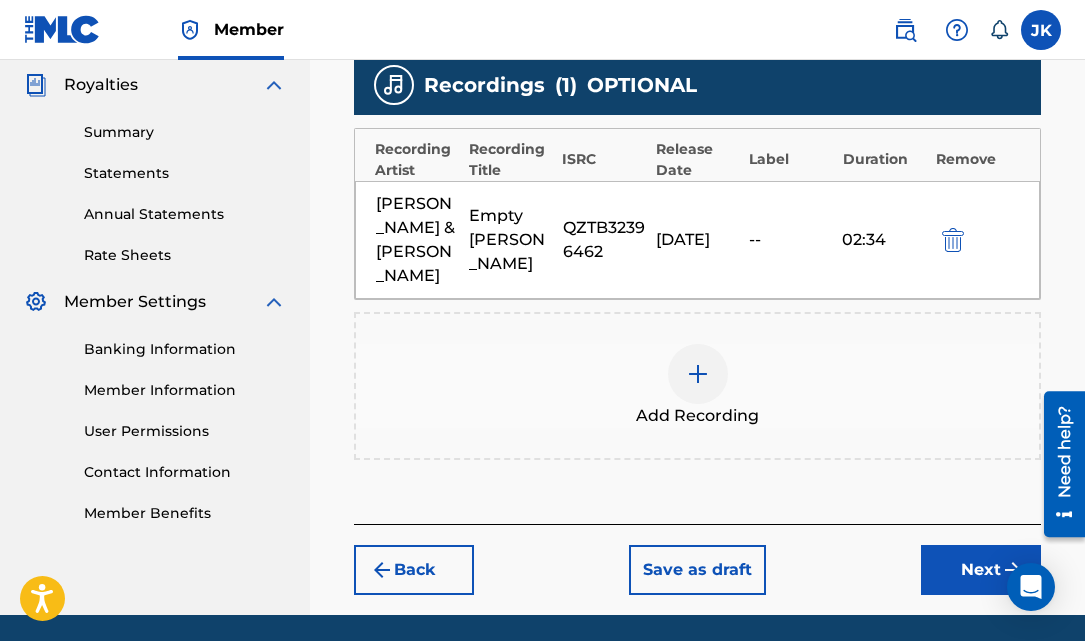 scroll, scrollTop: 618, scrollLeft: 0, axis: vertical 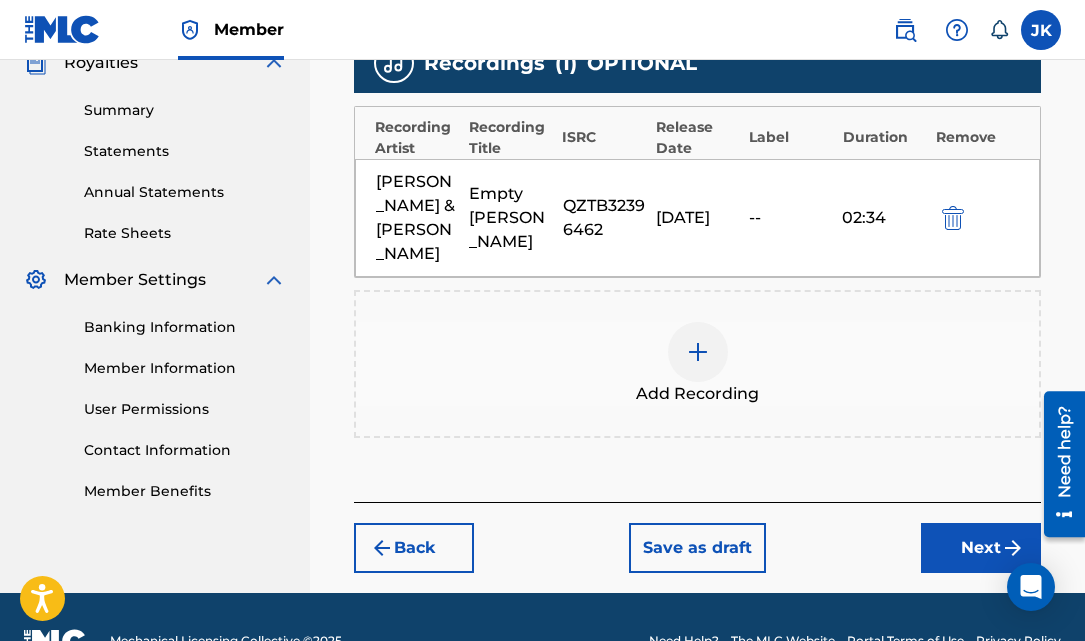 click on "Next" at bounding box center [981, 548] 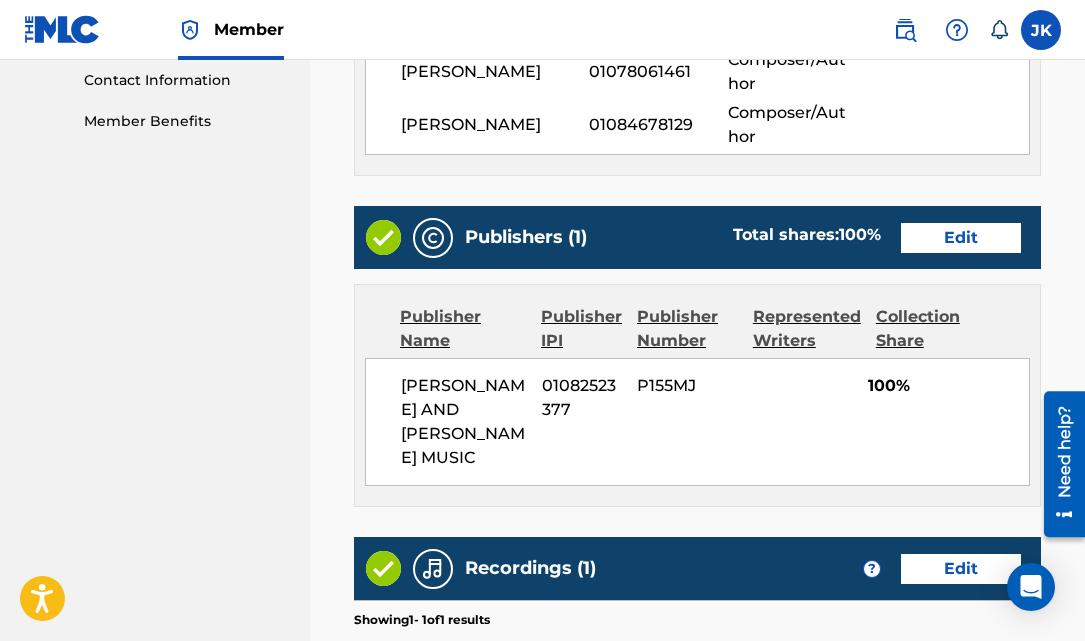scroll, scrollTop: 1290, scrollLeft: 0, axis: vertical 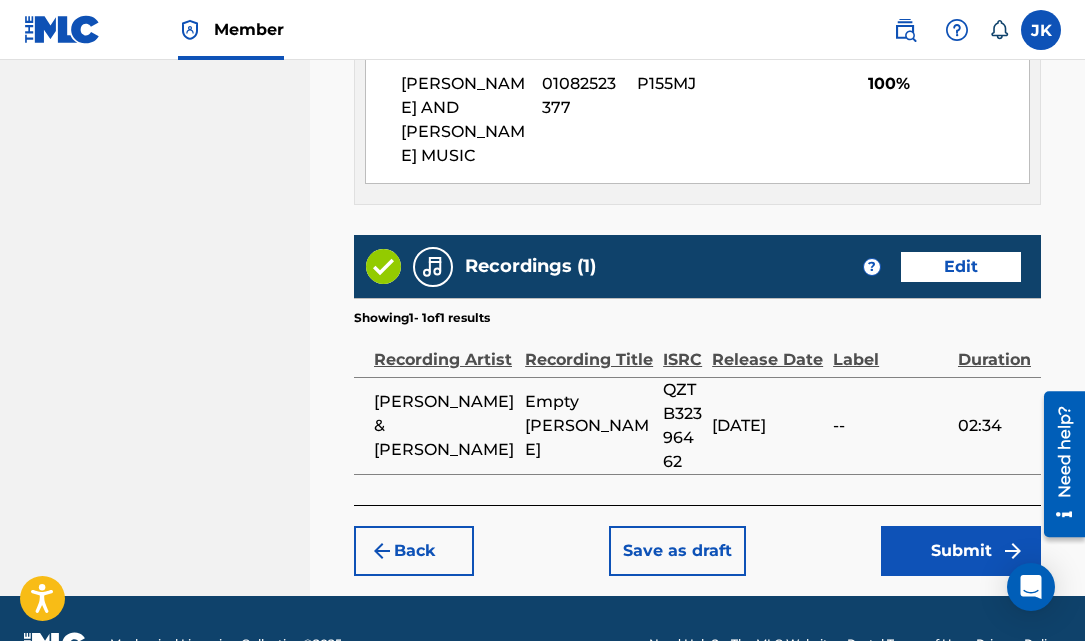 click on "Submit" at bounding box center (961, 551) 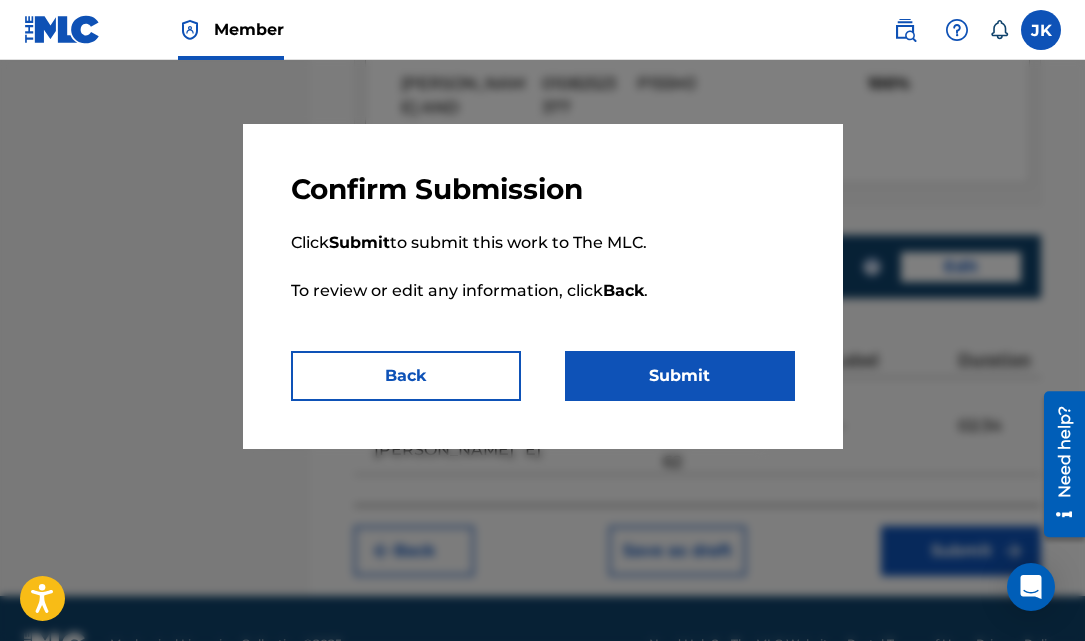click on "Submit" at bounding box center [680, 376] 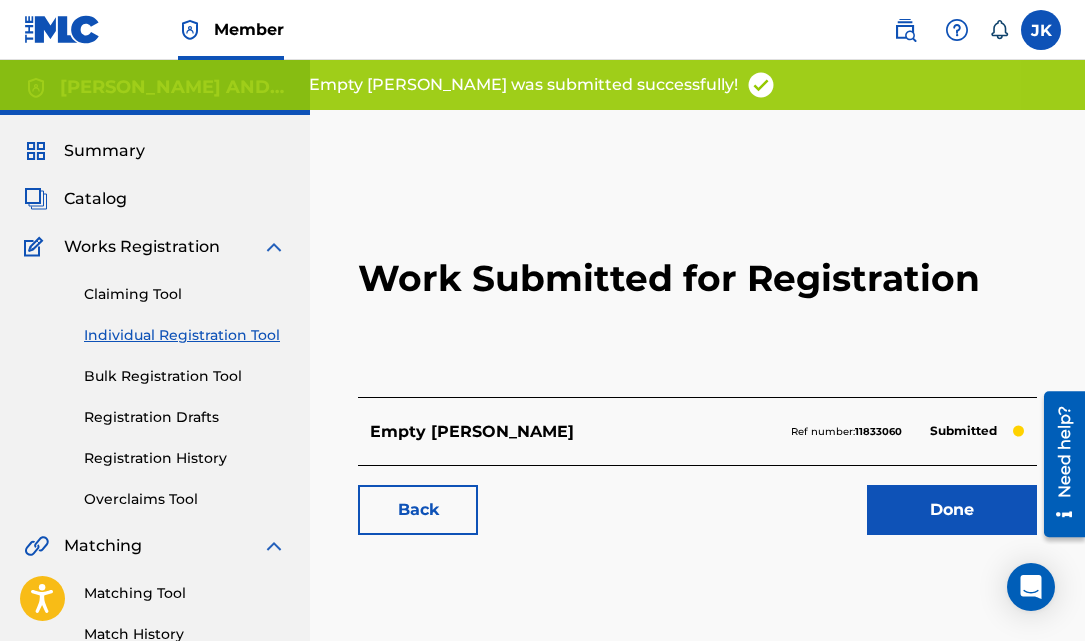 click on "Individual Registration Tool" at bounding box center [185, 335] 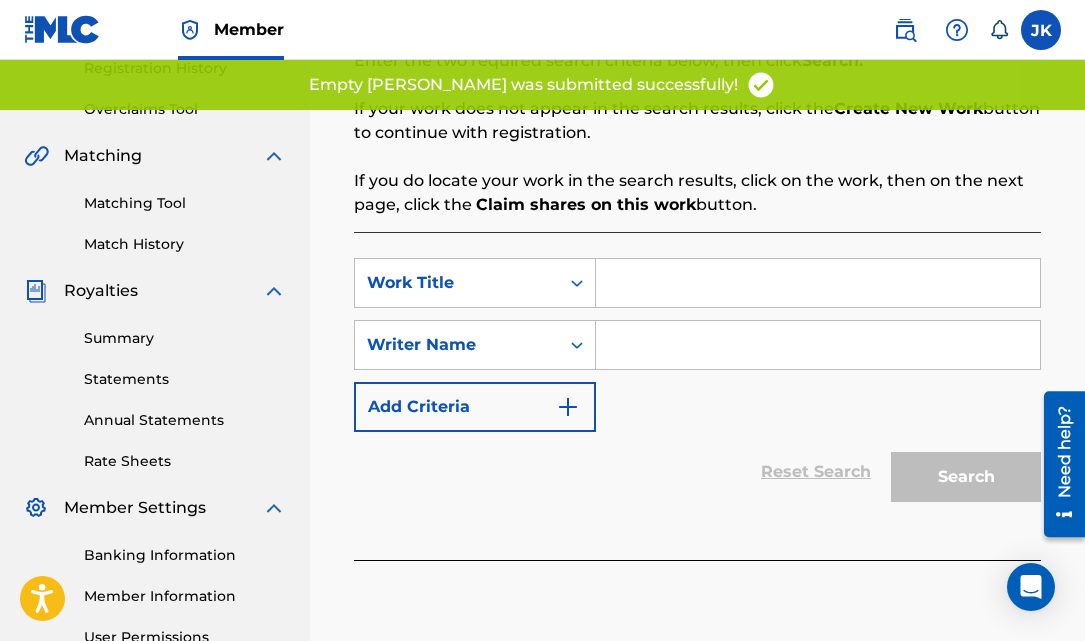 scroll, scrollTop: 402, scrollLeft: 0, axis: vertical 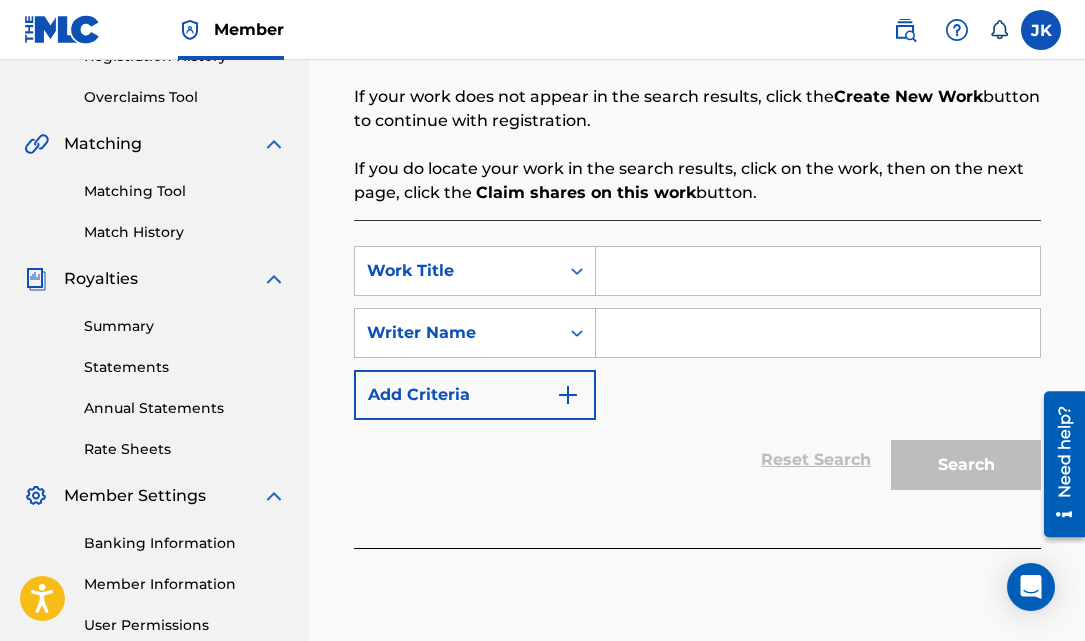 click at bounding box center (818, 271) 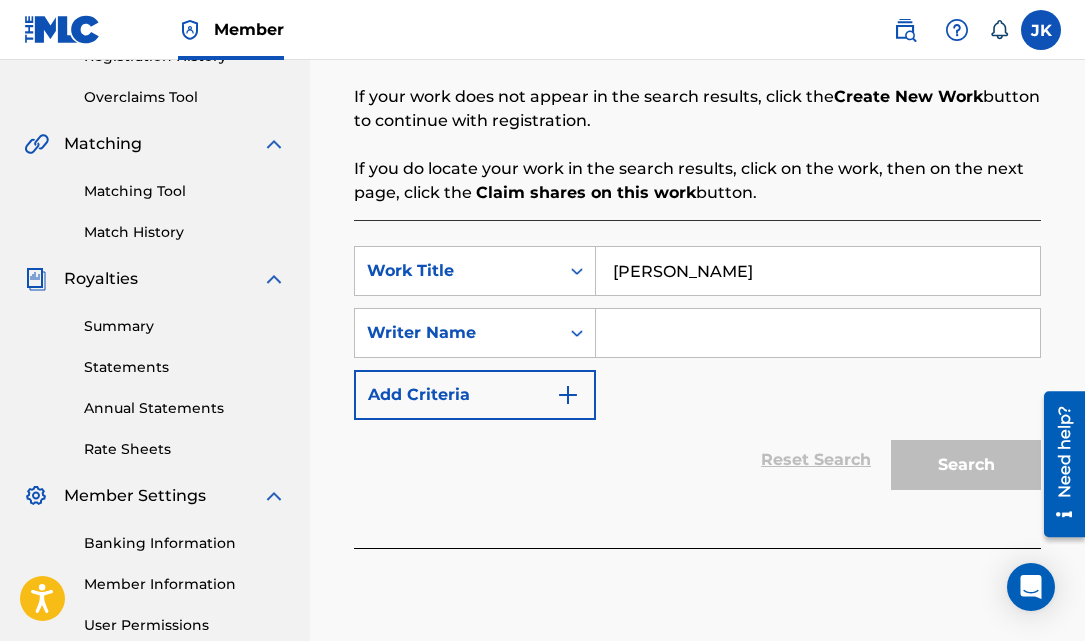 type on "[PERSON_NAME]" 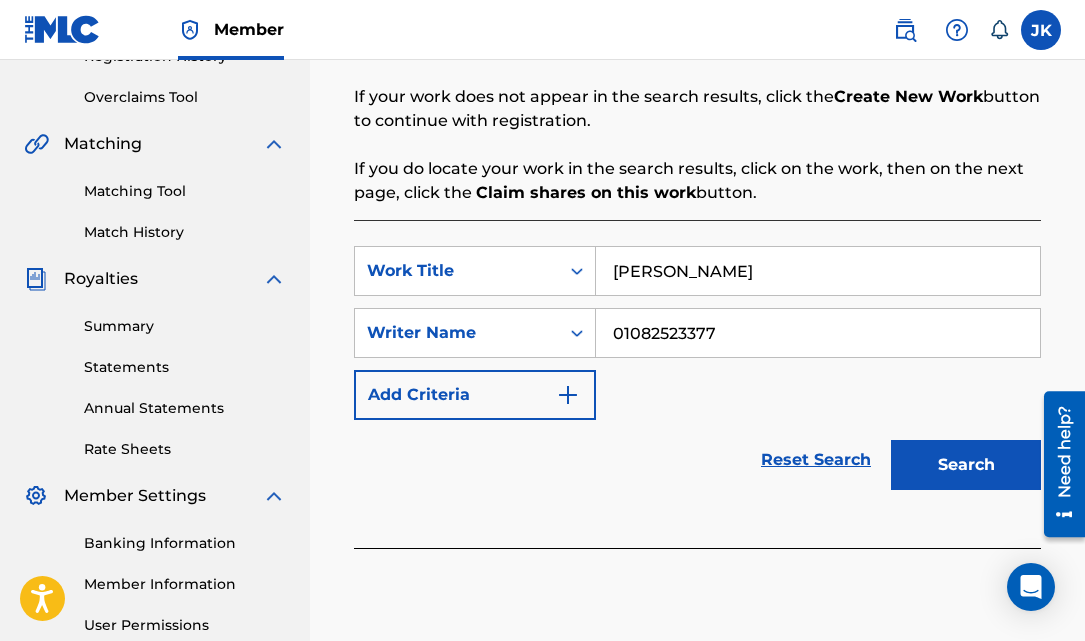 click on "Search" at bounding box center [966, 465] 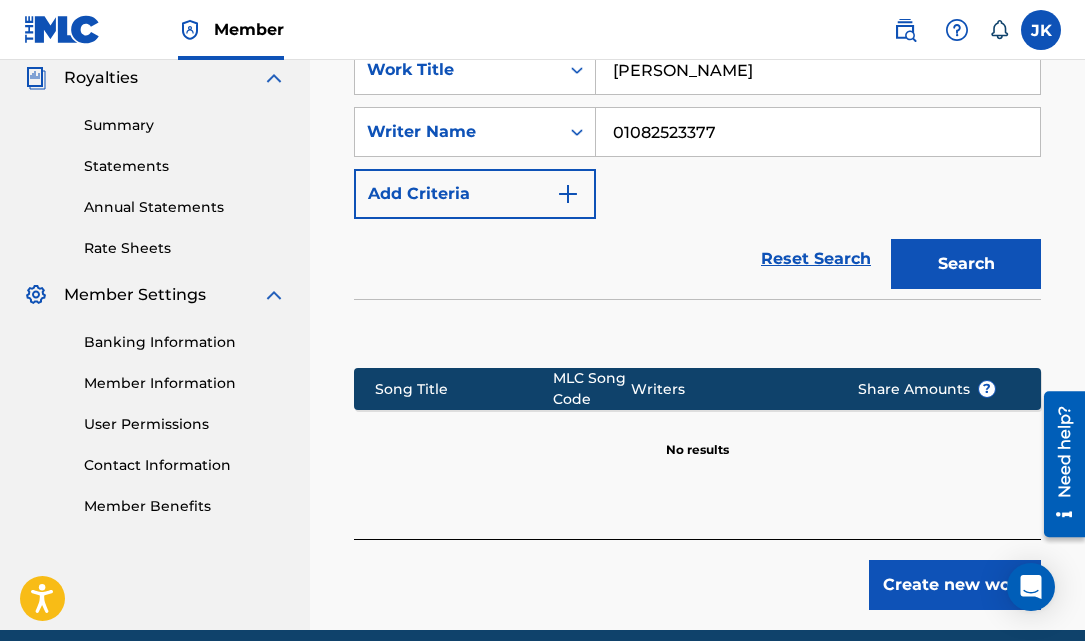 scroll, scrollTop: 610, scrollLeft: 0, axis: vertical 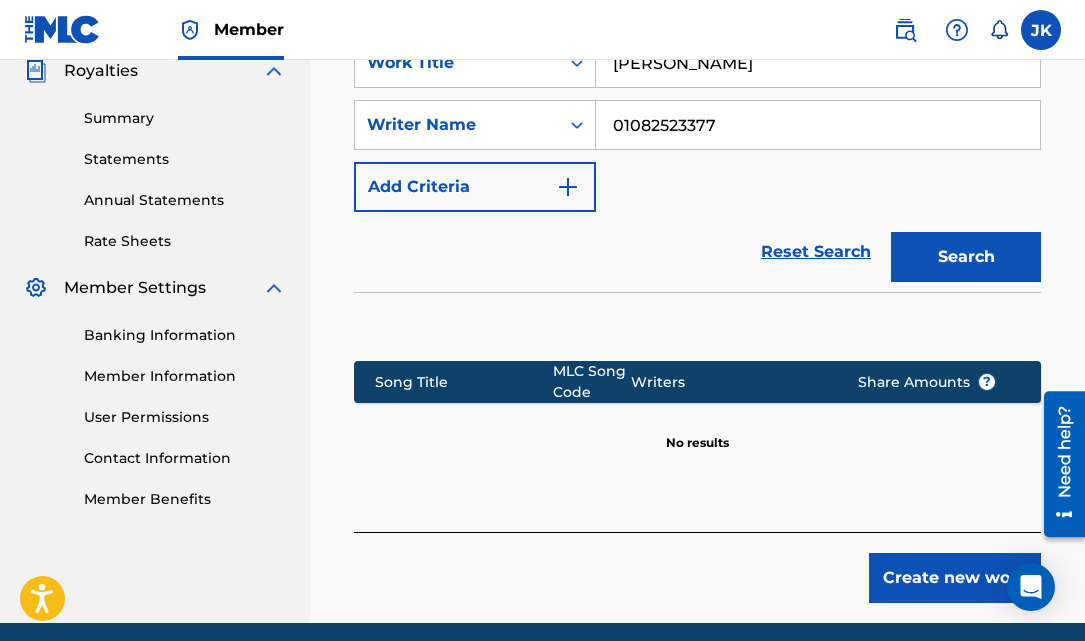 click on "Create new work" at bounding box center (955, 578) 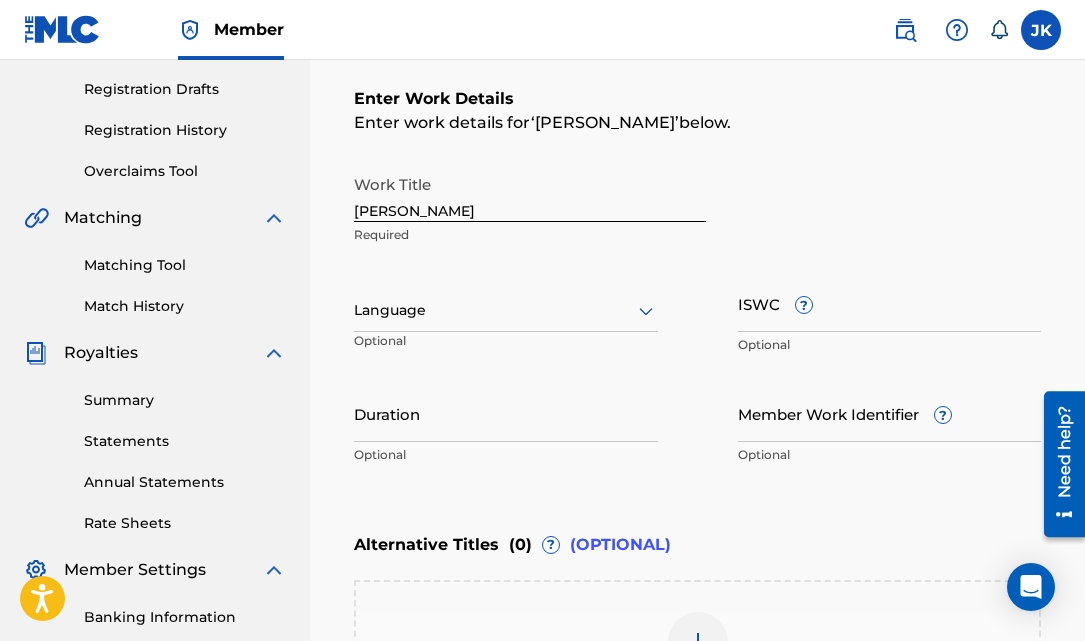 scroll, scrollTop: 311, scrollLeft: 0, axis: vertical 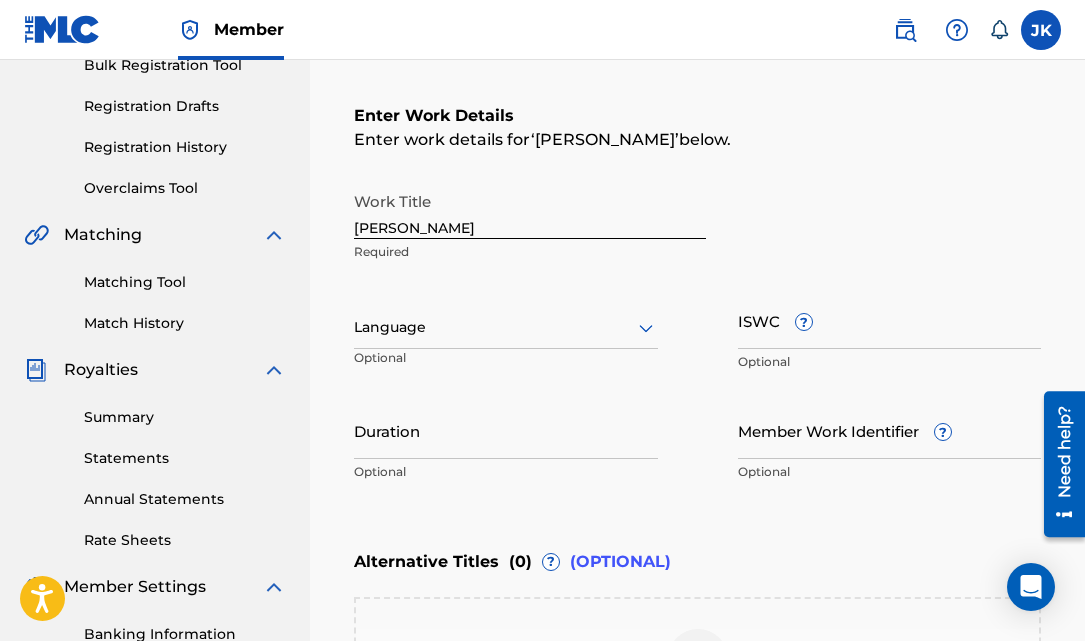 click at bounding box center [506, 327] 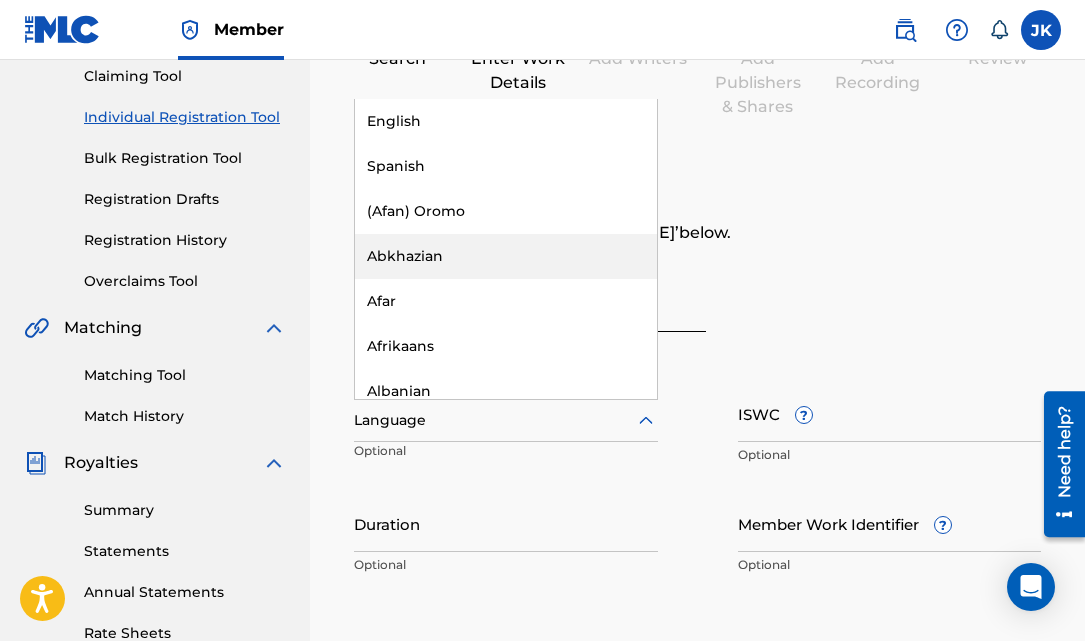 scroll, scrollTop: 214, scrollLeft: 0, axis: vertical 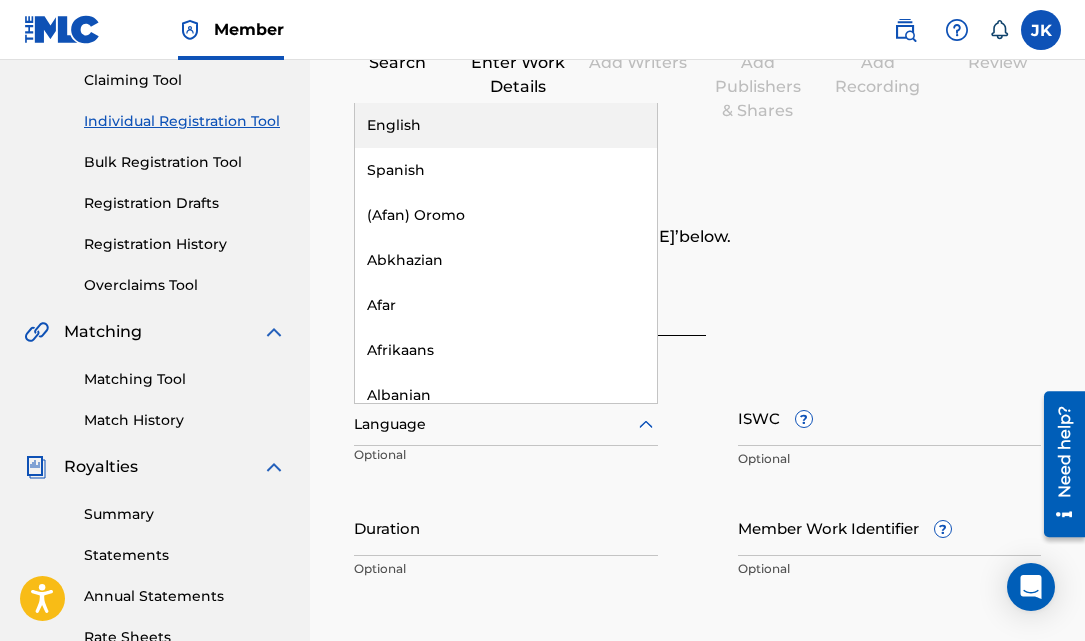 click on "English" at bounding box center [506, 125] 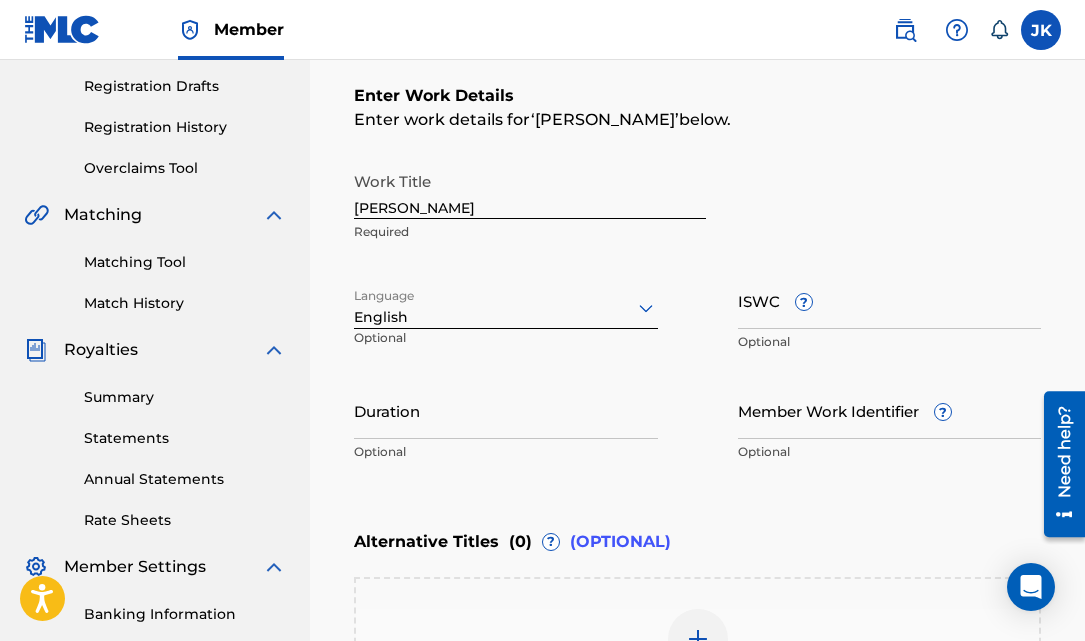 scroll, scrollTop: 334, scrollLeft: 0, axis: vertical 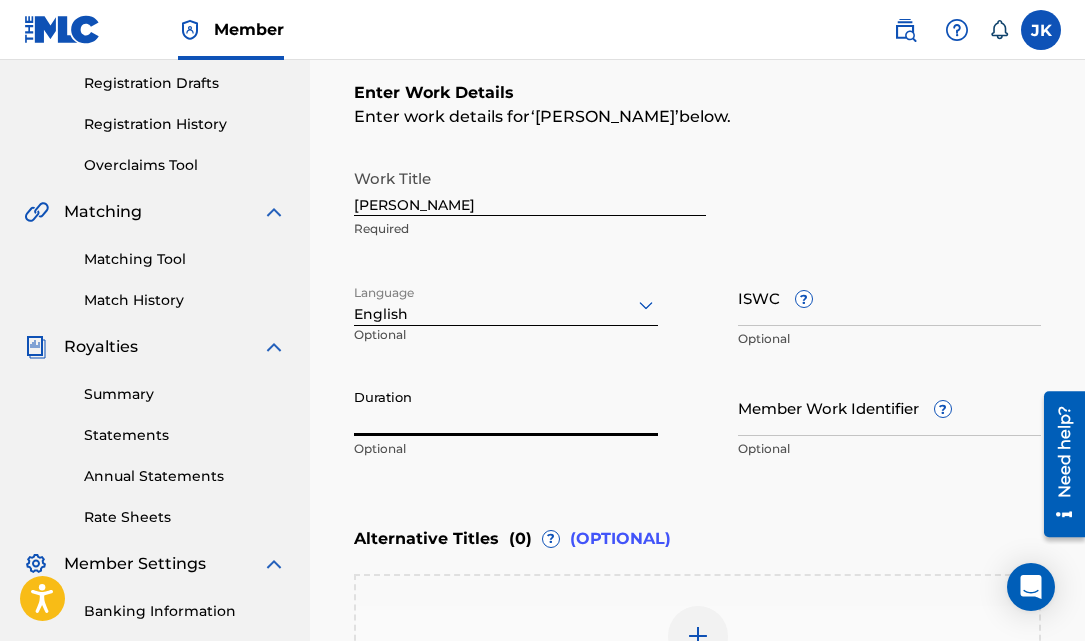 click on "Duration" at bounding box center (506, 407) 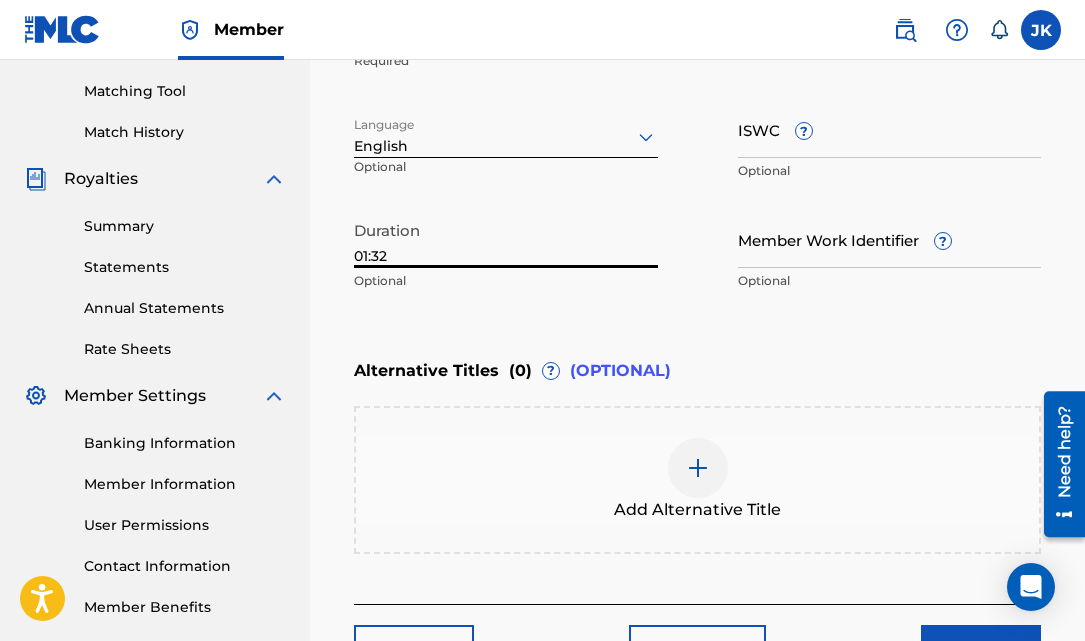 scroll, scrollTop: 651, scrollLeft: 0, axis: vertical 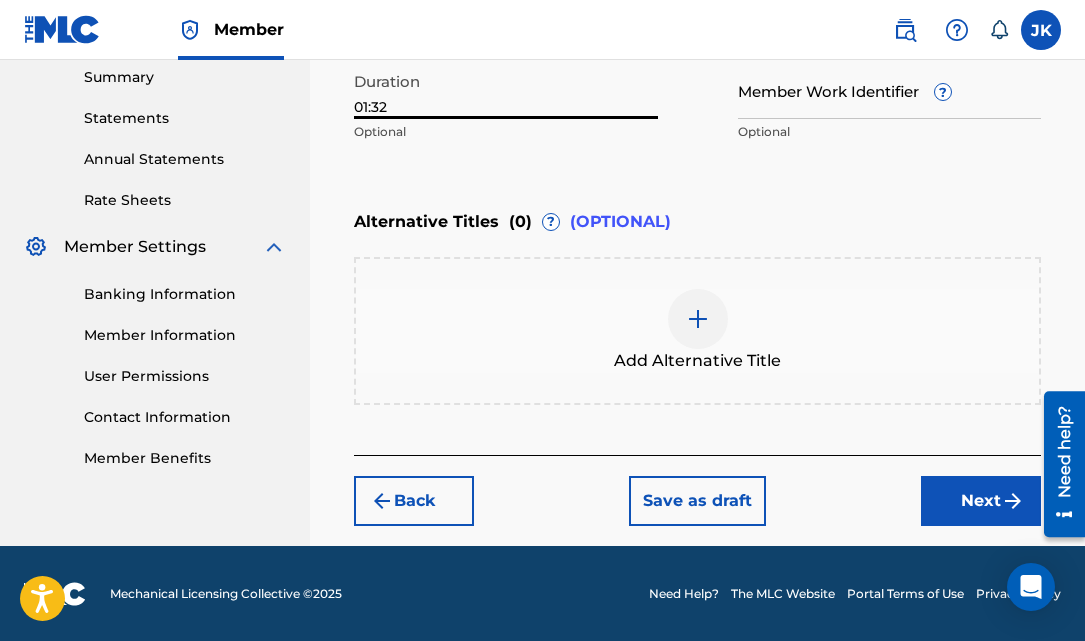type on "01:32" 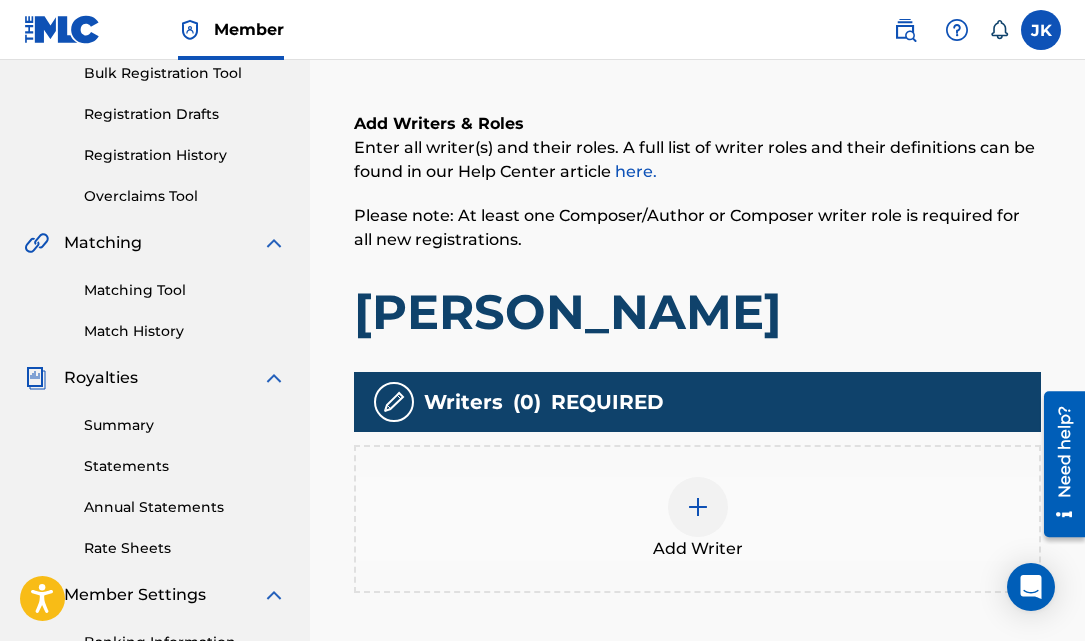 scroll, scrollTop: 313, scrollLeft: 0, axis: vertical 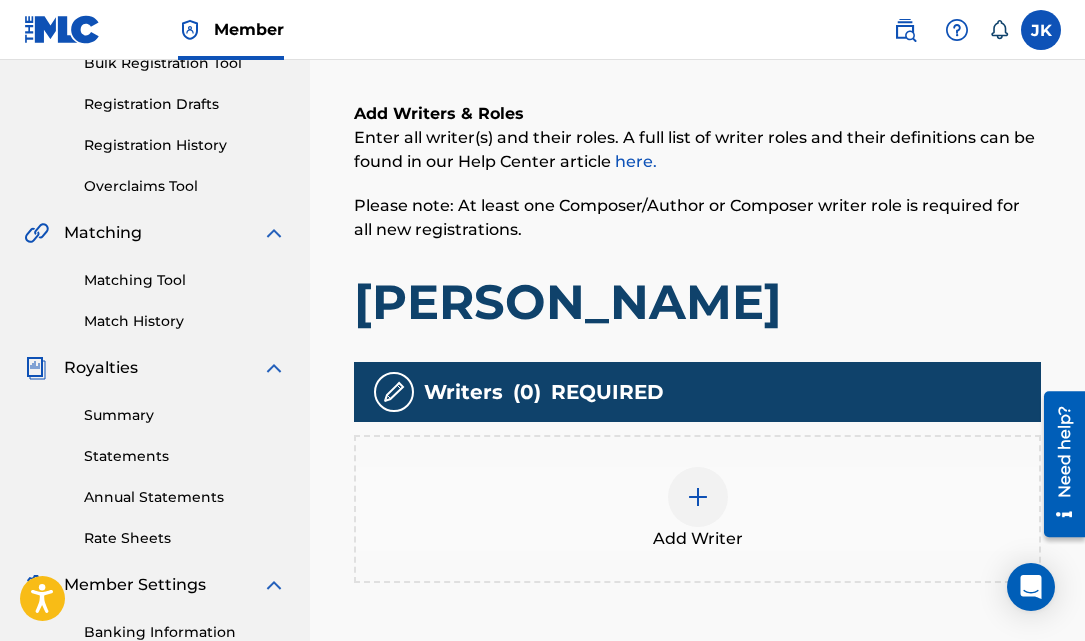click at bounding box center (698, 497) 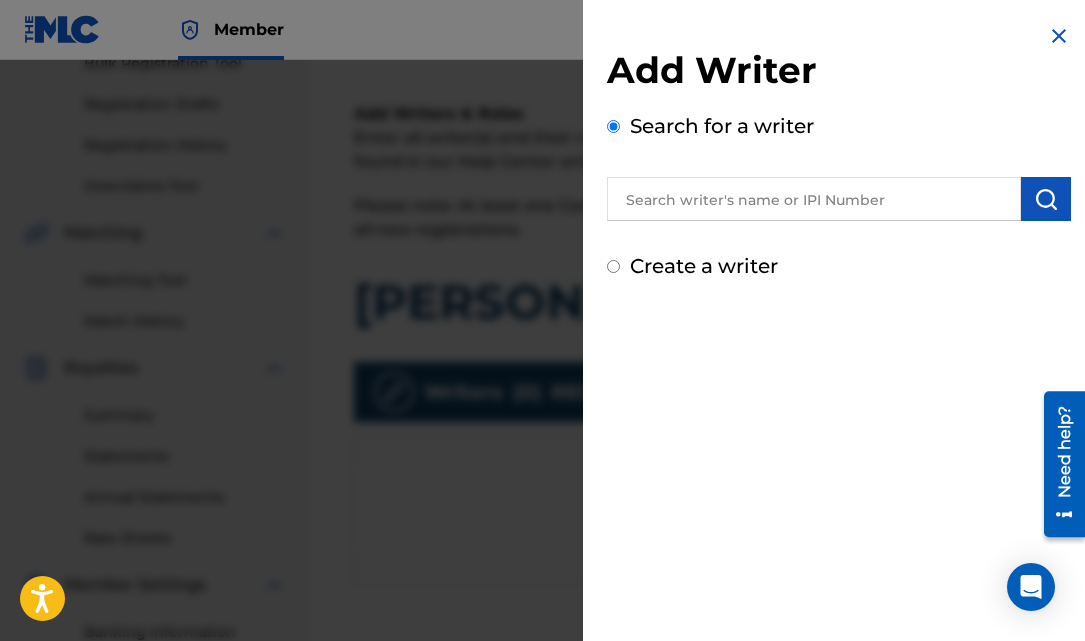 click at bounding box center (814, 199) 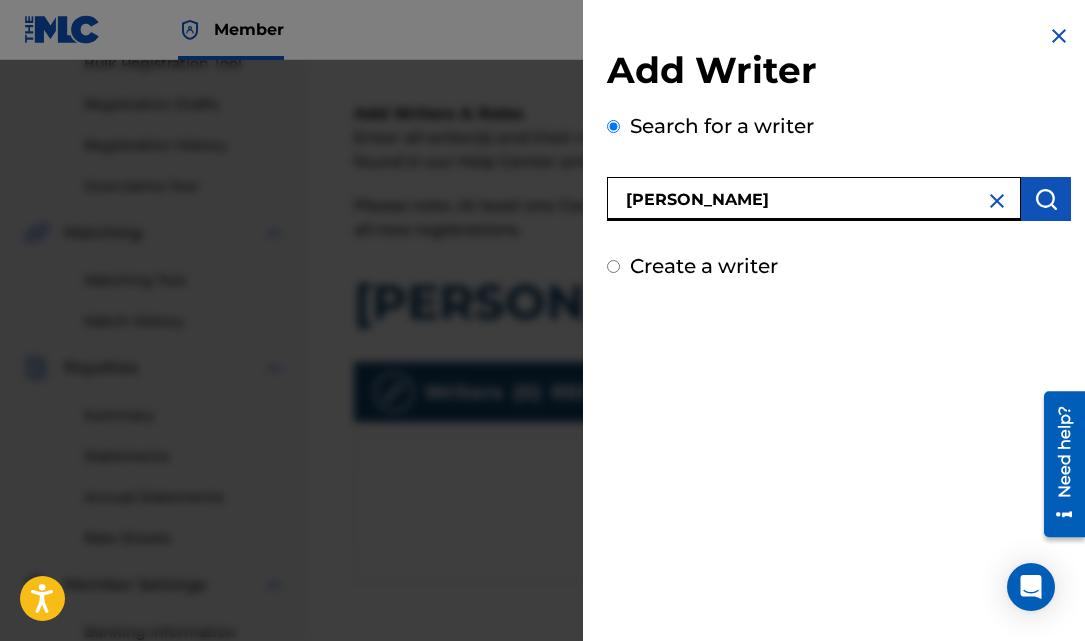 type on "[PERSON_NAME]" 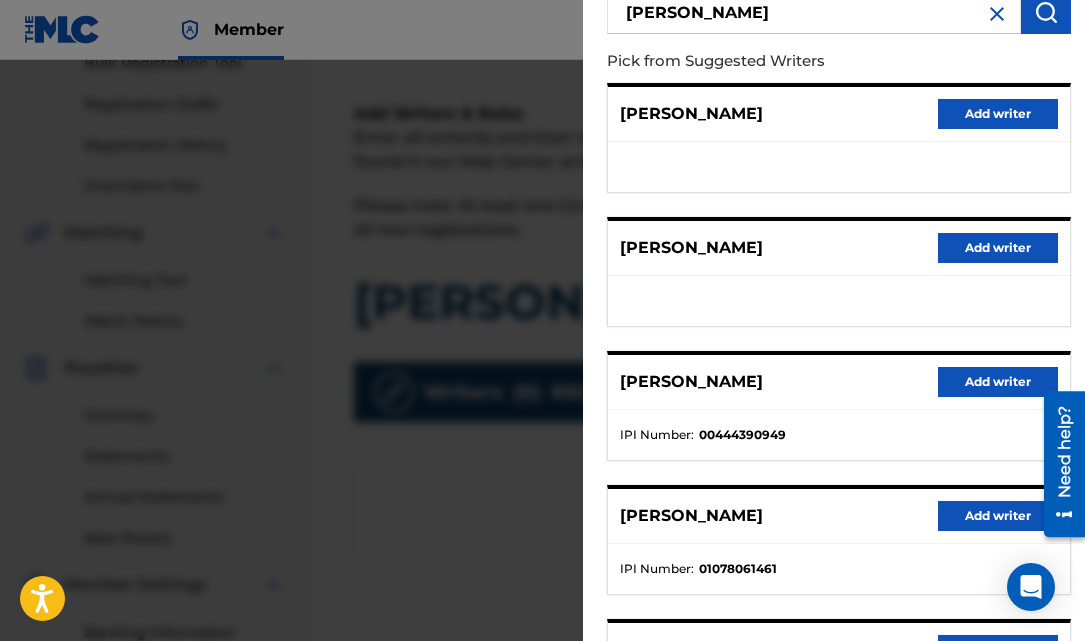 scroll, scrollTop: 277, scrollLeft: 0, axis: vertical 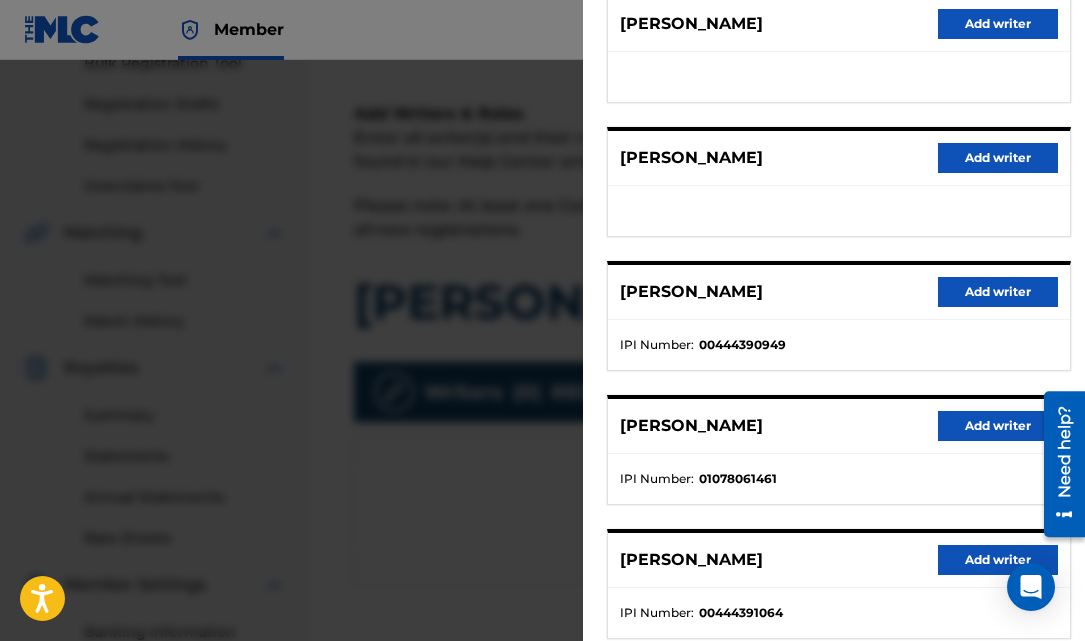 click on "Add writer" at bounding box center [998, 426] 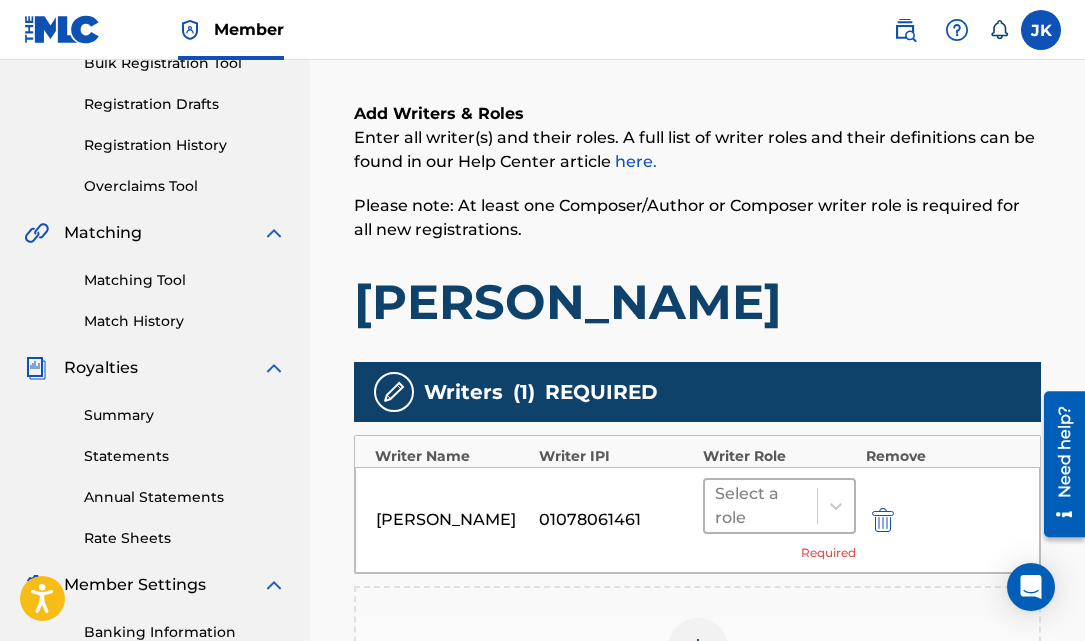 click on "Select a role" at bounding box center [761, 506] 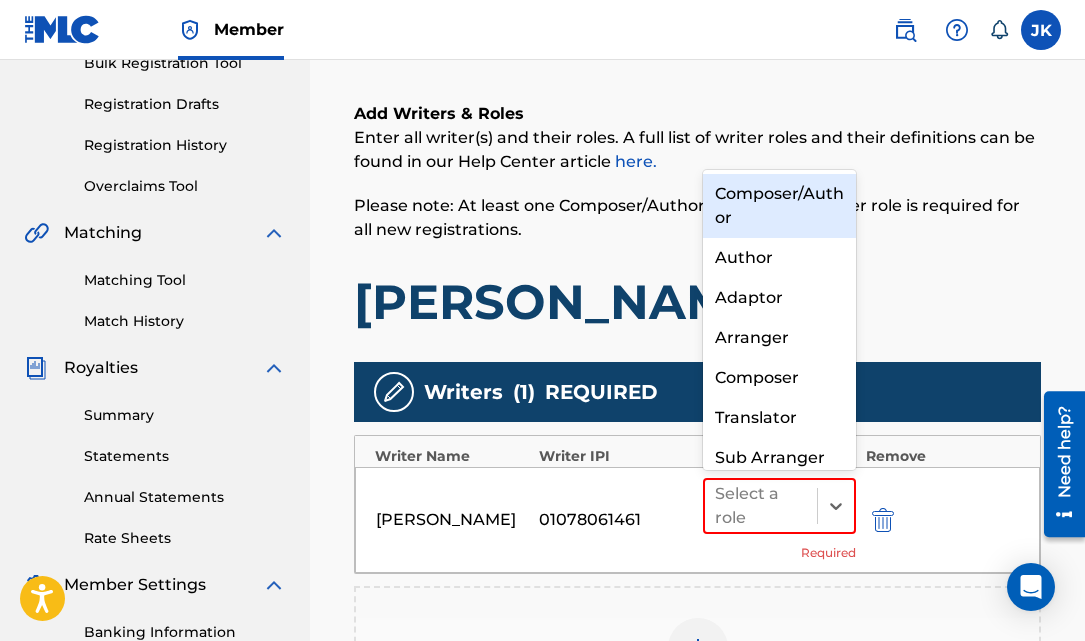 scroll, scrollTop: 21, scrollLeft: 0, axis: vertical 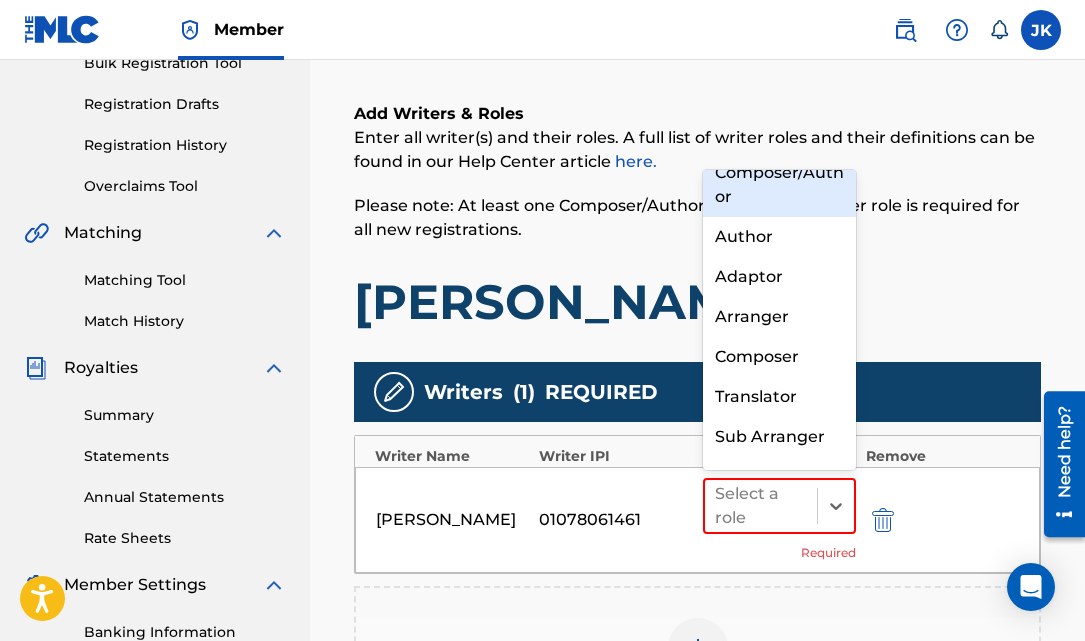click on "Composer/Author" at bounding box center [779, 185] 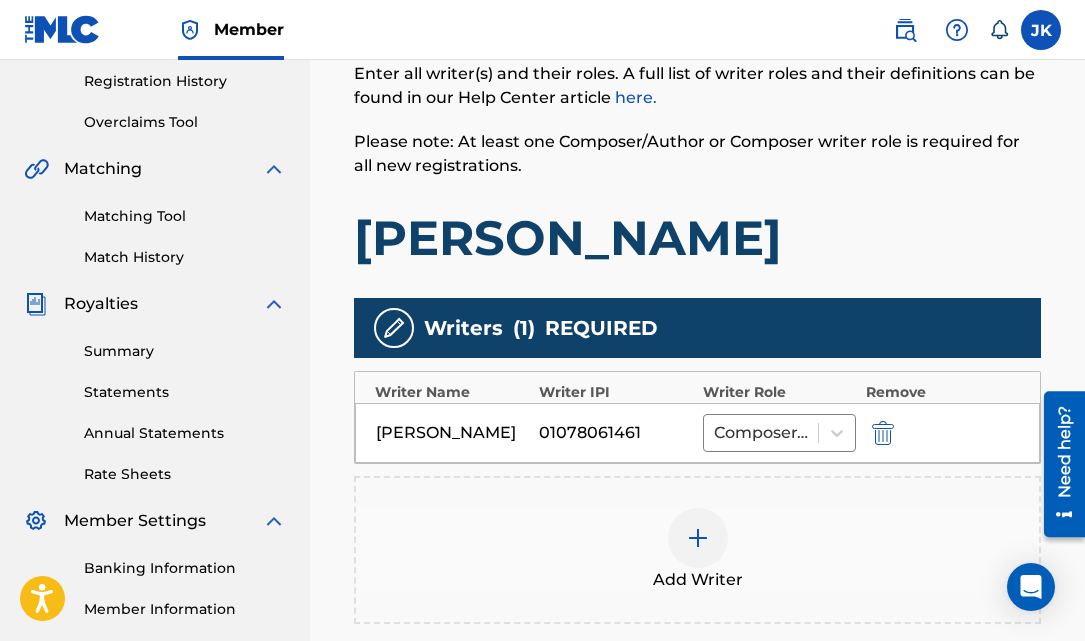 scroll, scrollTop: 398, scrollLeft: 0, axis: vertical 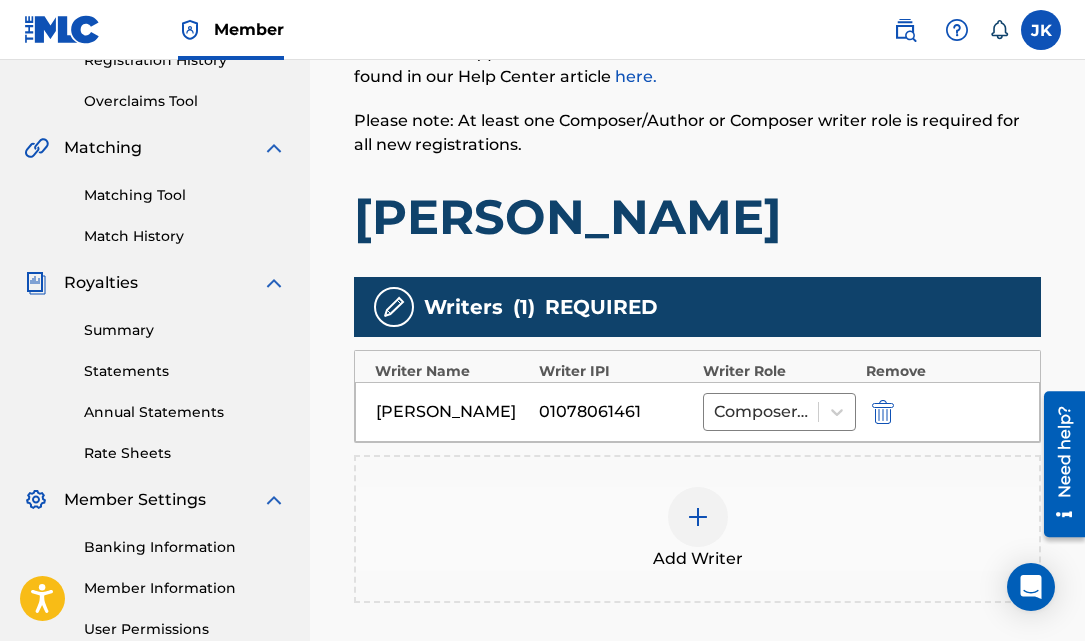 click at bounding box center (698, 517) 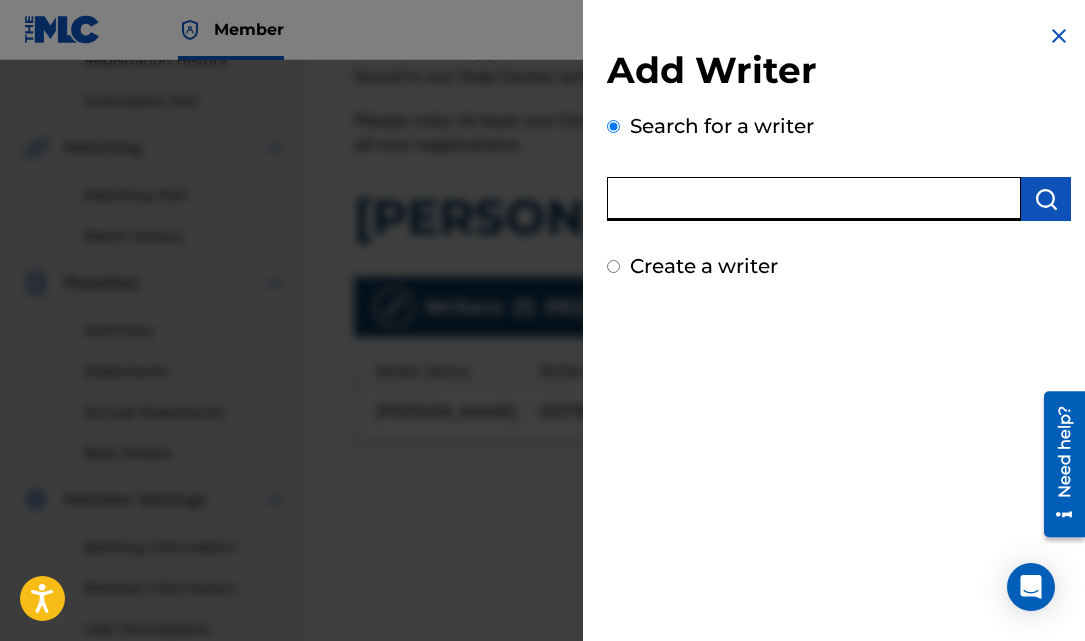 click at bounding box center [814, 199] 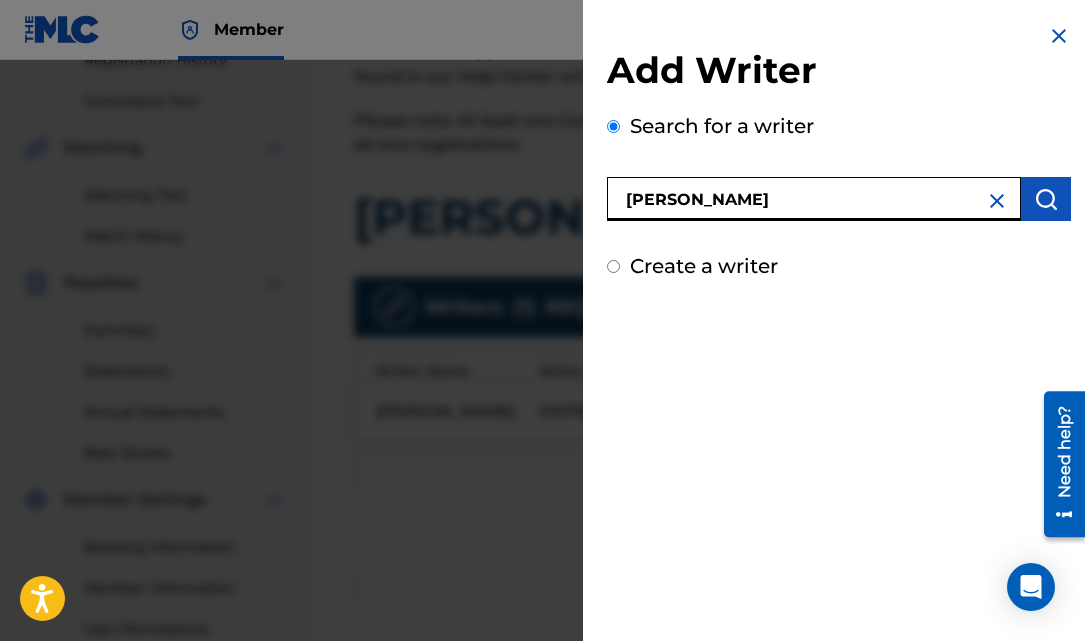 type on "[PERSON_NAME]" 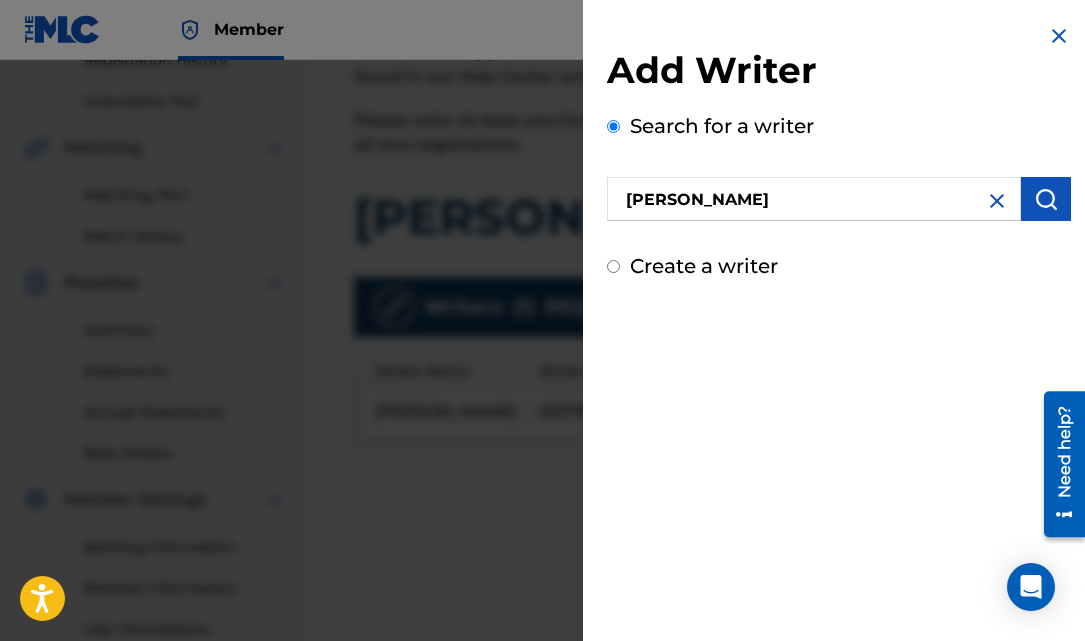 click at bounding box center (1046, 199) 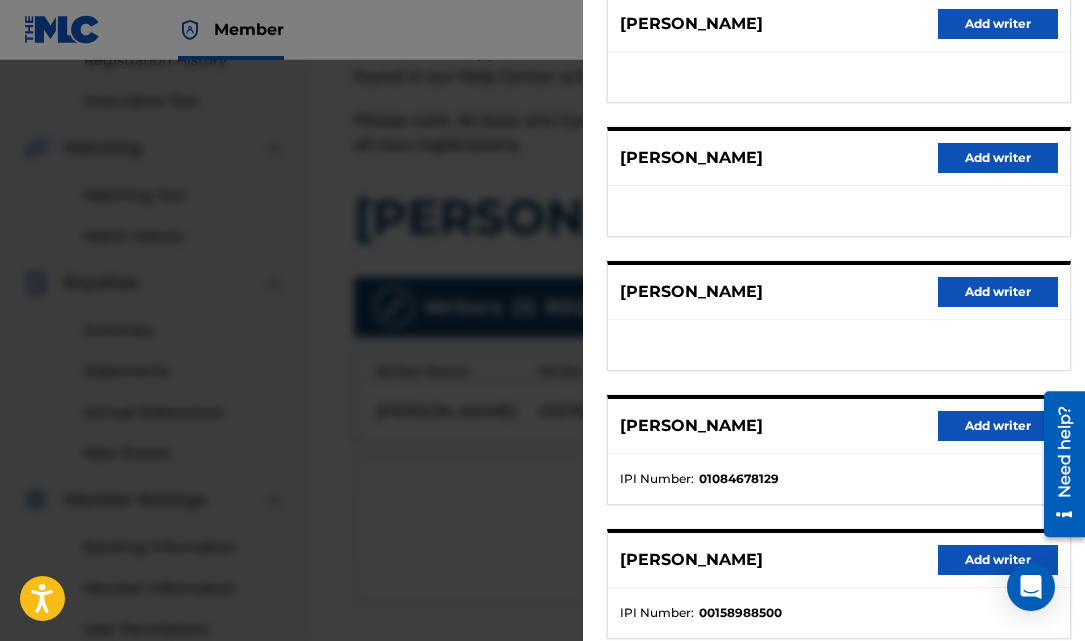 scroll, scrollTop: 353, scrollLeft: 0, axis: vertical 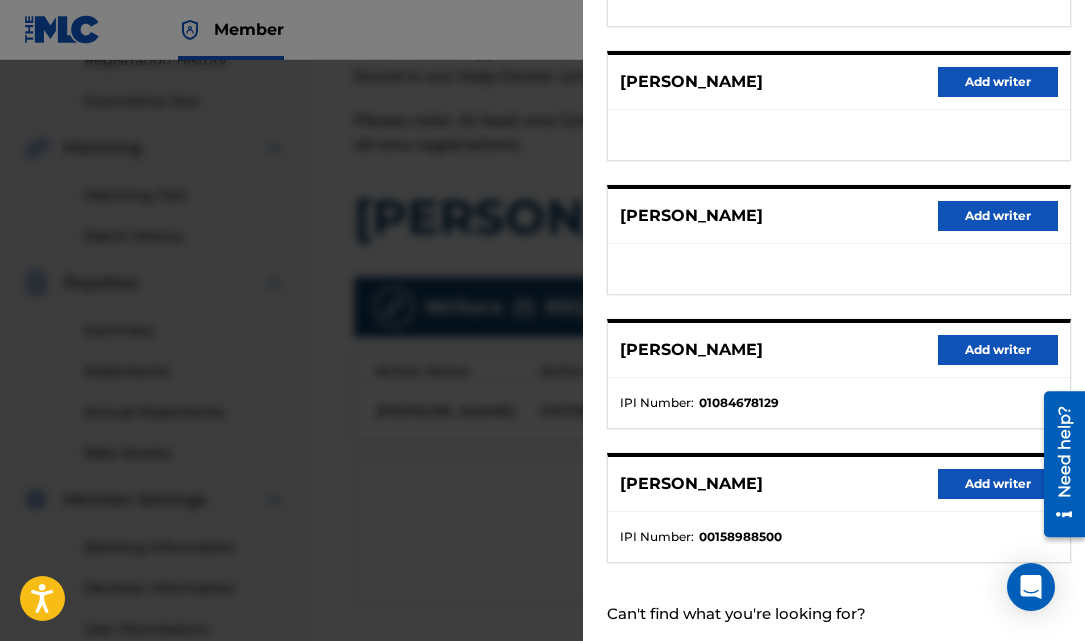 click on "Add writer" at bounding box center (998, 350) 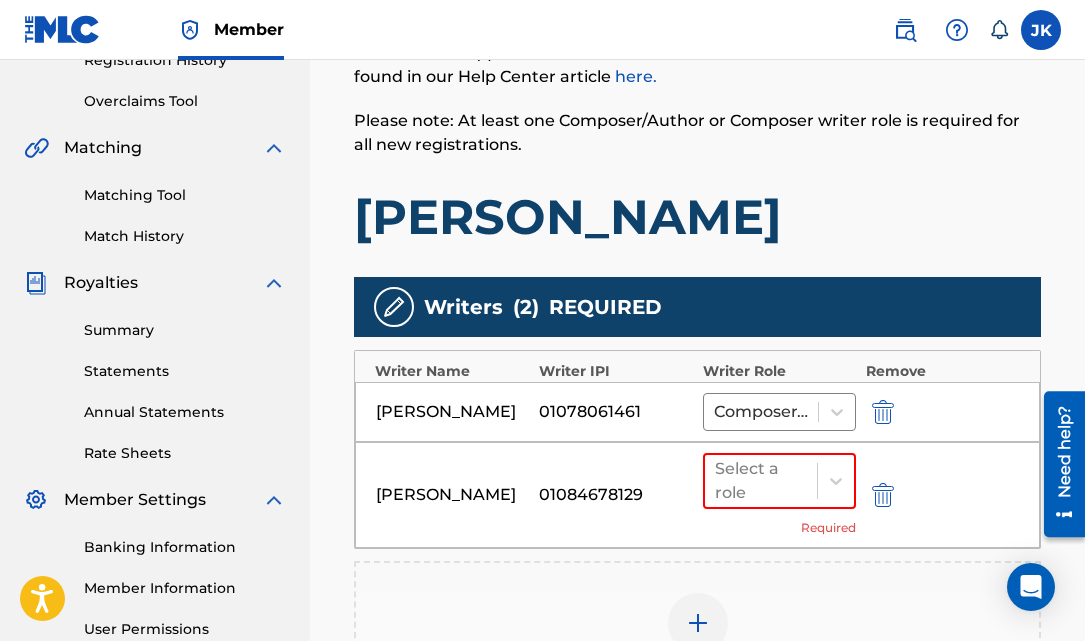 scroll, scrollTop: 458, scrollLeft: 0, axis: vertical 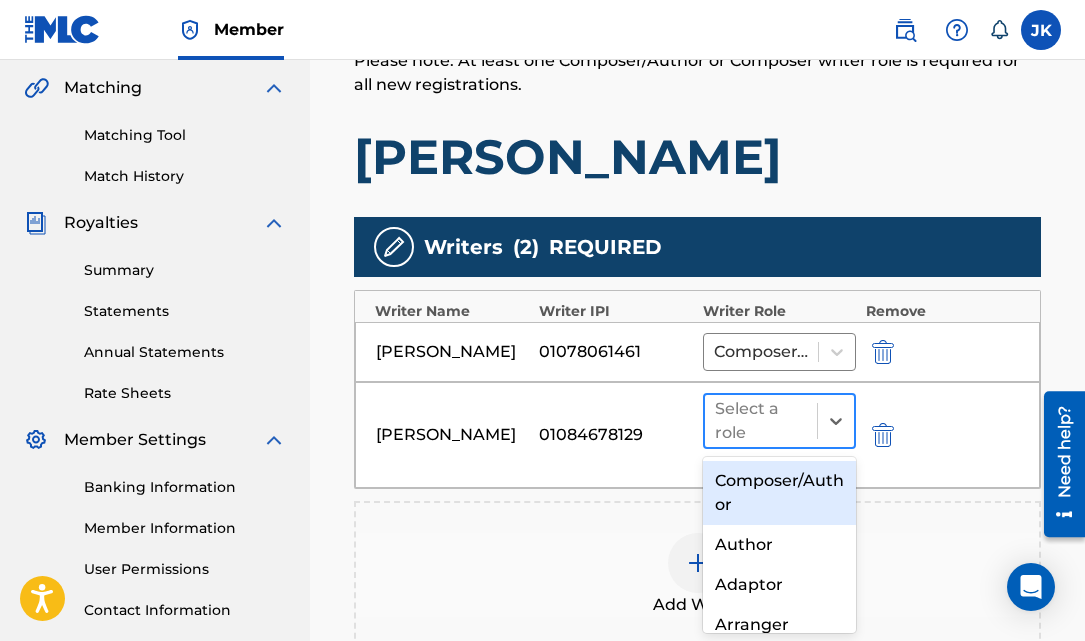 click on "Select a role" at bounding box center [761, 421] 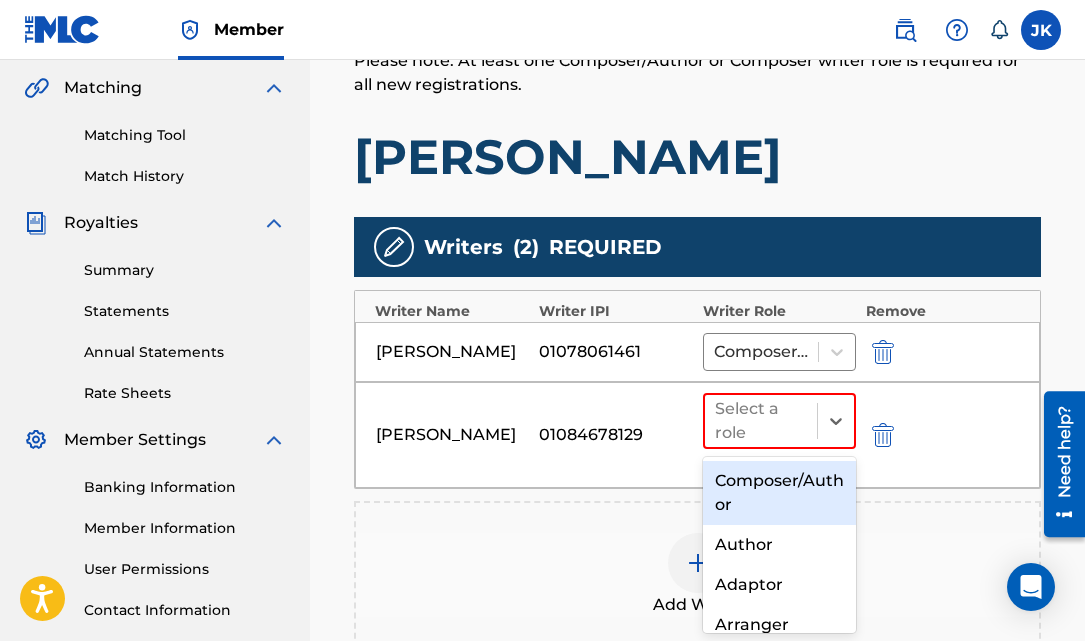 click on "Composer/Author" at bounding box center (779, 493) 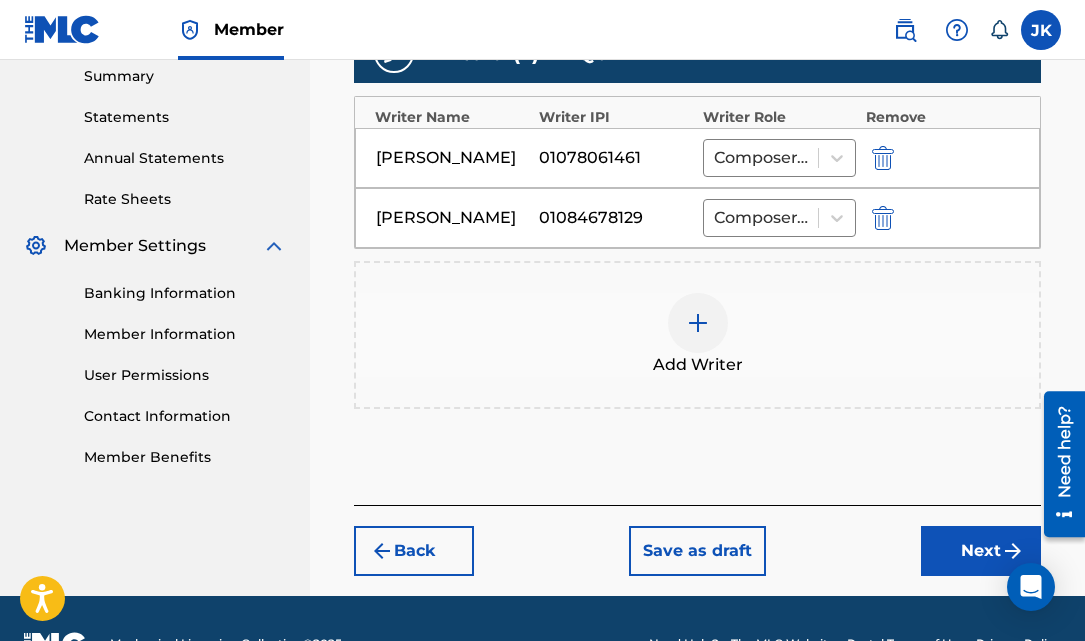 click on "Next" at bounding box center [981, 551] 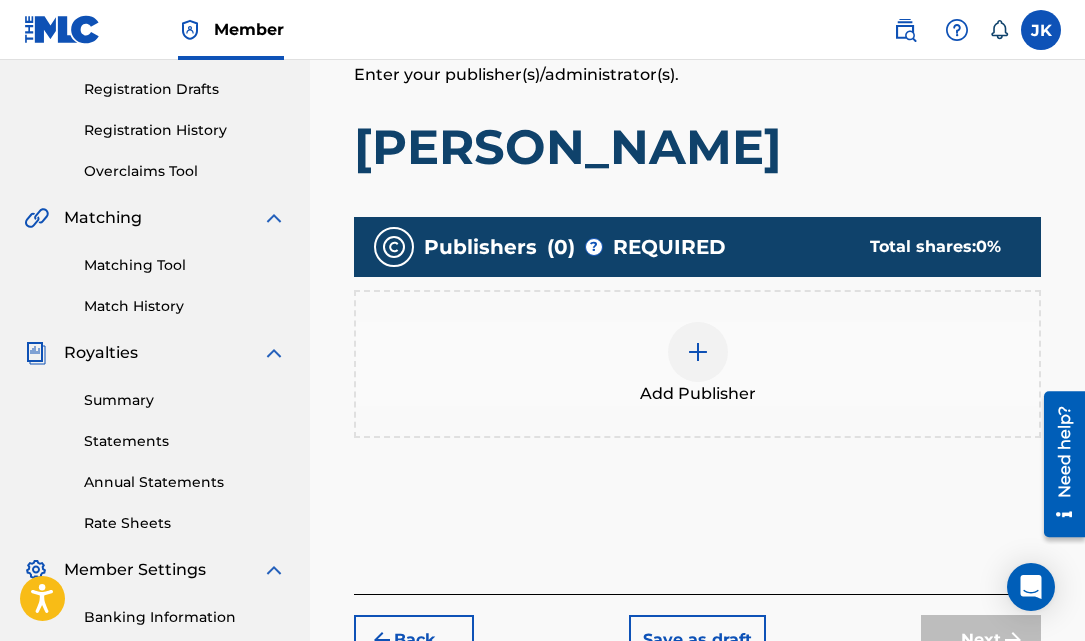 scroll, scrollTop: 329, scrollLeft: 0, axis: vertical 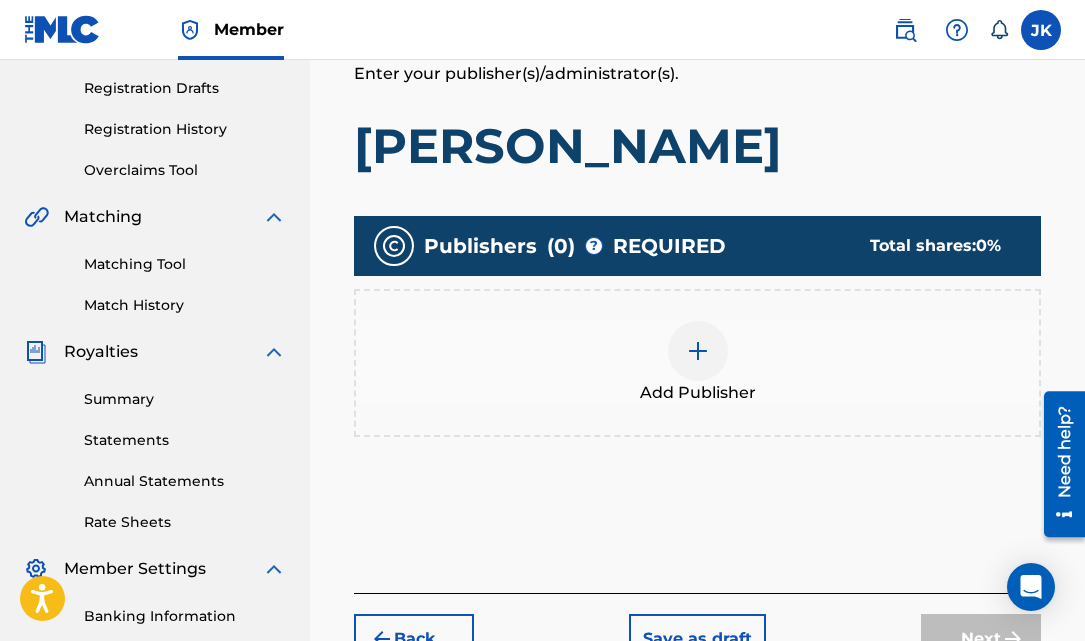 click at bounding box center [698, 351] 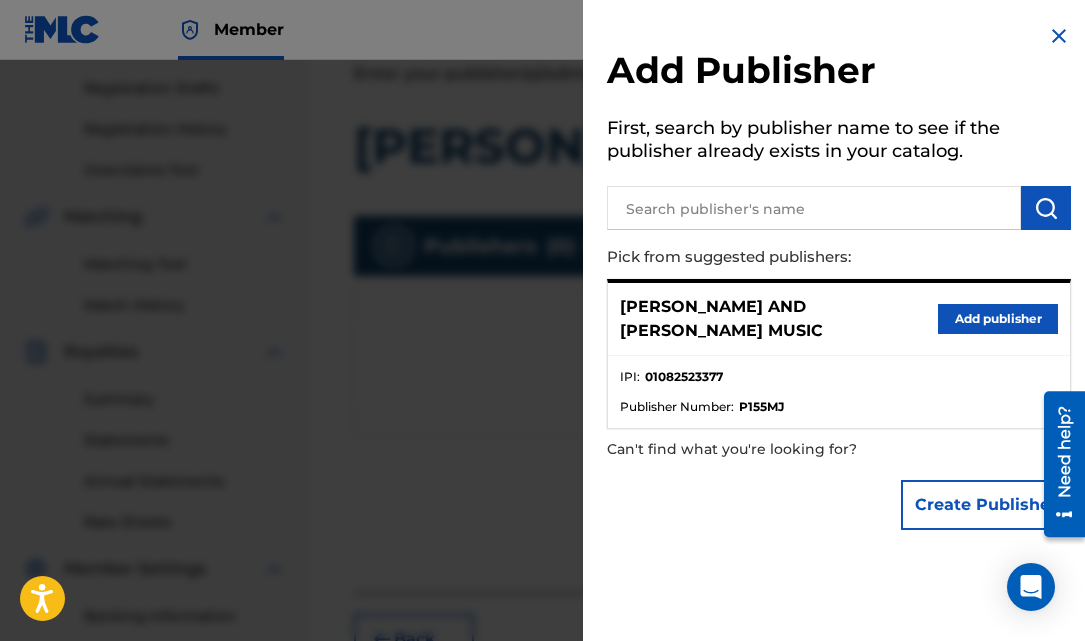 click on "Add publisher" at bounding box center (998, 319) 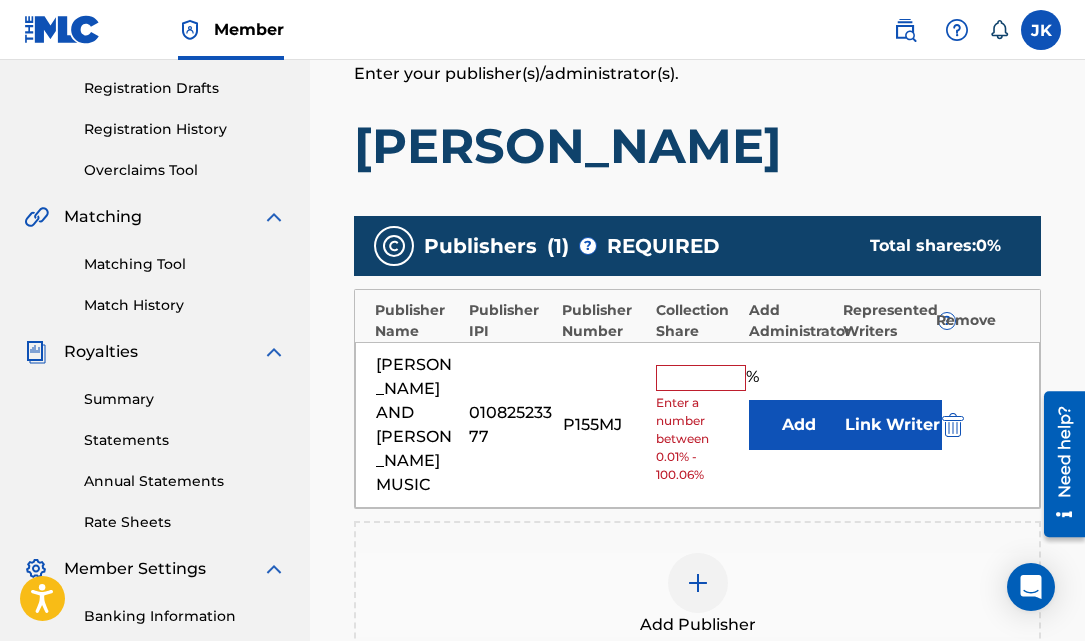 click at bounding box center (701, 378) 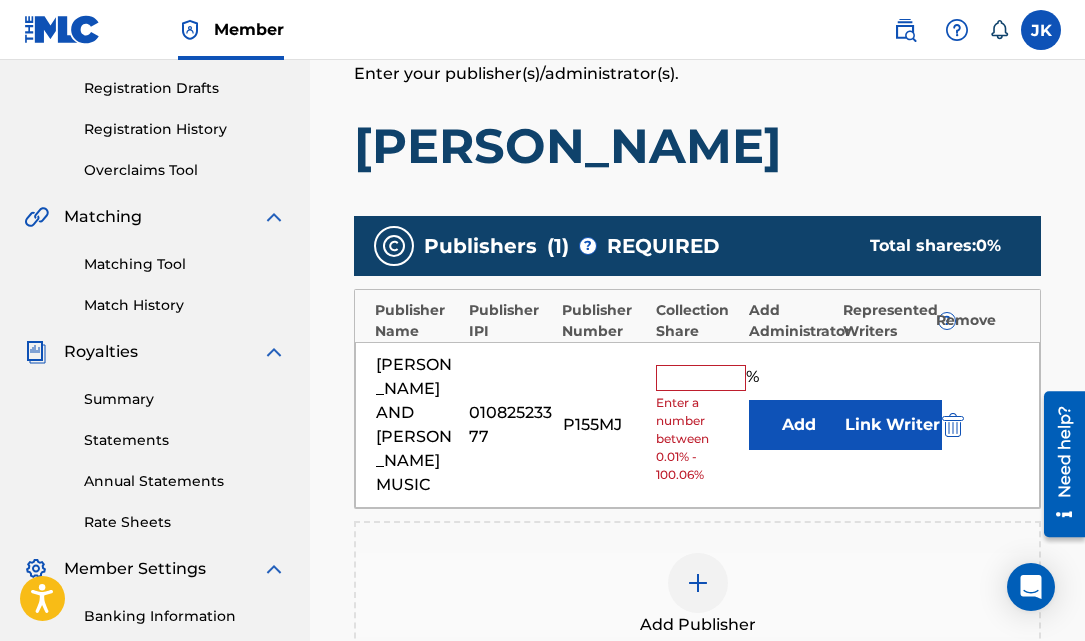 type on "100" 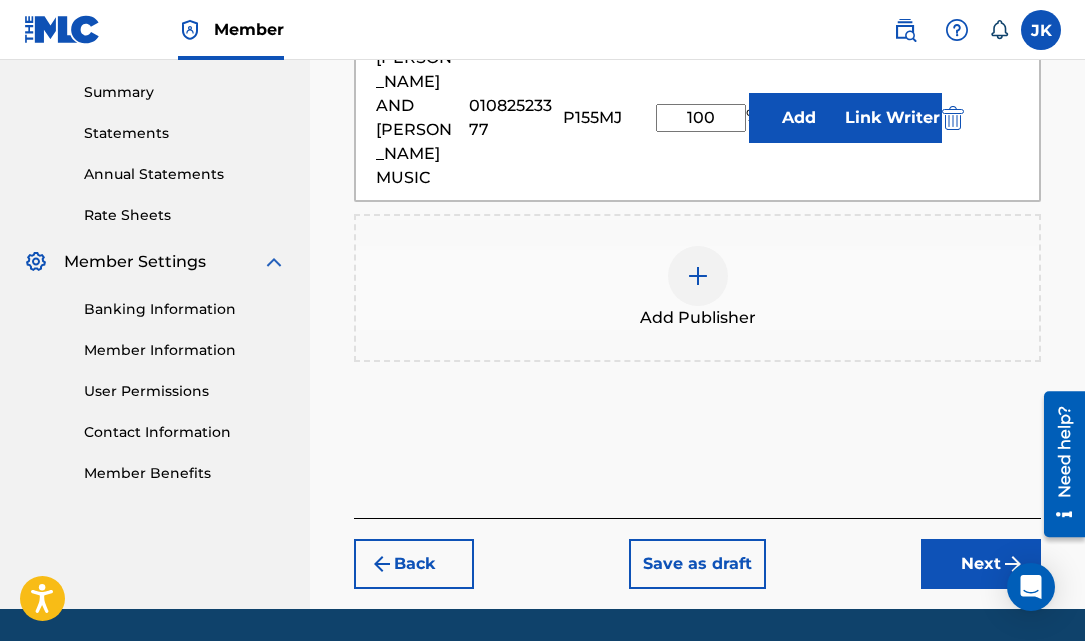 click on "Next" at bounding box center (981, 564) 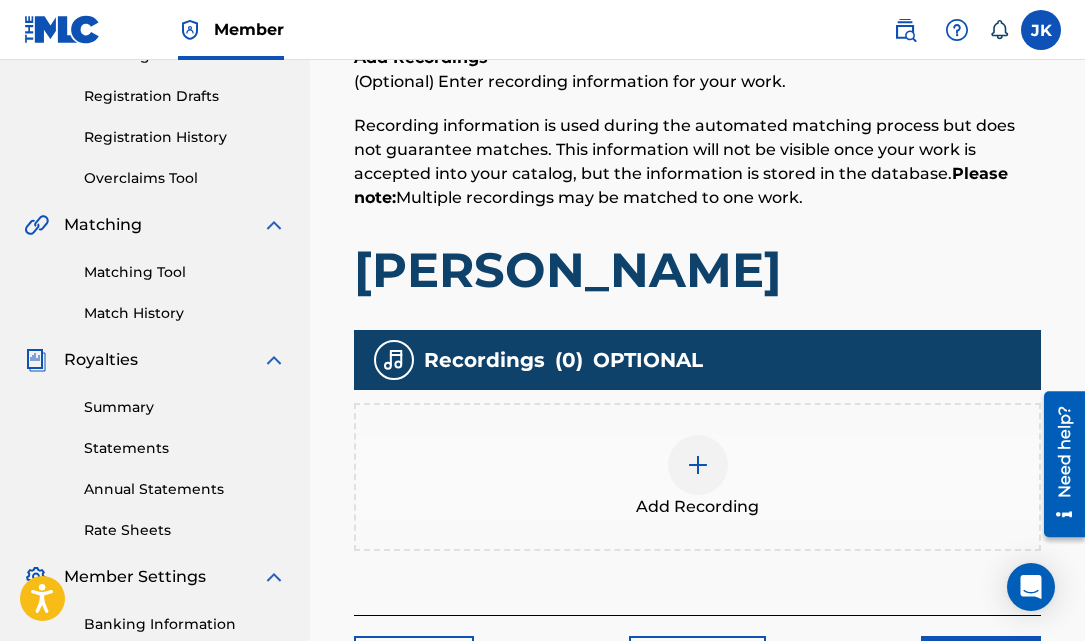 scroll, scrollTop: 322, scrollLeft: 0, axis: vertical 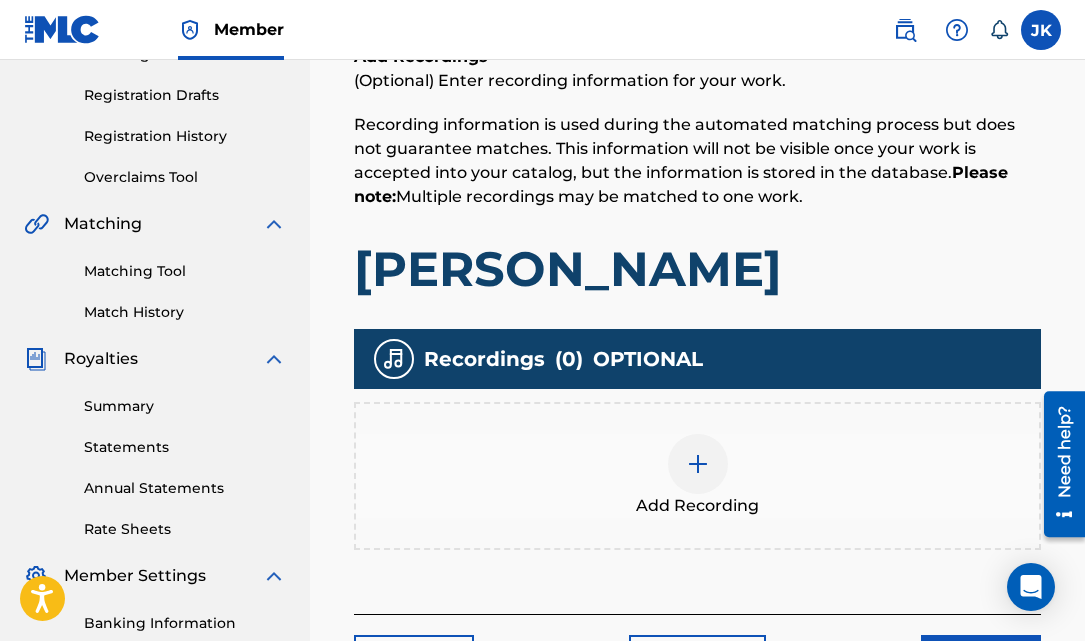 click at bounding box center (698, 464) 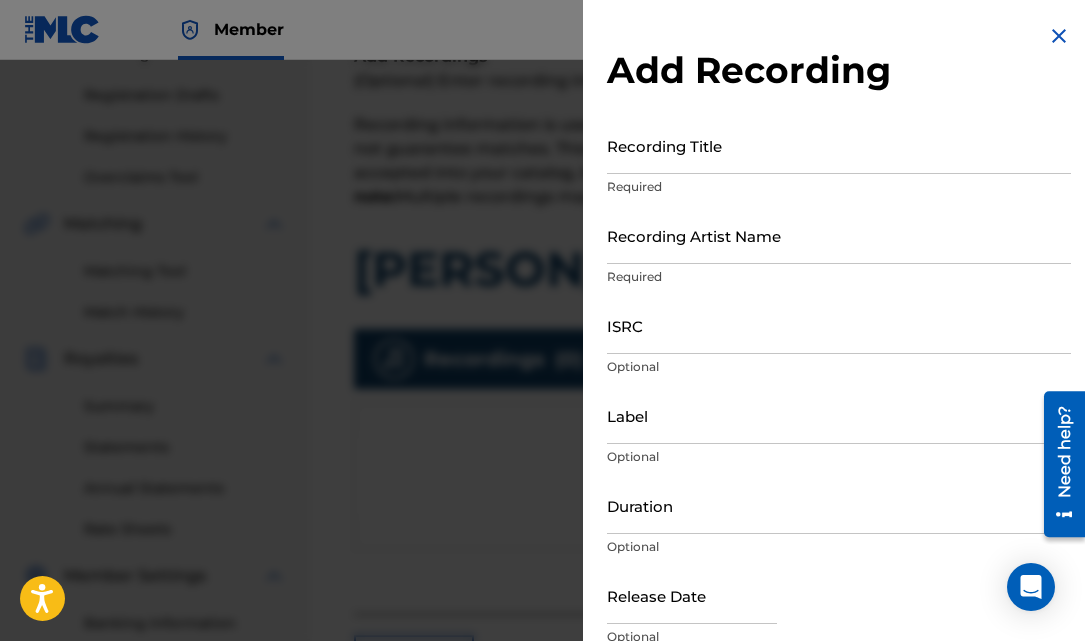 click on "Recording Title" at bounding box center (839, 145) 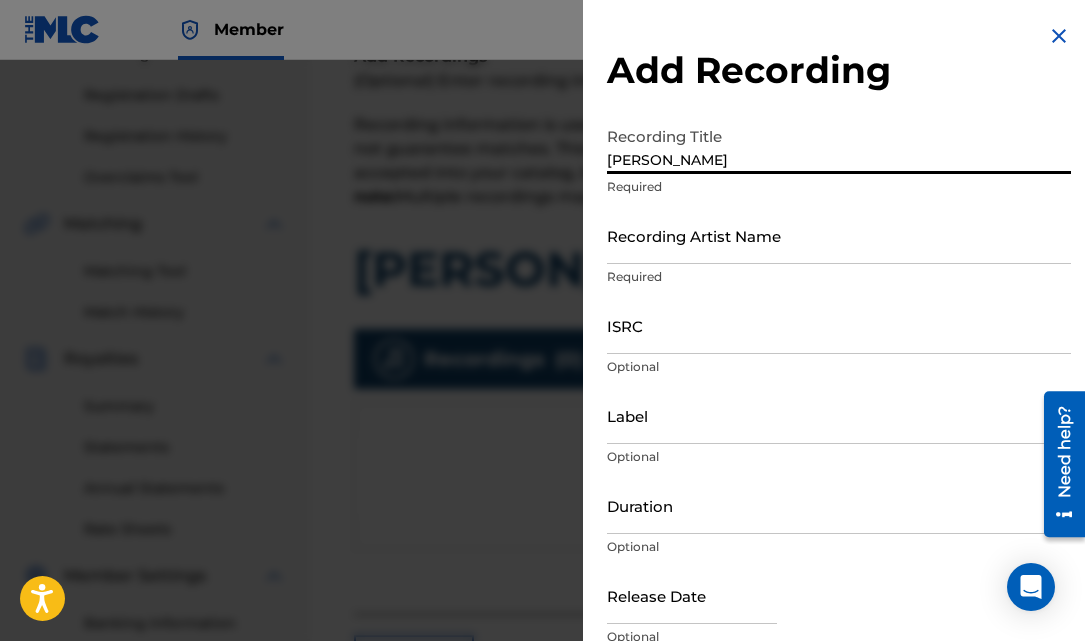 type on "[PERSON_NAME]" 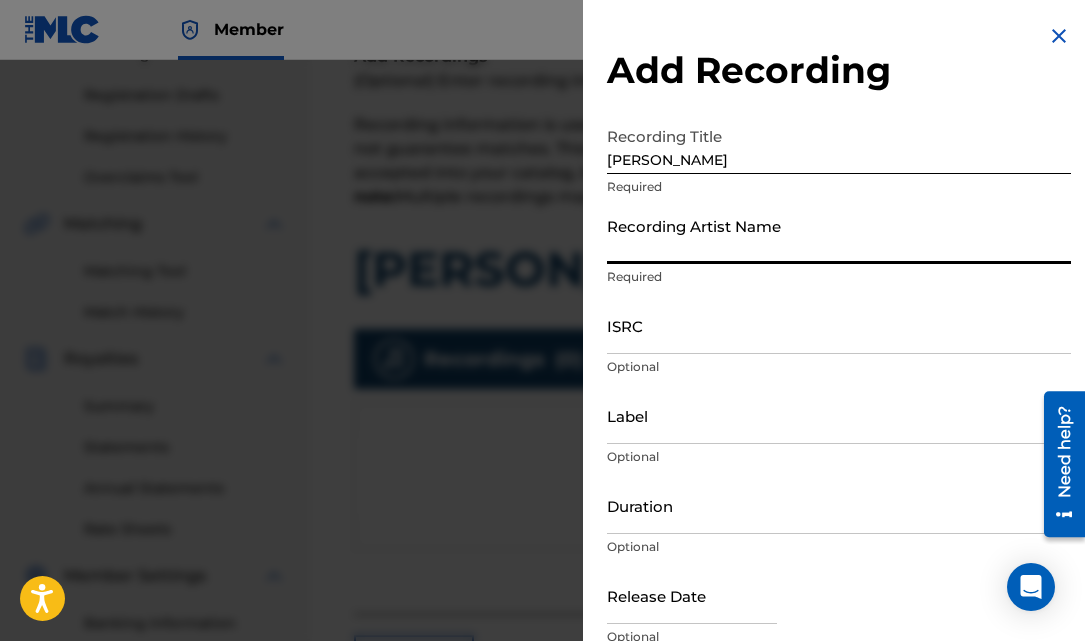 click on "Recording Artist Name" at bounding box center [839, 235] 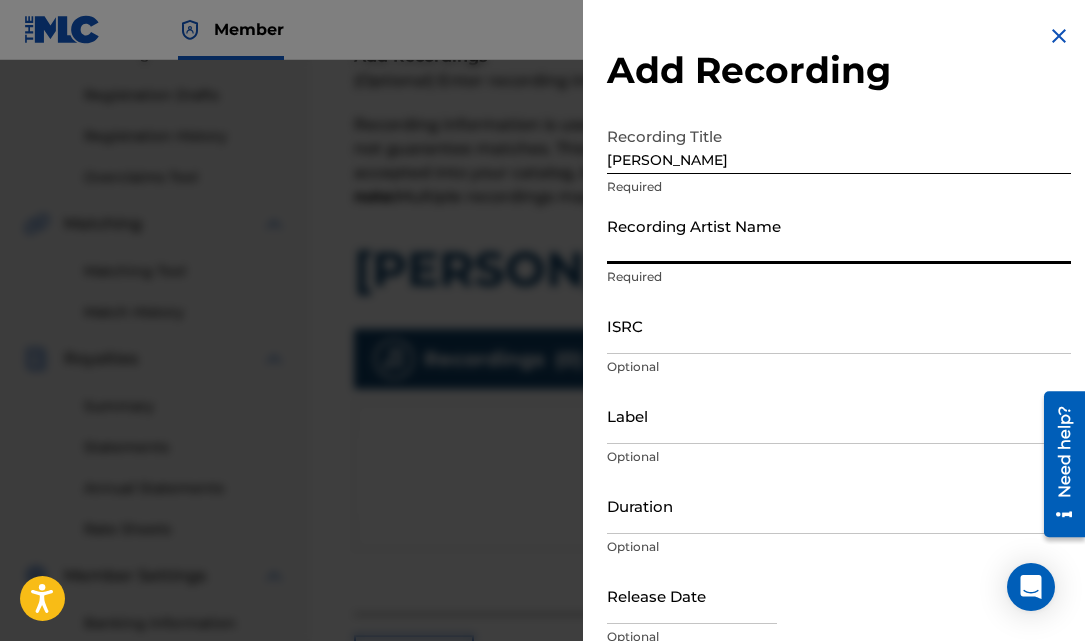 type on "[PERSON_NAME] & [PERSON_NAME]" 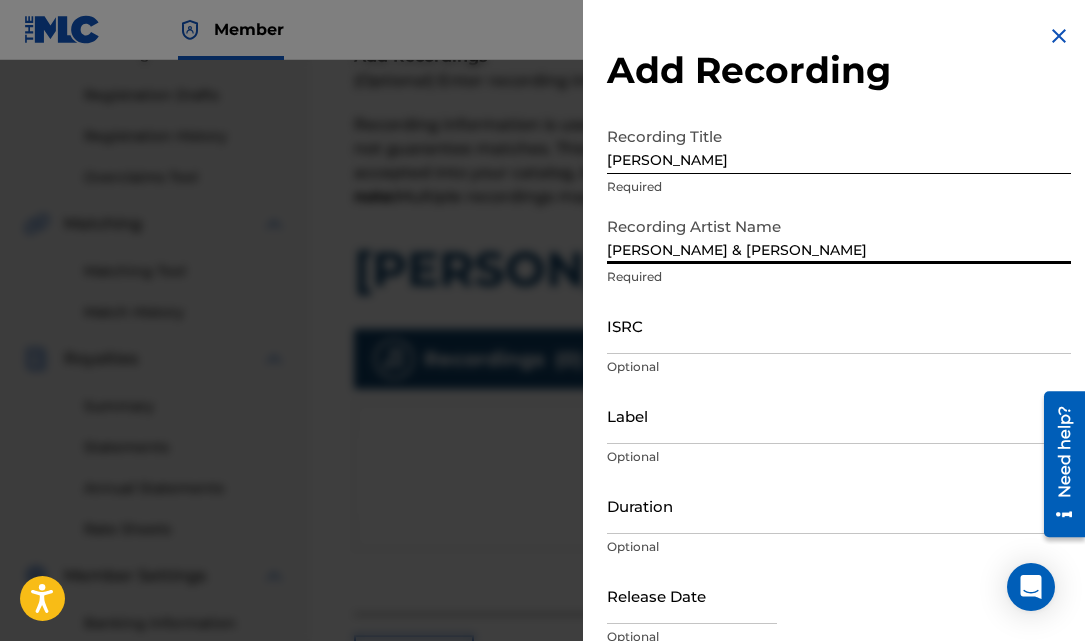 click on "ISRC" at bounding box center (839, 325) 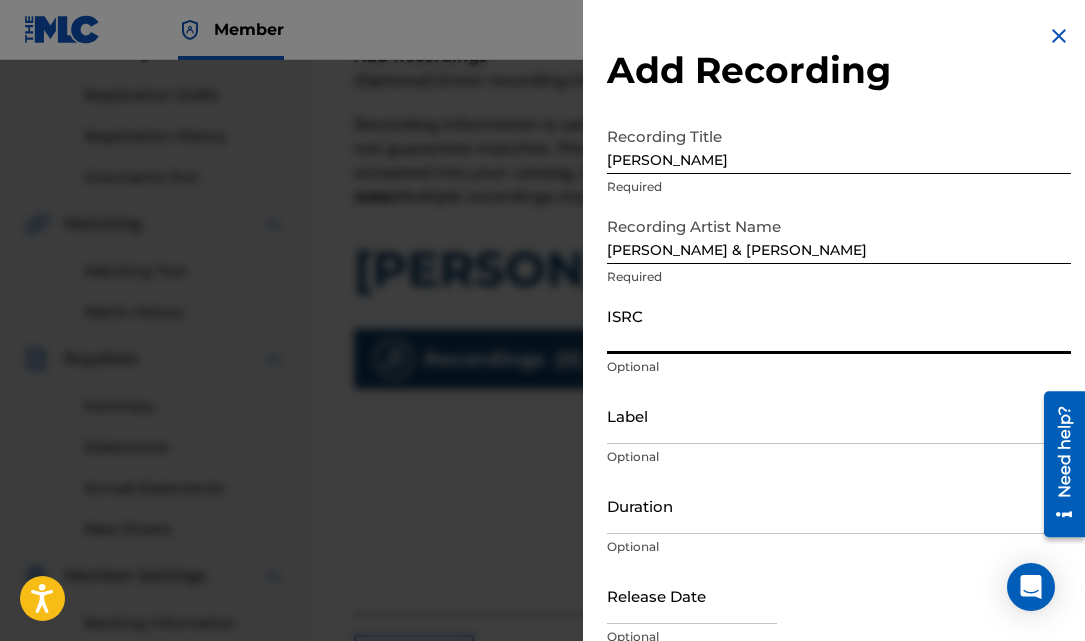 paste on "QZTB32396463" 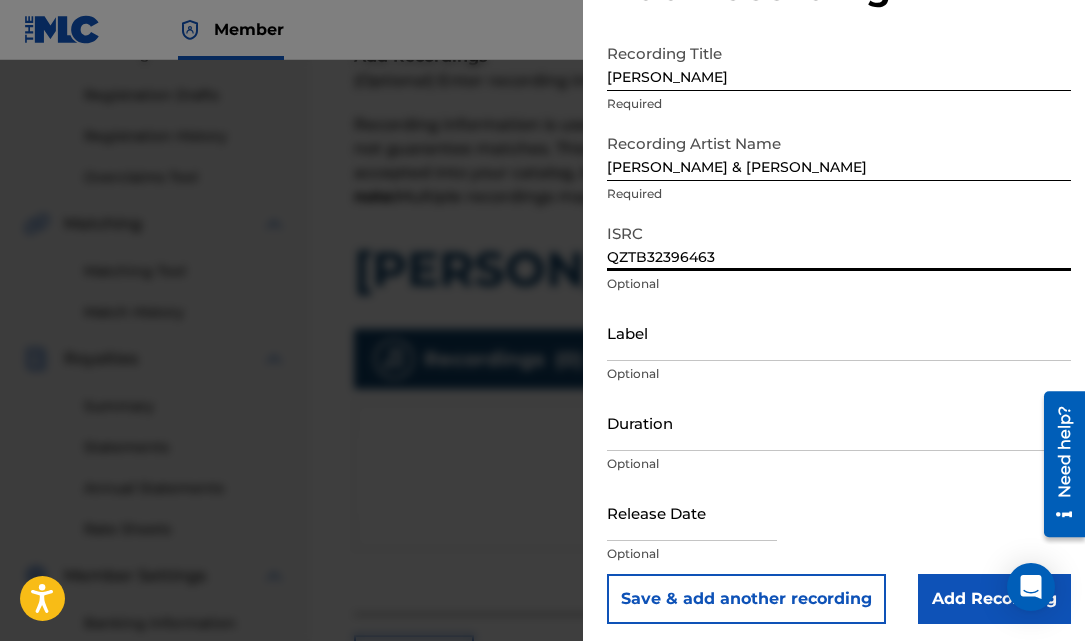 scroll, scrollTop: 90, scrollLeft: 0, axis: vertical 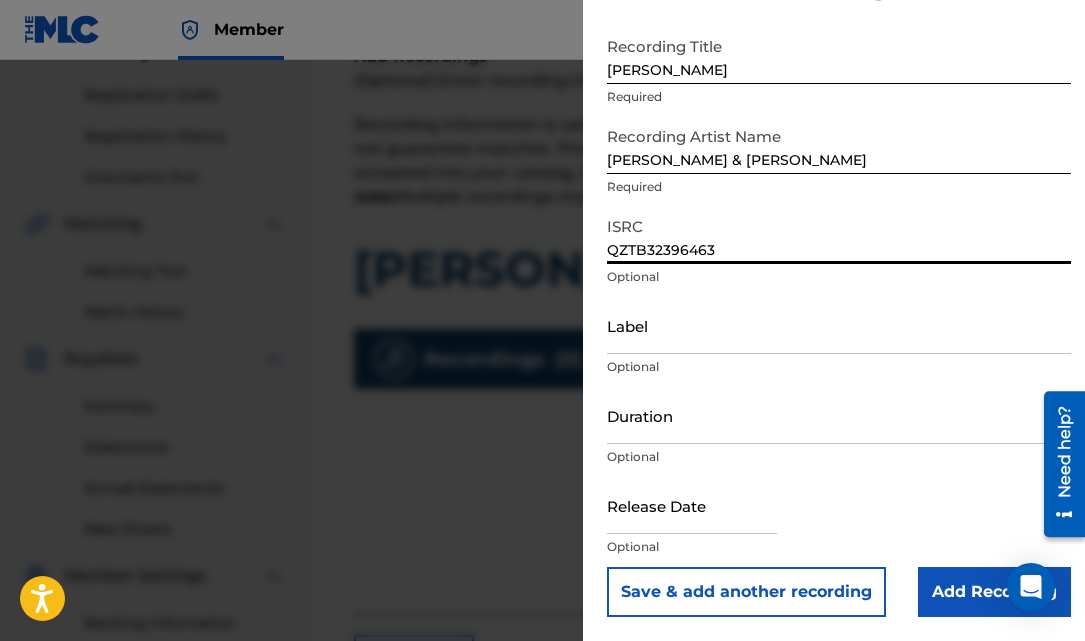 type on "QZTB32396463" 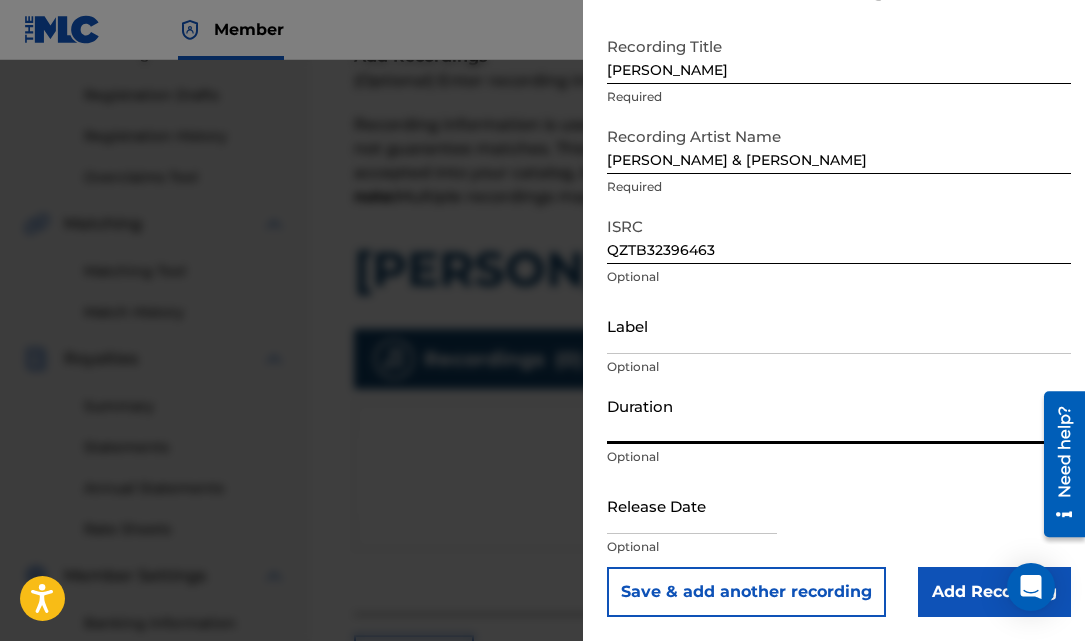 click on "Duration" at bounding box center (839, 415) 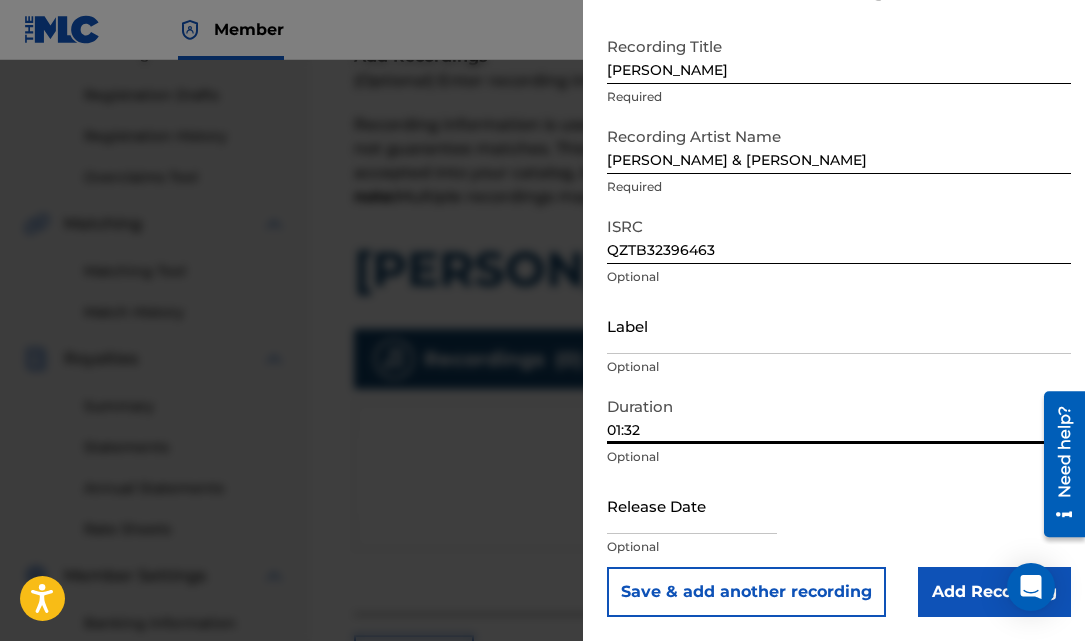 type on "01:32" 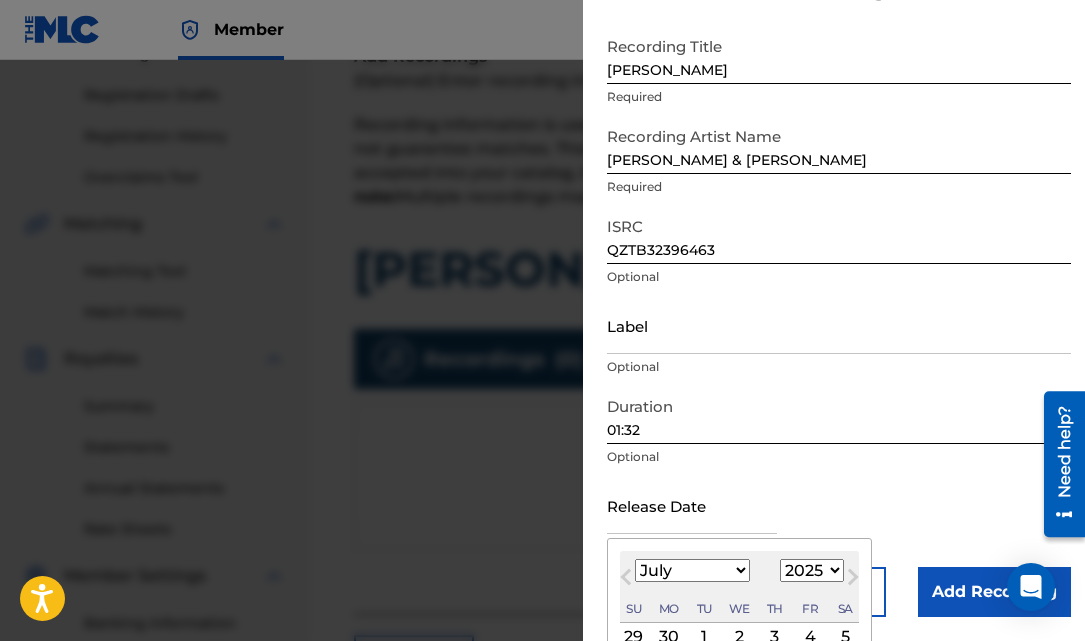 type on "[DATE]" 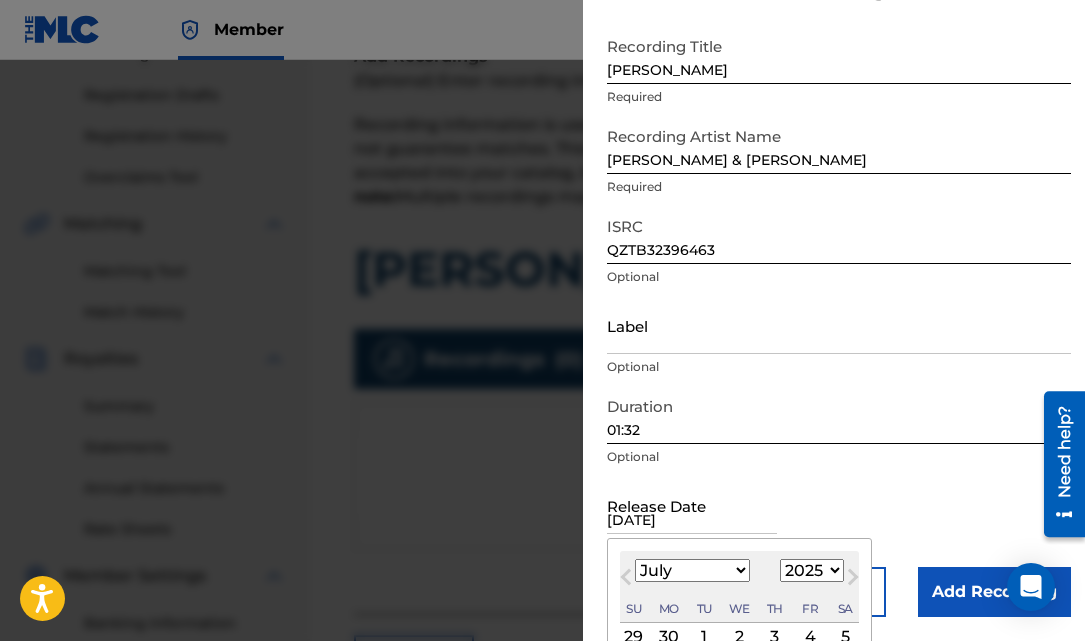 select on "9" 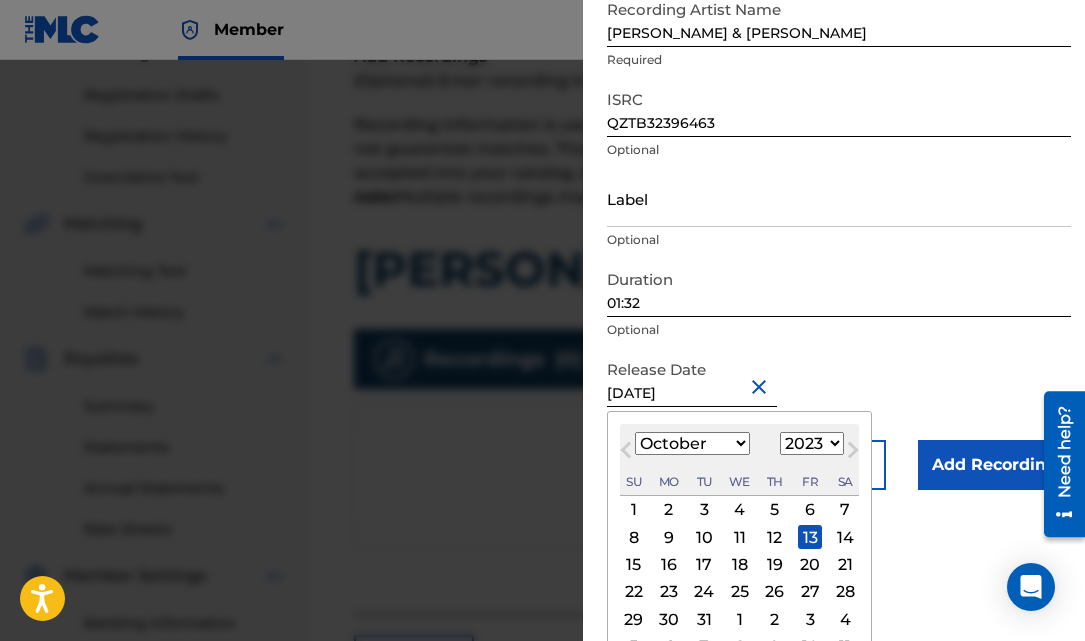 scroll, scrollTop: 90, scrollLeft: 0, axis: vertical 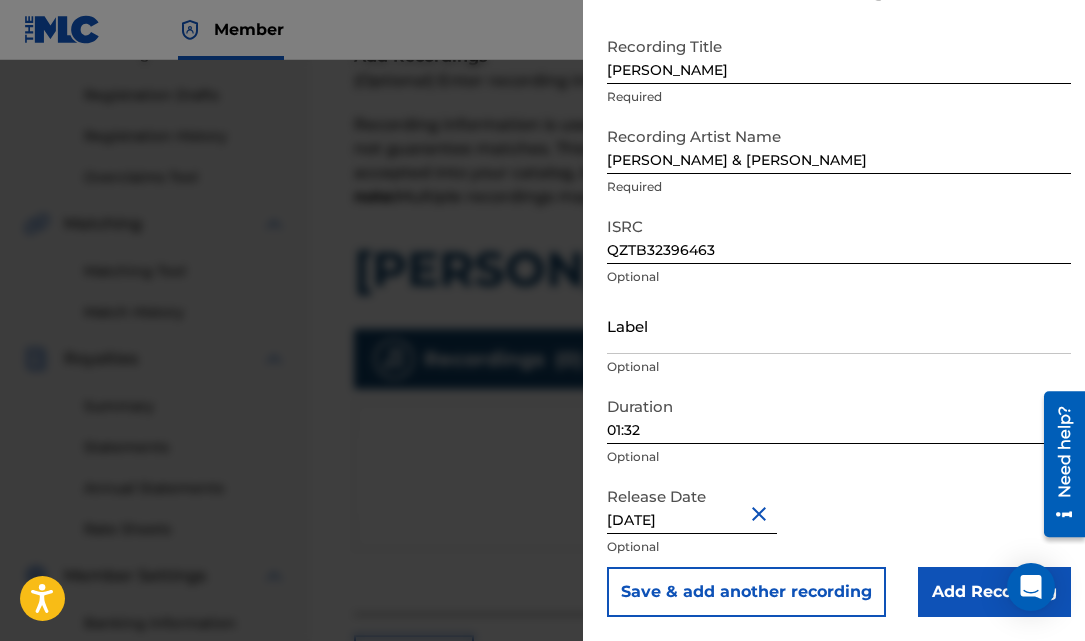 click on "Add Recording" at bounding box center [994, 592] 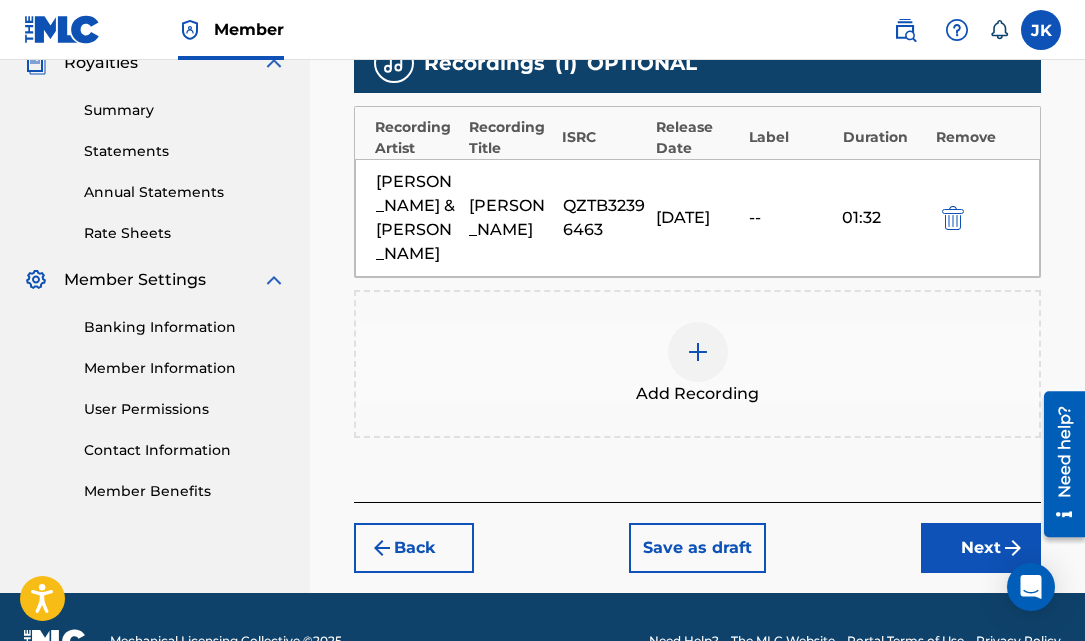 click on "Next" at bounding box center (981, 548) 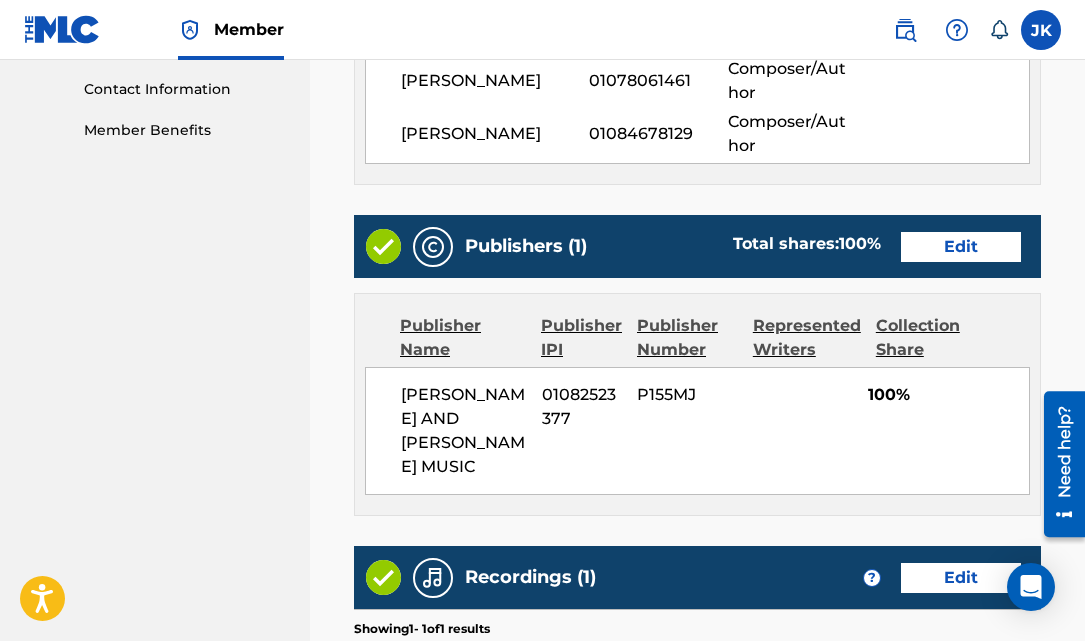 scroll, scrollTop: 1290, scrollLeft: 0, axis: vertical 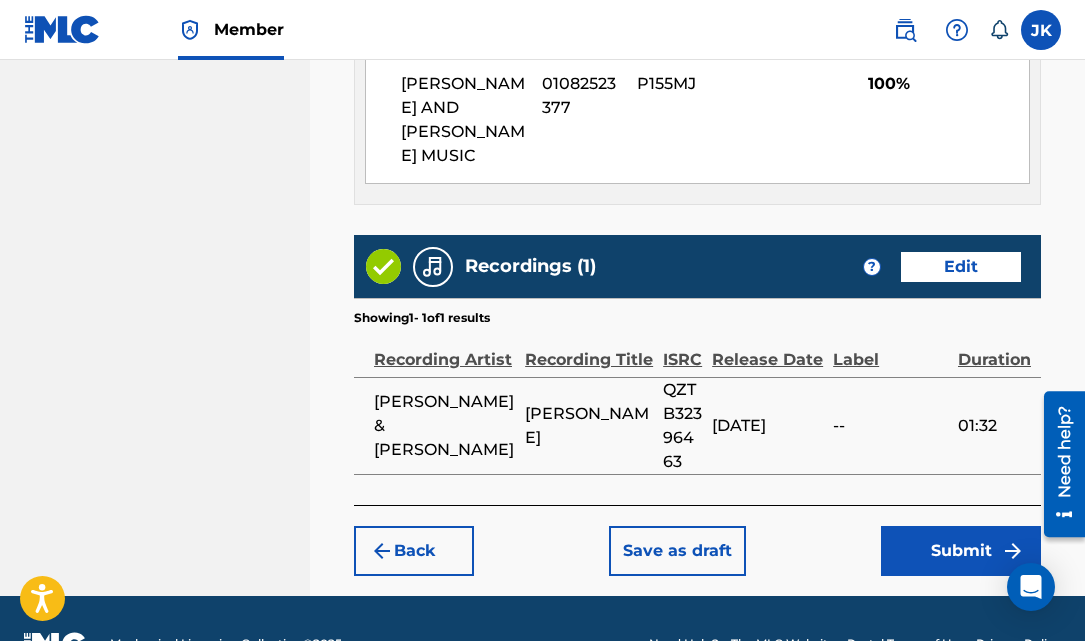 click on "Submit" at bounding box center [961, 551] 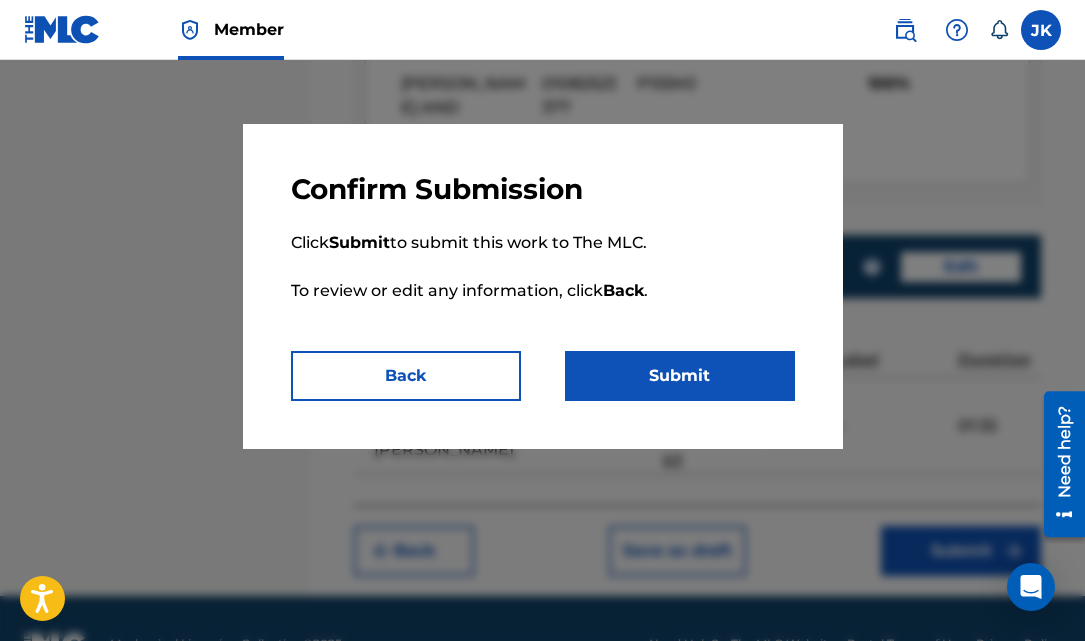 click on "Submit" at bounding box center (680, 376) 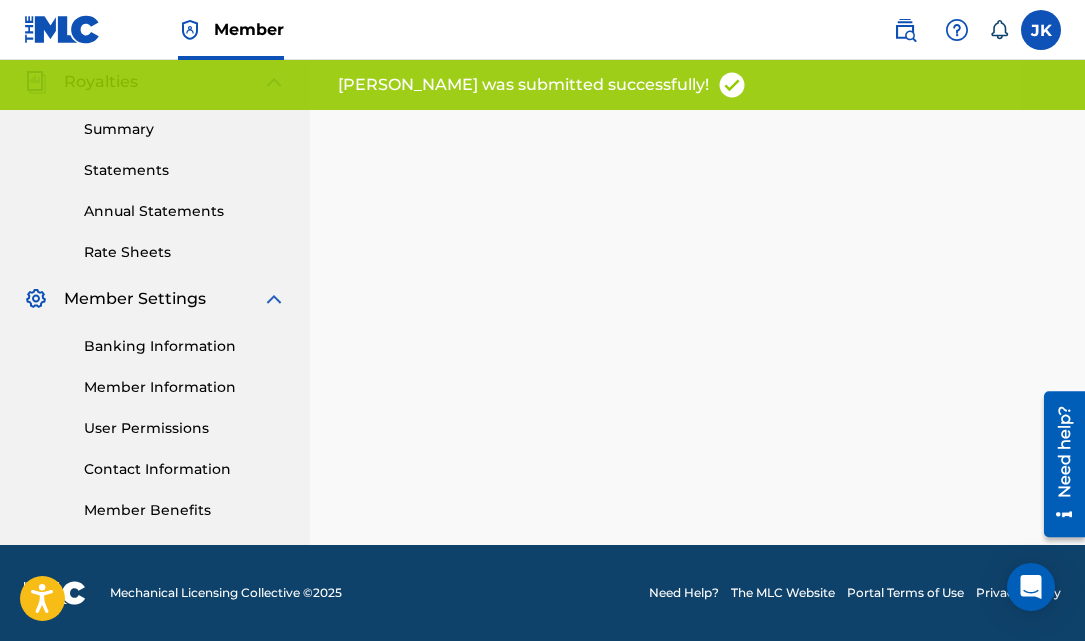 scroll, scrollTop: 0, scrollLeft: 0, axis: both 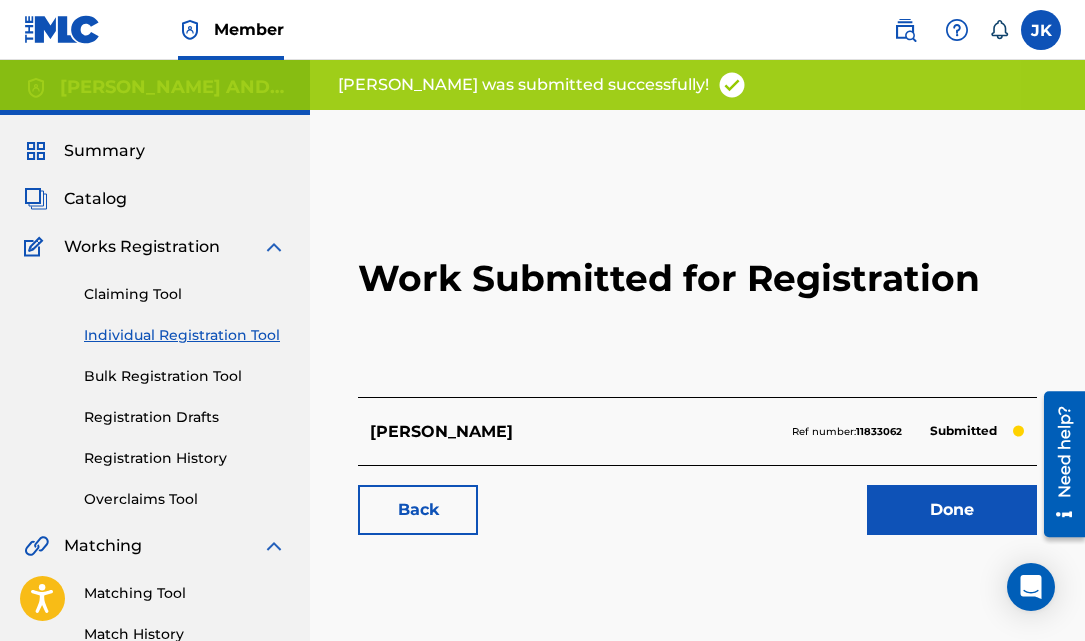 click on "Individual Registration Tool" at bounding box center (185, 335) 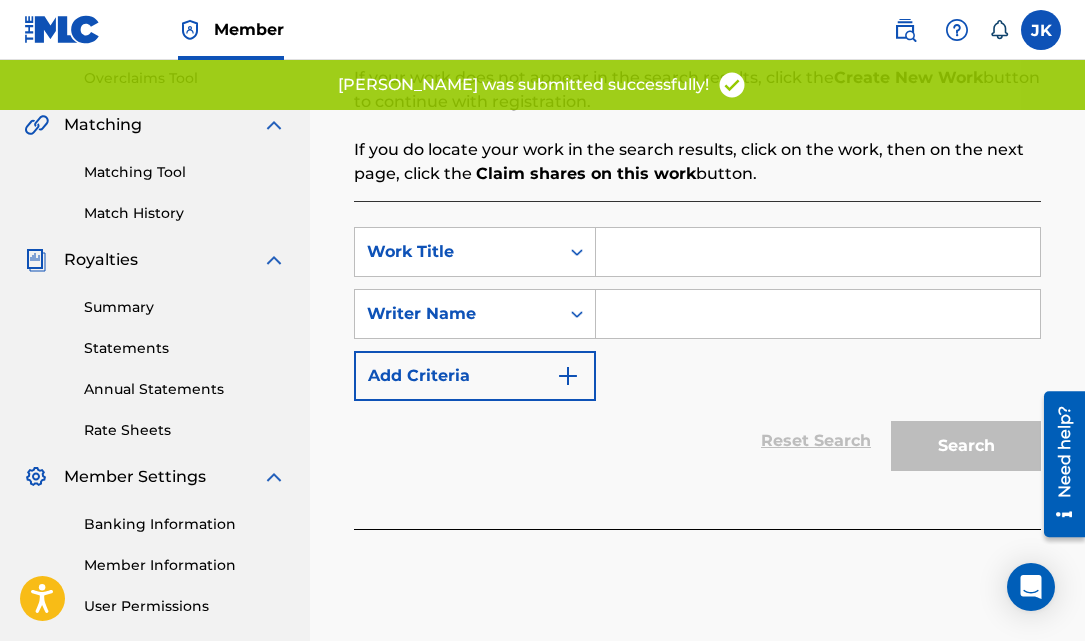 scroll, scrollTop: 468, scrollLeft: 0, axis: vertical 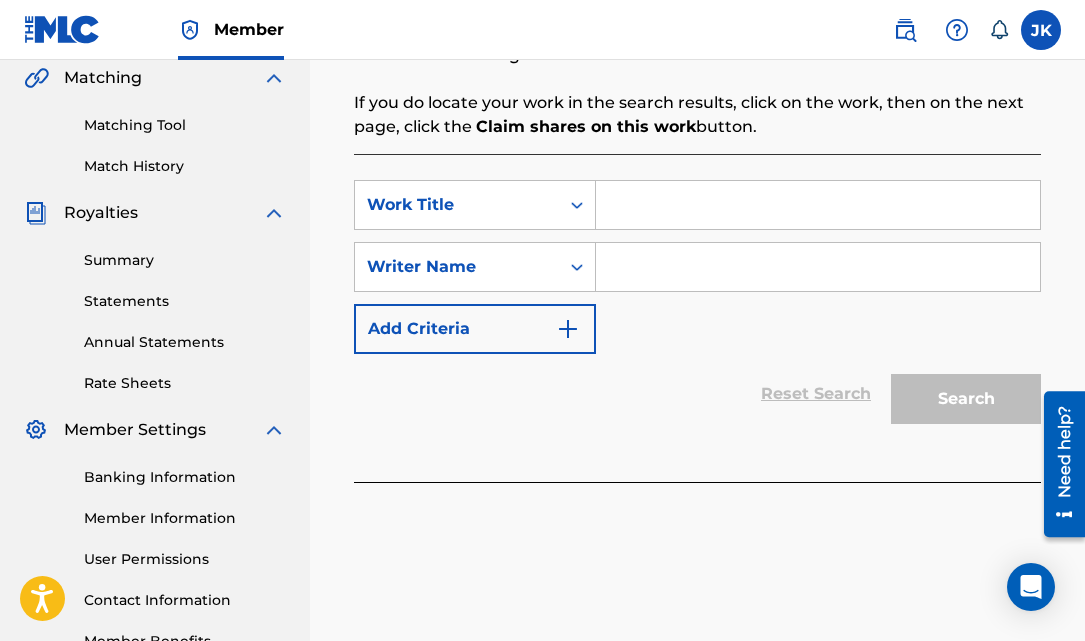 click at bounding box center [818, 205] 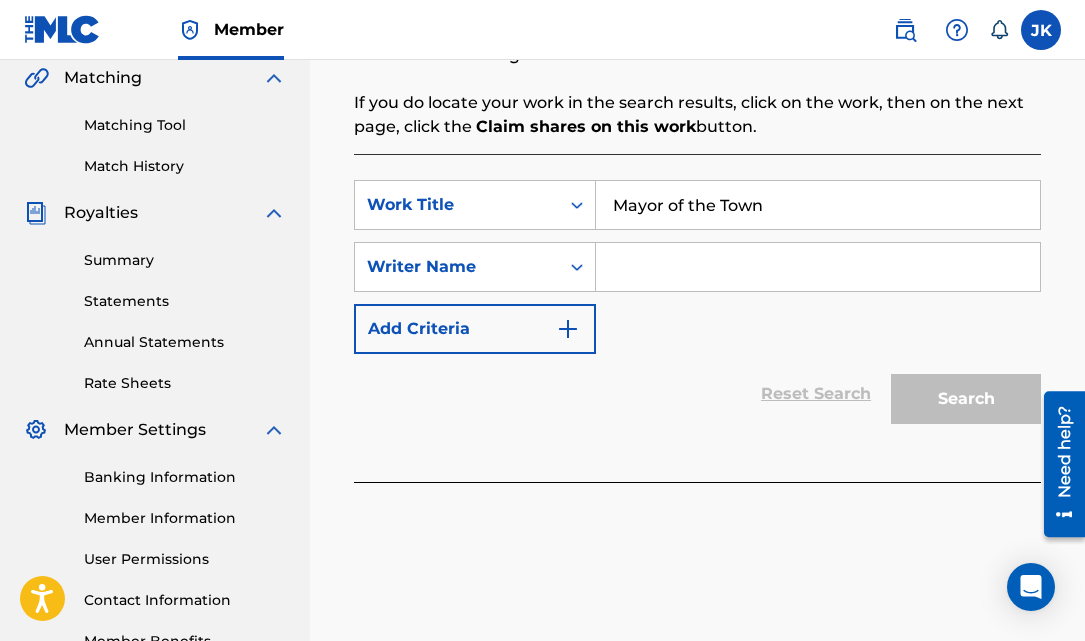 type on "Mayor of the Town" 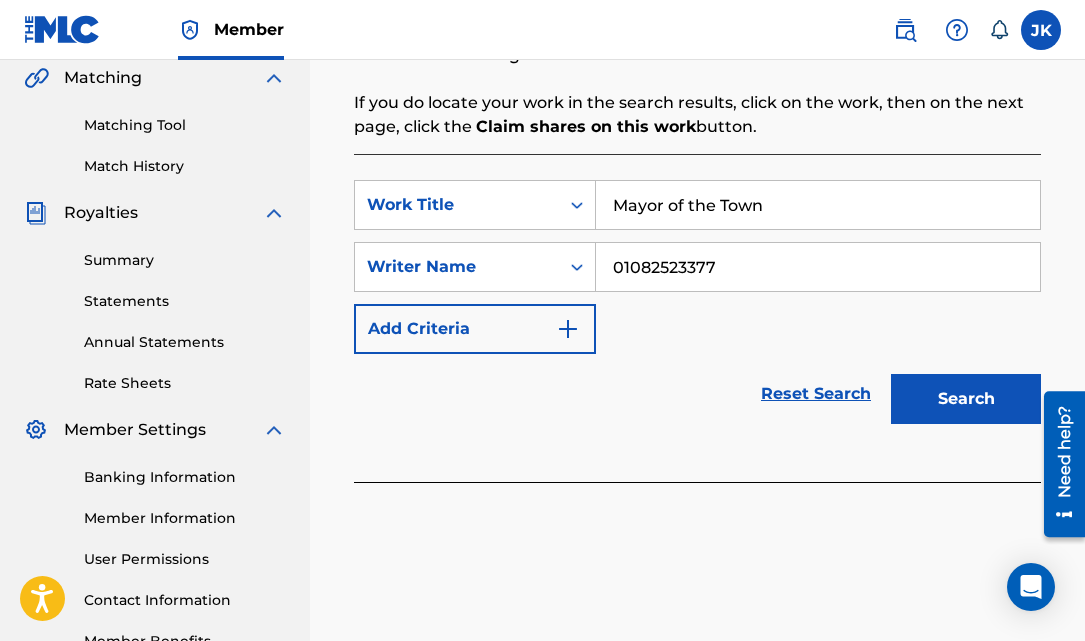 click on "Search" at bounding box center [966, 399] 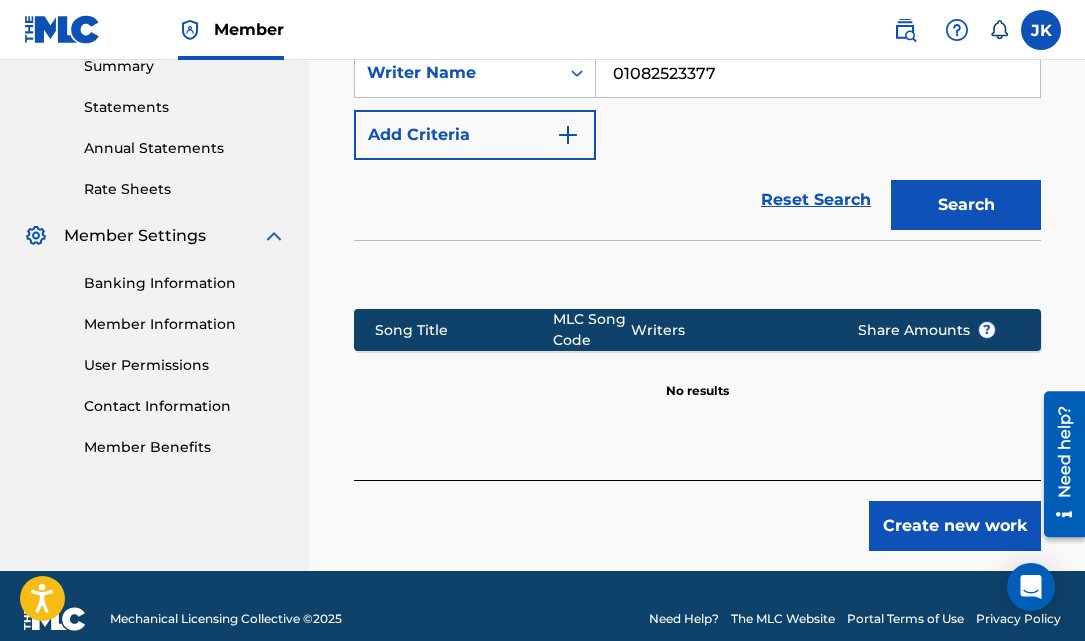 click on "Create new work" at bounding box center (955, 526) 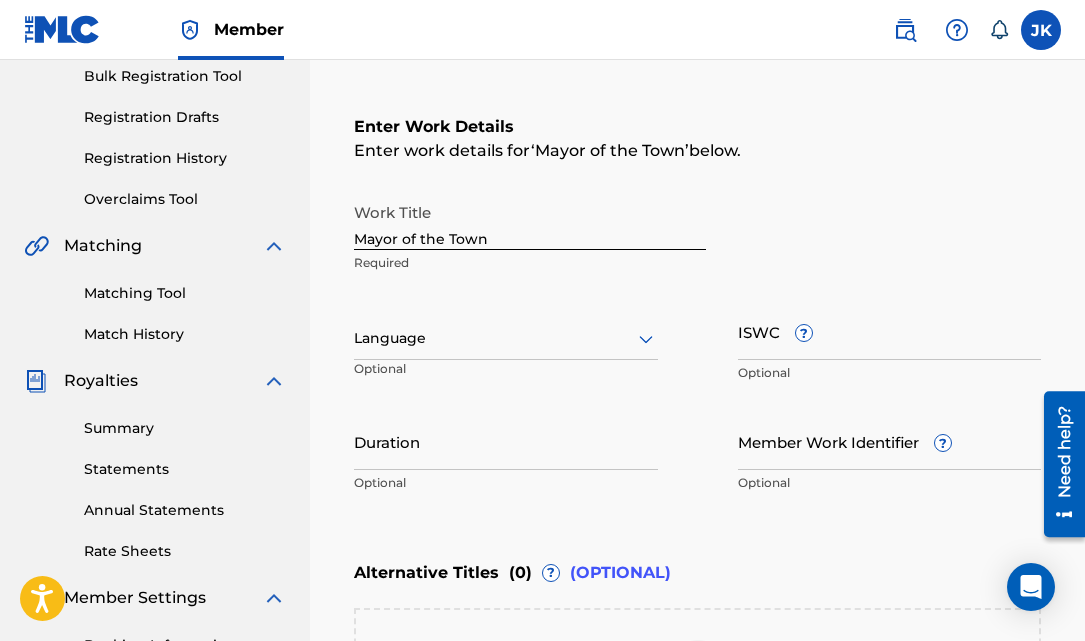 scroll, scrollTop: 288, scrollLeft: 0, axis: vertical 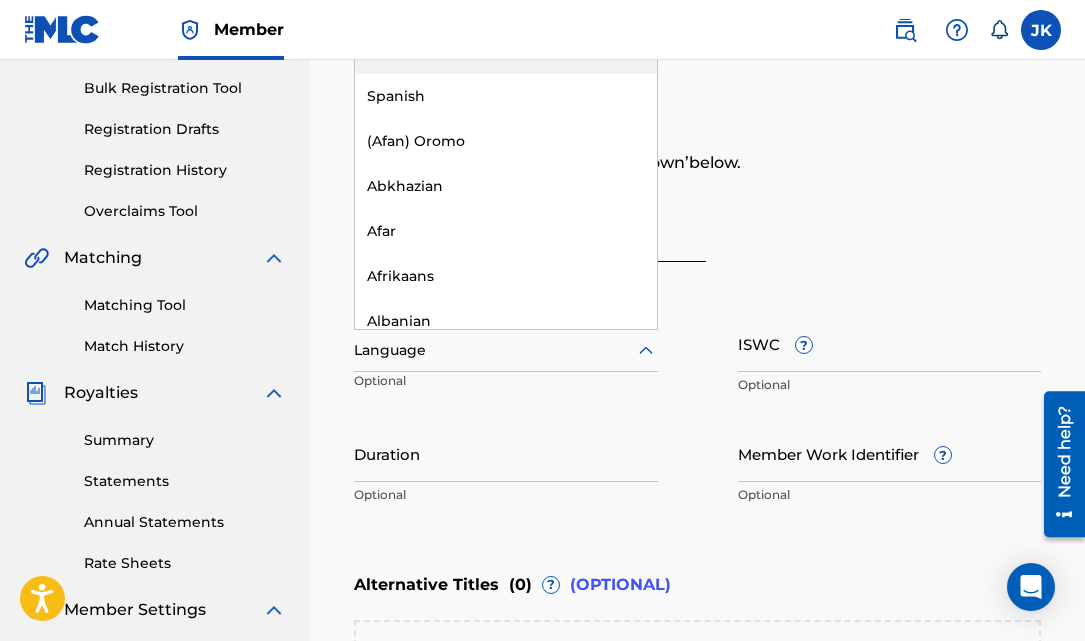click at bounding box center [506, 350] 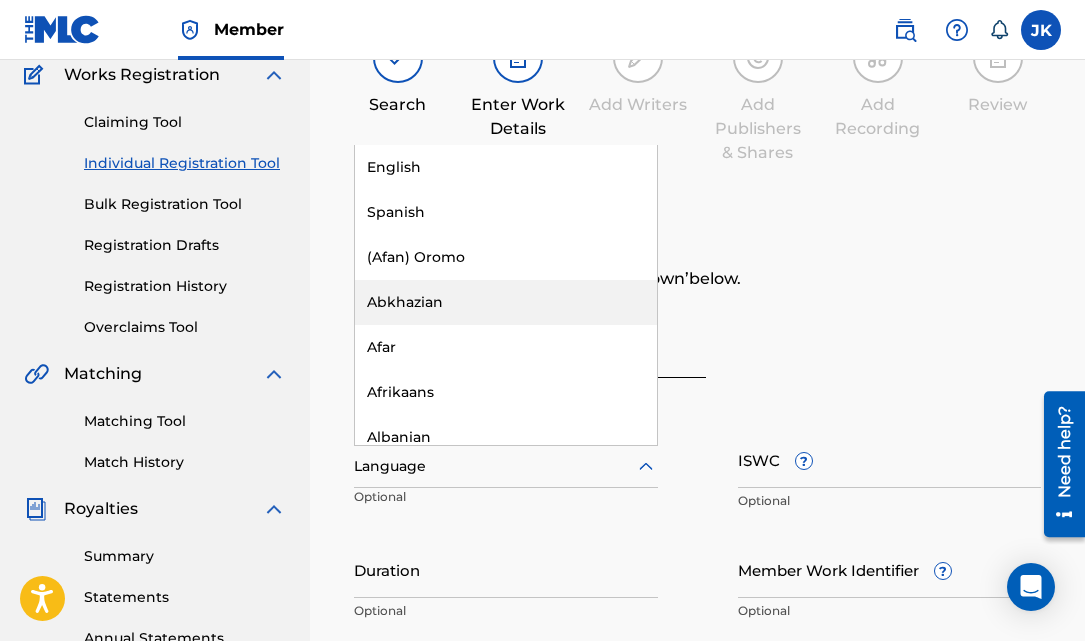 scroll, scrollTop: 170, scrollLeft: 0, axis: vertical 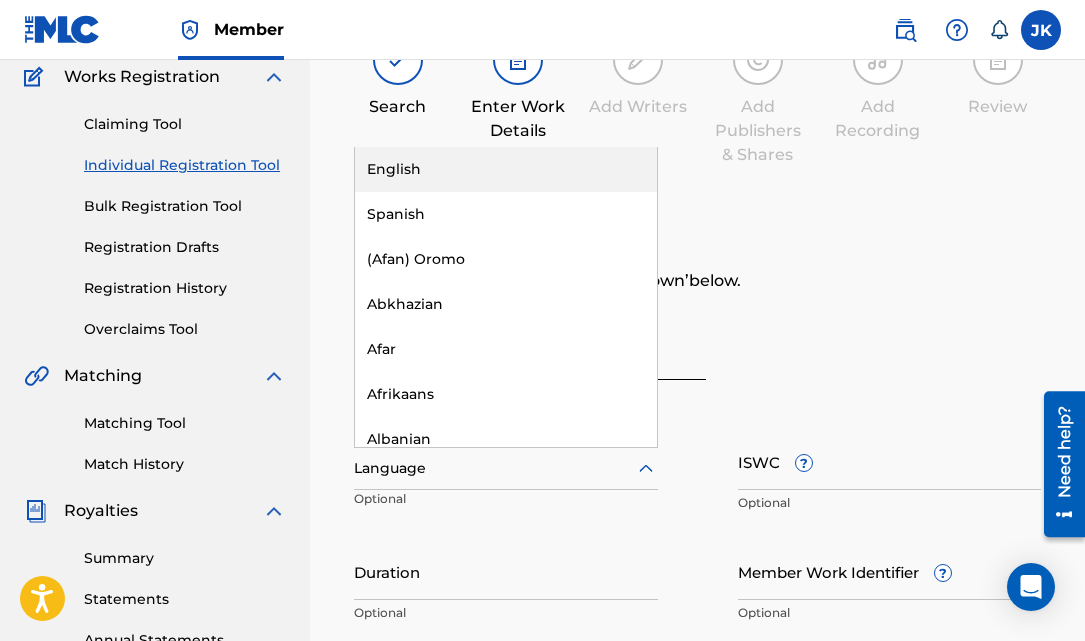 click on "English" at bounding box center [506, 169] 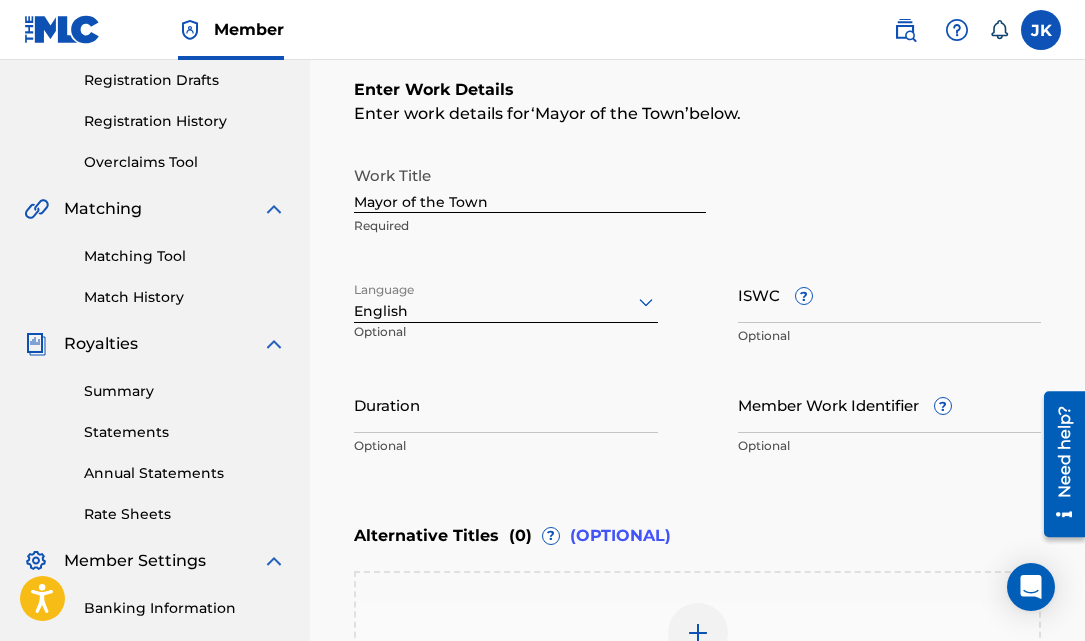 scroll, scrollTop: 372, scrollLeft: 0, axis: vertical 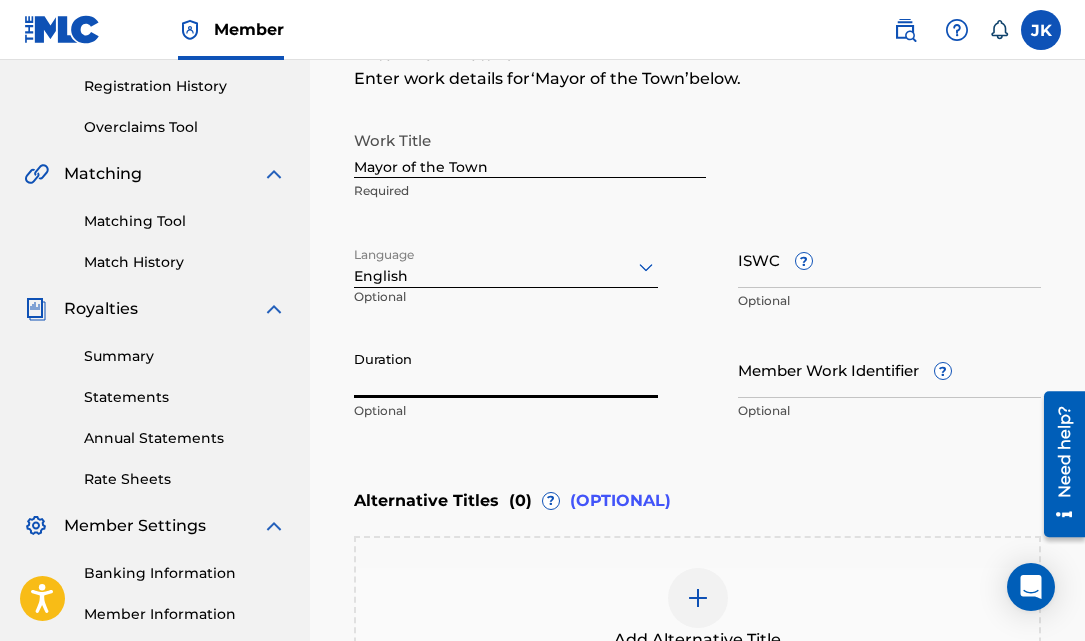 click on "Duration" at bounding box center [506, 369] 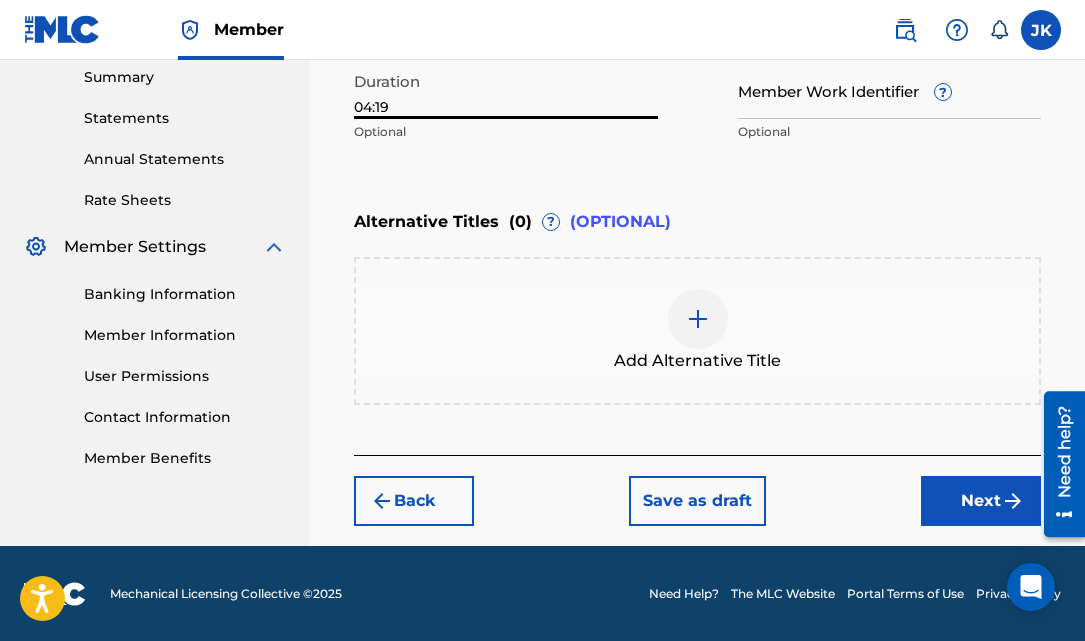 type on "04:19" 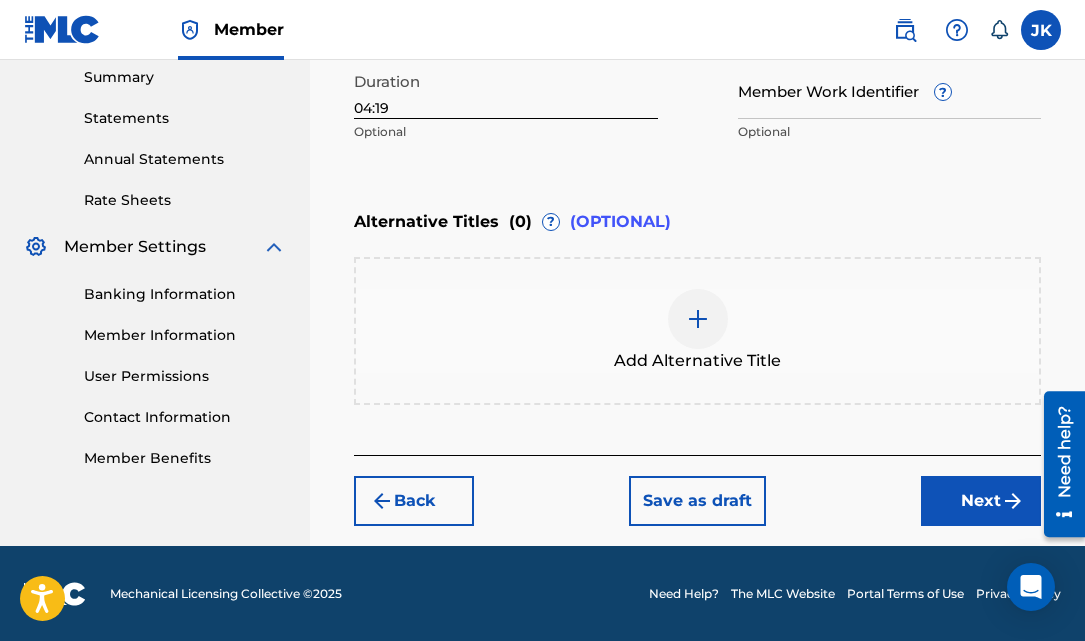 click on "Next" at bounding box center [981, 501] 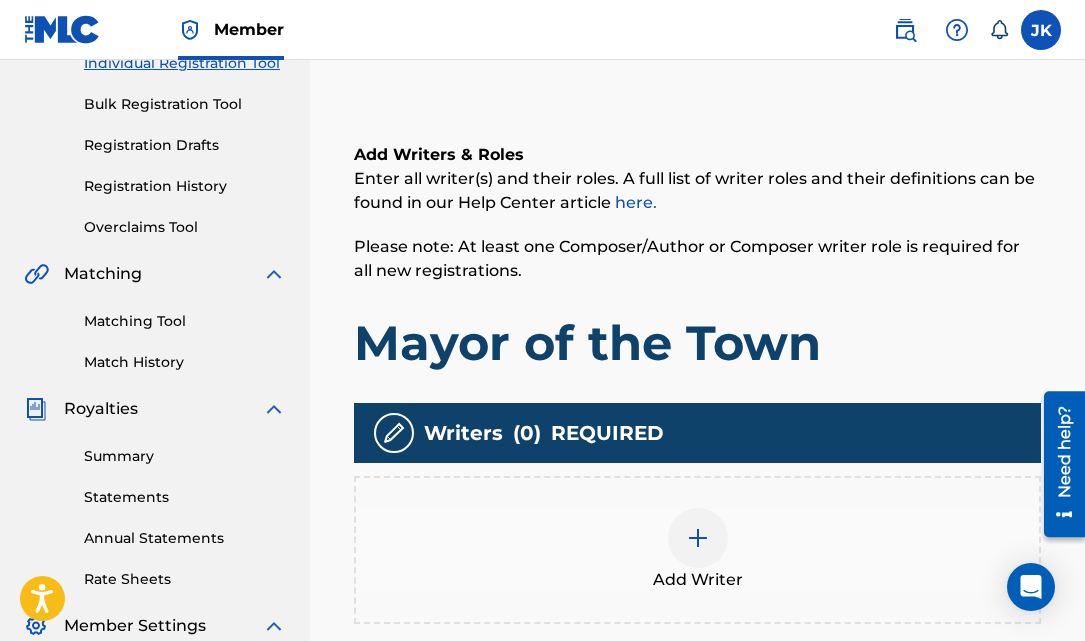 scroll, scrollTop: 278, scrollLeft: 0, axis: vertical 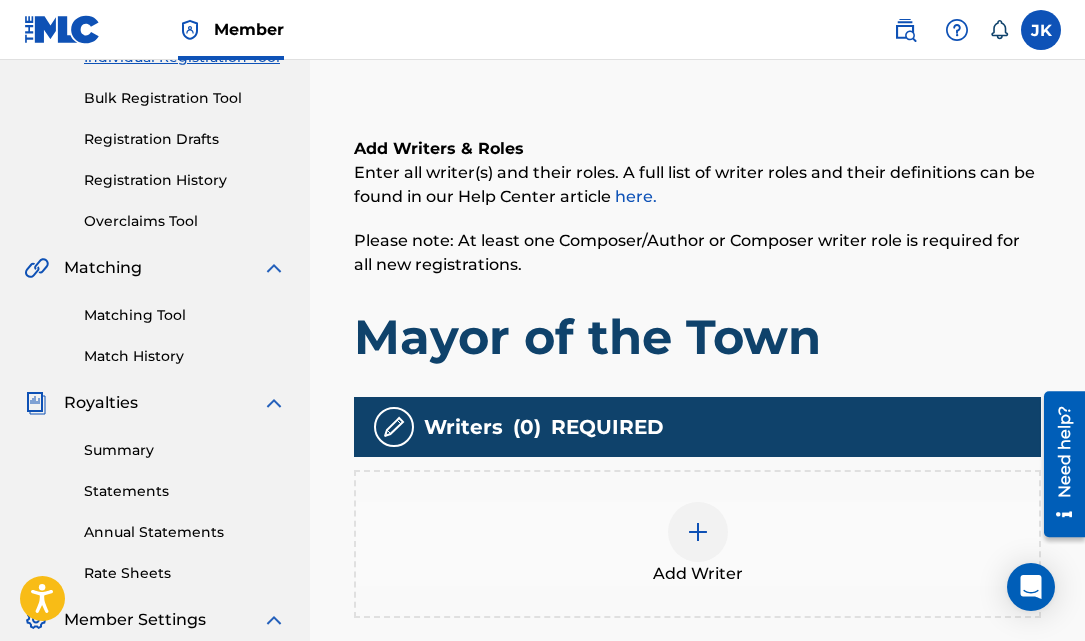click at bounding box center (698, 532) 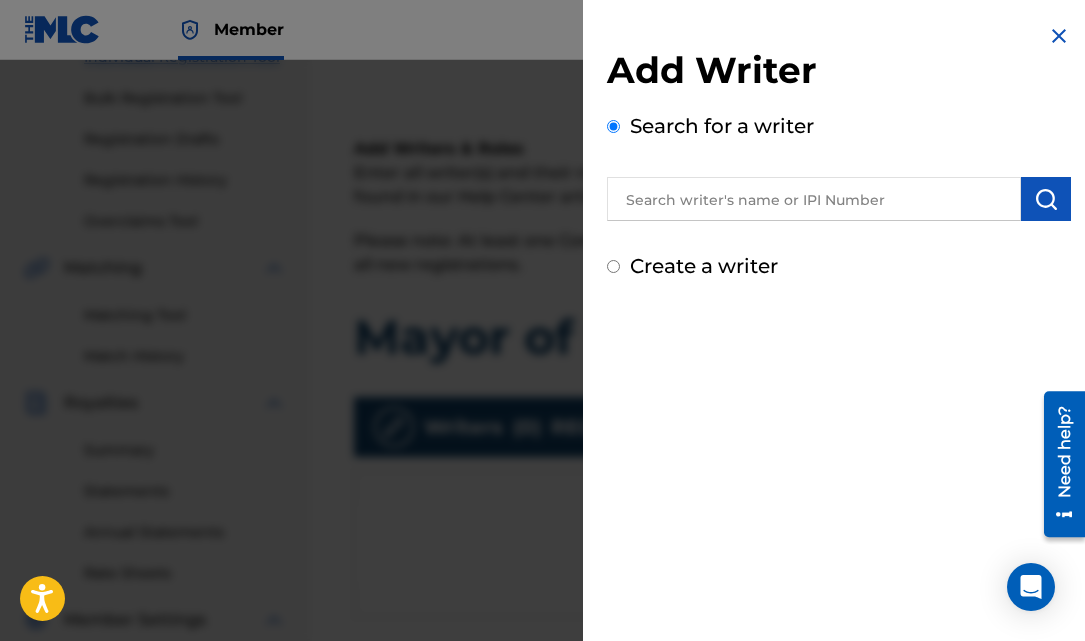click at bounding box center (814, 199) 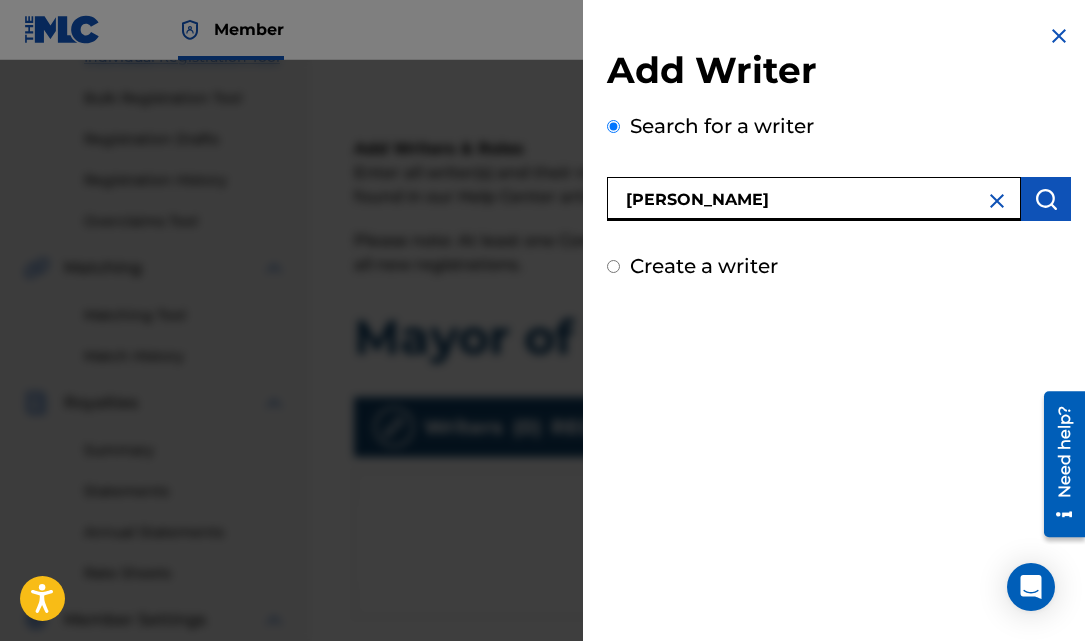 type on "[PERSON_NAME]" 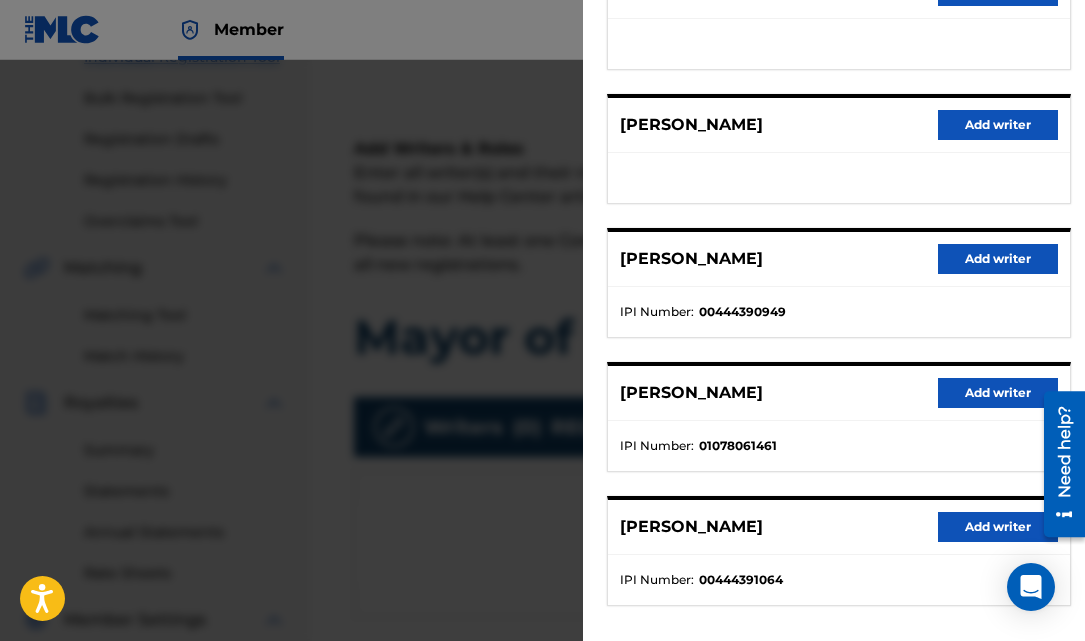 scroll, scrollTop: 348, scrollLeft: 0, axis: vertical 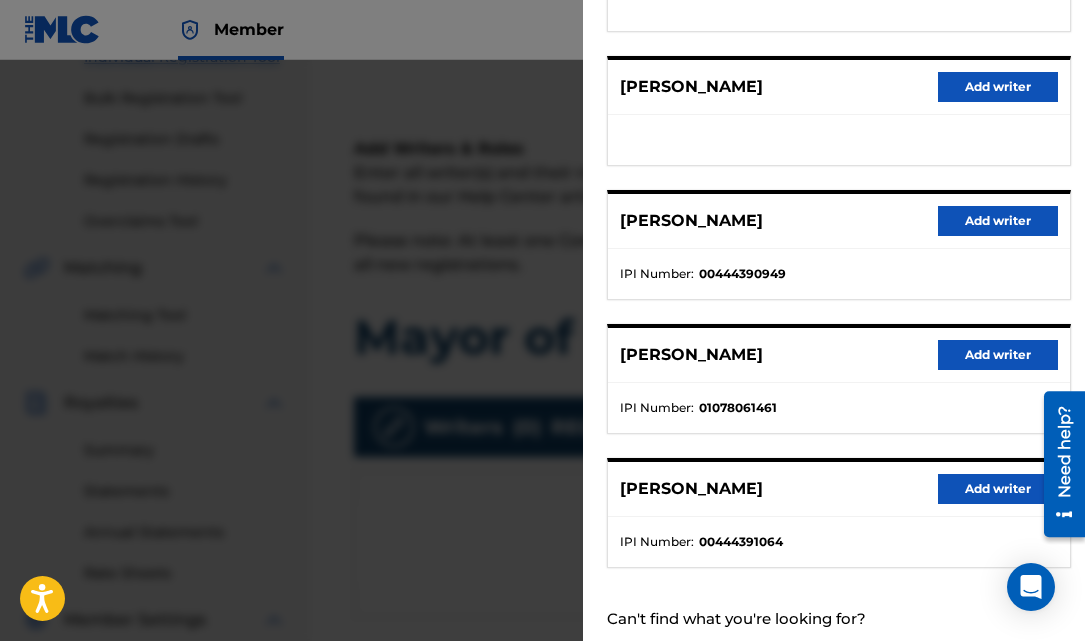 click on "Add writer" at bounding box center (998, 355) 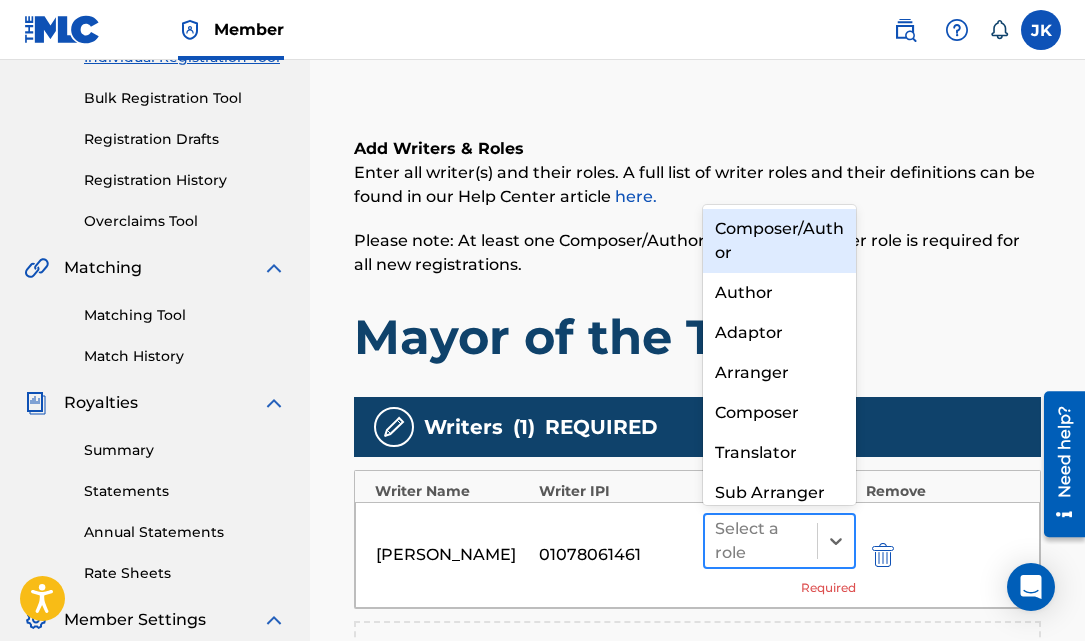 click at bounding box center [761, 541] 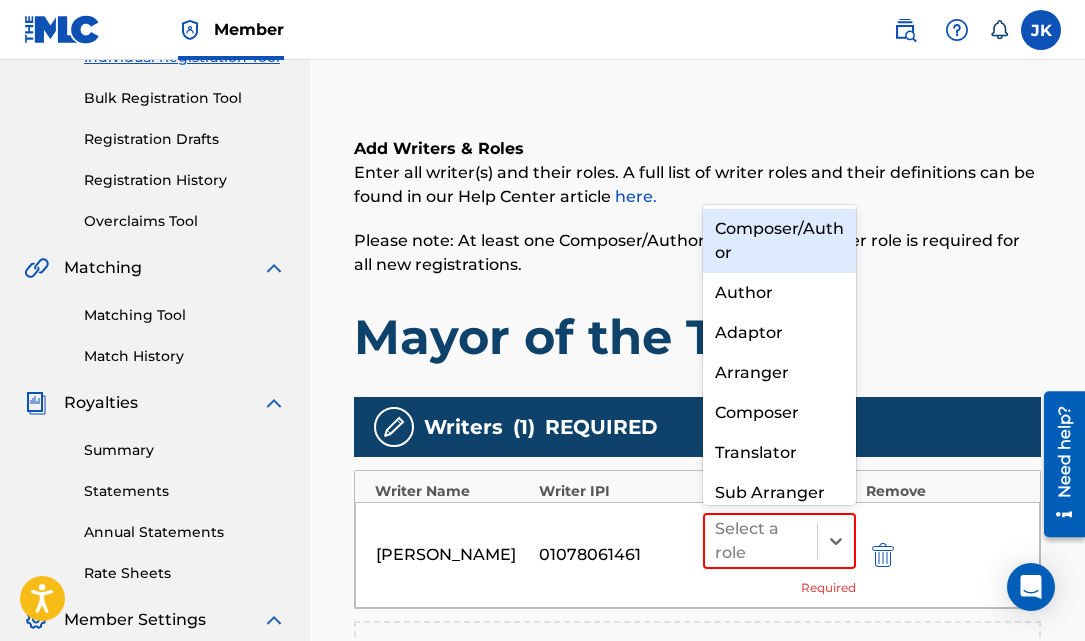 click on "Composer/Author" at bounding box center (779, 241) 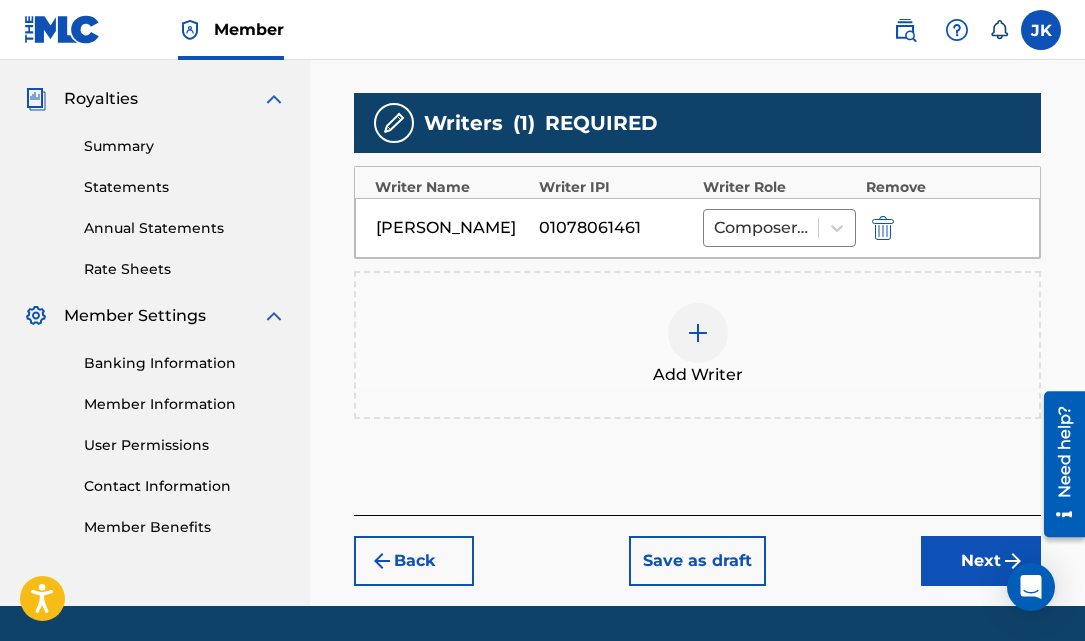 scroll, scrollTop: 643, scrollLeft: 0, axis: vertical 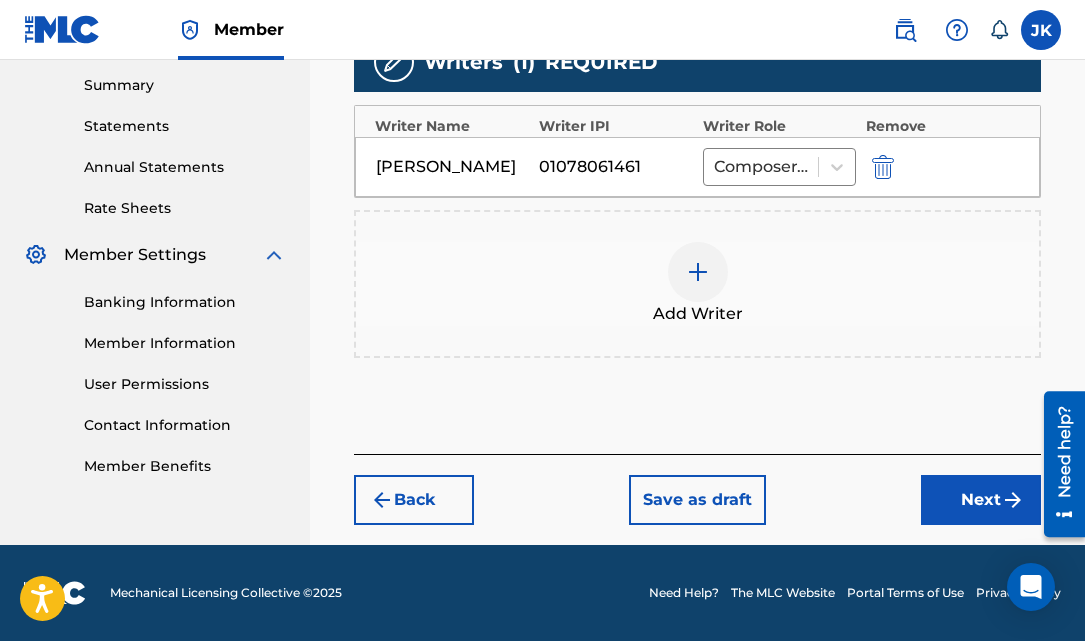 click on "Add Writer" at bounding box center (697, 284) 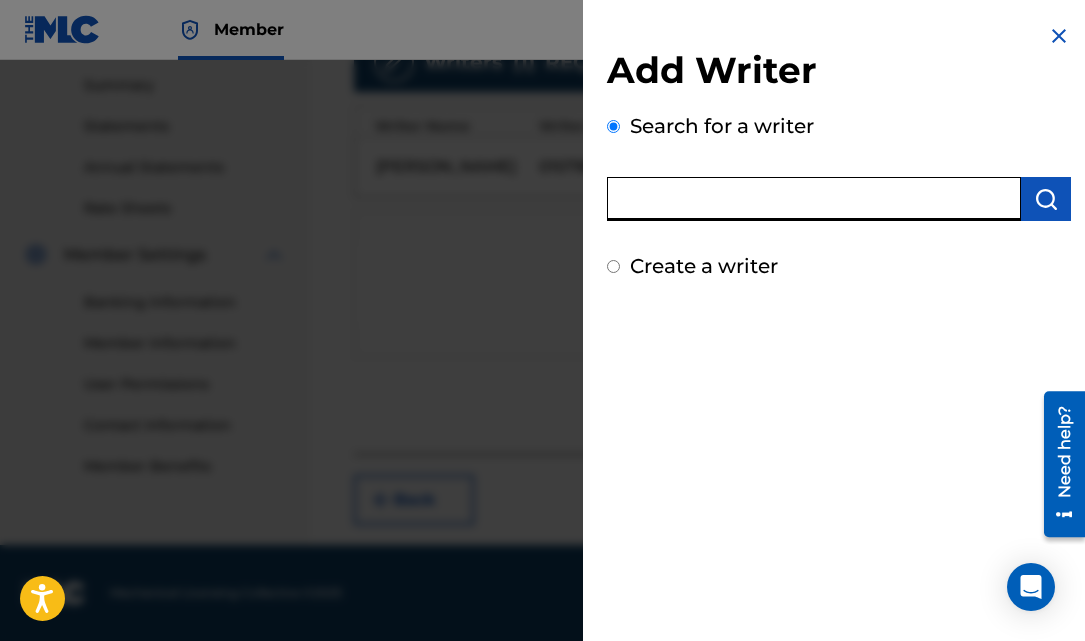 click at bounding box center [814, 199] 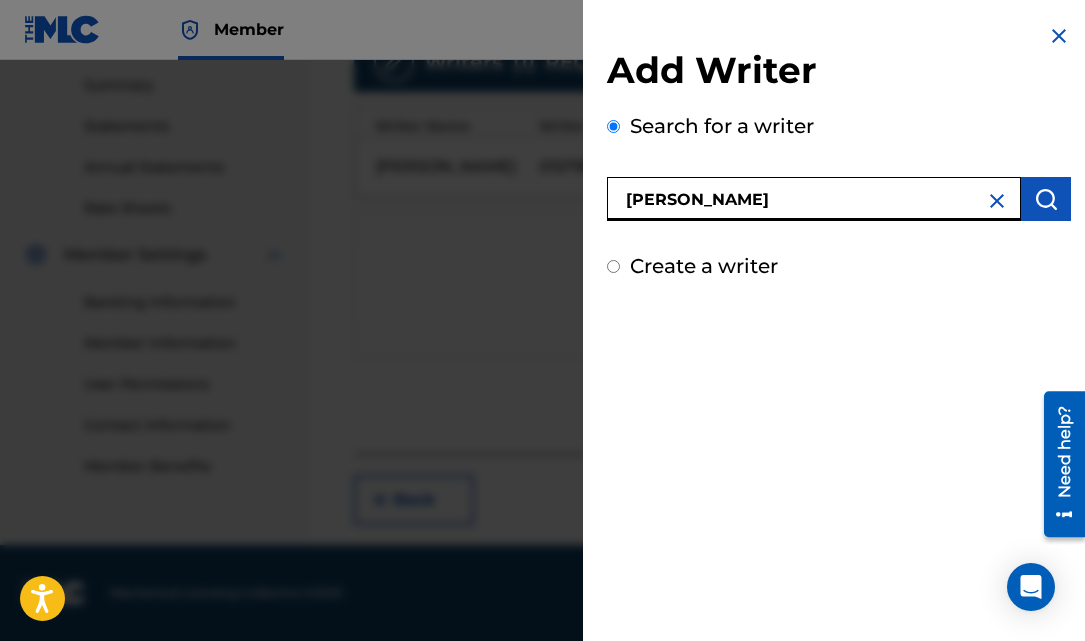type on "[PERSON_NAME]" 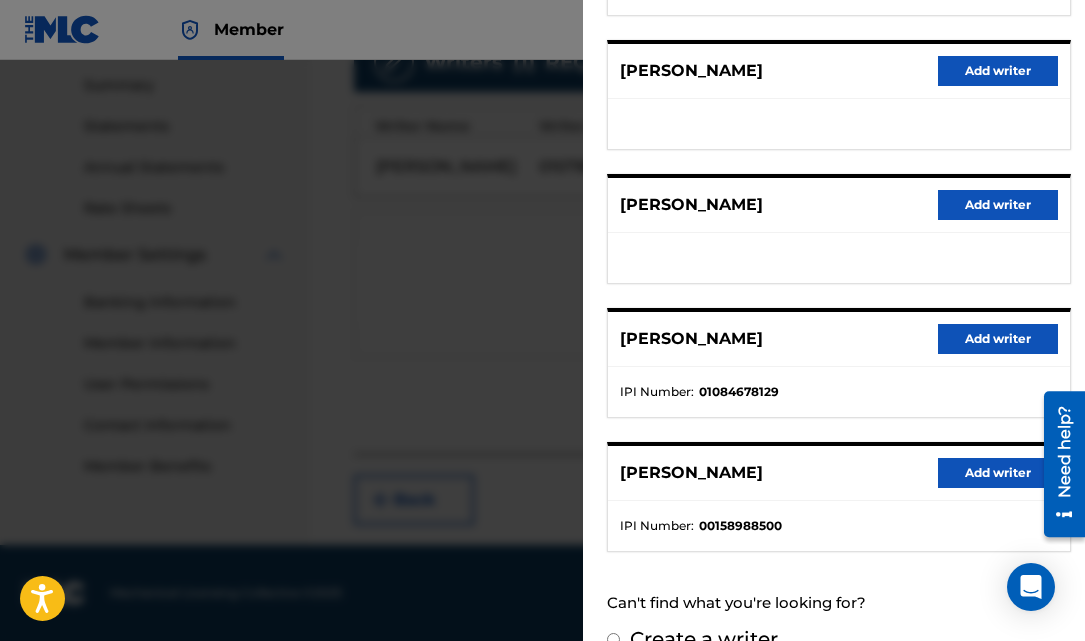 scroll, scrollTop: 365, scrollLeft: 0, axis: vertical 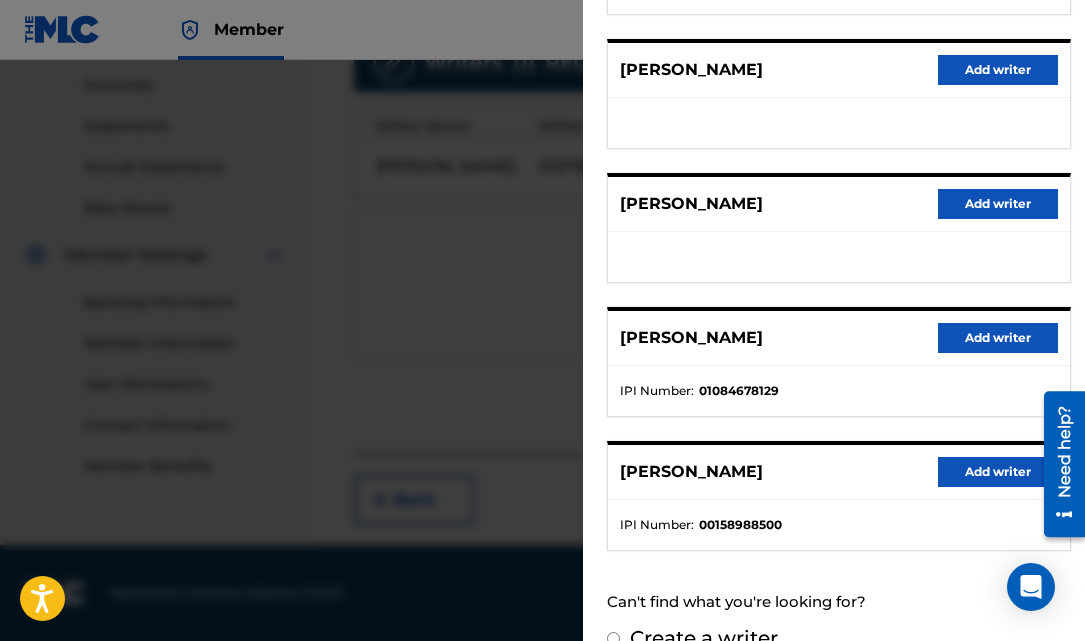 click on "Add writer" at bounding box center (998, 338) 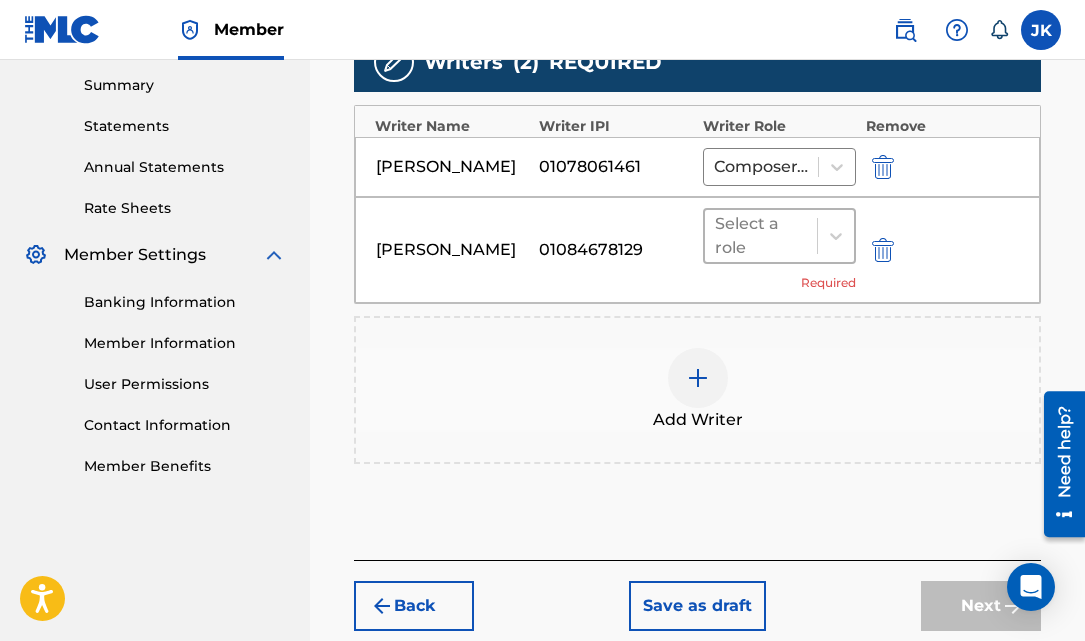 click on "Select a role" at bounding box center (761, 236) 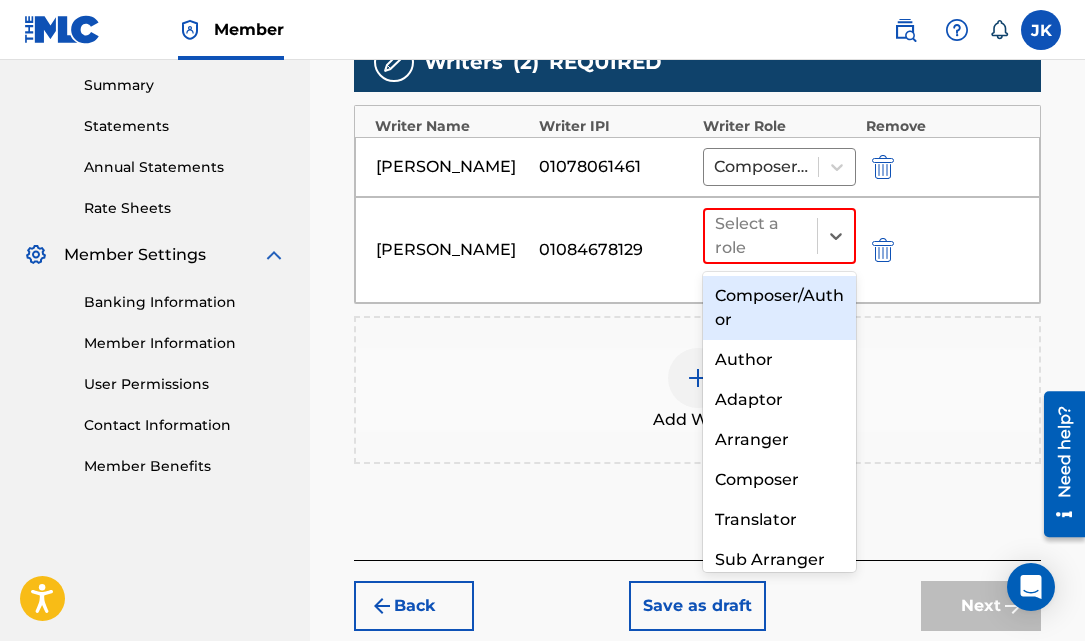 click on "Composer/Author" at bounding box center (779, 308) 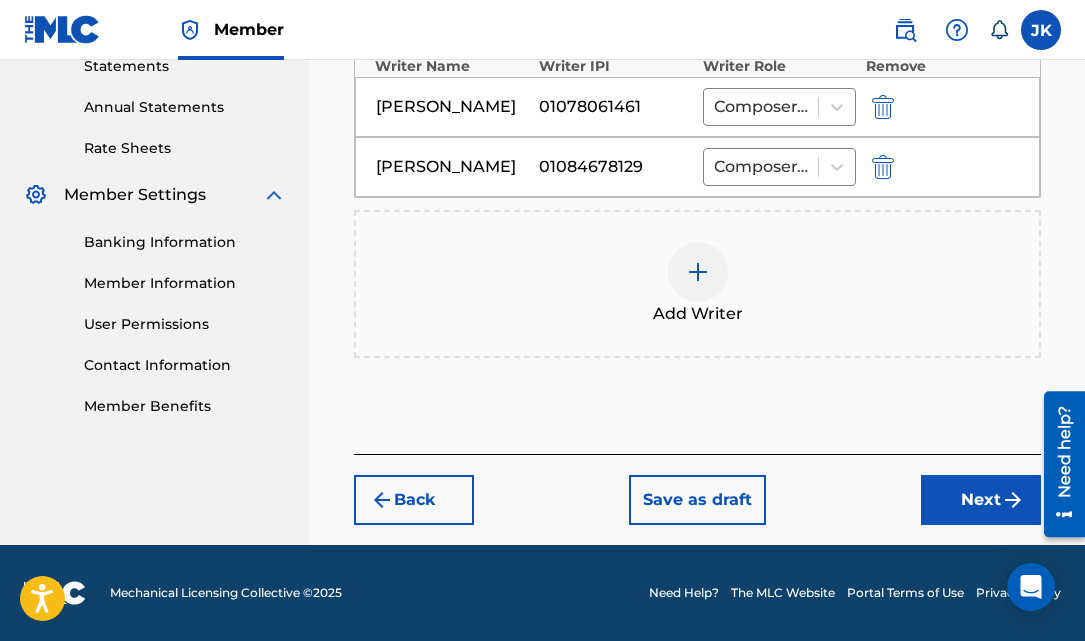 click on "Next" at bounding box center (981, 500) 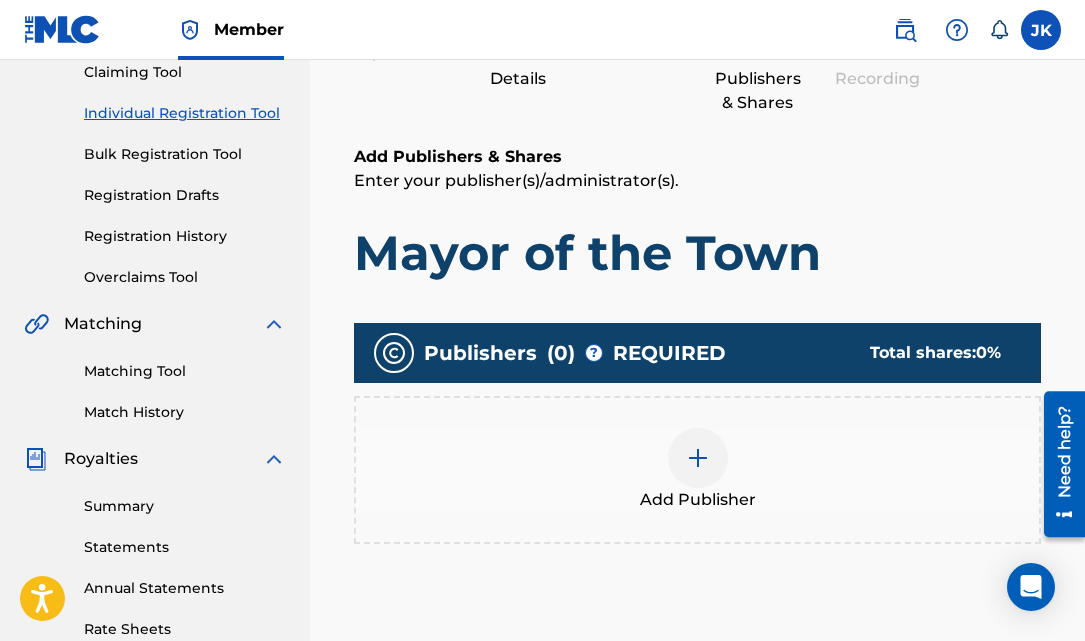 scroll, scrollTop: 287, scrollLeft: 0, axis: vertical 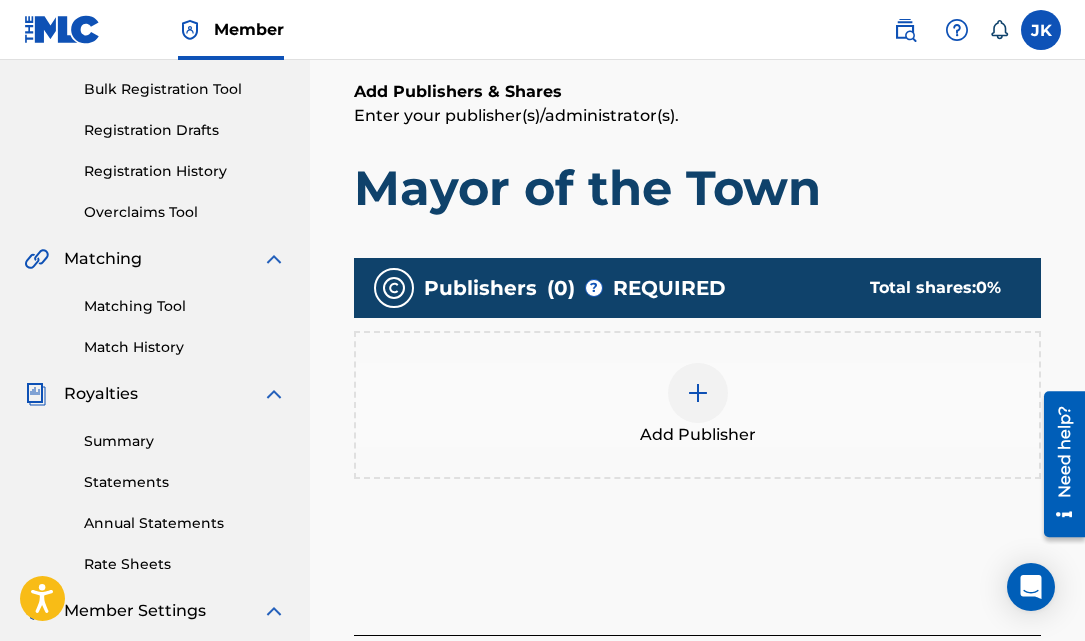 click at bounding box center [698, 393] 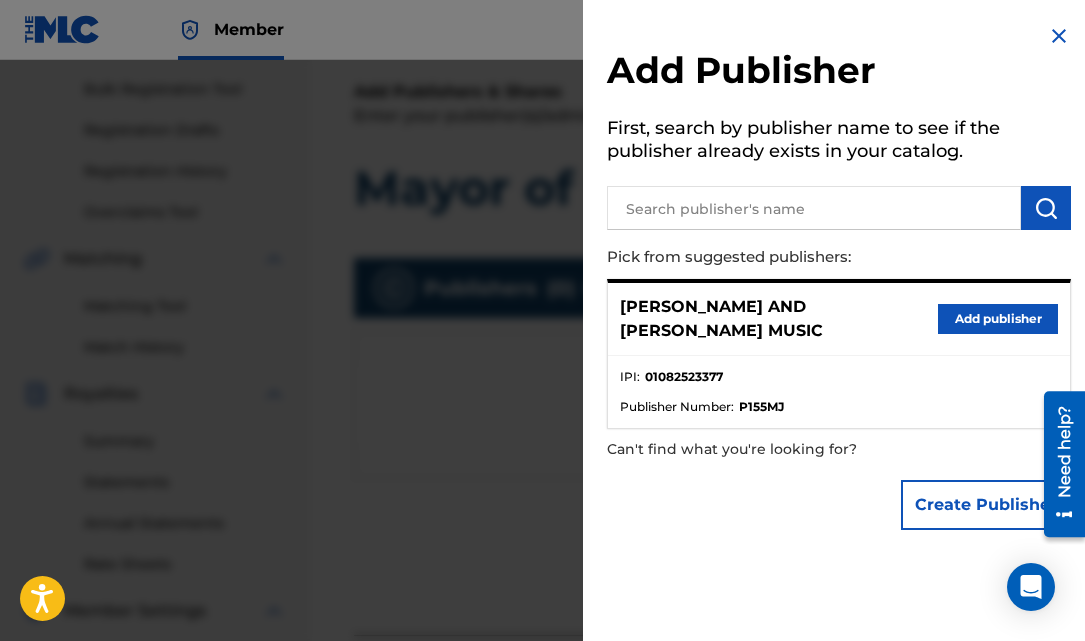 click on "Add publisher" at bounding box center (998, 319) 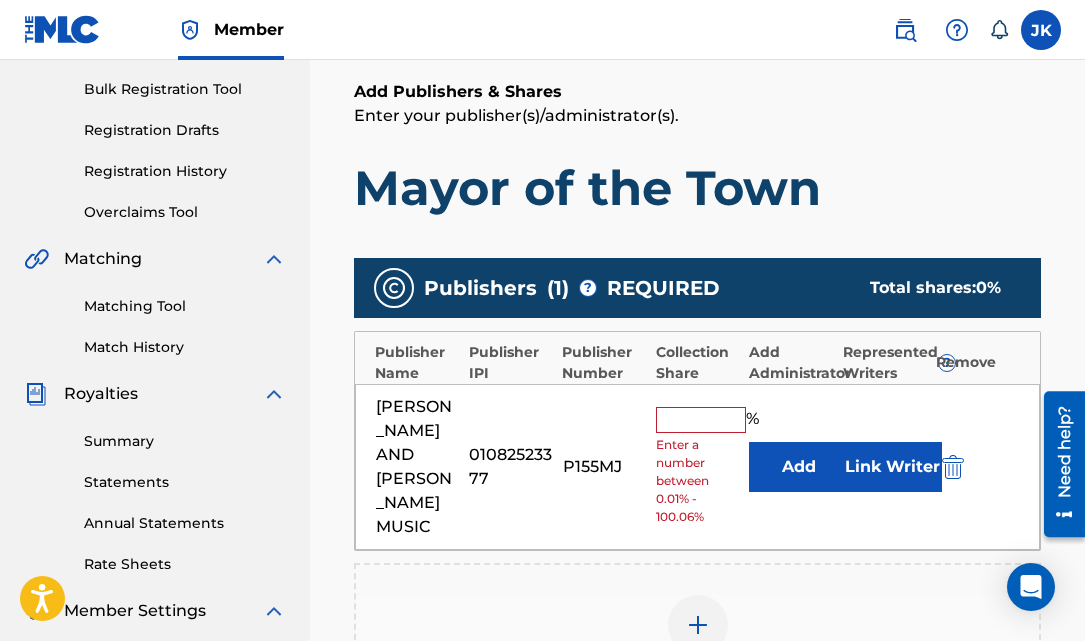 click at bounding box center [701, 420] 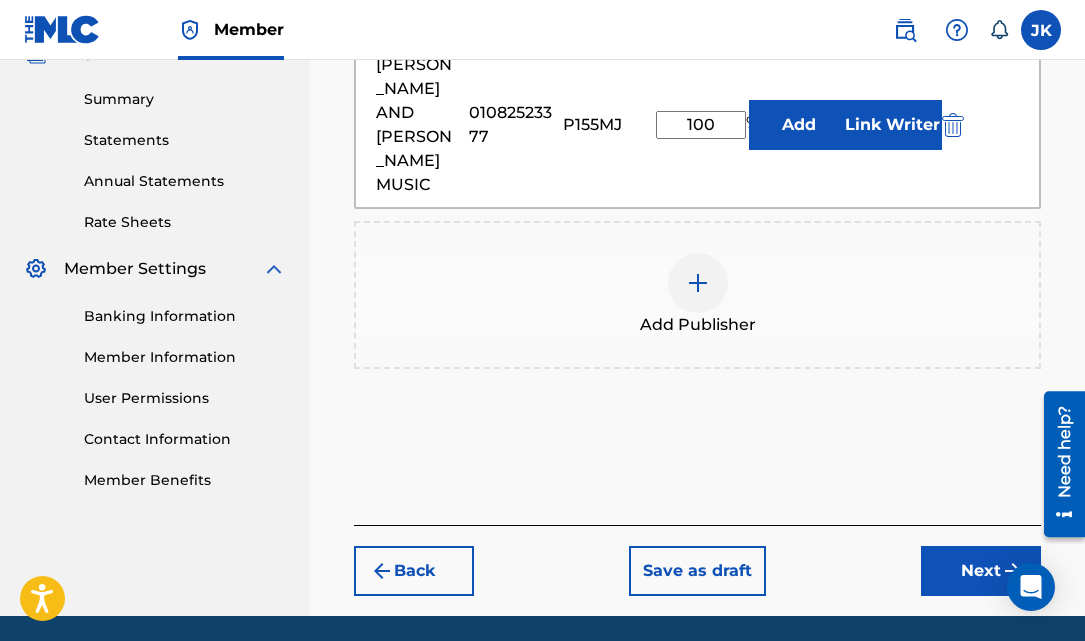 scroll, scrollTop: 652, scrollLeft: 0, axis: vertical 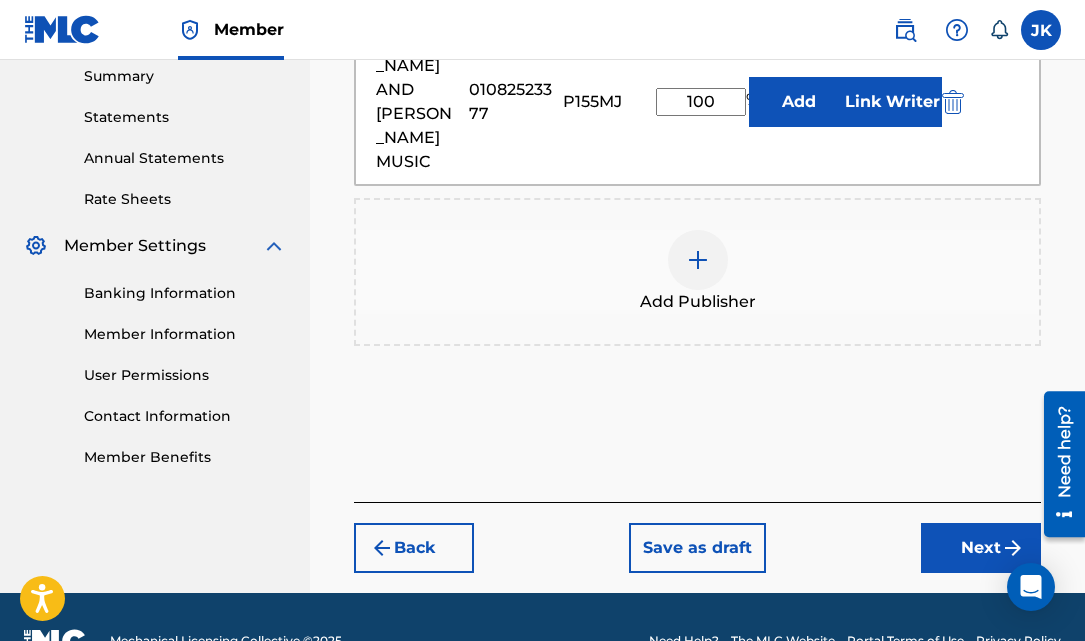 click on "Register Work Search Enter Work Details Add Writers Add Publishers & Shares Add Recording Review Add Publishers & Shares Enter your publisher(s)/administrator(s). Mayor of the Town Publishers ( 1 ) ? REQUIRED Total shares:  100 % Publisher Name Publisher IPI Publisher Number Collection Share Add Administrator Represented Writers ? Remove [PERSON_NAME] AND [PERSON_NAME] MUSIC 01082523377 P155MJ 100 % Add Link Writer Add Publisher Back Save as draft Next" at bounding box center [697, 25] 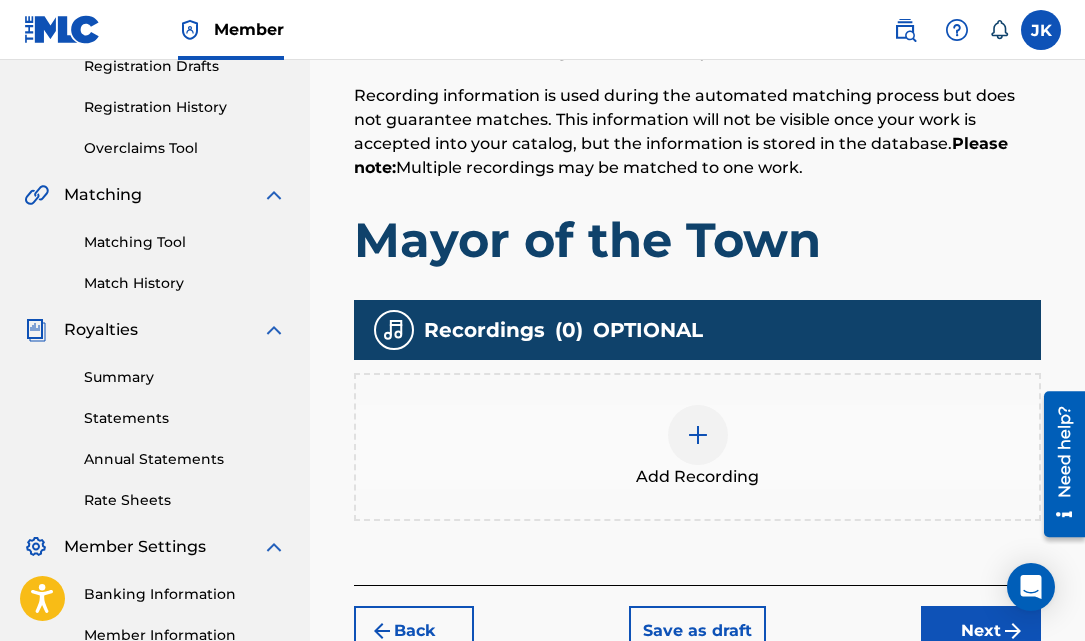 scroll, scrollTop: 352, scrollLeft: 0, axis: vertical 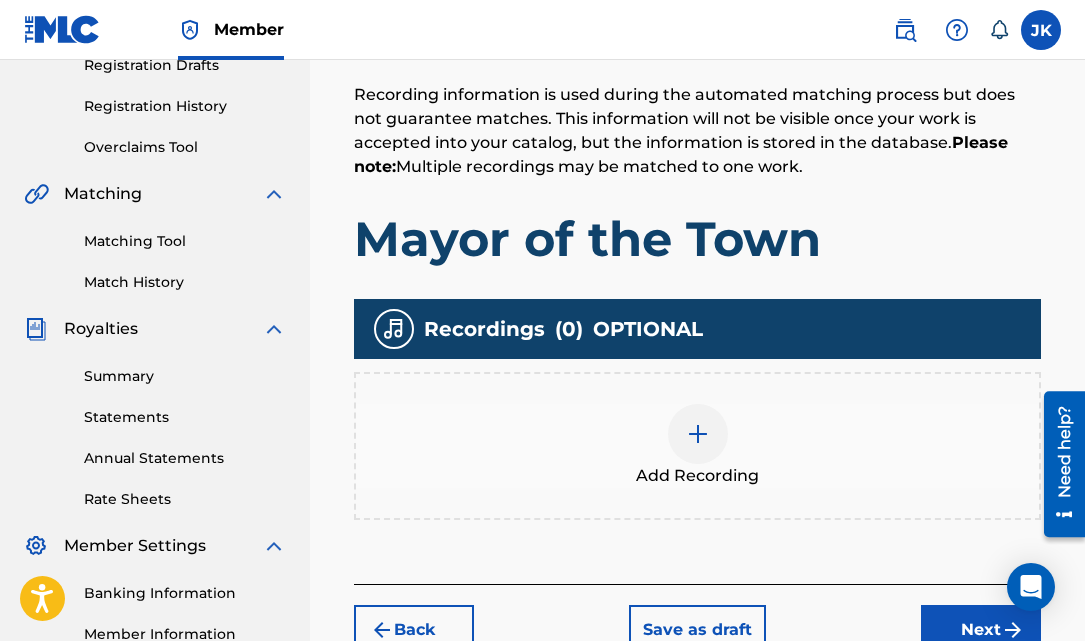click at bounding box center [698, 434] 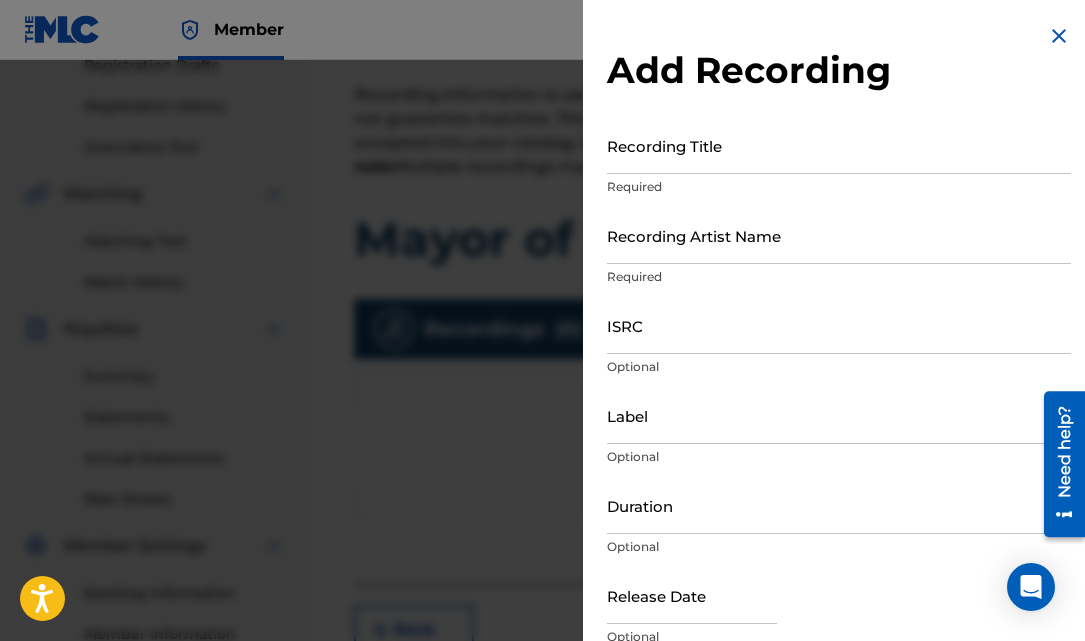 click on "Recording Title" at bounding box center (839, 145) 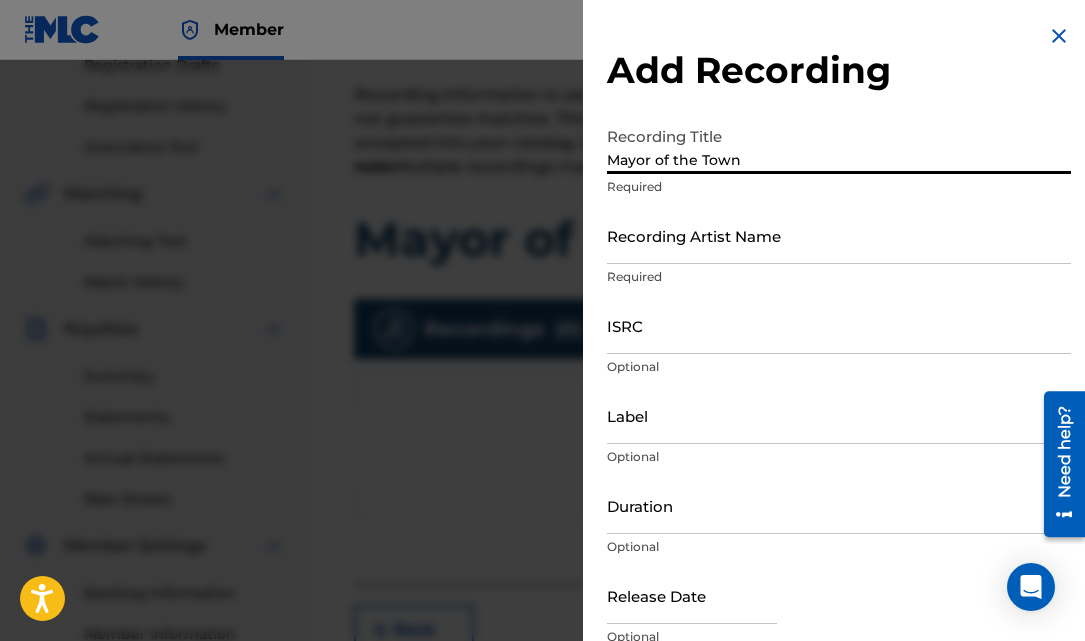 type on "Mayor of the Town" 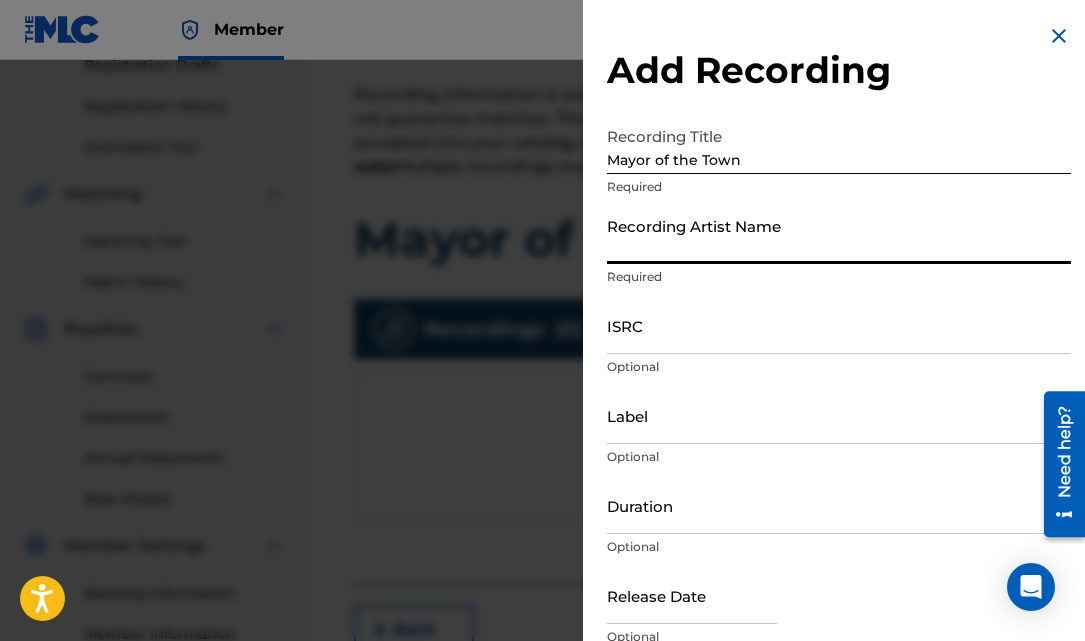 click on "Recording Artist Name" at bounding box center [839, 235] 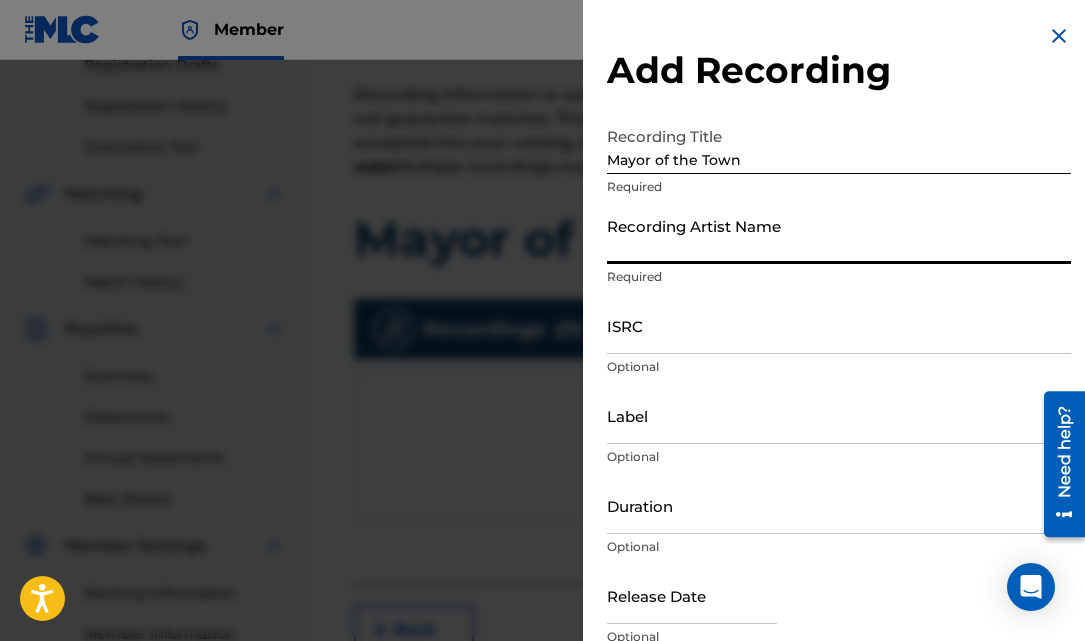 type on "[PERSON_NAME] & [PERSON_NAME]" 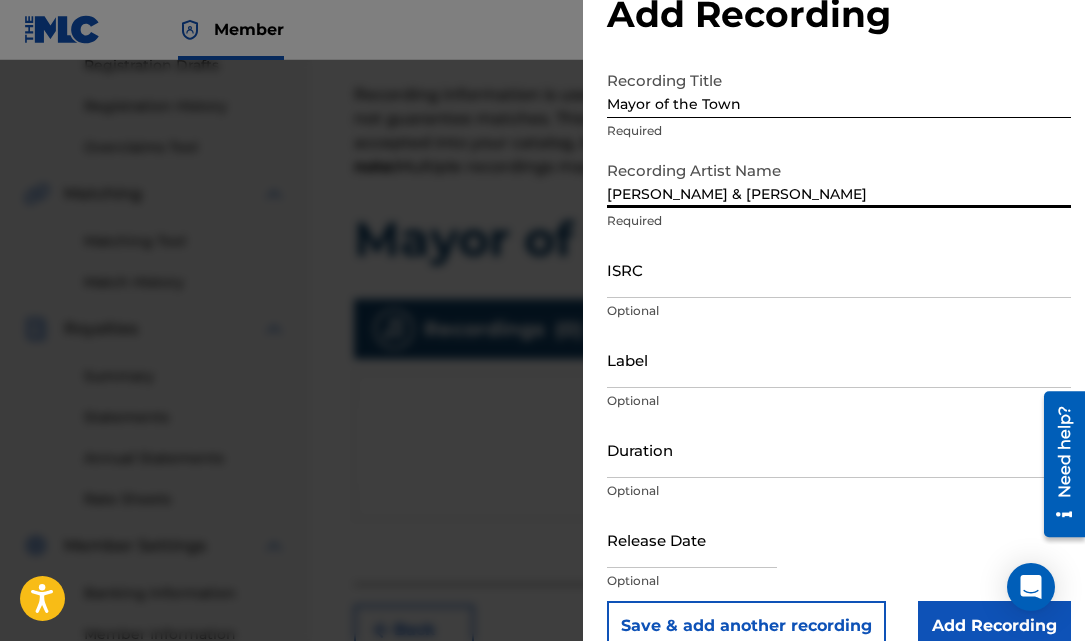 scroll, scrollTop: 90, scrollLeft: 0, axis: vertical 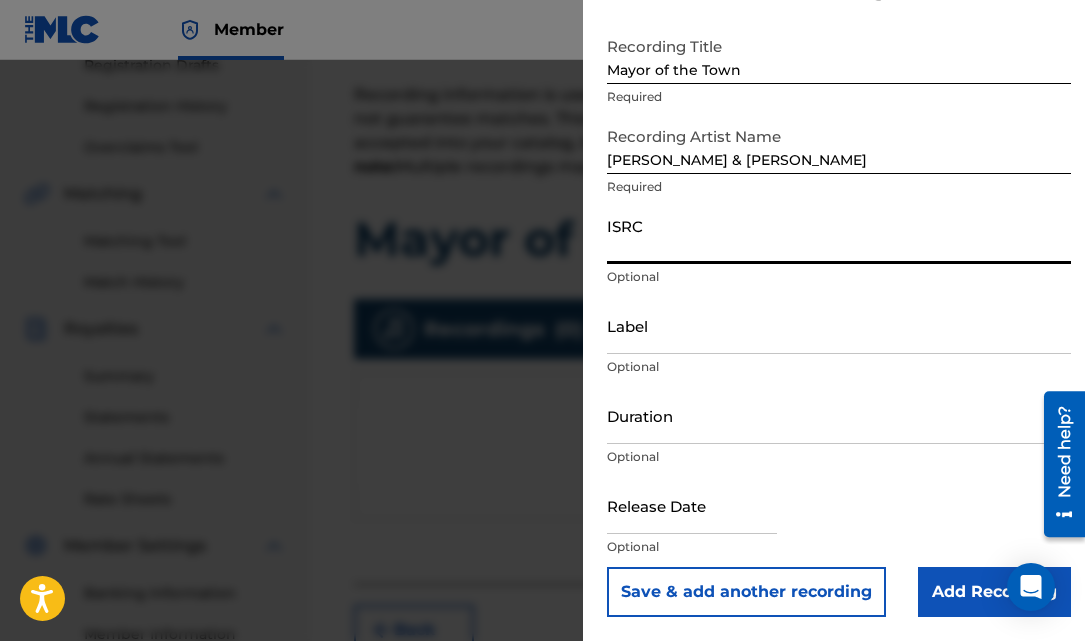 click on "ISRC" at bounding box center [839, 235] 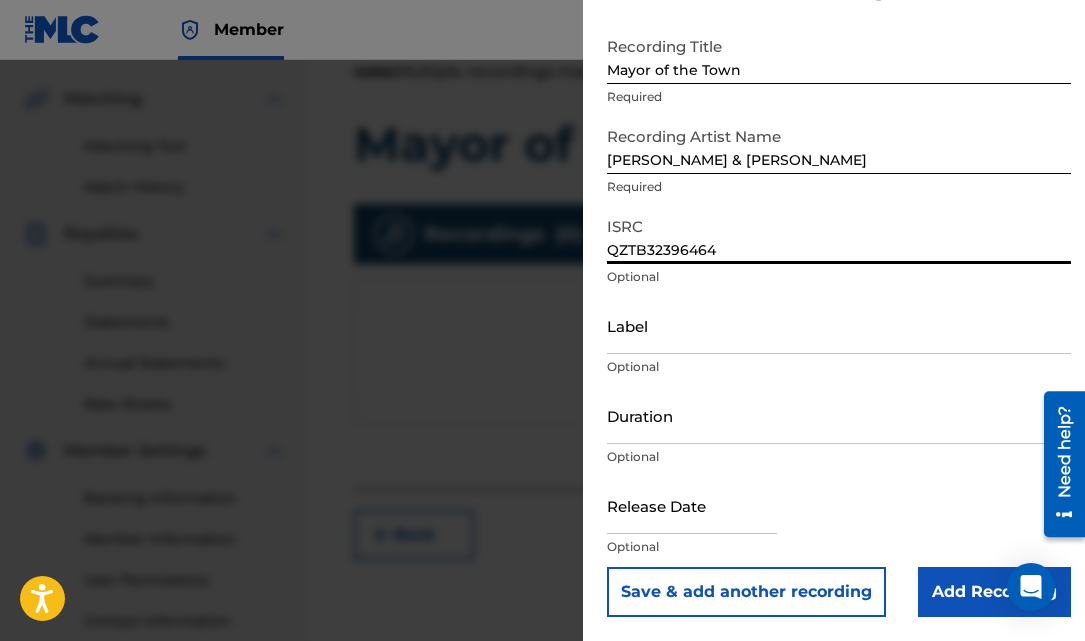 scroll, scrollTop: 461, scrollLeft: 0, axis: vertical 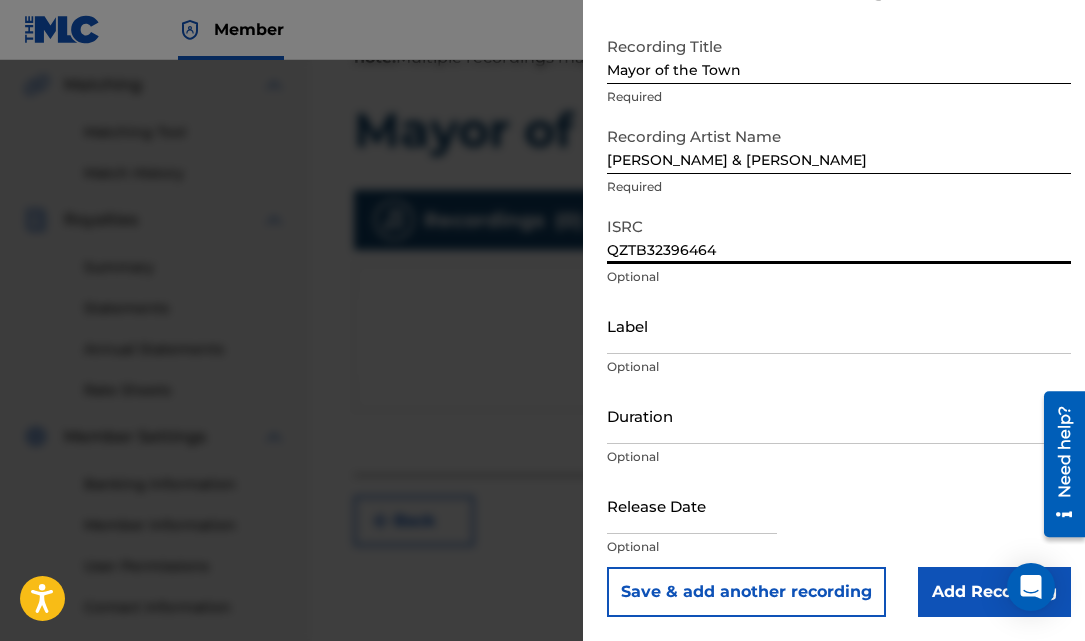 type on "QZTB32396464" 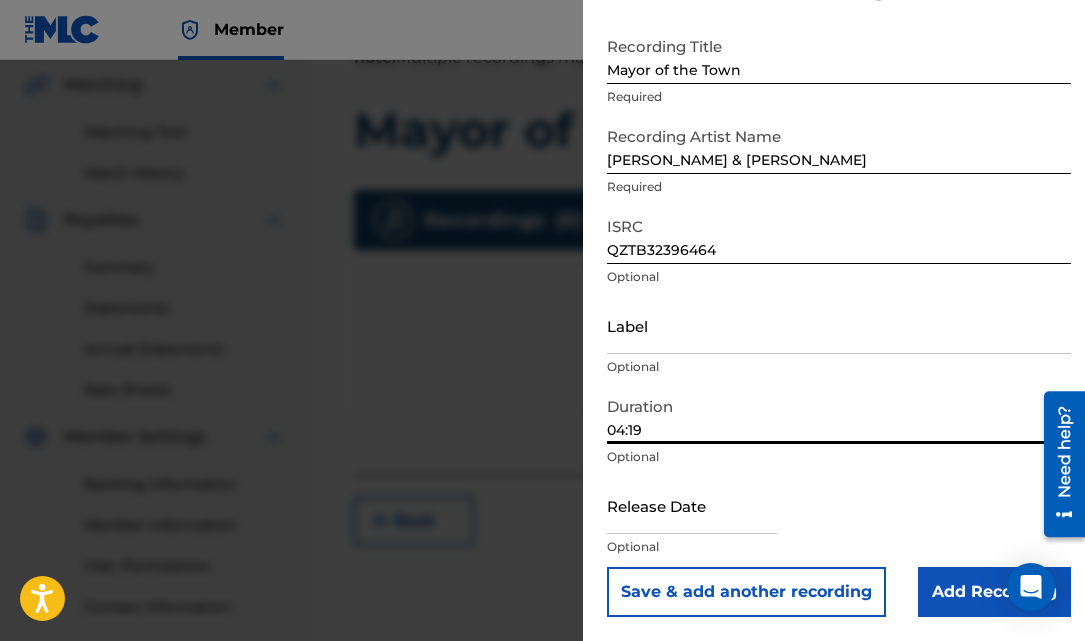 type on "04:19" 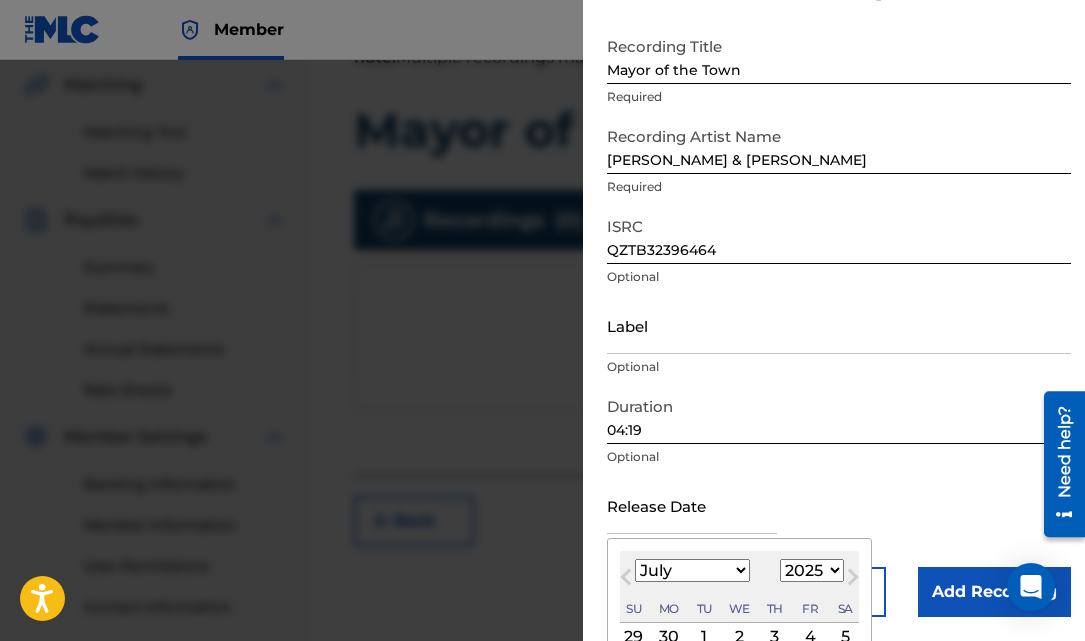 type on "[DATE]" 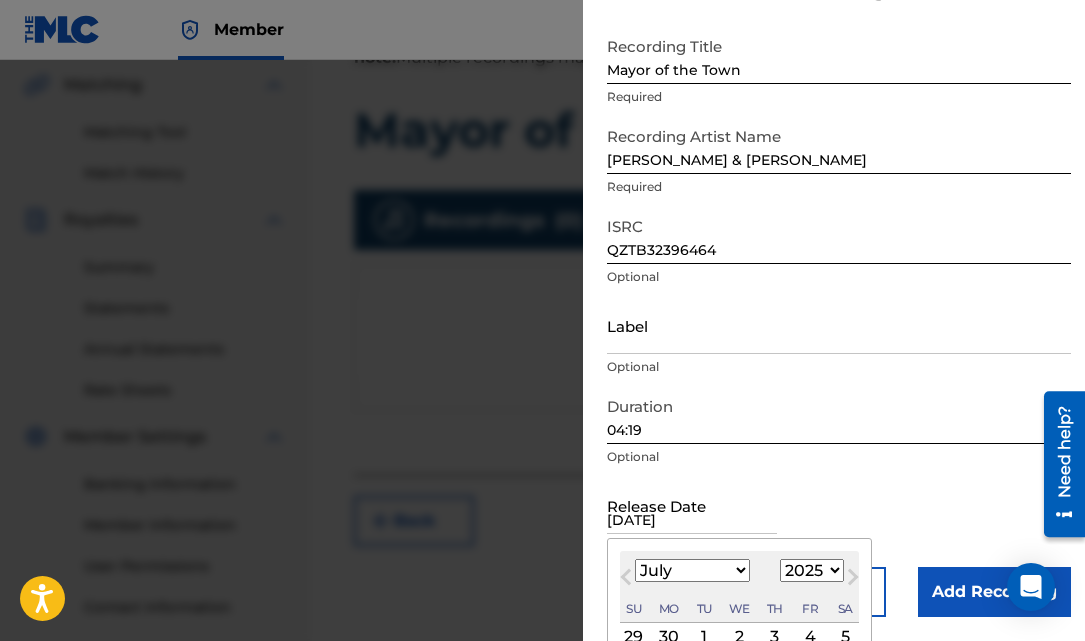 select on "9" 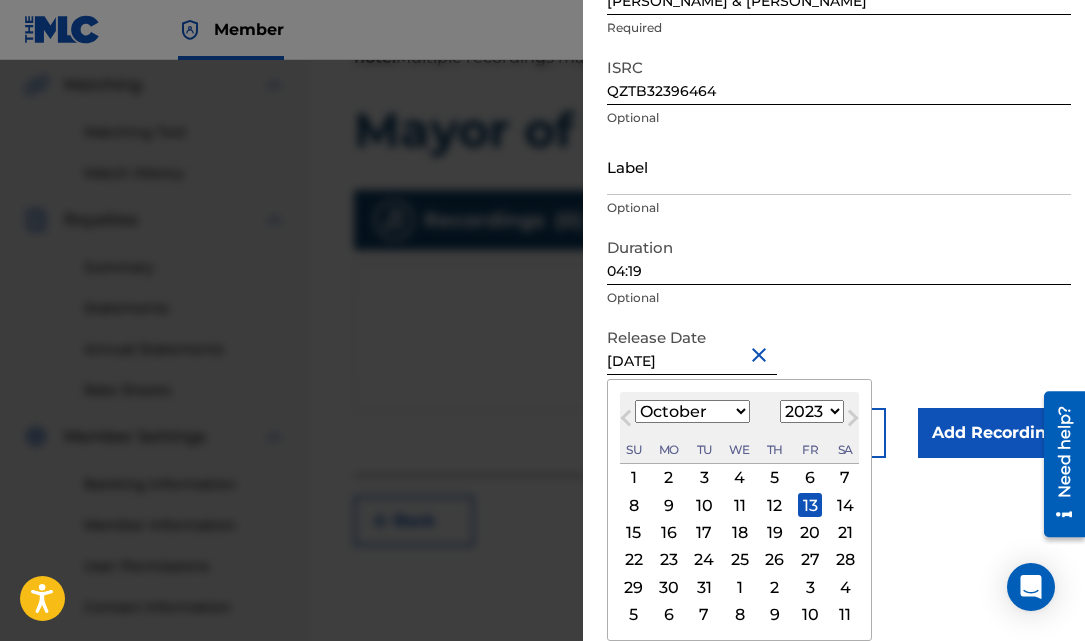 scroll, scrollTop: 90, scrollLeft: 0, axis: vertical 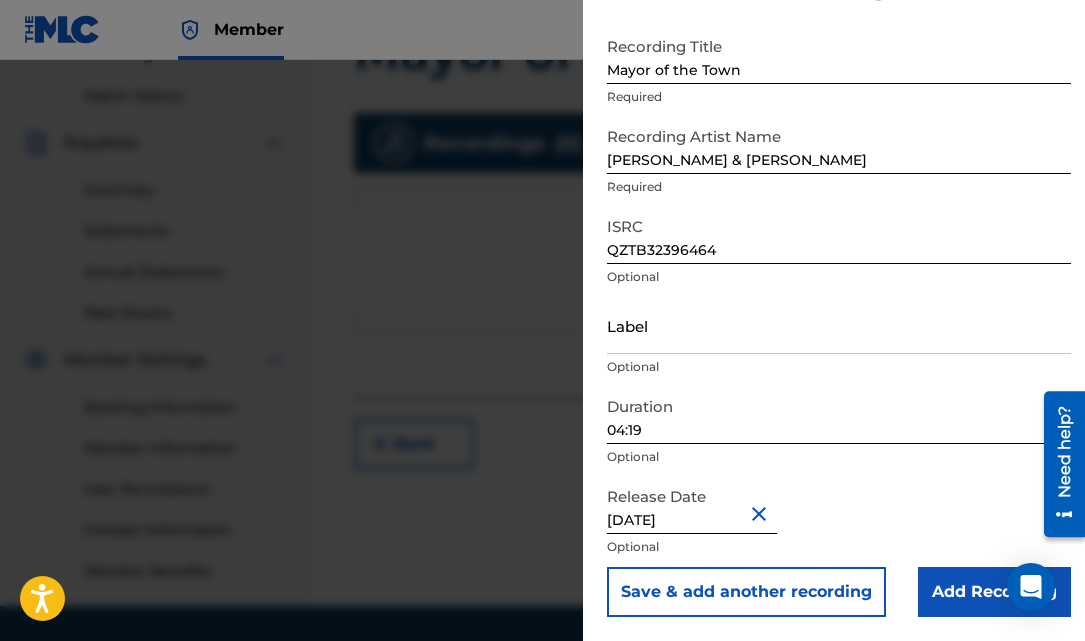 click on "Add Recording" at bounding box center [994, 592] 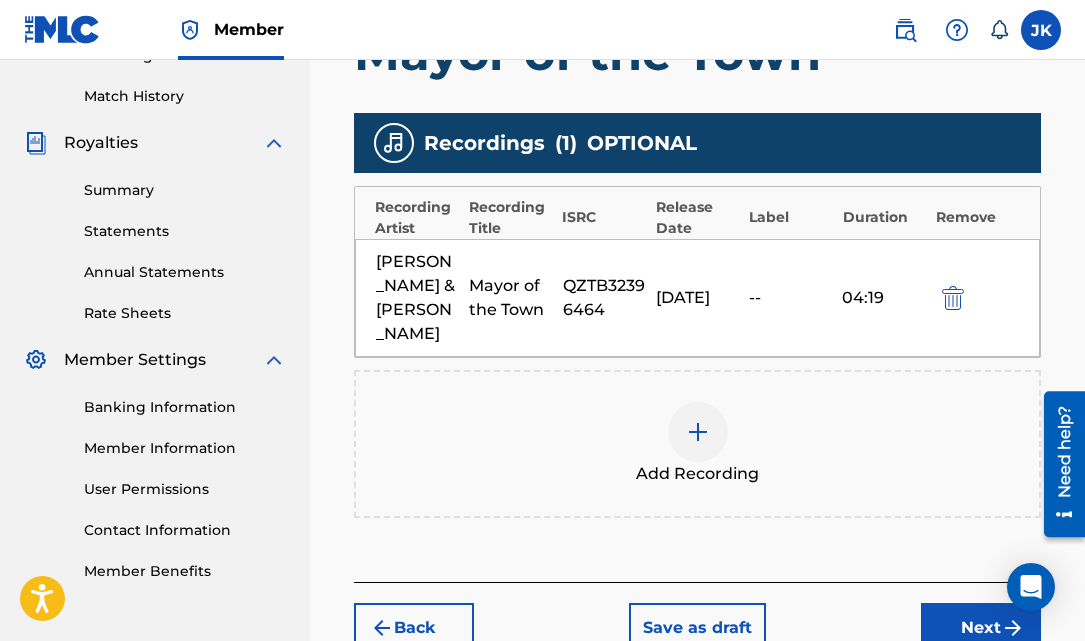 click on "Next" at bounding box center (981, 628) 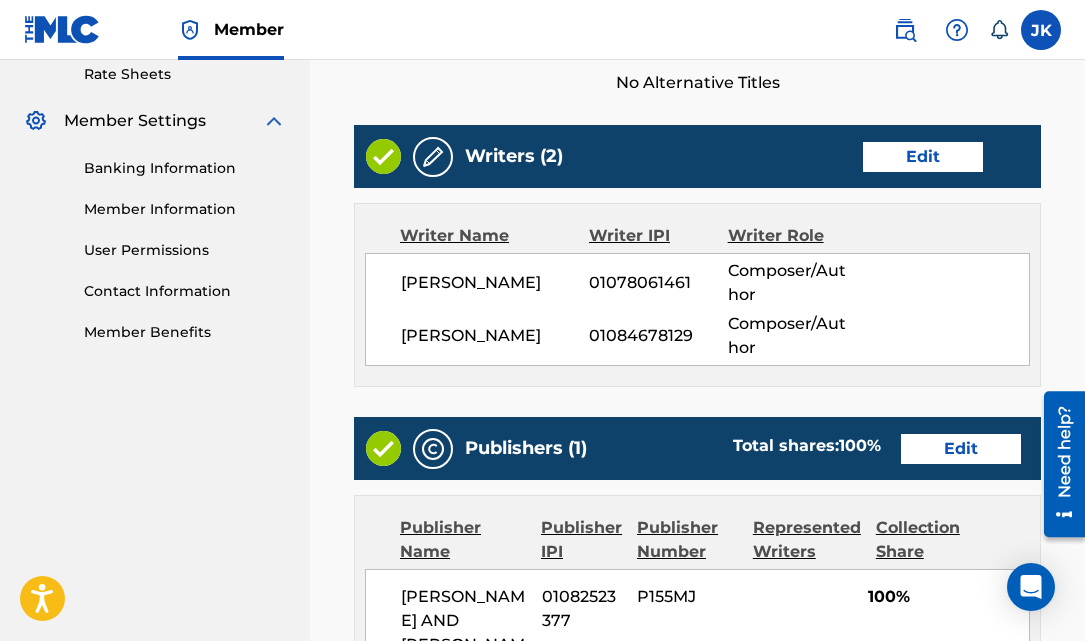 scroll, scrollTop: 1290, scrollLeft: 0, axis: vertical 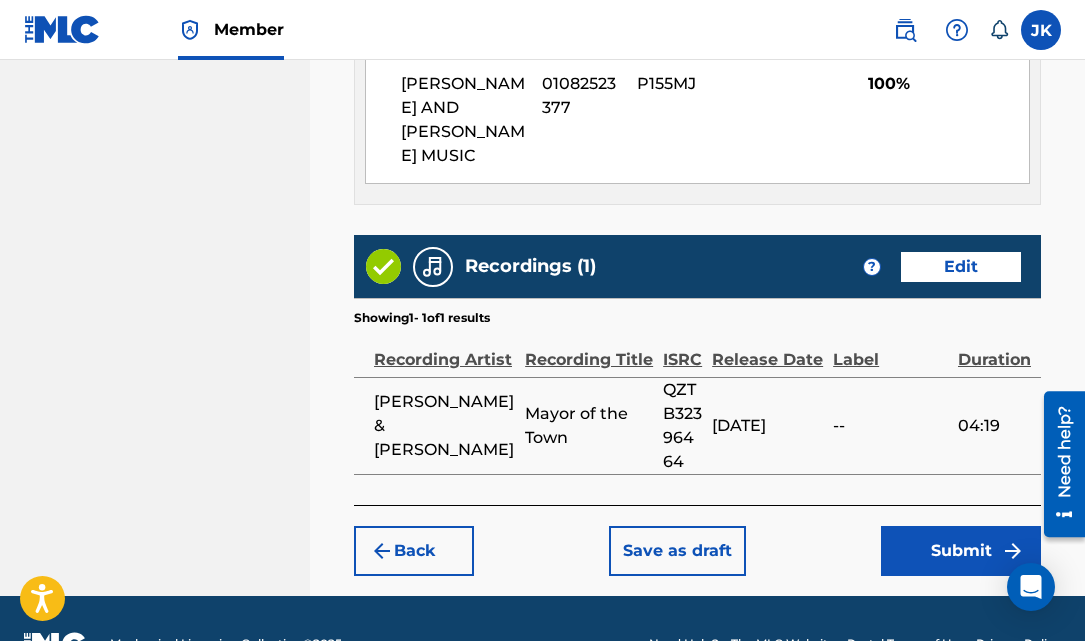 click on "Submit" at bounding box center [961, 551] 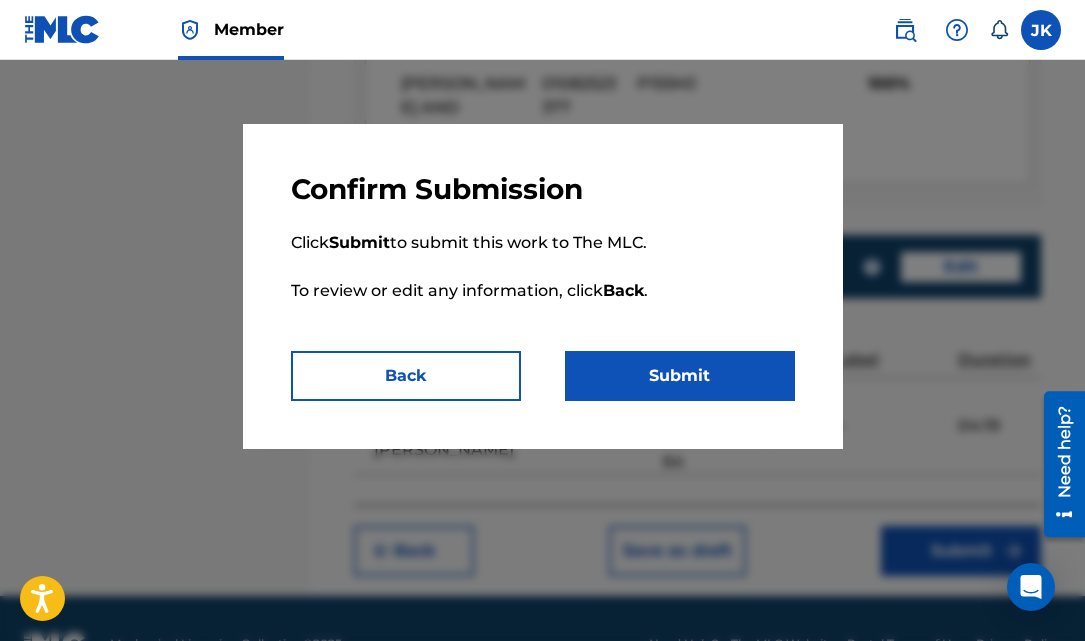 click on "Submit" at bounding box center [680, 376] 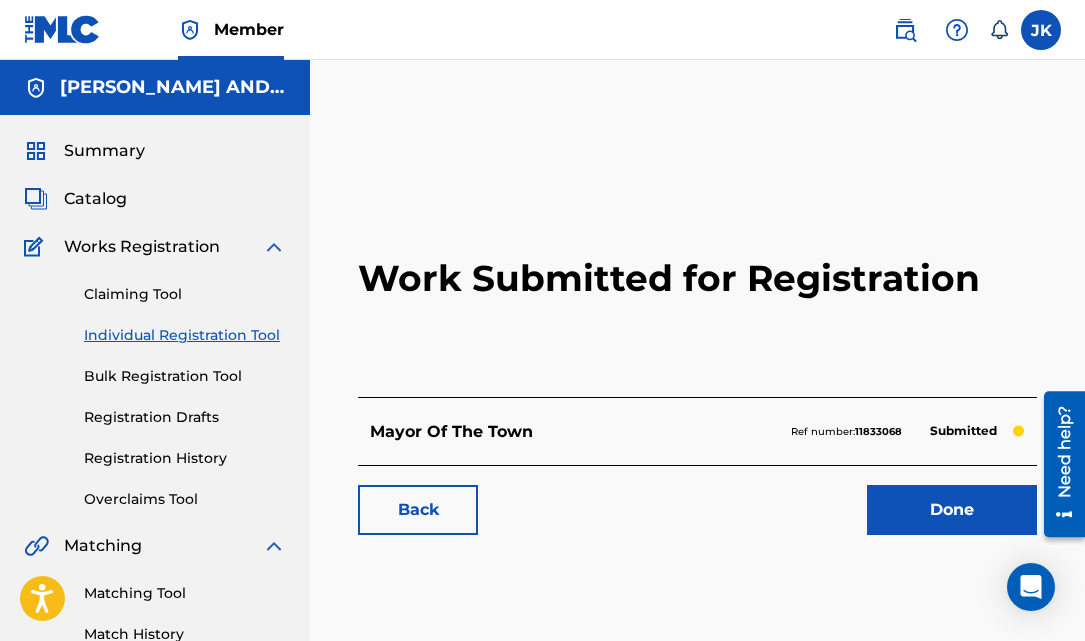 click on "Individual Registration Tool" at bounding box center (185, 335) 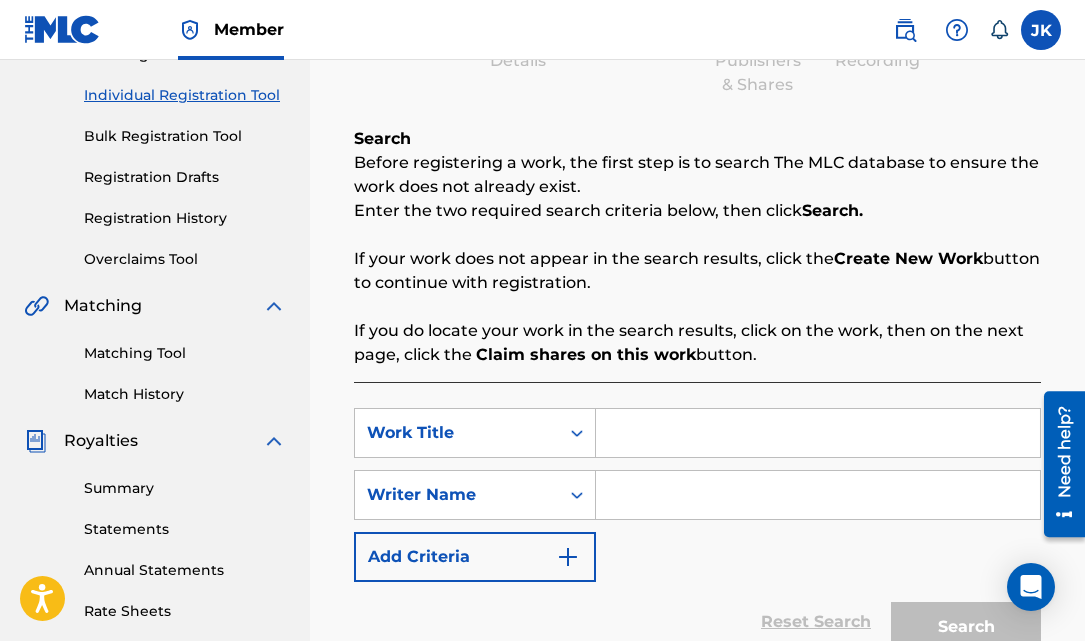 scroll, scrollTop: 316, scrollLeft: 0, axis: vertical 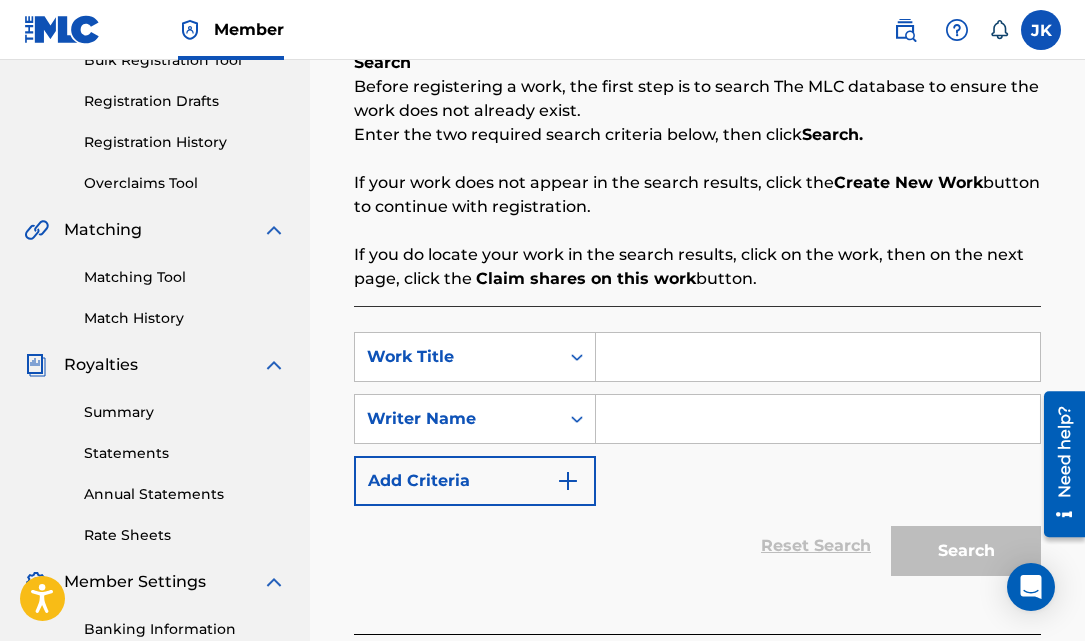 click at bounding box center (818, 357) 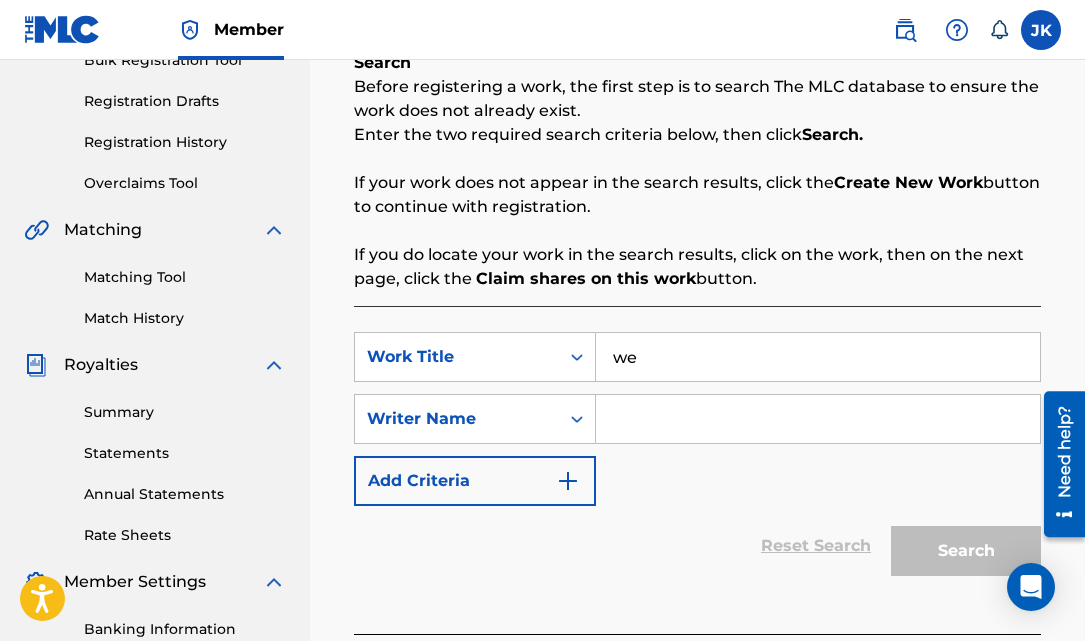 type on "w" 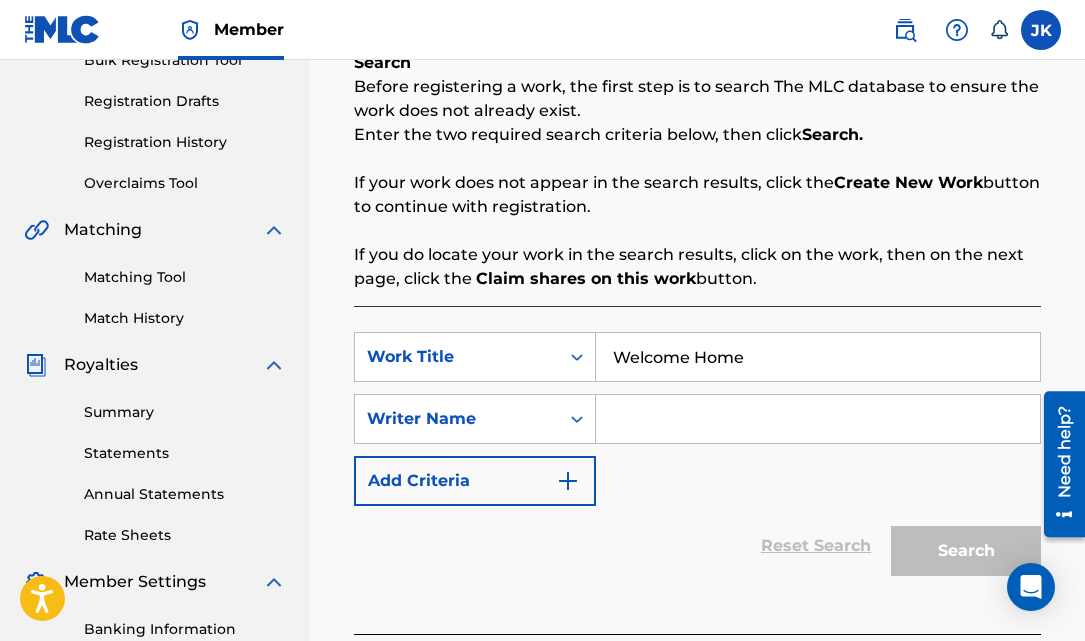 type on "Welcome Home" 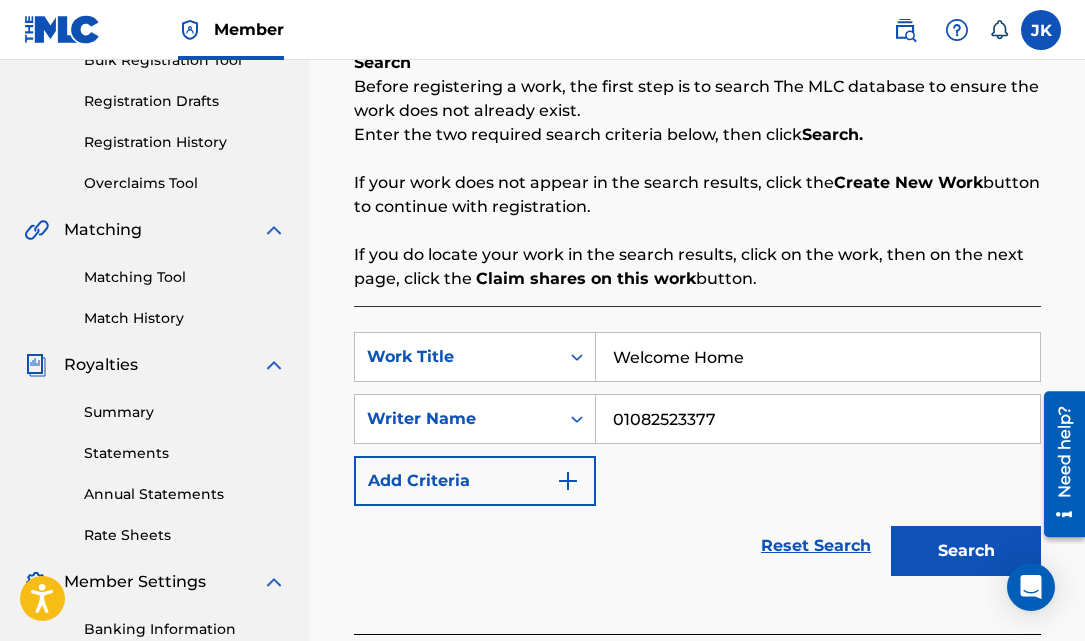 click on "Search" at bounding box center (966, 551) 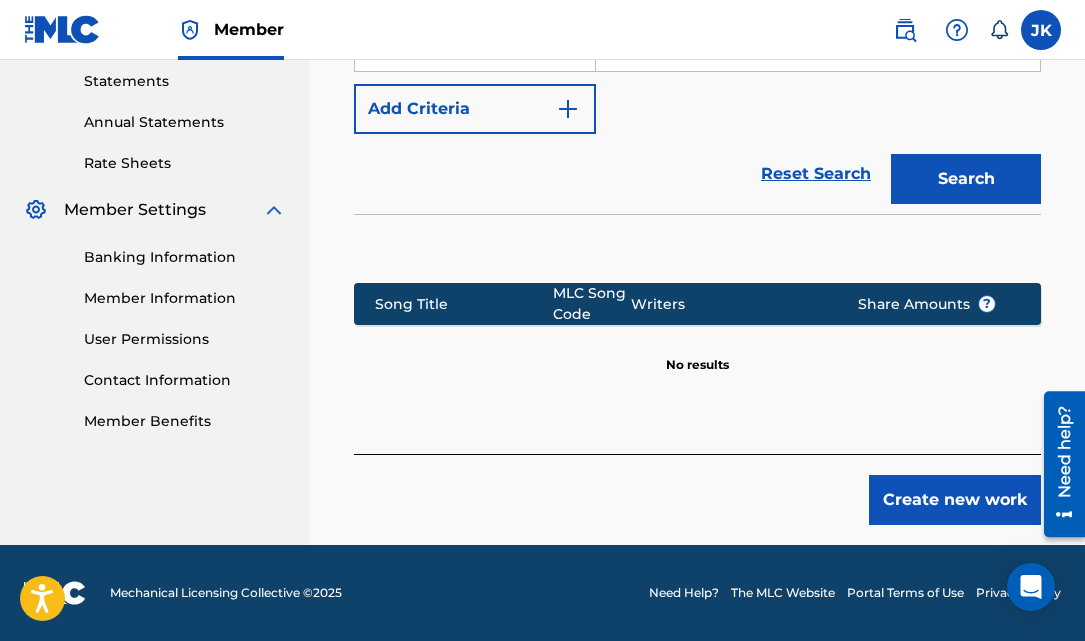 click on "Create new work" at bounding box center [955, 500] 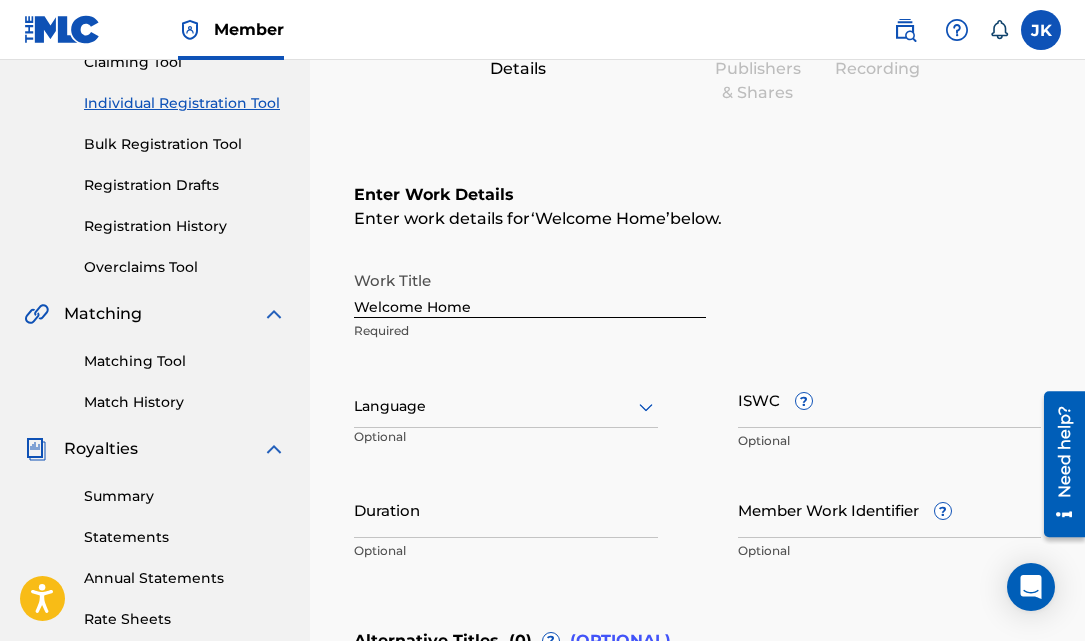 scroll, scrollTop: 226, scrollLeft: 0, axis: vertical 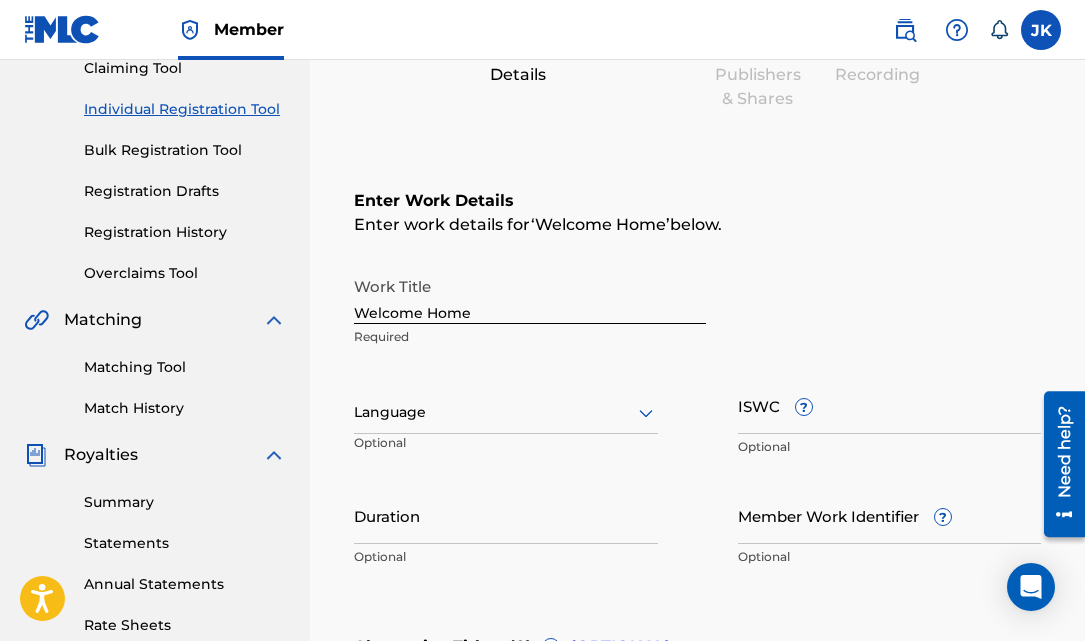 click on "Language" at bounding box center [506, 413] 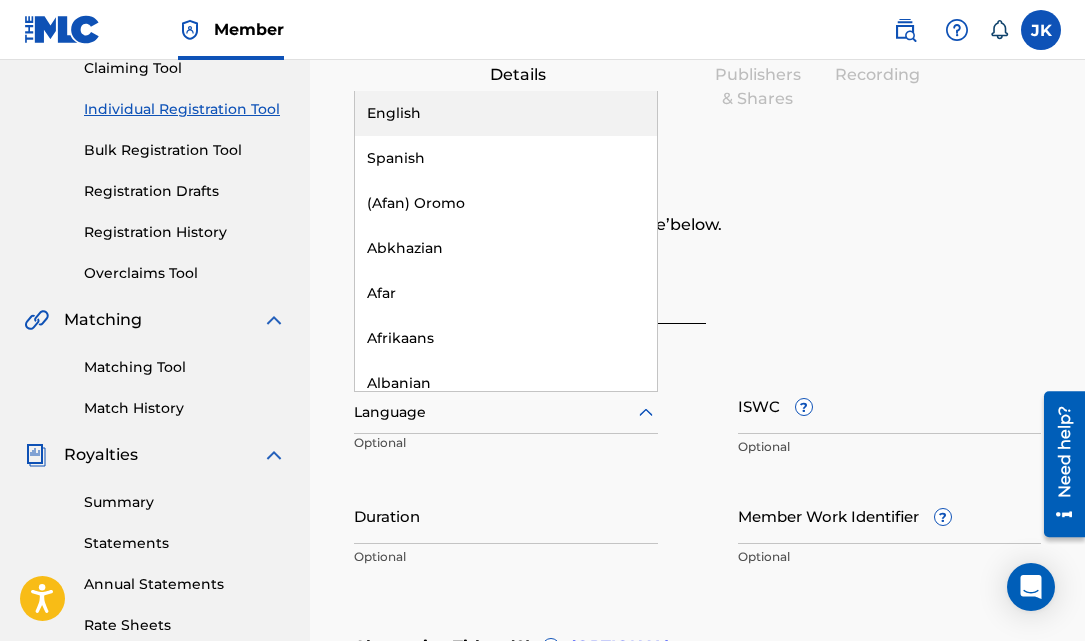 click on "English" at bounding box center [506, 113] 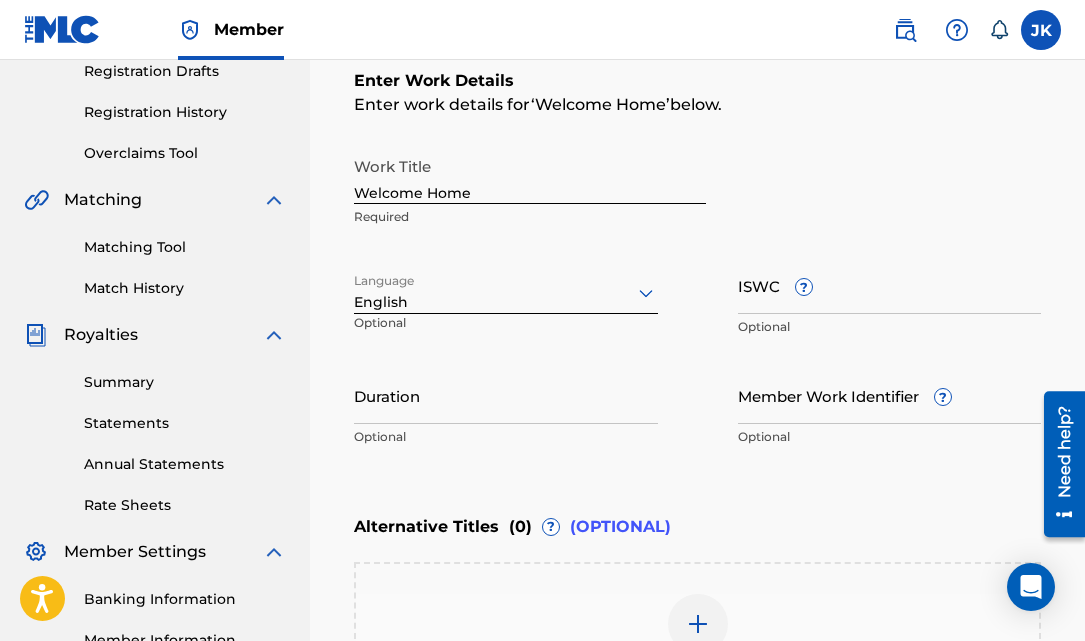scroll, scrollTop: 347, scrollLeft: 0, axis: vertical 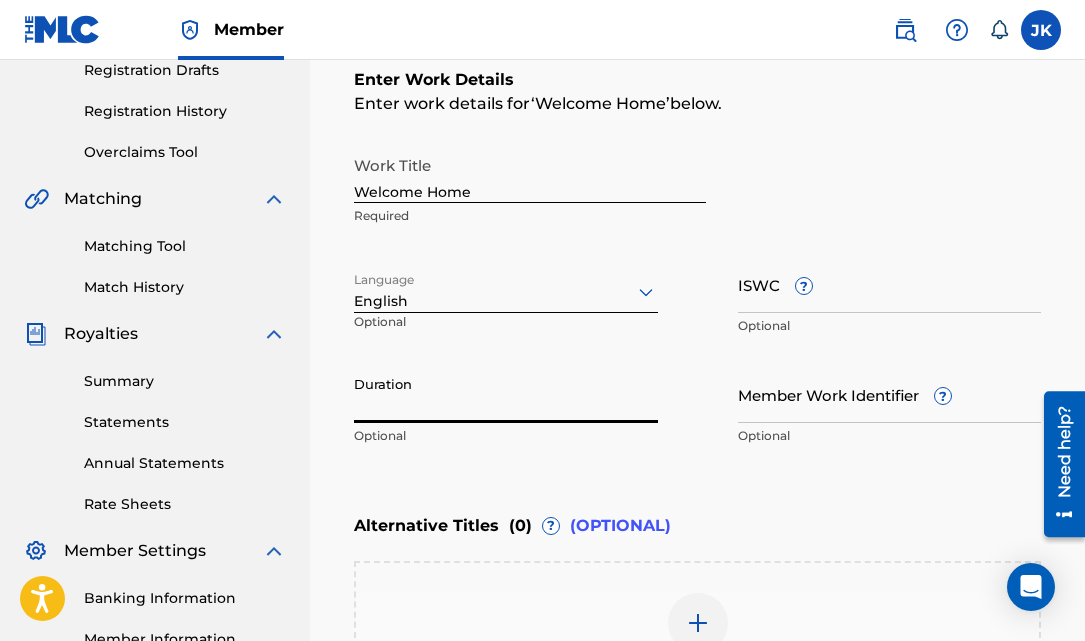 click on "Duration" at bounding box center (506, 394) 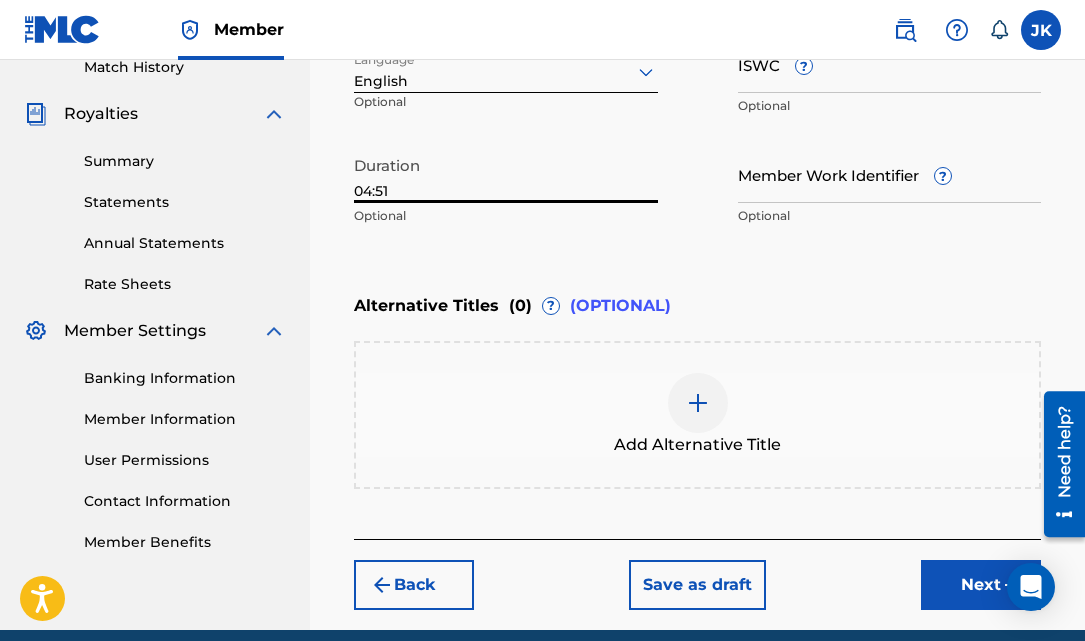scroll, scrollTop: 569, scrollLeft: 0, axis: vertical 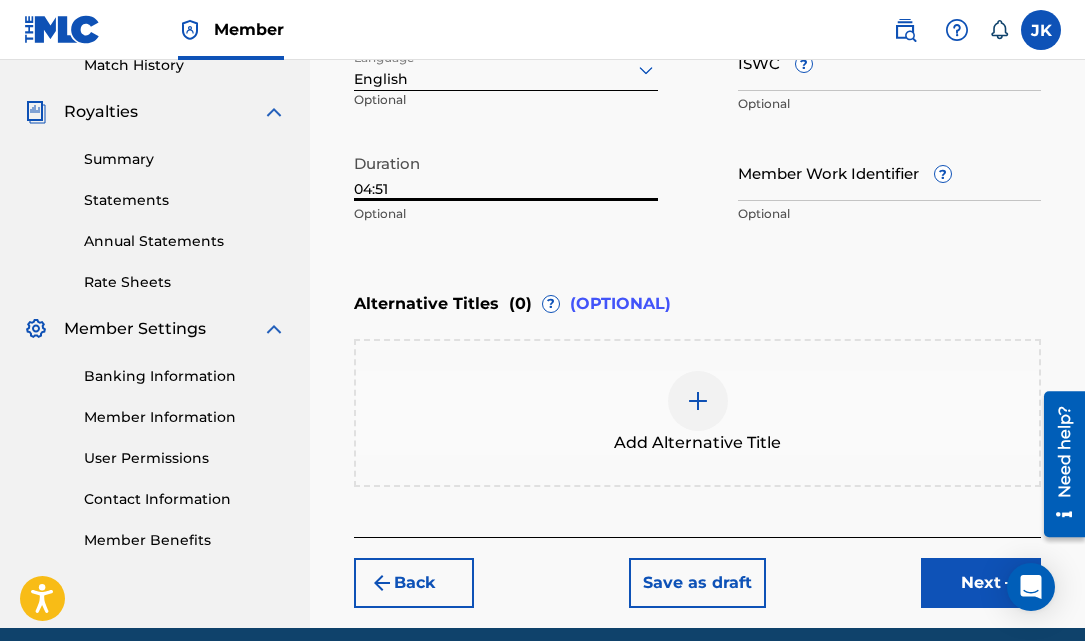 type on "04:51" 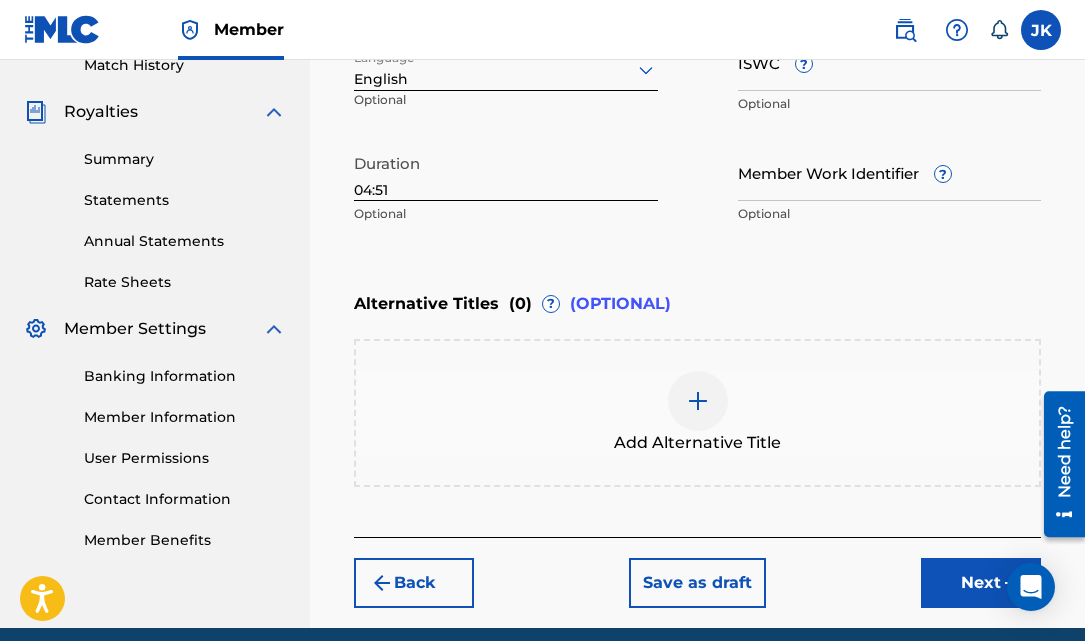 click on "Next" at bounding box center [981, 583] 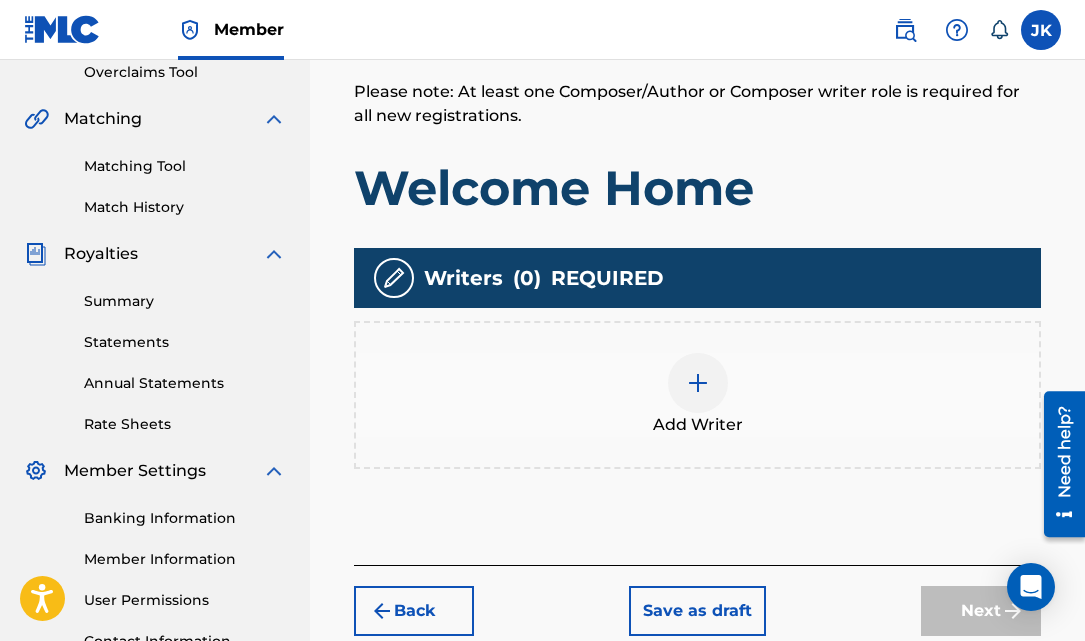 scroll, scrollTop: 432, scrollLeft: 0, axis: vertical 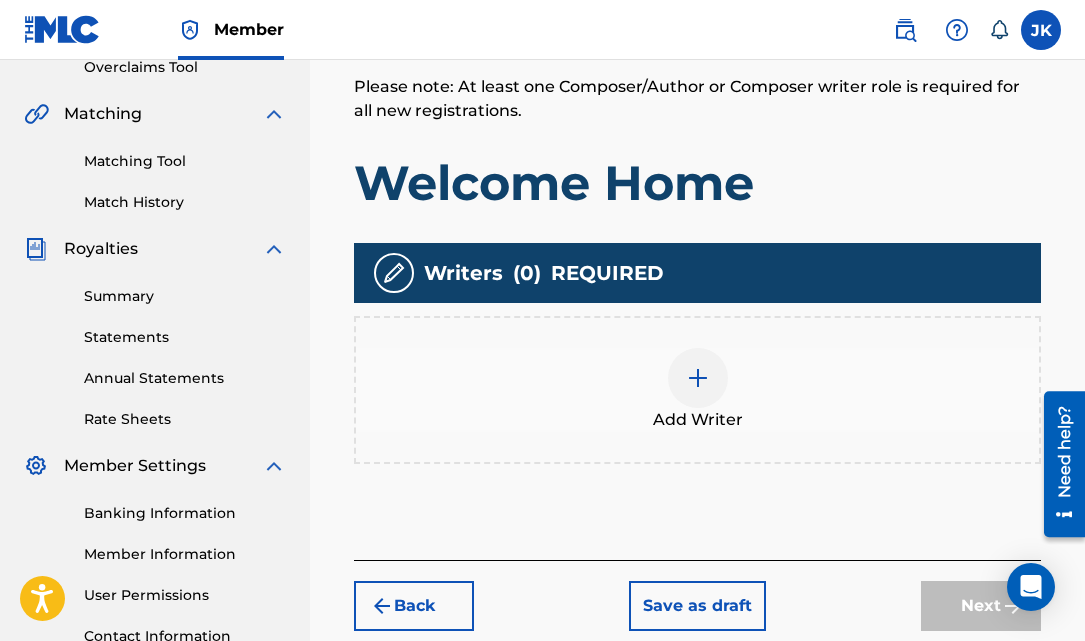 click at bounding box center [698, 378] 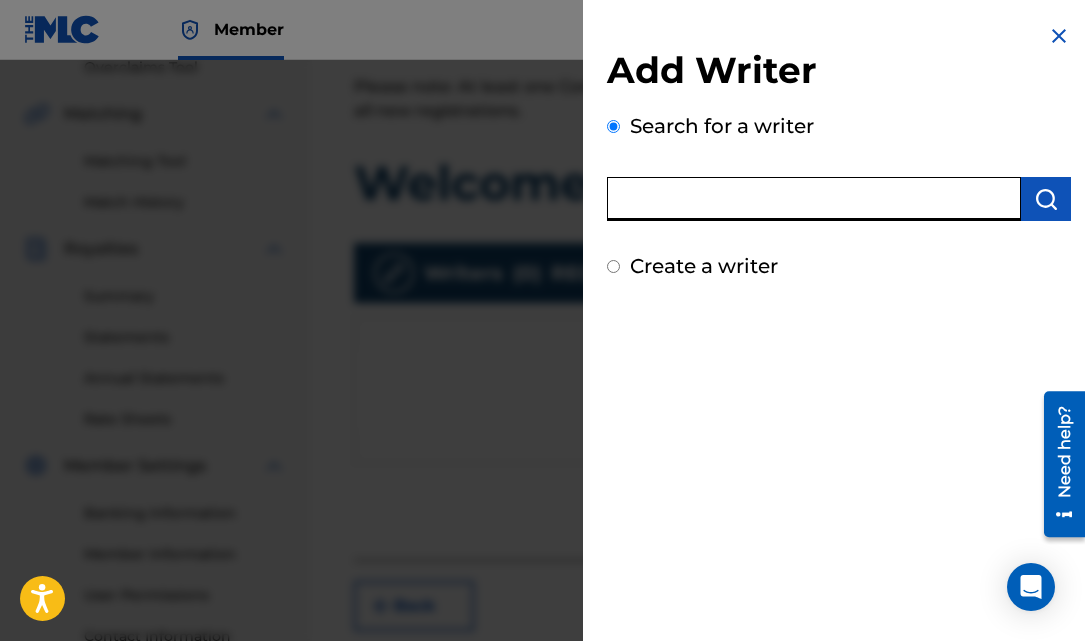 click at bounding box center [814, 199] 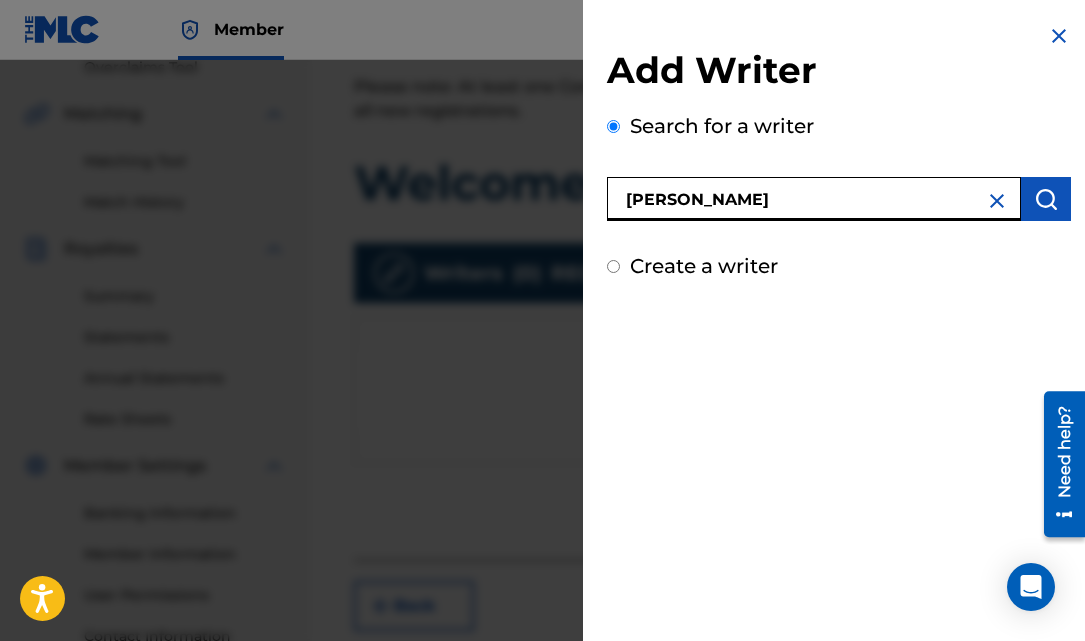 type on "[PERSON_NAME]" 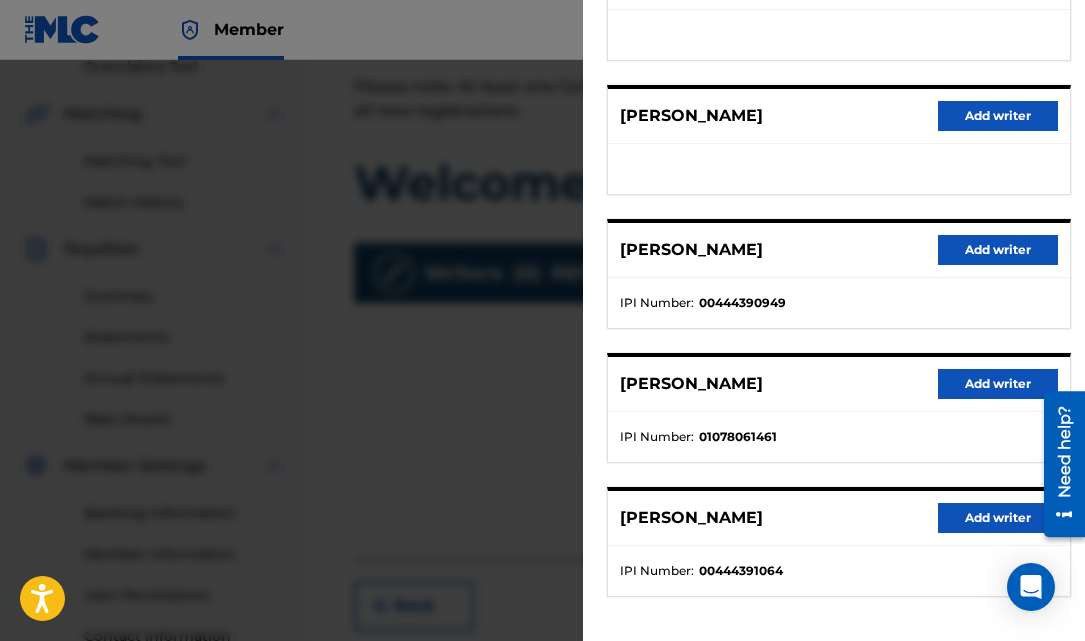 scroll, scrollTop: 324, scrollLeft: 0, axis: vertical 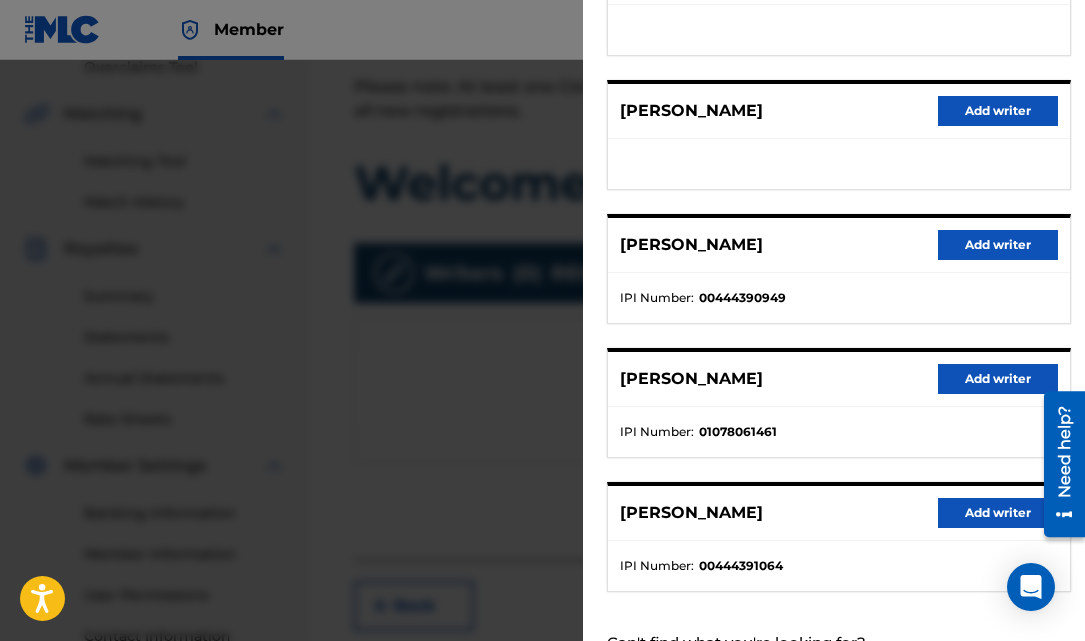 click on "Add writer" at bounding box center (998, 379) 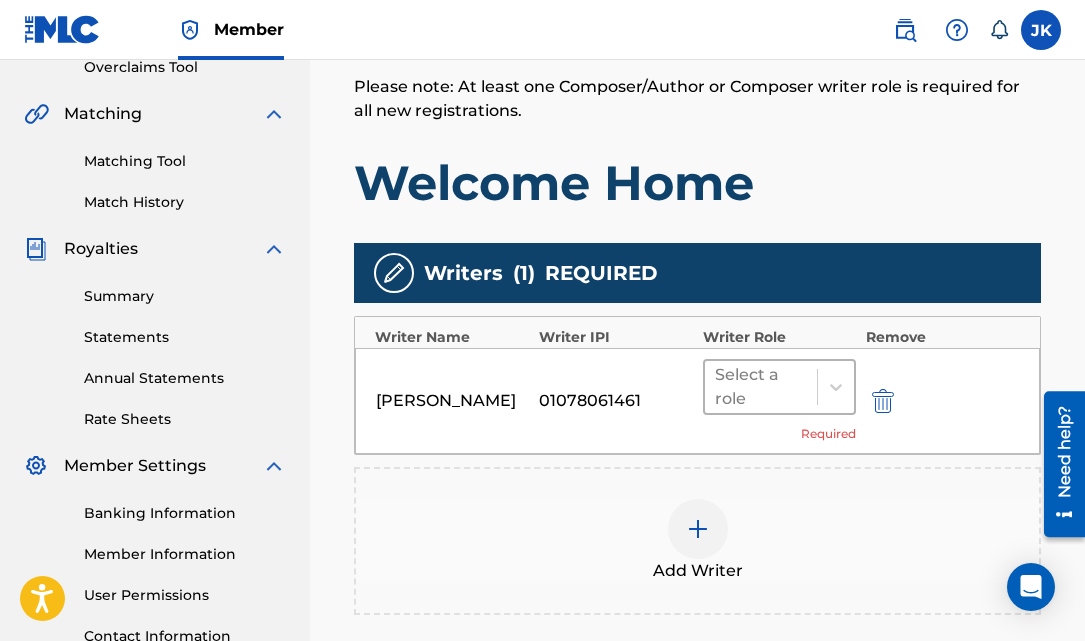 click at bounding box center (761, 387) 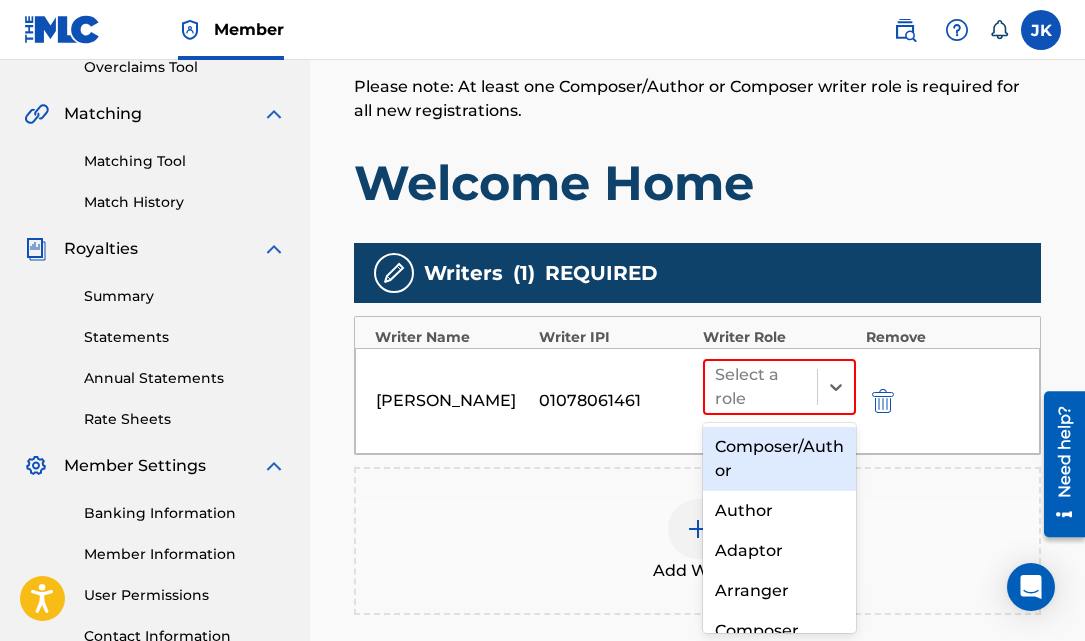 click on "Composer/Author" at bounding box center [779, 459] 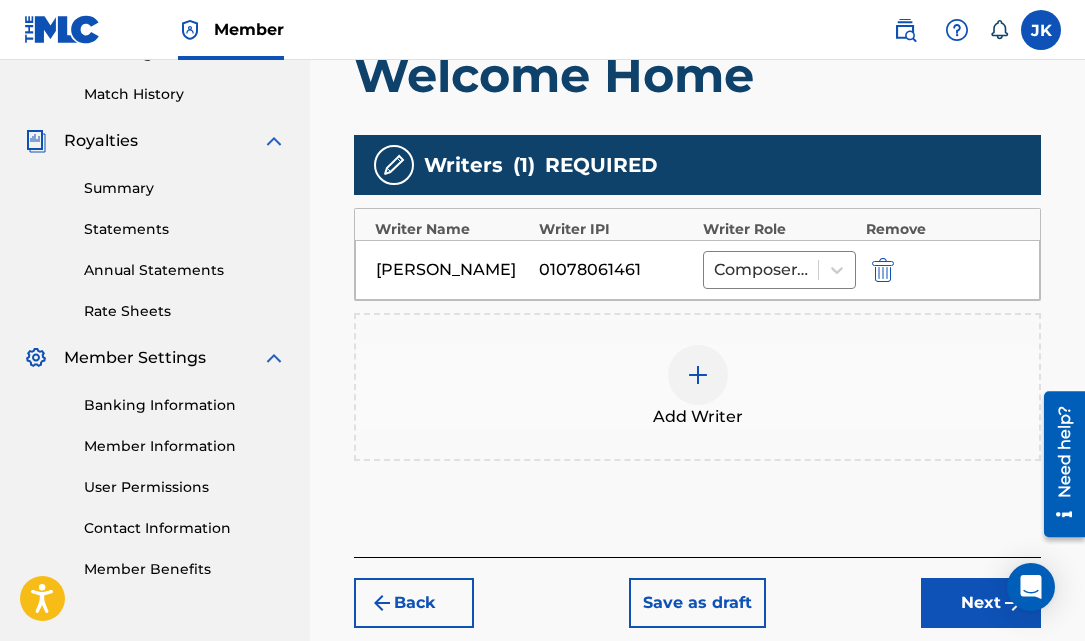 scroll, scrollTop: 541, scrollLeft: 0, axis: vertical 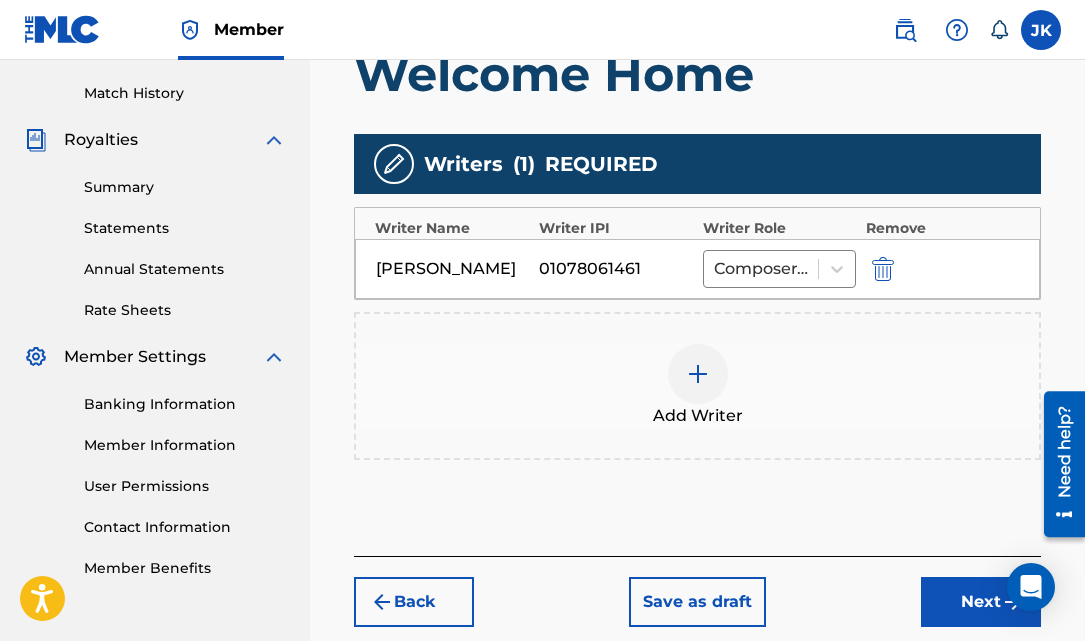 click at bounding box center (698, 374) 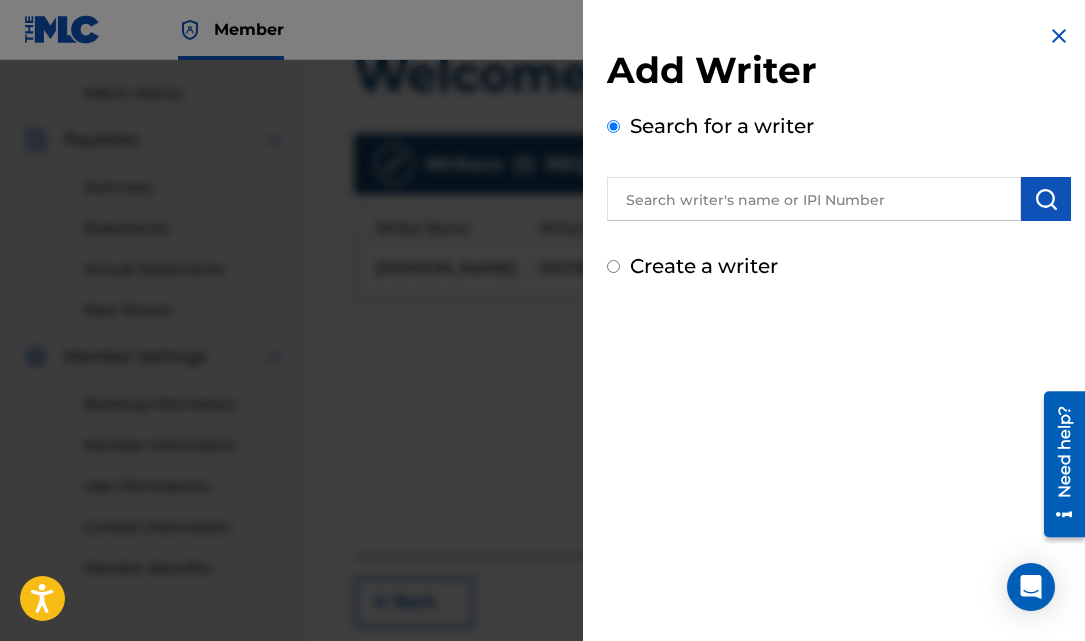 click at bounding box center (814, 199) 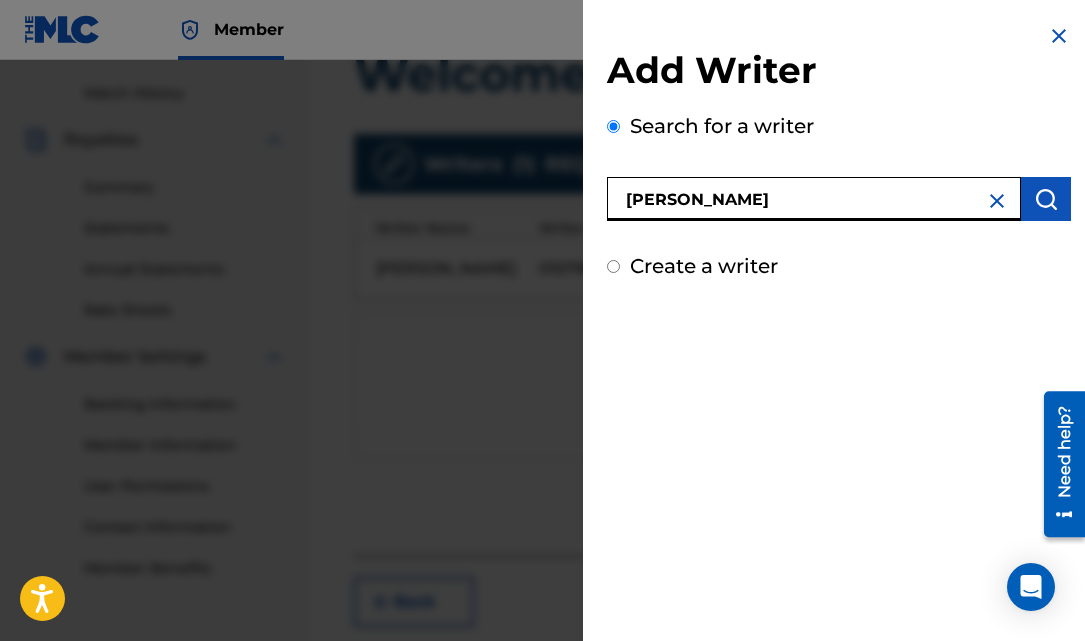 type on "[PERSON_NAME]" 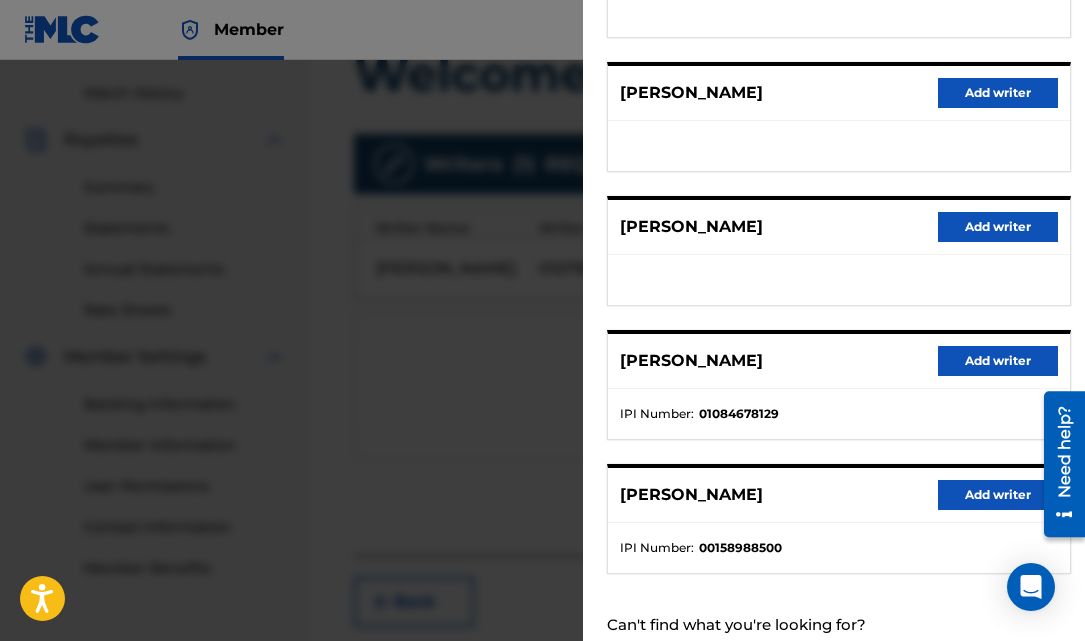 scroll, scrollTop: 401, scrollLeft: 0, axis: vertical 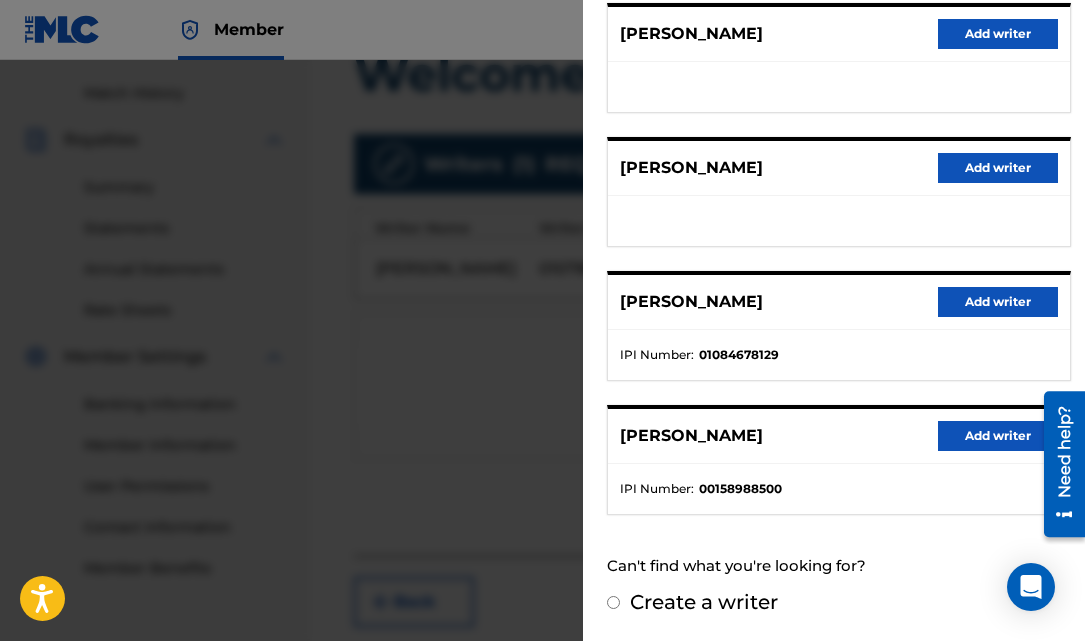 click on "Add writer" at bounding box center [998, 302] 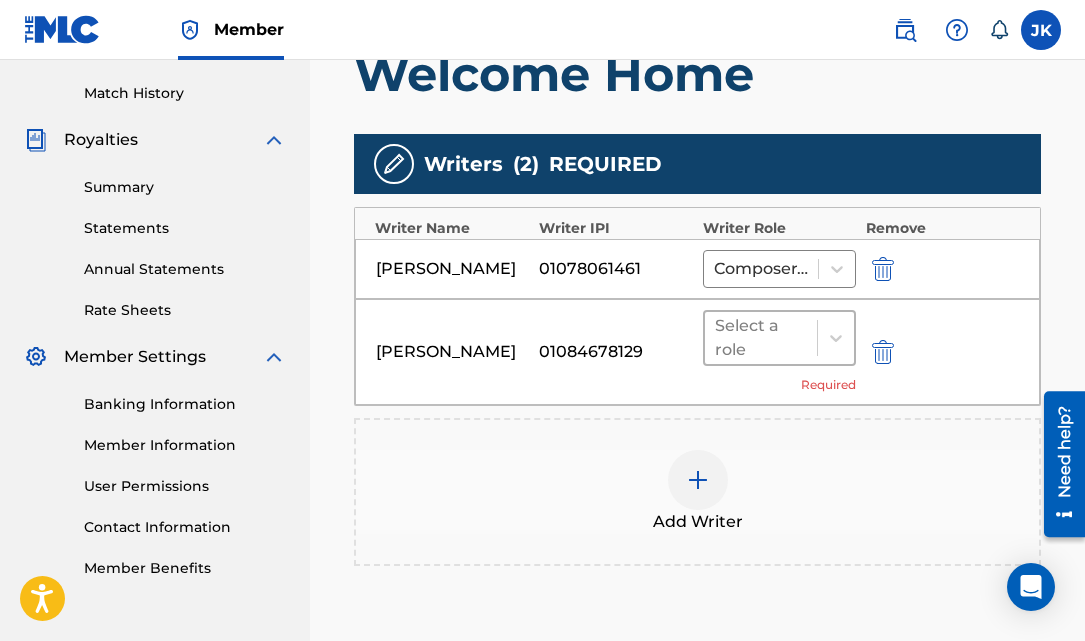 click at bounding box center (761, 338) 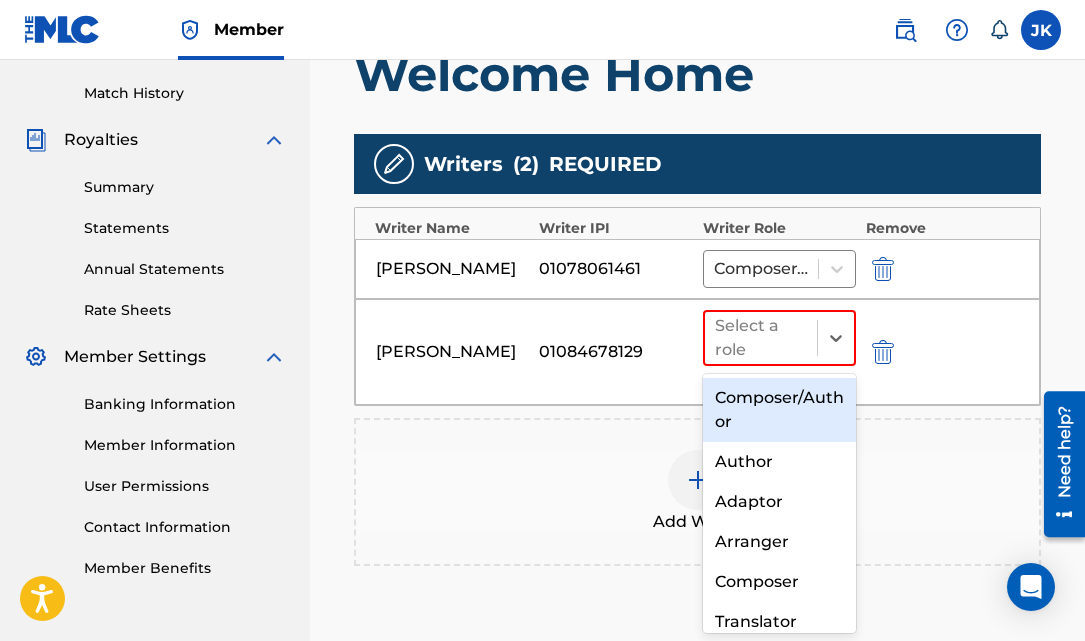 click on "Composer/Author" at bounding box center (779, 410) 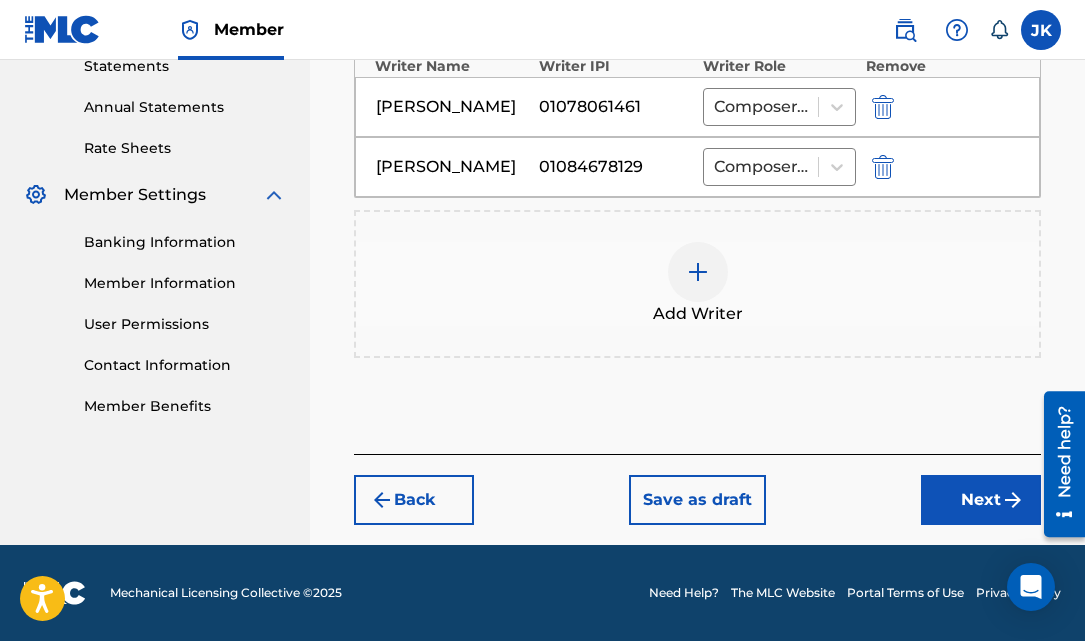 click on "Next" at bounding box center (981, 500) 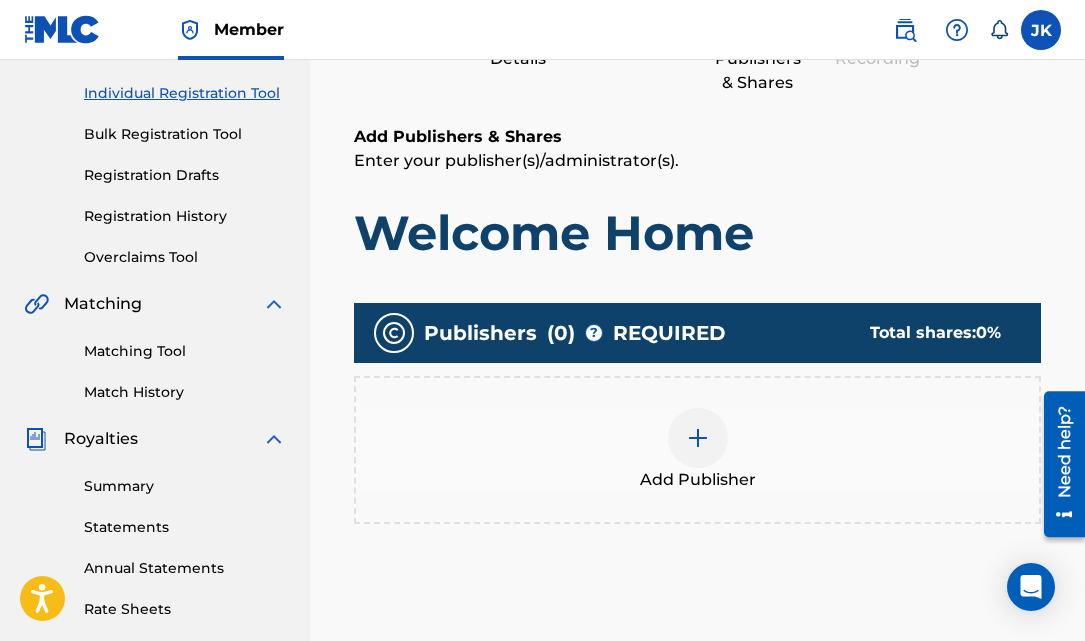 scroll, scrollTop: 278, scrollLeft: 0, axis: vertical 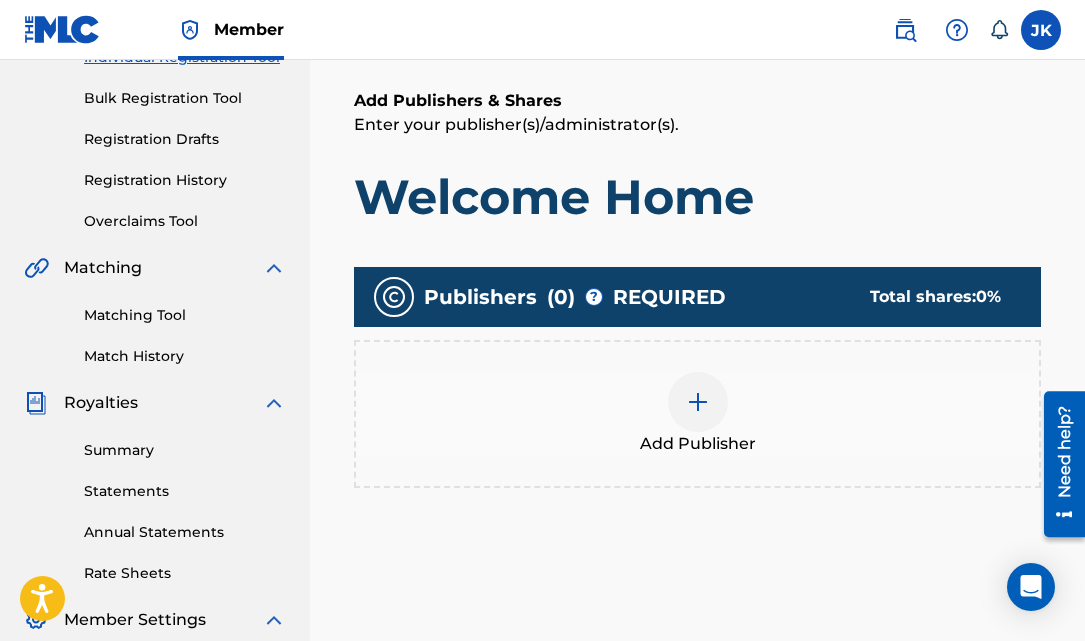 click at bounding box center [698, 402] 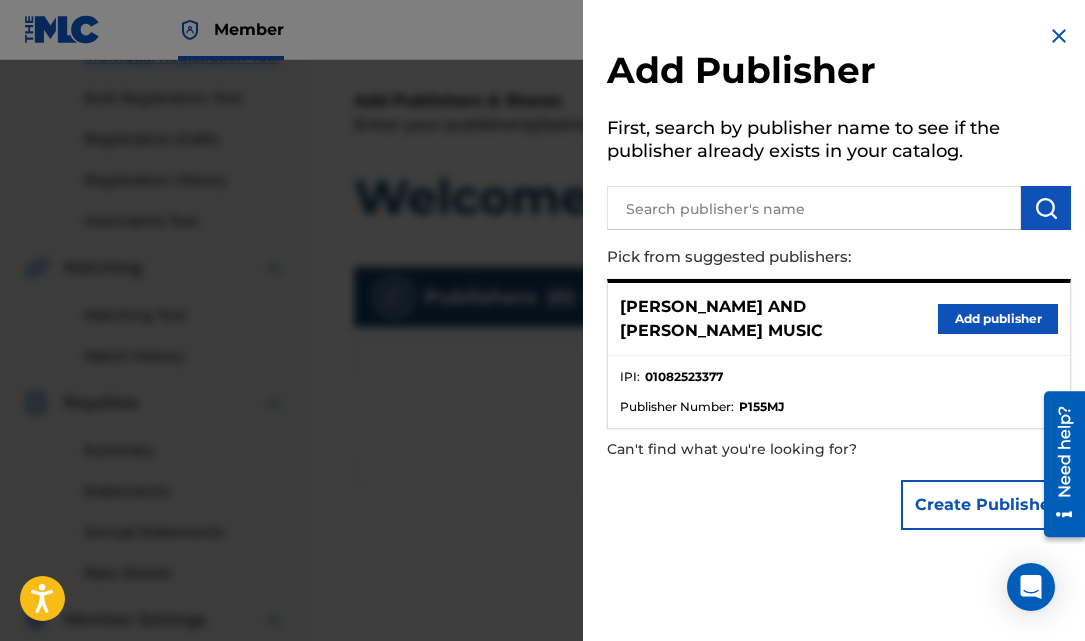 click on "Add publisher" at bounding box center [998, 319] 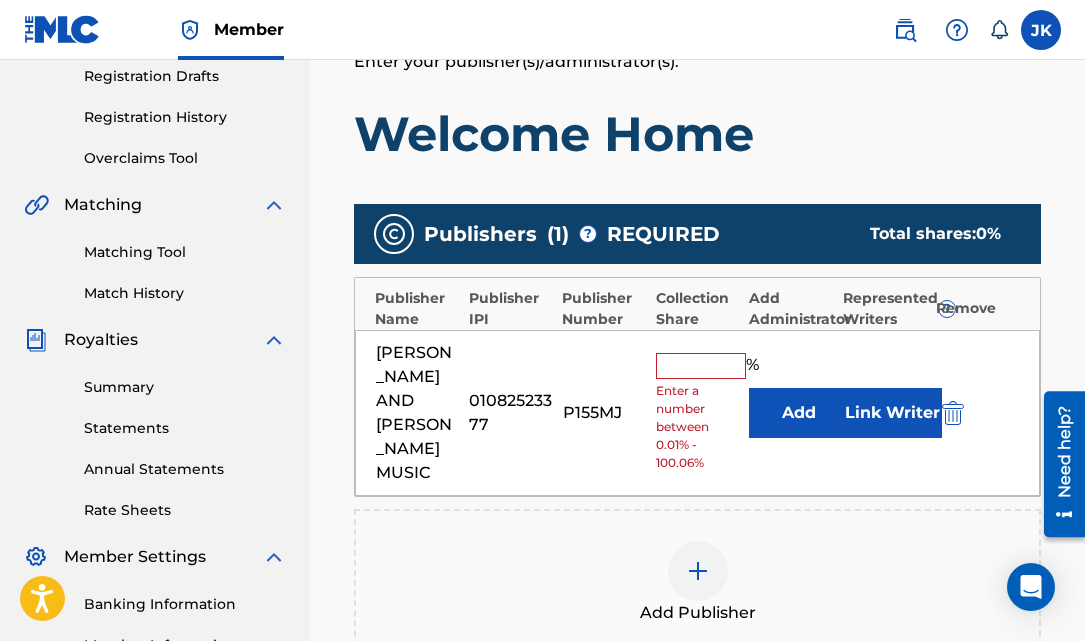 scroll, scrollTop: 342, scrollLeft: 0, axis: vertical 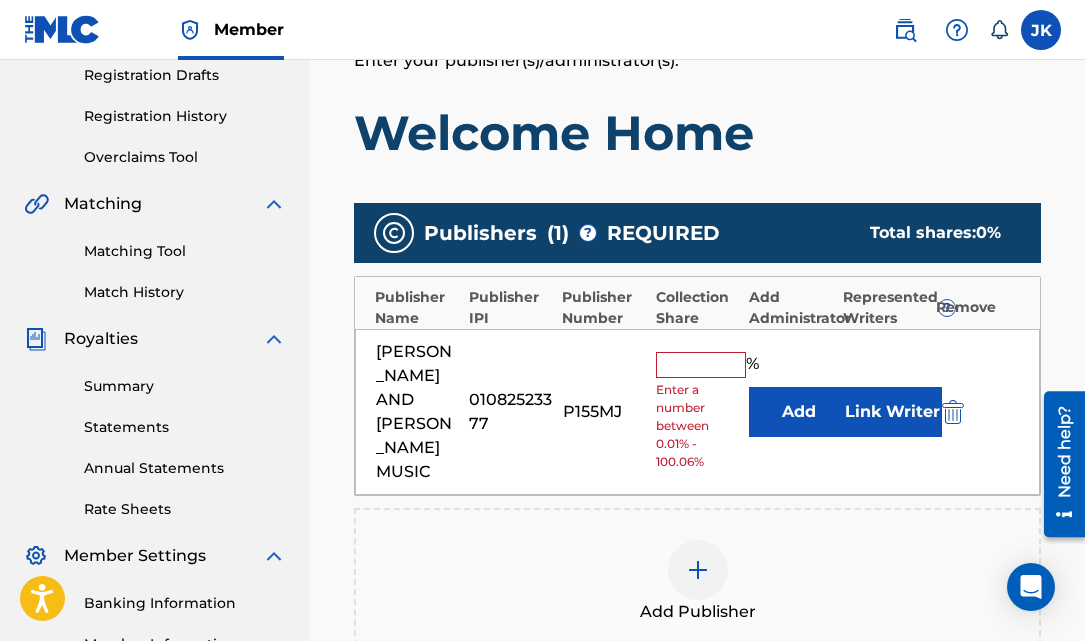 click at bounding box center (701, 365) 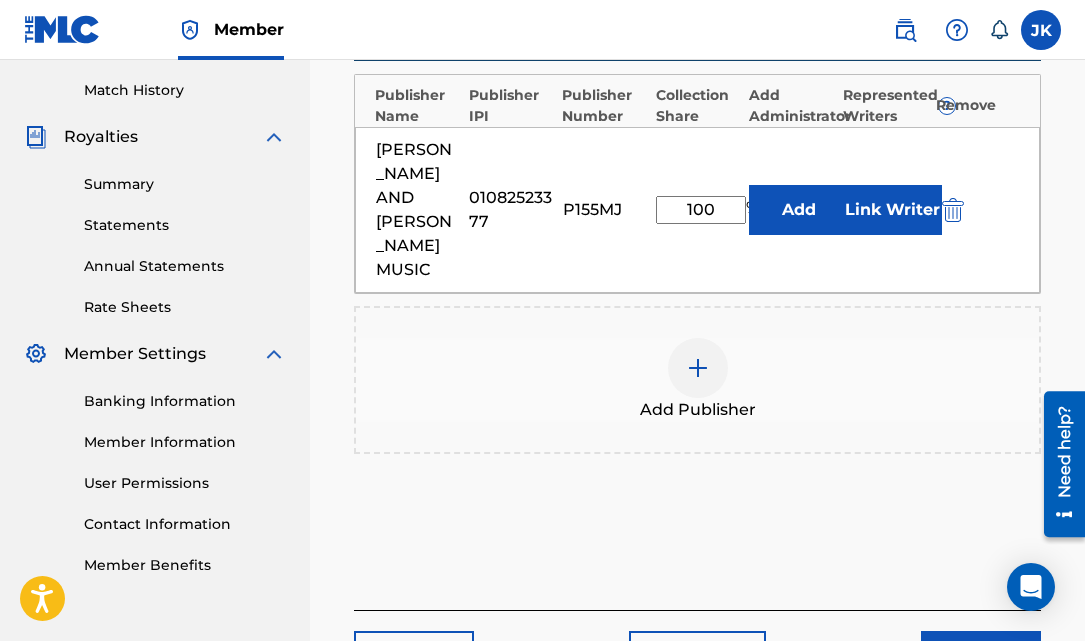 scroll, scrollTop: 652, scrollLeft: 0, axis: vertical 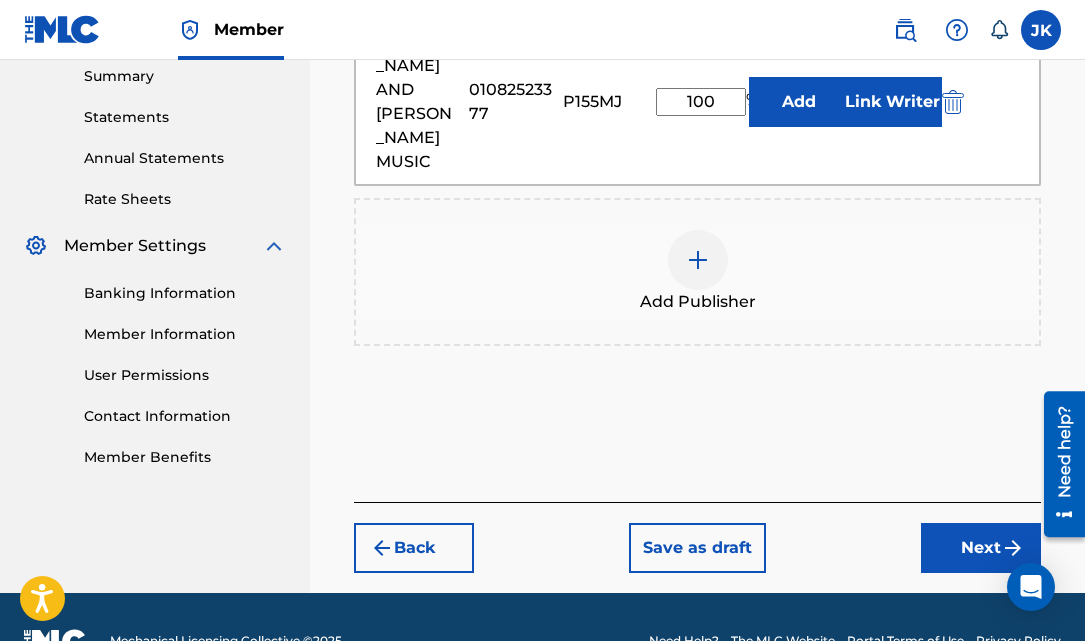 click on "Next" at bounding box center [981, 548] 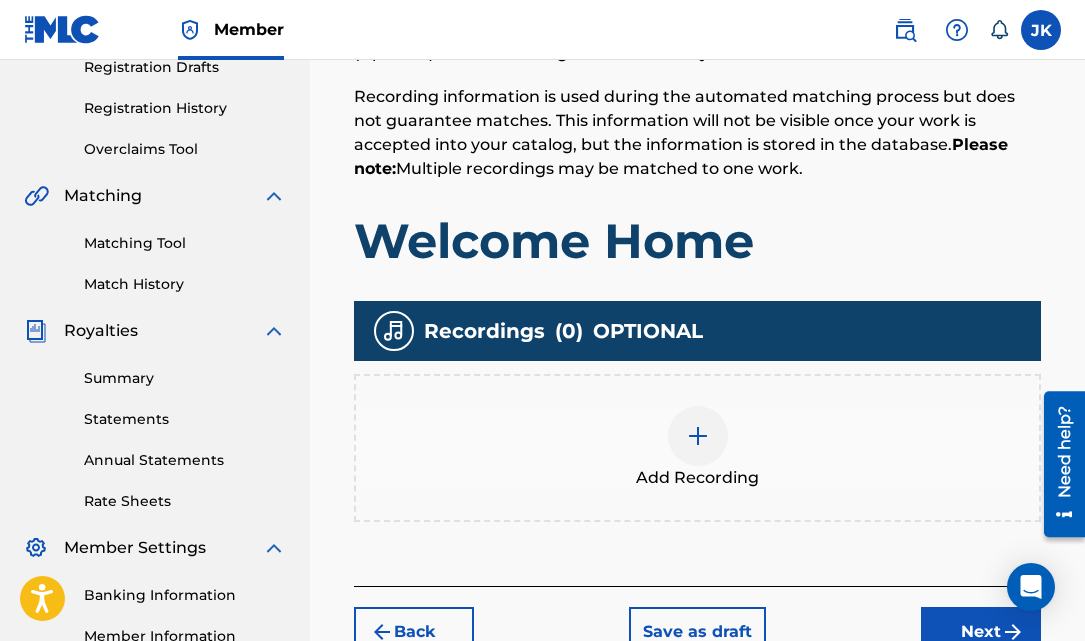 scroll, scrollTop: 587, scrollLeft: 0, axis: vertical 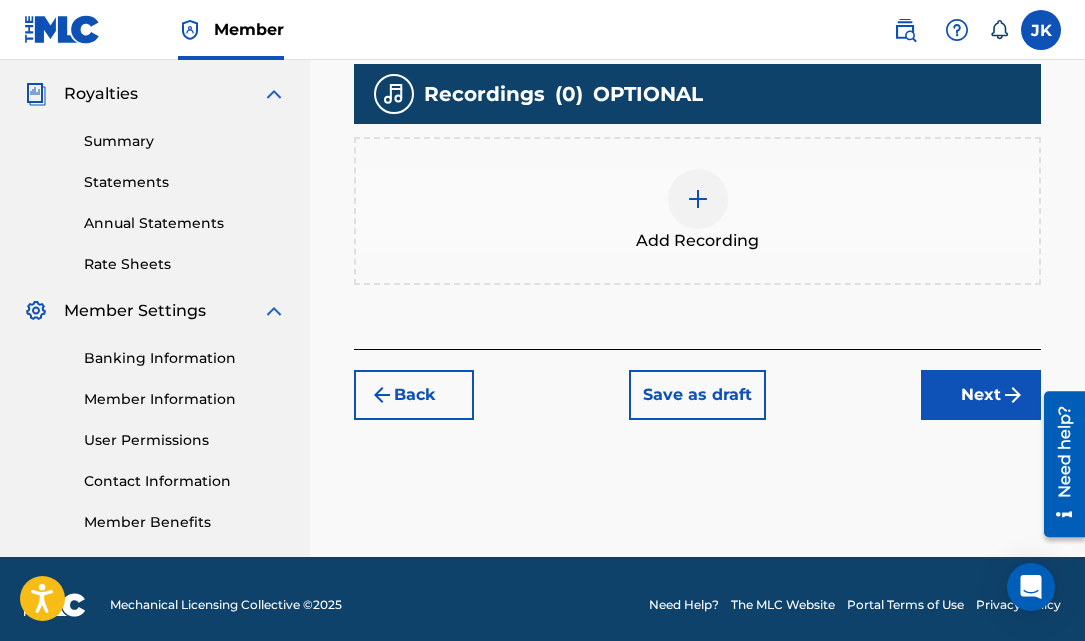 click at bounding box center [698, 199] 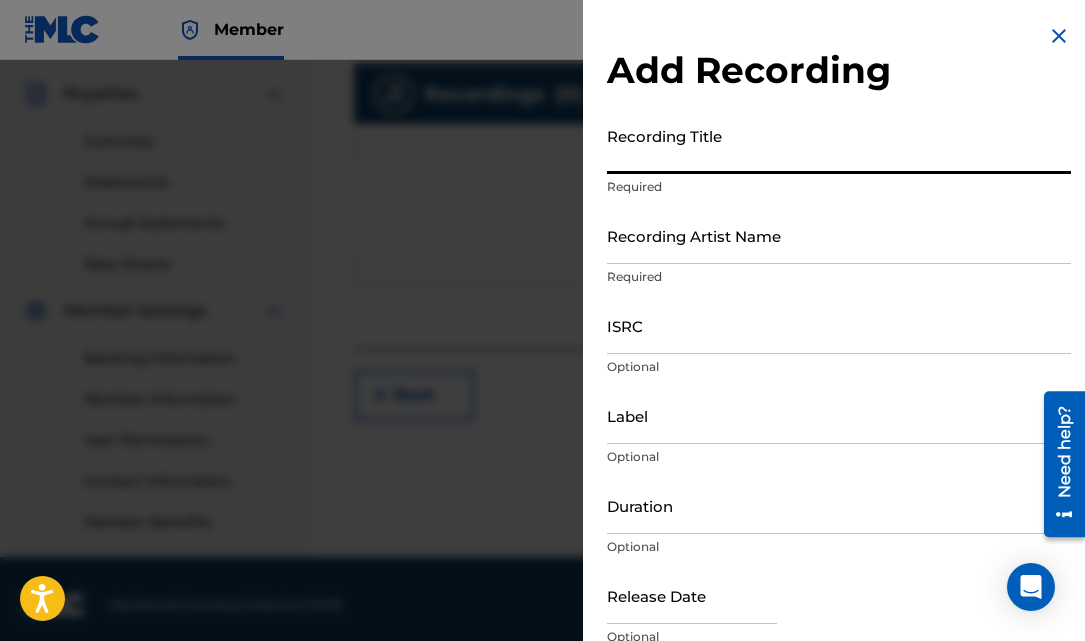 click on "Recording Title" at bounding box center (839, 145) 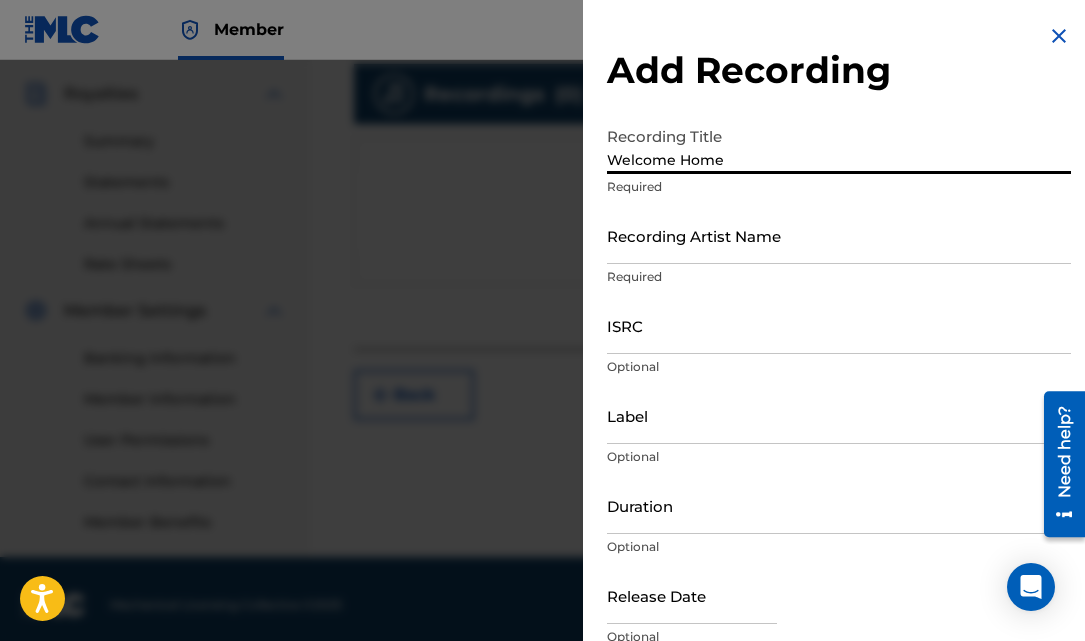 type on "Welcome Home" 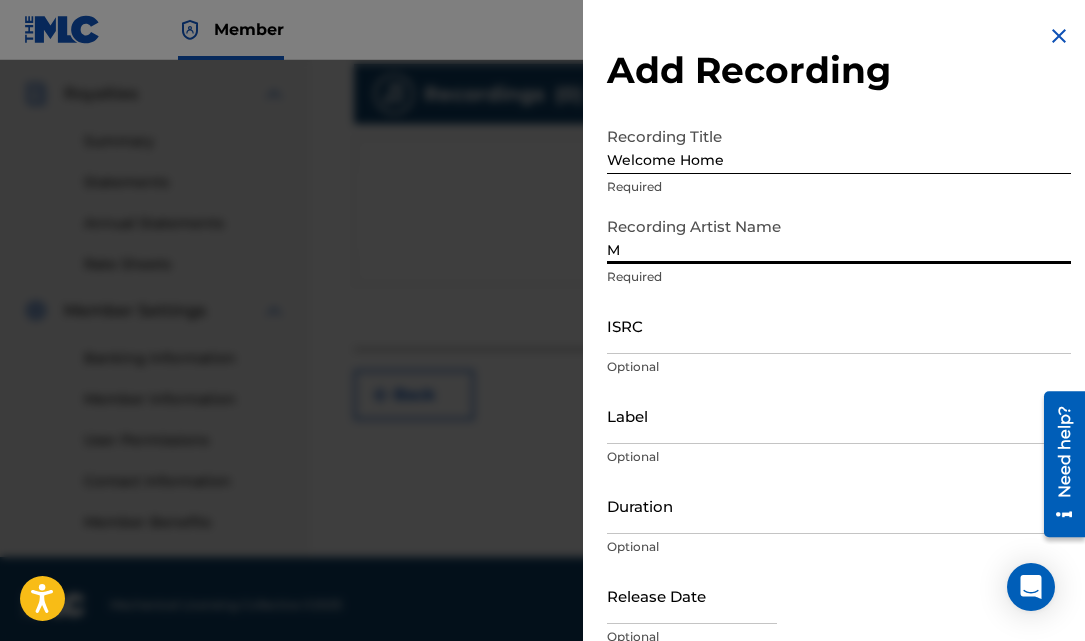 type on "[PERSON_NAME] & [PERSON_NAME]" 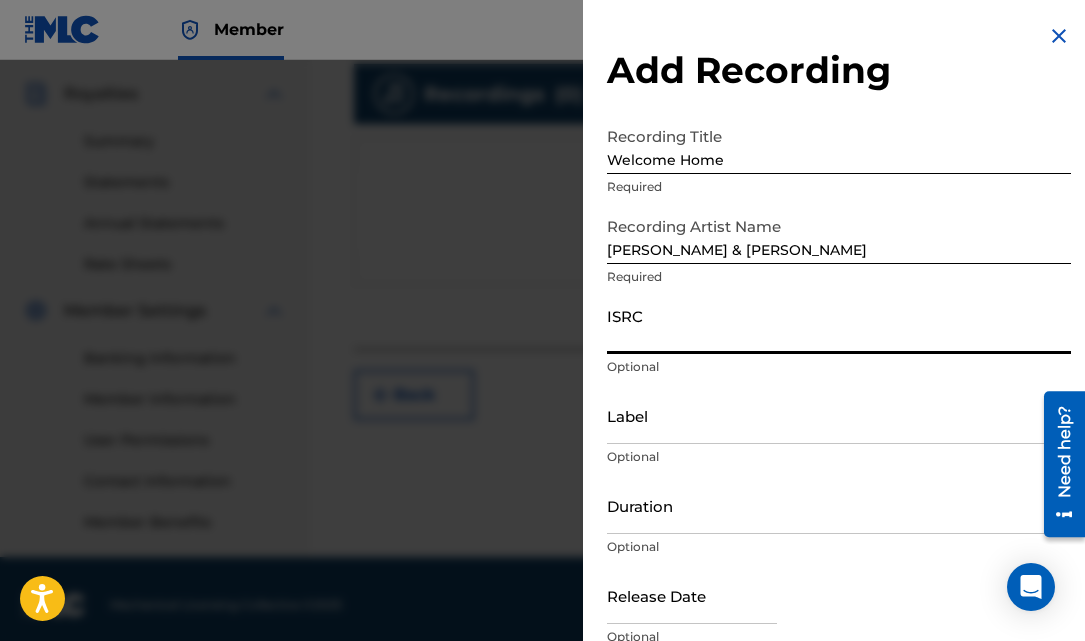 click on "ISRC" at bounding box center (839, 325) 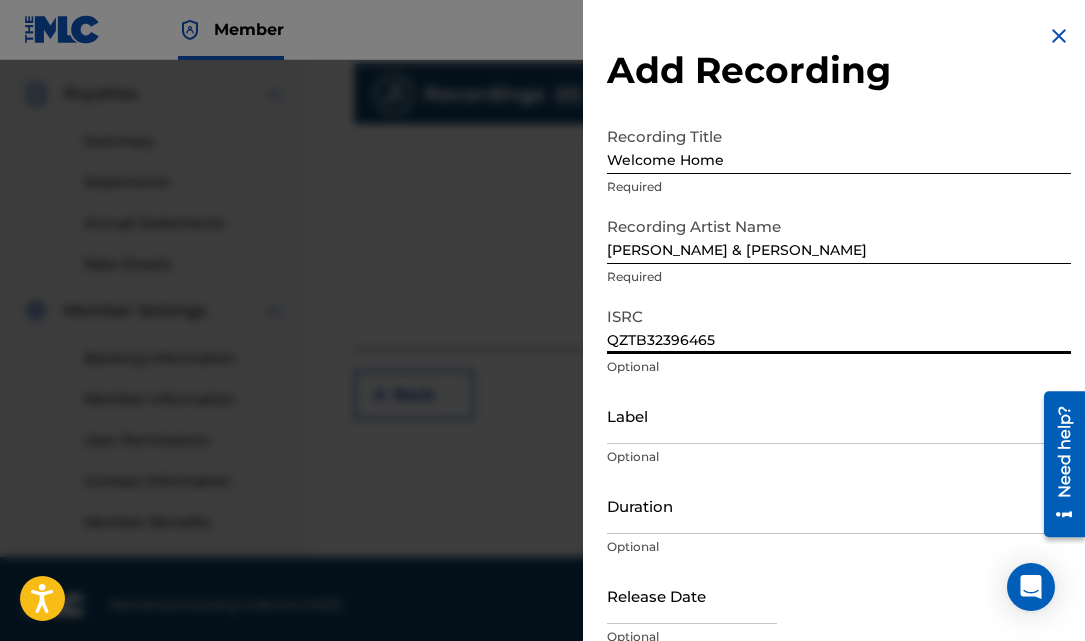 scroll, scrollTop: 90, scrollLeft: 0, axis: vertical 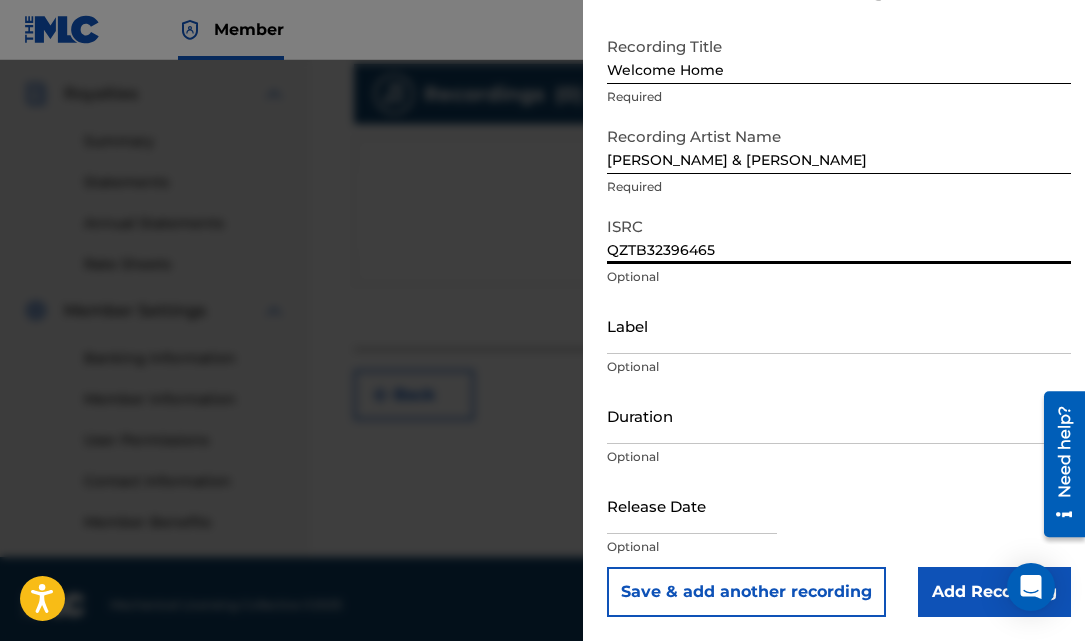type on "QZTB32396465" 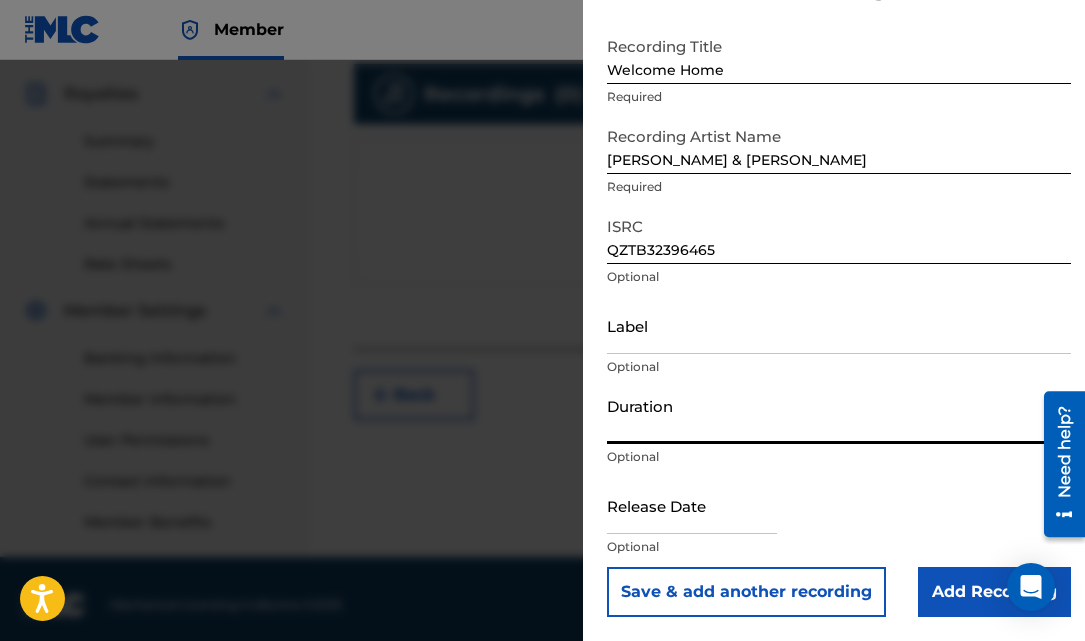 click on "Duration" at bounding box center [839, 415] 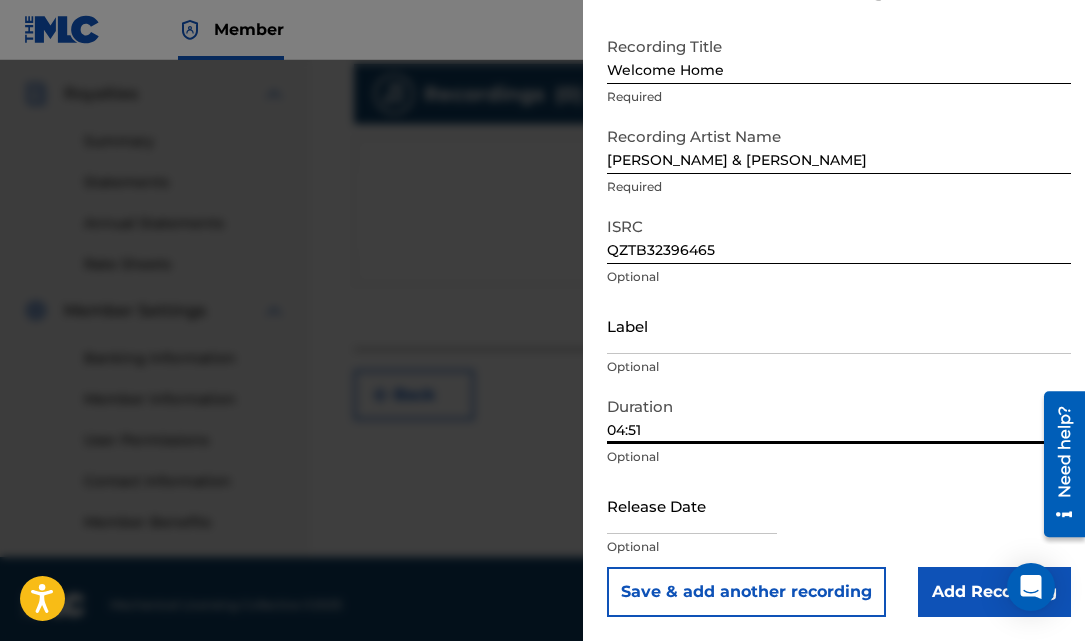 scroll, scrollTop: 599, scrollLeft: 0, axis: vertical 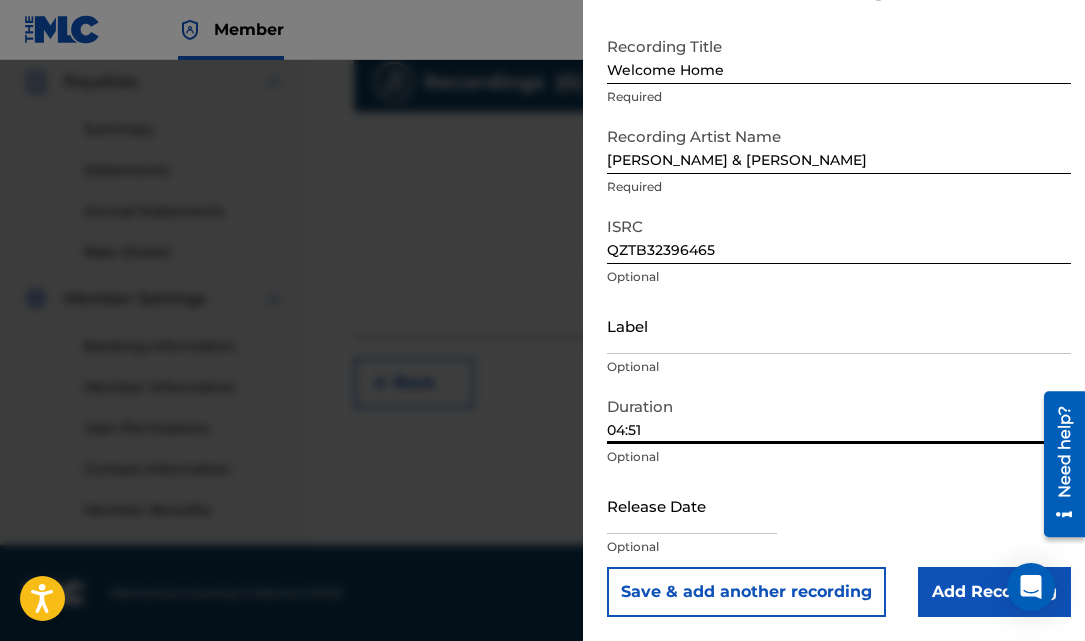 type on "04:51" 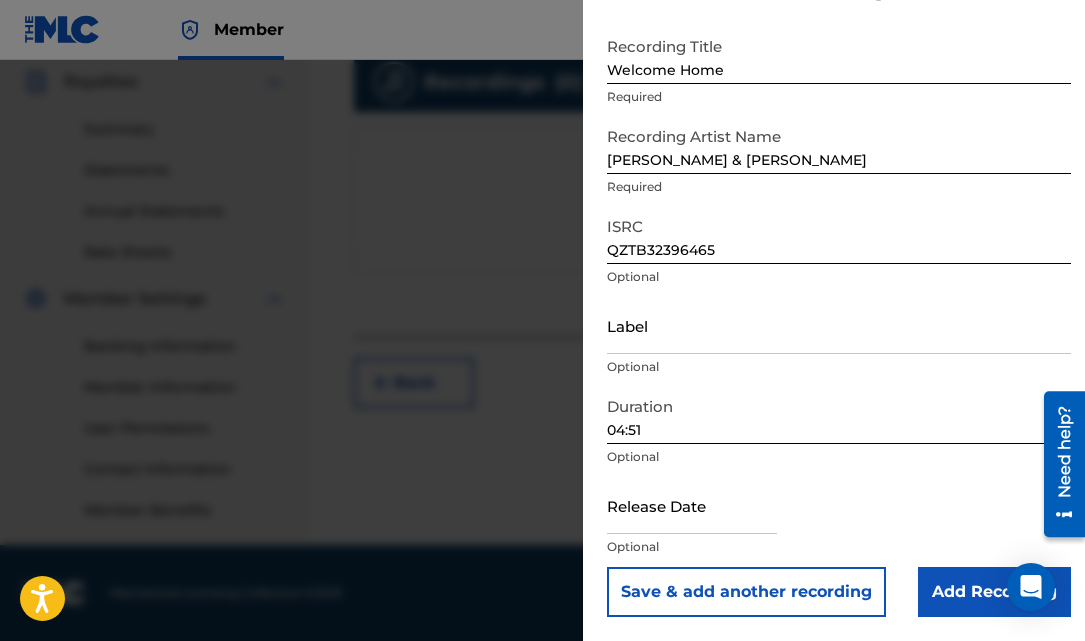 click at bounding box center (692, 505) 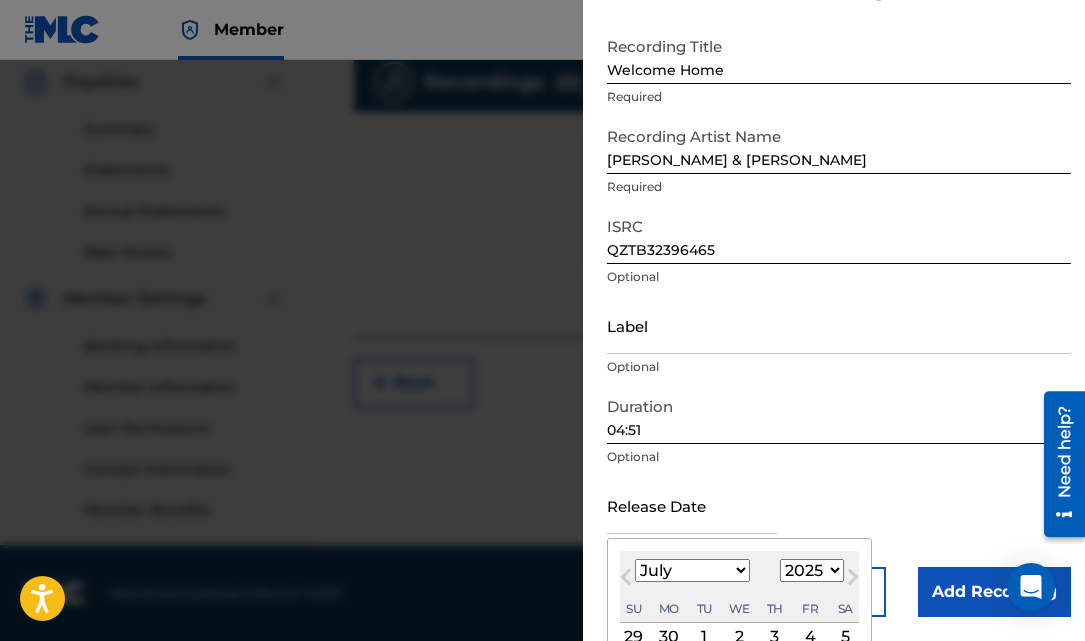 type on "[DATE]" 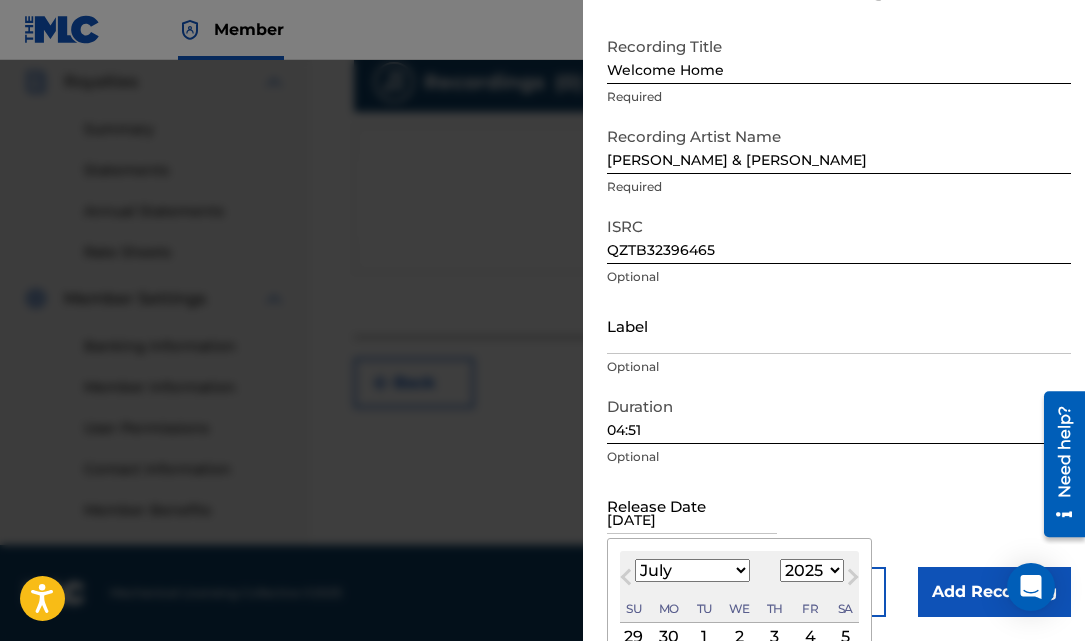 select on "9" 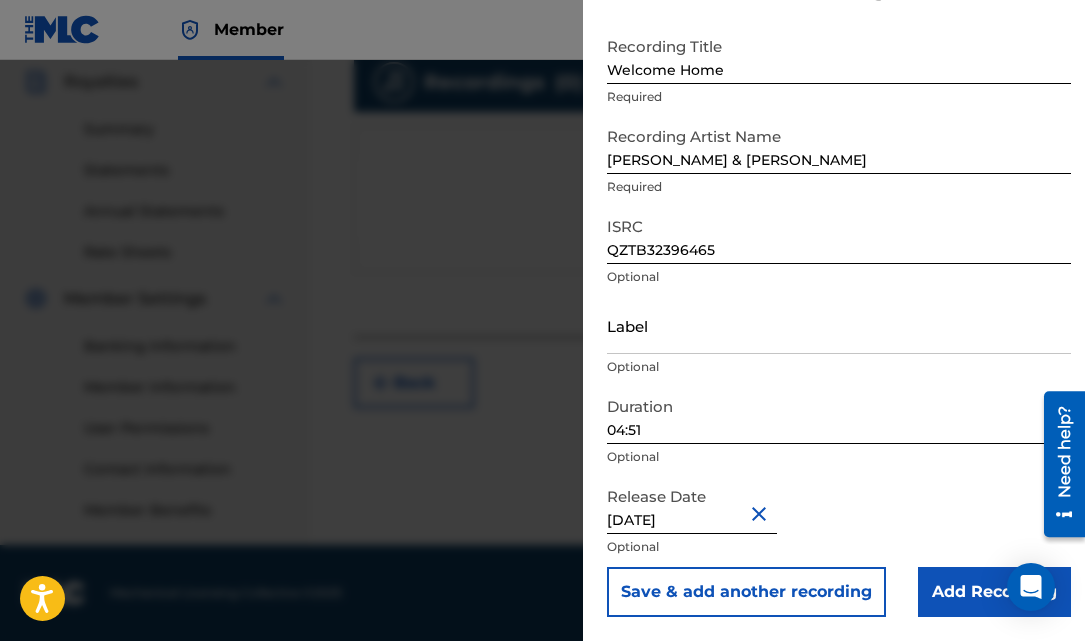scroll, scrollTop: 90, scrollLeft: 0, axis: vertical 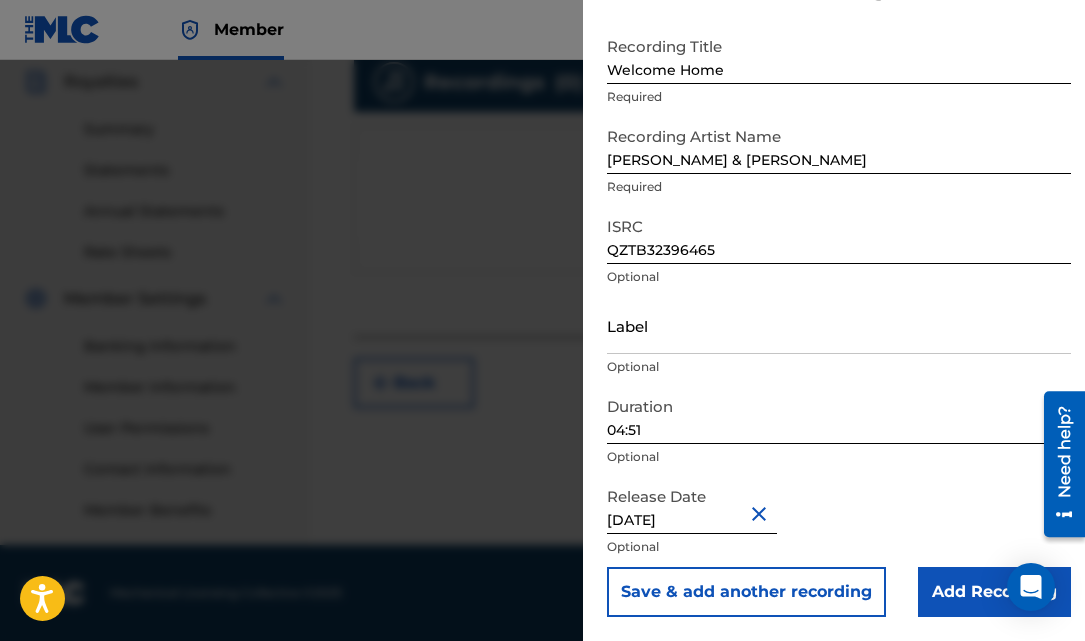click on "Add Recording" at bounding box center [994, 592] 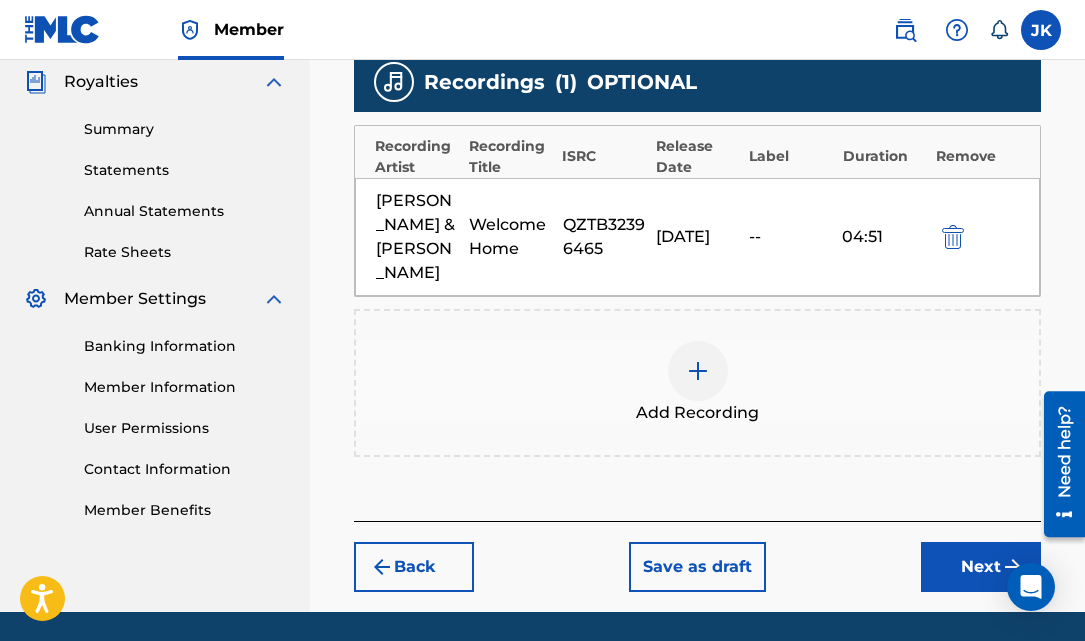 click on "Next" at bounding box center [981, 567] 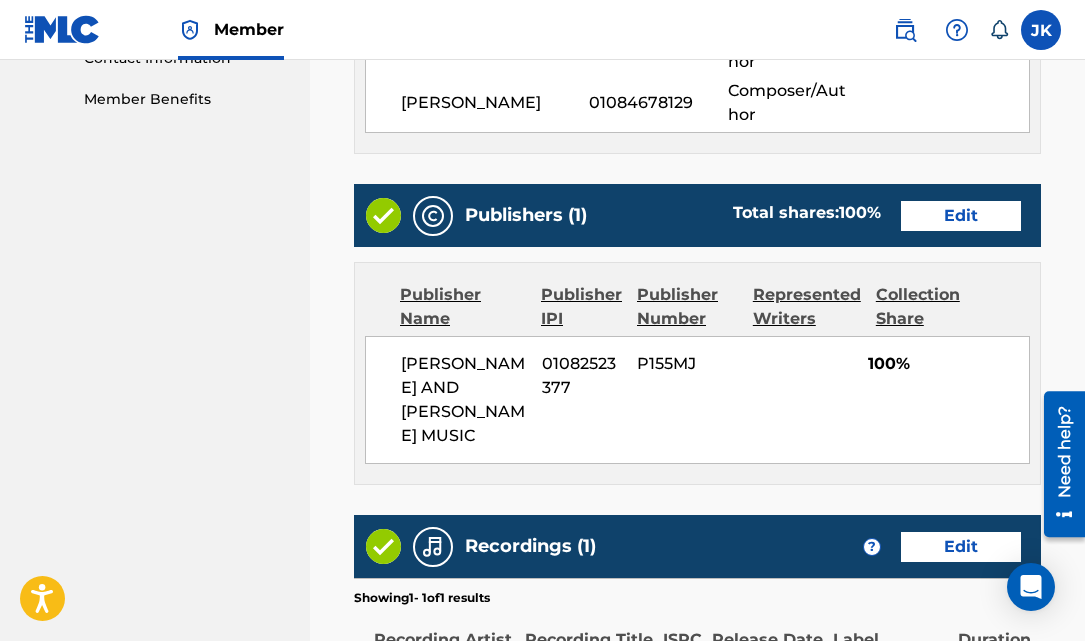 scroll, scrollTop: 1290, scrollLeft: 0, axis: vertical 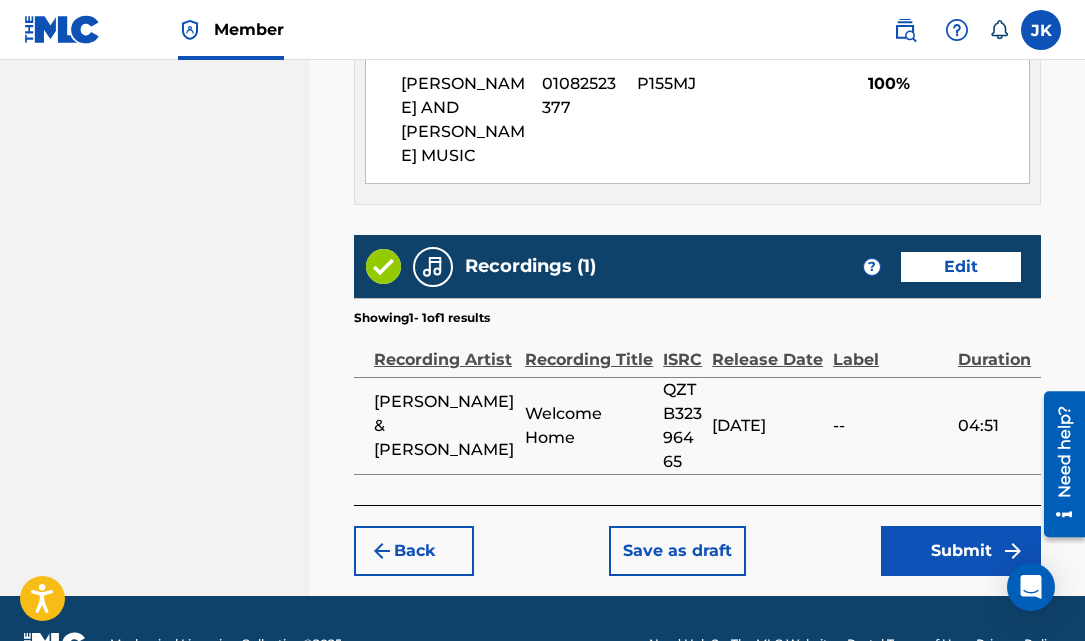 click on "Submit" at bounding box center (961, 551) 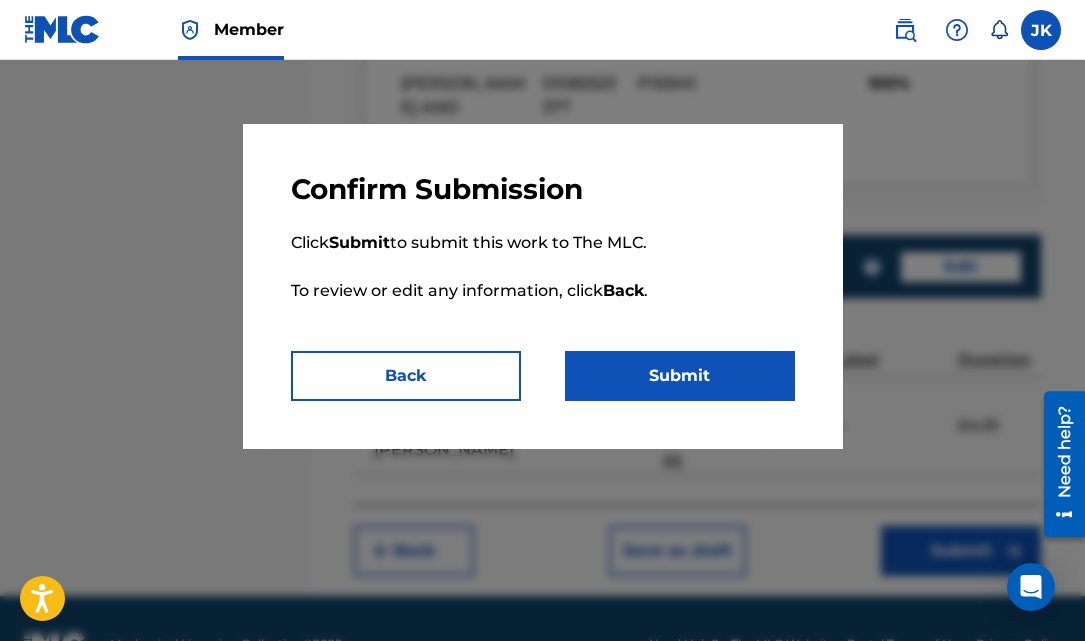 click on "Submit" at bounding box center [680, 376] 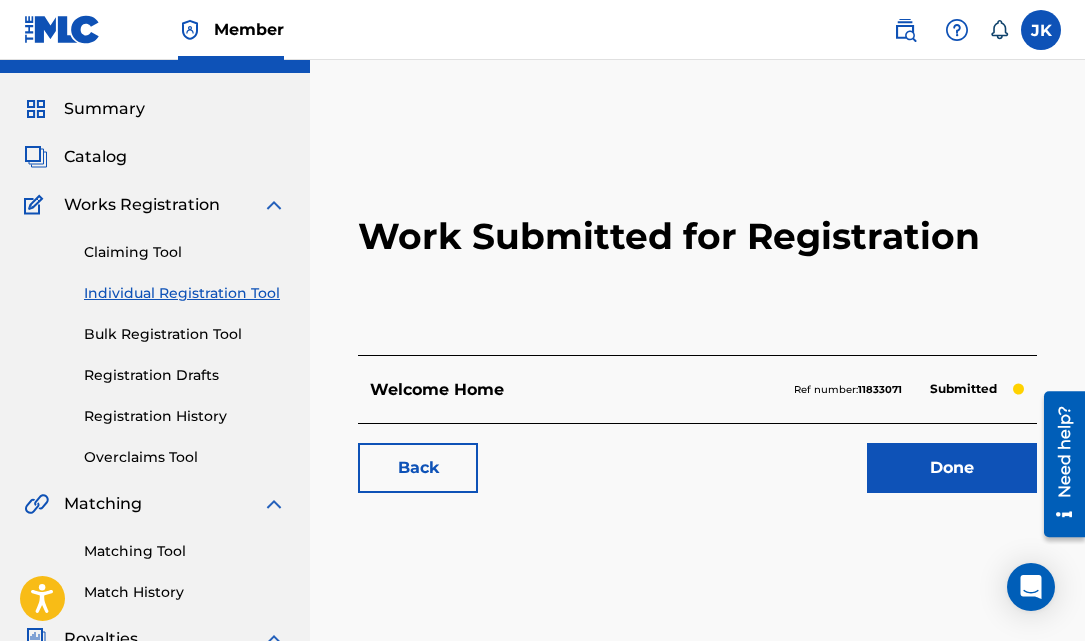 scroll, scrollTop: 0, scrollLeft: 0, axis: both 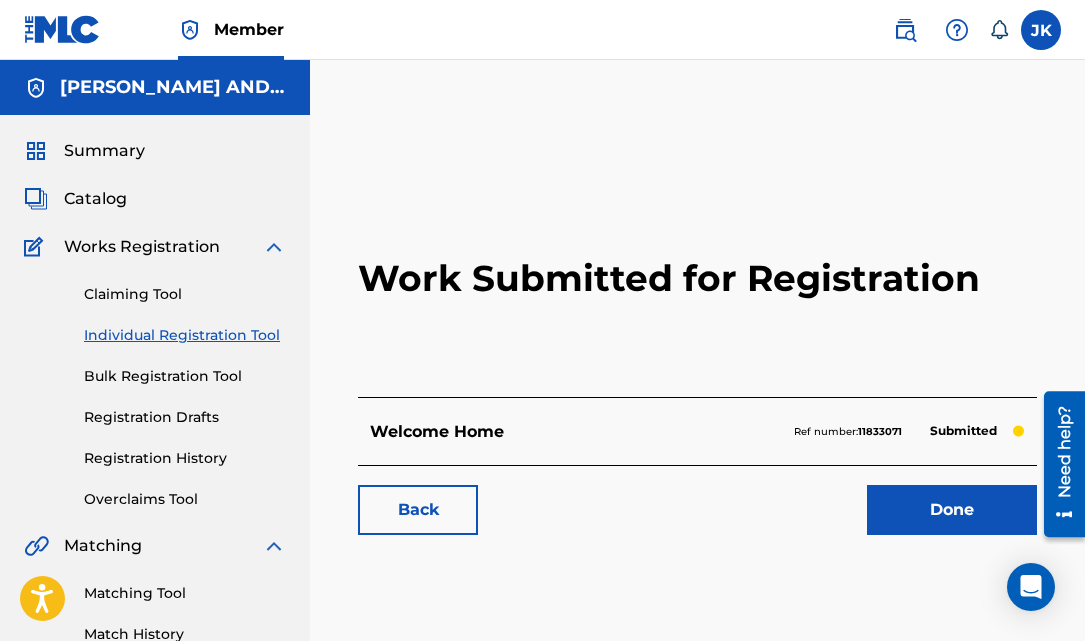 click on "Works Registration" at bounding box center [142, 247] 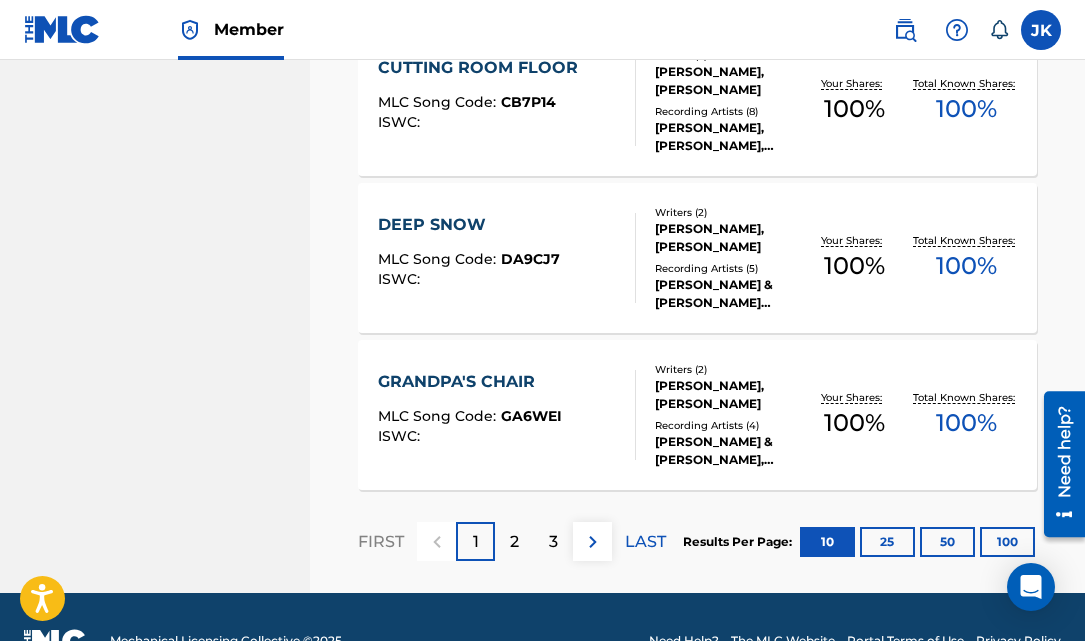 scroll, scrollTop: 1698, scrollLeft: 0, axis: vertical 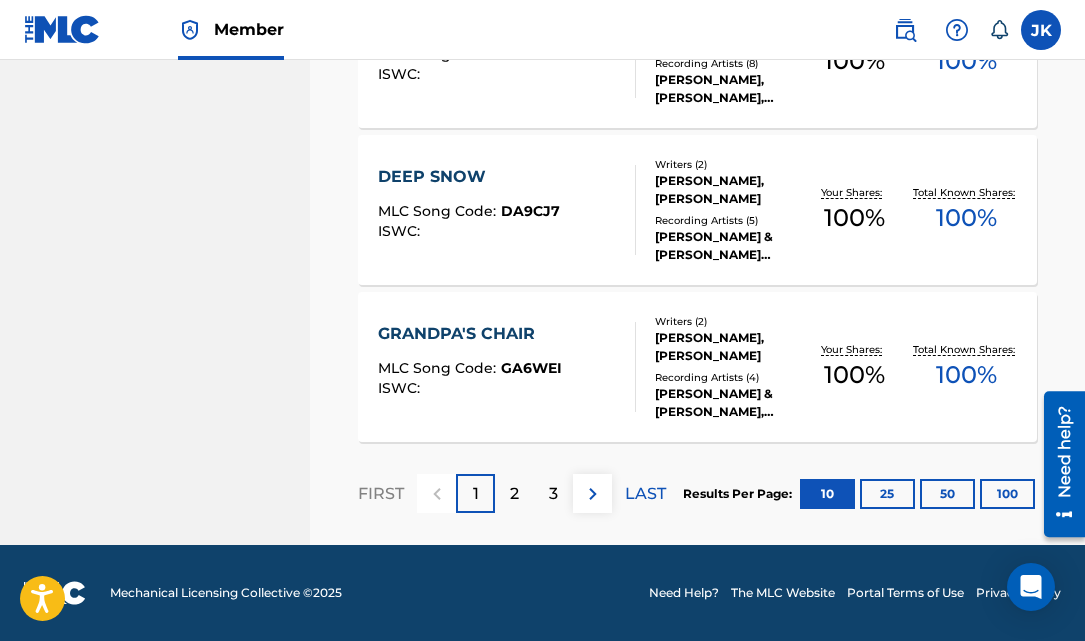 click on "2" at bounding box center [514, 493] 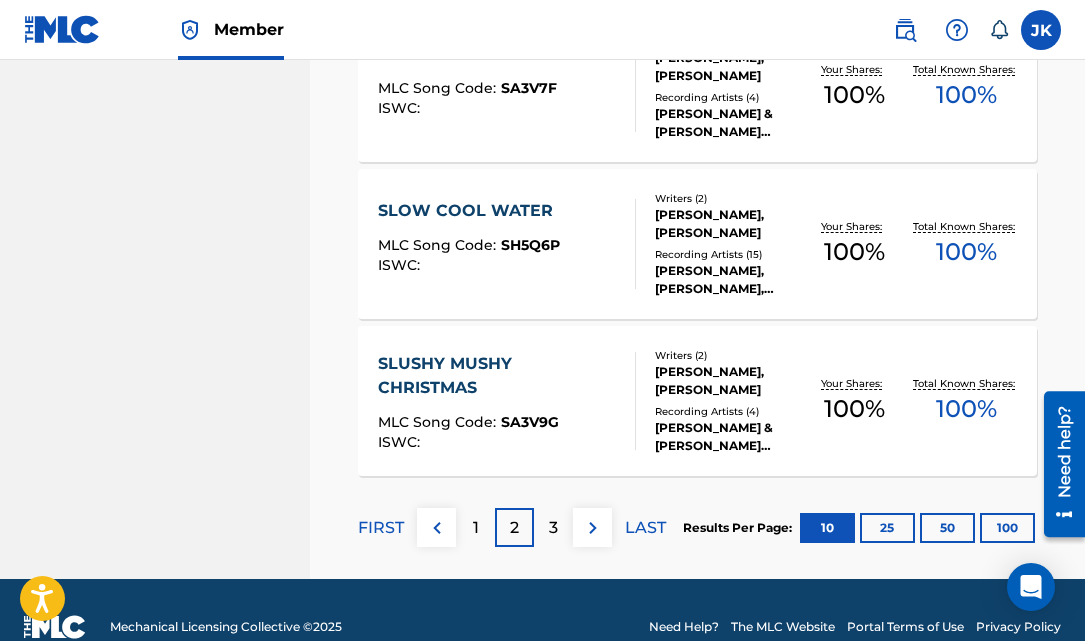scroll, scrollTop: 1666, scrollLeft: 0, axis: vertical 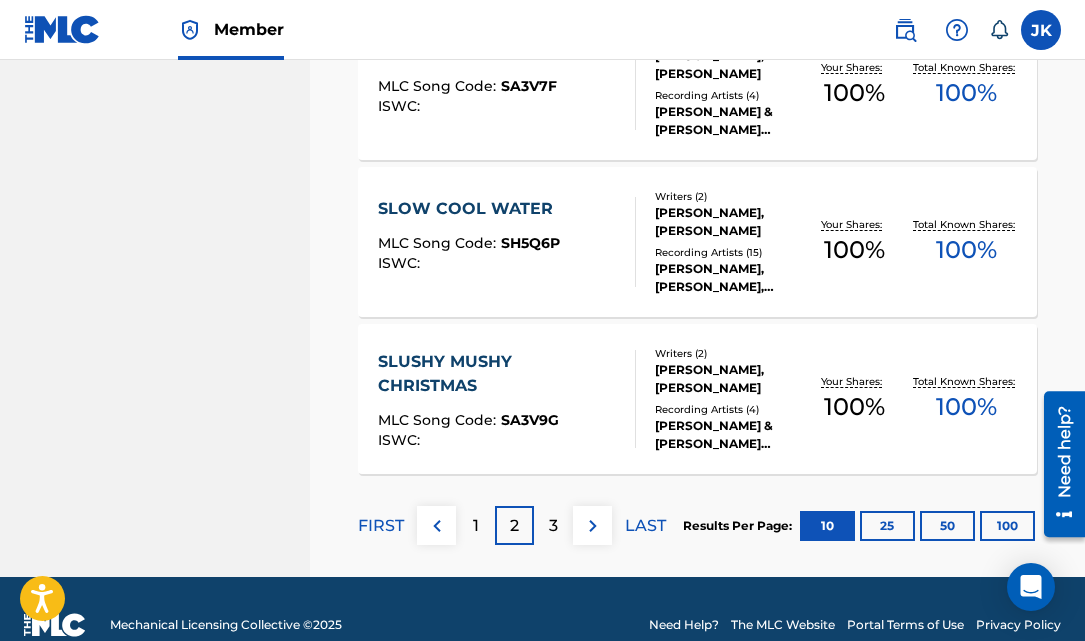 click on "3" at bounding box center (553, 526) 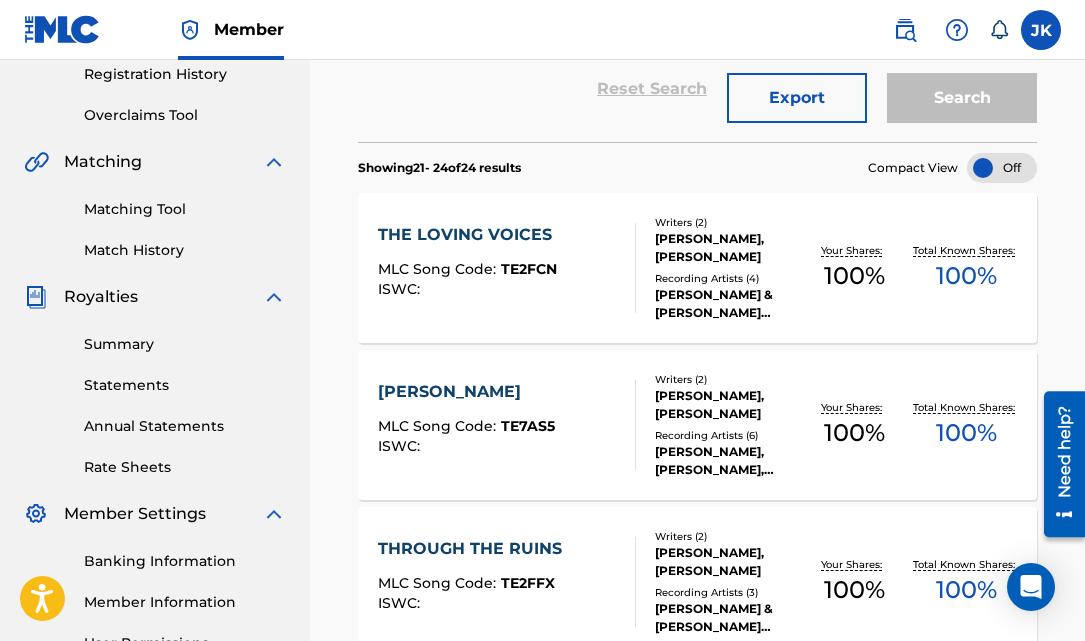 scroll, scrollTop: 356, scrollLeft: 0, axis: vertical 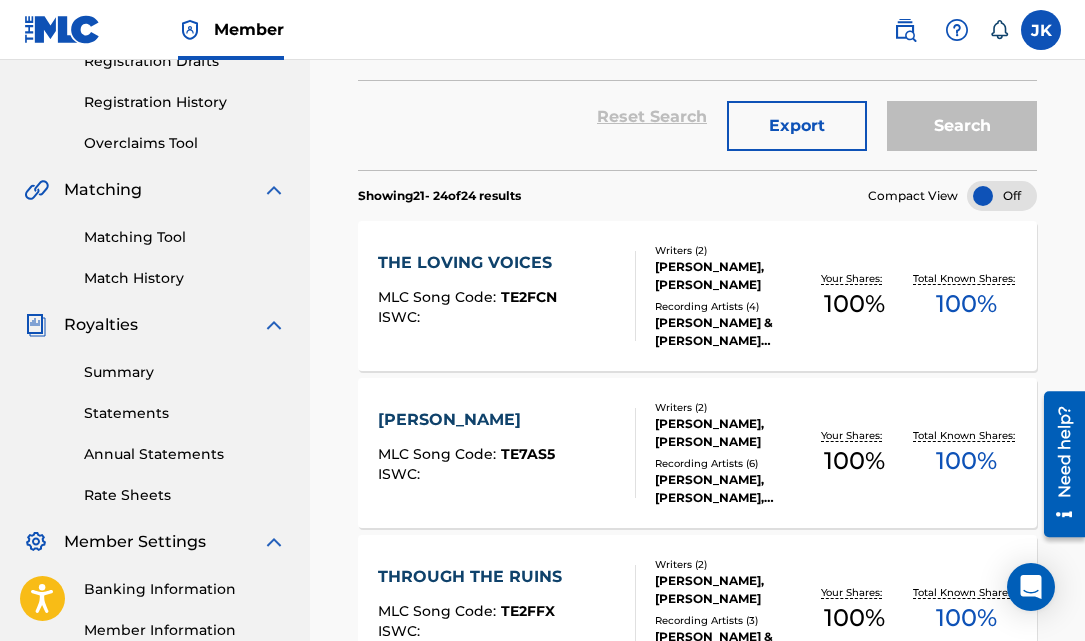 click on "[PERSON_NAME]" at bounding box center (466, 420) 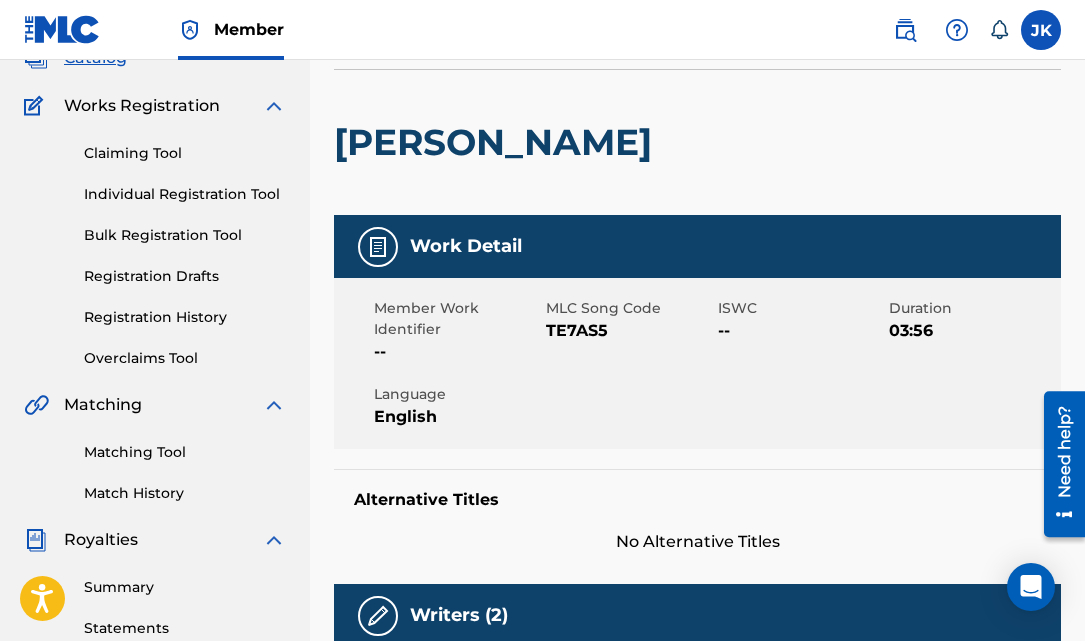 scroll, scrollTop: 0, scrollLeft: 0, axis: both 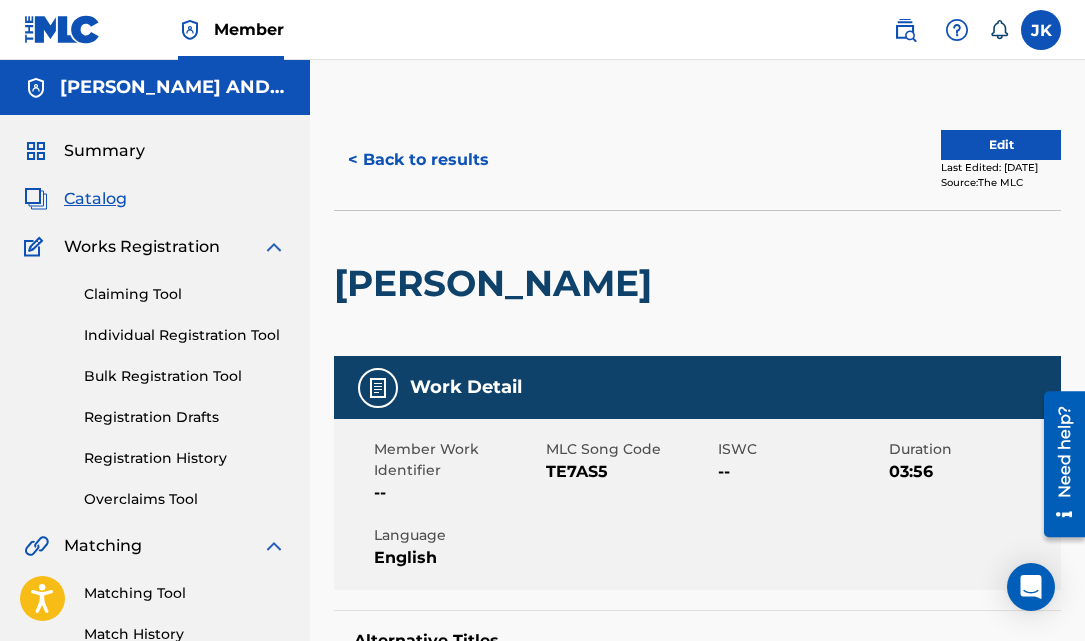 click on "Edit" at bounding box center (1001, 145) 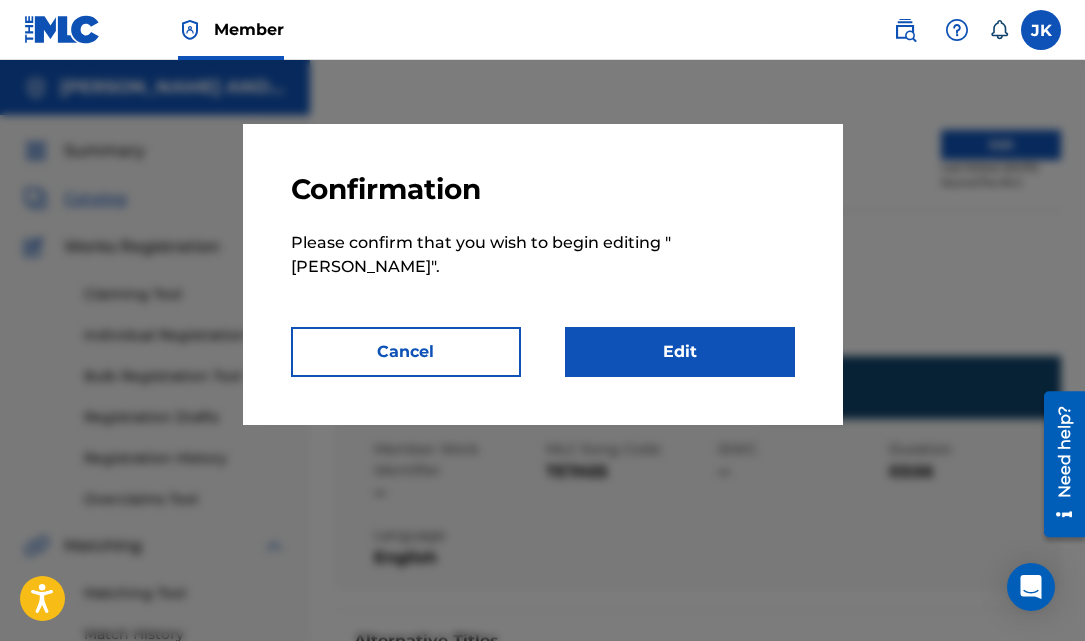 click on "Edit" at bounding box center (680, 352) 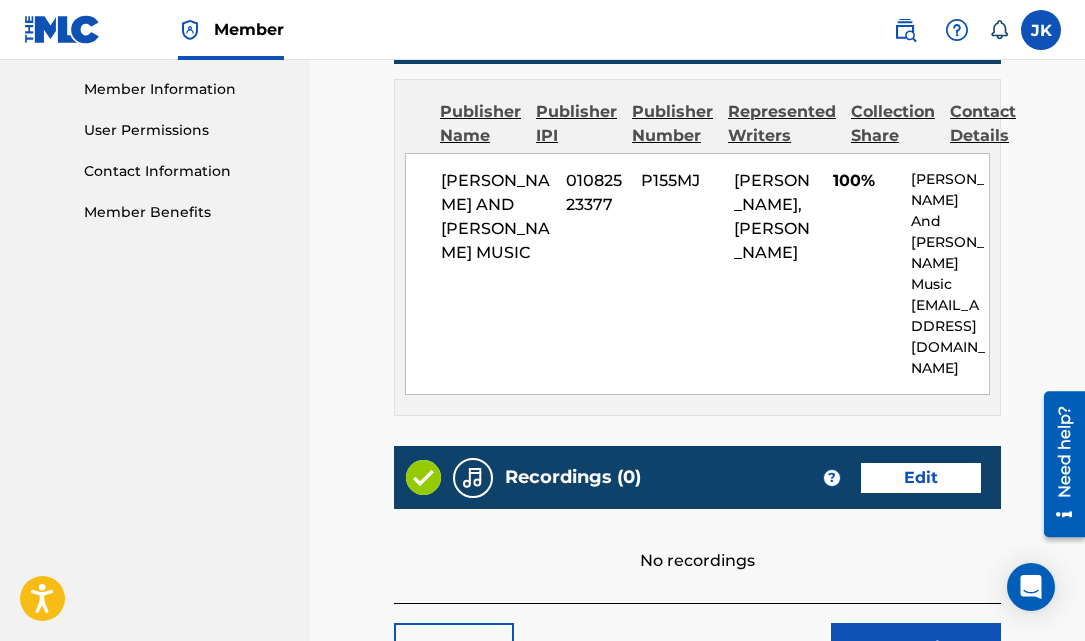 scroll, scrollTop: 859, scrollLeft: 0, axis: vertical 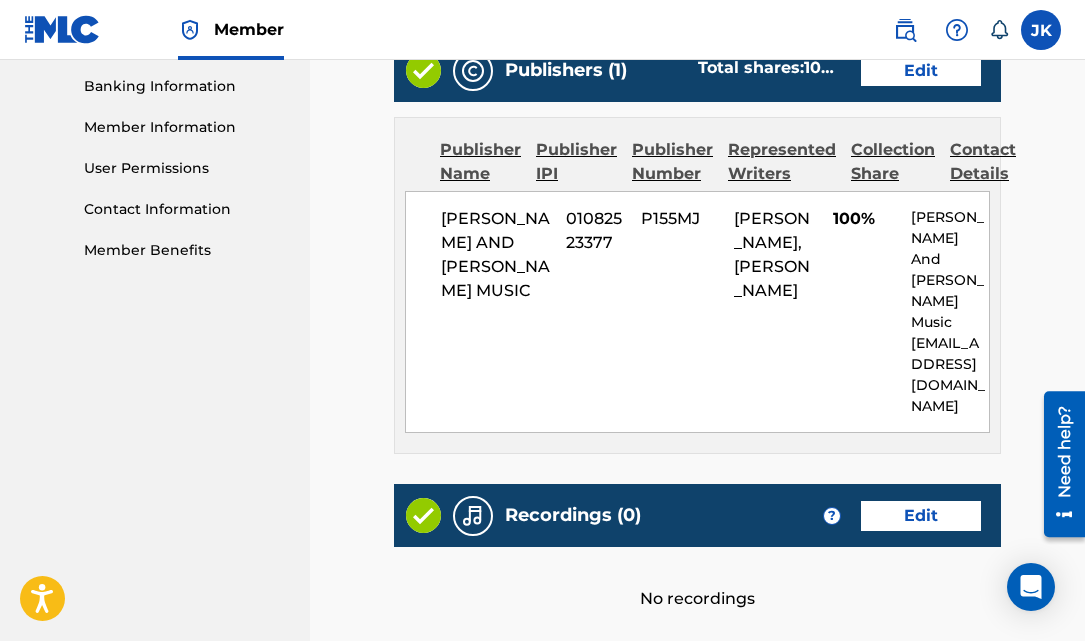 click on "Recordings   (0) ? Edit" at bounding box center [697, 515] 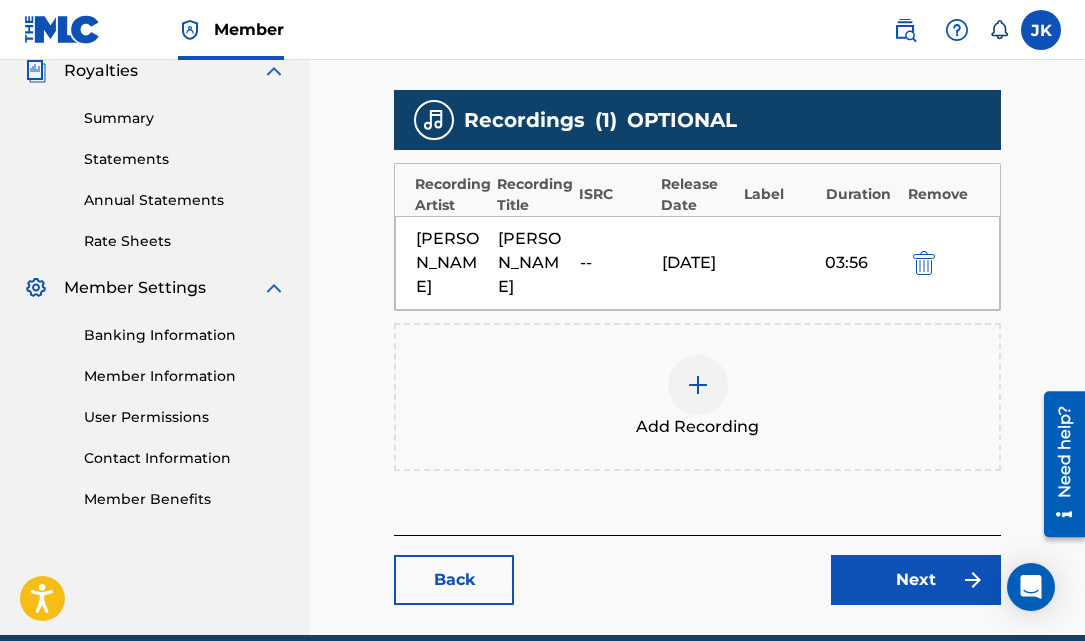 scroll, scrollTop: 617, scrollLeft: 0, axis: vertical 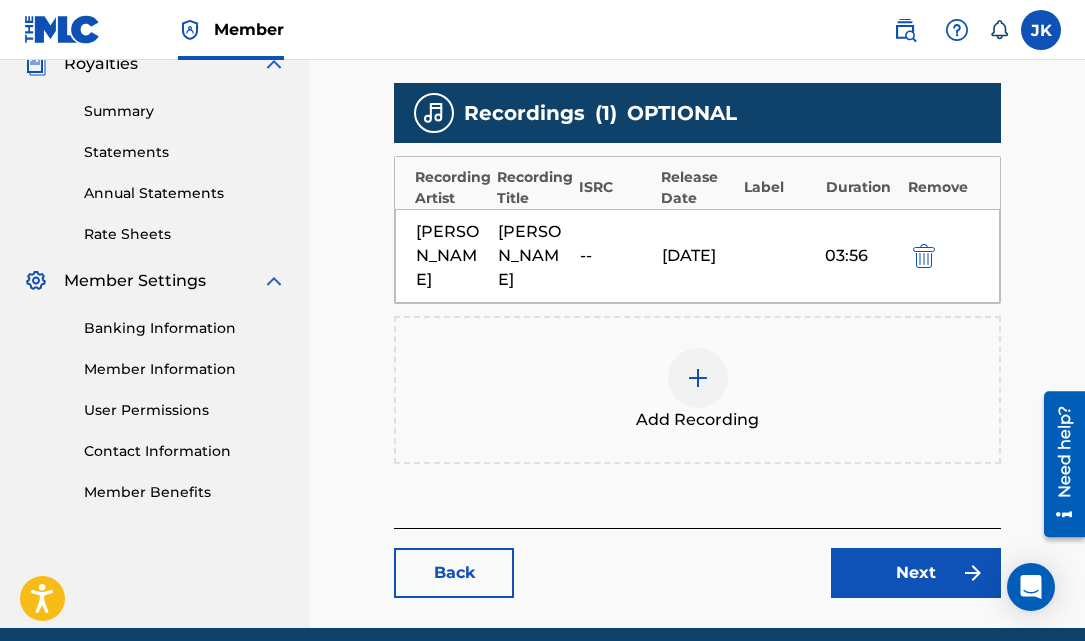 click at bounding box center (698, 378) 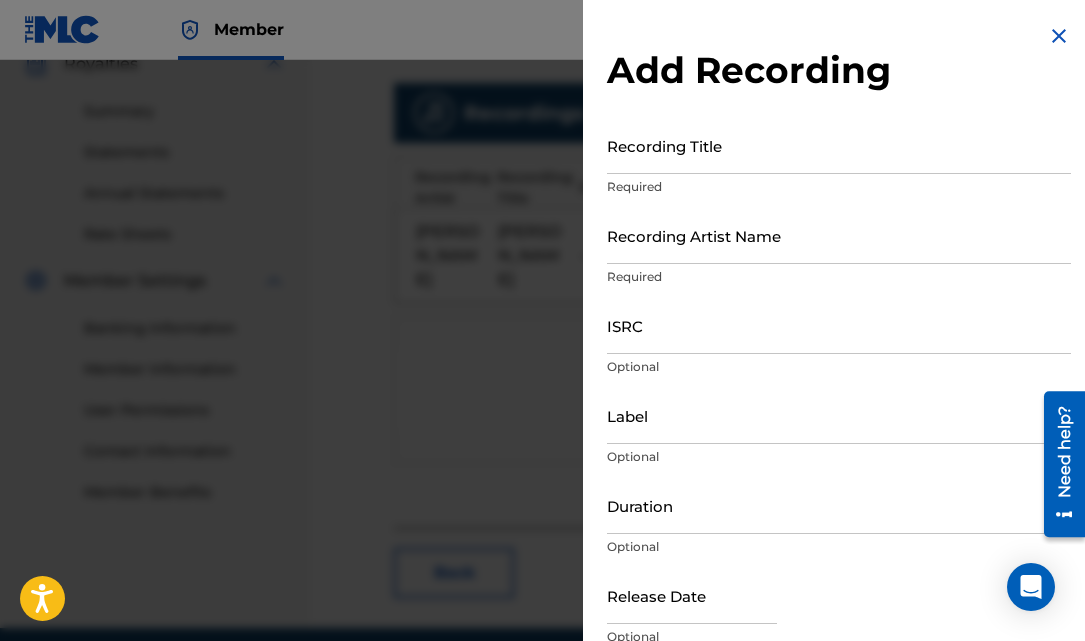 click on "Recording Title" at bounding box center [839, 145] 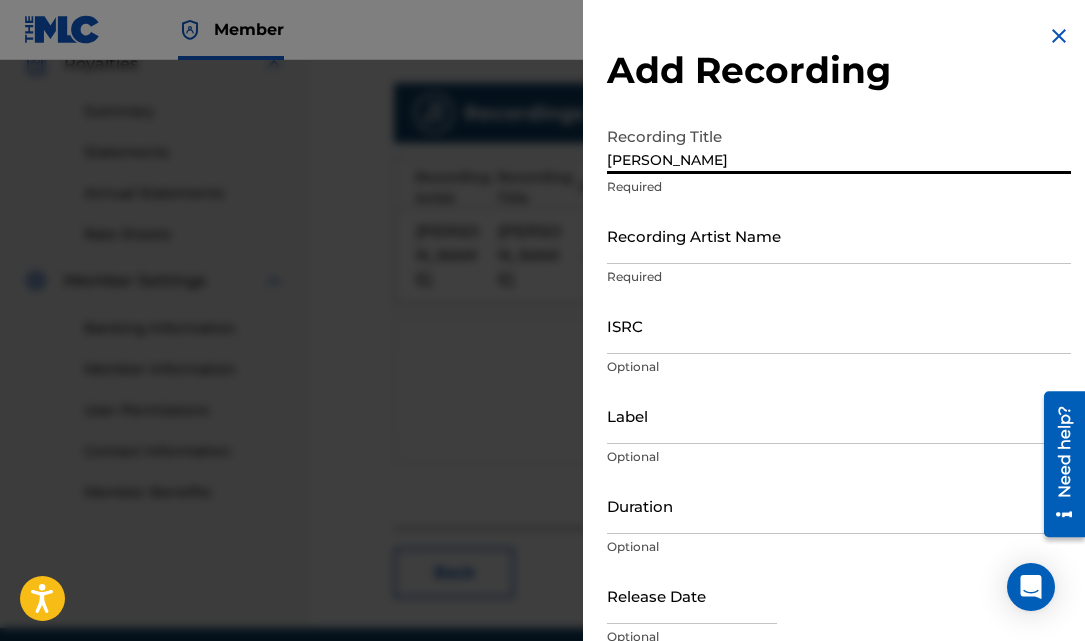 type on "[PERSON_NAME]" 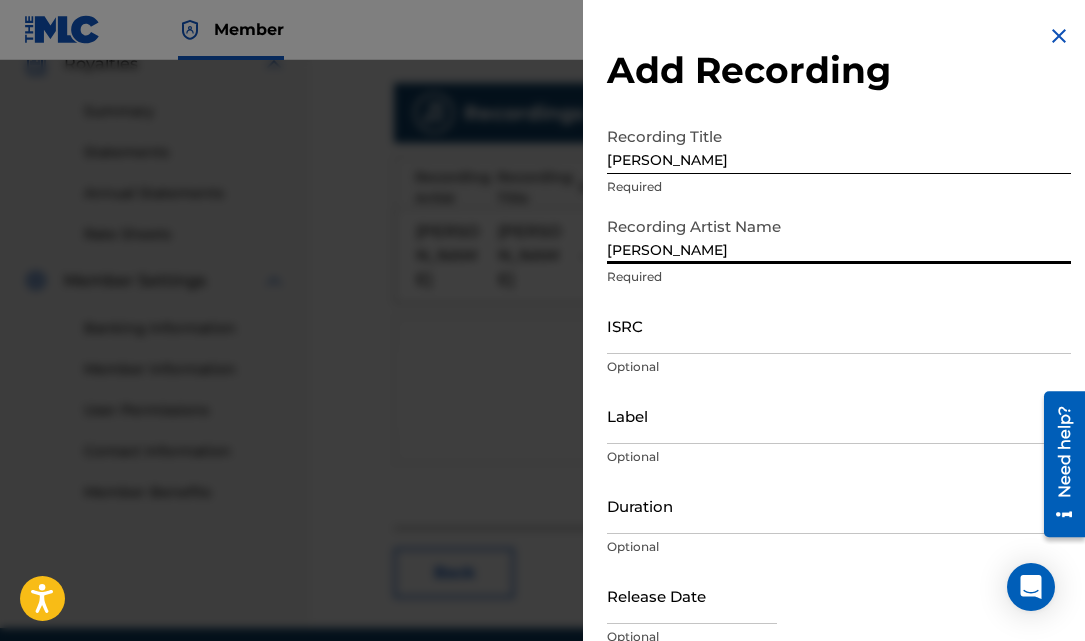 type on "[PERSON_NAME]" 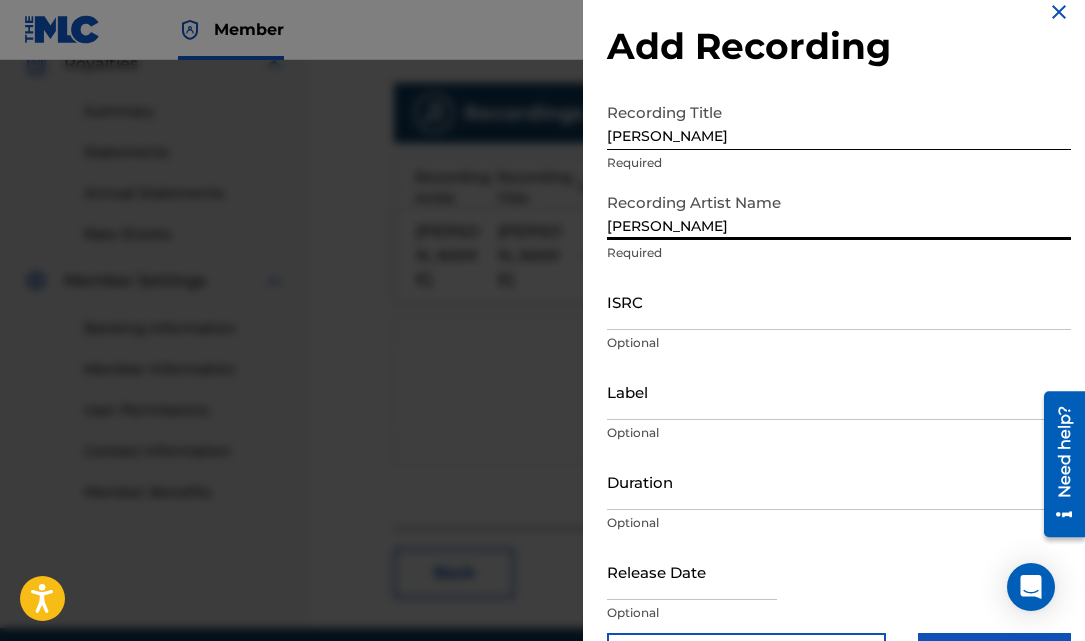 click on "ISRC" at bounding box center (839, 301) 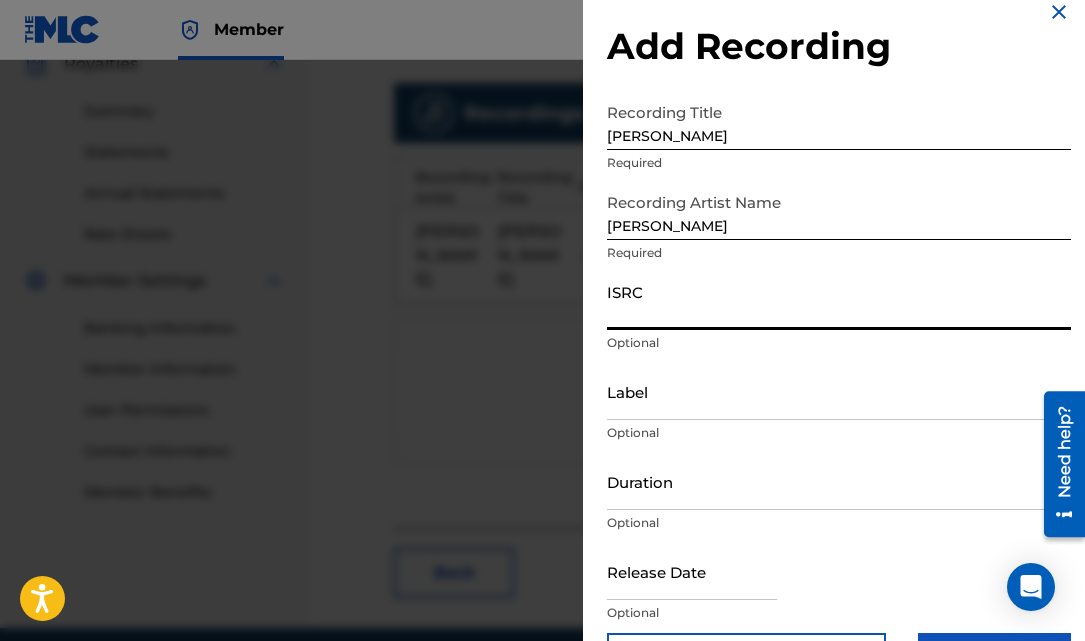 paste on "QZTB82504496" 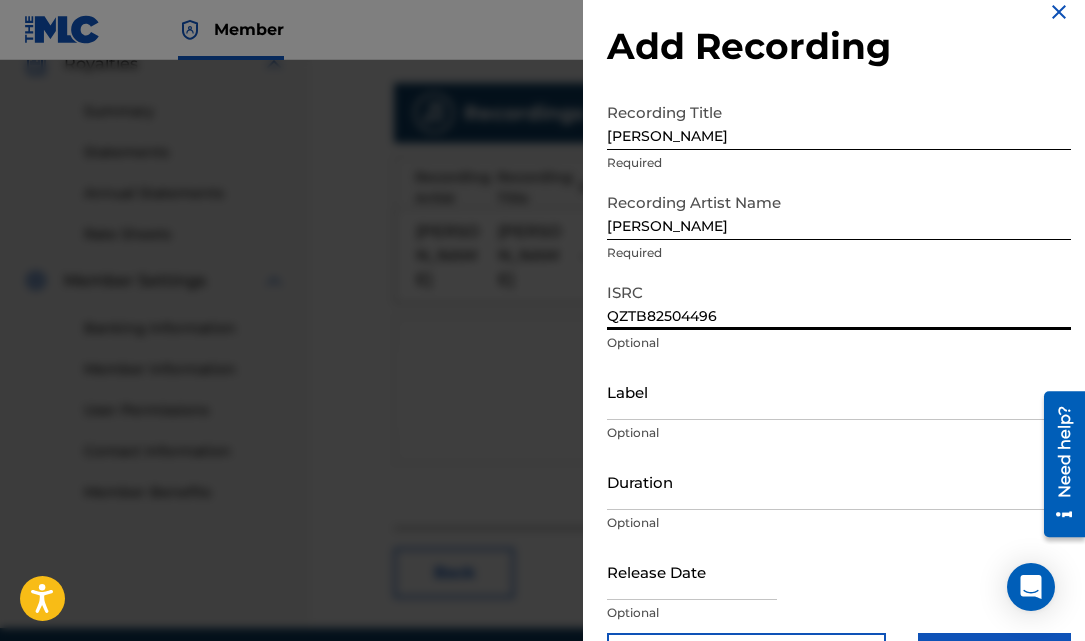type on "QZTB82504496" 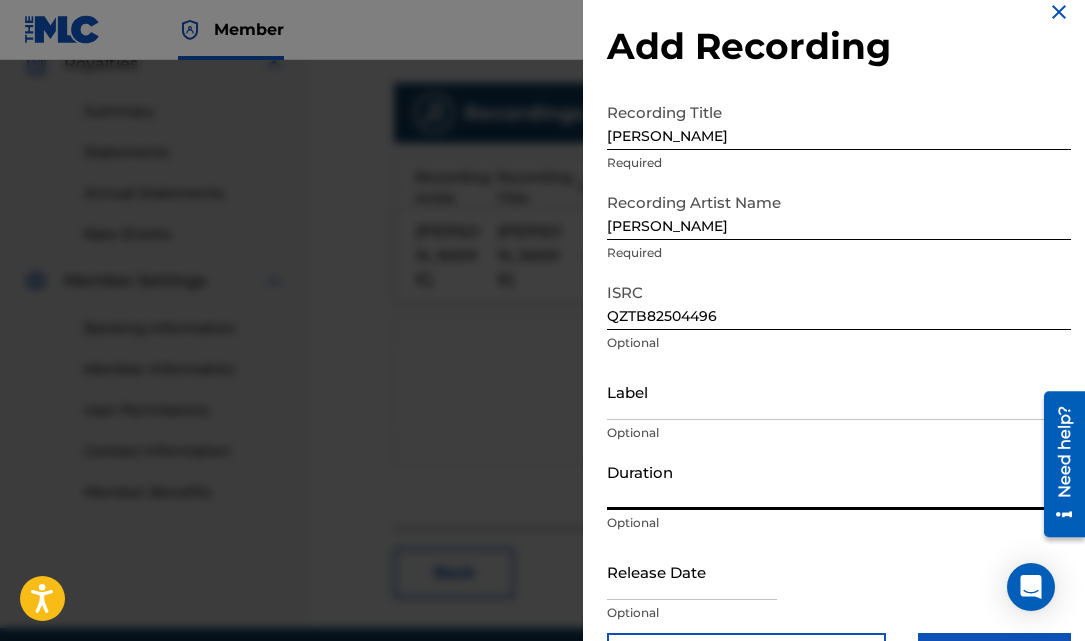 click on "Duration" at bounding box center (839, 481) 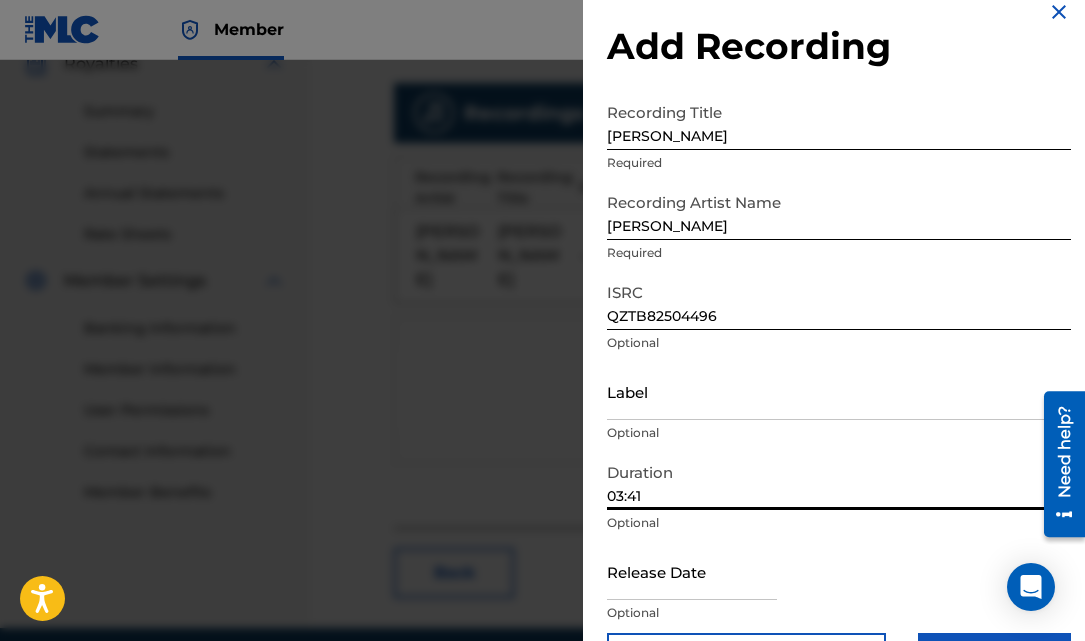 scroll, scrollTop: 90, scrollLeft: 0, axis: vertical 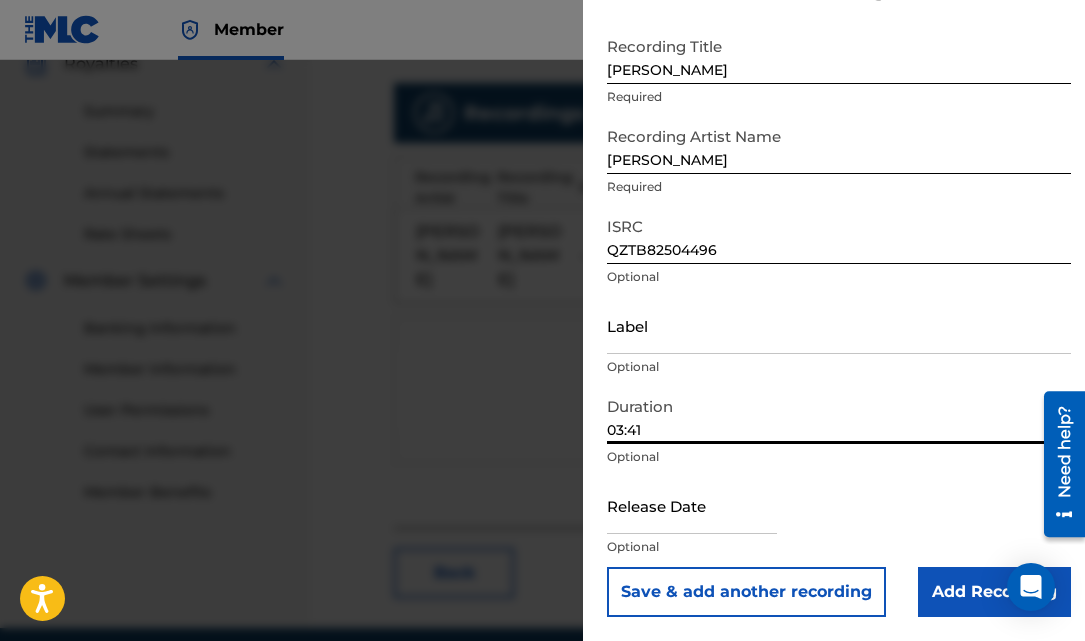 type on "03:41" 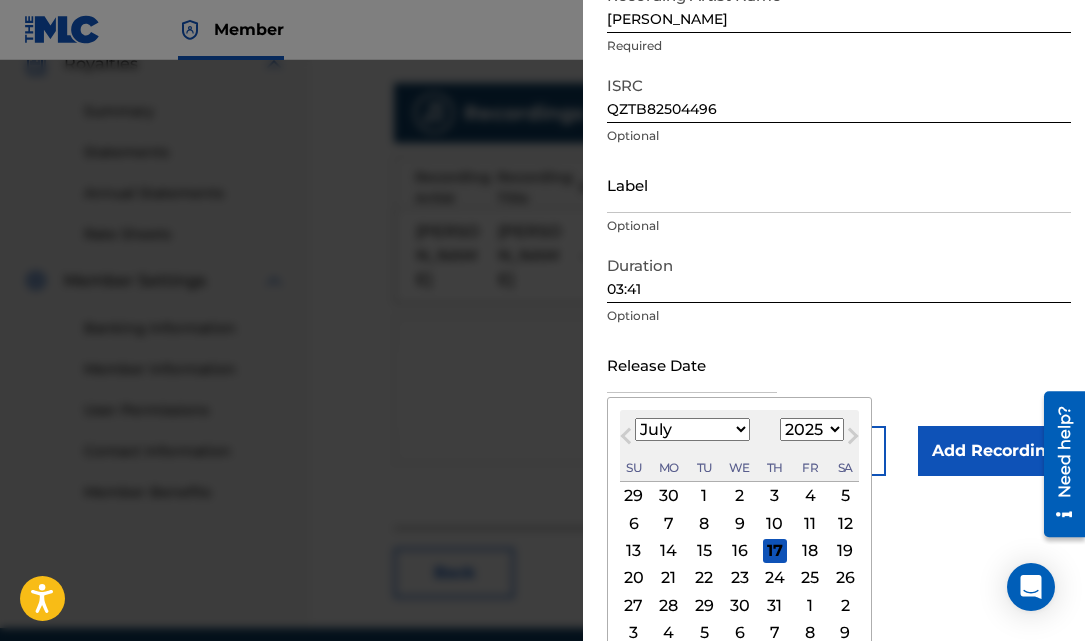 scroll, scrollTop: 235, scrollLeft: 0, axis: vertical 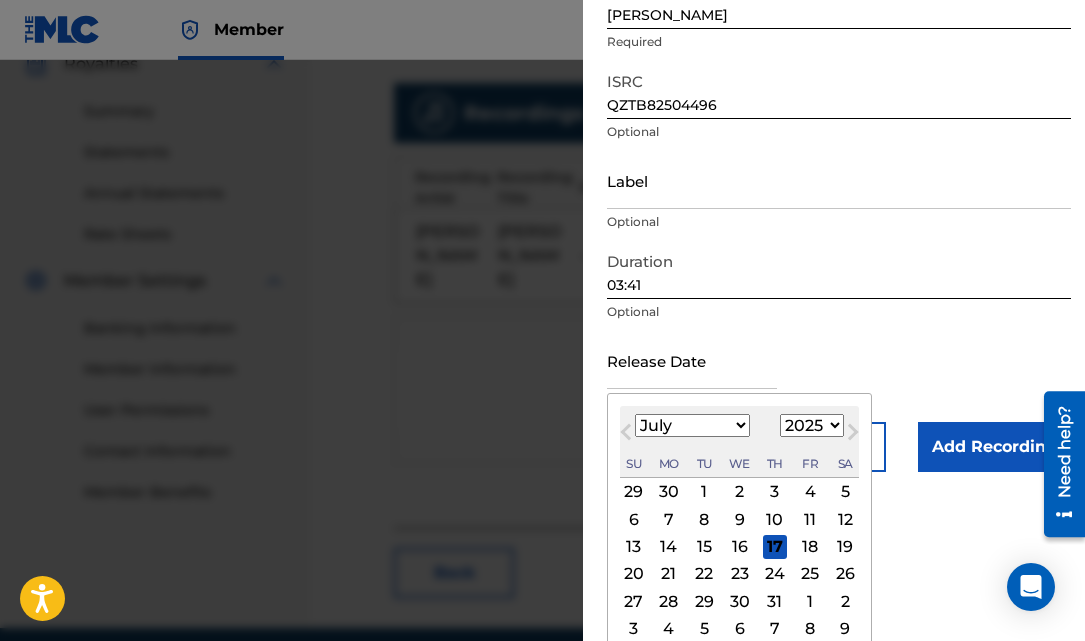 click on "Previous Month" at bounding box center (628, 435) 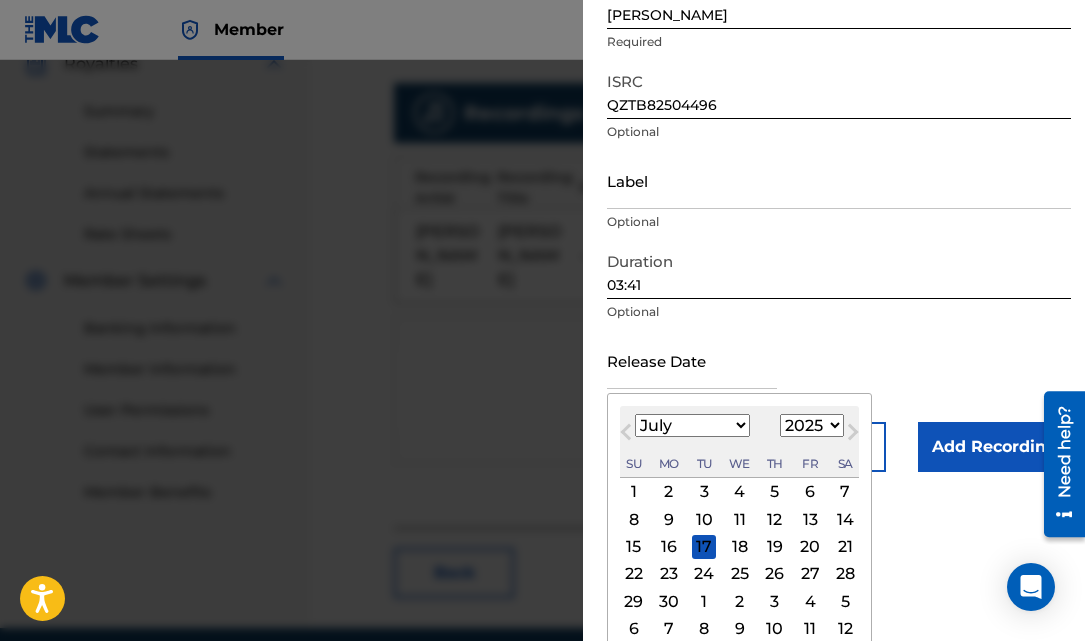 select on "5" 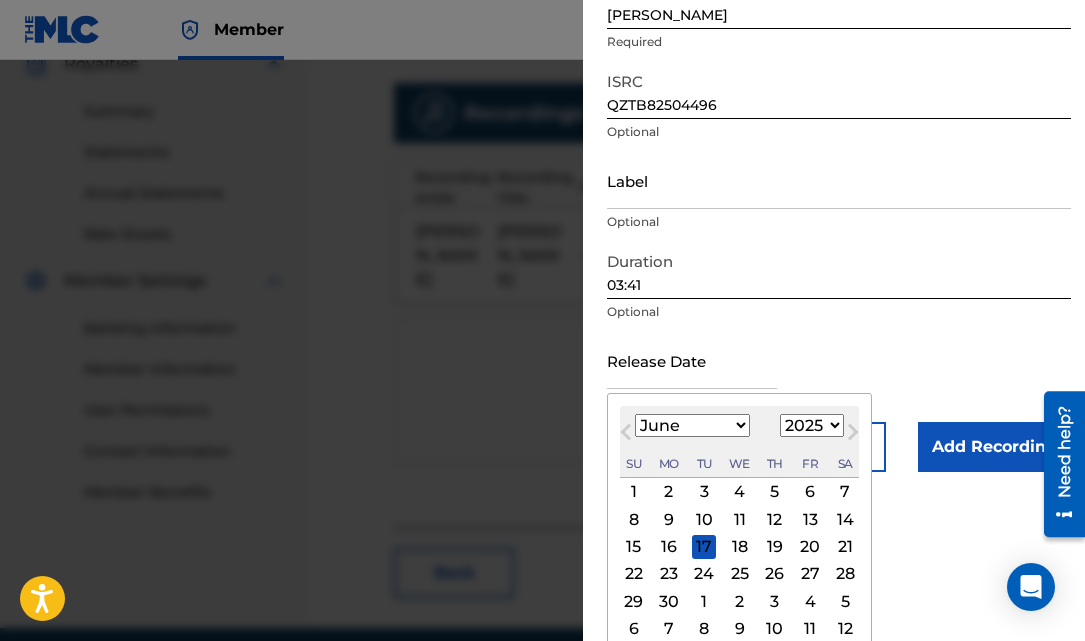click on "21" at bounding box center (845, 547) 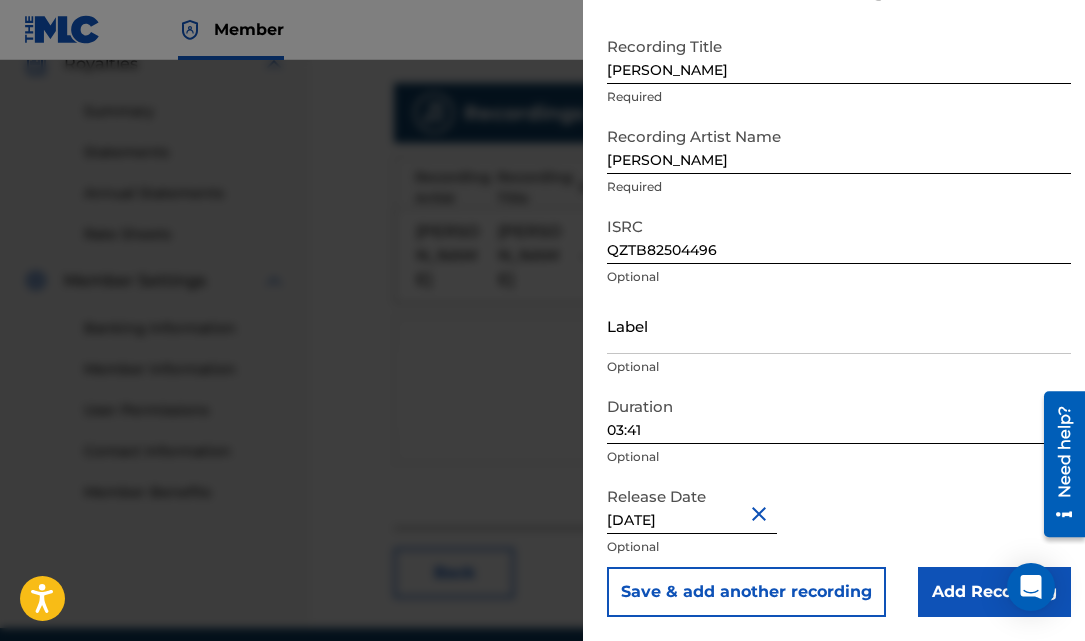 scroll, scrollTop: 90, scrollLeft: 0, axis: vertical 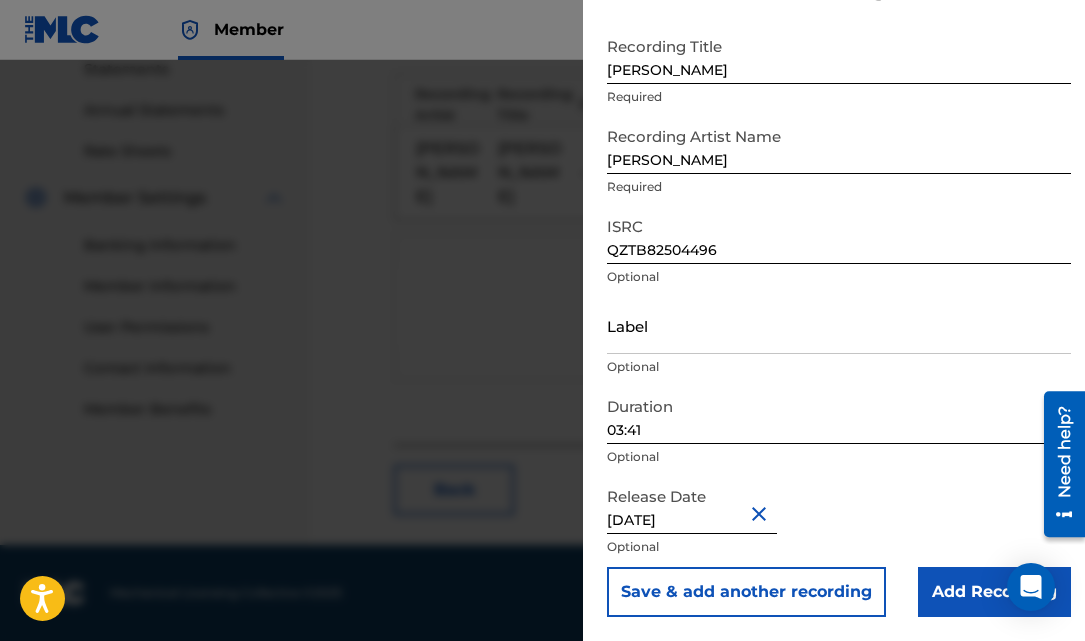 click on "Add Recording" at bounding box center [994, 592] 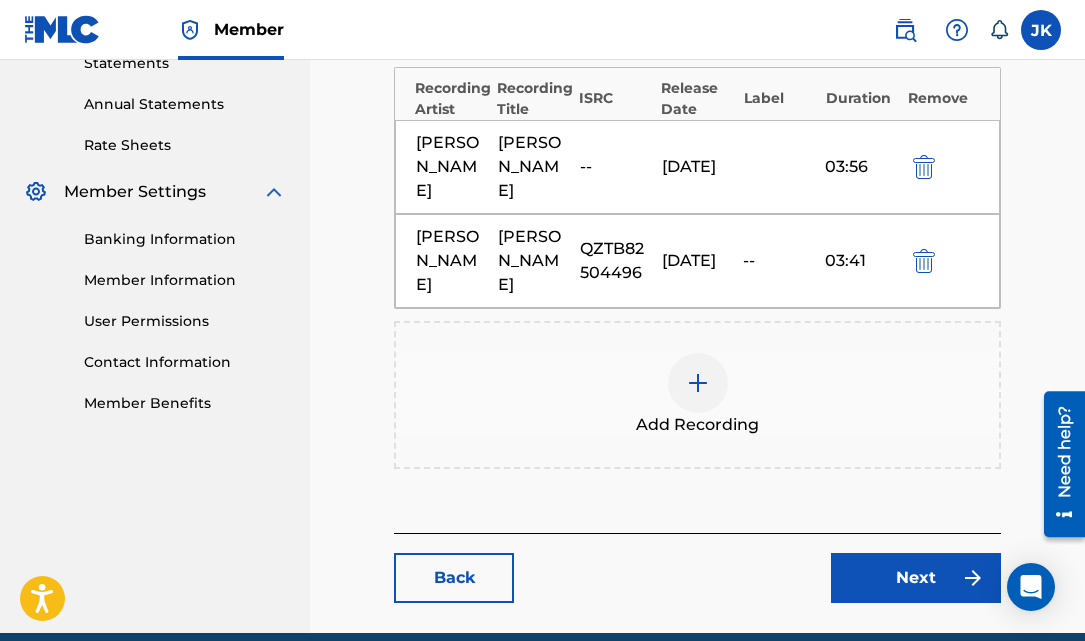 scroll, scrollTop: 716, scrollLeft: 0, axis: vertical 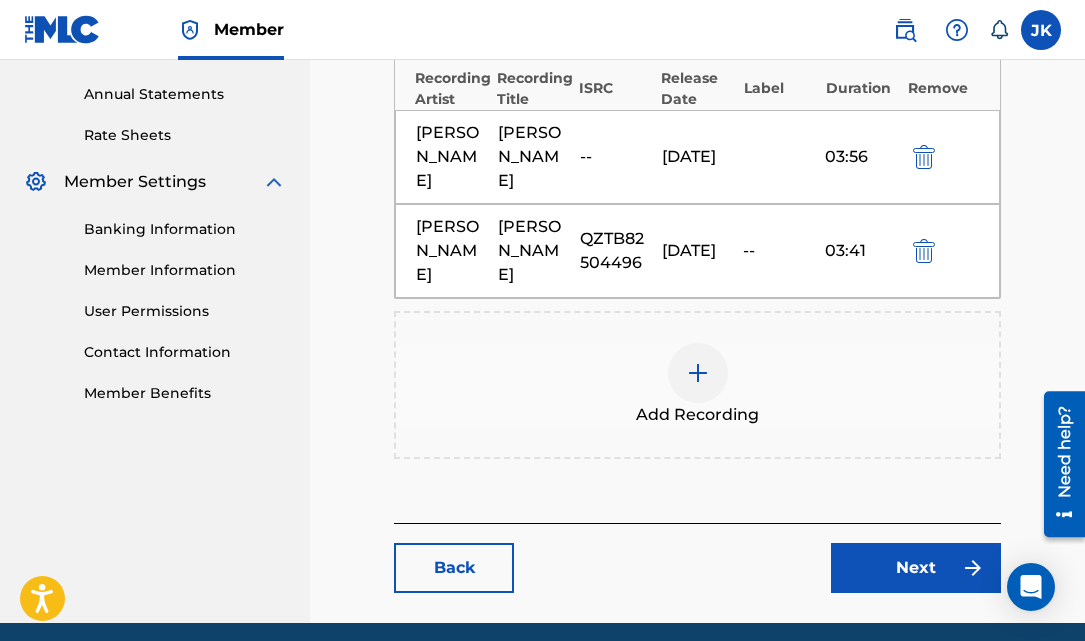 click on "Next" at bounding box center (916, 568) 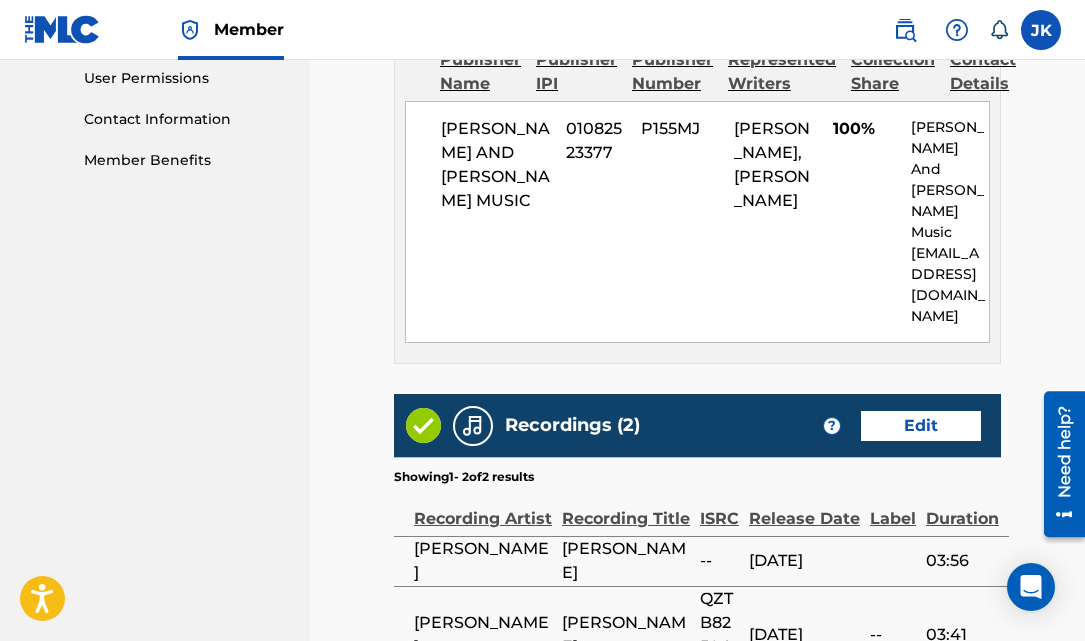 scroll, scrollTop: 1131, scrollLeft: 0, axis: vertical 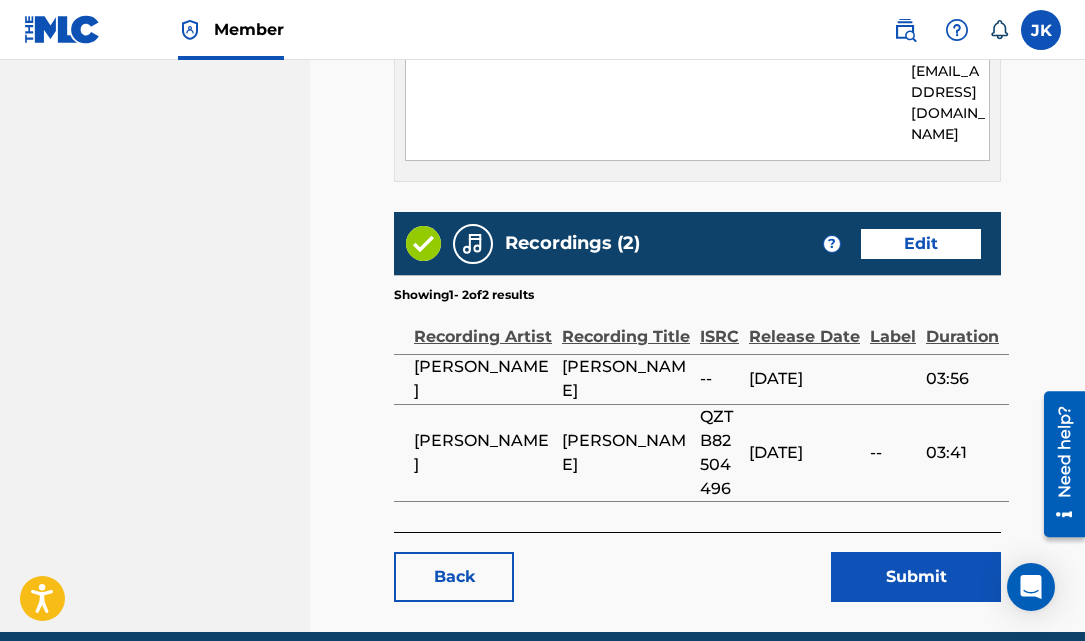 click on "Submit" at bounding box center (916, 577) 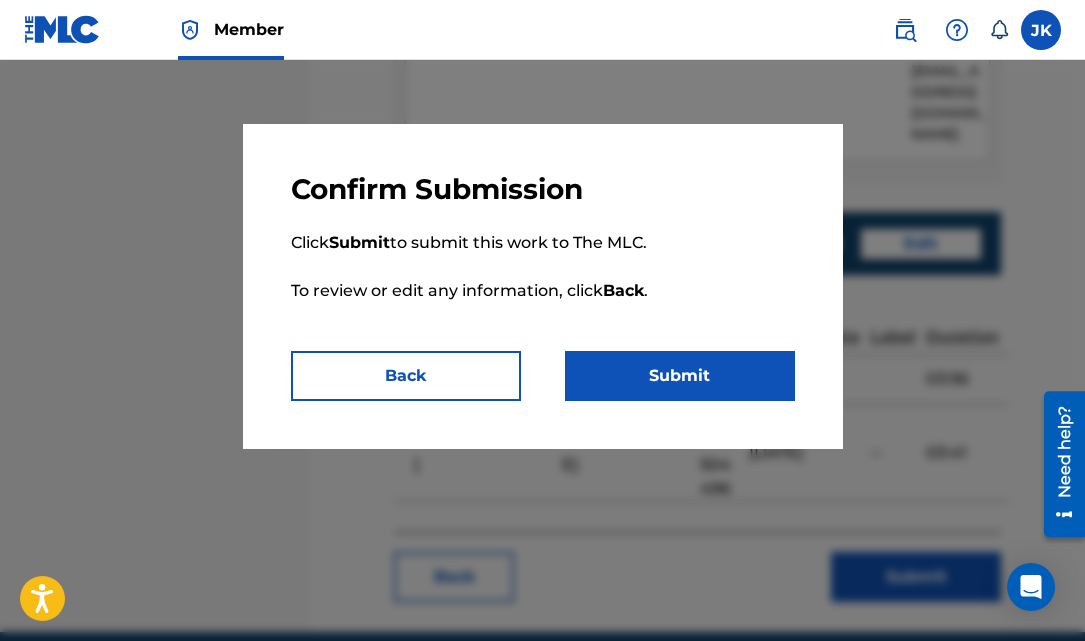 click on "Submit" at bounding box center [680, 376] 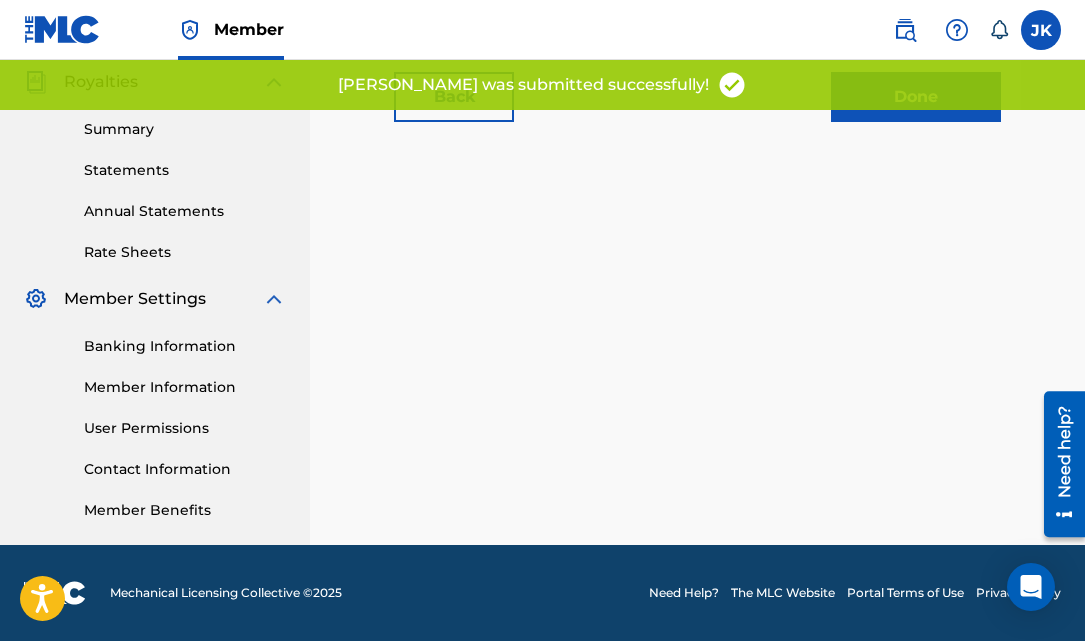 scroll, scrollTop: 0, scrollLeft: 0, axis: both 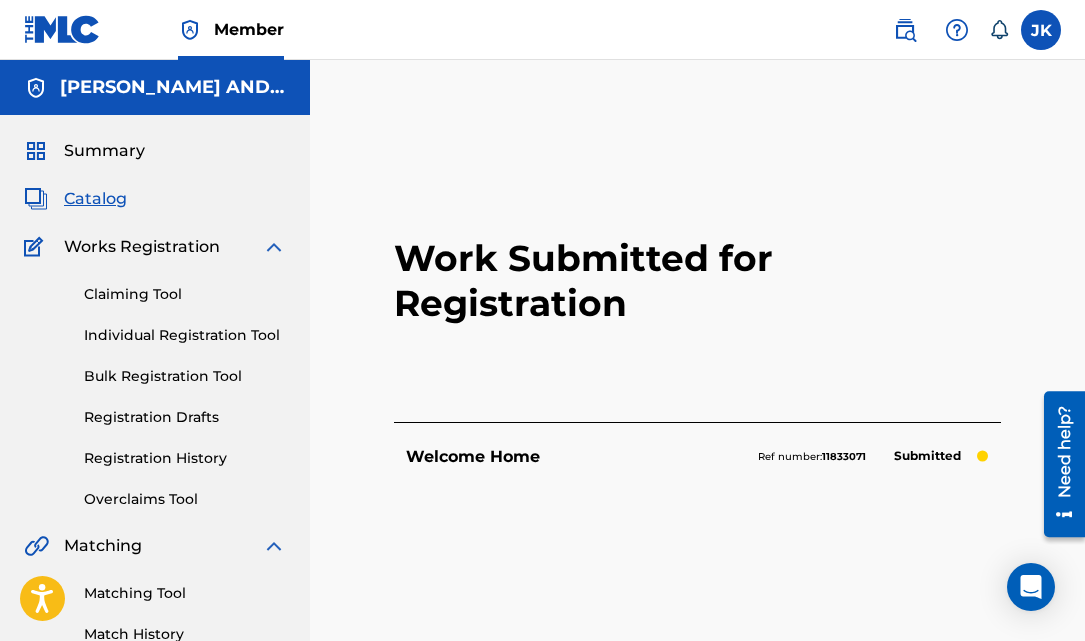 click on "Individual Registration Tool" at bounding box center [185, 335] 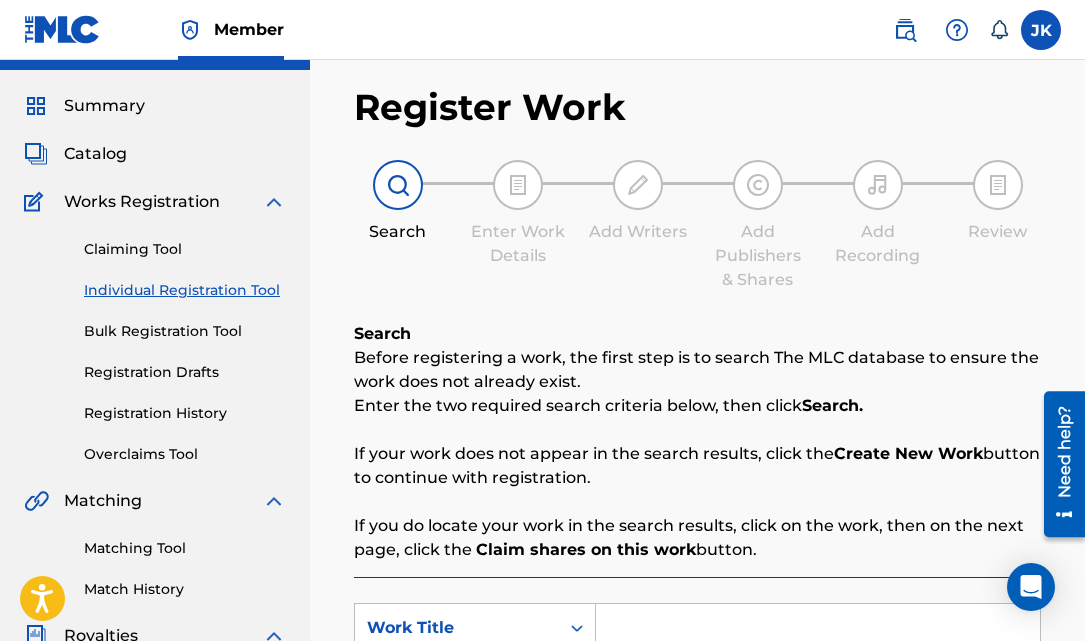scroll, scrollTop: 562, scrollLeft: 0, axis: vertical 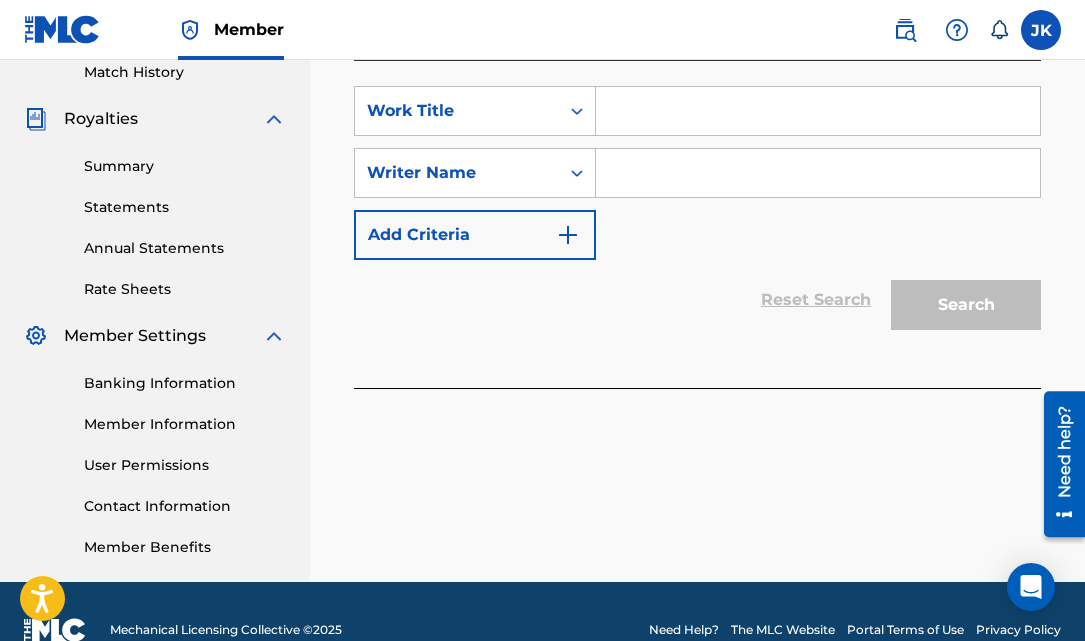 click at bounding box center [818, 111] 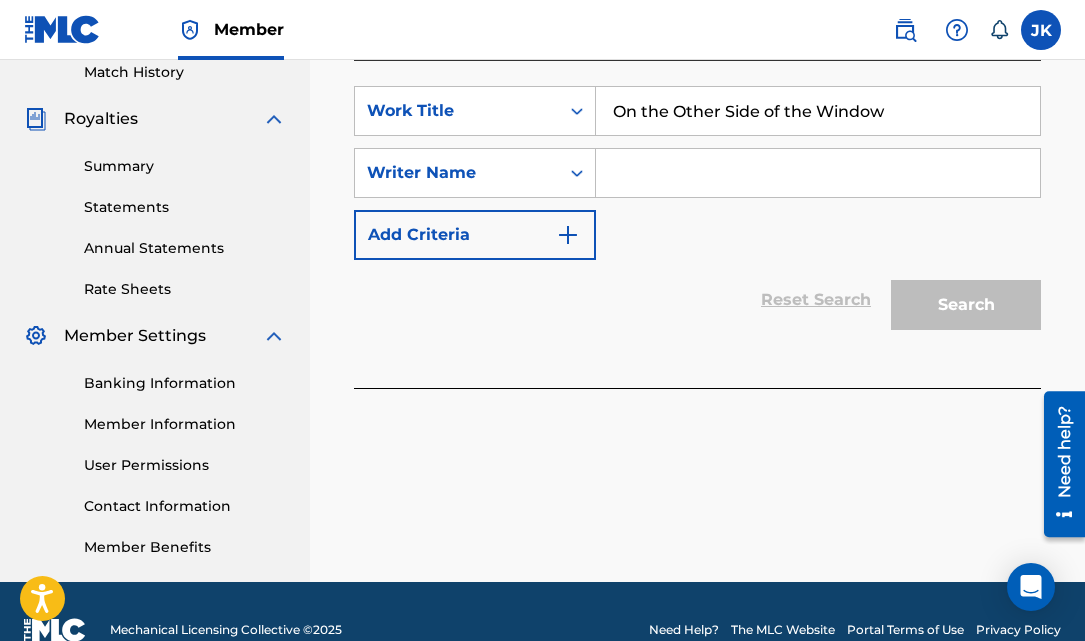 click at bounding box center [818, 173] 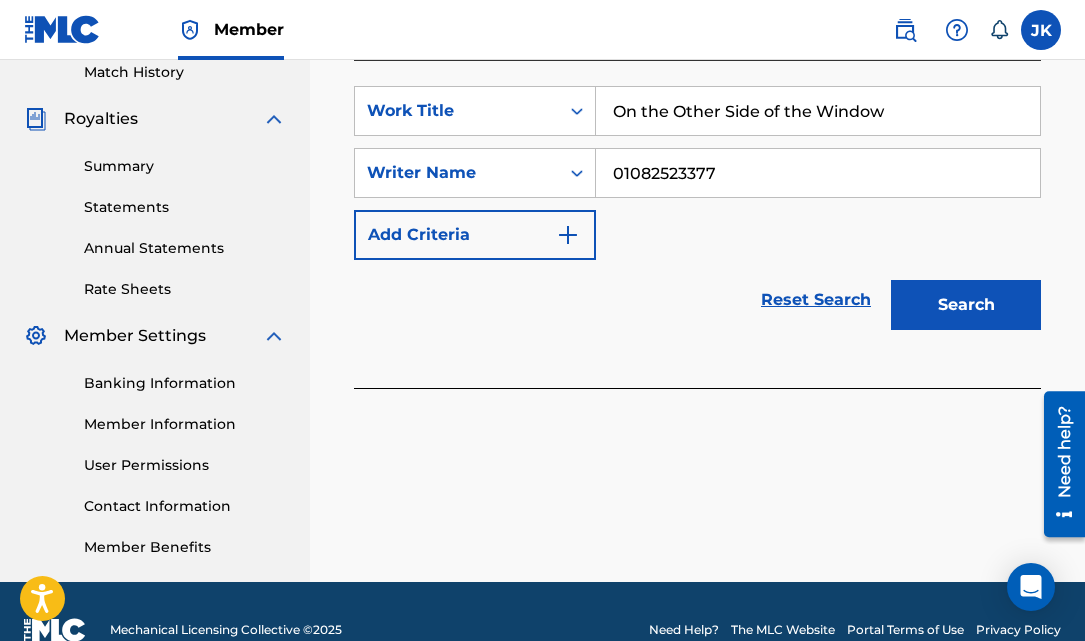 click on "Search" at bounding box center (966, 305) 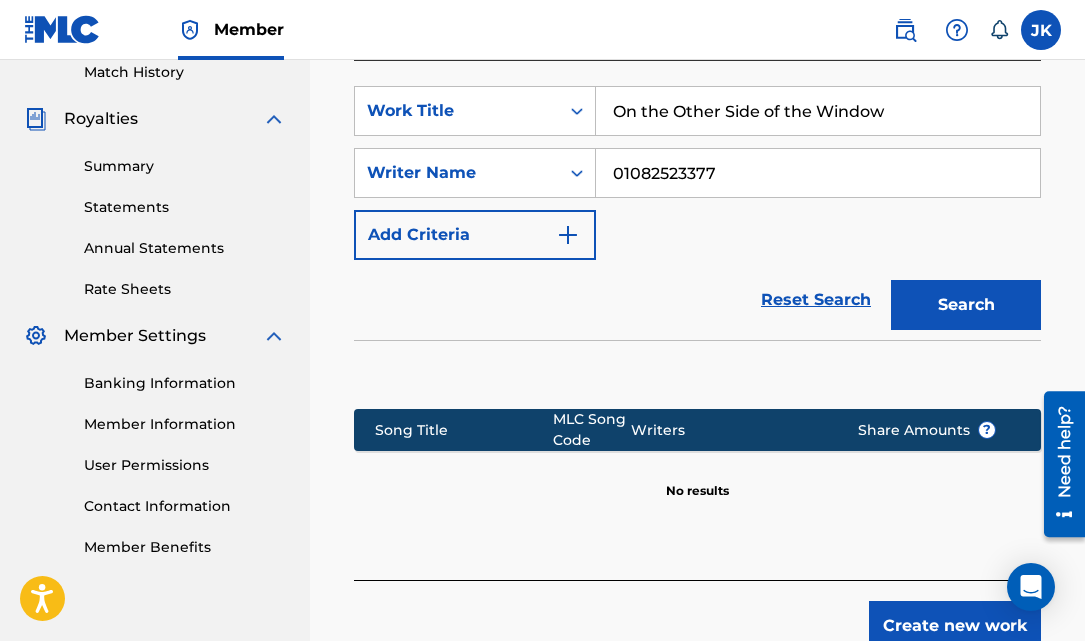 drag, startPoint x: 754, startPoint y: 181, endPoint x: 595, endPoint y: 169, distance: 159.4522 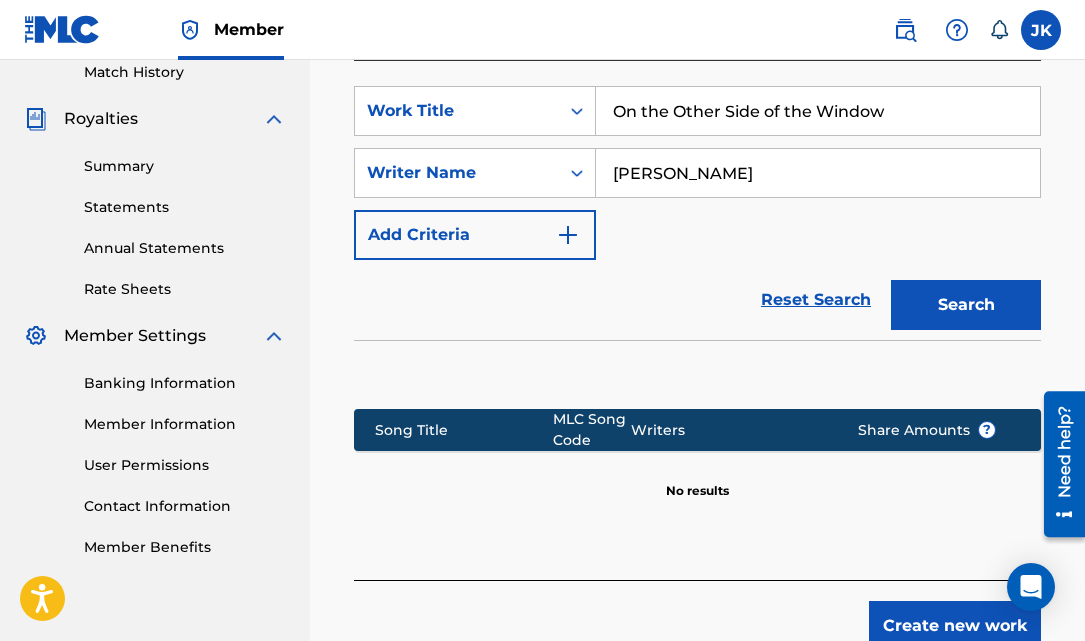 click on "Search" at bounding box center (966, 305) 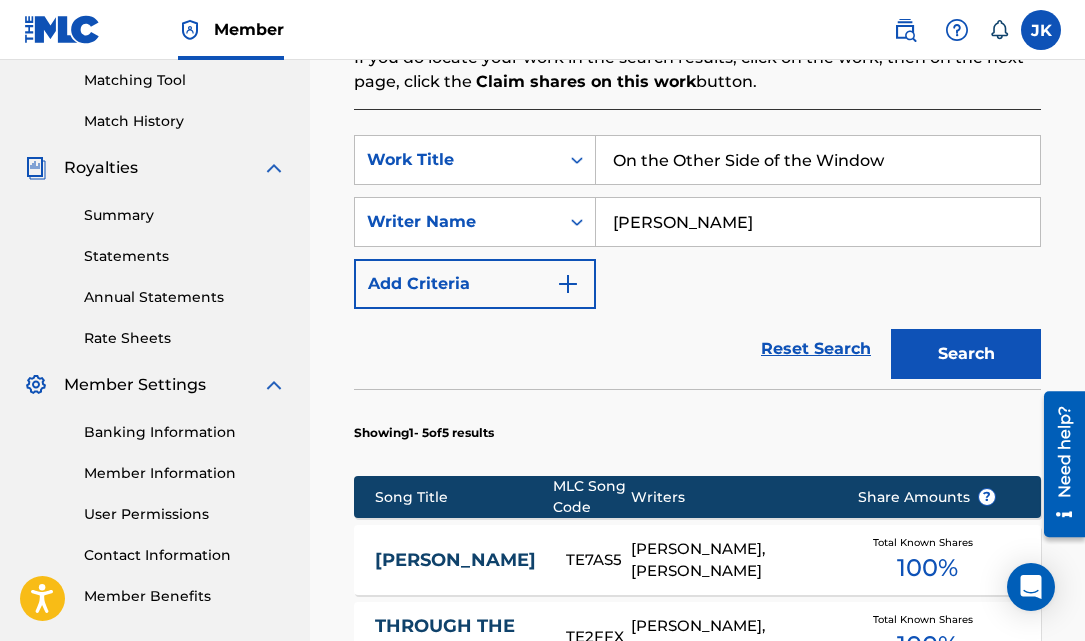 scroll, scrollTop: 478, scrollLeft: 0, axis: vertical 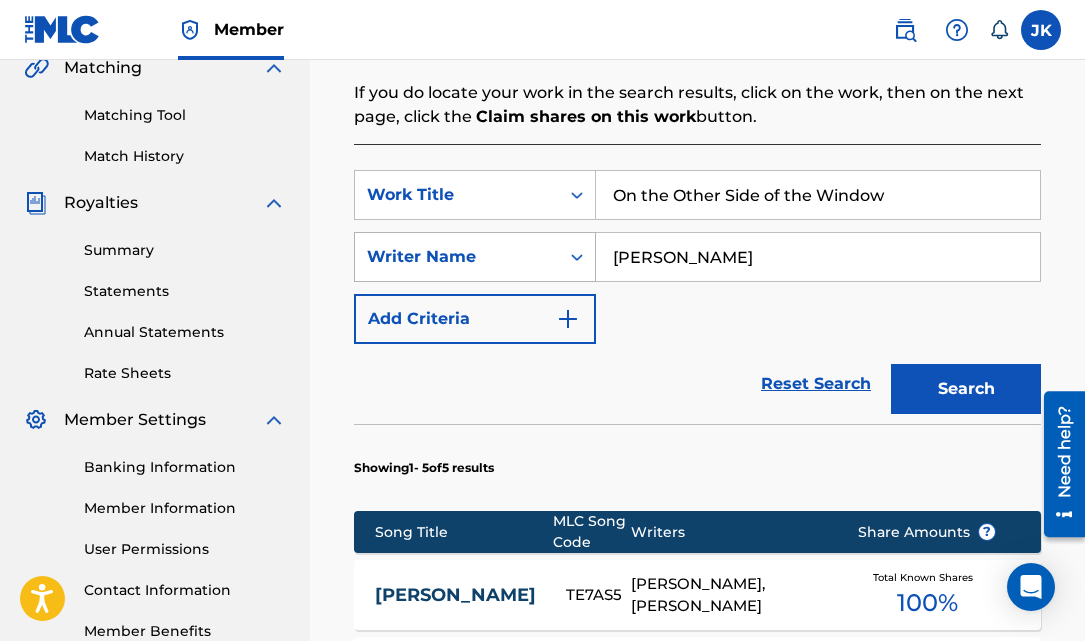 drag, startPoint x: 728, startPoint y: 265, endPoint x: 559, endPoint y: 260, distance: 169.07394 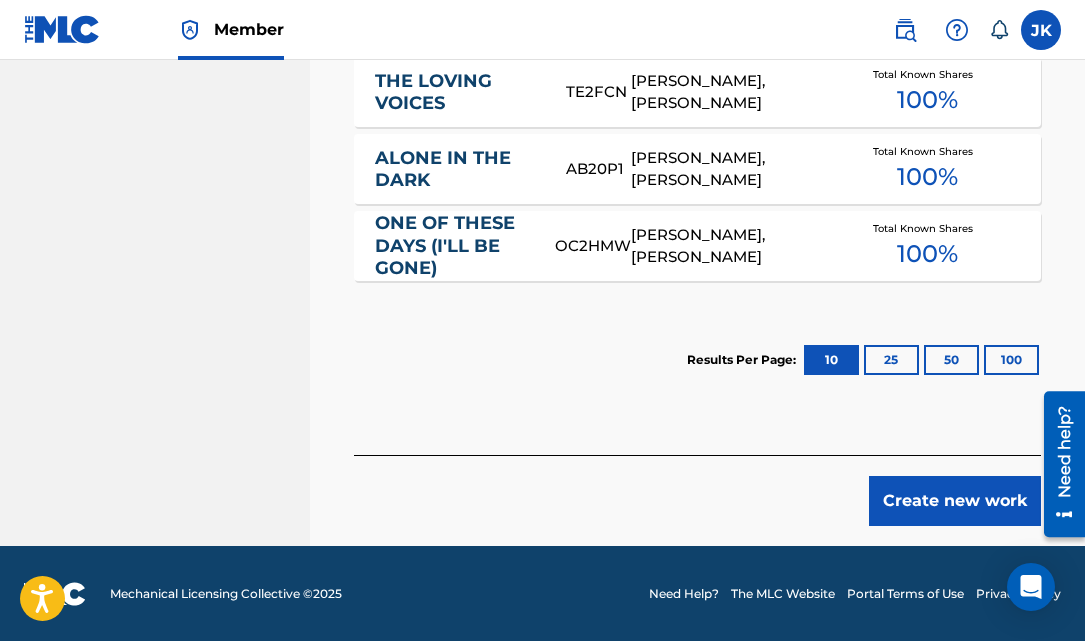 scroll, scrollTop: 1130, scrollLeft: 0, axis: vertical 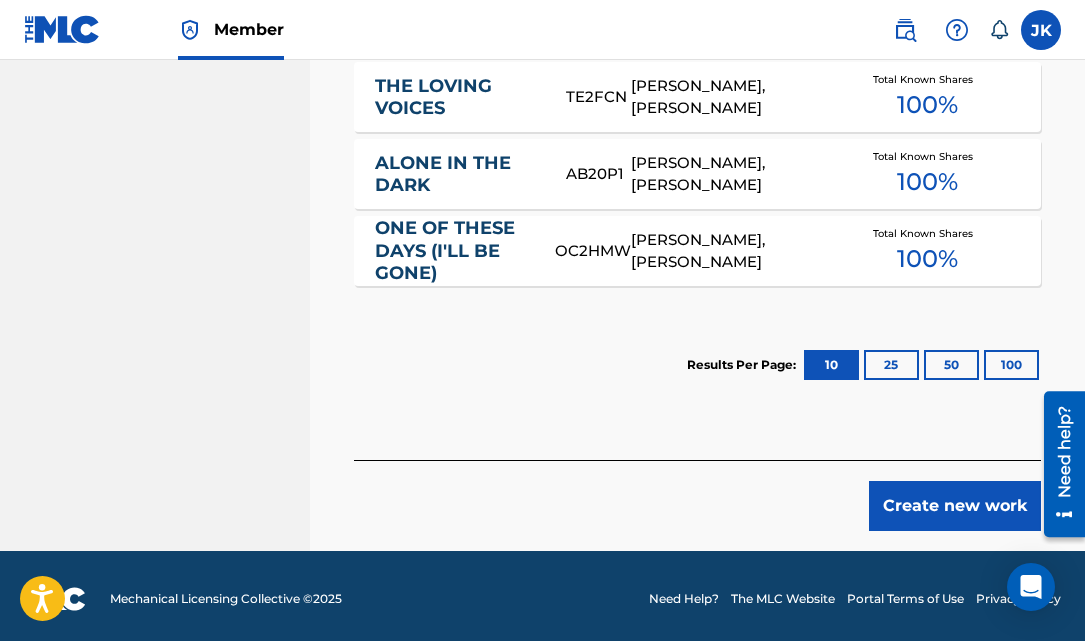 click on "Create new work" at bounding box center [955, 506] 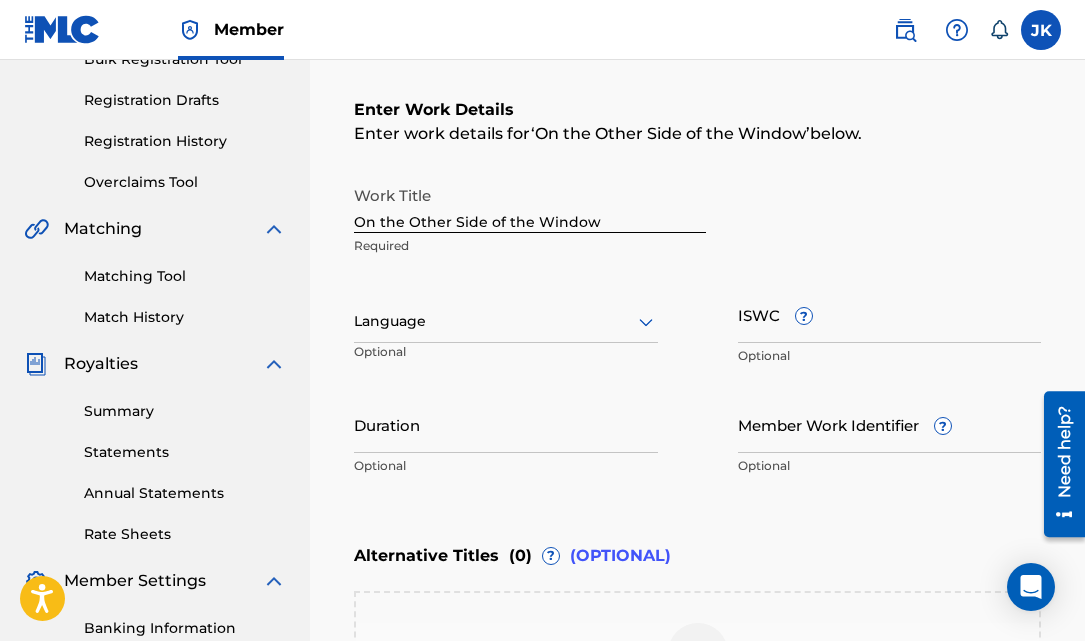 scroll, scrollTop: 319, scrollLeft: 0, axis: vertical 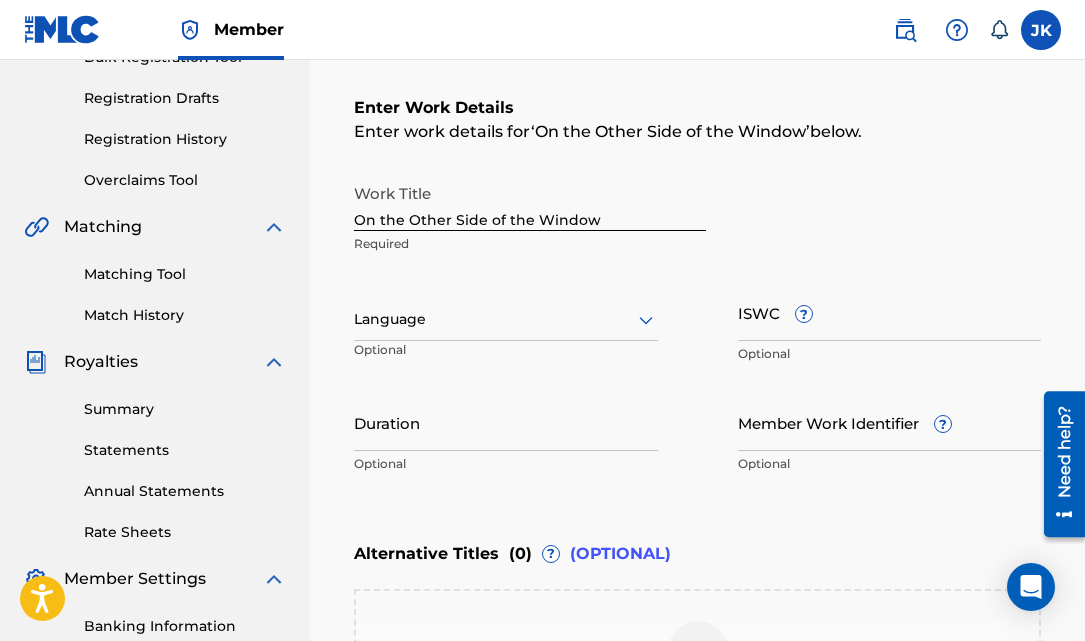 click at bounding box center [506, 319] 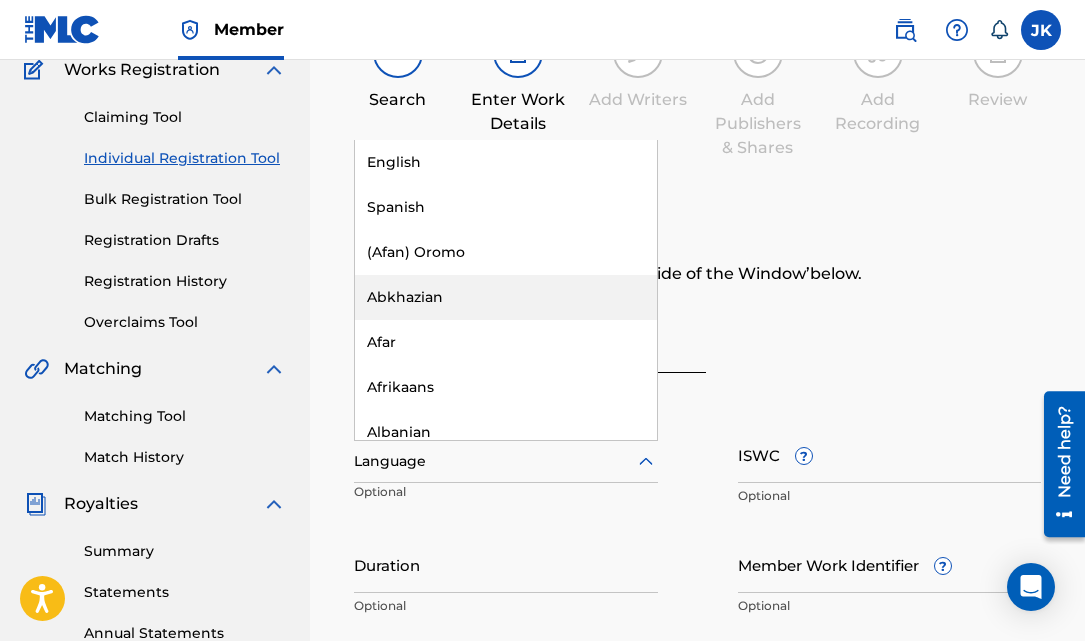 scroll, scrollTop: 178, scrollLeft: 0, axis: vertical 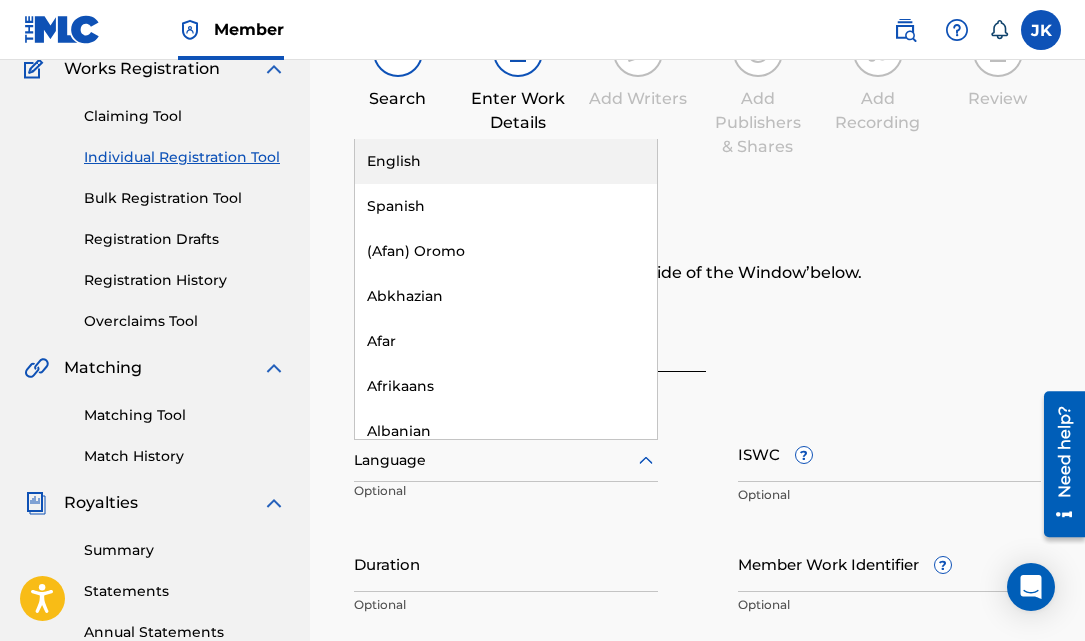 click on "English" at bounding box center (506, 161) 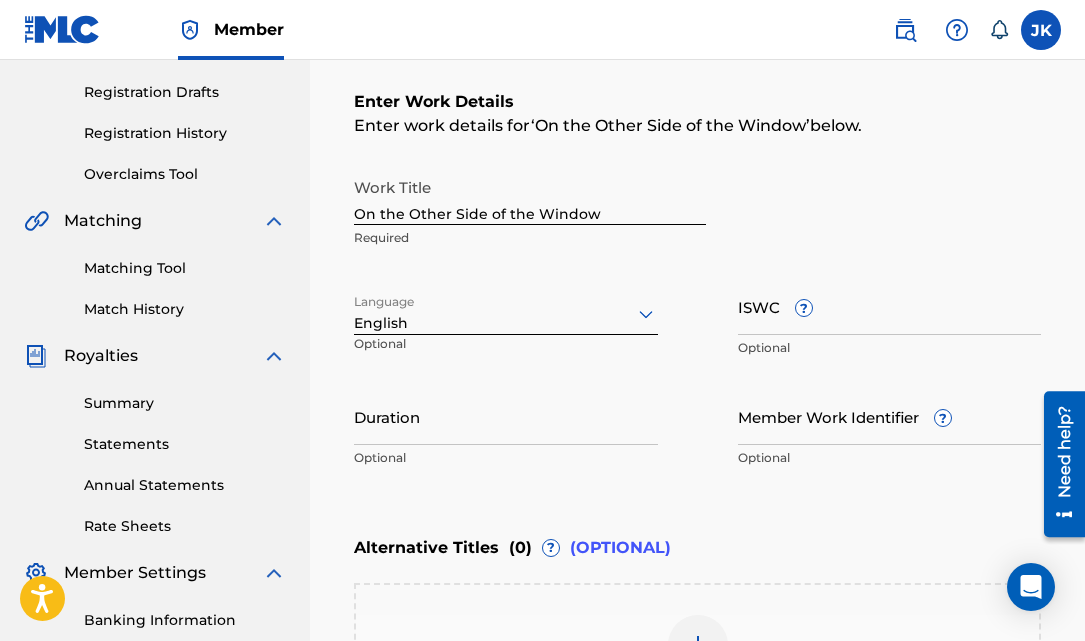 scroll, scrollTop: 326, scrollLeft: 0, axis: vertical 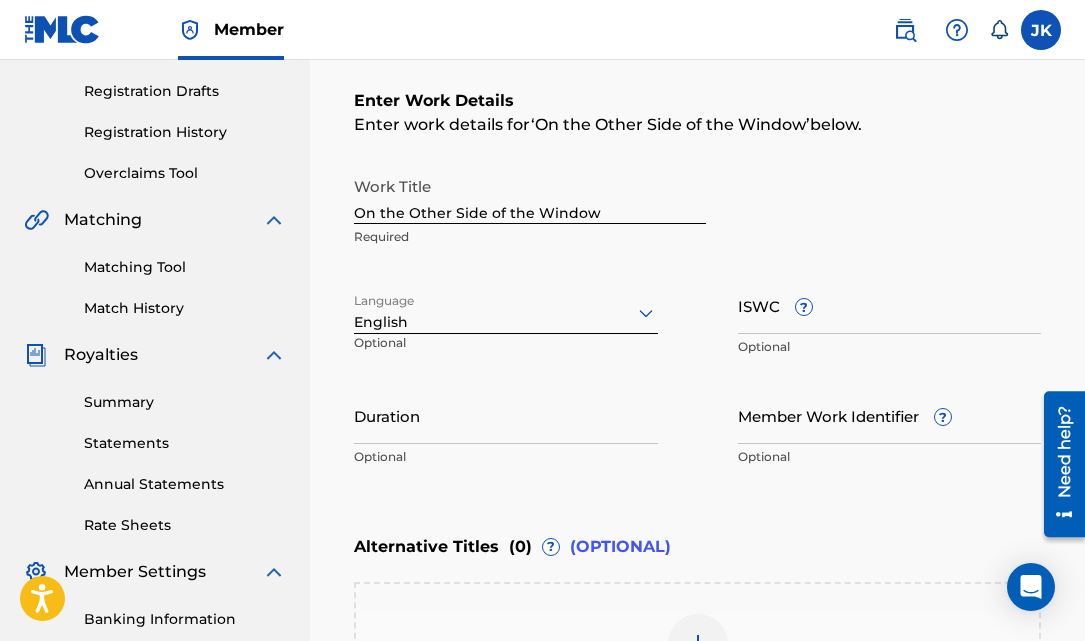 click on "Duration" at bounding box center [506, 415] 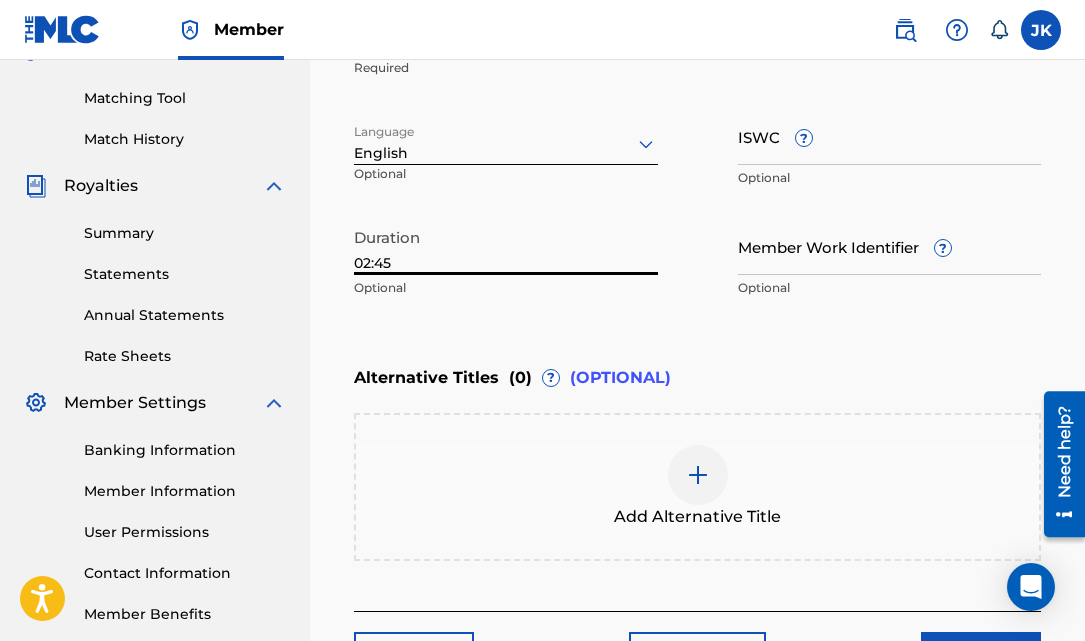 scroll, scrollTop: 497, scrollLeft: 0, axis: vertical 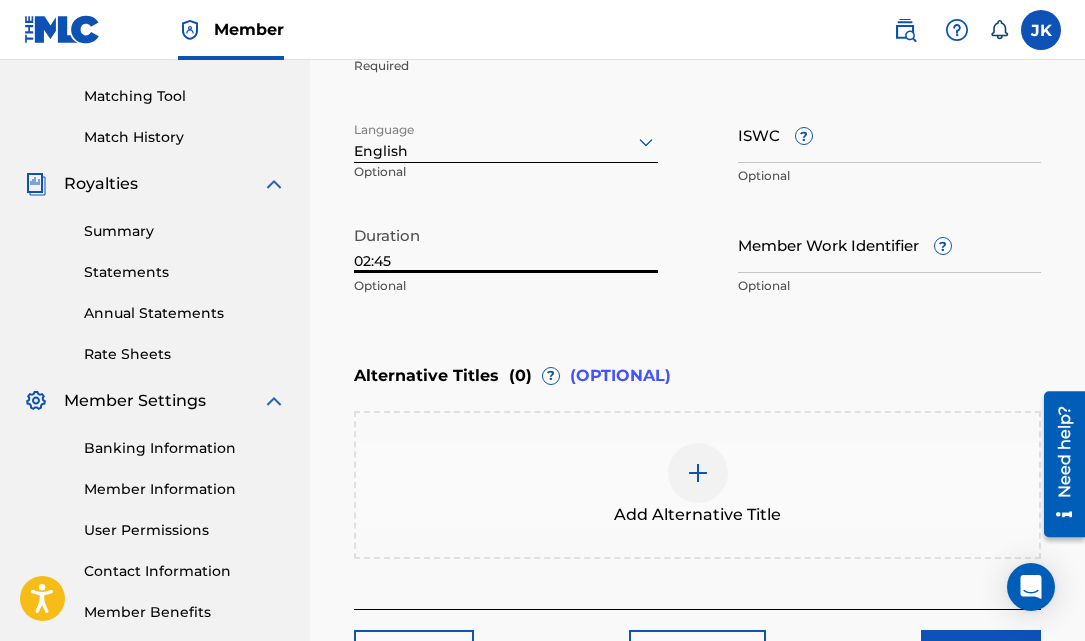 click at bounding box center (698, 473) 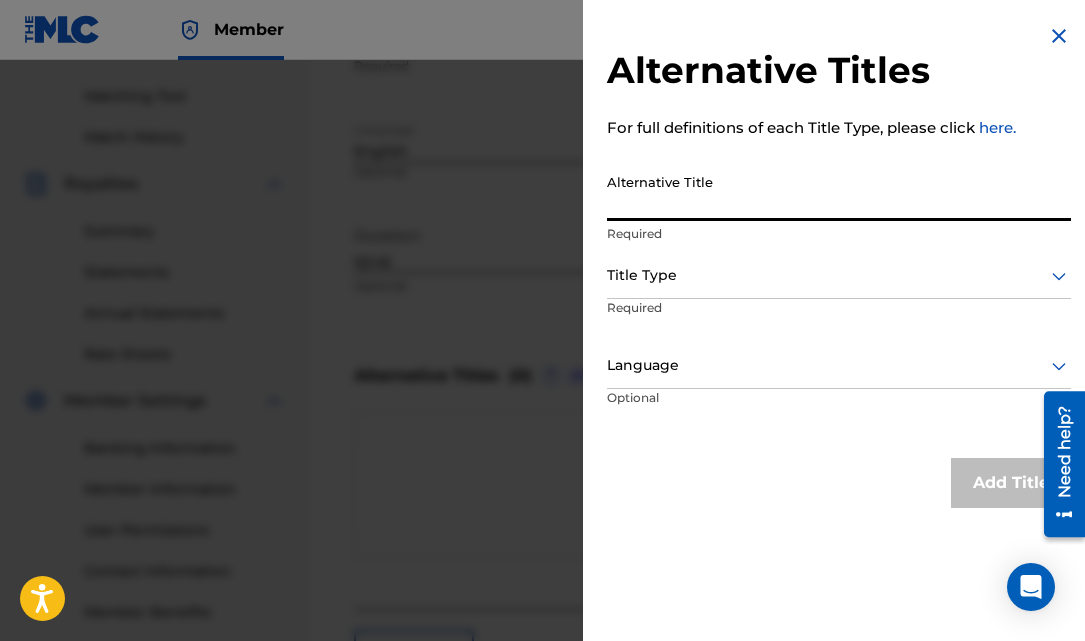 click on "Alternative Title" at bounding box center (839, 192) 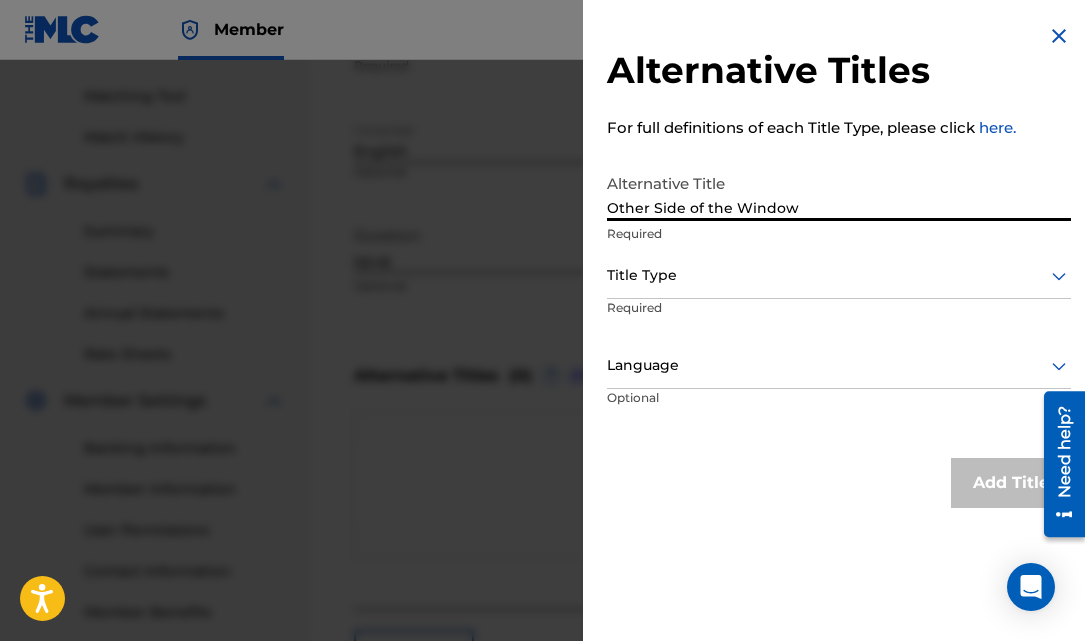 click at bounding box center [839, 275] 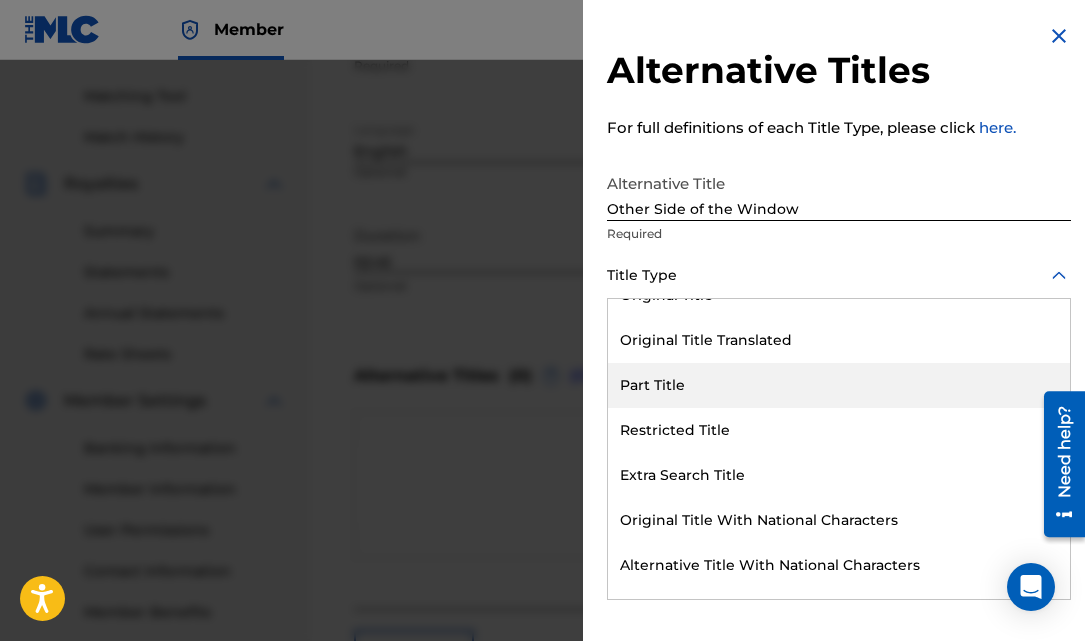 scroll, scrollTop: 195, scrollLeft: 0, axis: vertical 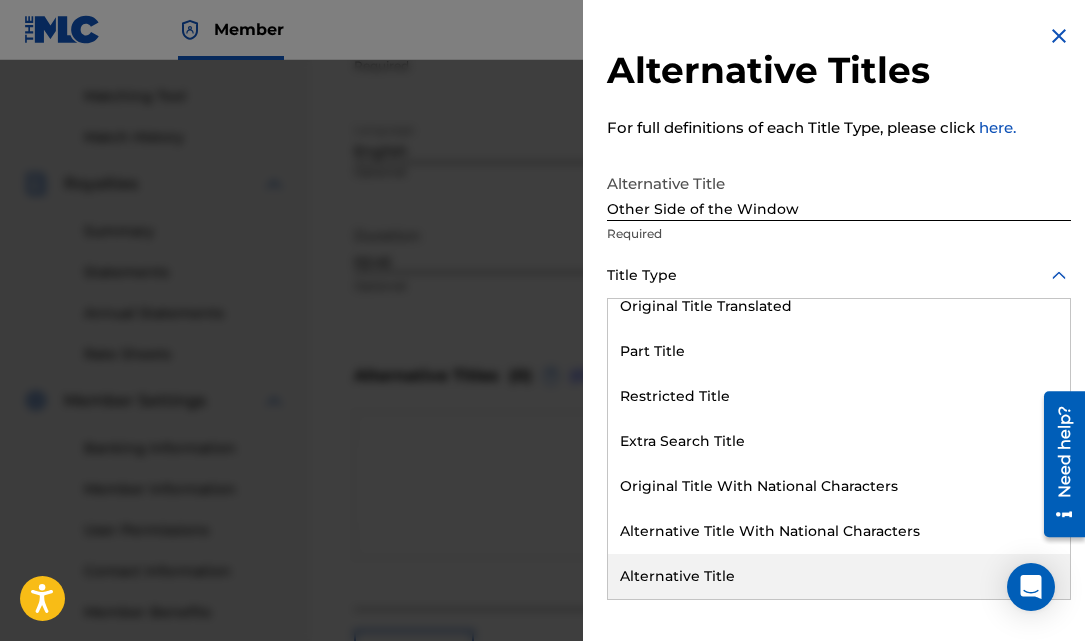 click on "Alternative Title" at bounding box center [839, 576] 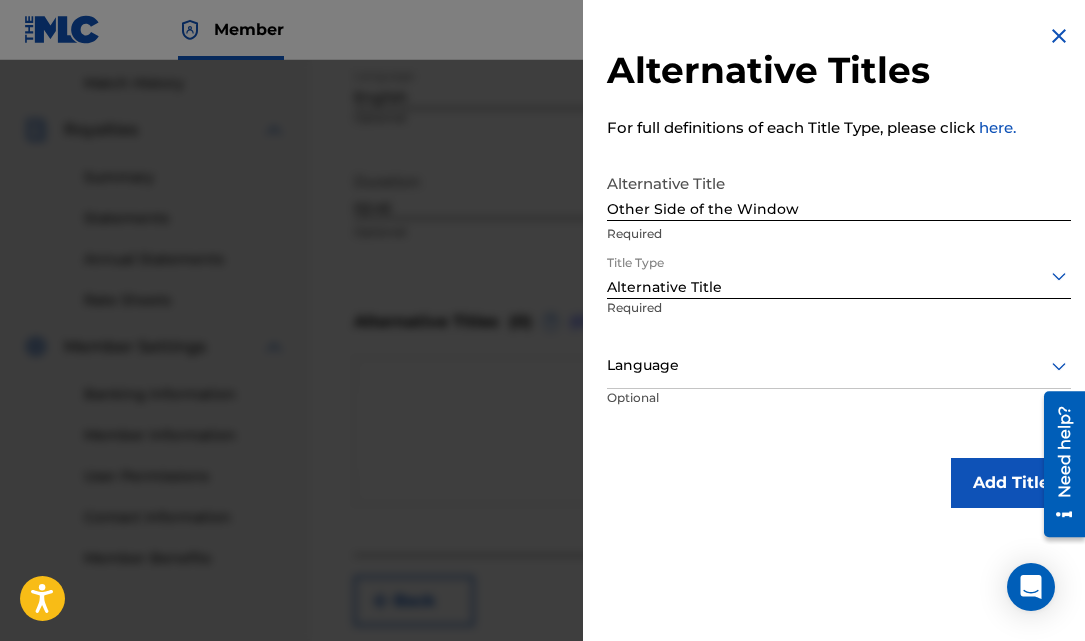 scroll, scrollTop: 574, scrollLeft: 0, axis: vertical 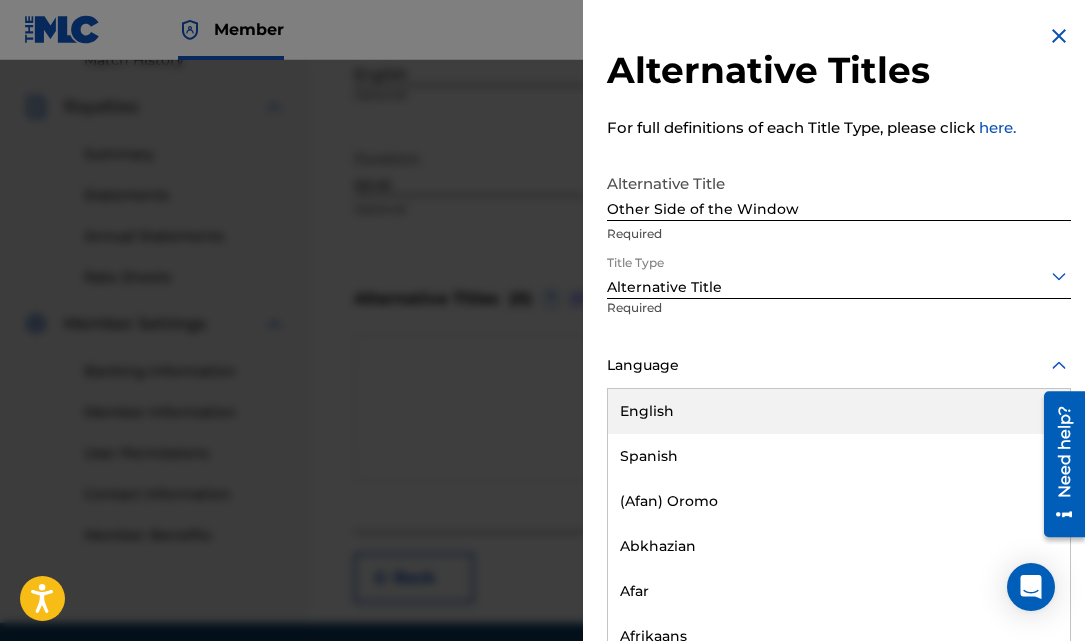 click at bounding box center (839, 365) 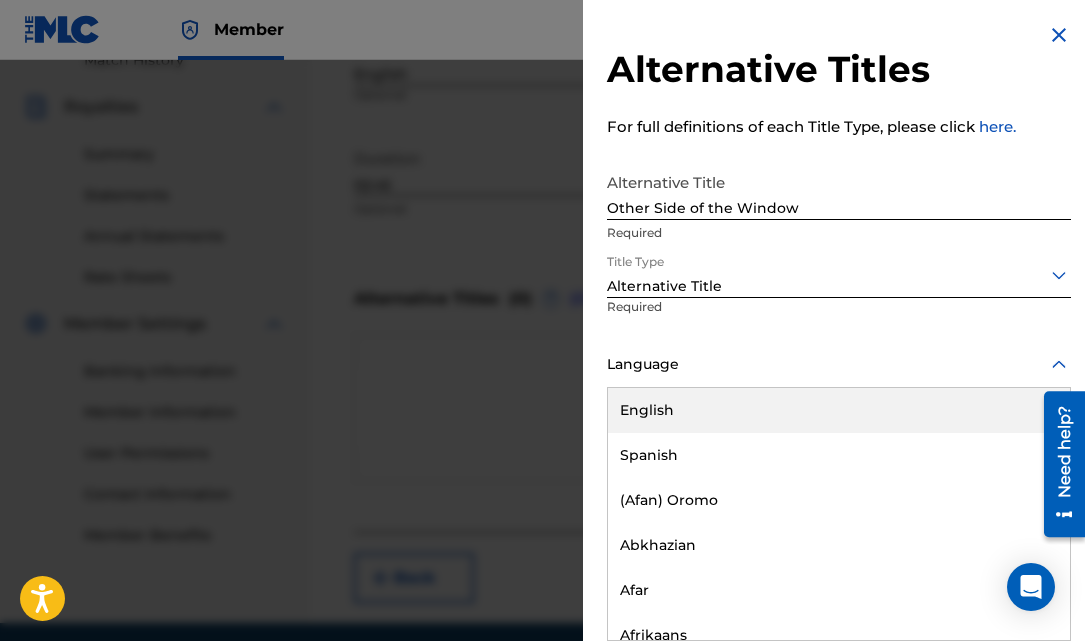 click on "English" at bounding box center [839, 410] 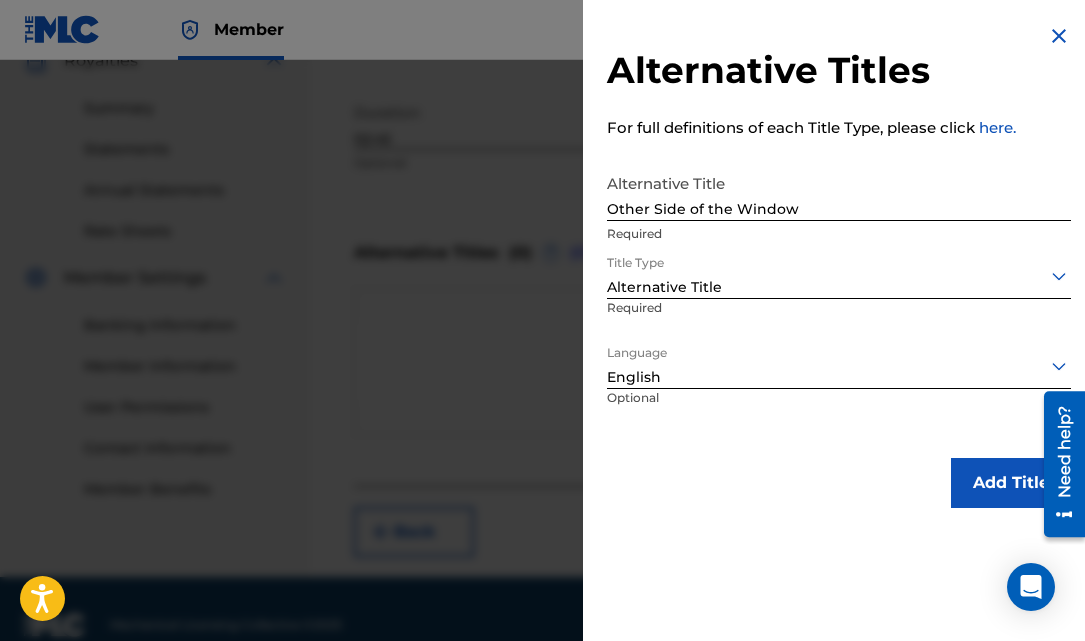 scroll, scrollTop: 635, scrollLeft: 0, axis: vertical 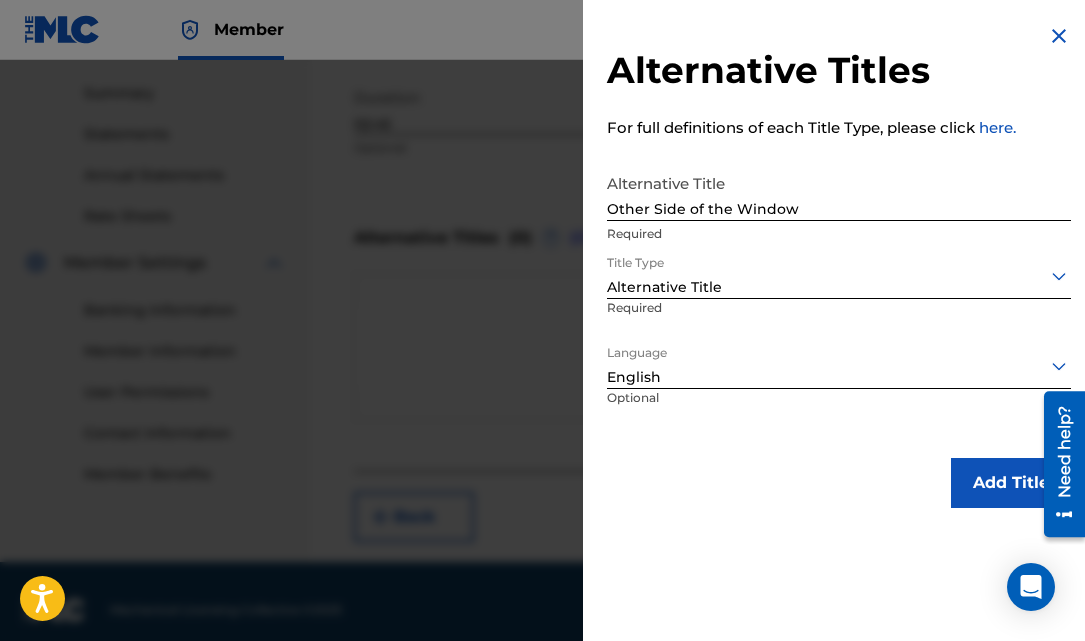 click on "Add Title" at bounding box center [1011, 483] 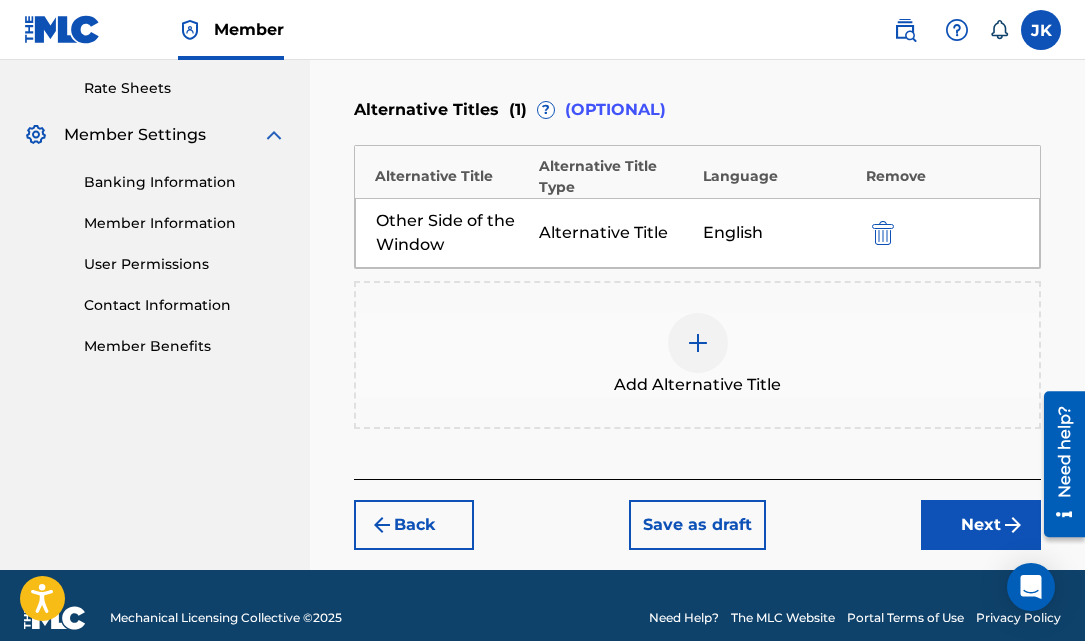 scroll, scrollTop: 788, scrollLeft: 0, axis: vertical 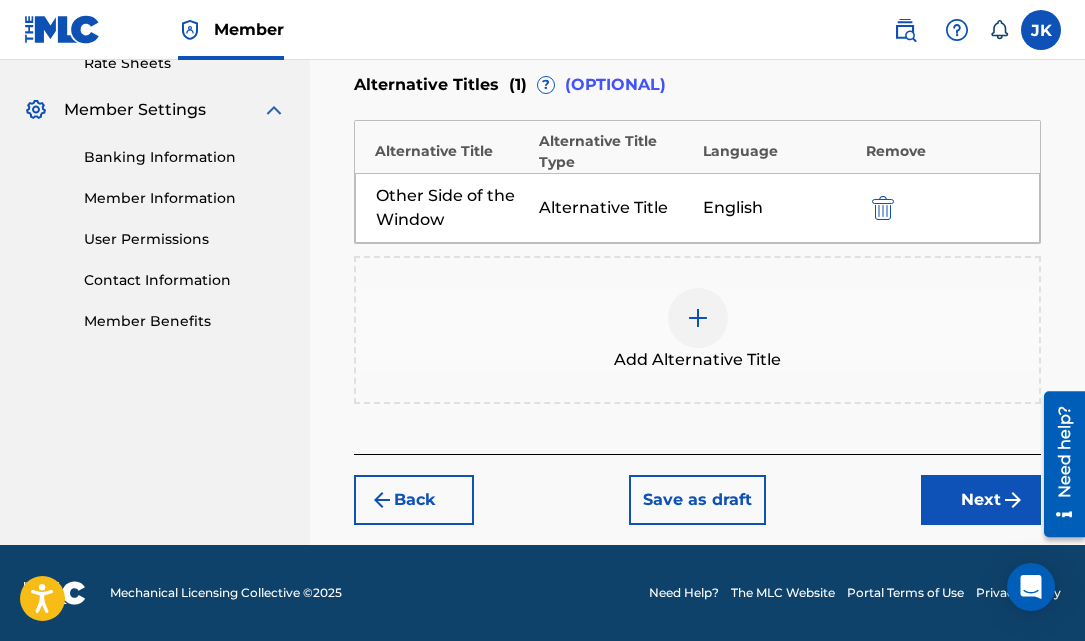 click on "Next" at bounding box center (981, 500) 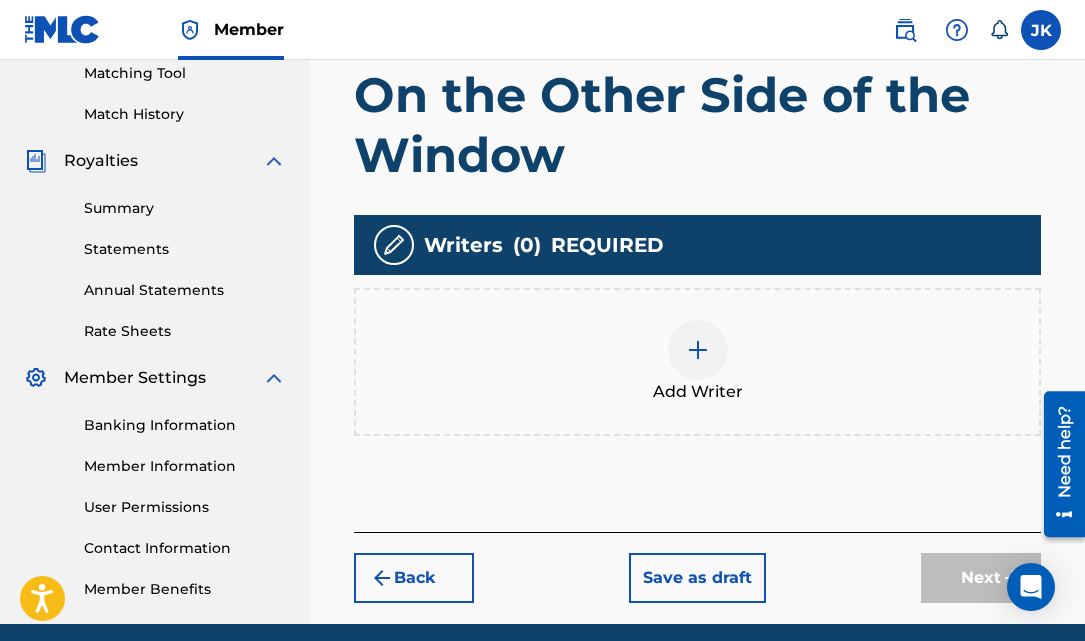 scroll, scrollTop: 529, scrollLeft: 0, axis: vertical 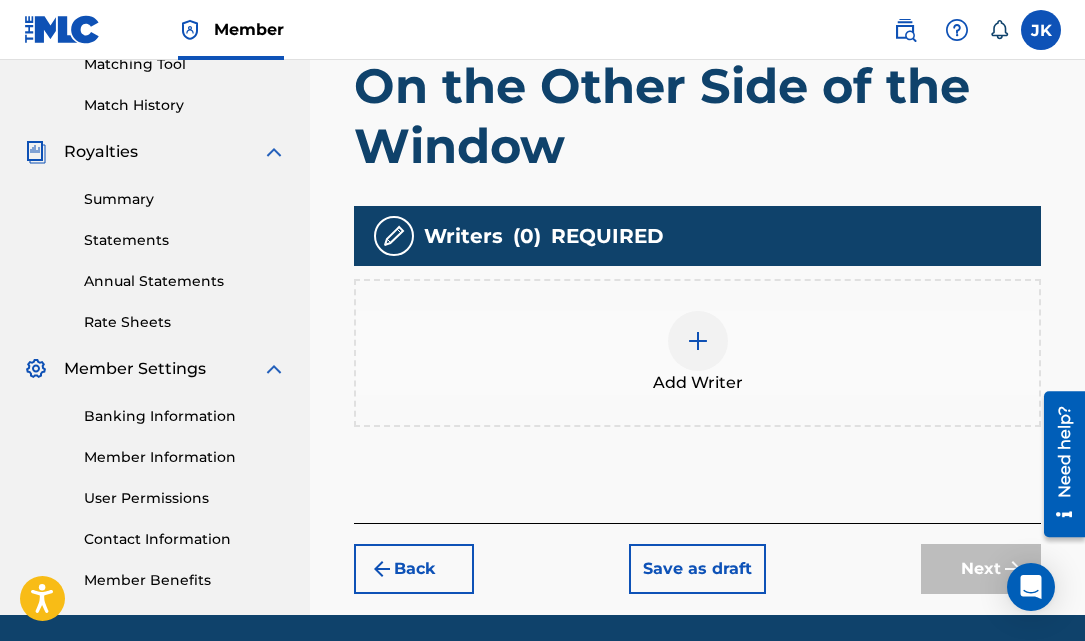 click at bounding box center [698, 341] 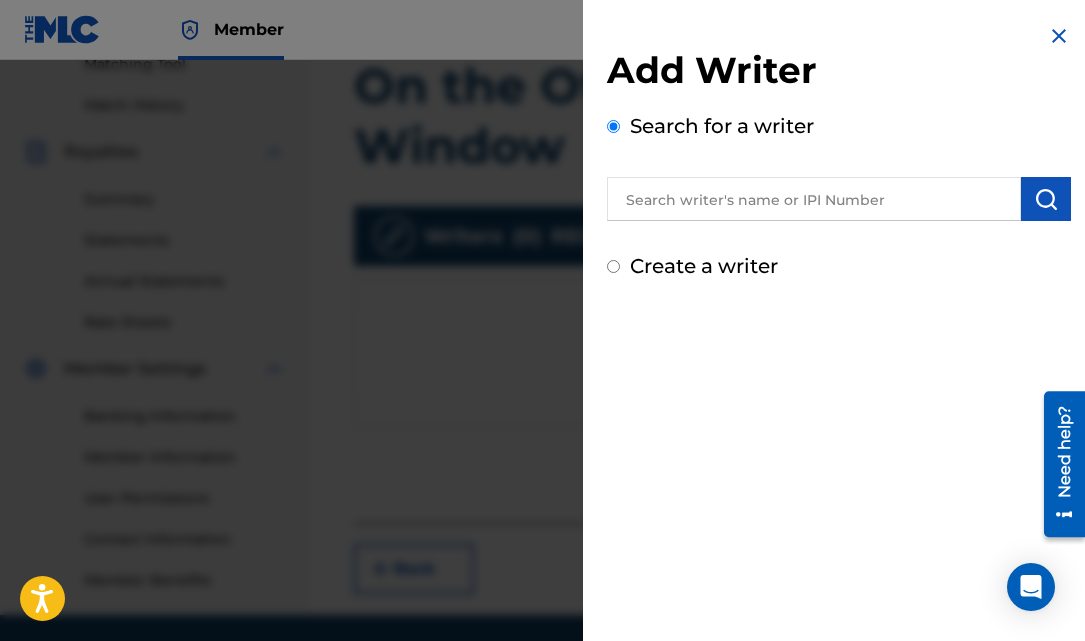 click at bounding box center [814, 199] 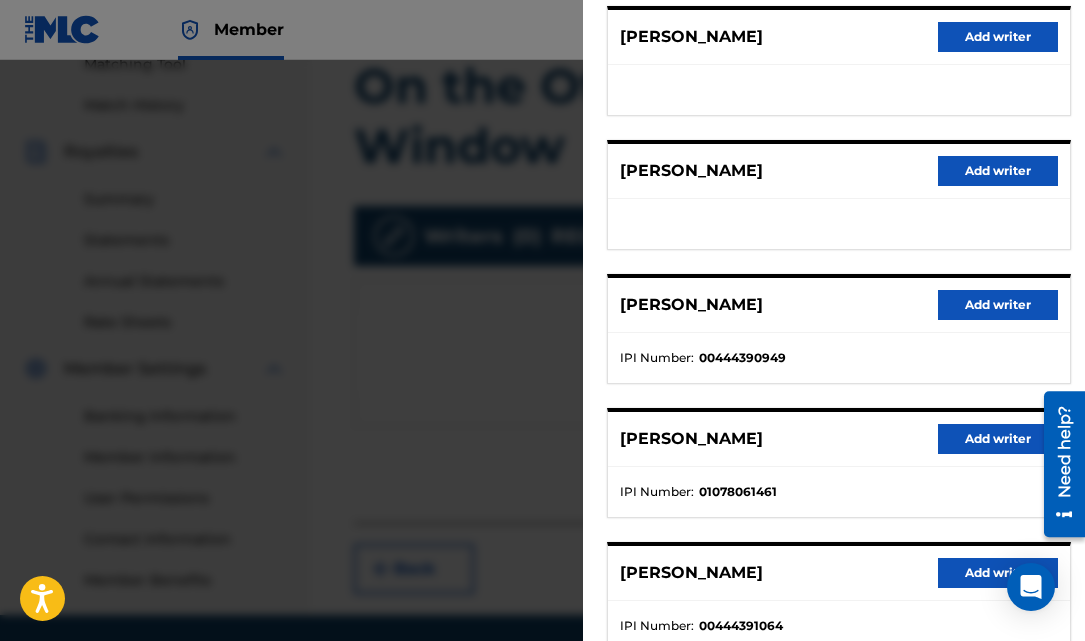 scroll, scrollTop: 283, scrollLeft: 0, axis: vertical 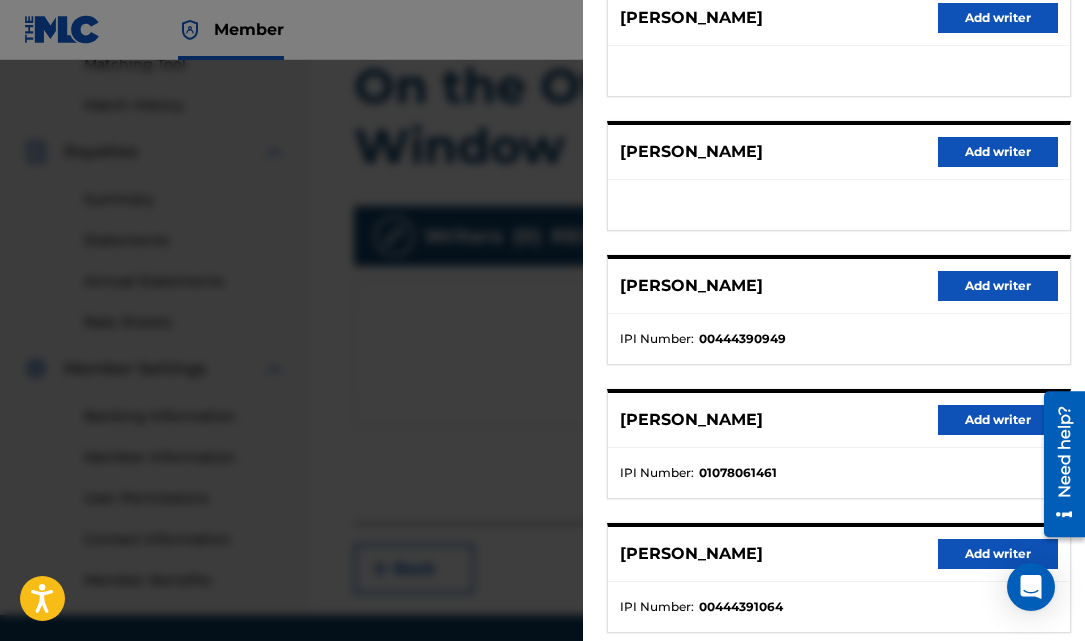click on "Add writer" at bounding box center [998, 420] 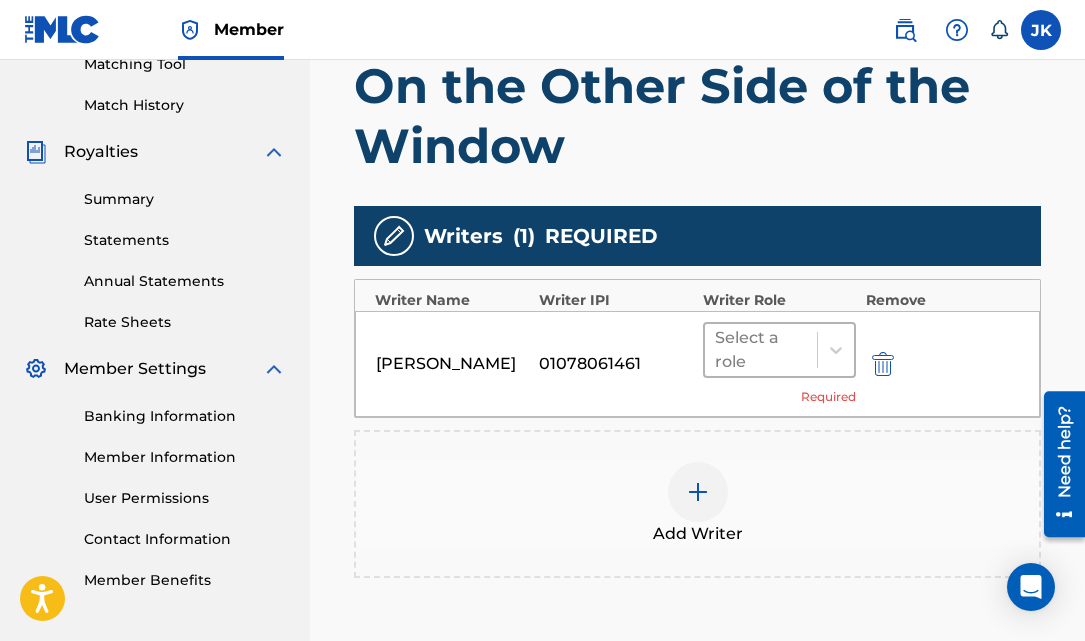 click at bounding box center [761, 350] 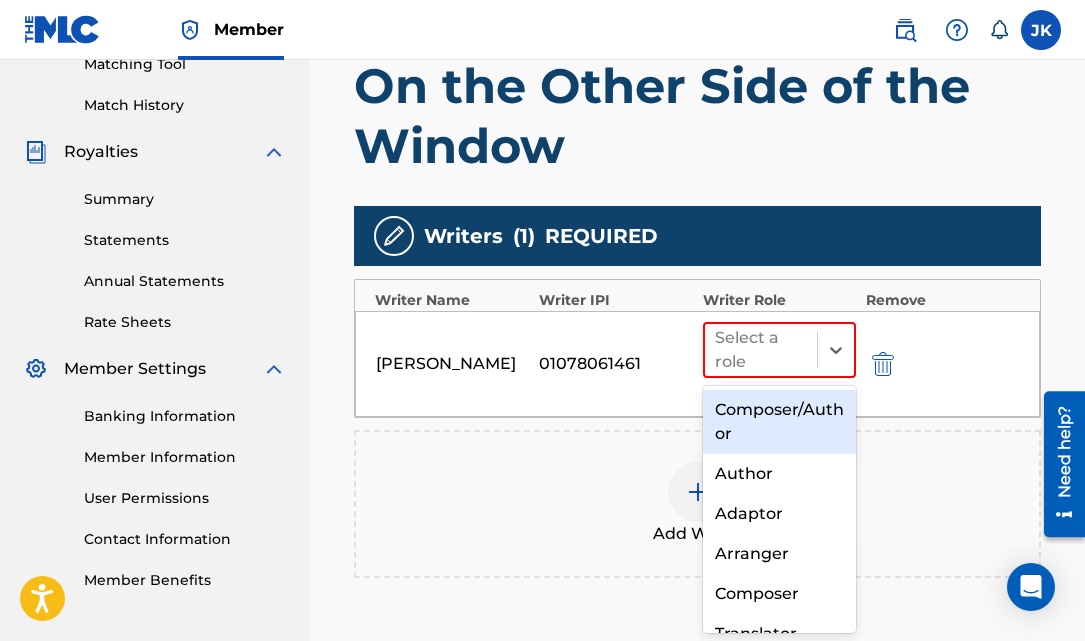 click on "Composer/Author" at bounding box center [779, 422] 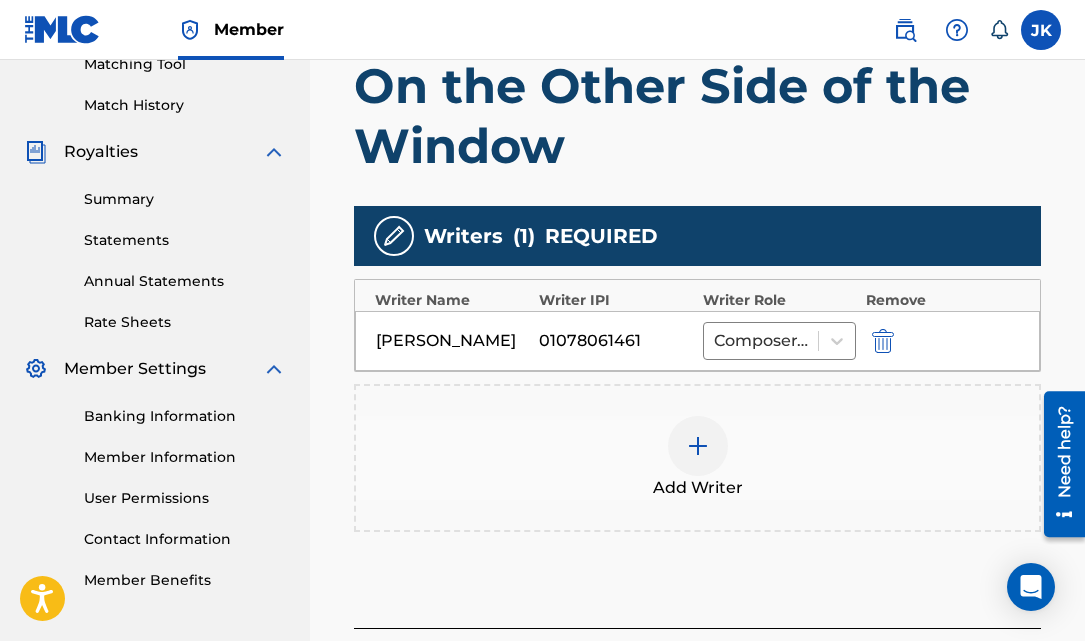 click at bounding box center (698, 446) 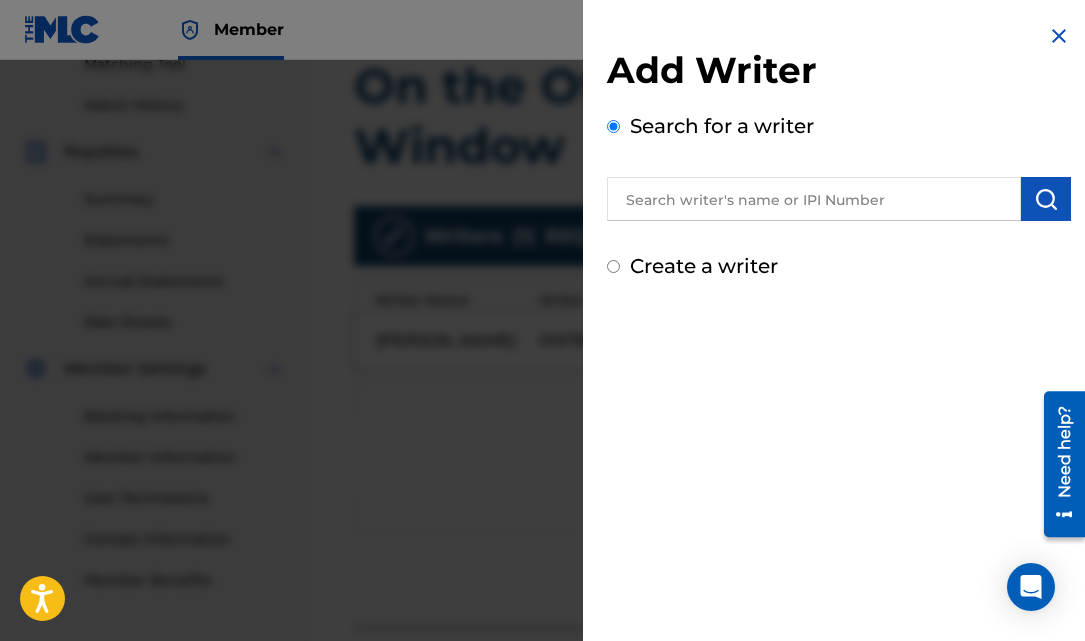 click at bounding box center [814, 199] 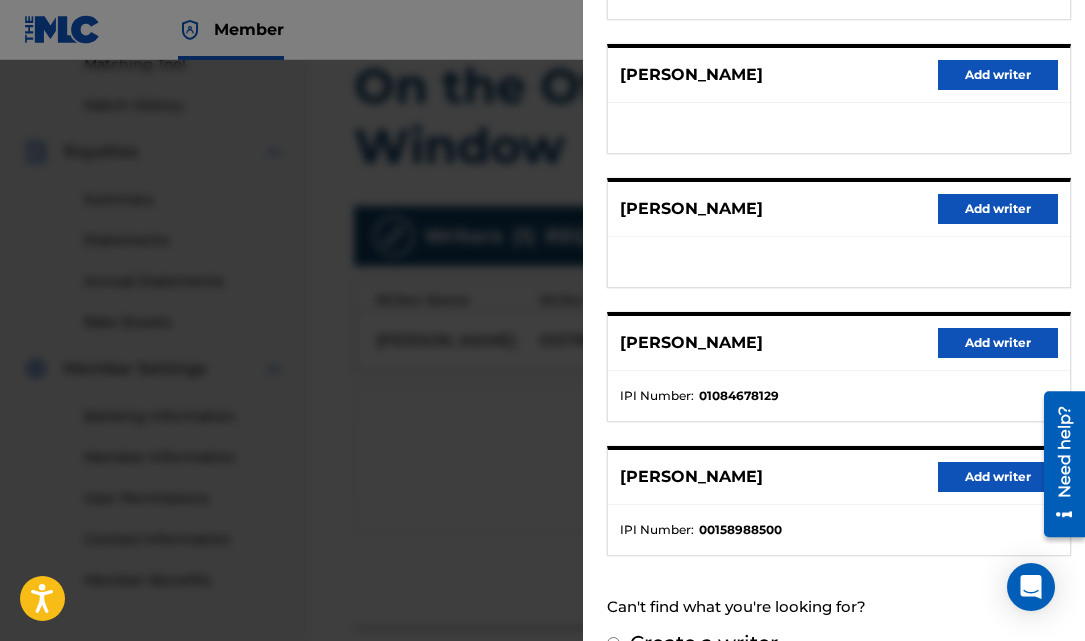 scroll, scrollTop: 401, scrollLeft: 0, axis: vertical 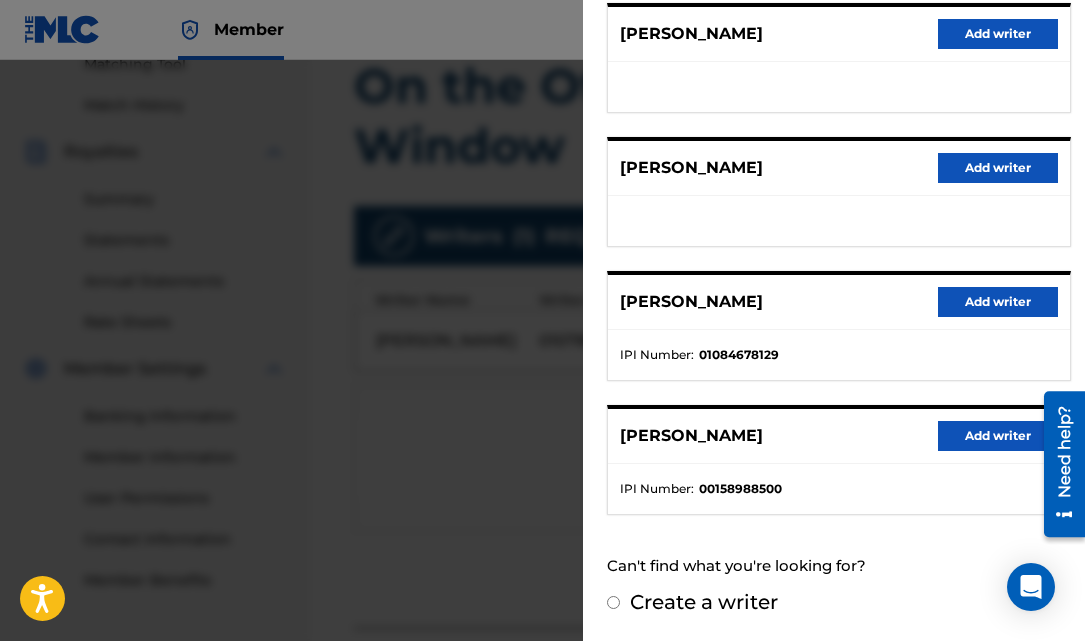 click on "Add writer" at bounding box center [998, 302] 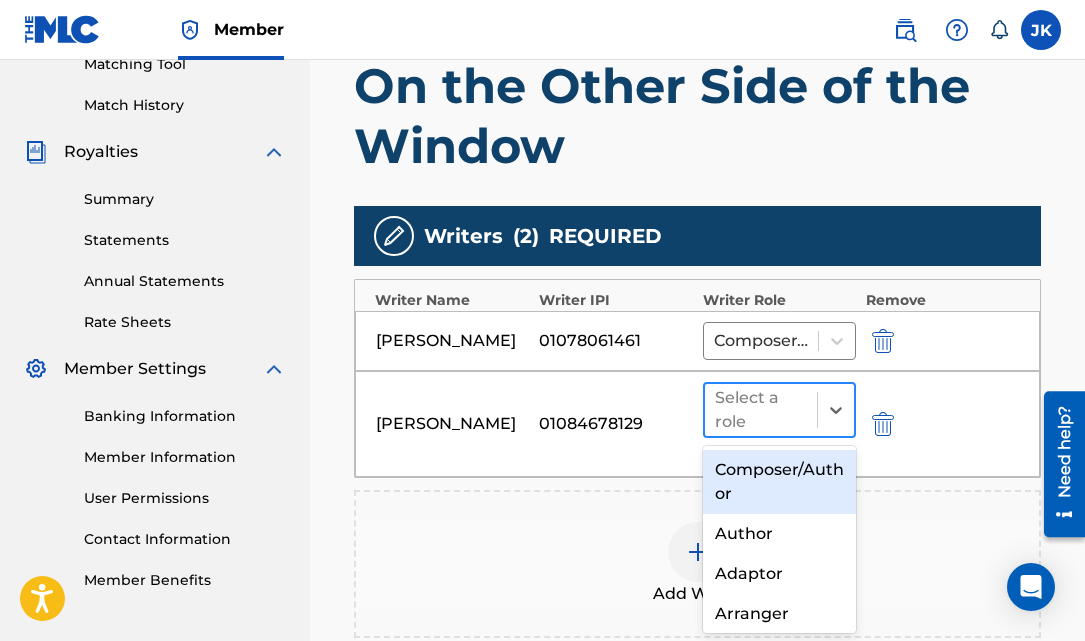 click on "Select a role" at bounding box center [761, 410] 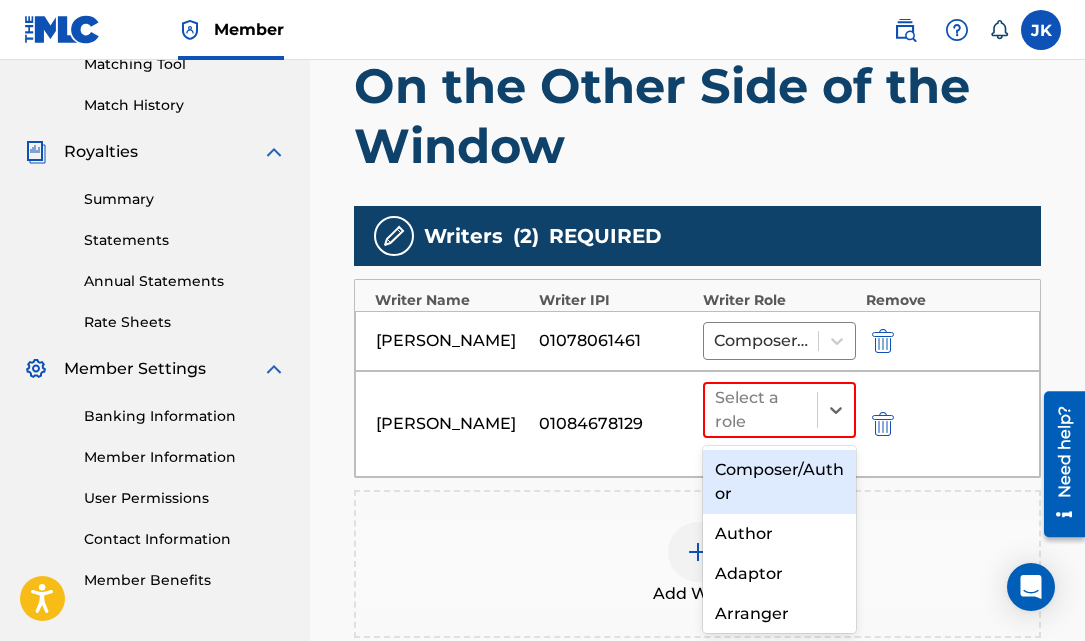 click on "Composer/Author" at bounding box center (779, 482) 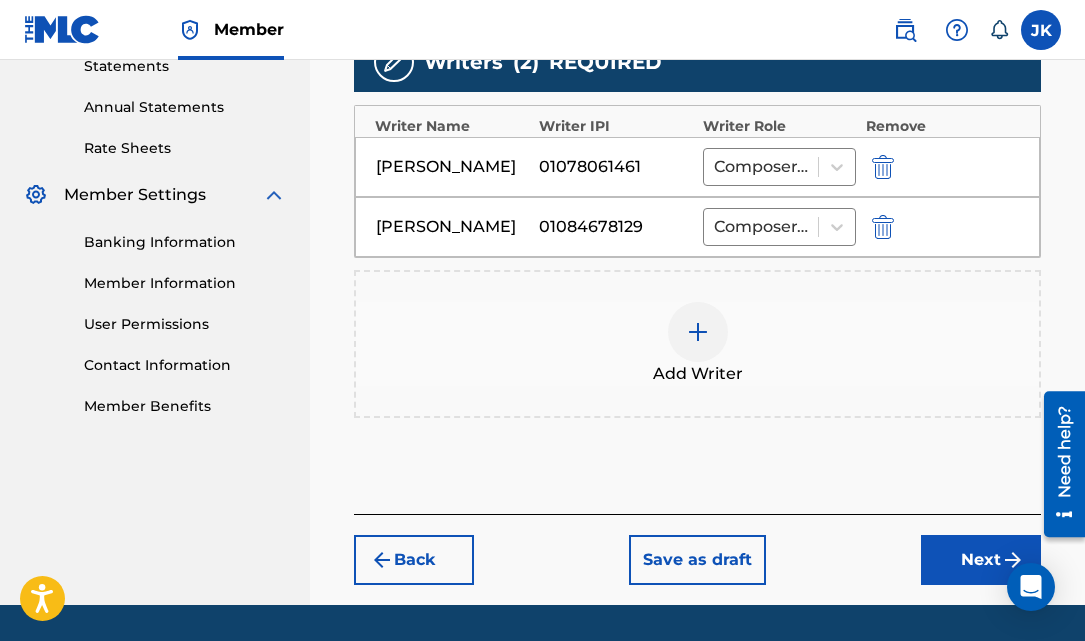 click on "Next" at bounding box center (981, 560) 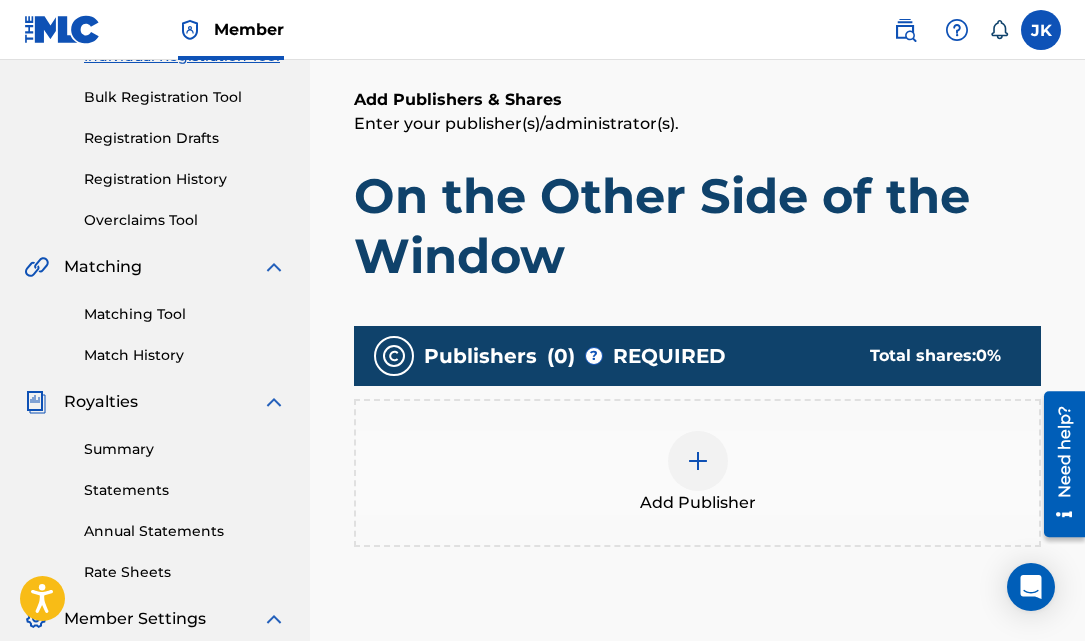 scroll, scrollTop: 336, scrollLeft: 0, axis: vertical 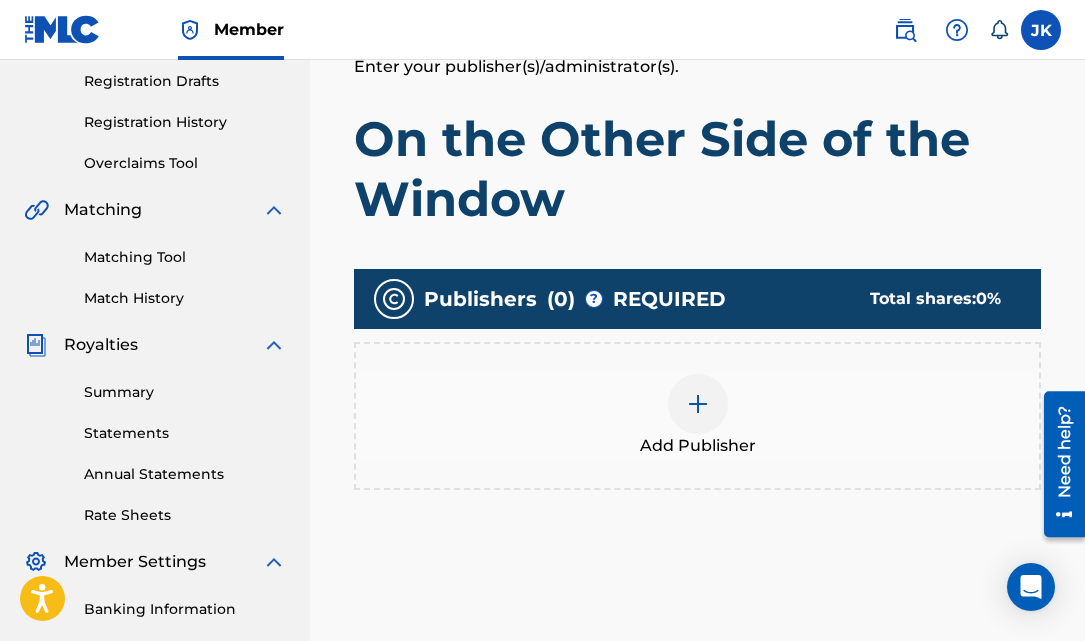 click at bounding box center [698, 404] 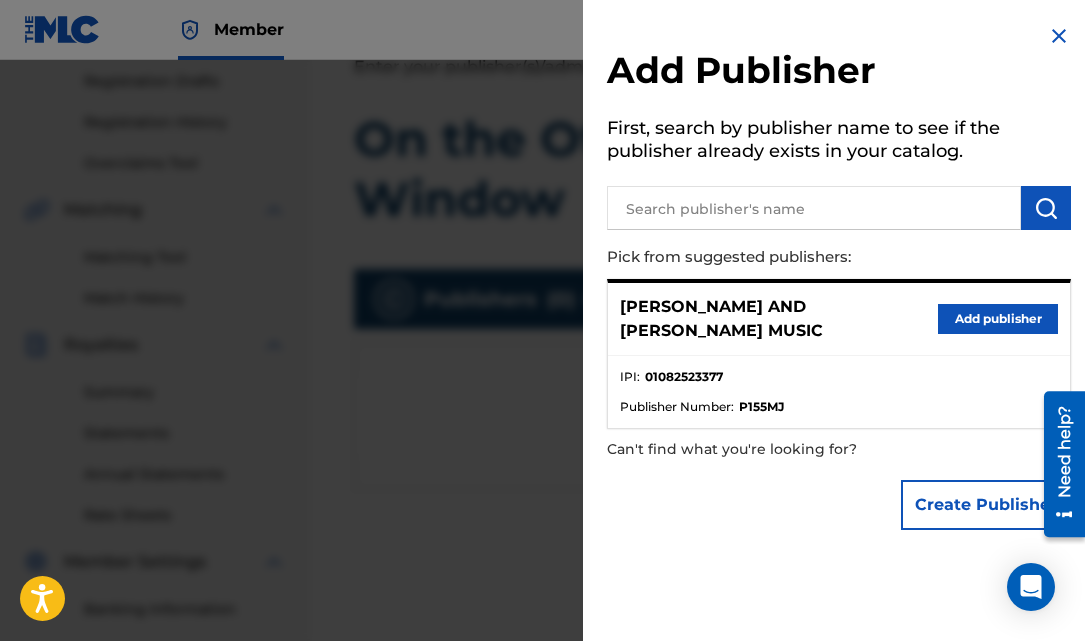 click on "Add publisher" at bounding box center [998, 319] 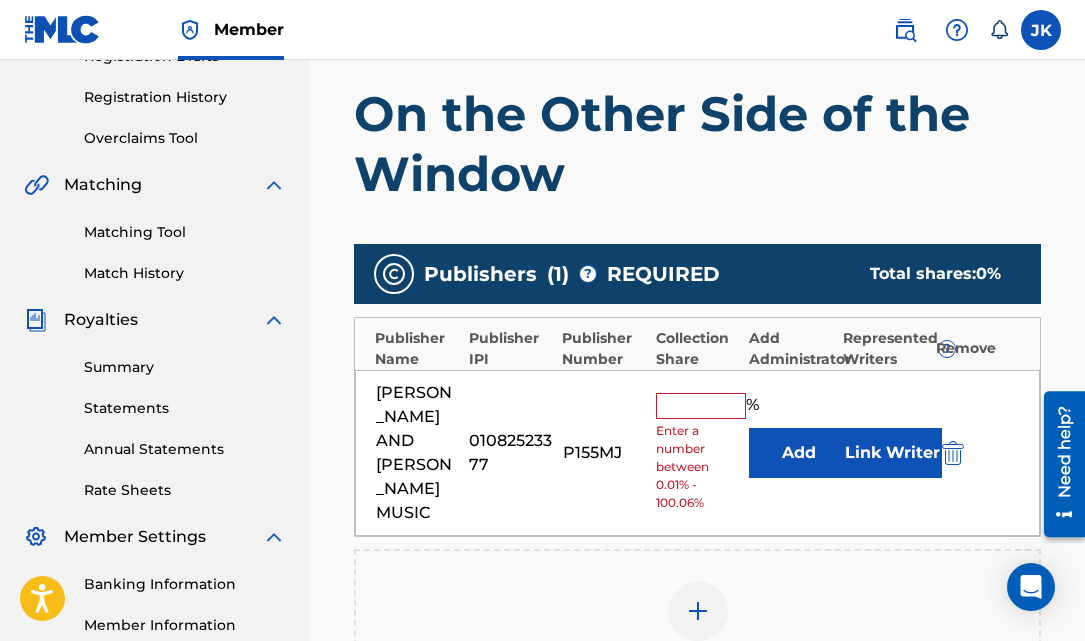 scroll, scrollTop: 366, scrollLeft: 0, axis: vertical 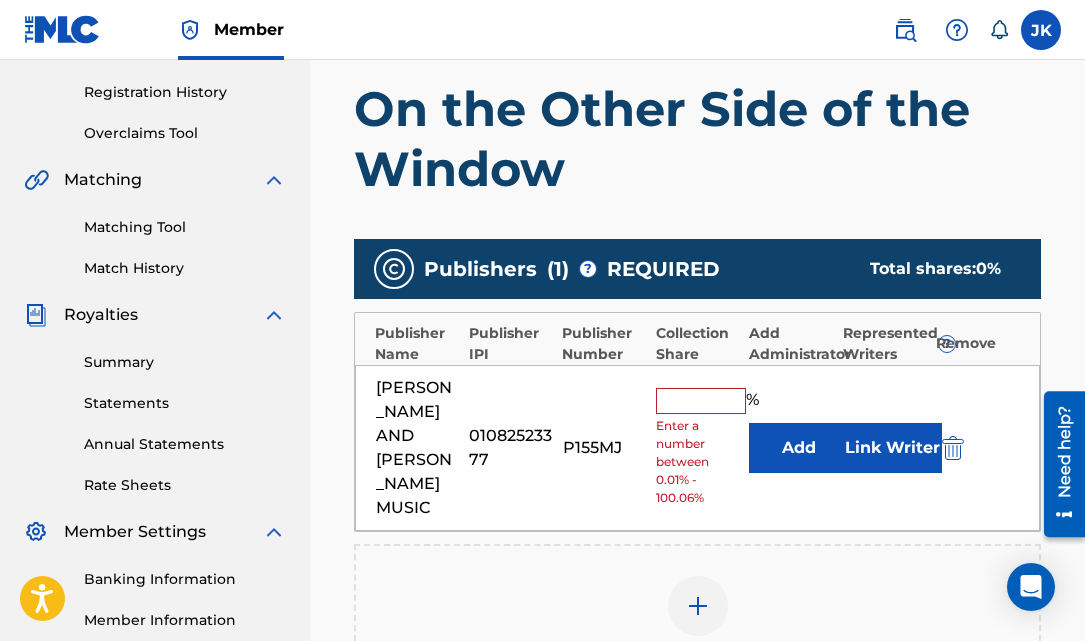 click at bounding box center [701, 401] 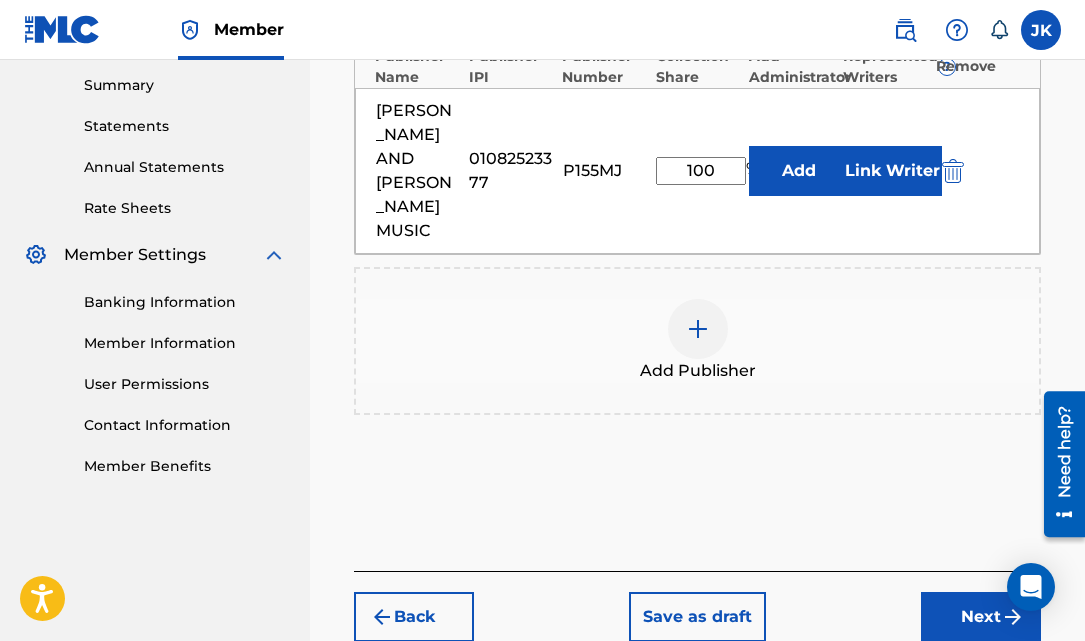 scroll, scrollTop: 712, scrollLeft: 0, axis: vertical 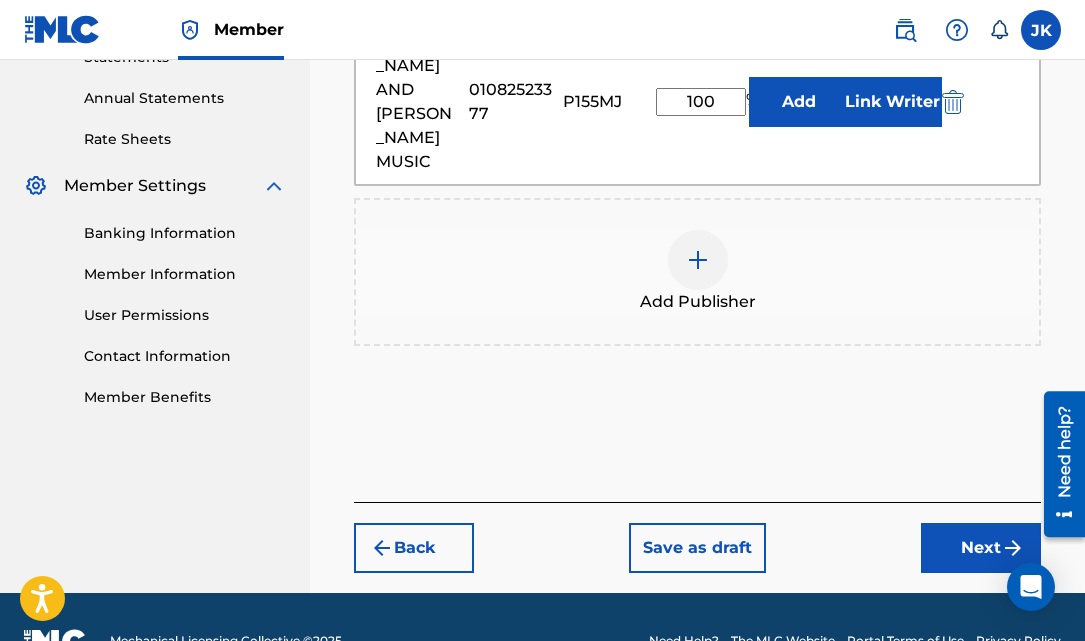 click on "Next" at bounding box center (981, 548) 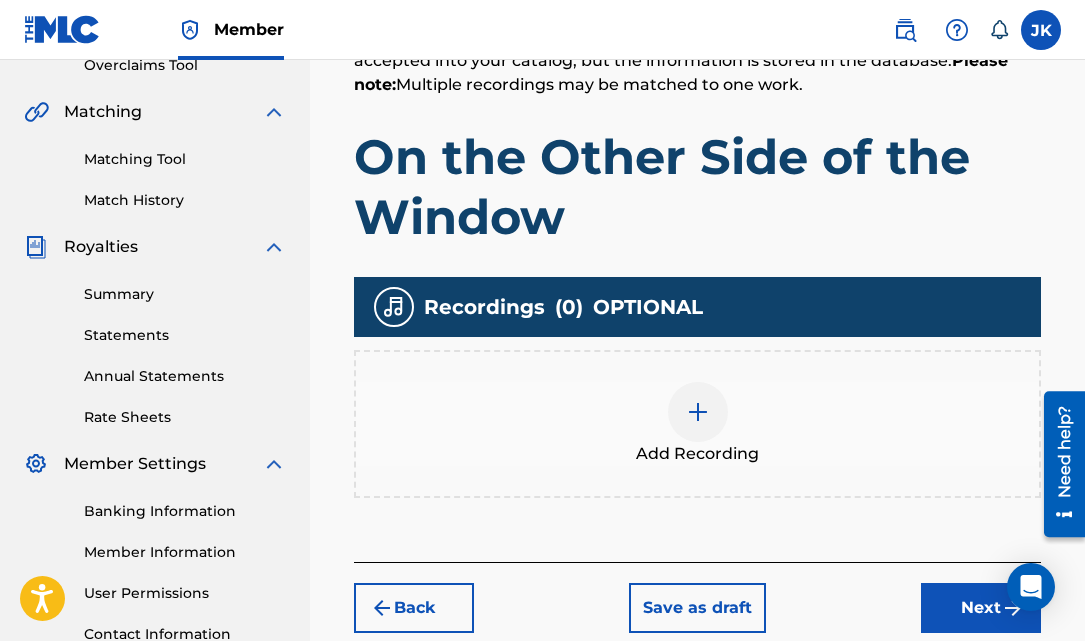 scroll, scrollTop: 435, scrollLeft: 0, axis: vertical 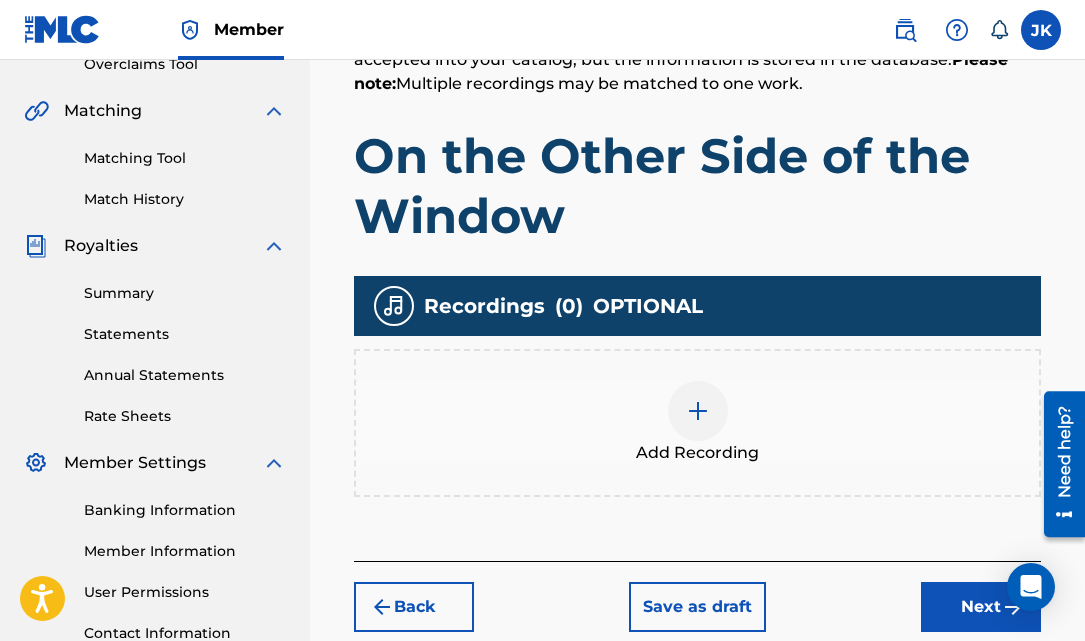 click at bounding box center (698, 411) 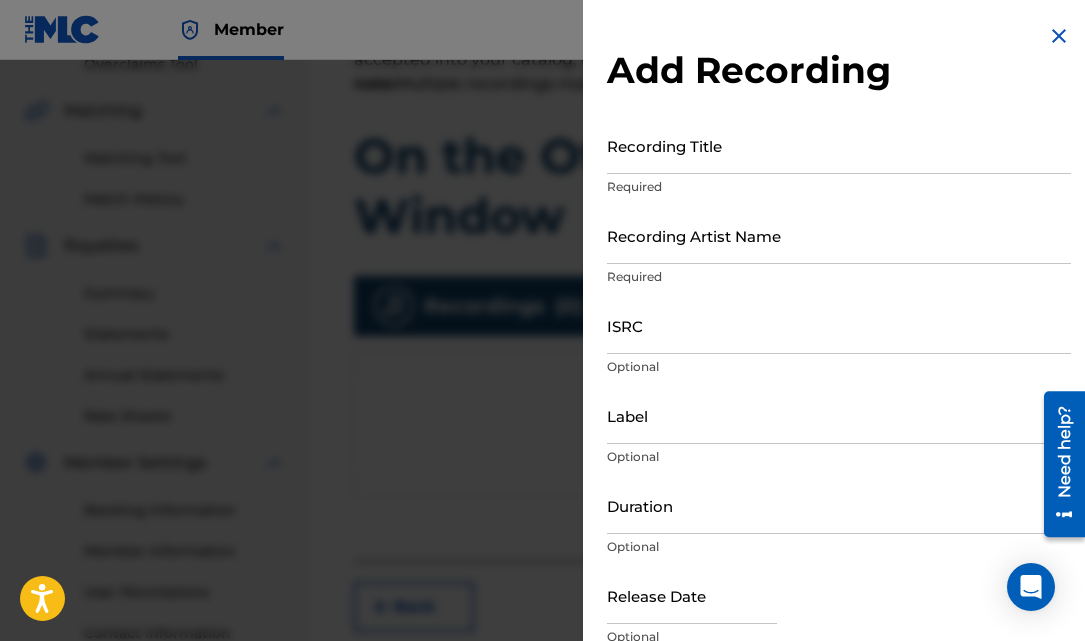 click on "Recording Title" at bounding box center (839, 145) 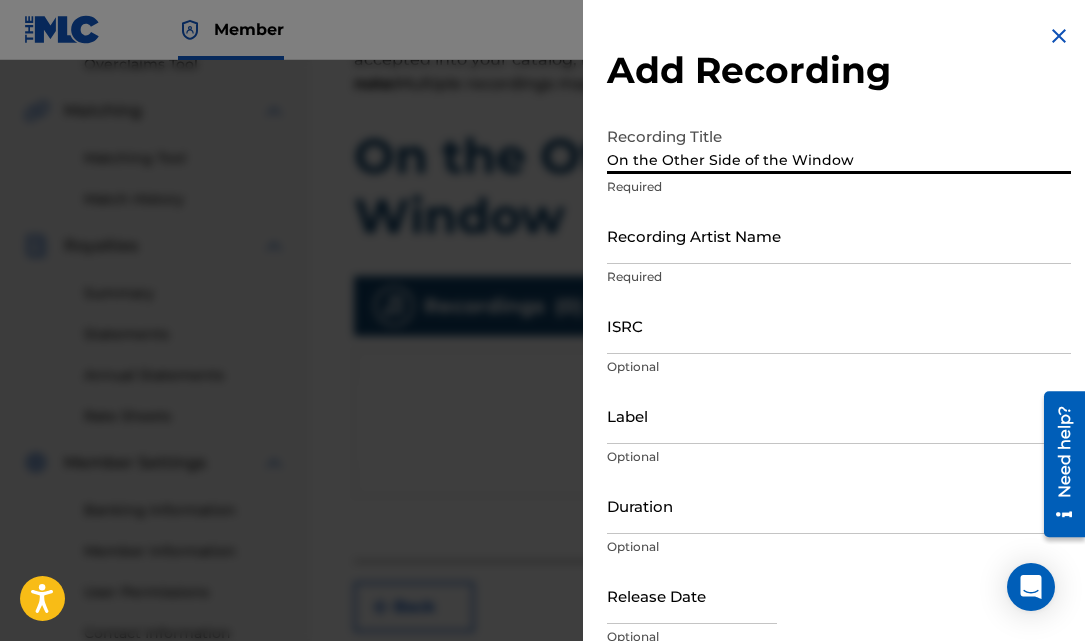 click on "Recording Artist Name" at bounding box center [839, 235] 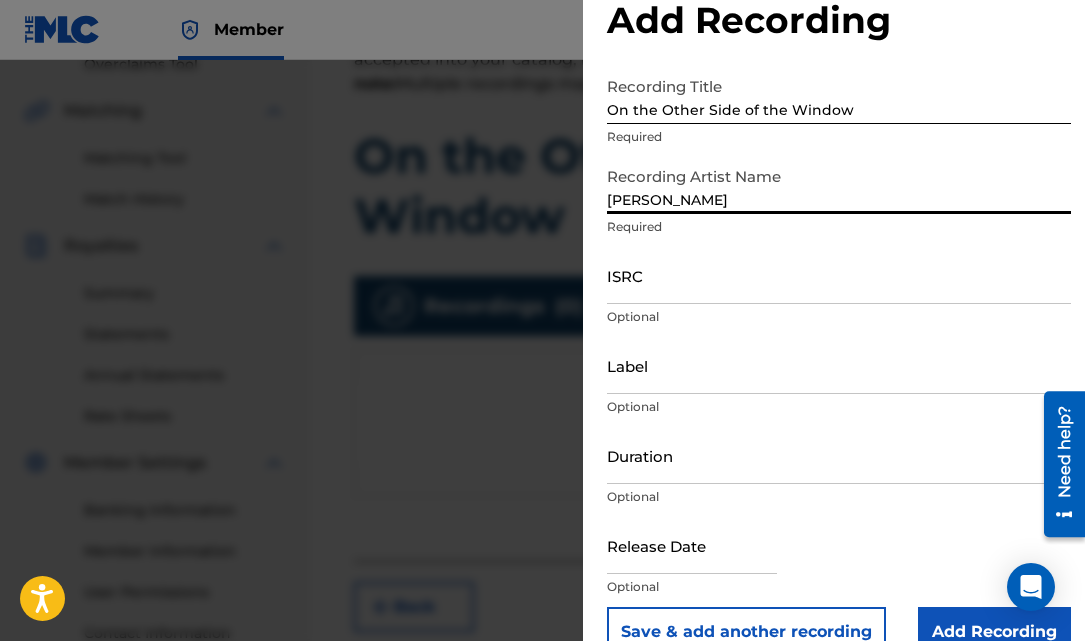scroll, scrollTop: 59, scrollLeft: 0, axis: vertical 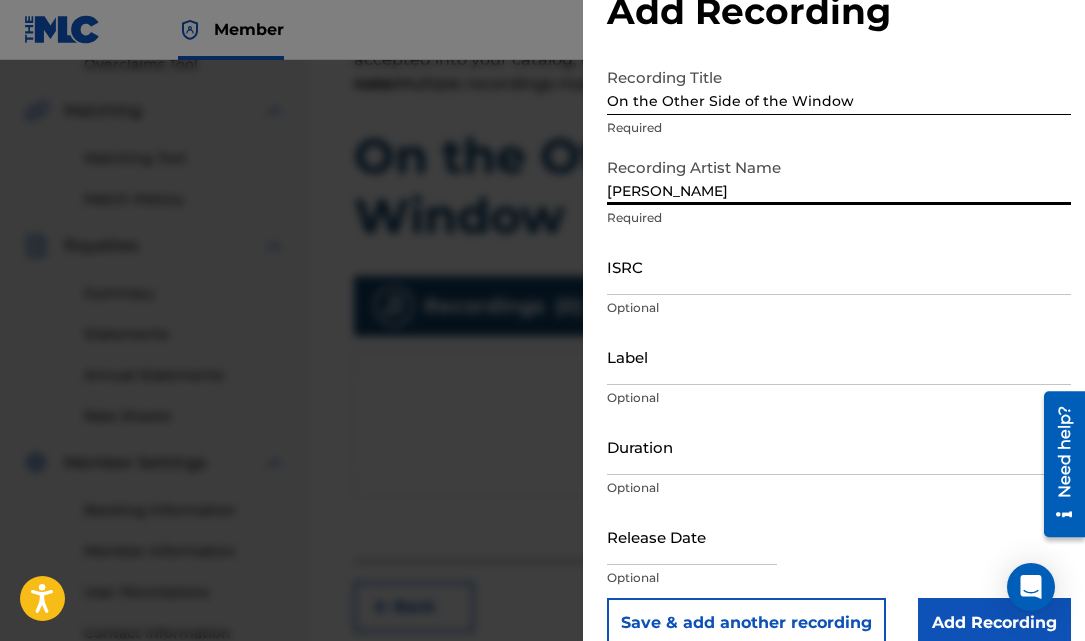 click on "Duration" at bounding box center (839, 446) 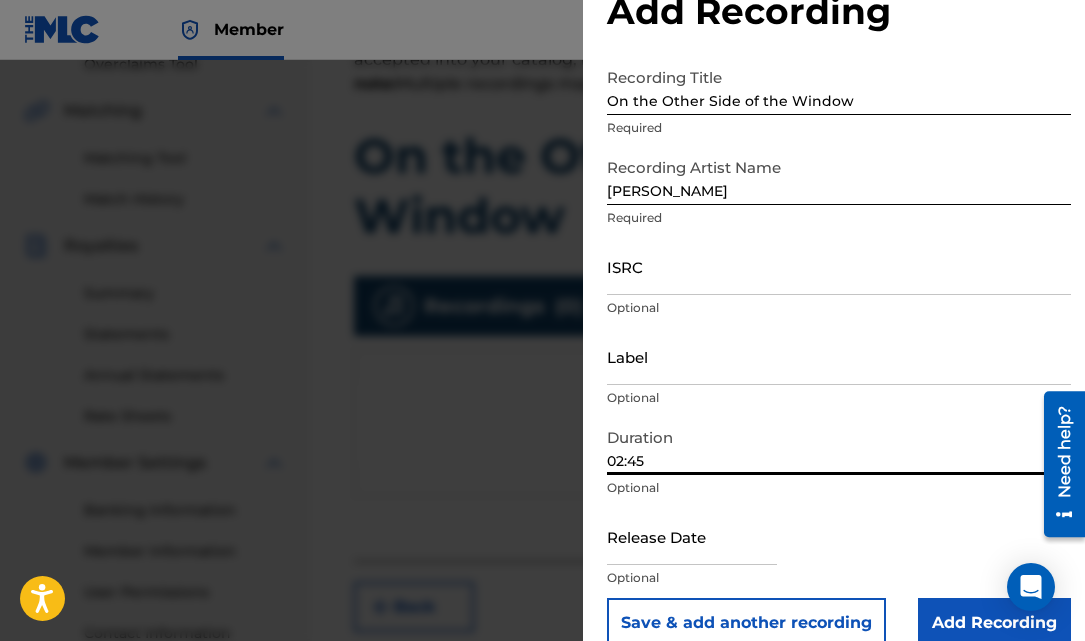 scroll, scrollTop: 90, scrollLeft: 0, axis: vertical 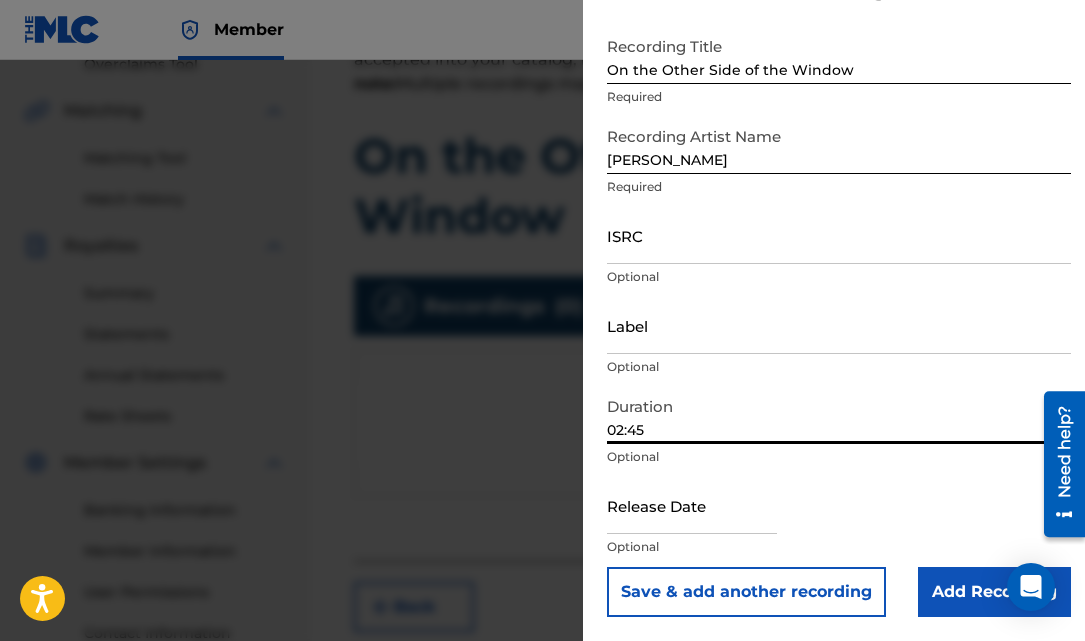 click at bounding box center [692, 505] 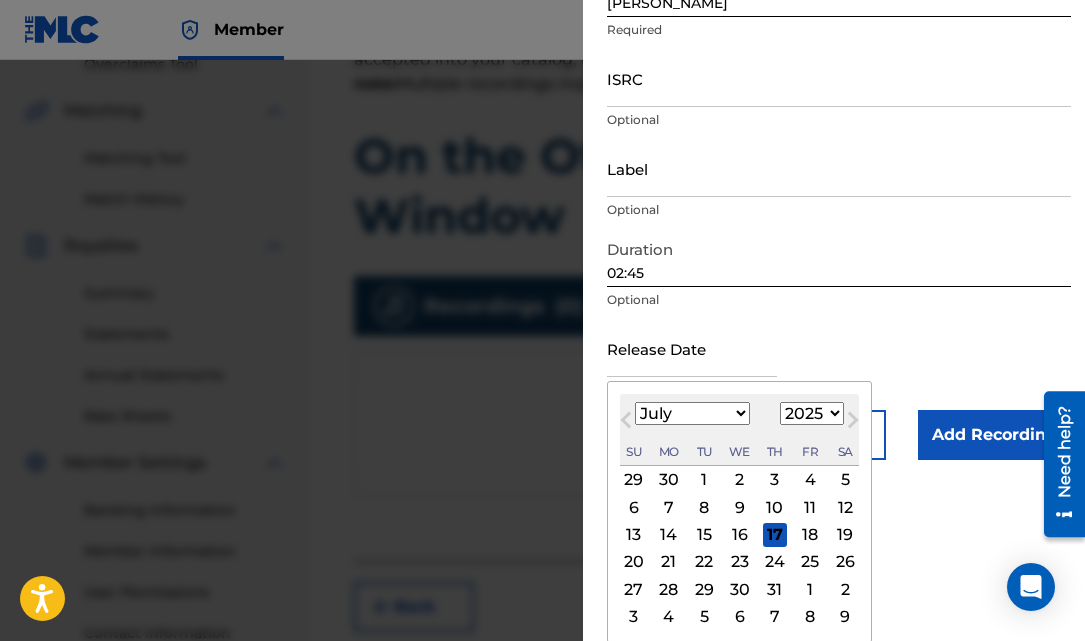 scroll, scrollTop: 249, scrollLeft: 0, axis: vertical 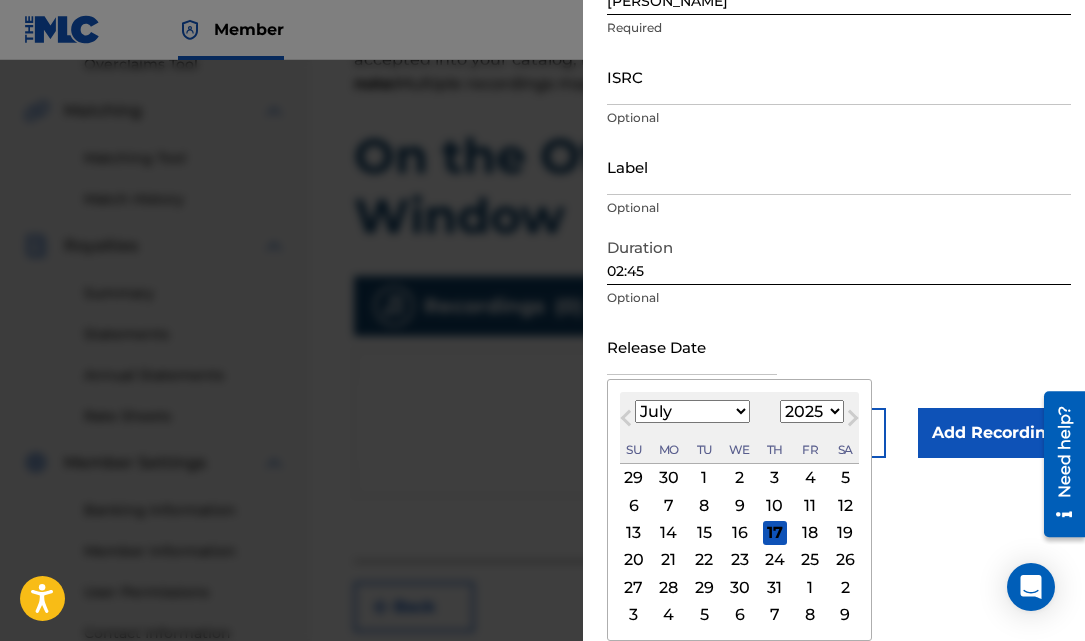 click on "January February March April May June July August September October November December" at bounding box center (692, 411) 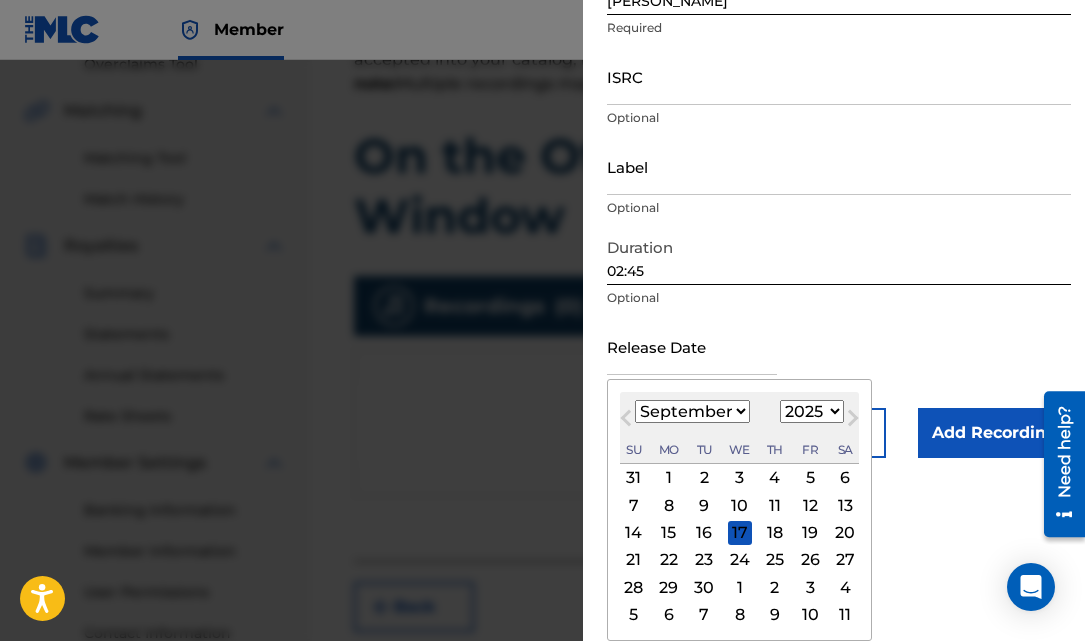 click on "1899 1900 1901 1902 1903 1904 1905 1906 1907 1908 1909 1910 1911 1912 1913 1914 1915 1916 1917 1918 1919 1920 1921 1922 1923 1924 1925 1926 1927 1928 1929 1930 1931 1932 1933 1934 1935 1936 1937 1938 1939 1940 1941 1942 1943 1944 1945 1946 1947 1948 1949 1950 1951 1952 1953 1954 1955 1956 1957 1958 1959 1960 1961 1962 1963 1964 1965 1966 1967 1968 1969 1970 1971 1972 1973 1974 1975 1976 1977 1978 1979 1980 1981 1982 1983 1984 1985 1986 1987 1988 1989 1990 1991 1992 1993 1994 1995 1996 1997 1998 1999 2000 2001 2002 2003 2004 2005 2006 2007 2008 2009 2010 2011 2012 2013 2014 2015 2016 2017 2018 2019 2020 2021 2022 2023 2024 2025 2026 2027 2028 2029 2030 2031 2032 2033 2034 2035 2036 2037 2038 2039 2040 2041 2042 2043 2044 2045 2046 2047 2048 2049 2050 2051 2052 2053 2054 2055 2056 2057 2058 2059 2060 2061 2062 2063 2064 2065 2066 2067 2068 2069 2070 2071 2072 2073 2074 2075 2076 2077 2078 2079 2080 2081 2082 2083 2084 2085 2086 2087 2088 2089 2090 2091 2092 2093 2094 2095 2096 2097 2098 2099 2100" at bounding box center (812, 411) 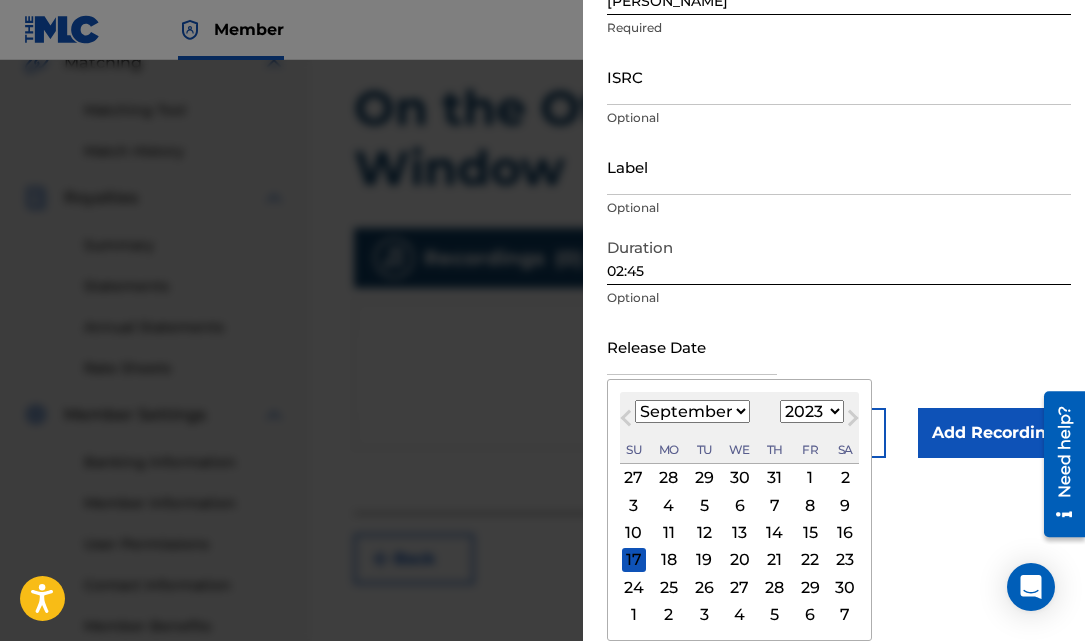 scroll, scrollTop: 485, scrollLeft: 0, axis: vertical 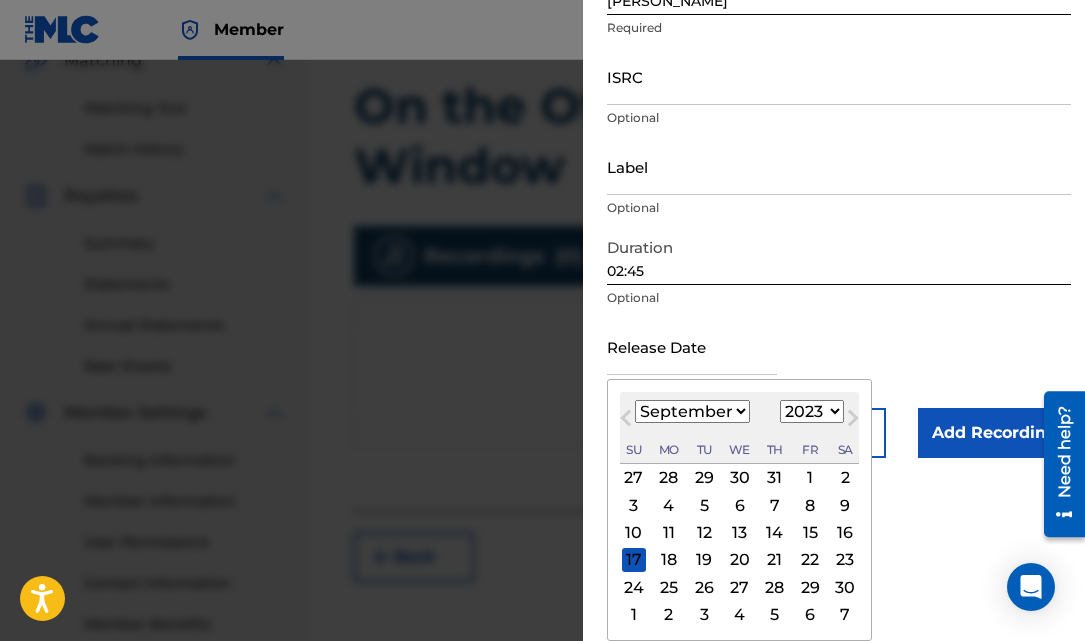 click on "17" at bounding box center [634, 560] 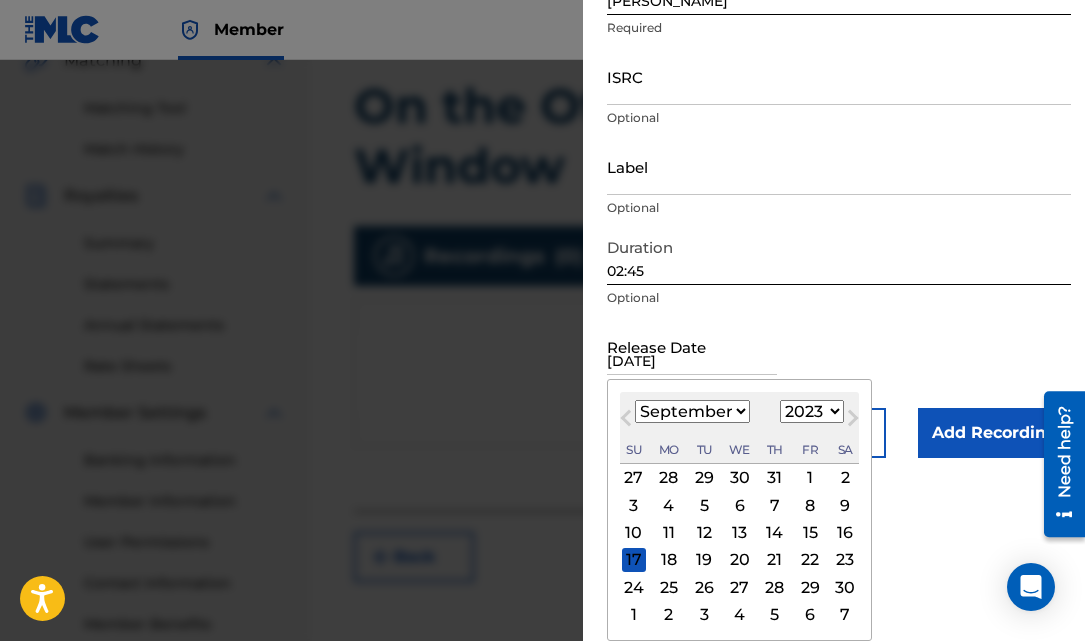 scroll, scrollTop: 90, scrollLeft: 0, axis: vertical 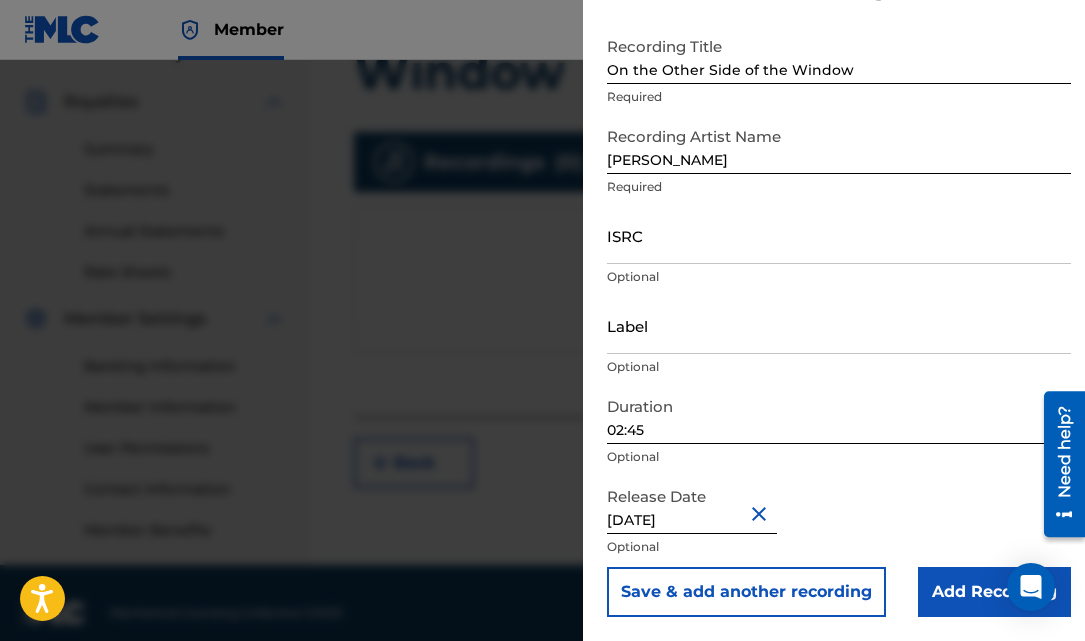 click on "Add Recording" at bounding box center (994, 592) 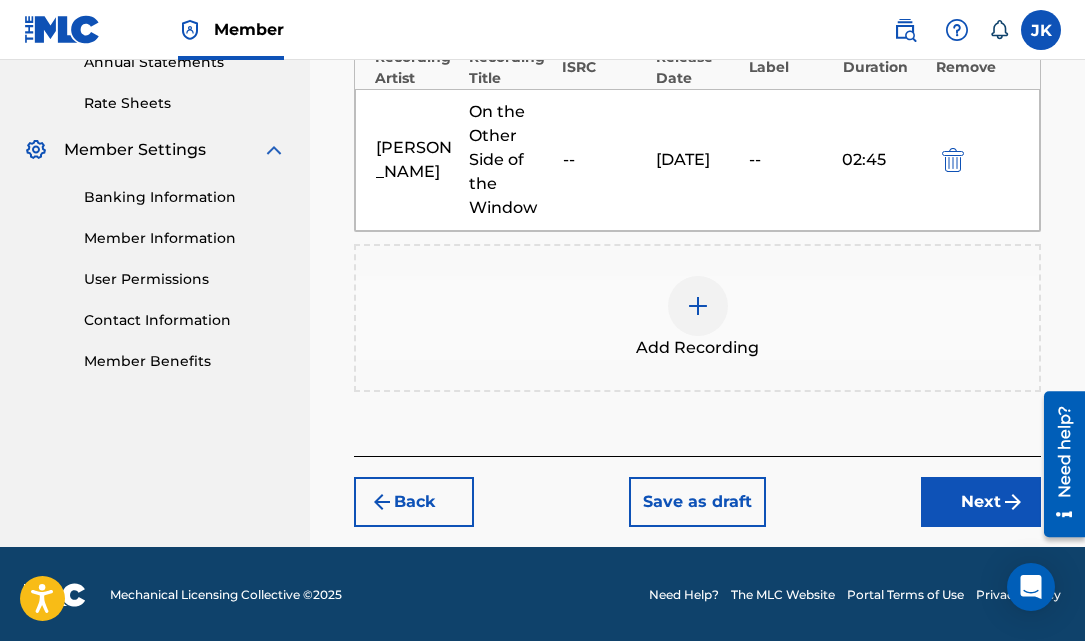 scroll, scrollTop: 750, scrollLeft: 0, axis: vertical 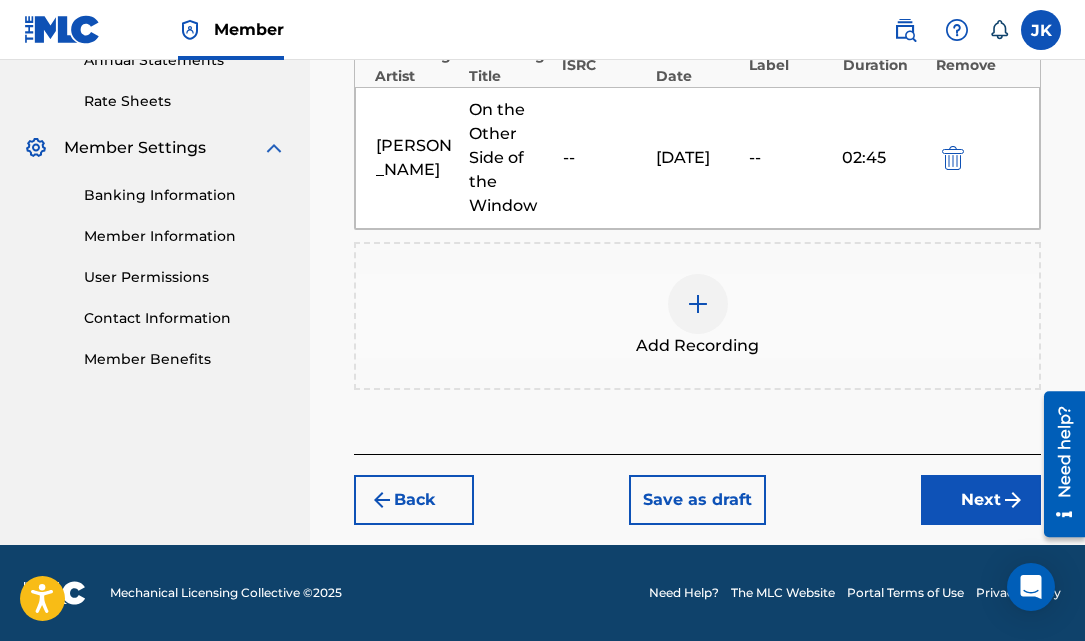 click on "Next" at bounding box center (981, 500) 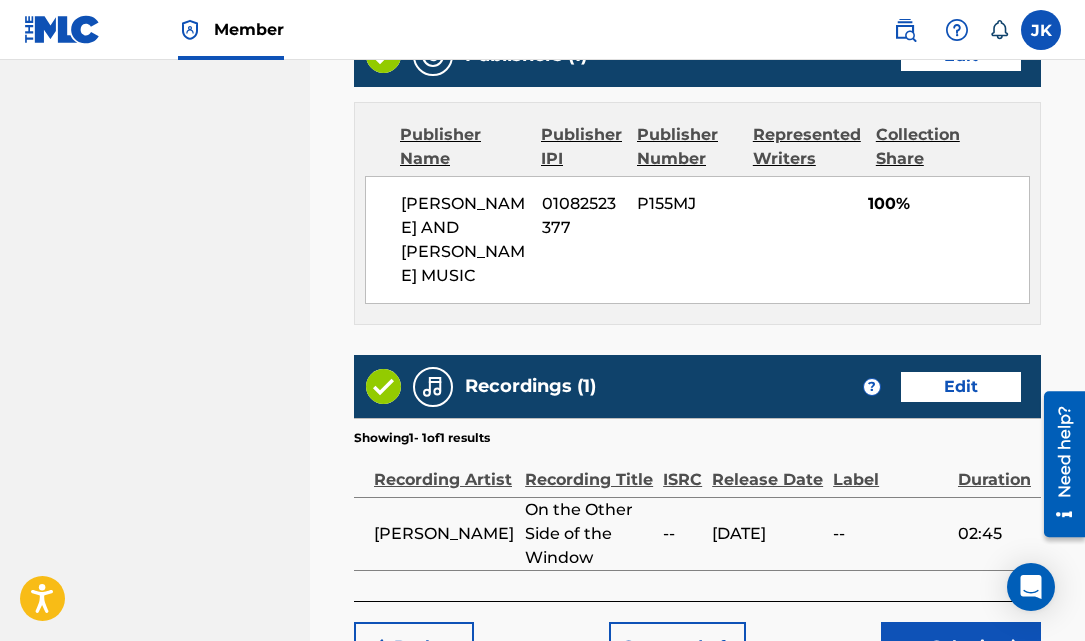 scroll, scrollTop: 1461, scrollLeft: 0, axis: vertical 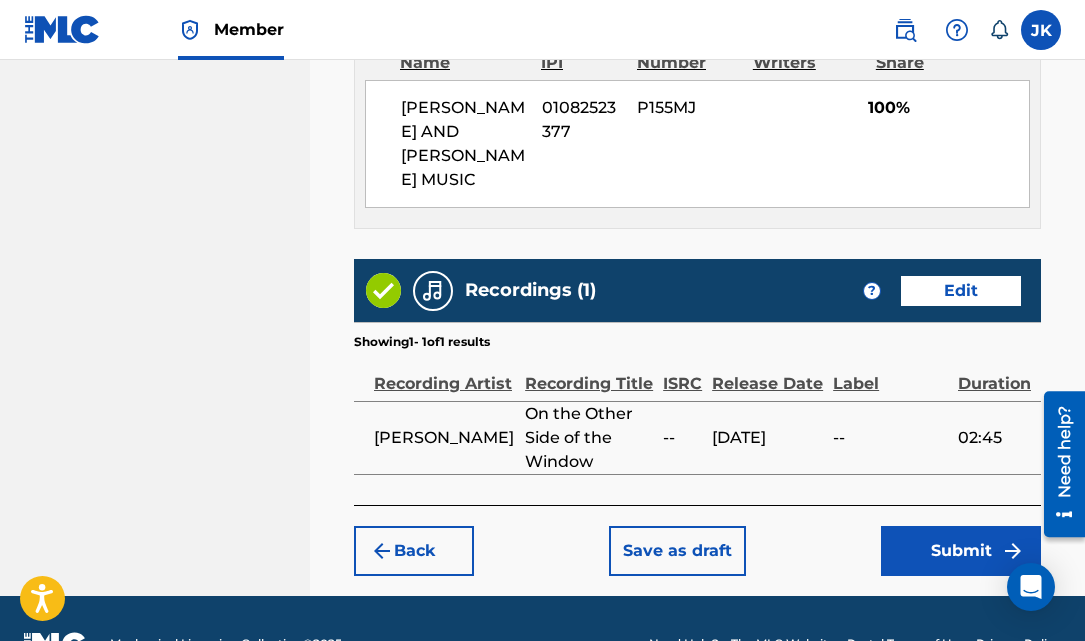 click on "Submit" at bounding box center (961, 551) 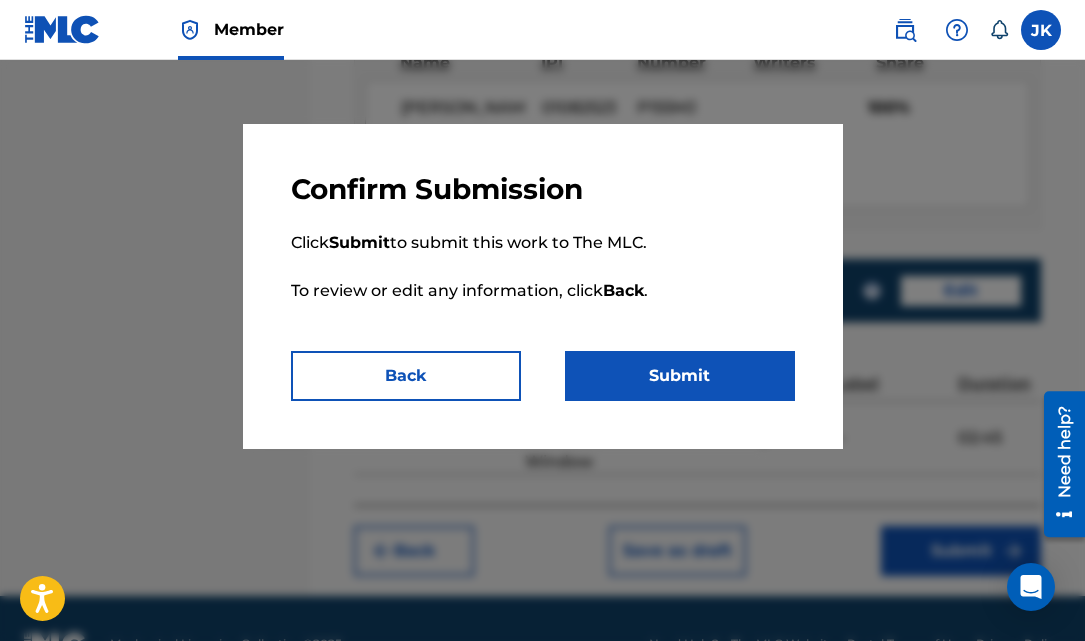 click on "Submit" at bounding box center (680, 376) 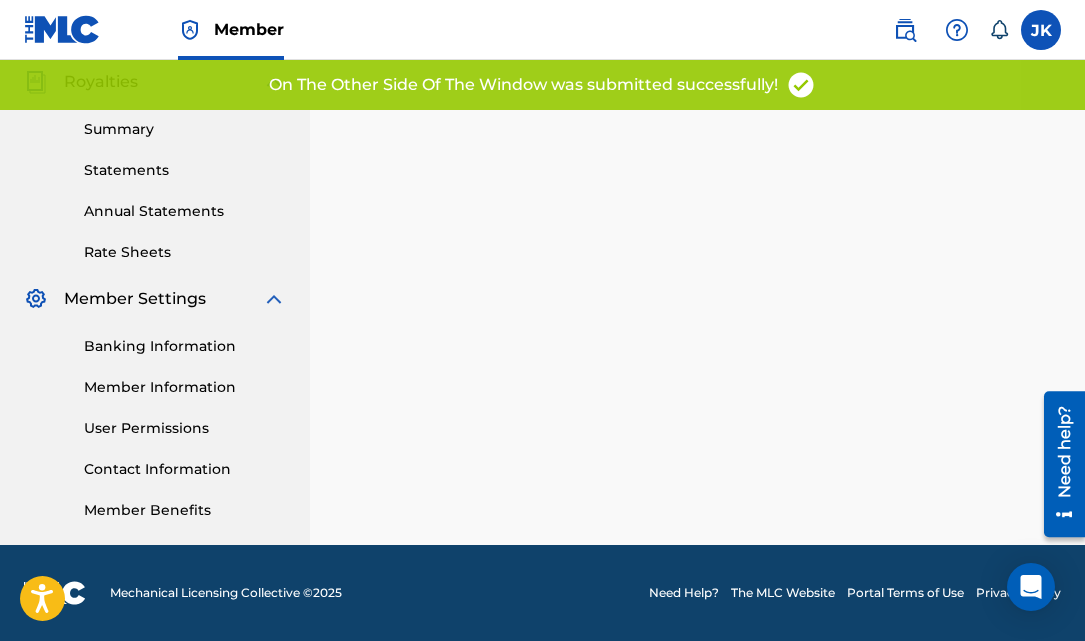 scroll, scrollTop: 0, scrollLeft: 0, axis: both 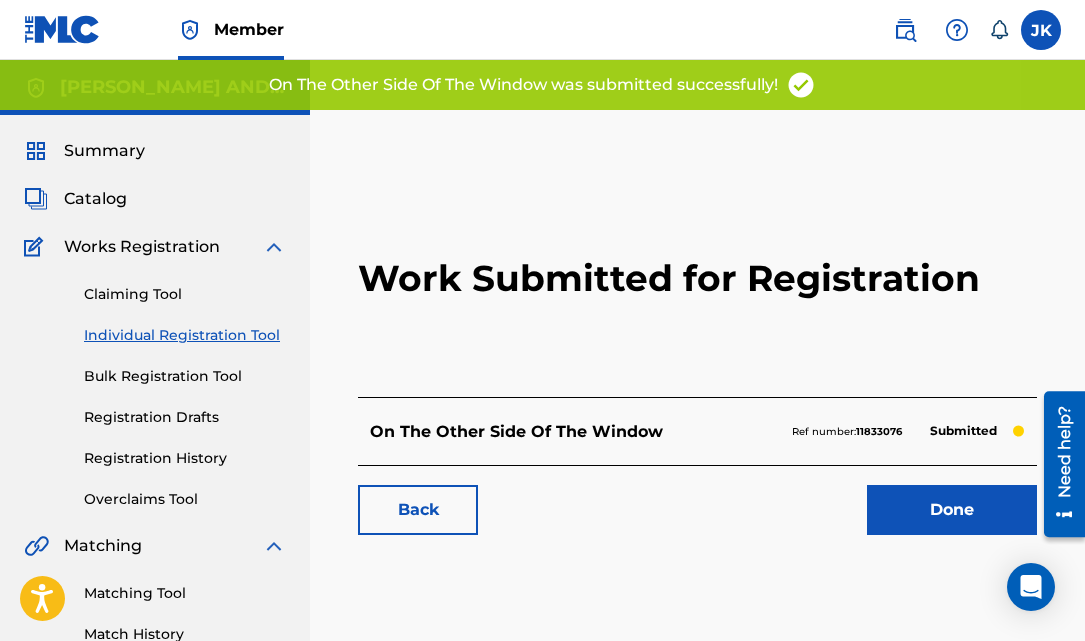 click on "Done" at bounding box center (952, 510) 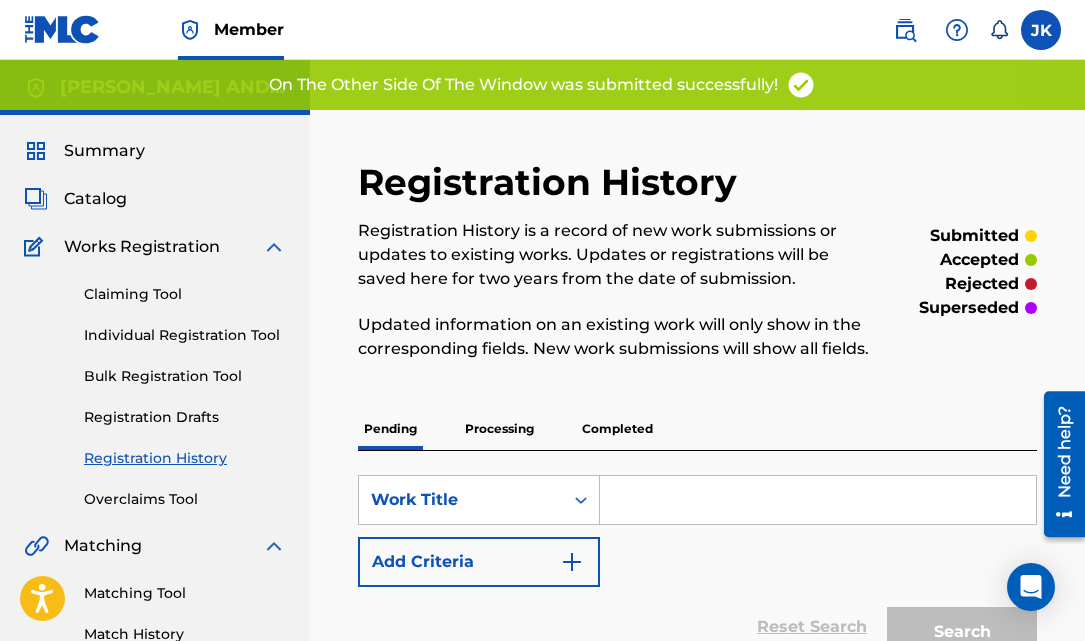 click on "Individual Registration Tool" at bounding box center [185, 335] 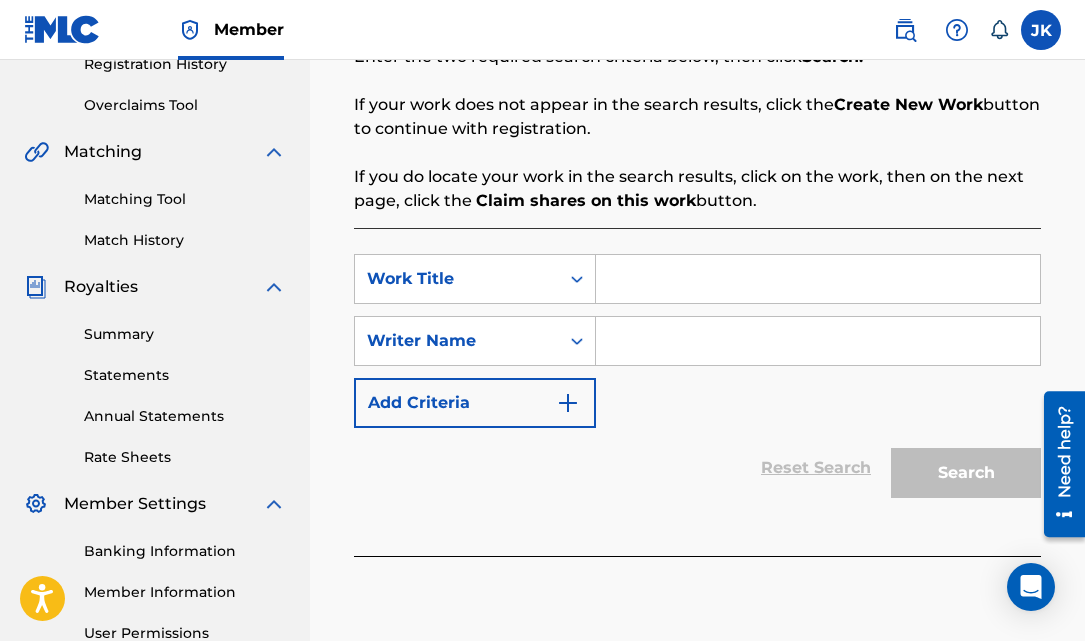 scroll, scrollTop: 408, scrollLeft: 0, axis: vertical 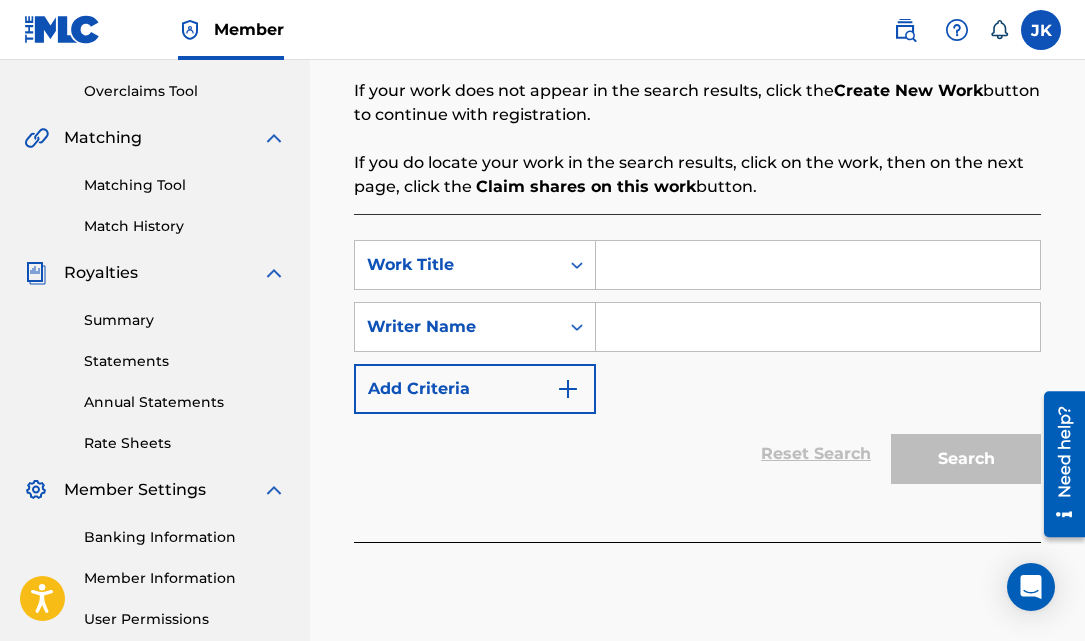 click at bounding box center [818, 265] 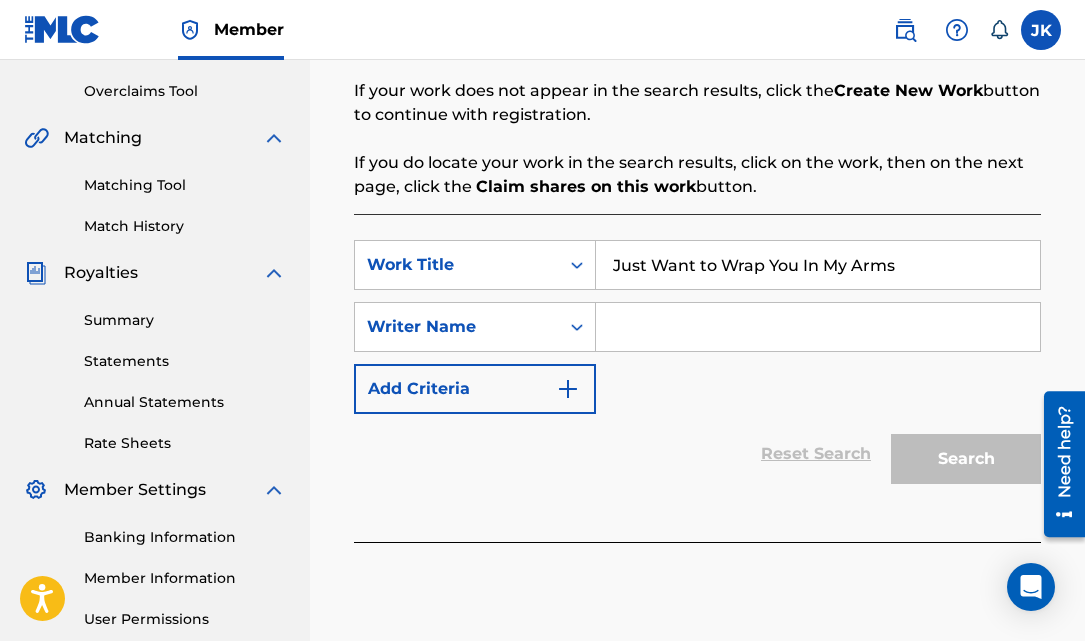 click at bounding box center (818, 327) 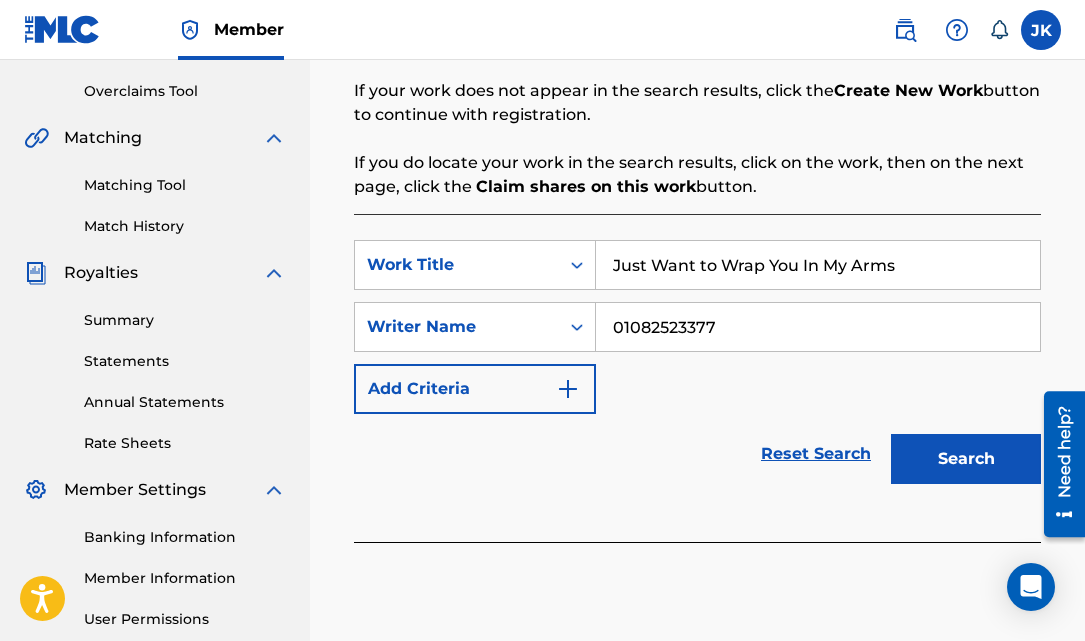 click on "Search" at bounding box center [966, 459] 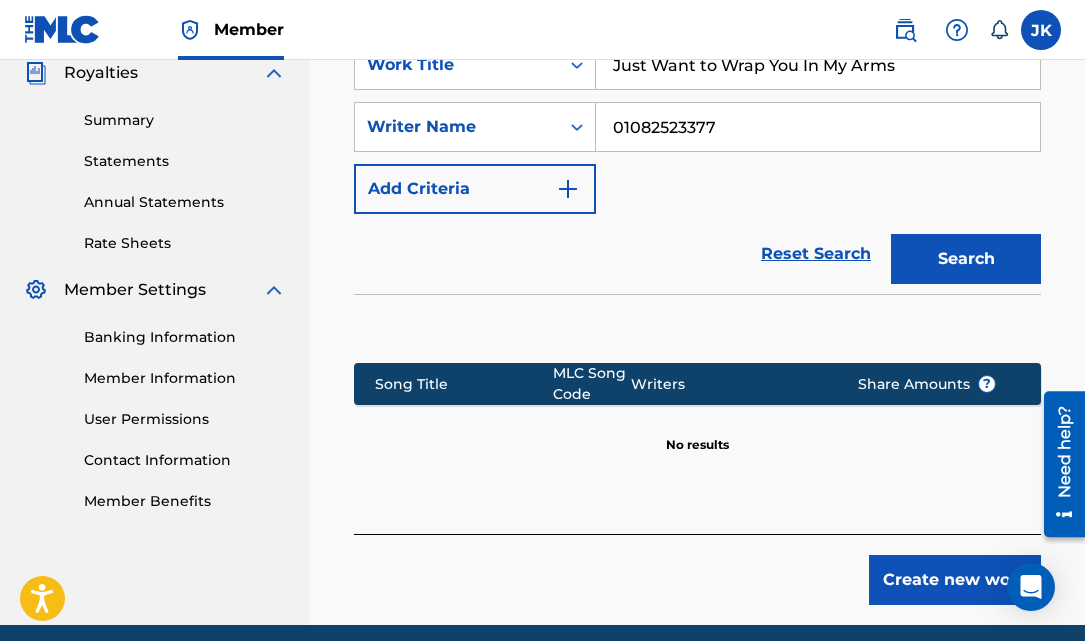 scroll, scrollTop: 610, scrollLeft: 0, axis: vertical 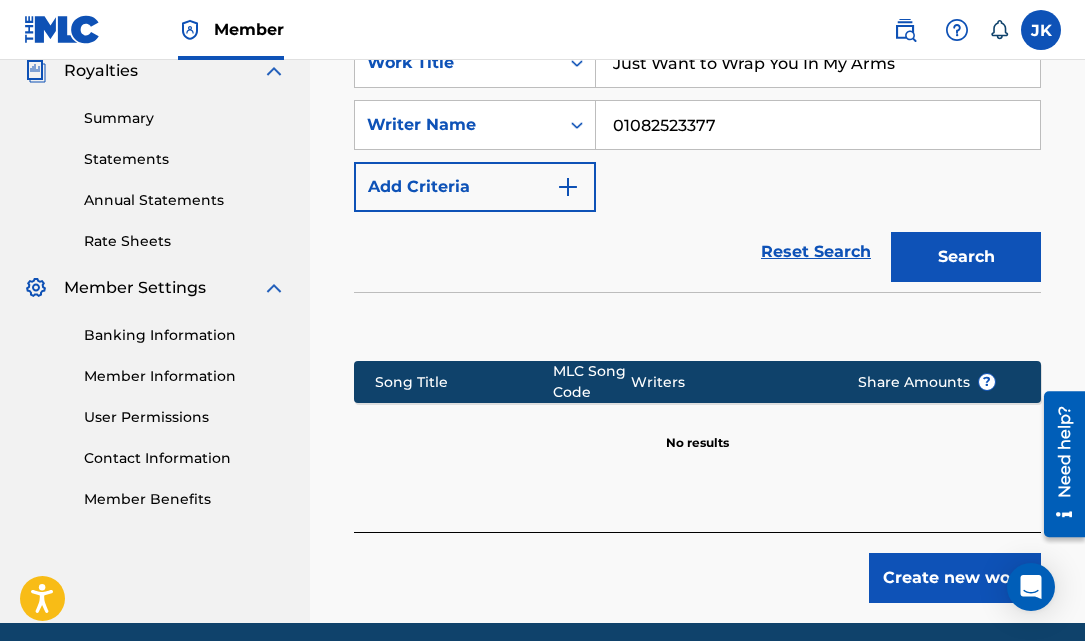 click on "Create new work" at bounding box center (955, 578) 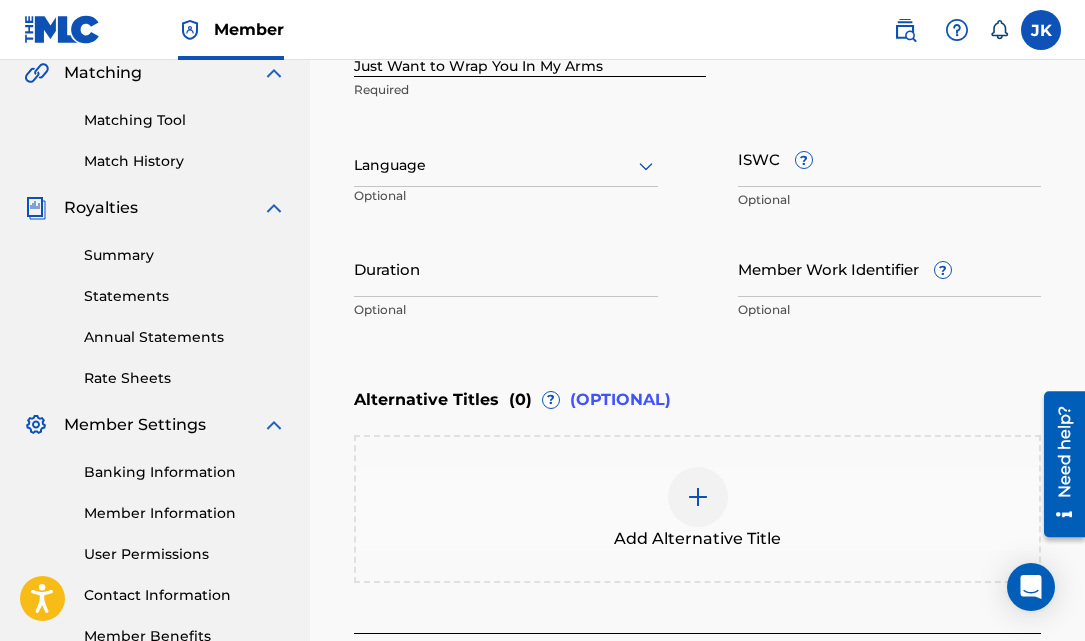 scroll, scrollTop: 474, scrollLeft: 0, axis: vertical 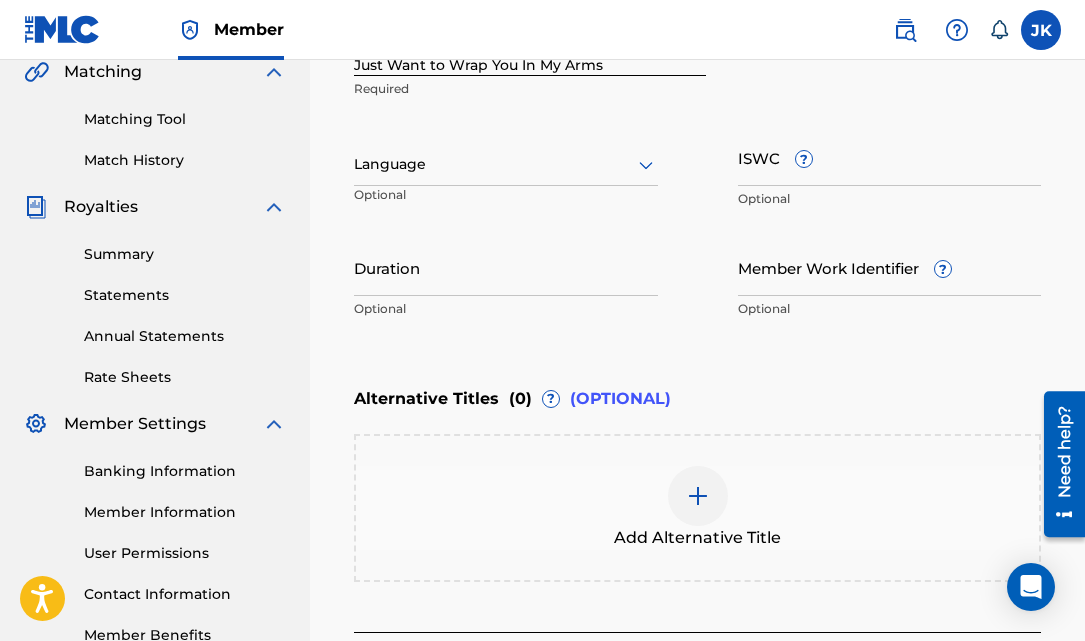 click at bounding box center [506, 164] 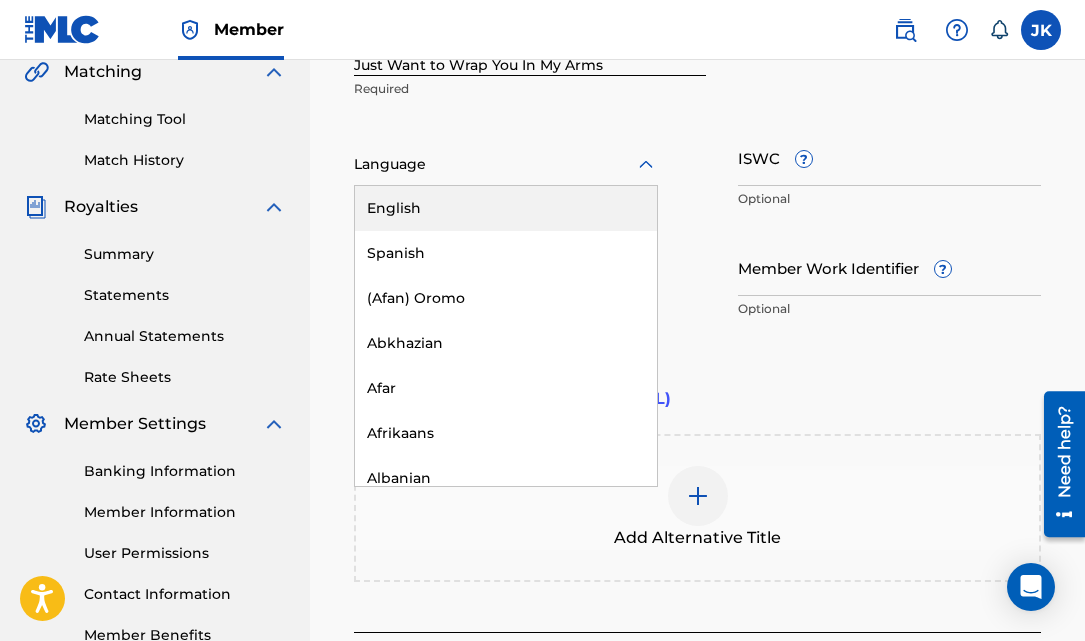 click on "English" at bounding box center [506, 208] 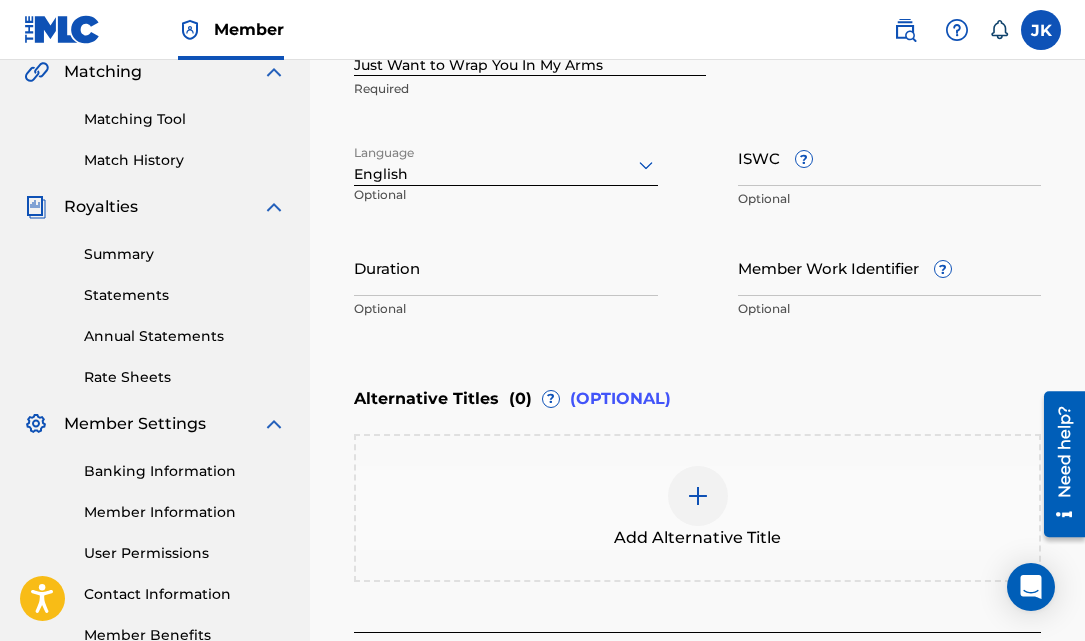 click on "Duration" at bounding box center [506, 267] 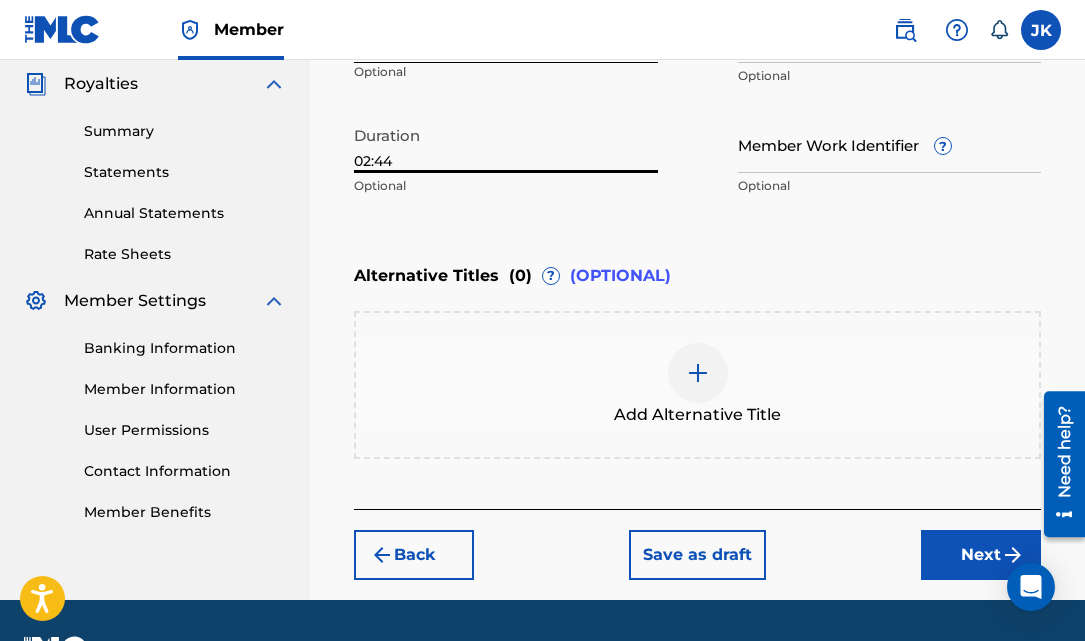 scroll, scrollTop: 600, scrollLeft: 0, axis: vertical 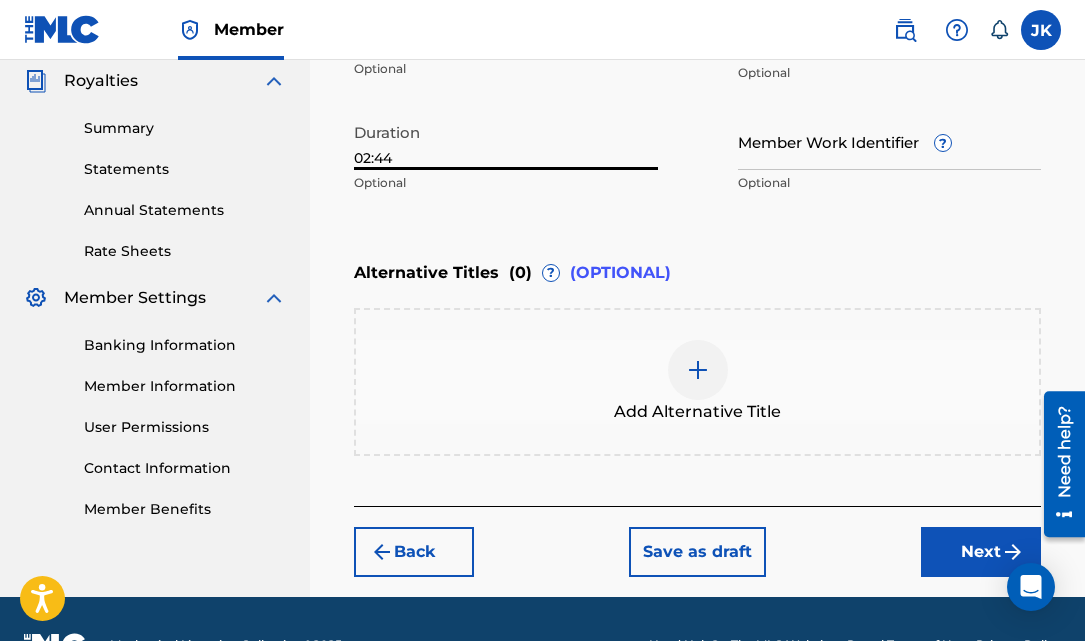 click on "Next" at bounding box center [981, 552] 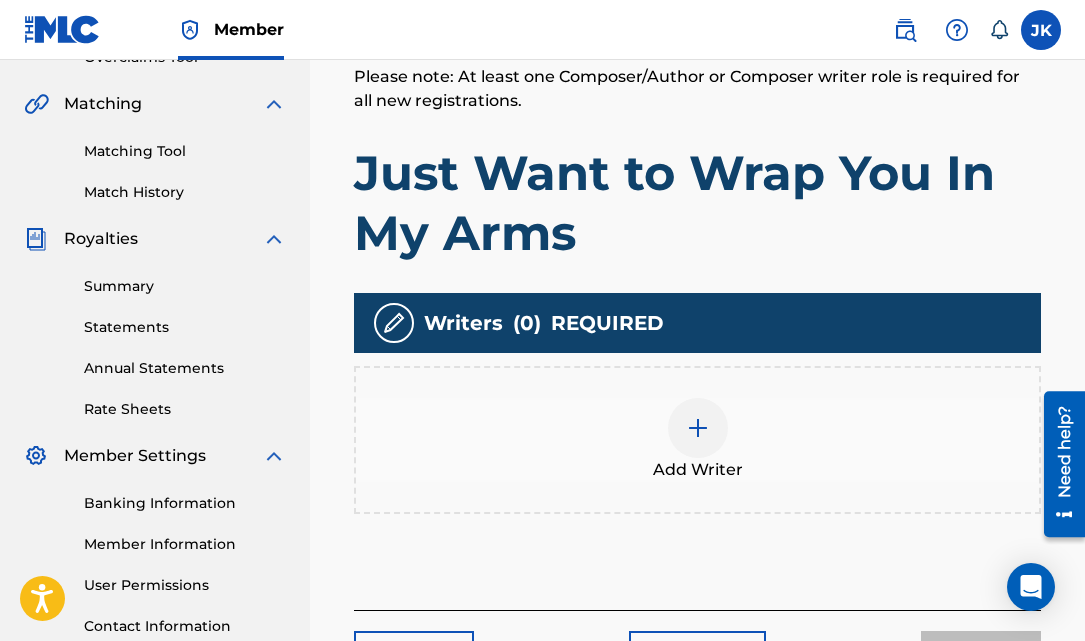 scroll, scrollTop: 446, scrollLeft: 0, axis: vertical 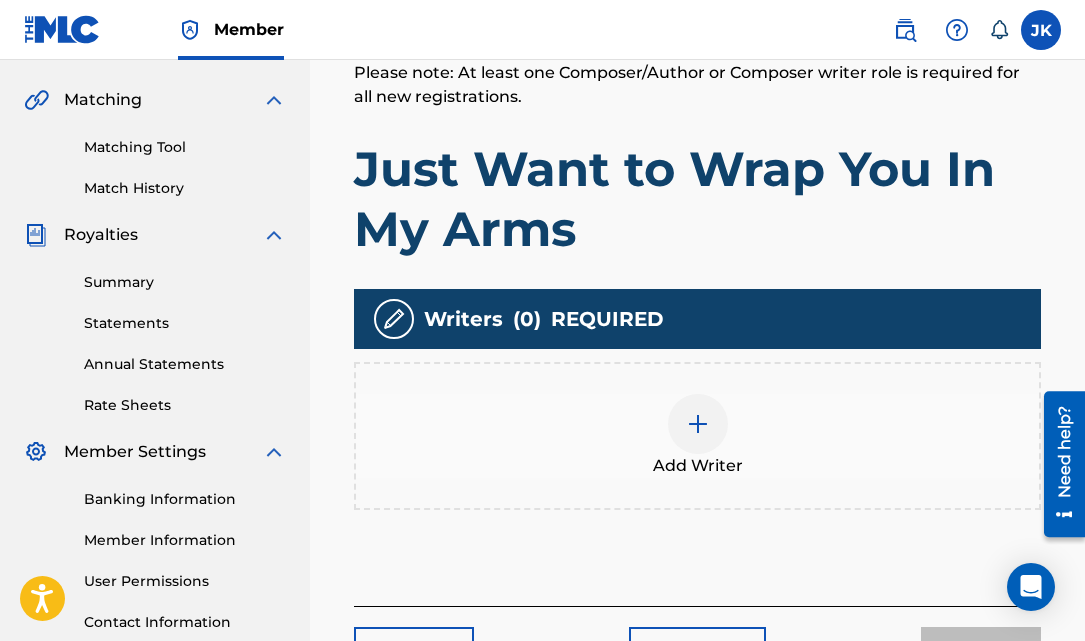 click at bounding box center (698, 424) 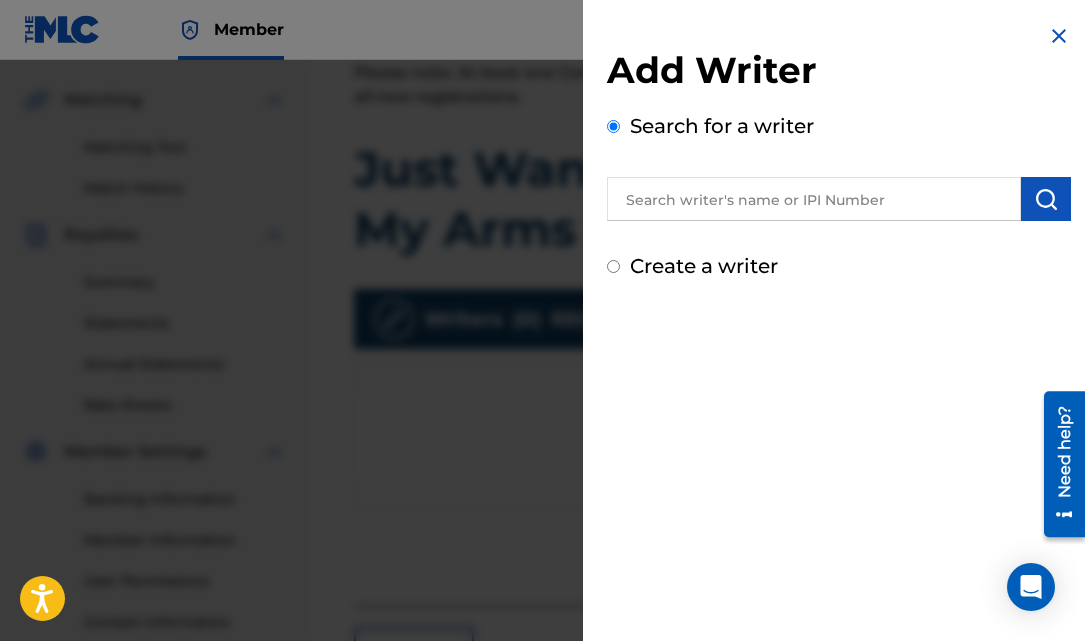 click at bounding box center [814, 199] 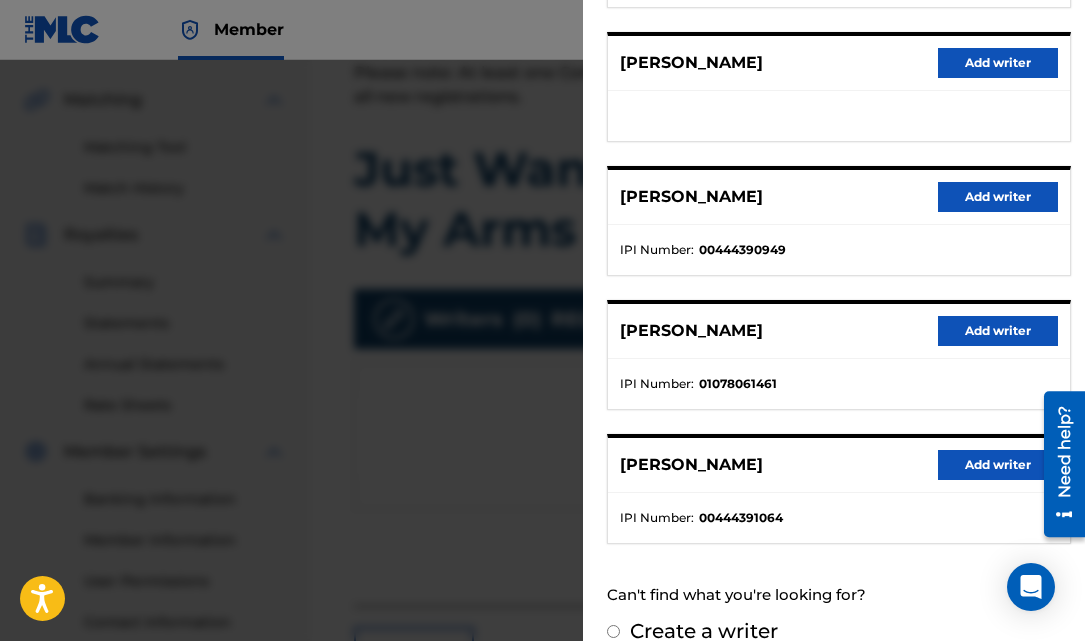 scroll, scrollTop: 373, scrollLeft: 0, axis: vertical 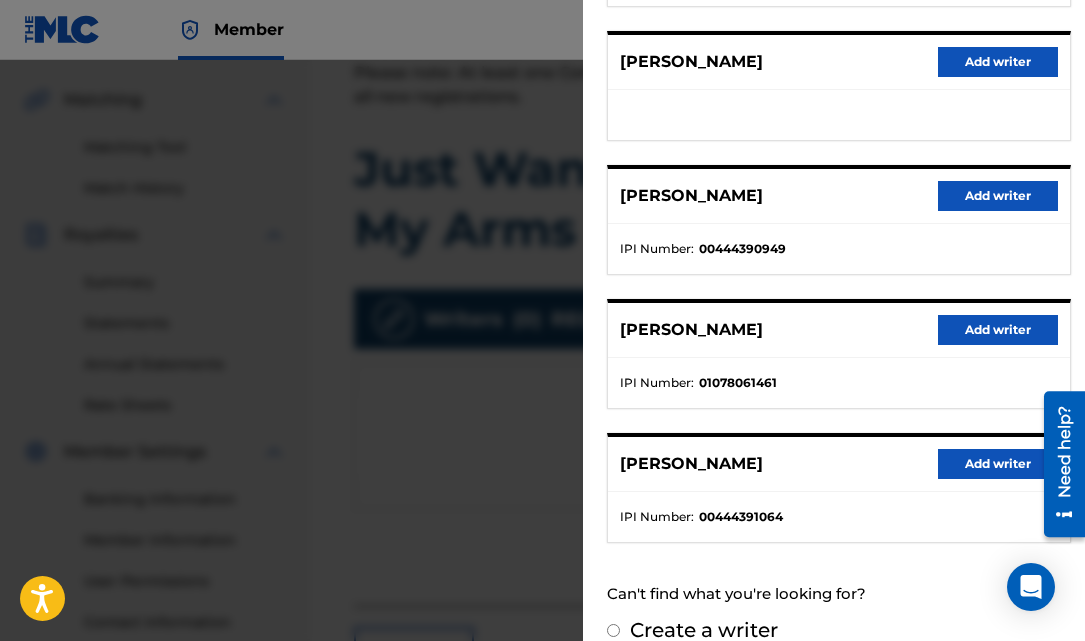 click on "Add writer" at bounding box center (998, 330) 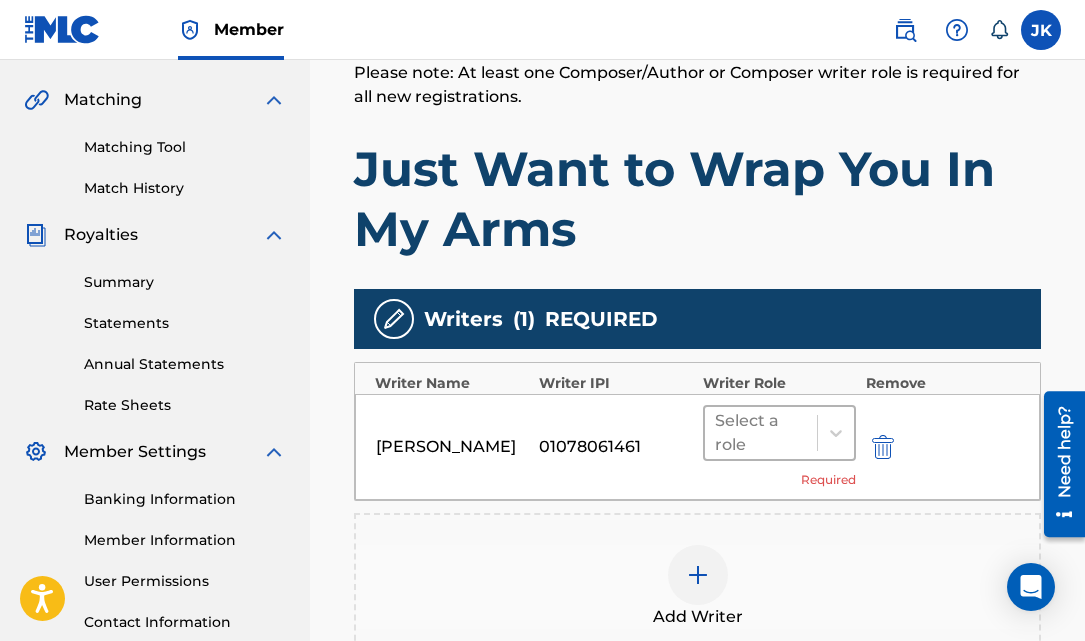 scroll, scrollTop: 459, scrollLeft: 0, axis: vertical 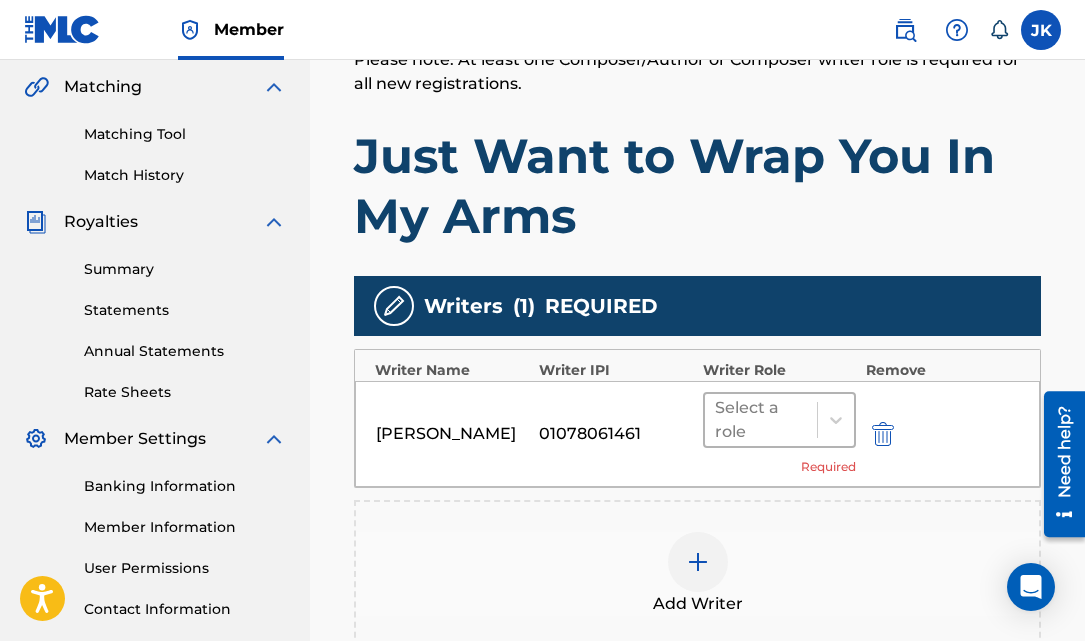 click on "Select a role" at bounding box center [761, 420] 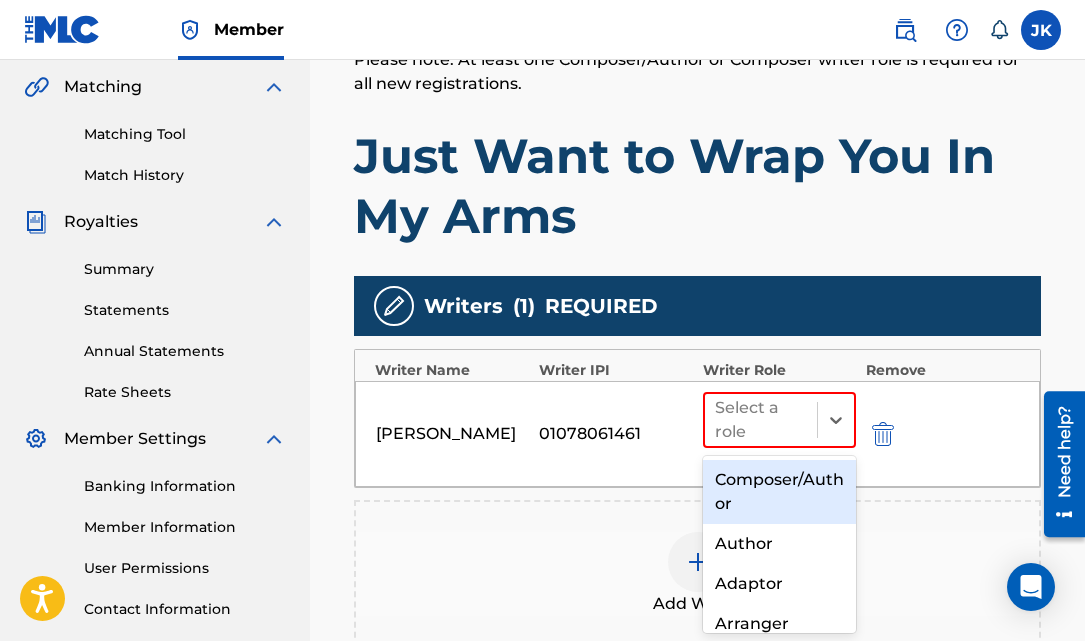 click on "Composer/Author" at bounding box center [779, 492] 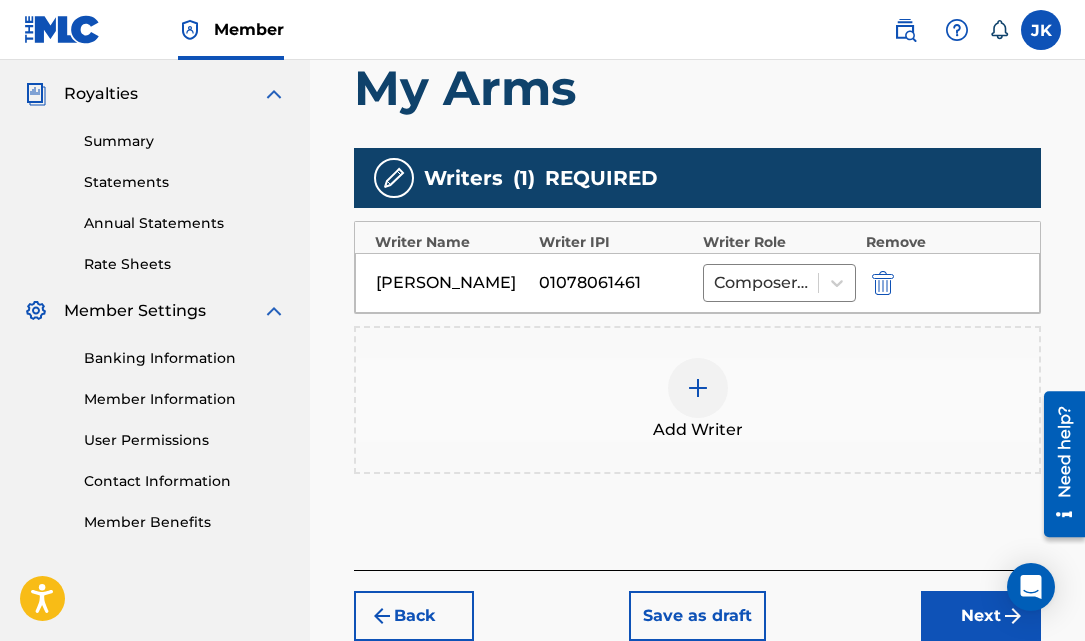 scroll, scrollTop: 588, scrollLeft: 0, axis: vertical 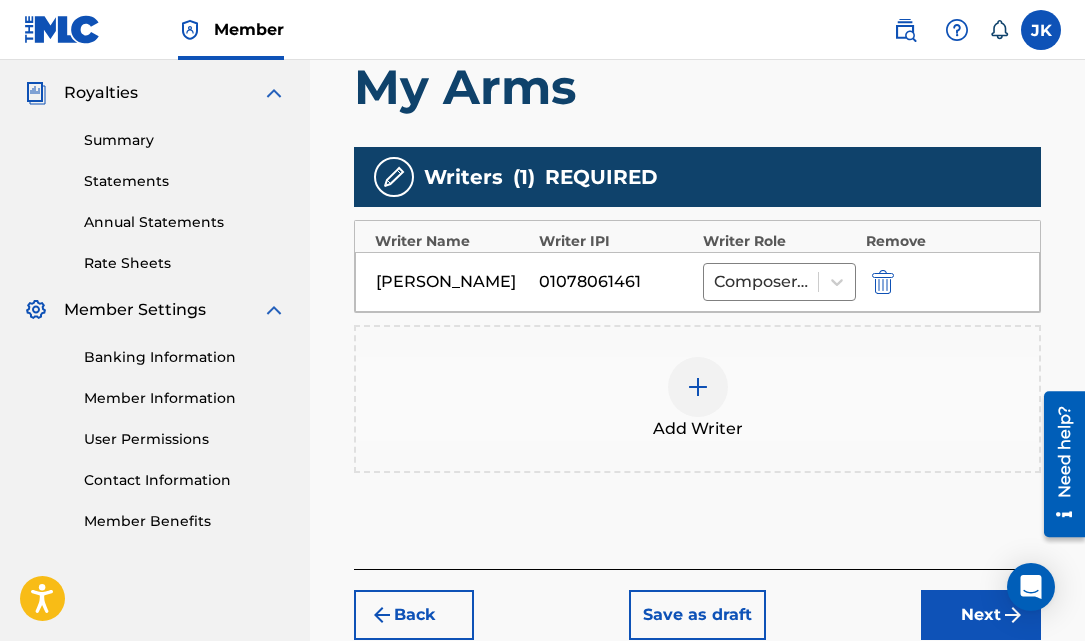 click at bounding box center (698, 387) 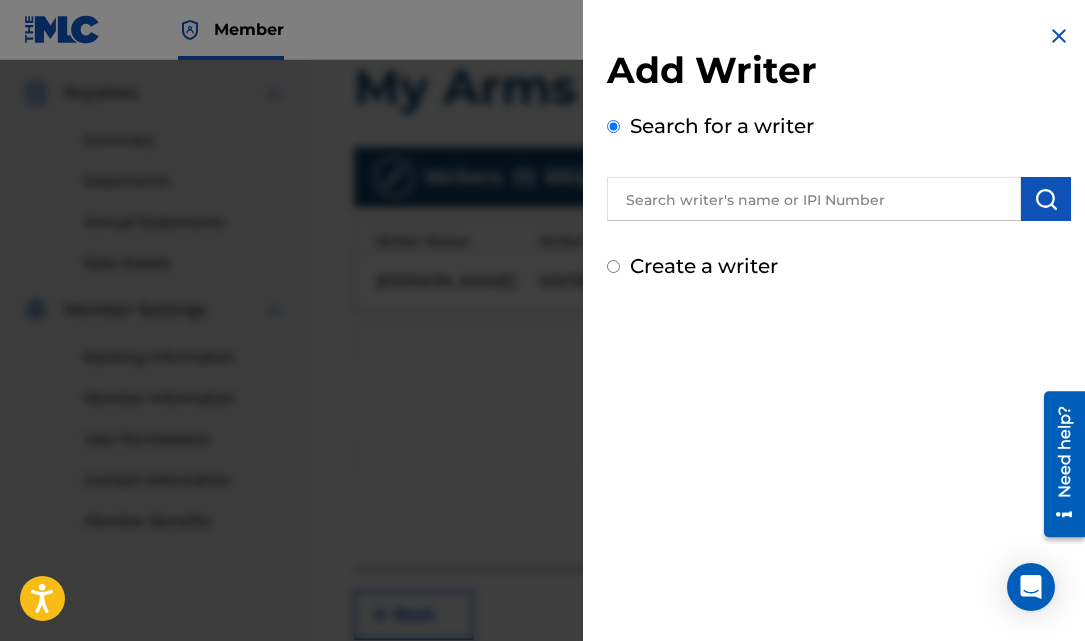 click at bounding box center (814, 199) 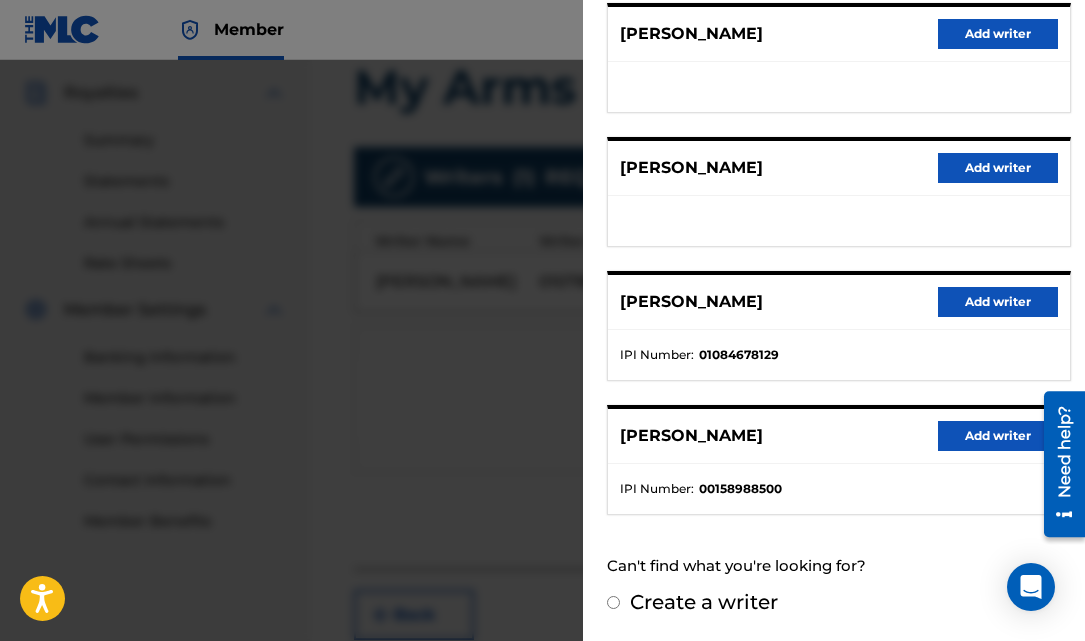scroll, scrollTop: 400, scrollLeft: 0, axis: vertical 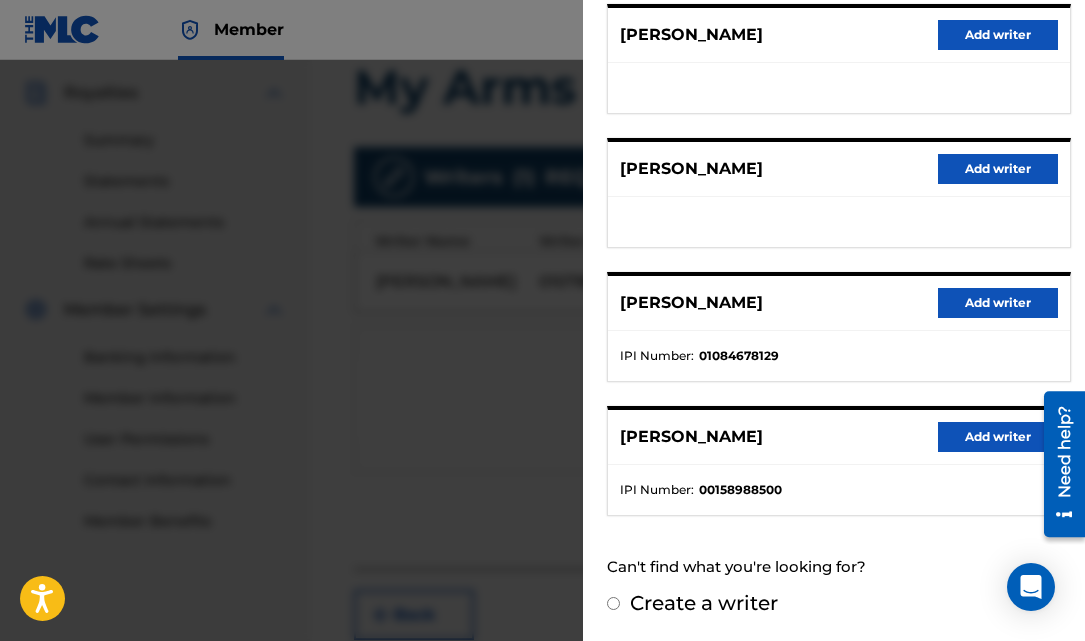 click on "Add writer" at bounding box center [998, 303] 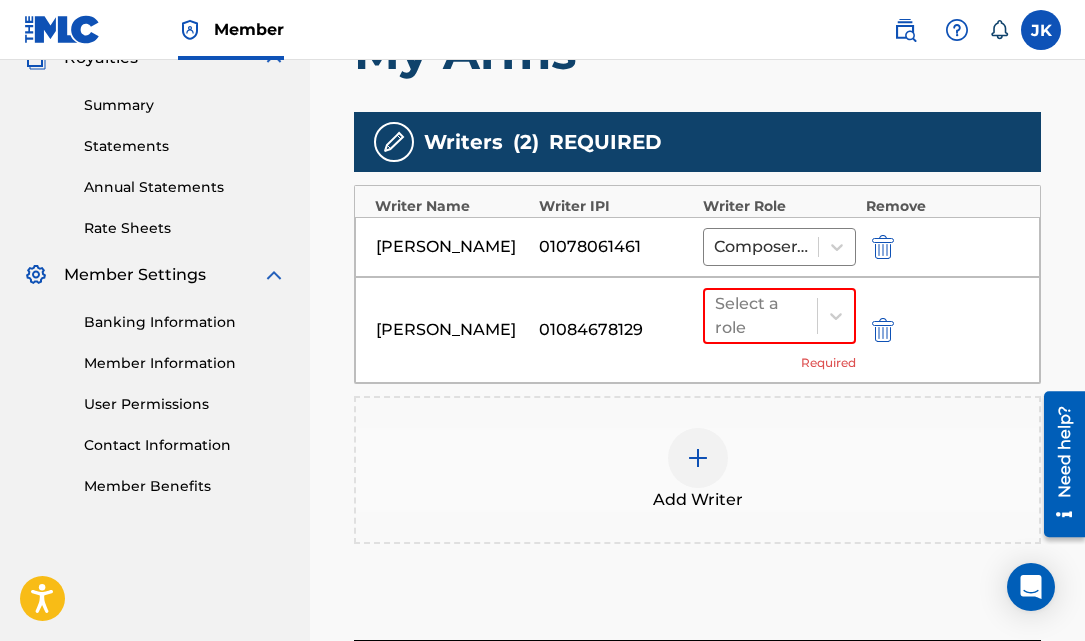 scroll, scrollTop: 640, scrollLeft: 0, axis: vertical 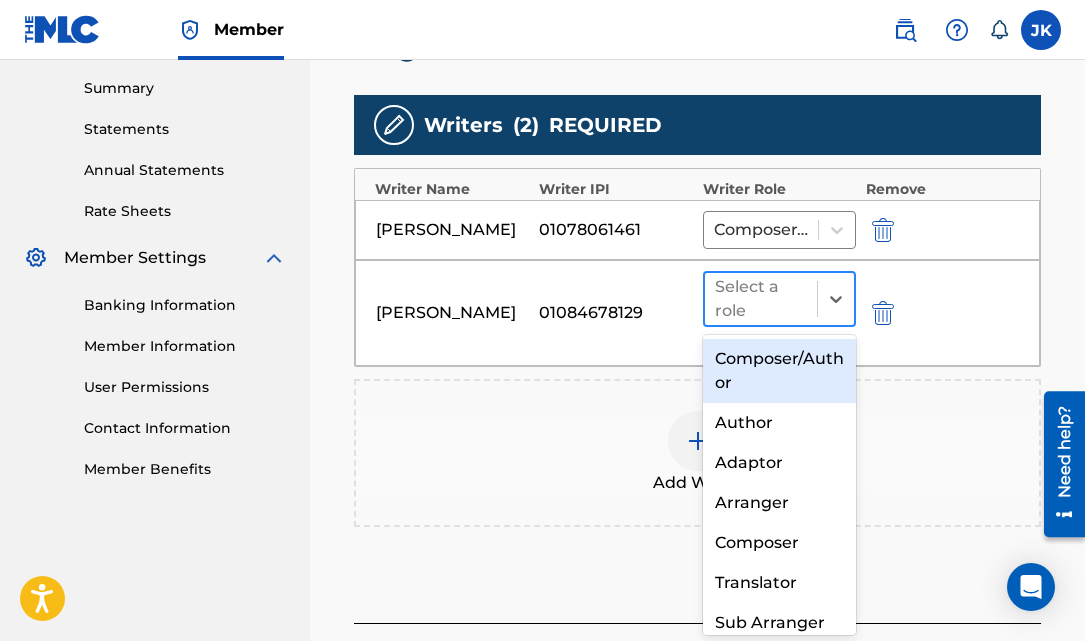 click at bounding box center [761, 299] 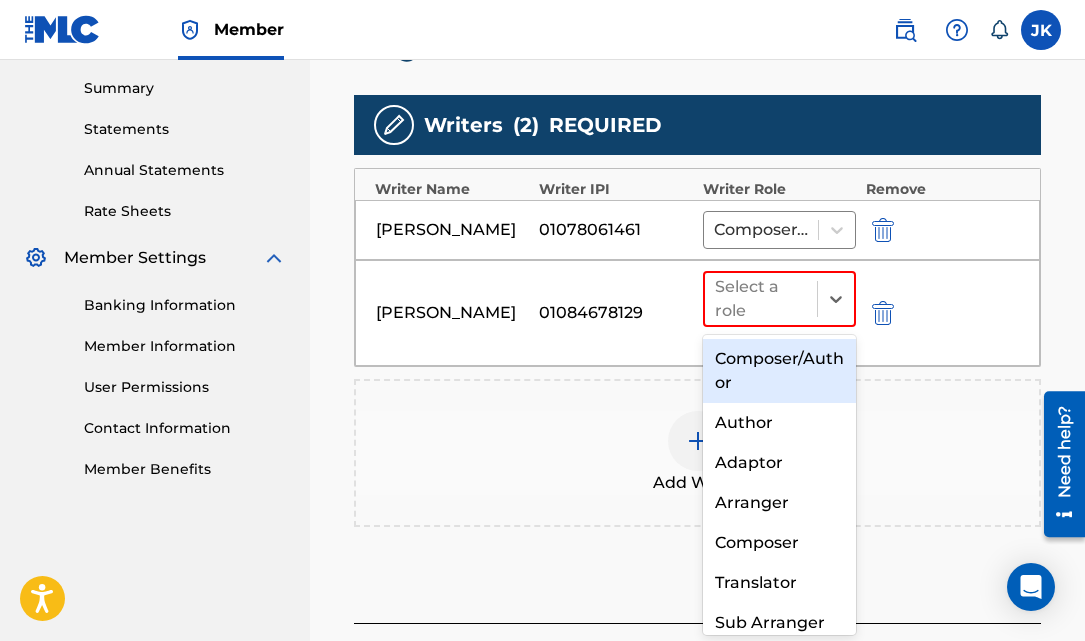 click on "Composer/Author" at bounding box center [779, 371] 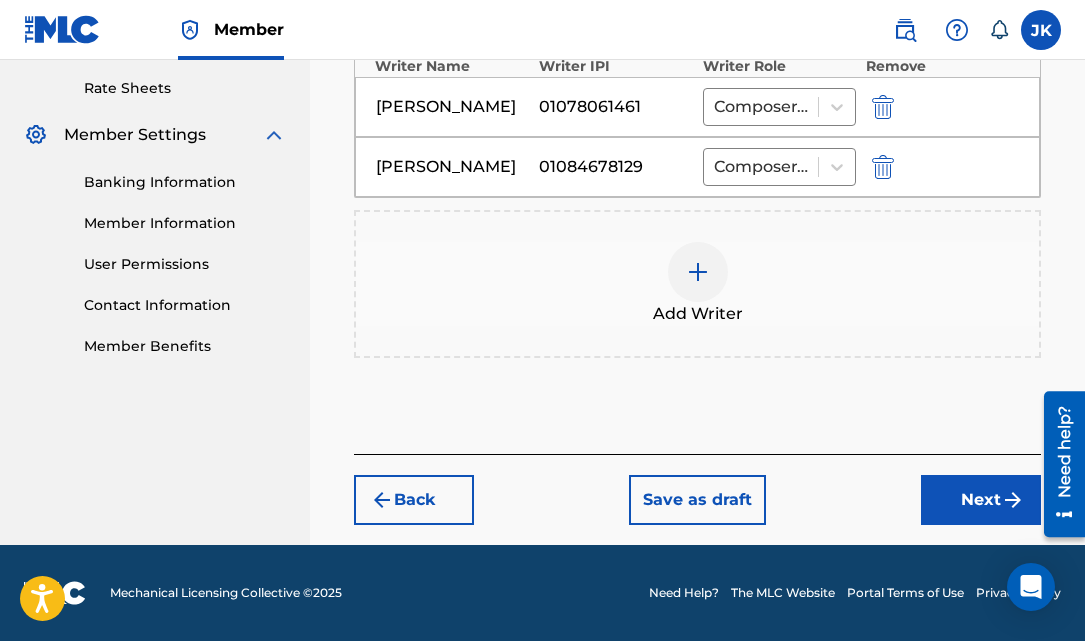 click on "Next" at bounding box center [981, 500] 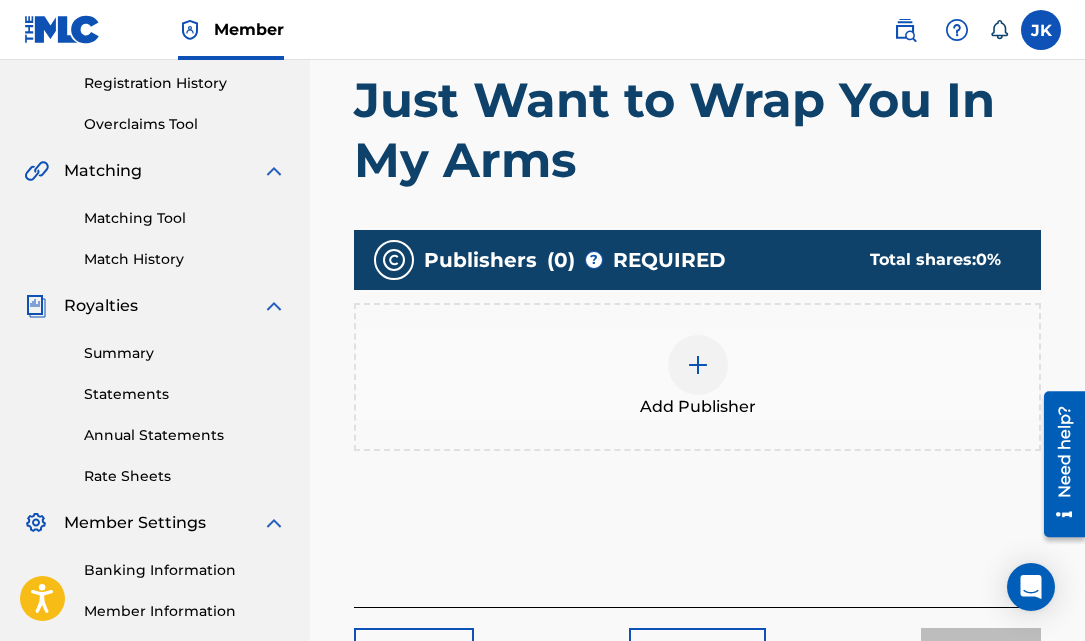 scroll, scrollTop: 423, scrollLeft: 0, axis: vertical 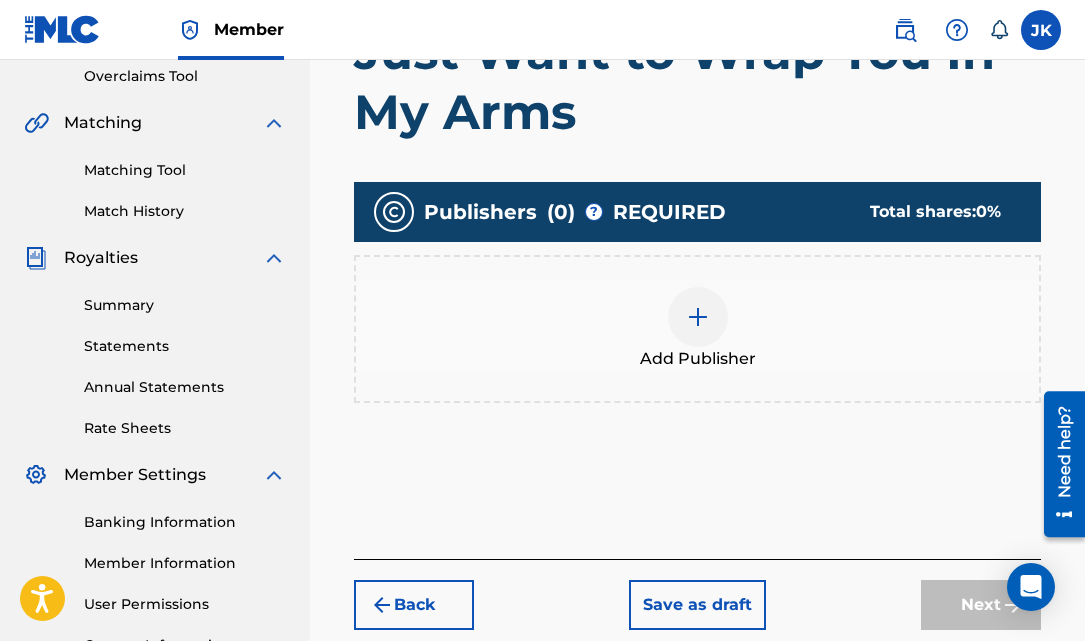 click at bounding box center [698, 317] 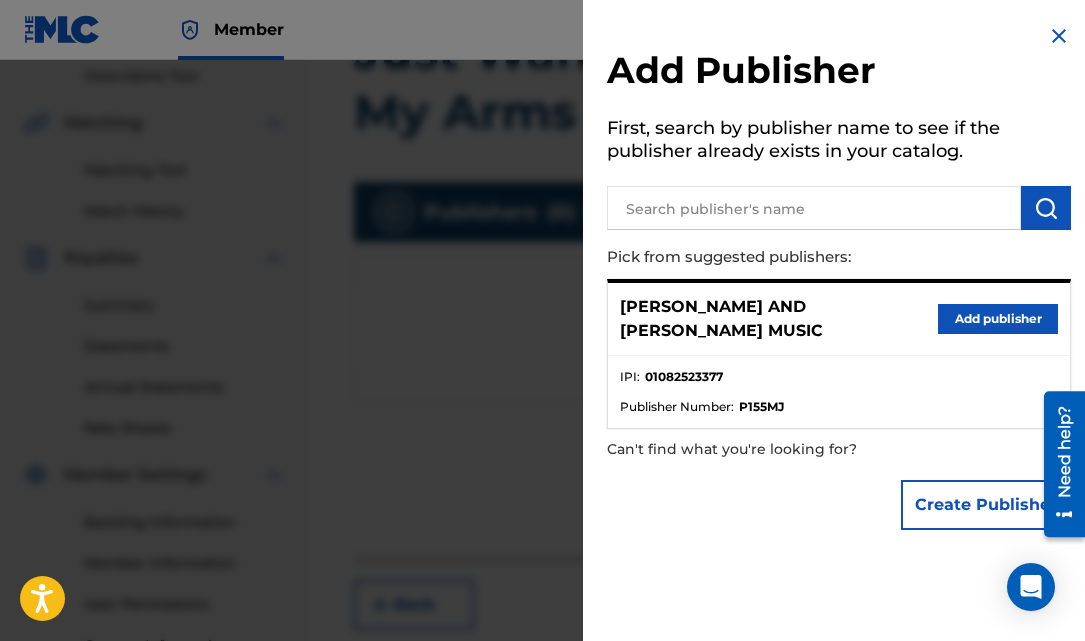click on "Add publisher" at bounding box center [998, 319] 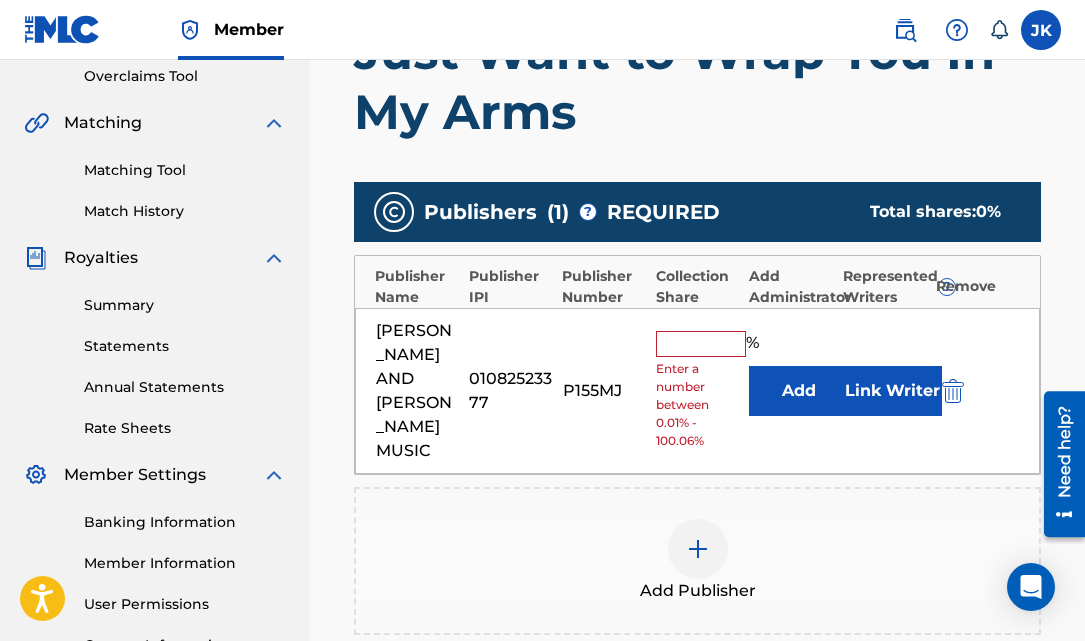 click at bounding box center [701, 344] 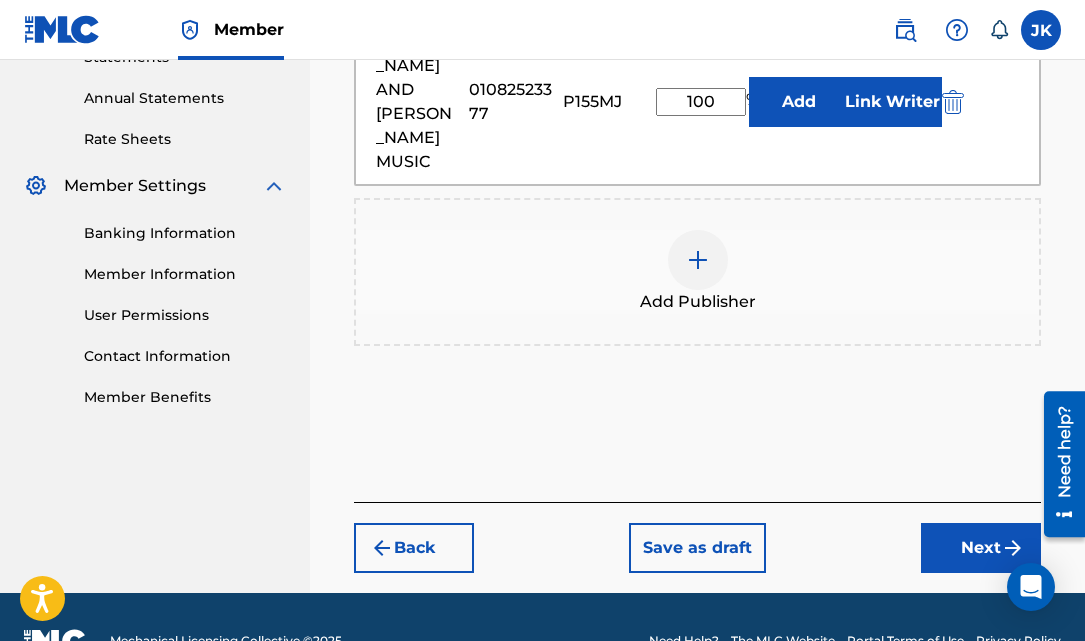 click on "Next" at bounding box center (981, 548) 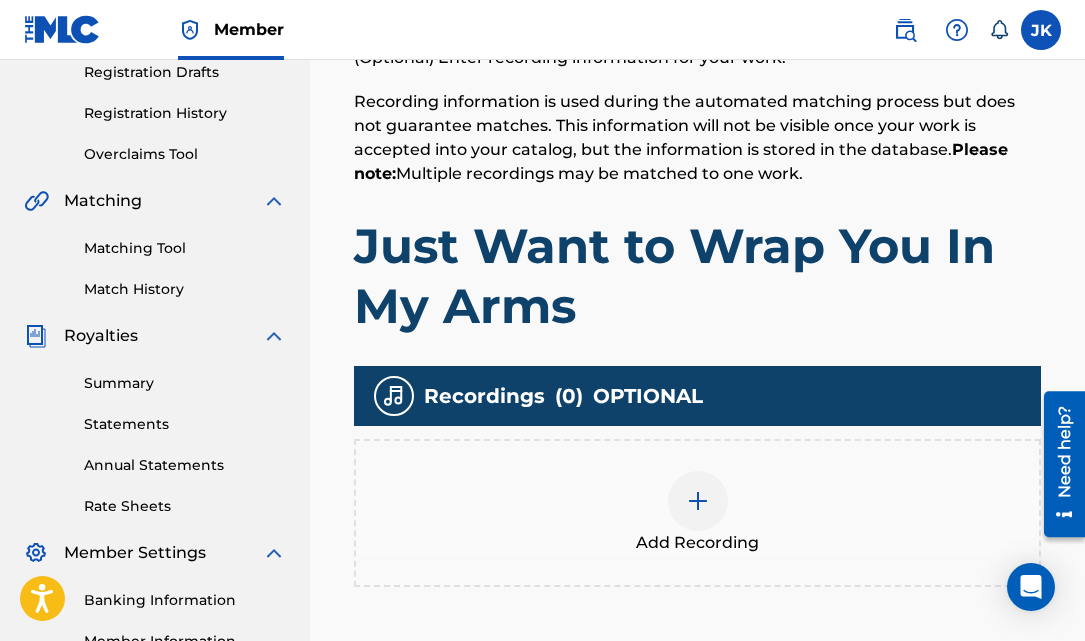 scroll, scrollTop: 368, scrollLeft: 0, axis: vertical 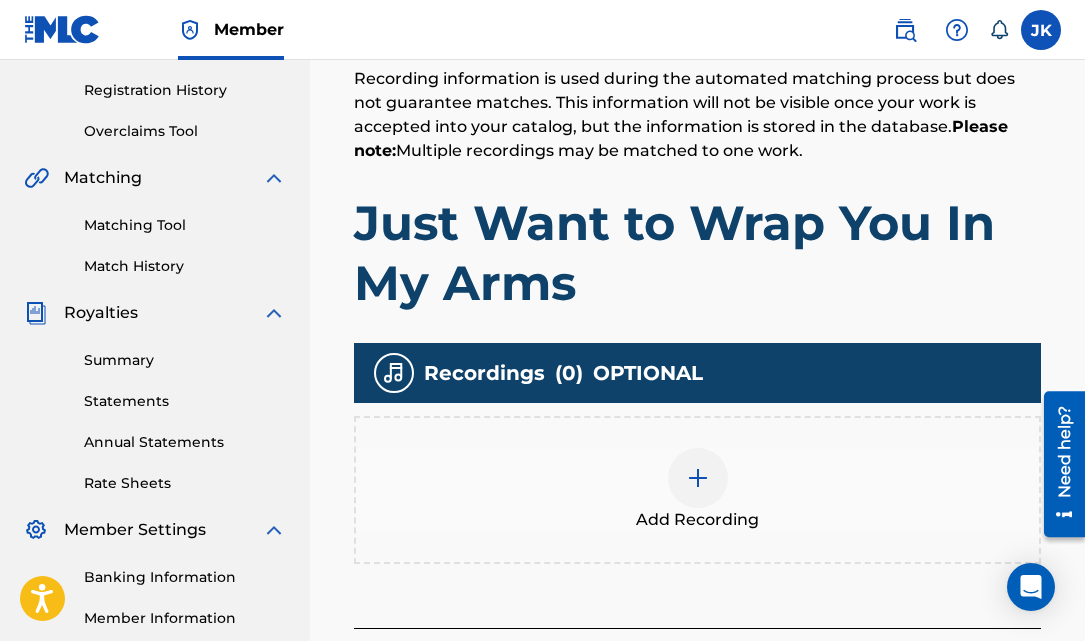click at bounding box center [698, 478] 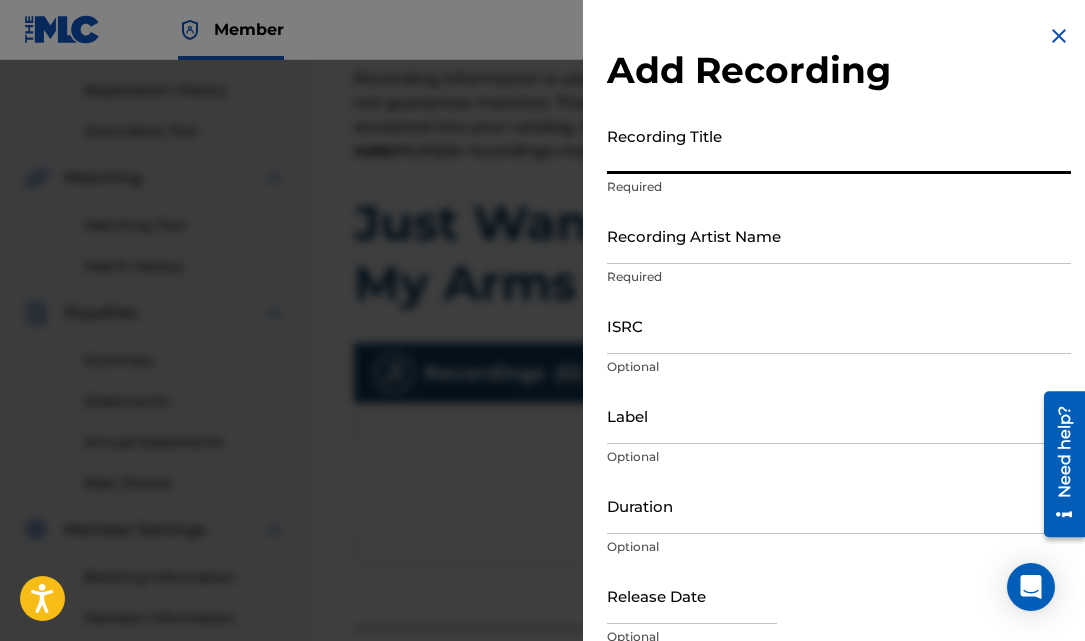 click on "Recording Title" at bounding box center [839, 145] 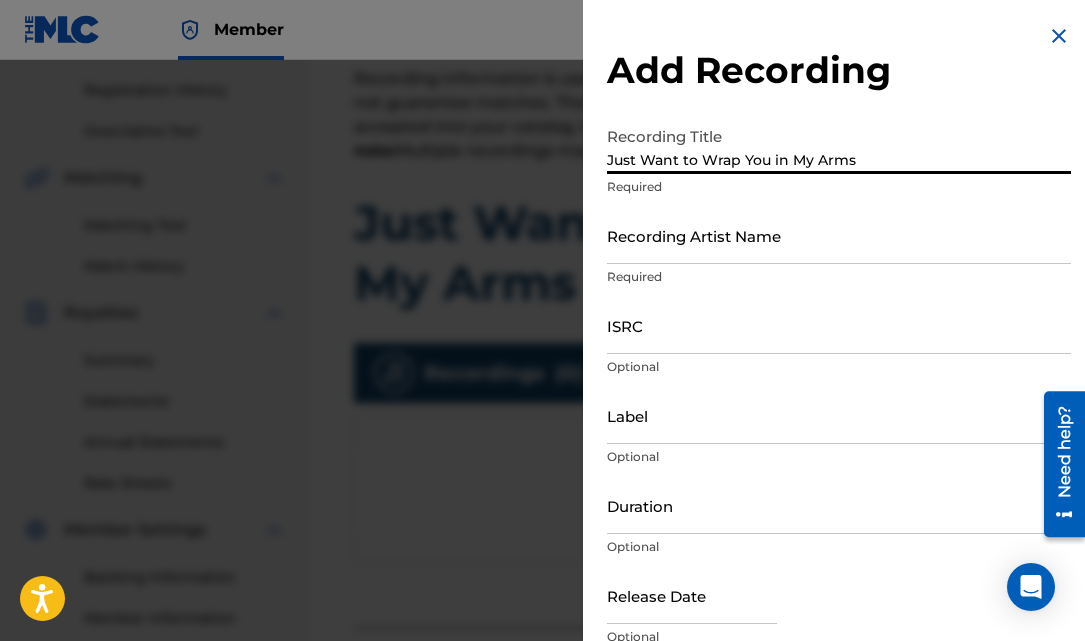 click on "Recording Artist Name" at bounding box center (839, 235) 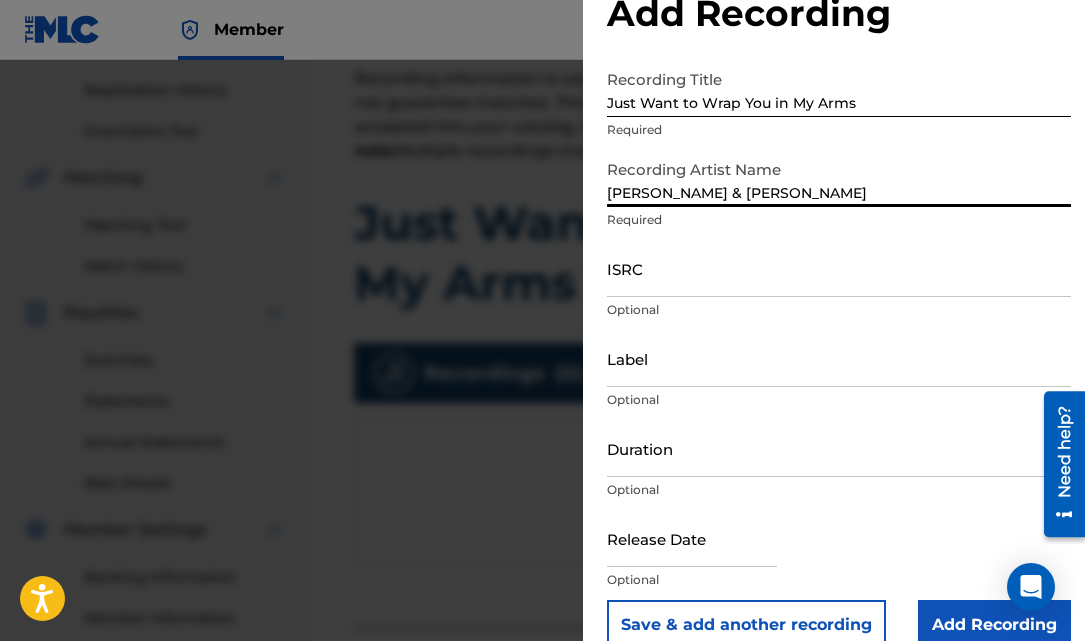scroll, scrollTop: 60, scrollLeft: 0, axis: vertical 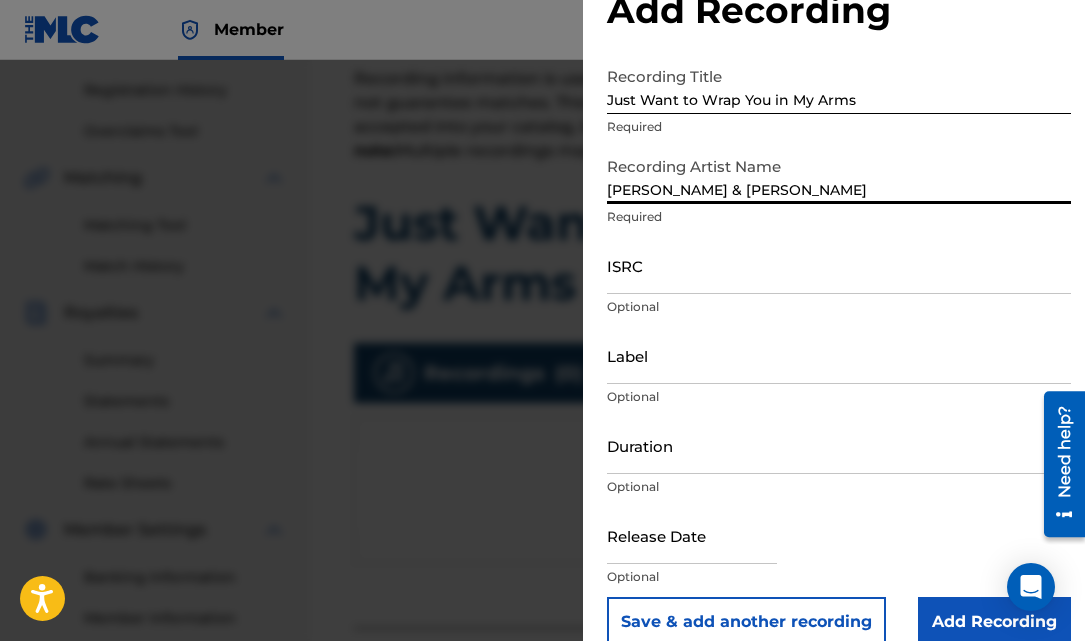 click on "ISRC" at bounding box center (839, 265) 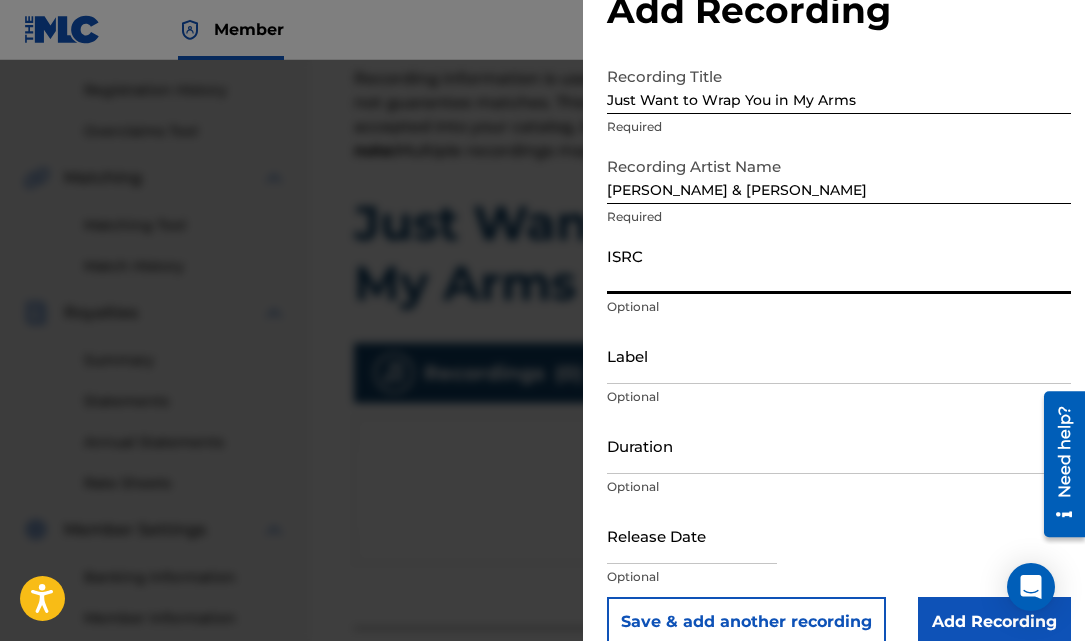 paste on "QZWFH2566909" 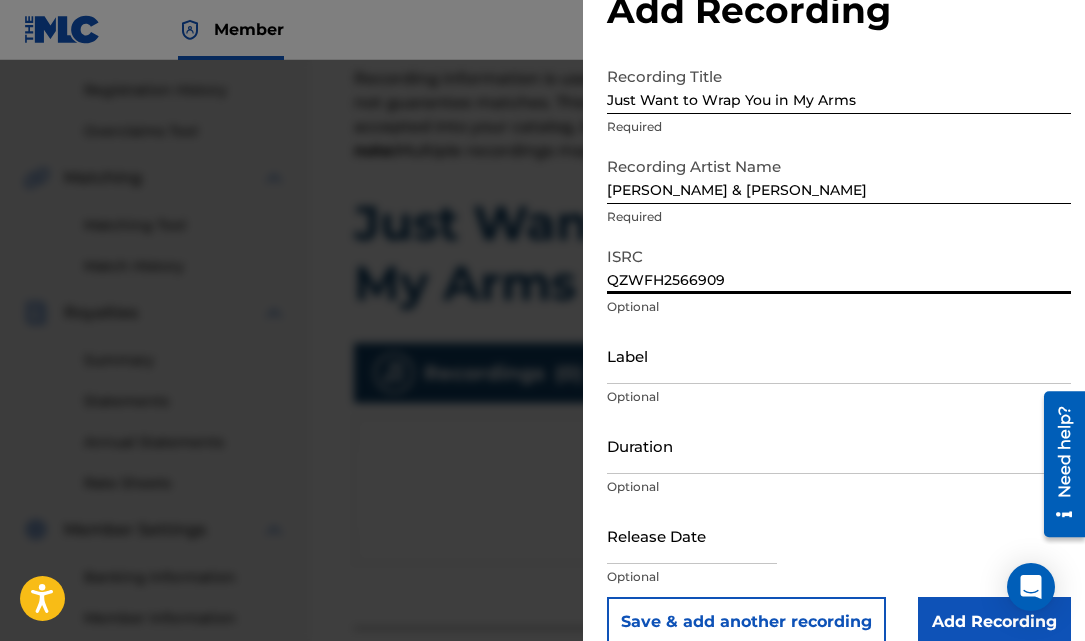 scroll, scrollTop: 90, scrollLeft: 0, axis: vertical 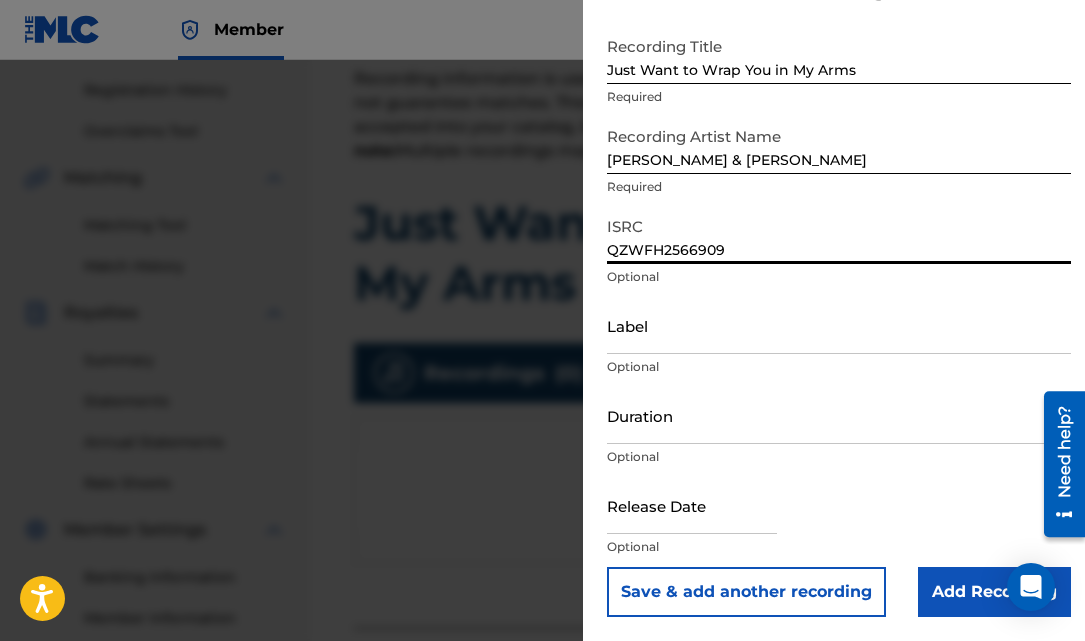 click on "Duration" at bounding box center (839, 415) 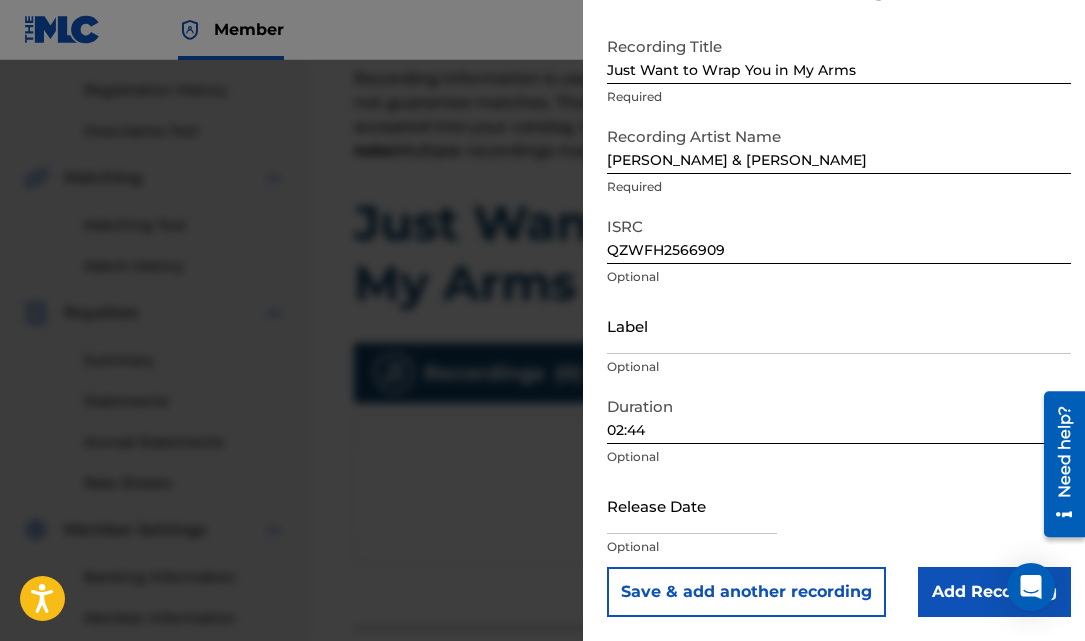click at bounding box center [692, 505] 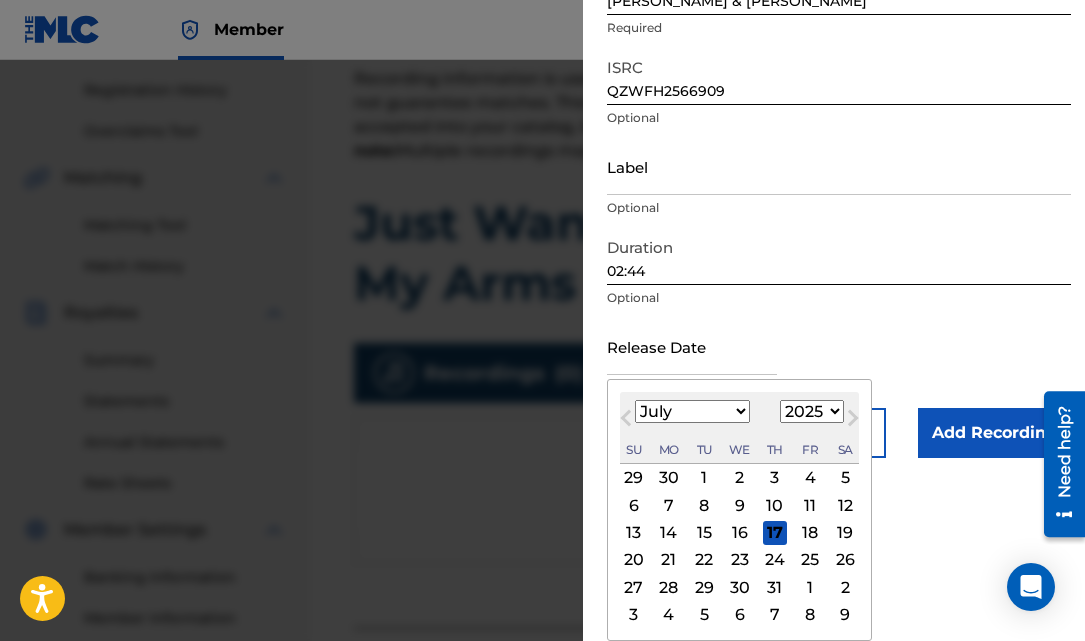 scroll, scrollTop: 90, scrollLeft: 0, axis: vertical 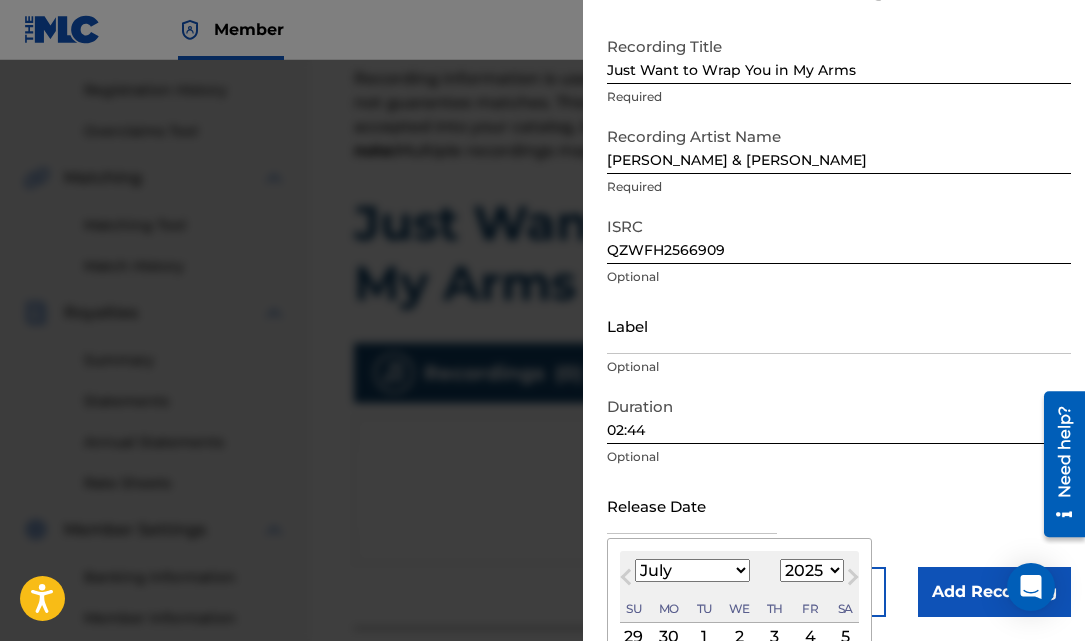 click on "Recording Title Just Want to Wrap You in My Arms Required Recording Artist Name [PERSON_NAME] & [PERSON_NAME] Required ISRC QZWFH2566909 Optional Label Optional Duration 02:44 Optional Release Date Previous Month Next Month July [DATE] February March April May June July August September October November [DATE] 1900 1901 1902 1903 1904 1905 1906 1907 1908 1909 1910 1911 1912 1913 1914 1915 1916 1917 1918 1919 1920 1921 1922 1923 1924 1925 1926 1927 1928 1929 1930 1931 1932 1933 1934 1935 1936 1937 1938 1939 1940 1941 1942 1943 1944 1945 1946 1947 1948 1949 1950 1951 1952 1953 1954 1955 1956 1957 1958 1959 1960 1961 1962 1963 1964 1965 1966 1967 1968 1969 1970 1971 1972 1973 1974 1975 1976 1977 1978 1979 1980 1981 1982 1983 1984 1985 1986 1987 1988 1989 1990 1991 1992 1993 1994 1995 1996 1997 1998 1999 2000 2001 2002 2003 2004 2005 2006 2007 2008 2009 2010 2011 2012 2013 2014 2015 2016 2017 2018 2019 2020 2021 2022 2023 2024 2025 2026 2027 2028 2029 2030 2031 2032 2033 2034 2035 2036 2037 2038 2039 2040 2041 Su" at bounding box center [839, 322] 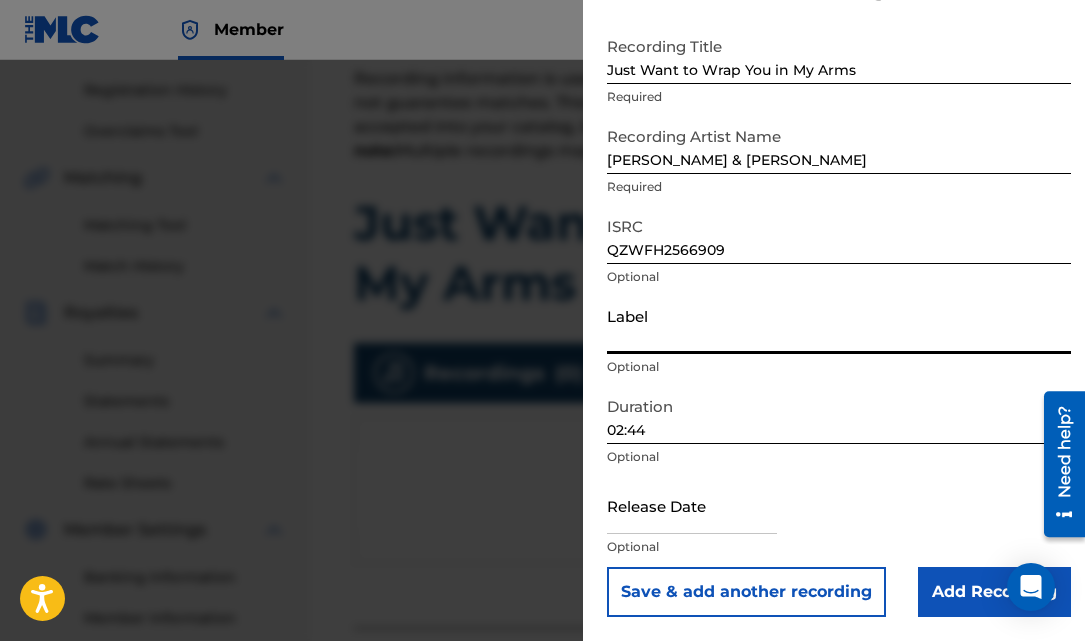 click at bounding box center [692, 505] 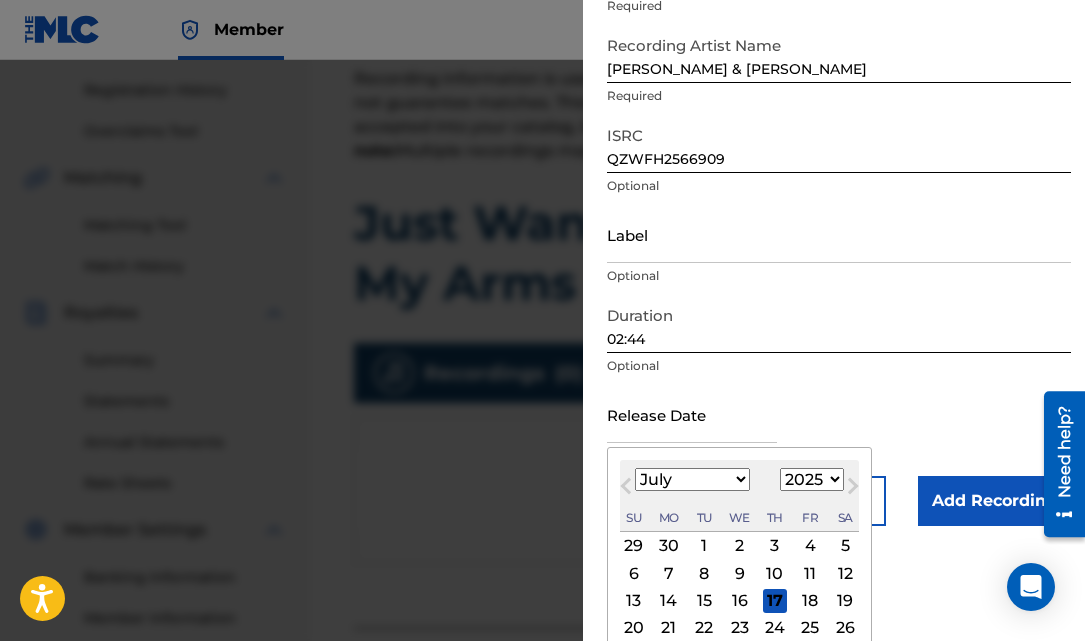 scroll, scrollTop: 249, scrollLeft: 0, axis: vertical 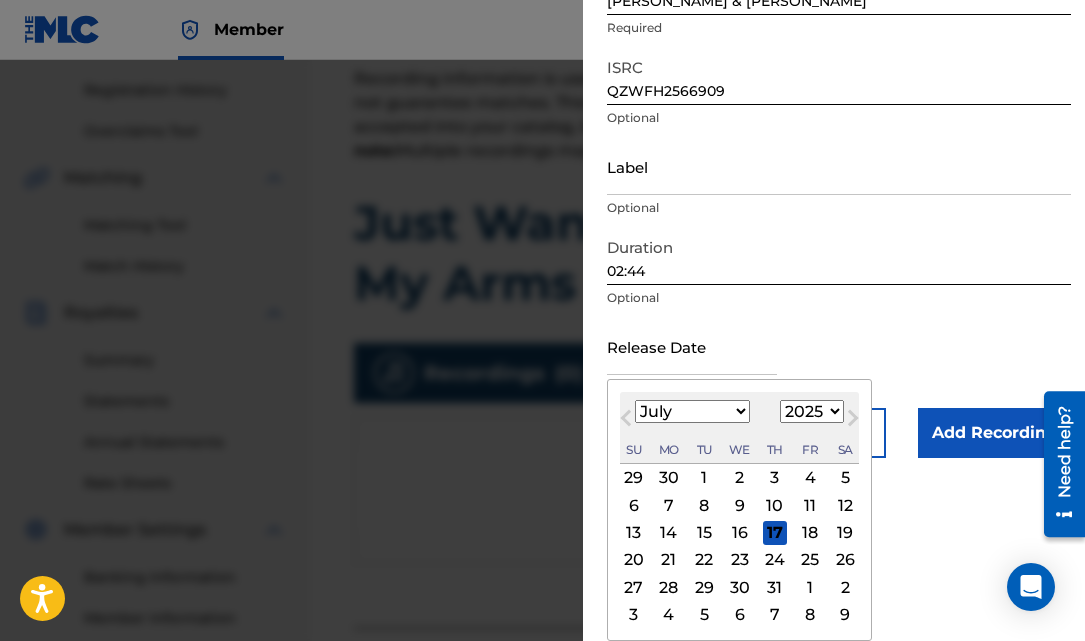 click on "Previous Month Next Month July [DATE] February March April May June July August September October November [DATE] 1900 1901 1902 1903 1904 1905 1906 1907 1908 1909 1910 1911 1912 1913 1914 1915 1916 1917 1918 1919 1920 1921 1922 1923 1924 1925 1926 1927 1928 1929 1930 1931 1932 1933 1934 1935 1936 1937 1938 1939 1940 1941 1942 1943 1944 1945 1946 1947 1948 1949 1950 1951 1952 1953 1954 1955 1956 1957 1958 1959 1960 1961 1962 1963 1964 1965 1966 1967 1968 1969 1970 1971 1972 1973 1974 1975 1976 1977 1978 1979 1980 1981 1982 1983 1984 1985 1986 1987 1988 1989 1990 1991 1992 1993 1994 1995 1996 1997 1998 1999 2000 2001 2002 2003 2004 2005 2006 2007 2008 2009 2010 2011 2012 2013 2014 2015 2016 2017 2018 2019 2020 2021 2022 2023 2024 2025 2026 2027 2028 2029 2030 2031 2032 2033 2034 2035 2036 2037 2038 2039 2040 2041 2042 2043 2044 2045 2046 2047 2048 2049 2050 2051 2052 2053 2054 2055 2056 2057 2058 2059 2060 2061 2062 2063 2064 2065 2066 2067 2068 2069 2070 2071 2072 2073 2074 2075 2076 2077 2078 Su" at bounding box center (739, 510) 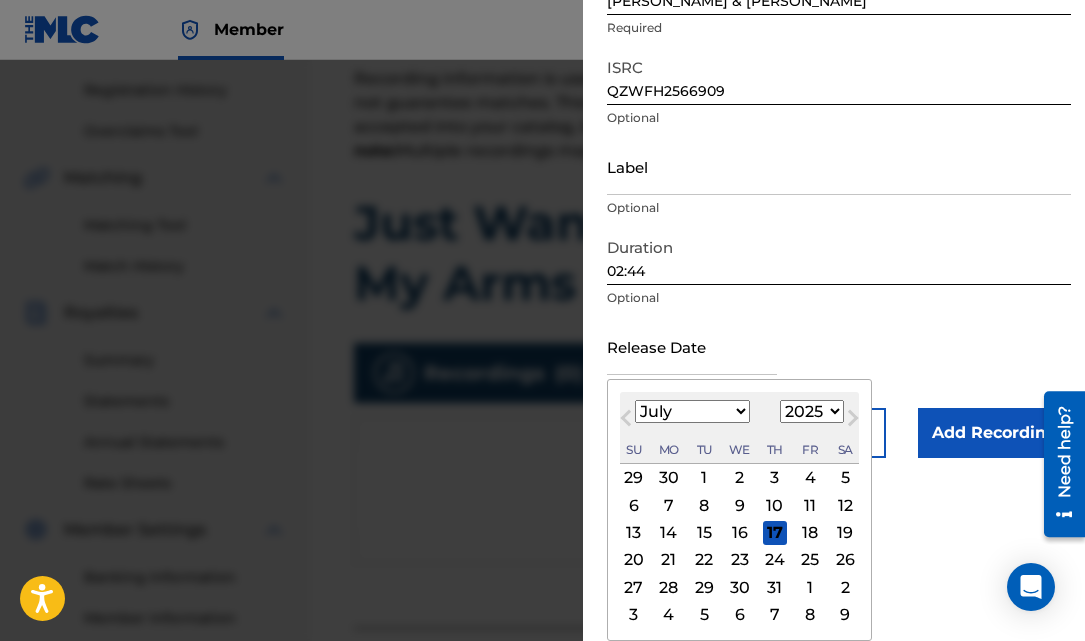 click on "Next Month" at bounding box center (853, 422) 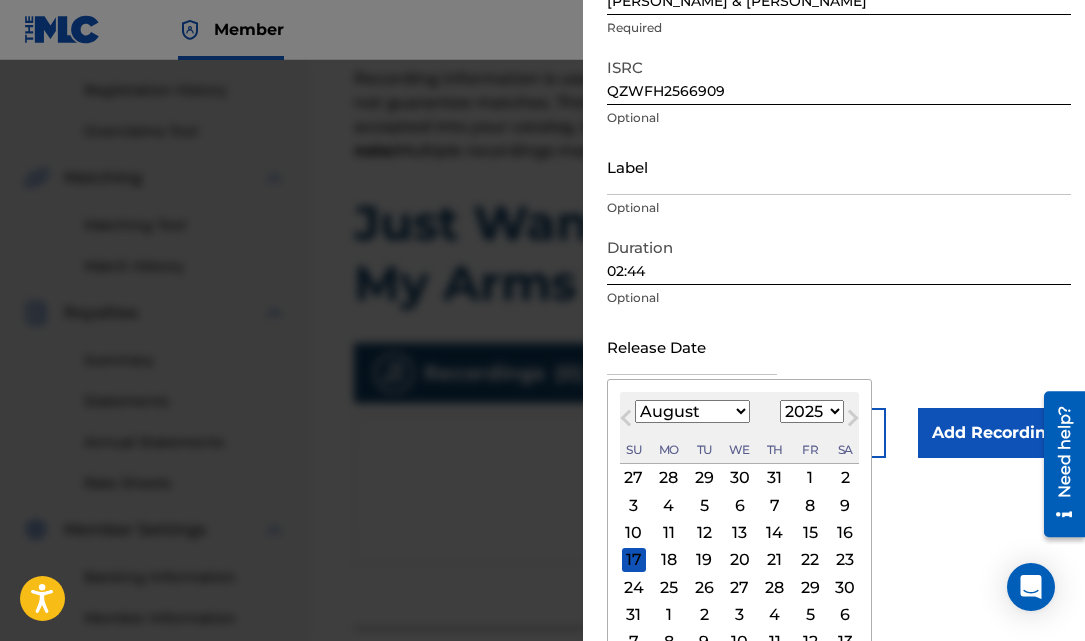 click on "29" at bounding box center (810, 587) 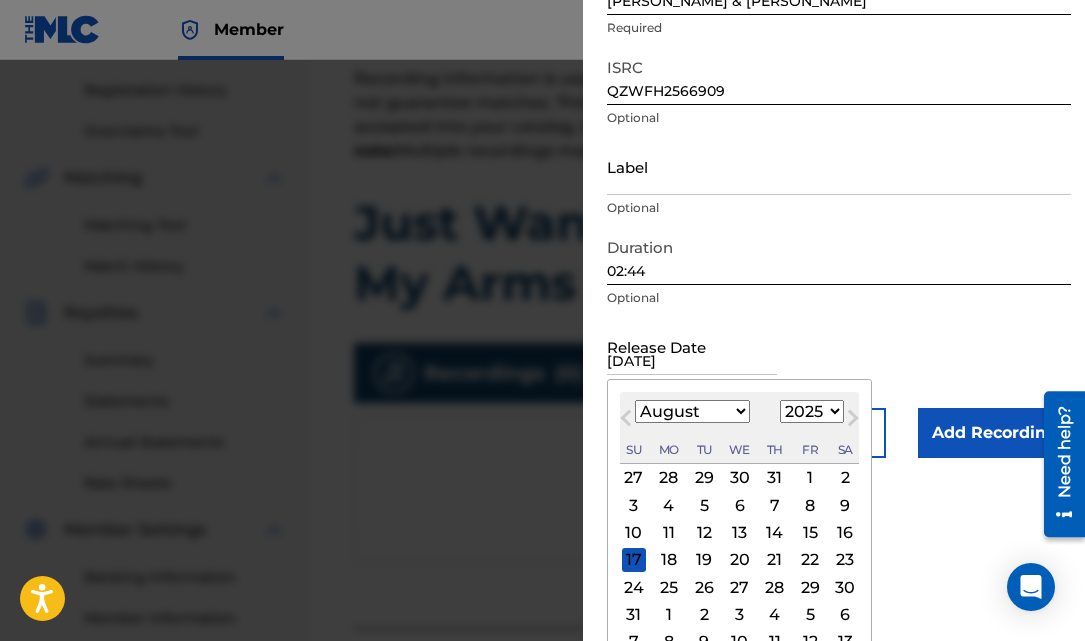 scroll, scrollTop: 90, scrollLeft: 0, axis: vertical 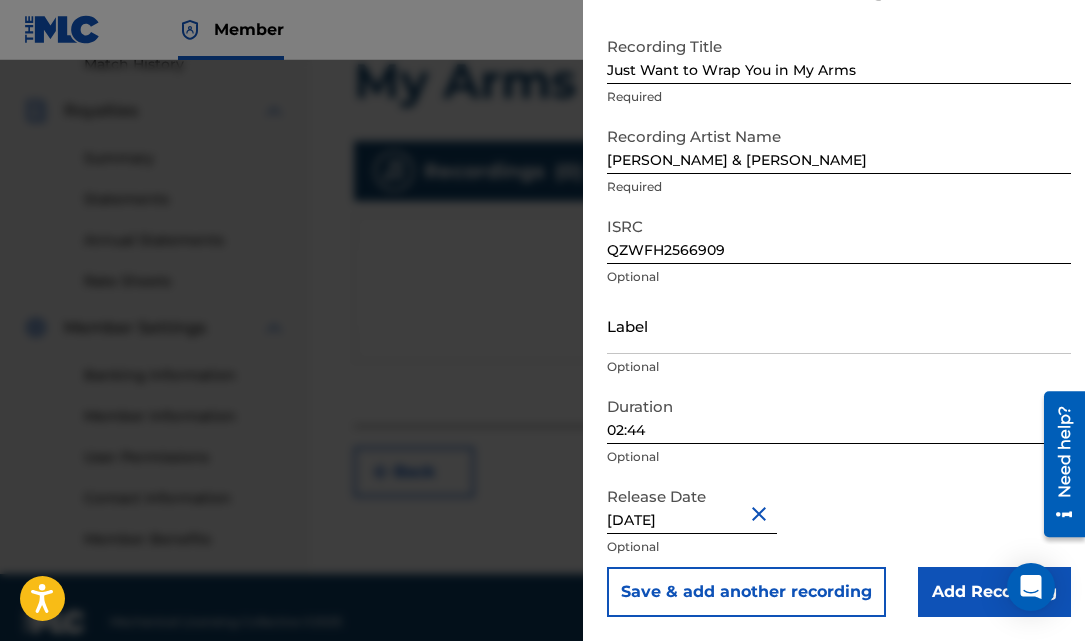 click on "Add Recording" at bounding box center (994, 592) 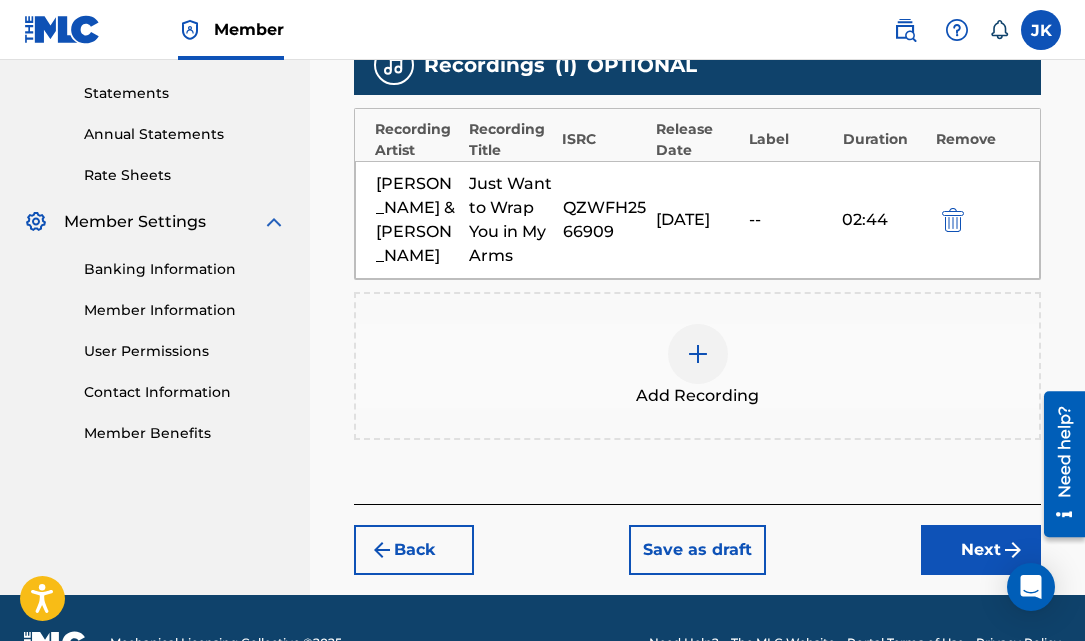 scroll, scrollTop: 726, scrollLeft: 0, axis: vertical 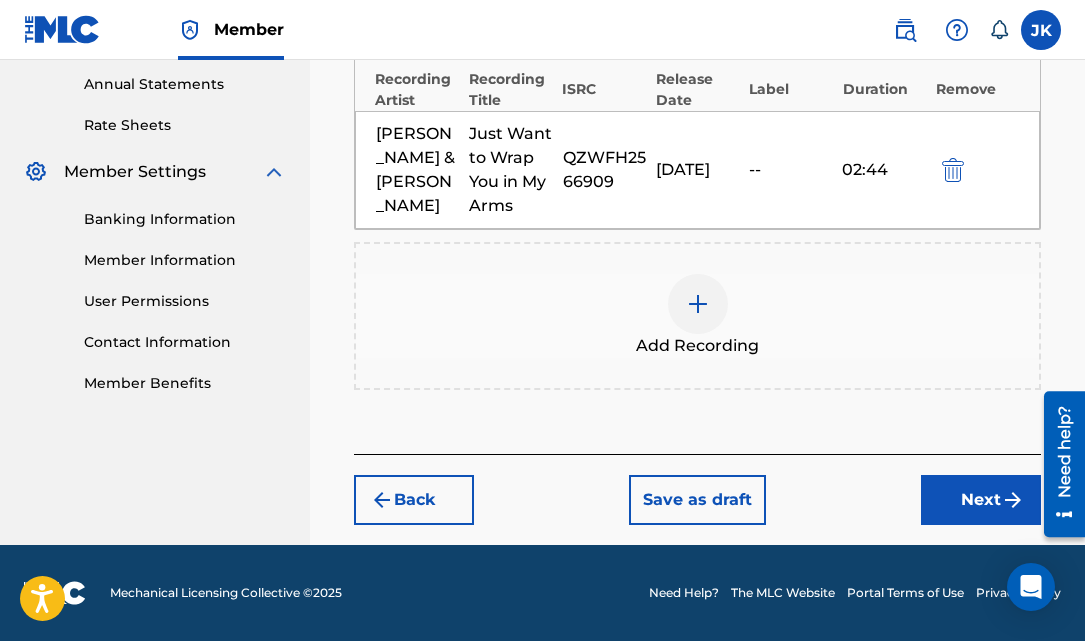 click on "Next" at bounding box center (981, 500) 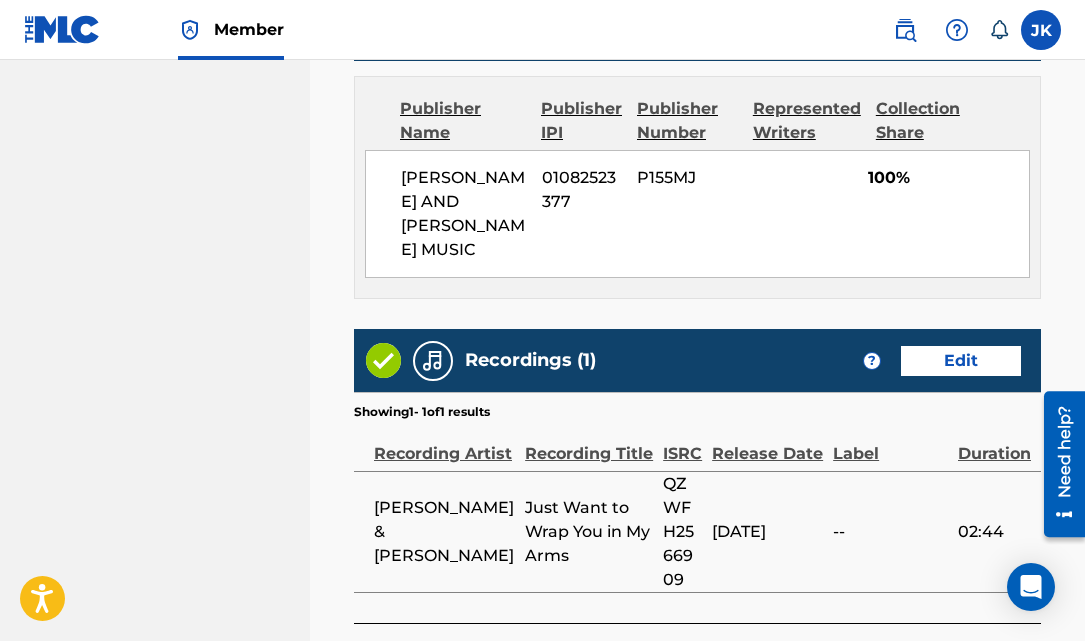 scroll, scrollTop: 1374, scrollLeft: 0, axis: vertical 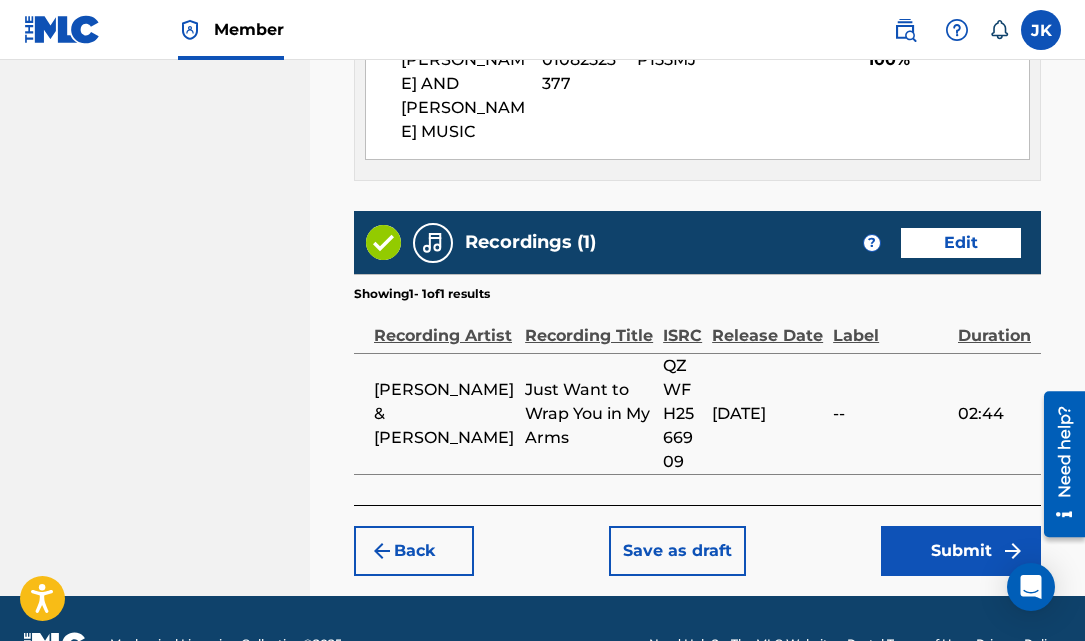 click on "Submit" at bounding box center (961, 551) 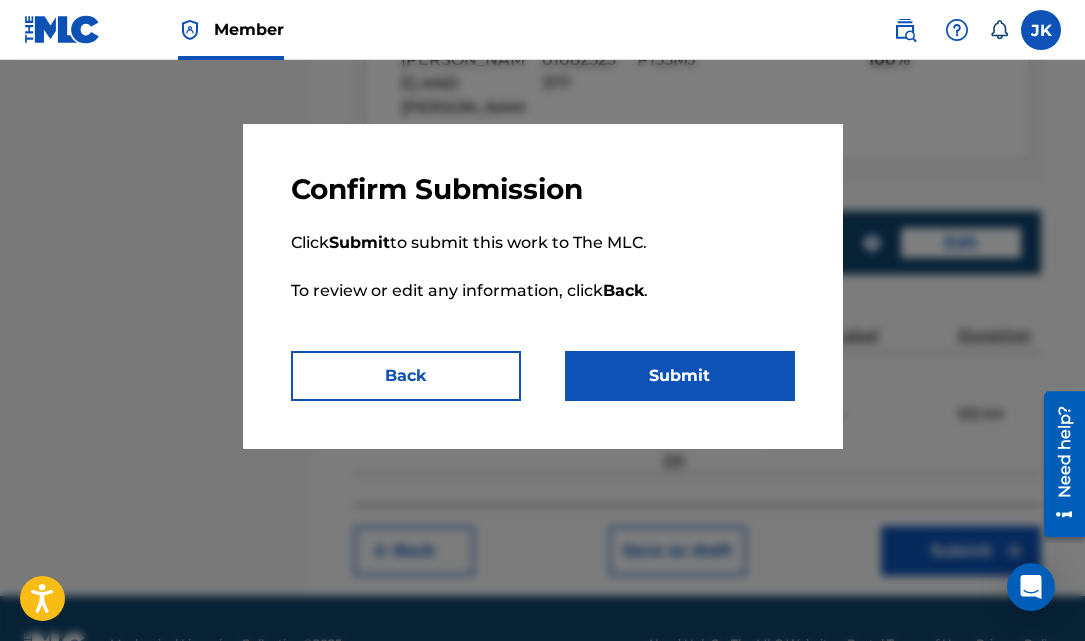 click on "Submit" at bounding box center (680, 376) 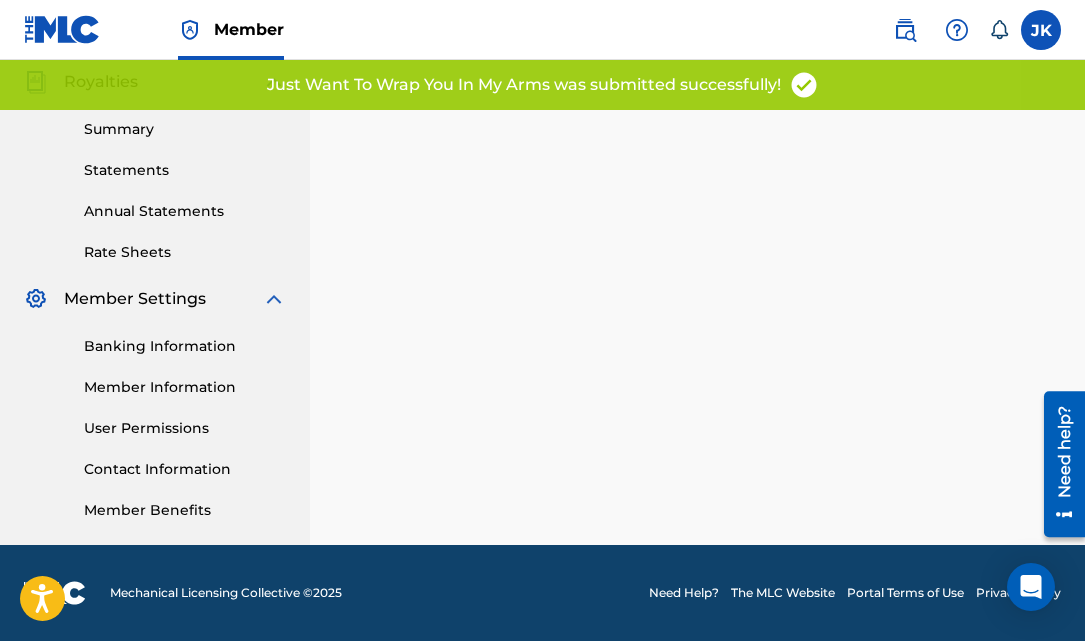 scroll, scrollTop: 0, scrollLeft: 0, axis: both 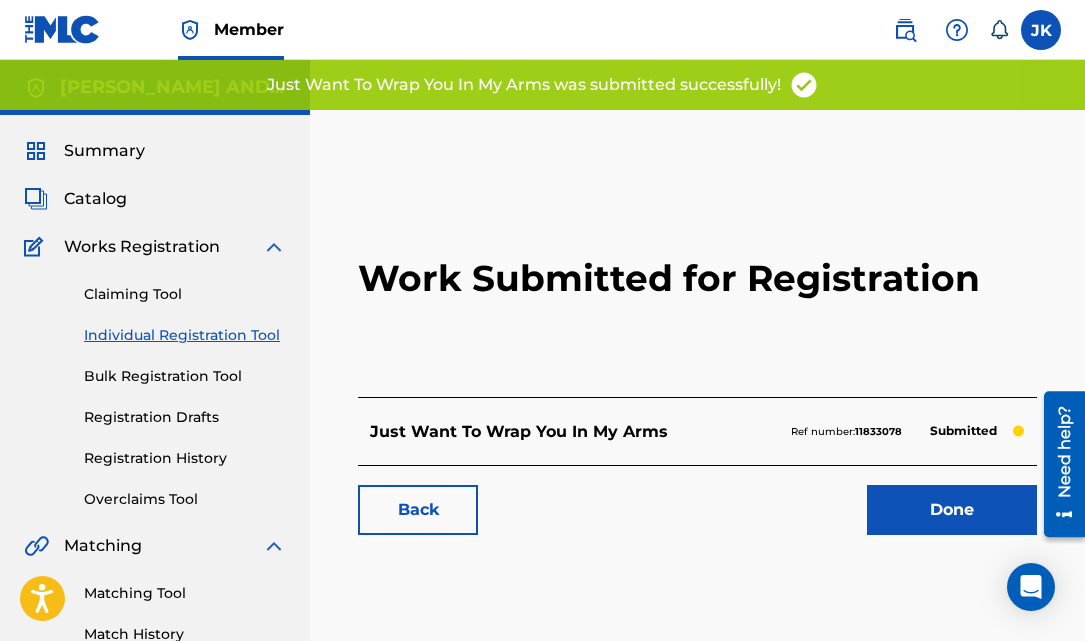 click on "Individual Registration Tool" at bounding box center [185, 335] 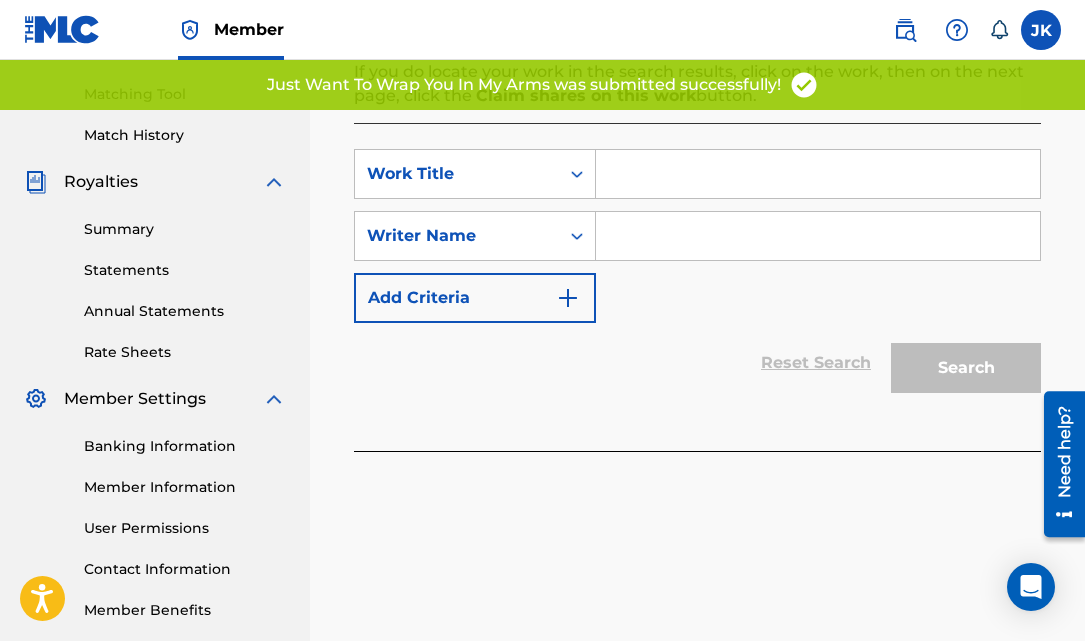 scroll, scrollTop: 497, scrollLeft: 0, axis: vertical 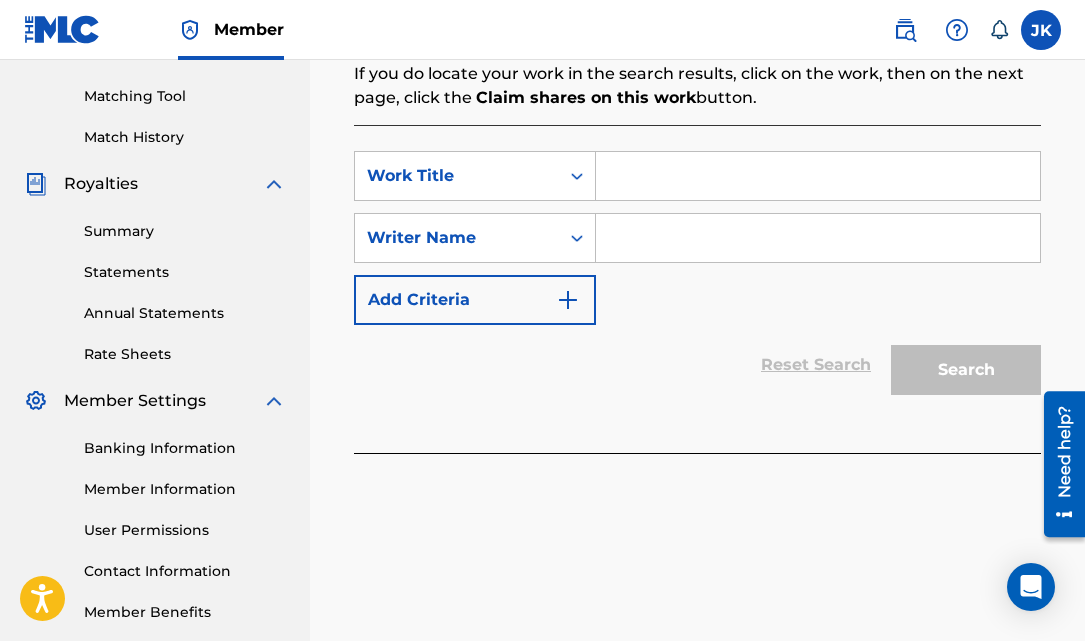 click at bounding box center (818, 176) 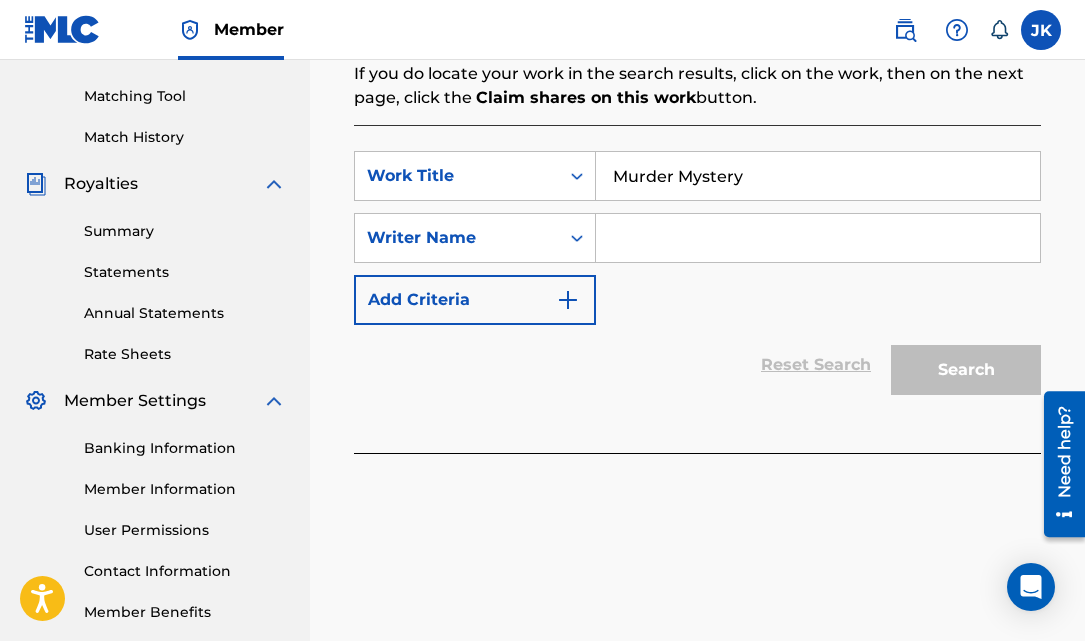 click at bounding box center [818, 238] 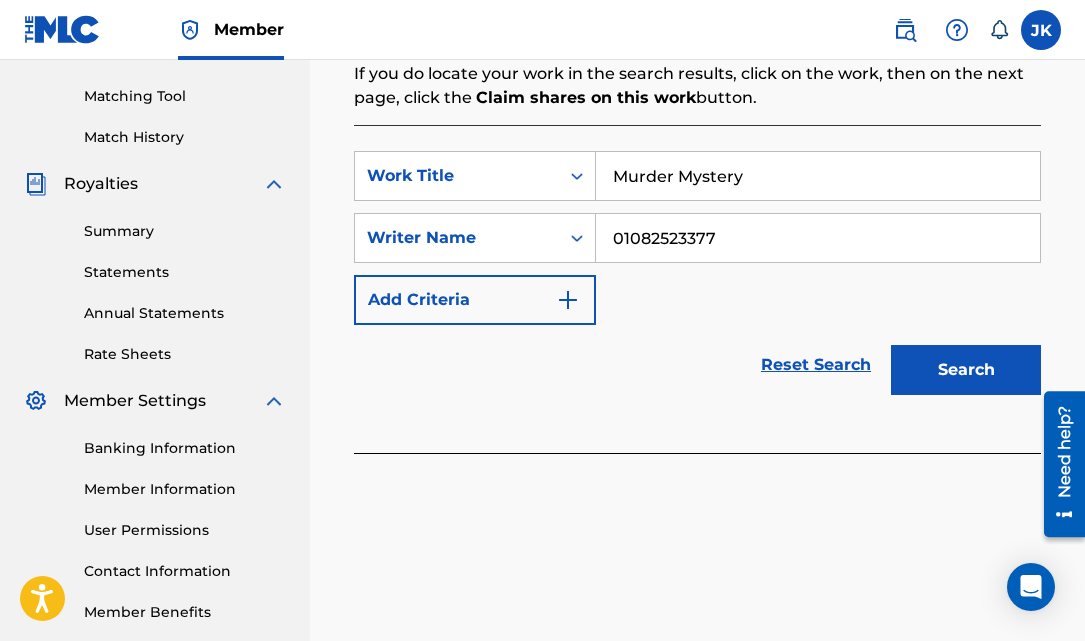 click on "Search" at bounding box center [966, 370] 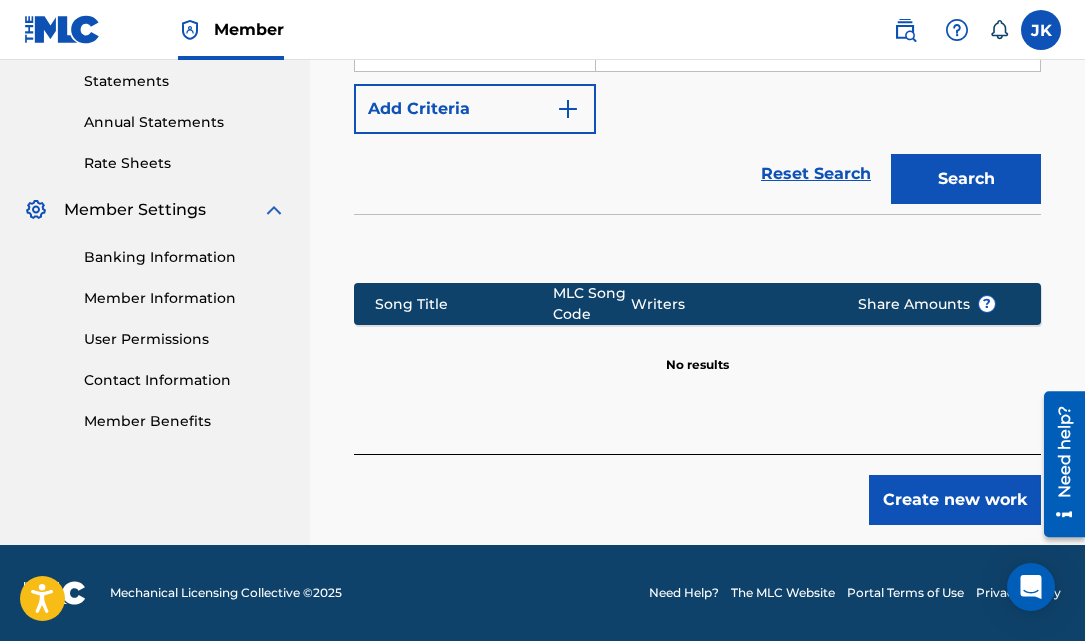 click on "Create new work" at bounding box center [955, 500] 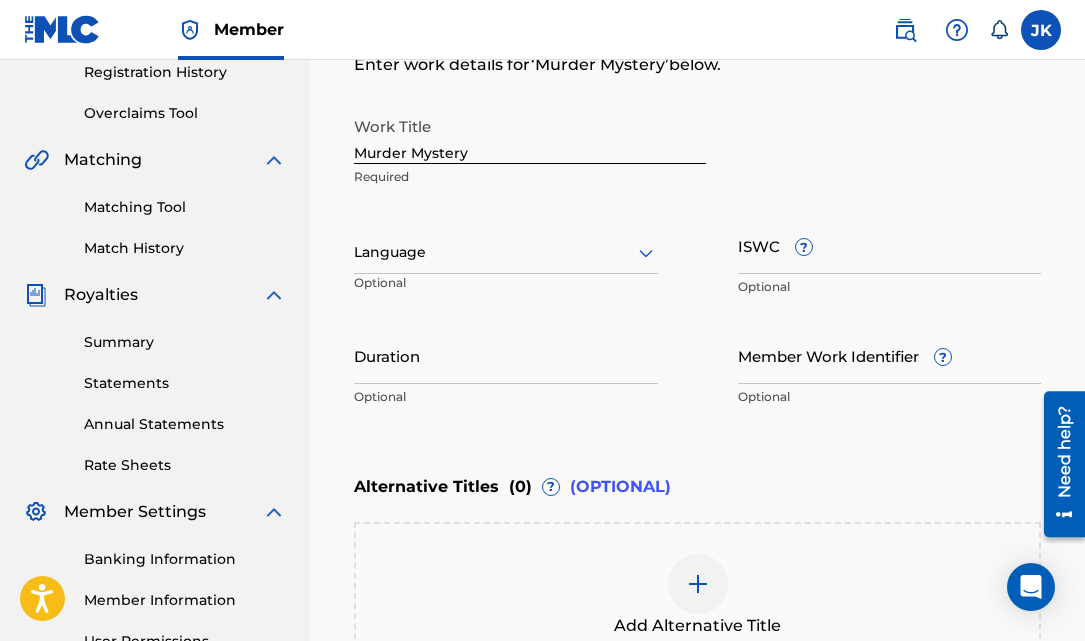 scroll, scrollTop: 367, scrollLeft: 0, axis: vertical 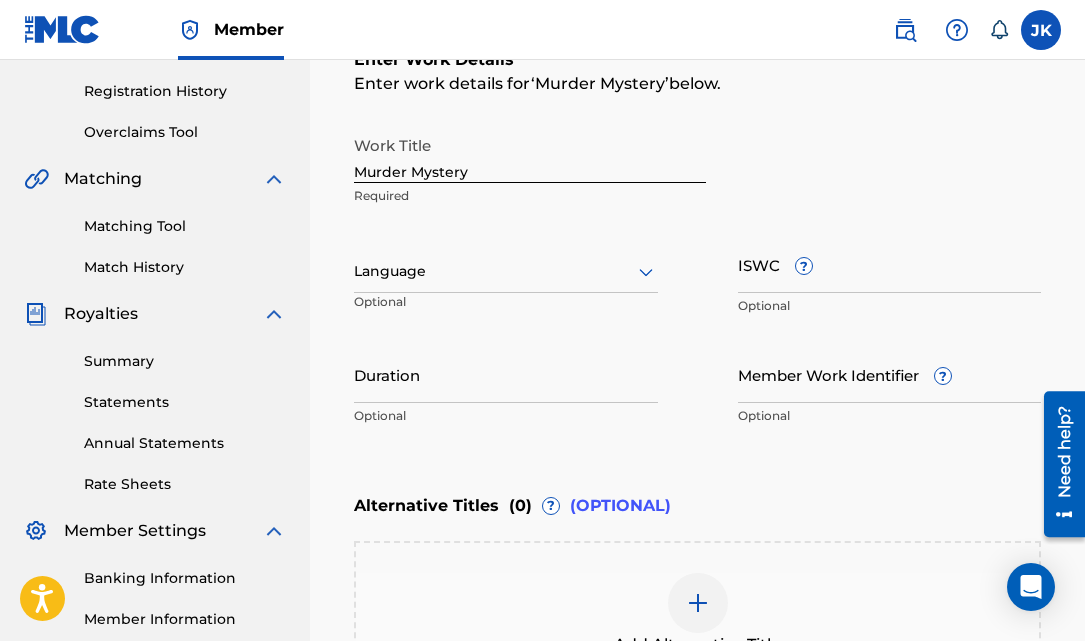click at bounding box center [506, 271] 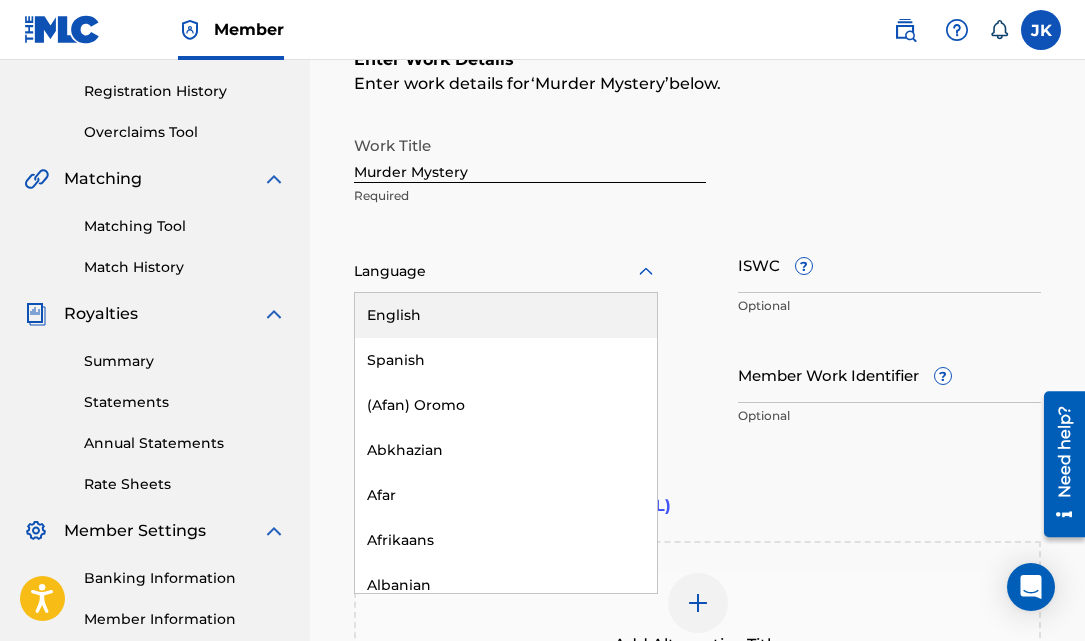 click on "English" at bounding box center (506, 315) 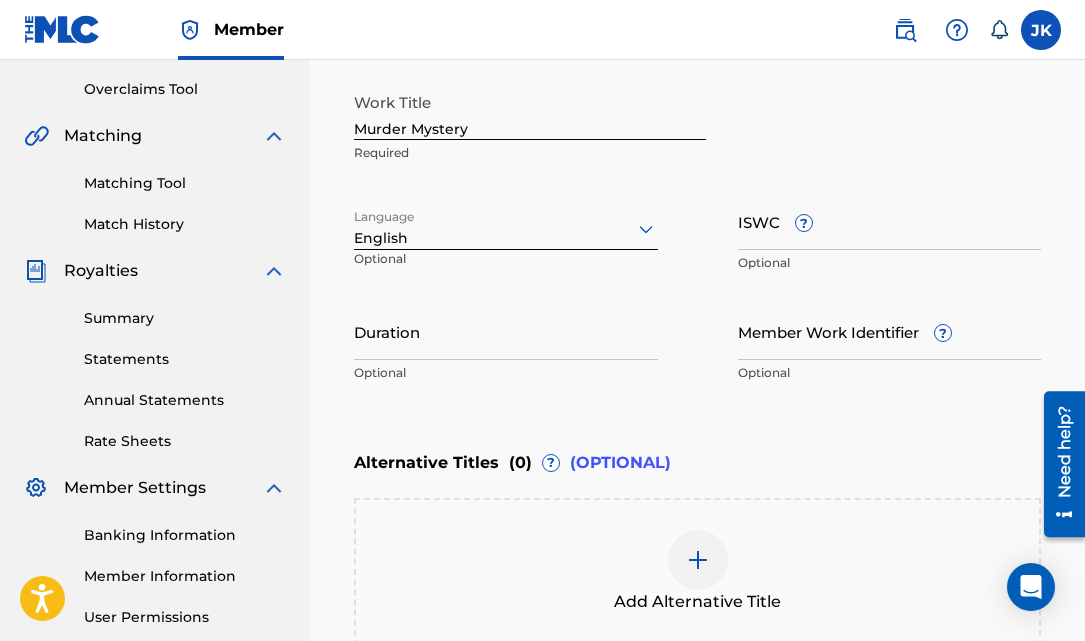 scroll, scrollTop: 415, scrollLeft: 0, axis: vertical 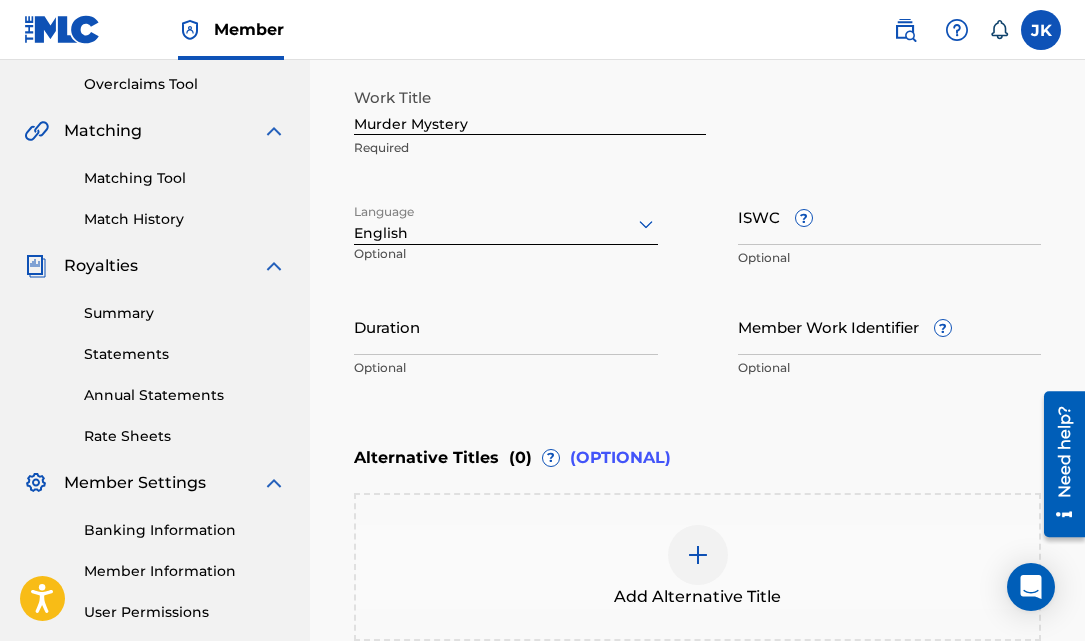 click on "Duration" at bounding box center (506, 326) 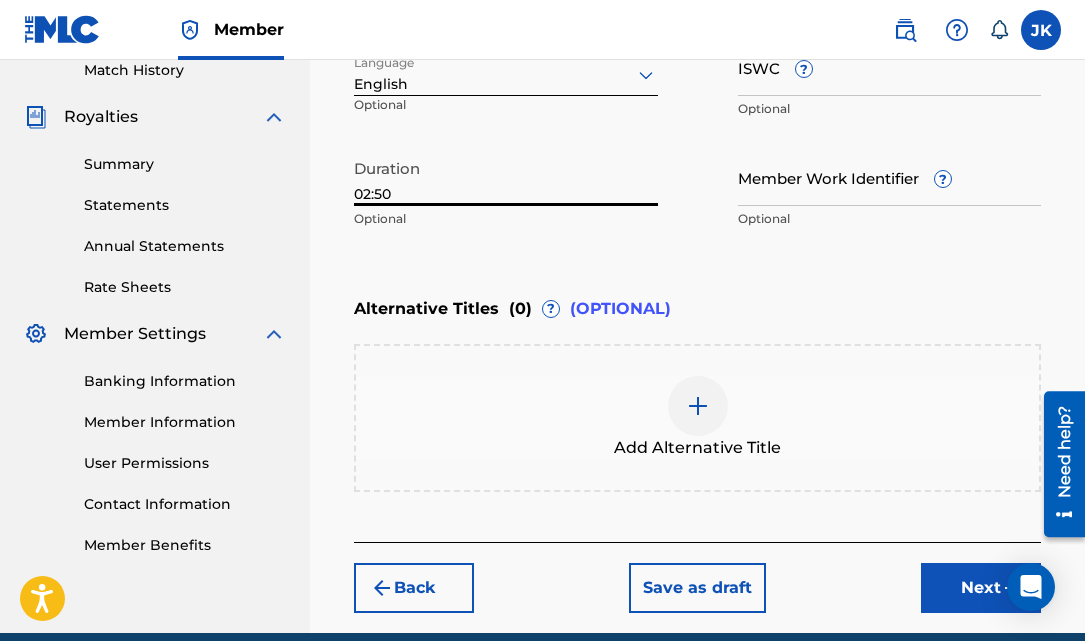 scroll, scrollTop: 568, scrollLeft: 0, axis: vertical 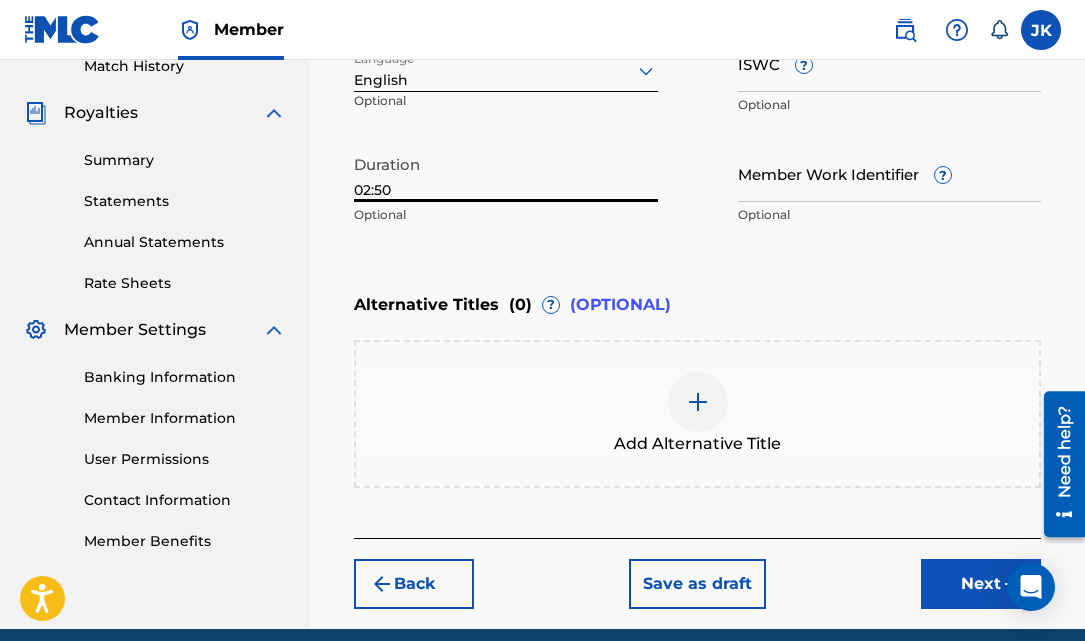 click on "Next" at bounding box center [981, 584] 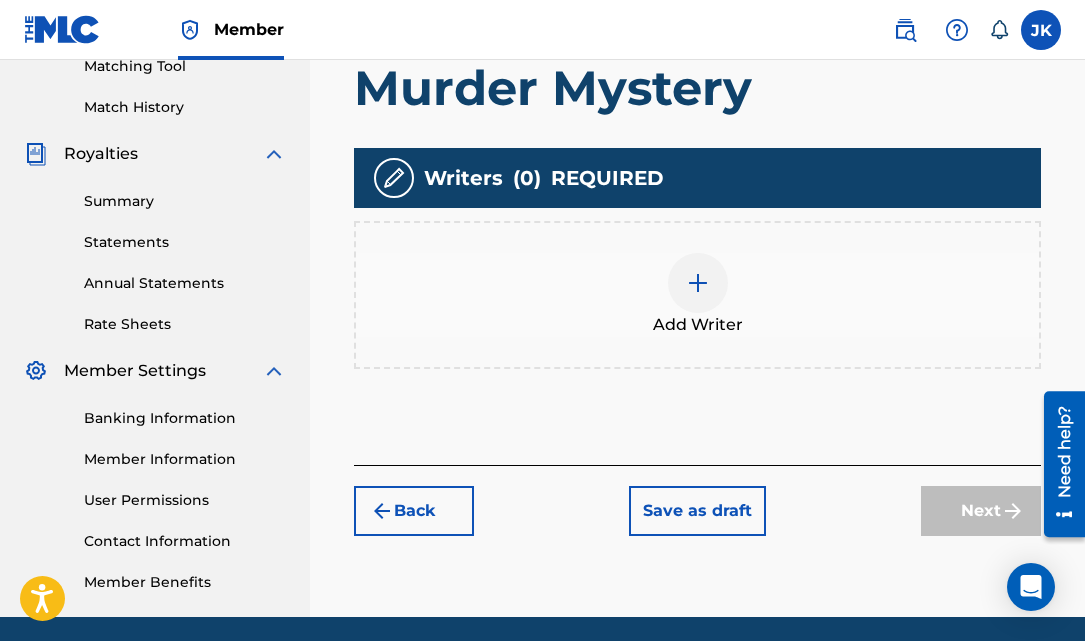 scroll, scrollTop: 529, scrollLeft: 0, axis: vertical 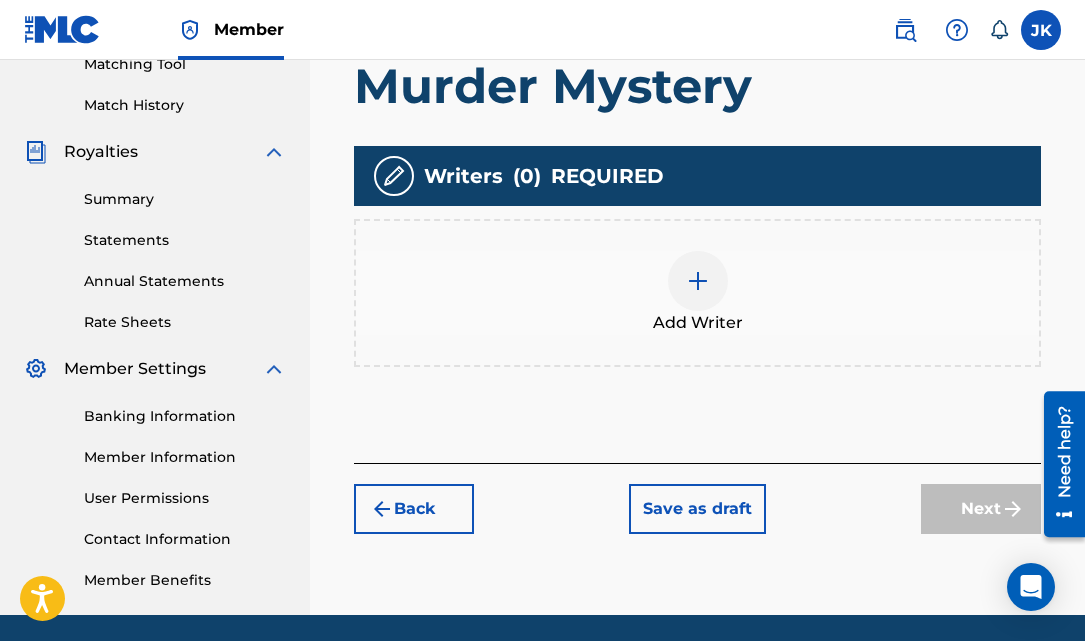 click at bounding box center [698, 281] 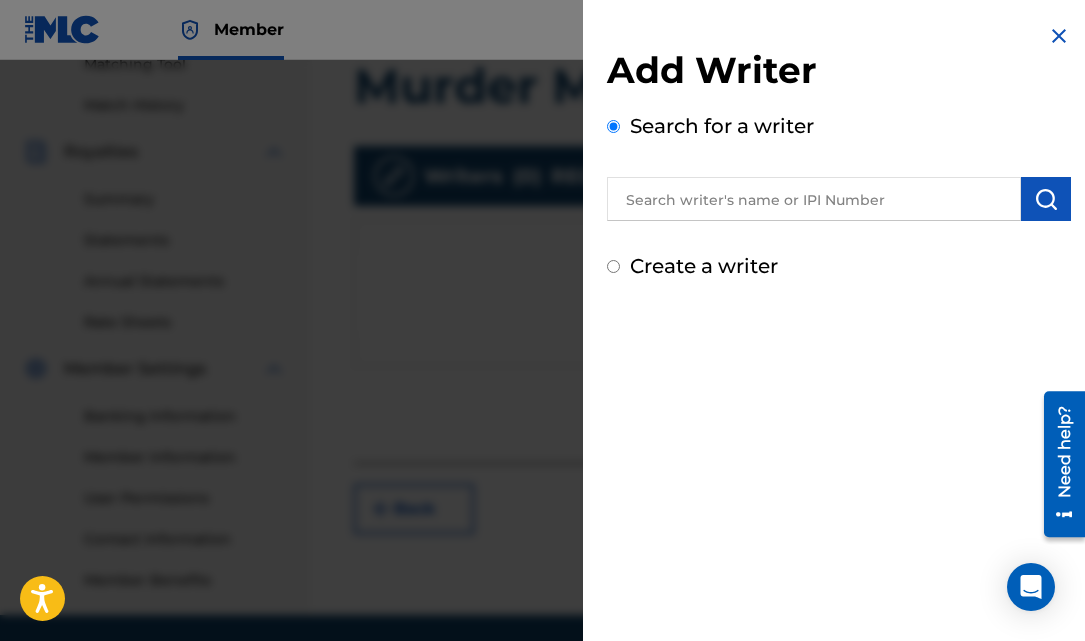 click at bounding box center (814, 199) 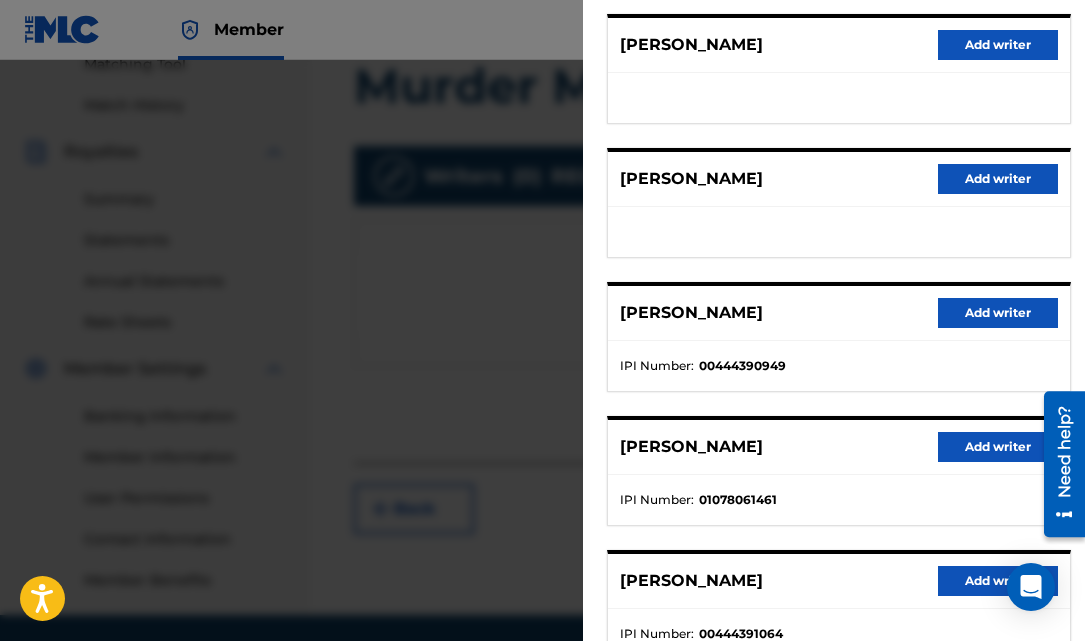 scroll, scrollTop: 351, scrollLeft: 0, axis: vertical 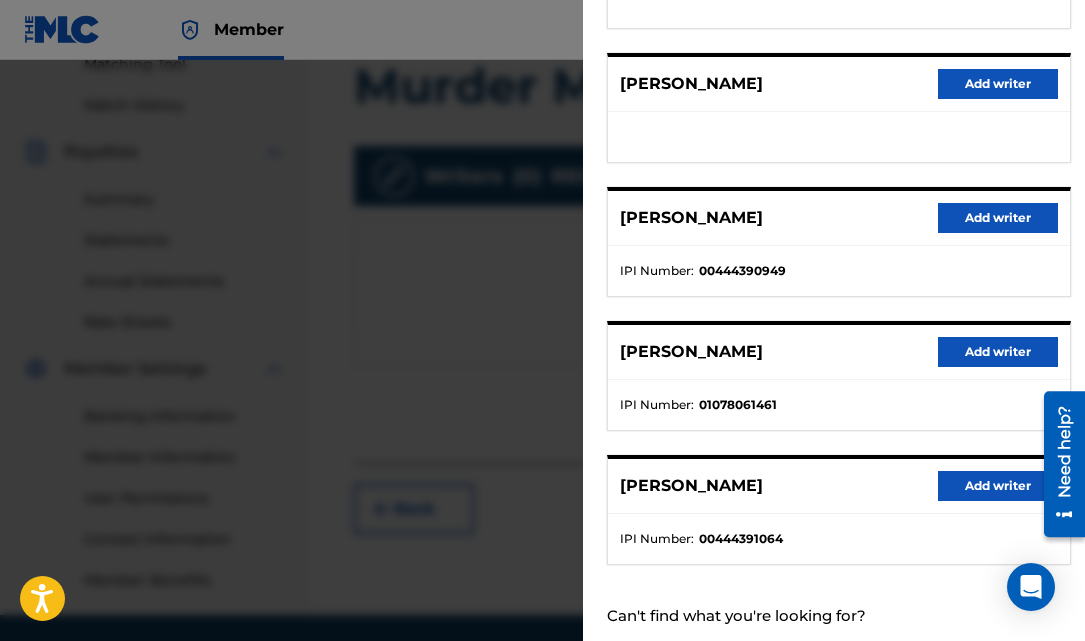 click on "Add writer" at bounding box center (998, 352) 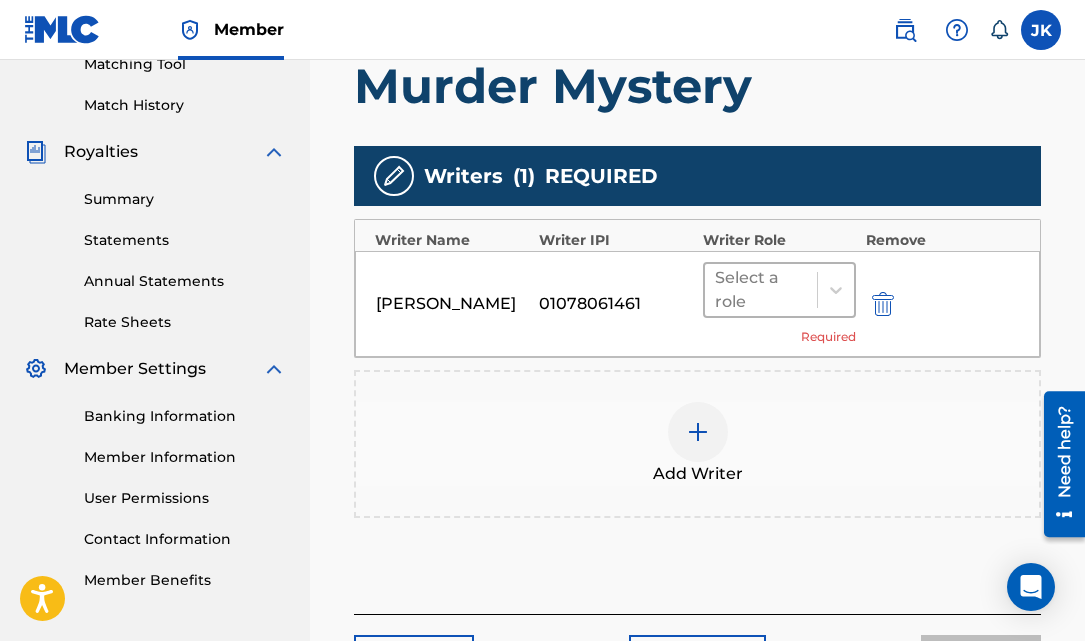 click on "Select a role" at bounding box center [761, 290] 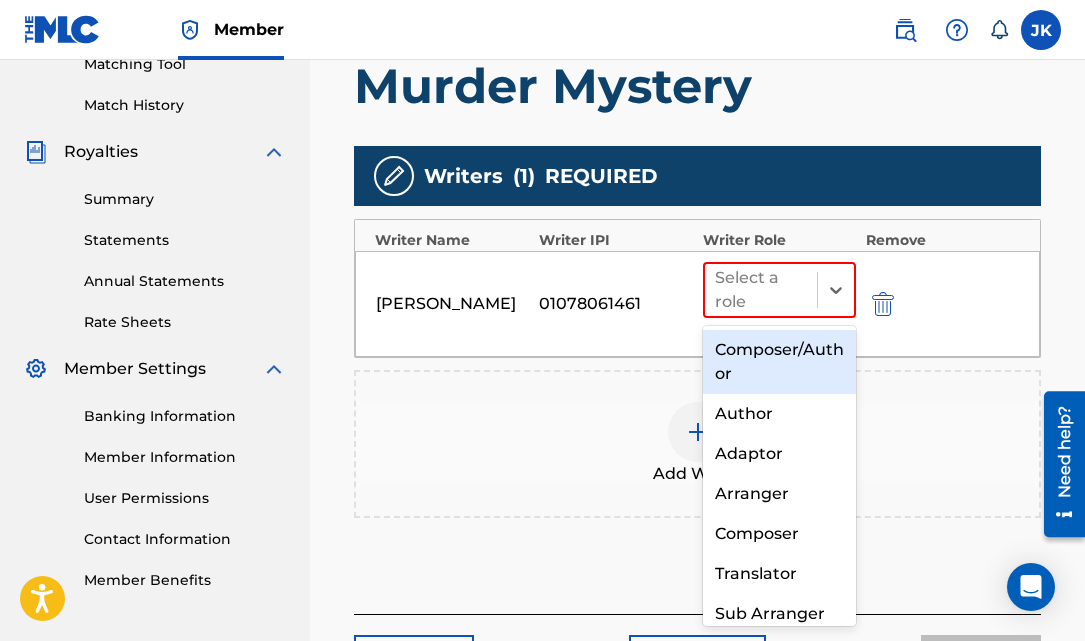 click on "Composer/Author" at bounding box center [779, 362] 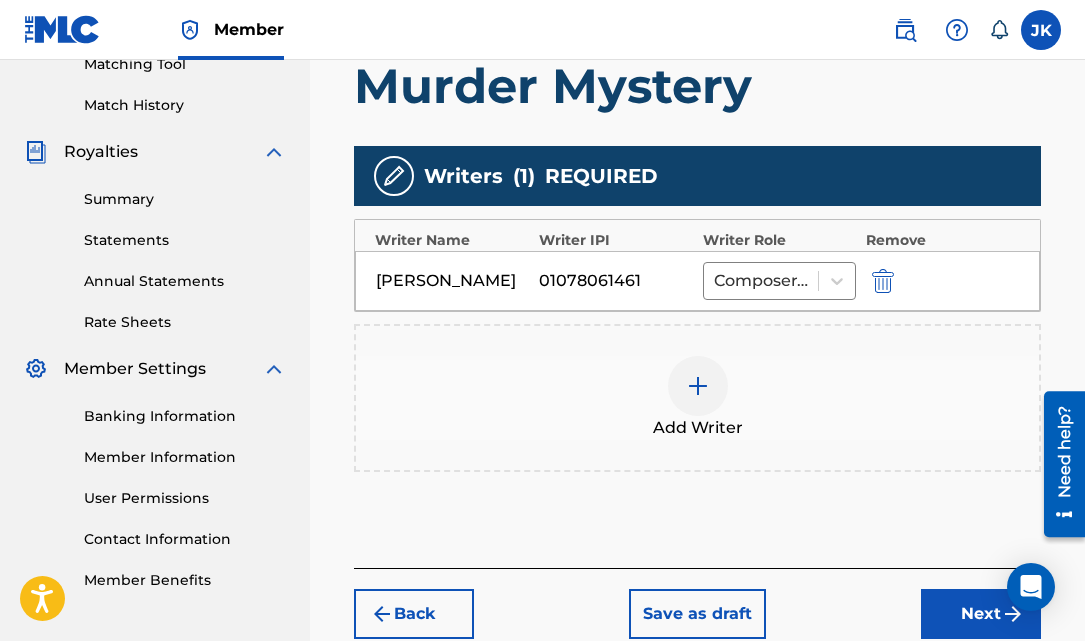 click at bounding box center [698, 386] 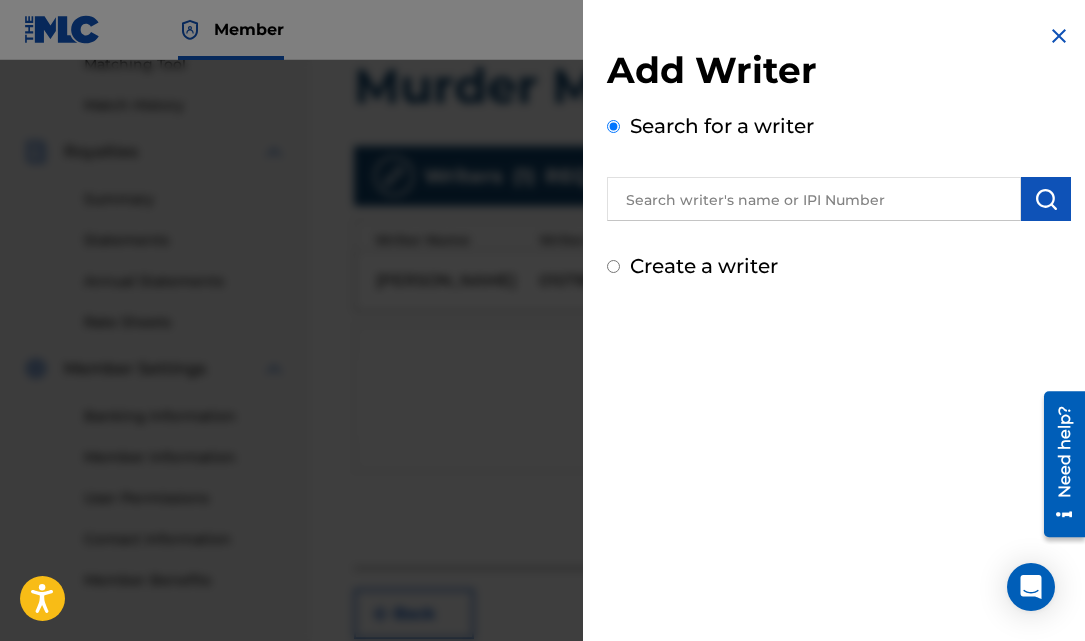 click at bounding box center (814, 199) 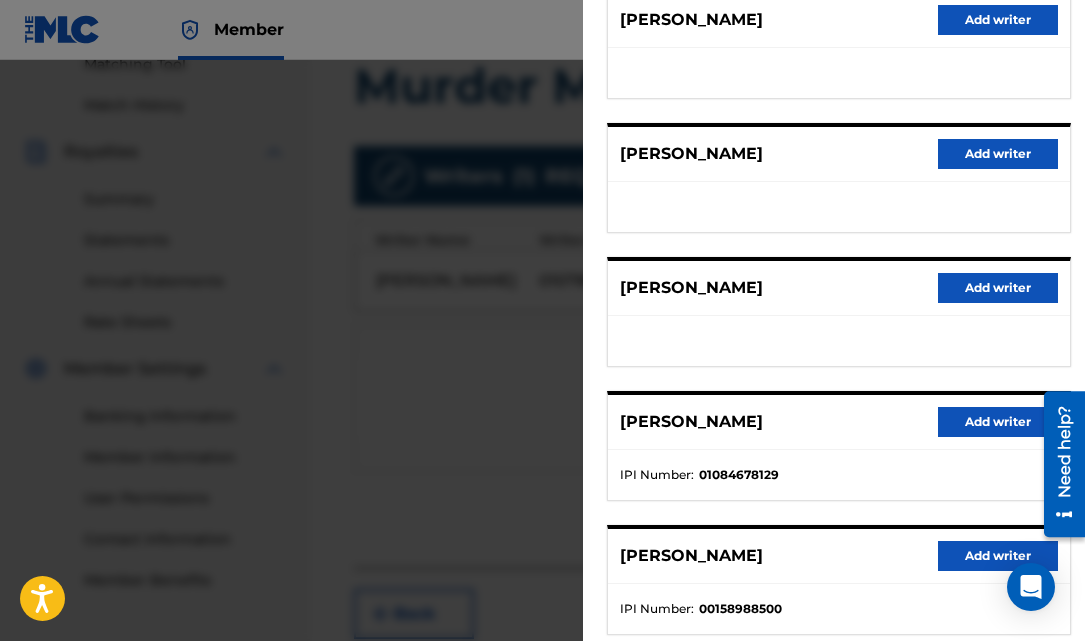 scroll, scrollTop: 401, scrollLeft: 0, axis: vertical 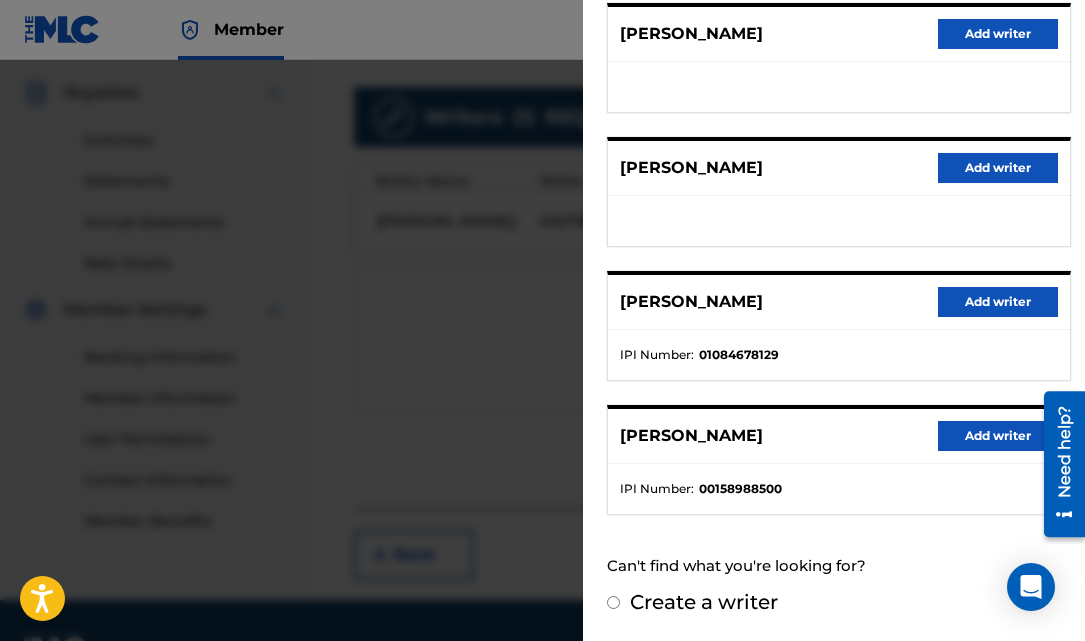 click on "Add writer" at bounding box center (998, 302) 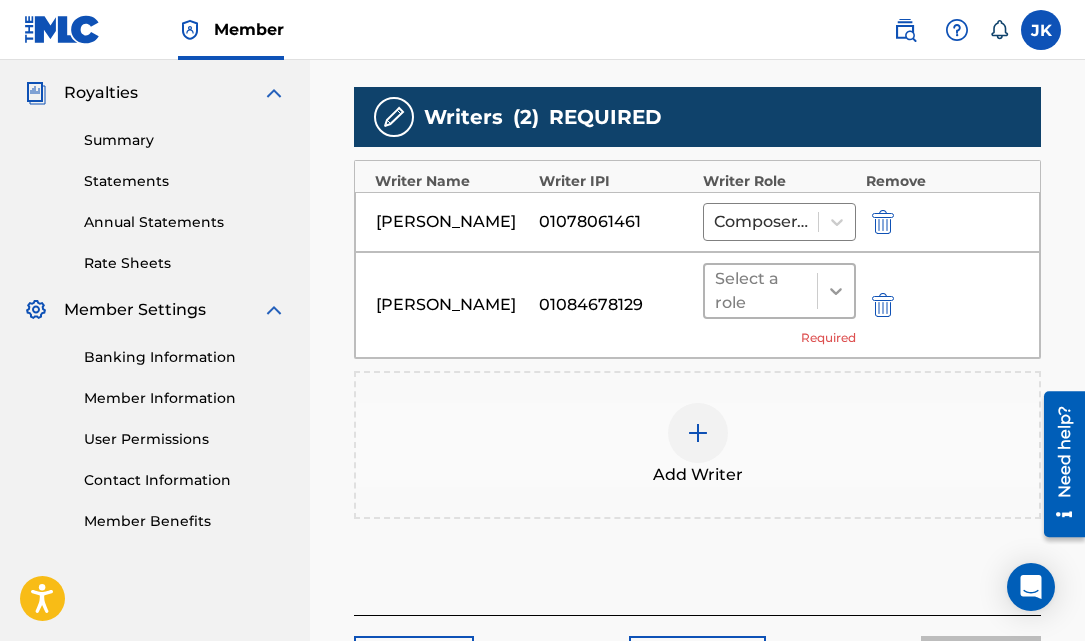click at bounding box center (836, 291) 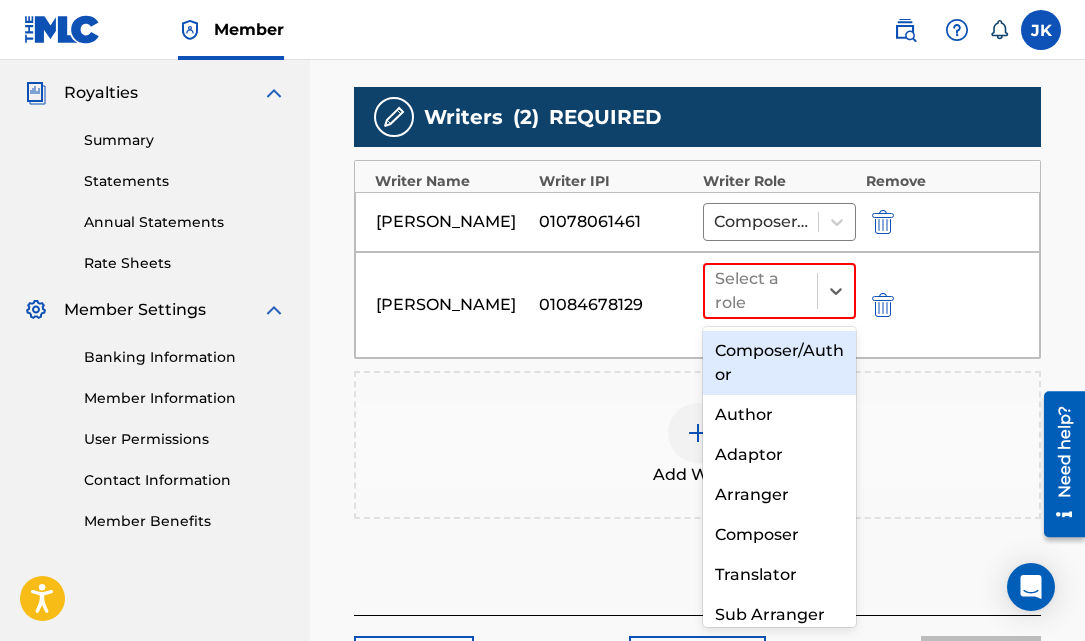 click on "Composer/Author" at bounding box center (779, 363) 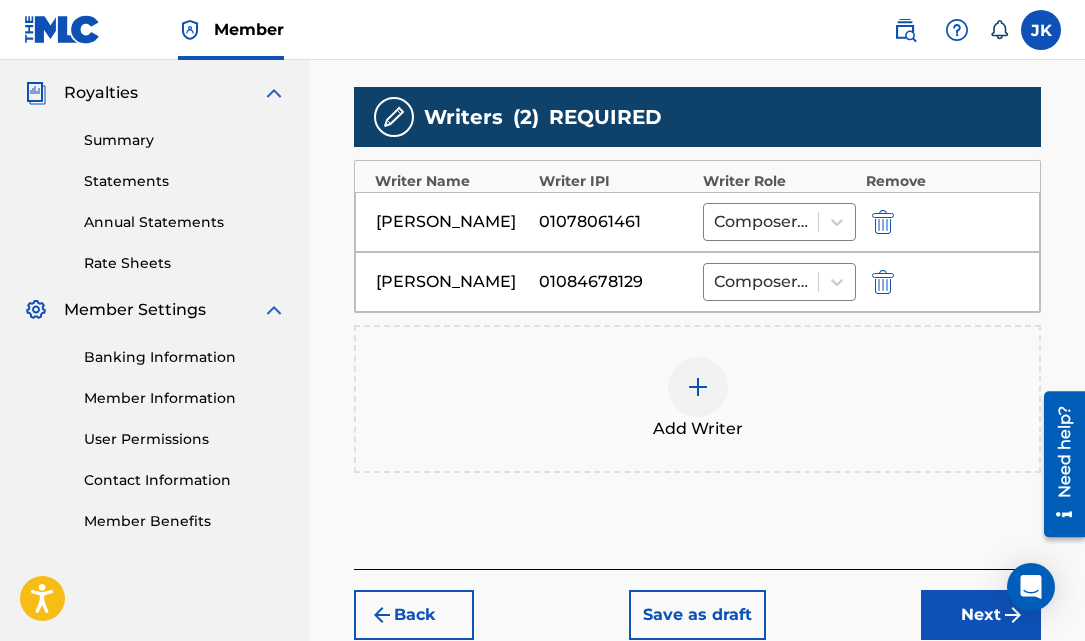 scroll, scrollTop: 703, scrollLeft: 0, axis: vertical 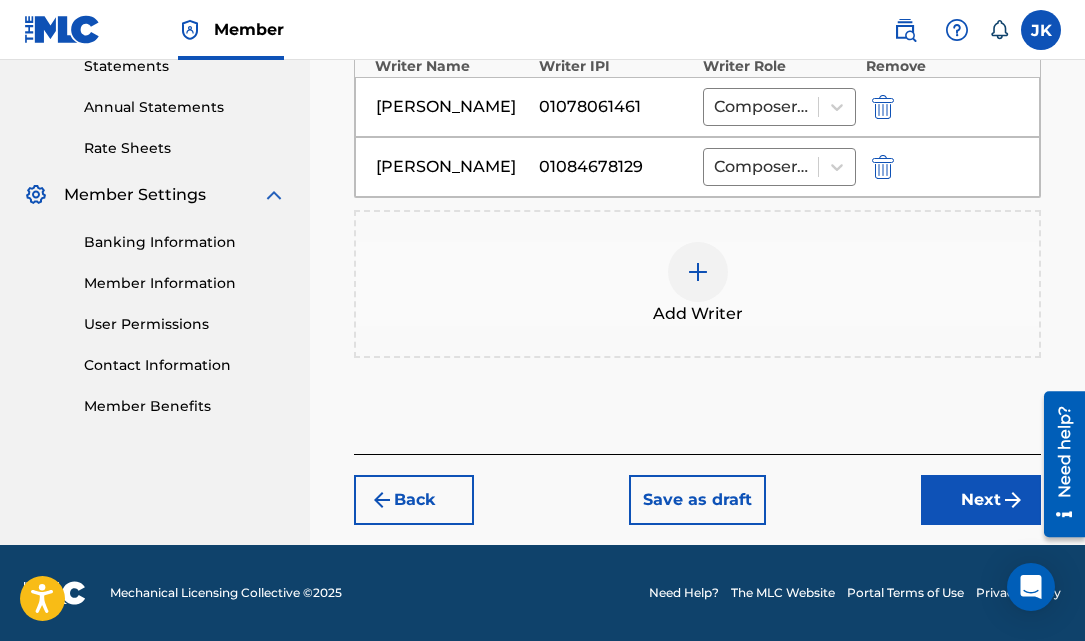 click on "Next" at bounding box center [981, 500] 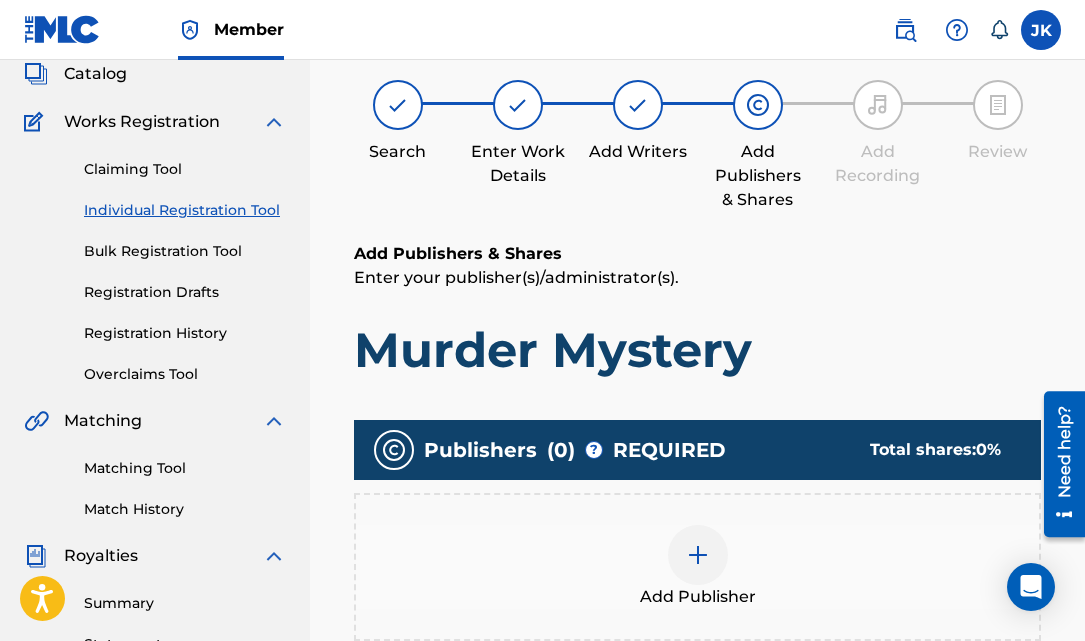scroll, scrollTop: 90, scrollLeft: 0, axis: vertical 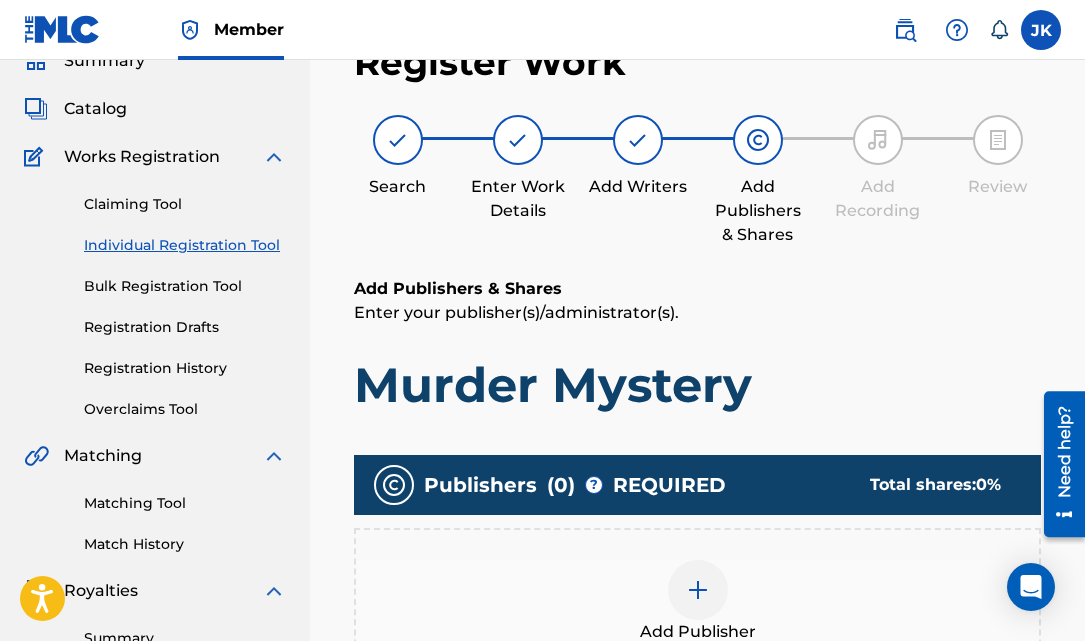 click at bounding box center (698, 590) 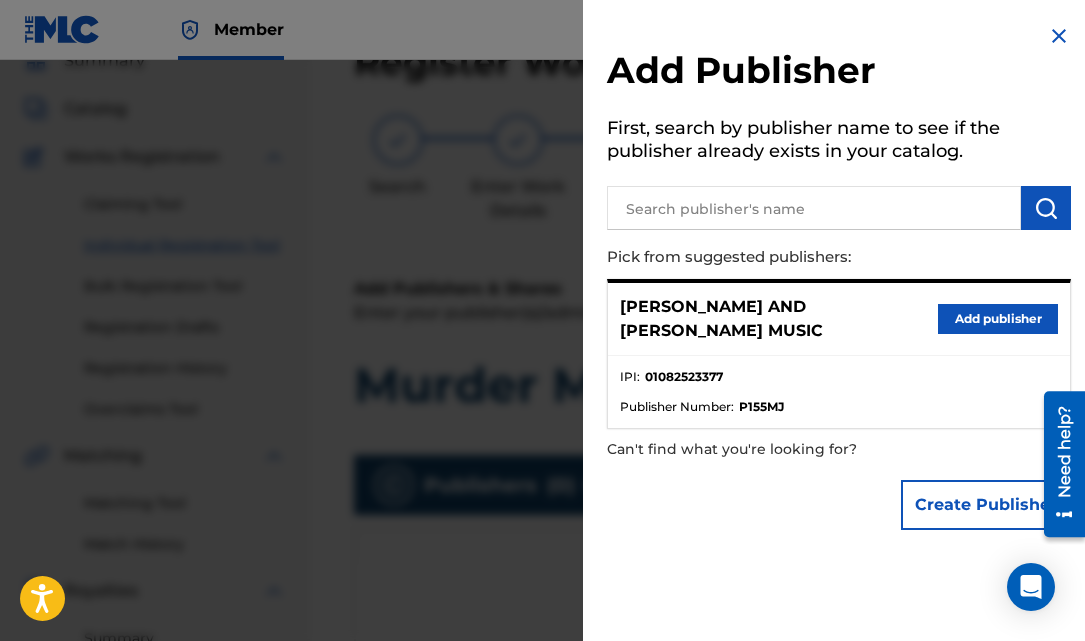 click on "Add publisher" at bounding box center (998, 319) 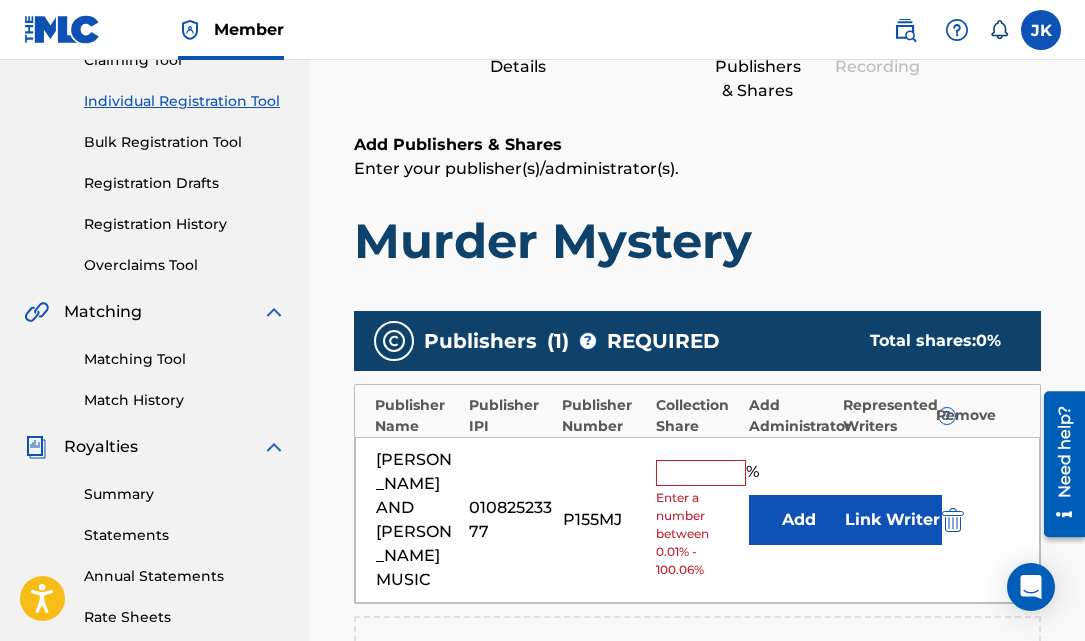 scroll, scrollTop: 236, scrollLeft: 0, axis: vertical 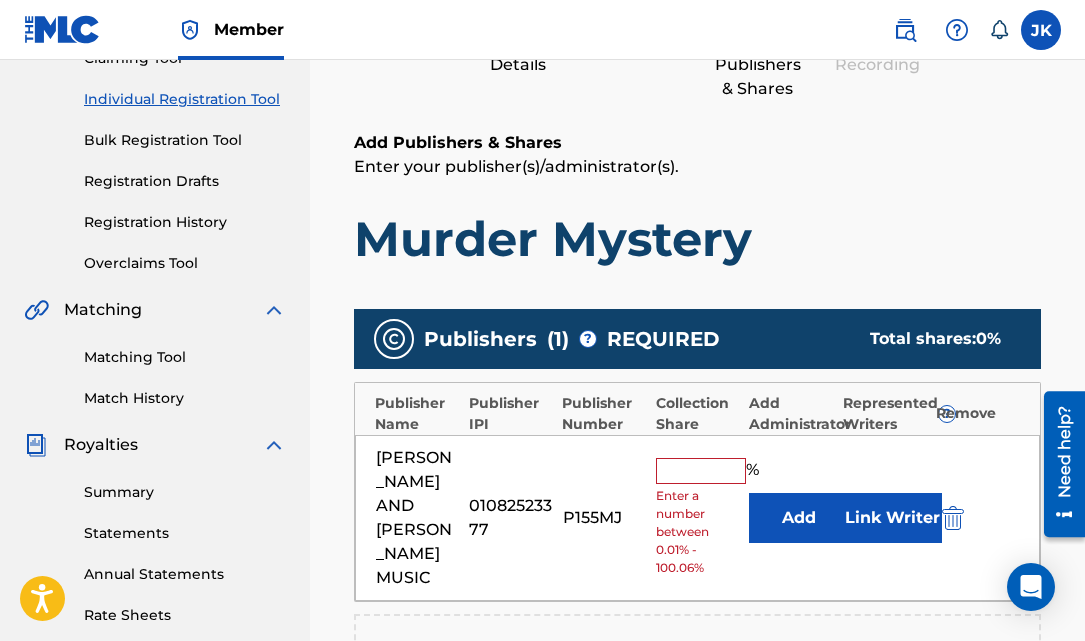 click at bounding box center (701, 471) 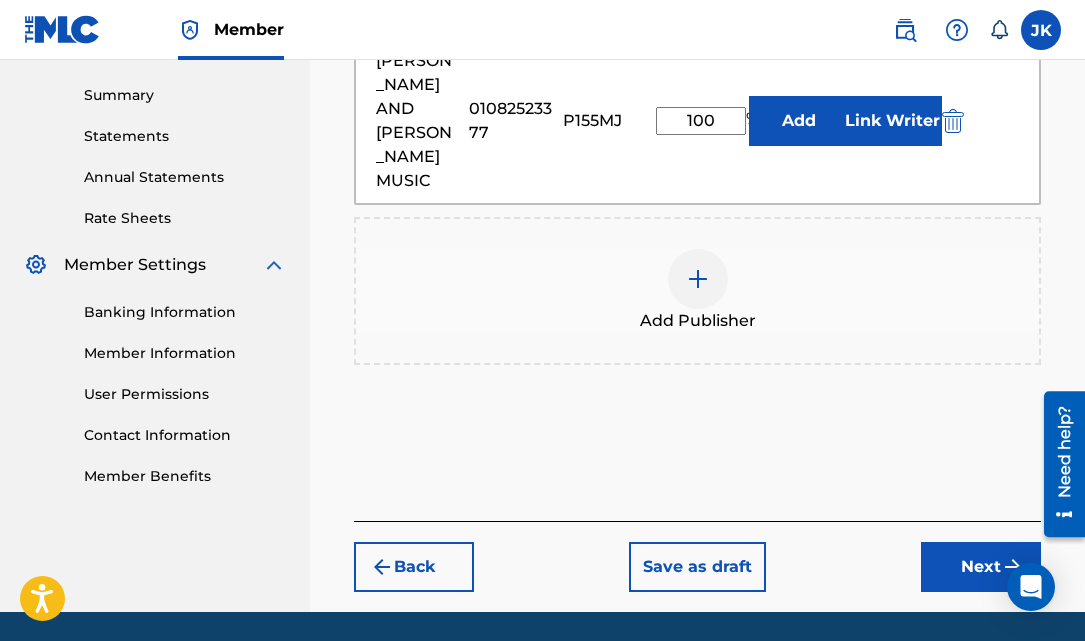 click on "Next" at bounding box center [981, 567] 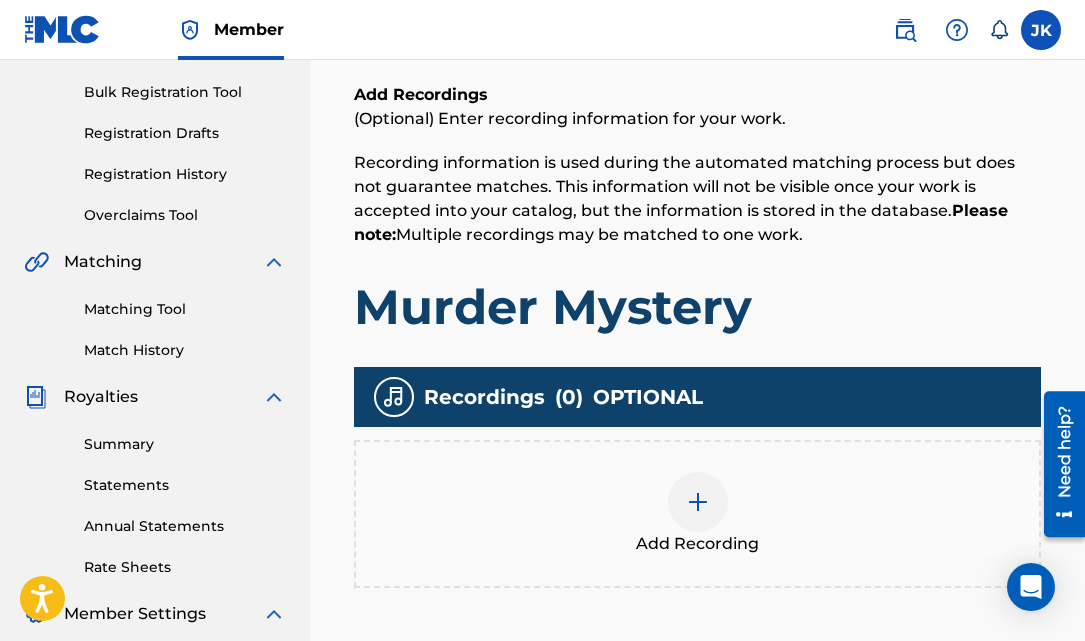 scroll, scrollTop: 348, scrollLeft: 0, axis: vertical 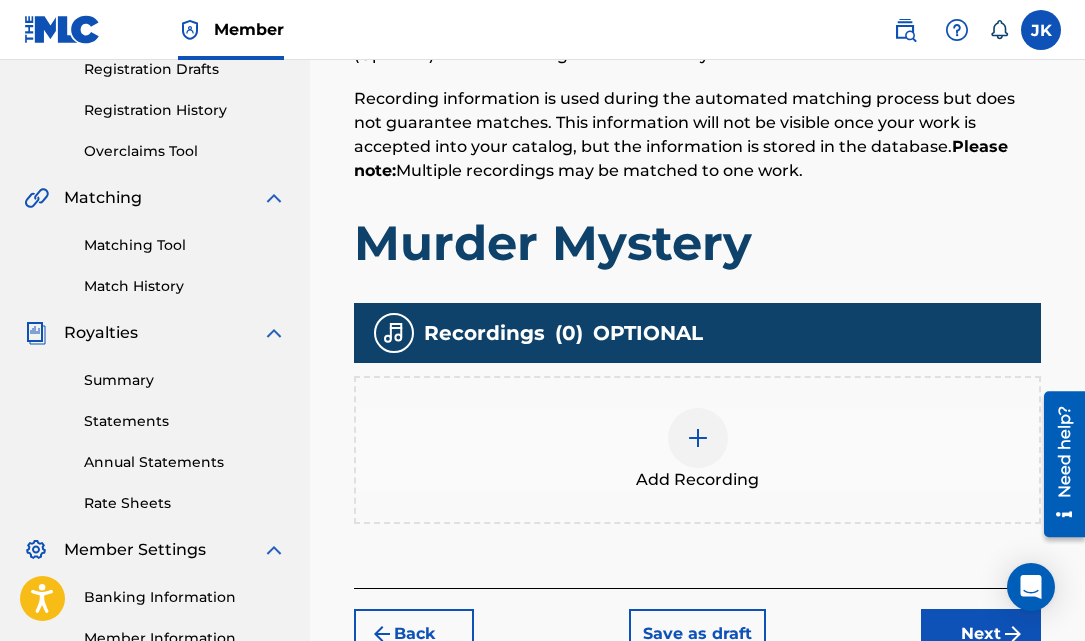click at bounding box center (698, 438) 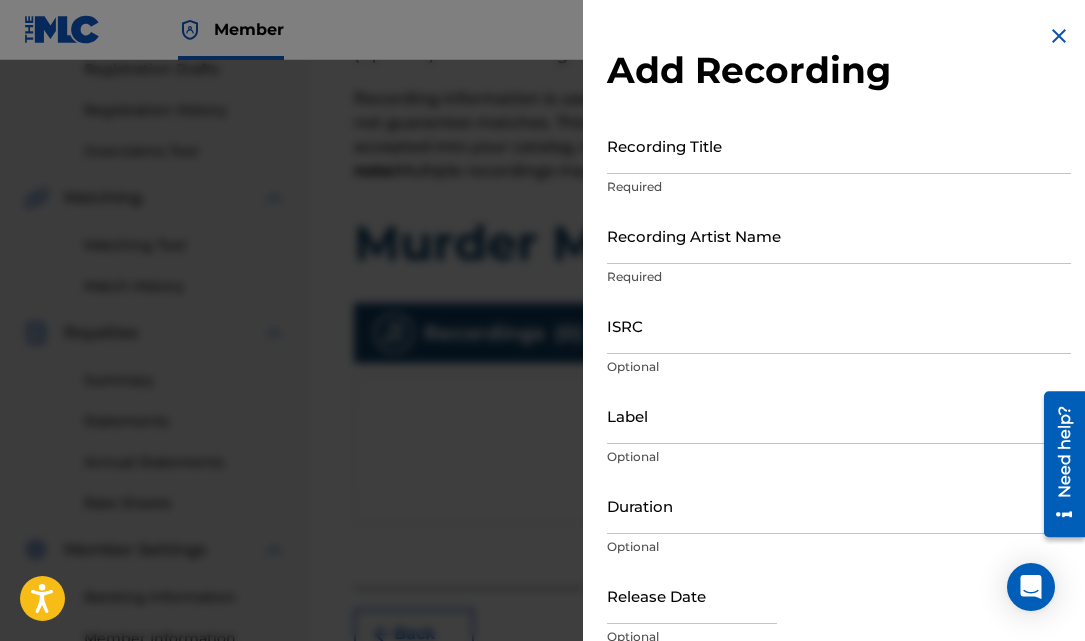 click on "Recording Title" at bounding box center (839, 145) 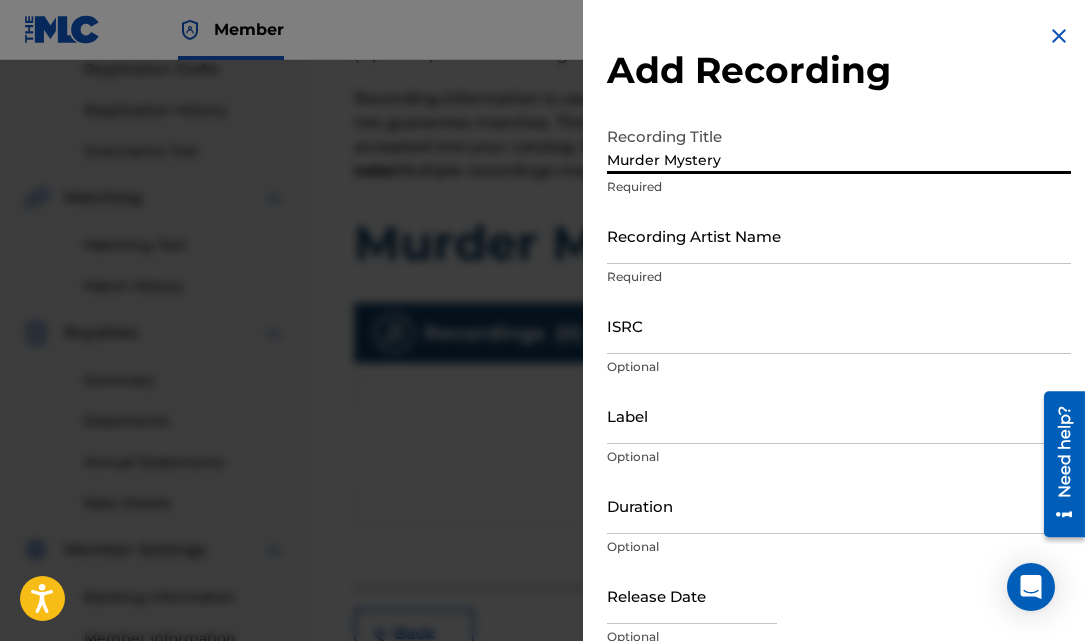 click on "Recording Artist Name" at bounding box center (839, 235) 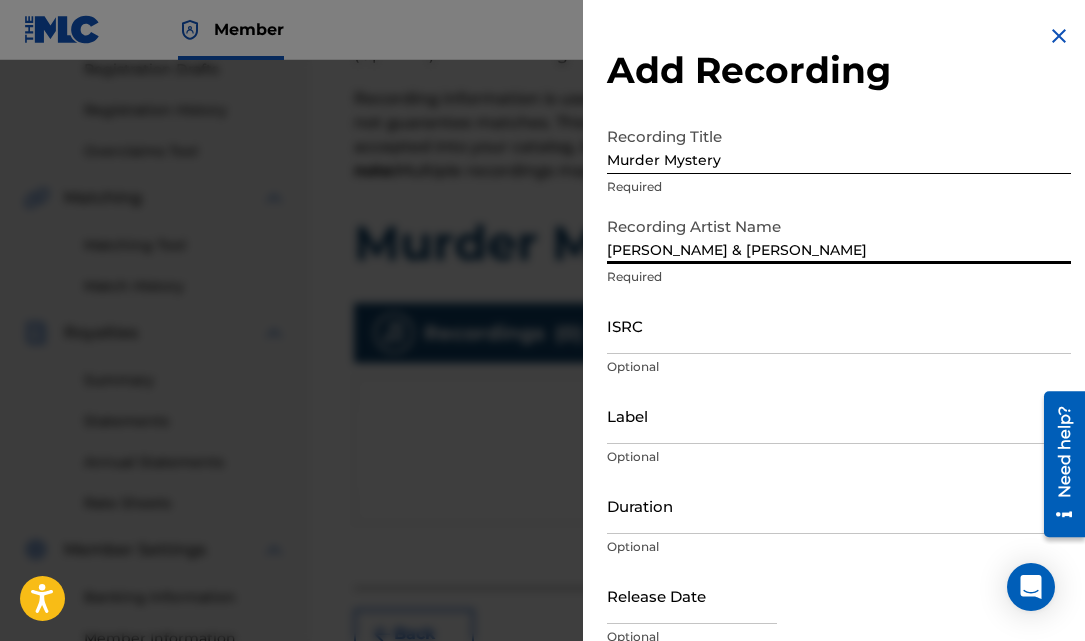 click on "ISRC" at bounding box center (839, 325) 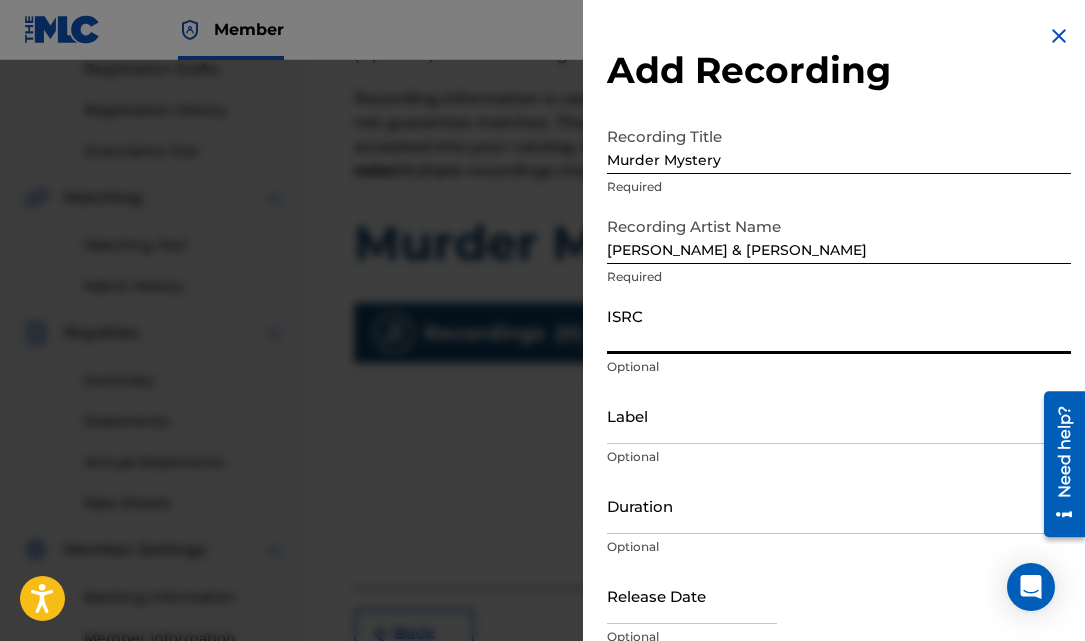paste on "QZWFH2566910" 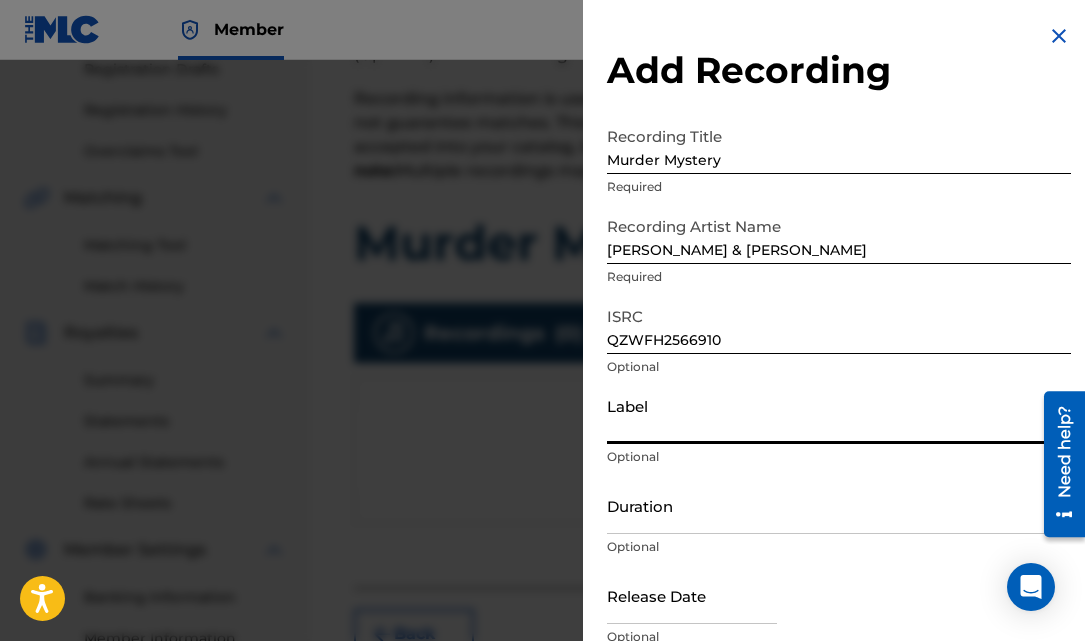 click on "Label" at bounding box center [839, 415] 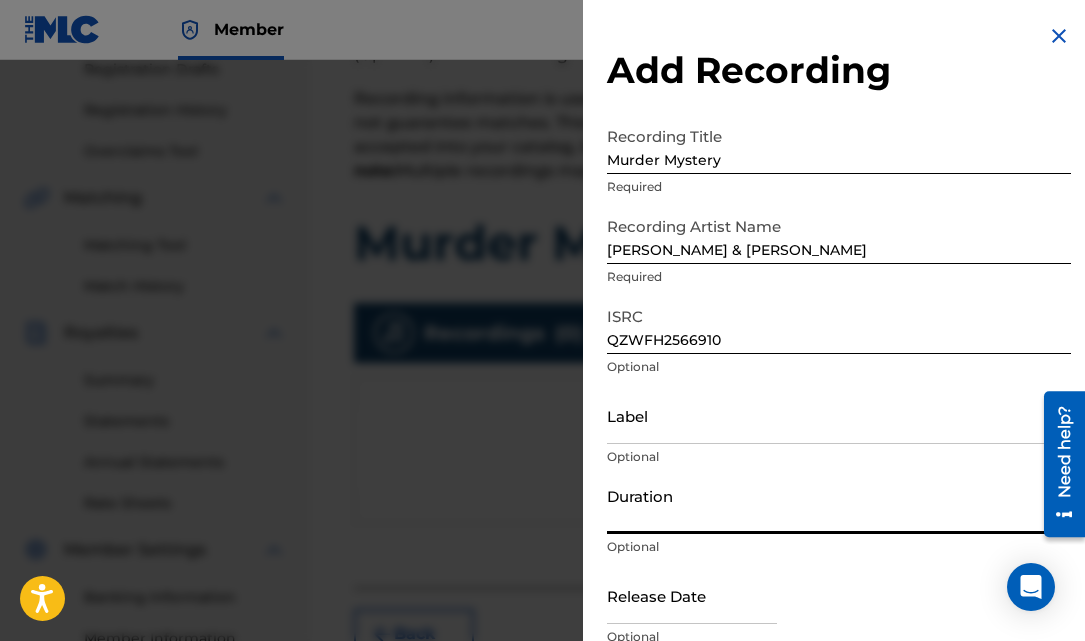 click on "Duration" at bounding box center [839, 505] 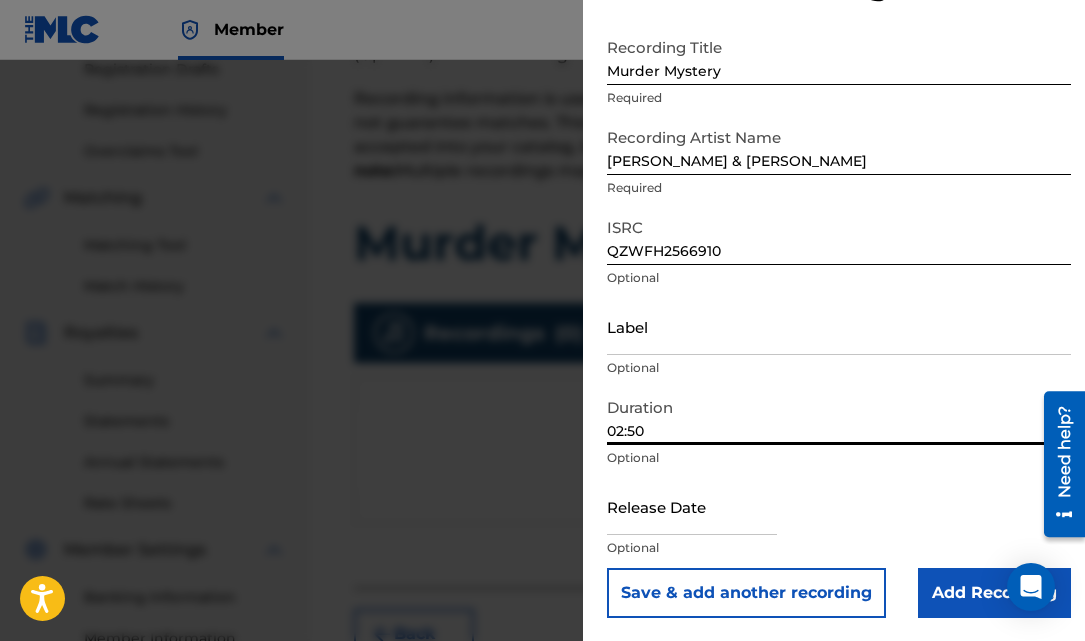 scroll, scrollTop: 90, scrollLeft: 0, axis: vertical 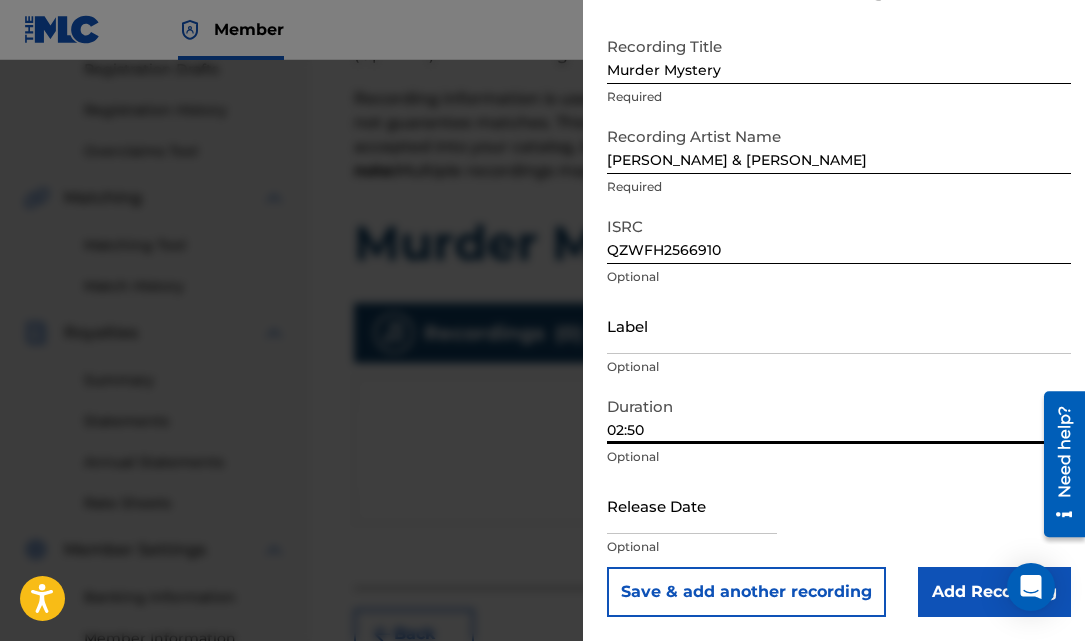 click at bounding box center [692, 505] 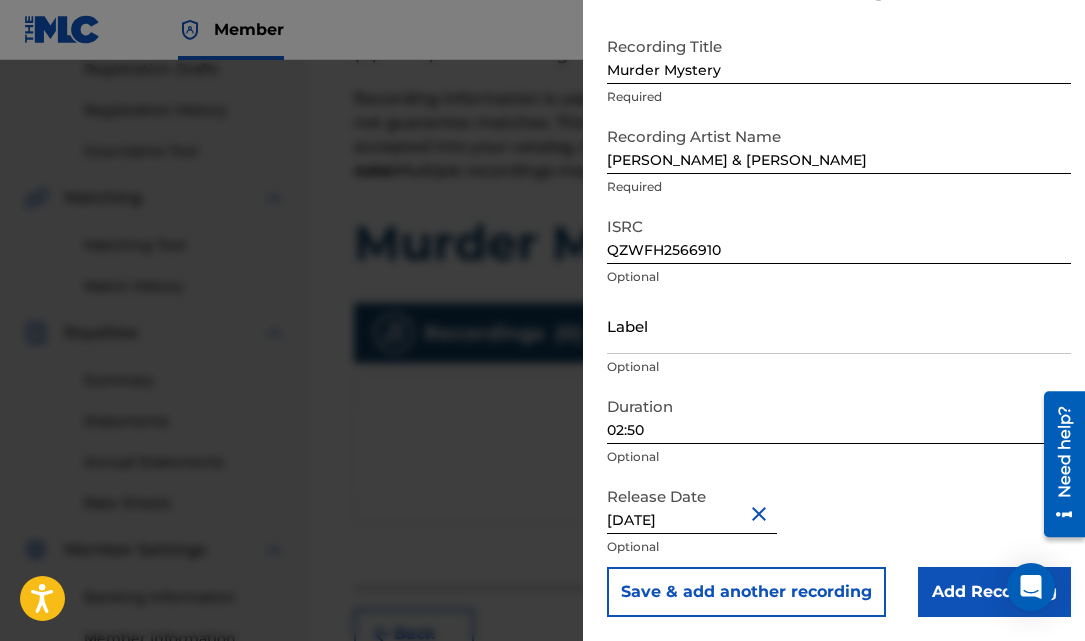 scroll, scrollTop: 90, scrollLeft: 0, axis: vertical 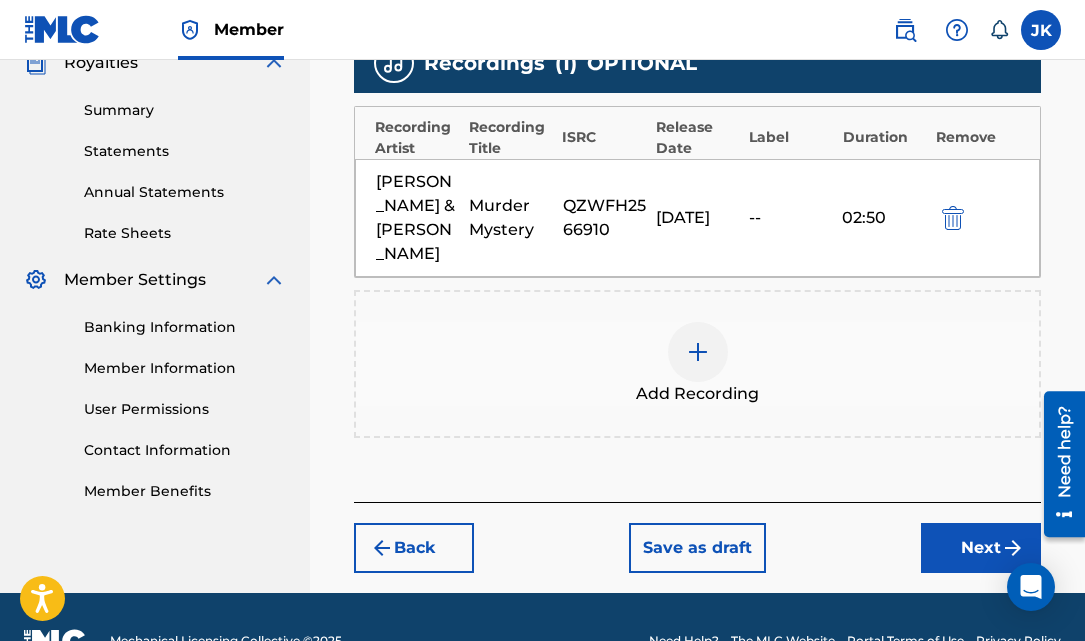 click on "Next" at bounding box center [981, 548] 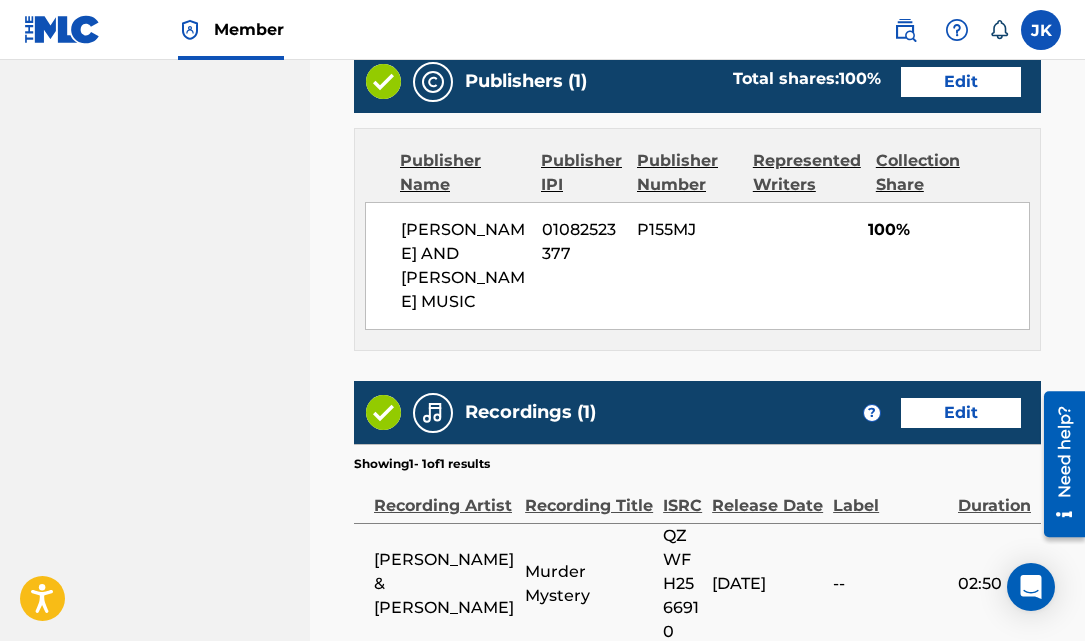 scroll, scrollTop: 1314, scrollLeft: 0, axis: vertical 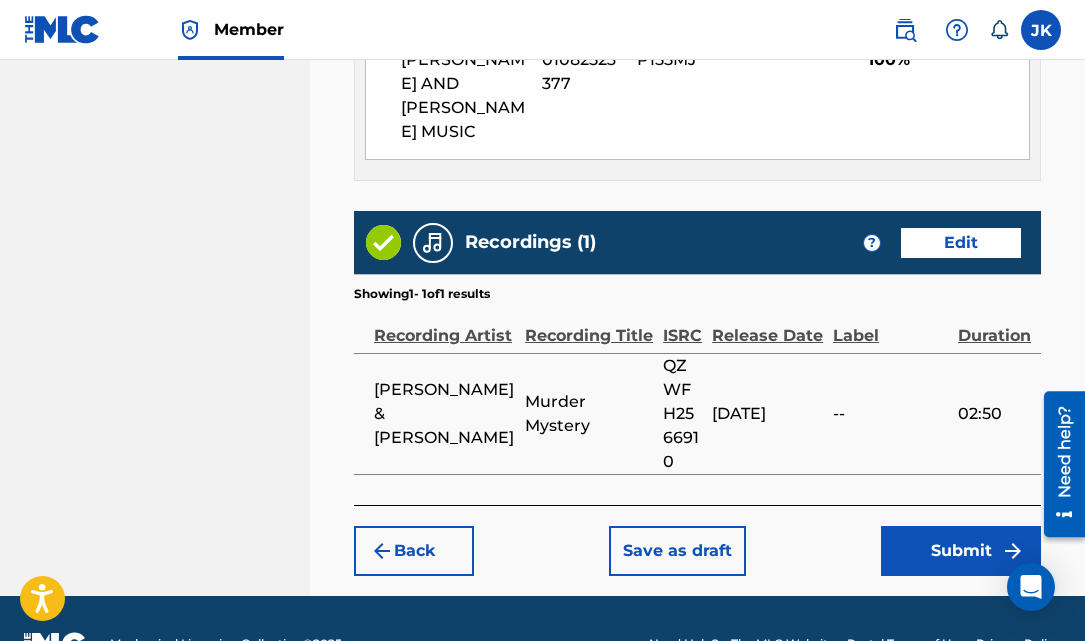 click on "Submit" at bounding box center (961, 551) 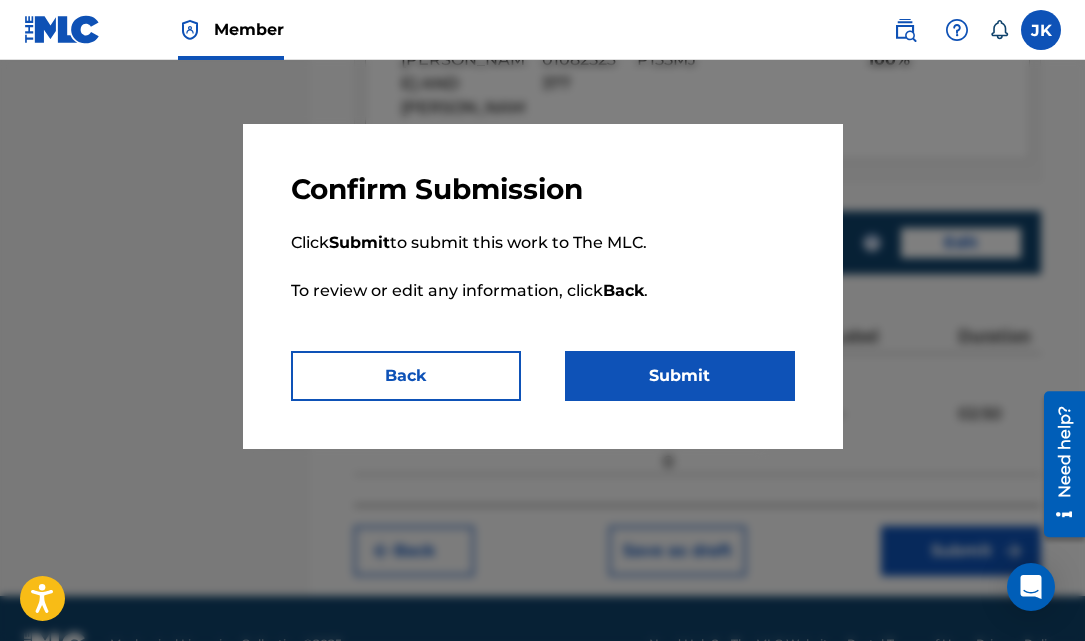 click on "Submit" at bounding box center [680, 376] 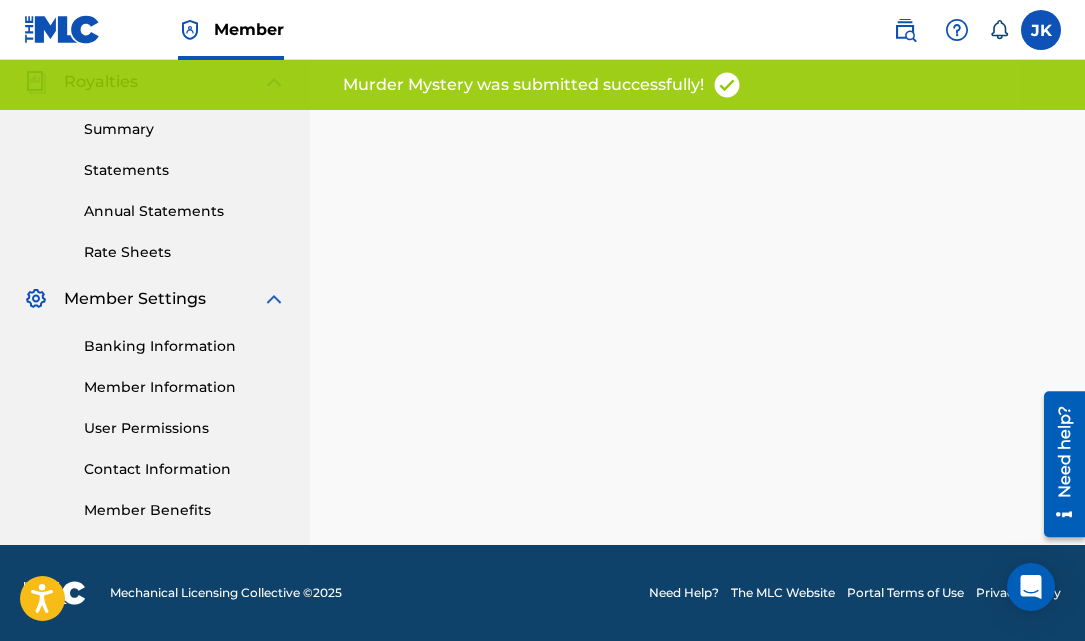 scroll, scrollTop: 0, scrollLeft: 0, axis: both 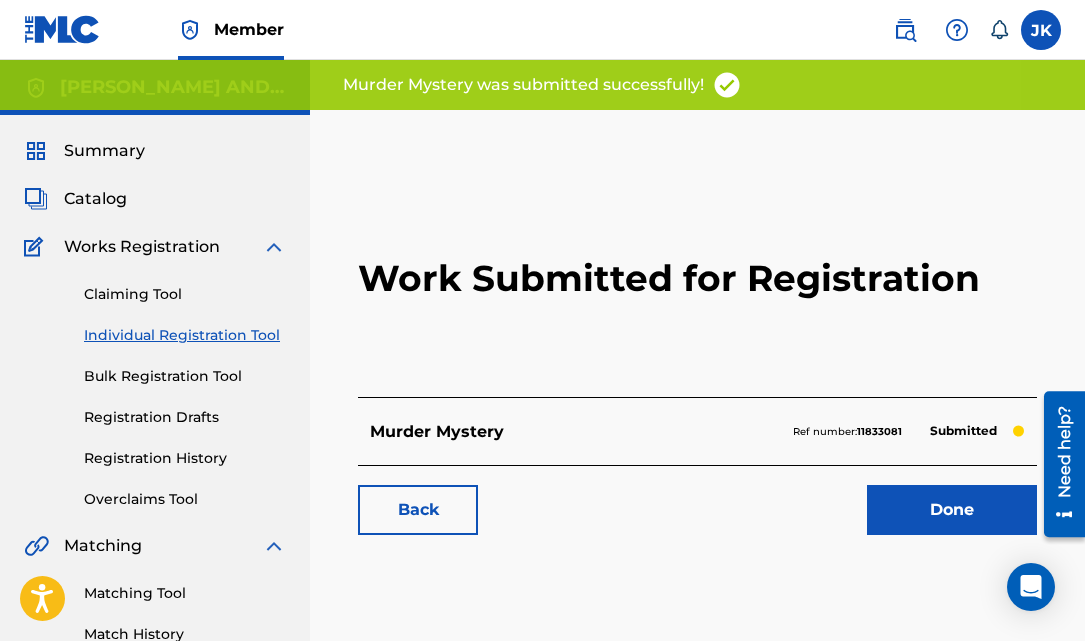click on "Individual Registration Tool" at bounding box center [185, 335] 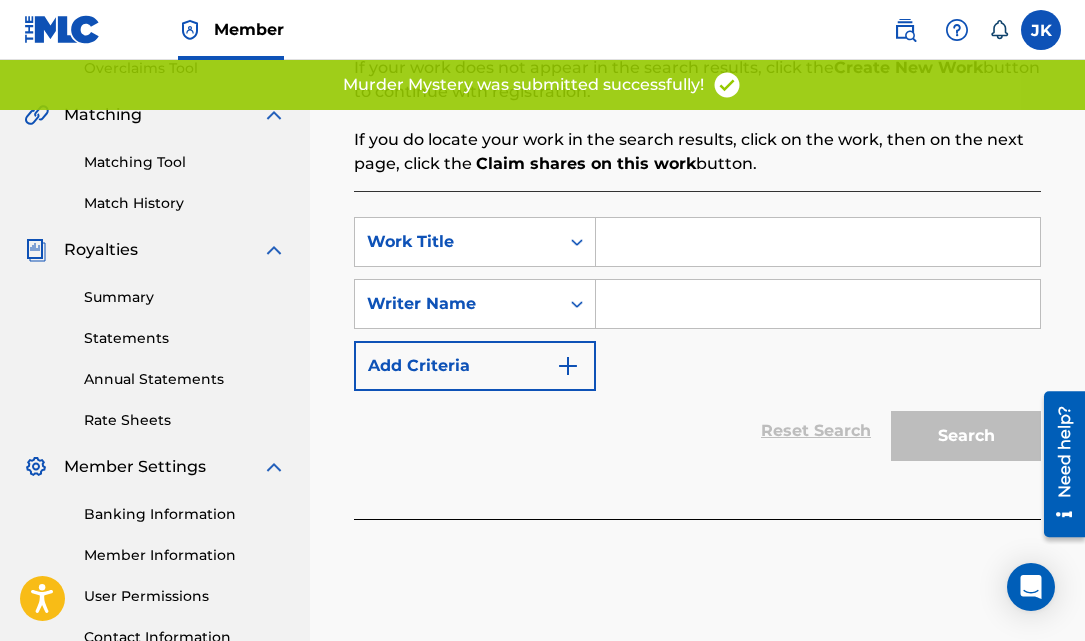 scroll, scrollTop: 575, scrollLeft: 0, axis: vertical 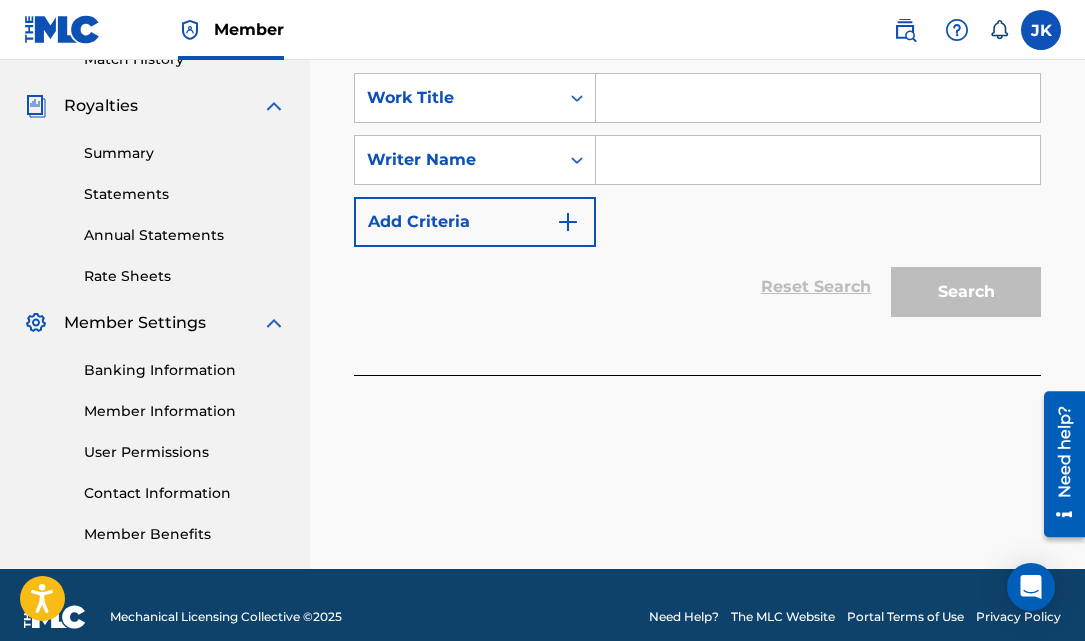 click at bounding box center [818, 98] 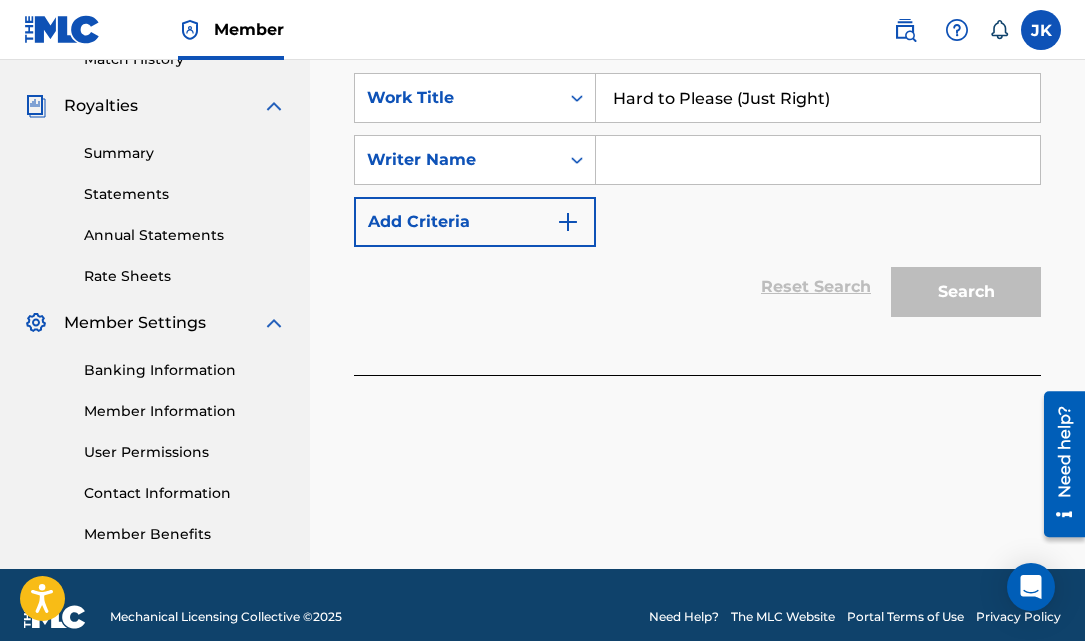 click at bounding box center [818, 160] 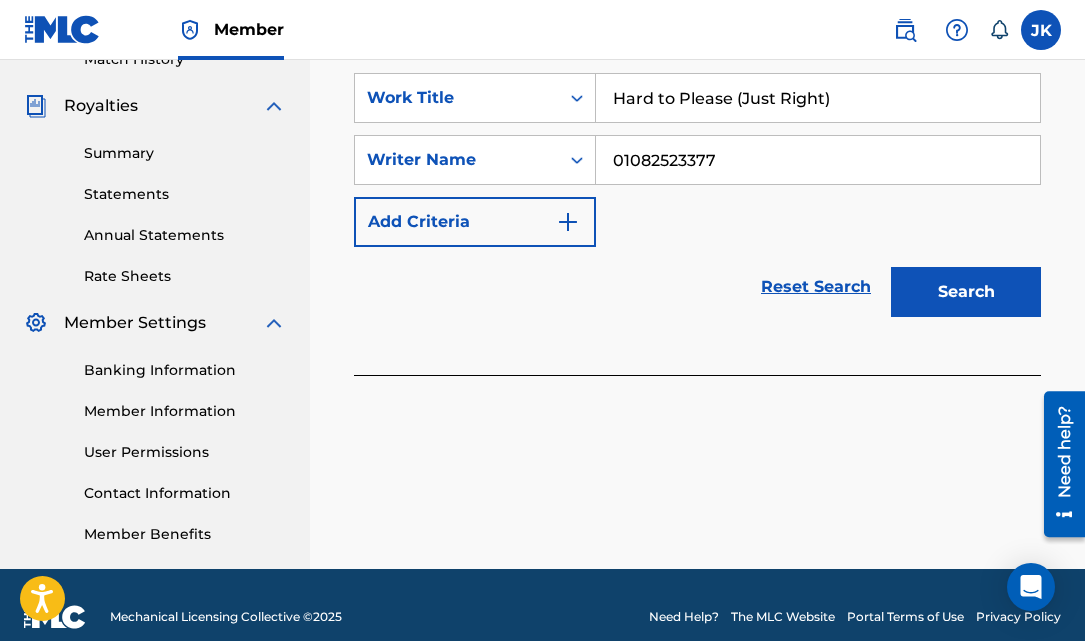 click on "Search" at bounding box center (966, 292) 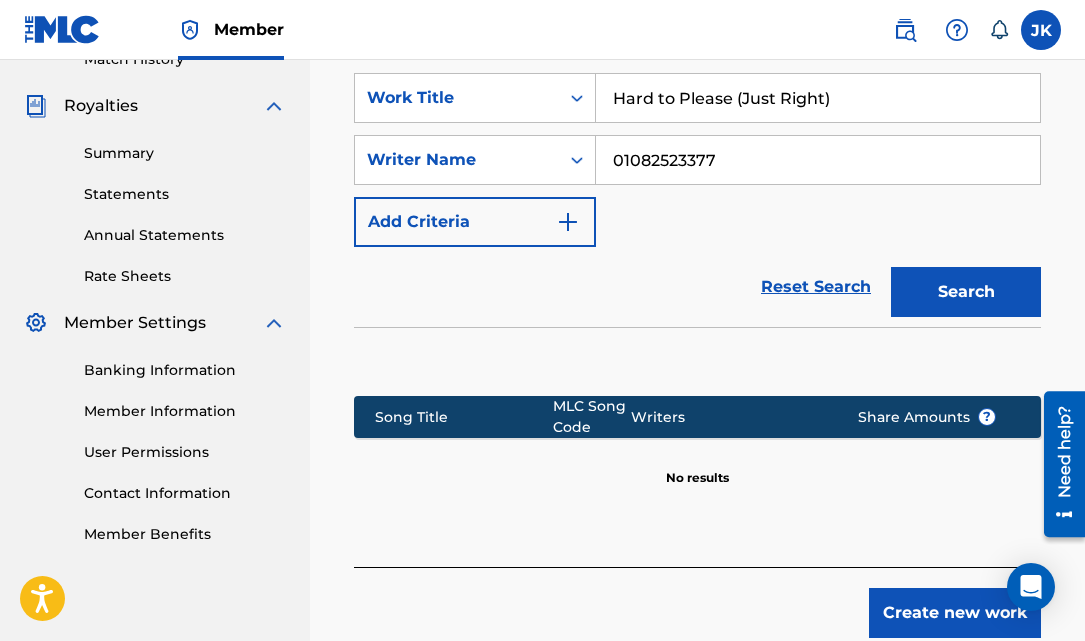 scroll, scrollTop: 688, scrollLeft: 0, axis: vertical 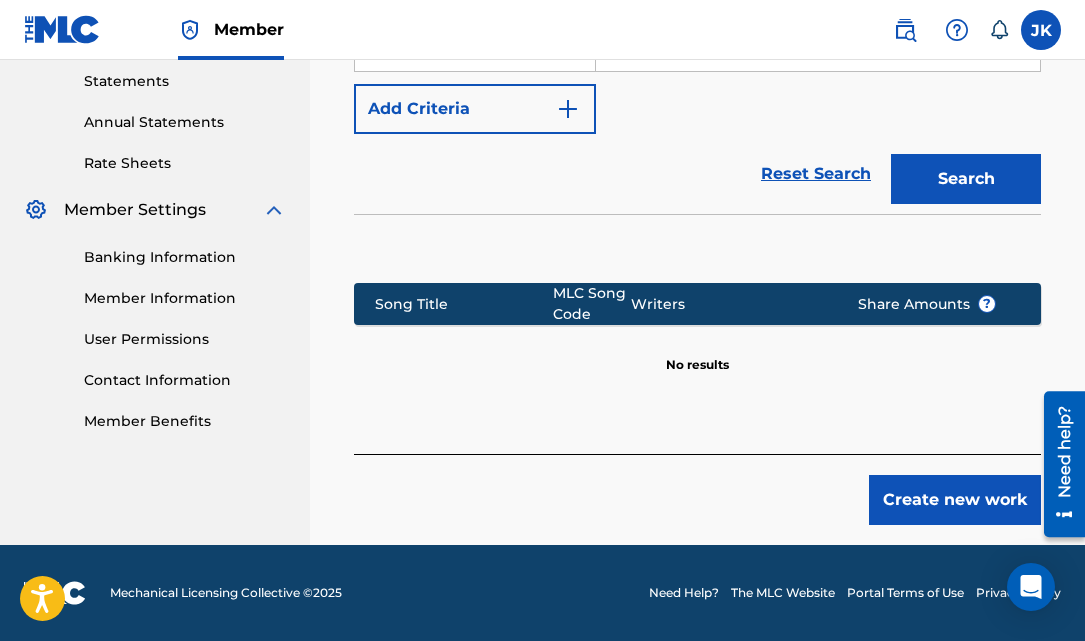 click on "Create new work" at bounding box center (955, 500) 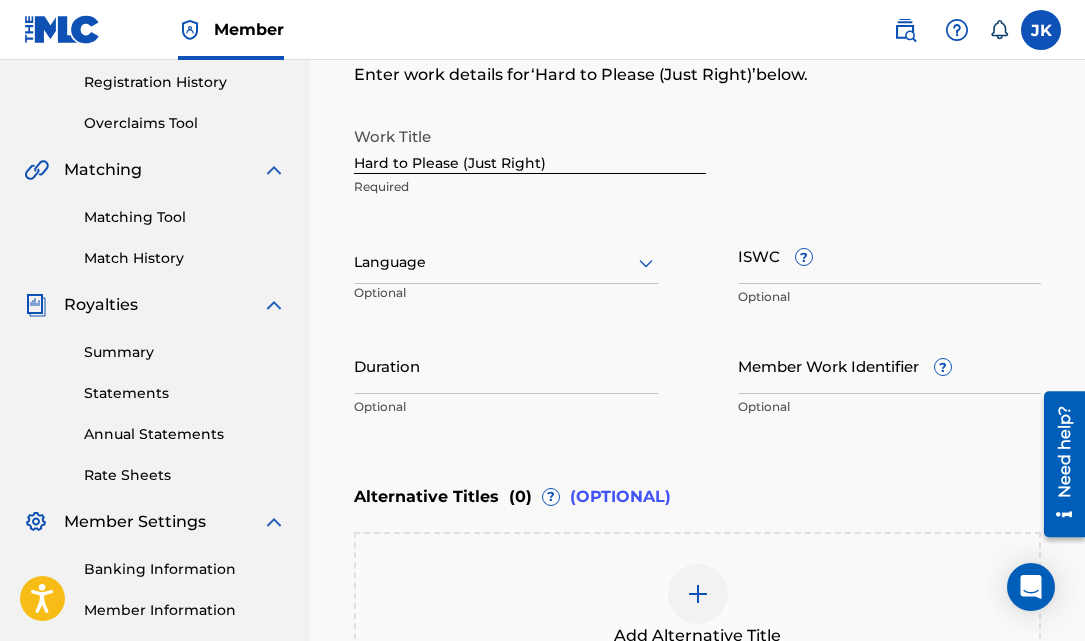 scroll, scrollTop: 300, scrollLeft: 0, axis: vertical 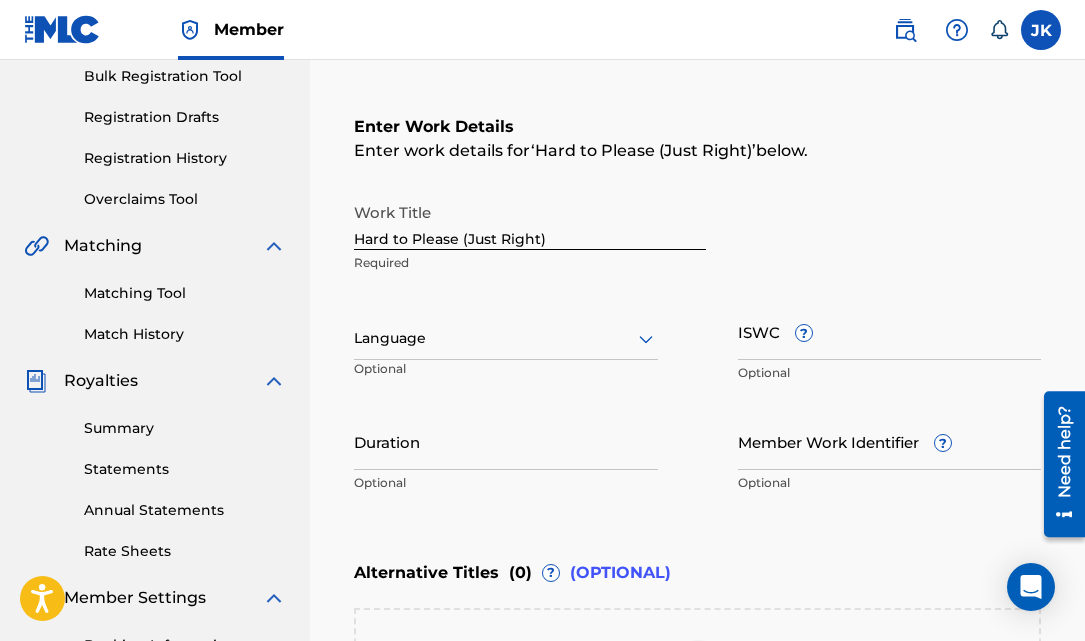 click at bounding box center [506, 338] 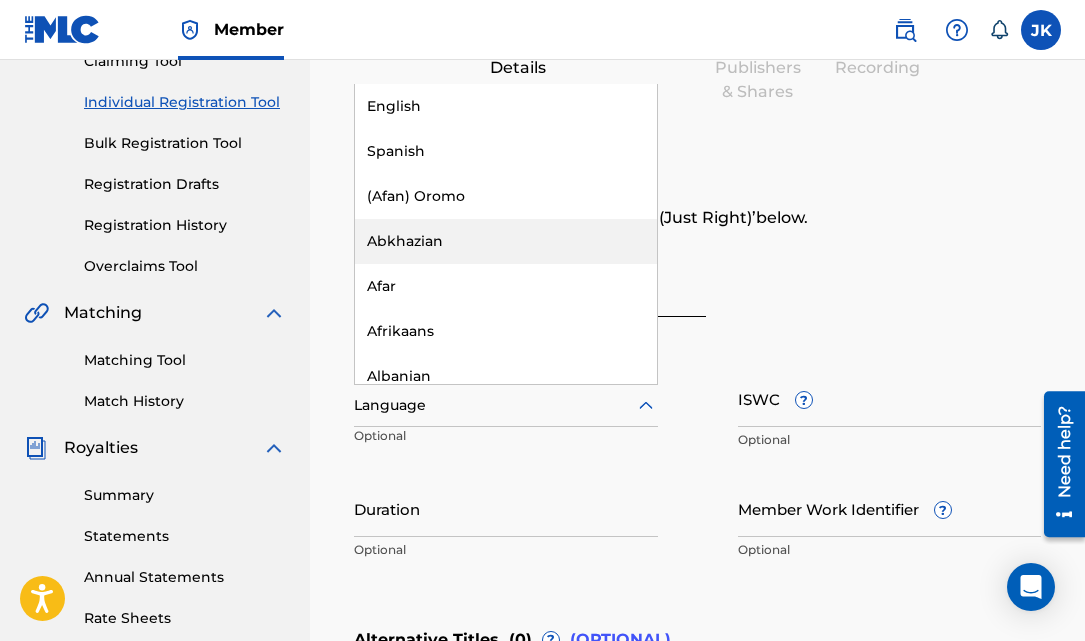 scroll, scrollTop: 230, scrollLeft: 0, axis: vertical 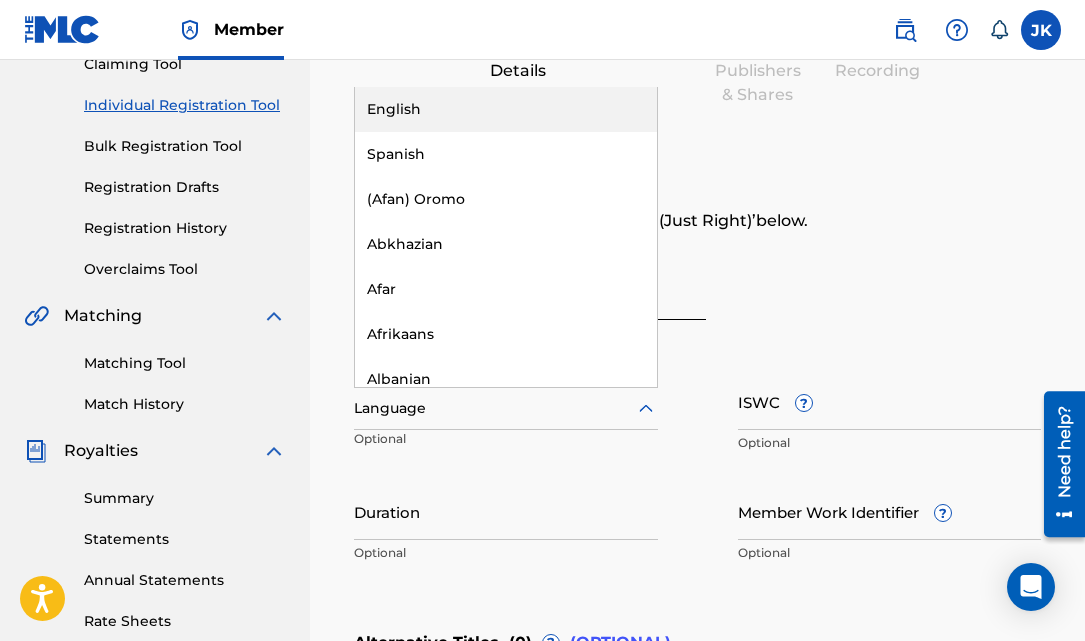 click on "English" at bounding box center [506, 109] 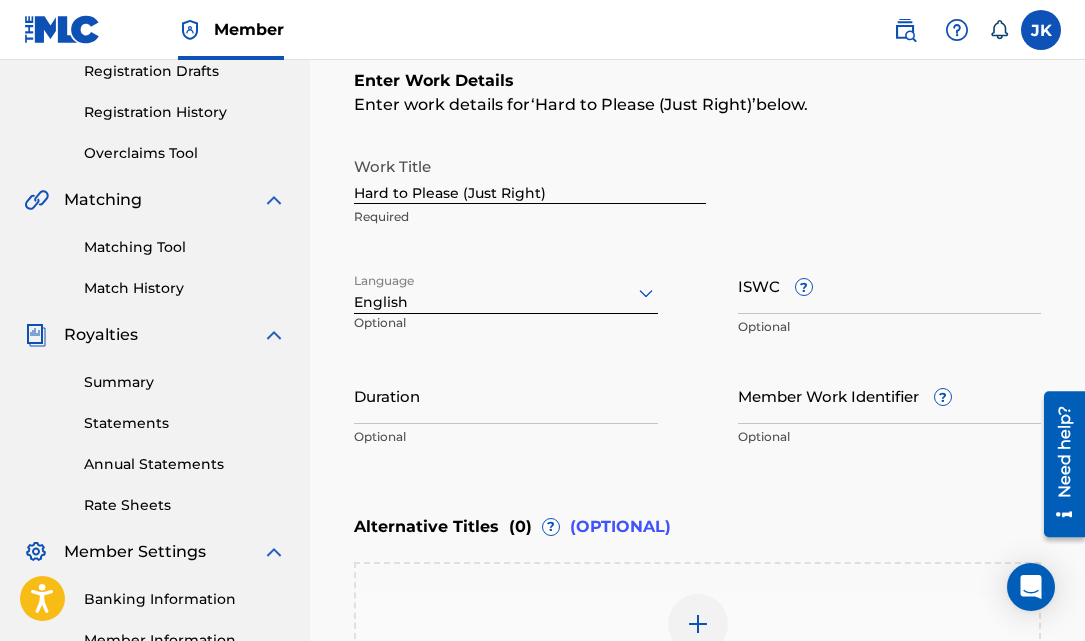 scroll, scrollTop: 348, scrollLeft: 0, axis: vertical 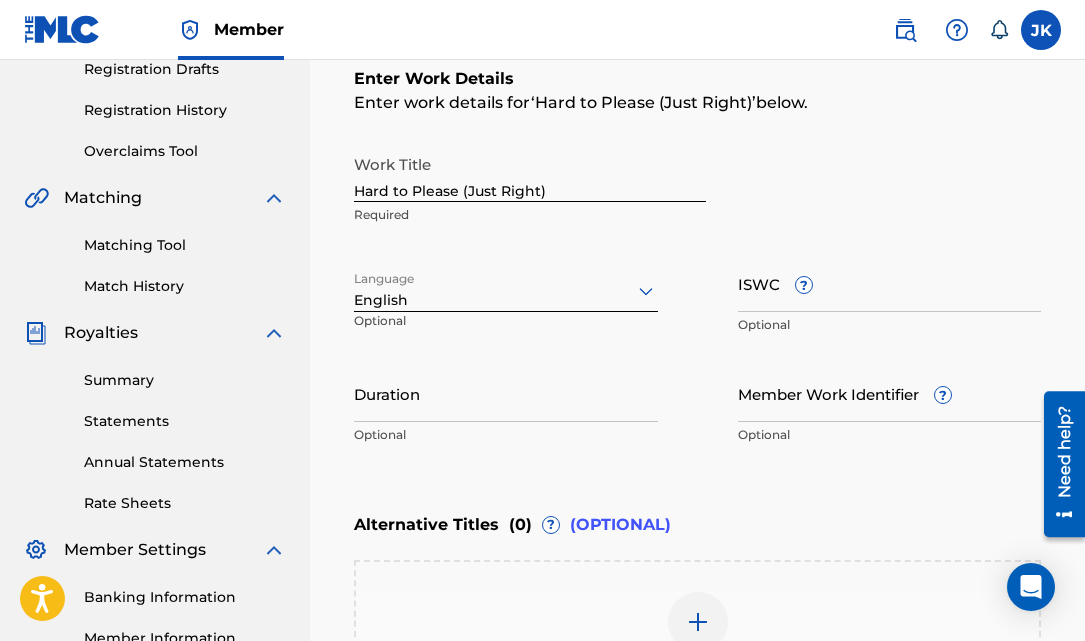 click on "Duration" at bounding box center [506, 393] 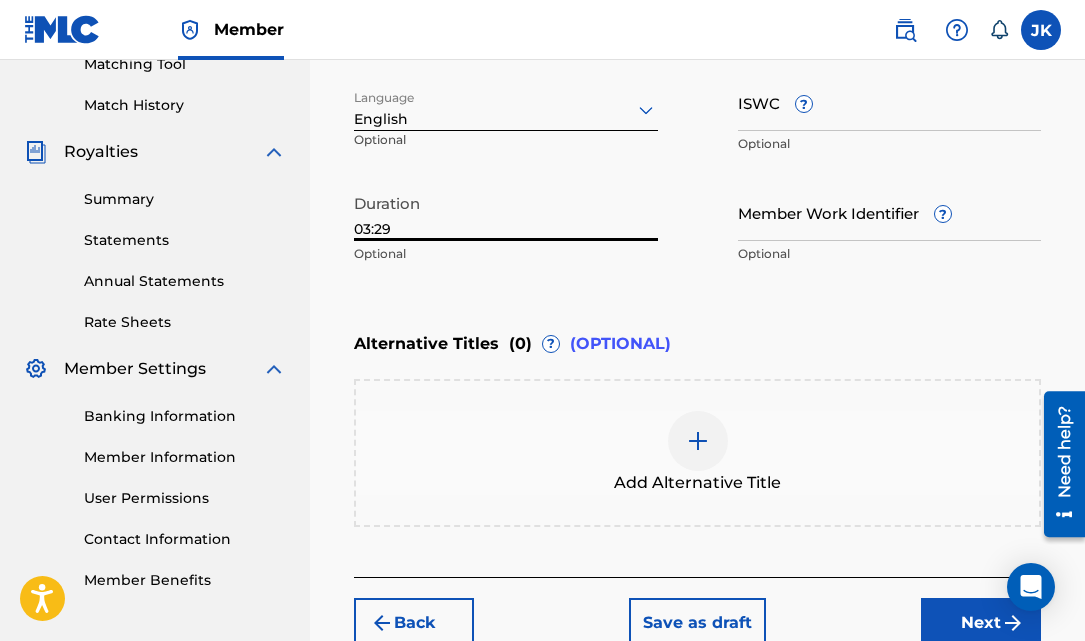 scroll, scrollTop: 651, scrollLeft: 0, axis: vertical 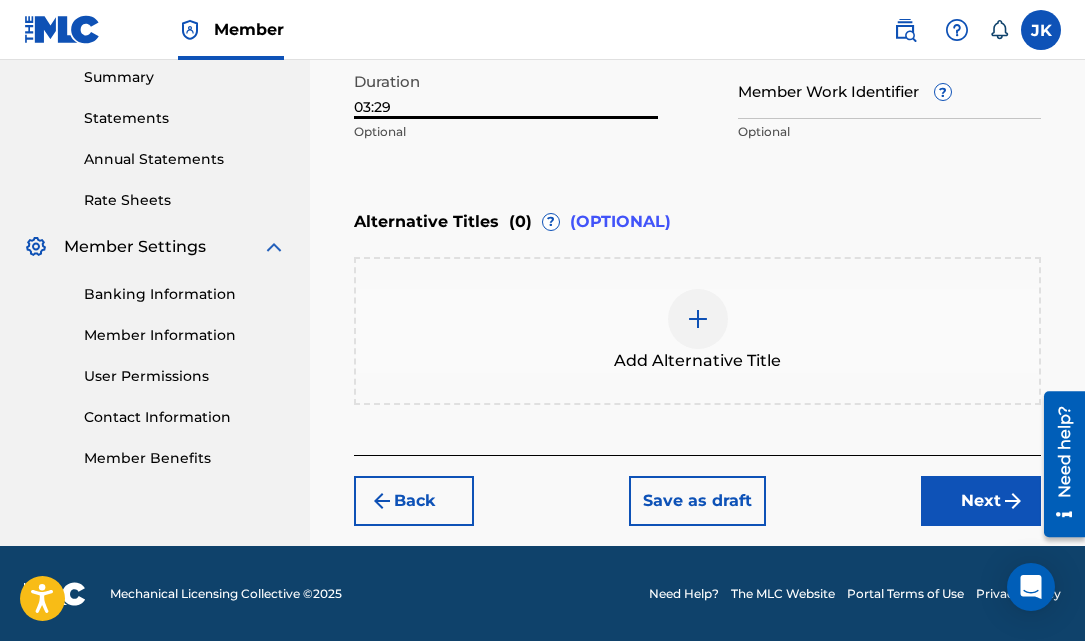 click on "Next" at bounding box center (981, 501) 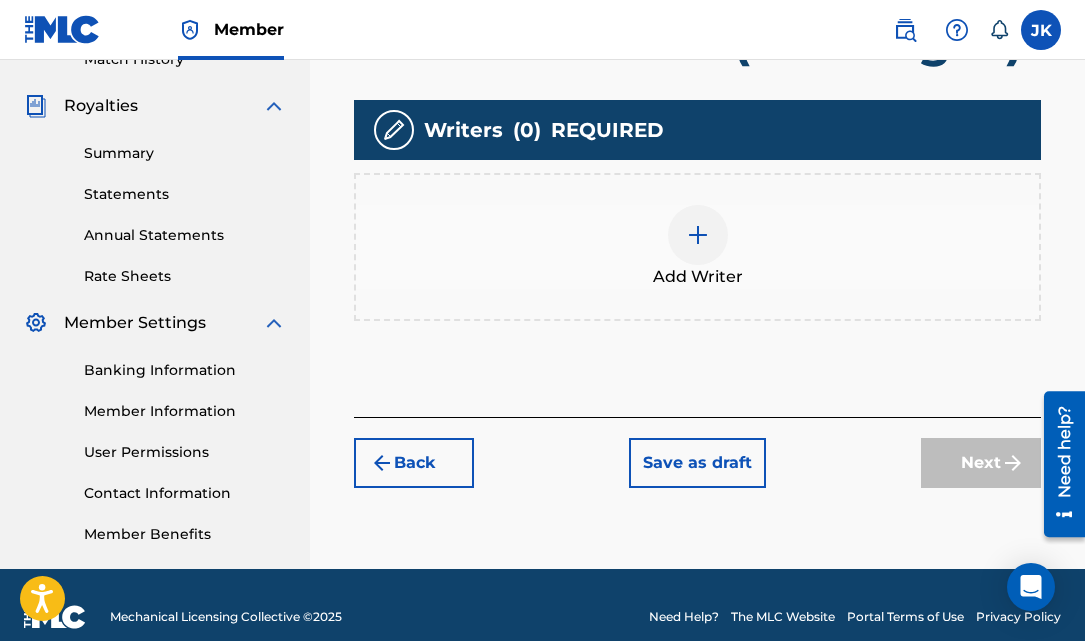 scroll, scrollTop: 581, scrollLeft: 0, axis: vertical 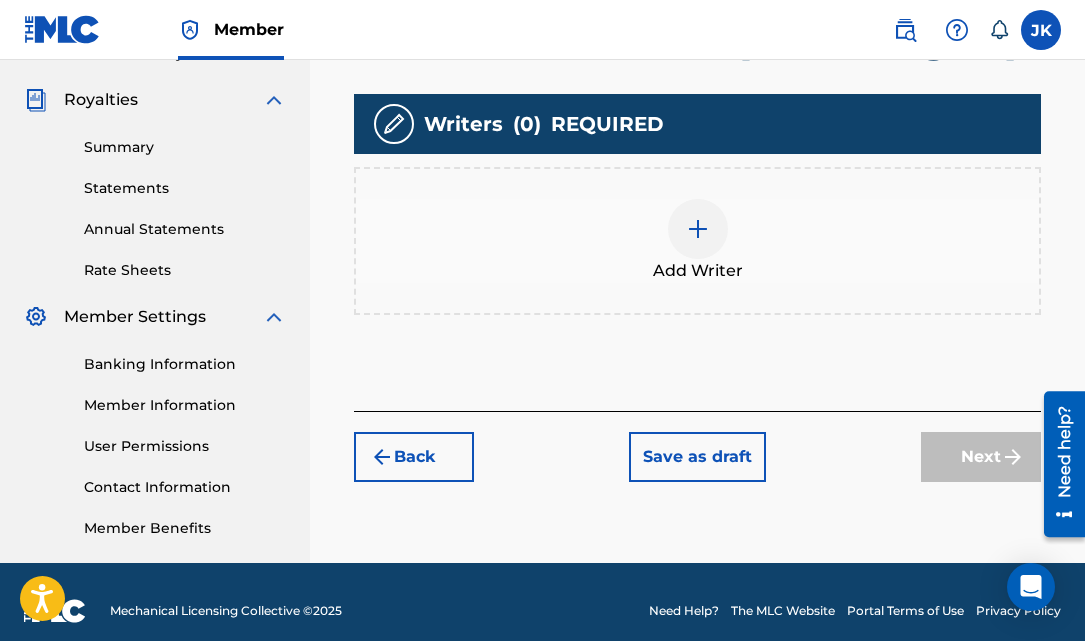 click at bounding box center [698, 229] 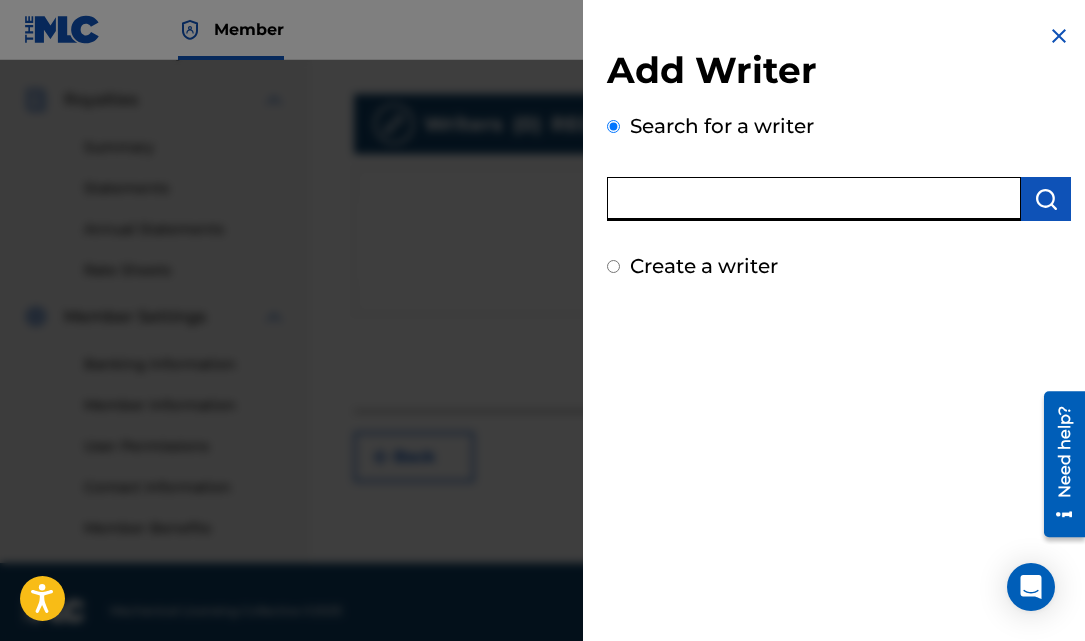 click at bounding box center [814, 199] 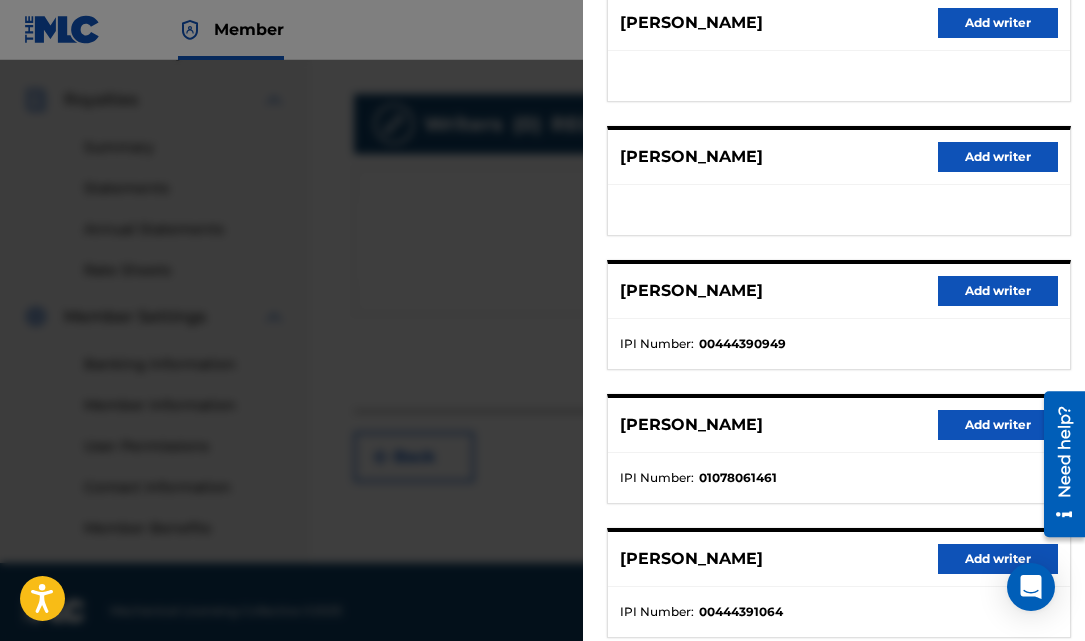 scroll, scrollTop: 279, scrollLeft: 0, axis: vertical 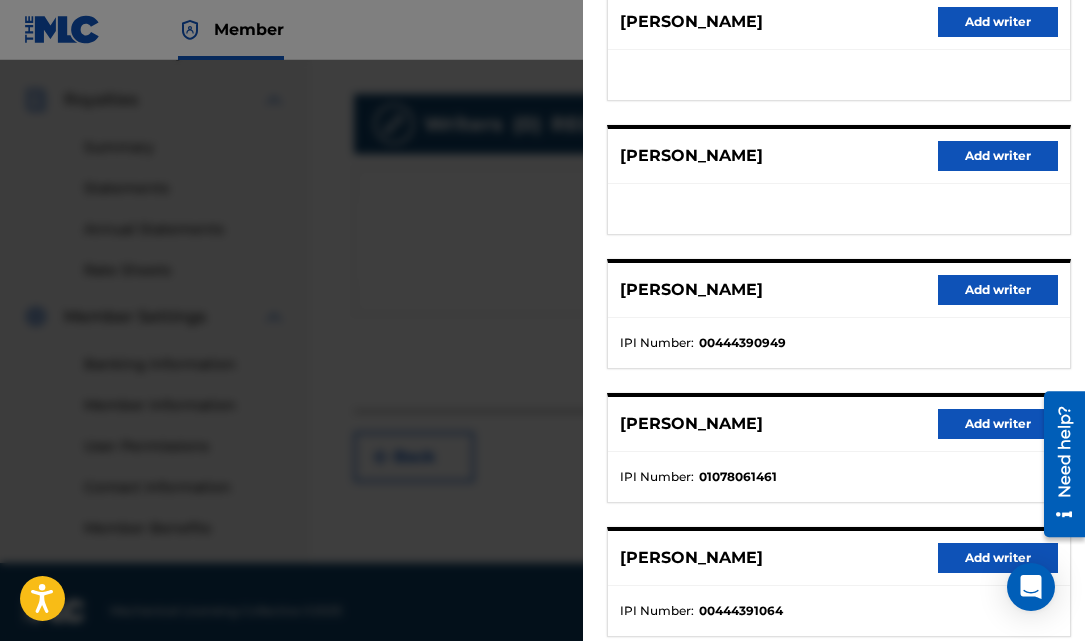click on "Add writer" at bounding box center [998, 424] 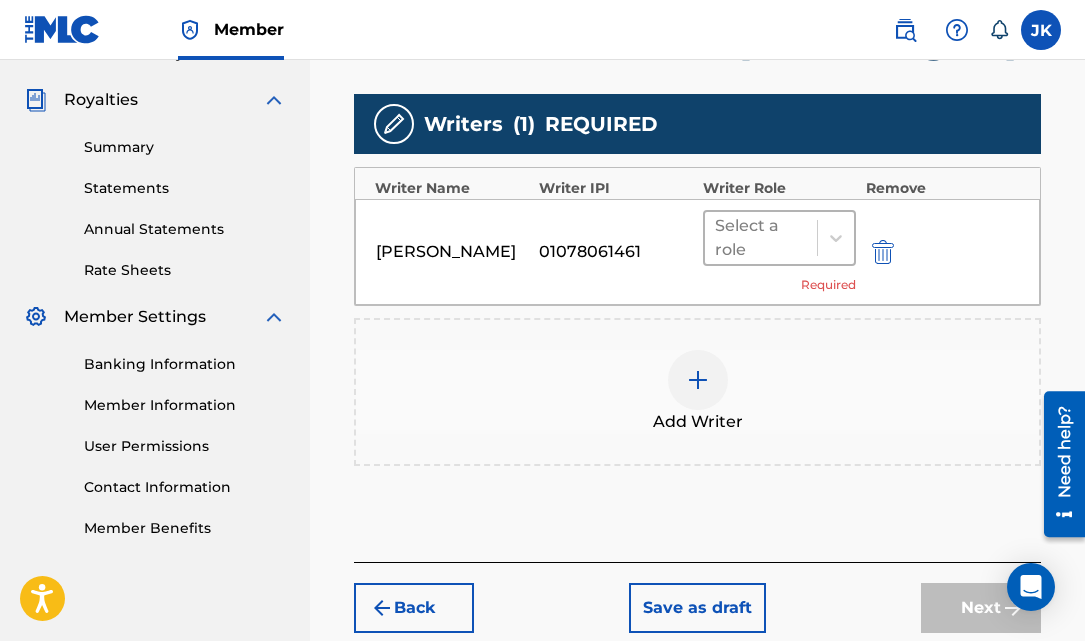 click on "Select a role" at bounding box center (761, 238) 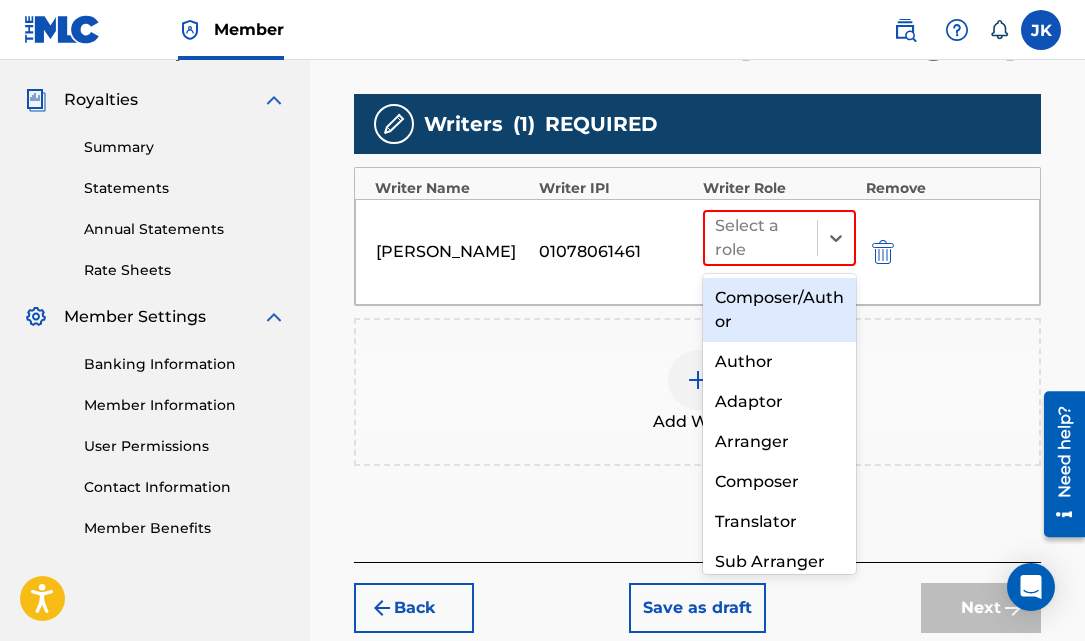 click on "Composer/Author" at bounding box center (779, 310) 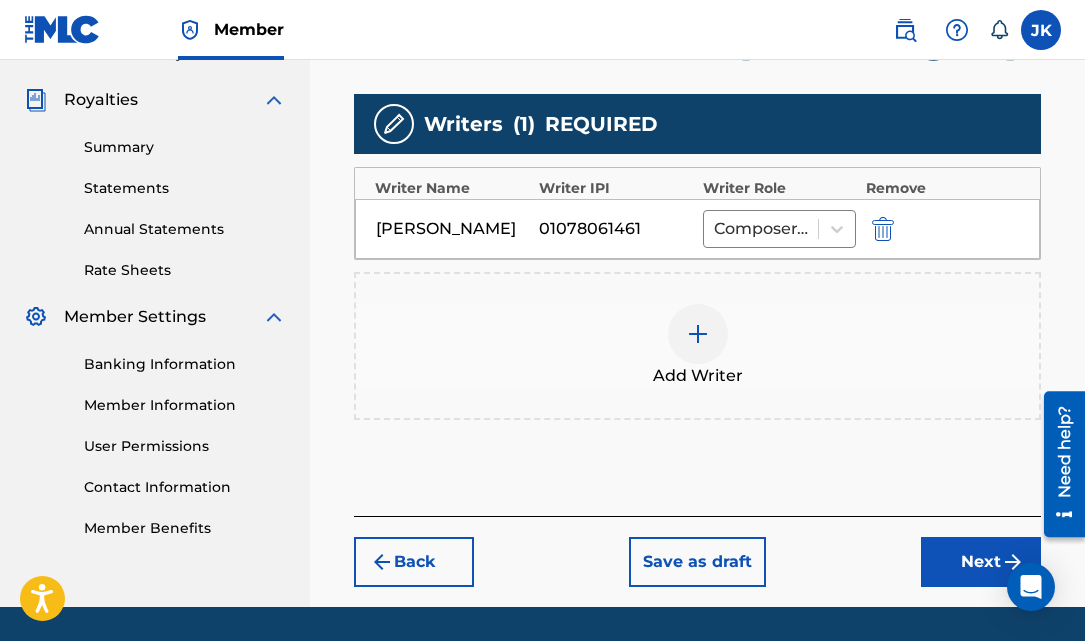 click at bounding box center [698, 334] 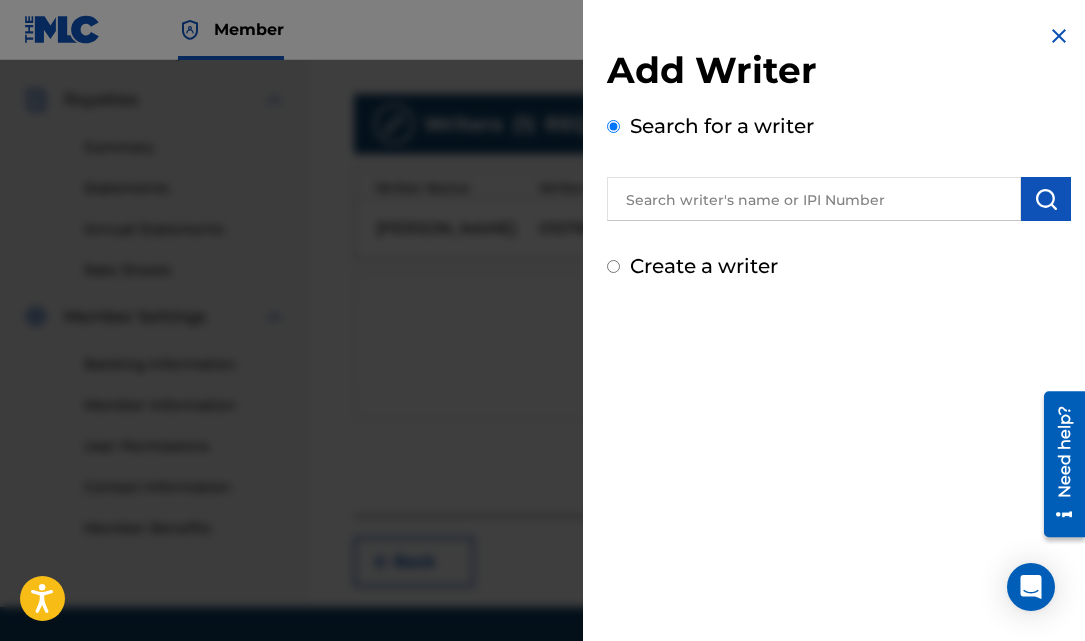click at bounding box center [814, 199] 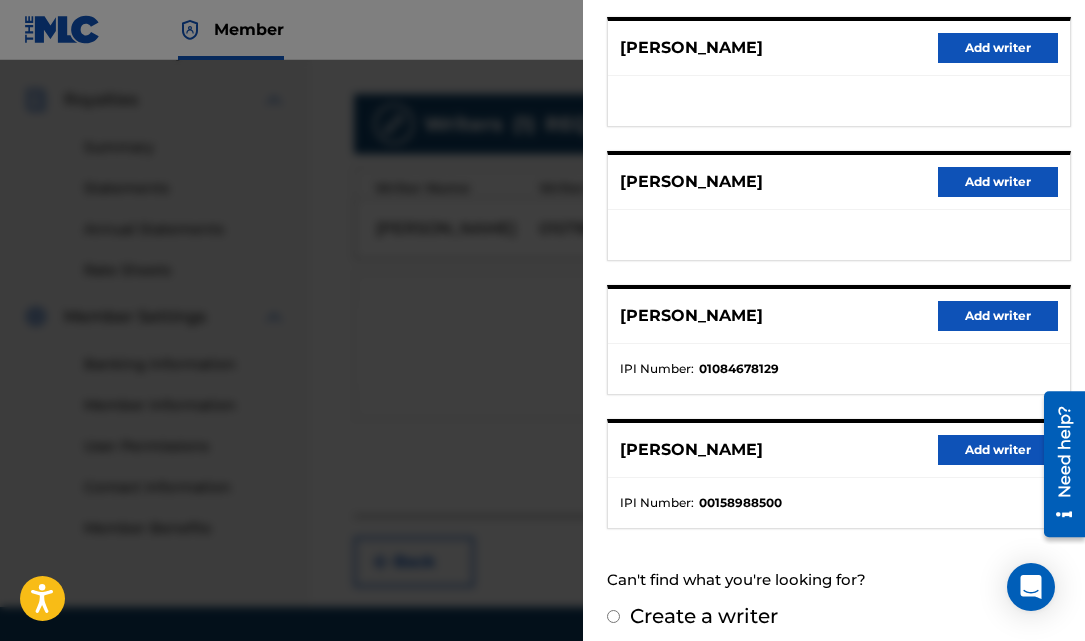 scroll, scrollTop: 401, scrollLeft: 0, axis: vertical 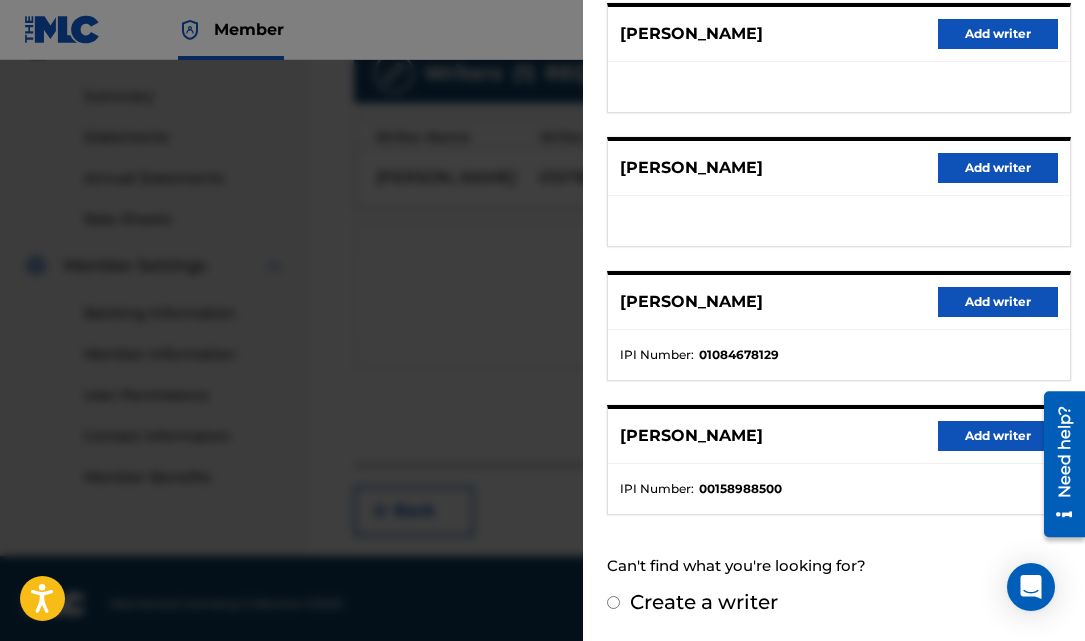 click on "Add writer" at bounding box center (998, 302) 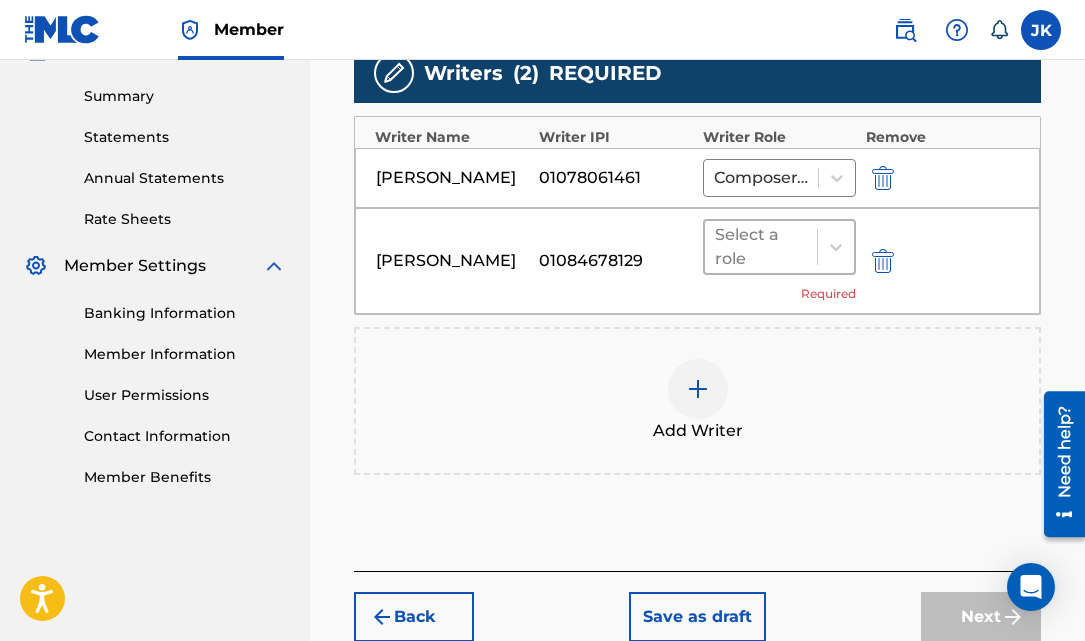 click at bounding box center (761, 247) 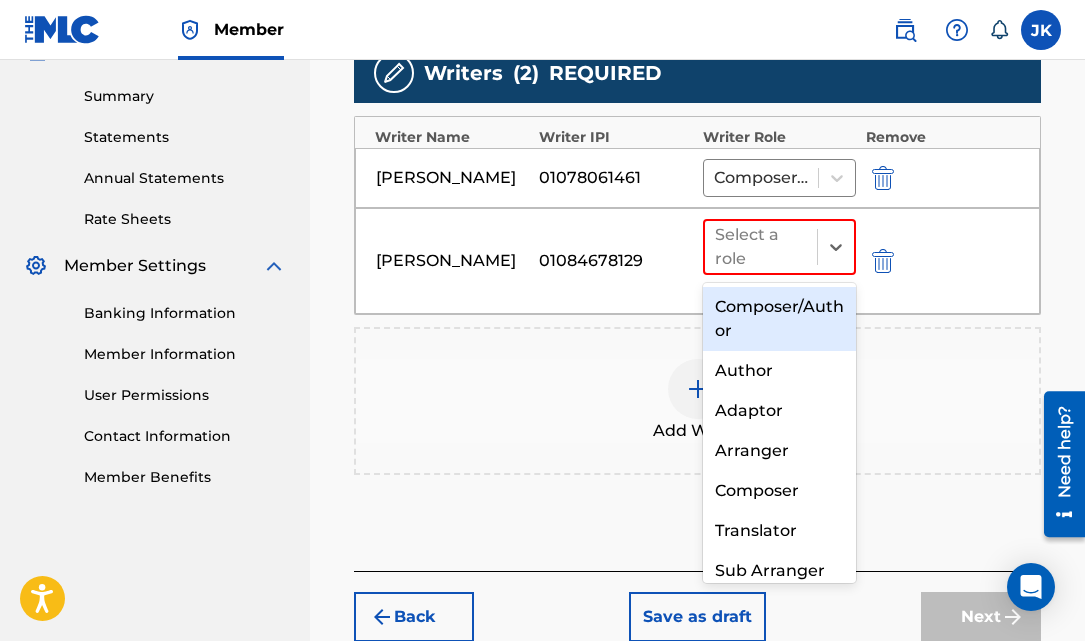click on "Composer/Author" at bounding box center [779, 319] 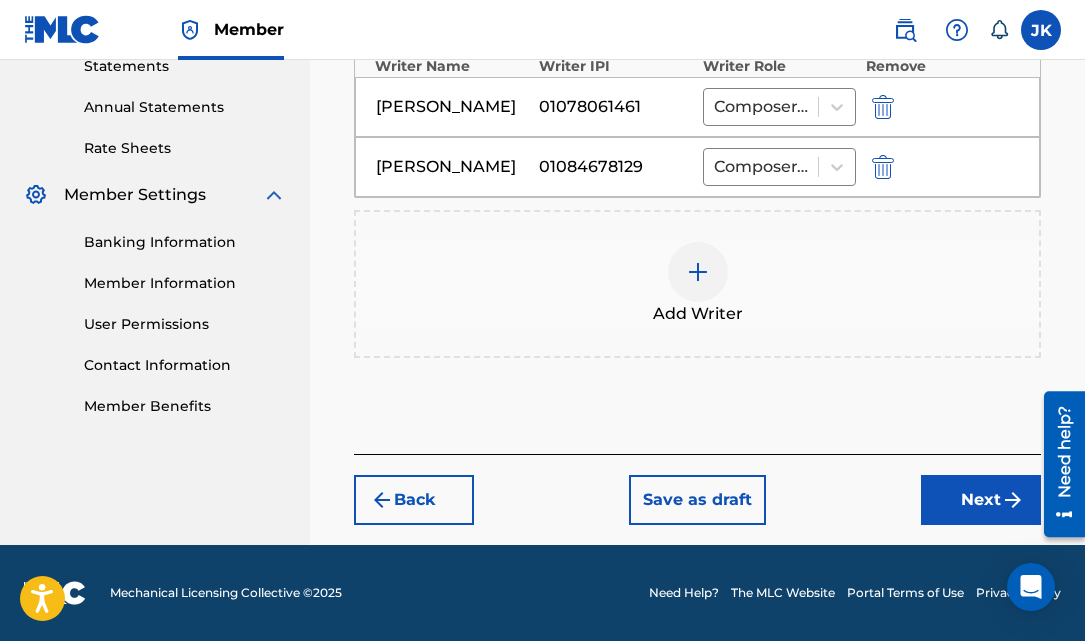 click on "Next" at bounding box center [981, 500] 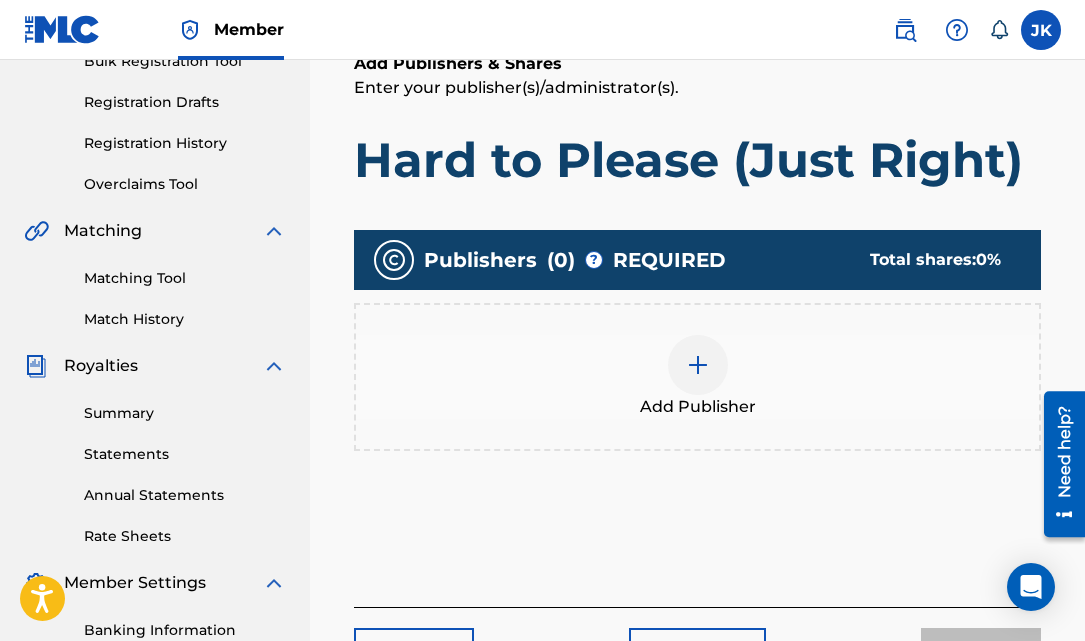scroll, scrollTop: 317, scrollLeft: 0, axis: vertical 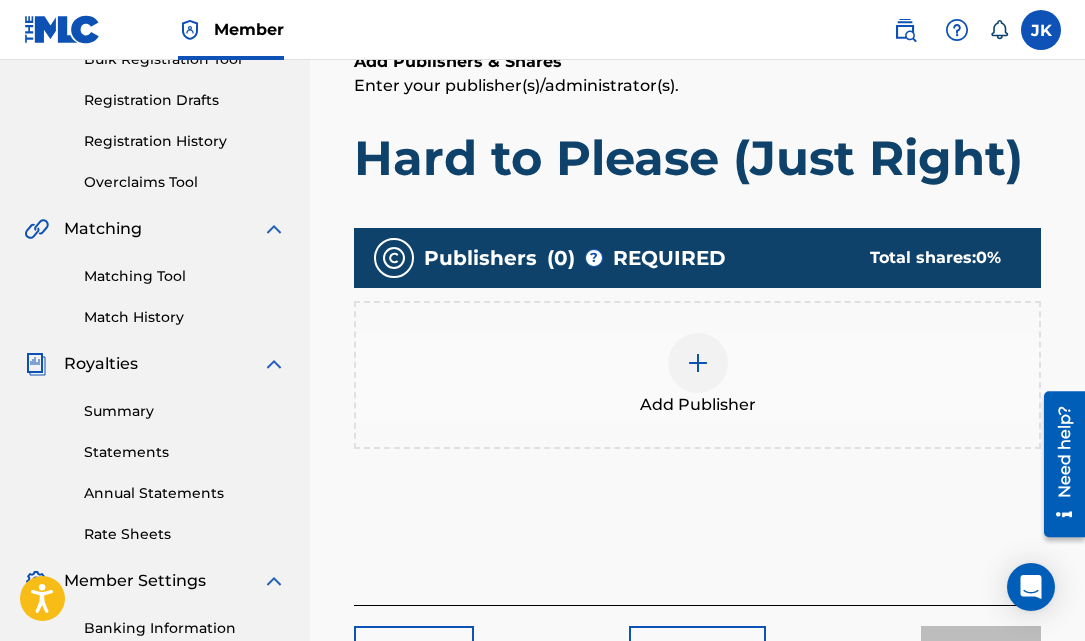 click at bounding box center [698, 363] 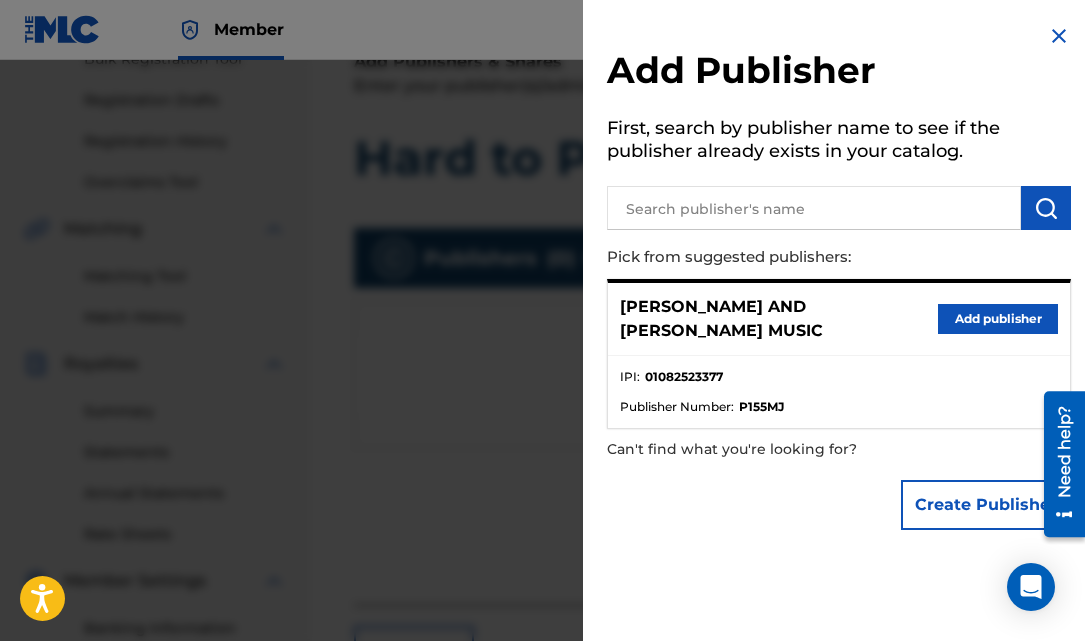click on "Add publisher" at bounding box center [998, 319] 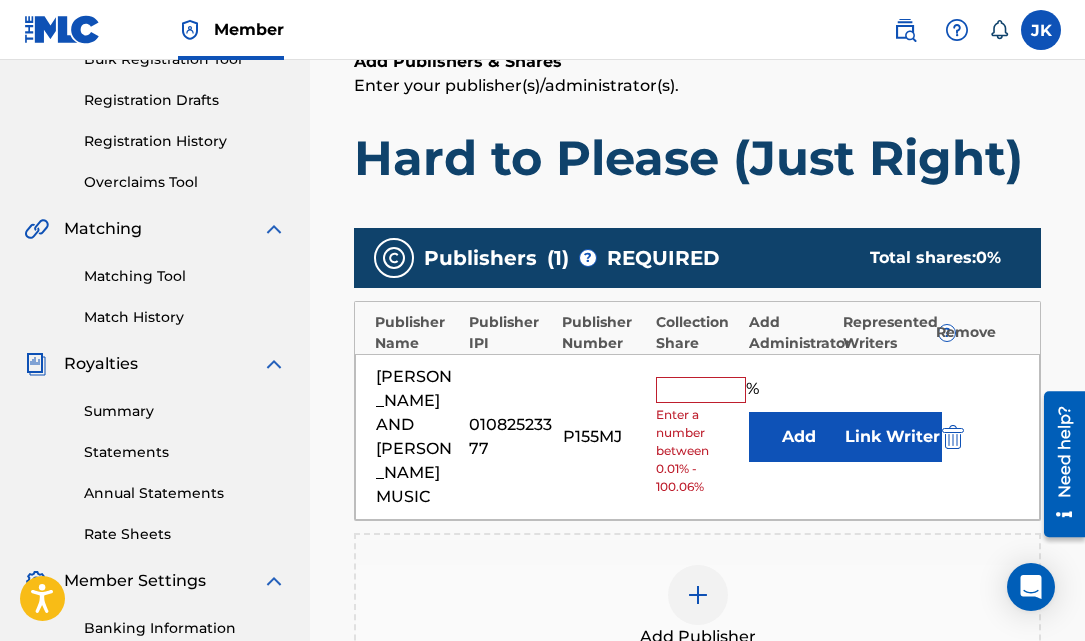 click at bounding box center (701, 390) 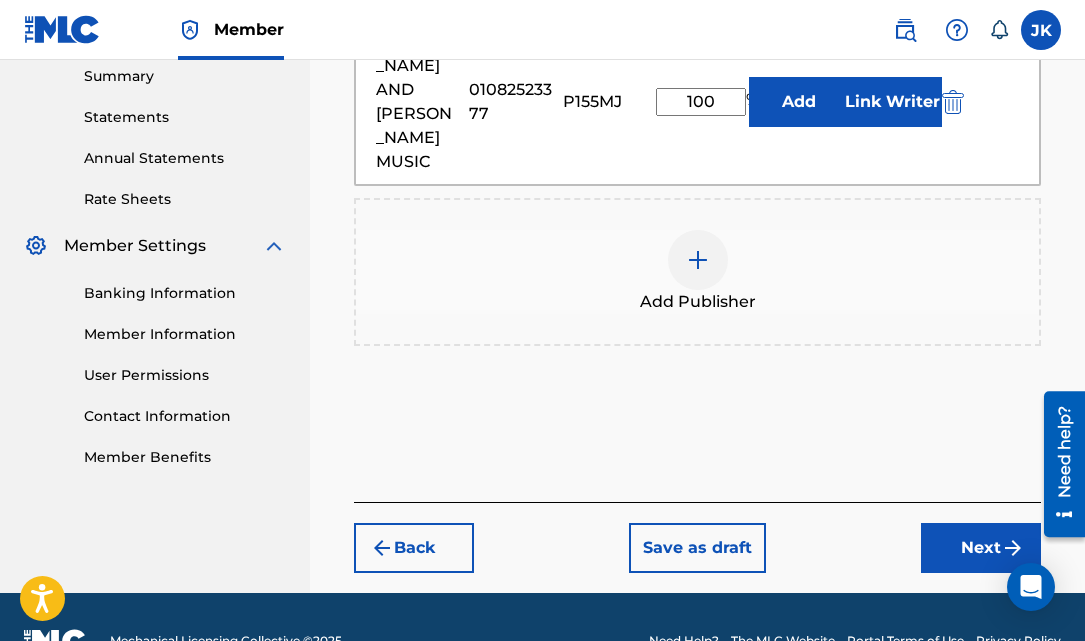 click on "Next" at bounding box center (981, 548) 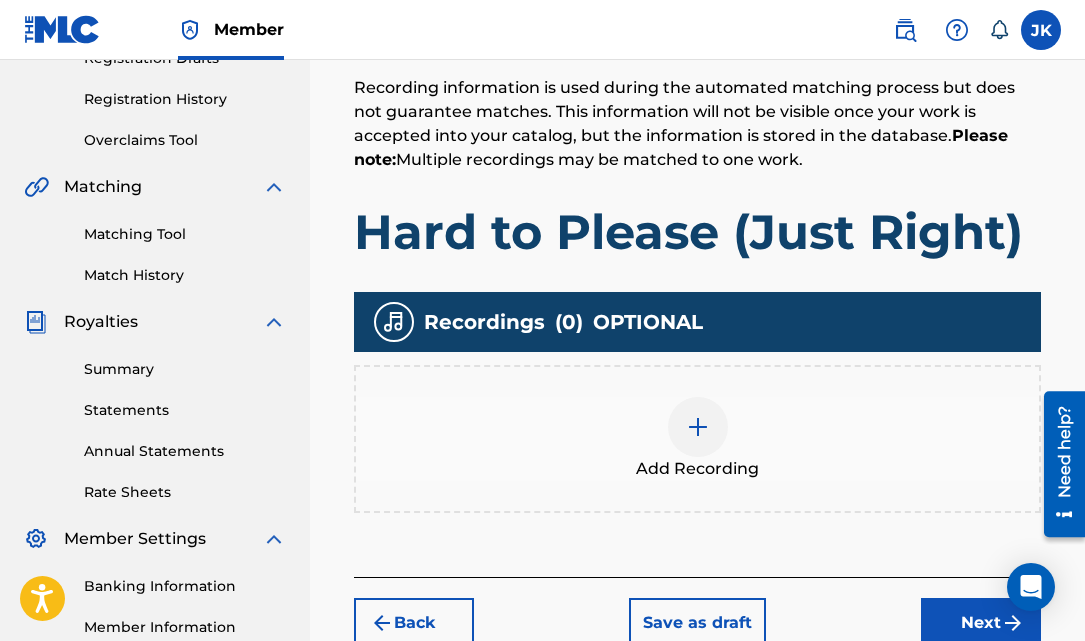 scroll, scrollTop: 365, scrollLeft: 0, axis: vertical 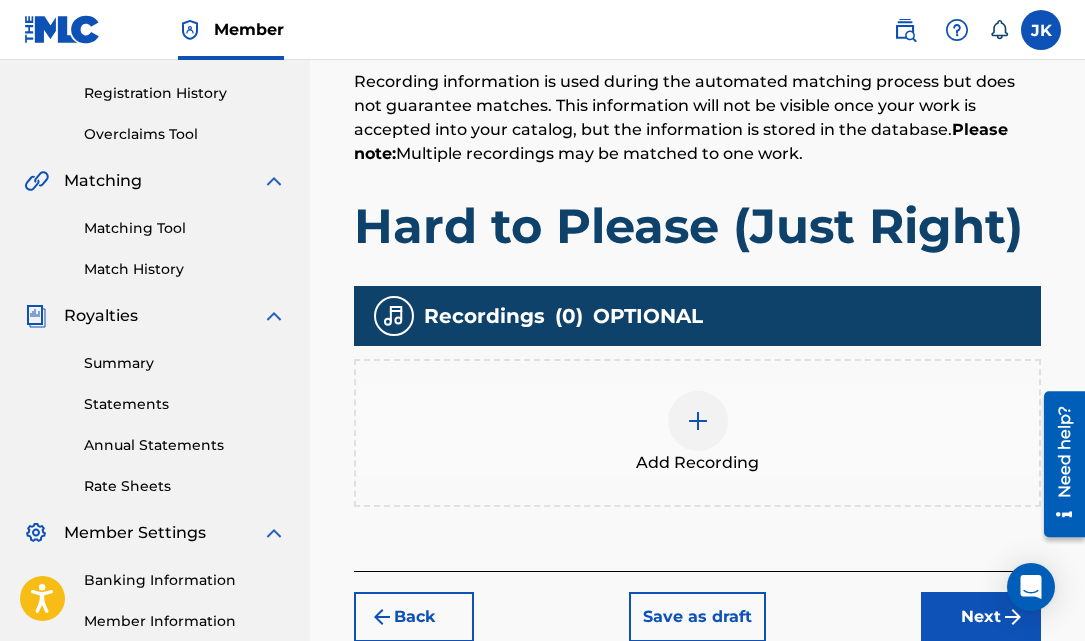 click at bounding box center (698, 421) 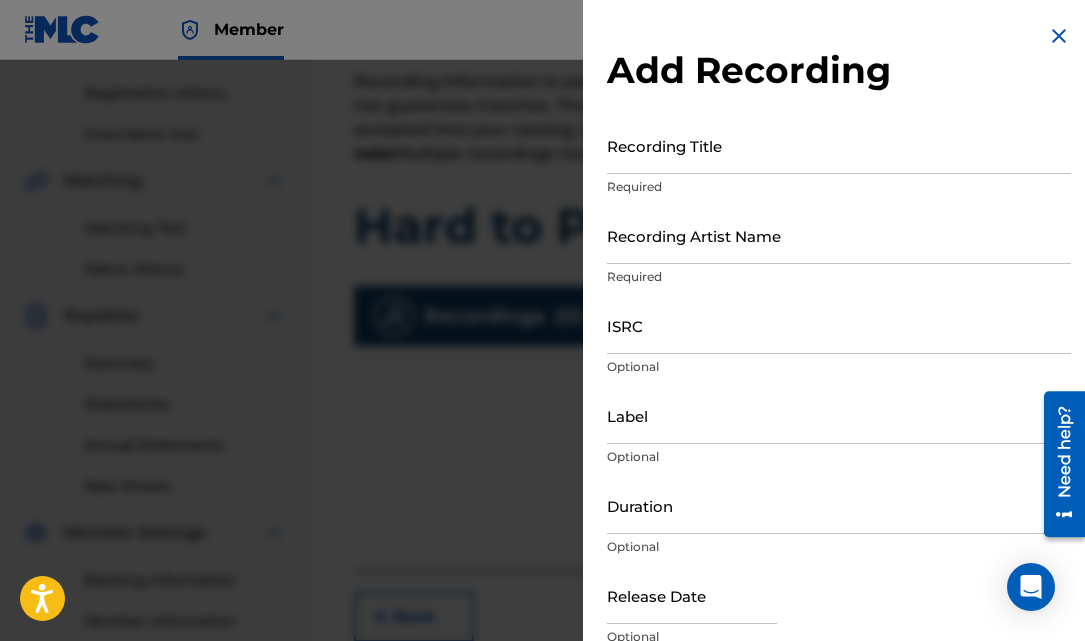click on "Recording Title" at bounding box center [839, 145] 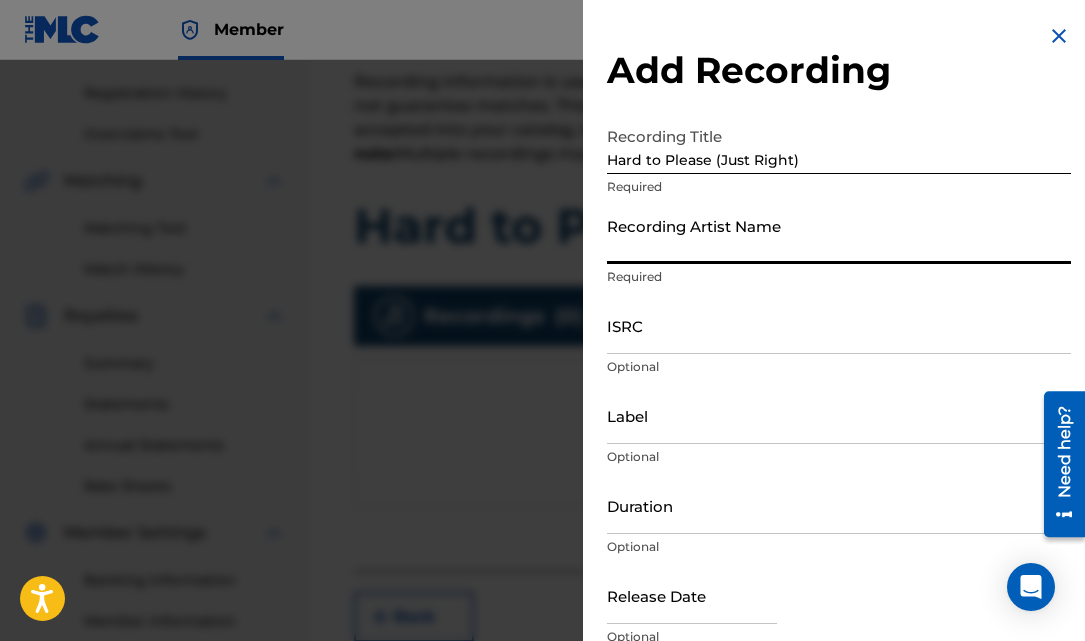 click on "Recording Artist Name" at bounding box center (839, 235) 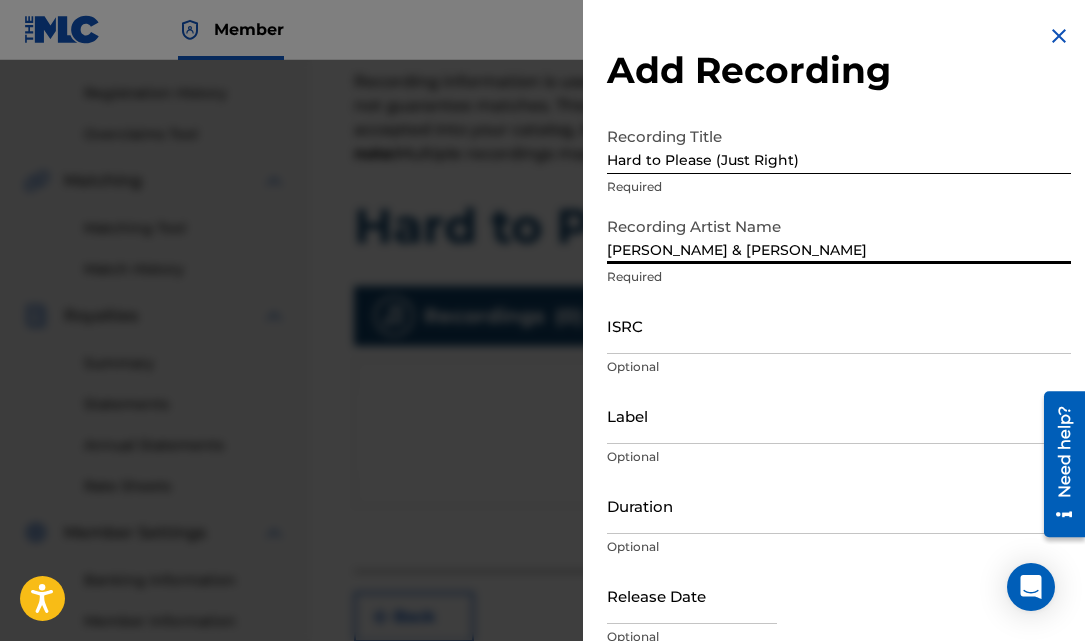 click on "ISRC" at bounding box center [839, 325] 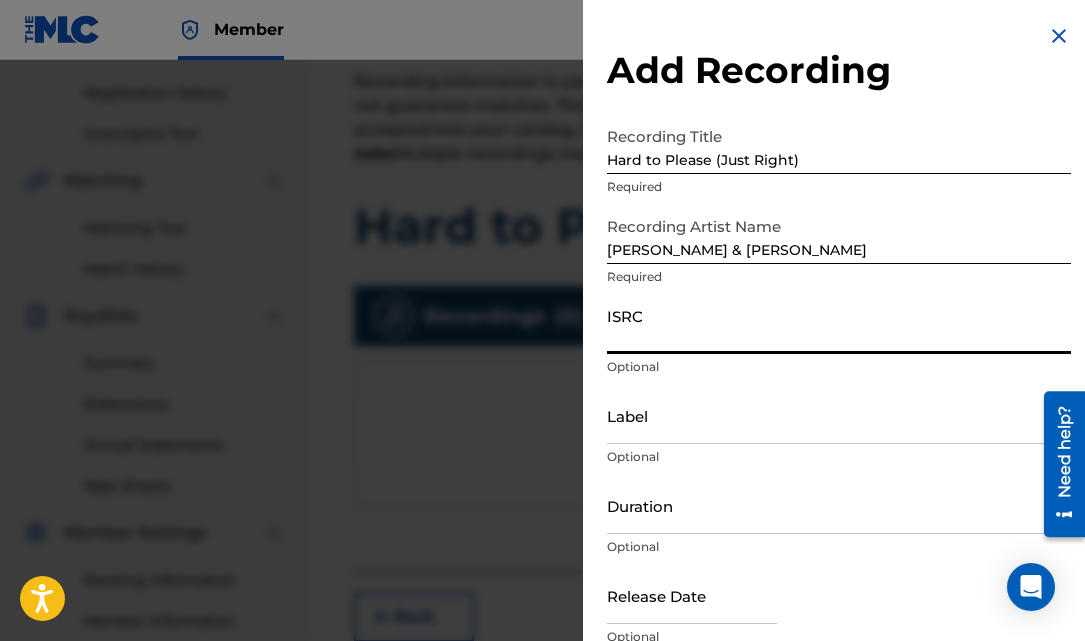 paste on "QZWFH2566911" 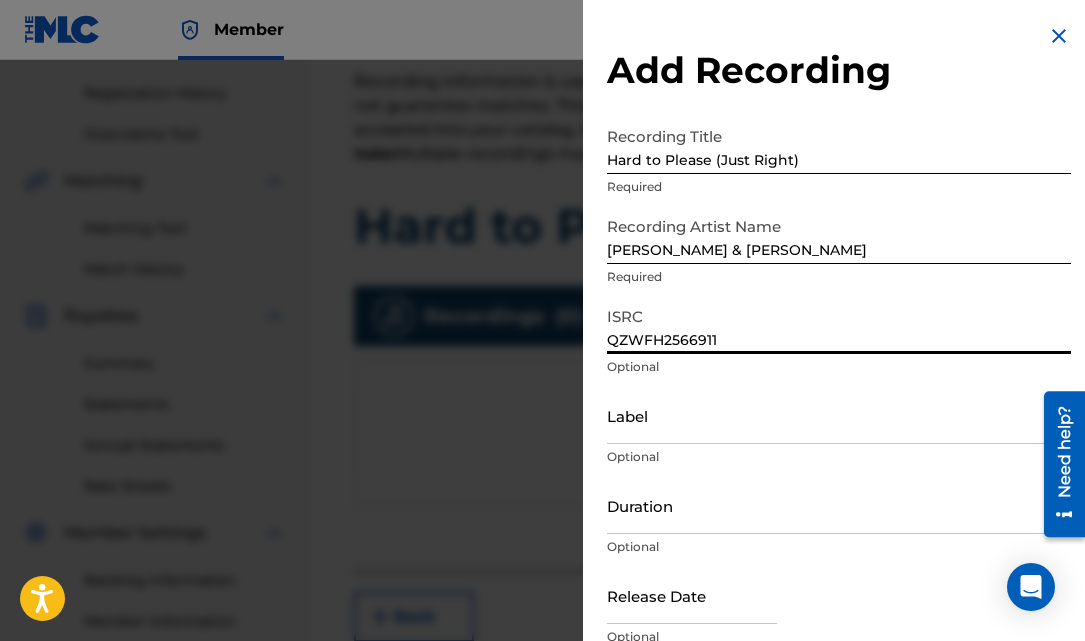 scroll, scrollTop: 90, scrollLeft: 0, axis: vertical 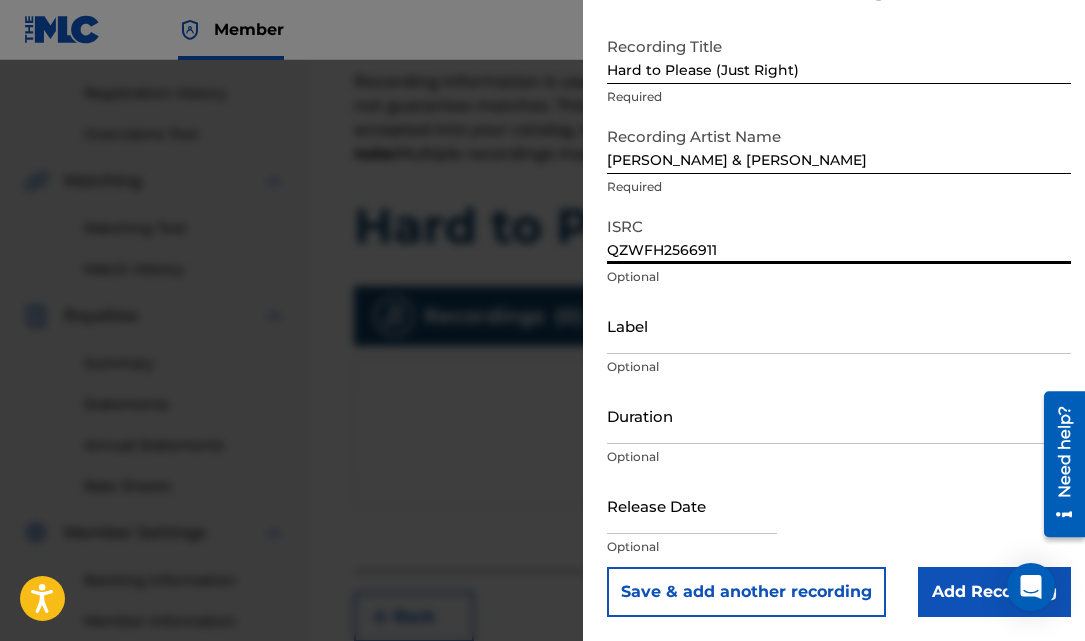 click on "Duration" at bounding box center [839, 415] 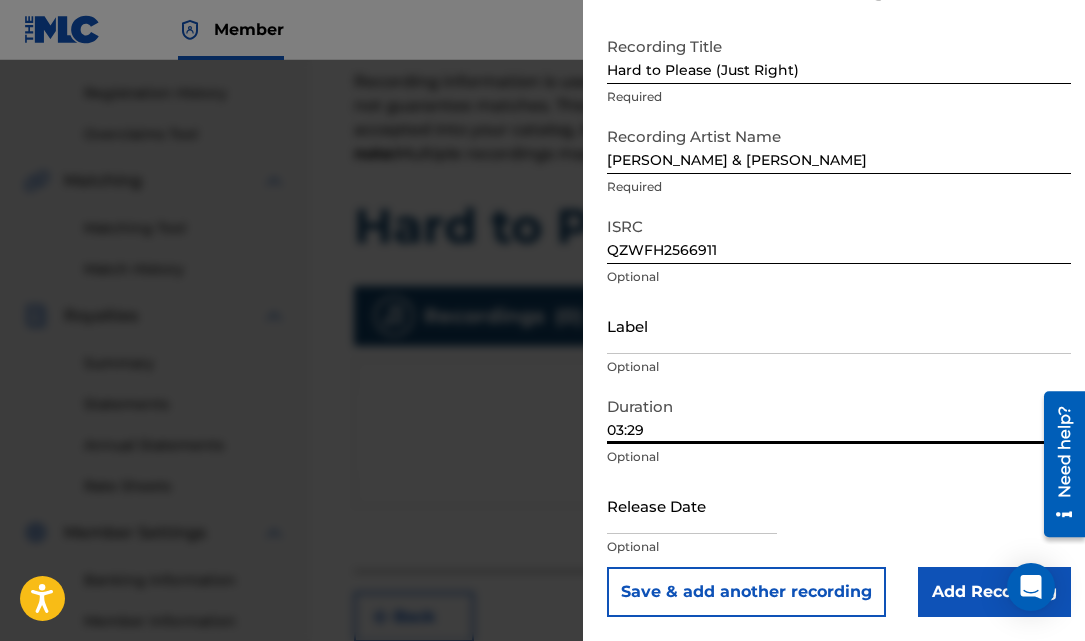 click at bounding box center (692, 505) 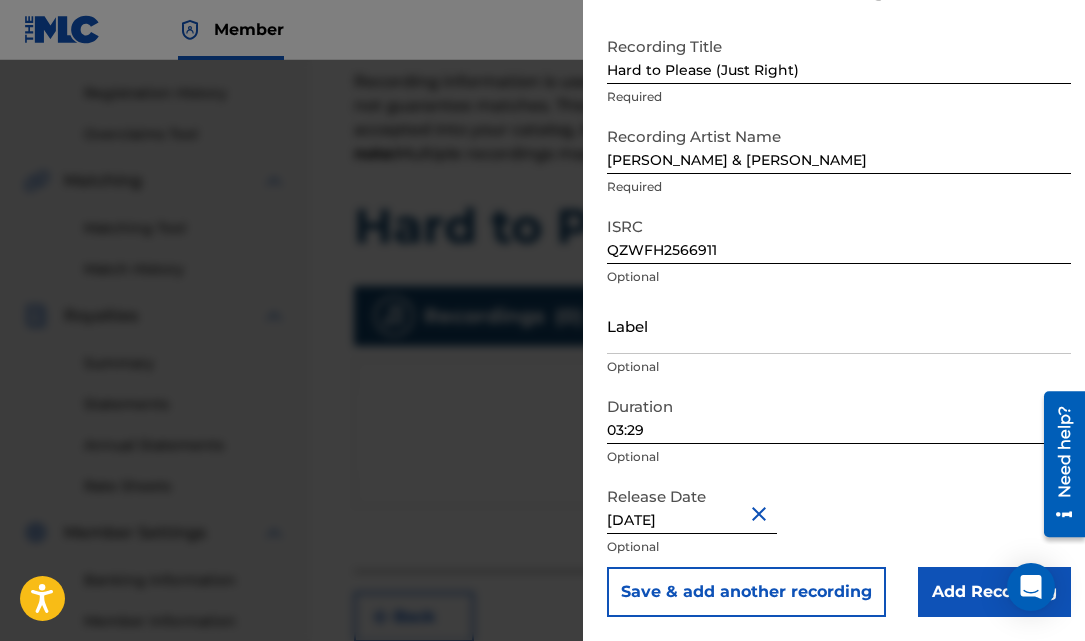 scroll, scrollTop: 90, scrollLeft: 0, axis: vertical 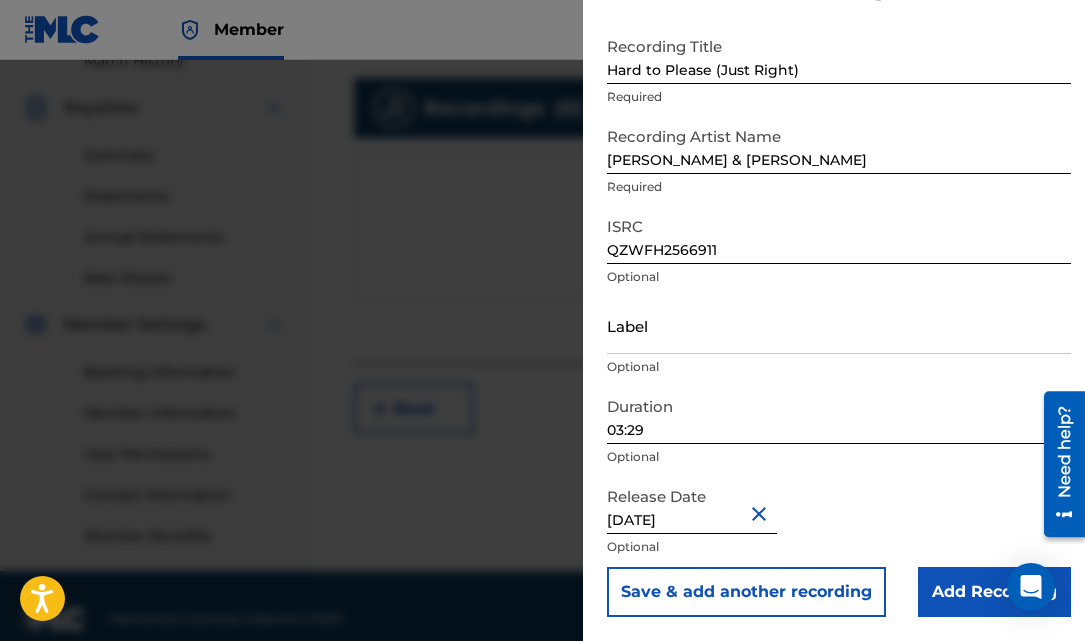 click on "Add Recording" at bounding box center [994, 592] 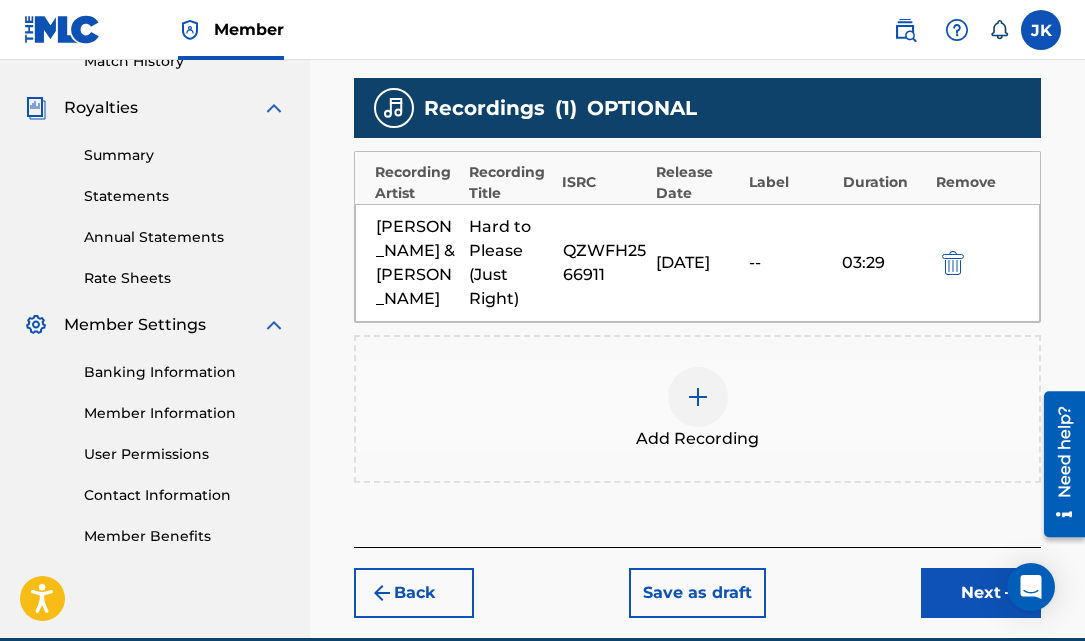 scroll, scrollTop: 666, scrollLeft: 0, axis: vertical 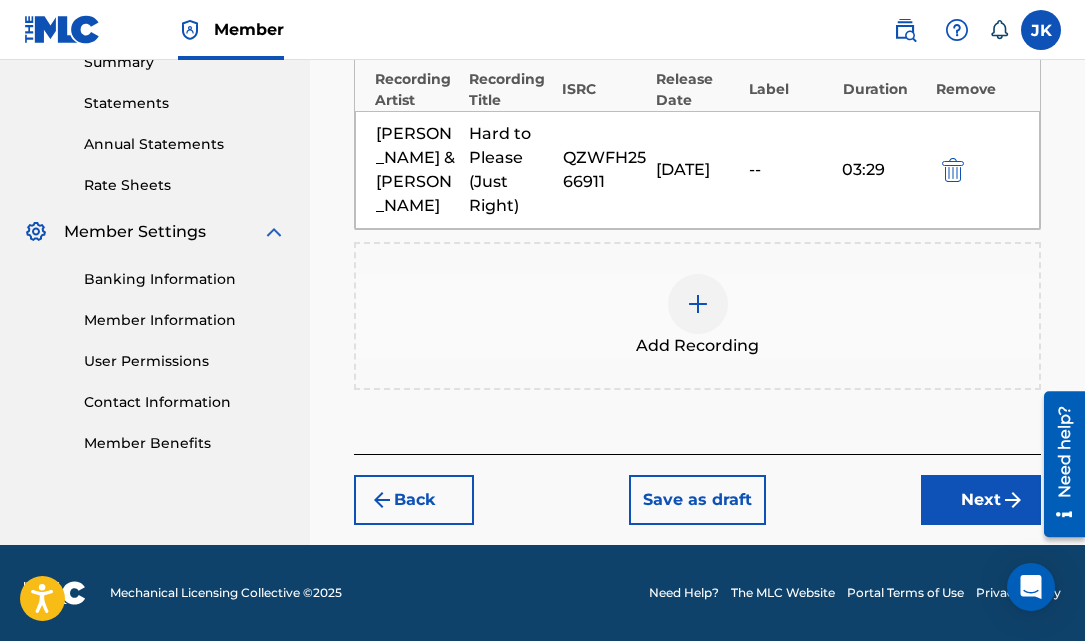click on "Next" at bounding box center [981, 500] 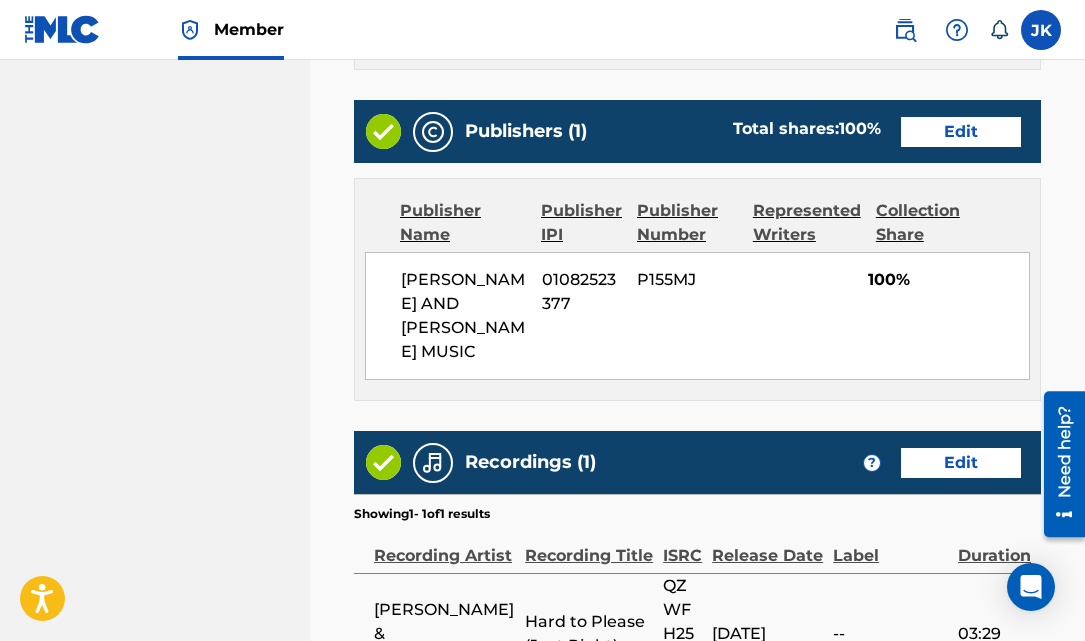 scroll, scrollTop: 1314, scrollLeft: 0, axis: vertical 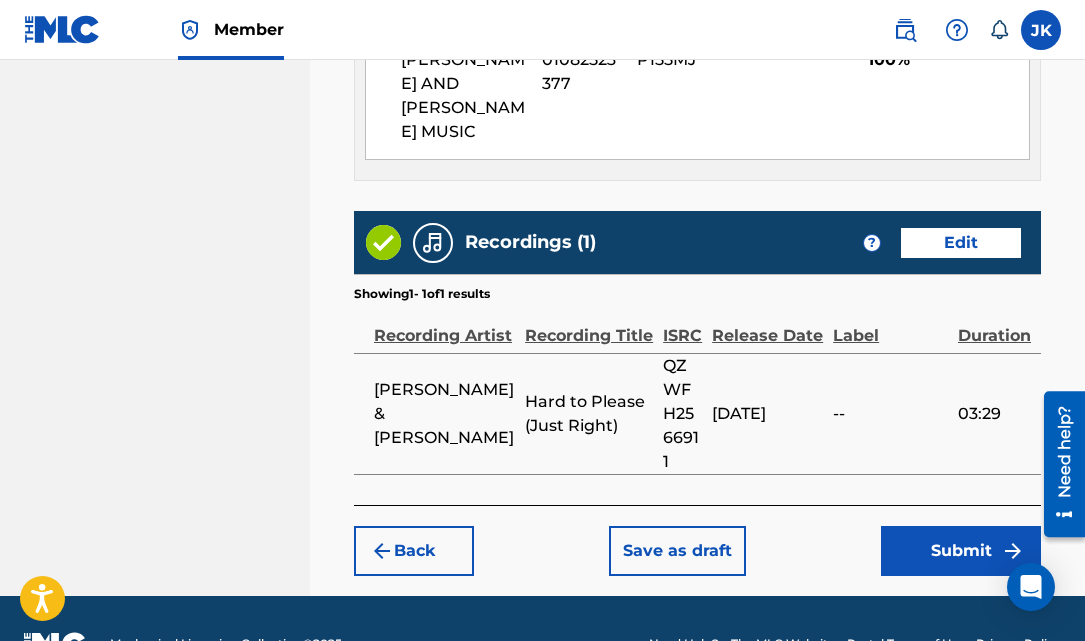 click on "Submit" at bounding box center (961, 551) 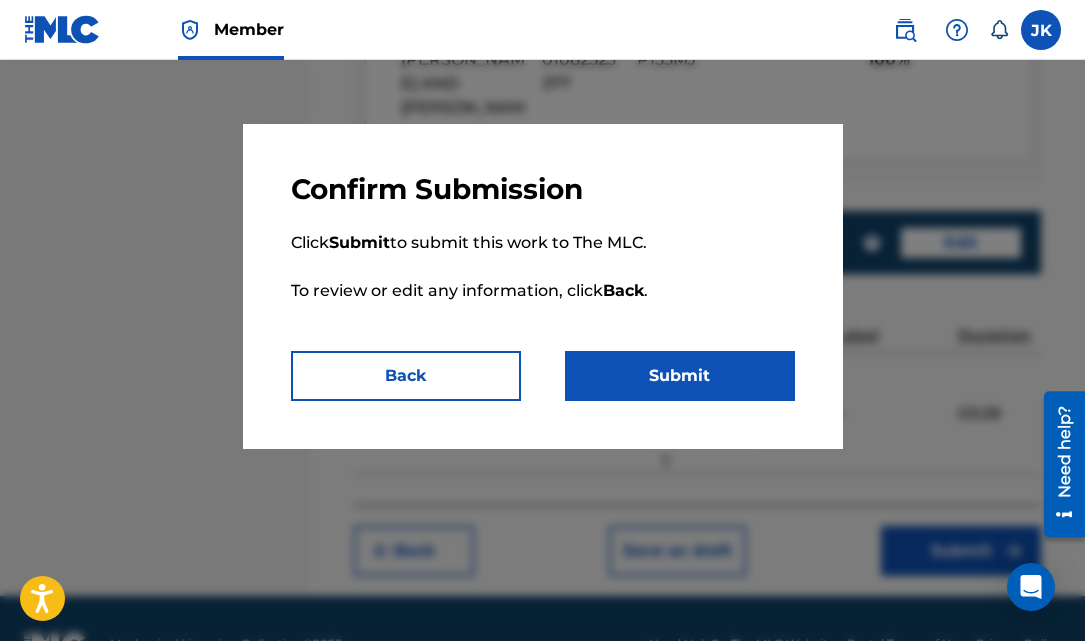click on "Submit" at bounding box center (680, 376) 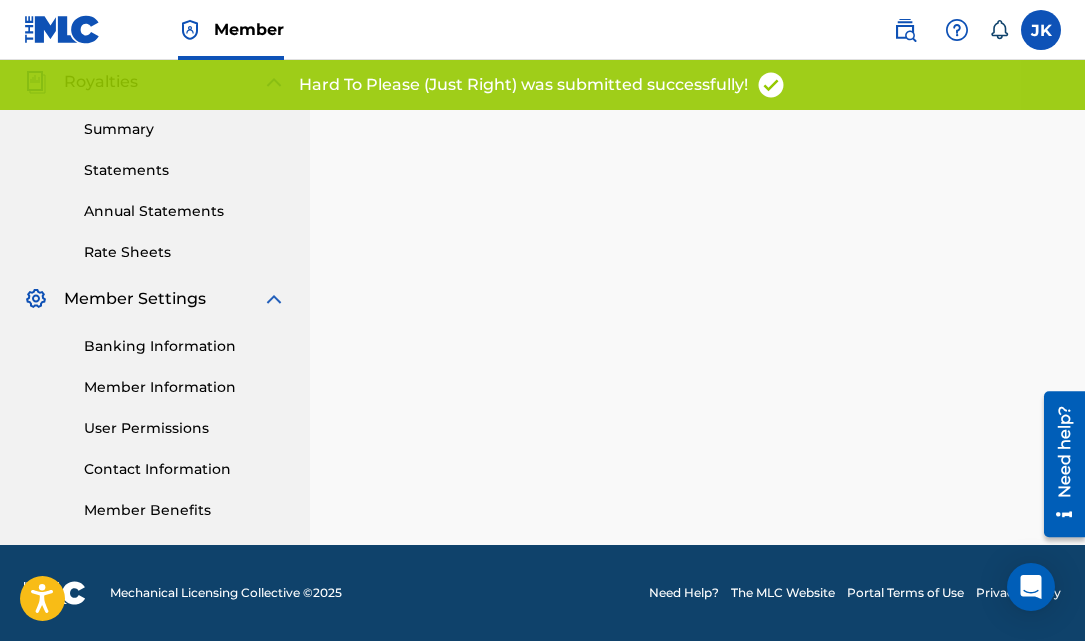 scroll, scrollTop: 0, scrollLeft: 0, axis: both 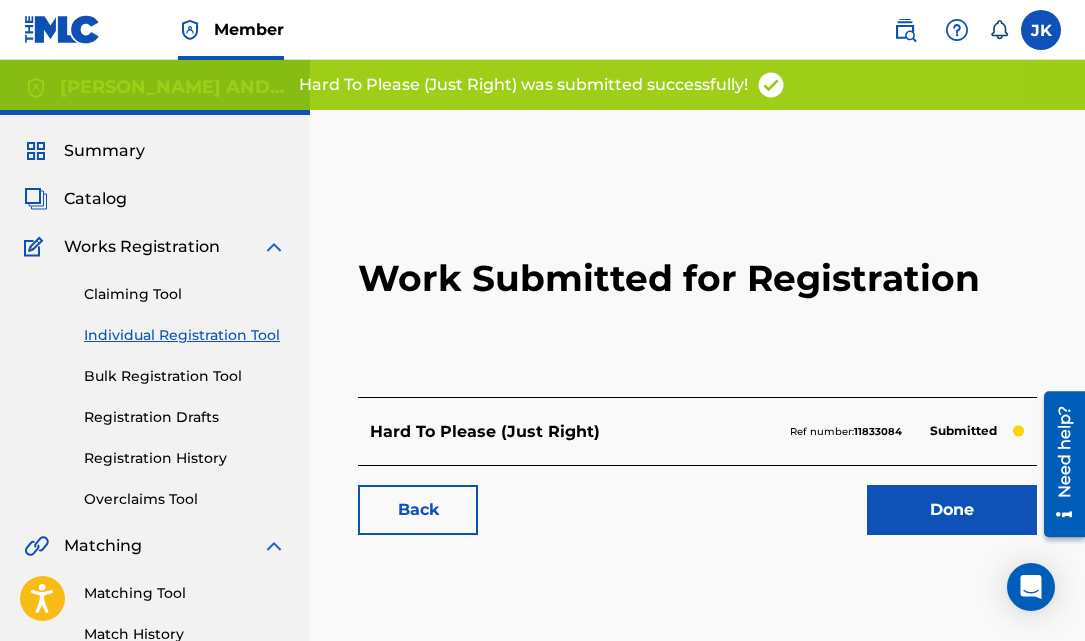 click on "Individual Registration Tool" at bounding box center (185, 335) 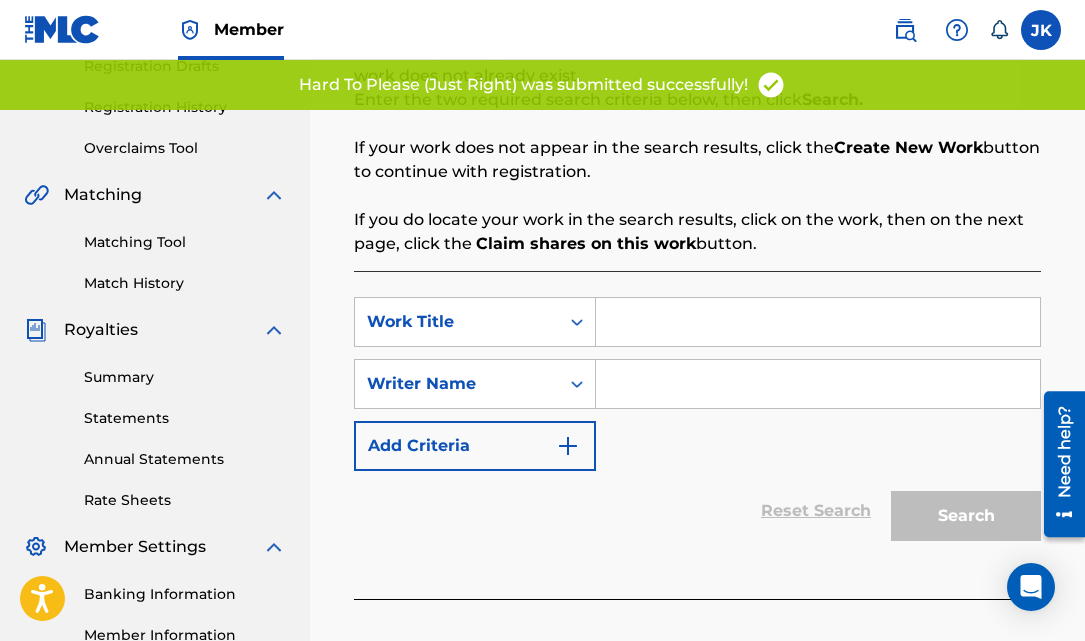 scroll, scrollTop: 480, scrollLeft: 0, axis: vertical 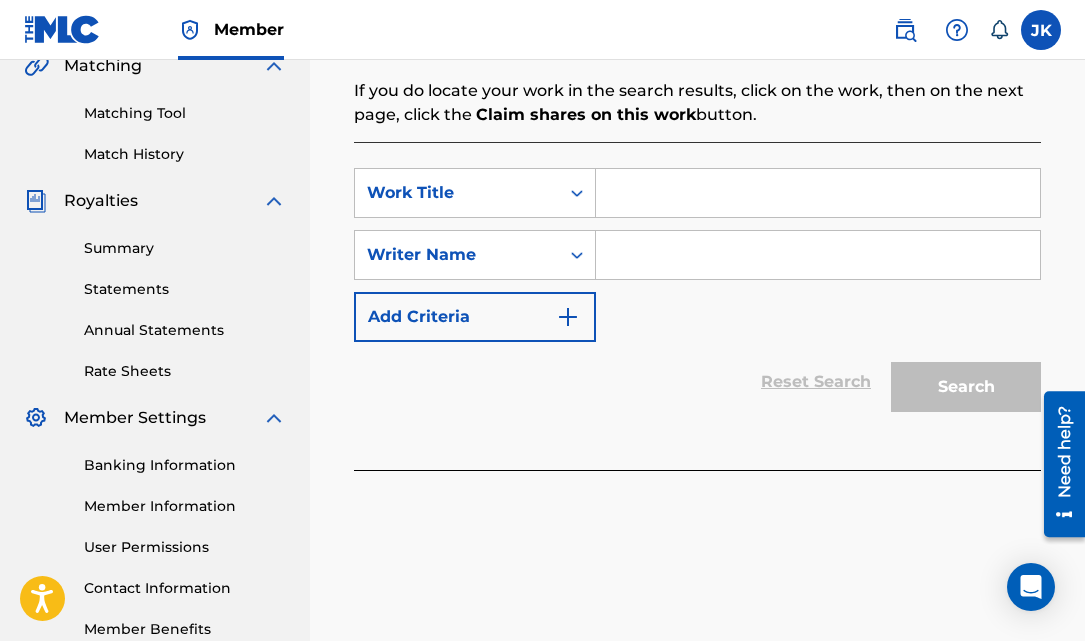 click at bounding box center (818, 193) 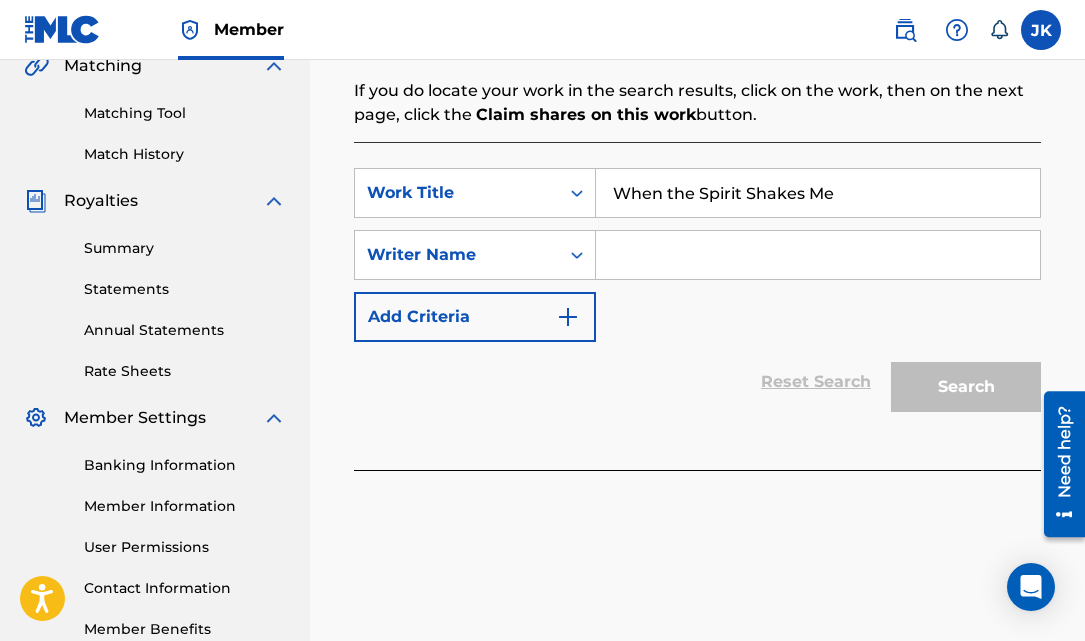 click at bounding box center [818, 255] 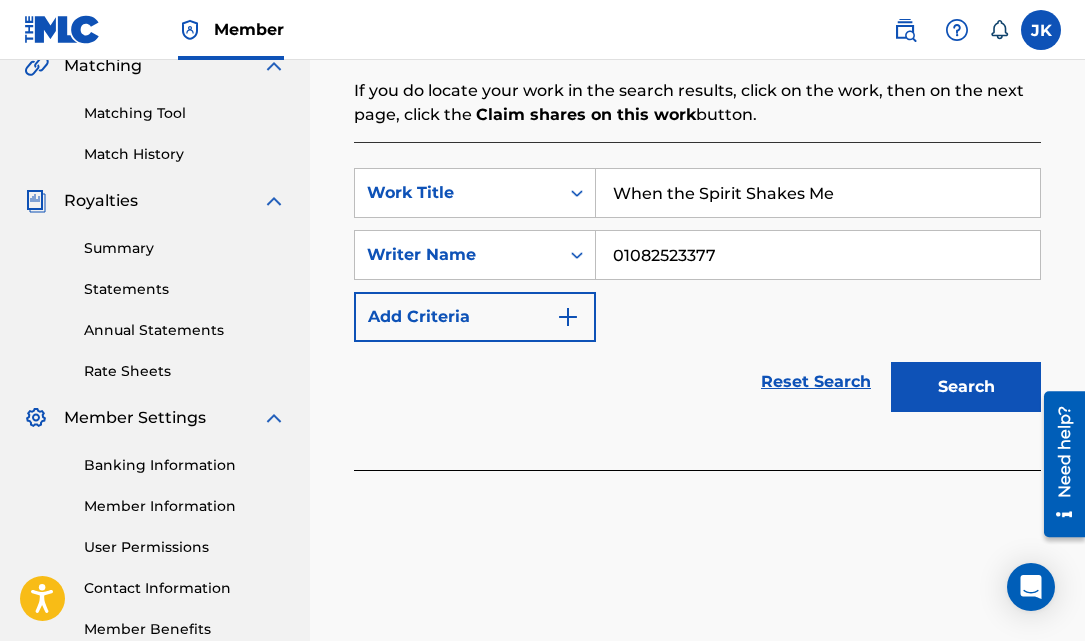 click on "Search" at bounding box center (966, 387) 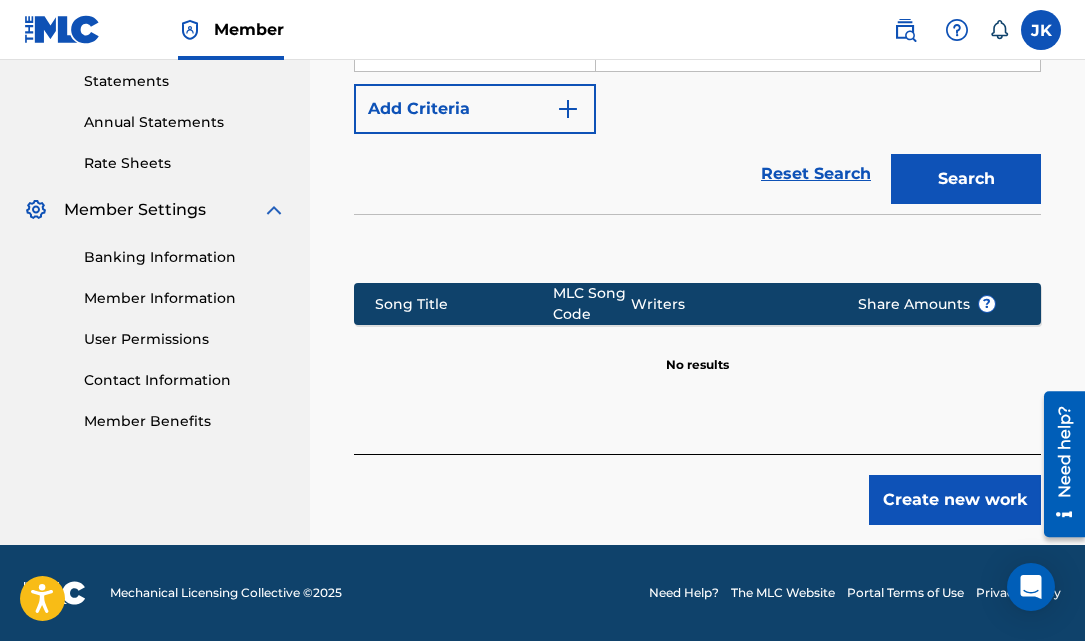 click on "Create new work" at bounding box center (955, 500) 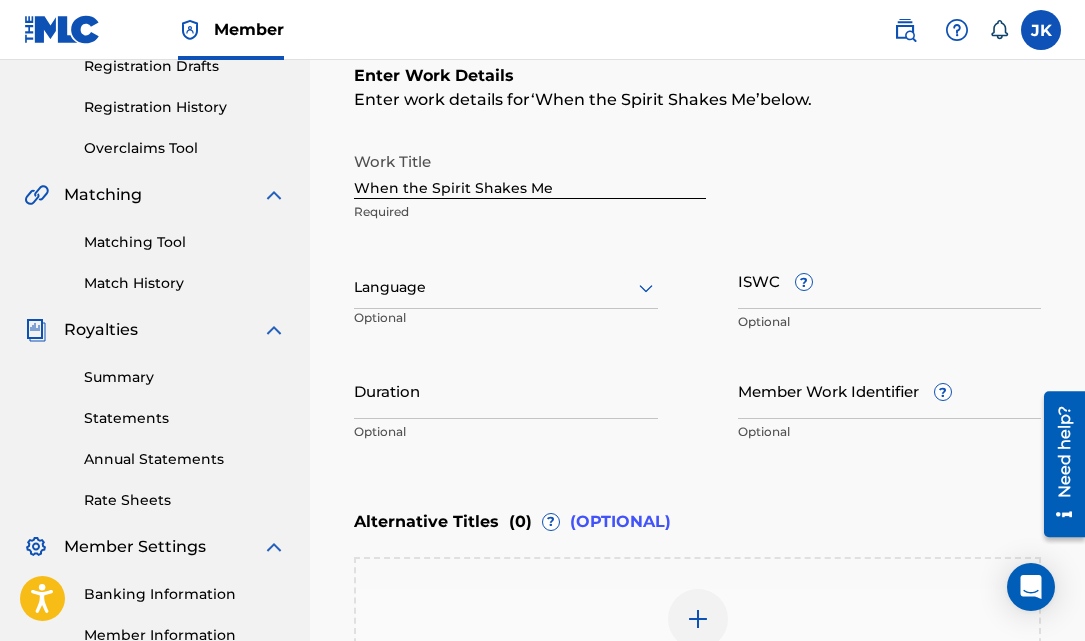scroll, scrollTop: 325, scrollLeft: 0, axis: vertical 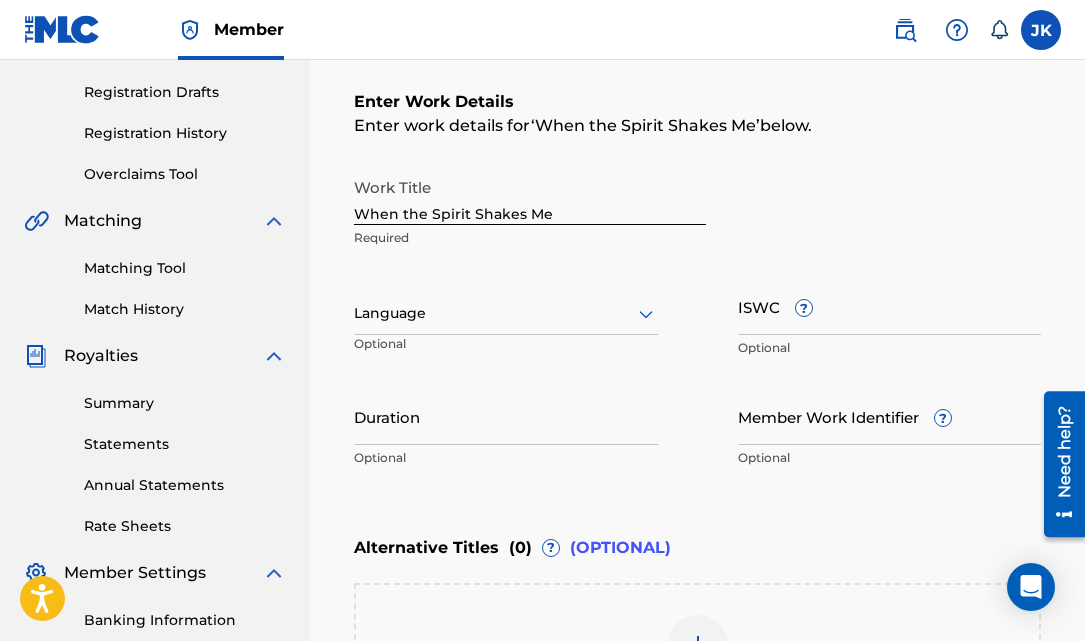 click on "Language" at bounding box center [506, 314] 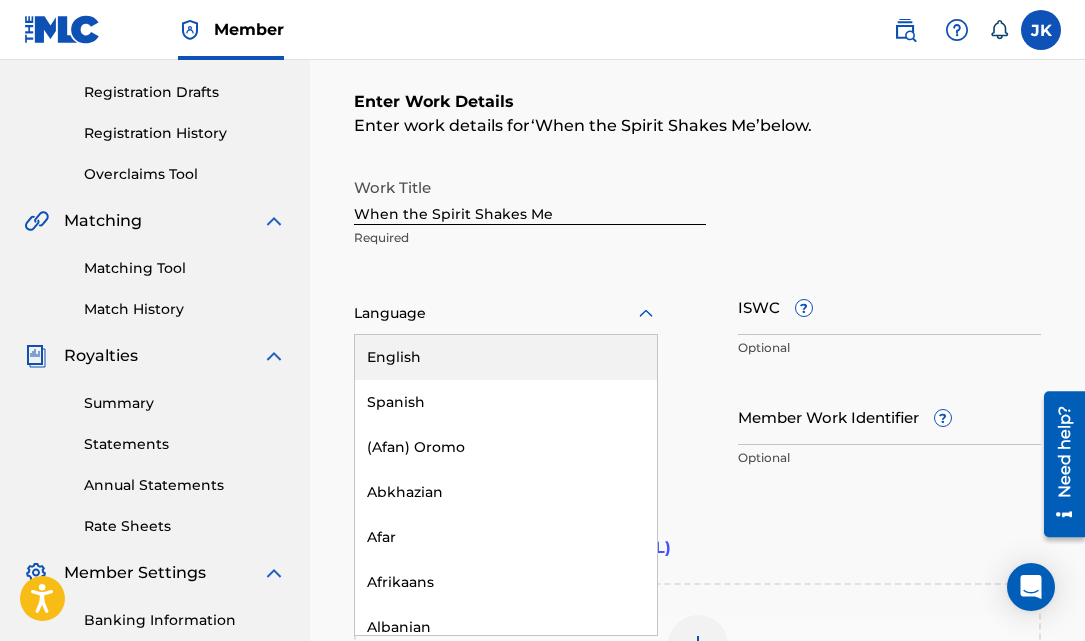 click on "English" at bounding box center [506, 357] 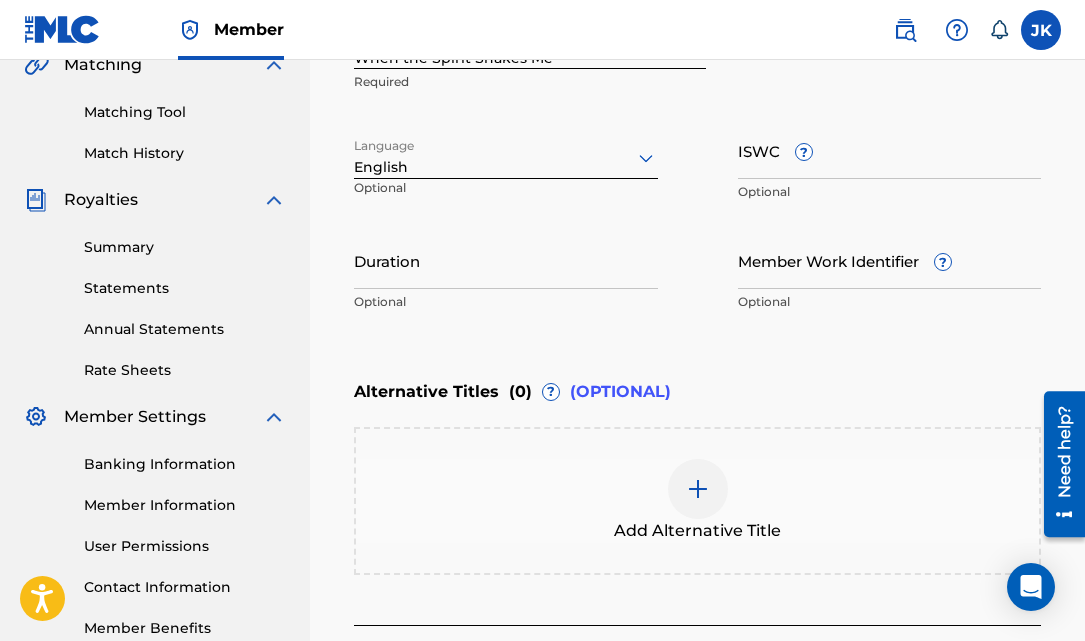 scroll, scrollTop: 485, scrollLeft: 0, axis: vertical 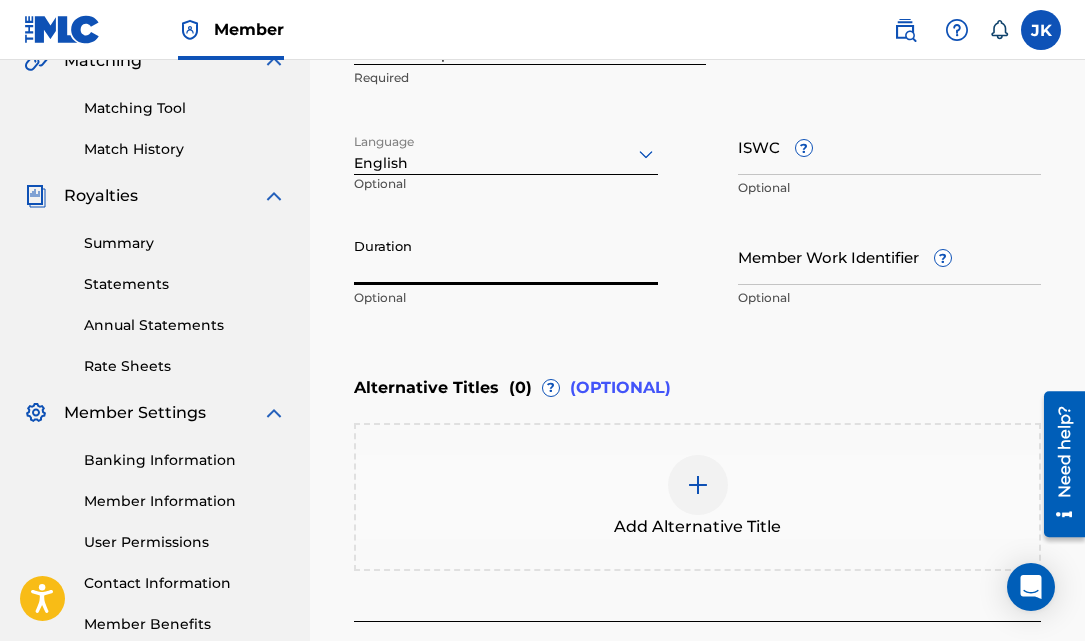 click on "Duration" at bounding box center [506, 256] 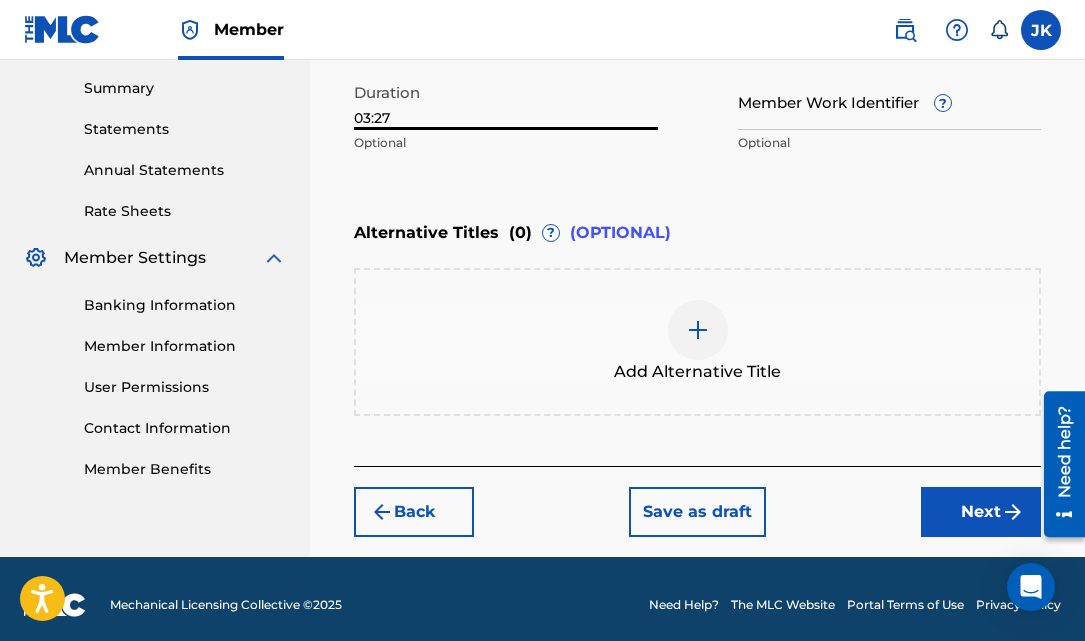scroll, scrollTop: 642, scrollLeft: 0, axis: vertical 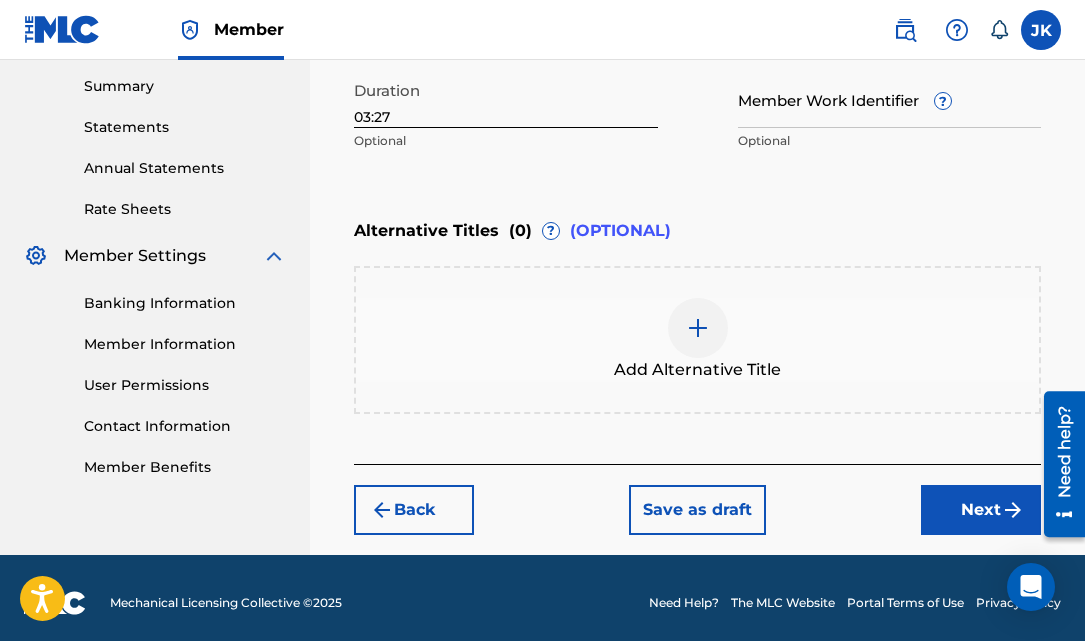 click on "Next" at bounding box center (981, 510) 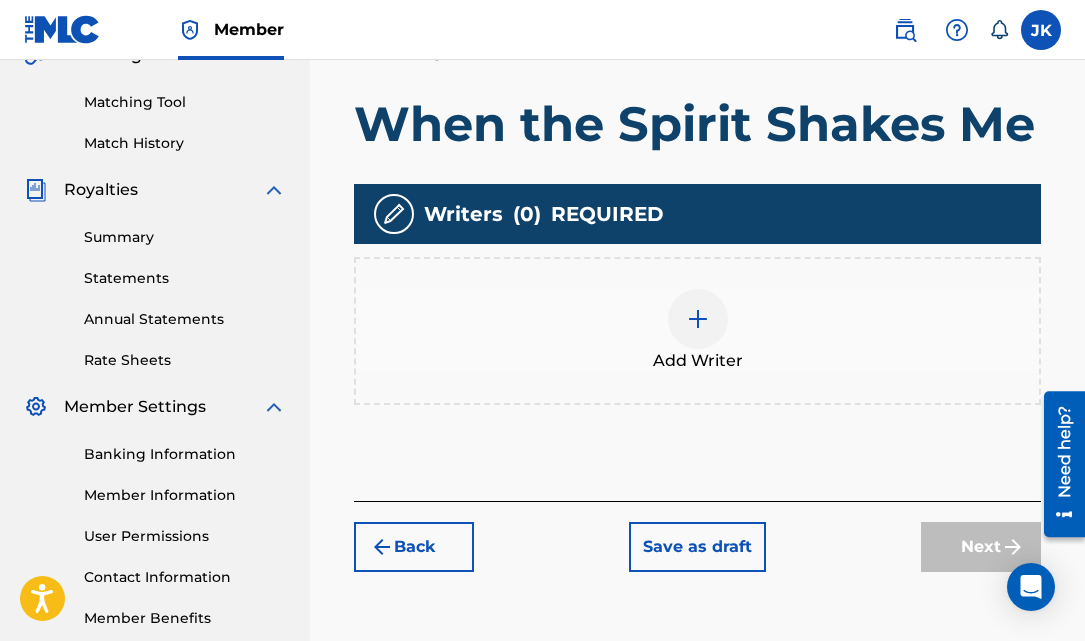 scroll, scrollTop: 521, scrollLeft: 0, axis: vertical 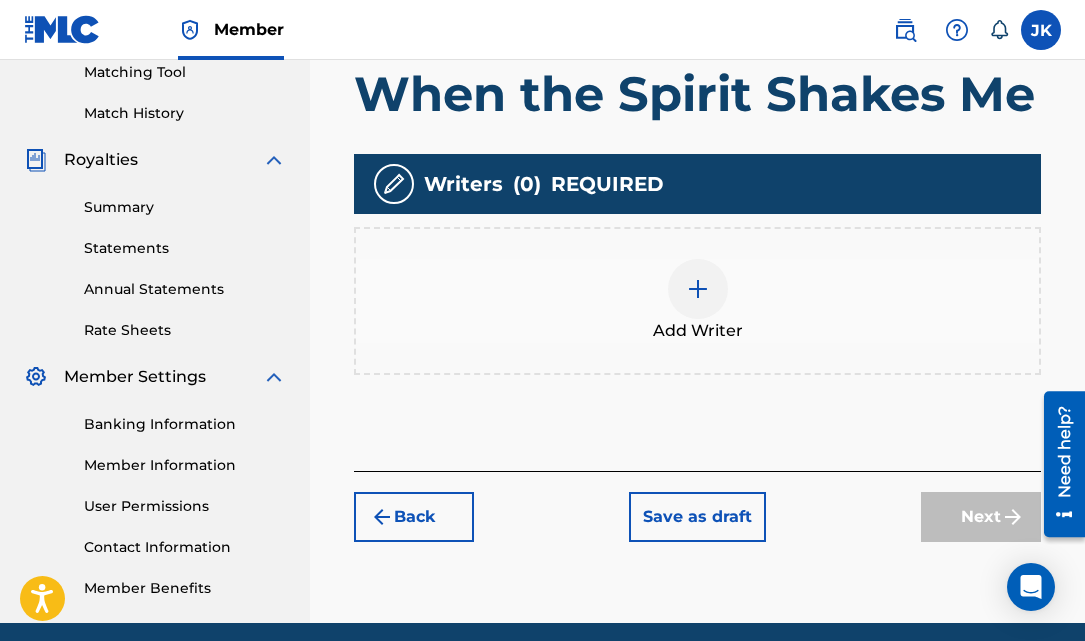 click at bounding box center (698, 289) 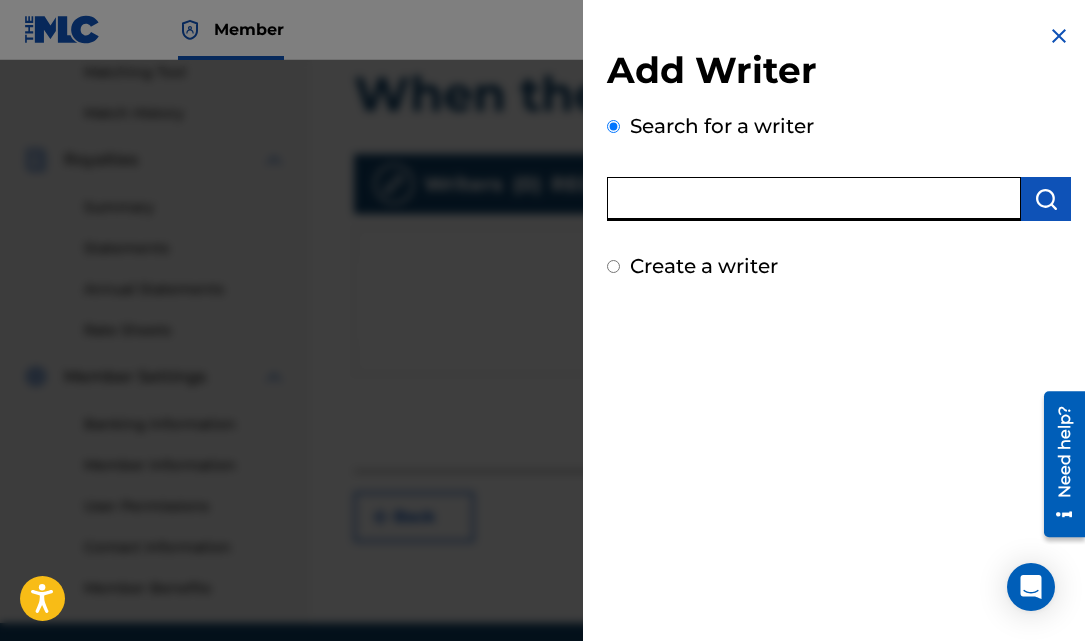 click at bounding box center (814, 199) 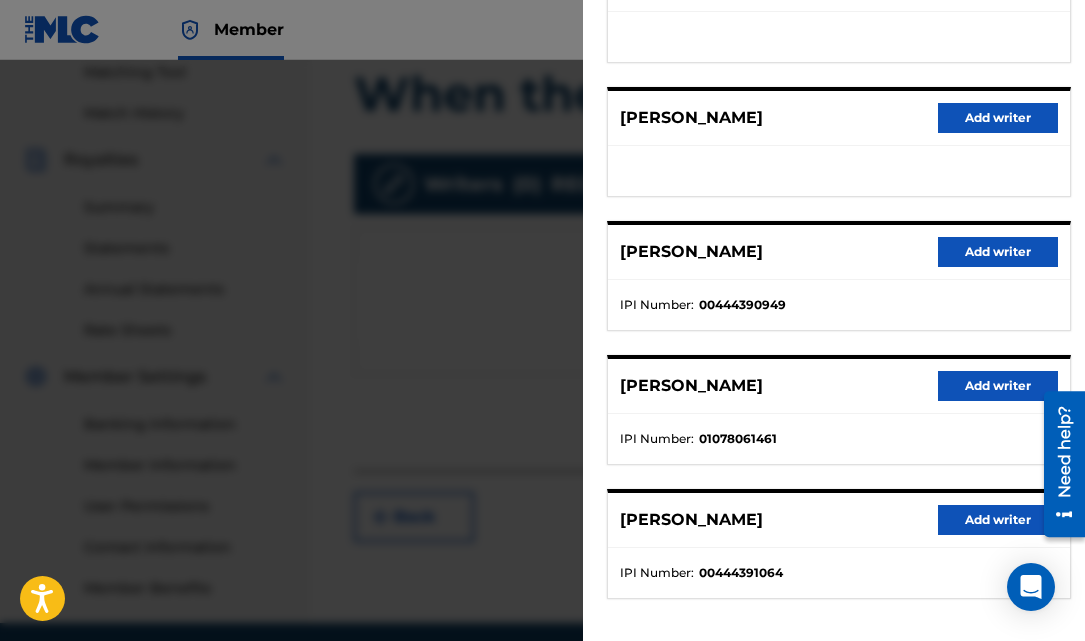 scroll, scrollTop: 318, scrollLeft: 0, axis: vertical 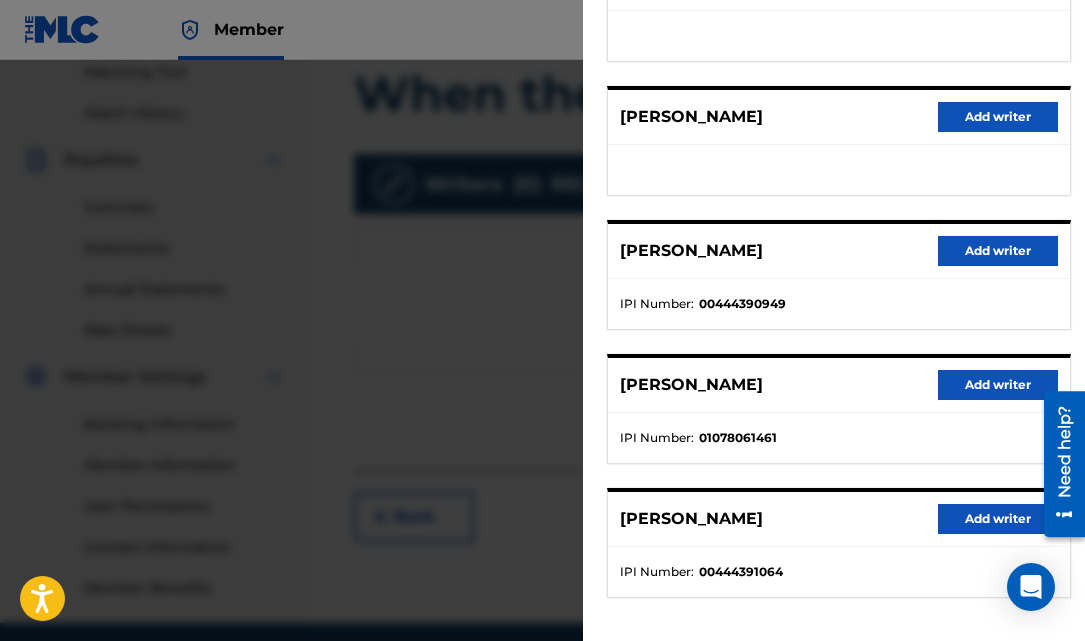 click on "Add writer" at bounding box center [998, 385] 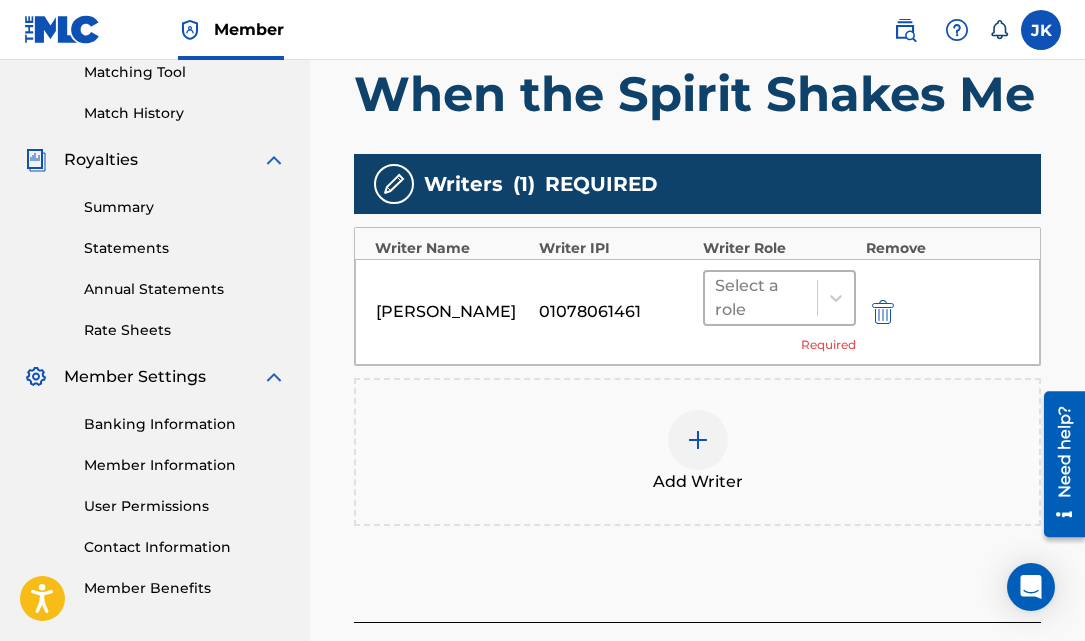 click at bounding box center (761, 298) 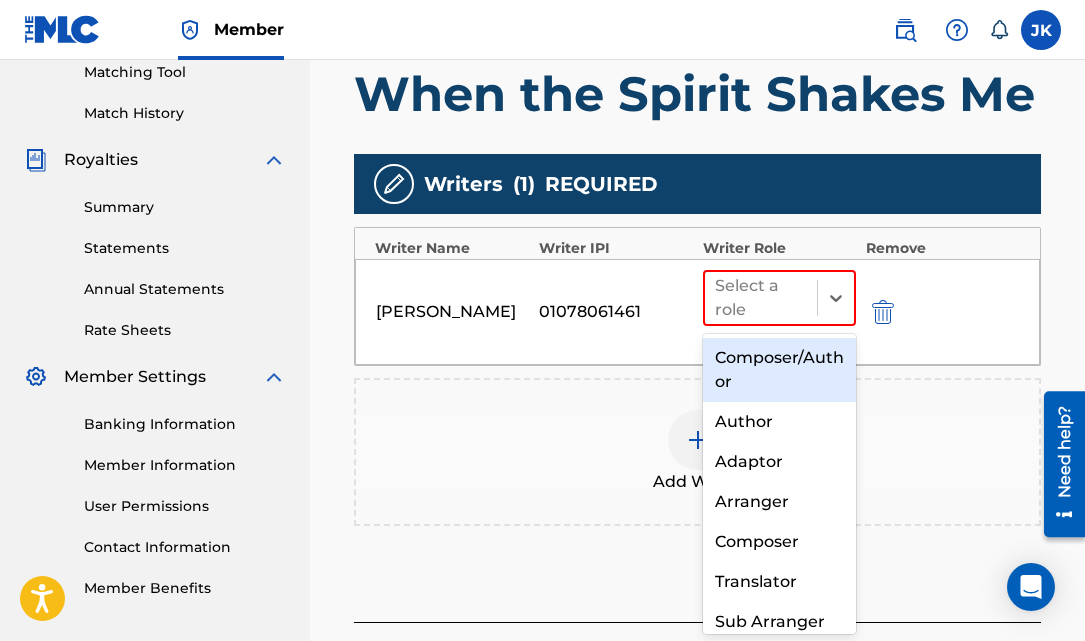 click on "Composer/Author" at bounding box center [779, 370] 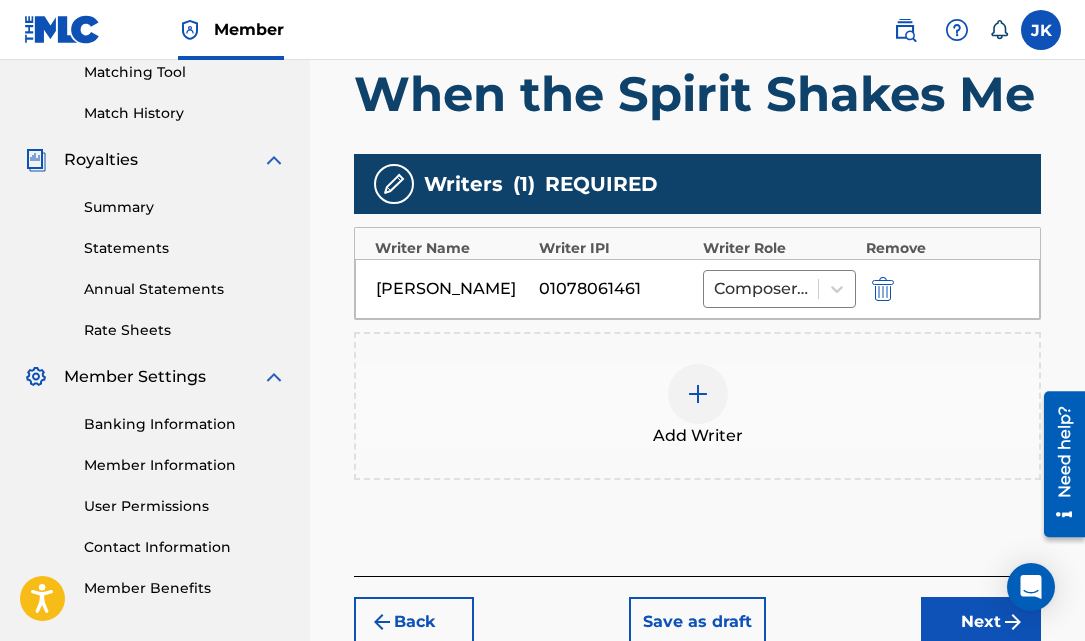 click at bounding box center (698, 394) 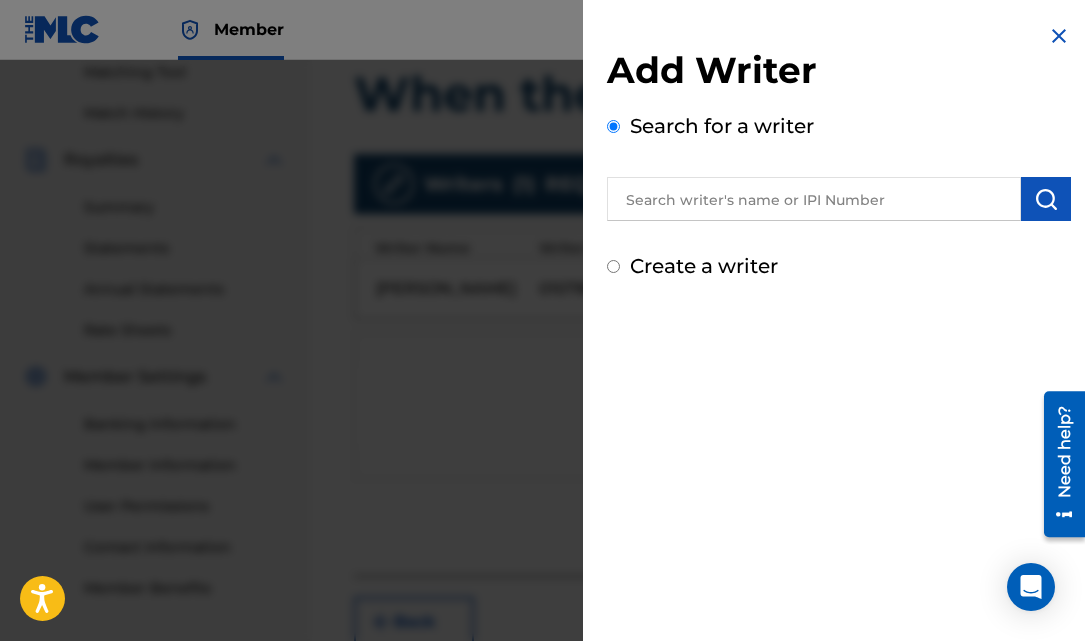 click at bounding box center (814, 199) 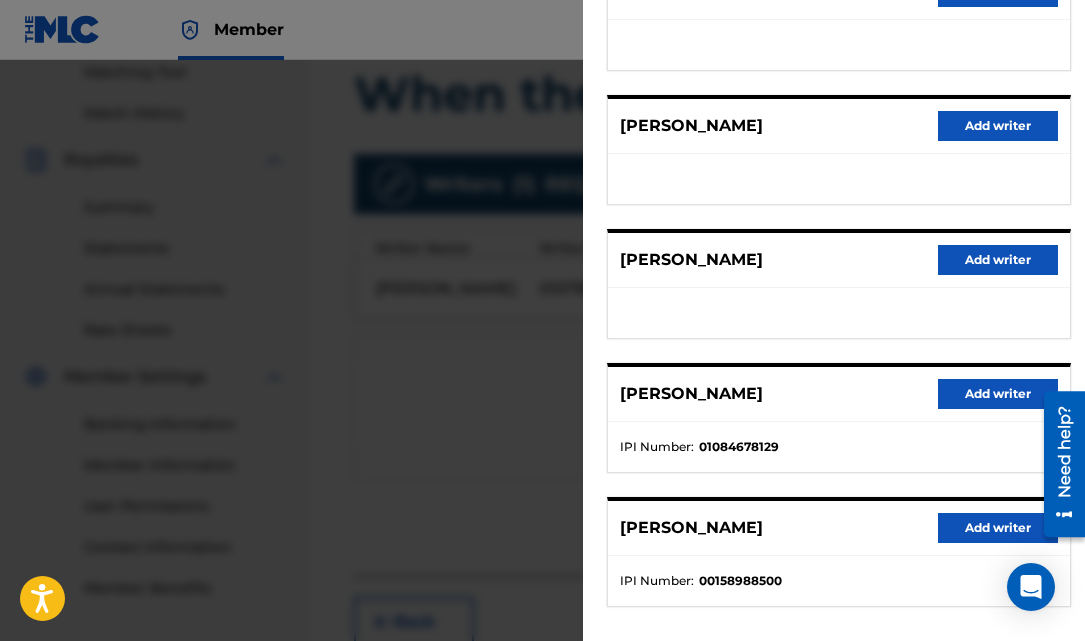 scroll, scrollTop: 401, scrollLeft: 0, axis: vertical 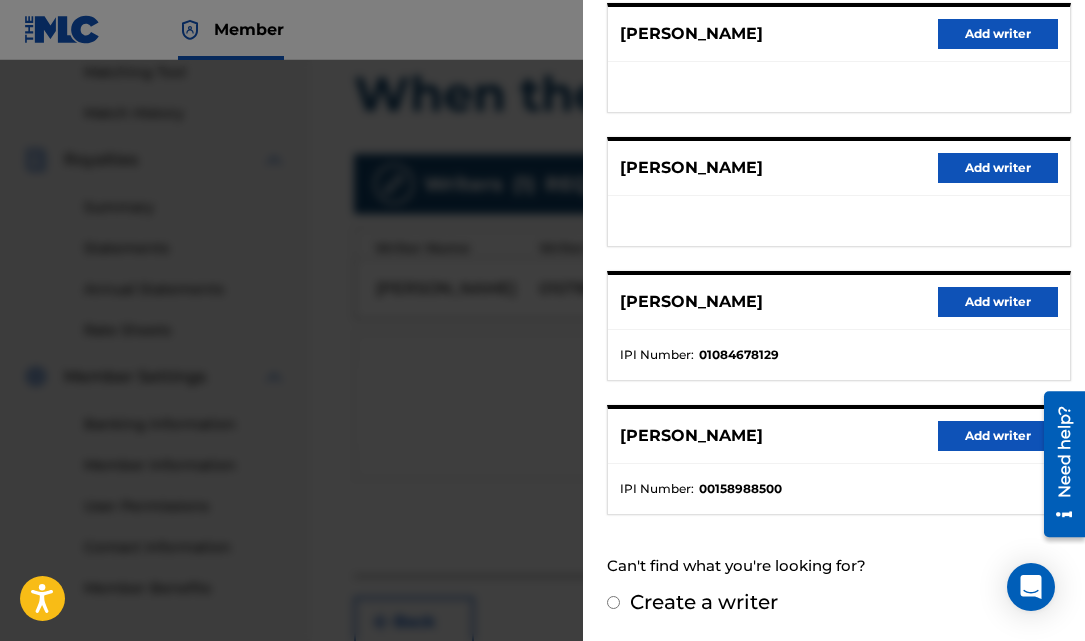 click on "Add writer" at bounding box center [998, 302] 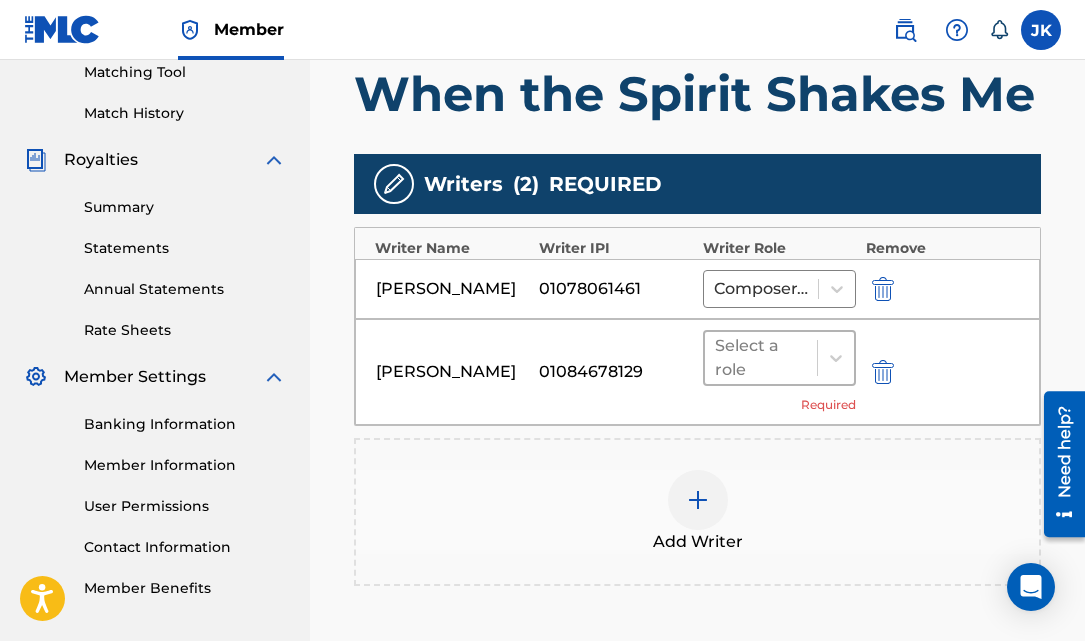 click at bounding box center (761, 358) 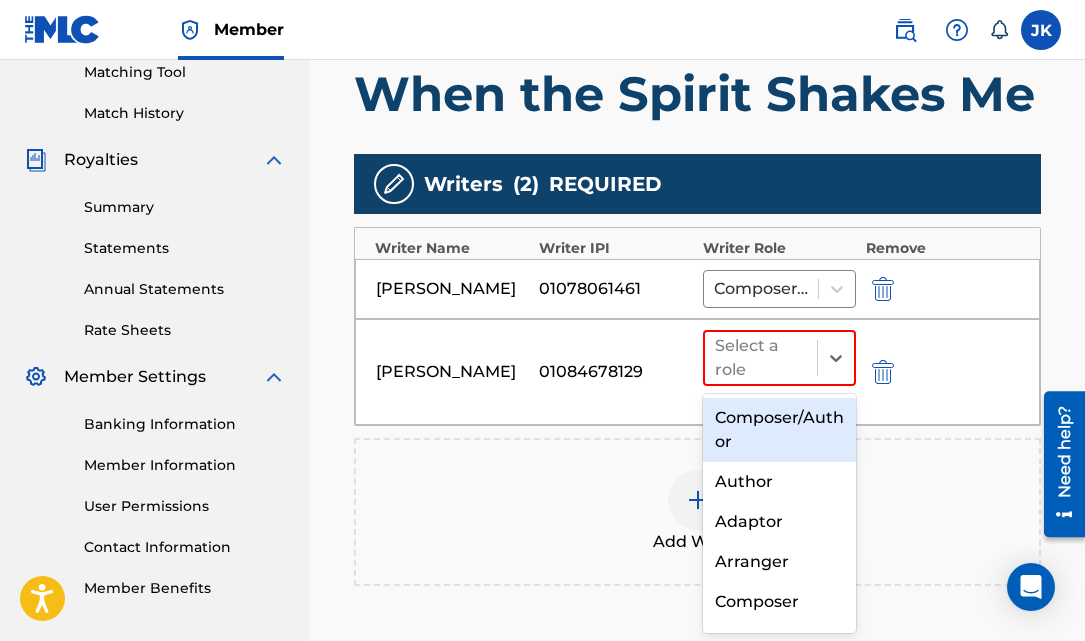 click on "Composer/Author" at bounding box center (779, 430) 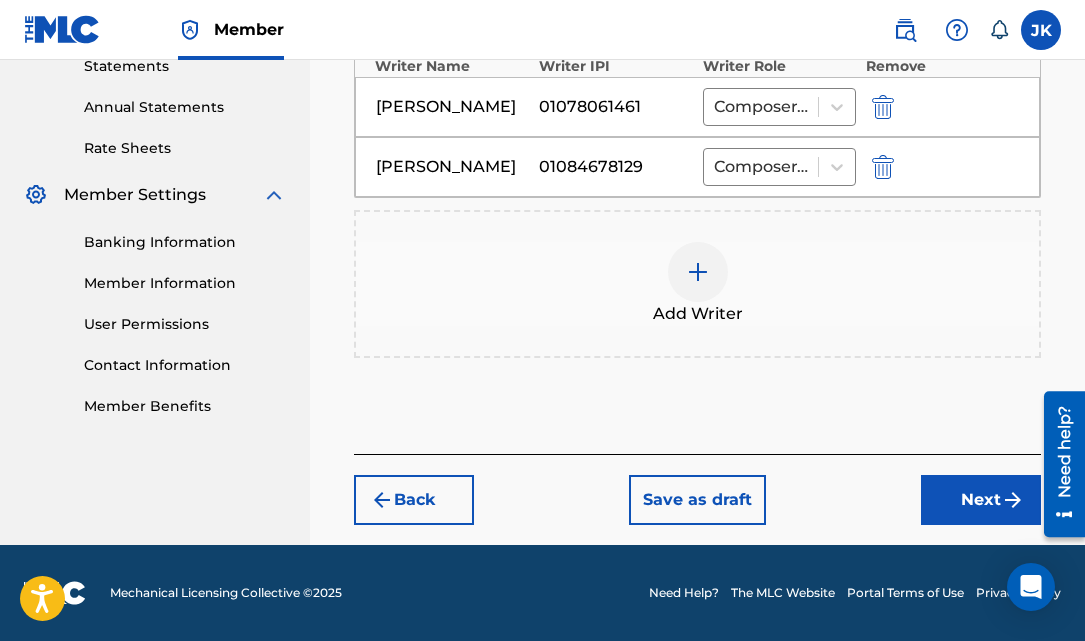 click on "Next" at bounding box center [981, 500] 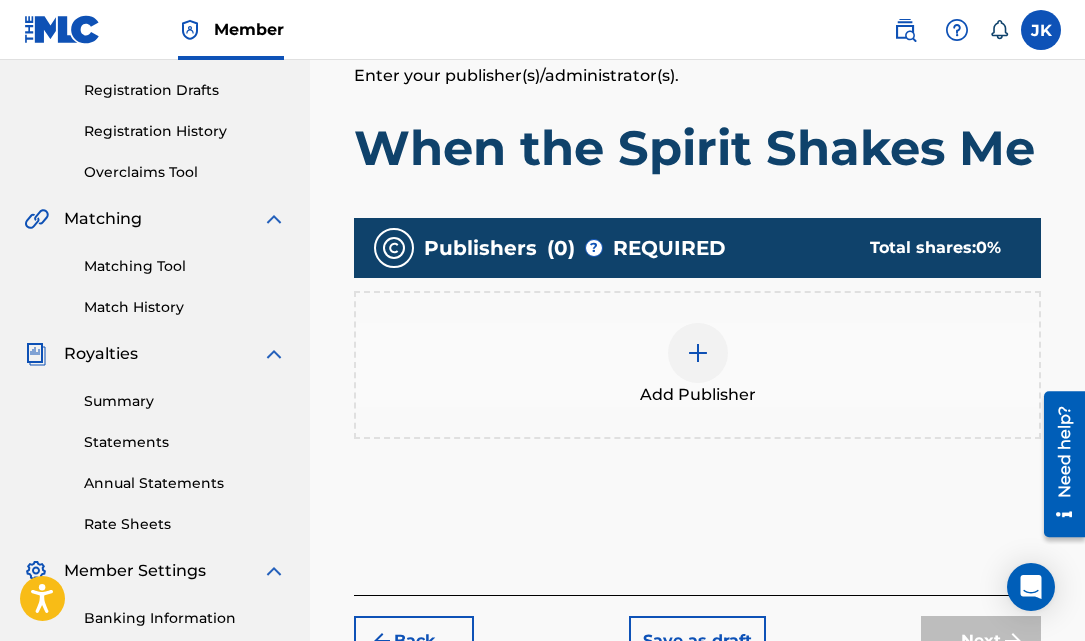 scroll, scrollTop: 331, scrollLeft: 0, axis: vertical 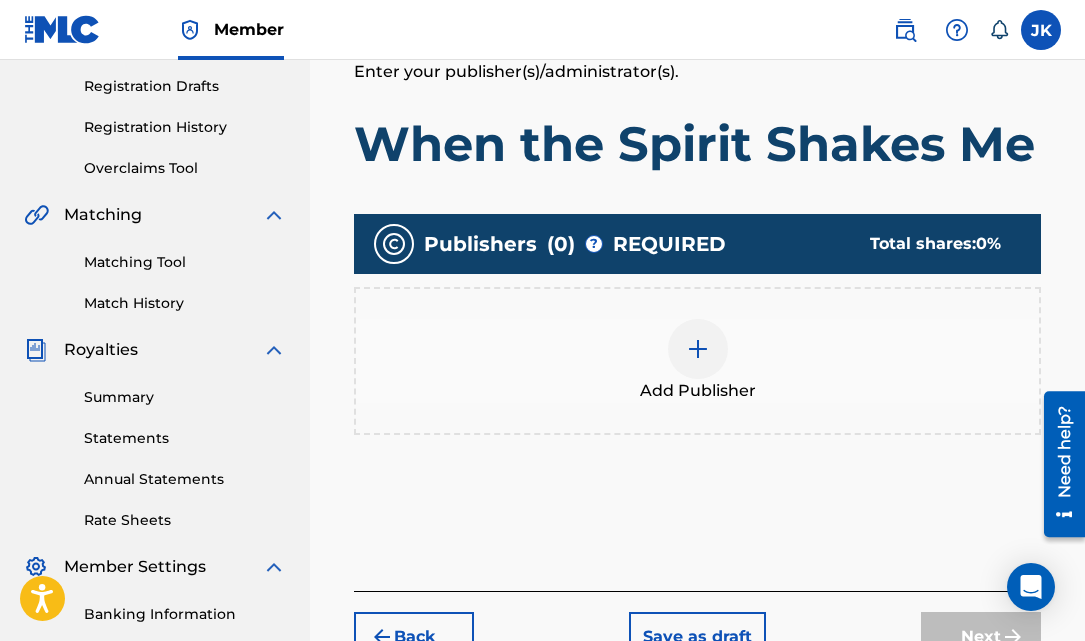 click at bounding box center (698, 349) 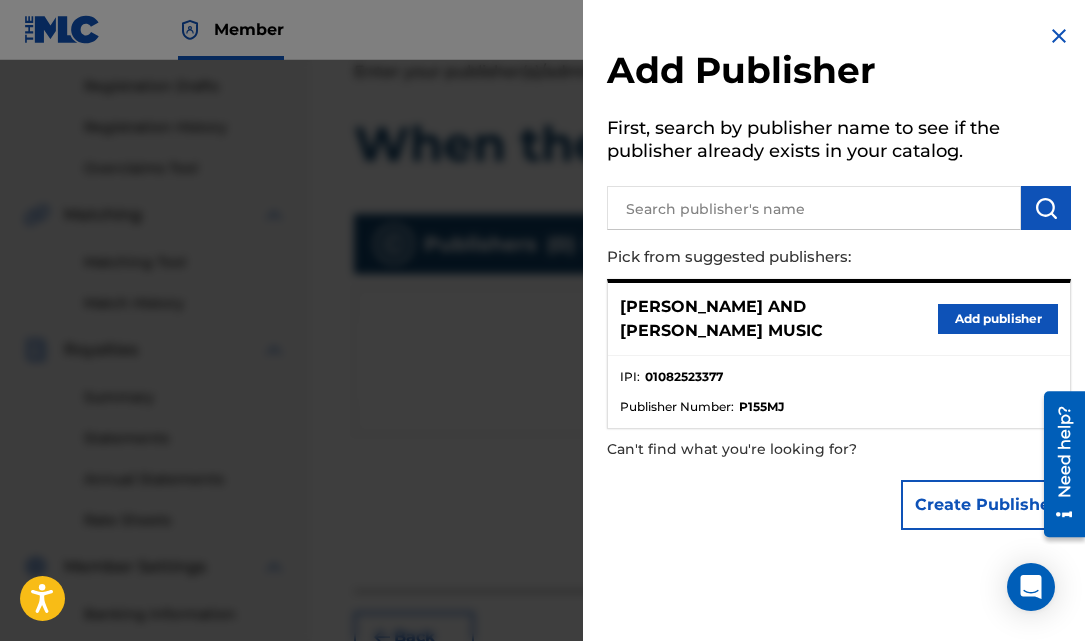 click on "Add publisher" at bounding box center (998, 319) 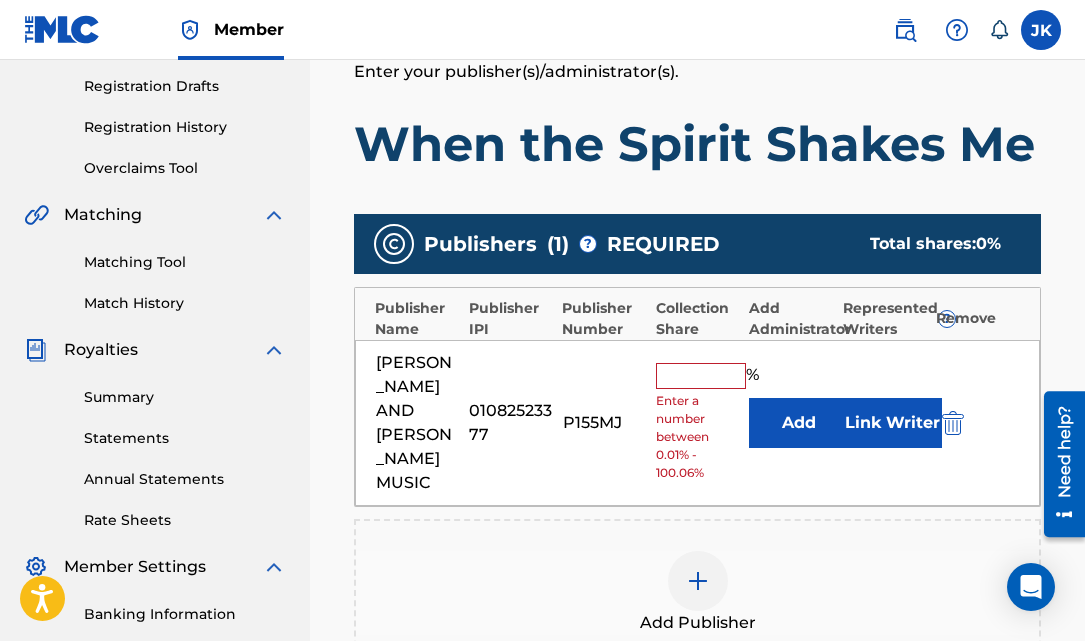 click at bounding box center [701, 376] 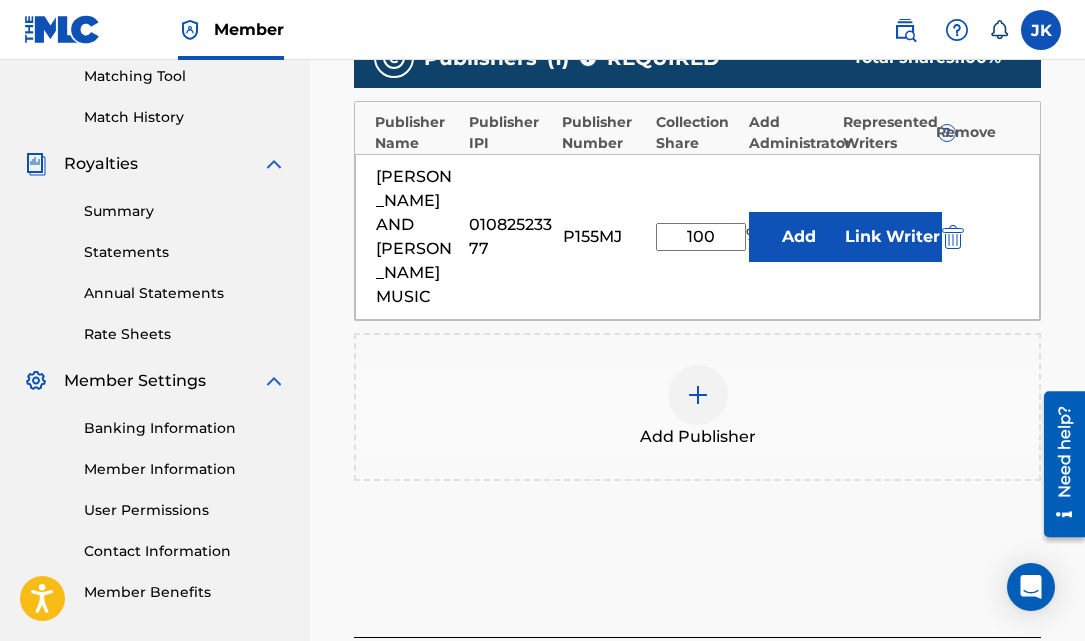 click on "Next" at bounding box center (981, 683) 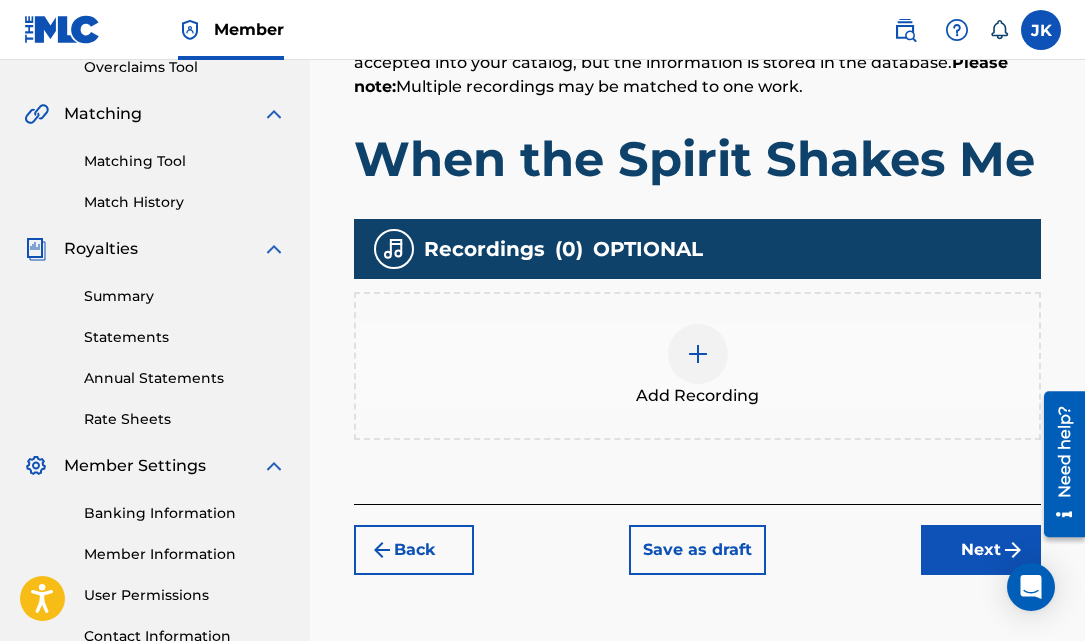 scroll, scrollTop: 568, scrollLeft: 0, axis: vertical 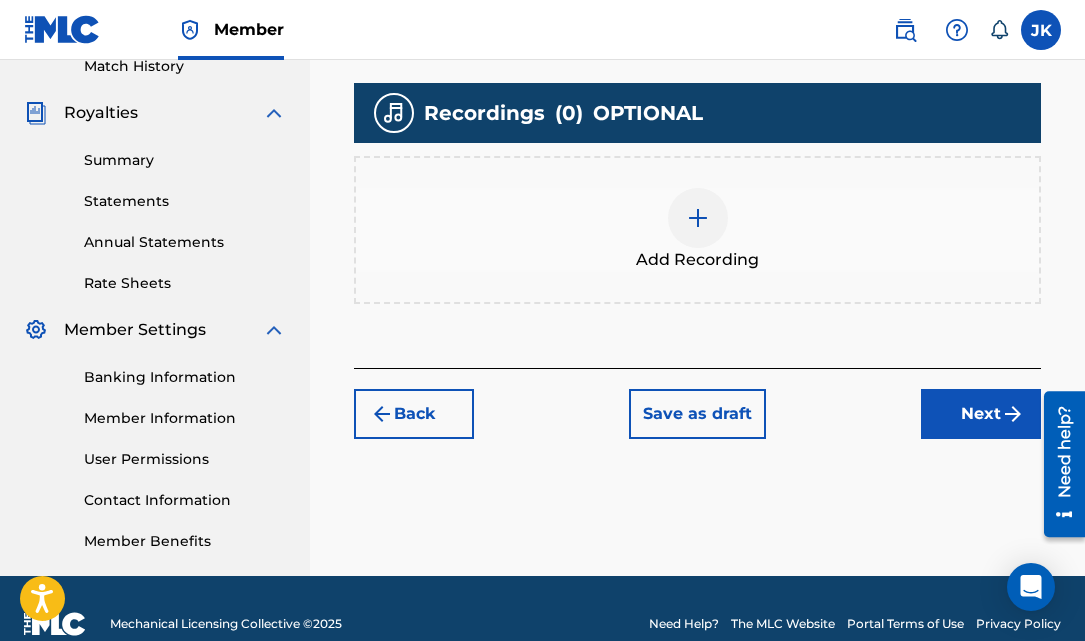 click at bounding box center (698, 218) 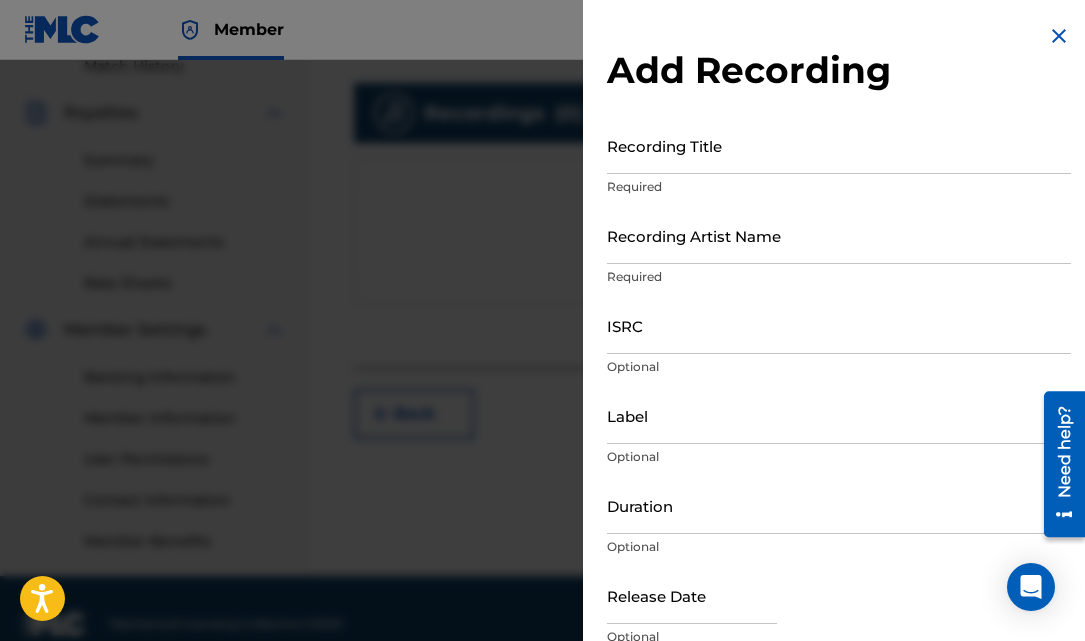 click on "Recording Title" at bounding box center (839, 145) 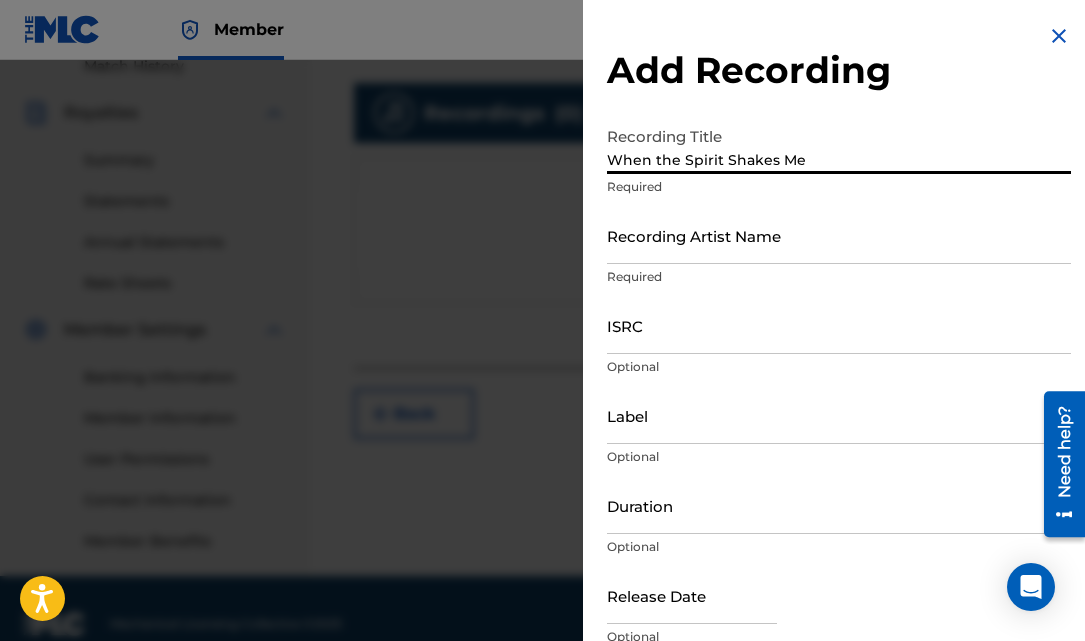 click on "Recording Artist Name" at bounding box center (839, 235) 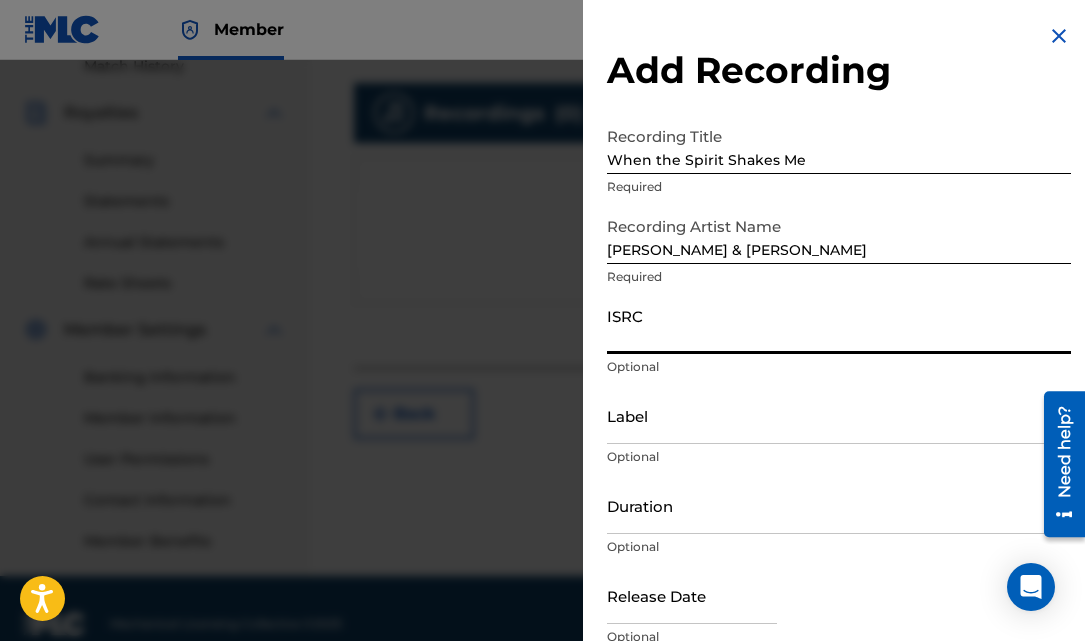 click on "ISRC" at bounding box center [839, 325] 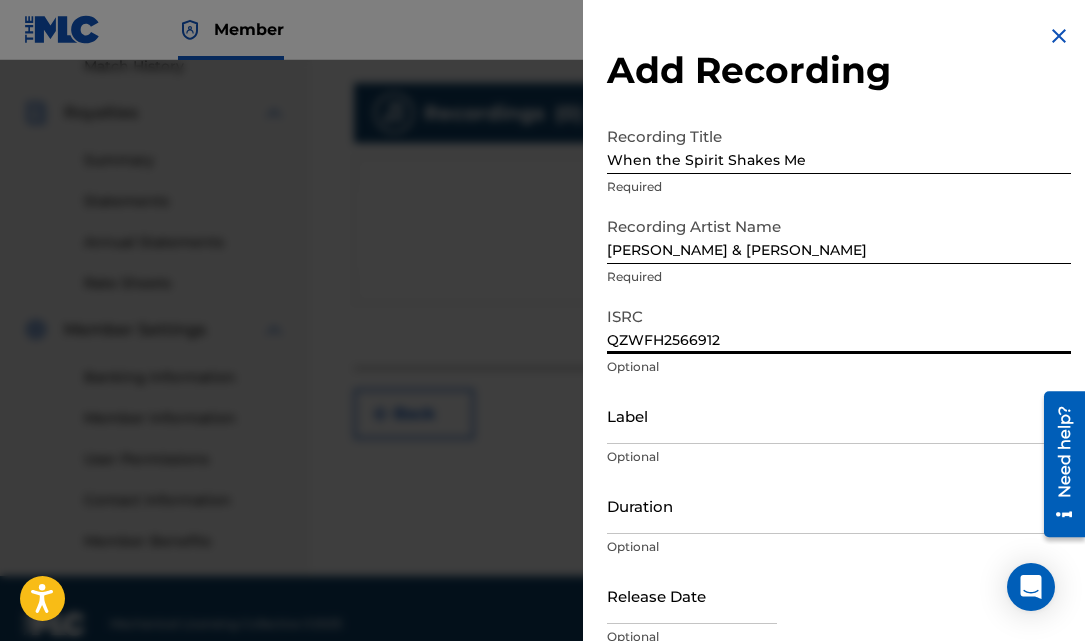 click on "Duration" at bounding box center (839, 505) 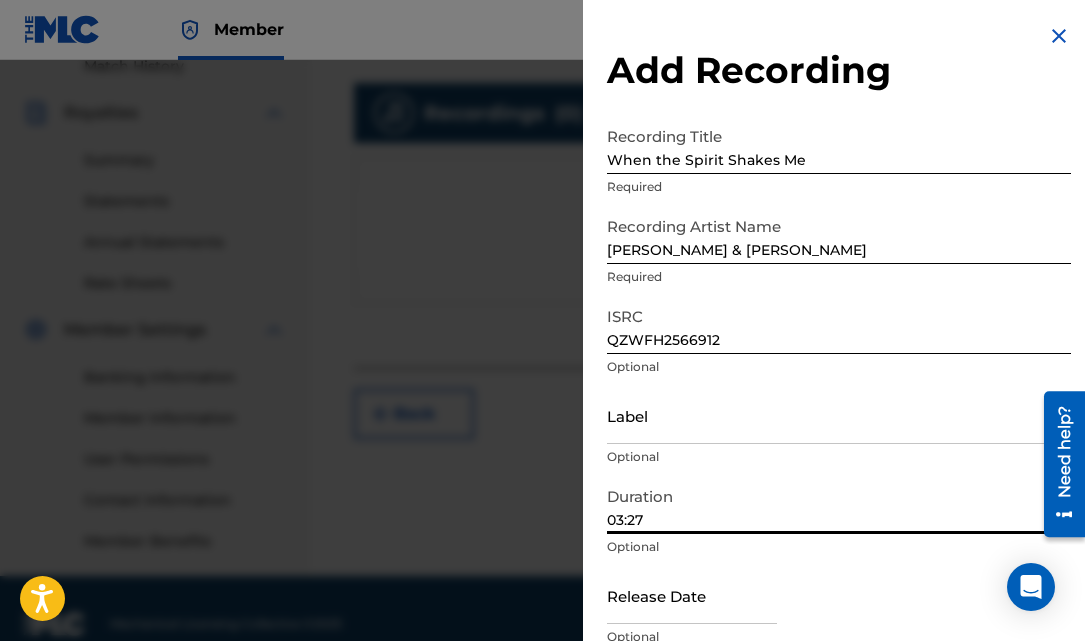 scroll, scrollTop: 90, scrollLeft: 0, axis: vertical 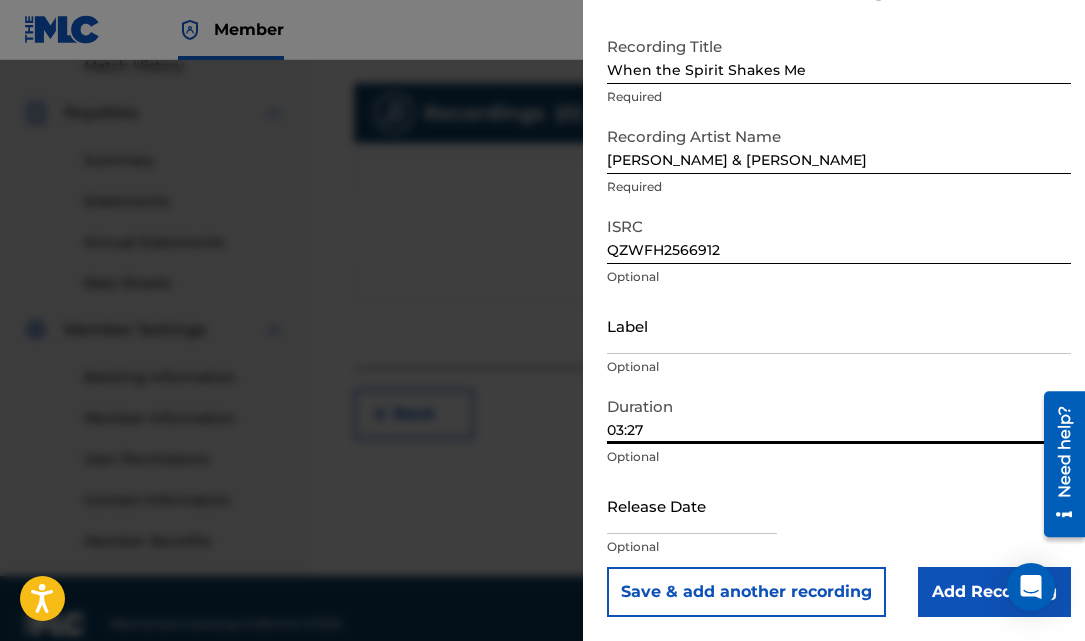 click at bounding box center (692, 505) 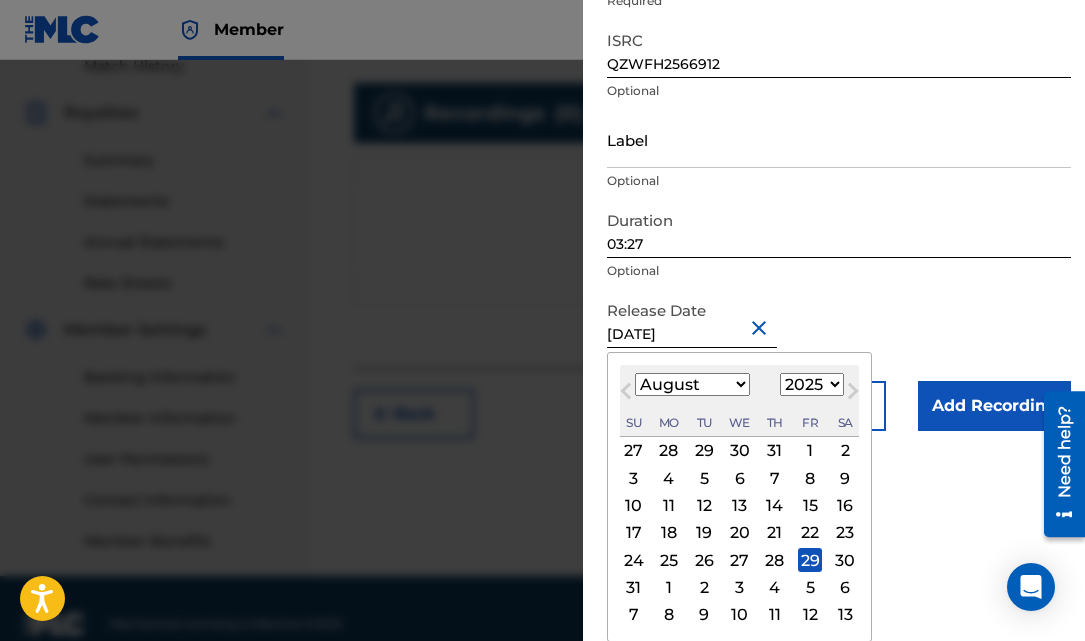 scroll, scrollTop: 90, scrollLeft: 0, axis: vertical 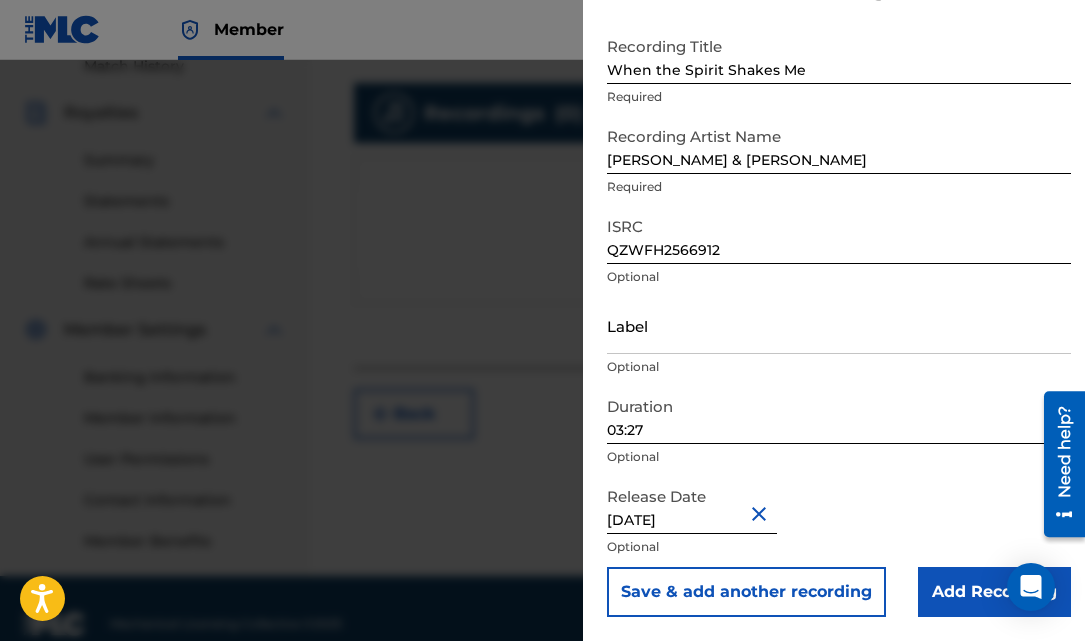 click on "Add Recording" at bounding box center (994, 592) 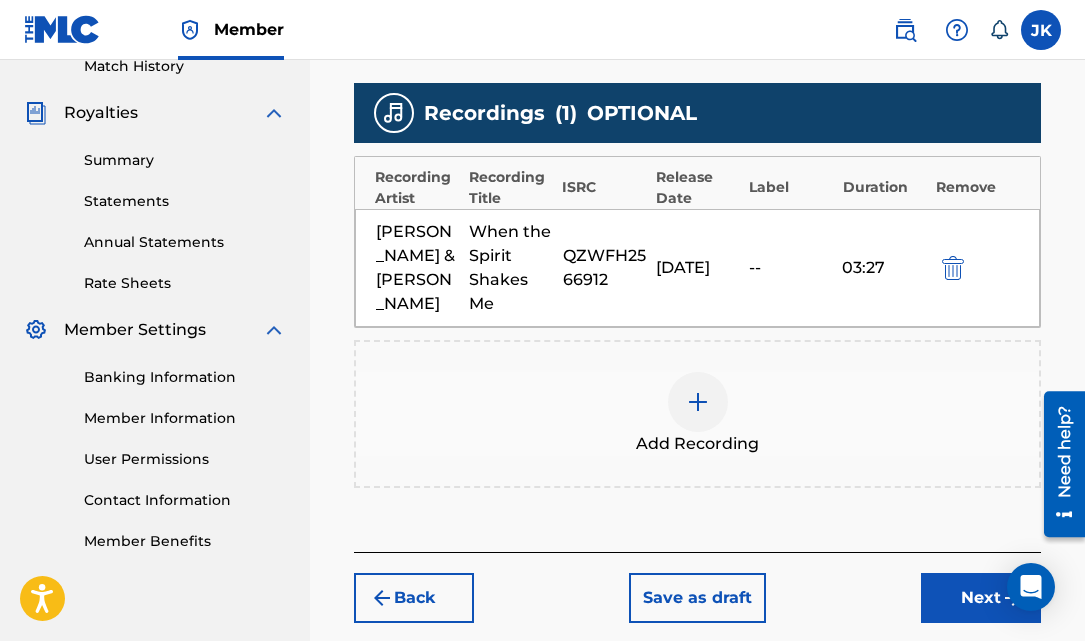 click on "Next" at bounding box center [981, 598] 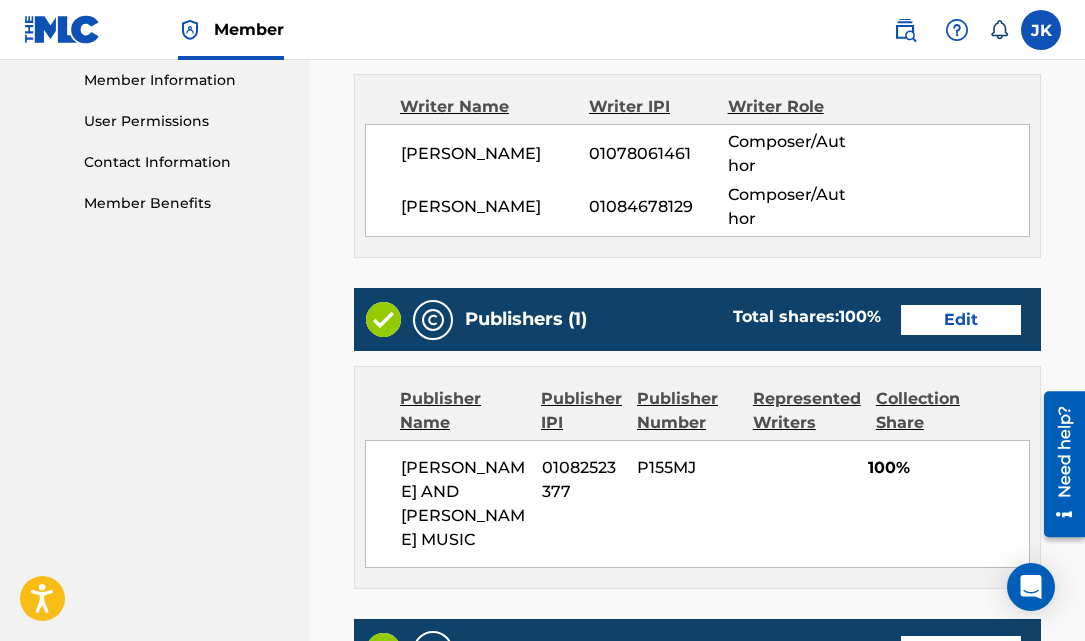 scroll, scrollTop: 1314, scrollLeft: 0, axis: vertical 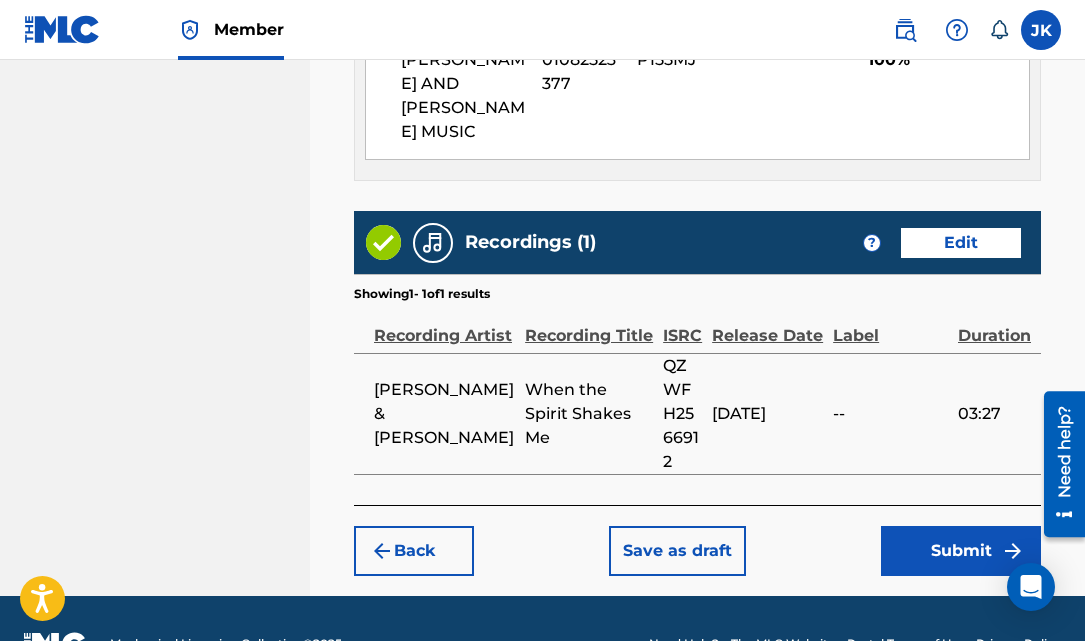 click on "Submit" at bounding box center (961, 551) 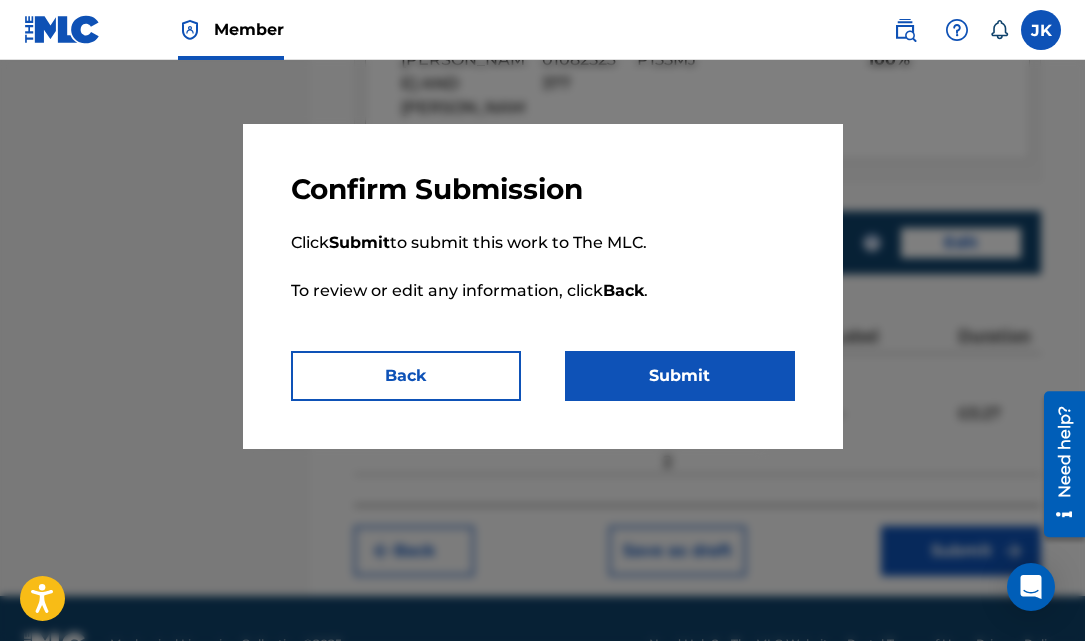 click on "Submit" at bounding box center (680, 376) 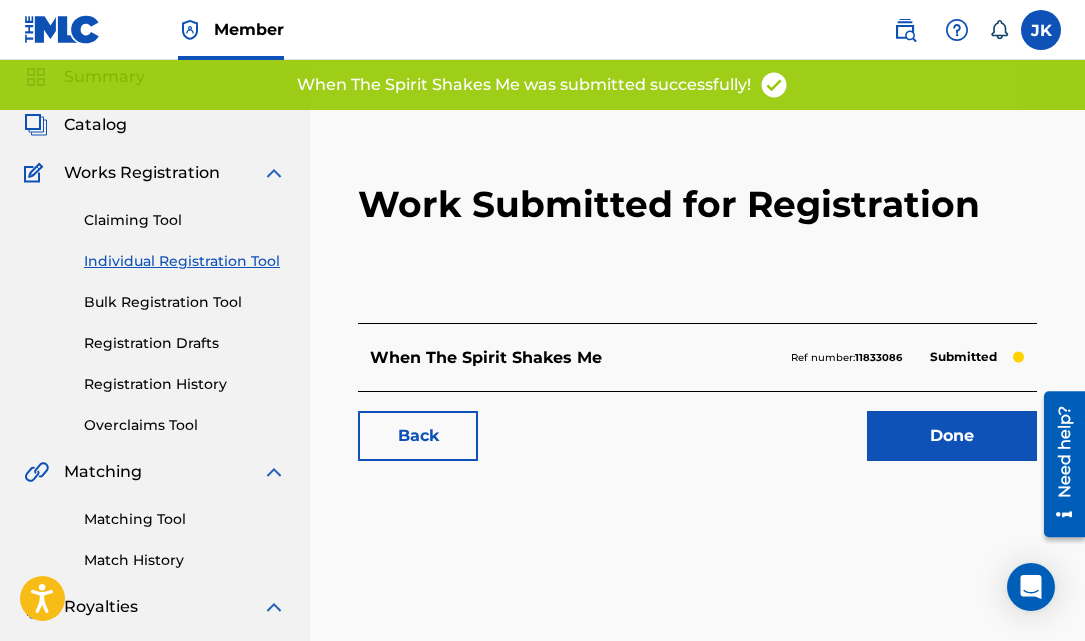 scroll, scrollTop: 79, scrollLeft: 0, axis: vertical 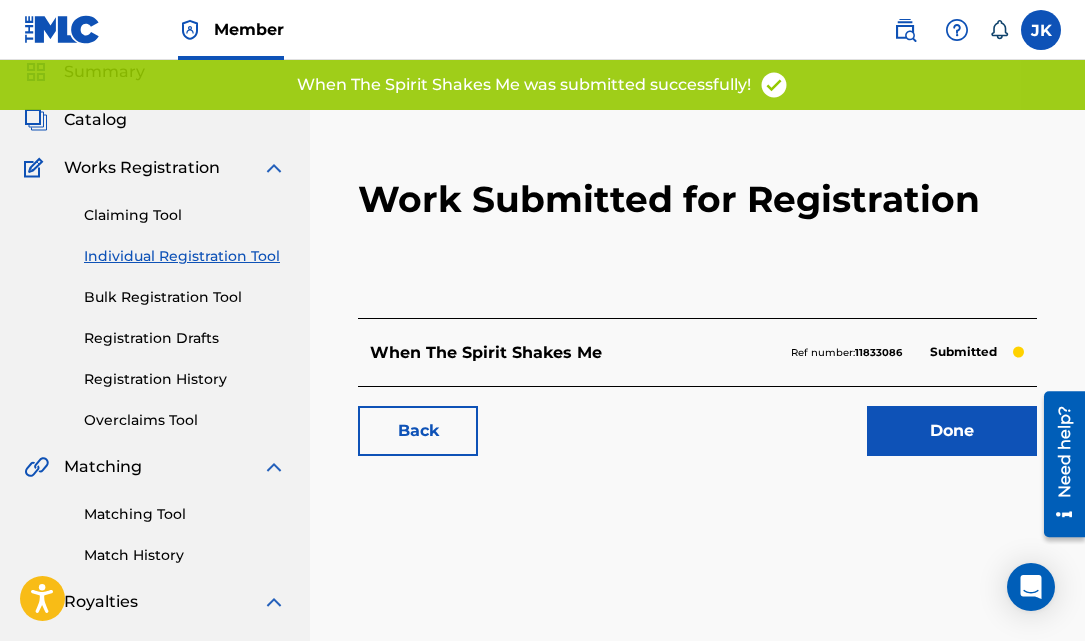 click on "Individual Registration Tool" at bounding box center [185, 256] 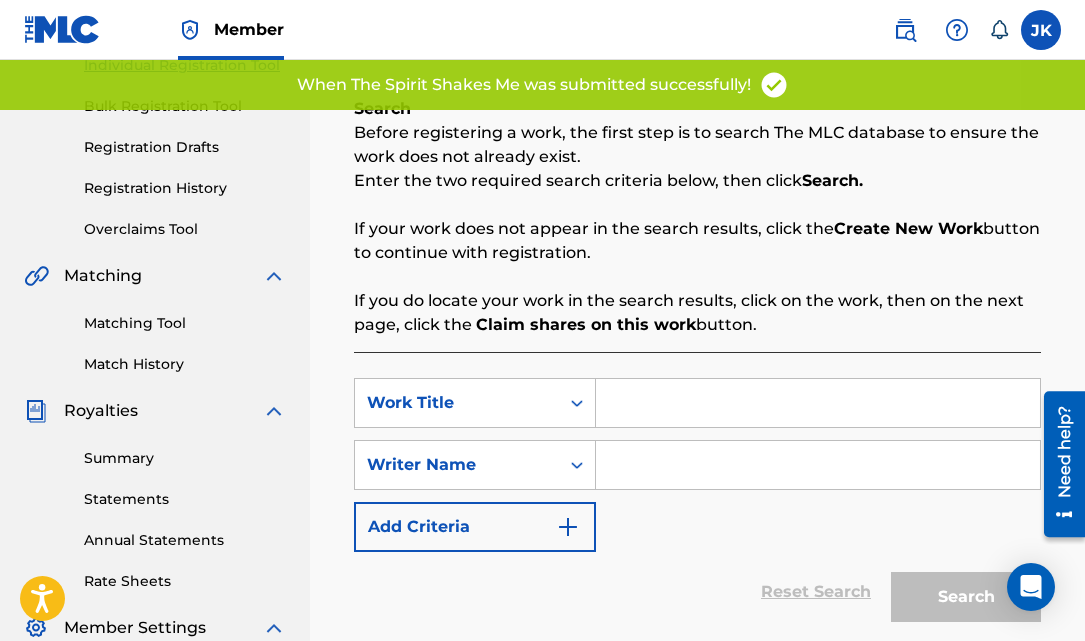 scroll, scrollTop: 402, scrollLeft: 0, axis: vertical 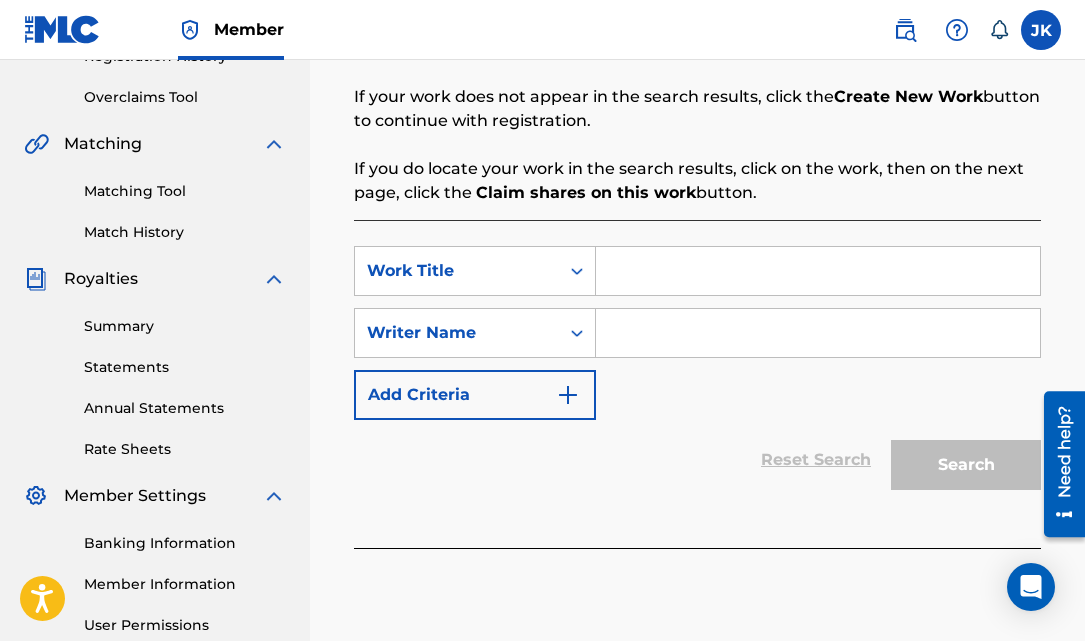 click at bounding box center [818, 271] 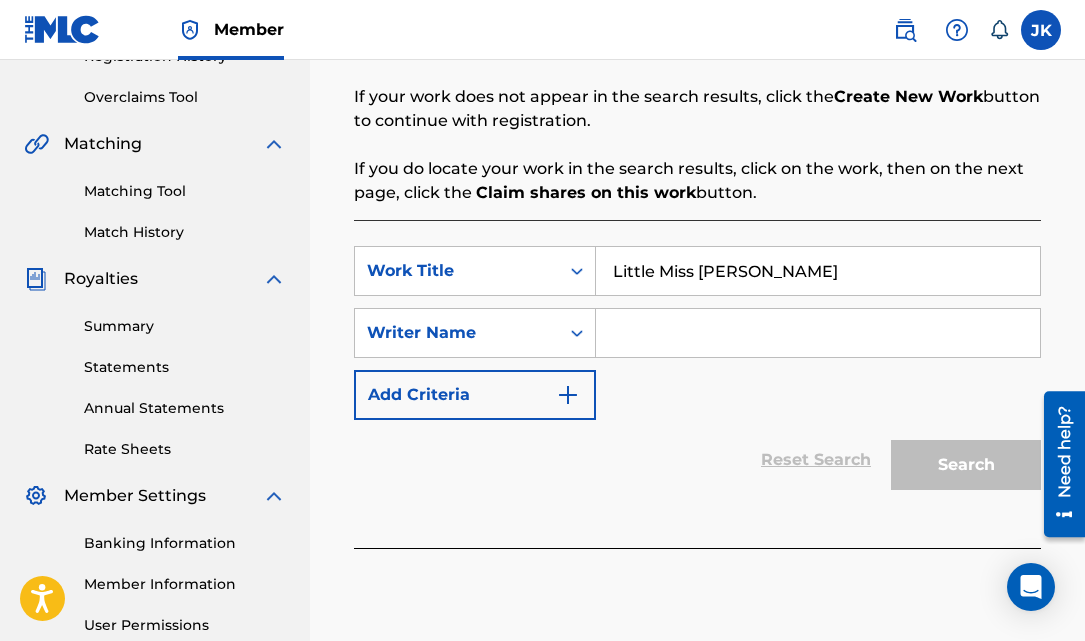 click at bounding box center [818, 333] 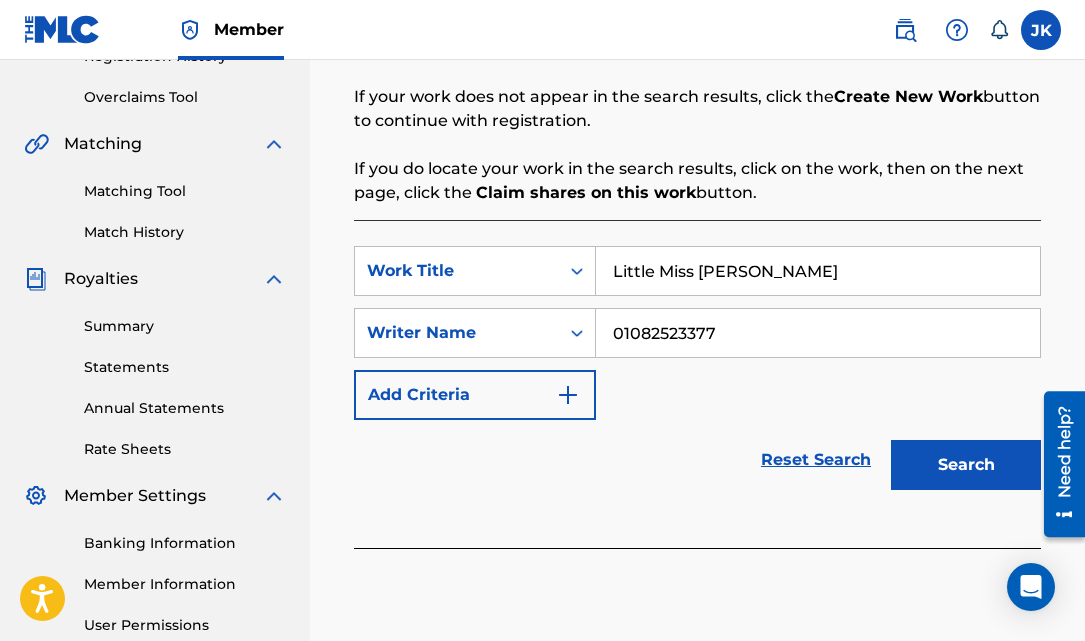 click on "Search" at bounding box center [966, 465] 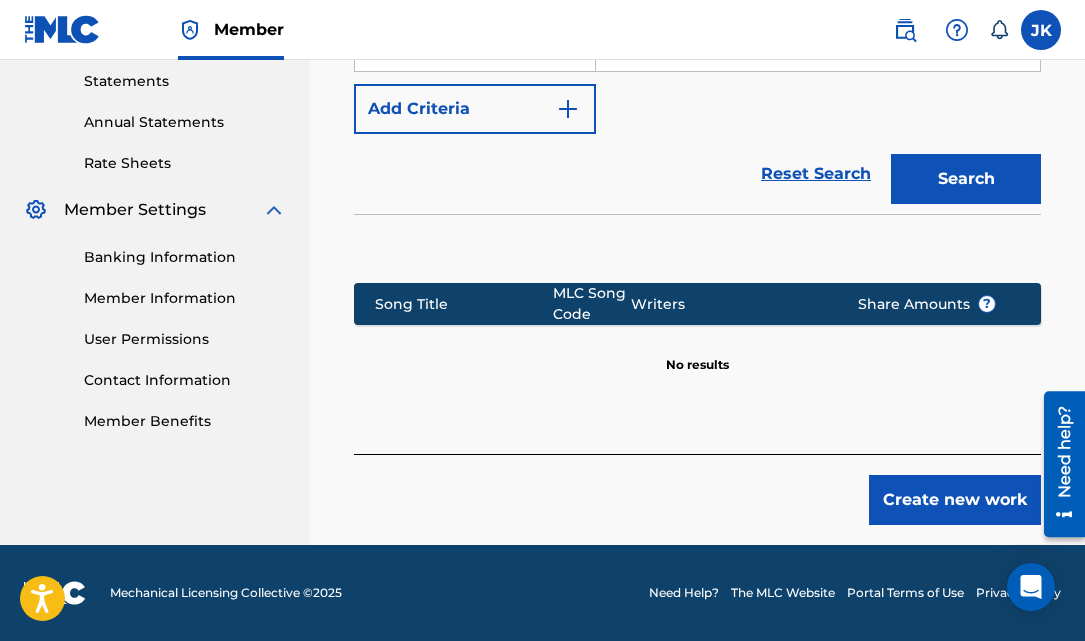 click on "Create new work" at bounding box center [955, 500] 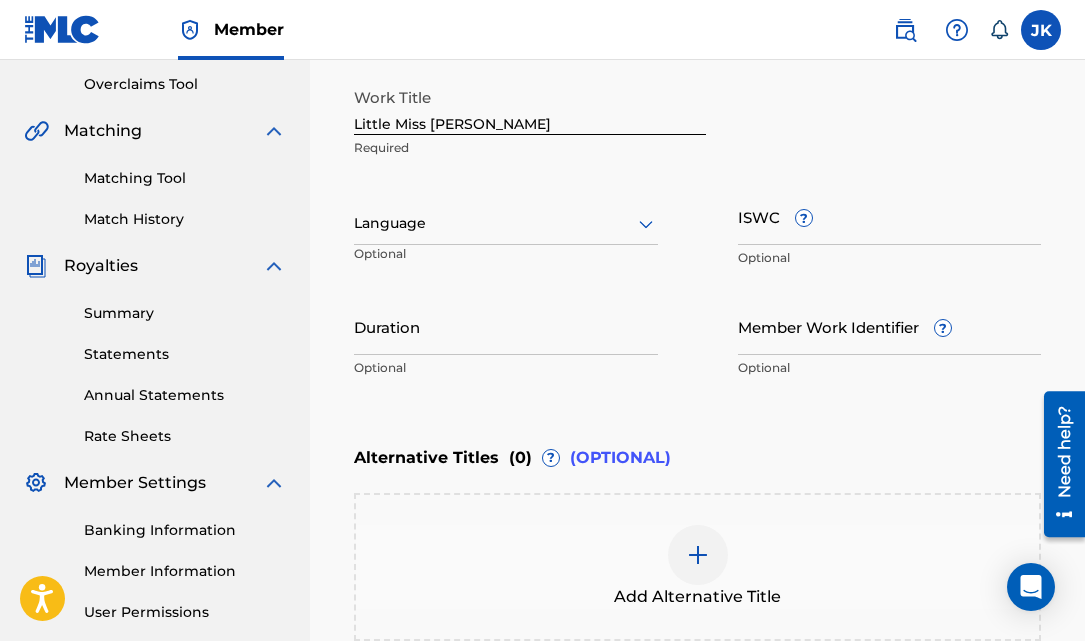 scroll, scrollTop: 389, scrollLeft: 0, axis: vertical 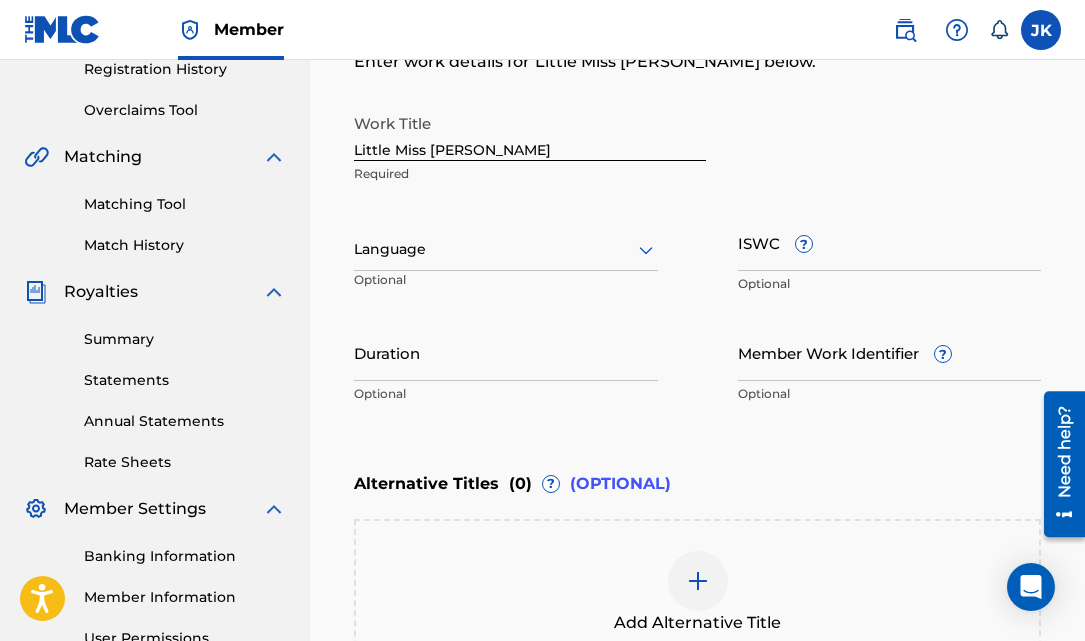 click at bounding box center (506, 249) 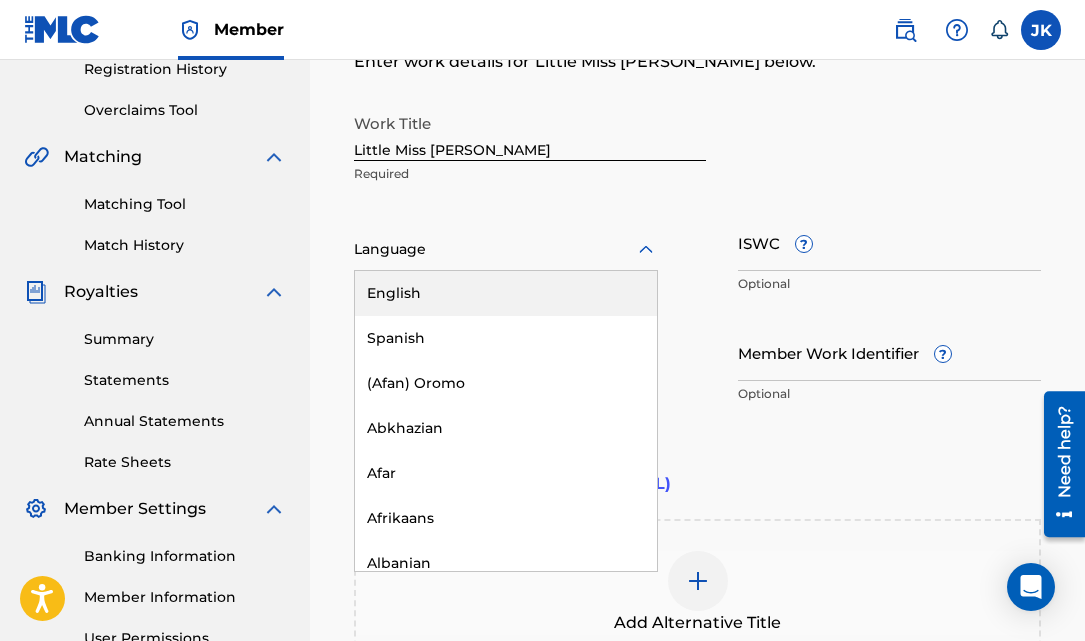 click on "English" at bounding box center (506, 293) 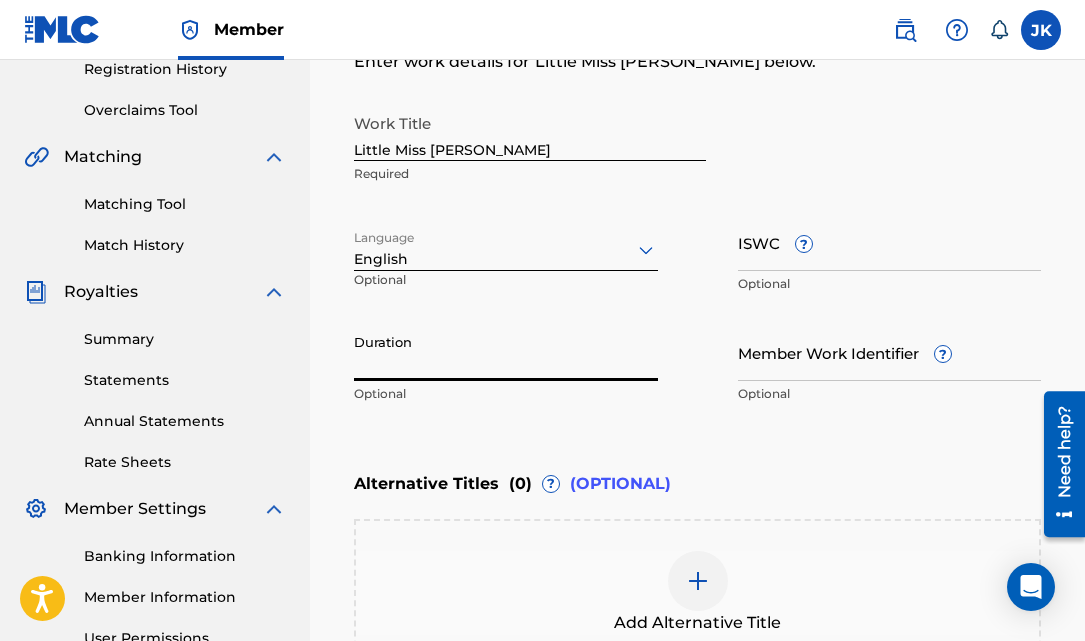 click on "Duration" at bounding box center (506, 352) 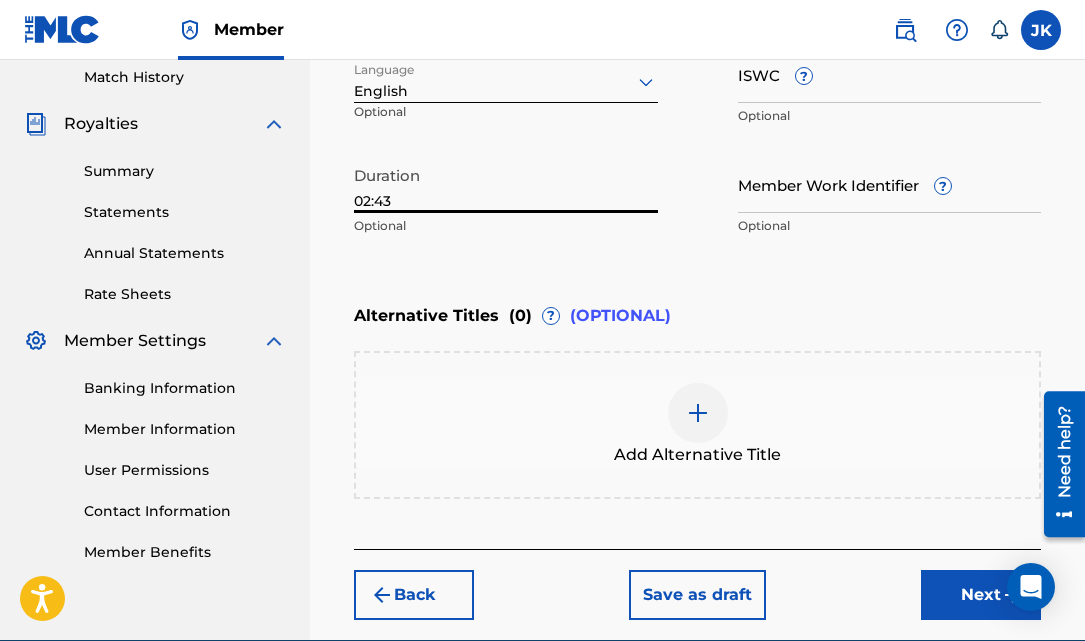 scroll, scrollTop: 588, scrollLeft: 0, axis: vertical 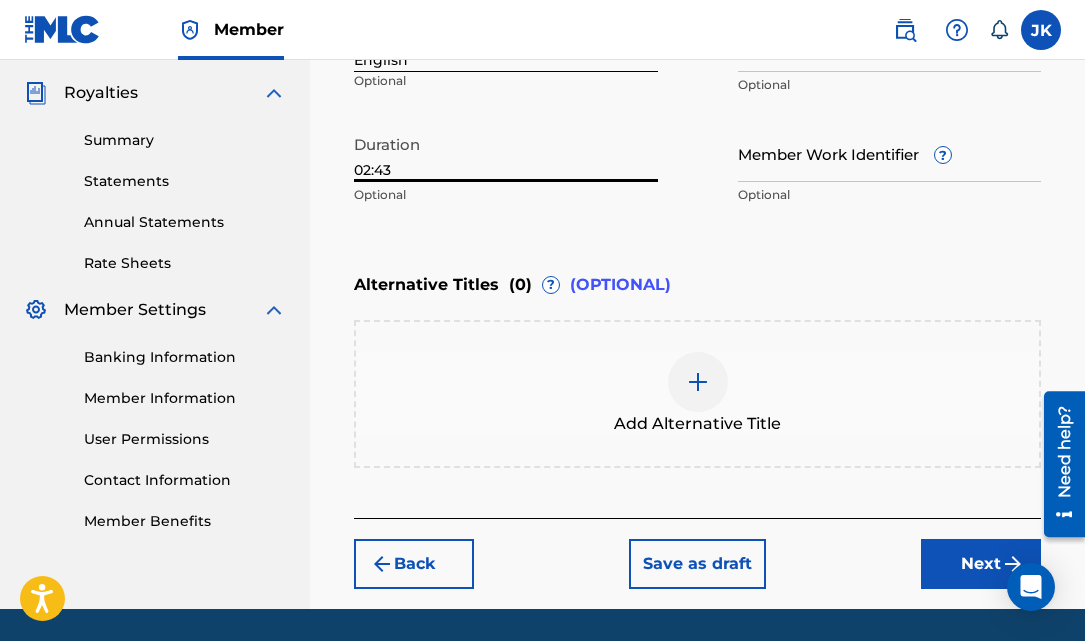 click on "Next" at bounding box center [981, 564] 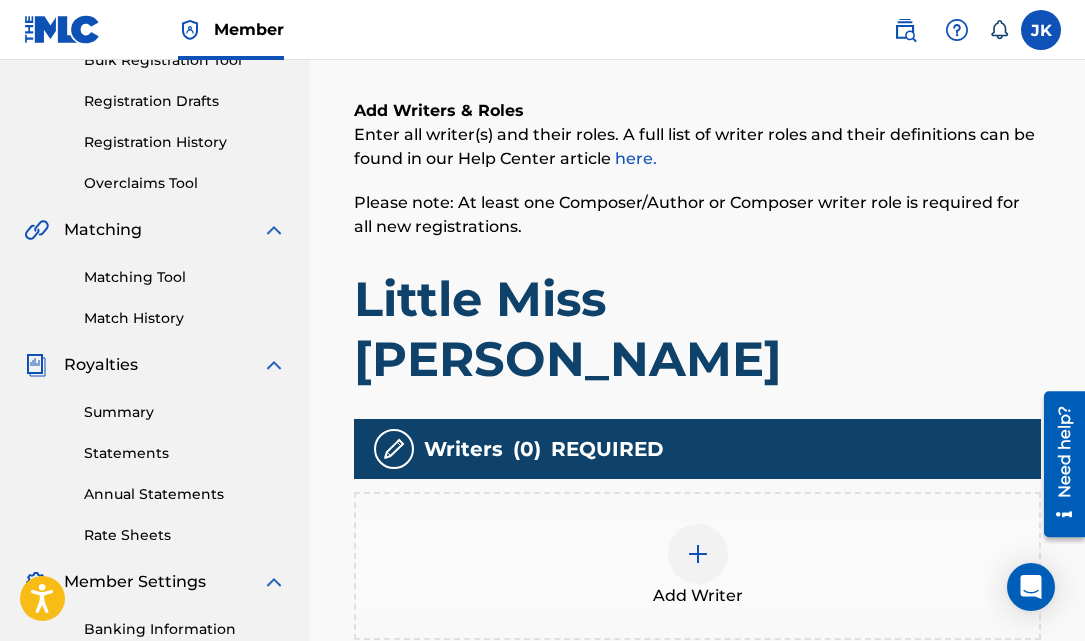 scroll, scrollTop: 318, scrollLeft: 0, axis: vertical 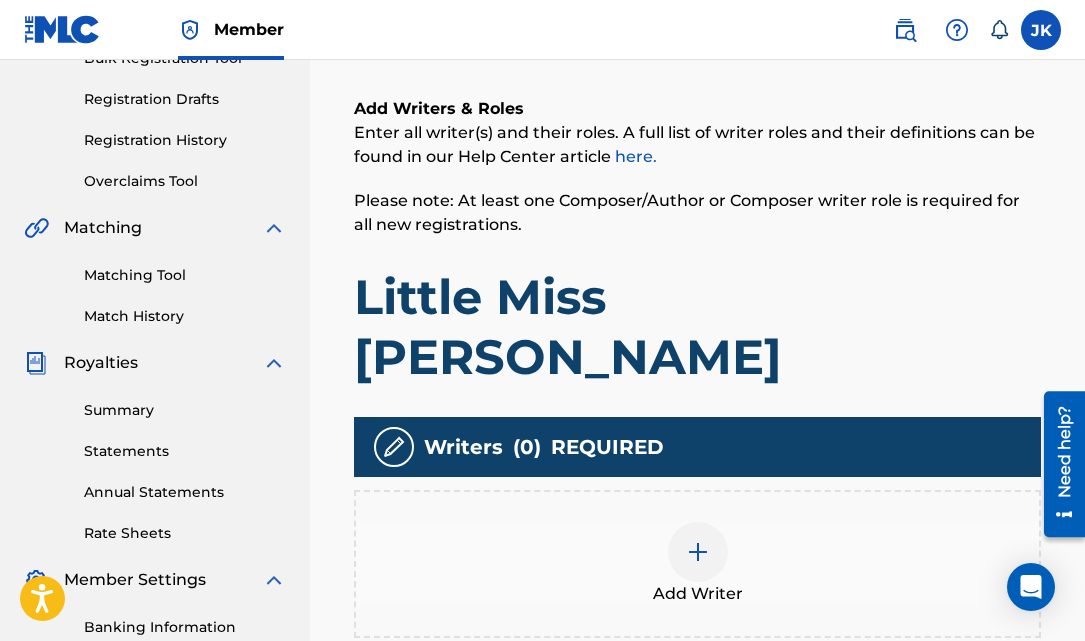 click at bounding box center (698, 552) 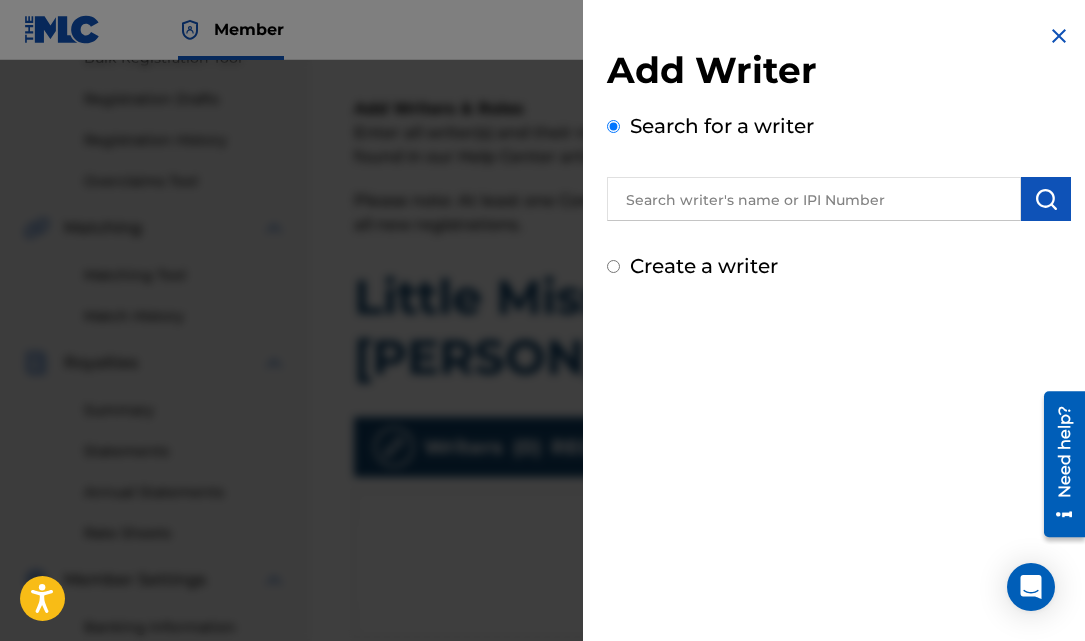 click at bounding box center (814, 199) 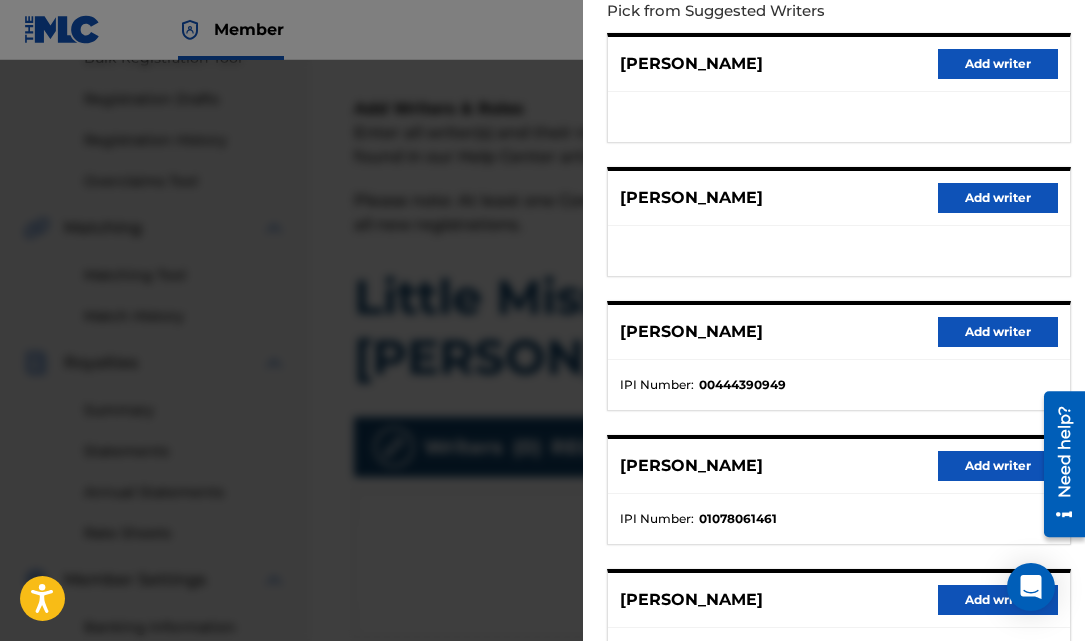 scroll, scrollTop: 236, scrollLeft: 0, axis: vertical 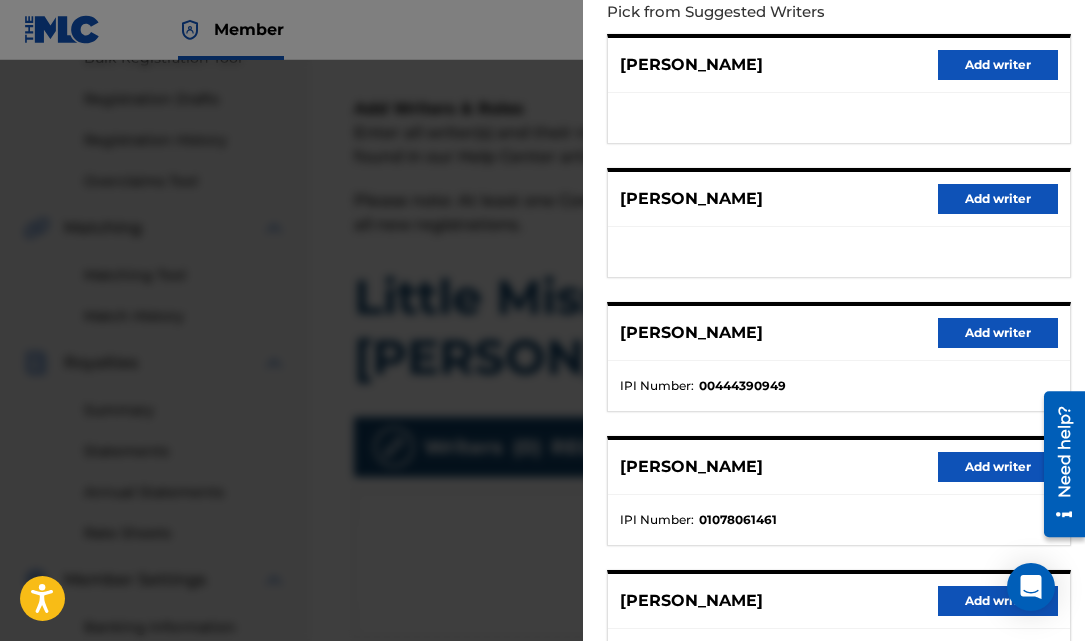 click on "Add writer" at bounding box center (998, 467) 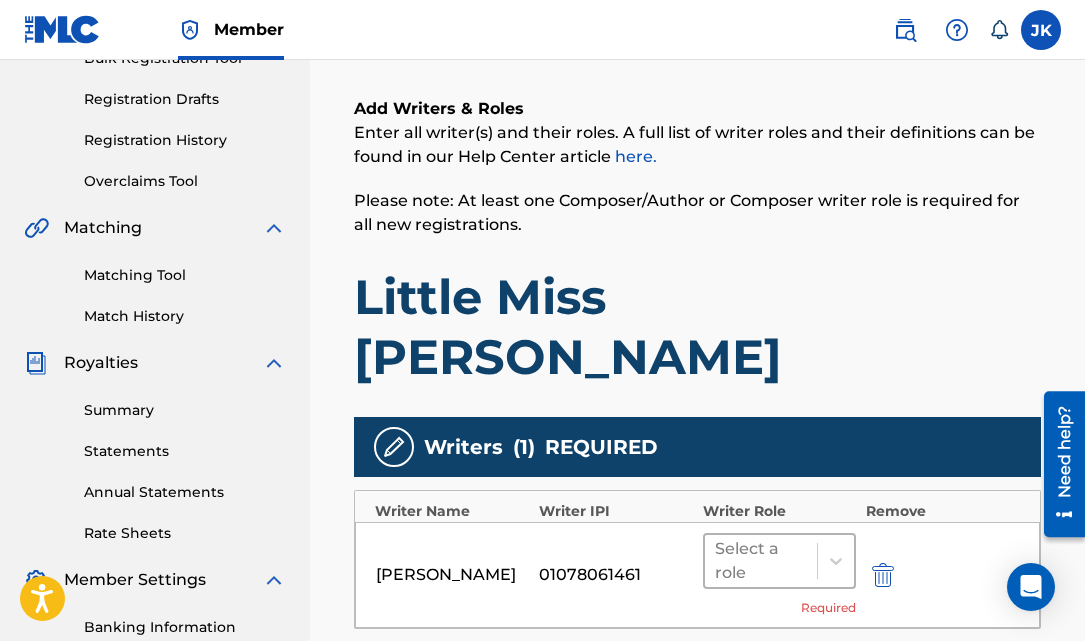 click at bounding box center [761, 561] 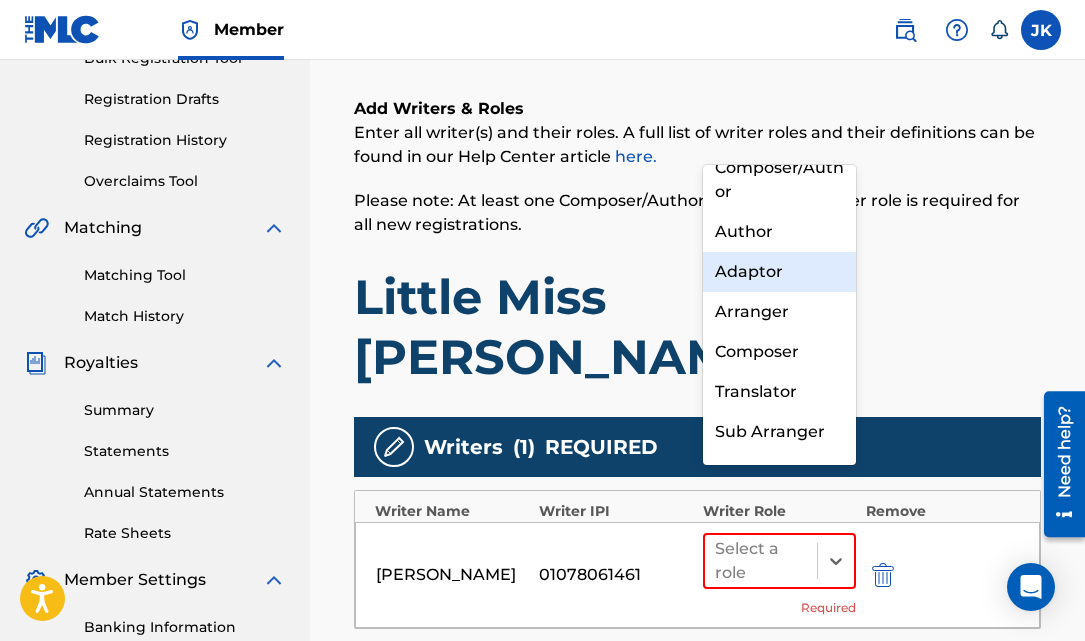 scroll, scrollTop: 0, scrollLeft: 0, axis: both 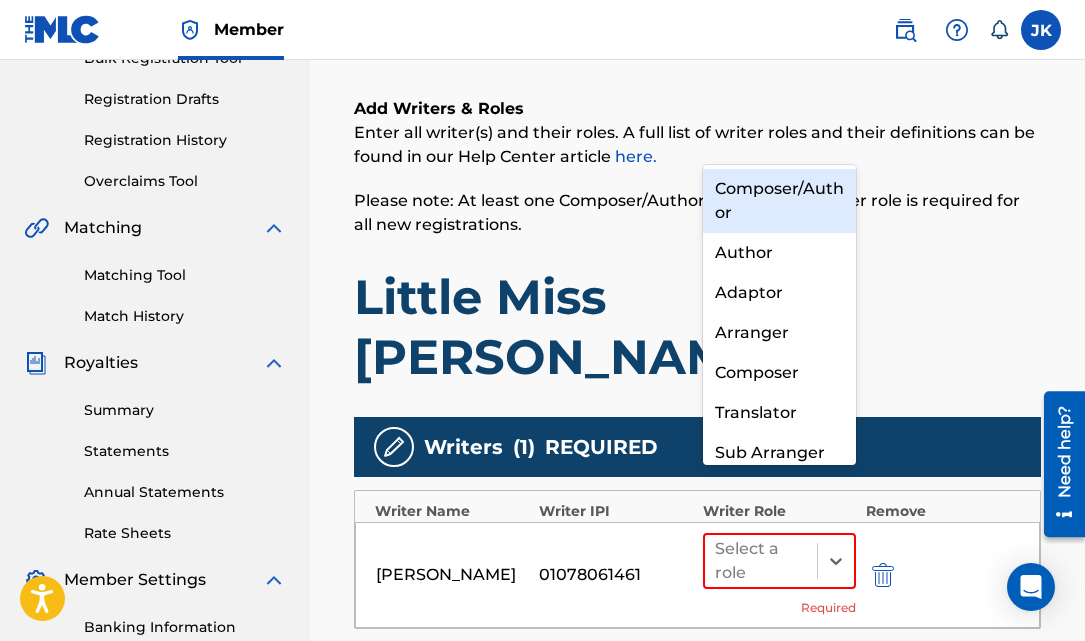 click on "Composer/Author" at bounding box center [779, 201] 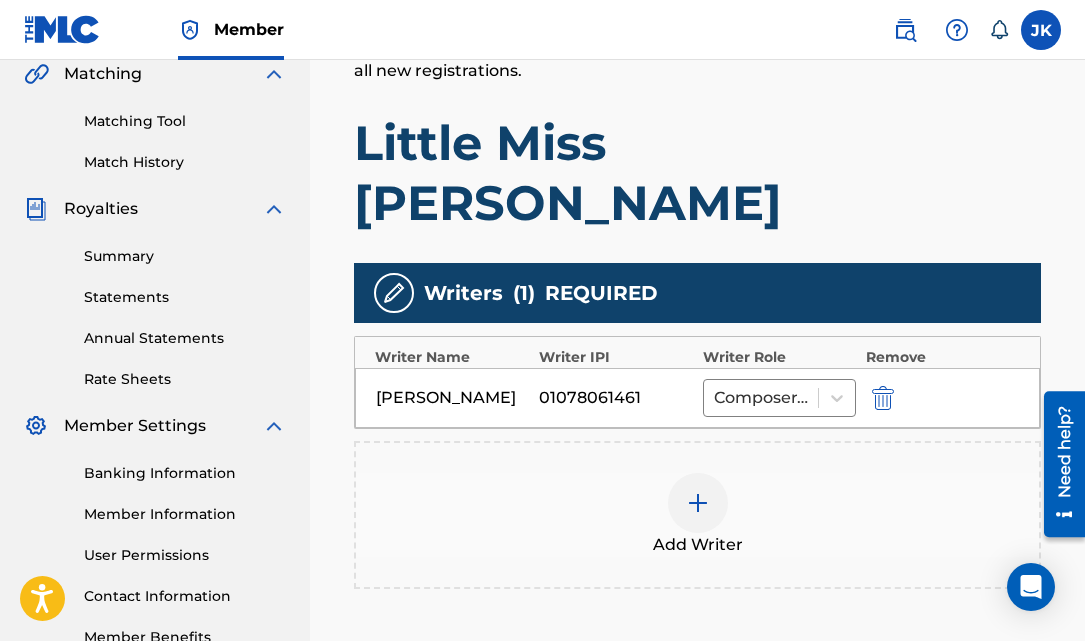 scroll, scrollTop: 474, scrollLeft: 0, axis: vertical 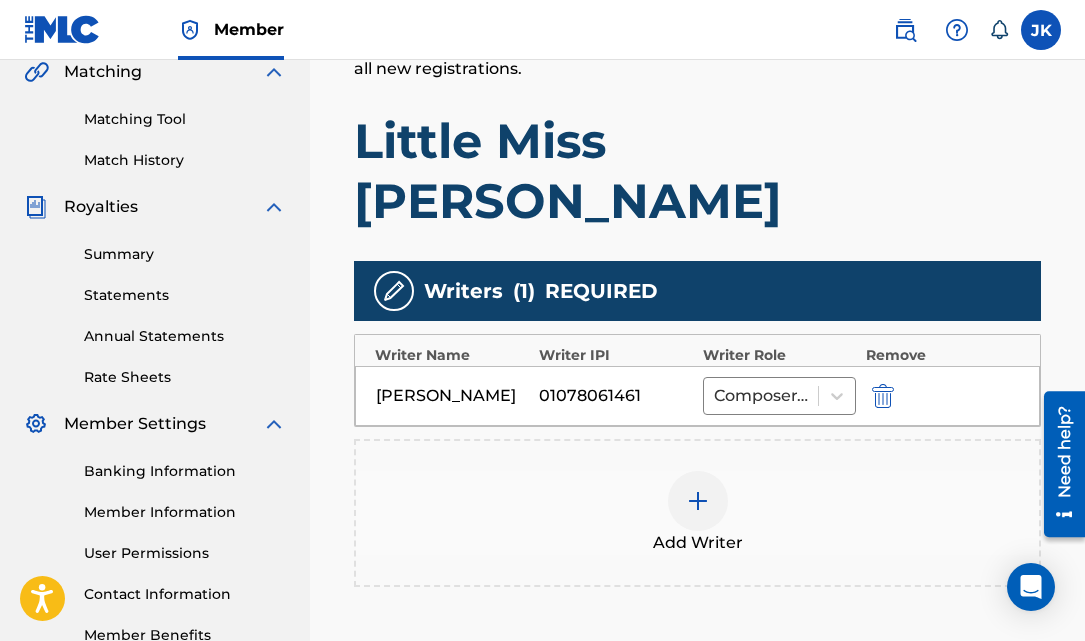 click at bounding box center [698, 501] 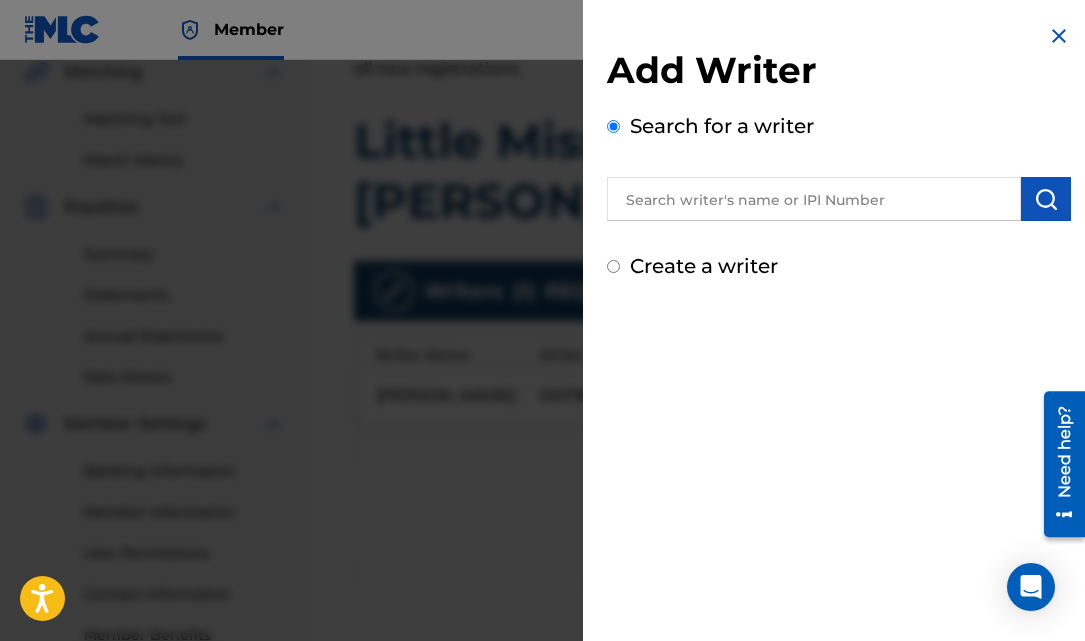 click at bounding box center [814, 199] 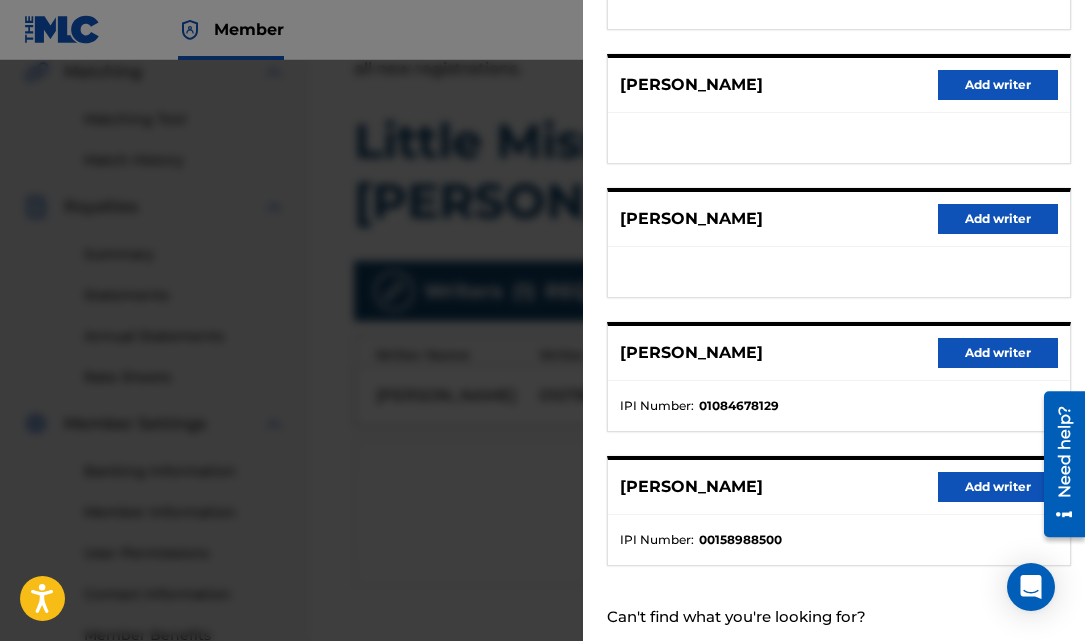 scroll, scrollTop: 385, scrollLeft: 0, axis: vertical 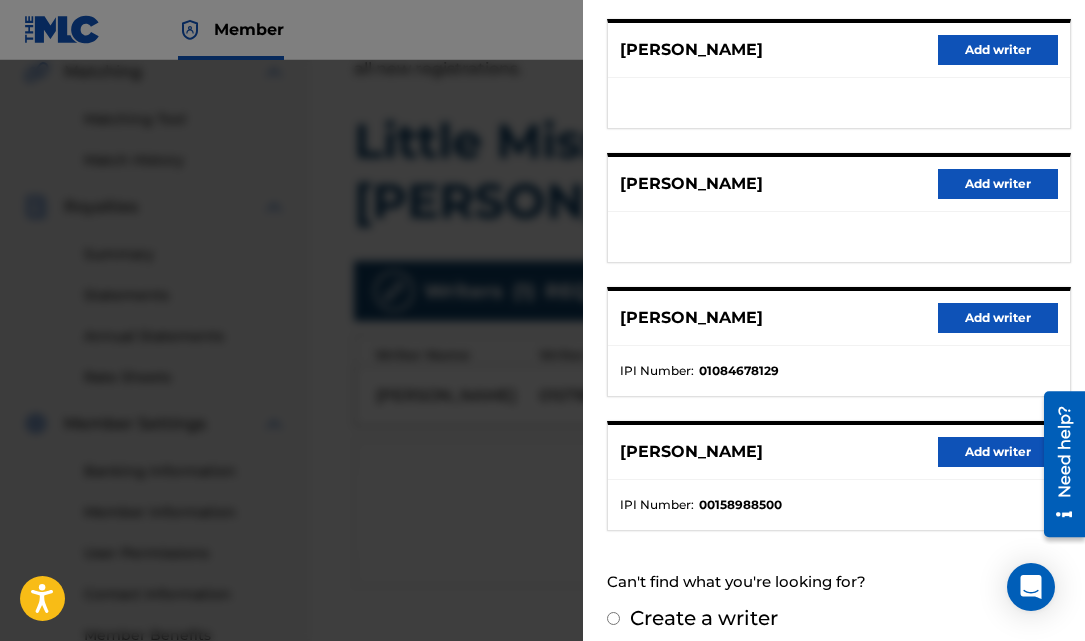 click on "Add writer" at bounding box center (998, 318) 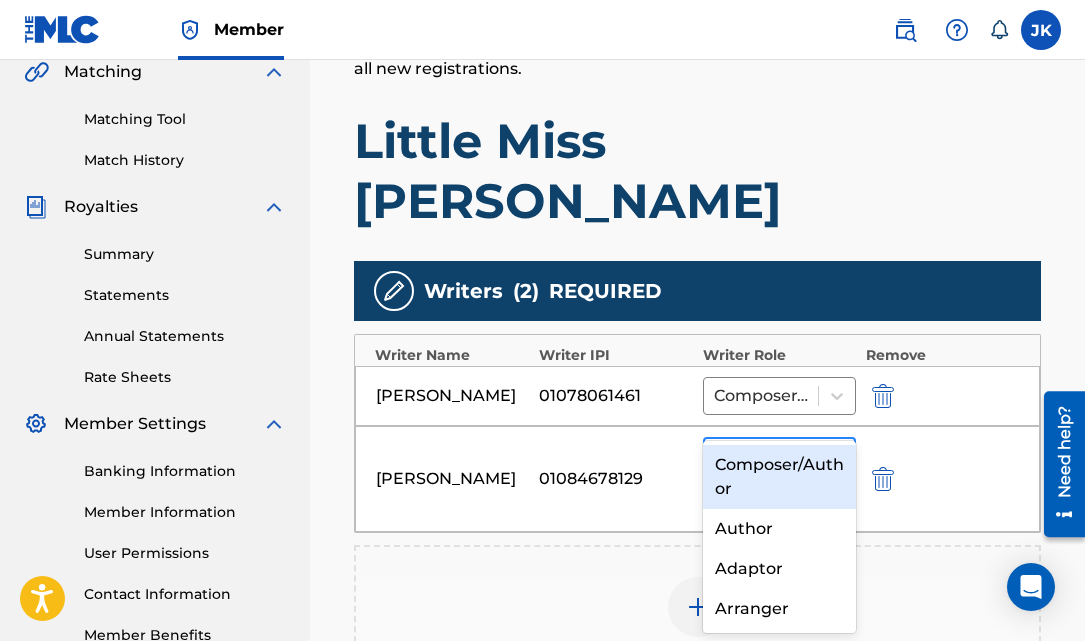 click at bounding box center [761, 465] 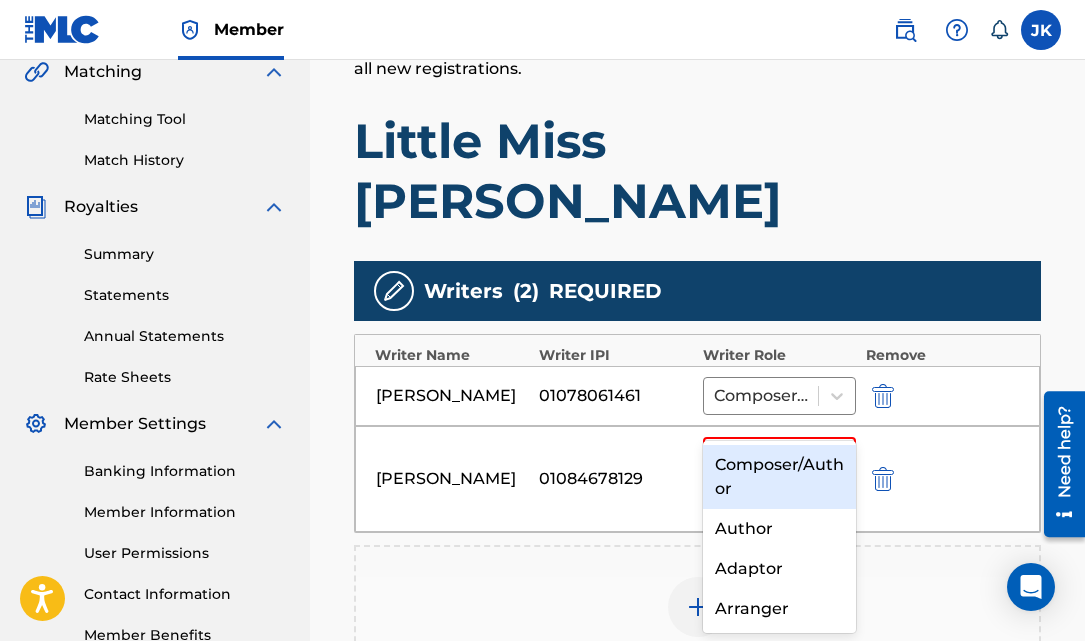 click on "Composer/Author" at bounding box center (779, 477) 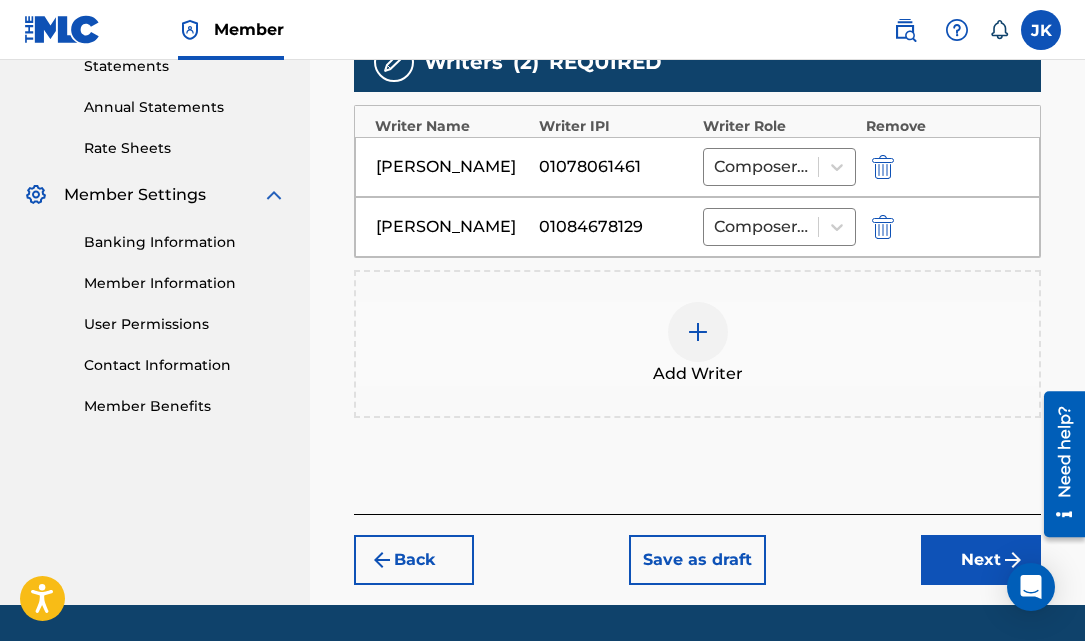 click on "Next" at bounding box center [981, 560] 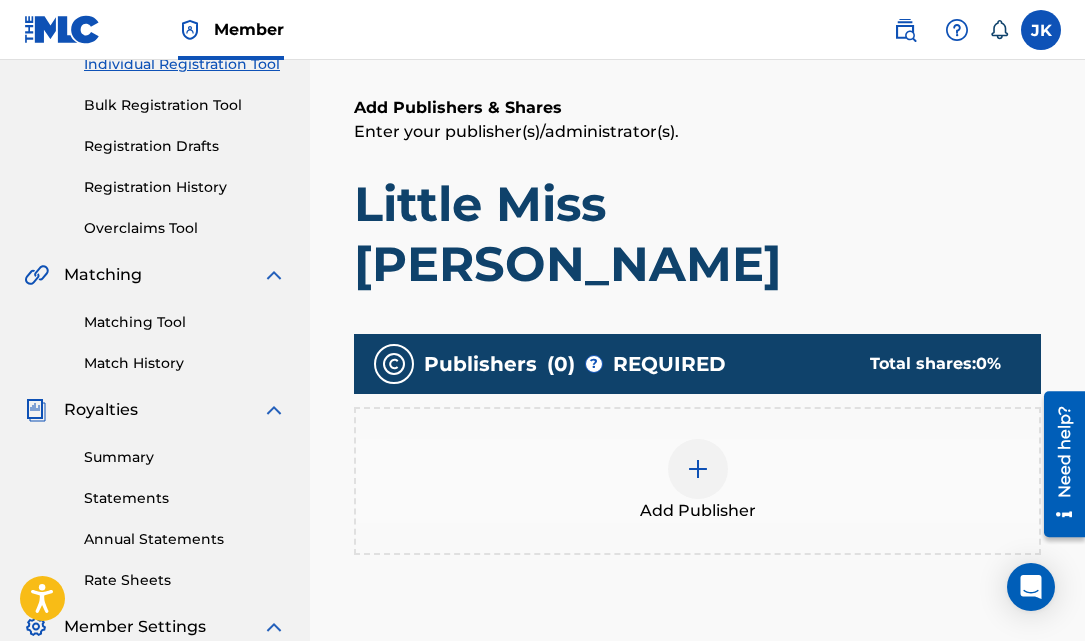 scroll, scrollTop: 272, scrollLeft: 0, axis: vertical 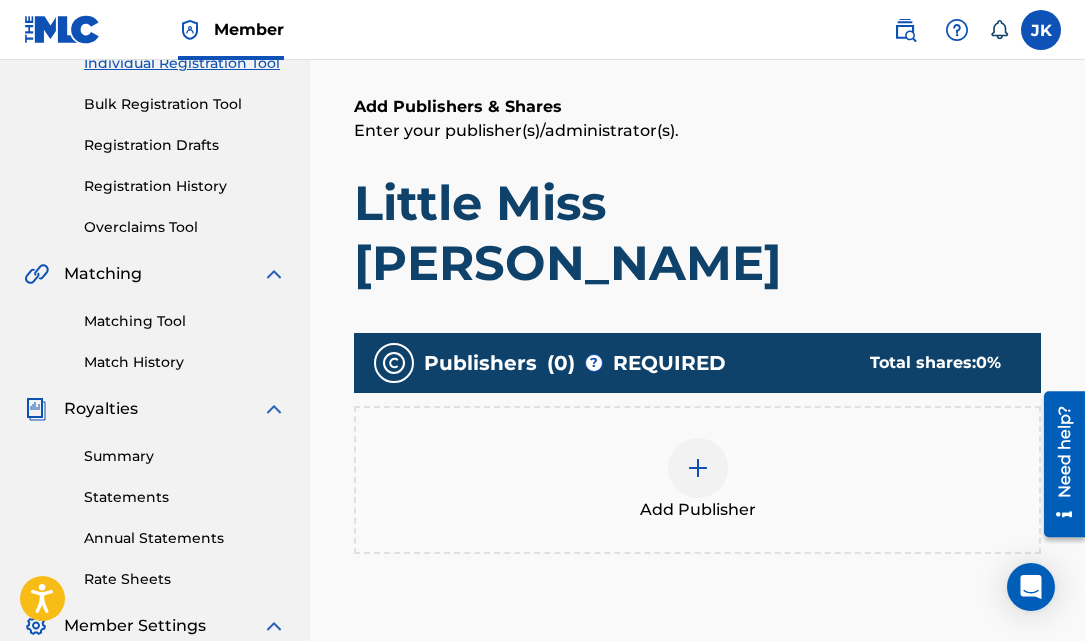 click at bounding box center (698, 468) 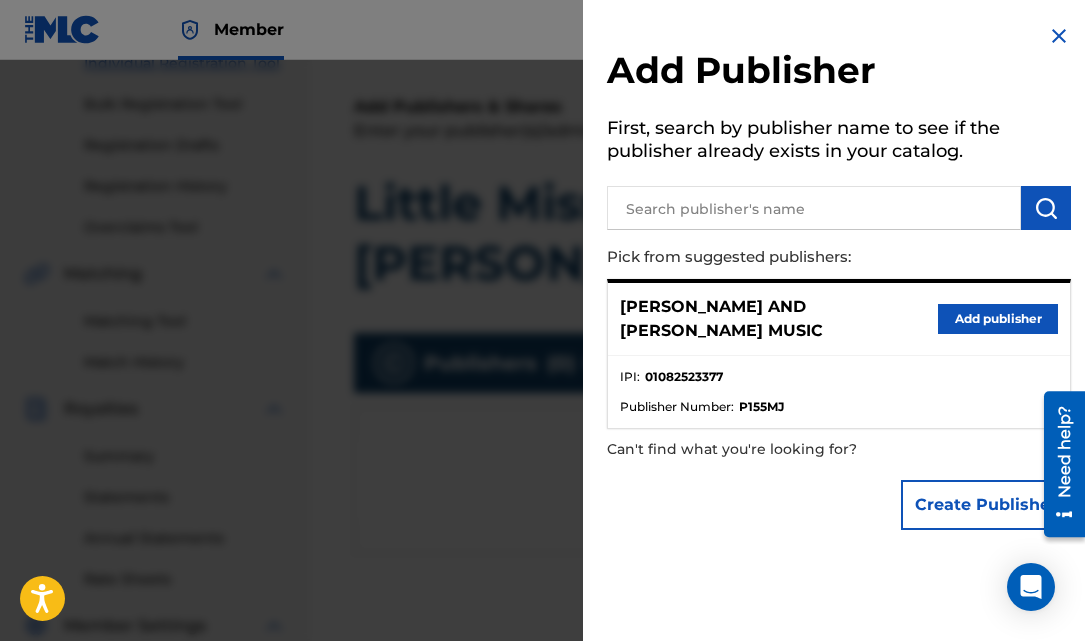 click on "Add publisher" at bounding box center [998, 319] 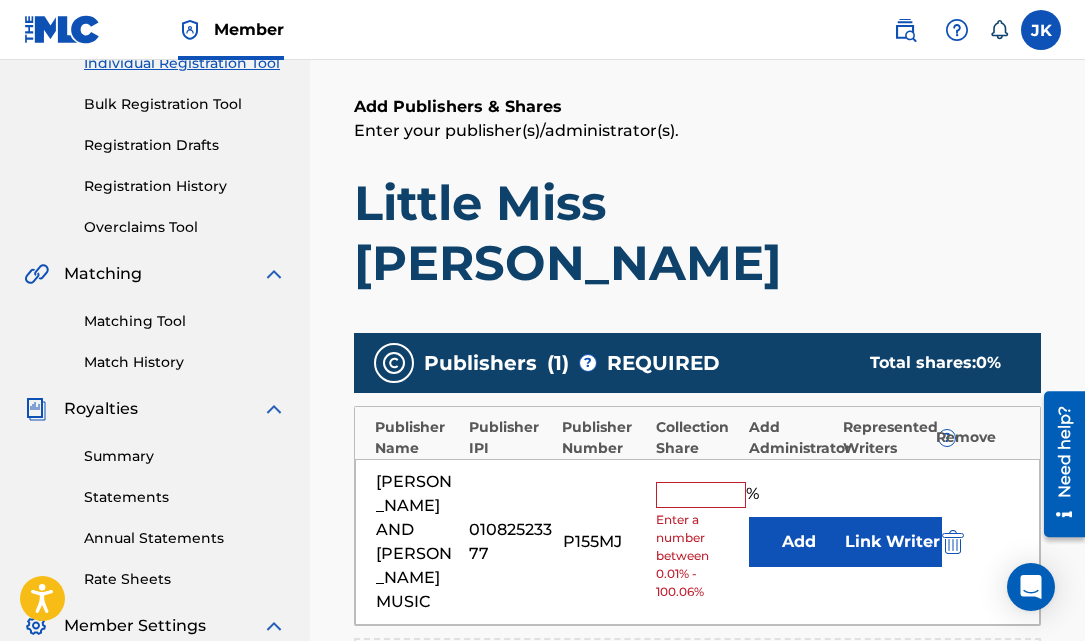 click at bounding box center [701, 495] 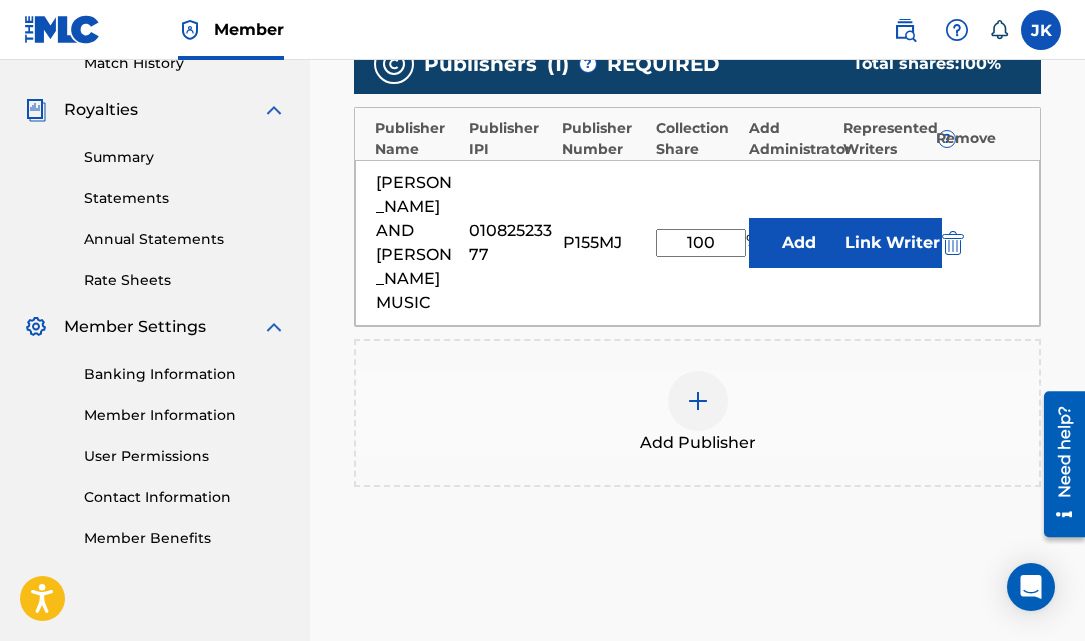 click on "Next" at bounding box center [981, 689] 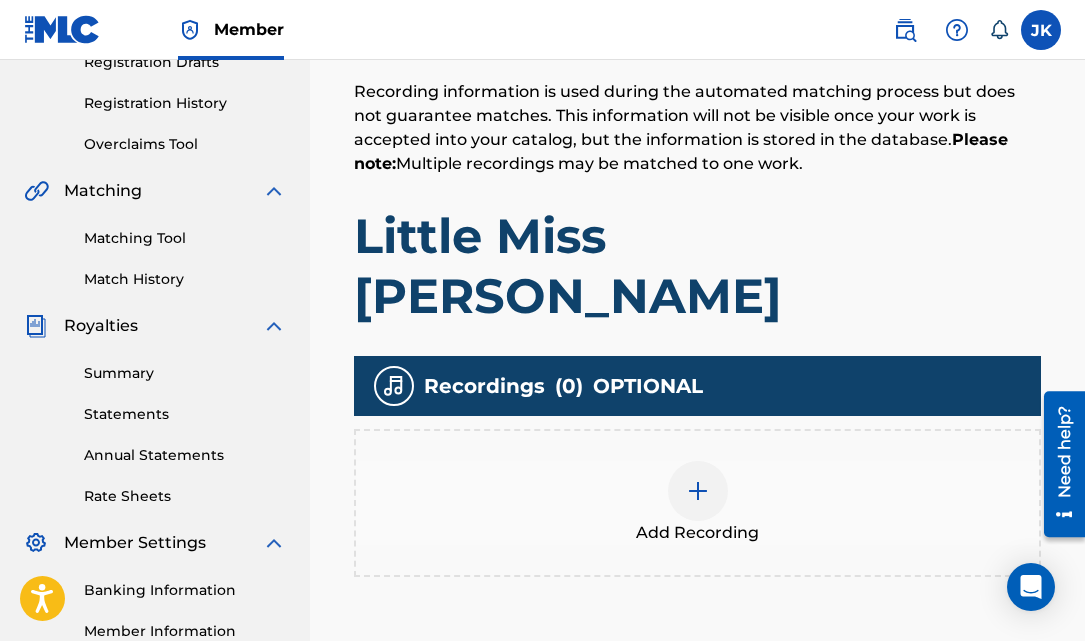 scroll, scrollTop: 444, scrollLeft: 0, axis: vertical 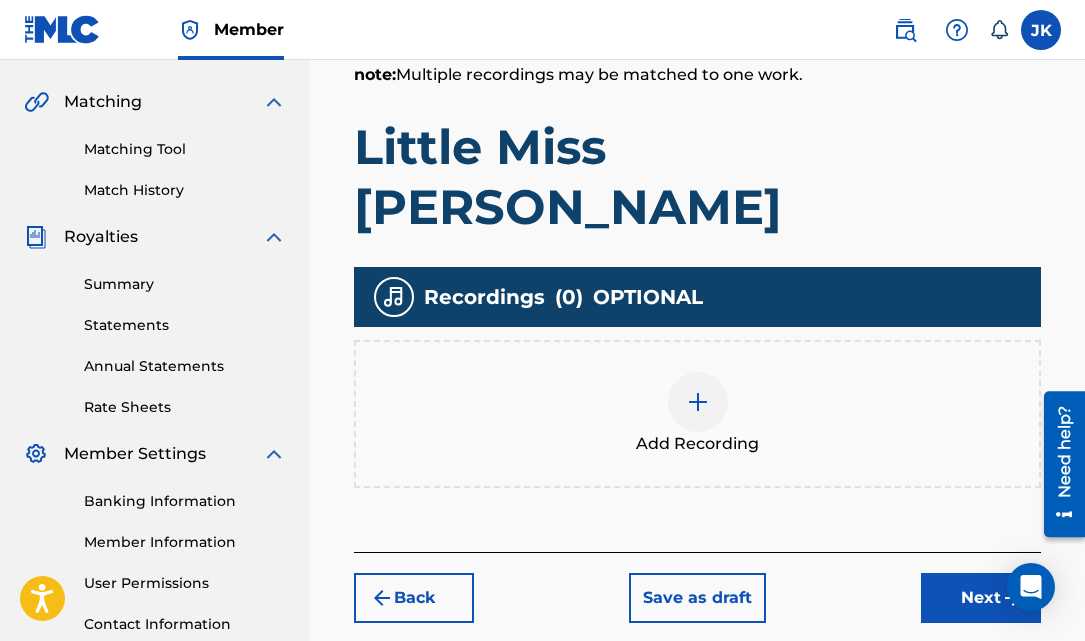 click at bounding box center (698, 402) 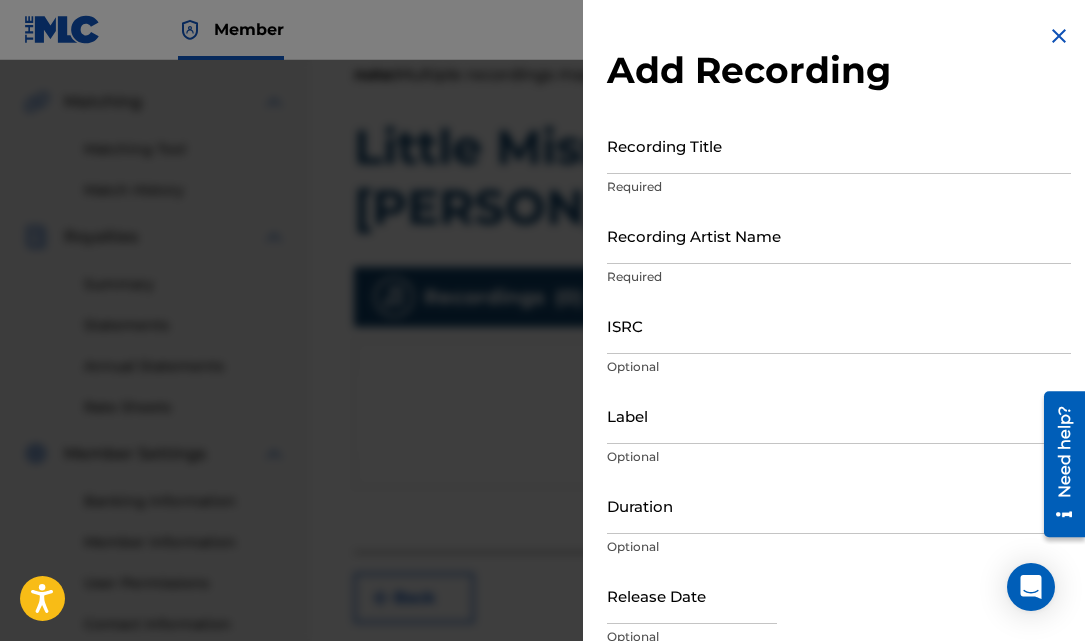click on "Recording Title" at bounding box center [839, 145] 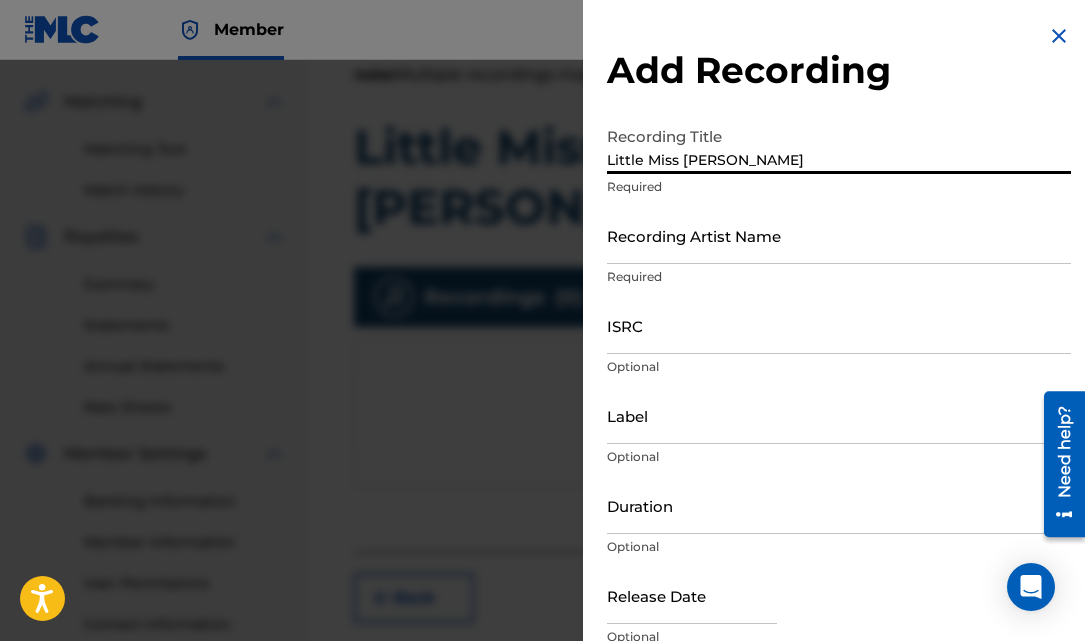 click on "Recording Artist Name" at bounding box center [839, 235] 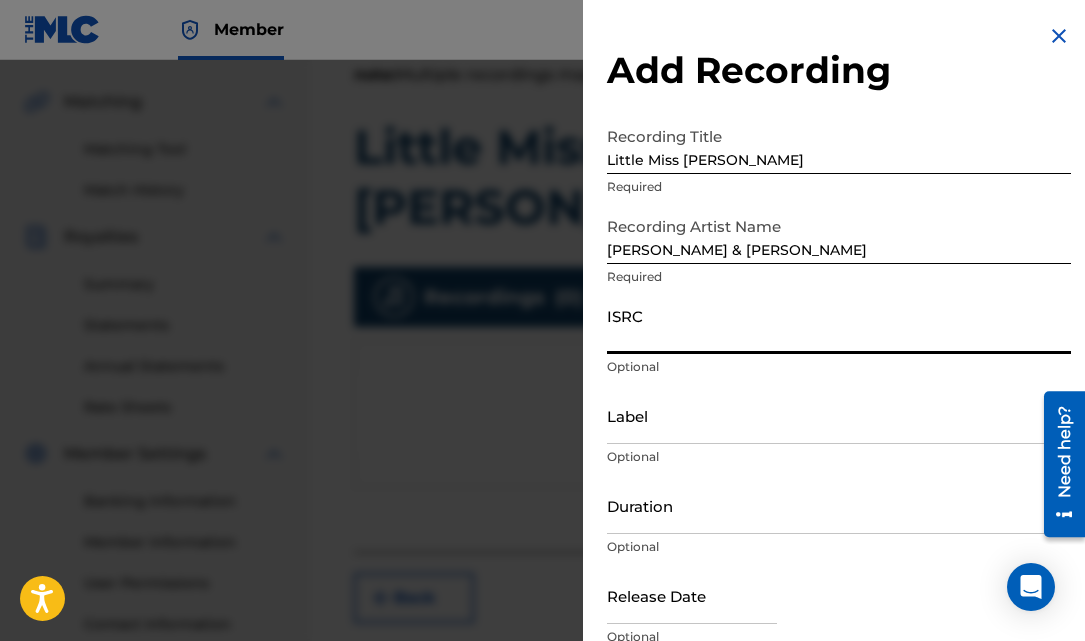click on "ISRC" at bounding box center (839, 325) 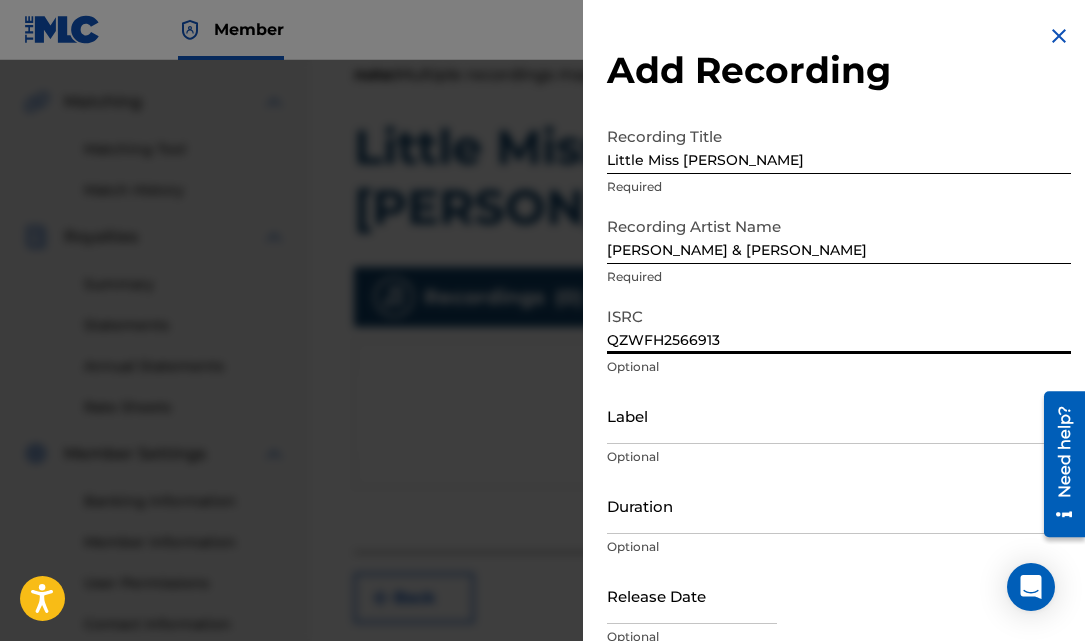 scroll, scrollTop: 90, scrollLeft: 0, axis: vertical 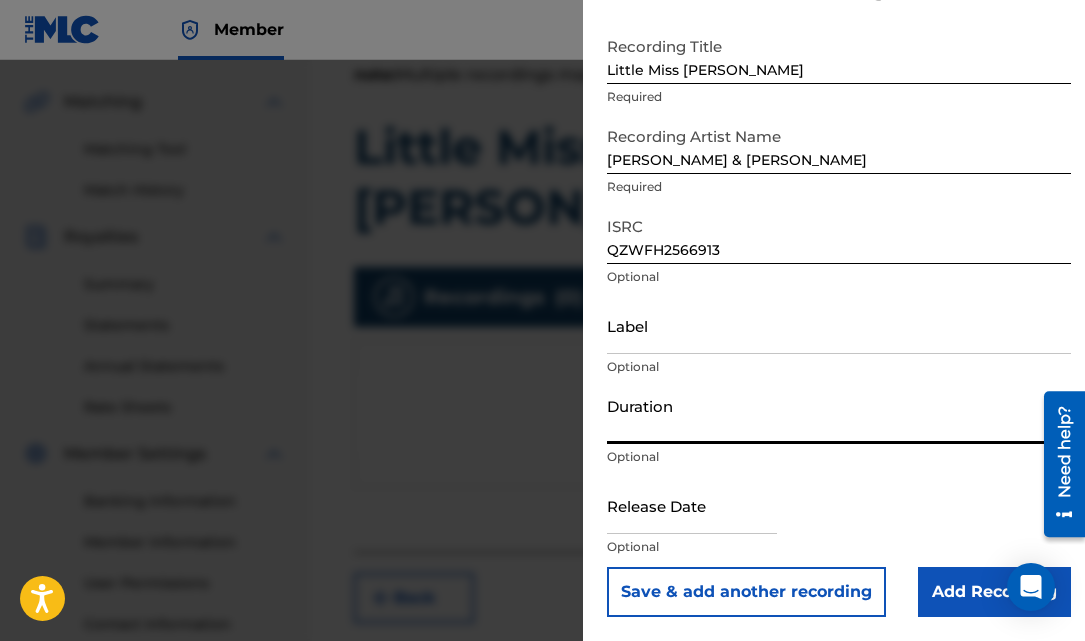 click on "Duration" at bounding box center (839, 415) 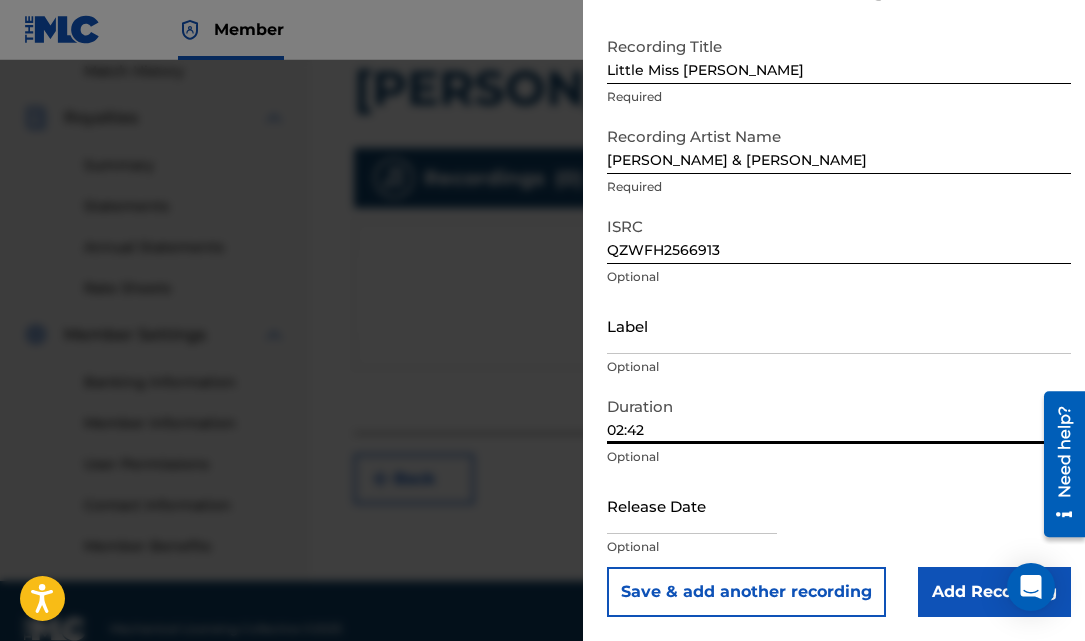 scroll, scrollTop: 568, scrollLeft: 0, axis: vertical 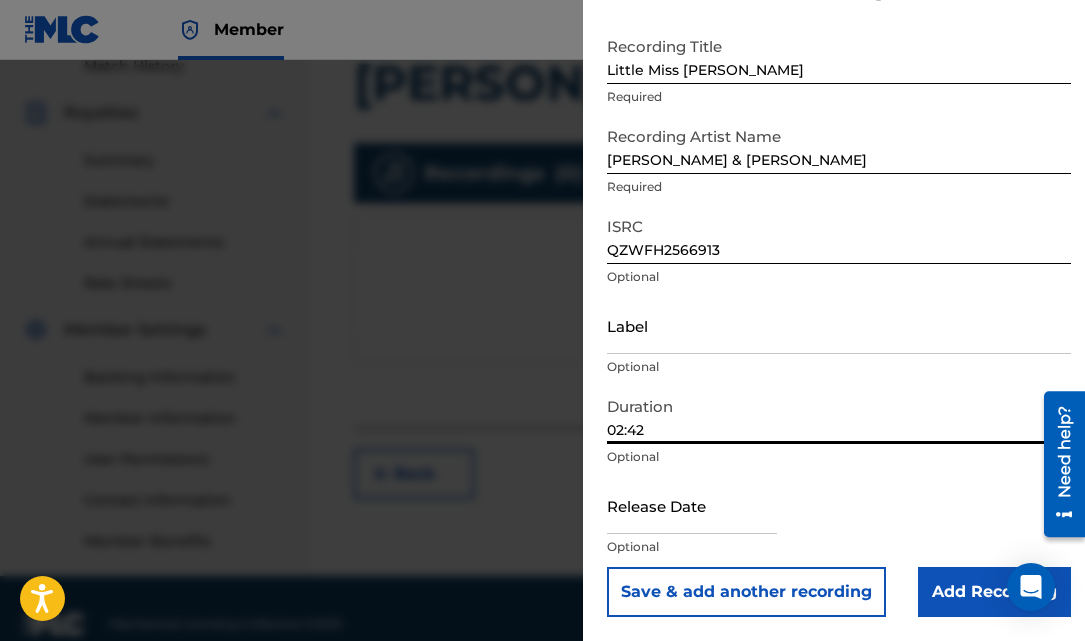 click at bounding box center (692, 505) 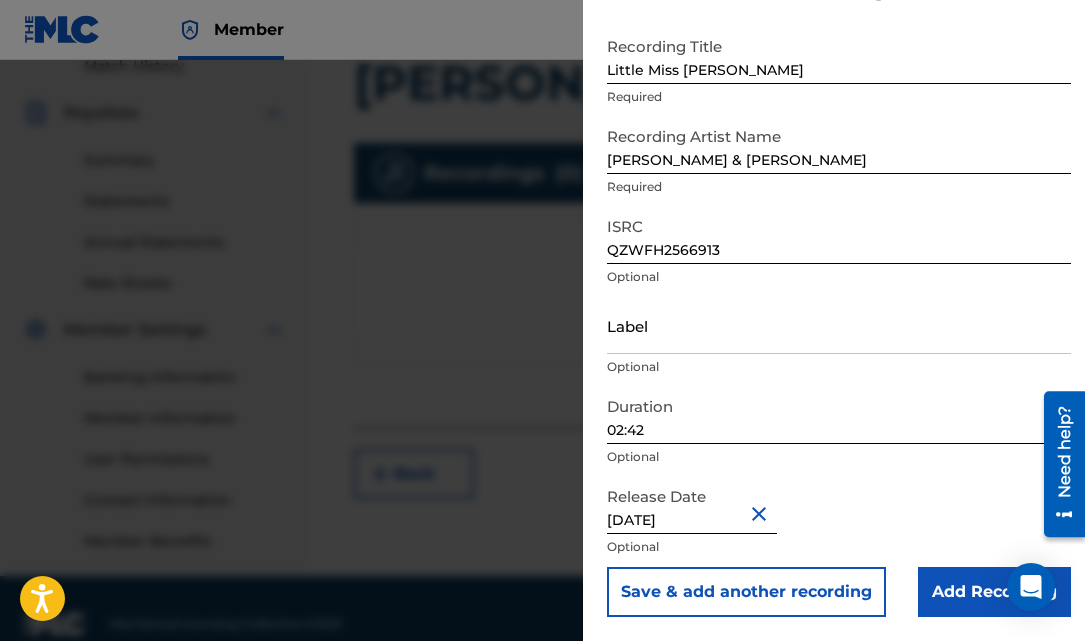 scroll, scrollTop: 90, scrollLeft: 0, axis: vertical 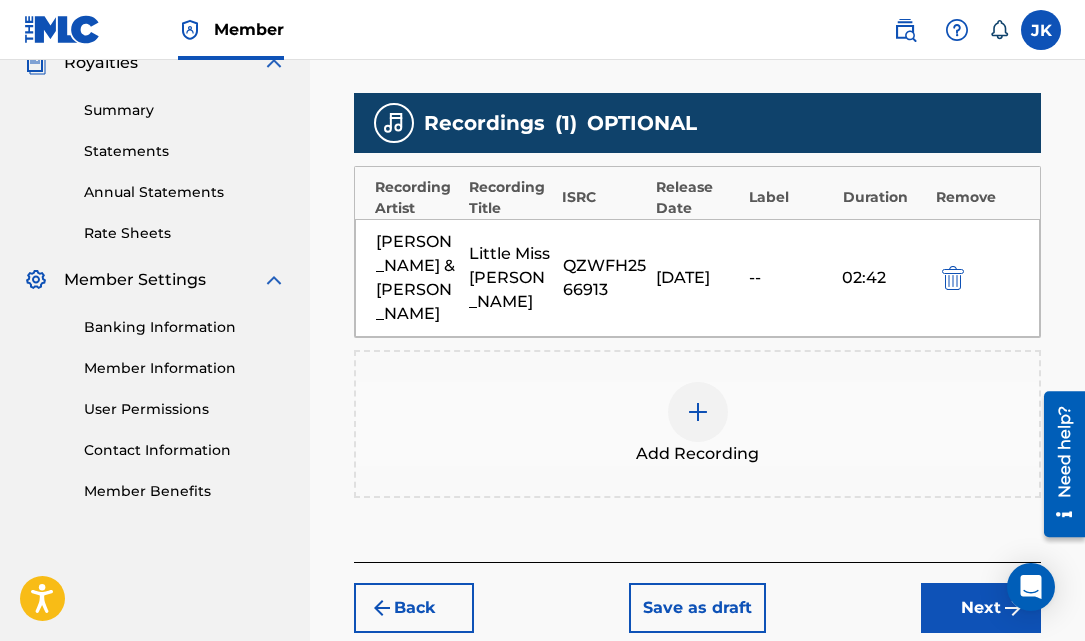 click on "Next" at bounding box center [981, 608] 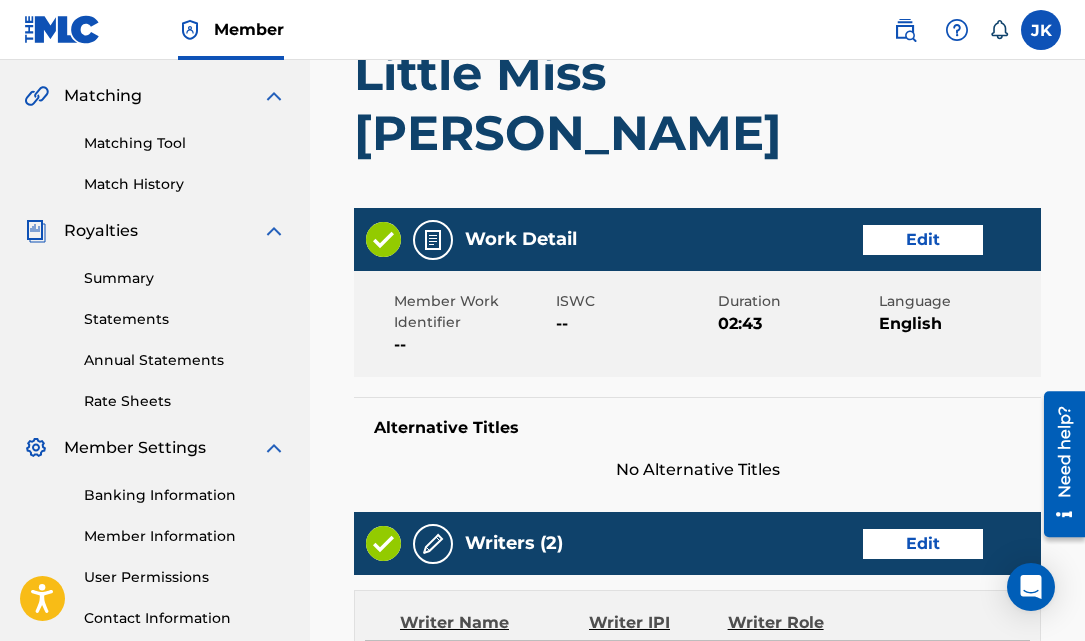 scroll, scrollTop: 330, scrollLeft: 0, axis: vertical 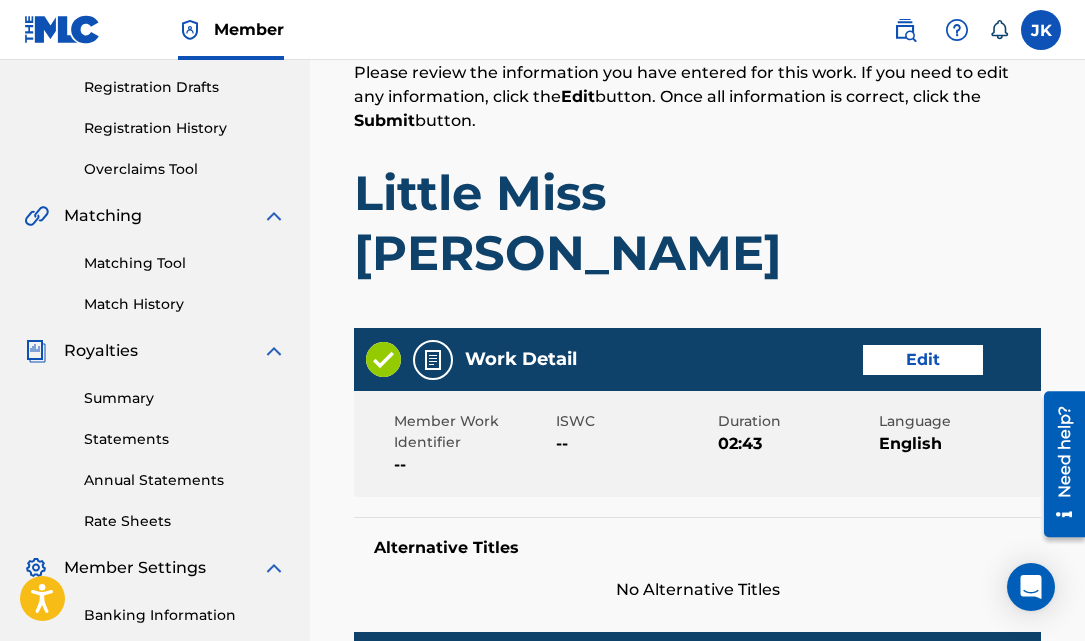 click on "02:43" at bounding box center [796, 444] 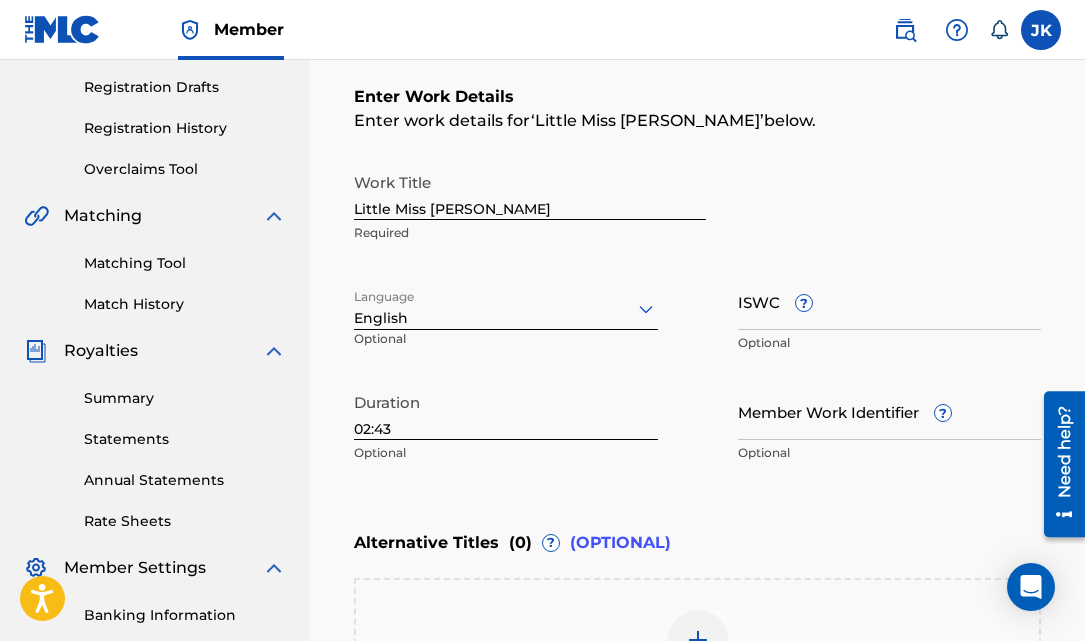 click on "02:43" at bounding box center [506, 411] 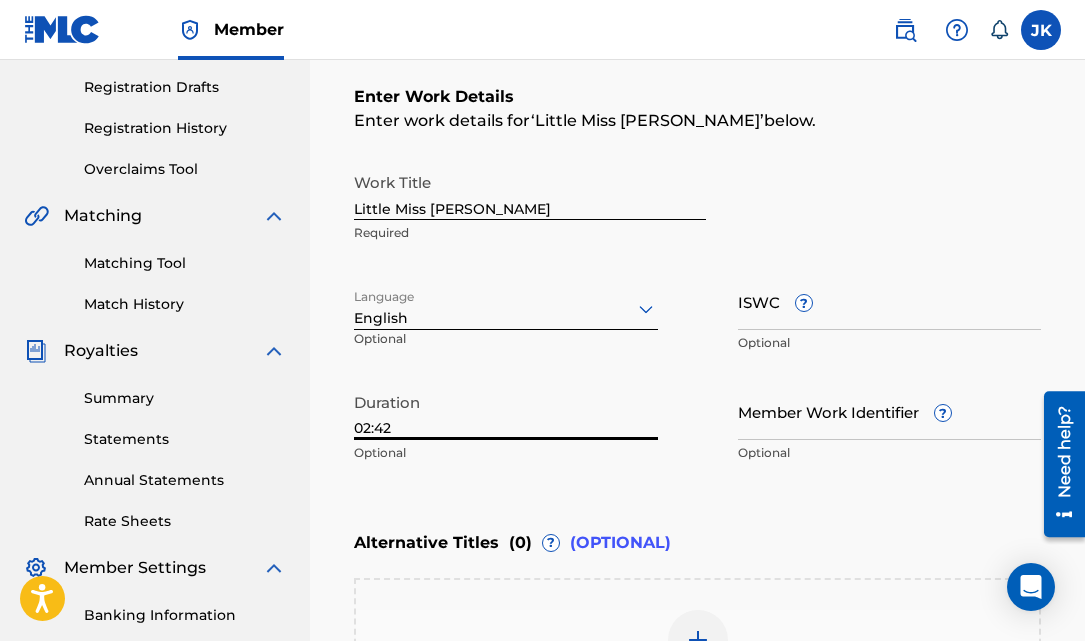 click on "Enter Work Details Enter work details for  ‘ Little Miss [PERSON_NAME] ’  below. Work Title   Little Miss [PERSON_NAME] Required Language English Optional ISWC   ? Optional Duration   02:42 Optional Member Work Identifier   ? Optional" at bounding box center [697, 279] 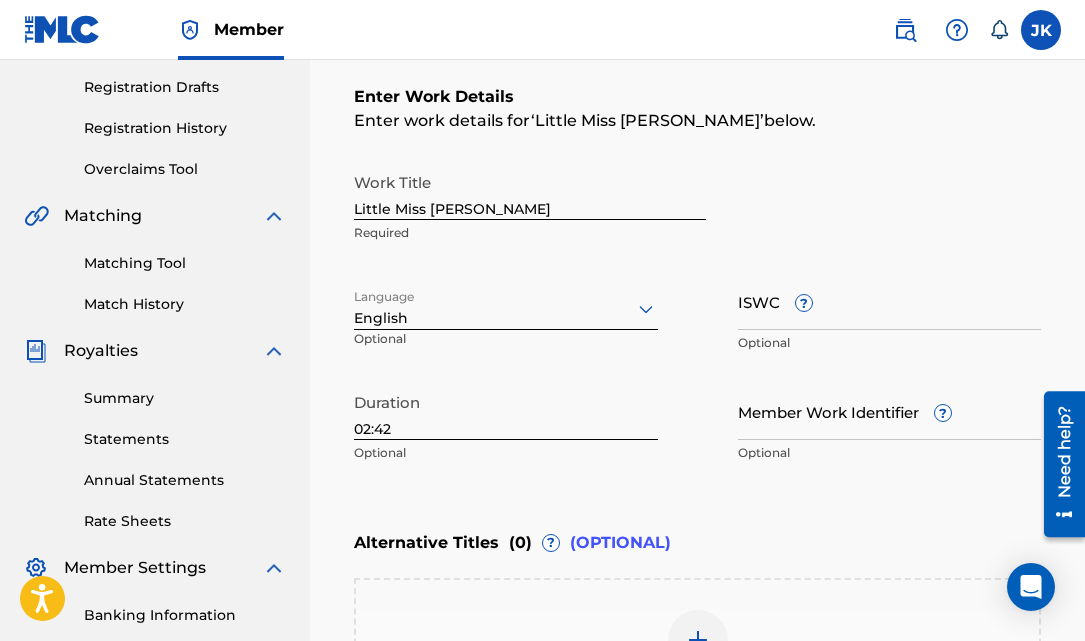 scroll, scrollTop: 651, scrollLeft: 0, axis: vertical 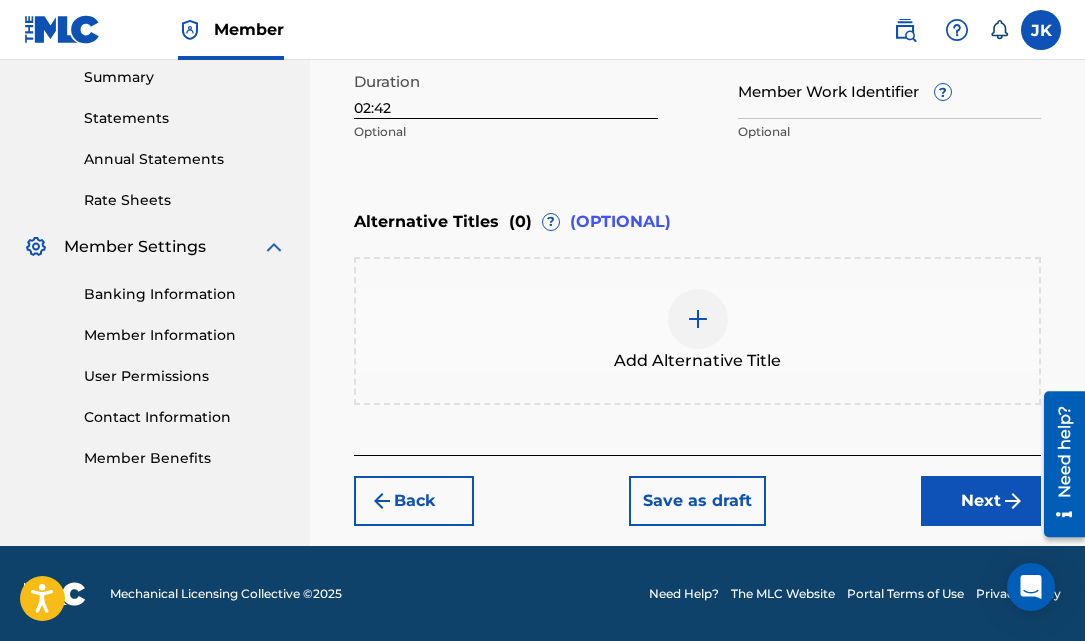 click on "Next" at bounding box center (981, 501) 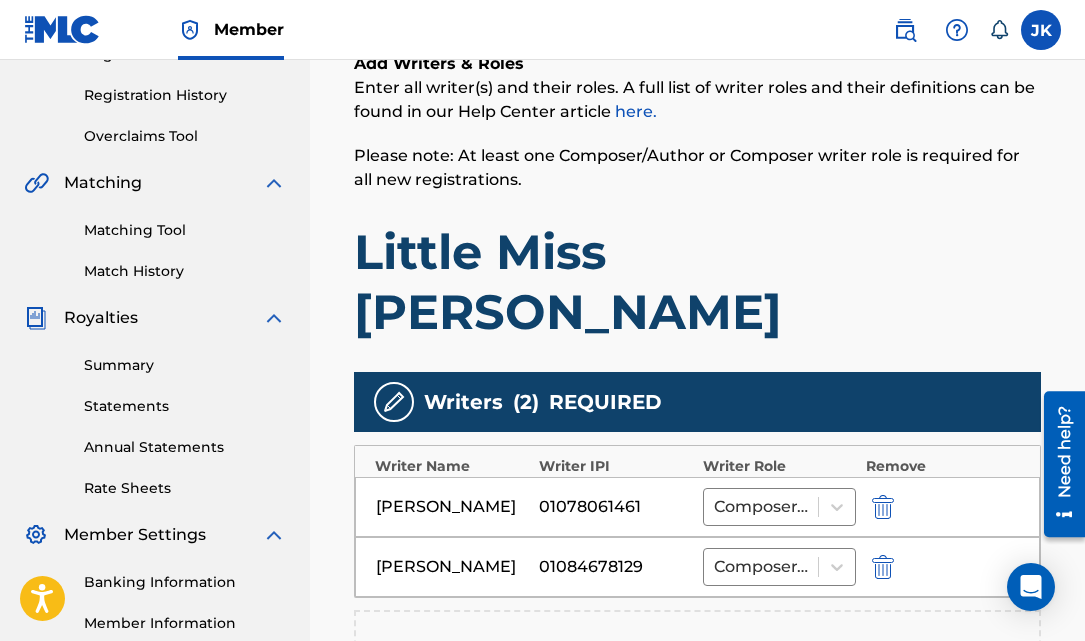 scroll, scrollTop: 703, scrollLeft: 0, axis: vertical 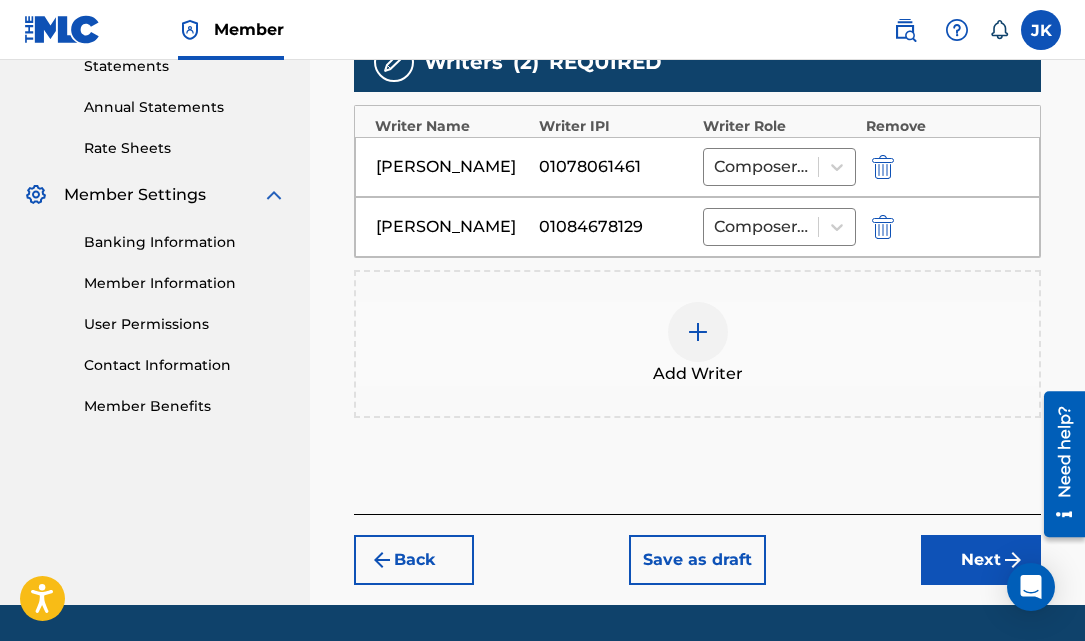 click on "Next" at bounding box center (981, 560) 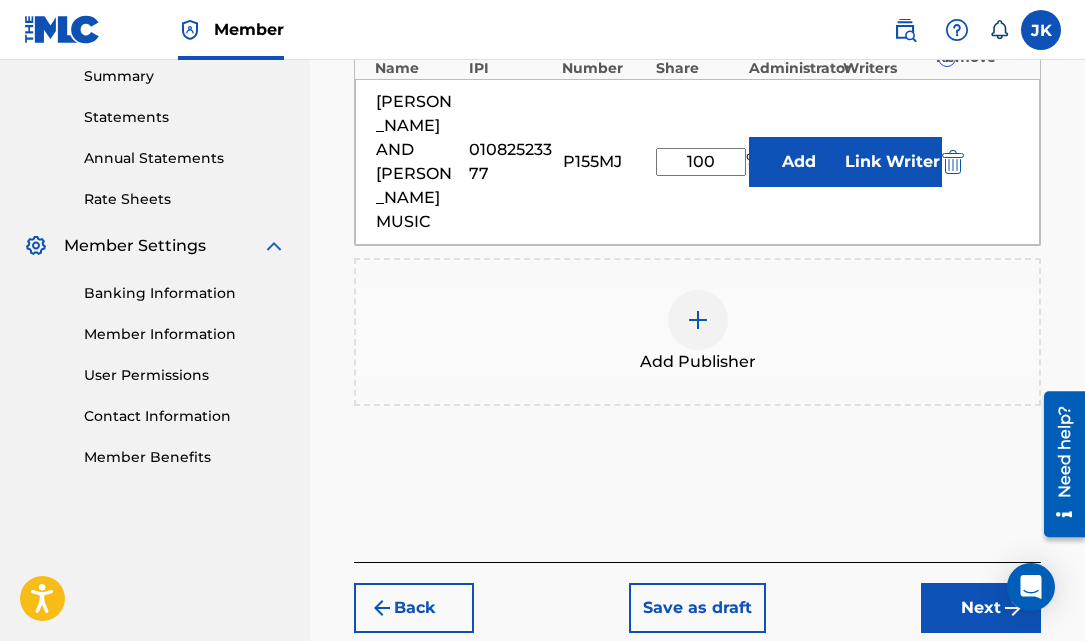 click on "Next" at bounding box center [981, 608] 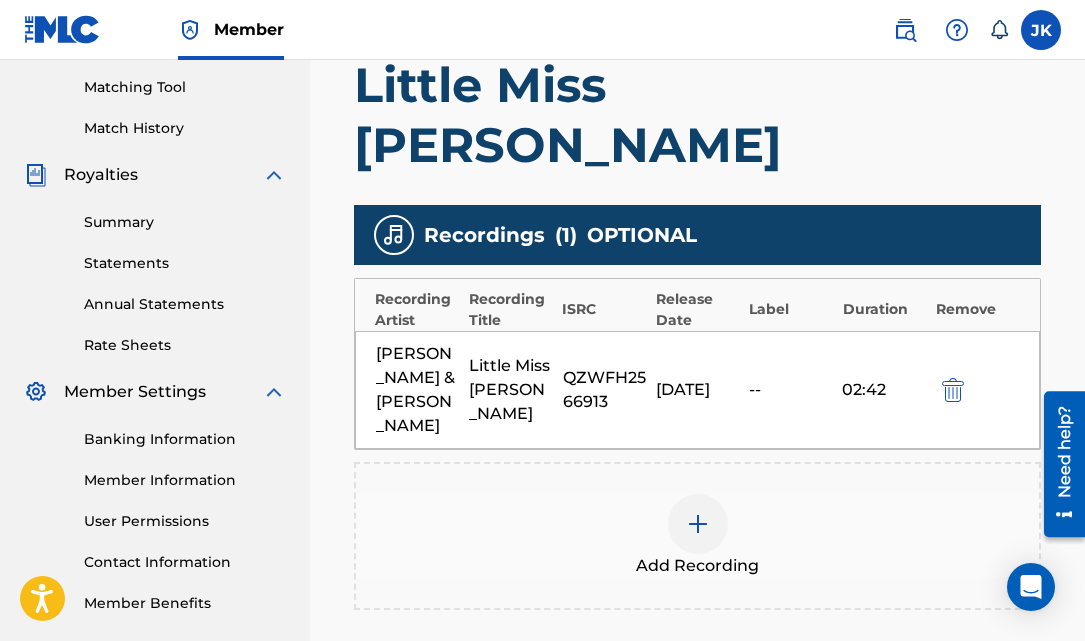 scroll, scrollTop: 618, scrollLeft: 0, axis: vertical 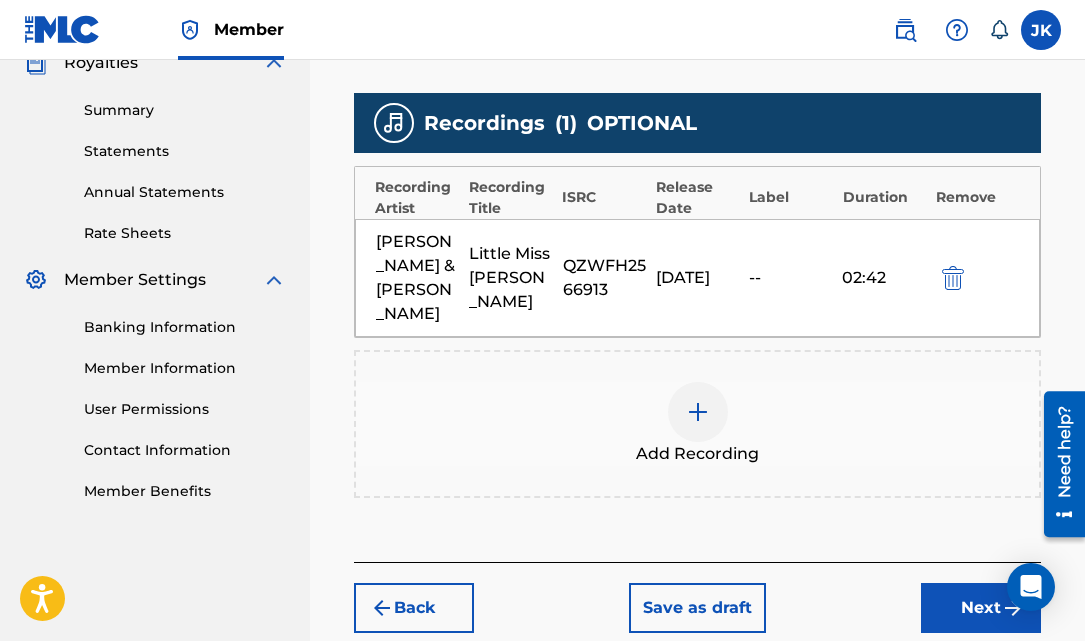 click on "Next" at bounding box center [981, 608] 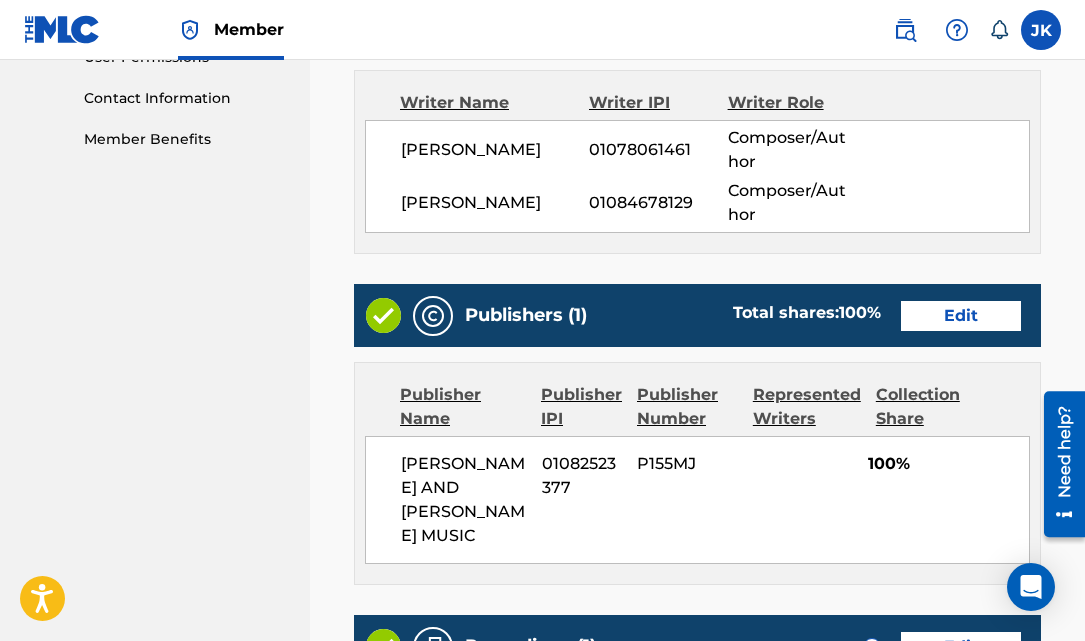 scroll, scrollTop: 1314, scrollLeft: 0, axis: vertical 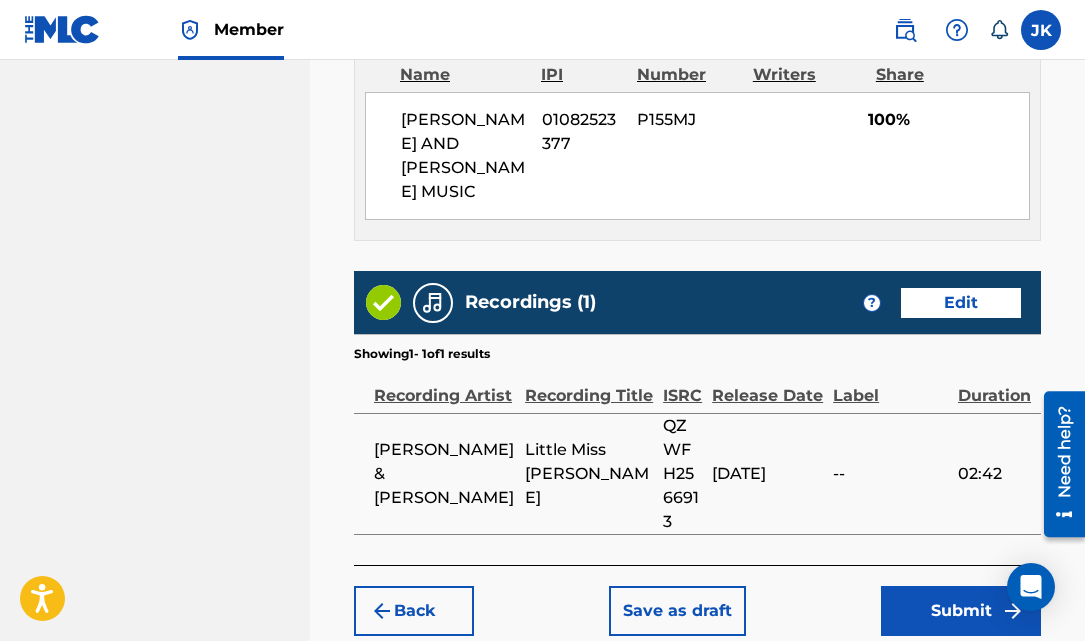 click on "Submit" at bounding box center [961, 611] 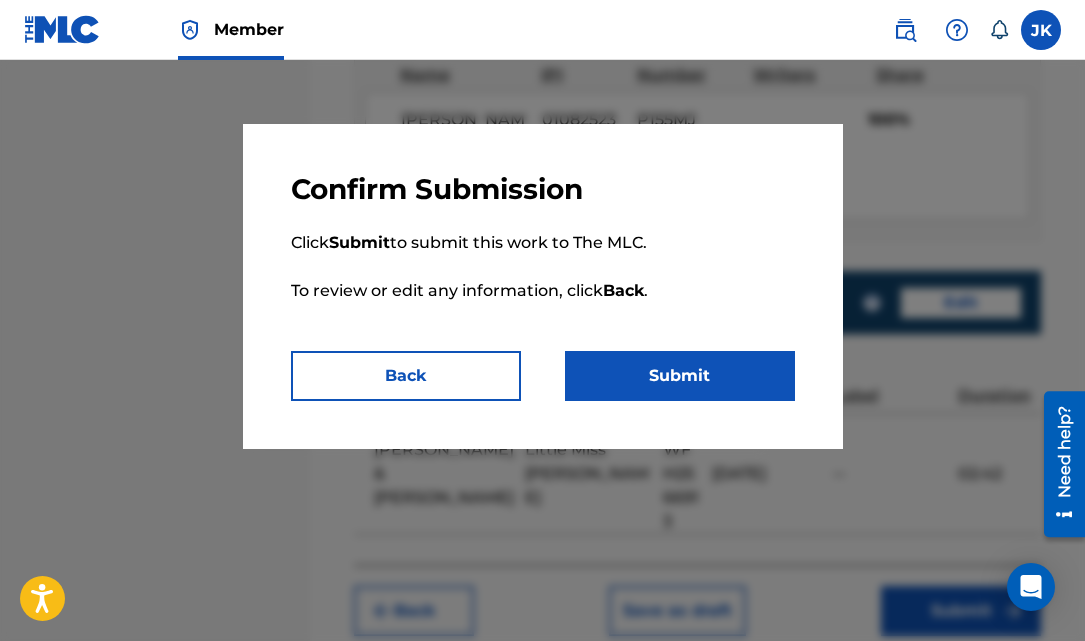click on "Submit" at bounding box center [680, 376] 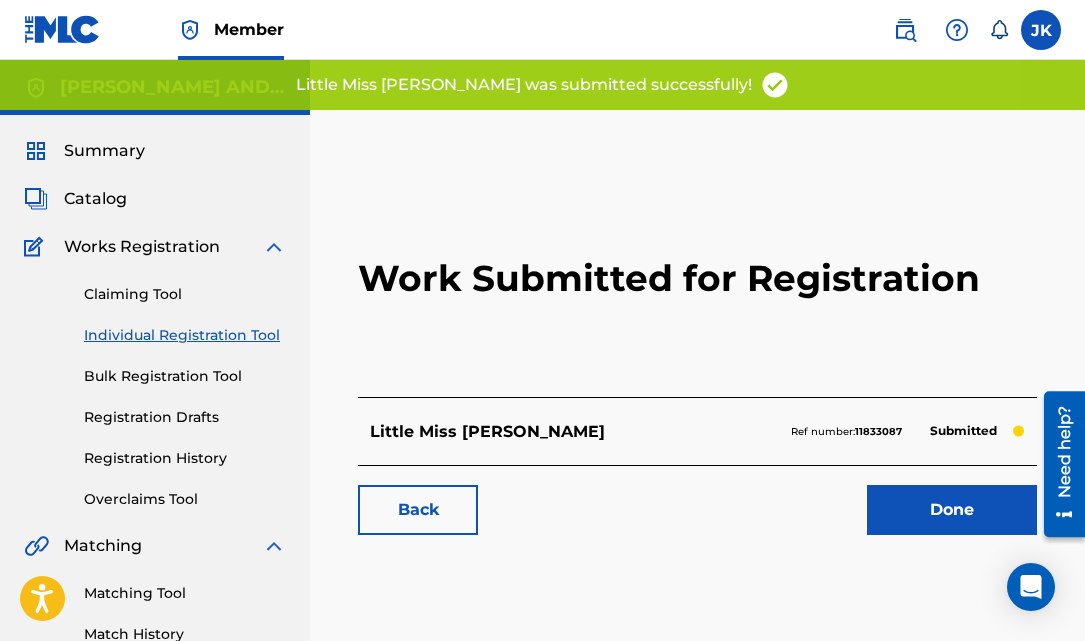 click on "Individual Registration Tool" at bounding box center (185, 335) 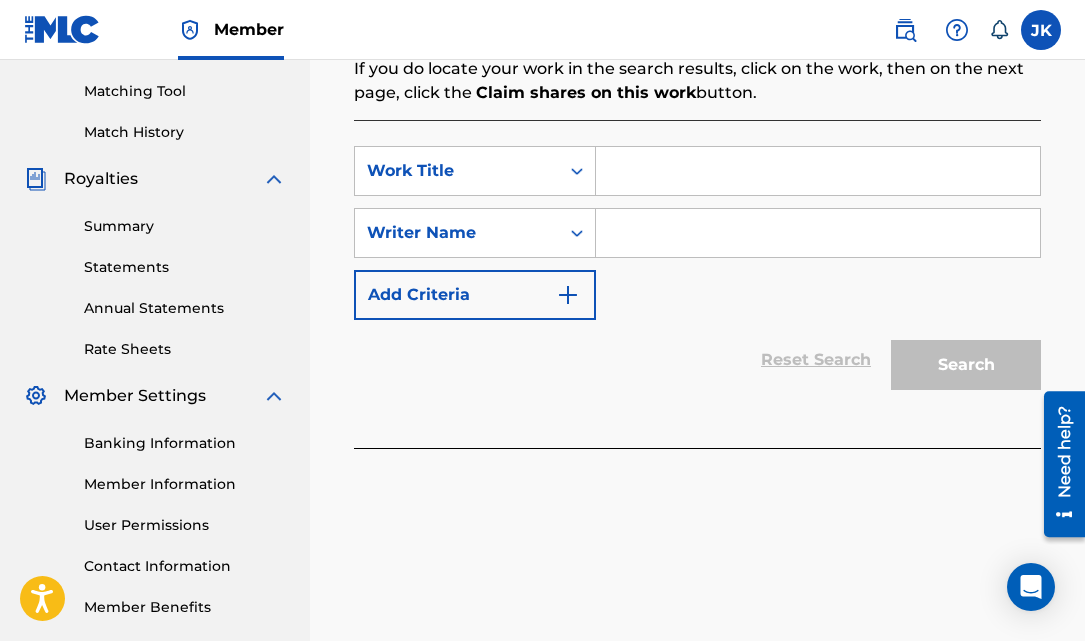 scroll, scrollTop: 476, scrollLeft: 0, axis: vertical 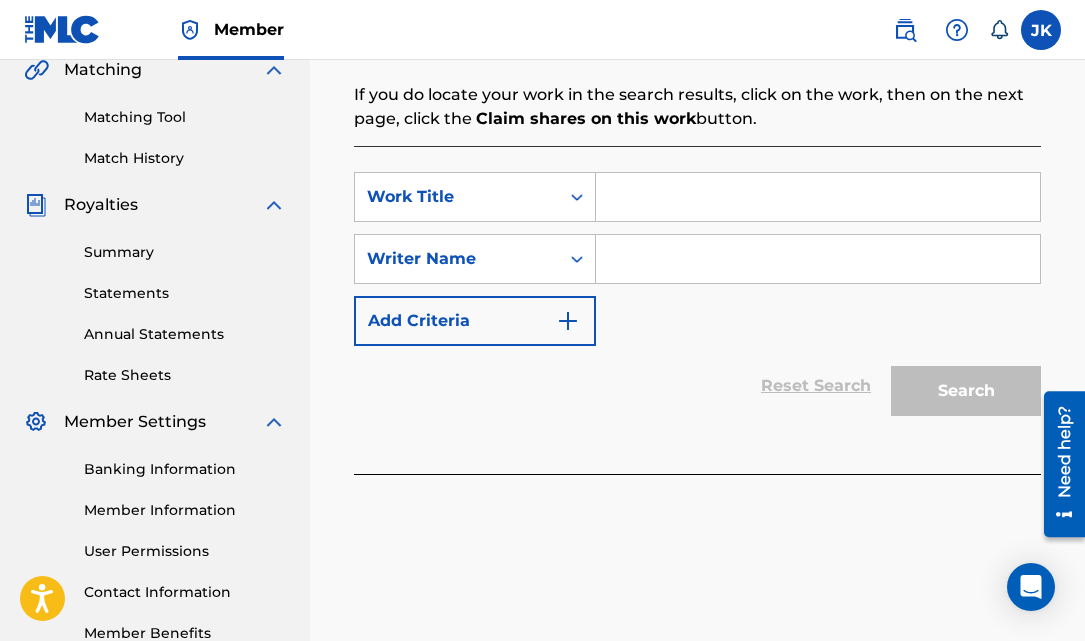 click at bounding box center [818, 197] 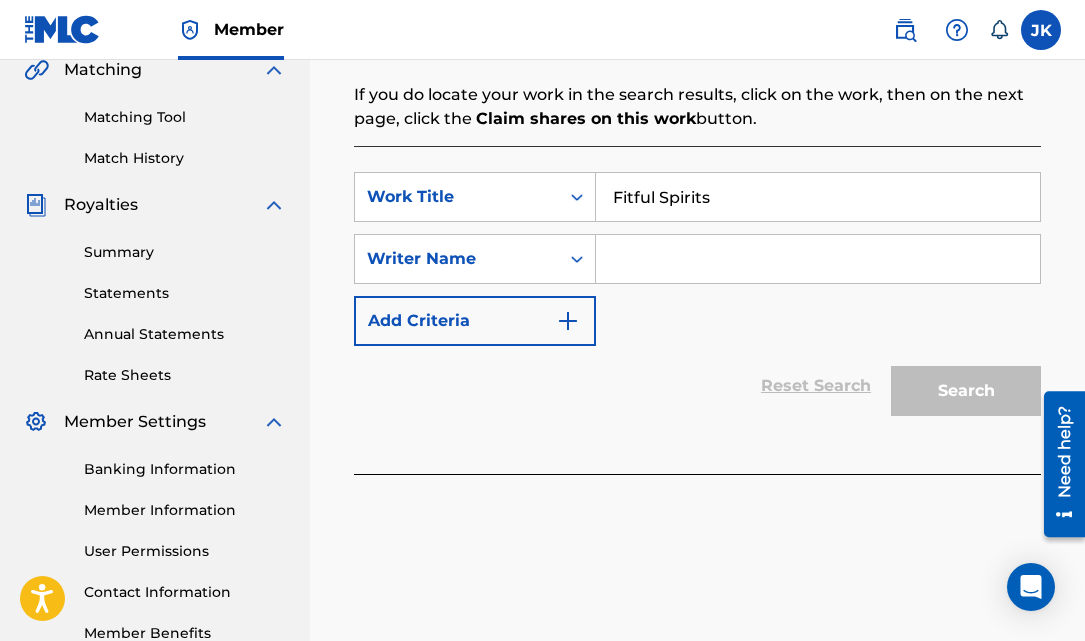 click at bounding box center (818, 259) 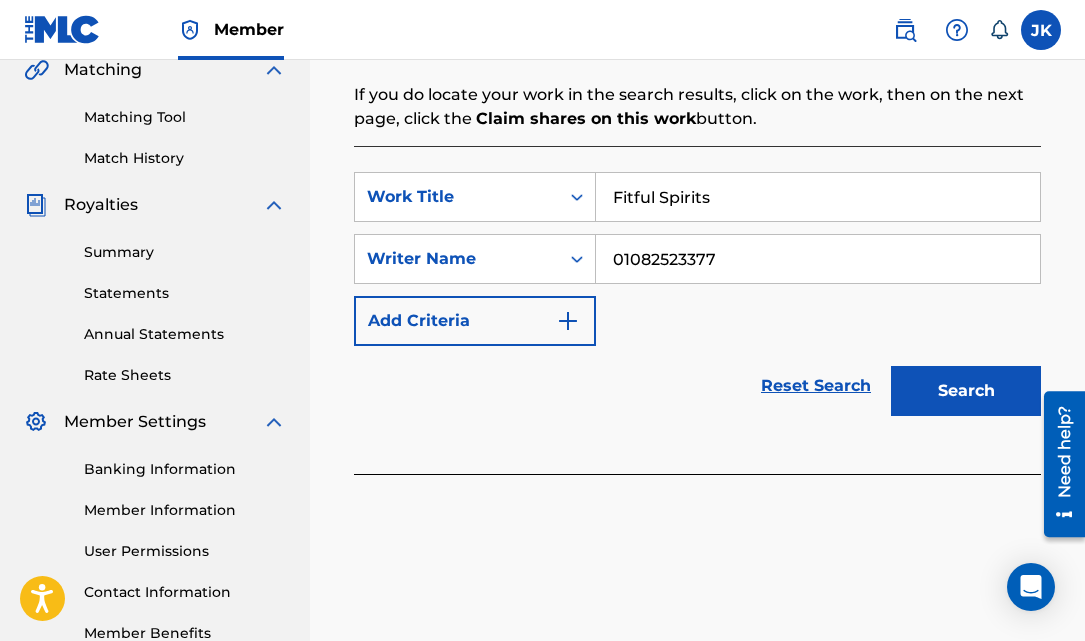 click on "Search" at bounding box center [966, 391] 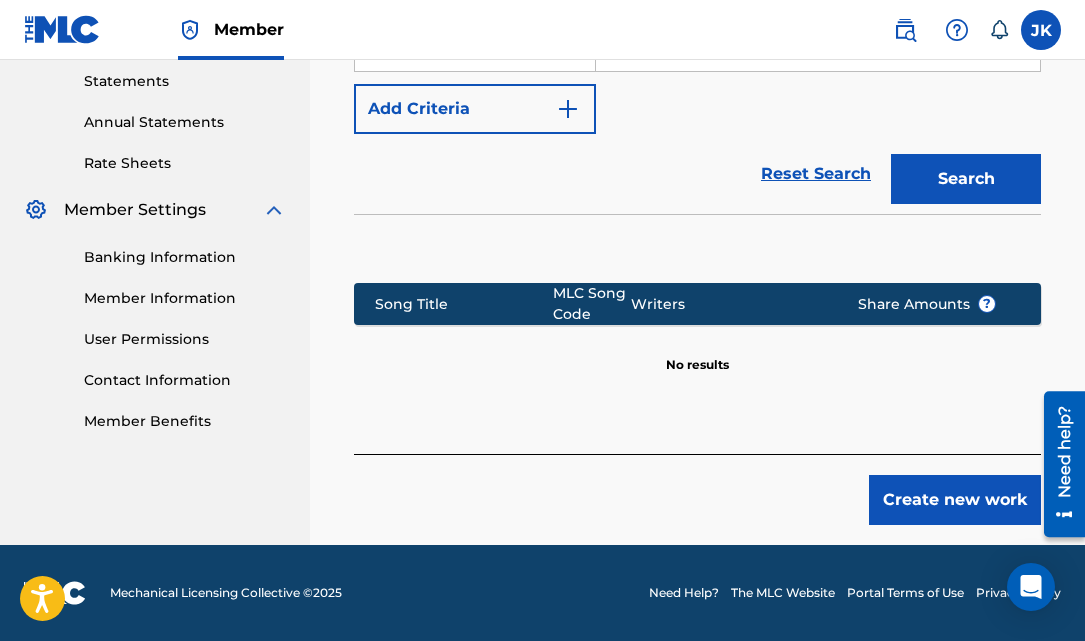 click on "Create new work" at bounding box center (955, 500) 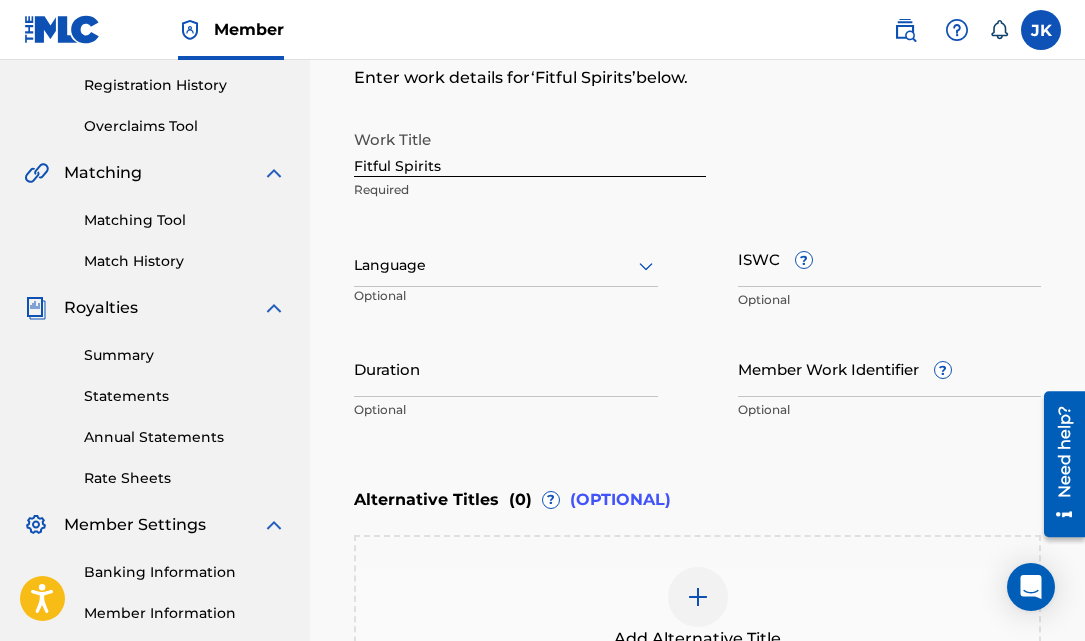 scroll, scrollTop: 230, scrollLeft: 0, axis: vertical 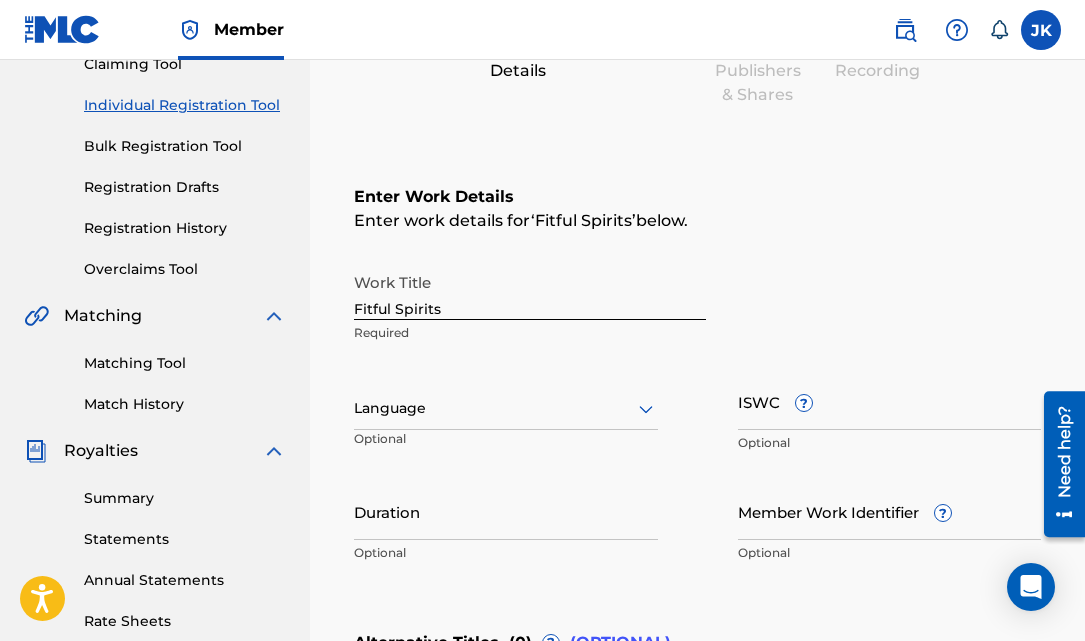 click at bounding box center [506, 408] 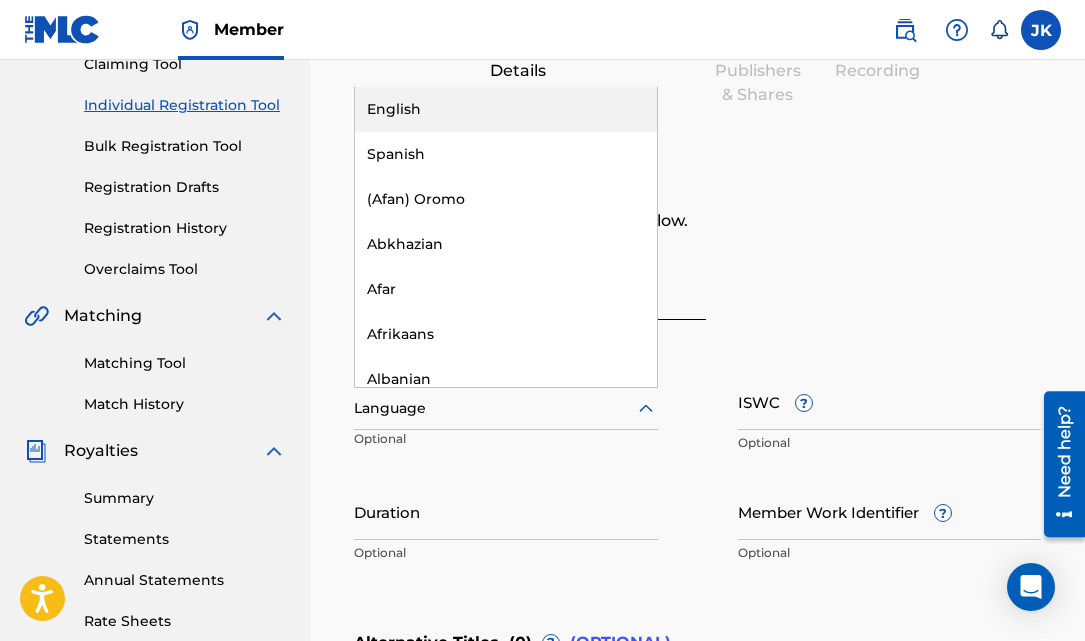click on "English" at bounding box center (506, 109) 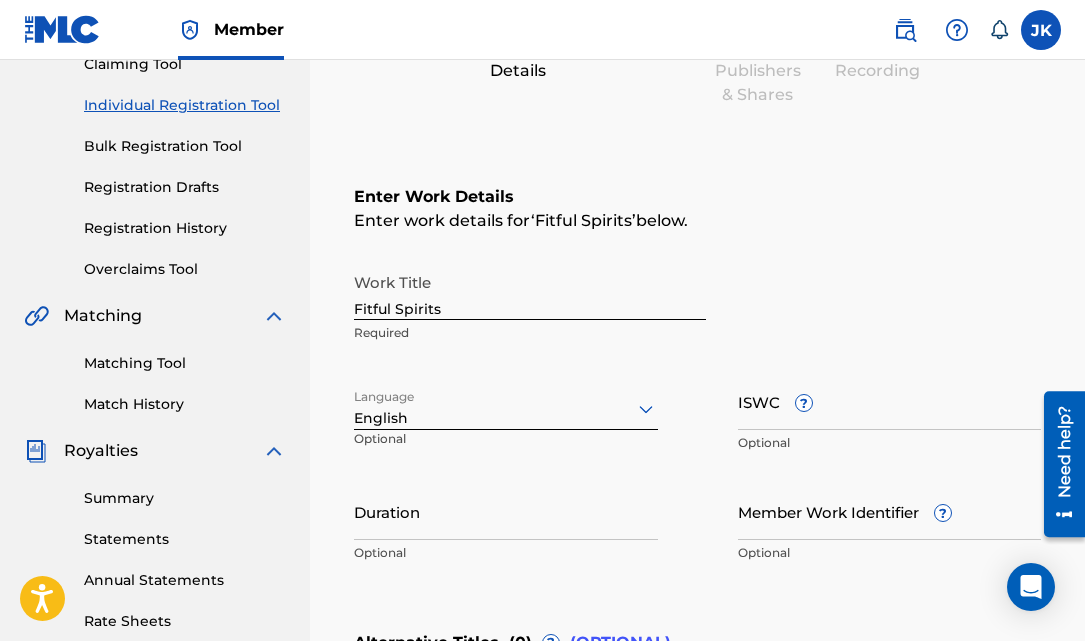 click on "Duration" at bounding box center (506, 511) 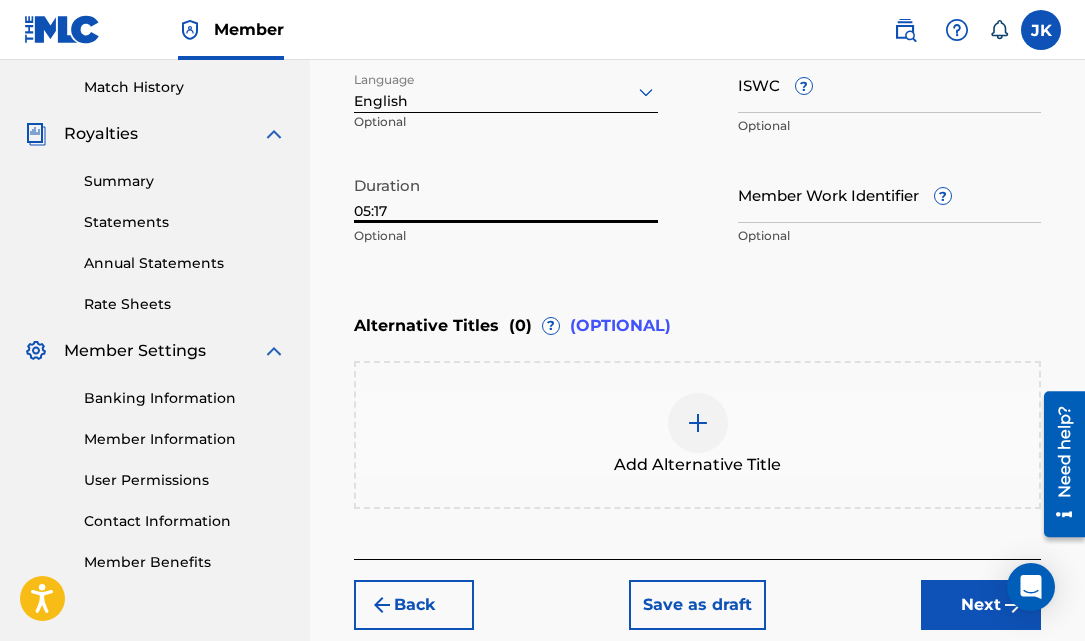 scroll, scrollTop: 651, scrollLeft: 0, axis: vertical 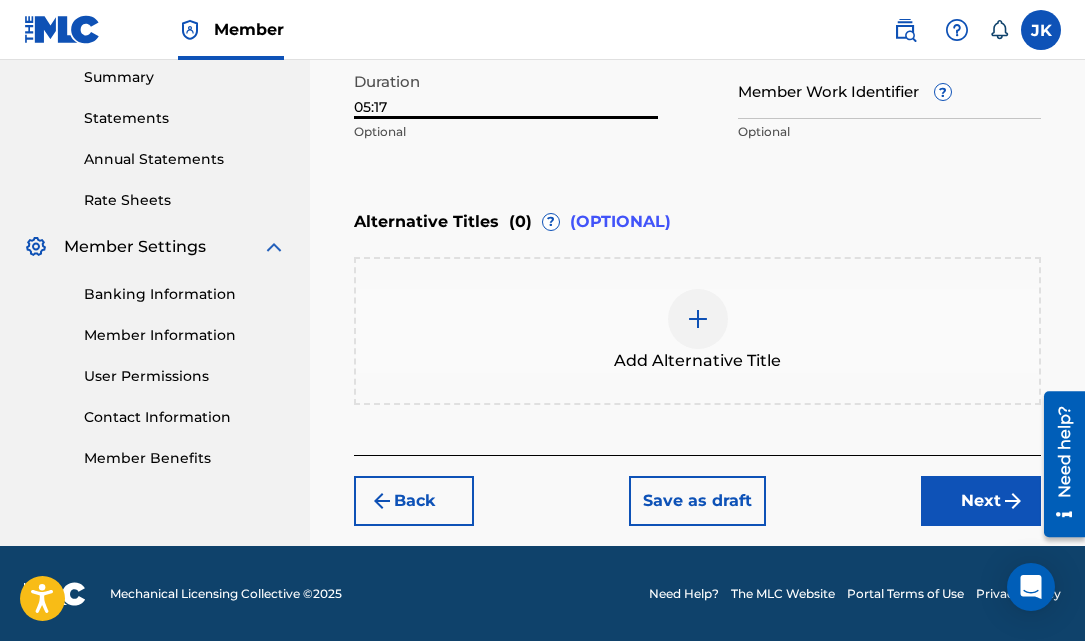 click on "Next" at bounding box center [981, 501] 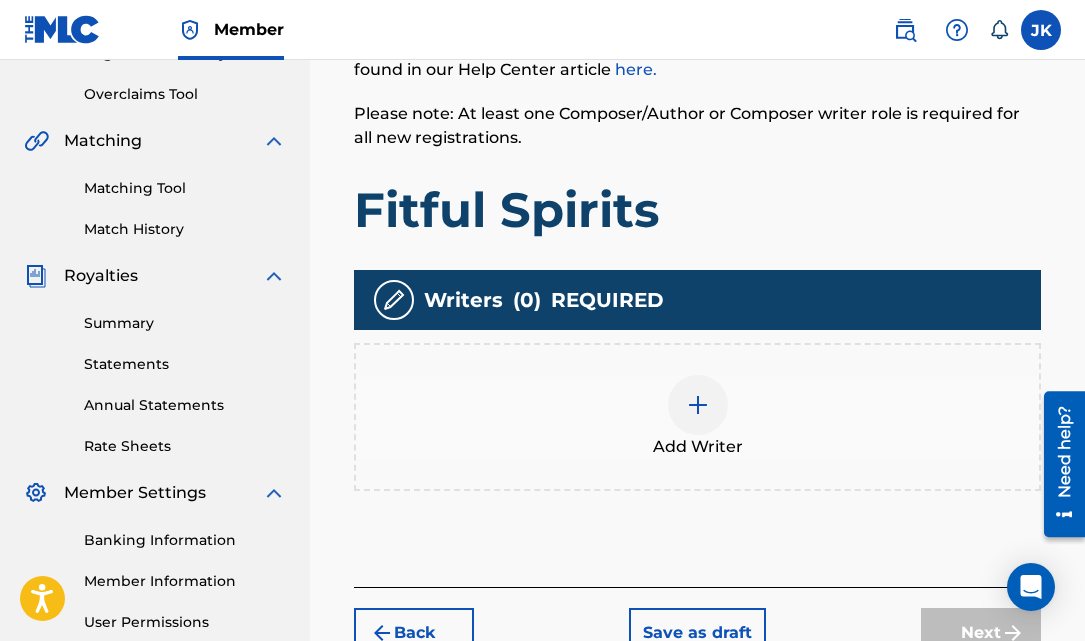 scroll, scrollTop: 407, scrollLeft: 0, axis: vertical 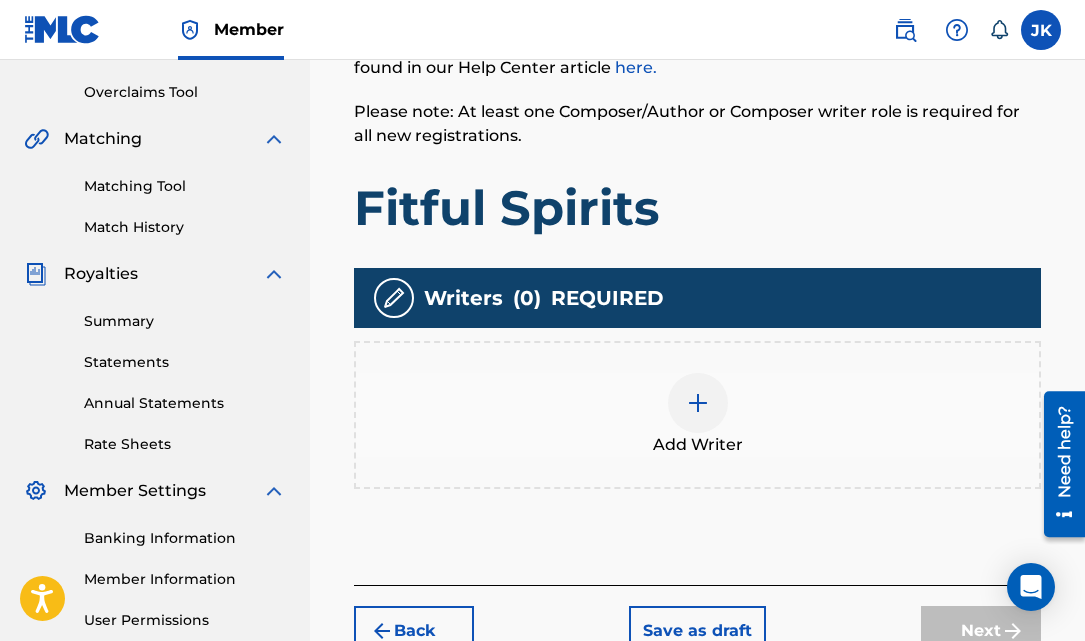 click at bounding box center (698, 403) 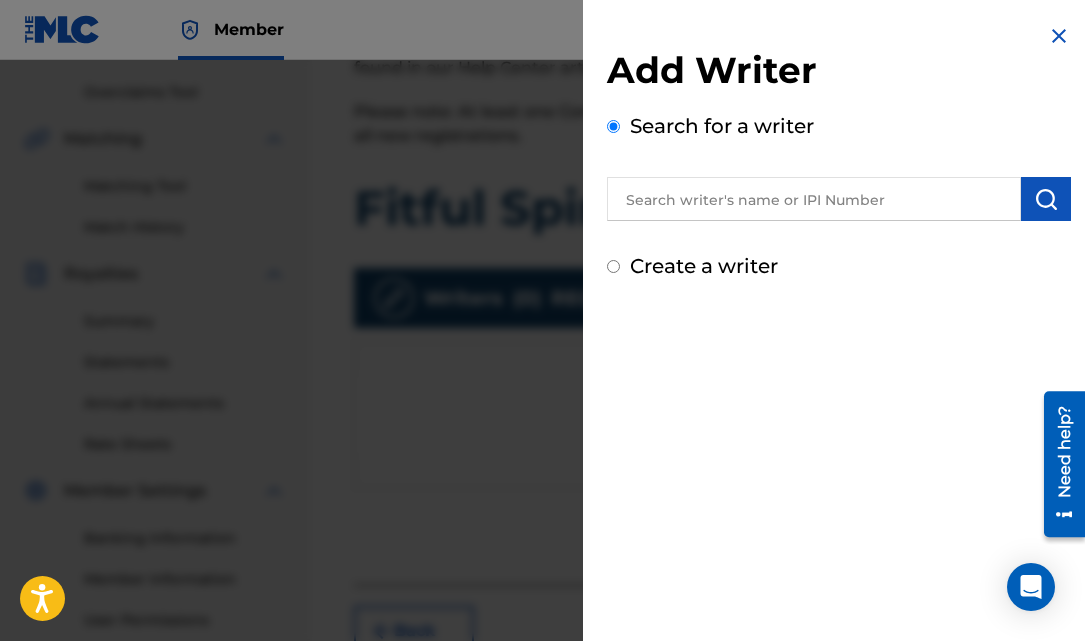 click at bounding box center [814, 199] 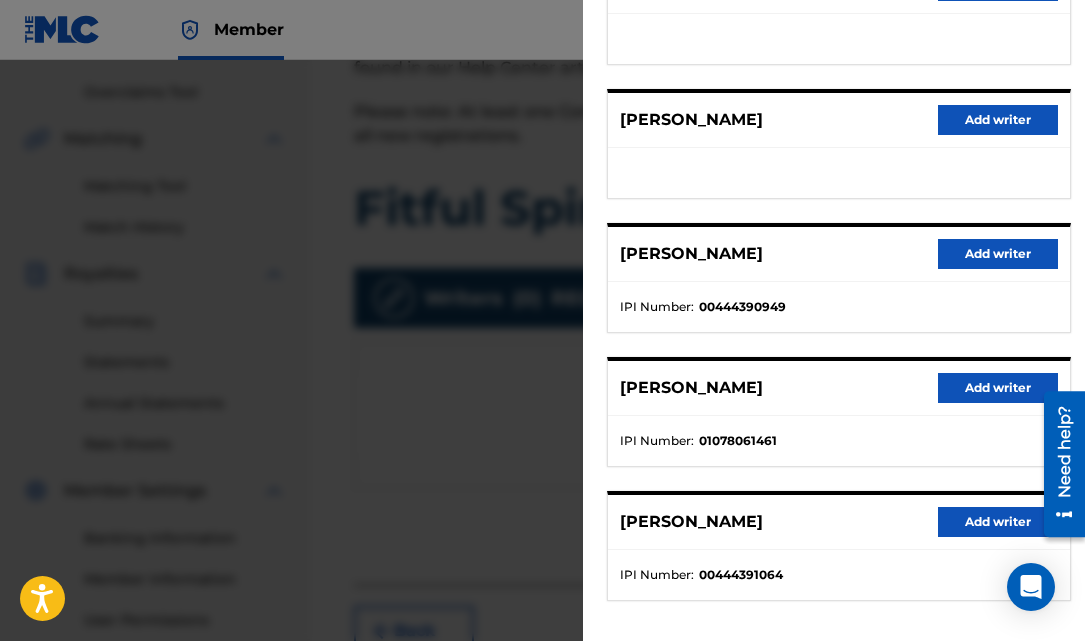 scroll, scrollTop: 318, scrollLeft: 0, axis: vertical 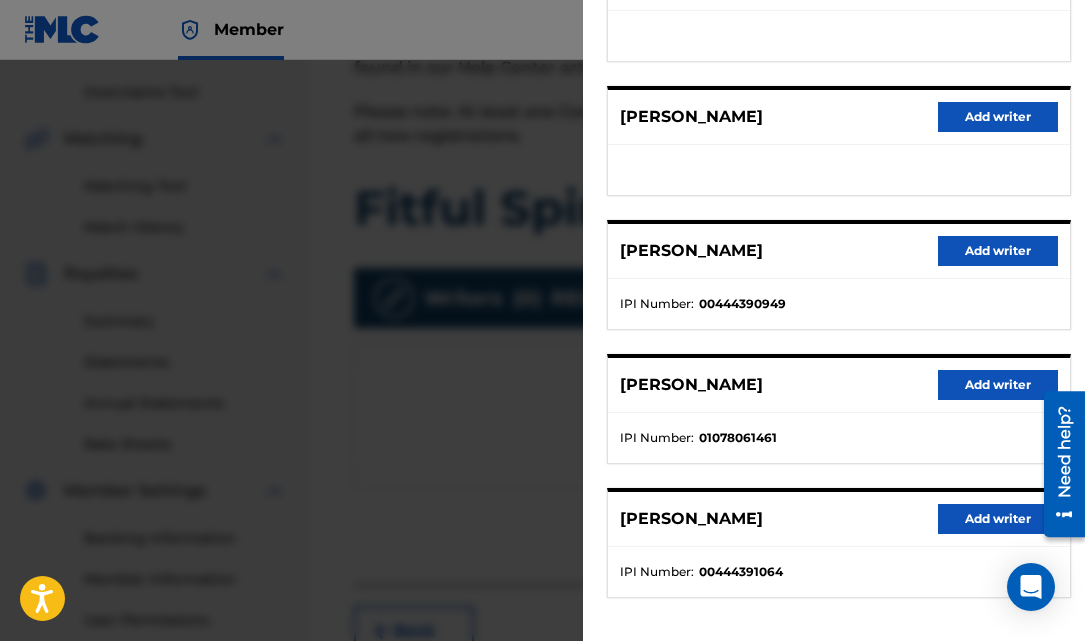 click on "Add writer" at bounding box center (998, 385) 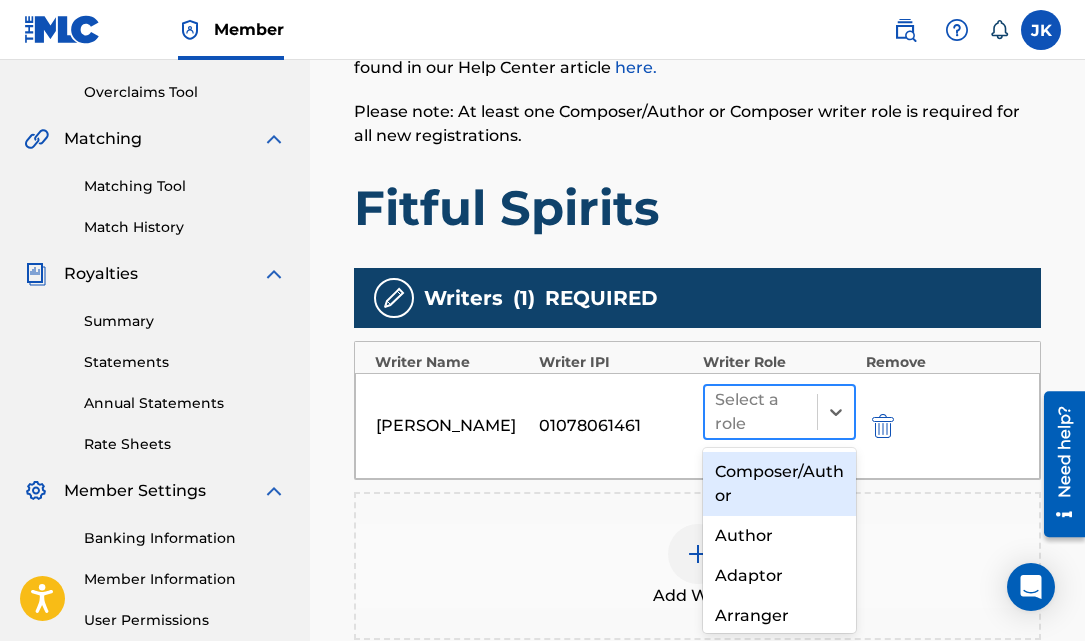 click on "Select a role" at bounding box center (761, 412) 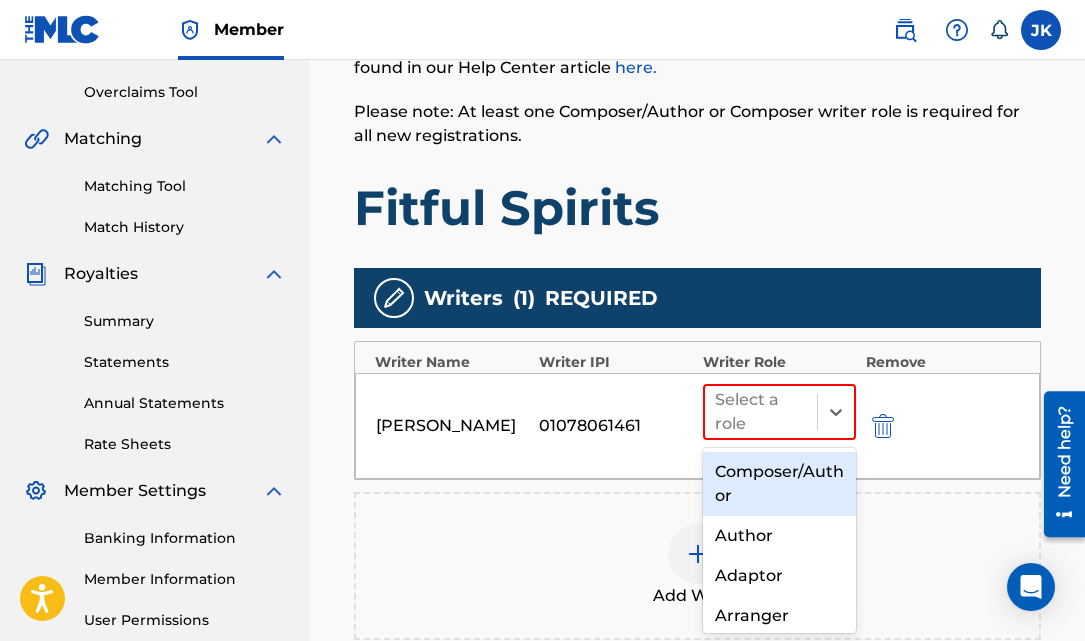 click on "Composer/Author" at bounding box center (779, 484) 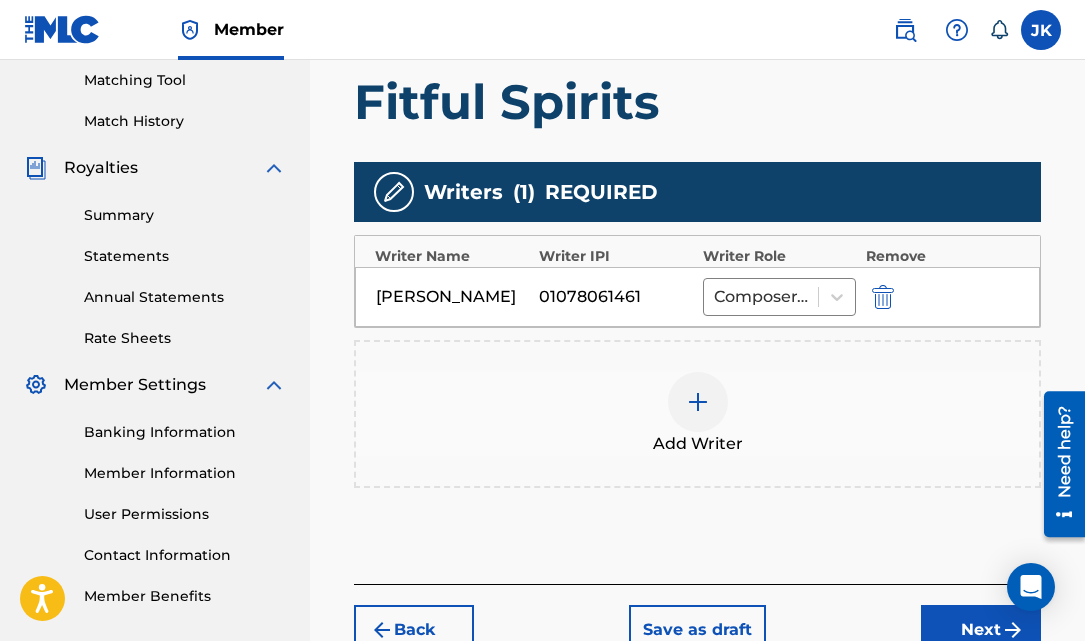 scroll, scrollTop: 565, scrollLeft: 0, axis: vertical 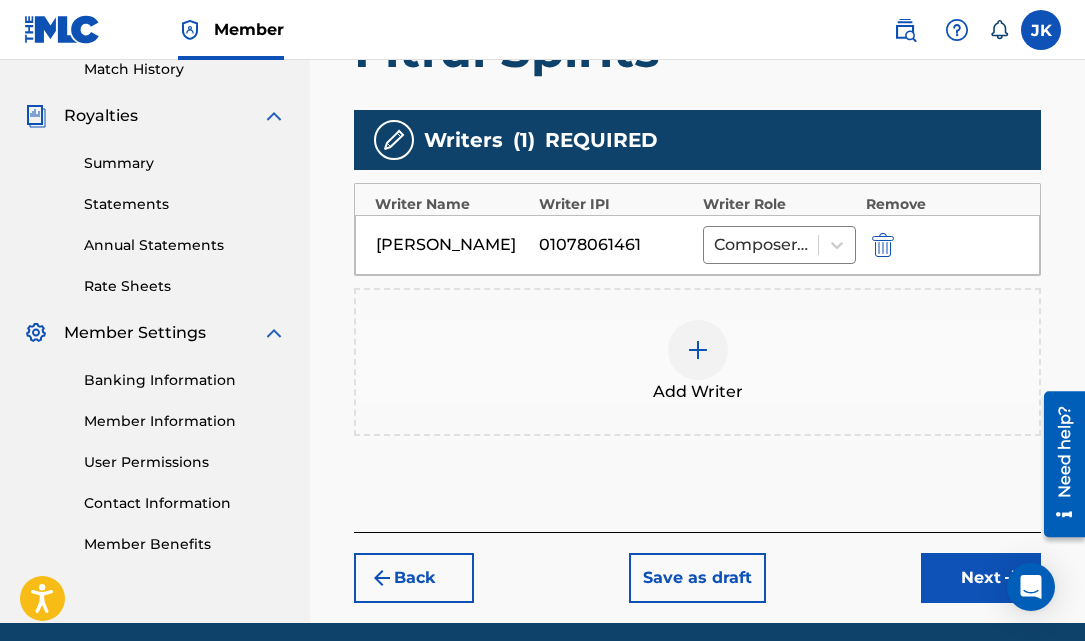 click at bounding box center (698, 350) 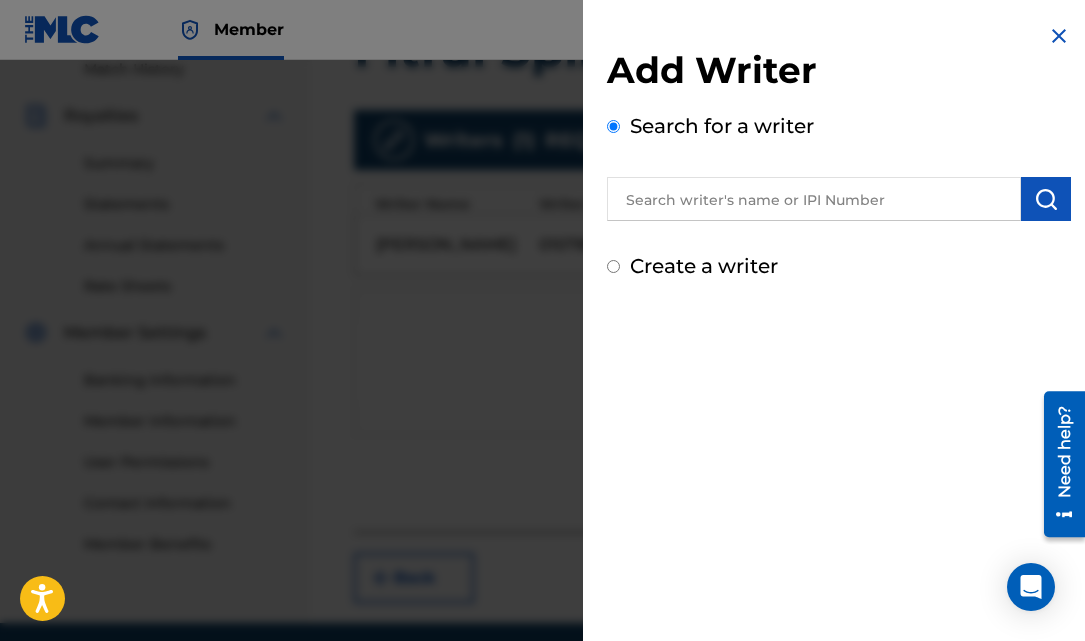 click at bounding box center [814, 199] 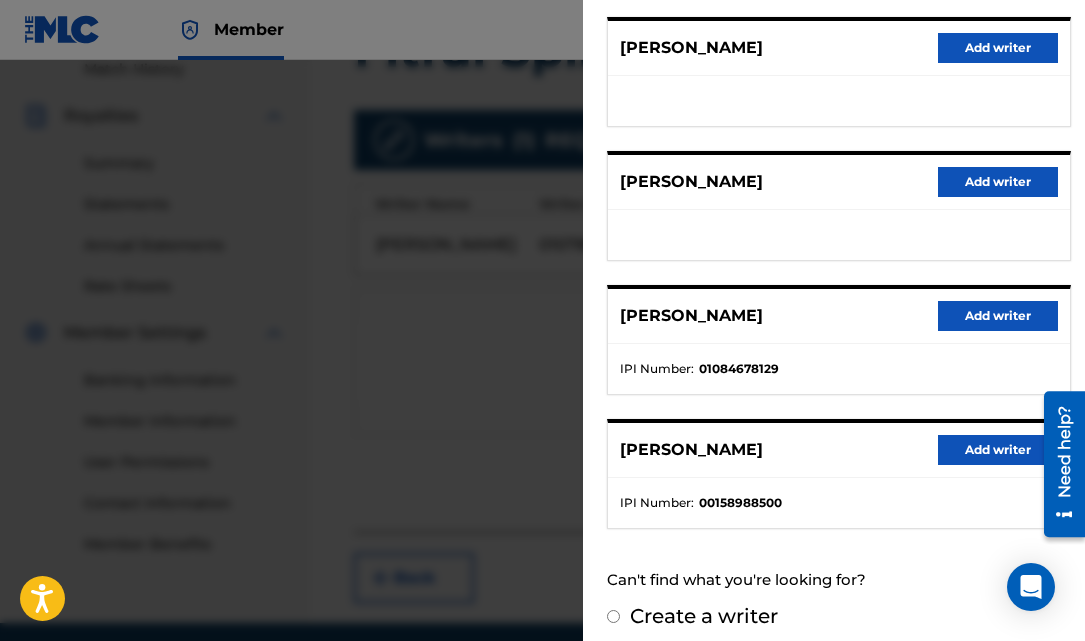 scroll, scrollTop: 401, scrollLeft: 0, axis: vertical 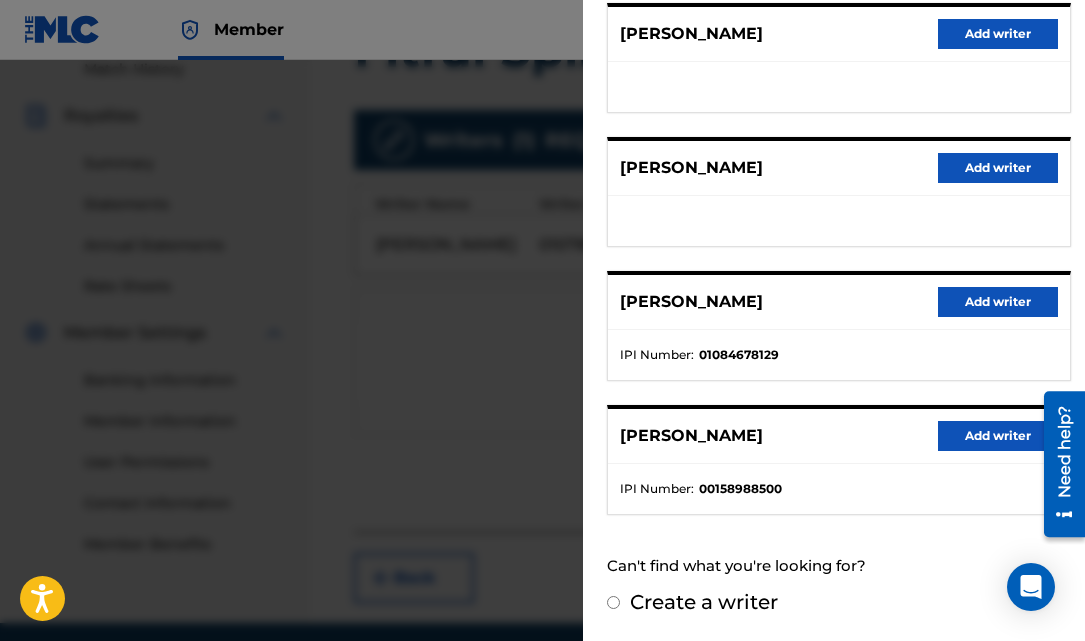 click on "Add writer" at bounding box center (998, 302) 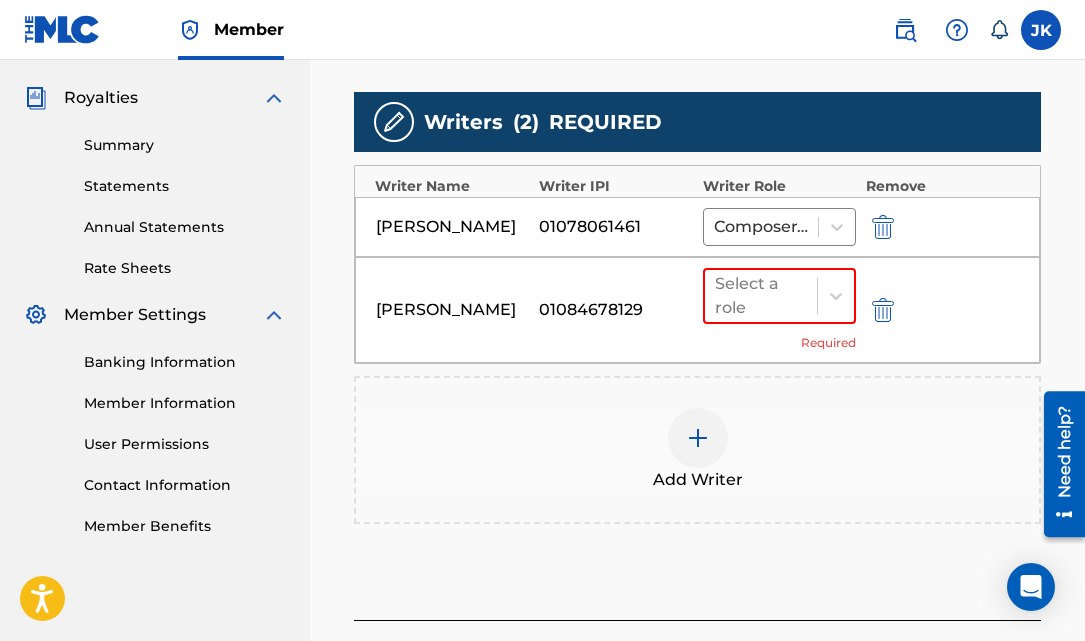 scroll, scrollTop: 585, scrollLeft: 0, axis: vertical 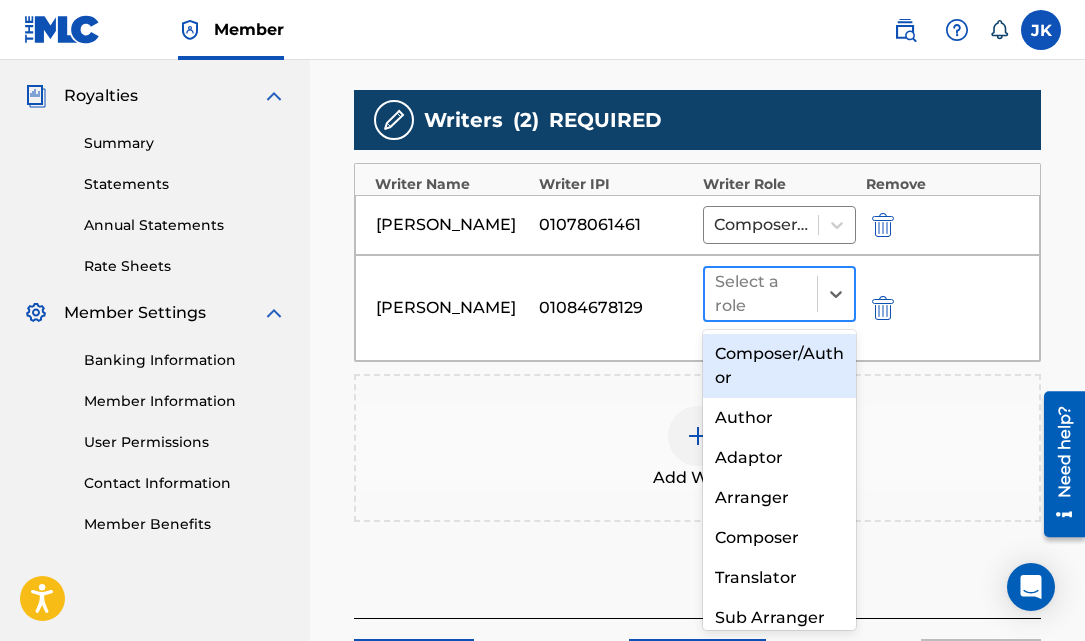click on "Select a role" at bounding box center [761, 294] 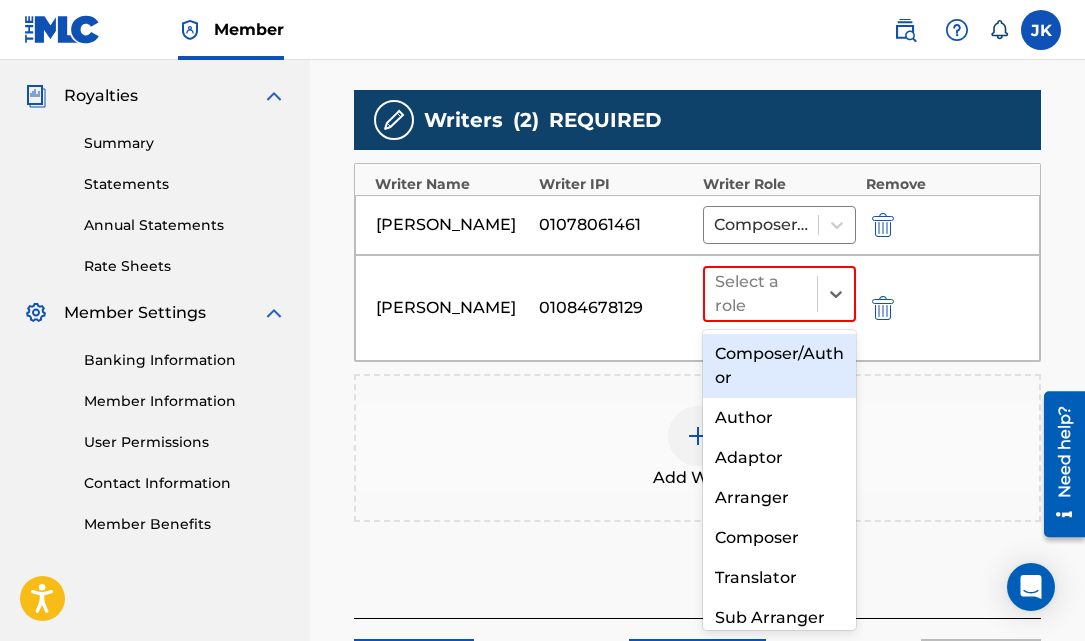 click on "Composer/Author" at bounding box center [779, 366] 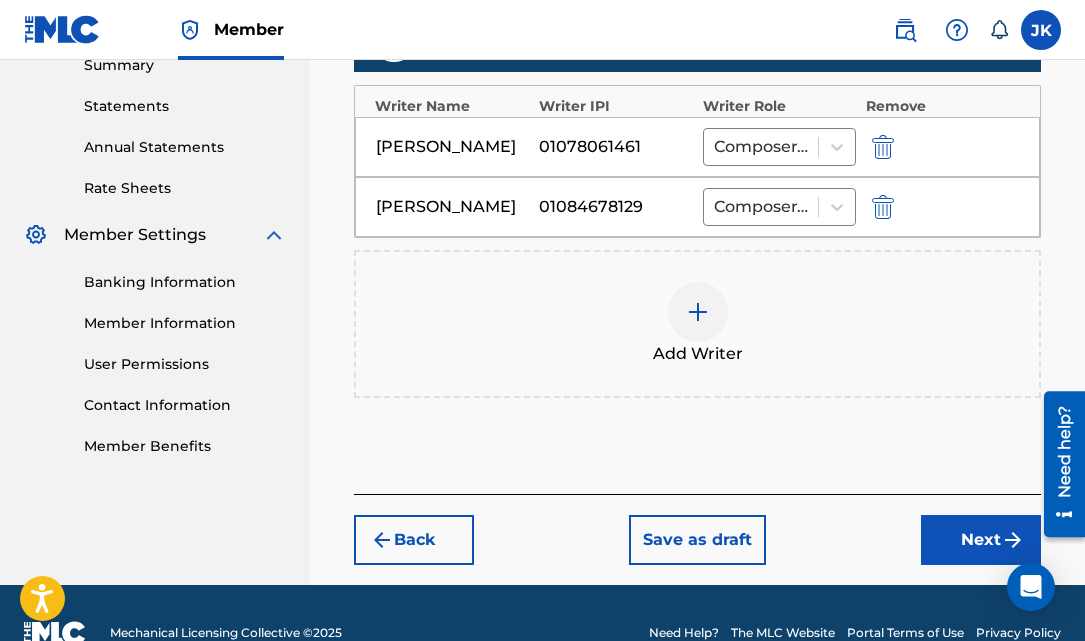 click on "Next" at bounding box center (981, 540) 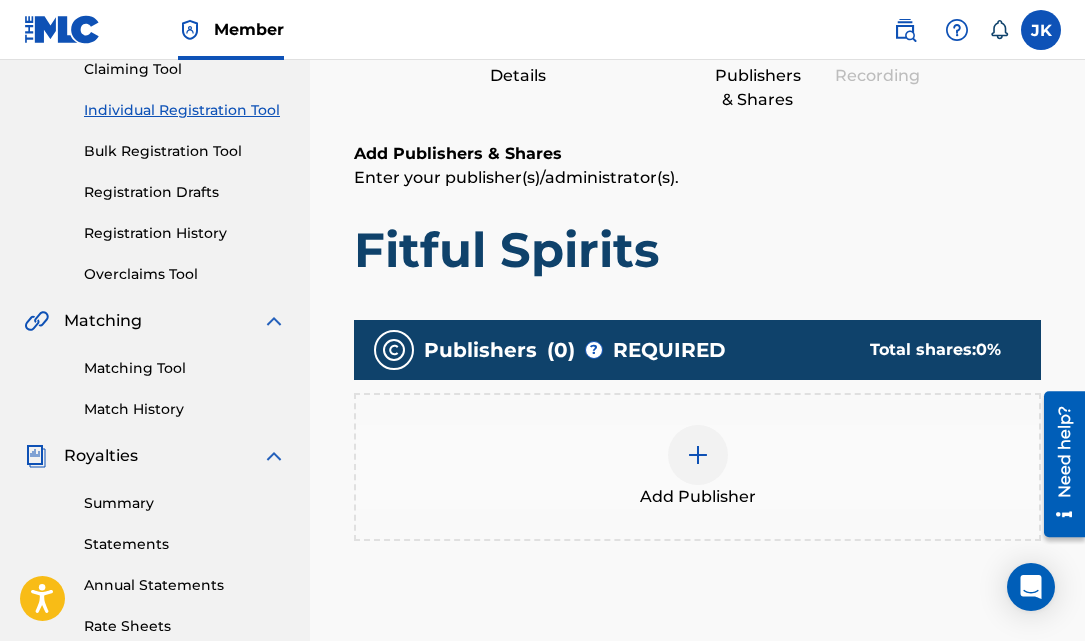 scroll, scrollTop: 227, scrollLeft: 0, axis: vertical 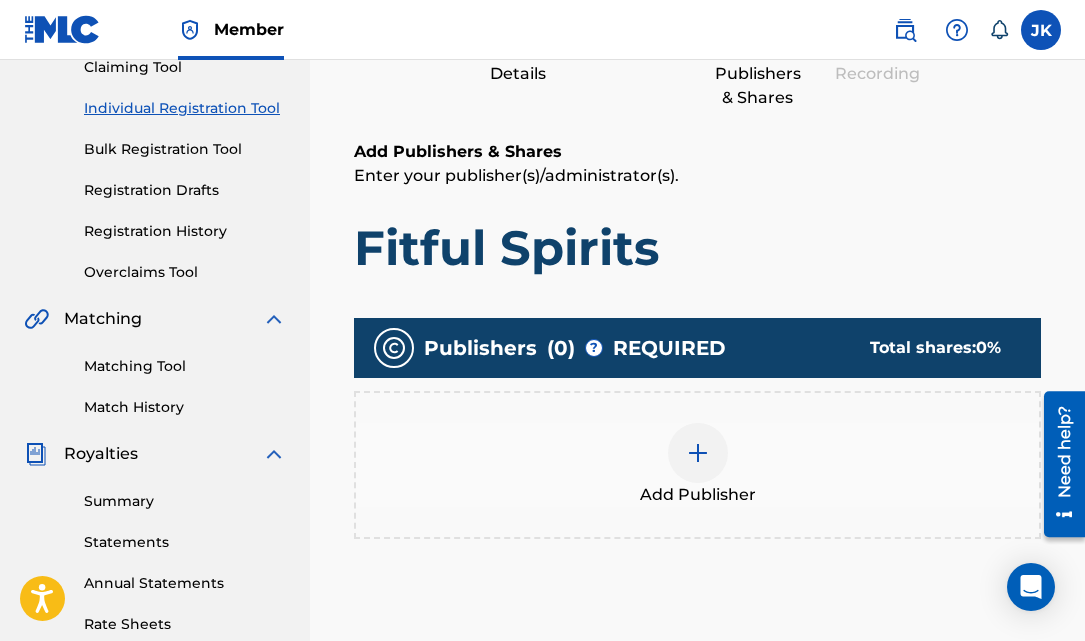 click at bounding box center [698, 453] 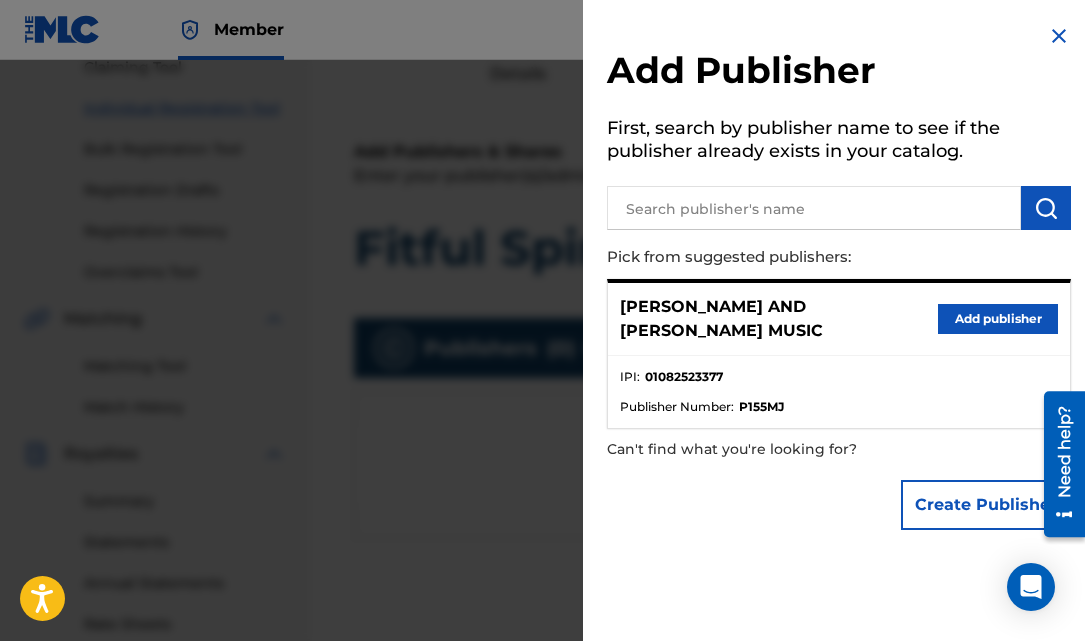 click on "Add publisher" at bounding box center (998, 319) 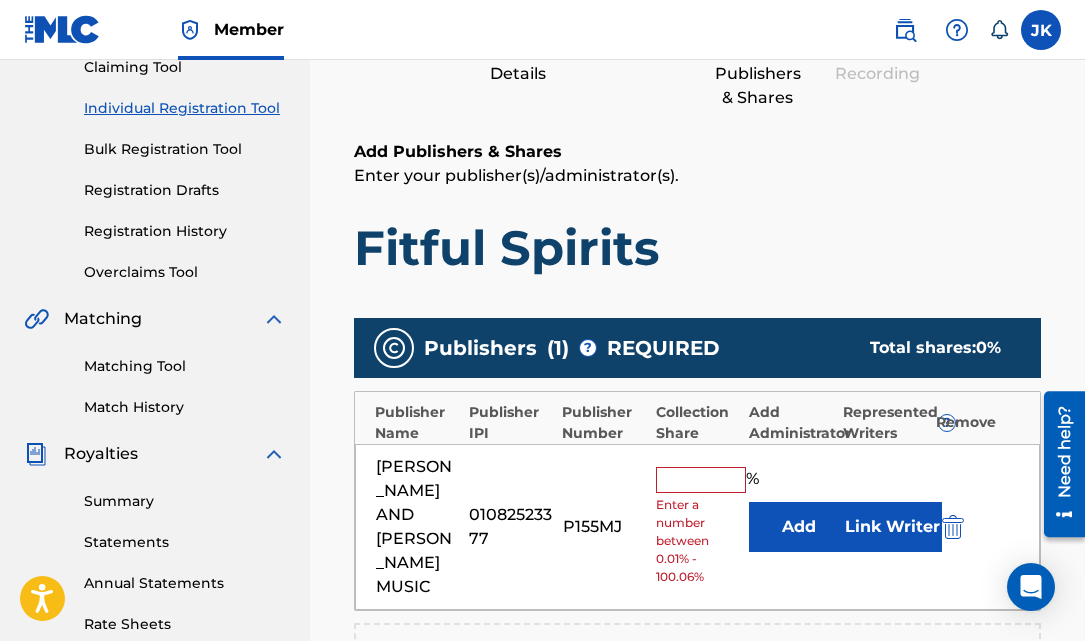 scroll, scrollTop: 264, scrollLeft: 0, axis: vertical 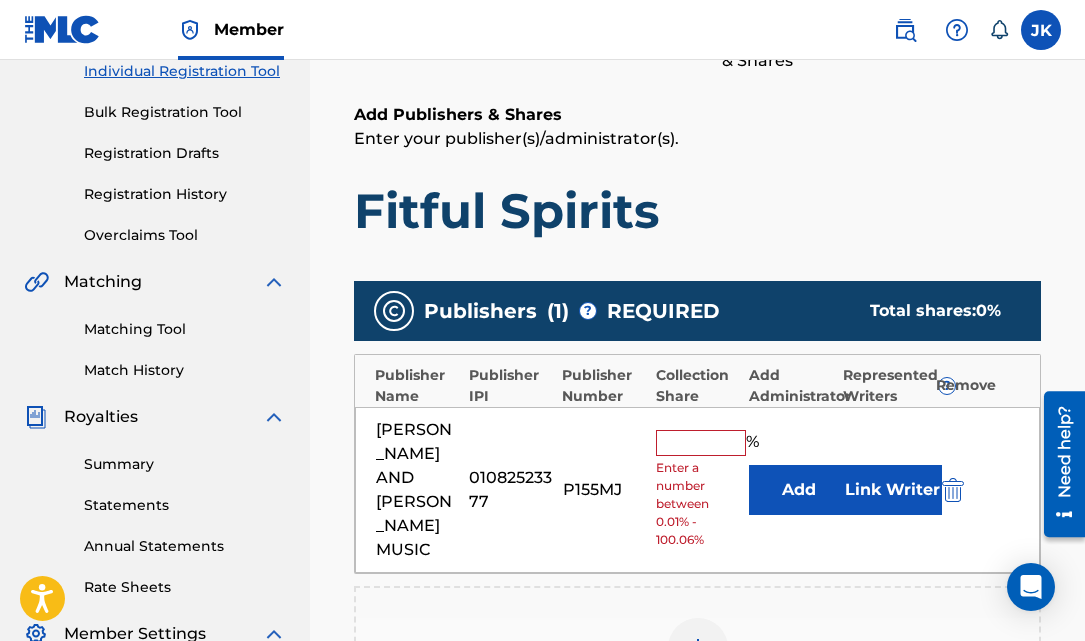 click at bounding box center [701, 443] 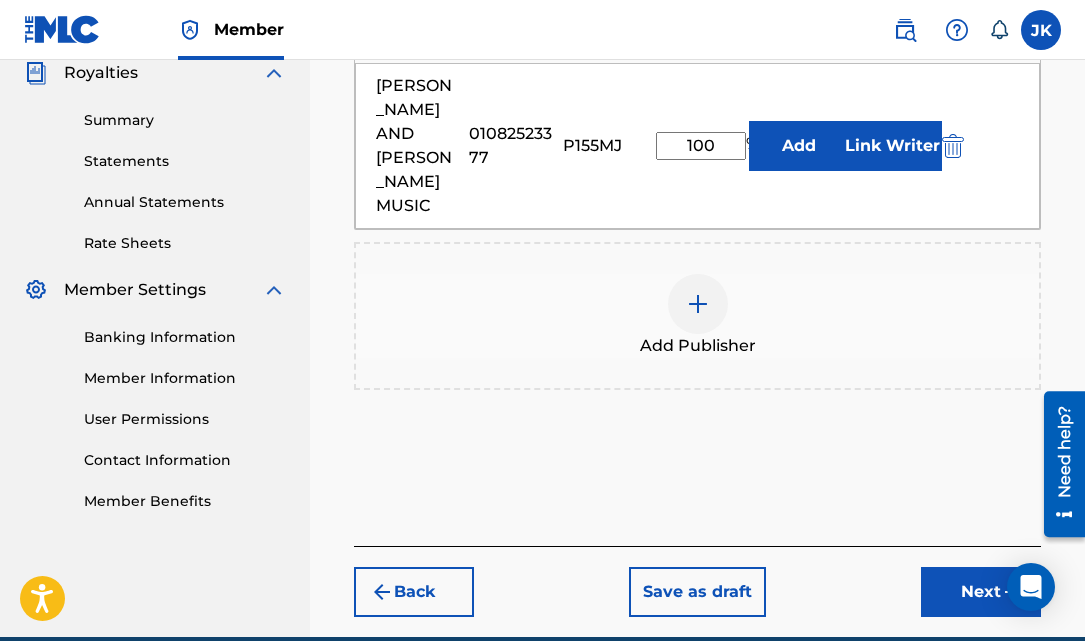 scroll, scrollTop: 620, scrollLeft: 0, axis: vertical 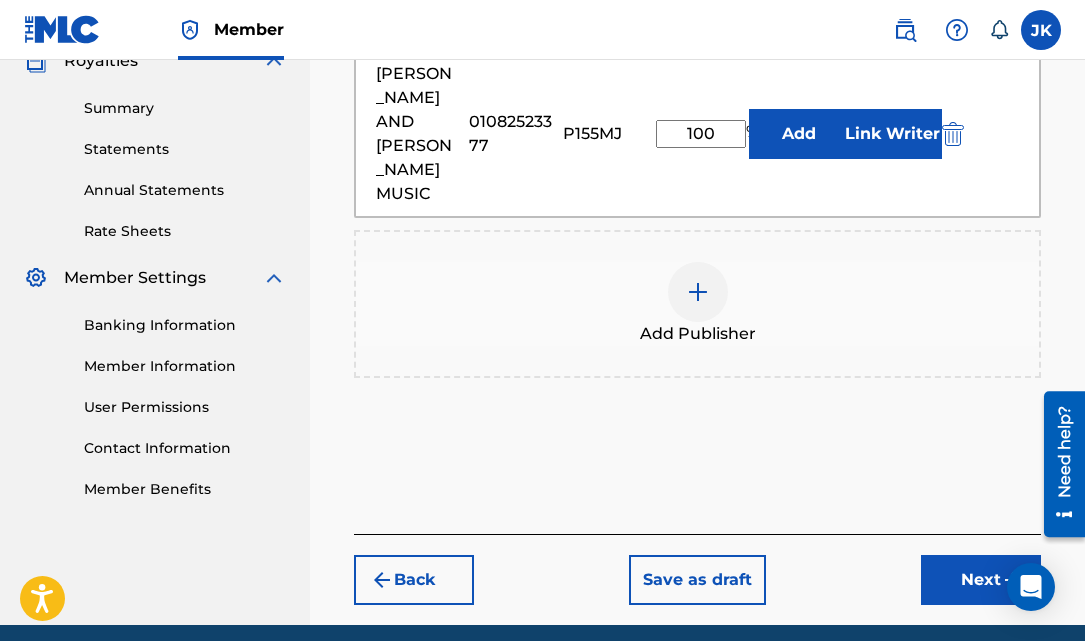 click on "Next" at bounding box center (981, 580) 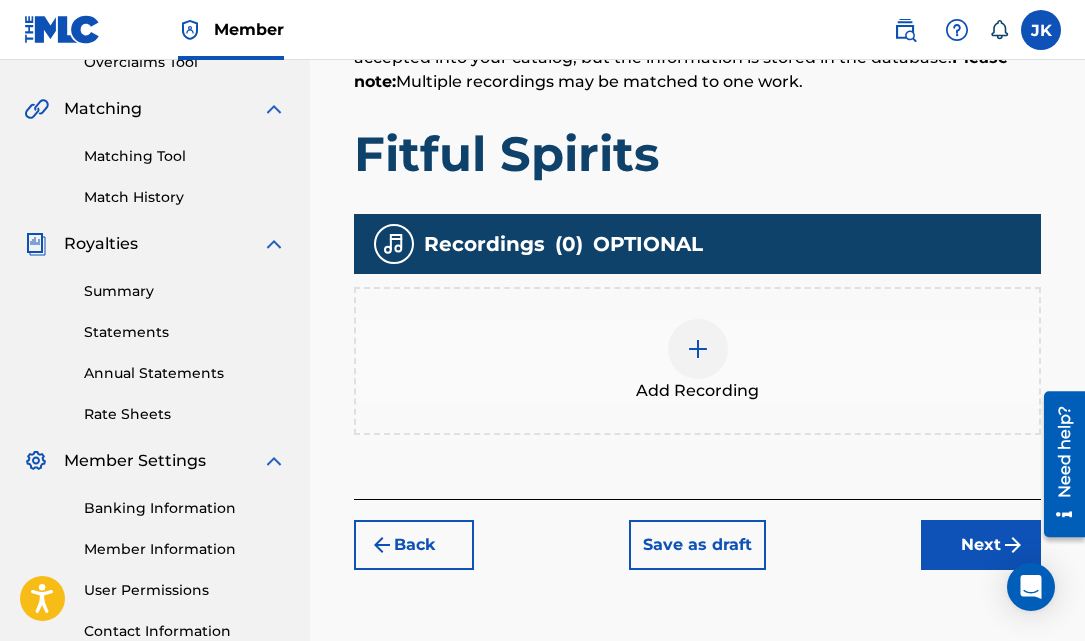 scroll, scrollTop: 509, scrollLeft: 0, axis: vertical 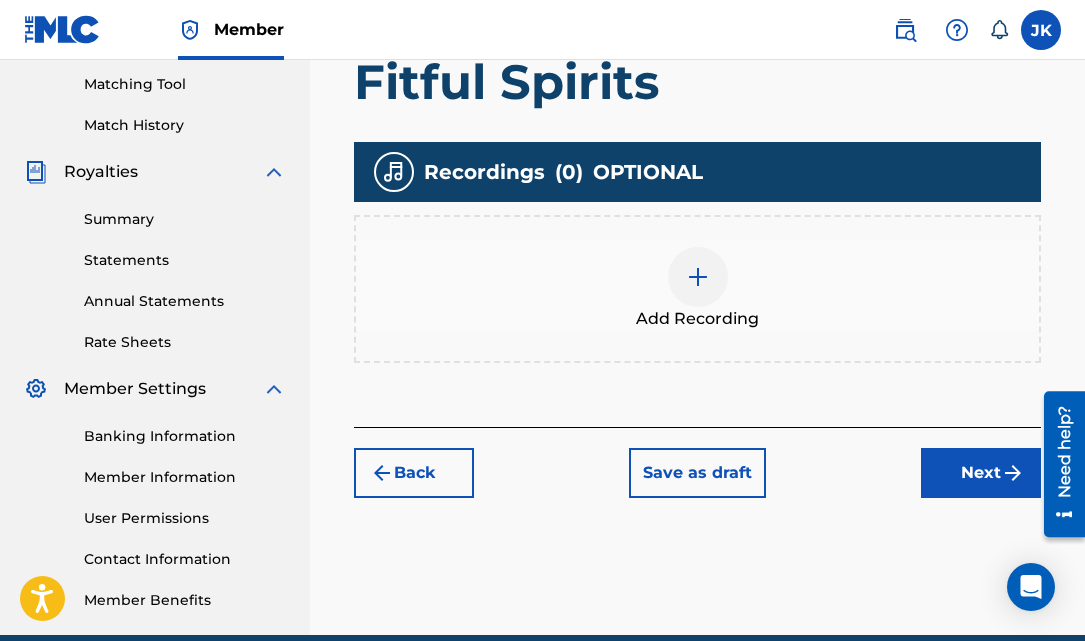 click at bounding box center (698, 277) 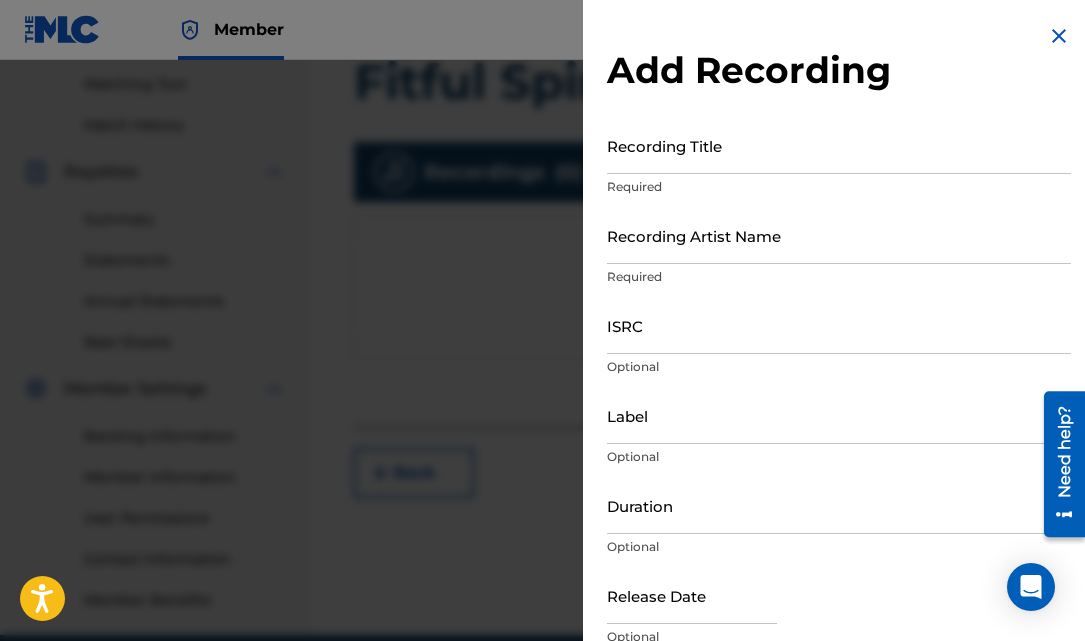 click on "Recording Title" at bounding box center (839, 145) 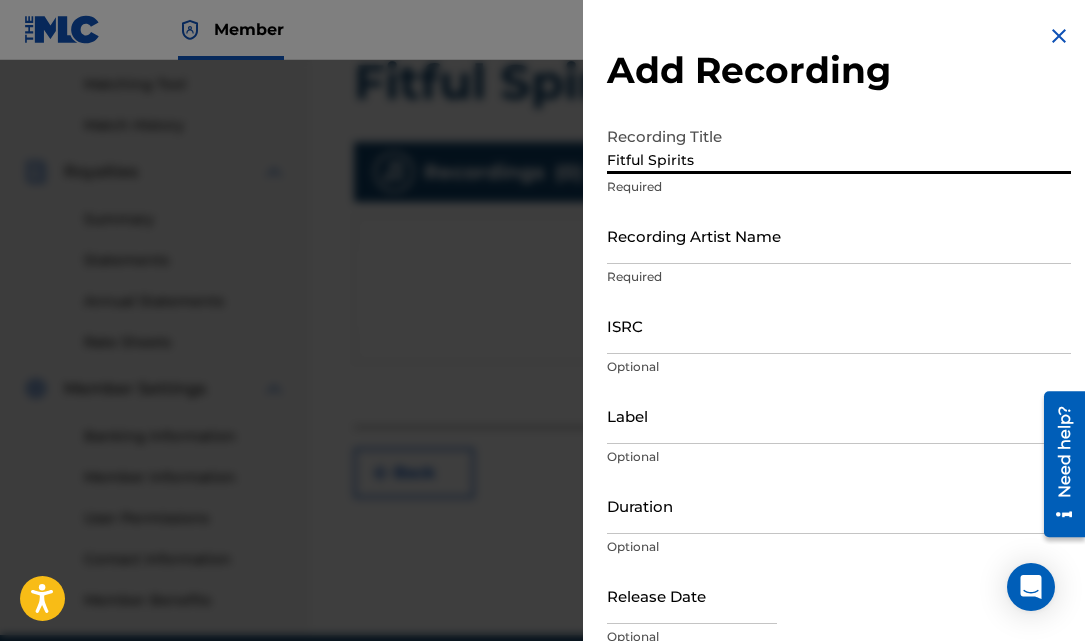 click on "Recording Artist Name" at bounding box center [839, 235] 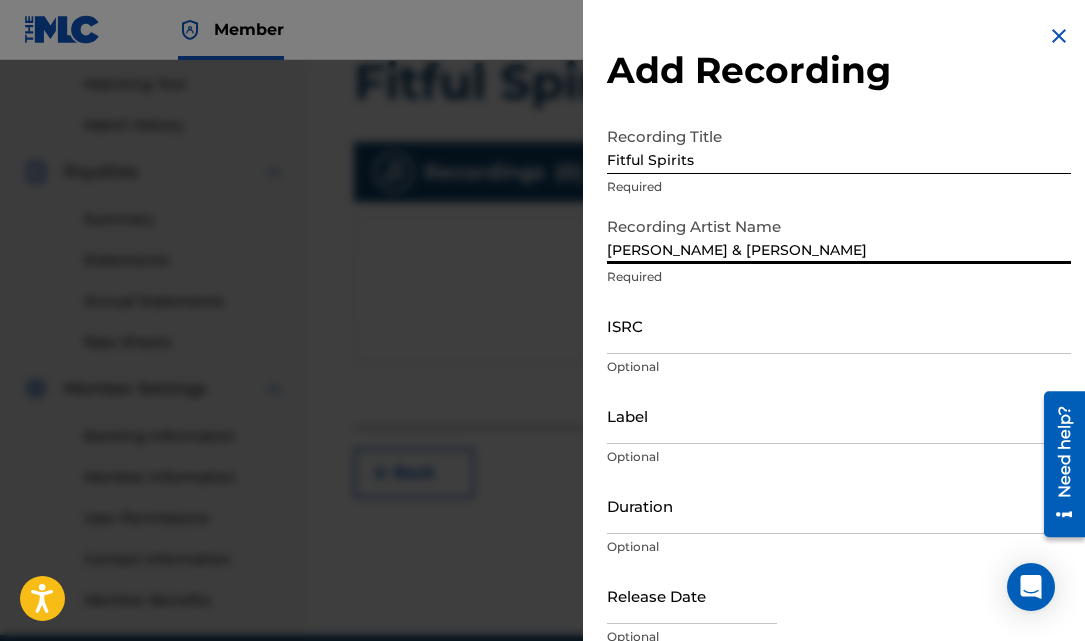 click on "ISRC" at bounding box center (839, 325) 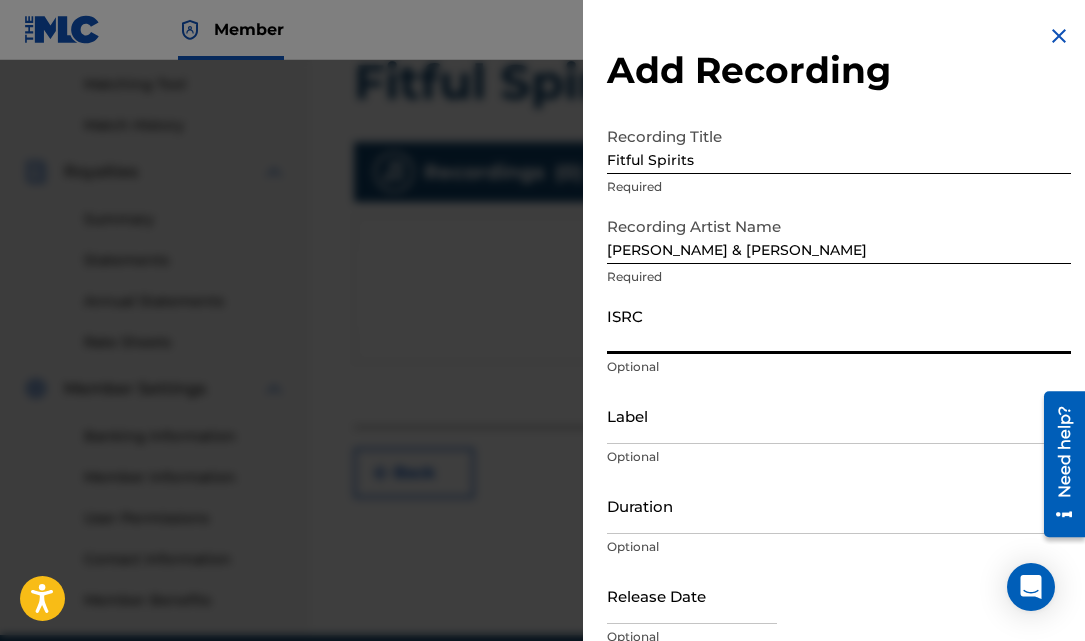 paste on "QZWFH2566914" 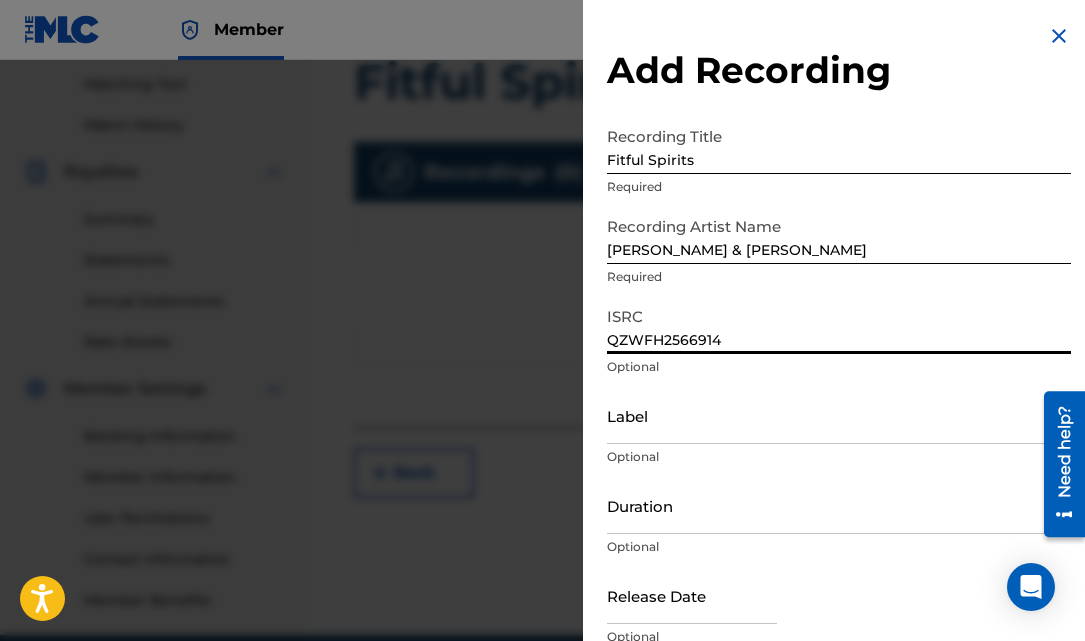 scroll, scrollTop: 90, scrollLeft: 0, axis: vertical 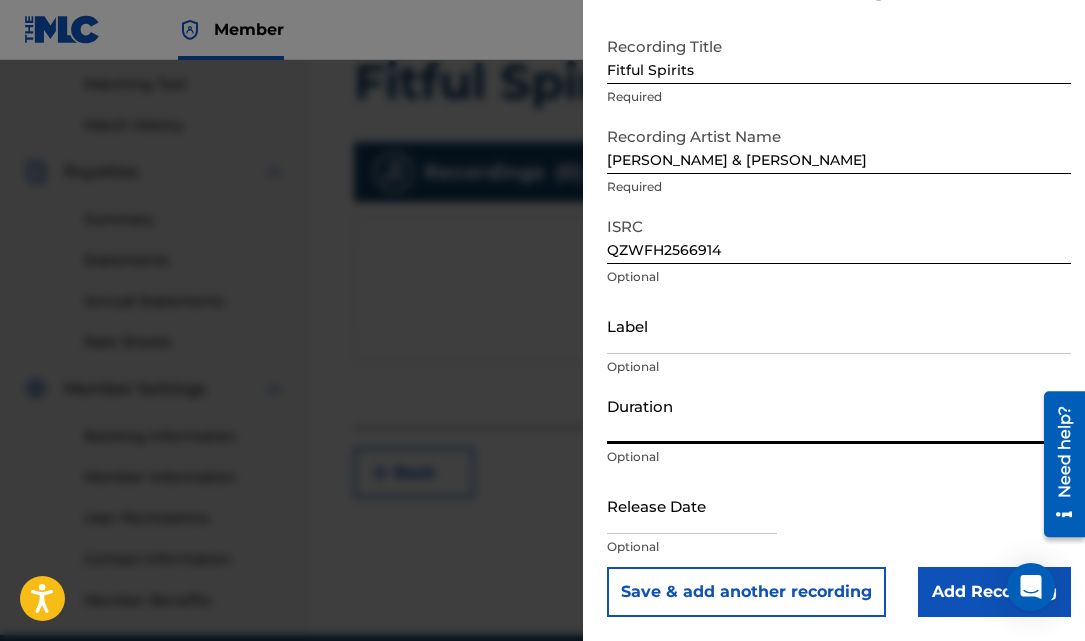 click on "Duration" at bounding box center (839, 415) 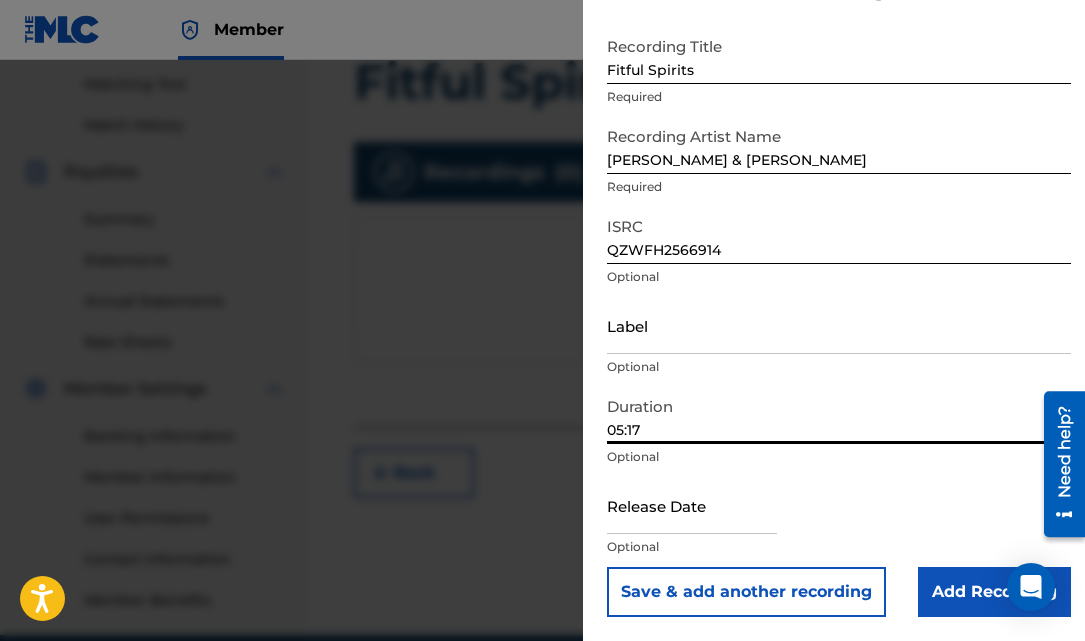 click at bounding box center [692, 505] 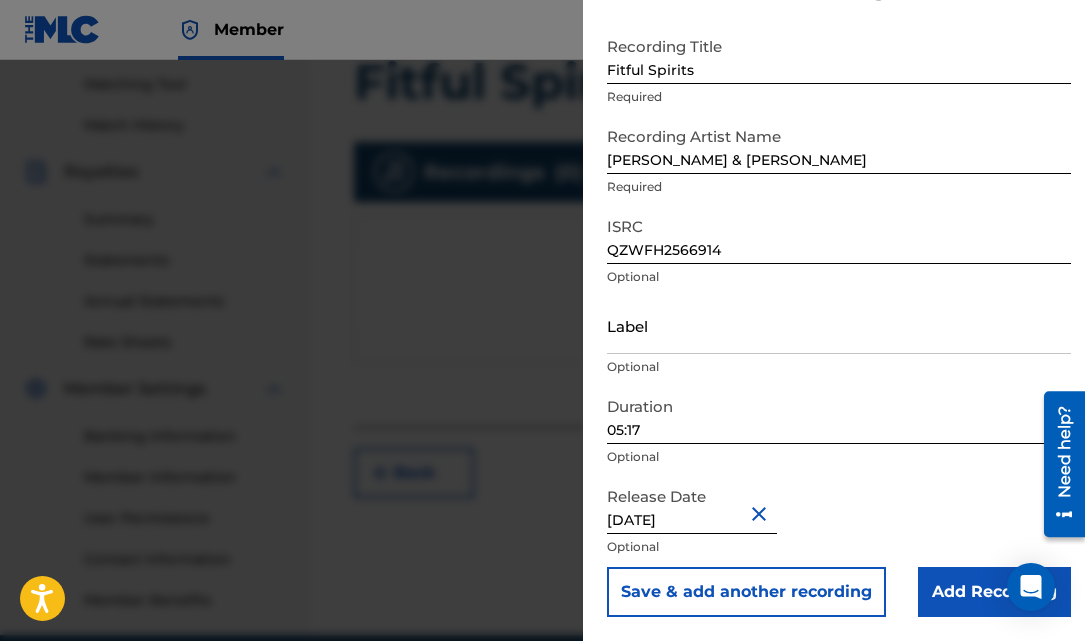 click on "Release Date [DATE] Optional" at bounding box center [839, 522] 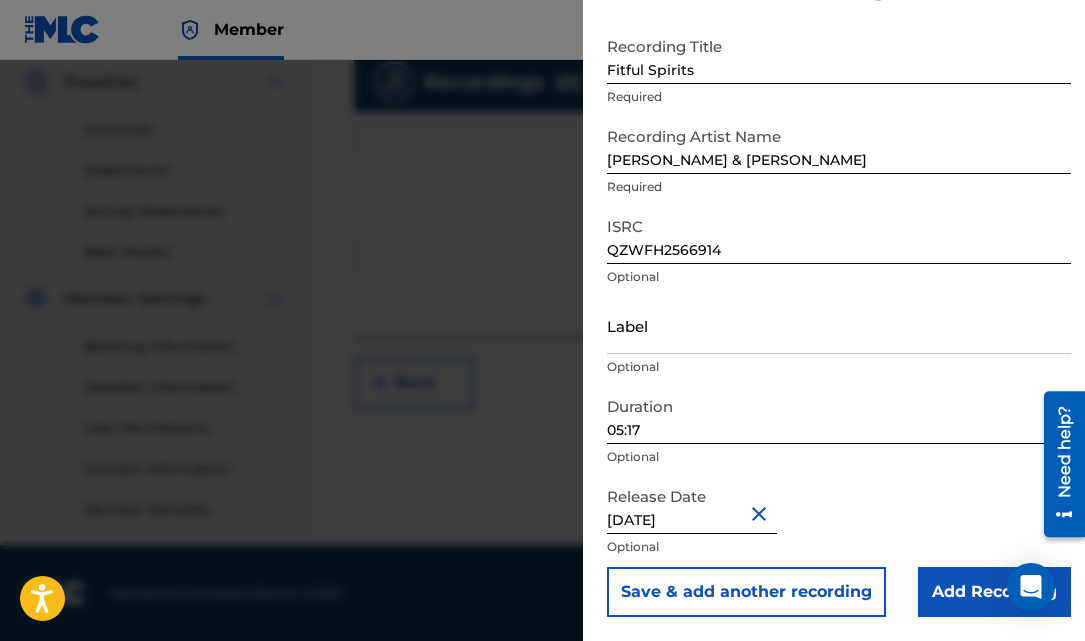 click on "Add Recording" at bounding box center [994, 592] 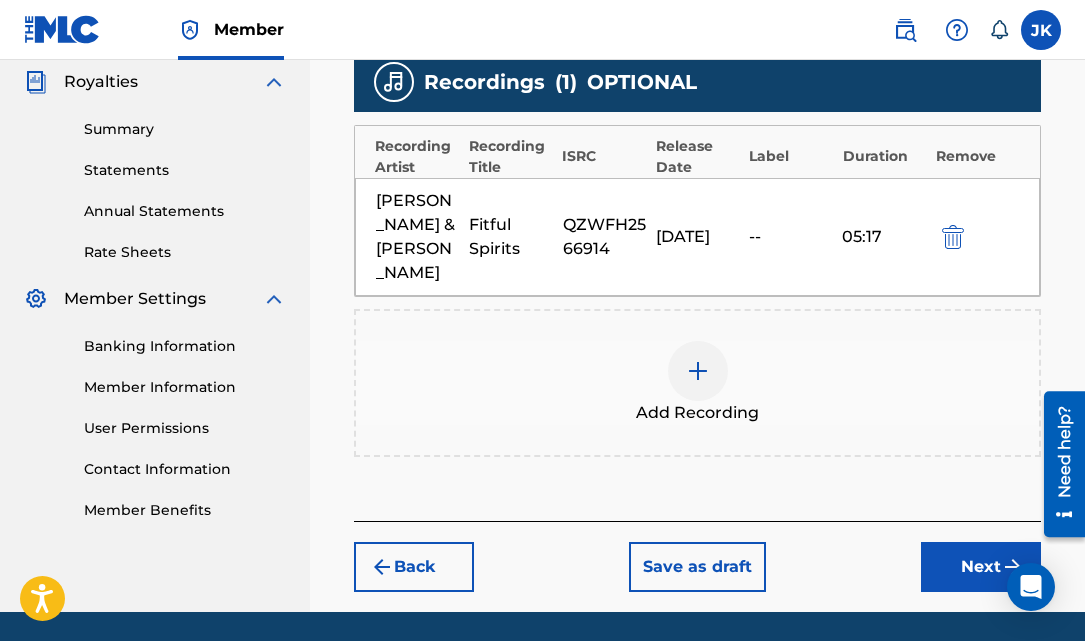 click on "Next" at bounding box center (981, 567) 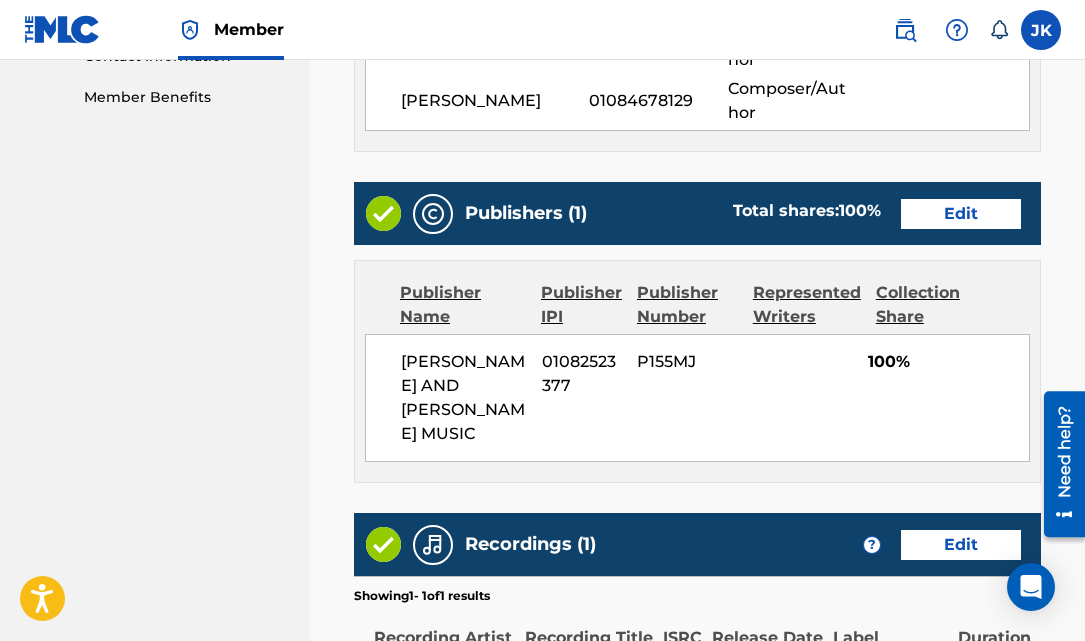 scroll, scrollTop: 1314, scrollLeft: 0, axis: vertical 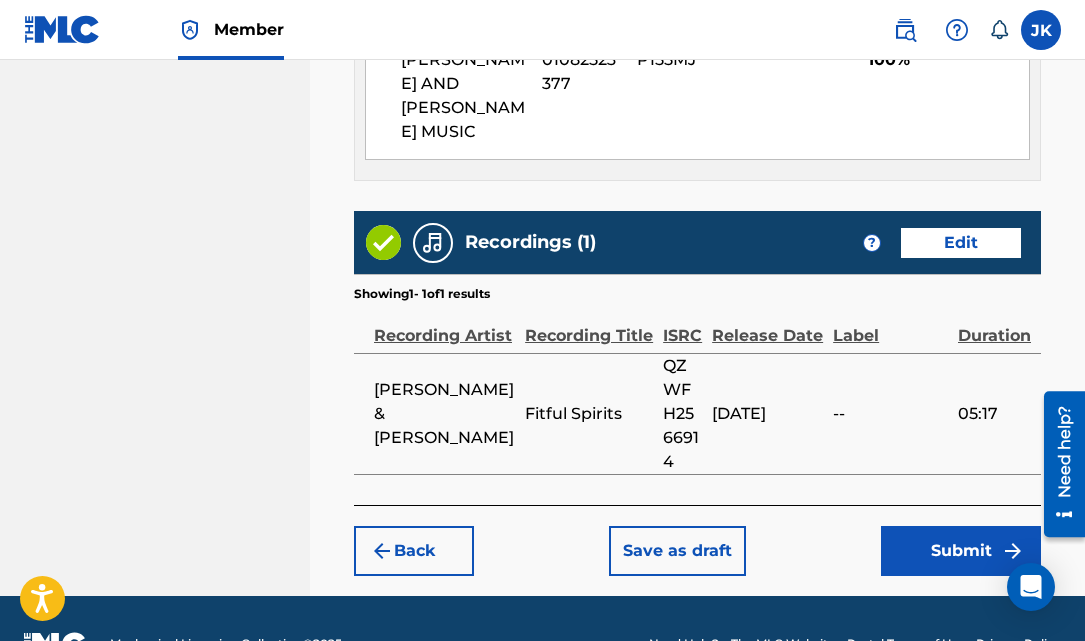 click on "Submit" at bounding box center (961, 551) 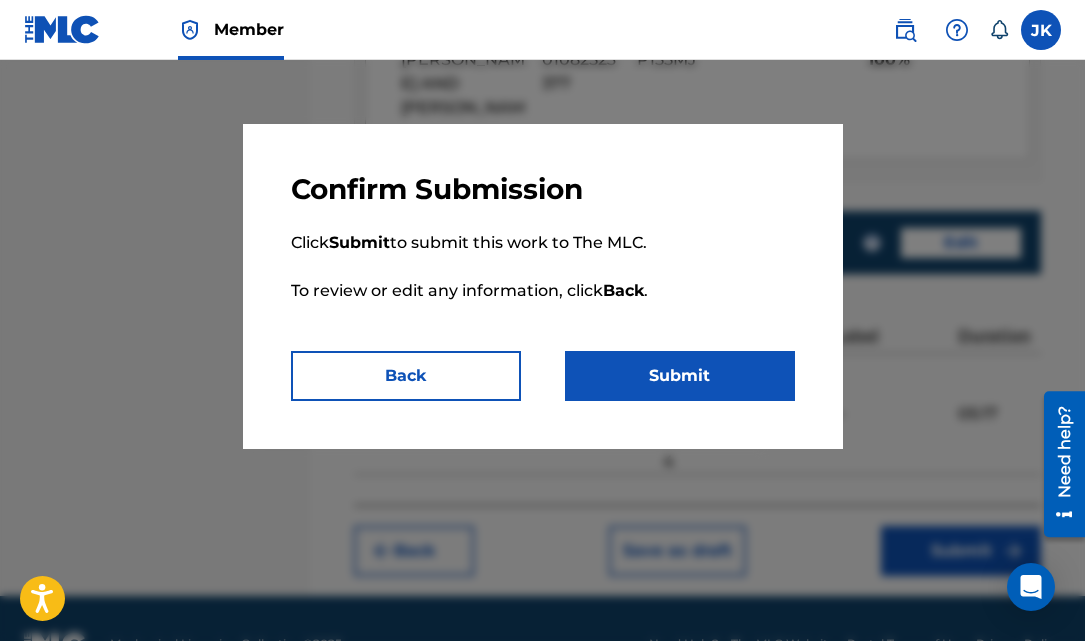 click on "Submit" at bounding box center (680, 376) 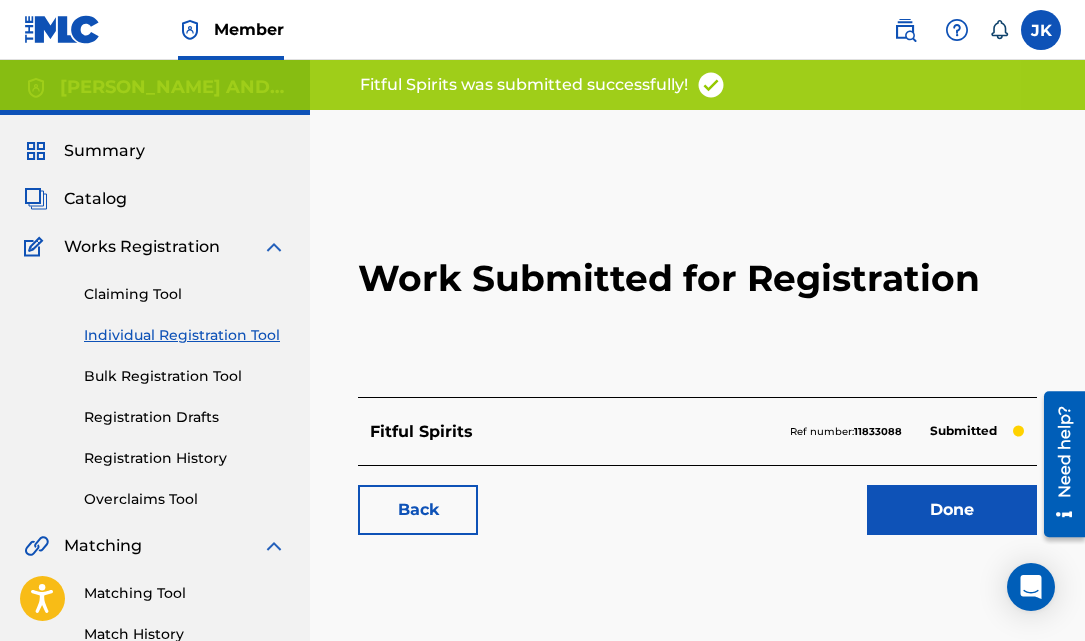 click on "Individual Registration Tool" at bounding box center (185, 335) 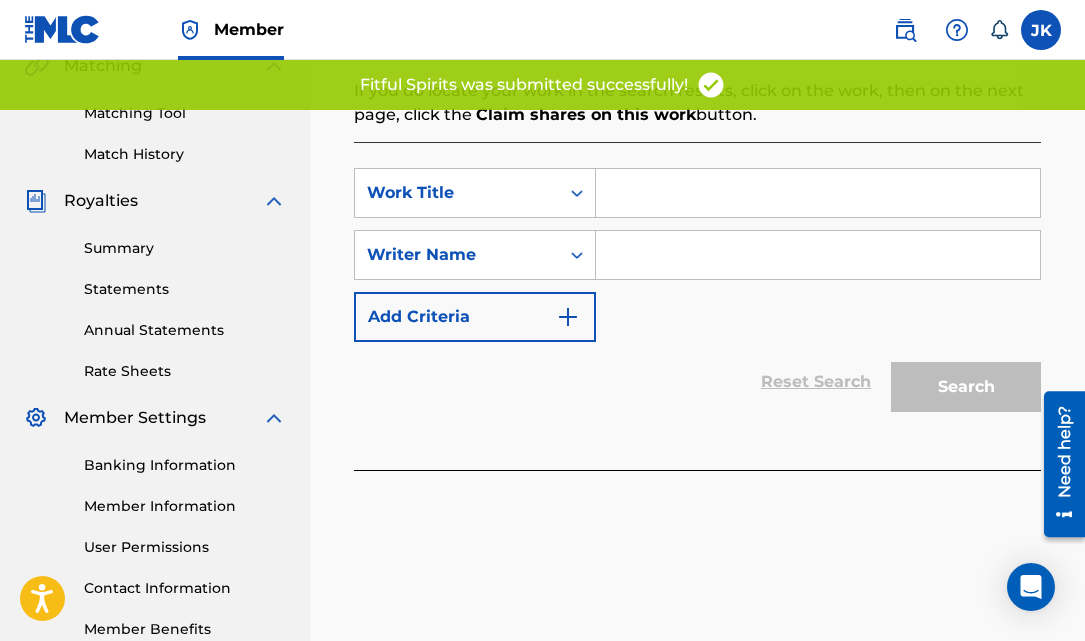 scroll, scrollTop: 482, scrollLeft: 0, axis: vertical 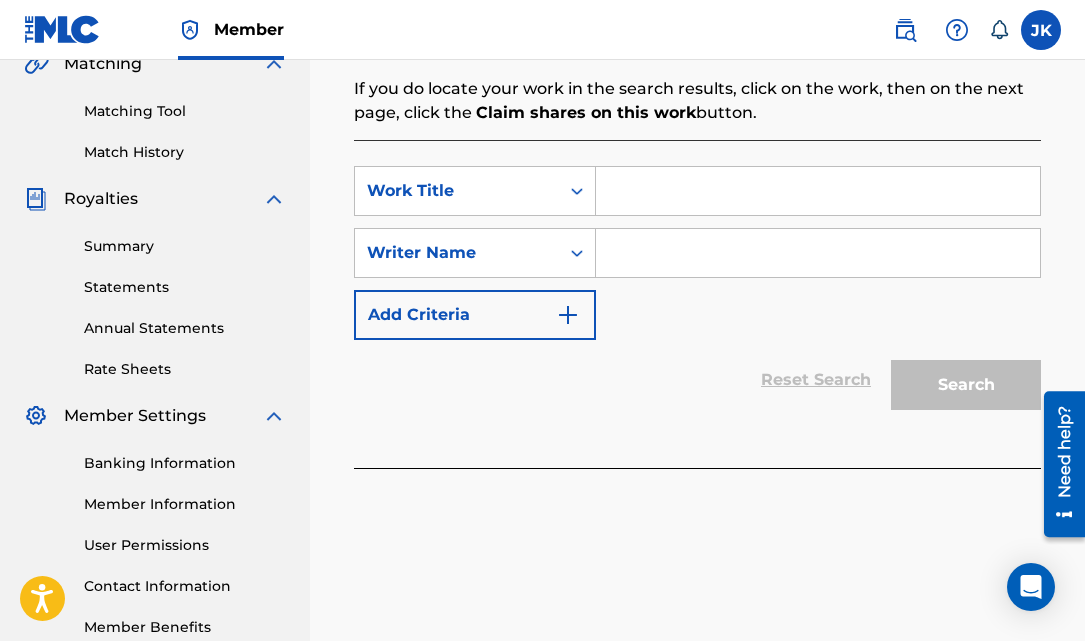 click at bounding box center [818, 191] 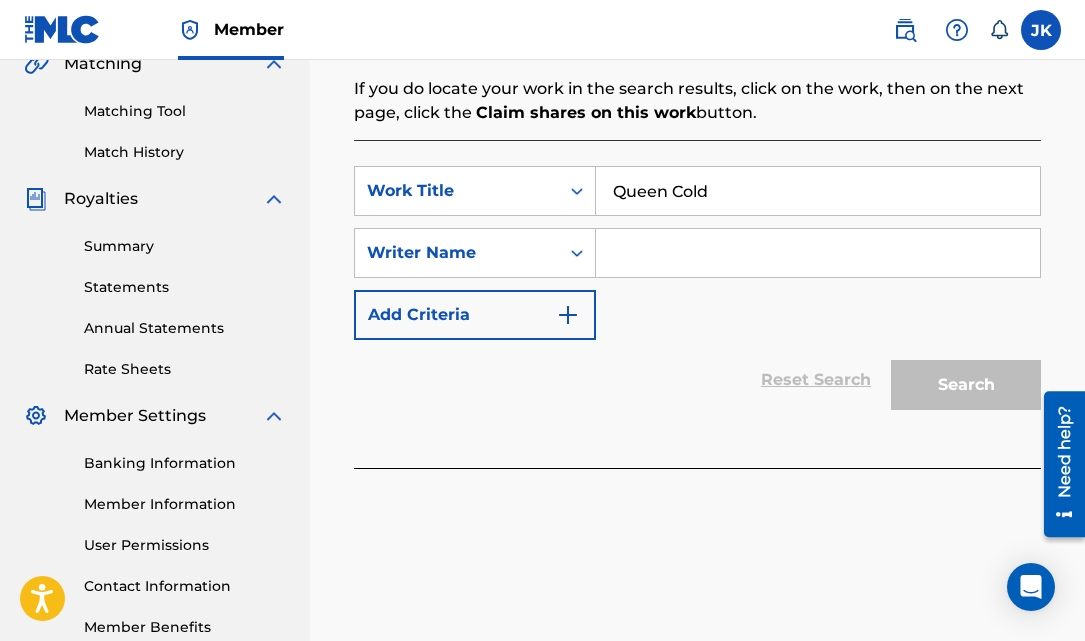 click at bounding box center (818, 253) 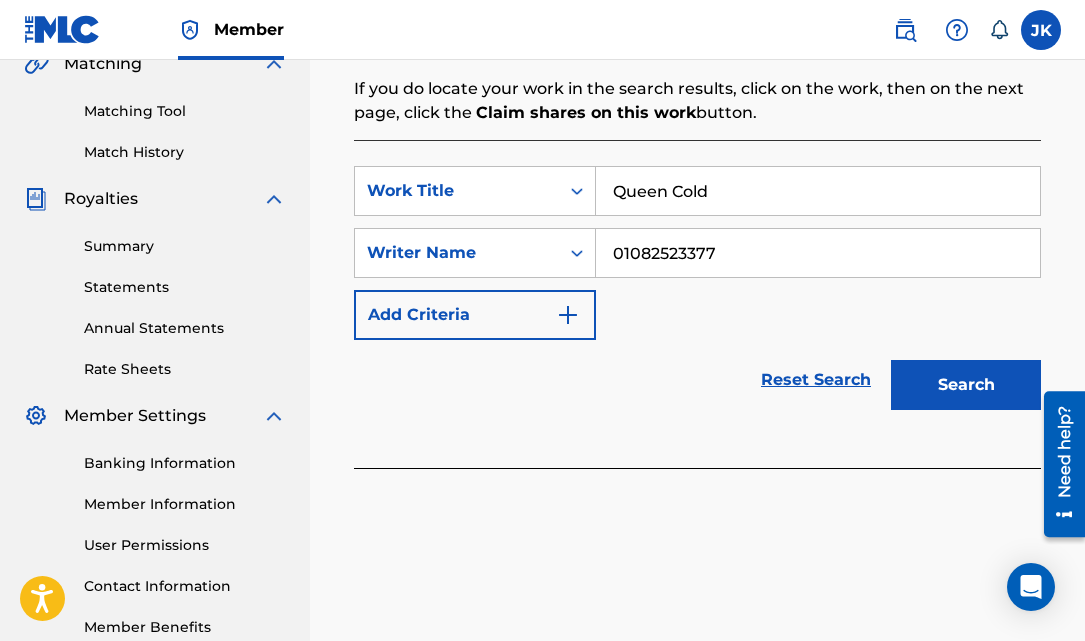 click on "Search" at bounding box center [966, 385] 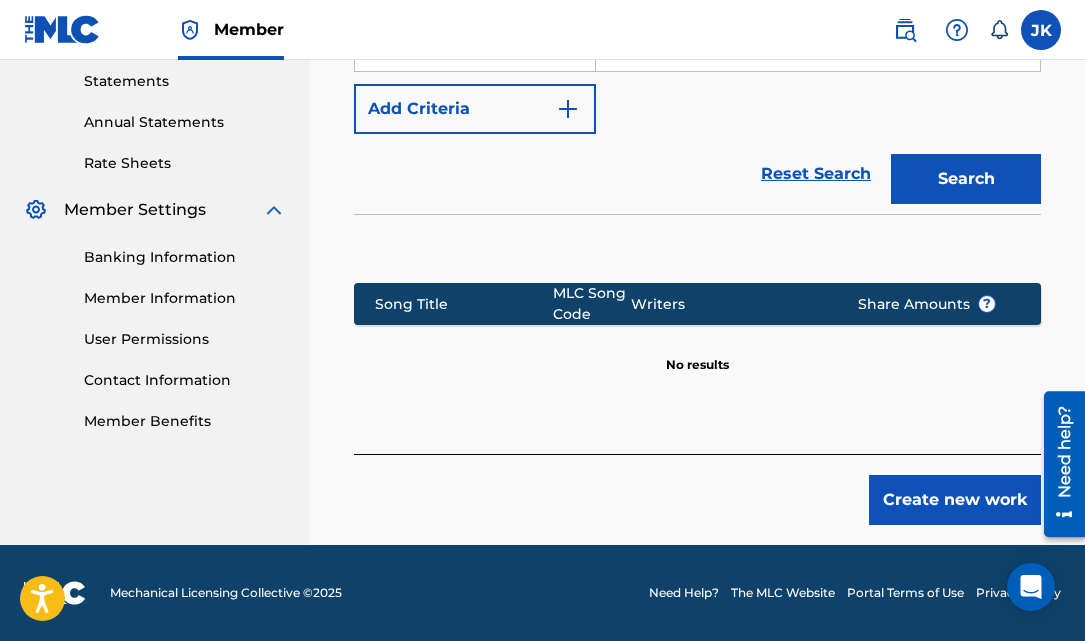 click on "Create new work" at bounding box center (955, 500) 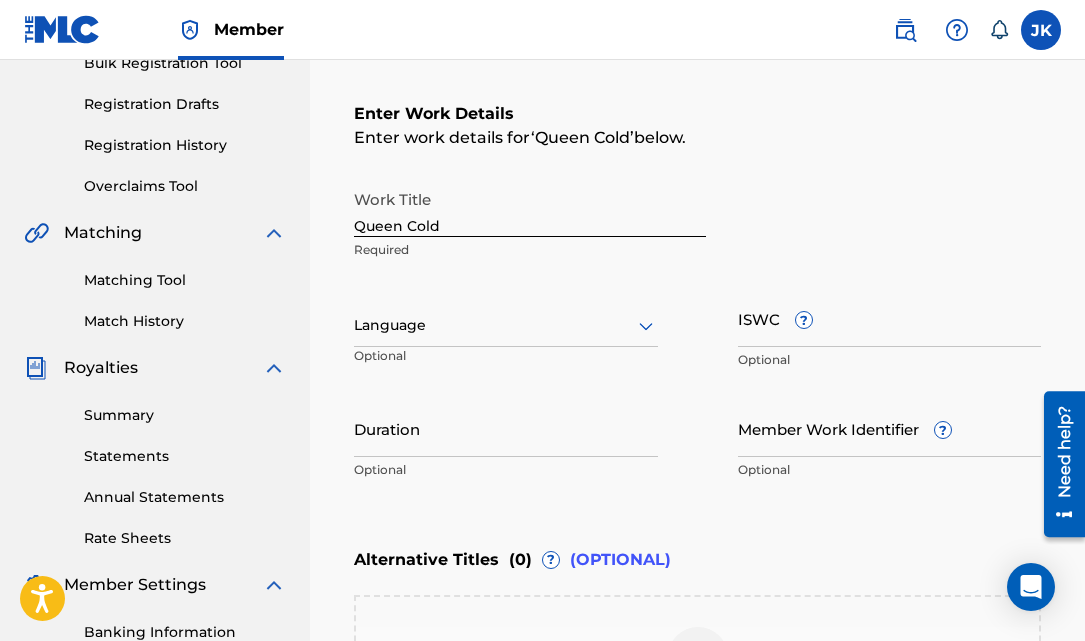 scroll, scrollTop: 311, scrollLeft: 0, axis: vertical 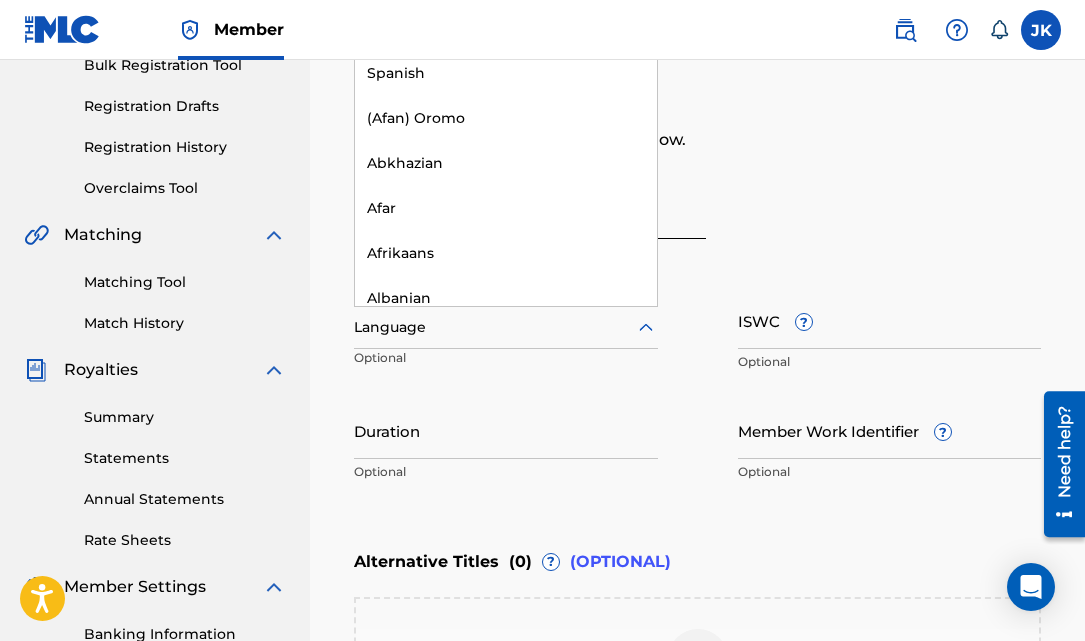 click at bounding box center [506, 327] 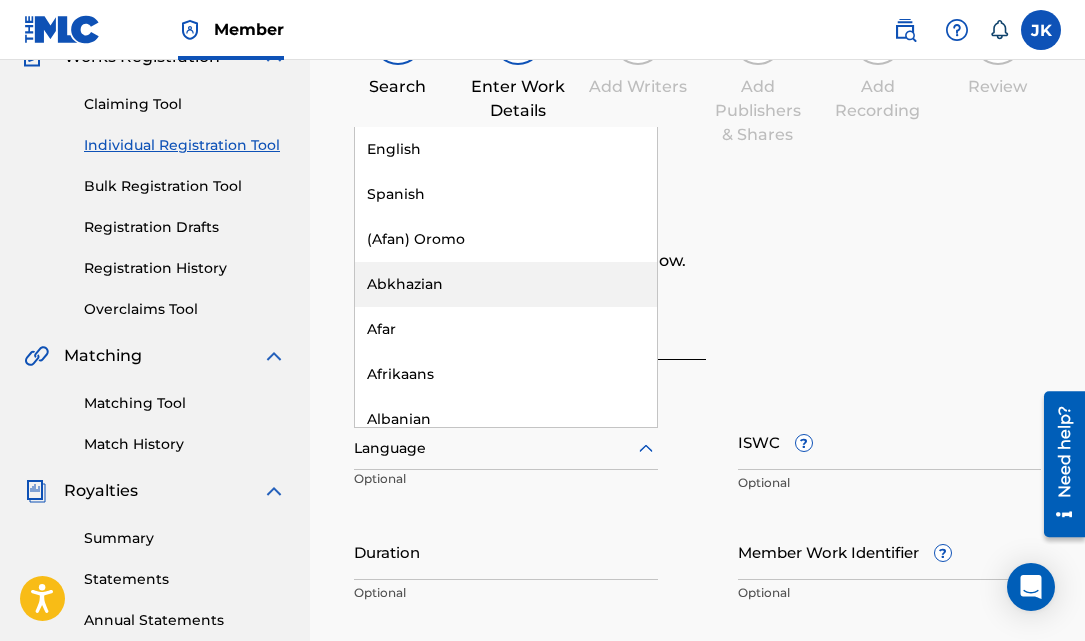 scroll, scrollTop: 165, scrollLeft: 0, axis: vertical 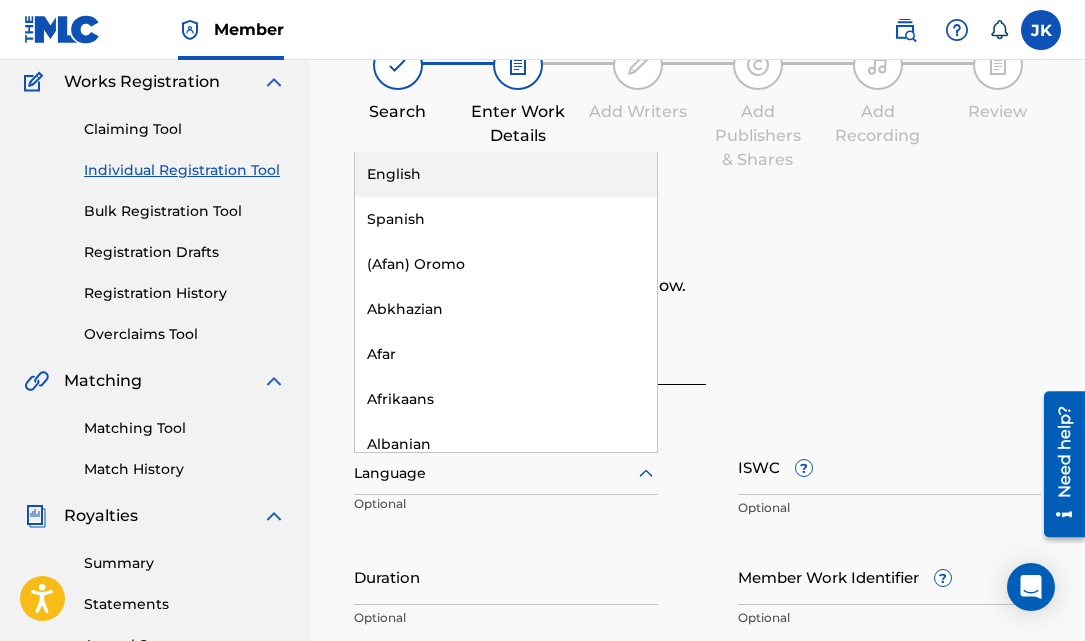 click on "English" at bounding box center (506, 174) 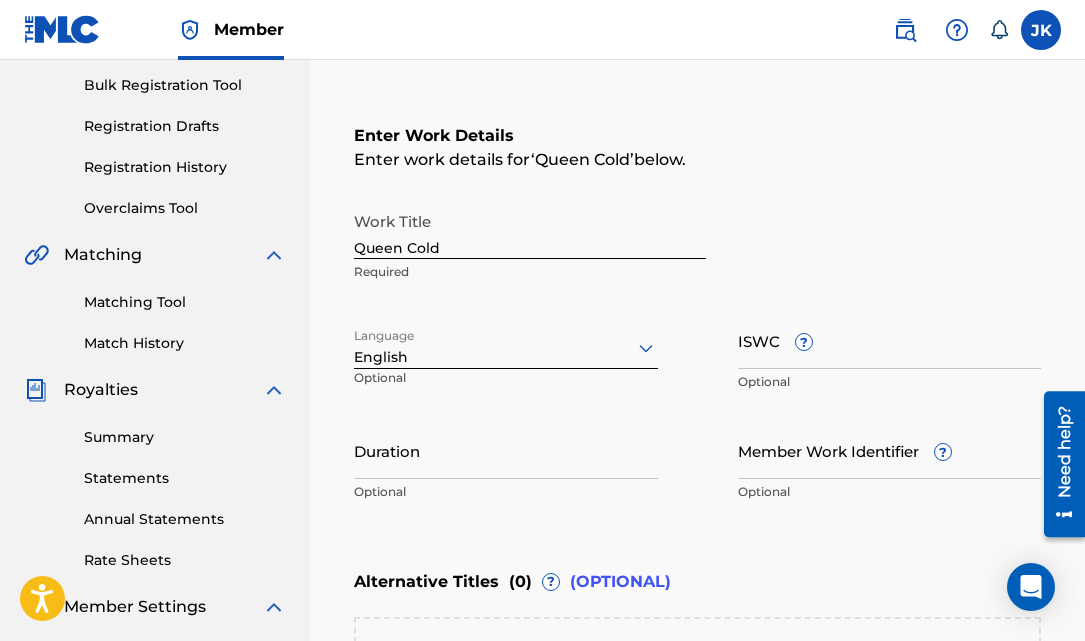 scroll, scrollTop: 299, scrollLeft: 0, axis: vertical 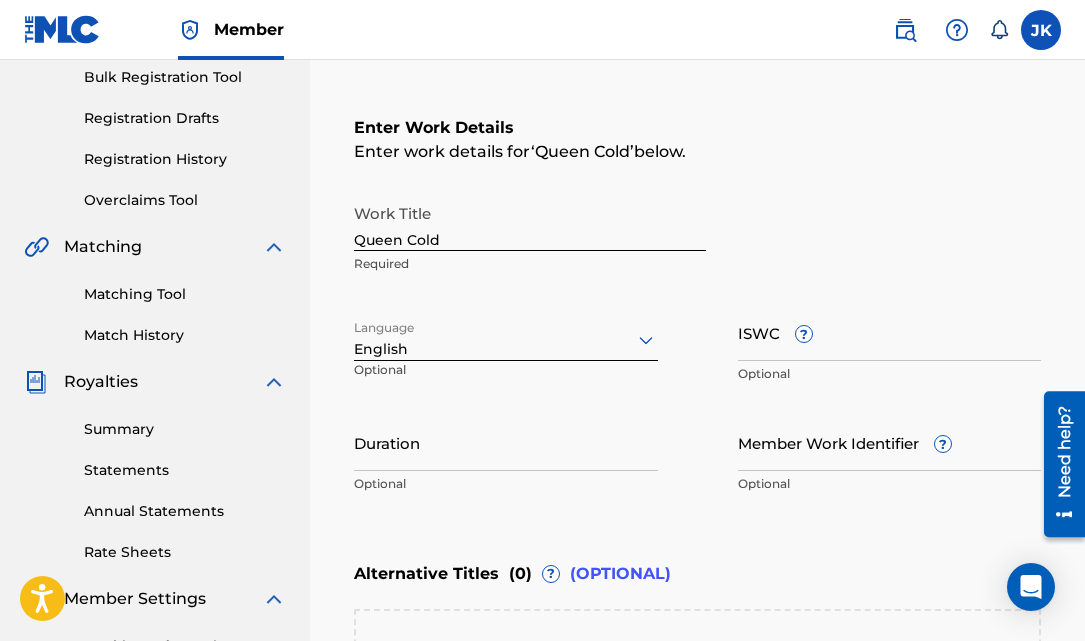 click on "Duration" at bounding box center [506, 442] 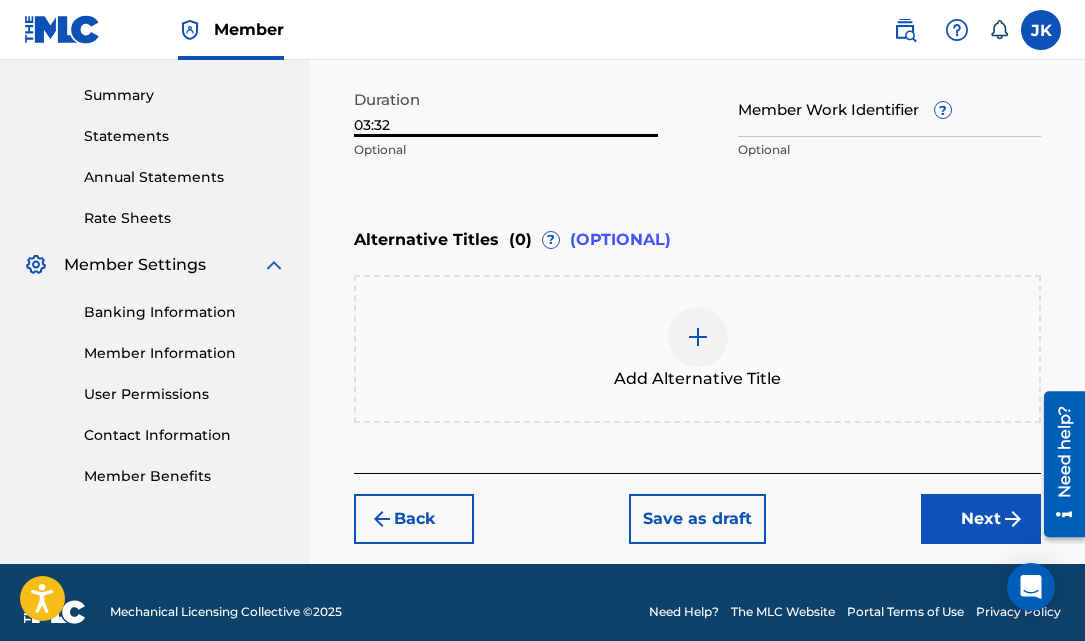 click on "Next" at bounding box center [981, 519] 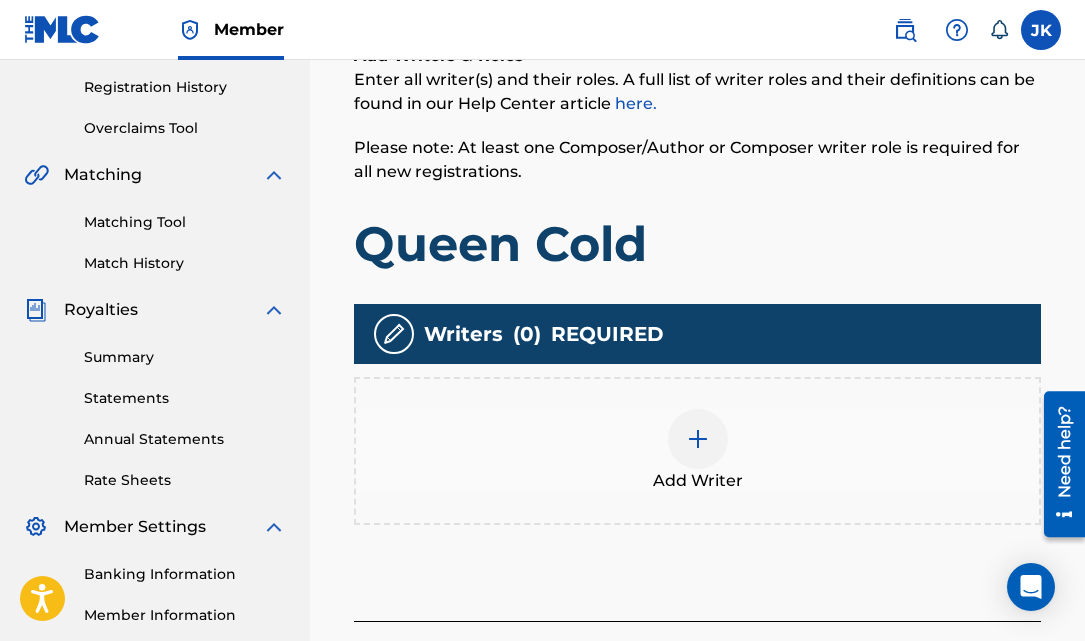 scroll, scrollTop: 378, scrollLeft: 0, axis: vertical 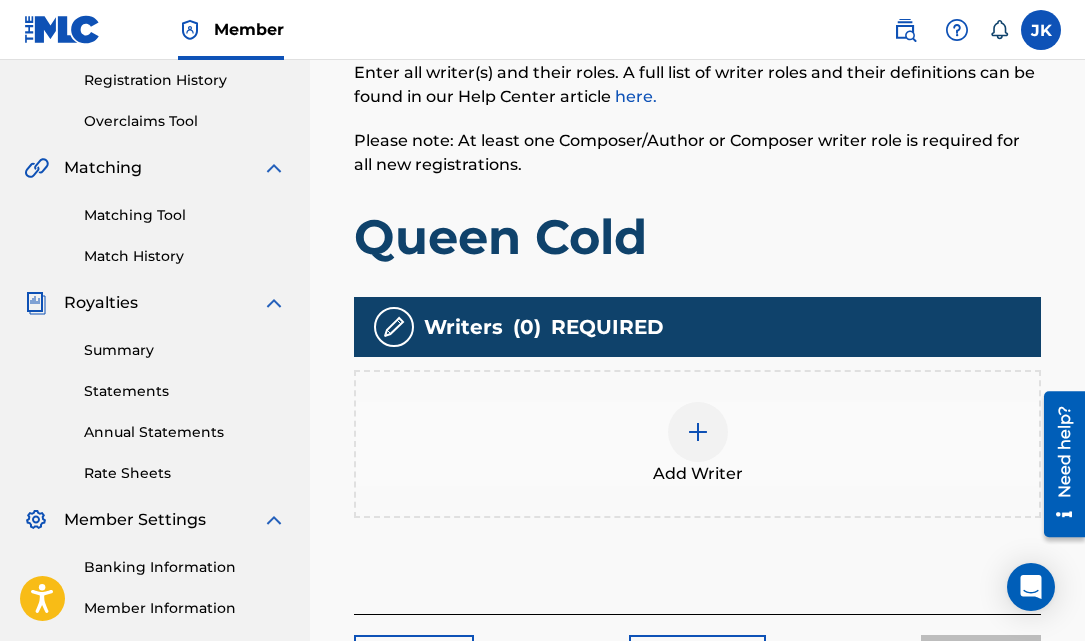 click at bounding box center [698, 432] 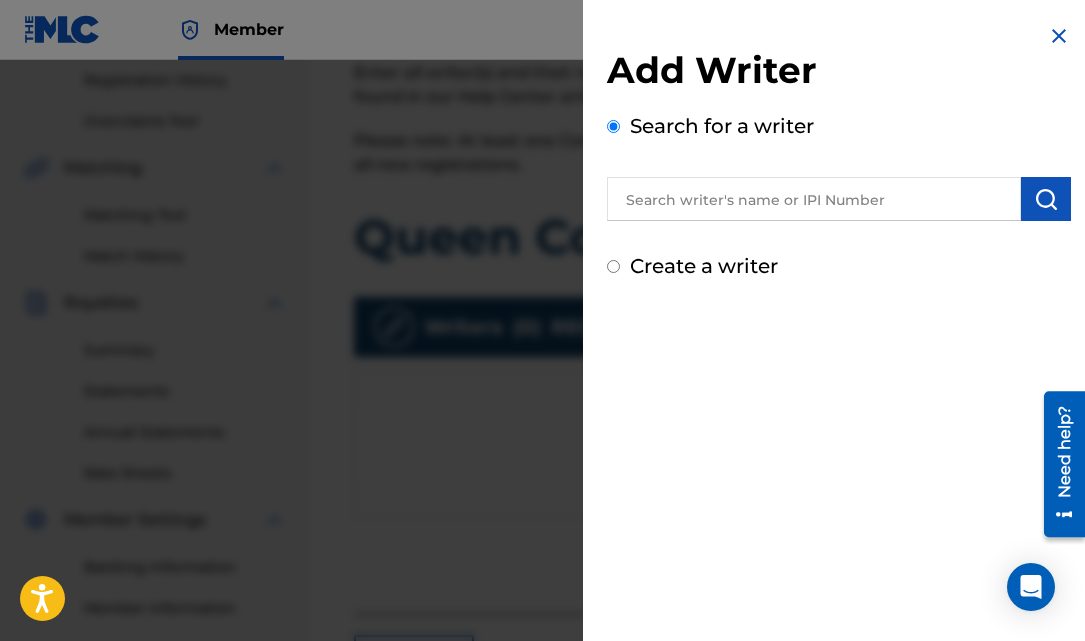 click at bounding box center [814, 199] 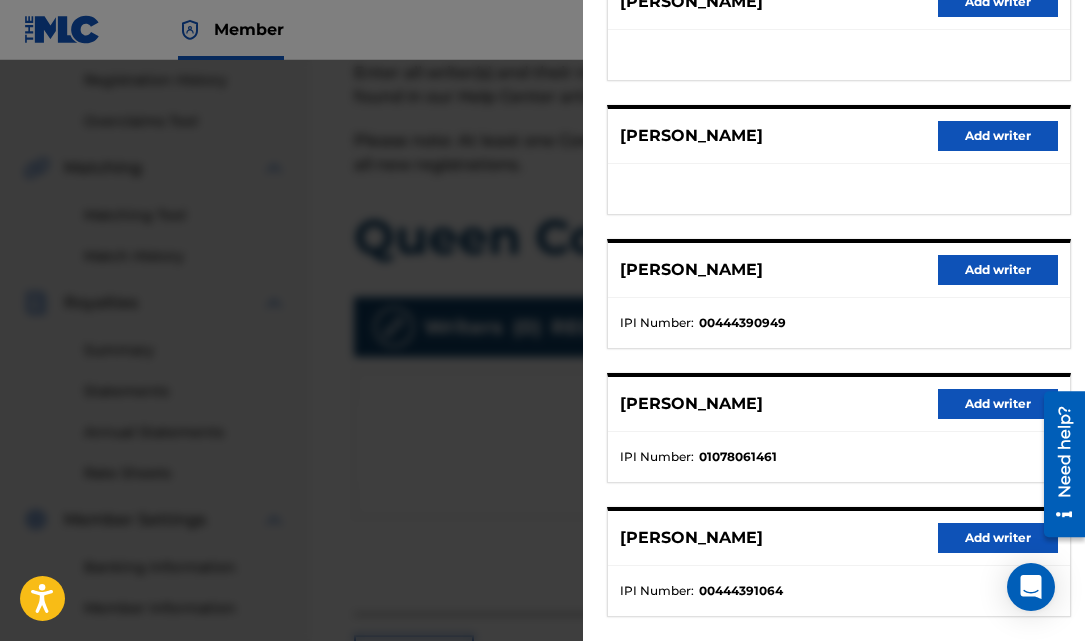 scroll, scrollTop: 345, scrollLeft: 0, axis: vertical 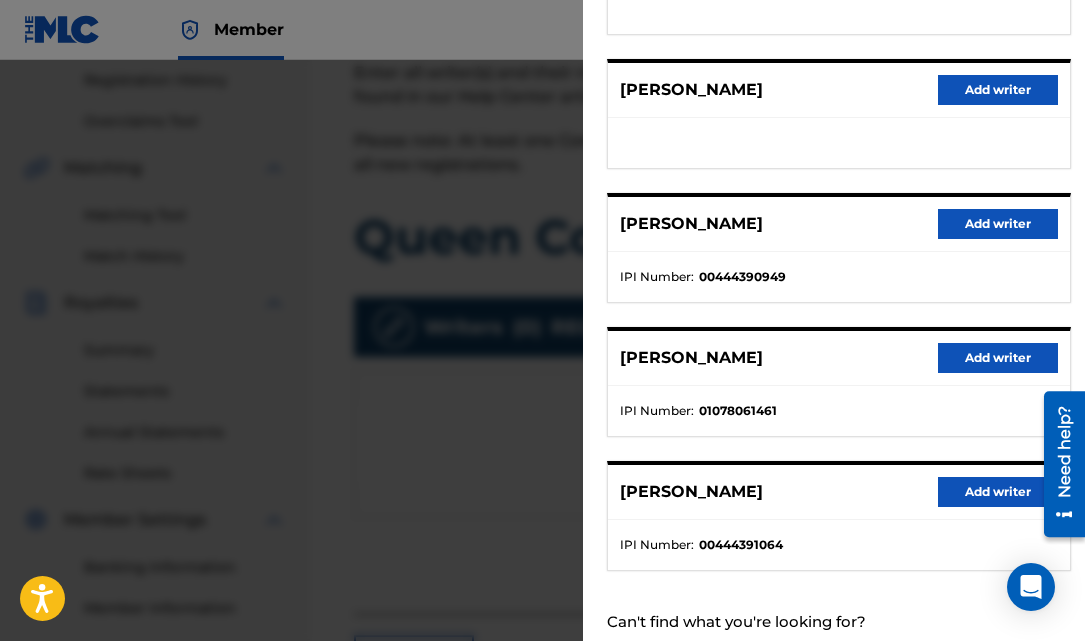 click on "Add writer" at bounding box center [998, 358] 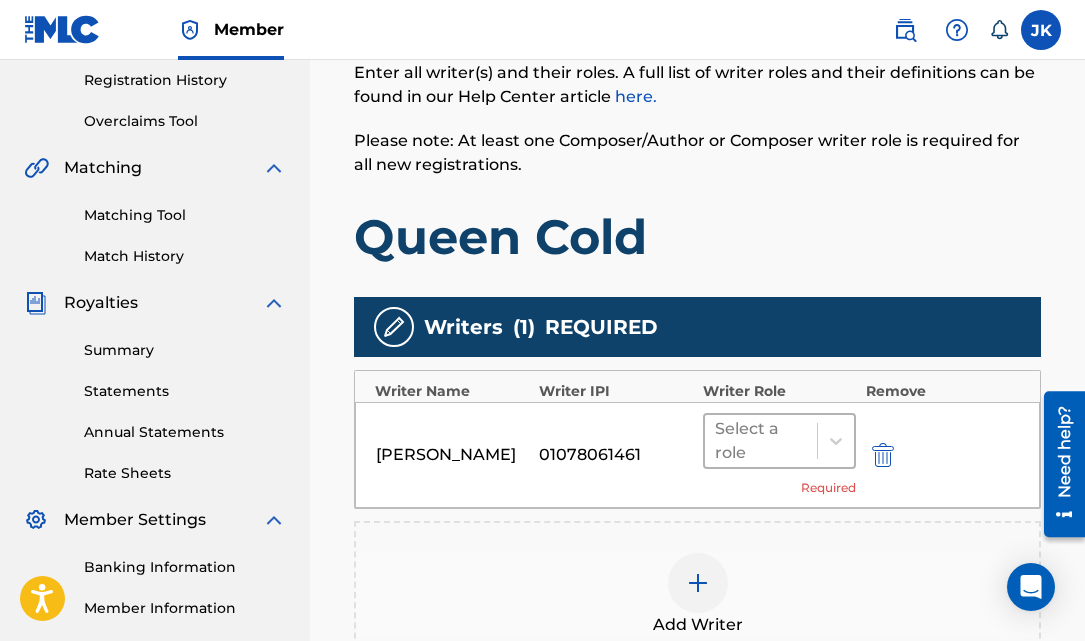 click at bounding box center [761, 441] 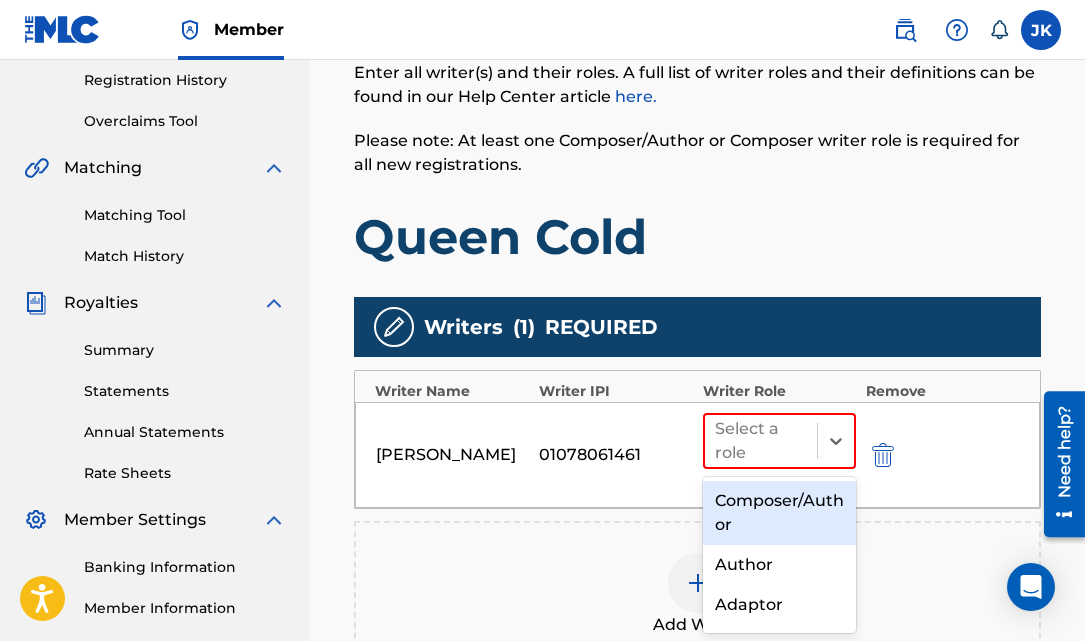 click on "Composer/Author" at bounding box center [779, 513] 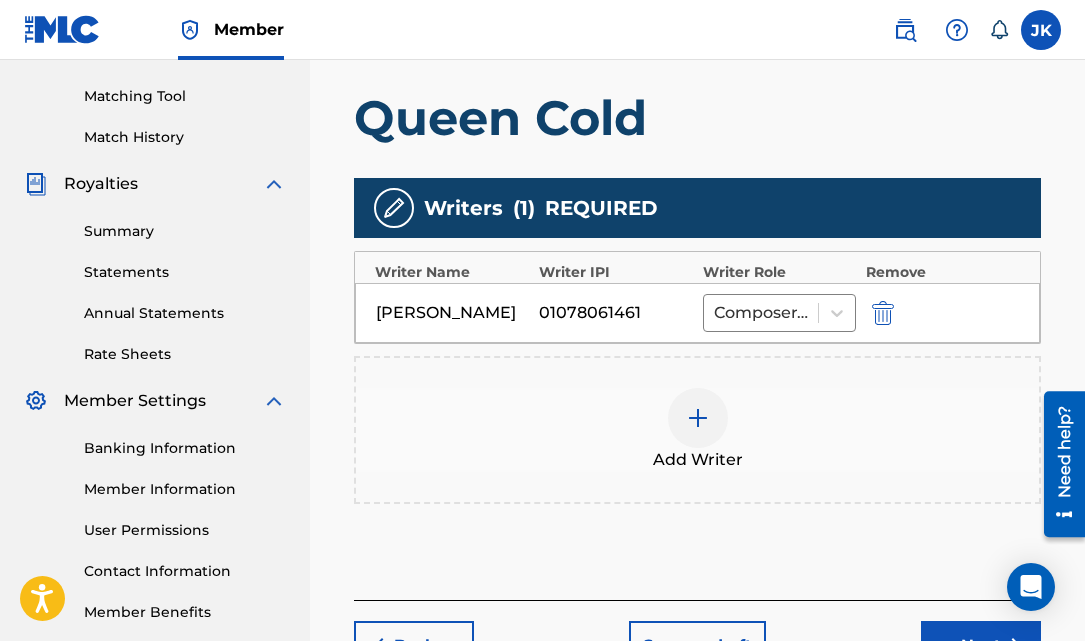 scroll, scrollTop: 515, scrollLeft: 0, axis: vertical 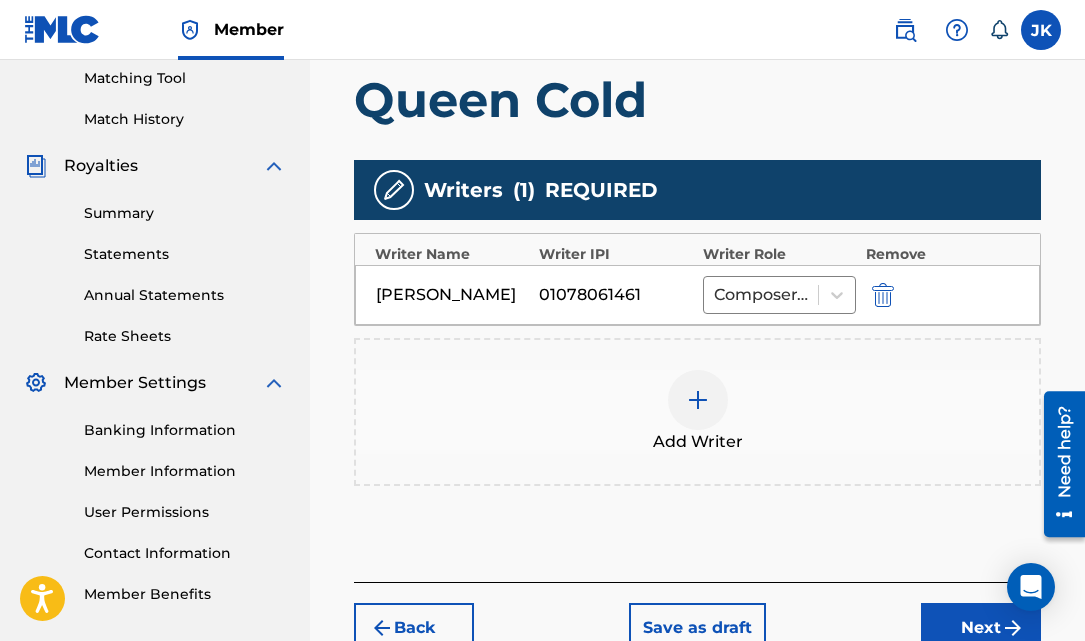 click at bounding box center (698, 400) 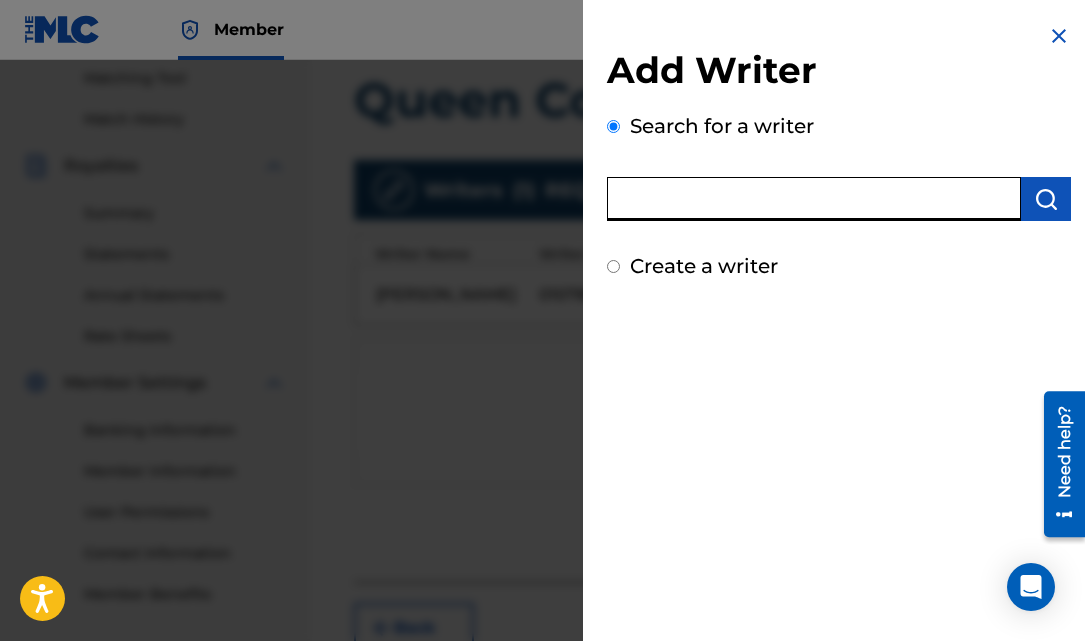 click at bounding box center [814, 199] 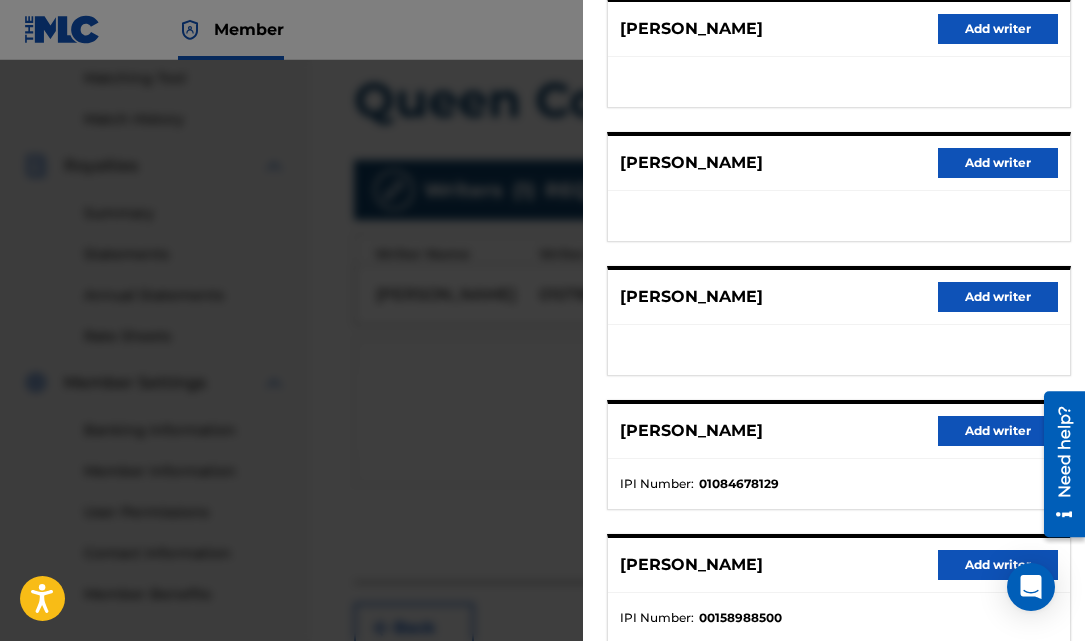 scroll, scrollTop: 401, scrollLeft: 0, axis: vertical 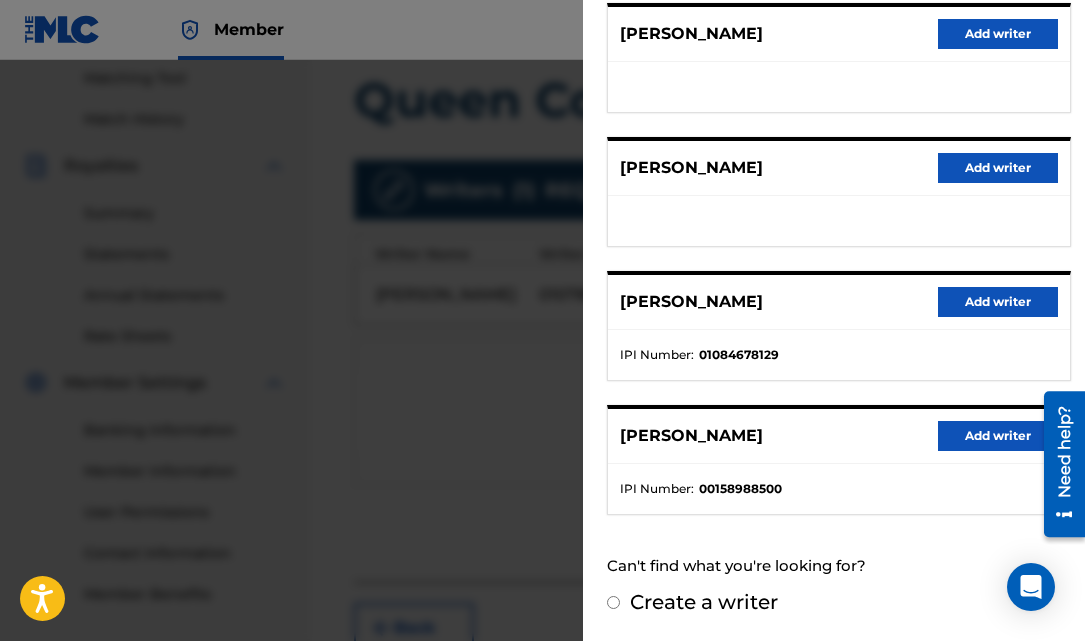 click on "Add writer" at bounding box center (998, 302) 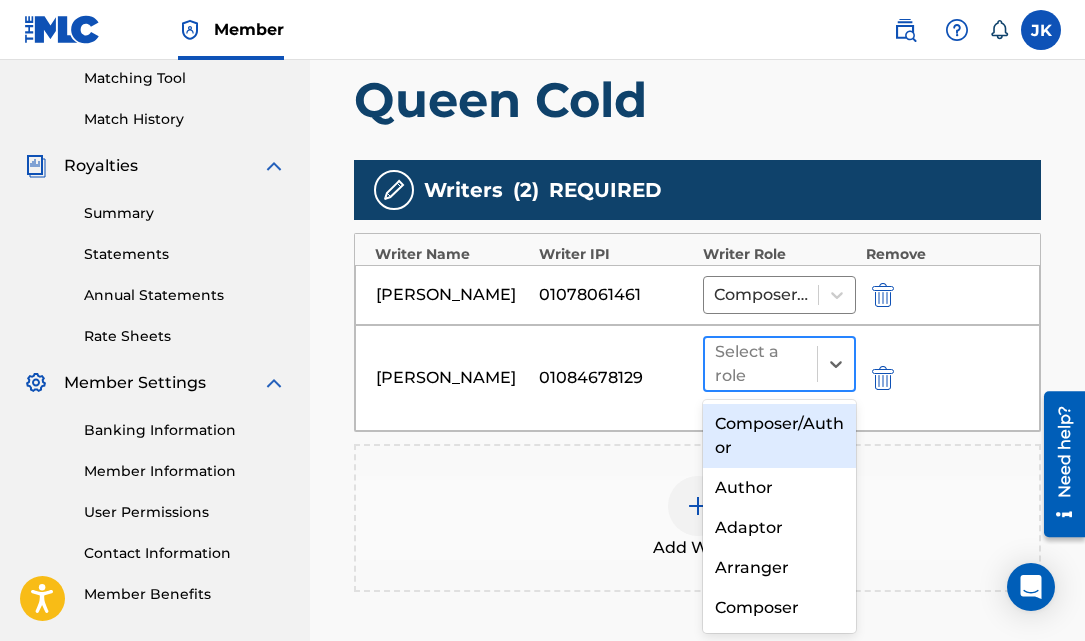 click at bounding box center [761, 364] 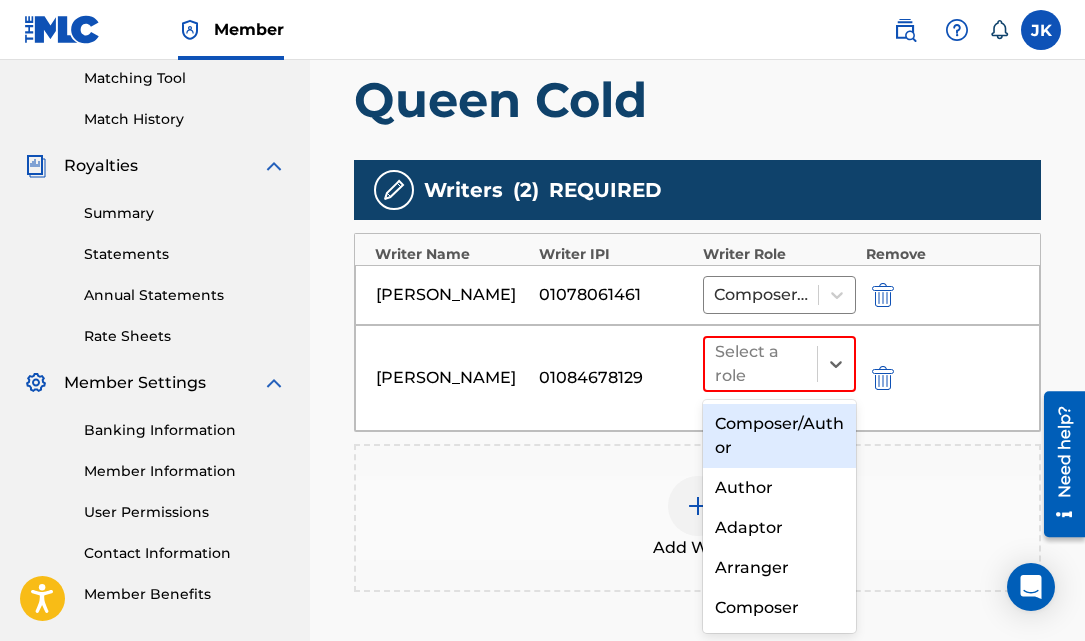 click on "Composer/Author" at bounding box center [779, 436] 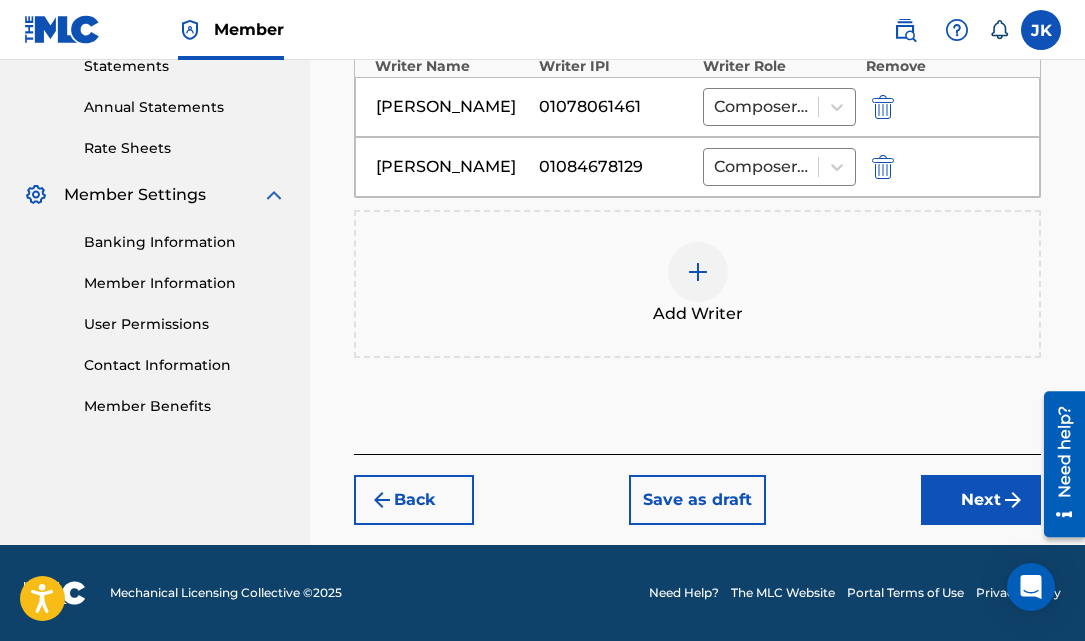 click on "Next" at bounding box center [981, 500] 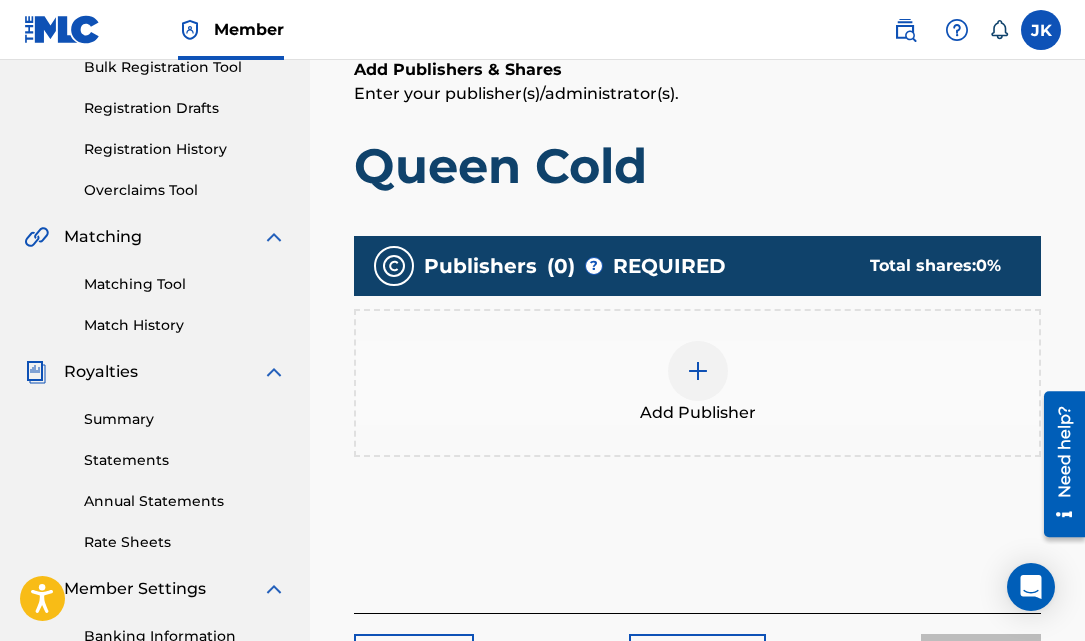 scroll, scrollTop: 310, scrollLeft: 0, axis: vertical 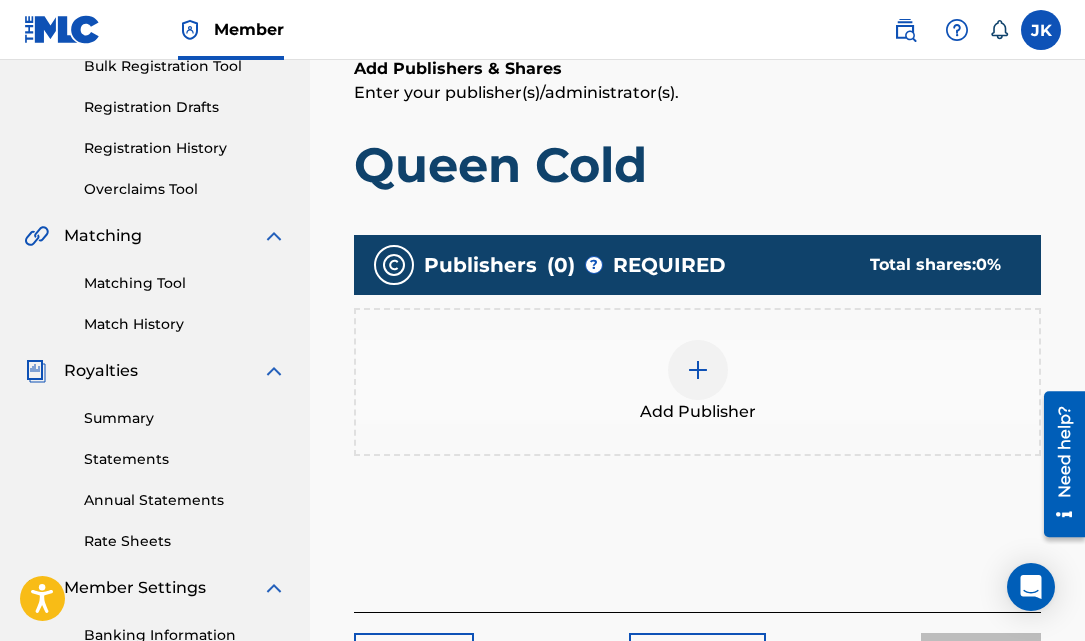 click at bounding box center [698, 370] 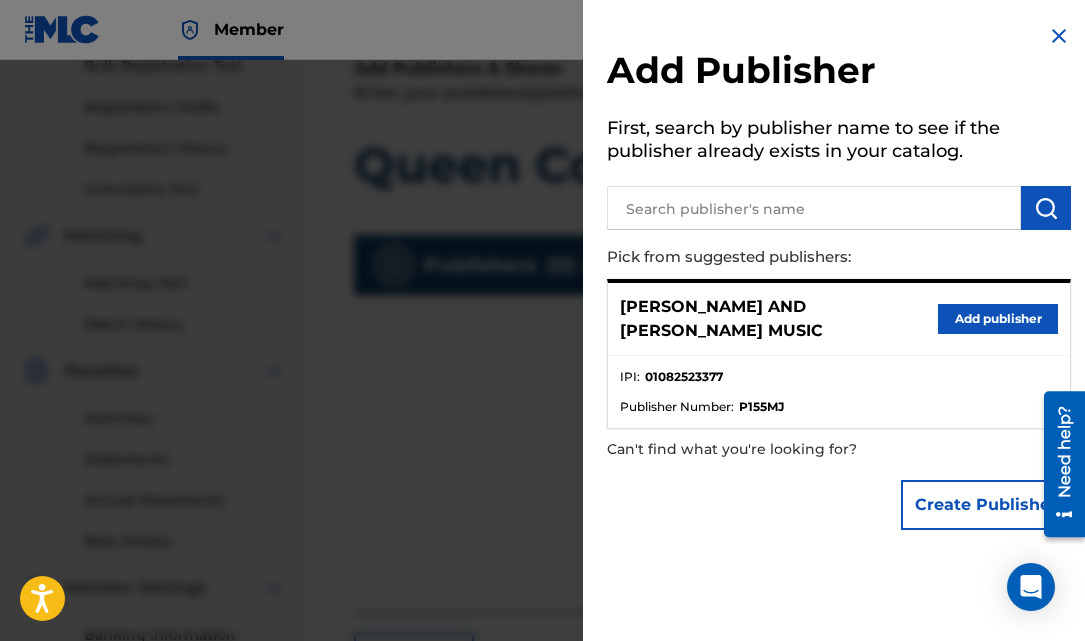 click on "Add publisher" at bounding box center (998, 319) 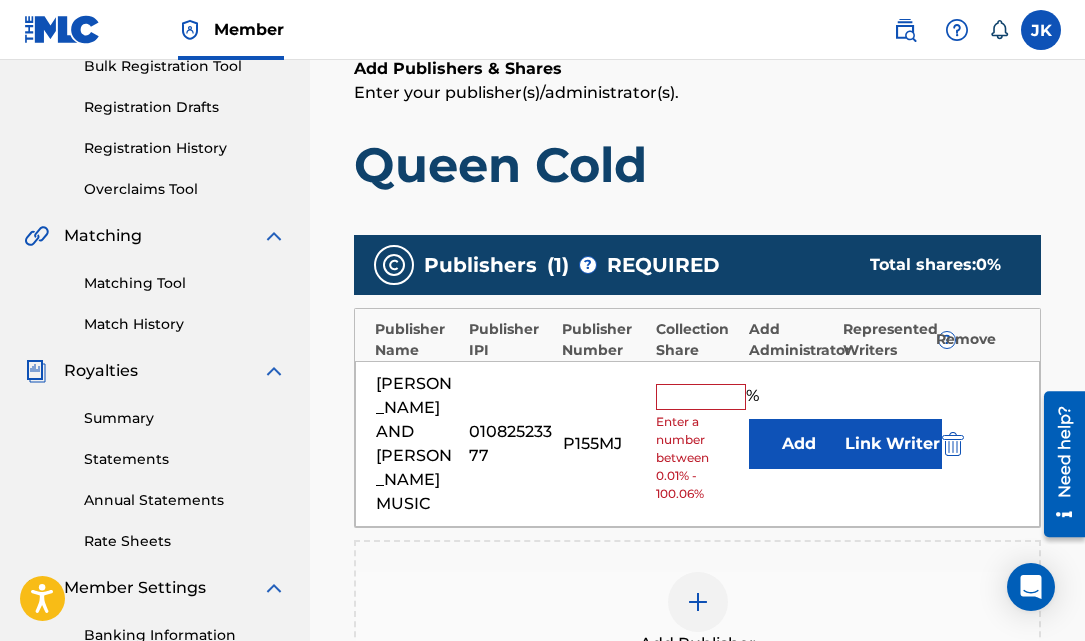 click at bounding box center (701, 397) 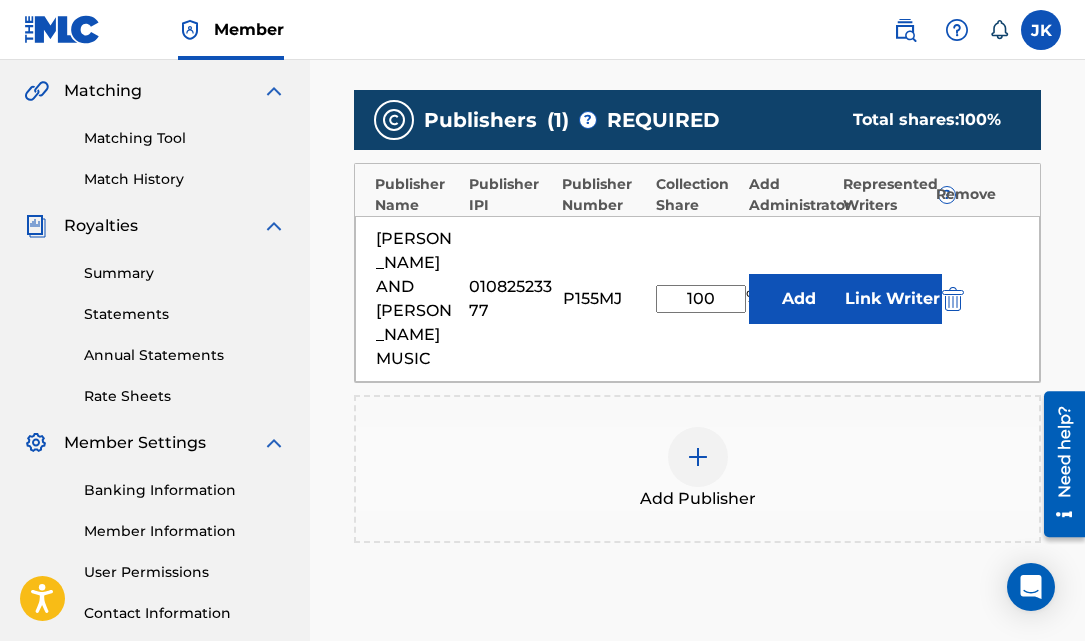 scroll, scrollTop: 473, scrollLeft: 0, axis: vertical 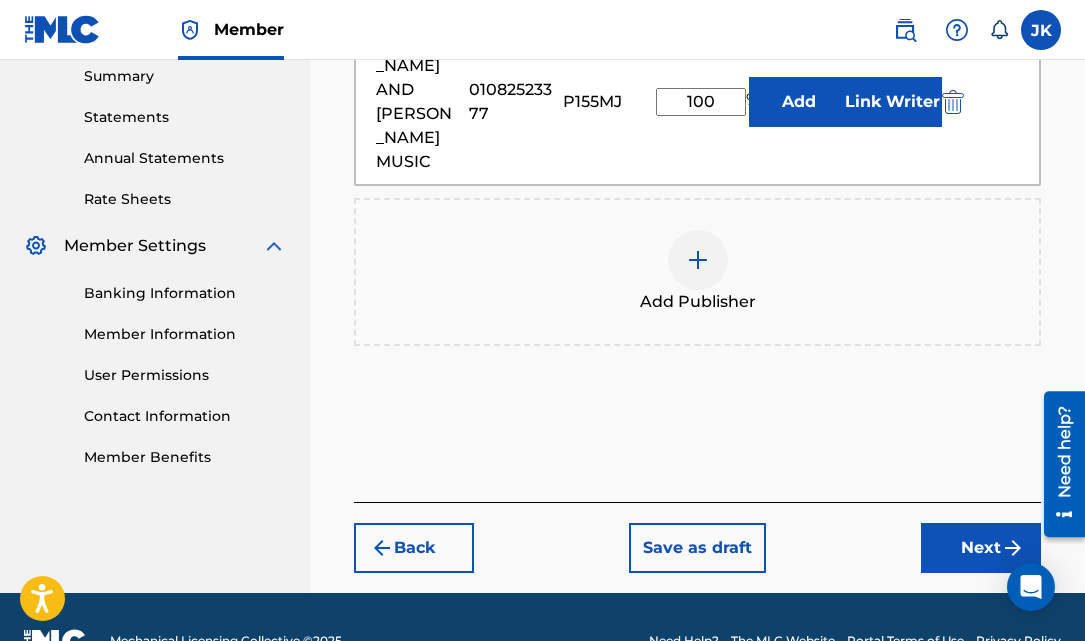 click on "Next" at bounding box center (981, 548) 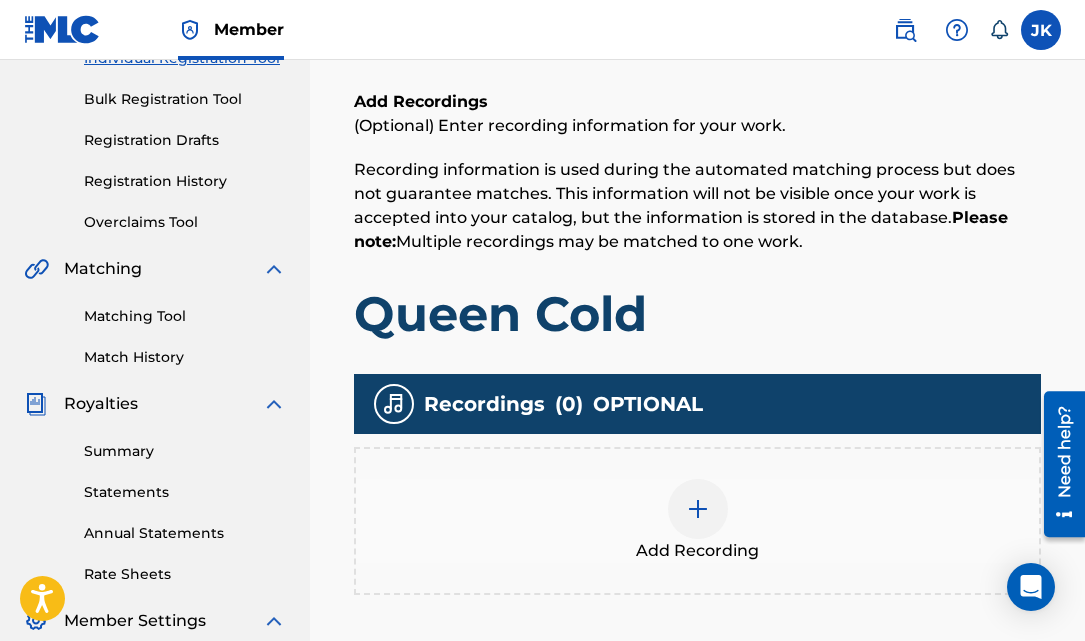 scroll, scrollTop: 281, scrollLeft: 0, axis: vertical 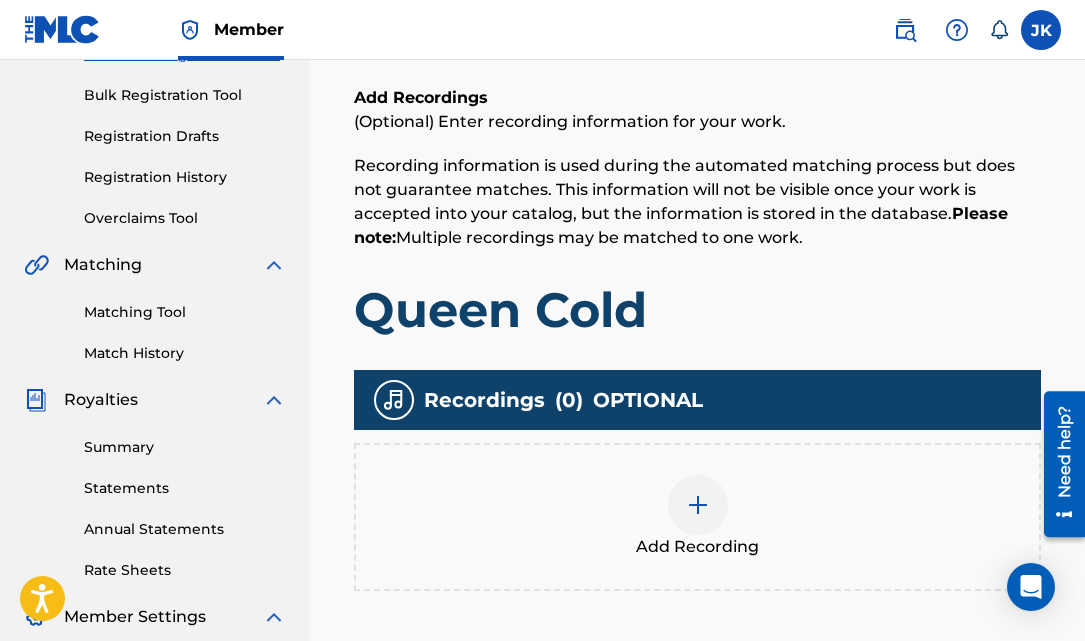 click at bounding box center [698, 505] 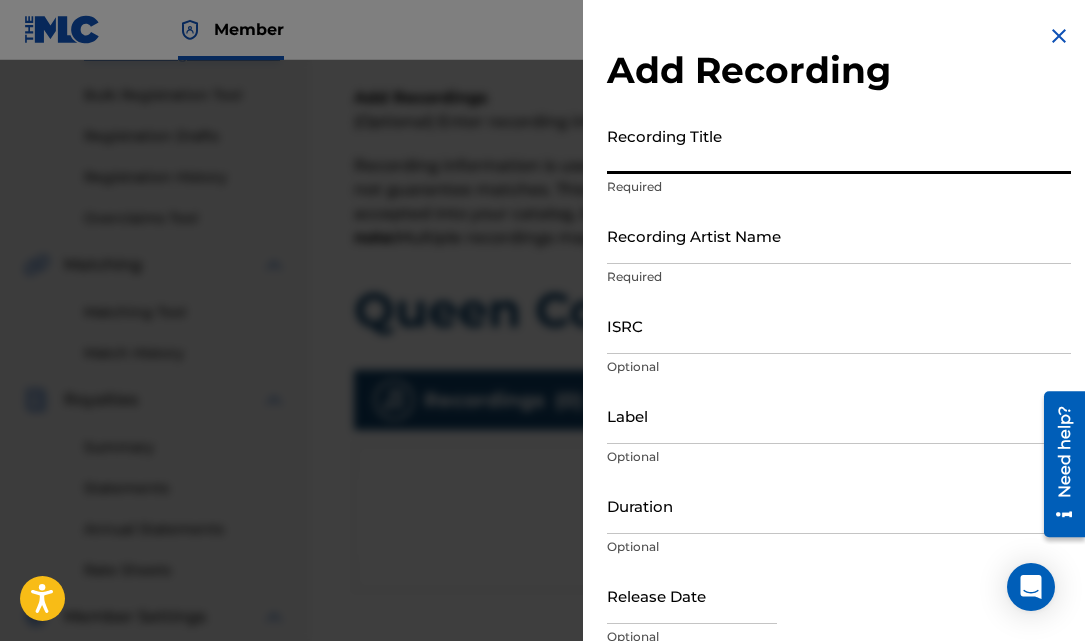 click on "Recording Title" at bounding box center [839, 145] 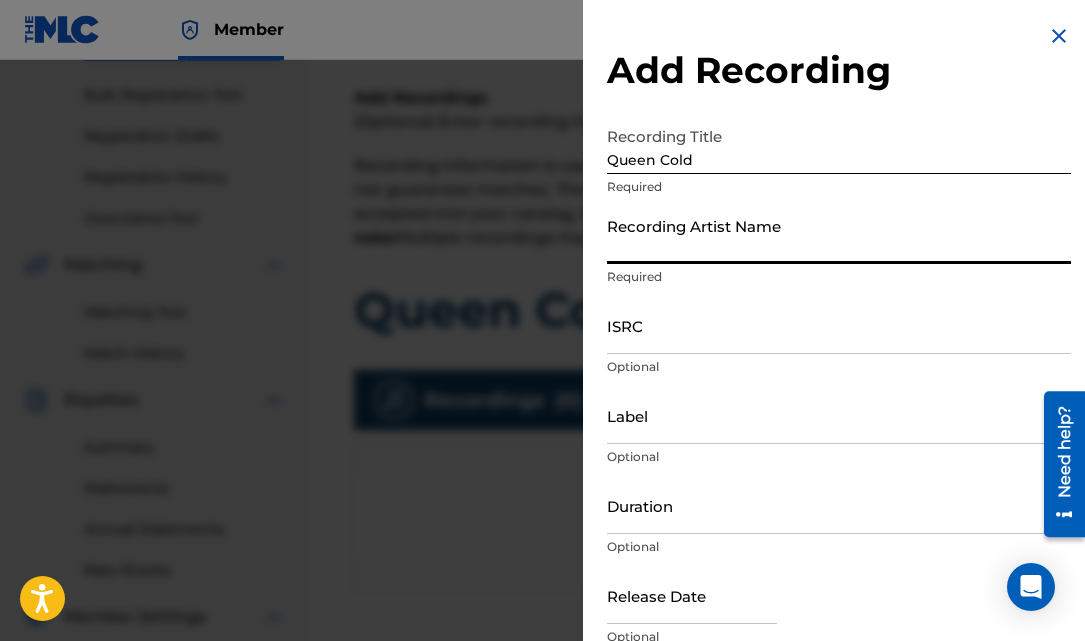 click on "Recording Artist Name" at bounding box center [839, 235] 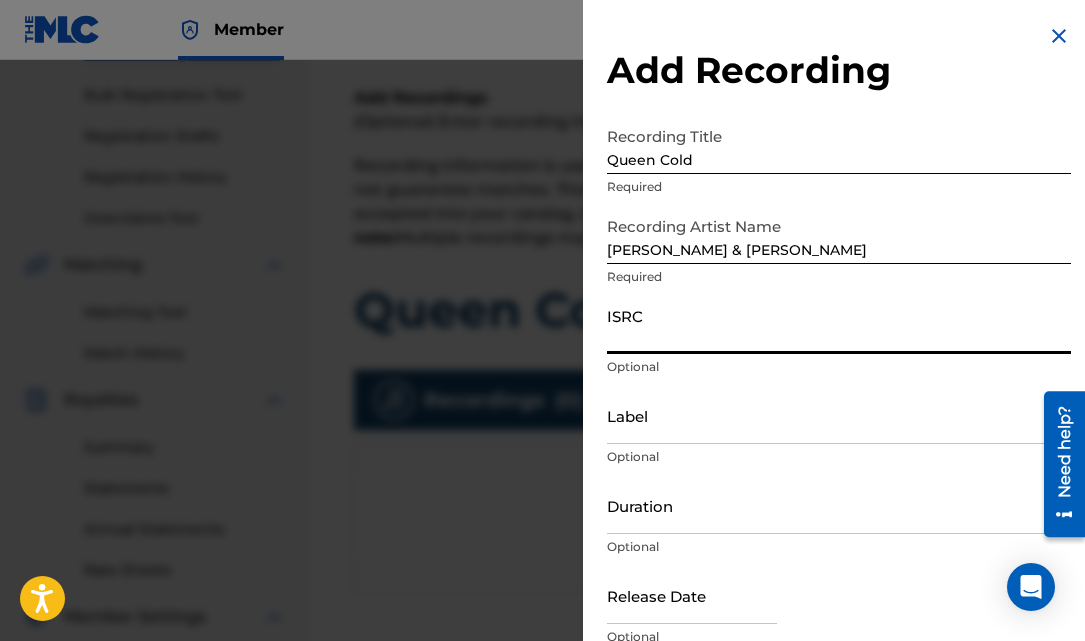 click on "ISRC" at bounding box center (839, 325) 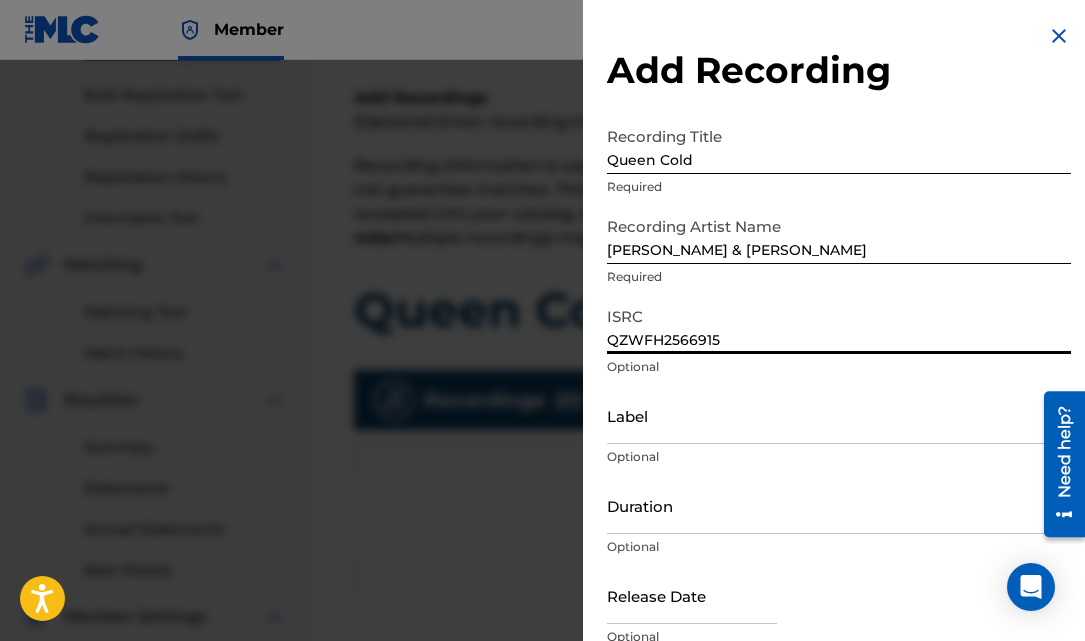 scroll, scrollTop: 90, scrollLeft: 0, axis: vertical 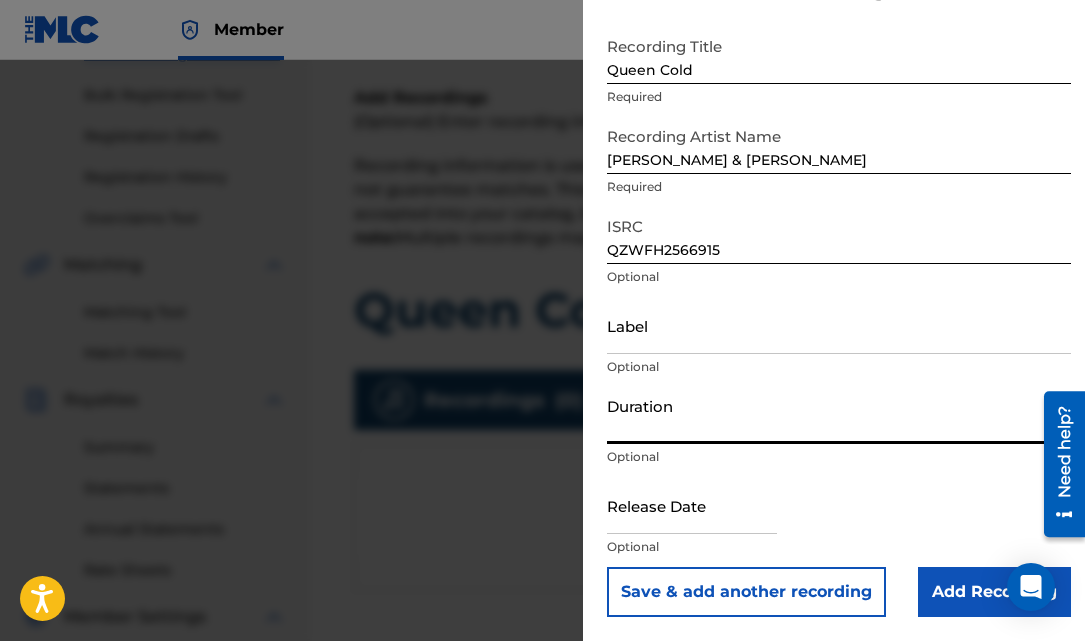 click on "Duration" at bounding box center (839, 415) 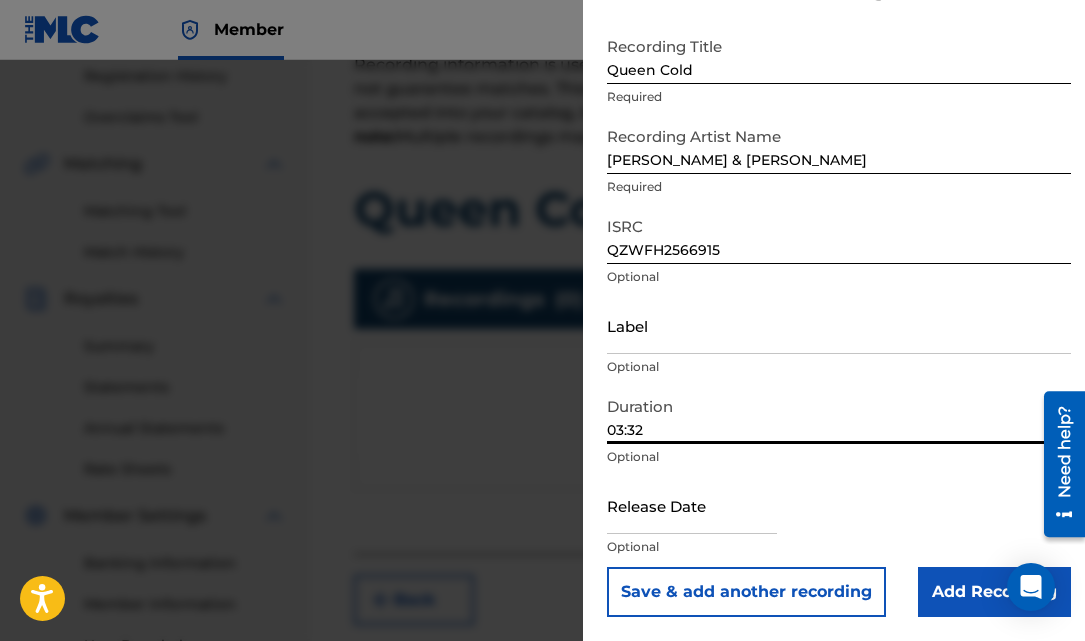 scroll, scrollTop: 383, scrollLeft: 0, axis: vertical 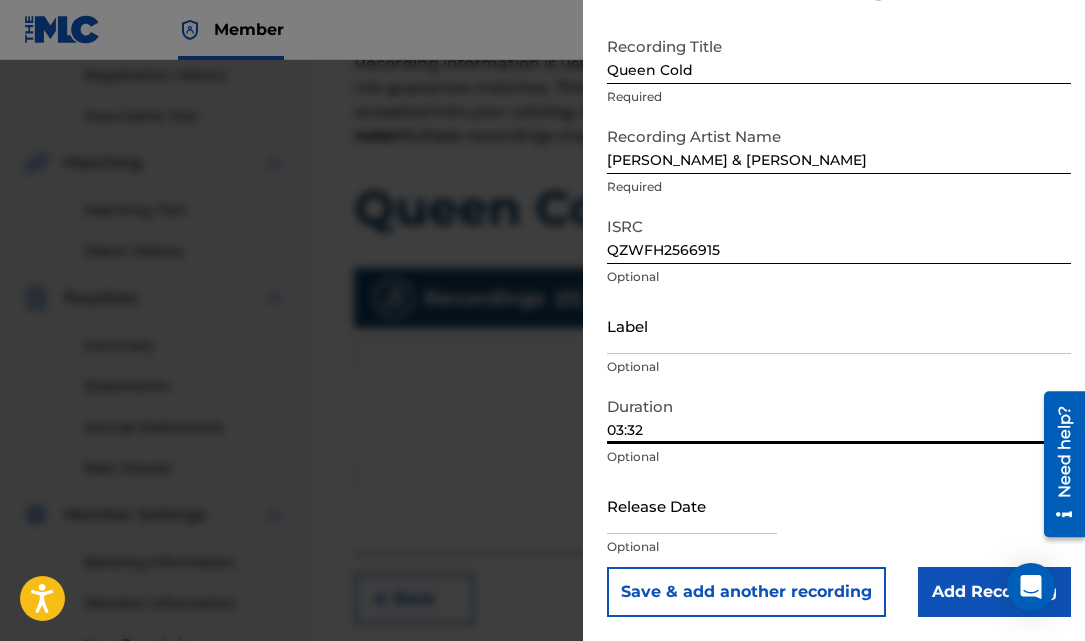 click at bounding box center (692, 505) 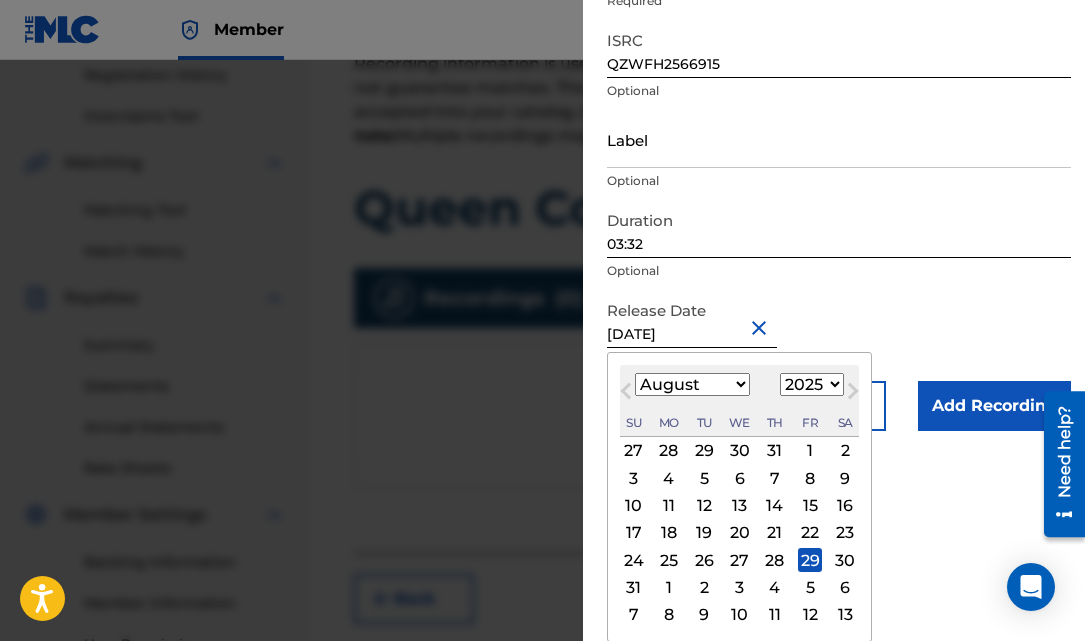scroll, scrollTop: 90, scrollLeft: 0, axis: vertical 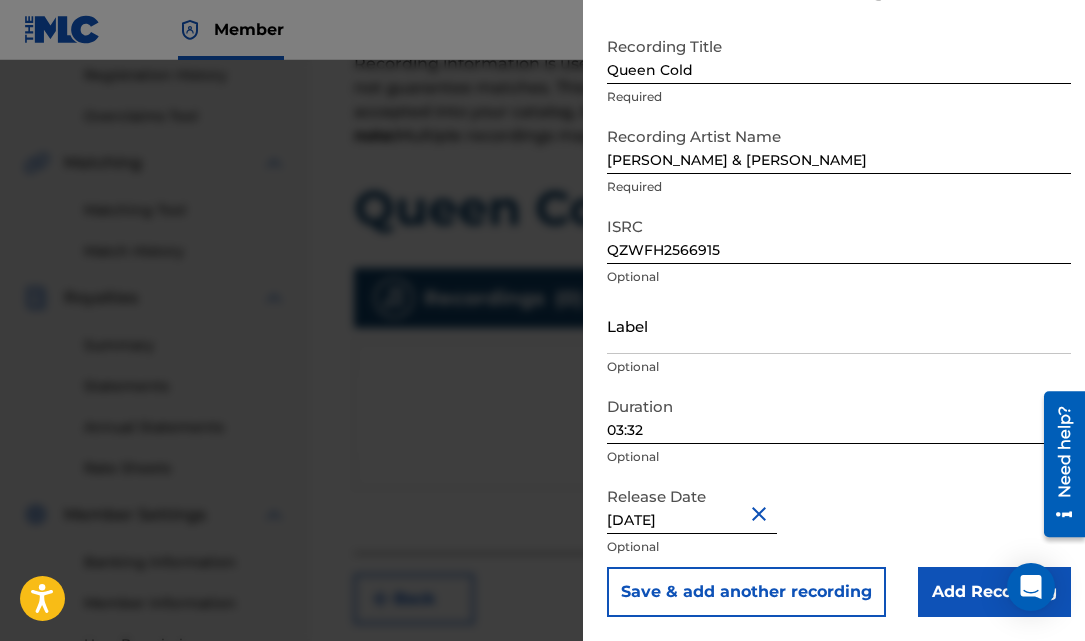 click on "Add Recording" at bounding box center (994, 592) 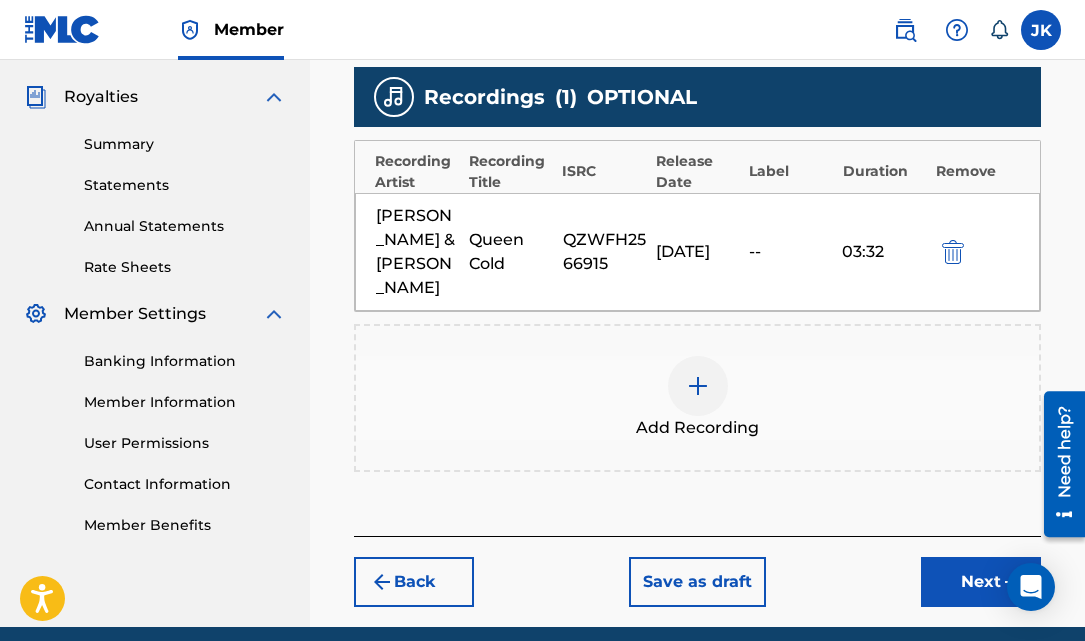 scroll, scrollTop: 618, scrollLeft: 0, axis: vertical 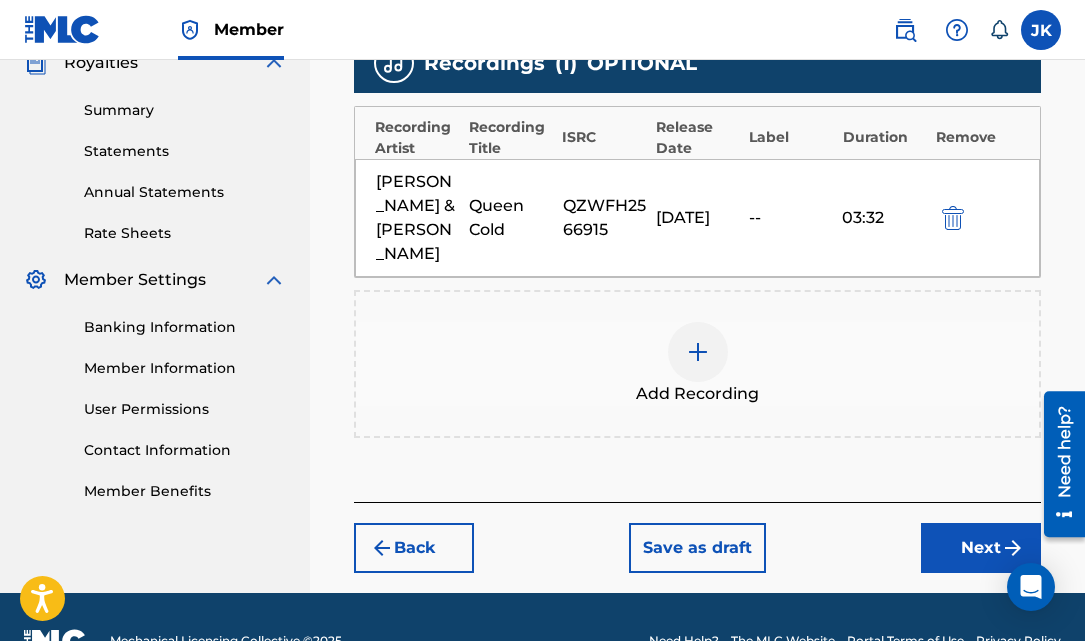 click on "Next" at bounding box center [981, 548] 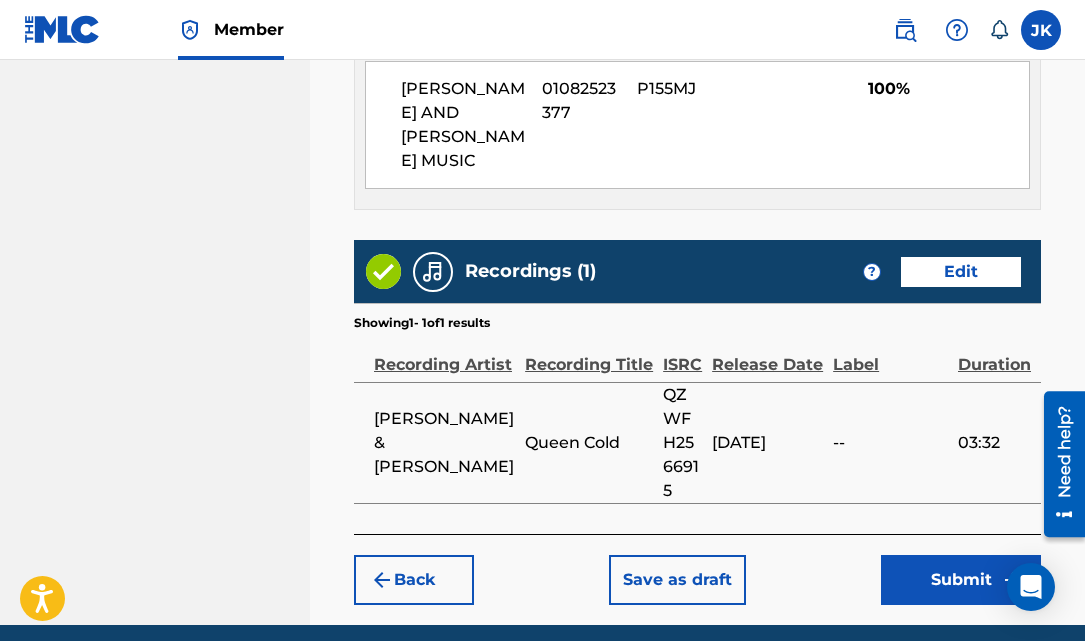 scroll, scrollTop: 1314, scrollLeft: 0, axis: vertical 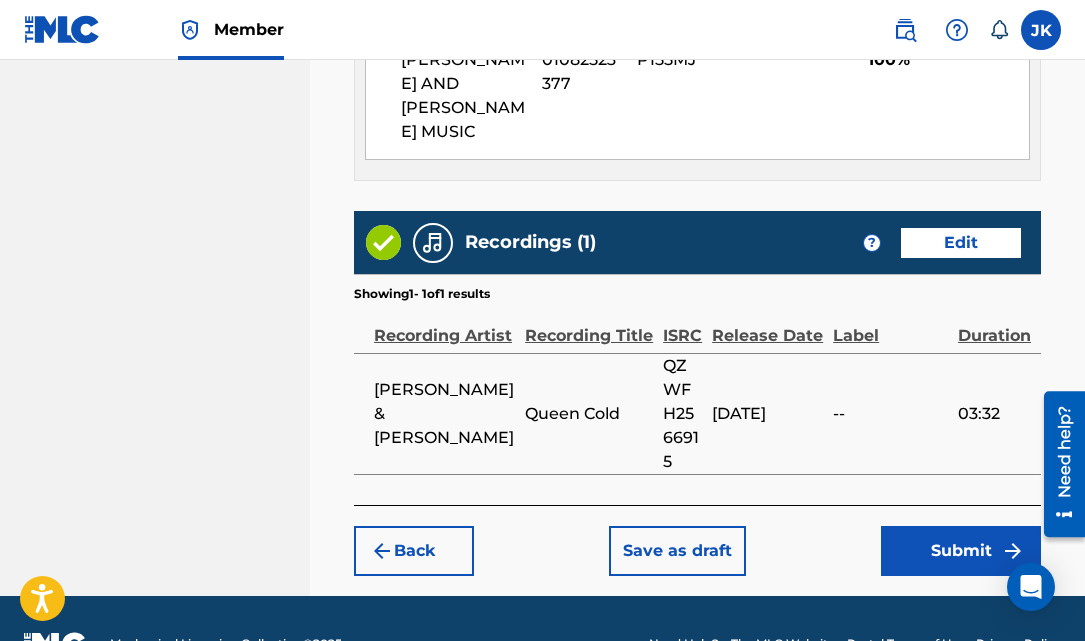 click on "Submit" at bounding box center [961, 551] 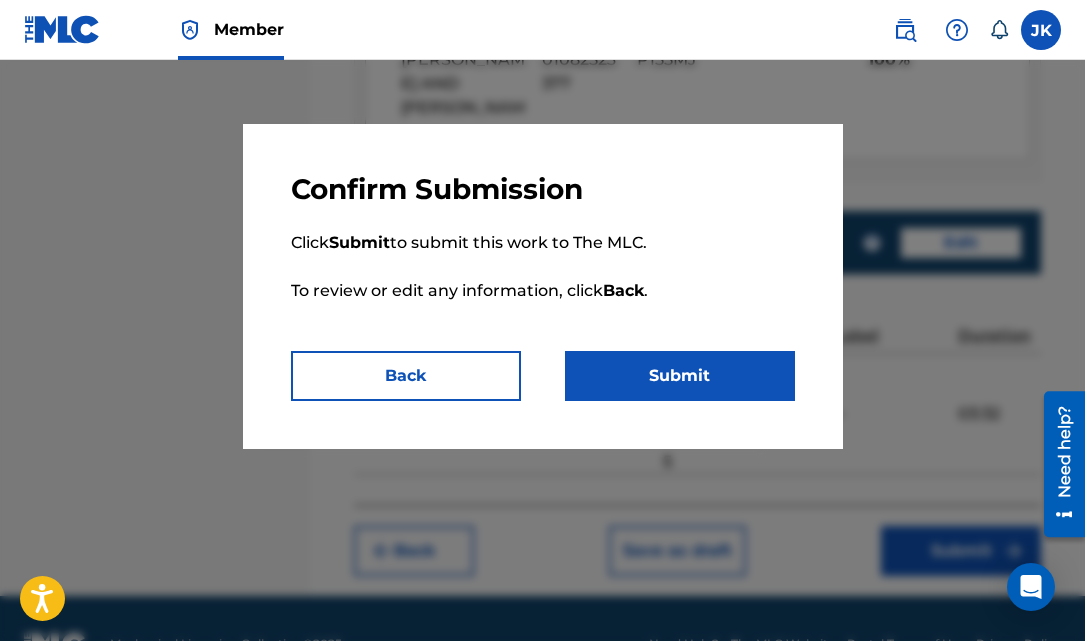click on "Submit" at bounding box center [680, 376] 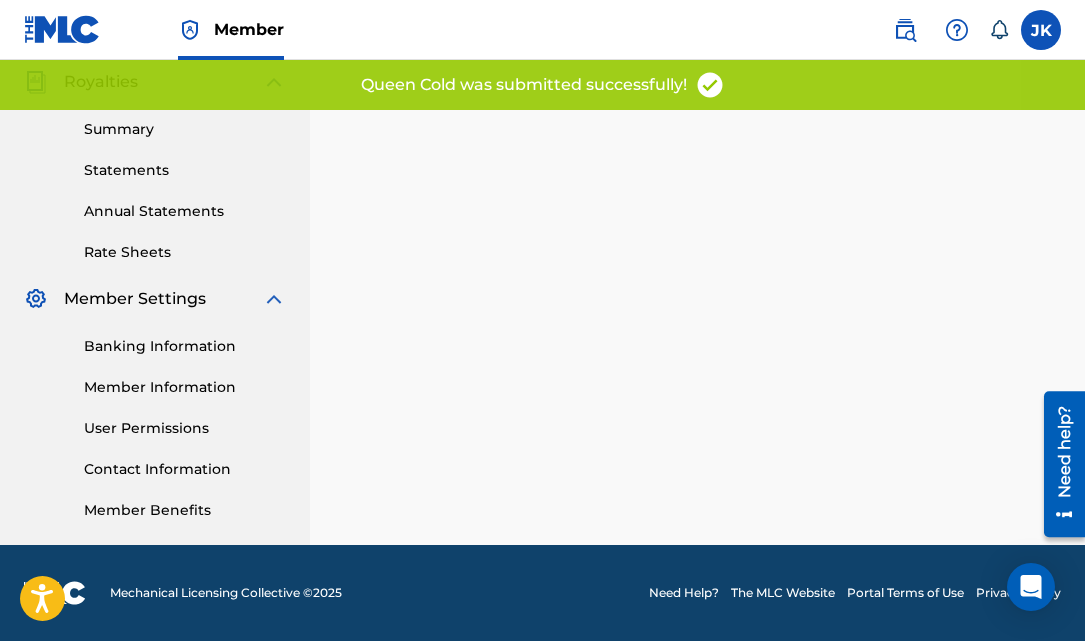 scroll, scrollTop: 0, scrollLeft: 0, axis: both 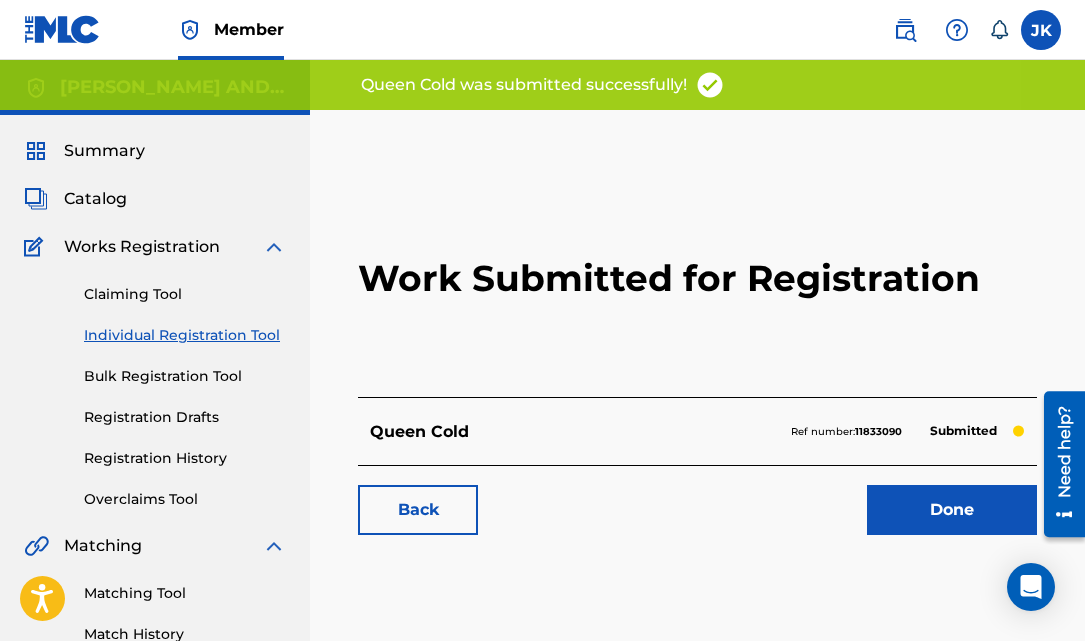 click on "Individual Registration Tool" at bounding box center (185, 335) 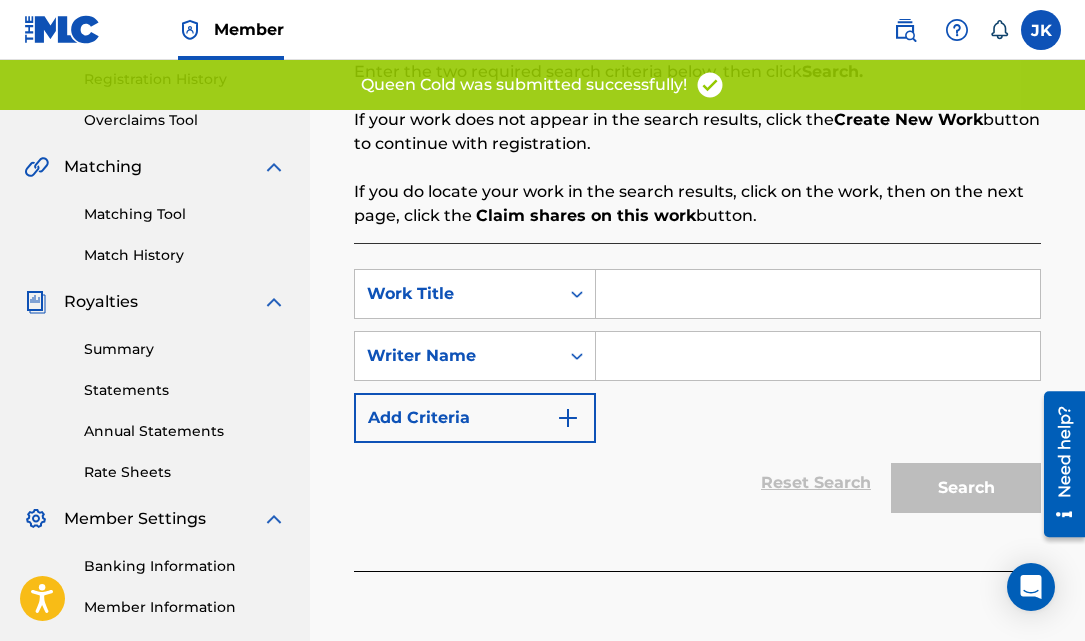 scroll, scrollTop: 403, scrollLeft: 0, axis: vertical 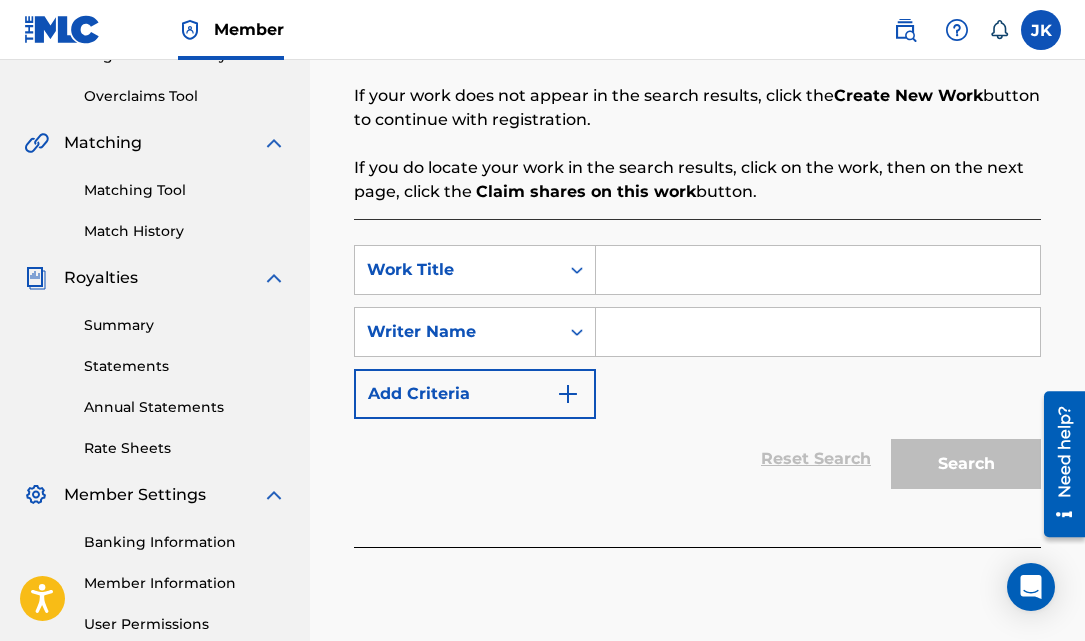 click at bounding box center (818, 270) 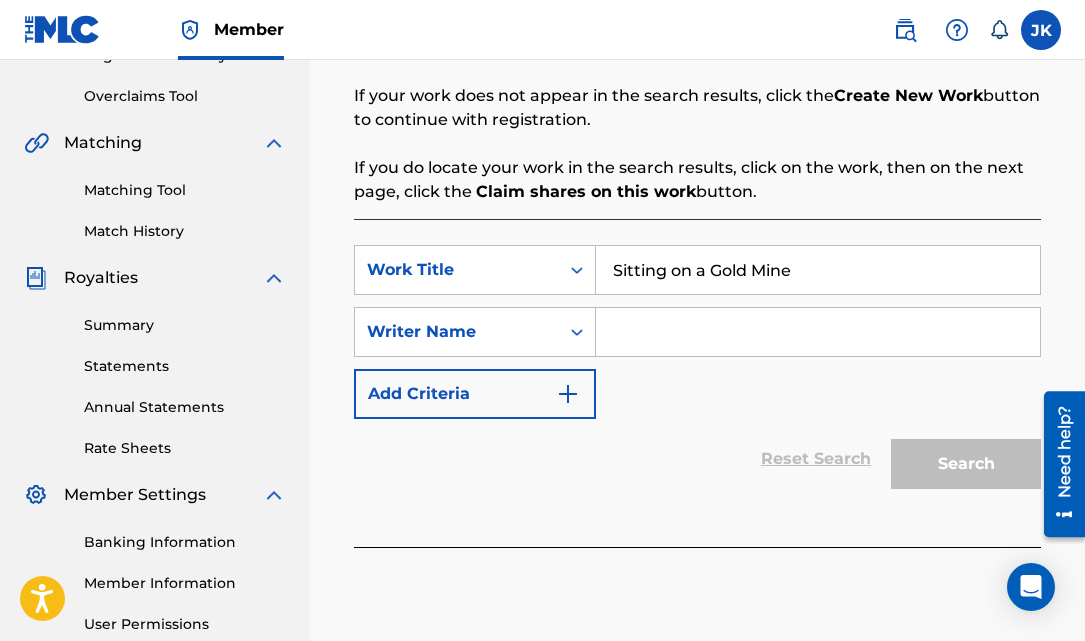 click at bounding box center (818, 332) 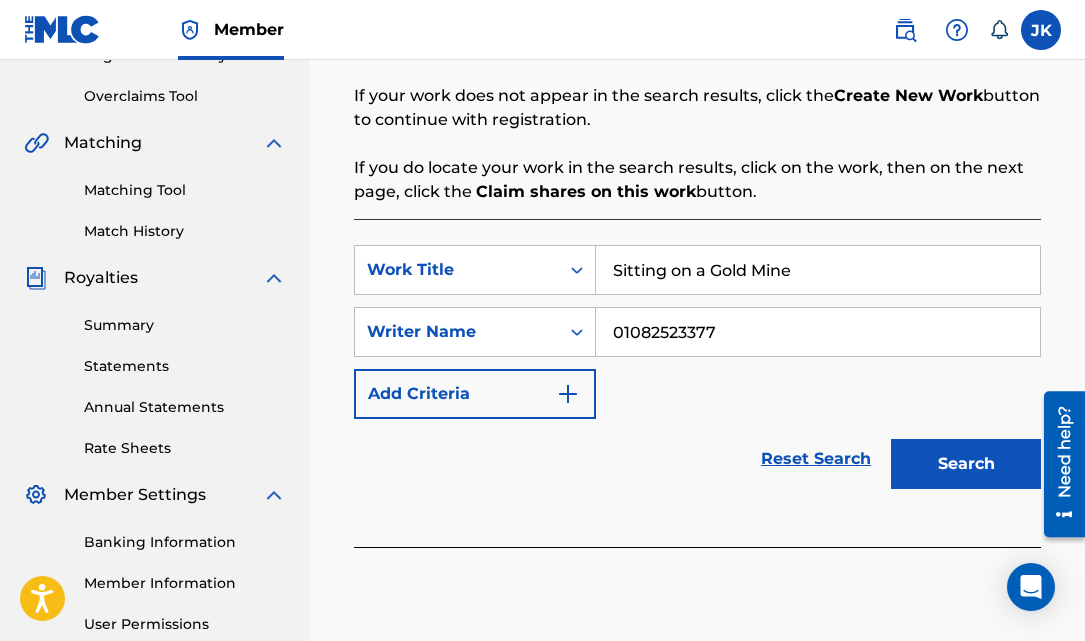 click on "Search" at bounding box center [966, 464] 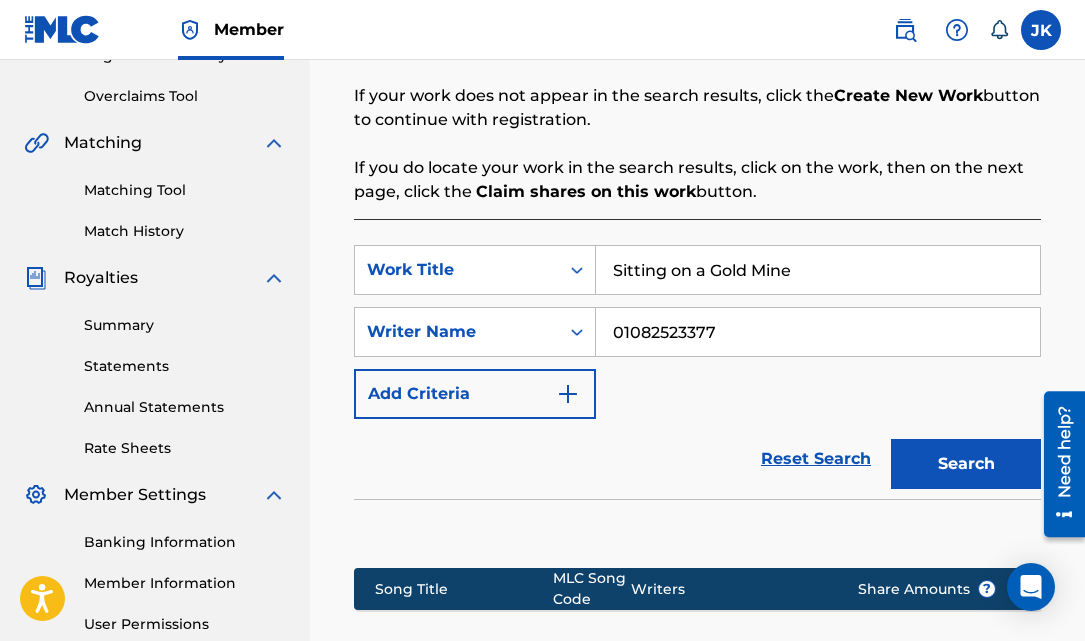 scroll, scrollTop: 688, scrollLeft: 0, axis: vertical 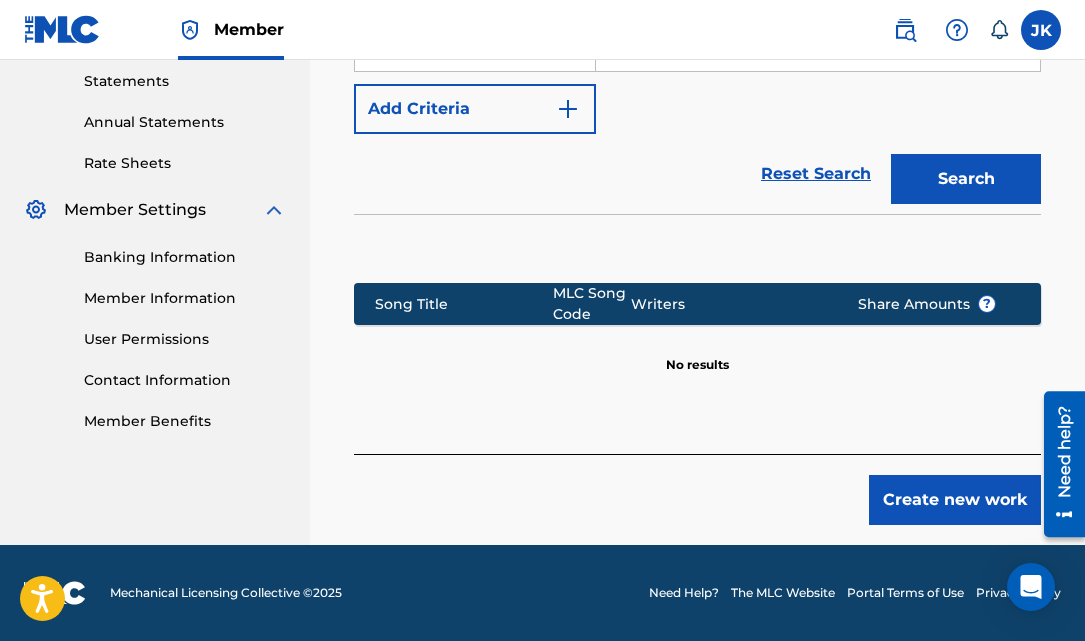 click on "Create new work" at bounding box center (697, 489) 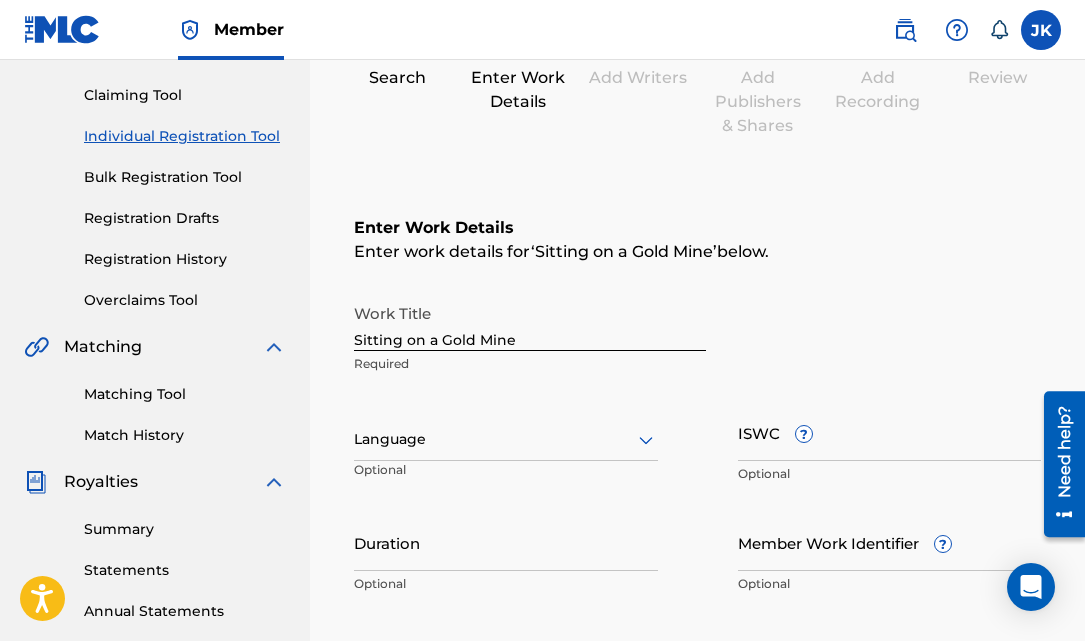 scroll, scrollTop: 196, scrollLeft: 0, axis: vertical 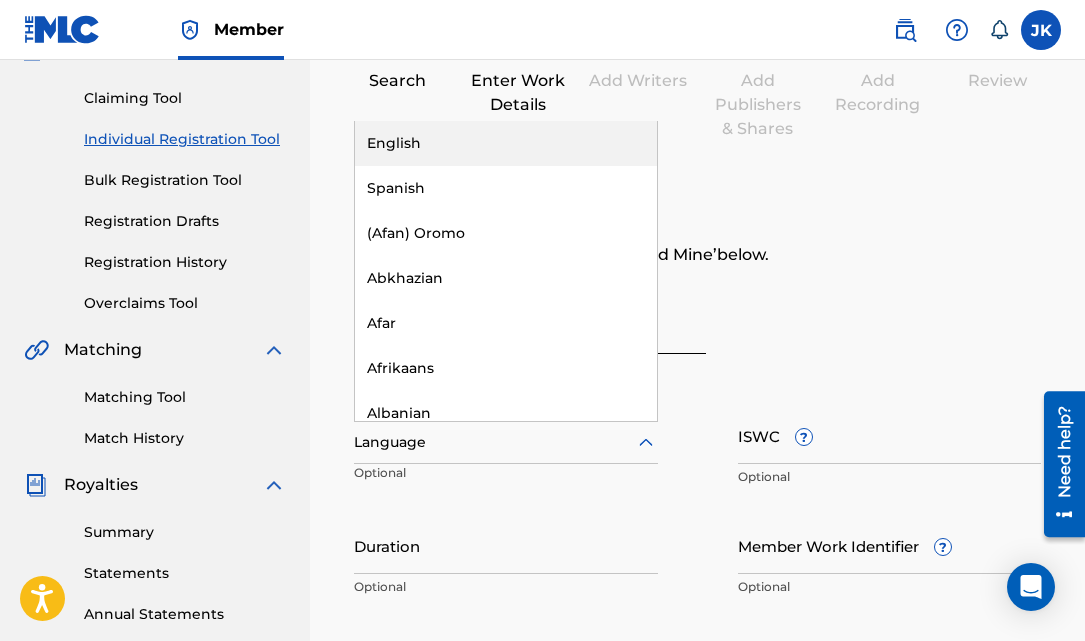 click at bounding box center (506, 442) 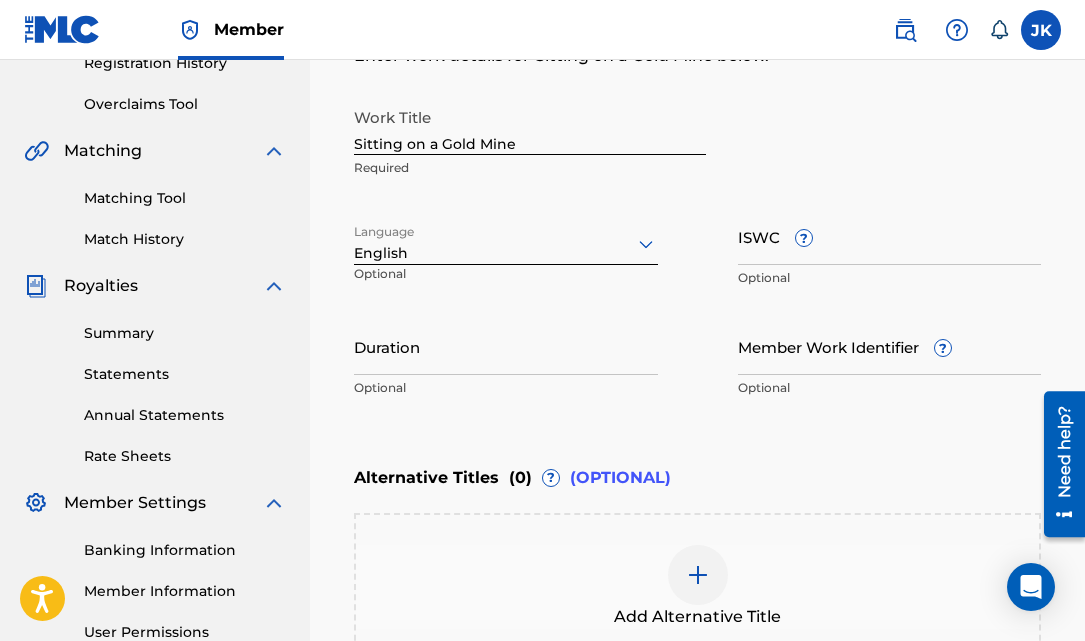 scroll, scrollTop: 396, scrollLeft: 0, axis: vertical 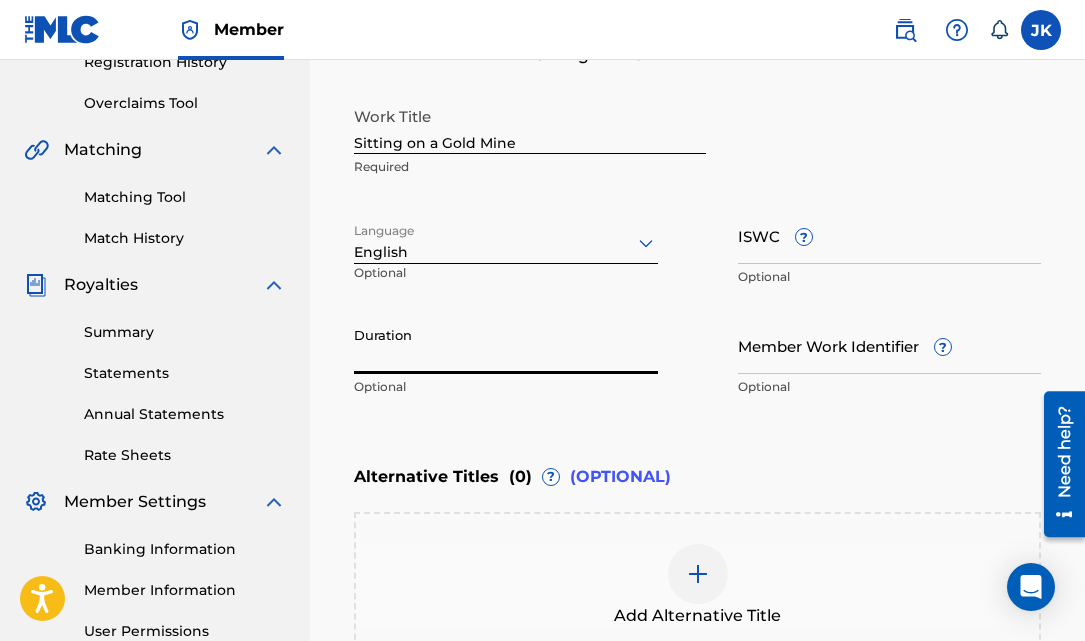 click on "Duration" at bounding box center [506, 345] 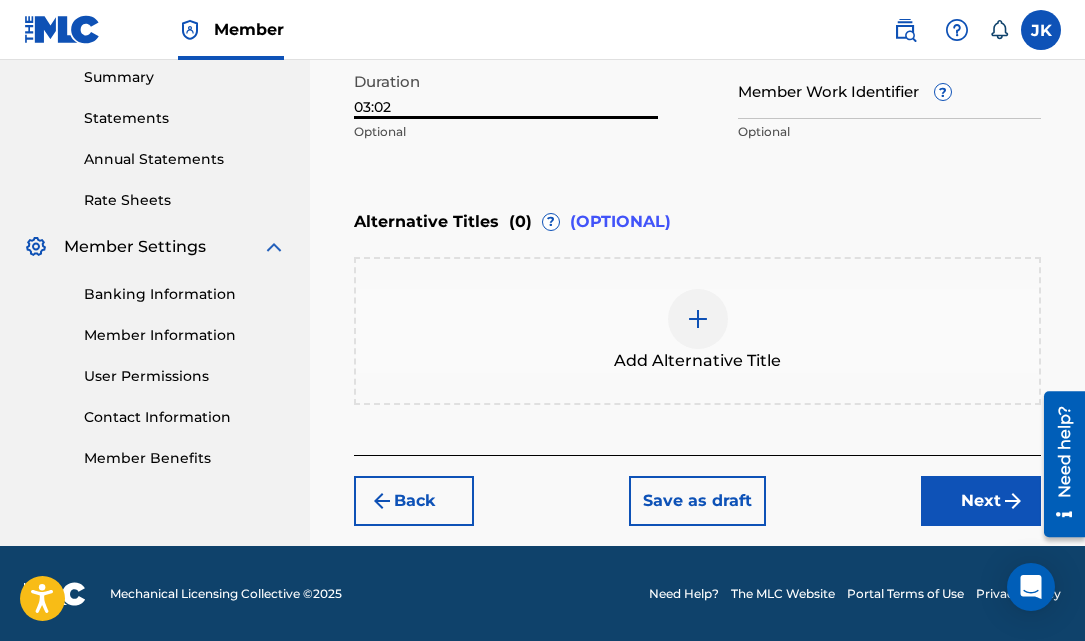 click on "Next" at bounding box center (981, 501) 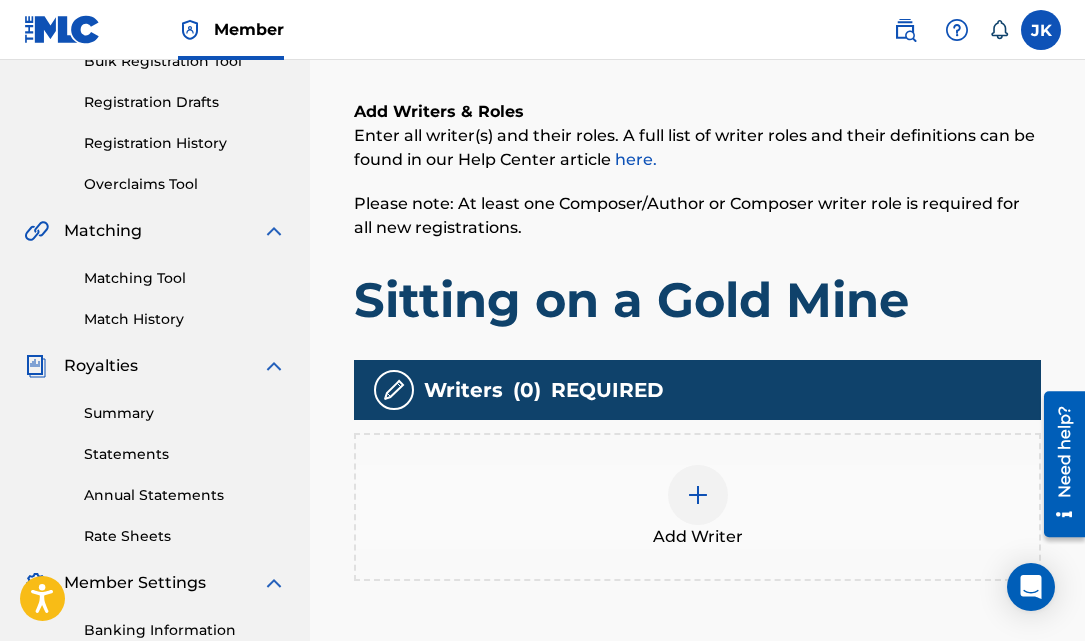 scroll, scrollTop: 316, scrollLeft: 0, axis: vertical 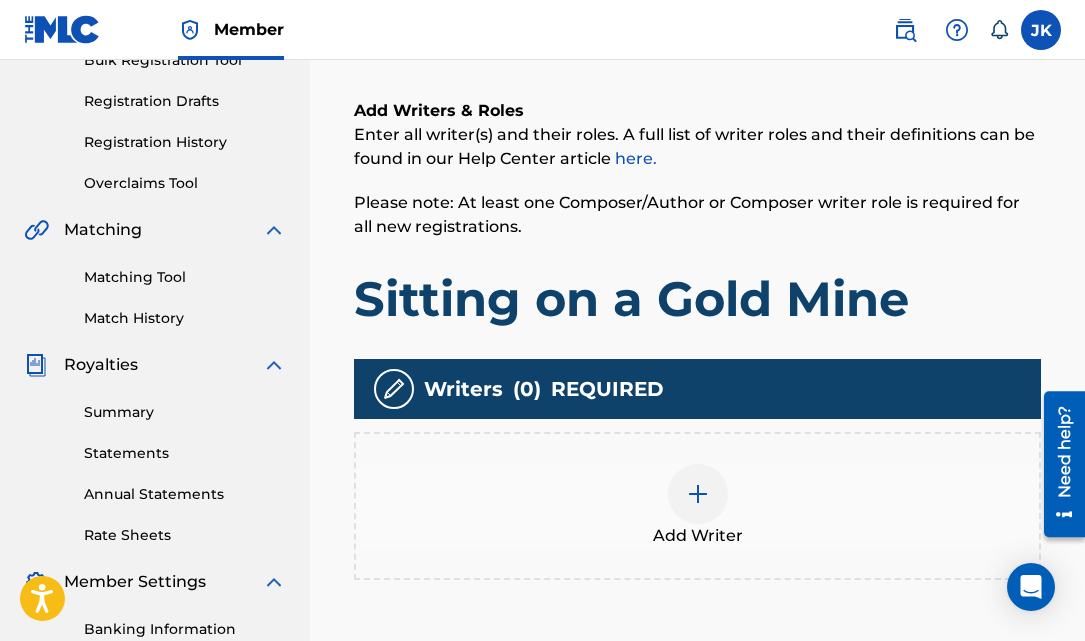 click at bounding box center [698, 494] 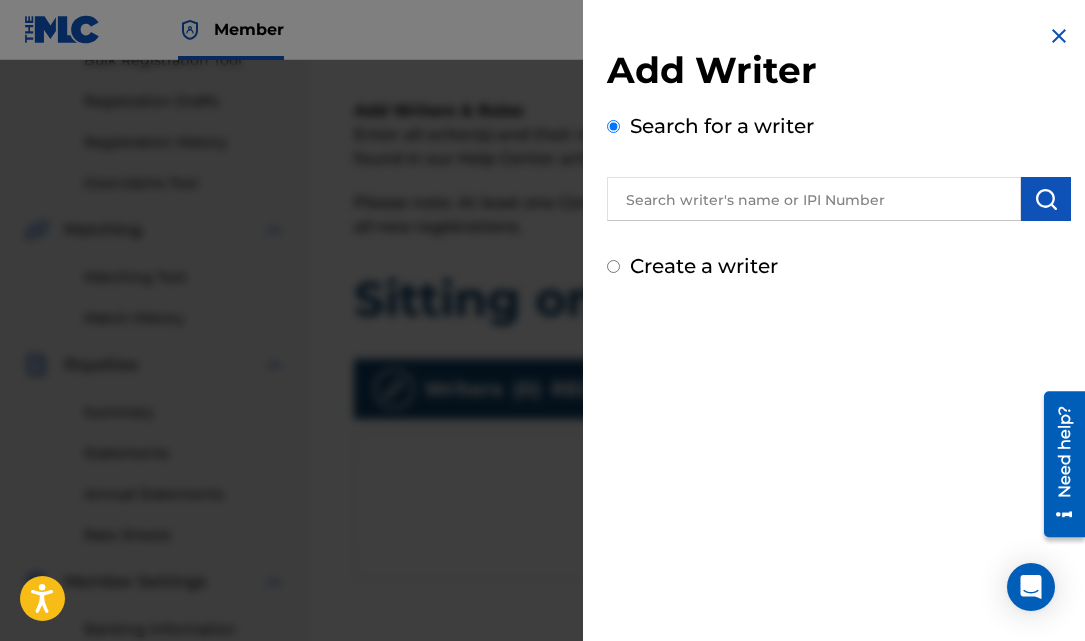 click at bounding box center [814, 199] 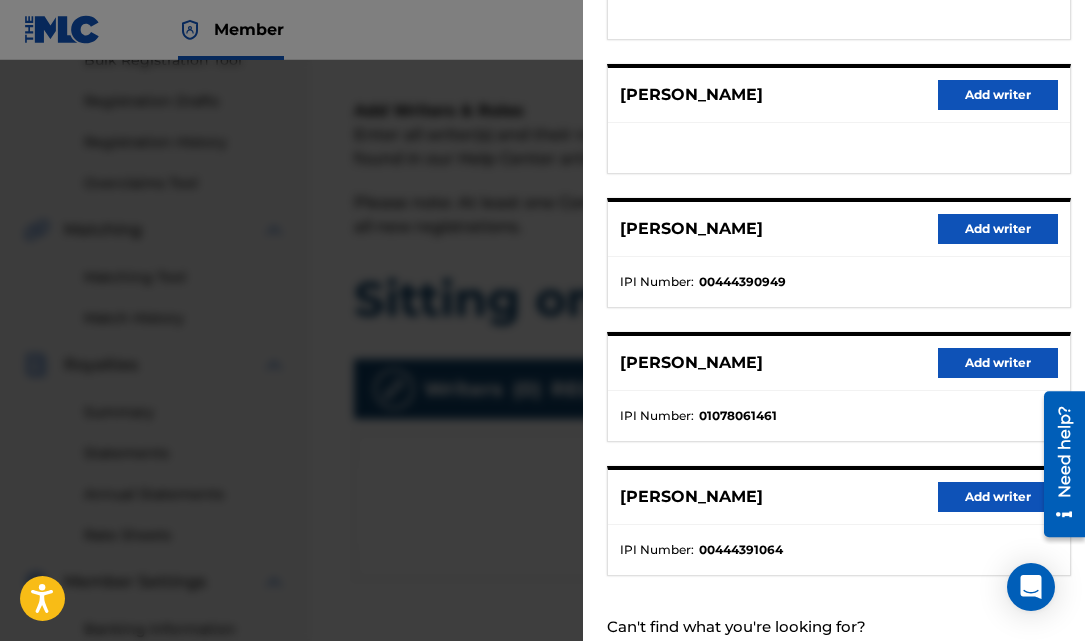 scroll, scrollTop: 359, scrollLeft: 0, axis: vertical 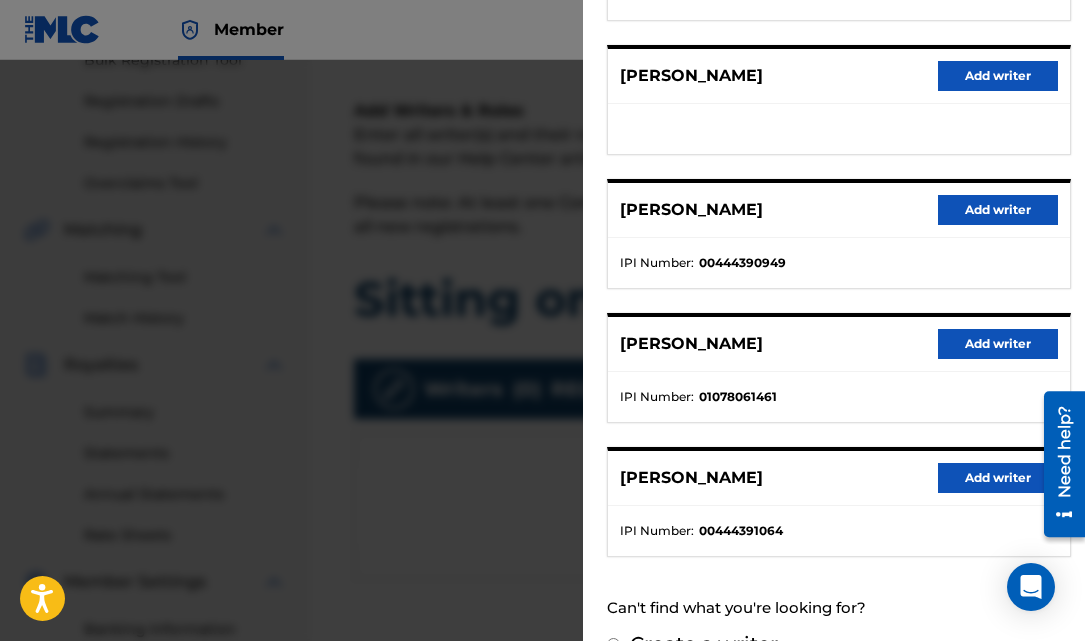 click on "Add writer" at bounding box center [998, 344] 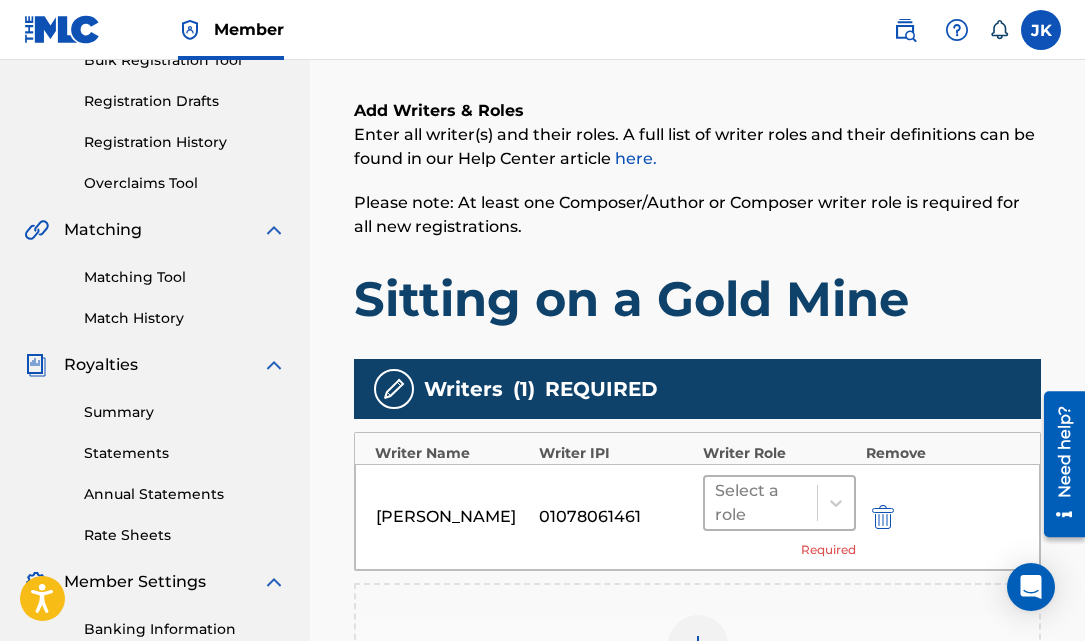 click at bounding box center [761, 503] 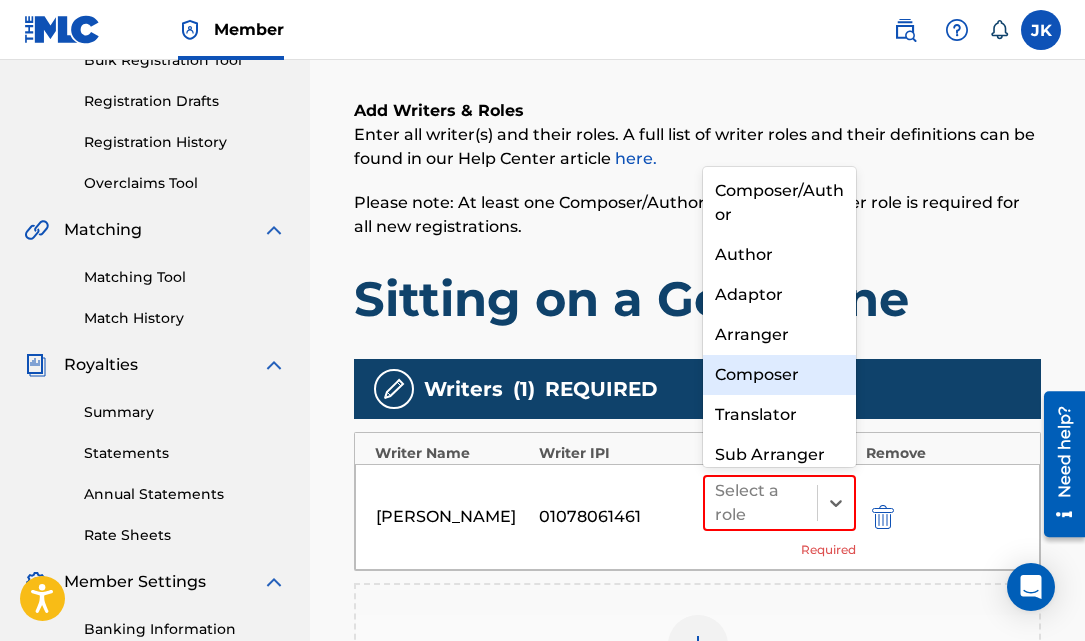 scroll, scrollTop: 21, scrollLeft: 0, axis: vertical 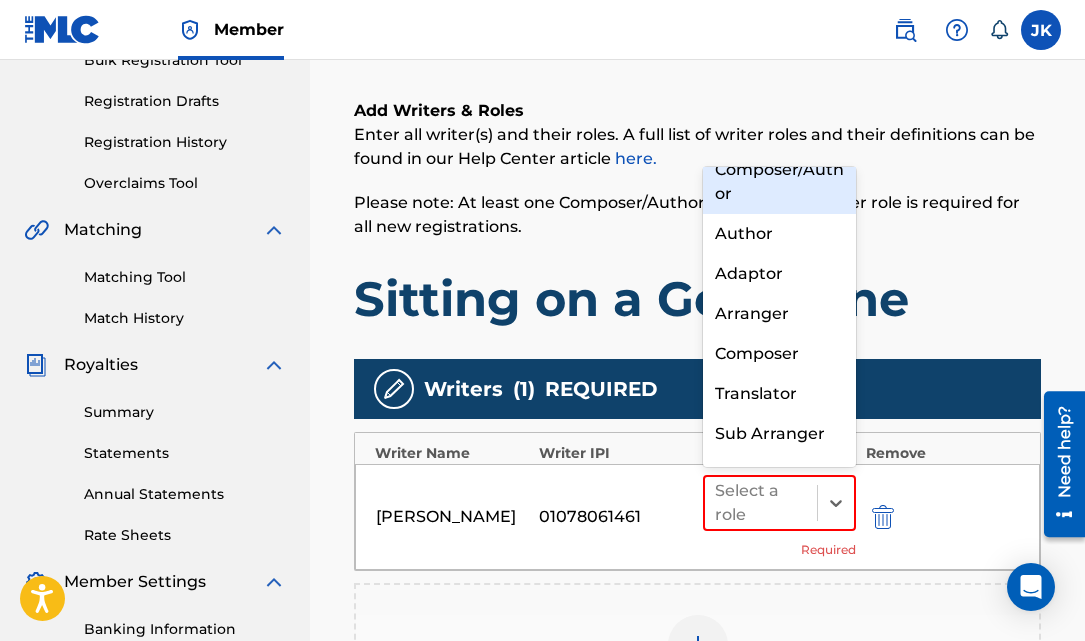 click on "Composer/Author" at bounding box center (779, 182) 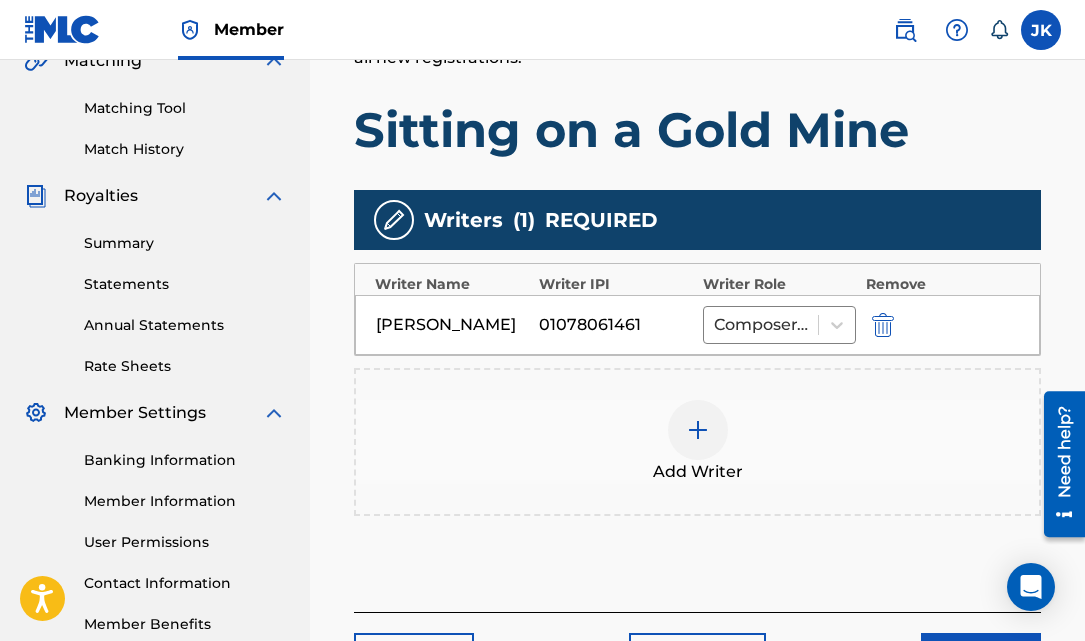 scroll, scrollTop: 486, scrollLeft: 0, axis: vertical 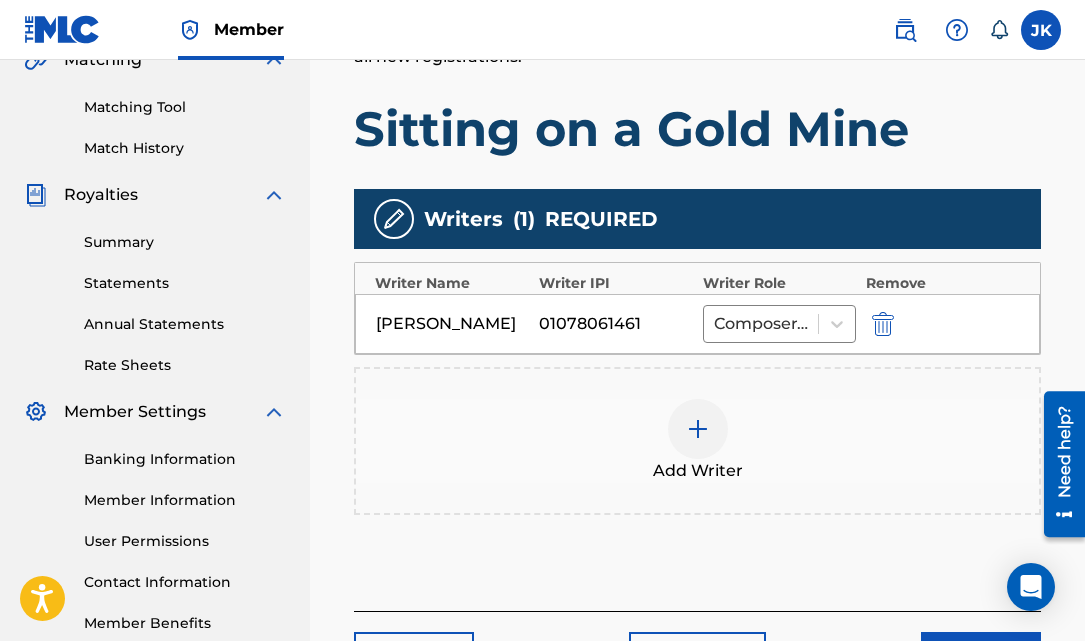 click at bounding box center (698, 429) 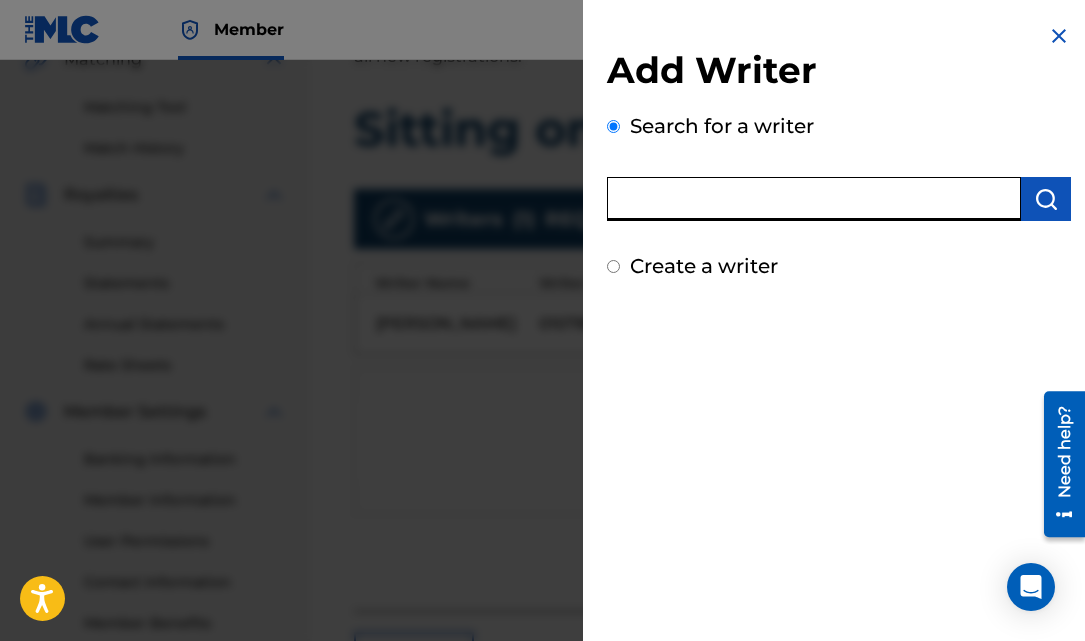 click at bounding box center (814, 199) 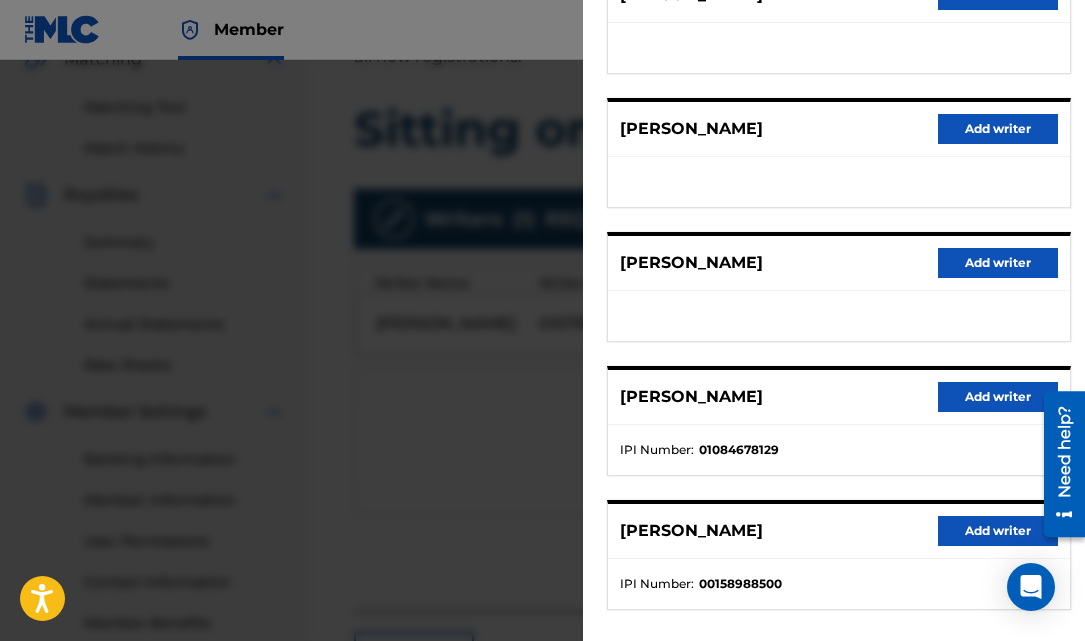 scroll, scrollTop: 401, scrollLeft: 0, axis: vertical 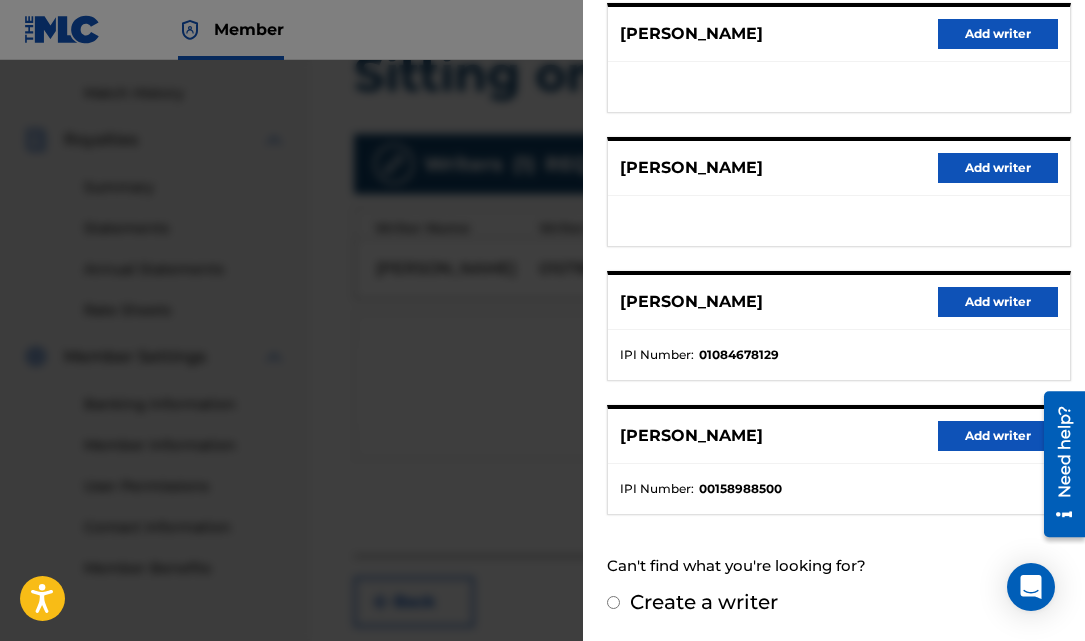 click on "Add writer" at bounding box center [998, 302] 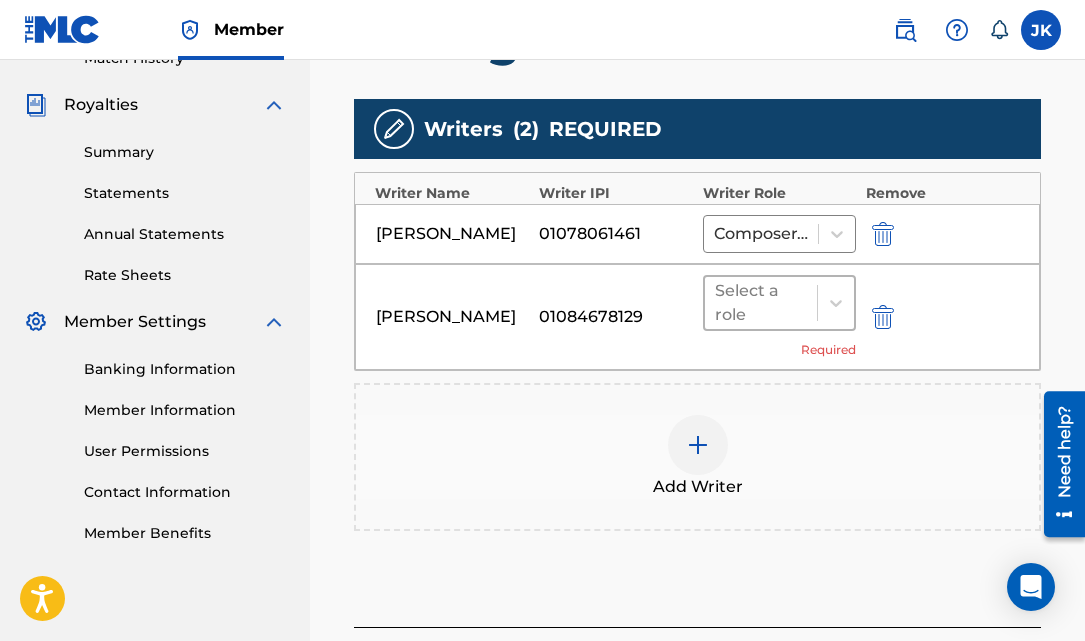 scroll, scrollTop: 577, scrollLeft: 0, axis: vertical 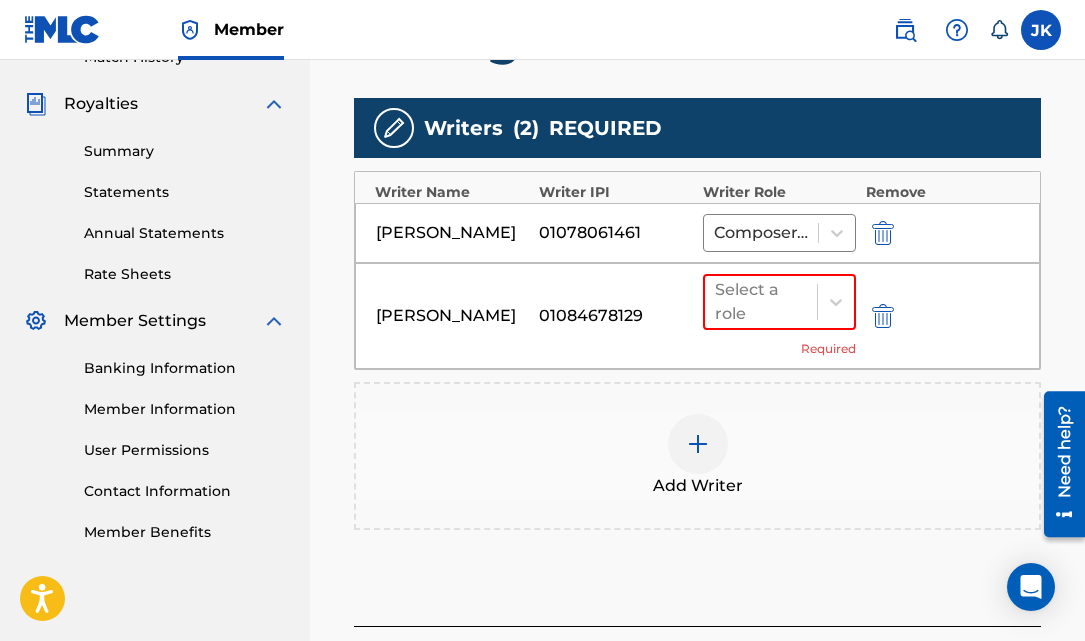 click on "[PERSON_NAME] 01084678129 Select a role Required" at bounding box center (697, 316) 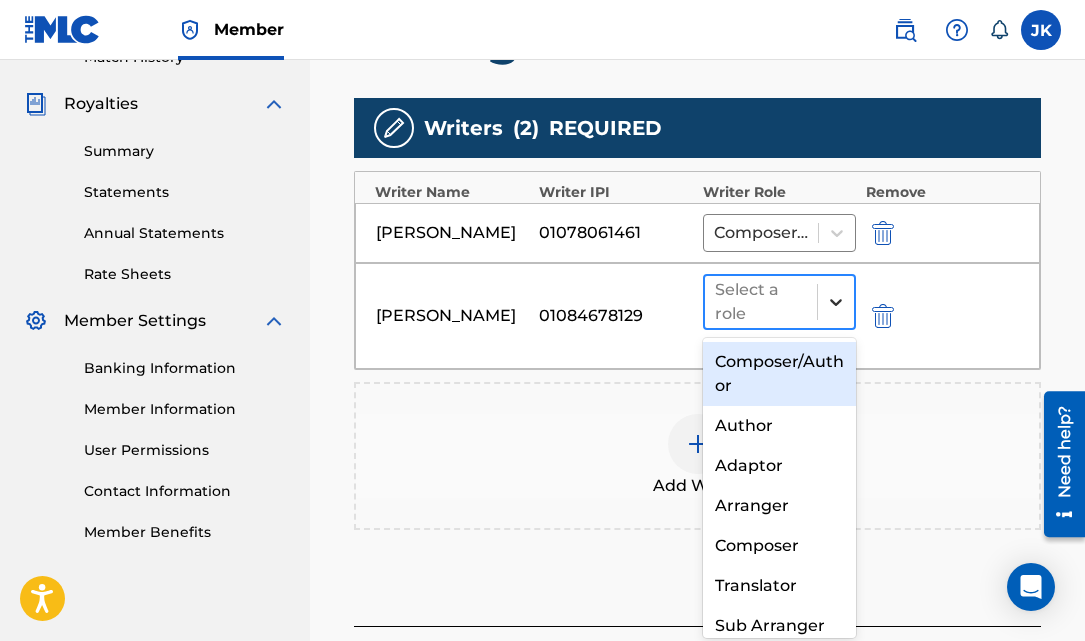click at bounding box center [836, 302] 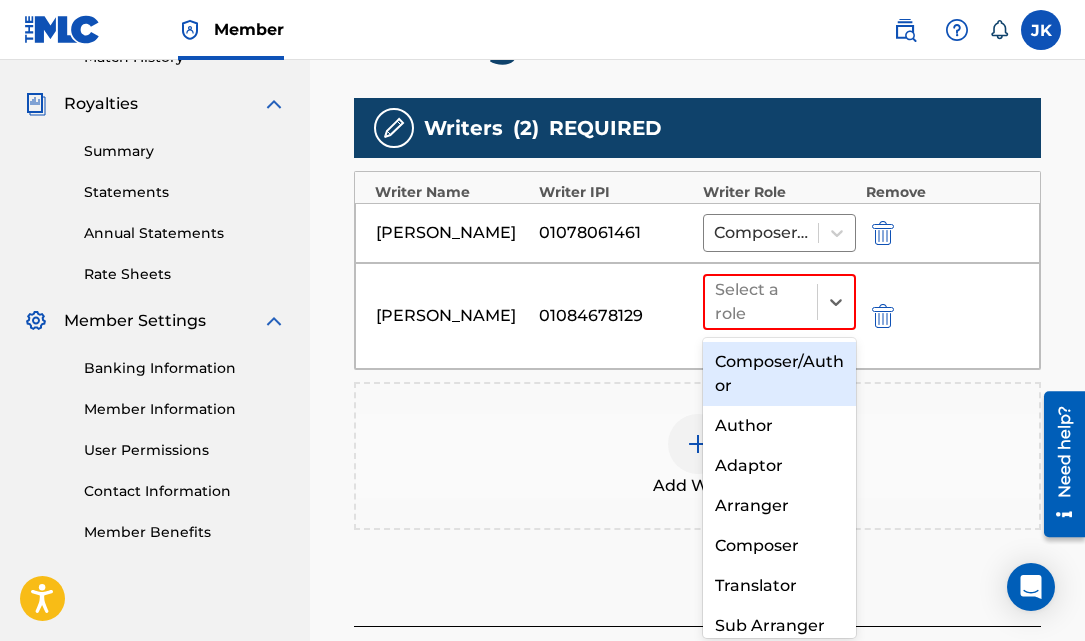 click on "Composer/Author" at bounding box center [779, 374] 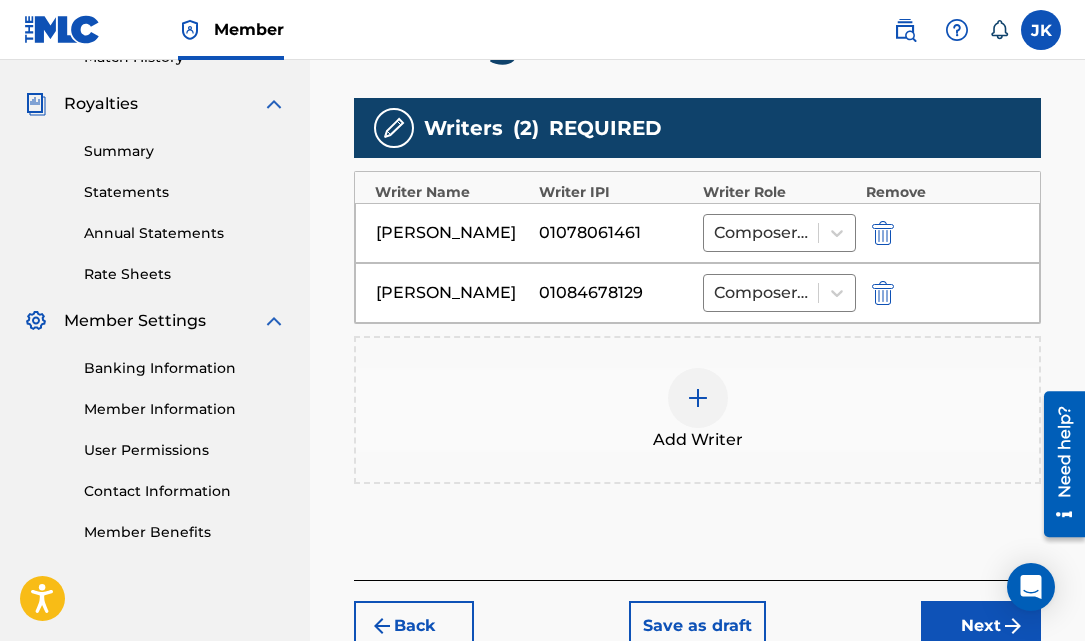 scroll, scrollTop: 703, scrollLeft: 0, axis: vertical 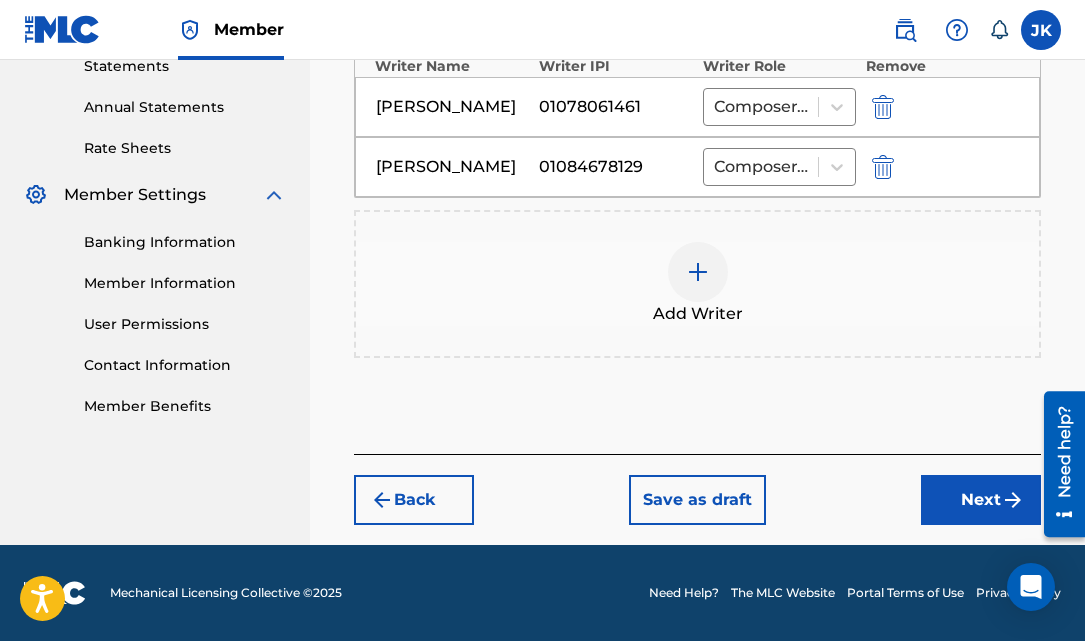 click on "Next" at bounding box center (981, 500) 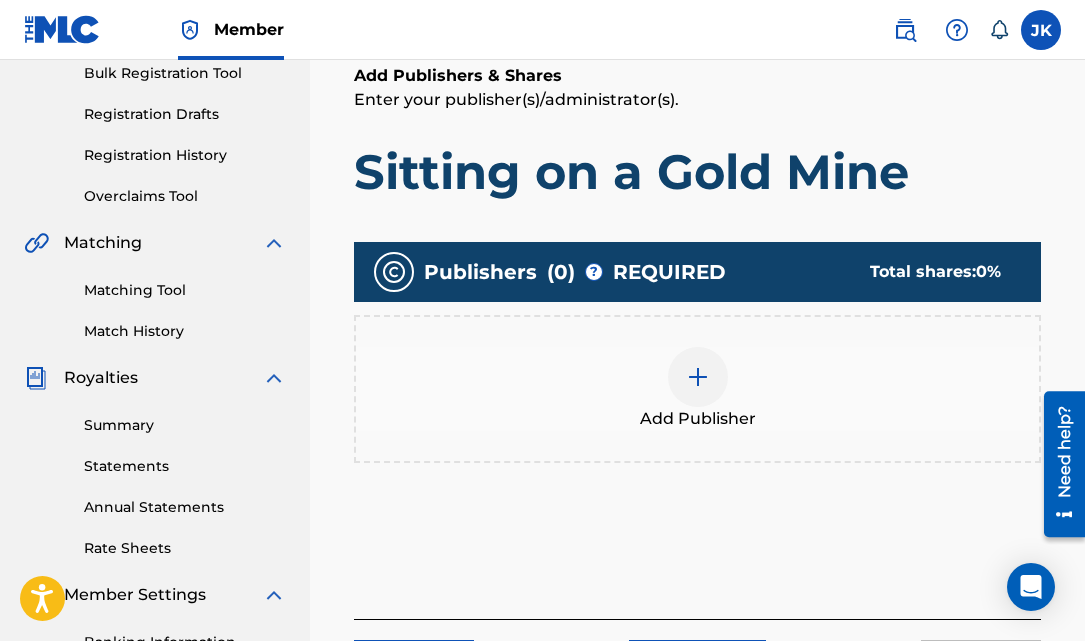 scroll, scrollTop: 308, scrollLeft: 0, axis: vertical 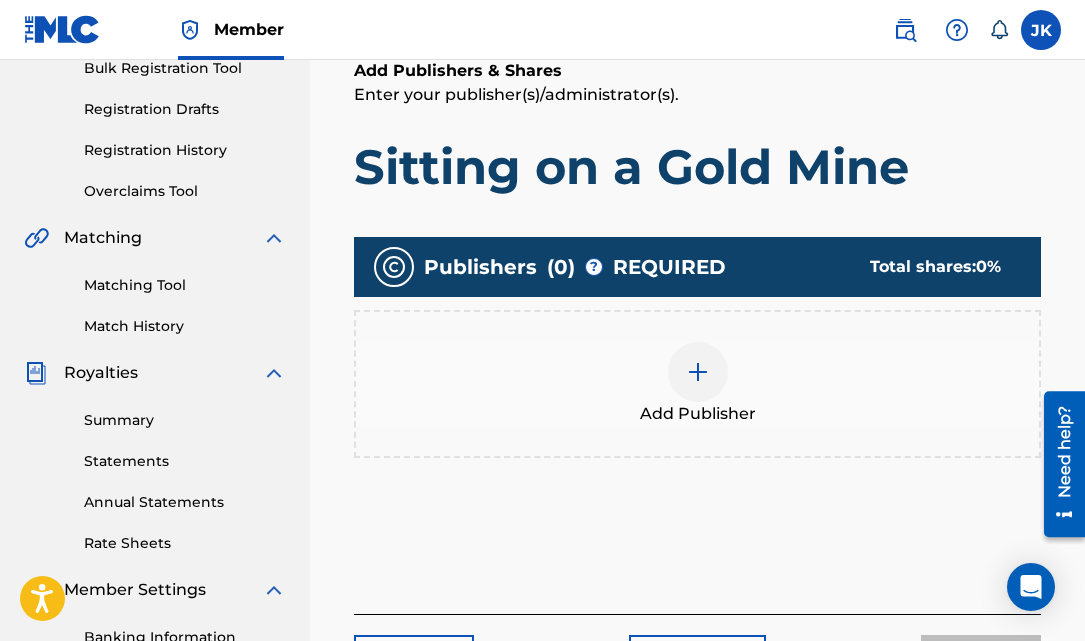 click at bounding box center [698, 372] 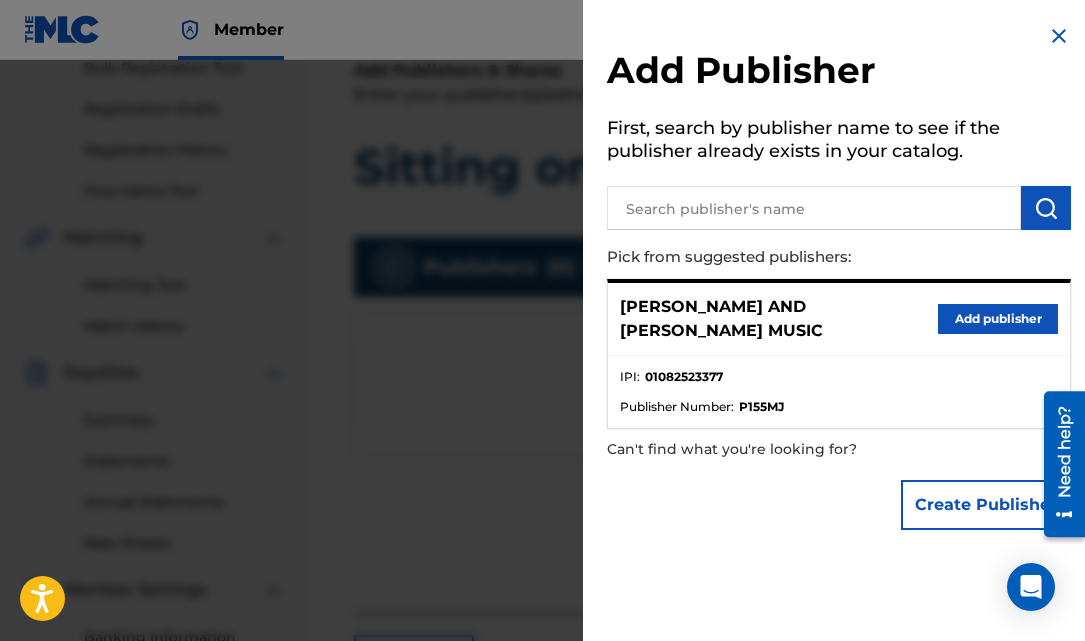click on "Add publisher" at bounding box center (998, 319) 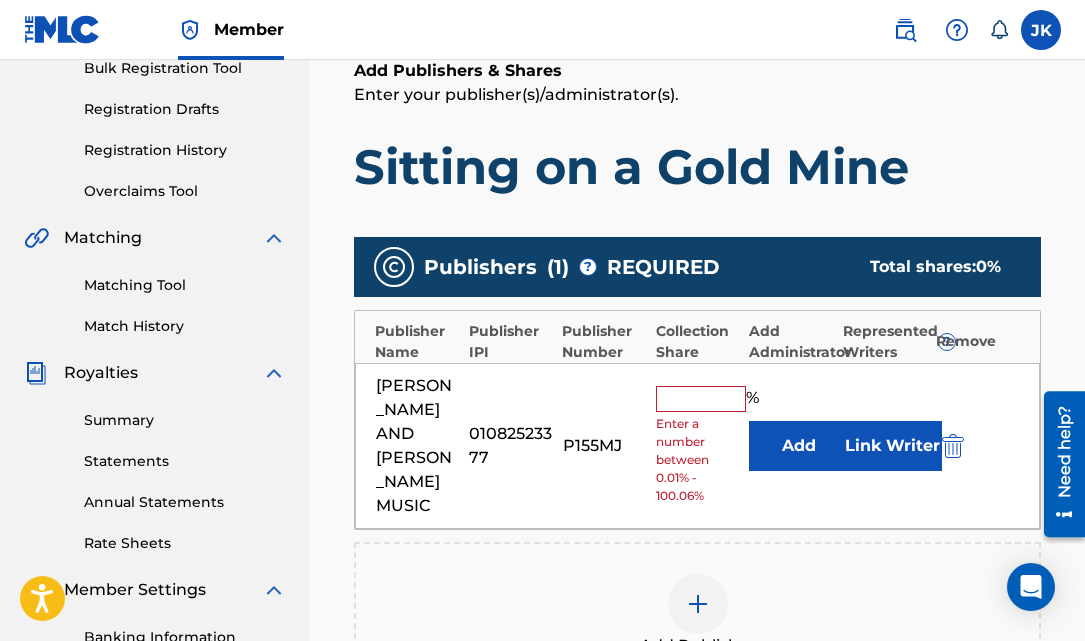 click at bounding box center (701, 399) 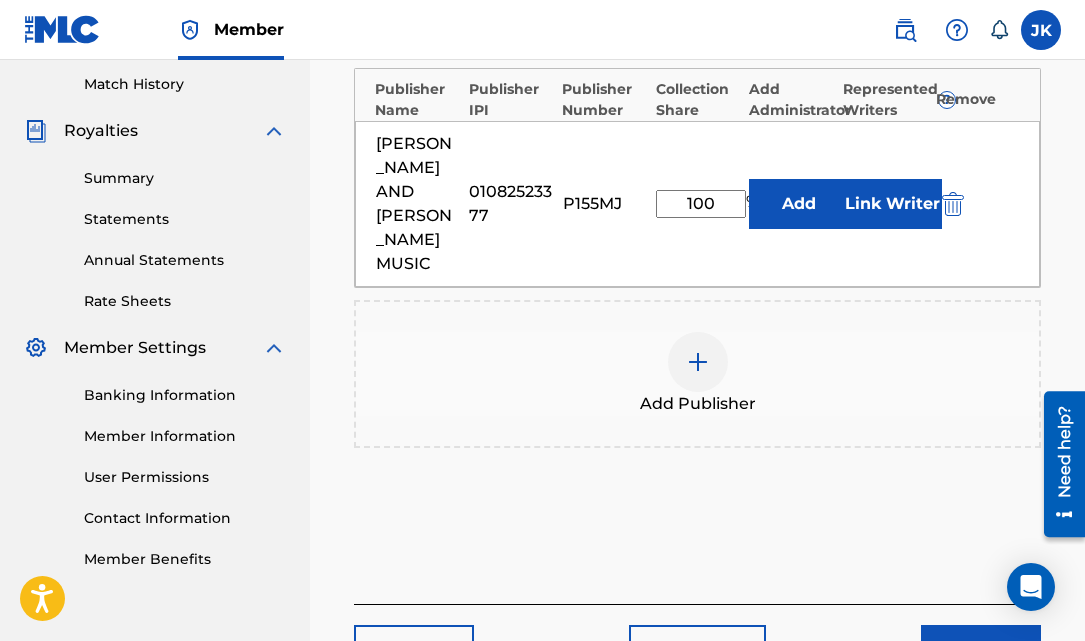 scroll, scrollTop: 551, scrollLeft: 0, axis: vertical 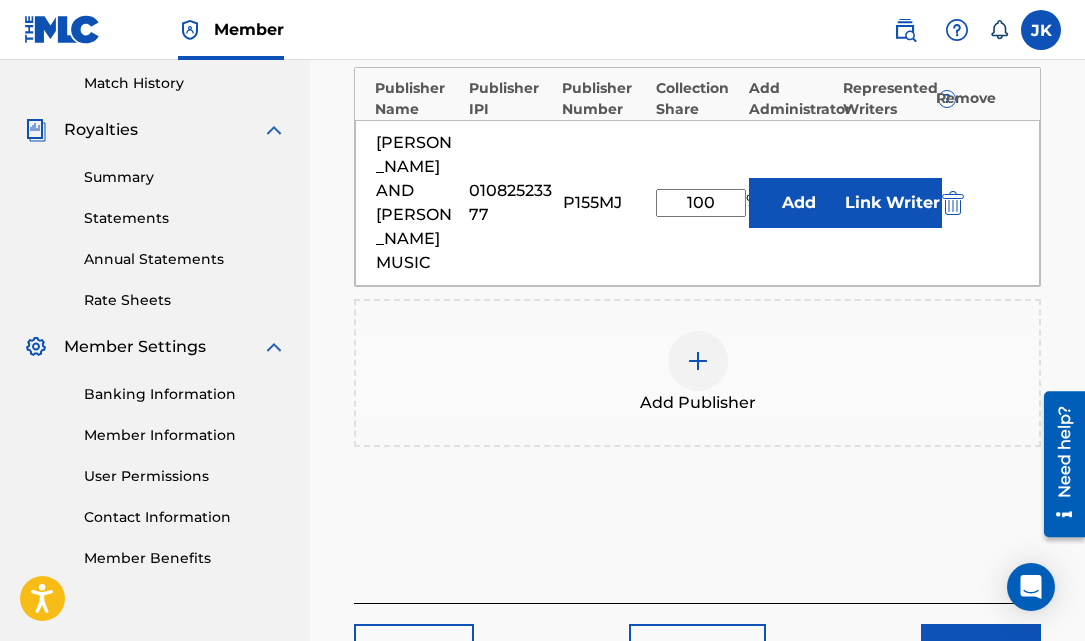 click on "Next" at bounding box center (981, 649) 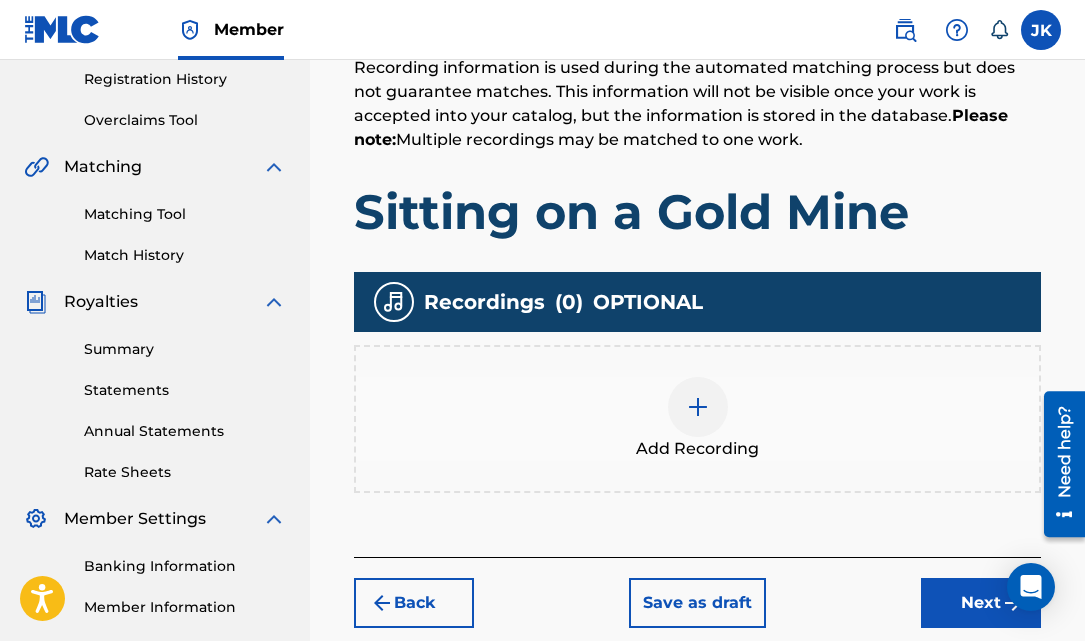 scroll, scrollTop: 387, scrollLeft: 0, axis: vertical 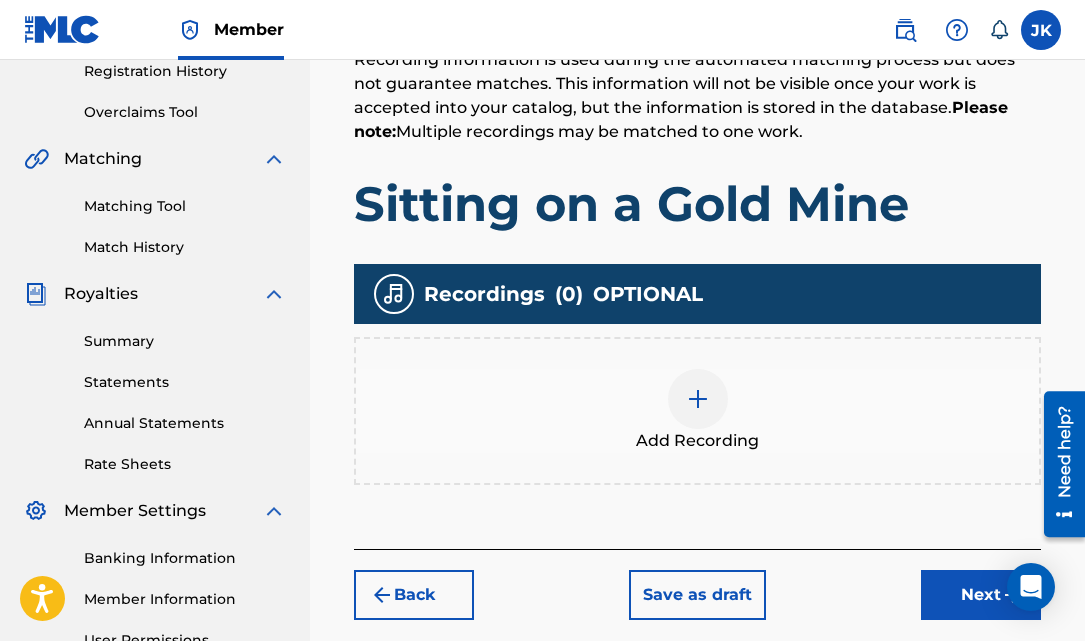 click at bounding box center [698, 399] 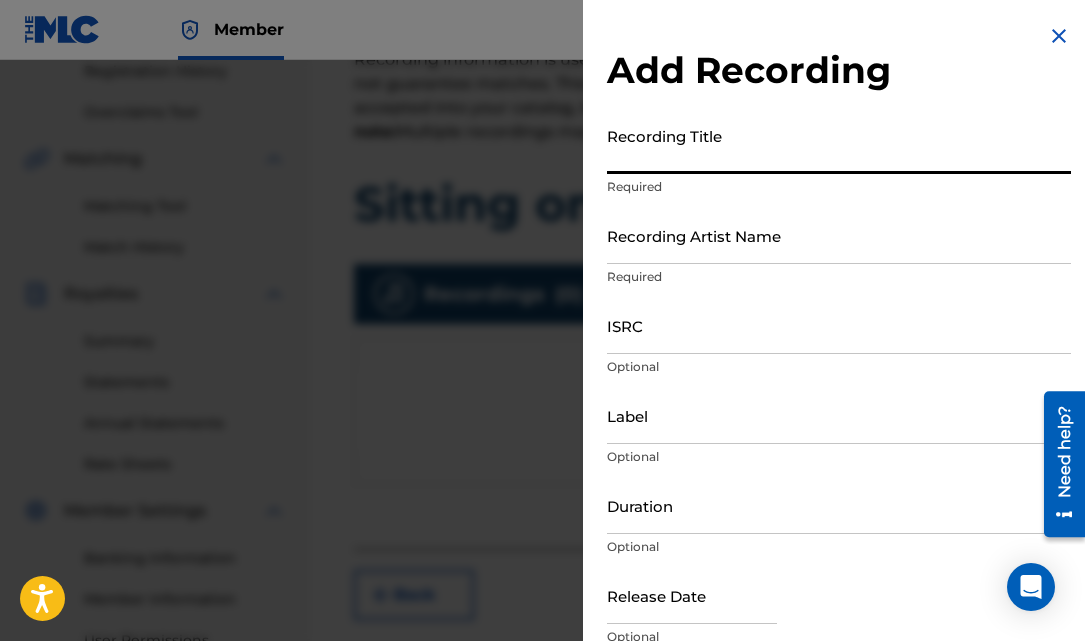 click on "Recording Title" at bounding box center (839, 145) 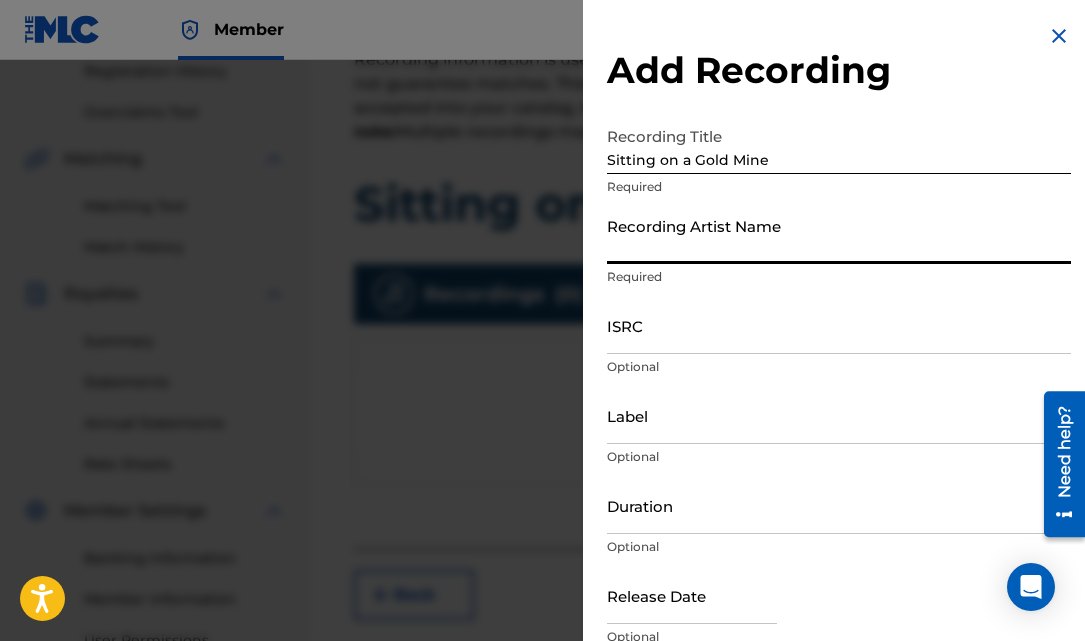 click on "Recording Artist Name" at bounding box center [839, 235] 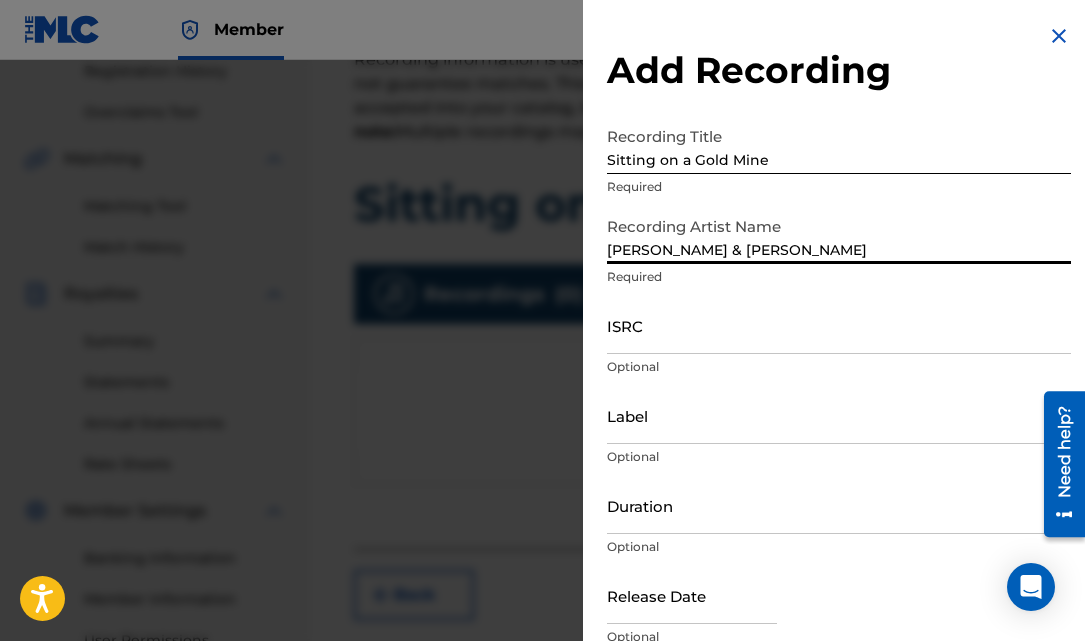 click on "ISRC" at bounding box center [839, 325] 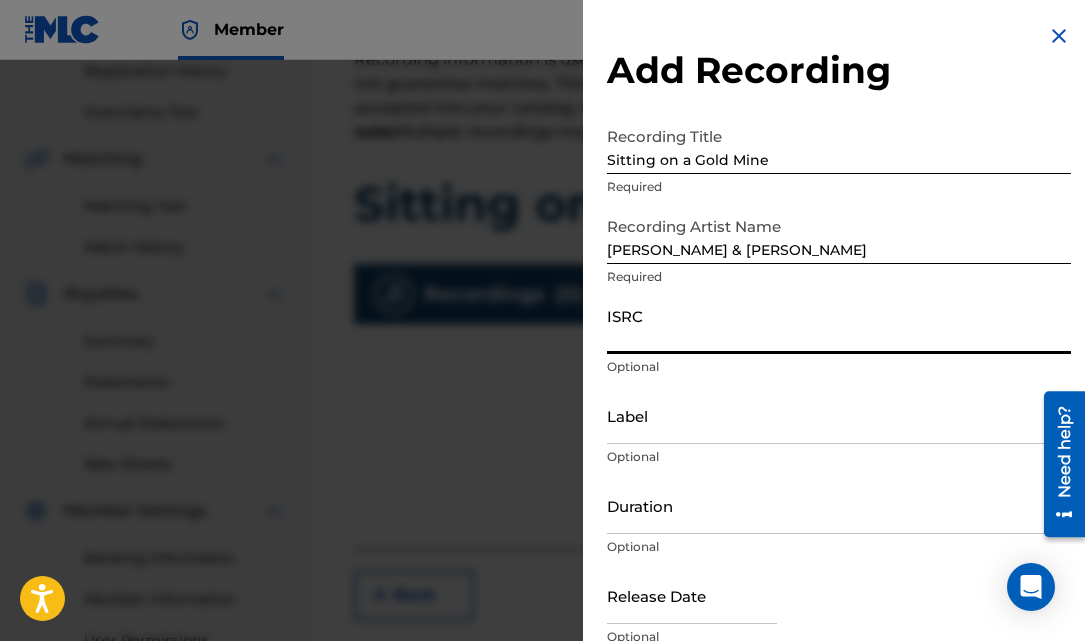 paste on "QZWFH2566916" 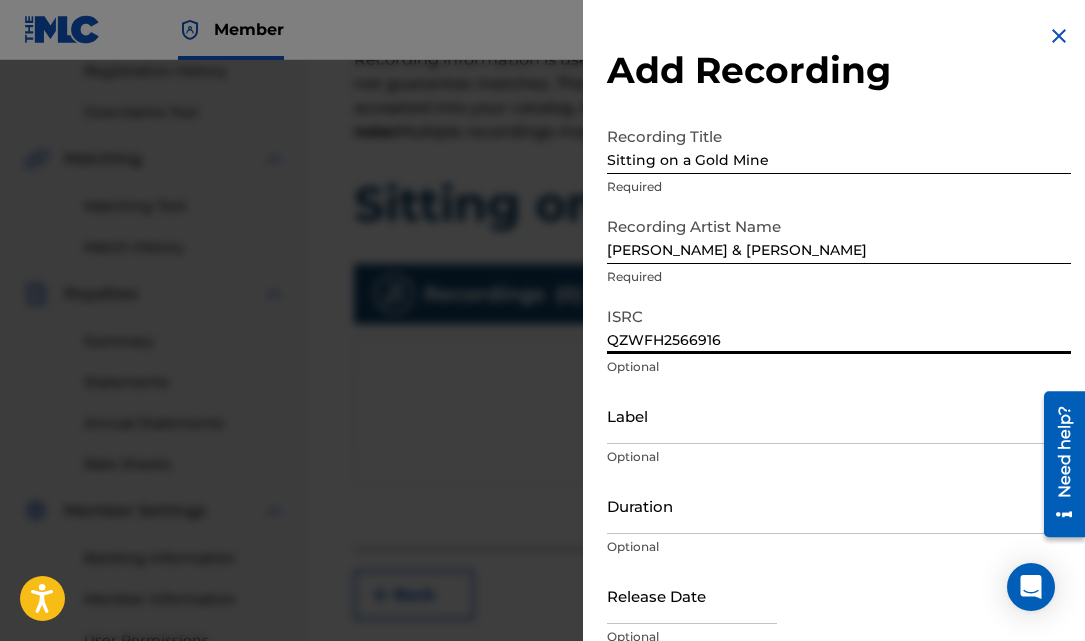 scroll, scrollTop: 90, scrollLeft: 0, axis: vertical 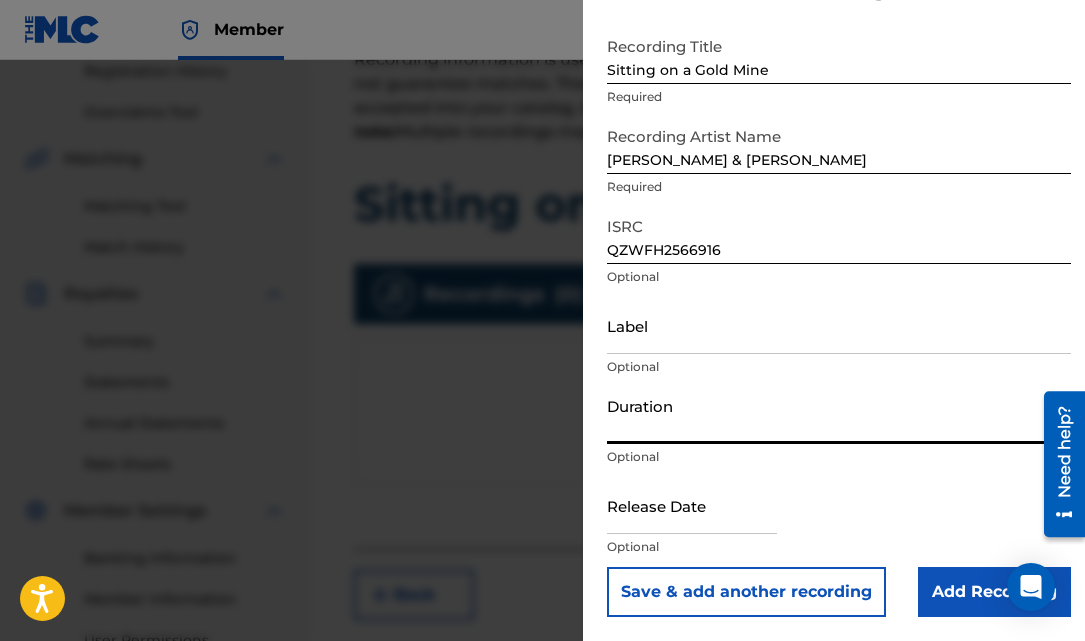 click on "Duration" at bounding box center (839, 415) 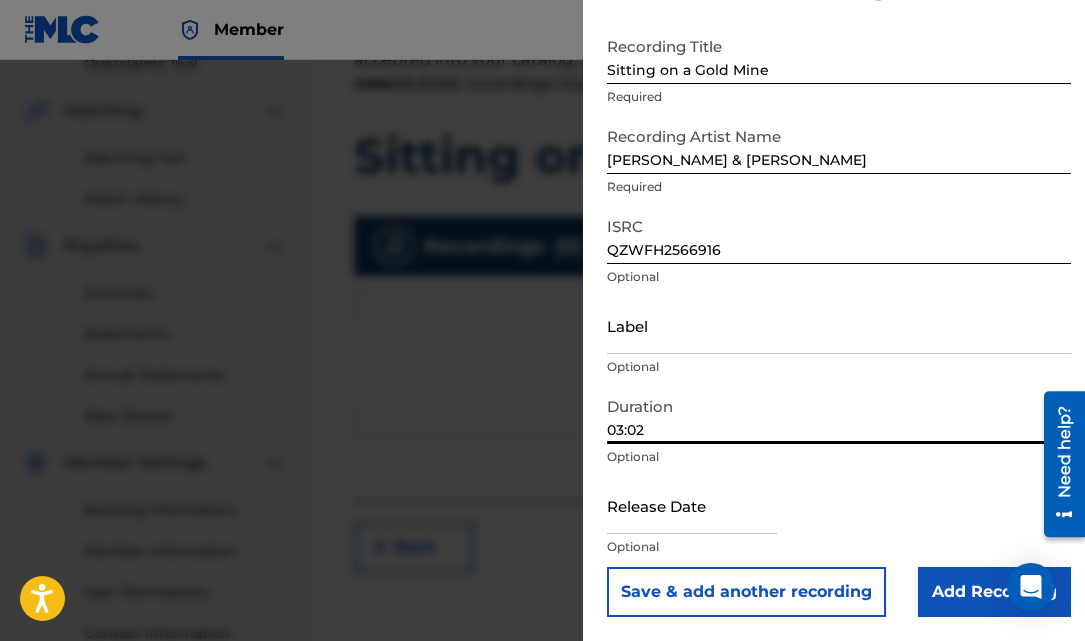 scroll, scrollTop: 450, scrollLeft: 0, axis: vertical 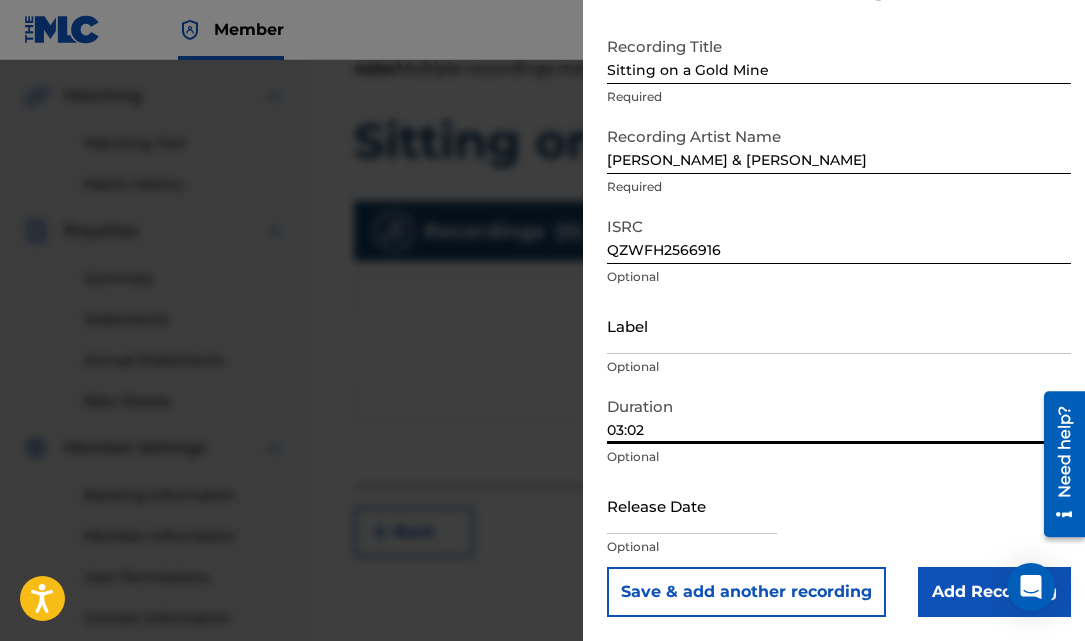 click at bounding box center [692, 505] 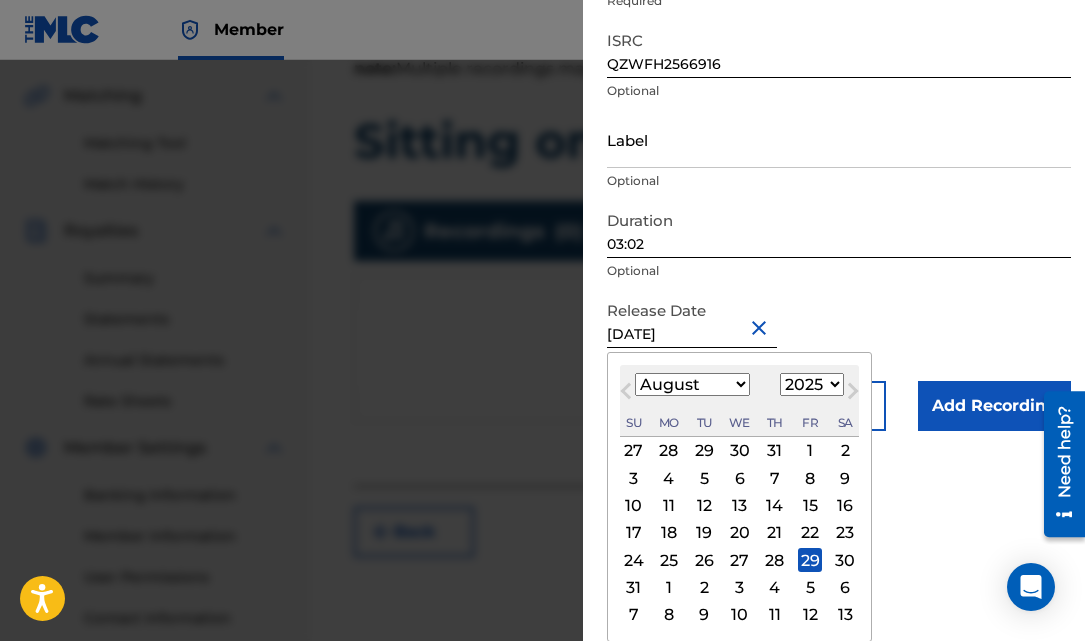 scroll, scrollTop: 90, scrollLeft: 0, axis: vertical 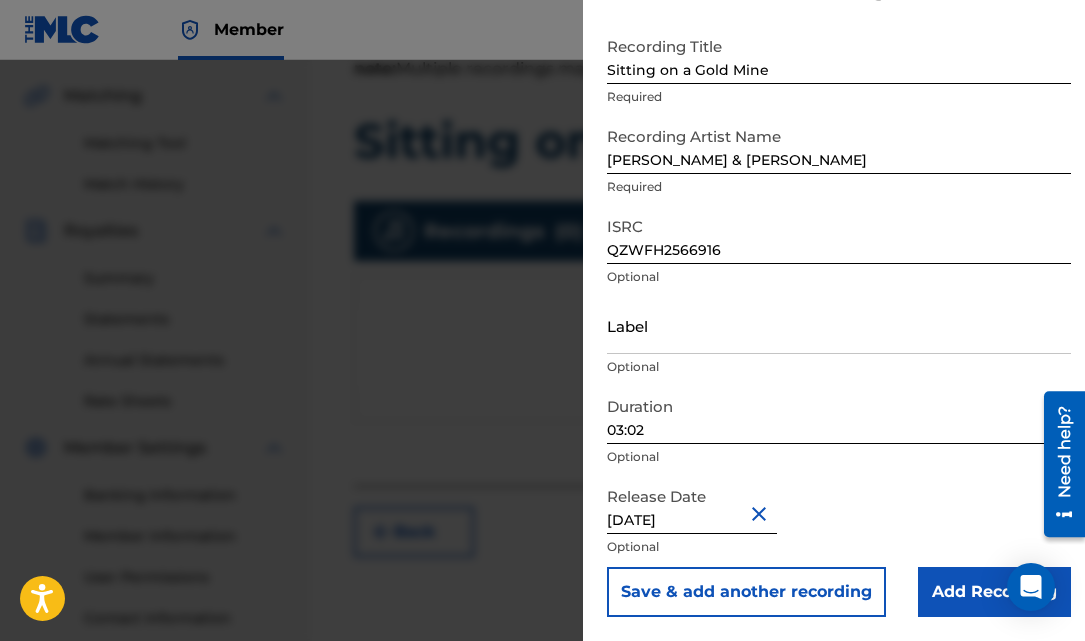 click on "Add Recording" at bounding box center (994, 592) 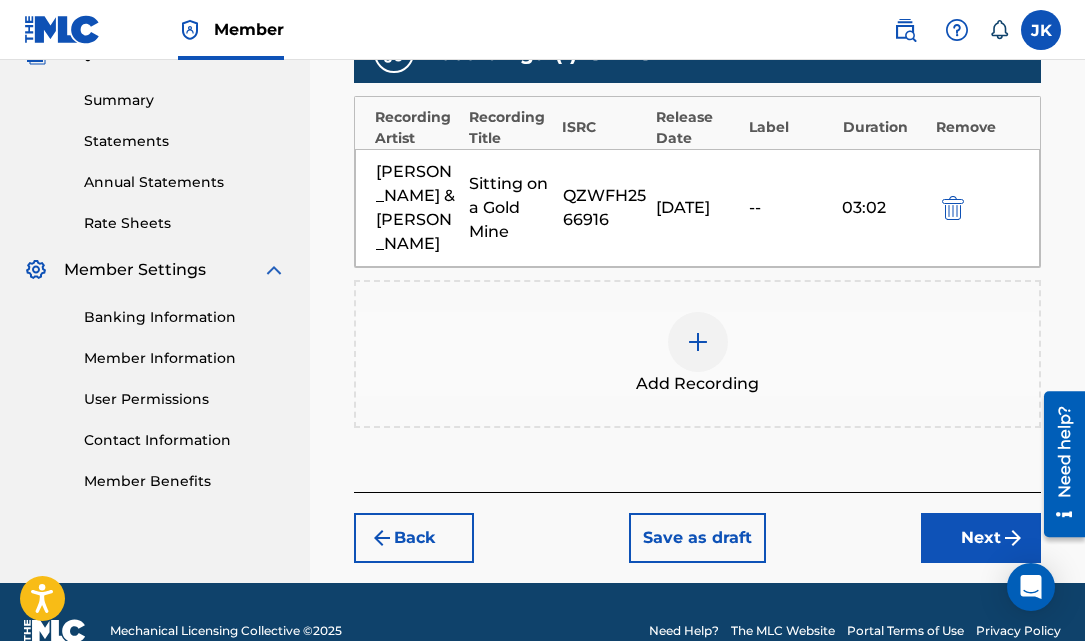 scroll, scrollTop: 642, scrollLeft: 0, axis: vertical 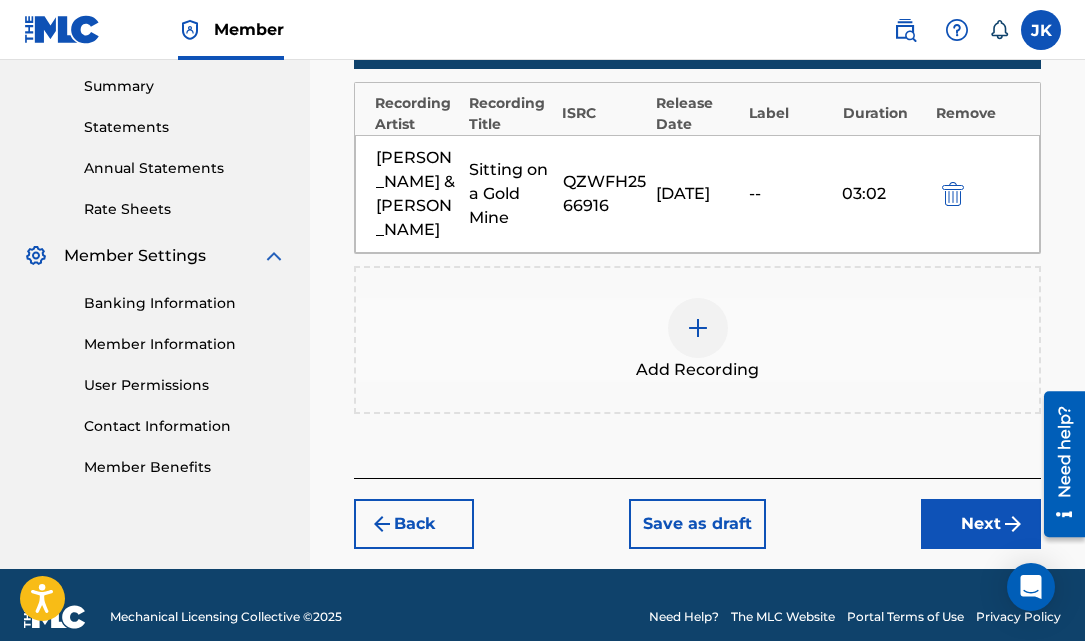 click on "Next" at bounding box center [981, 524] 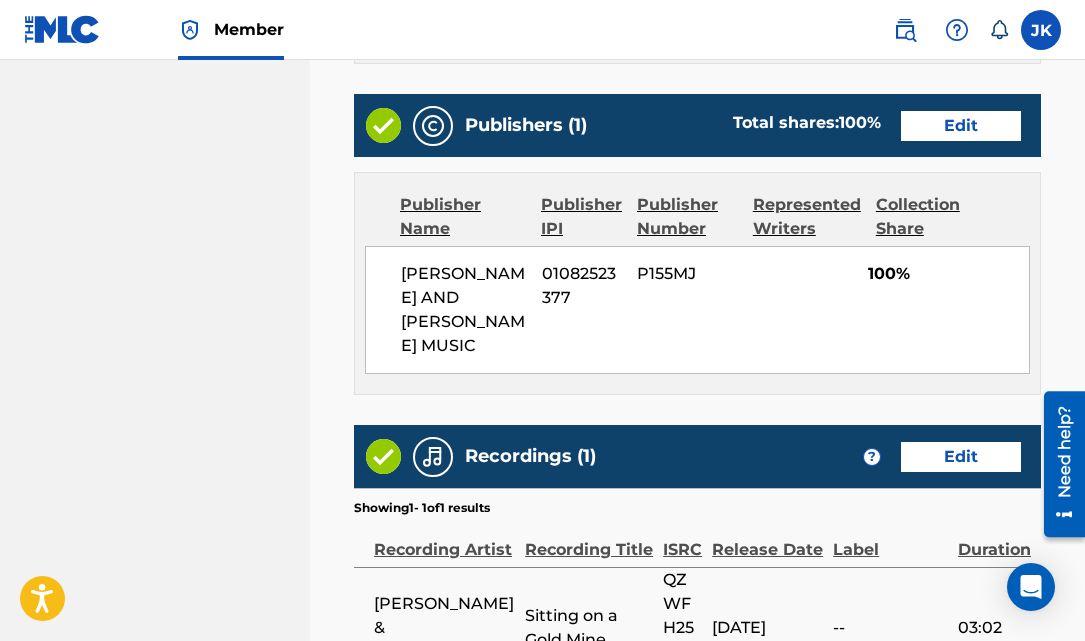 scroll, scrollTop: 1314, scrollLeft: 0, axis: vertical 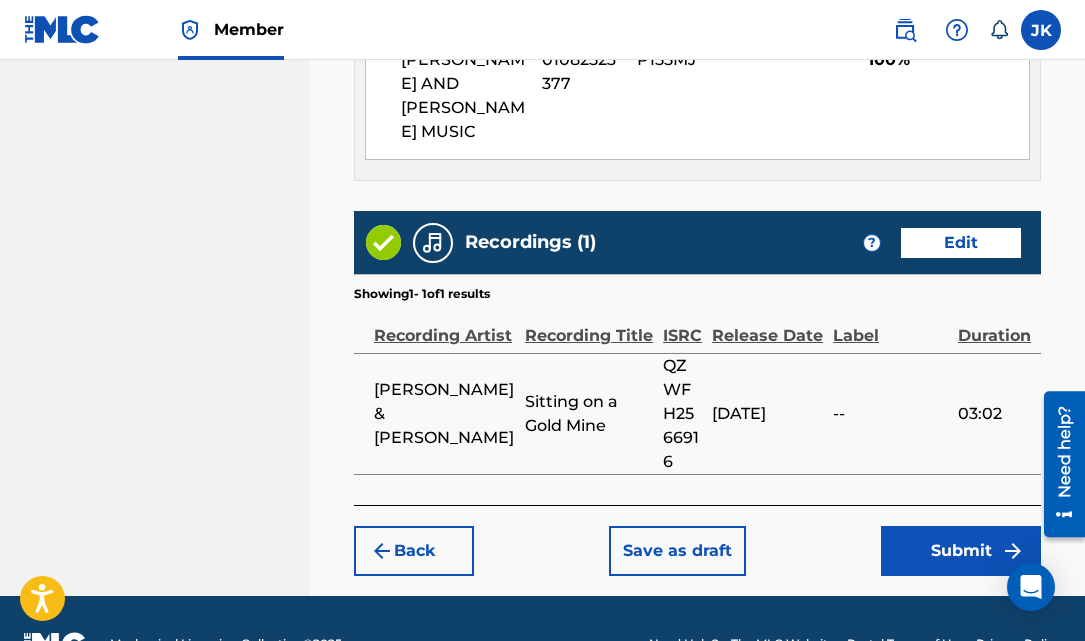 click on "Submit" at bounding box center [961, 551] 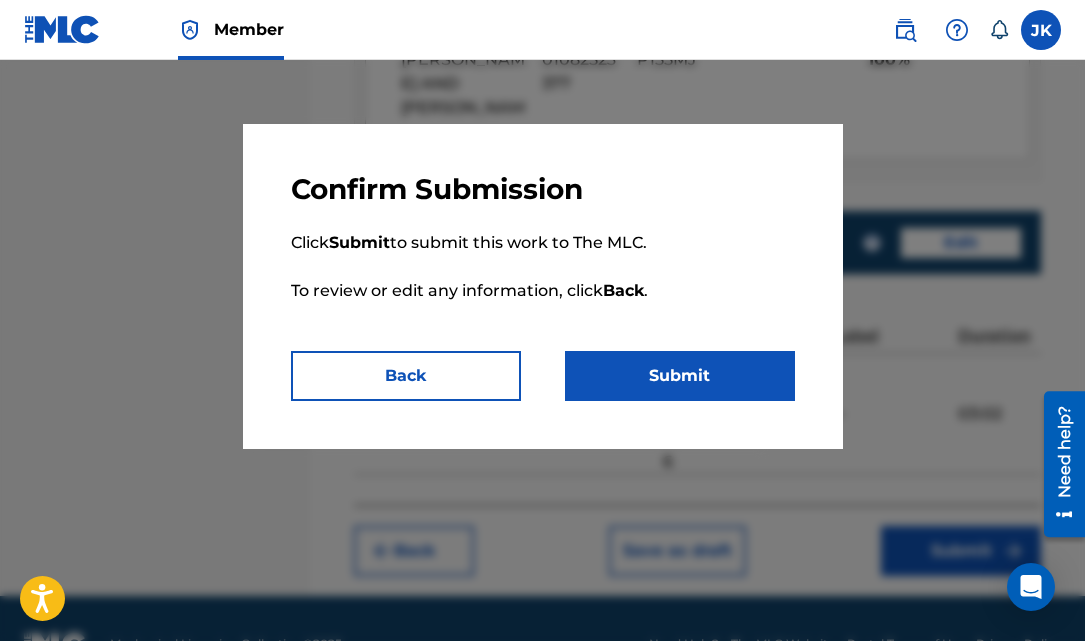 click on "Submit" at bounding box center [680, 376] 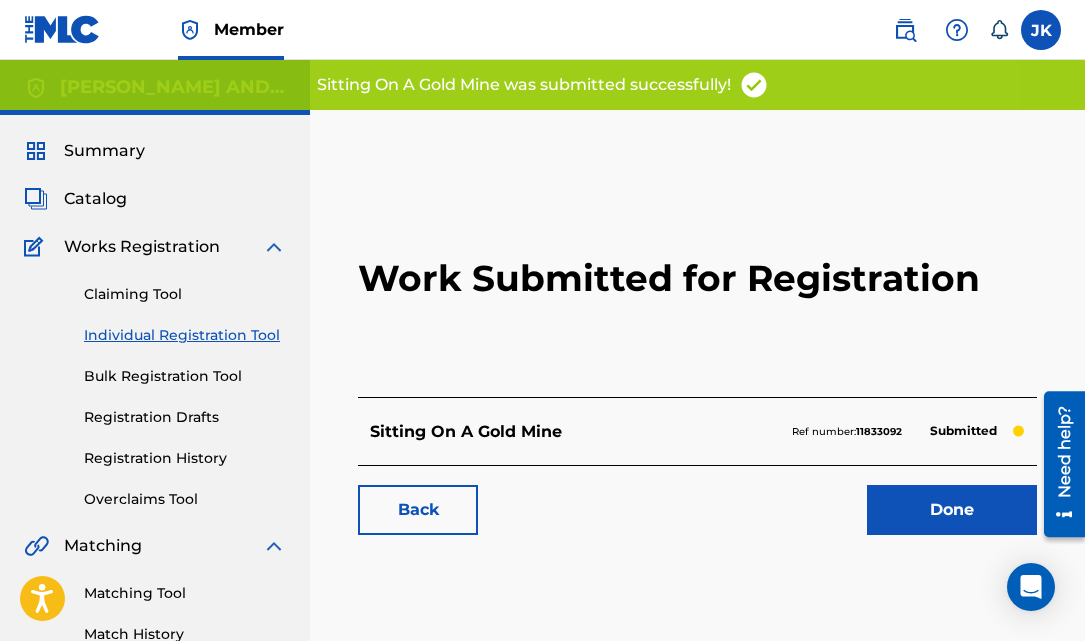 click on "Individual Registration Tool" at bounding box center (185, 335) 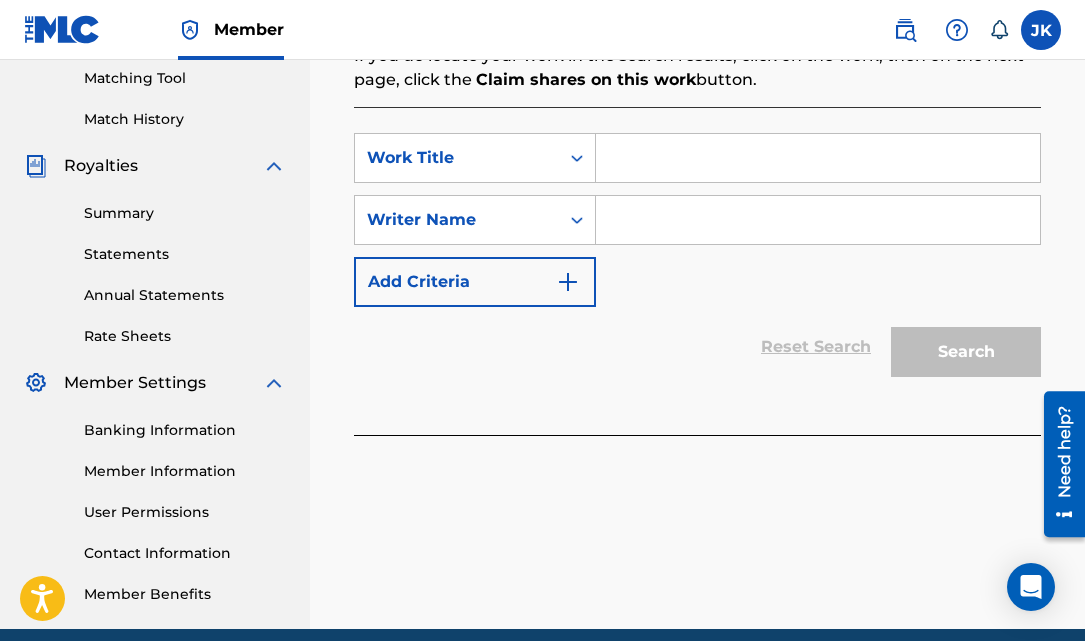 scroll, scrollTop: 513, scrollLeft: 0, axis: vertical 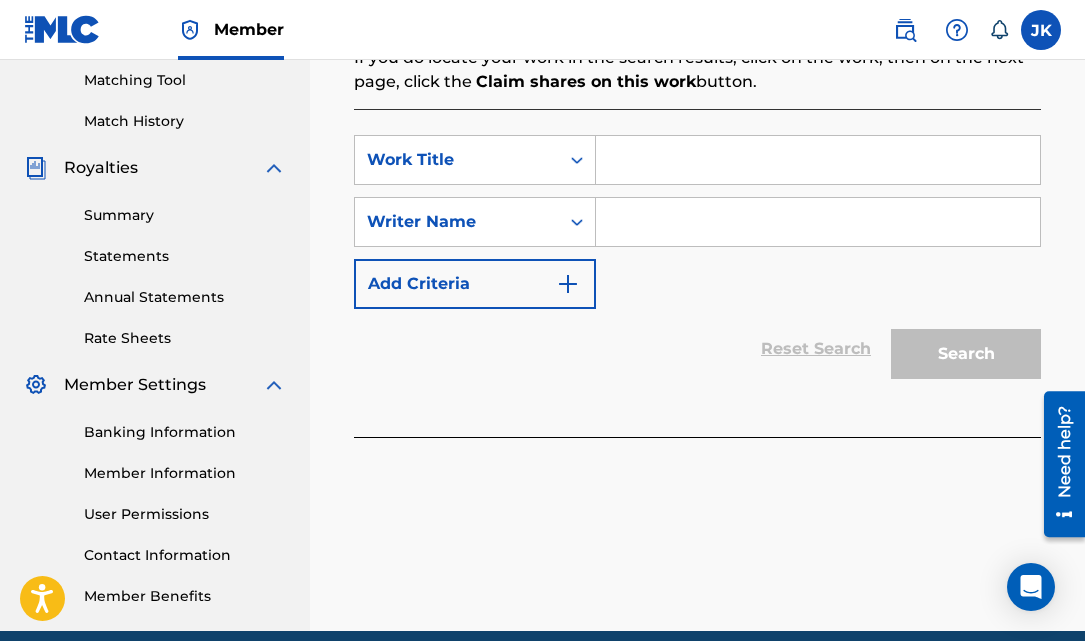 click at bounding box center (818, 160) 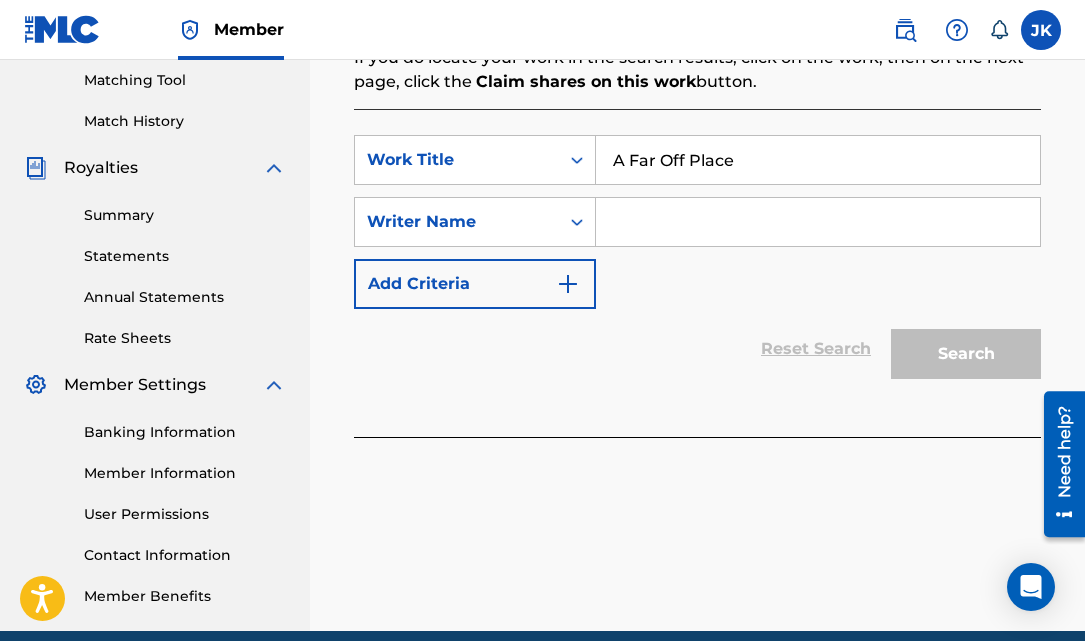 click at bounding box center [818, 222] 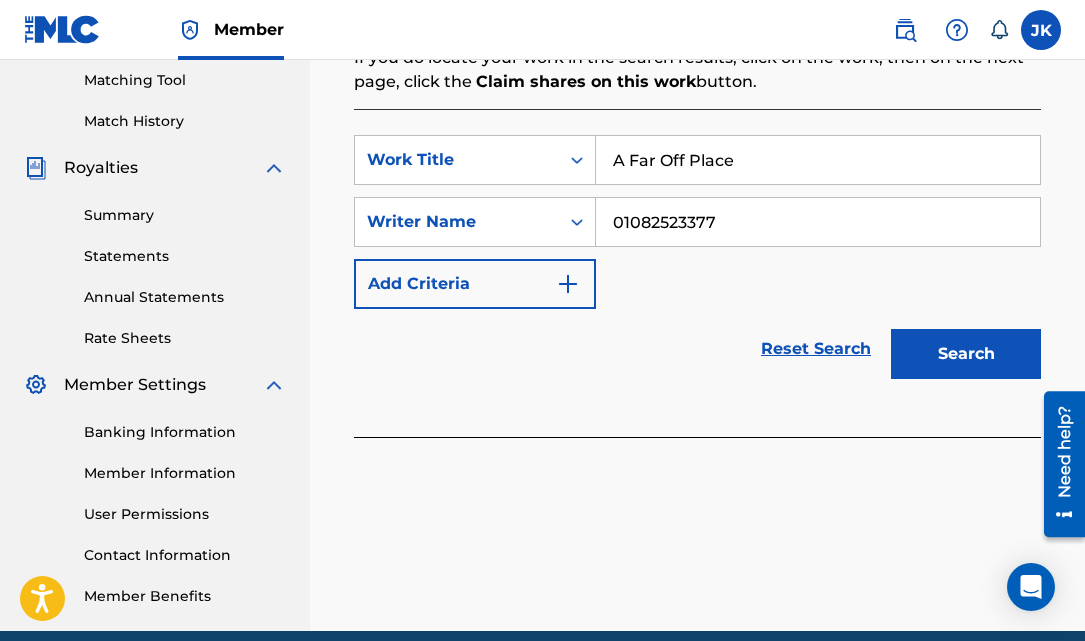 click on "Search" at bounding box center [966, 354] 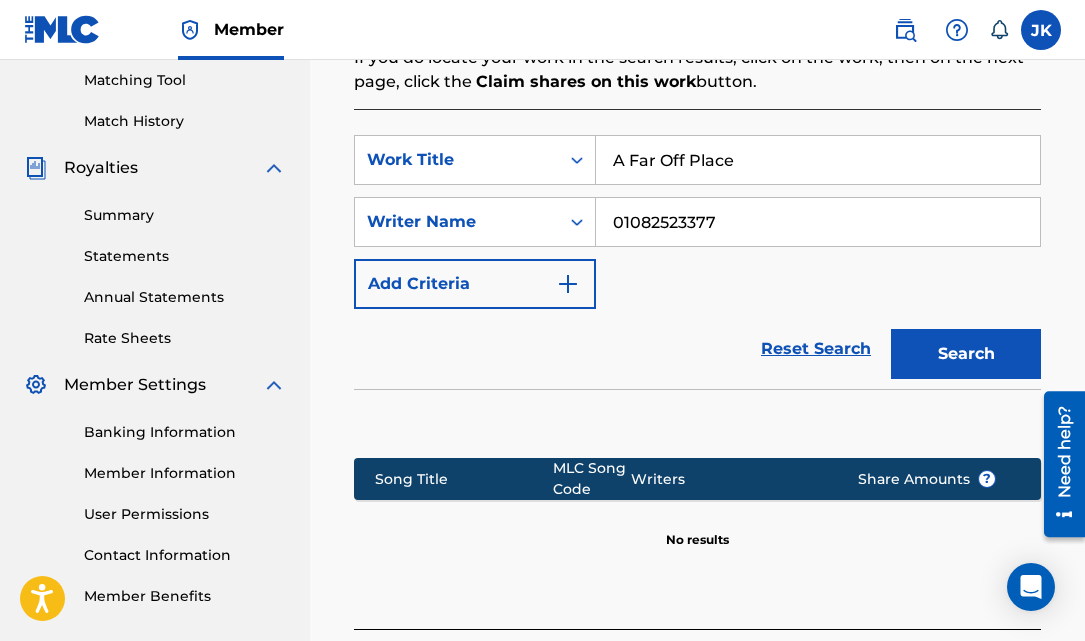 scroll, scrollTop: 688, scrollLeft: 0, axis: vertical 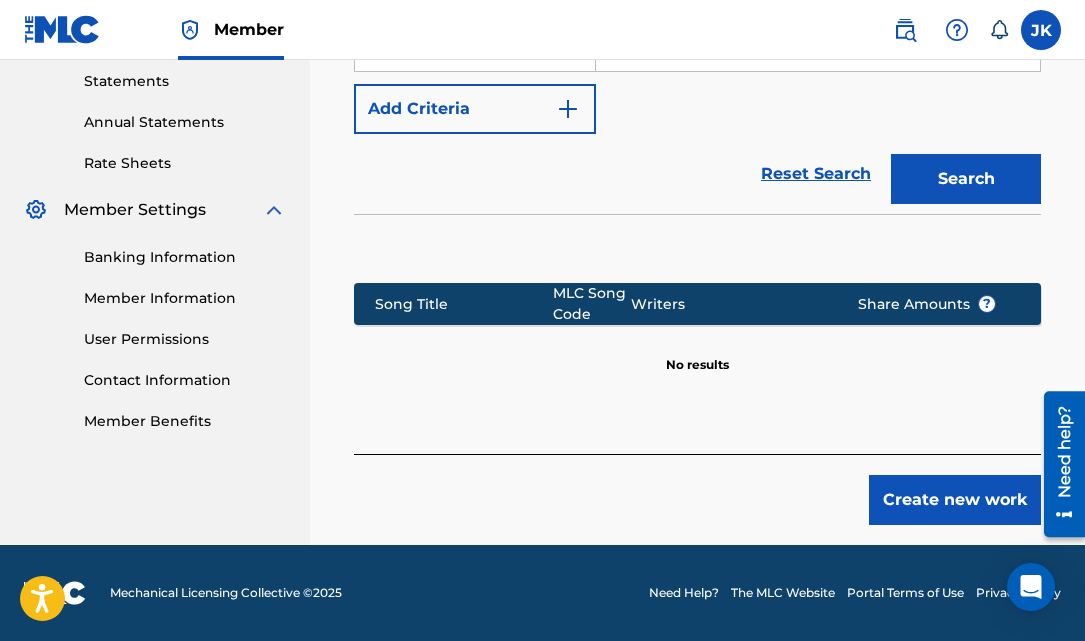 click on "Create new work" at bounding box center [955, 500] 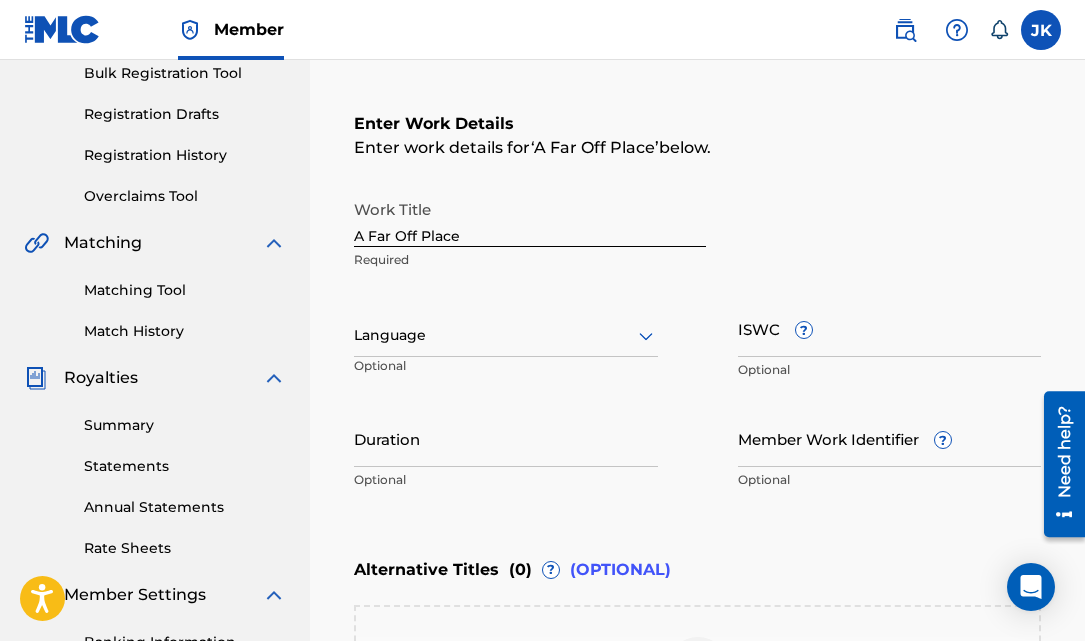 scroll, scrollTop: 294, scrollLeft: 0, axis: vertical 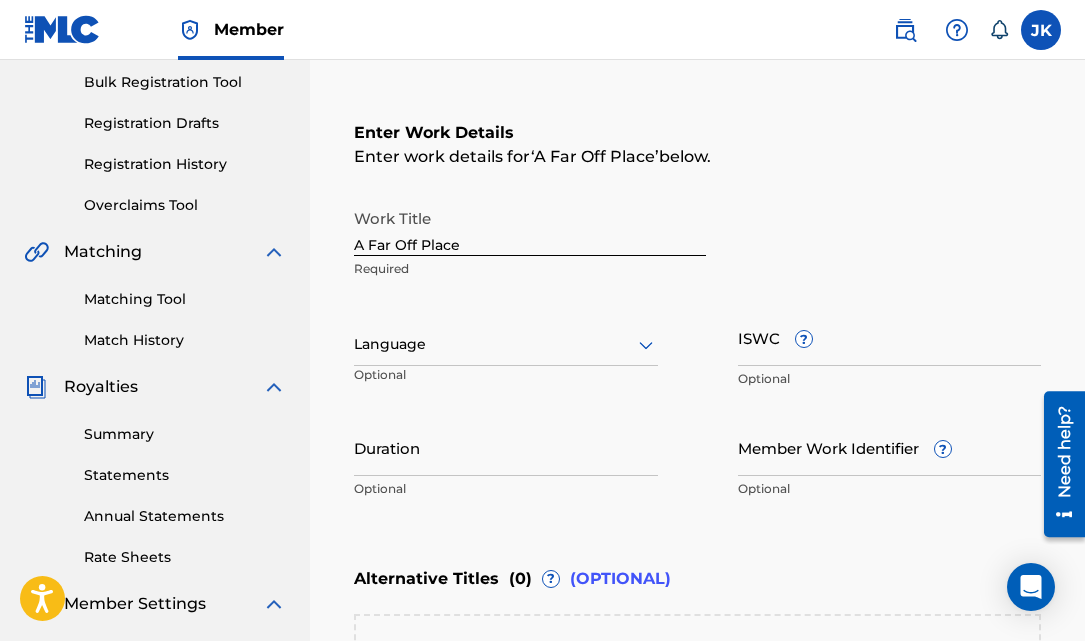 click at bounding box center [506, 344] 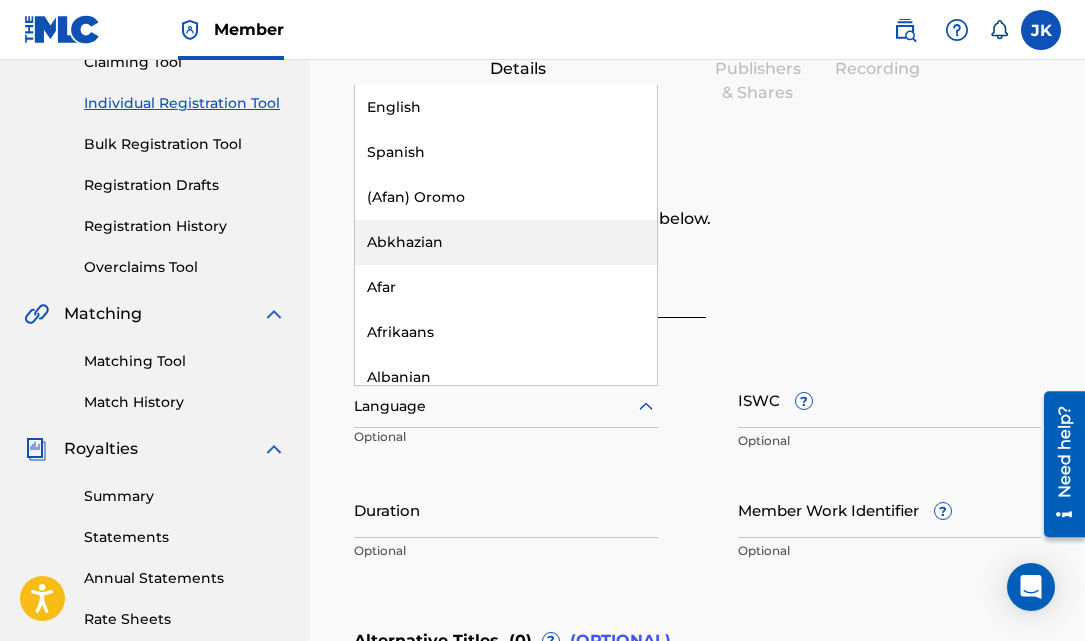 scroll, scrollTop: 211, scrollLeft: 0, axis: vertical 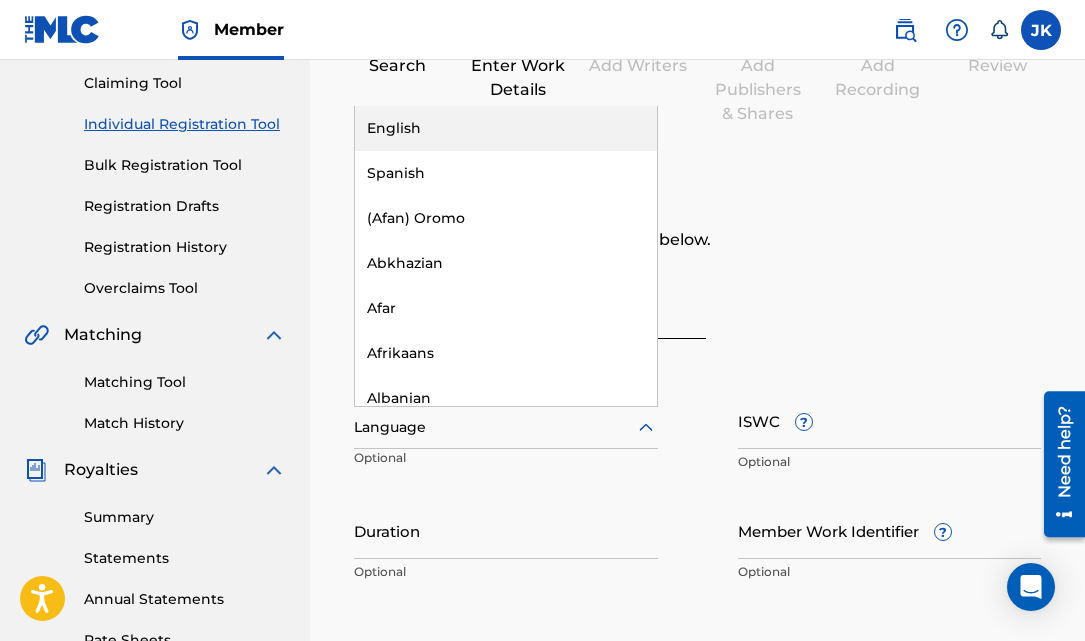 click on "English" at bounding box center [506, 128] 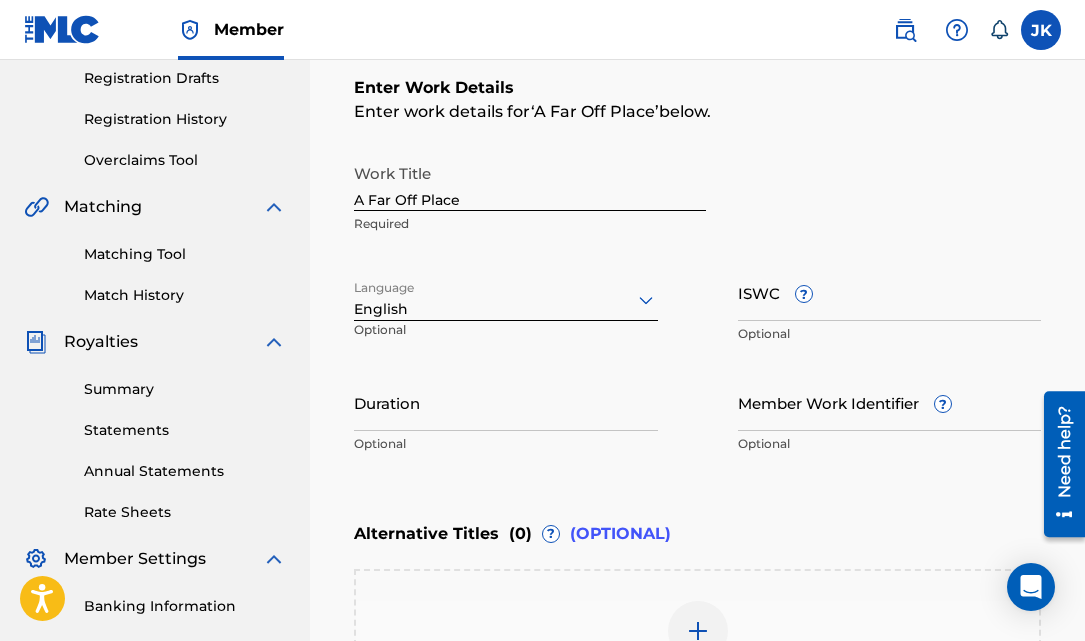 scroll, scrollTop: 340, scrollLeft: 0, axis: vertical 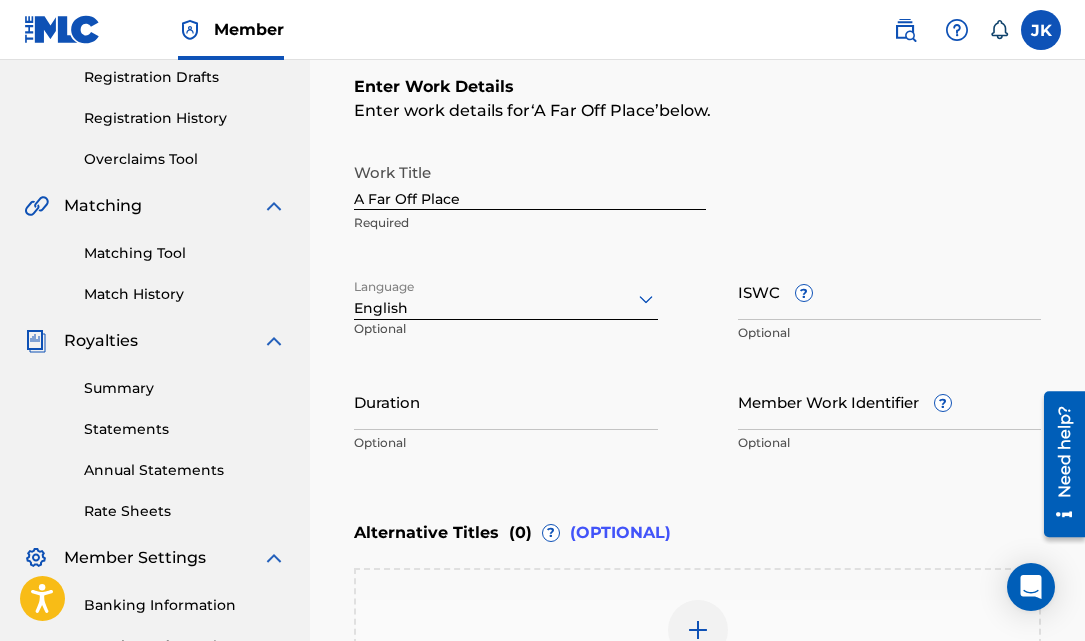 click on "Duration" at bounding box center (506, 401) 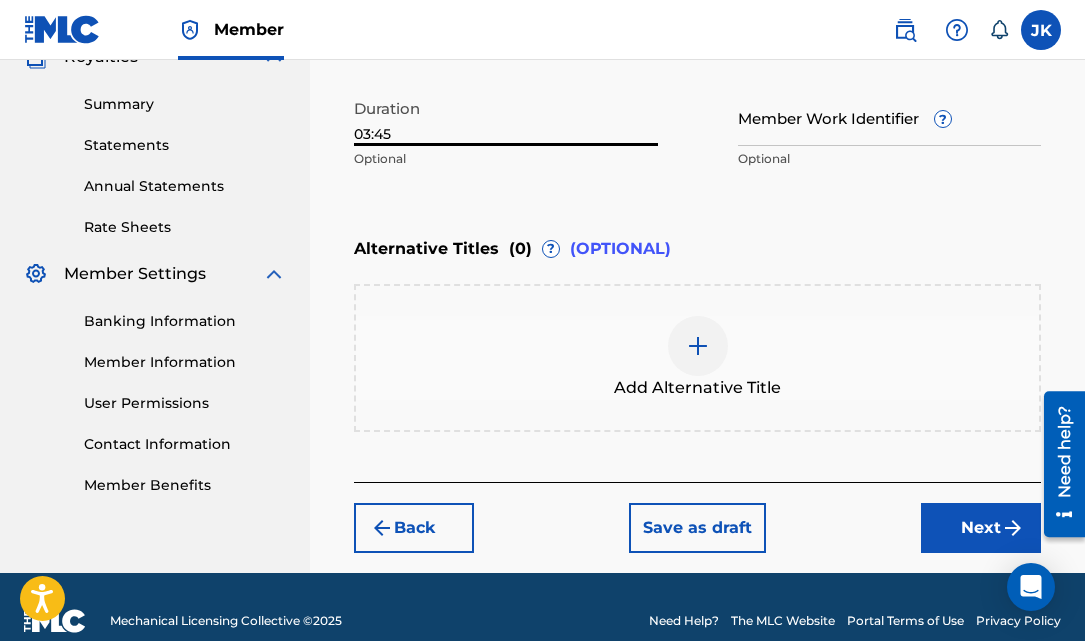 click on "Next" at bounding box center [981, 528] 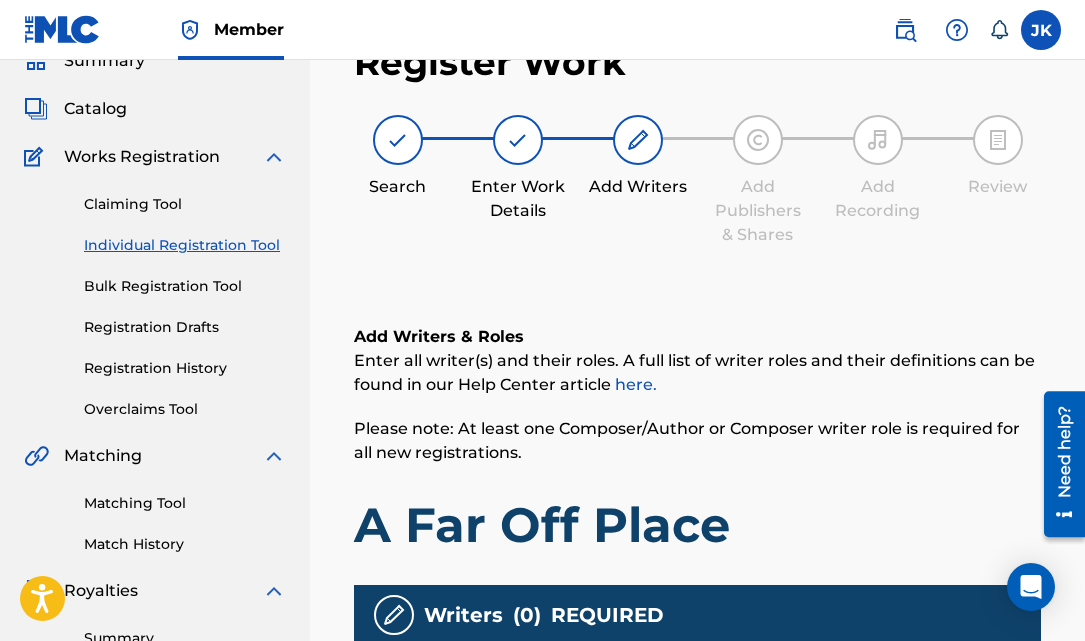 scroll, scrollTop: 323, scrollLeft: 0, axis: vertical 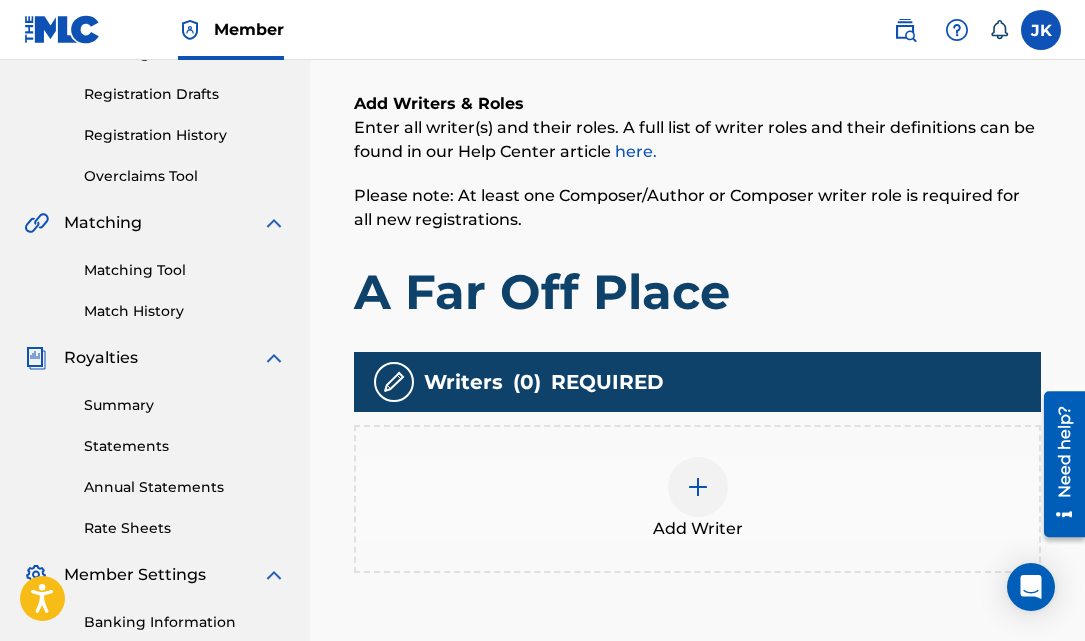 click at bounding box center [698, 487] 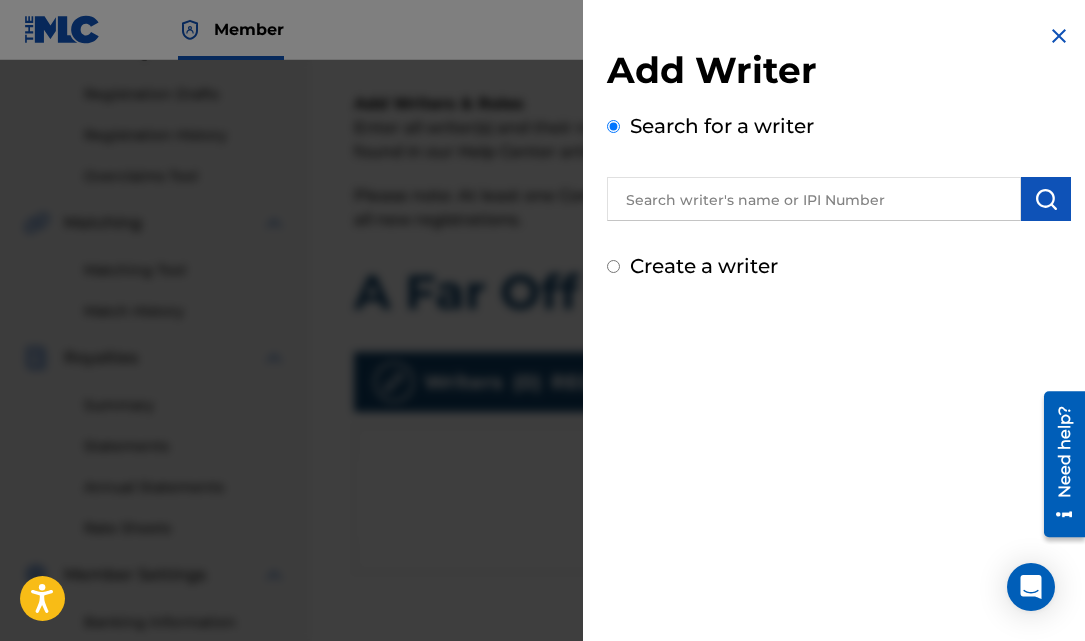click at bounding box center (814, 199) 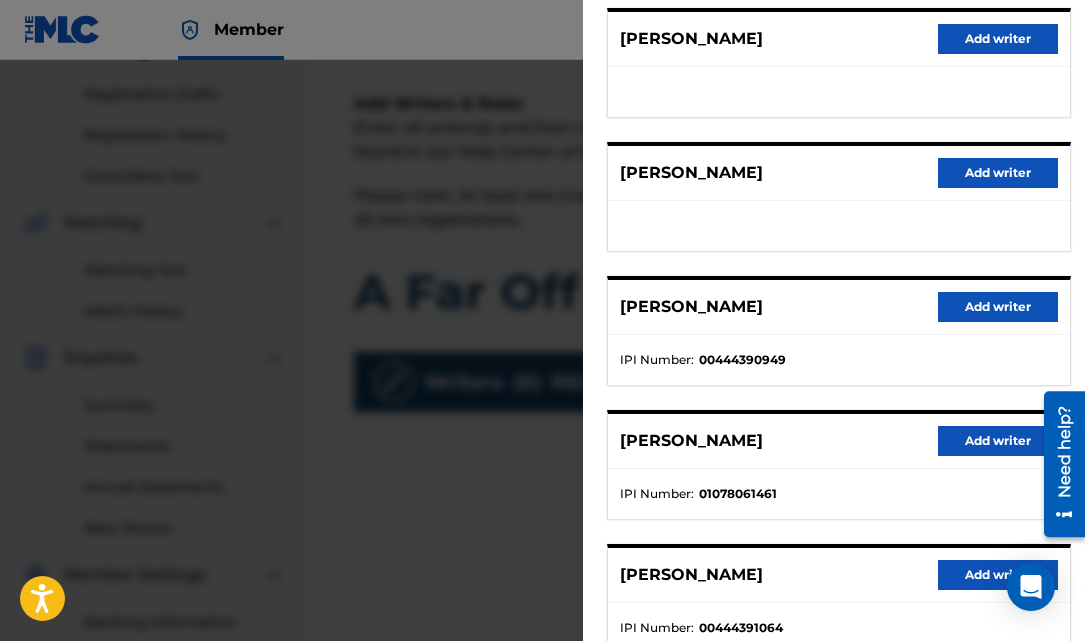 scroll, scrollTop: 279, scrollLeft: 0, axis: vertical 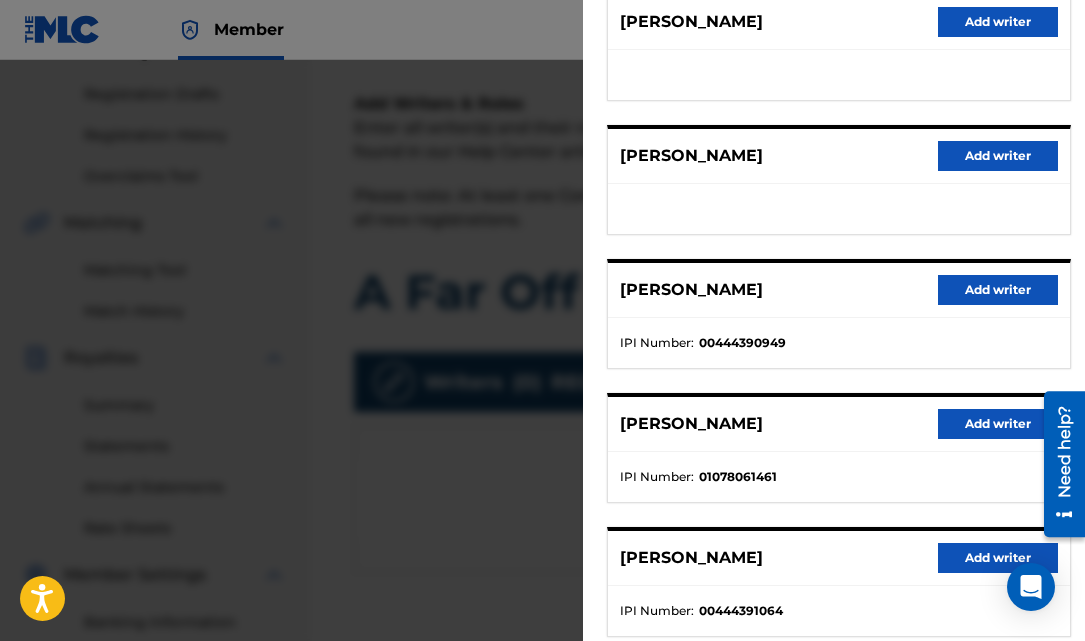 click on "Add writer" at bounding box center [998, 424] 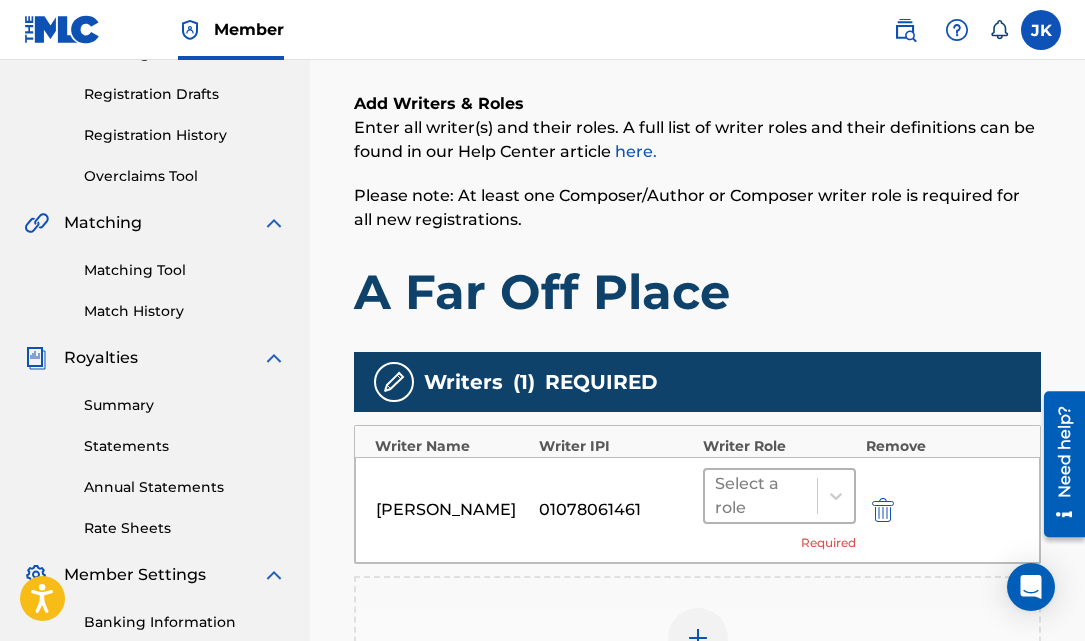 click at bounding box center [761, 496] 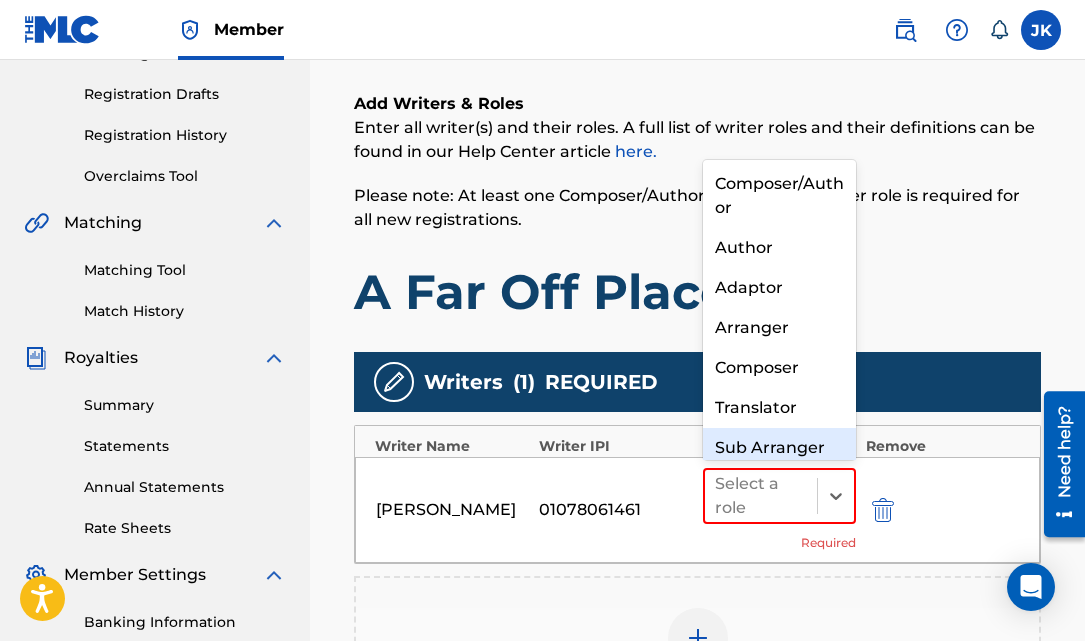 scroll, scrollTop: 21, scrollLeft: 0, axis: vertical 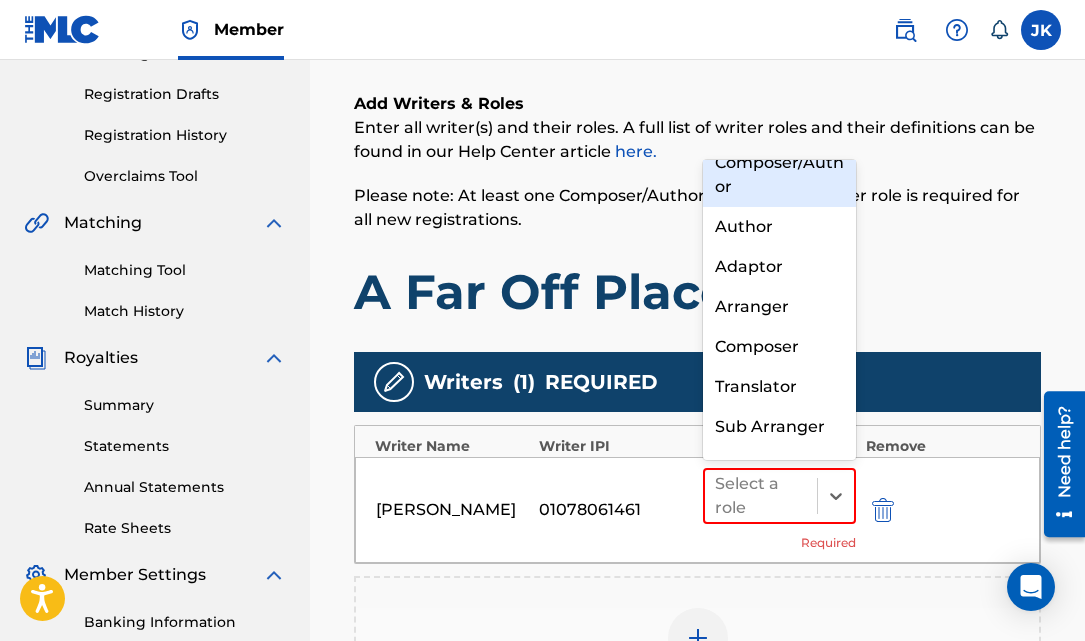 click on "Composer/Author" at bounding box center (779, 175) 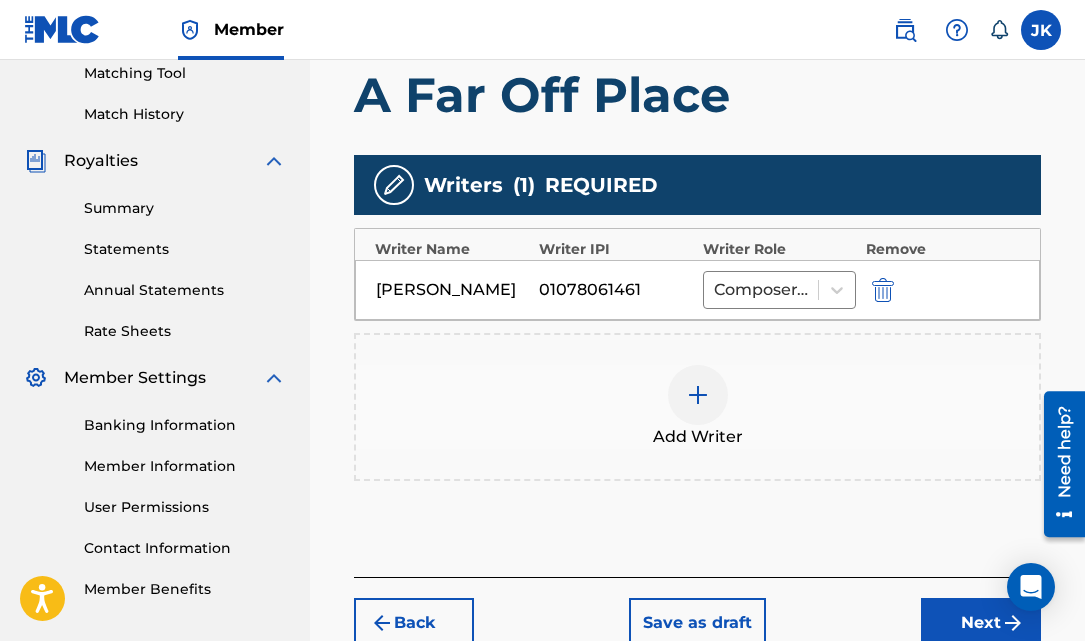 scroll, scrollTop: 524, scrollLeft: 0, axis: vertical 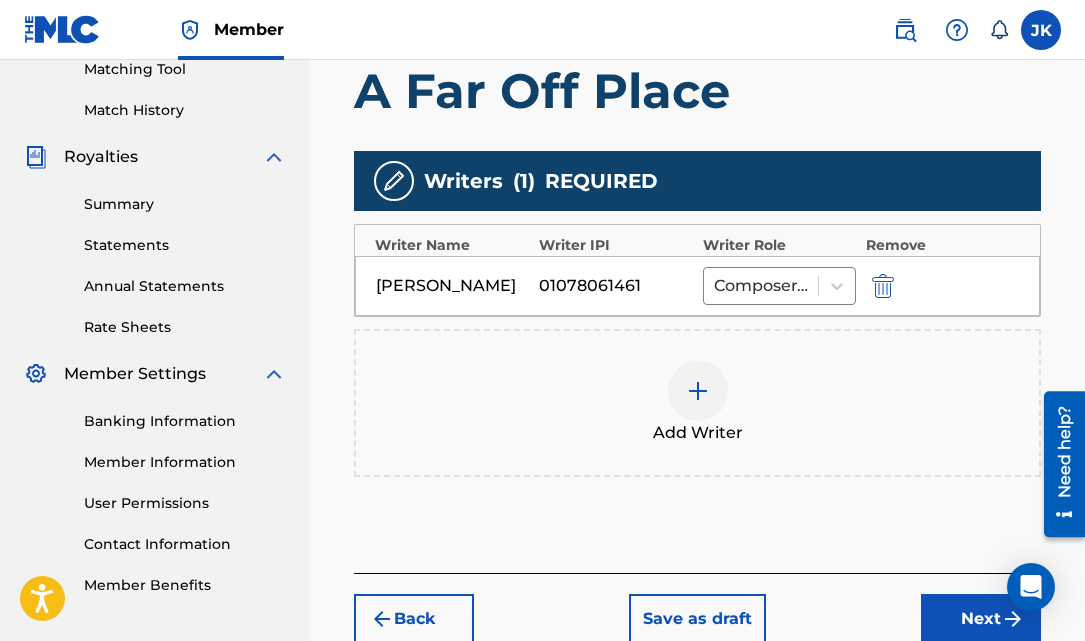 click at bounding box center (698, 391) 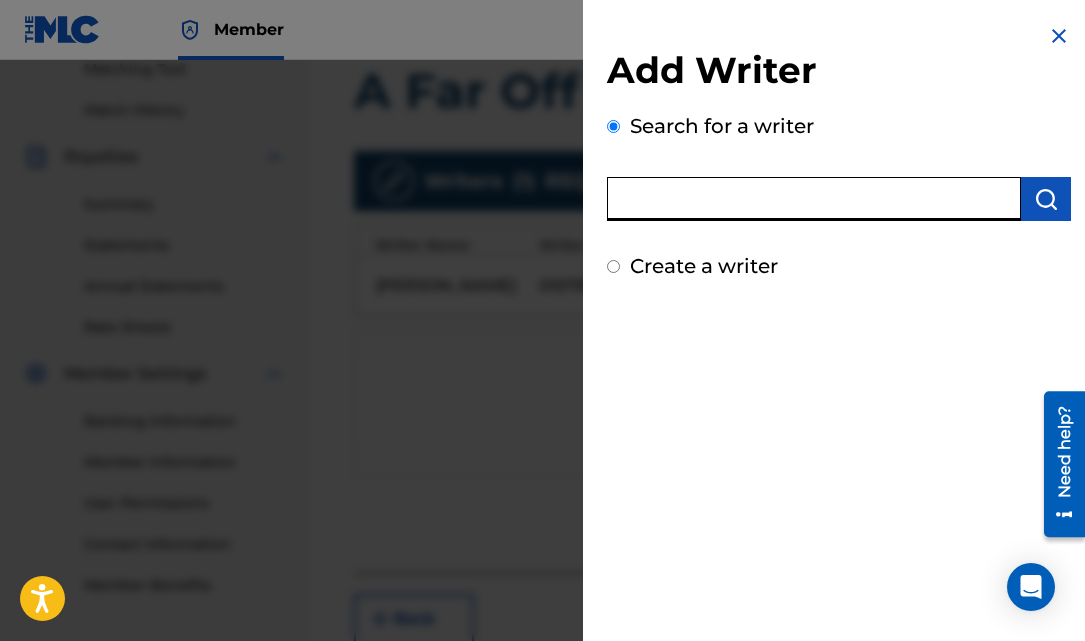 click at bounding box center [814, 199] 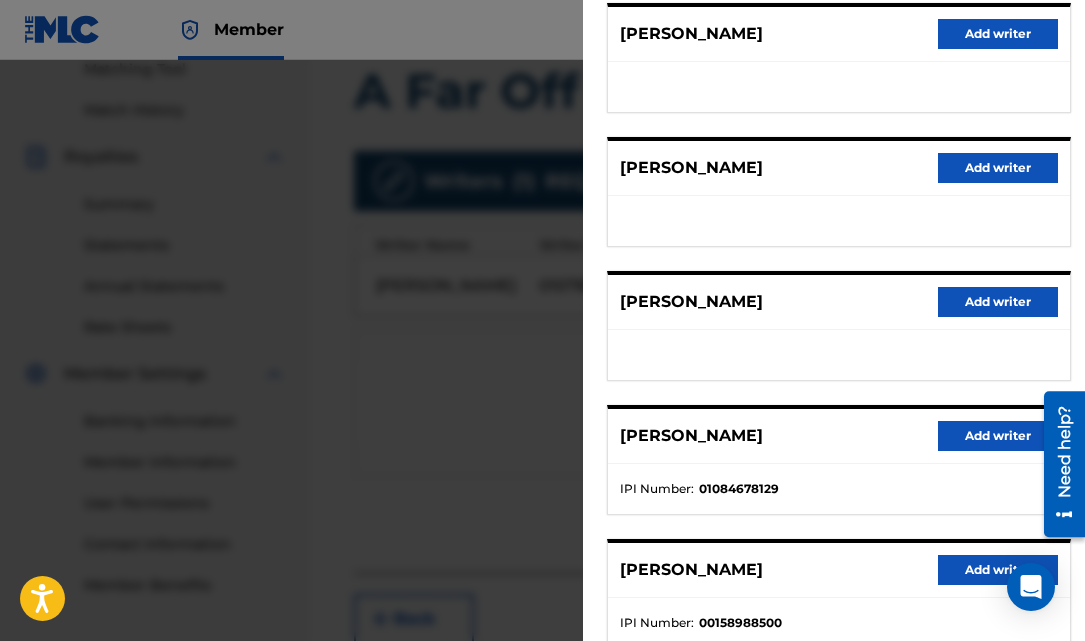 scroll, scrollTop: 401, scrollLeft: 0, axis: vertical 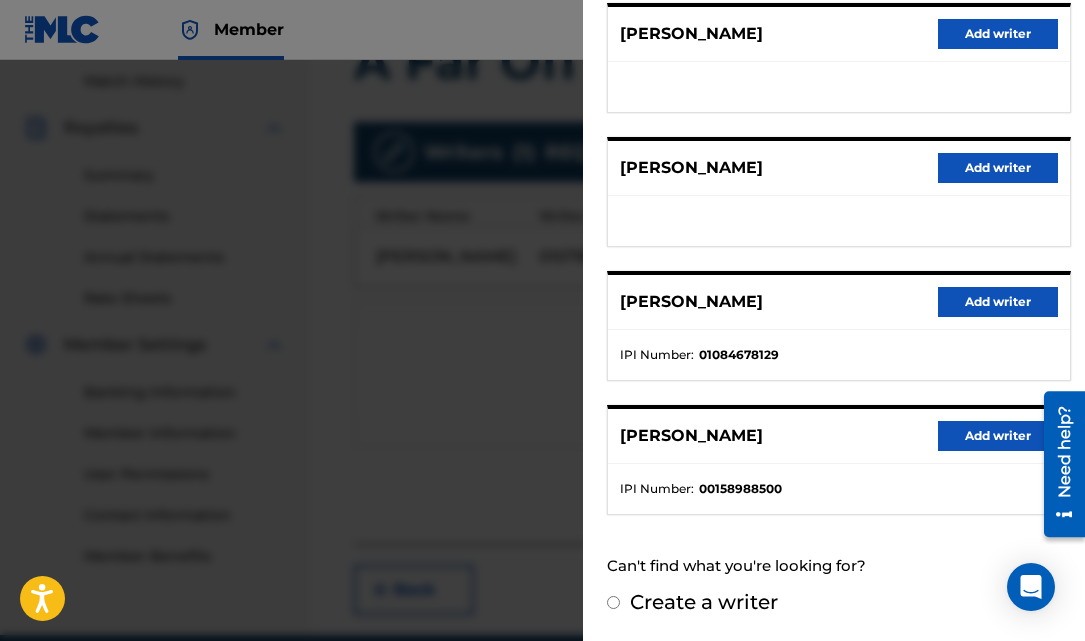 click on "Add writer" at bounding box center (998, 302) 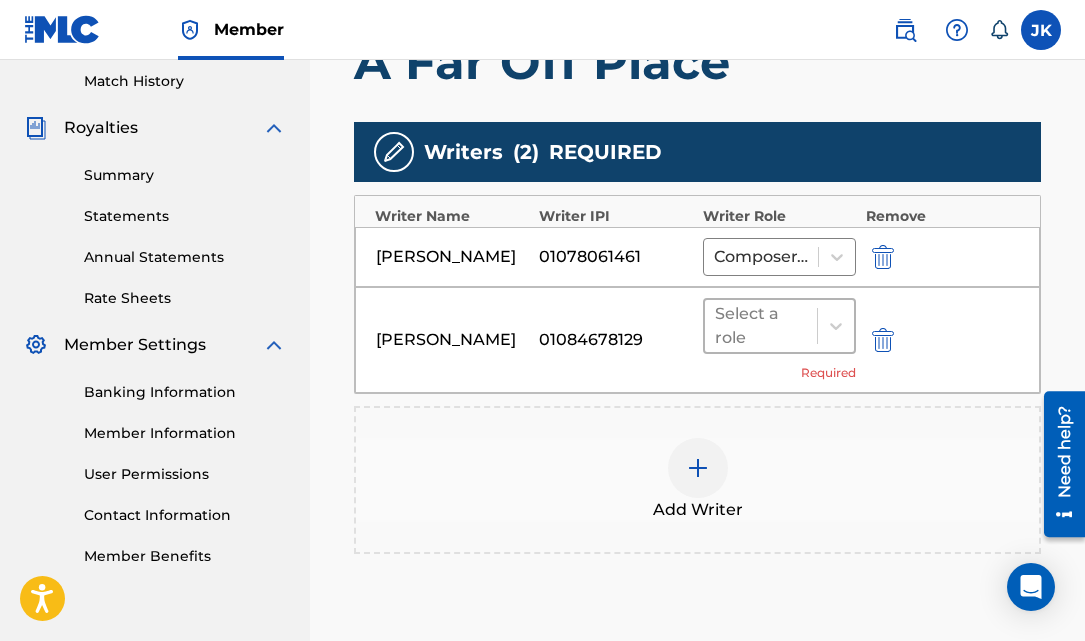 click on "Select a role" at bounding box center (779, 326) 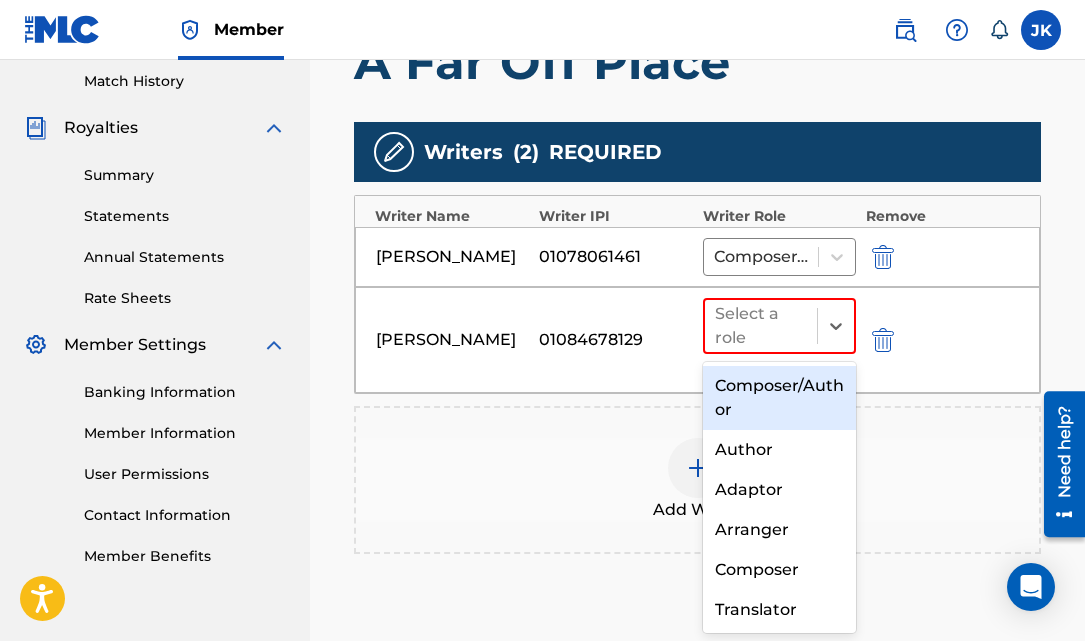 click on "Composer/Author" at bounding box center (779, 398) 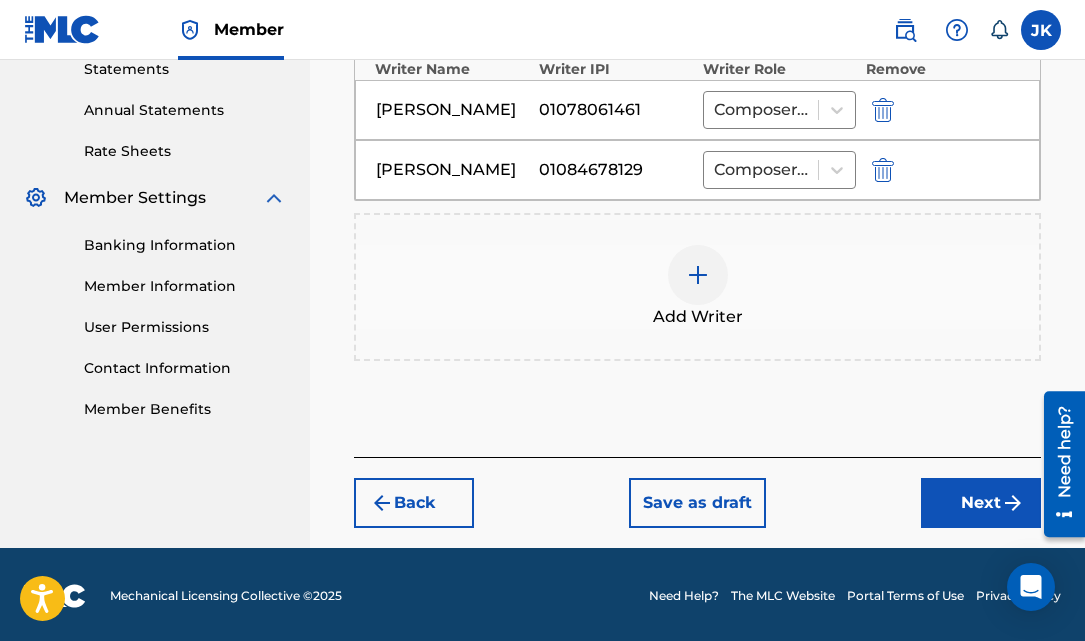 scroll, scrollTop: 703, scrollLeft: 0, axis: vertical 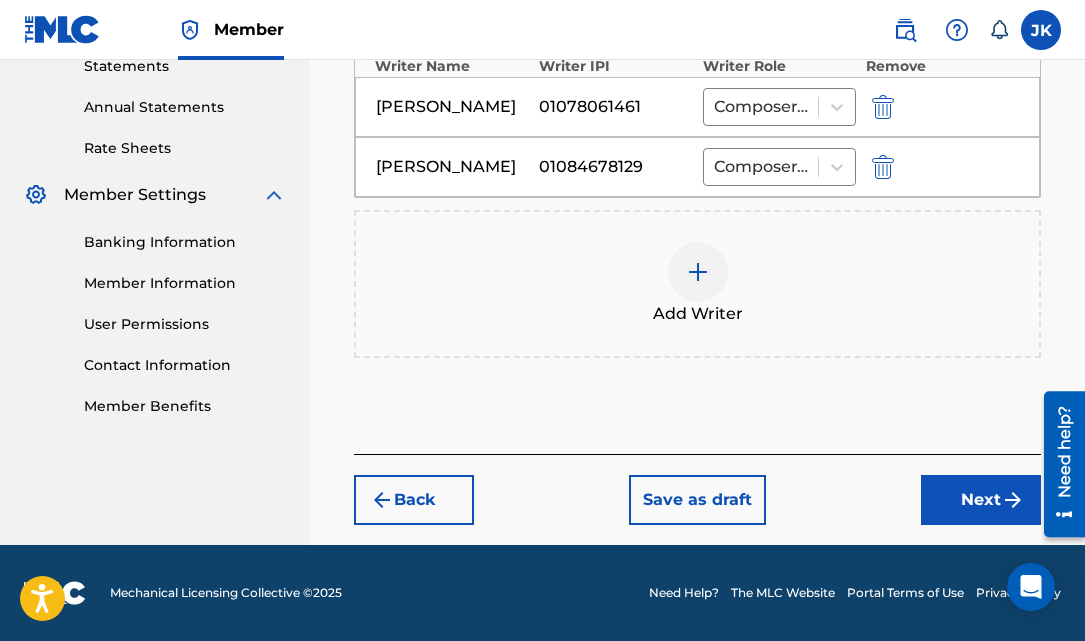 click at bounding box center (1013, 500) 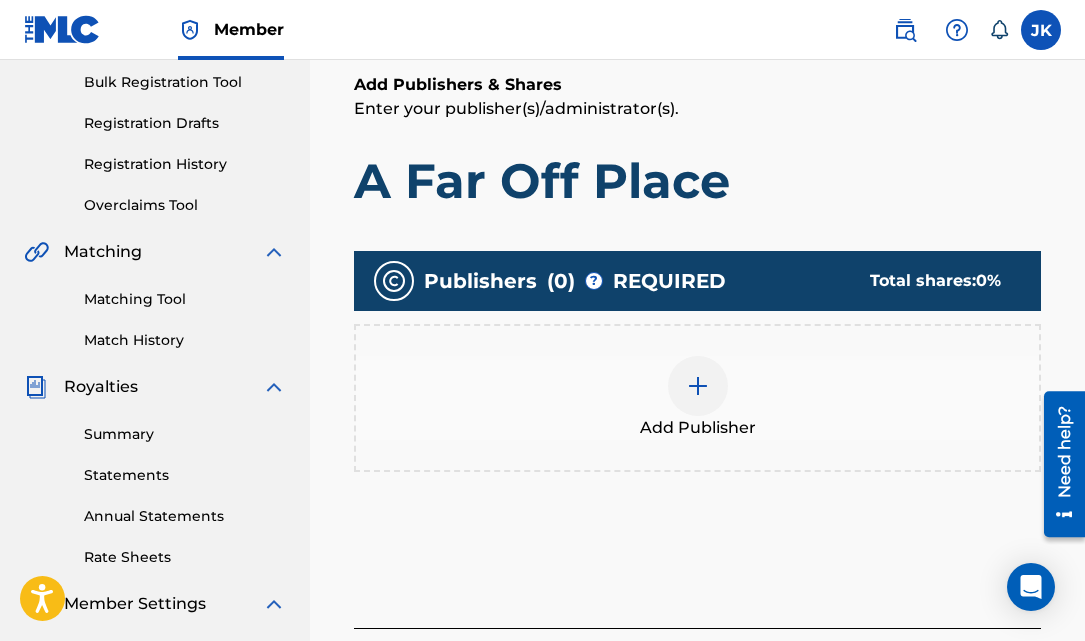 scroll, scrollTop: 295, scrollLeft: 0, axis: vertical 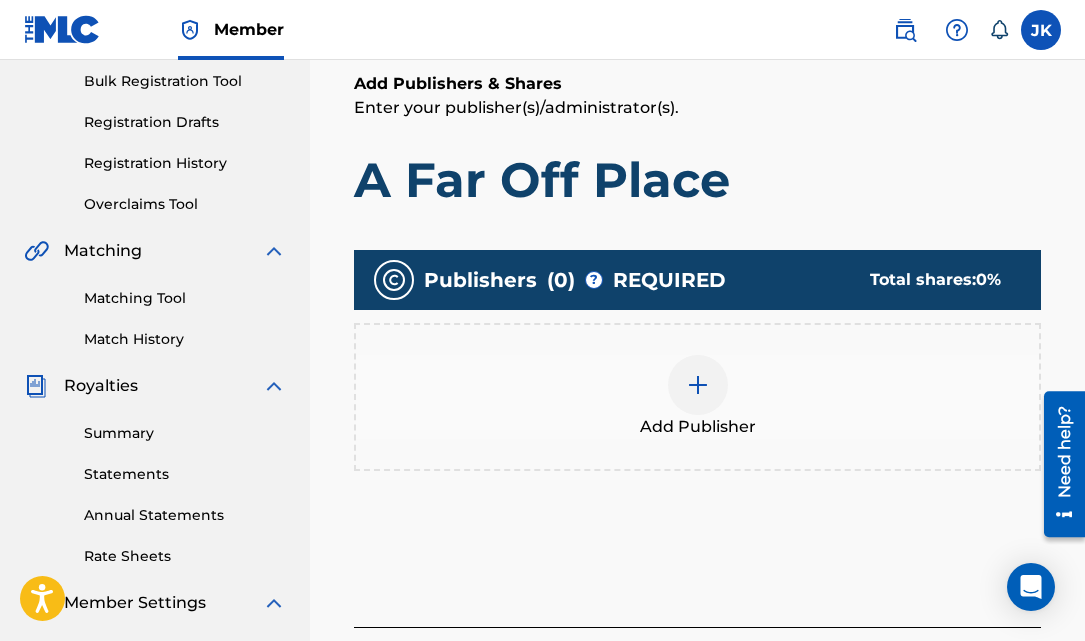 click at bounding box center (698, 385) 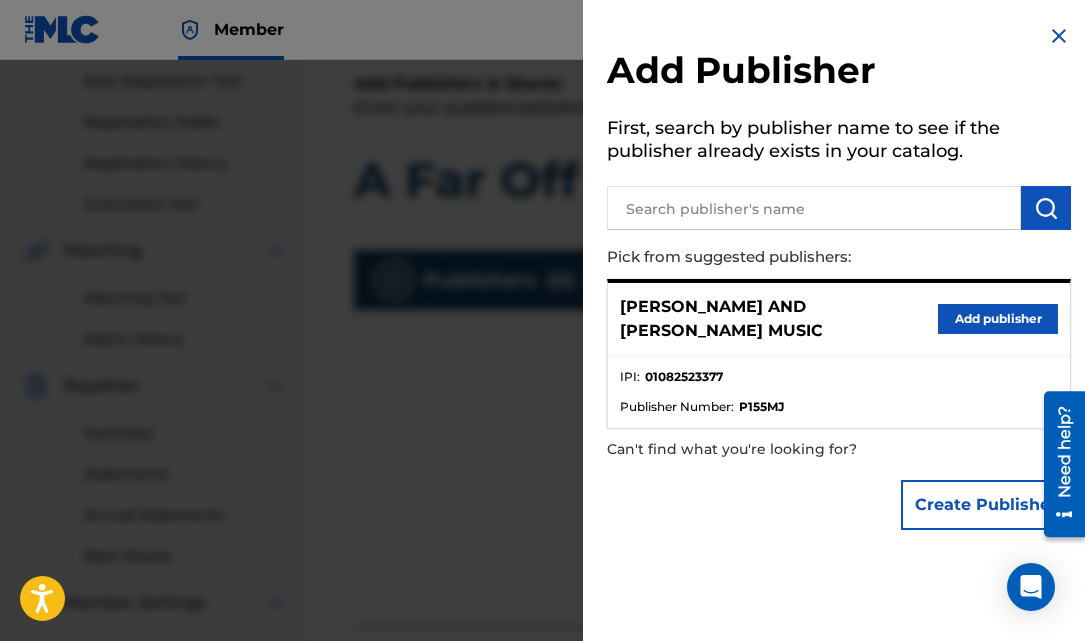 click on "Add publisher" at bounding box center (998, 319) 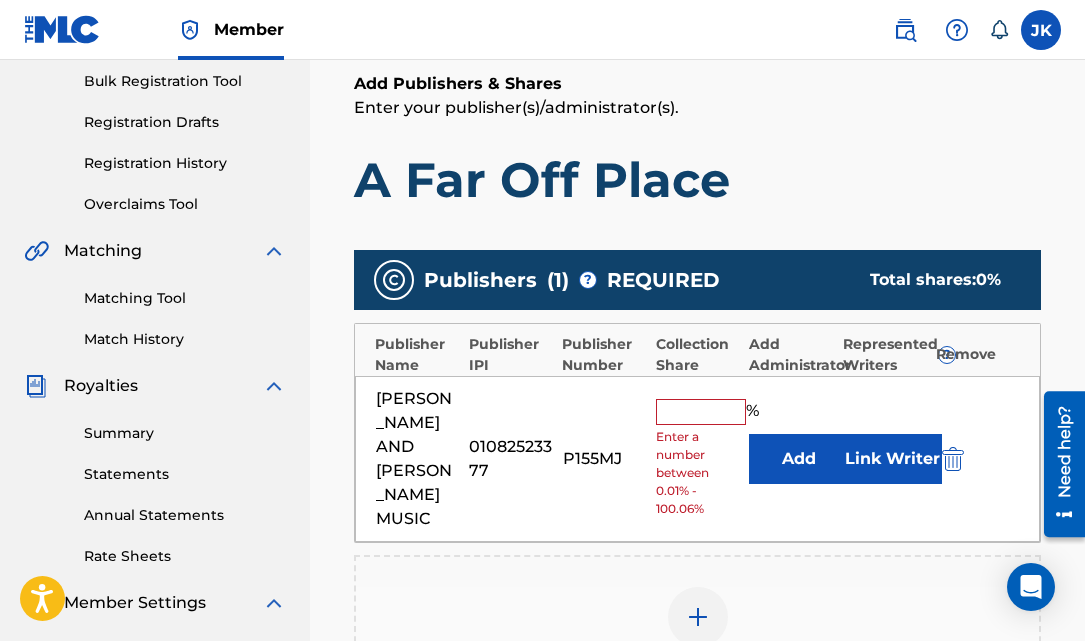 click at bounding box center (701, 412) 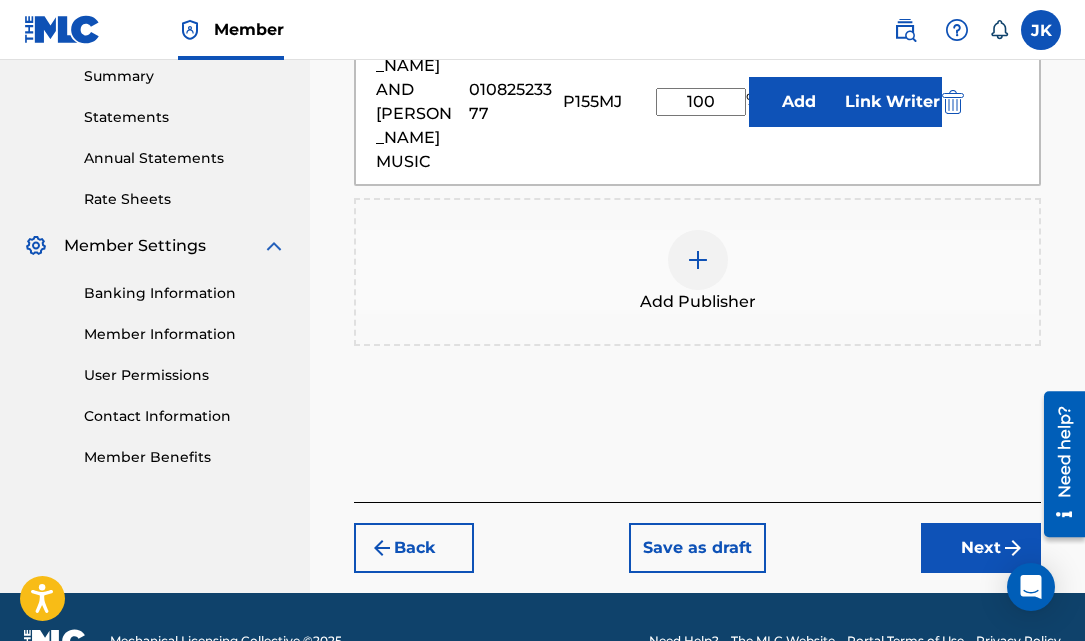 click on "Next" at bounding box center (981, 548) 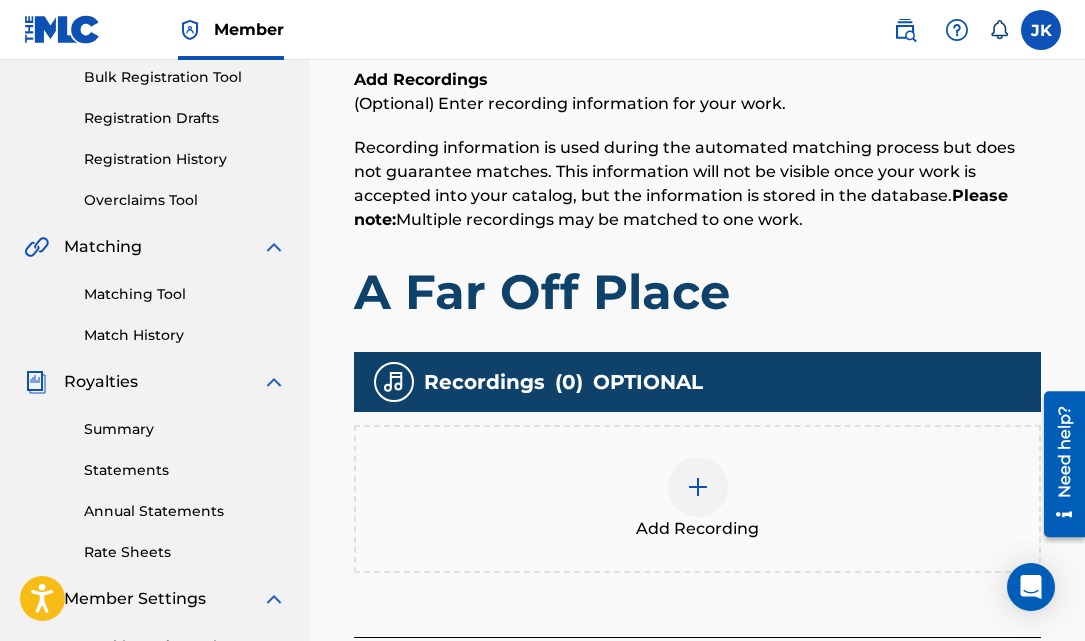scroll, scrollTop: 350, scrollLeft: 0, axis: vertical 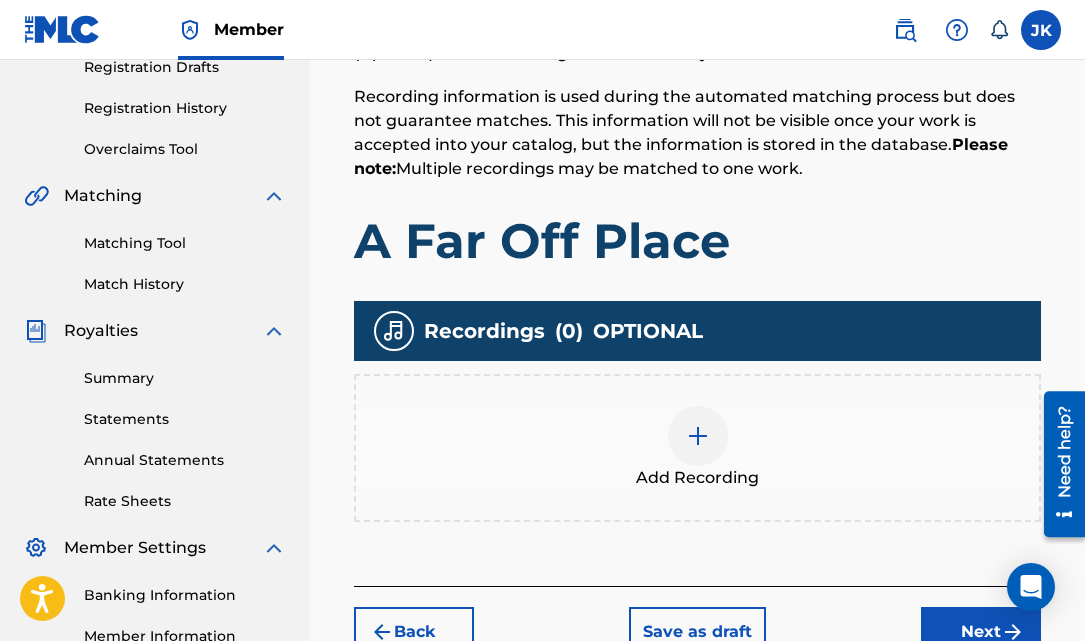 click at bounding box center [698, 436] 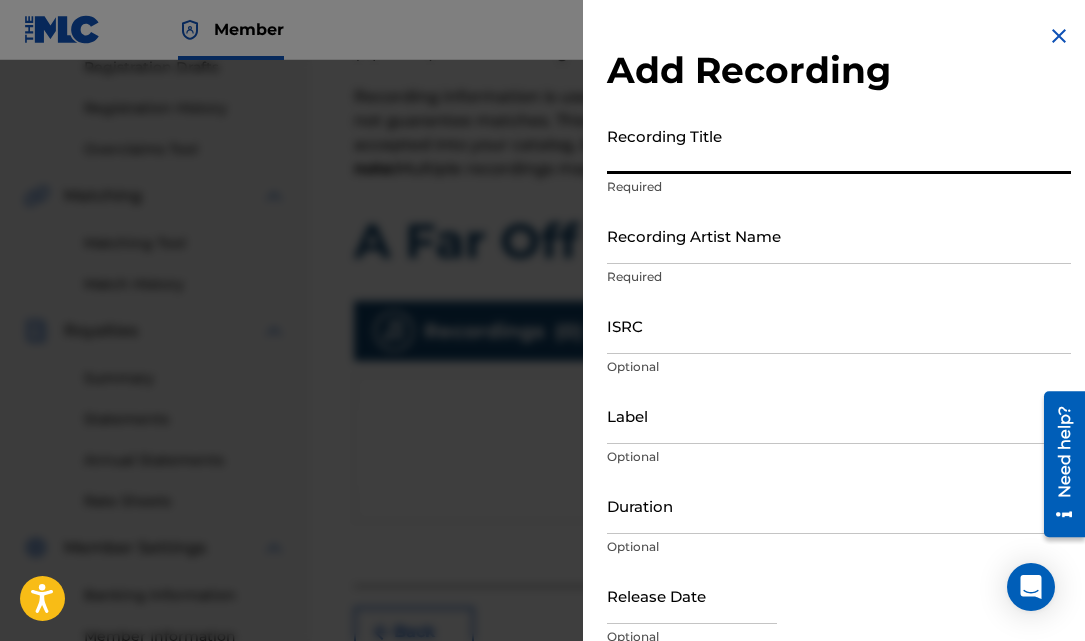 click on "Recording Title" at bounding box center (839, 145) 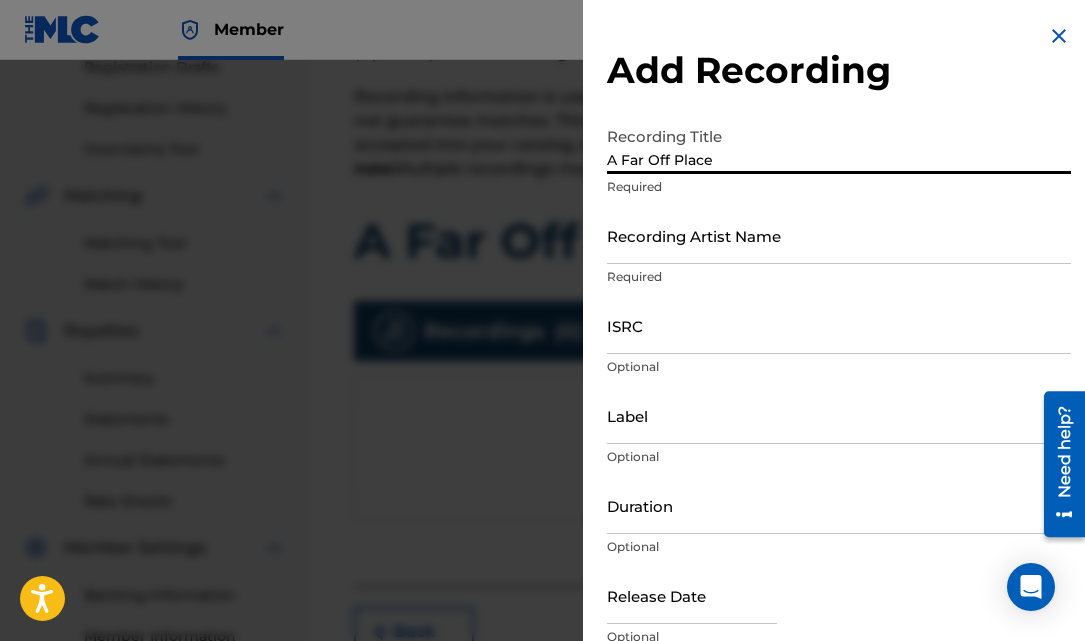 click on "Recording Artist Name" at bounding box center (839, 235) 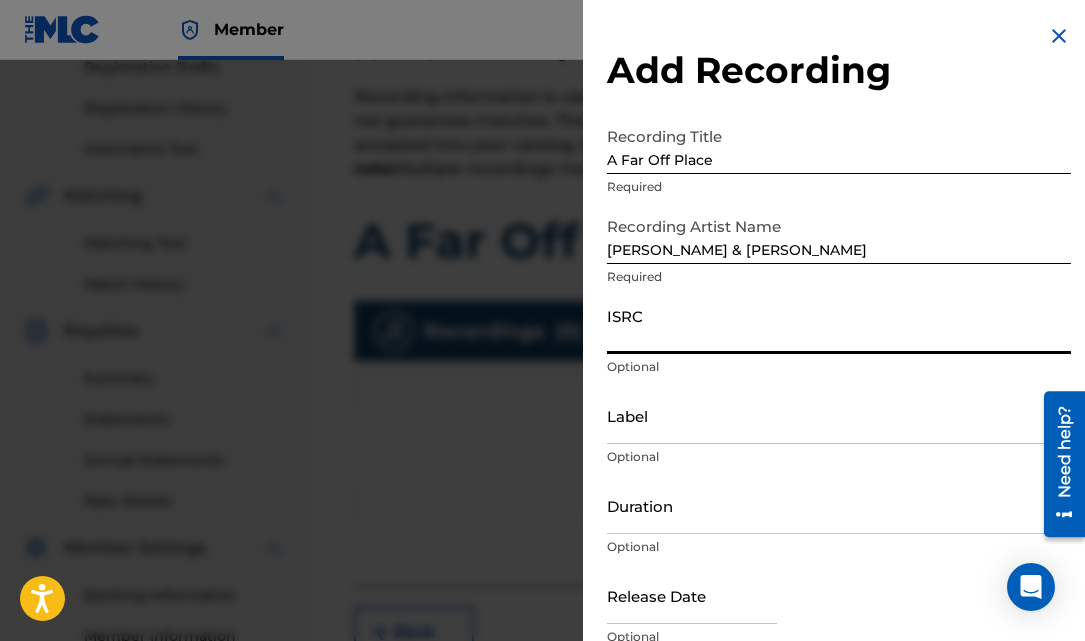 click on "ISRC" at bounding box center [839, 325] 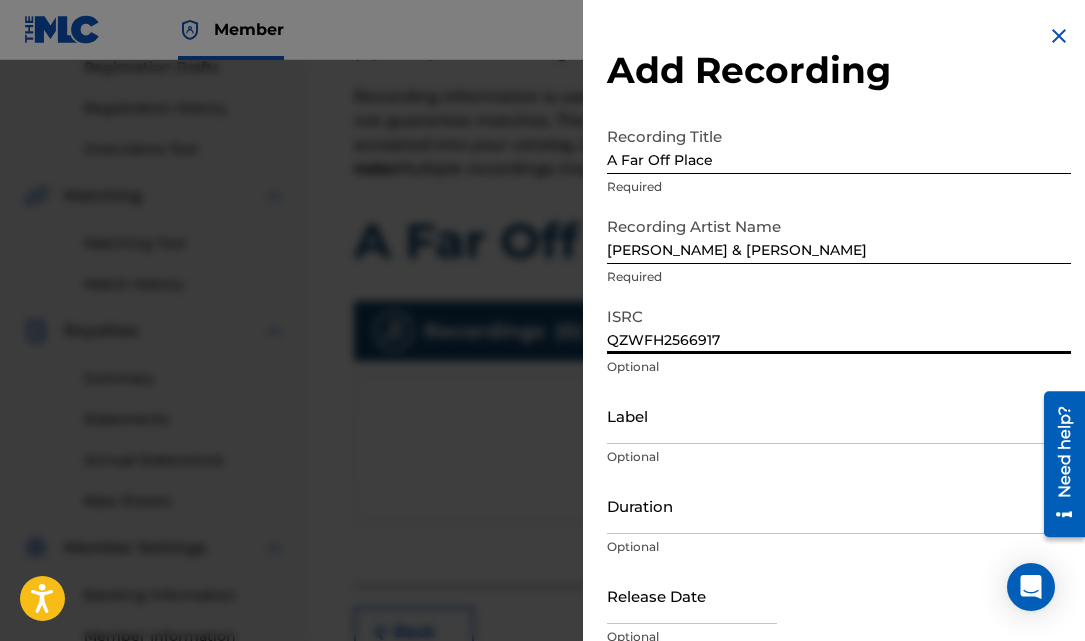 scroll, scrollTop: 90, scrollLeft: 0, axis: vertical 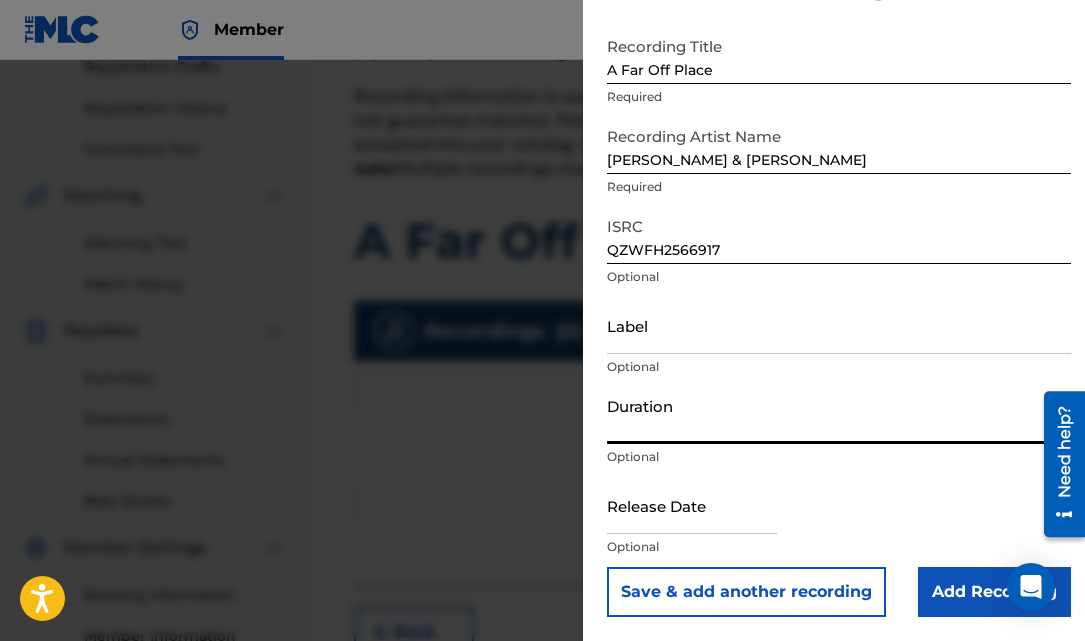 click on "Duration" at bounding box center (839, 415) 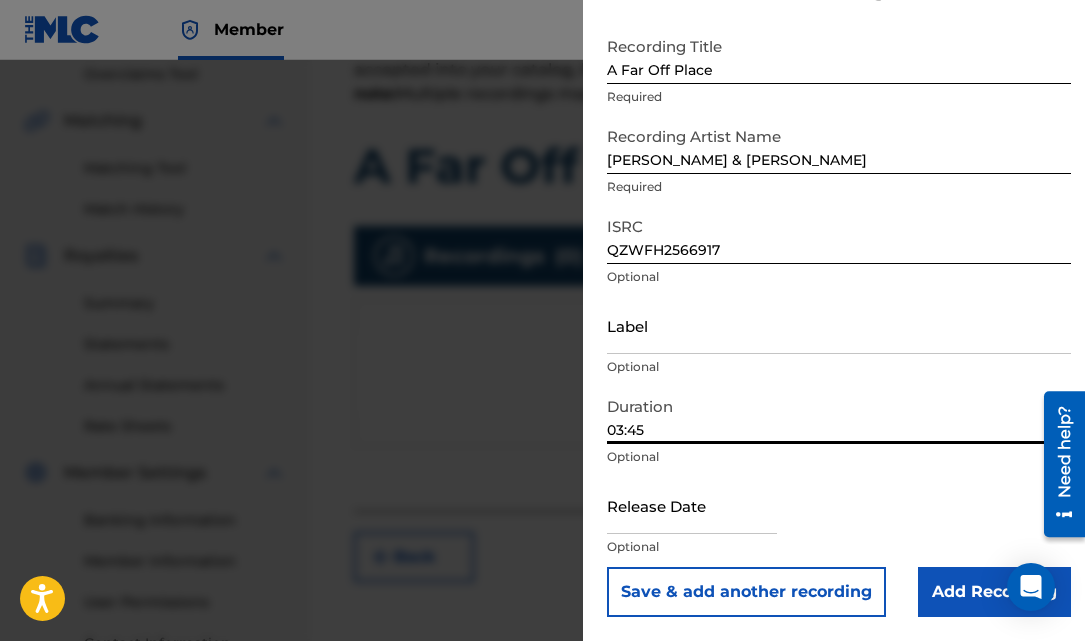 scroll, scrollTop: 426, scrollLeft: 0, axis: vertical 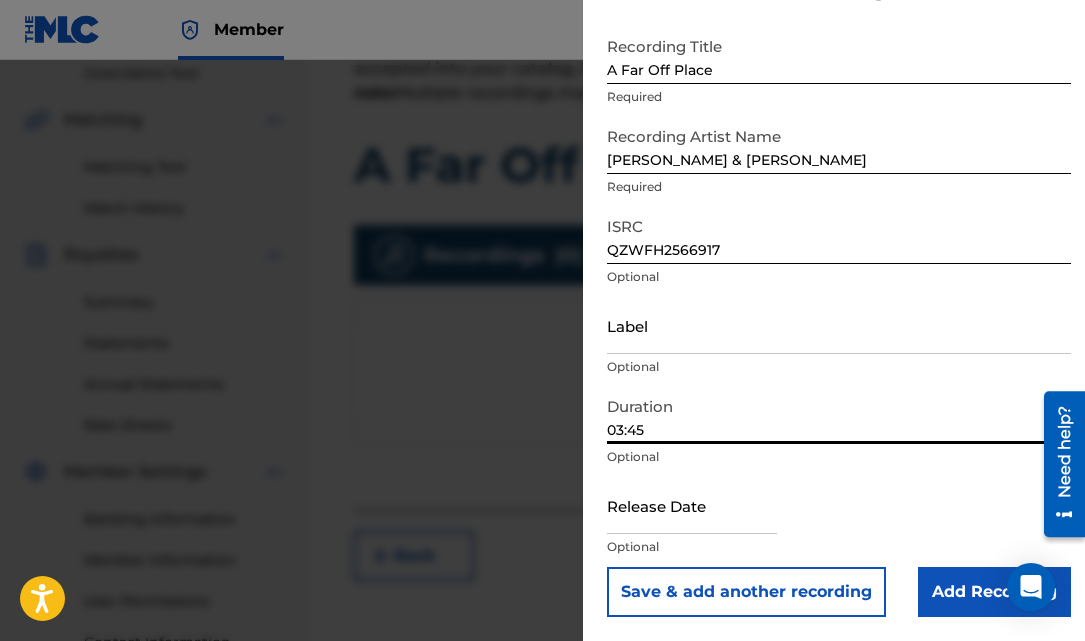 click at bounding box center [692, 505] 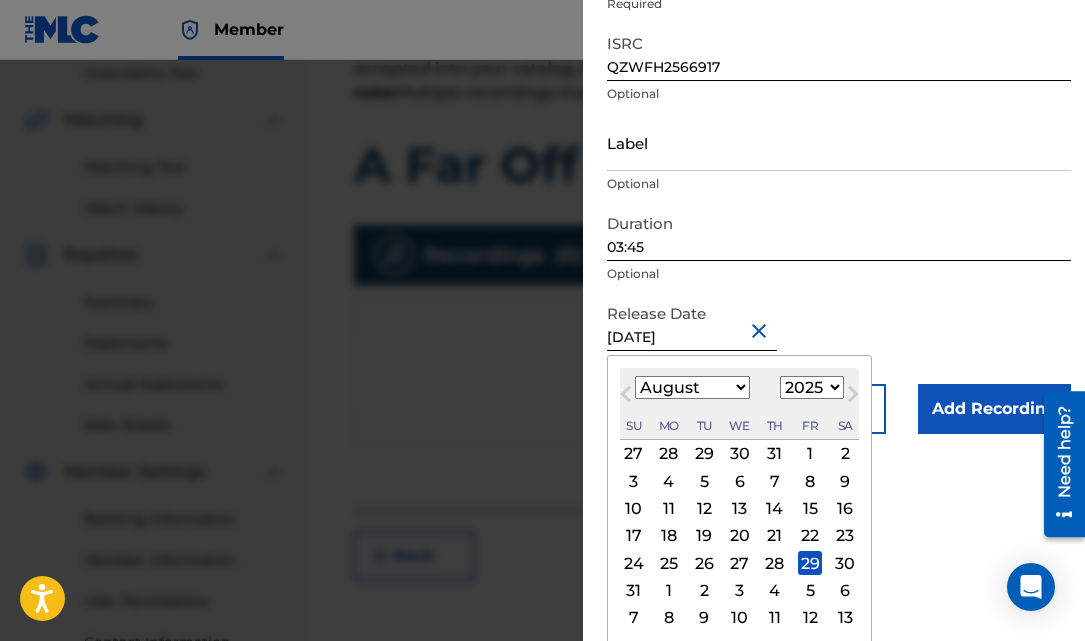 scroll, scrollTop: 90, scrollLeft: 0, axis: vertical 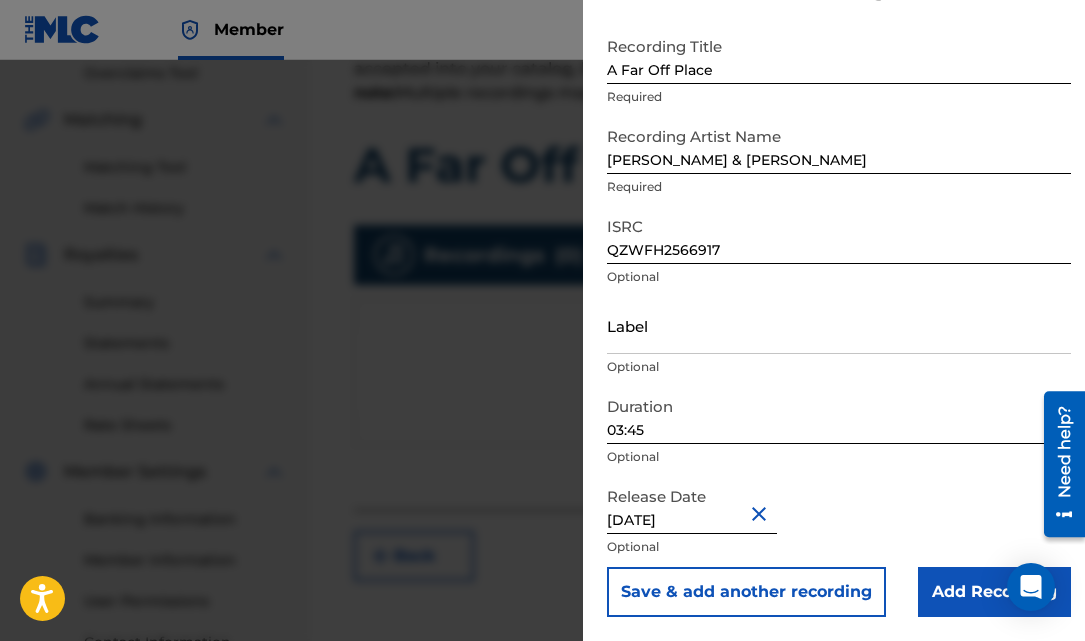 click on "Add Recording" at bounding box center [994, 592] 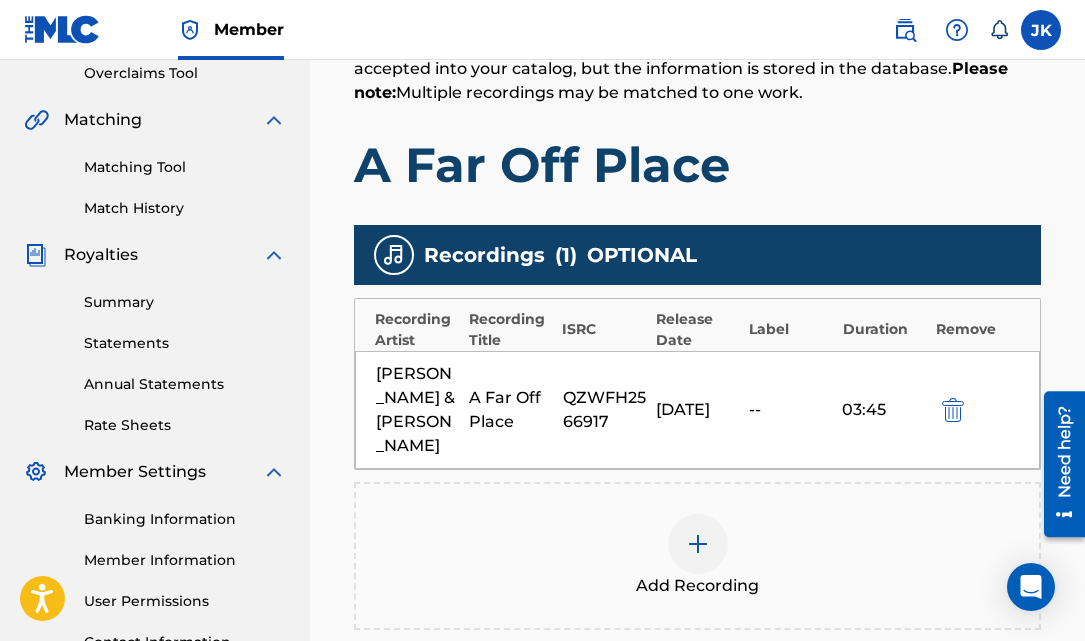 scroll, scrollTop: 618, scrollLeft: 0, axis: vertical 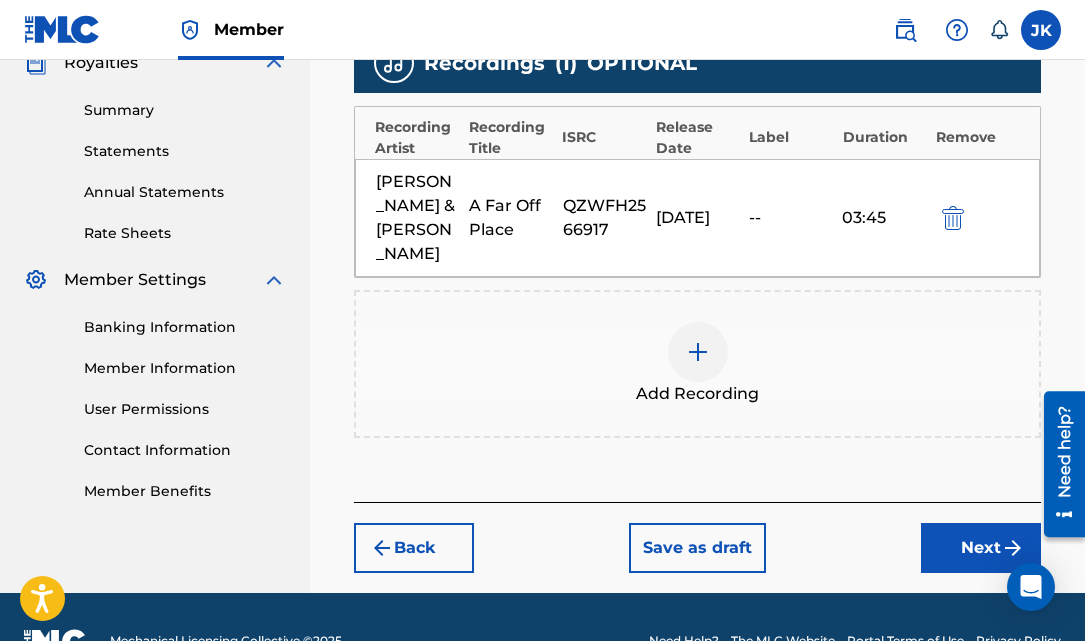 click on "Next" at bounding box center [981, 548] 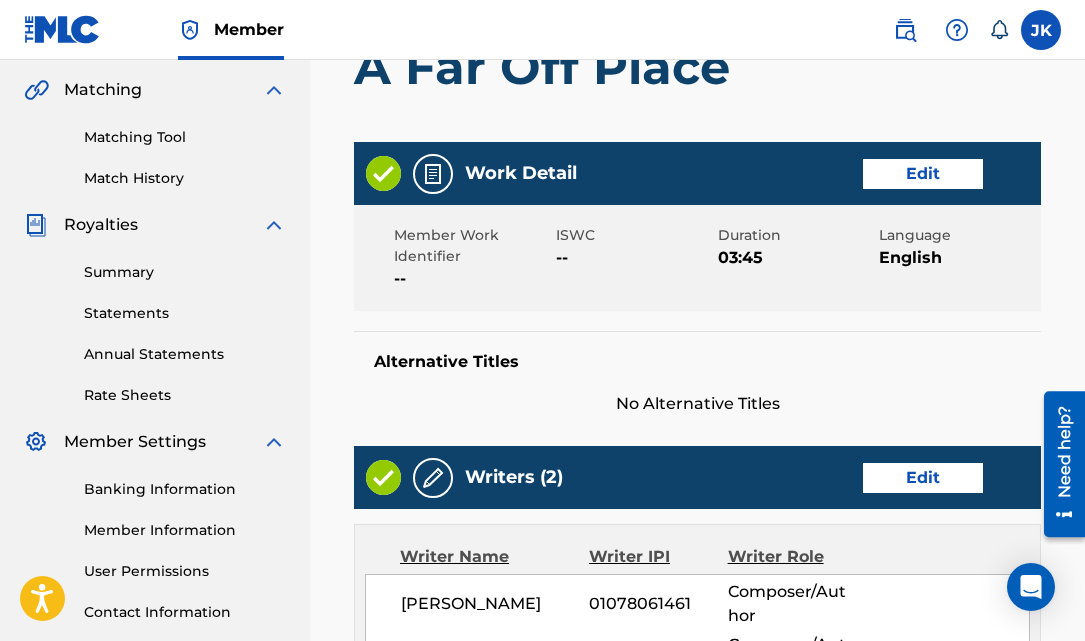 scroll, scrollTop: 1314, scrollLeft: 0, axis: vertical 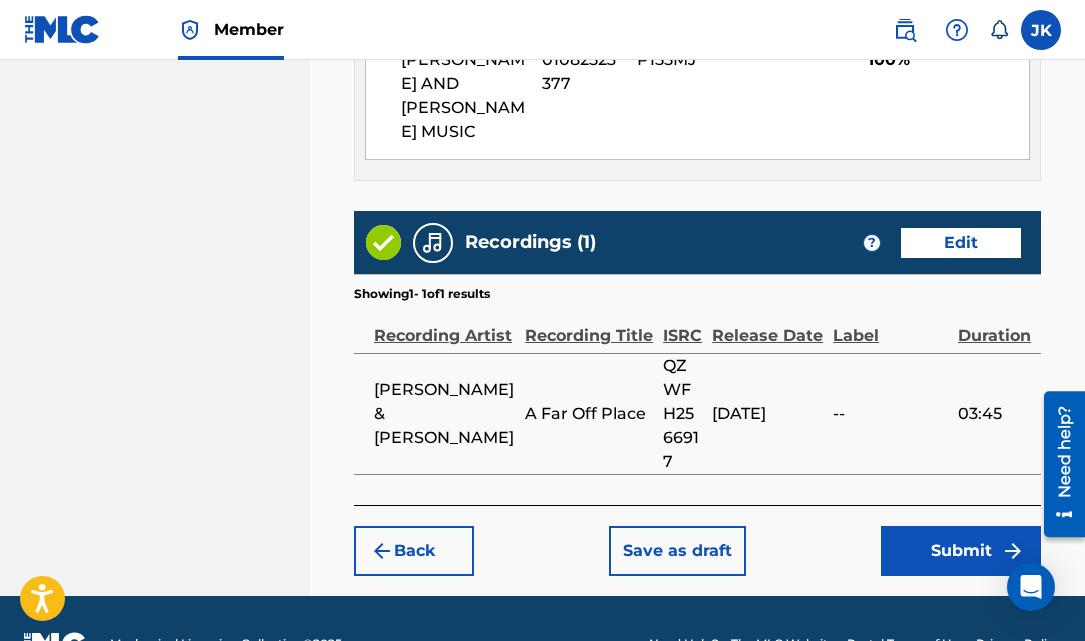 click on "Submit" at bounding box center (961, 551) 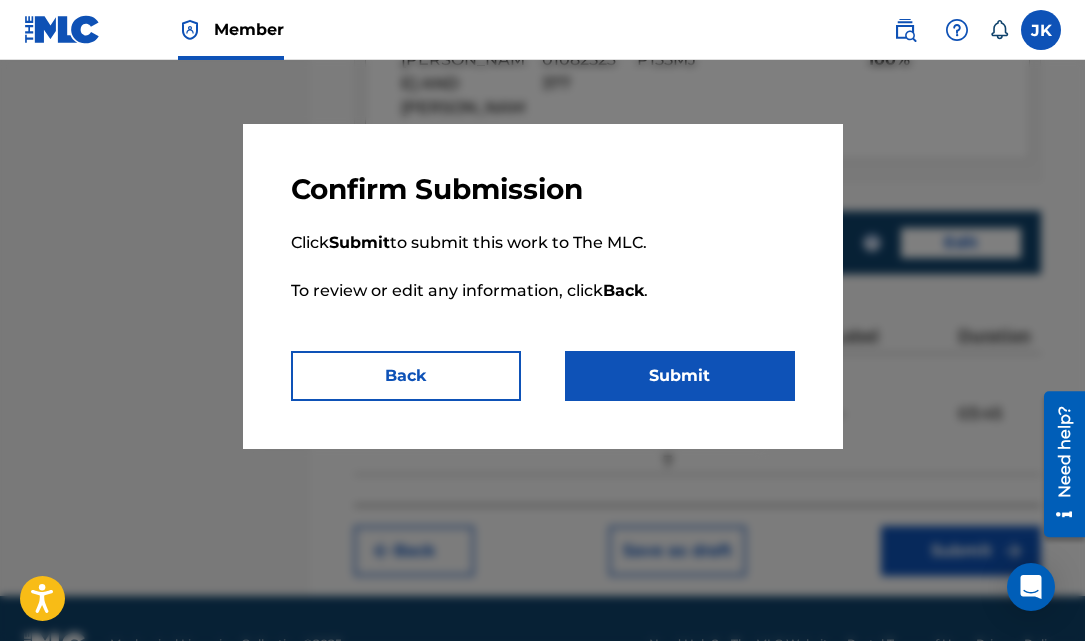 click on "Submit" at bounding box center [680, 376] 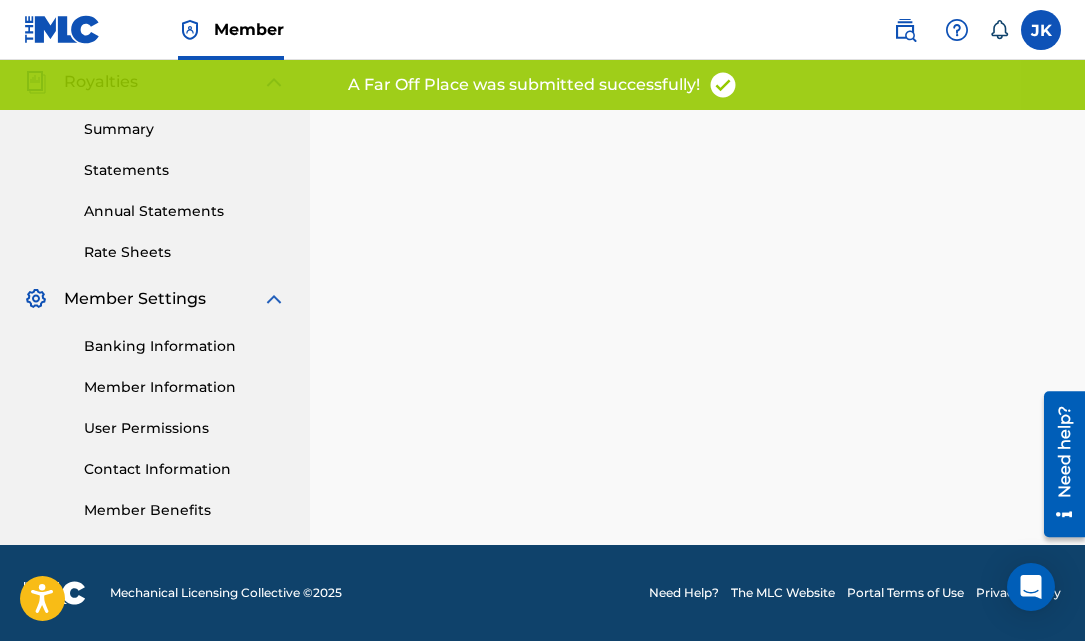 scroll, scrollTop: 0, scrollLeft: 0, axis: both 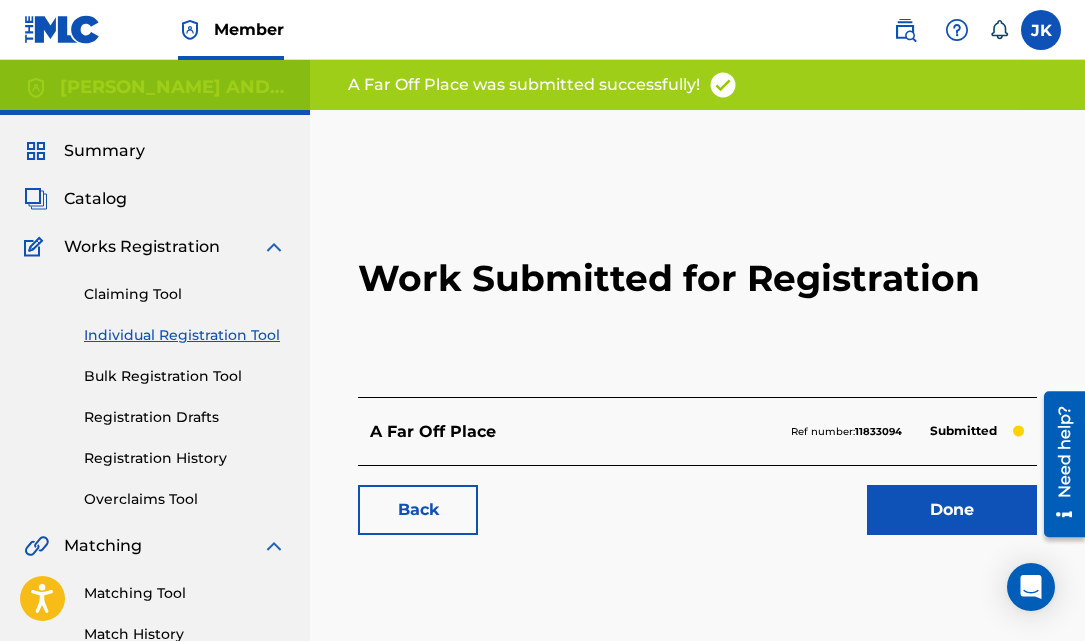 click on "Individual Registration Tool" at bounding box center [185, 335] 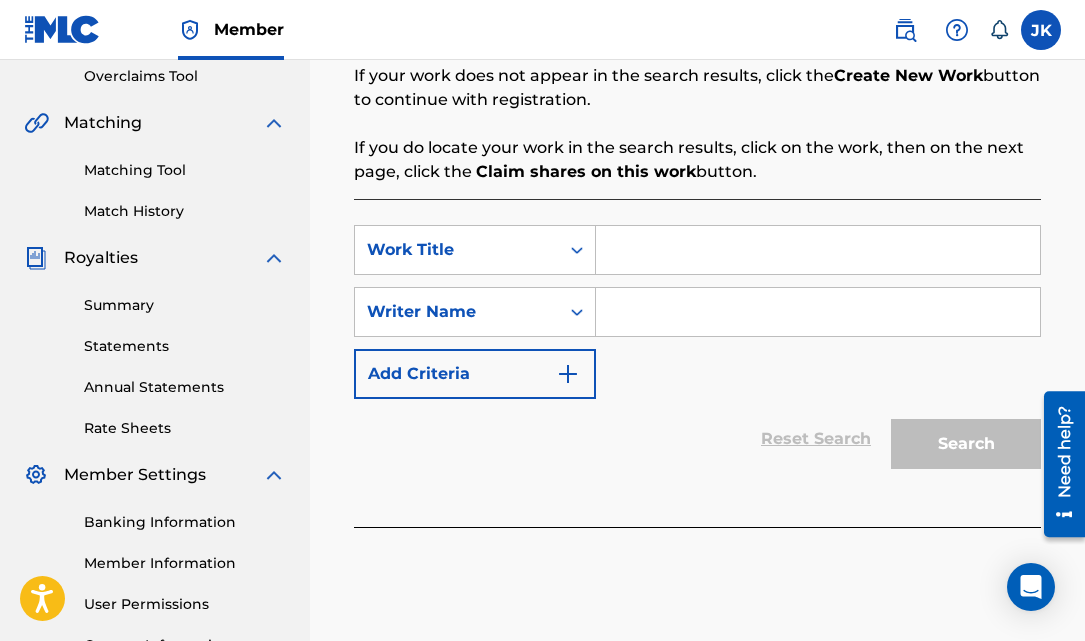 scroll, scrollTop: 435, scrollLeft: 0, axis: vertical 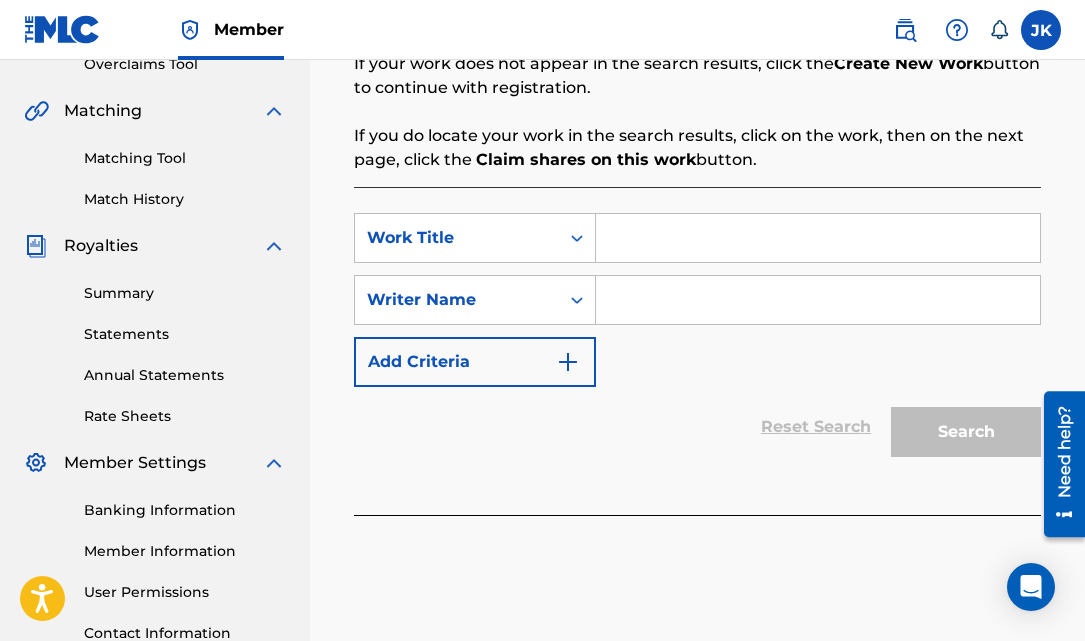 click at bounding box center [818, 238] 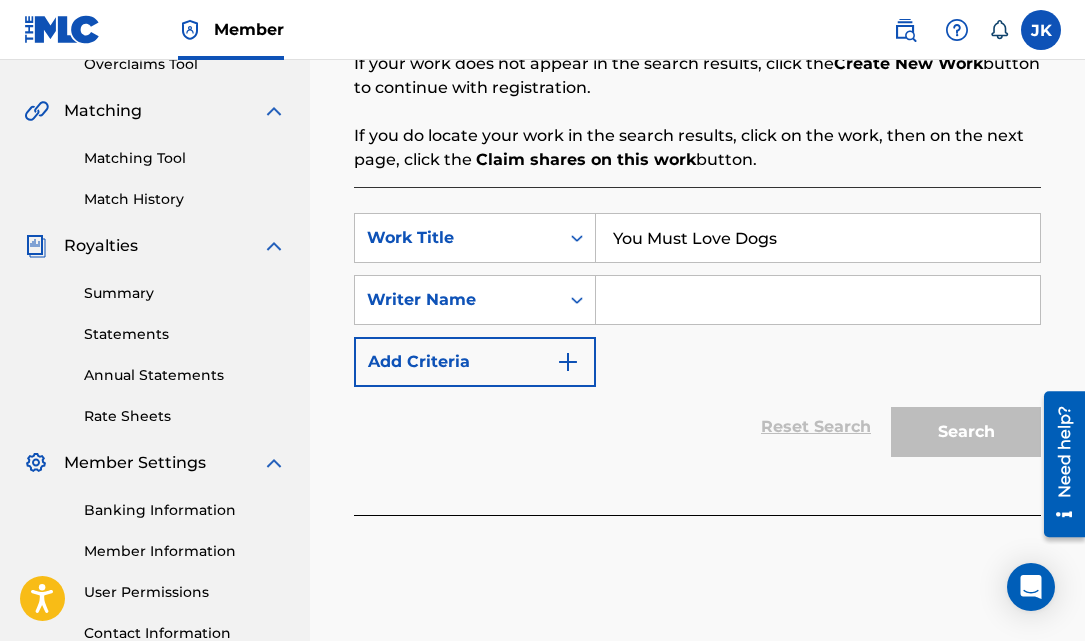 click at bounding box center [818, 300] 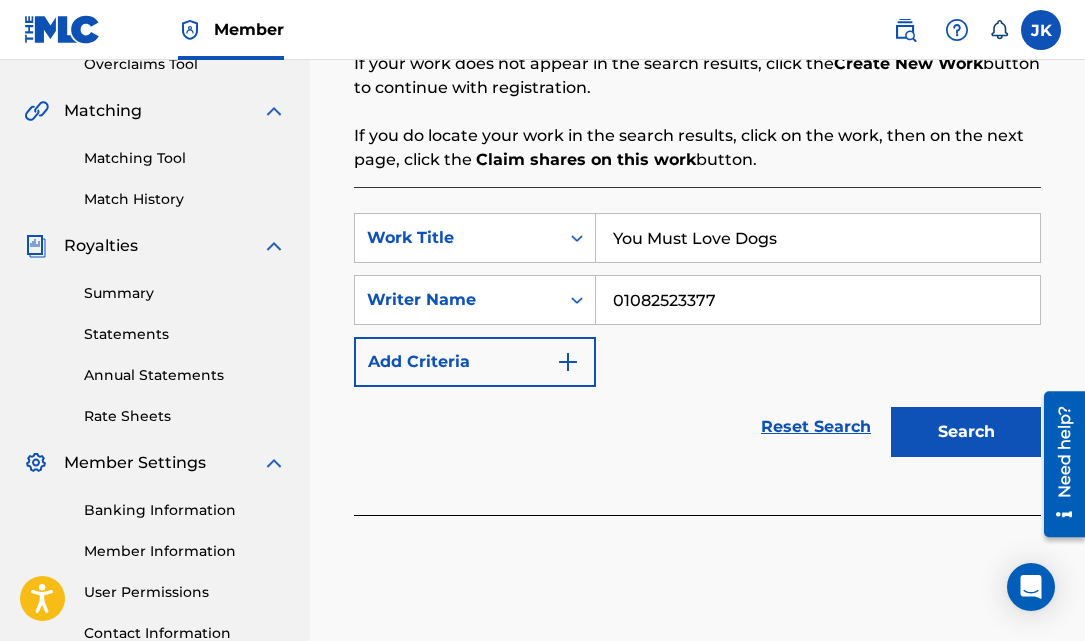 click on "Search" at bounding box center [966, 432] 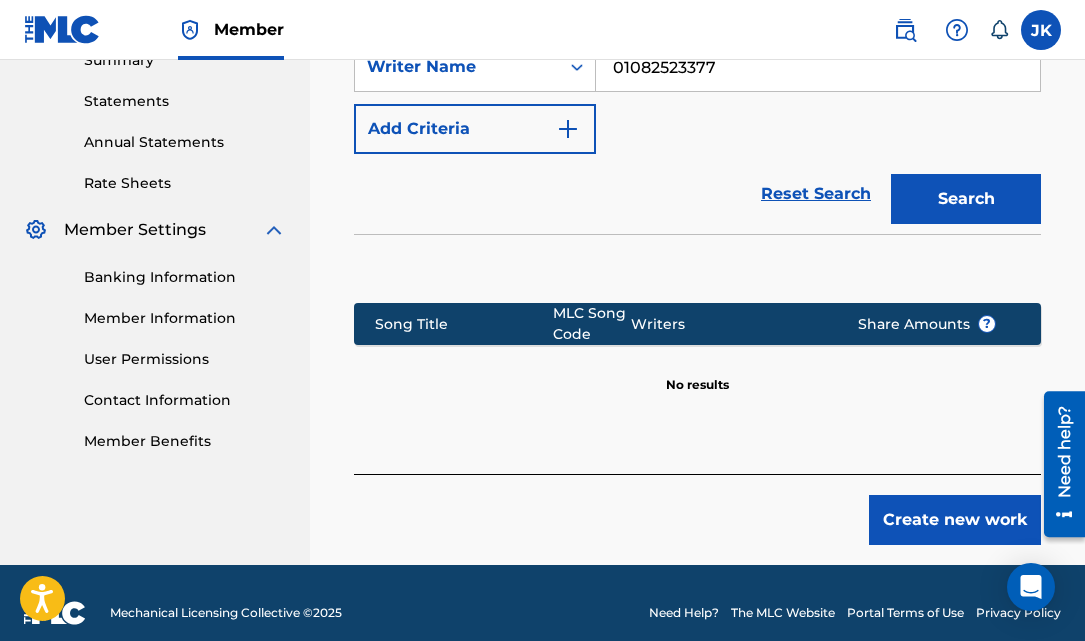 scroll, scrollTop: 688, scrollLeft: 0, axis: vertical 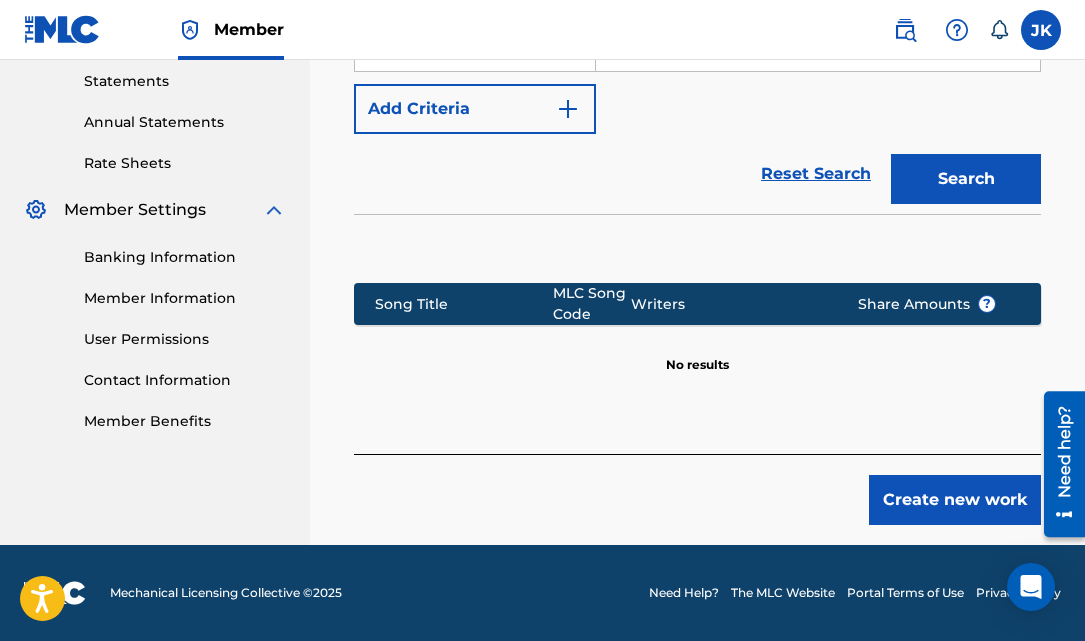 click on "Create new work" at bounding box center (955, 500) 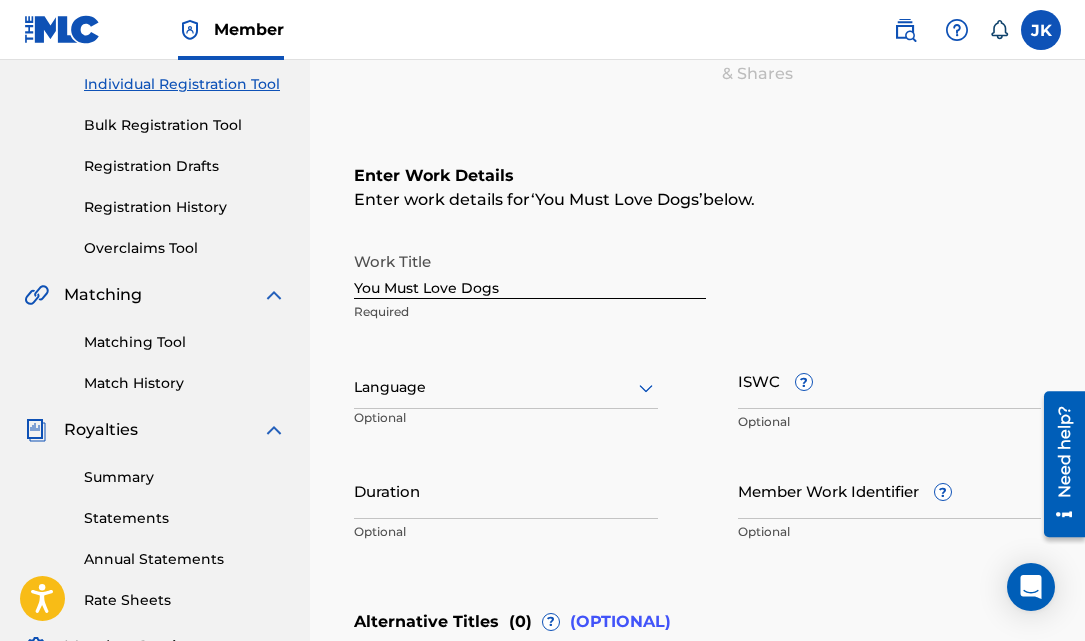 scroll, scrollTop: 245, scrollLeft: 0, axis: vertical 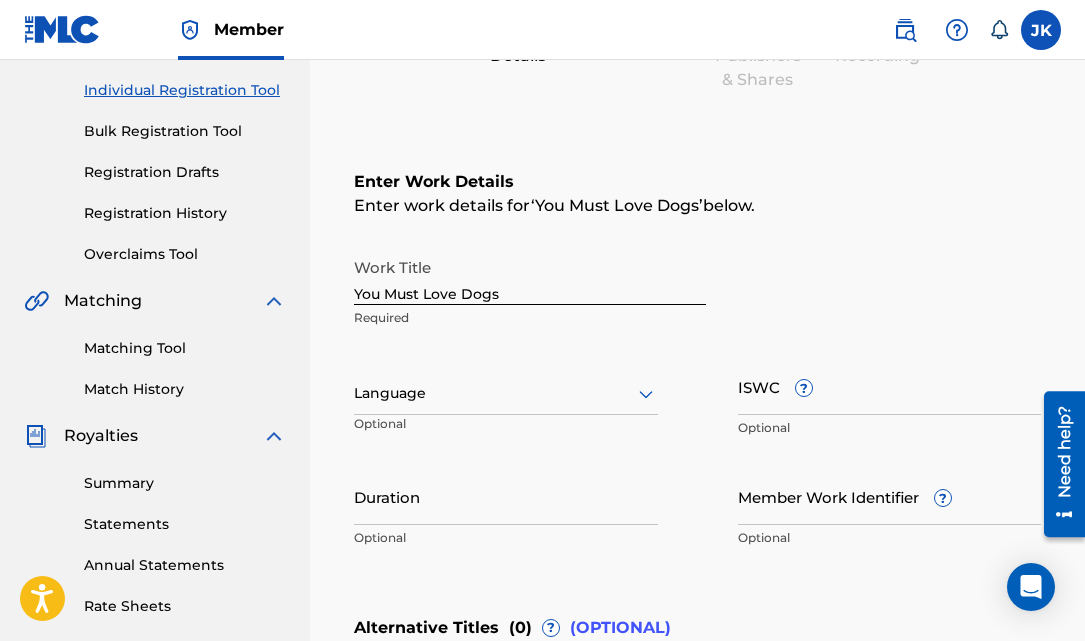 click at bounding box center [506, 393] 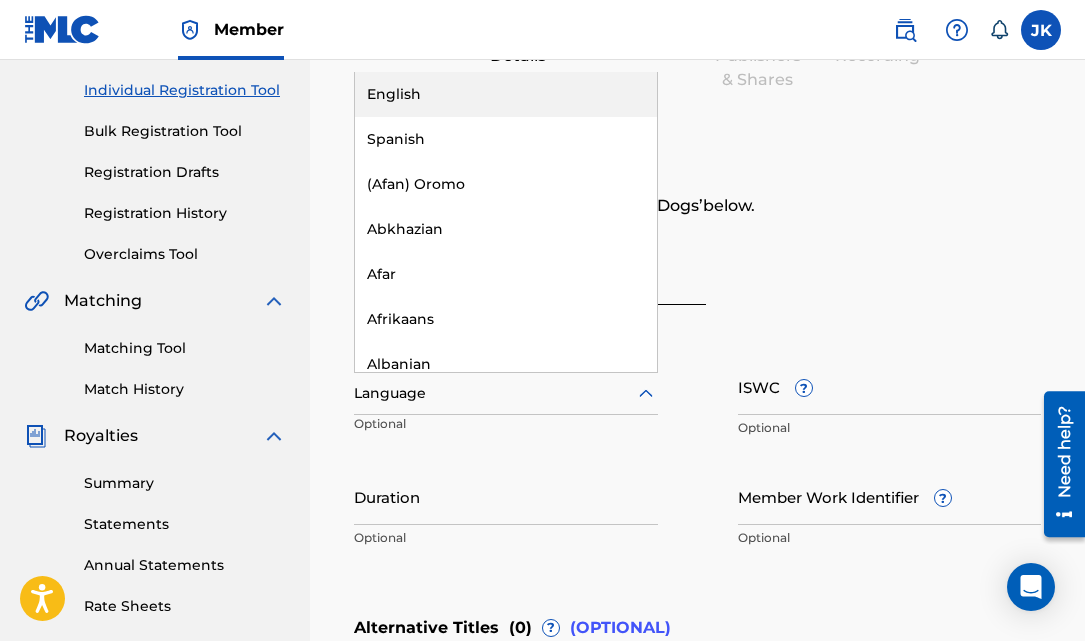 click on "English" at bounding box center [506, 94] 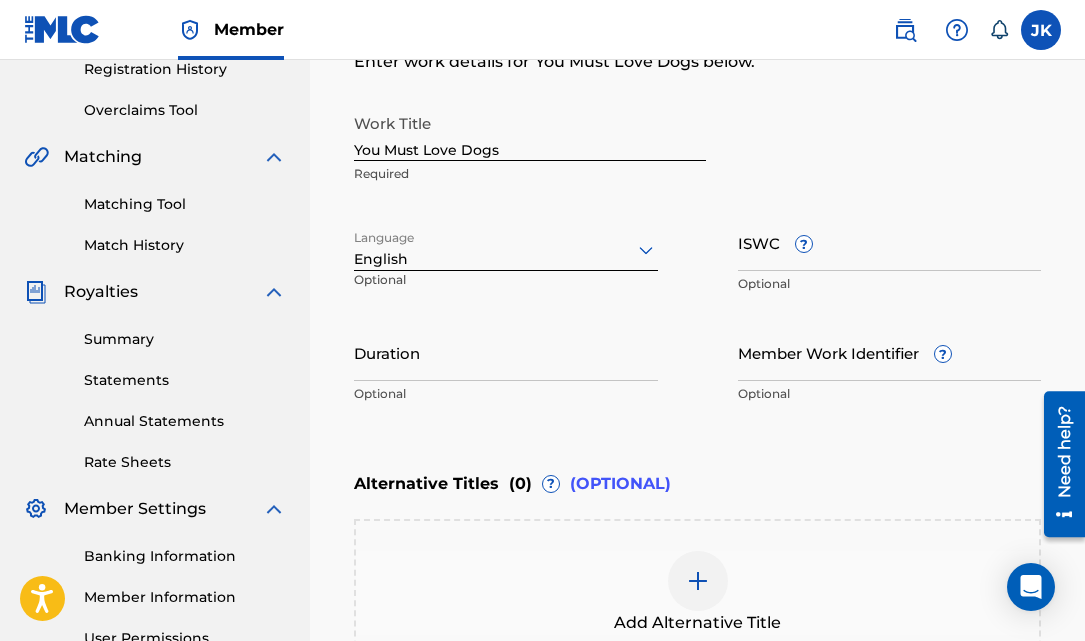 scroll, scrollTop: 391, scrollLeft: 0, axis: vertical 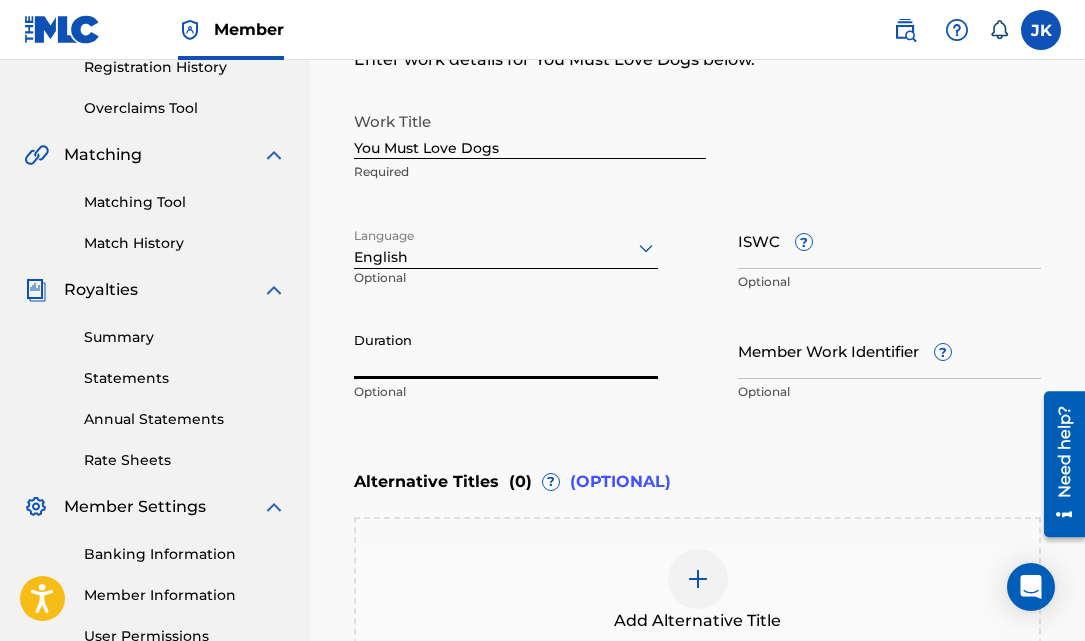 click on "Duration" at bounding box center (506, 350) 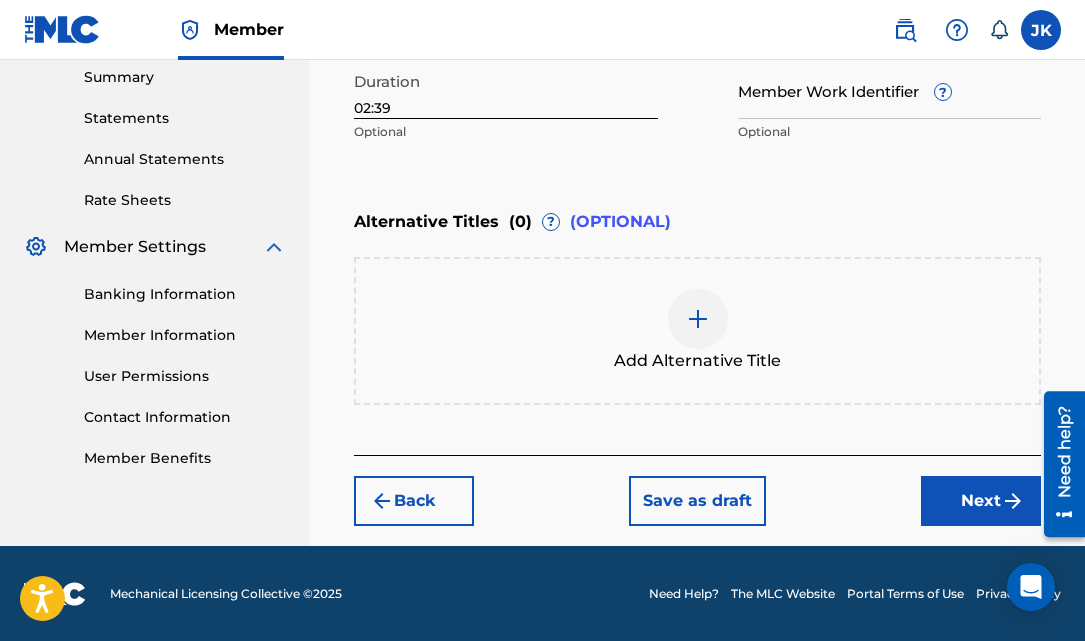 click on "Next" at bounding box center (981, 501) 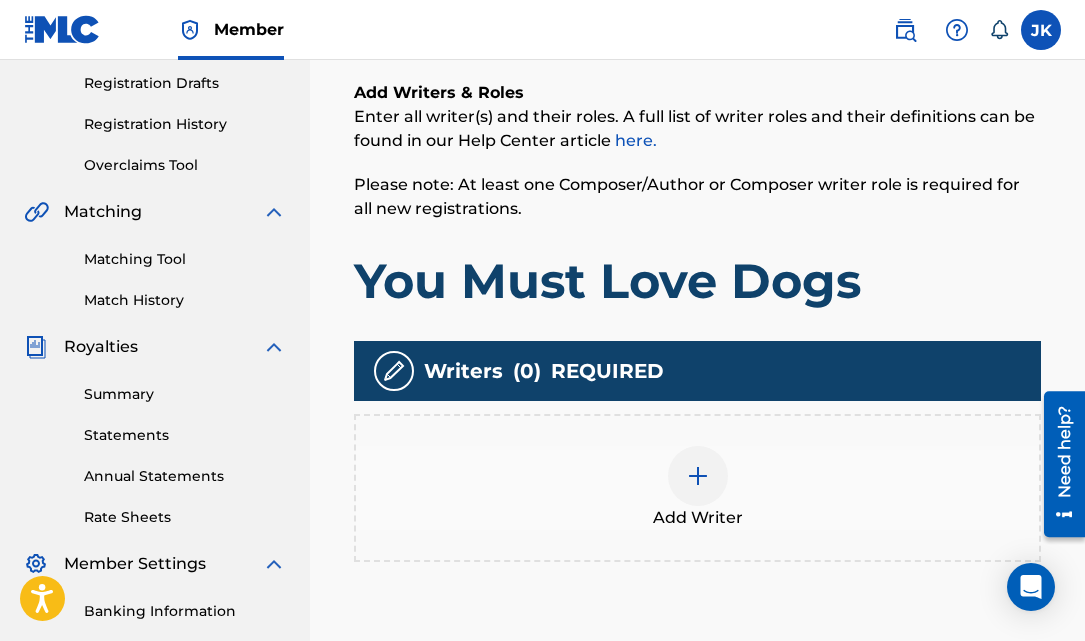 scroll, scrollTop: 335, scrollLeft: 0, axis: vertical 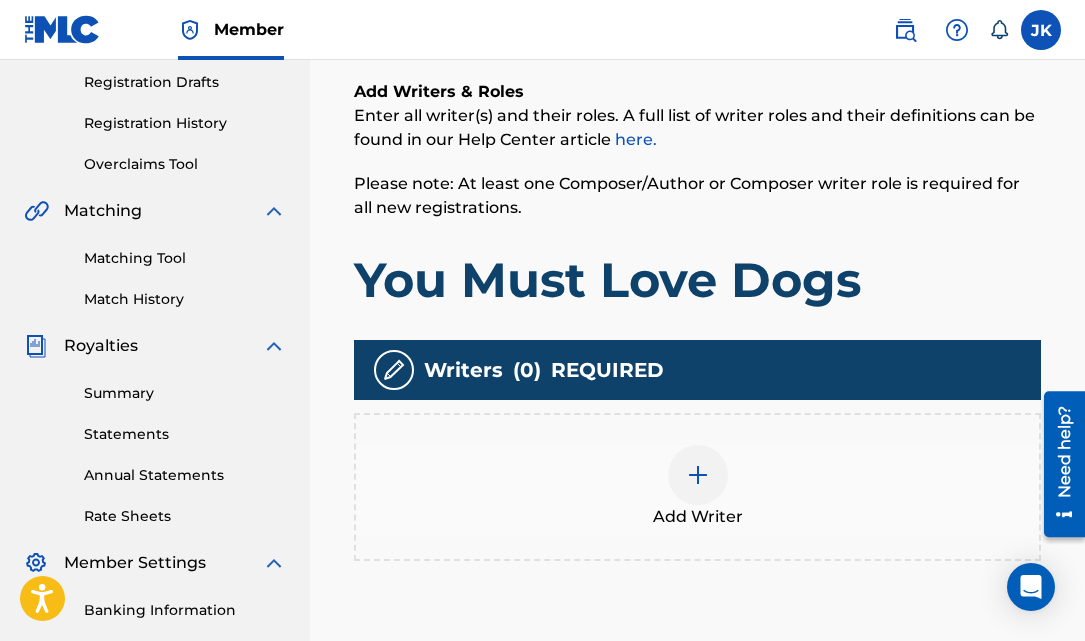 click at bounding box center [698, 475] 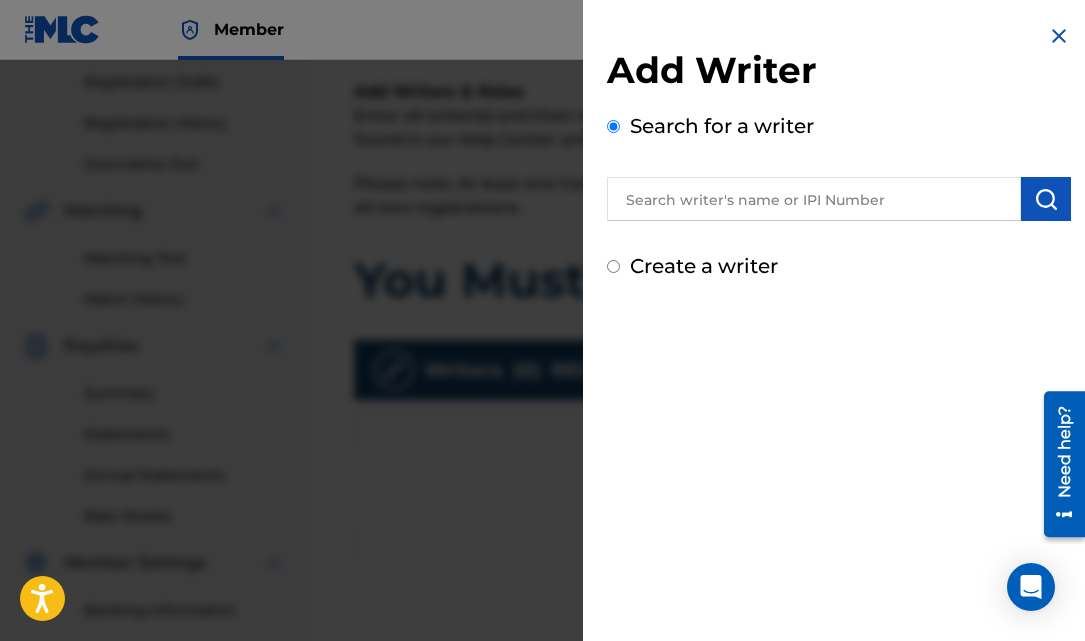 click at bounding box center [814, 199] 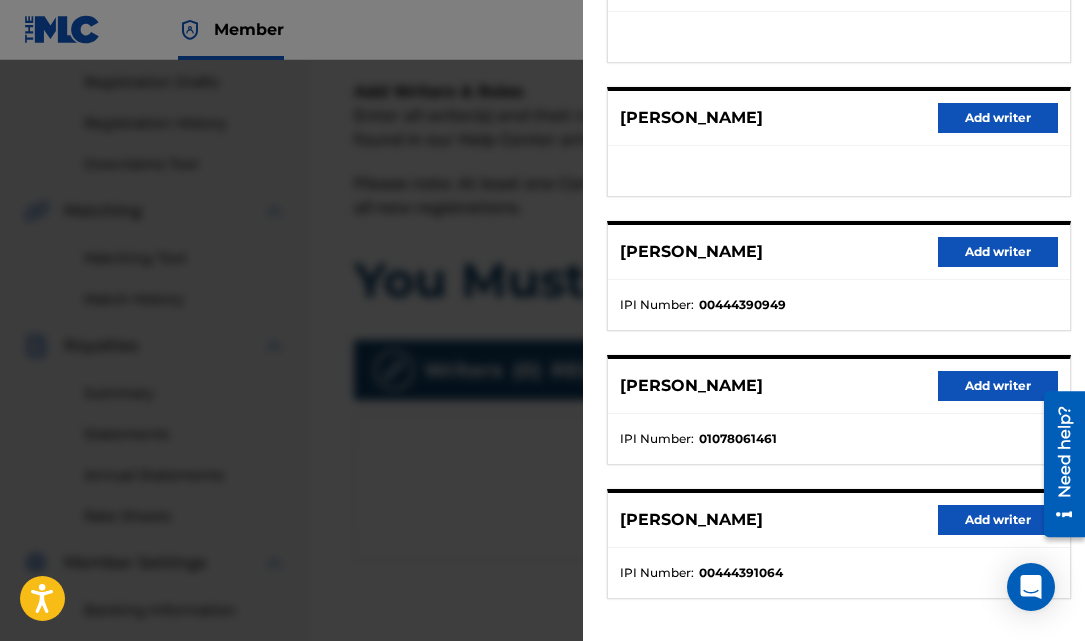 scroll, scrollTop: 333, scrollLeft: 0, axis: vertical 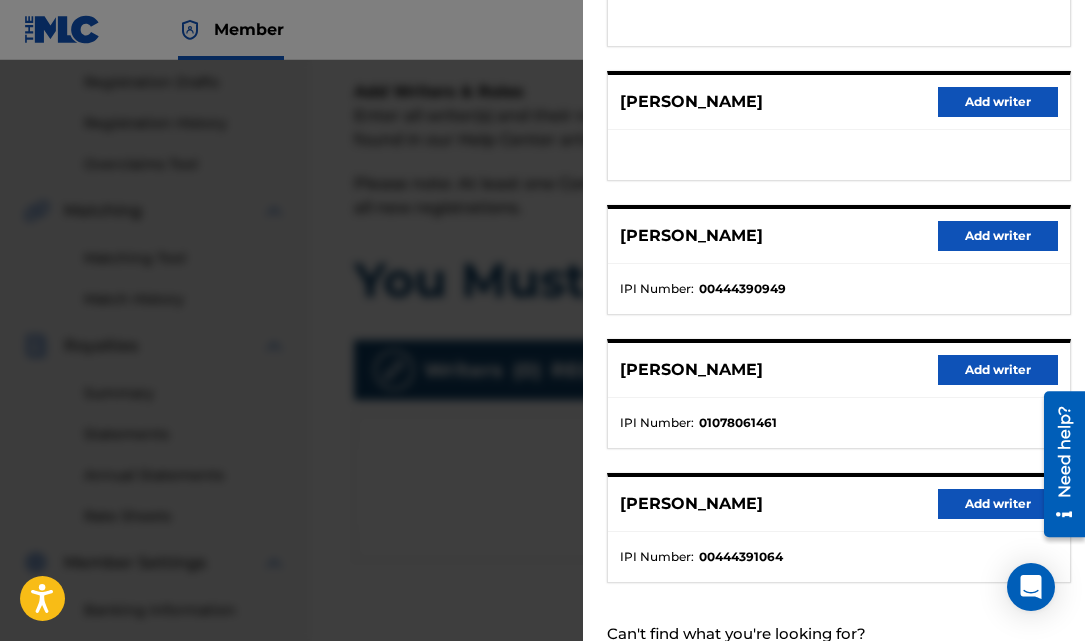 click on "Add writer" at bounding box center (998, 370) 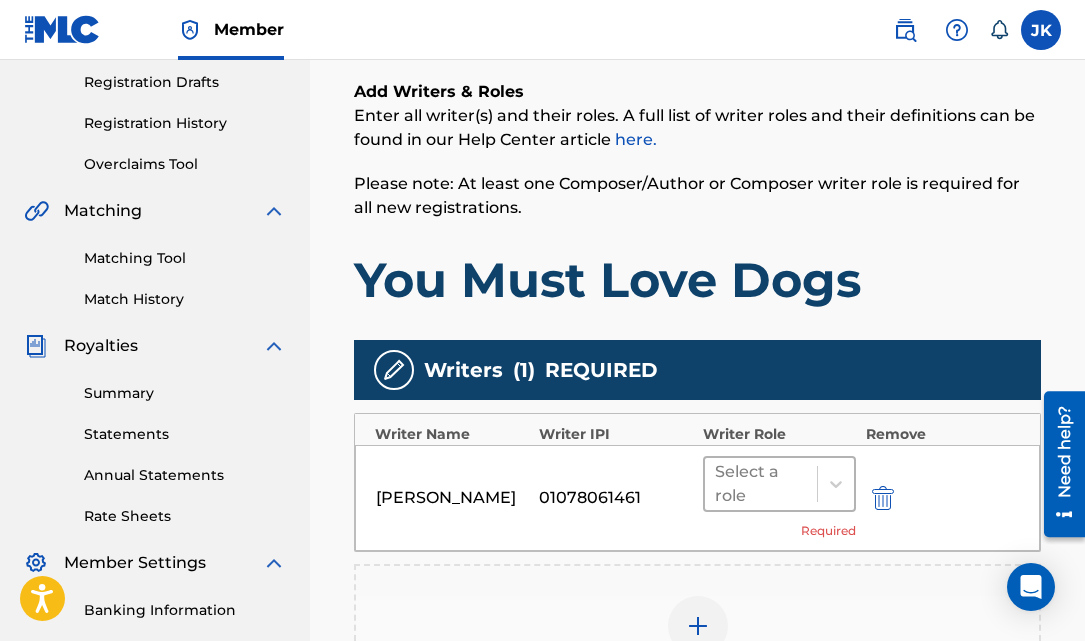 click at bounding box center [761, 484] 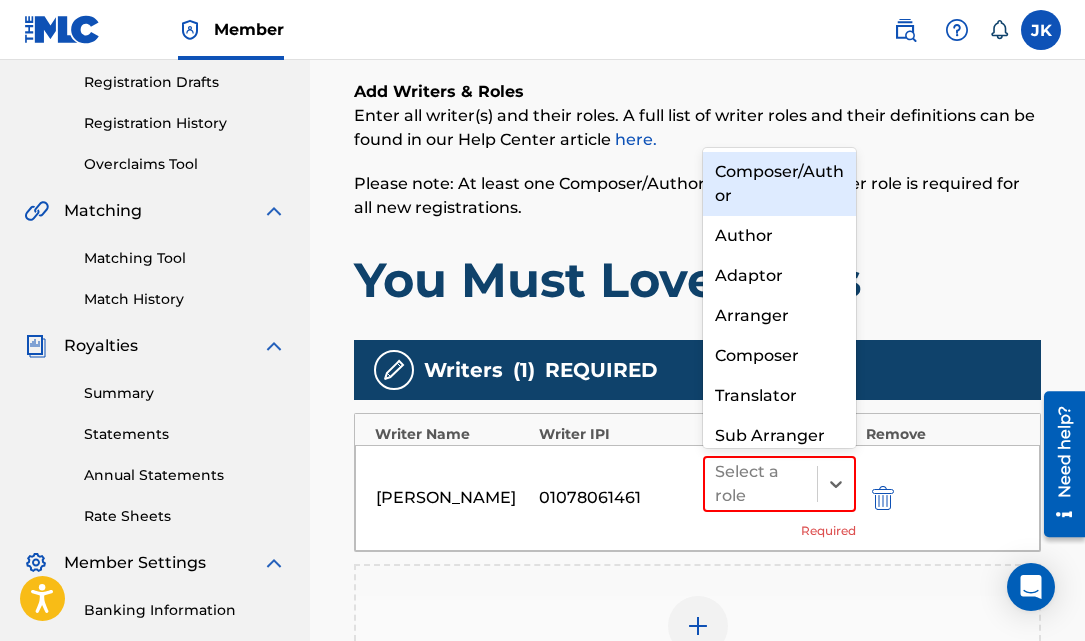 scroll, scrollTop: 21, scrollLeft: 0, axis: vertical 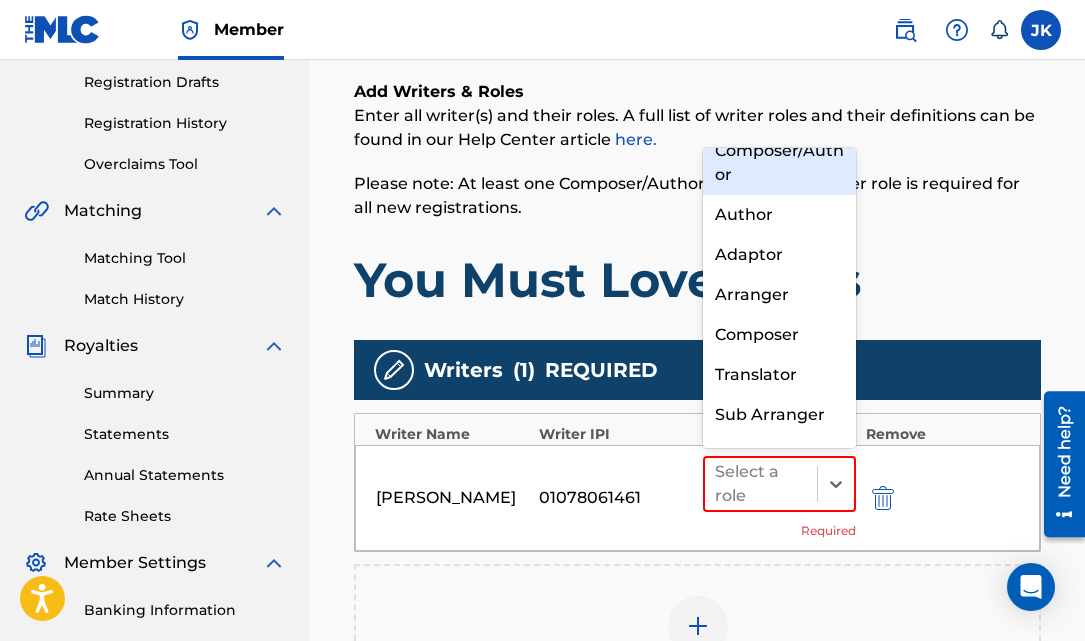 click on "Composer/Author" at bounding box center [779, 163] 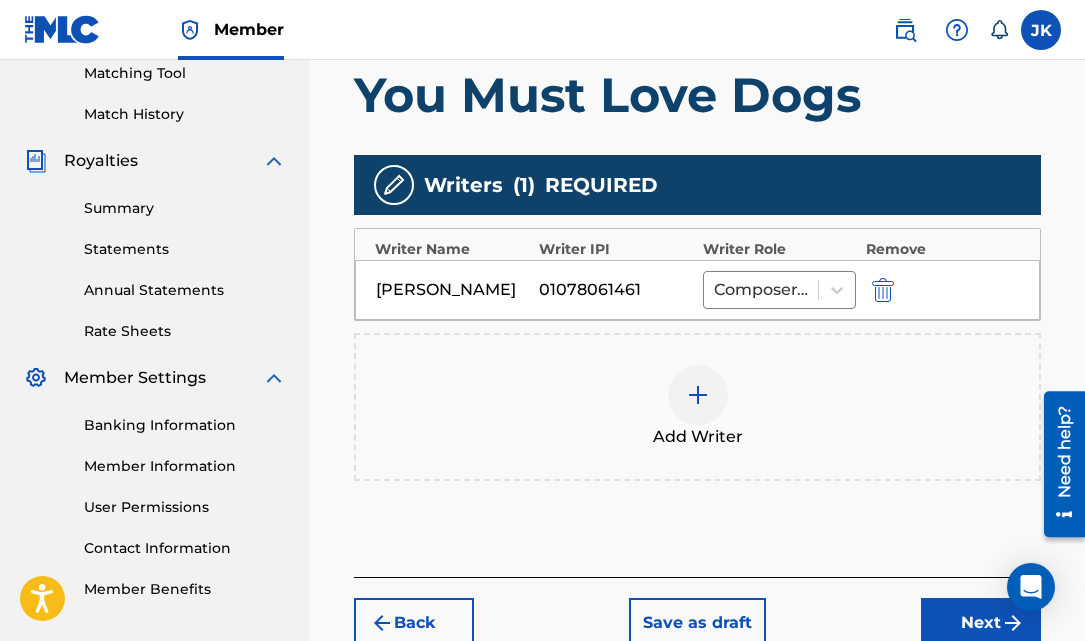 scroll, scrollTop: 524, scrollLeft: 0, axis: vertical 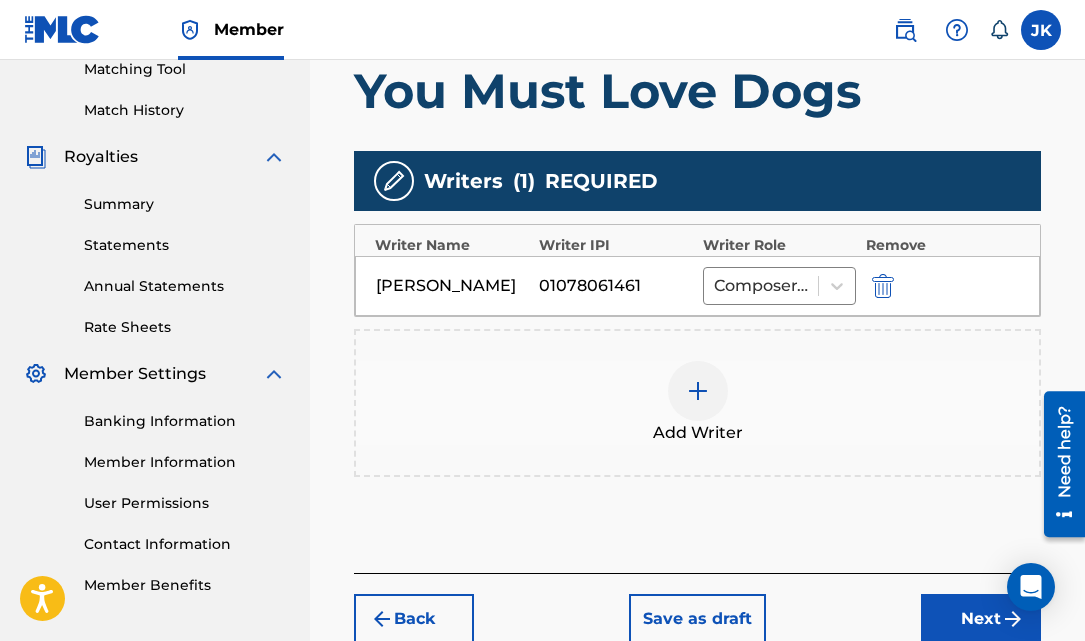 click at bounding box center [698, 391] 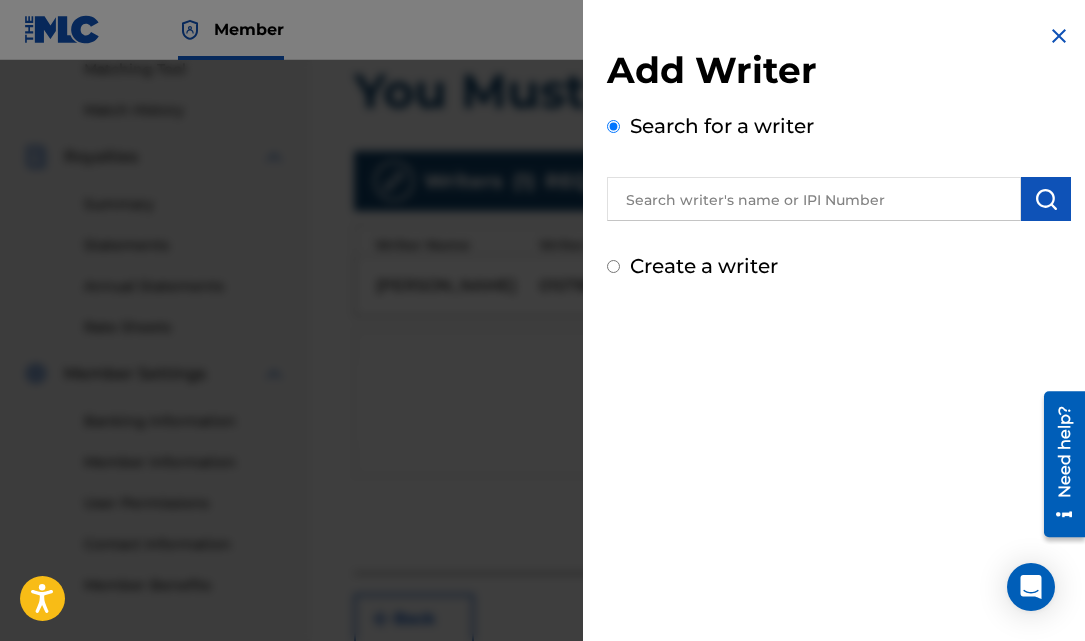 scroll, scrollTop: 529, scrollLeft: 0, axis: vertical 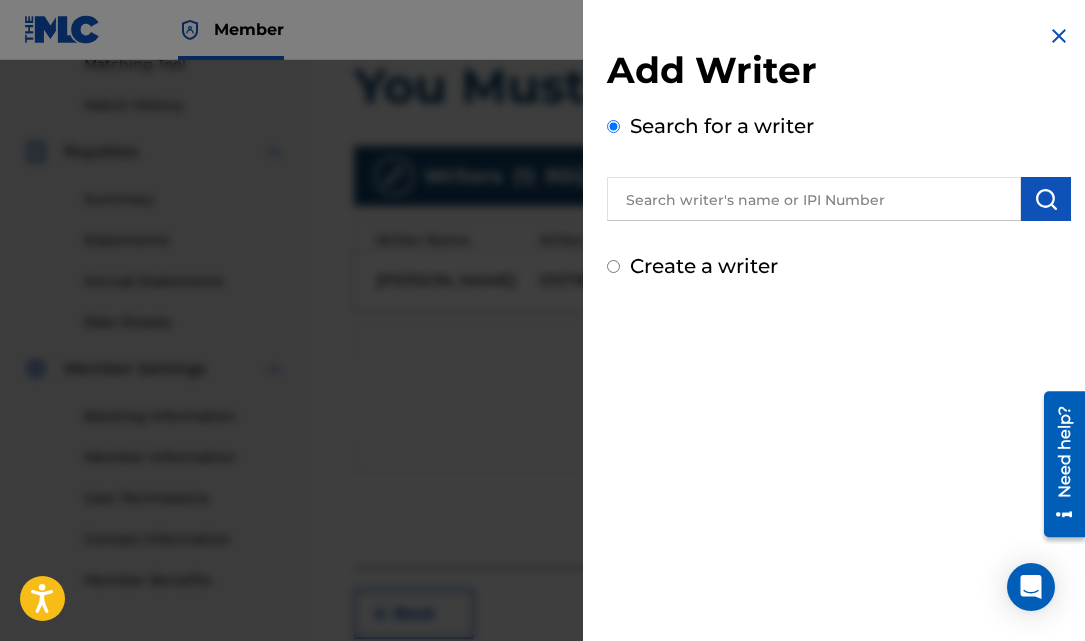 click at bounding box center (814, 199) 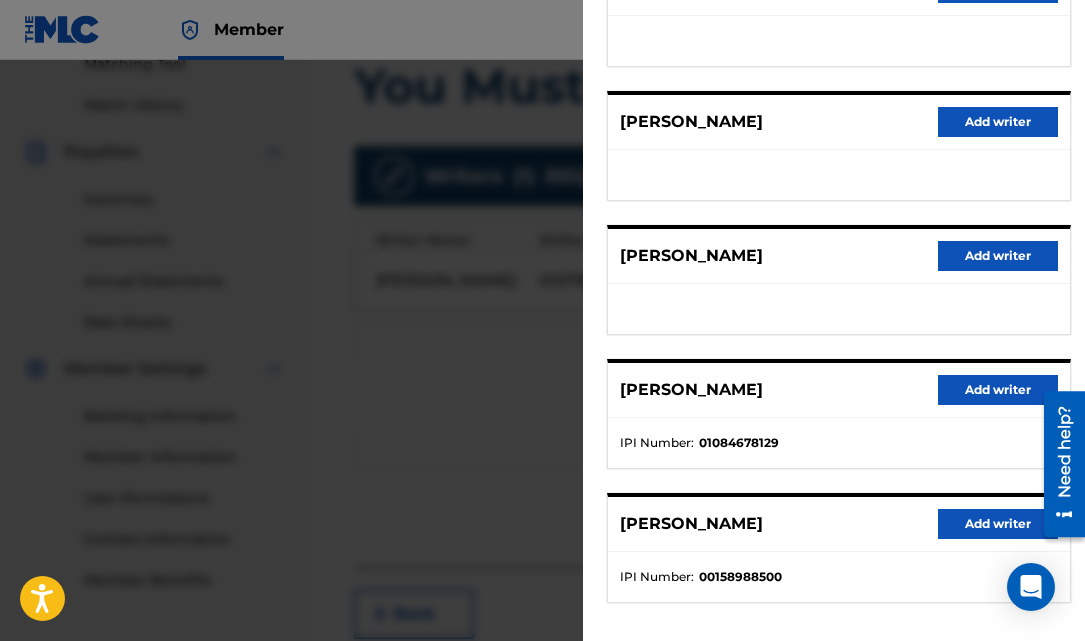 scroll, scrollTop: 401, scrollLeft: 0, axis: vertical 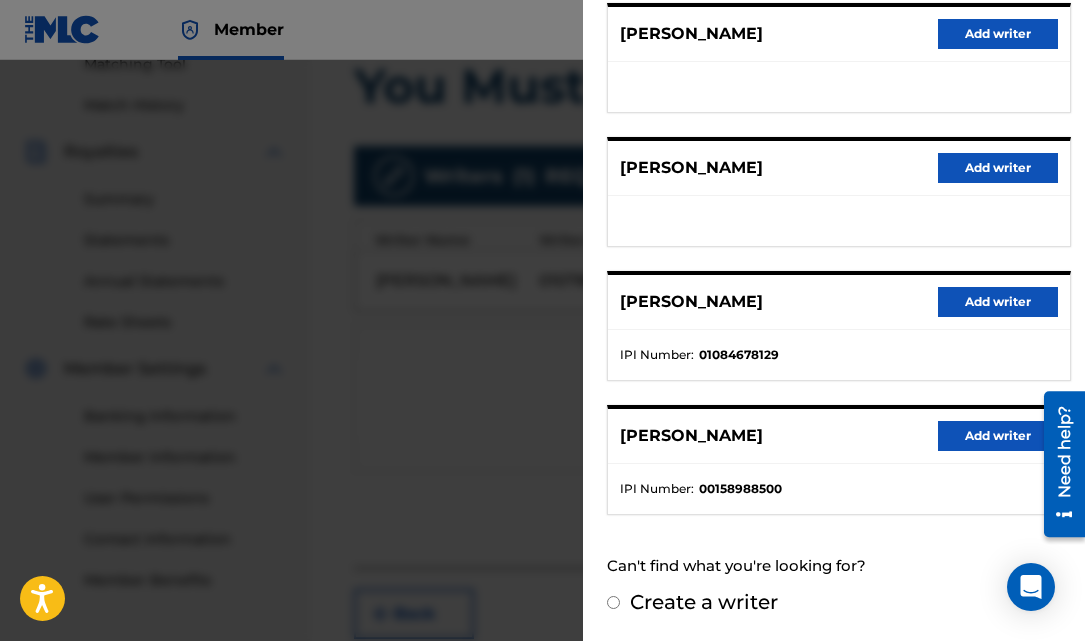 click on "Add writer" at bounding box center [998, 302] 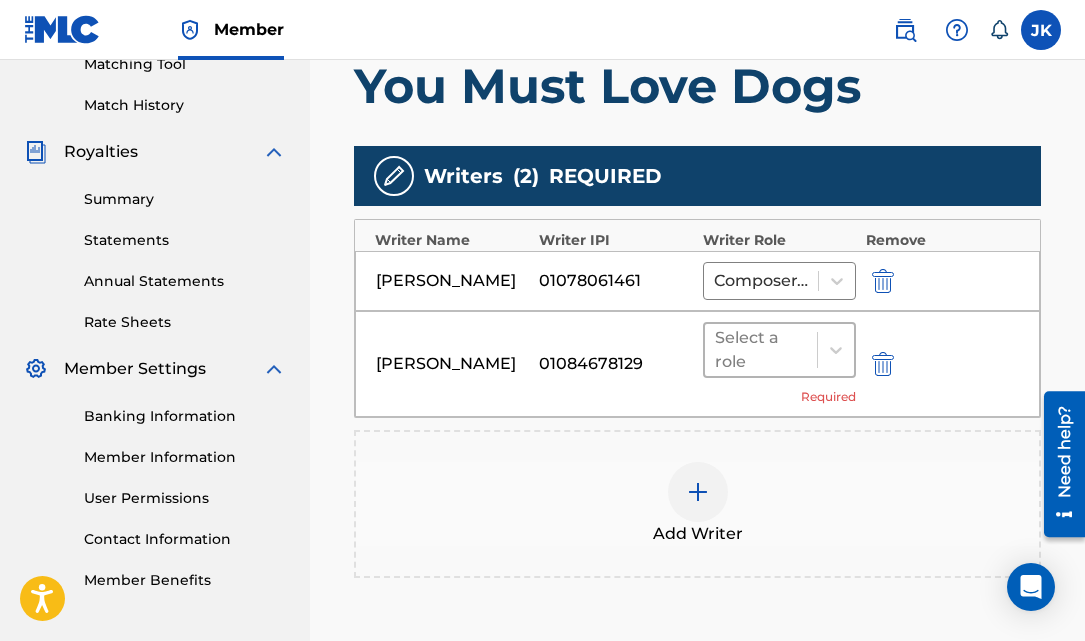 click at bounding box center (761, 350) 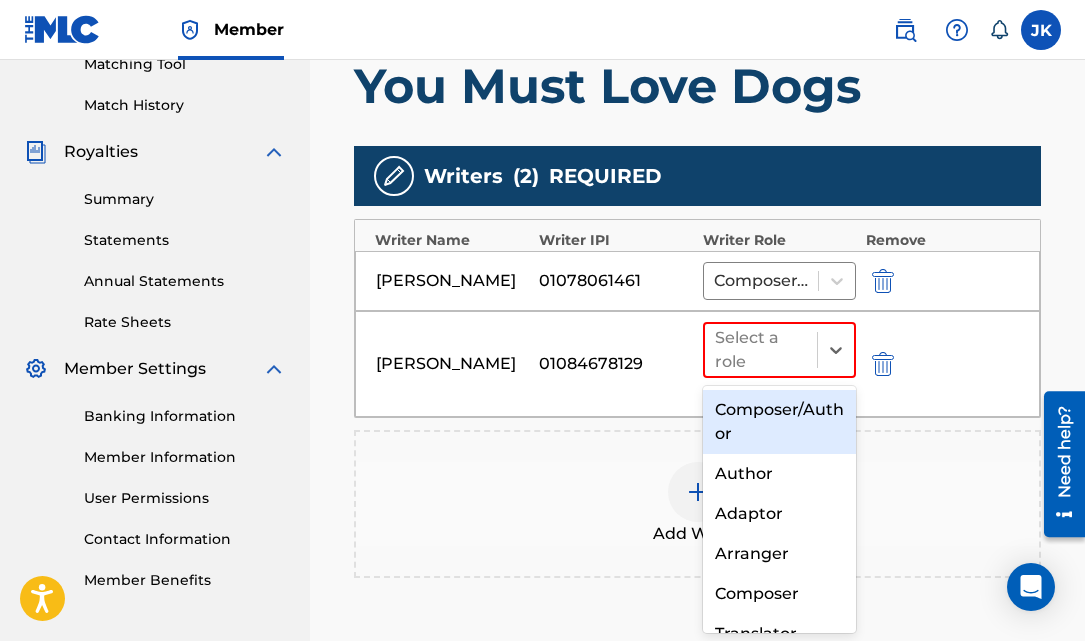 click on "Composer/Author" at bounding box center (779, 422) 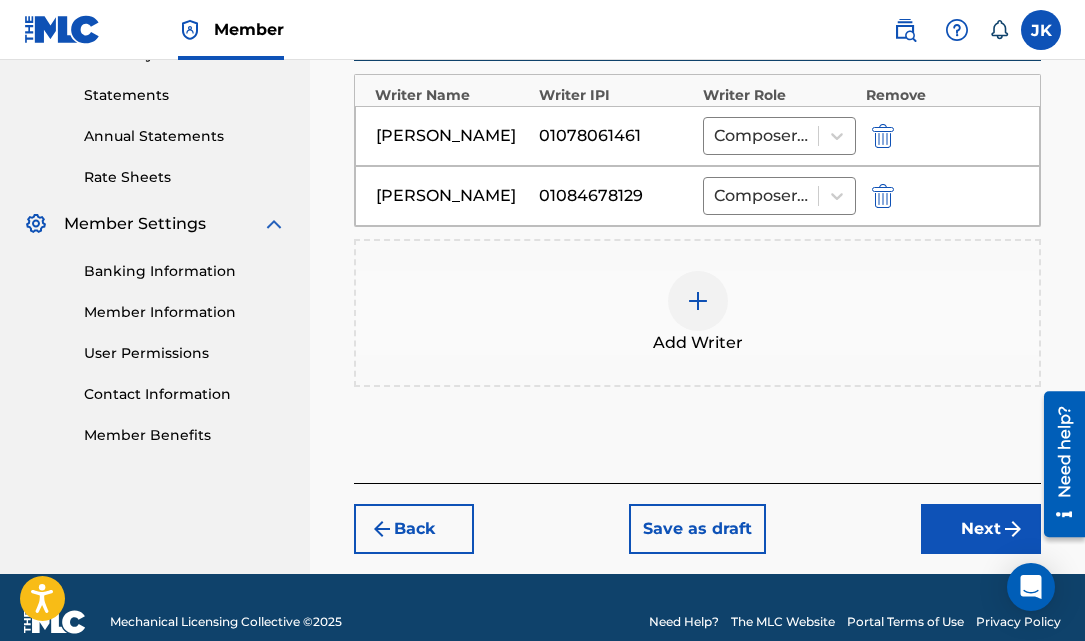 scroll, scrollTop: 682, scrollLeft: 0, axis: vertical 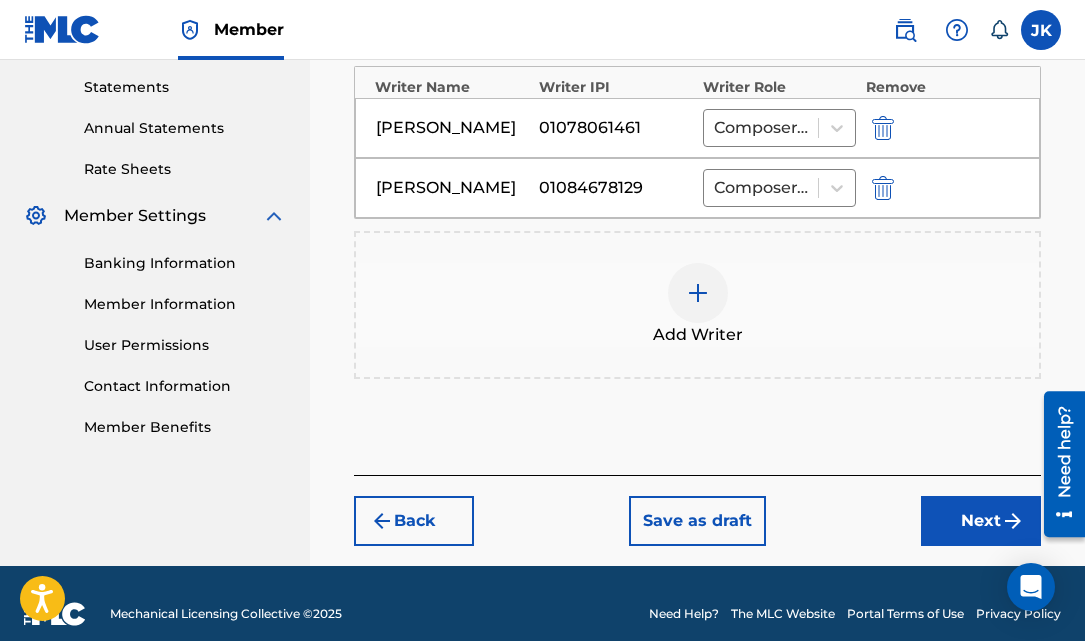 click on "Next" at bounding box center (981, 521) 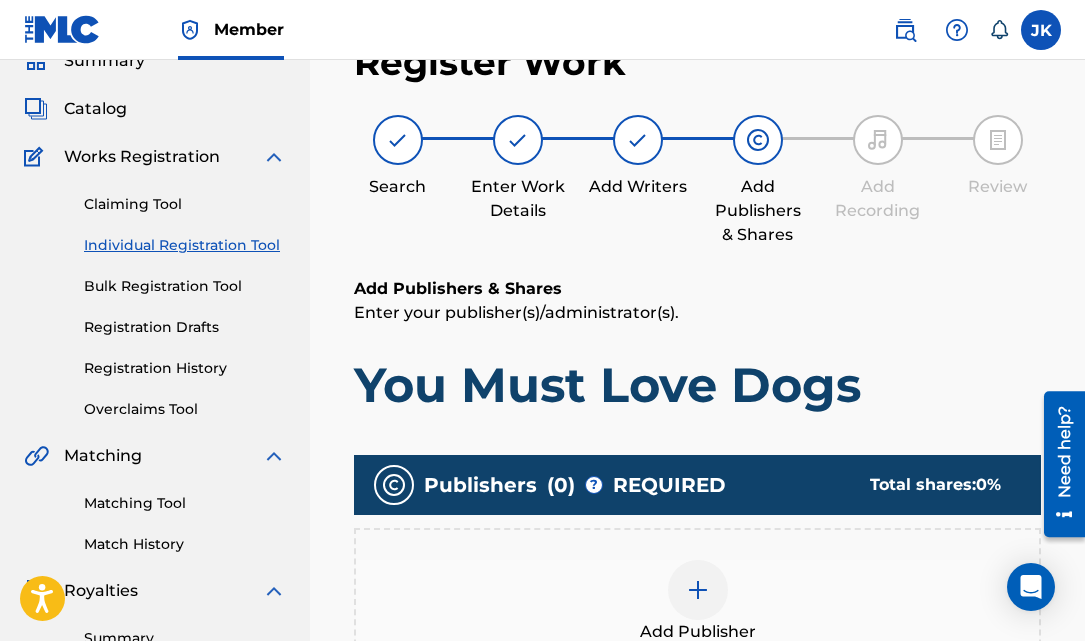 scroll, scrollTop: 279, scrollLeft: 0, axis: vertical 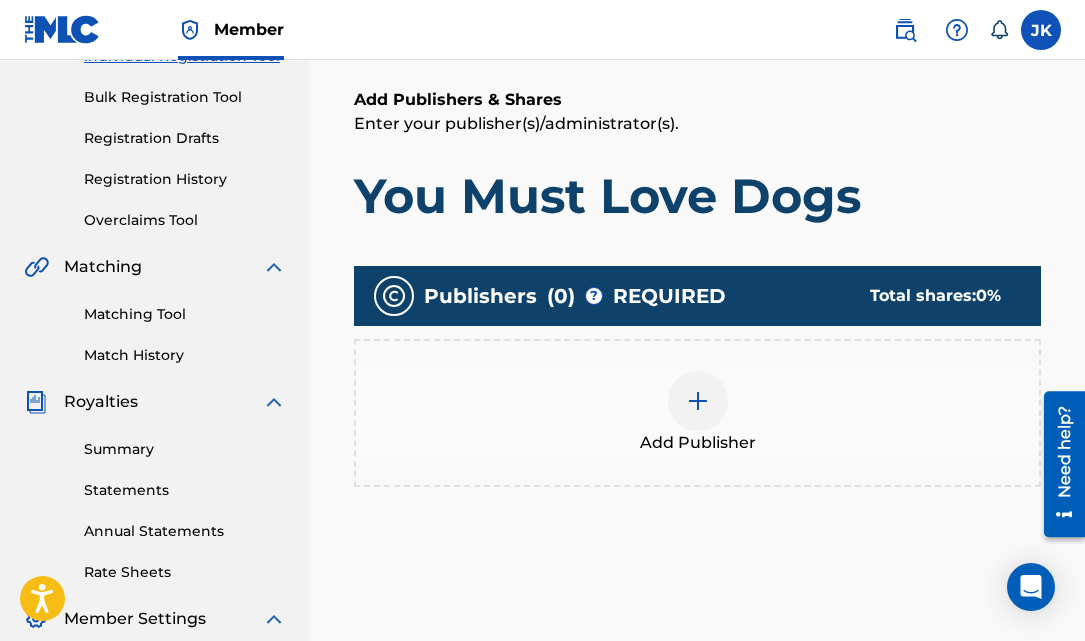 click at bounding box center (698, 401) 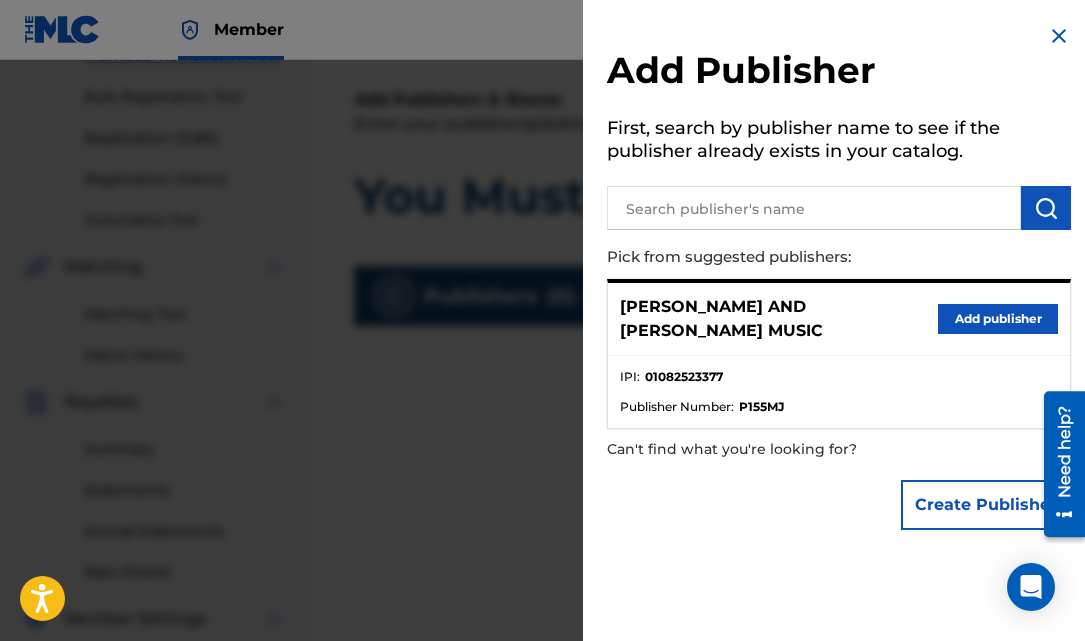 click on "Add publisher" at bounding box center [998, 319] 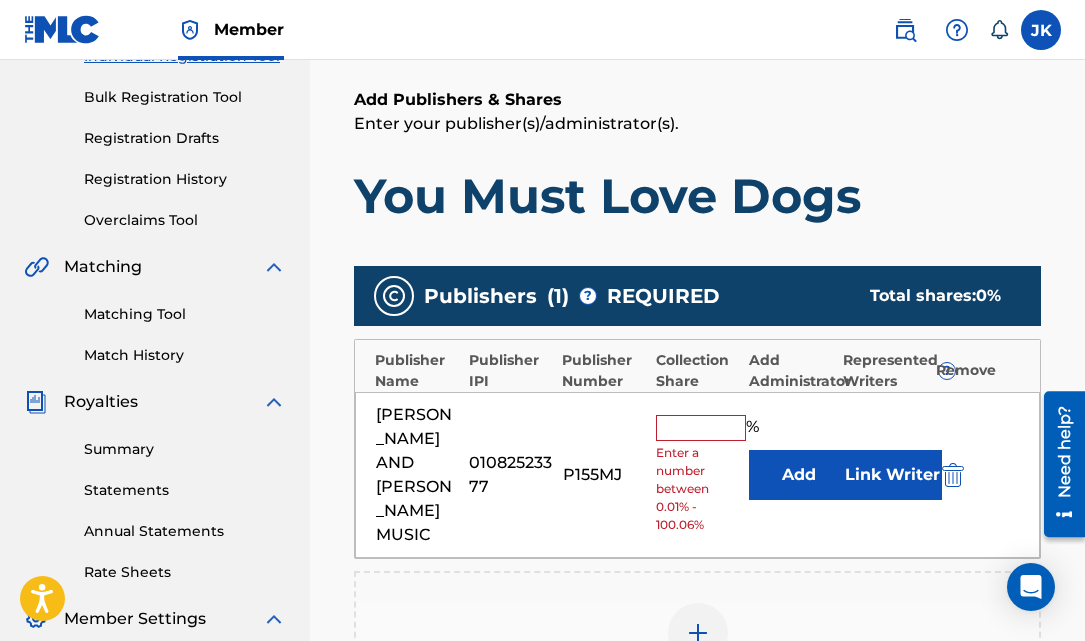 click on "[PERSON_NAME] AND [PERSON_NAME] MUSIC 01082523377 P155MJ % Enter a number between 0.01% - 100.06% Add Link Writer" at bounding box center (697, 475) 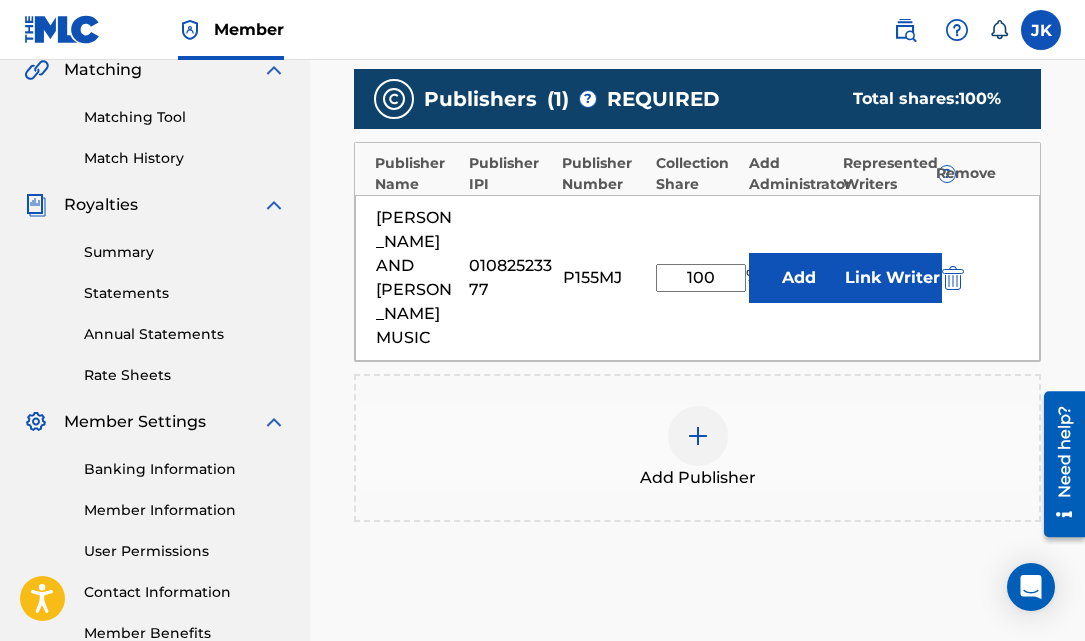 scroll, scrollTop: 482, scrollLeft: 0, axis: vertical 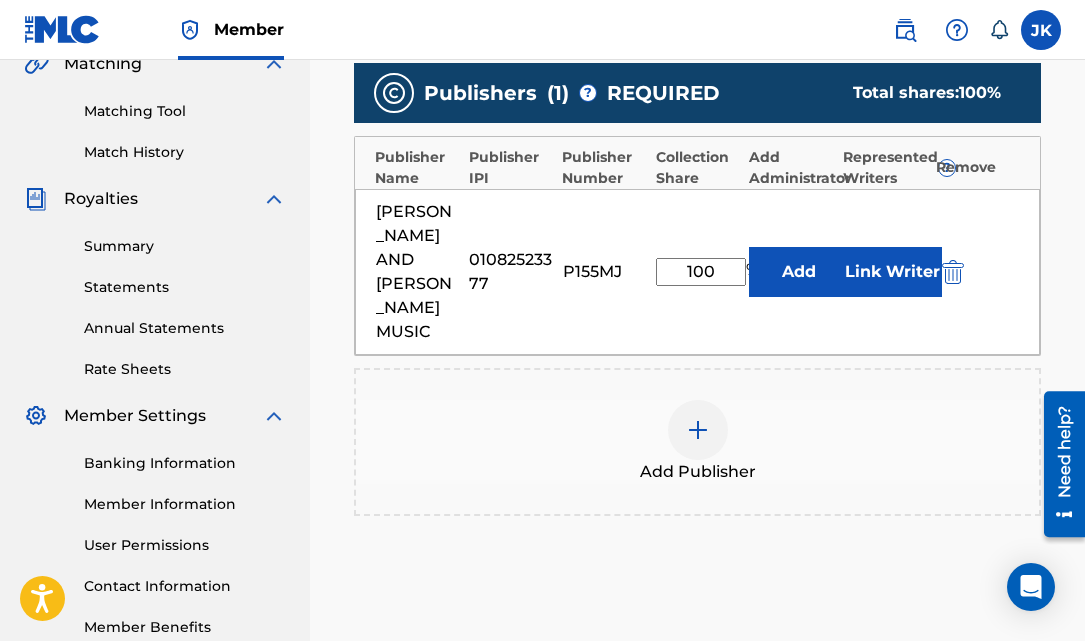 click on "Publishers ( 1 ) ? REQUIRED Total shares:  100 % Publisher Name Publisher IPI Publisher Number Collection Share Add Administrator Represented Writers ? Remove [PERSON_NAME] AND [PERSON_NAME] MUSIC 01082523377 P155MJ 100 % Add Link Writer Add Publisher" at bounding box center (697, 318) 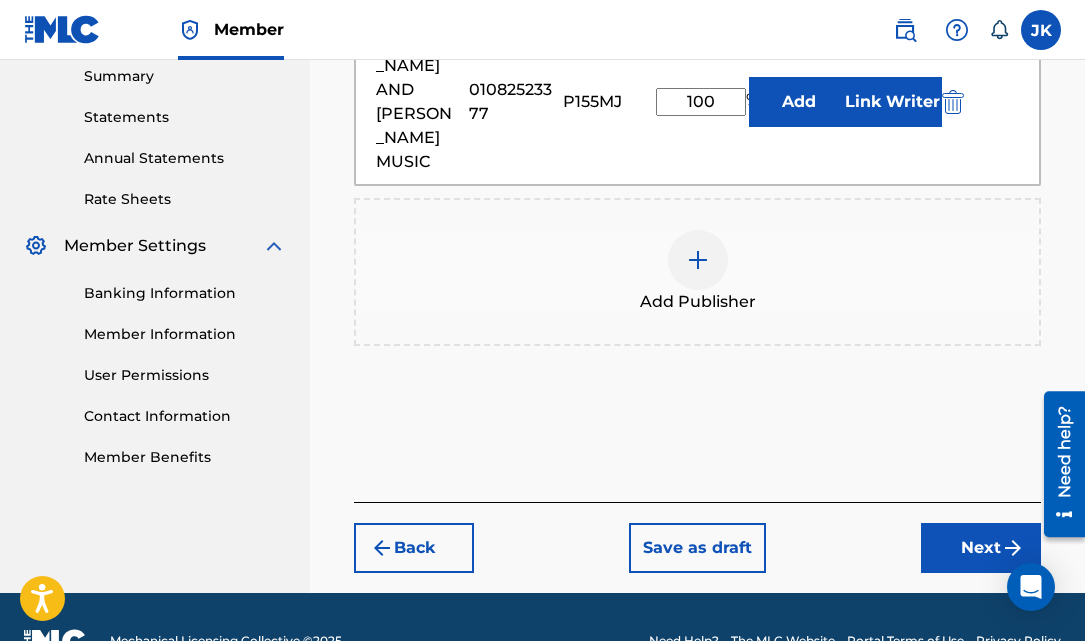 click on "Next" at bounding box center [981, 548] 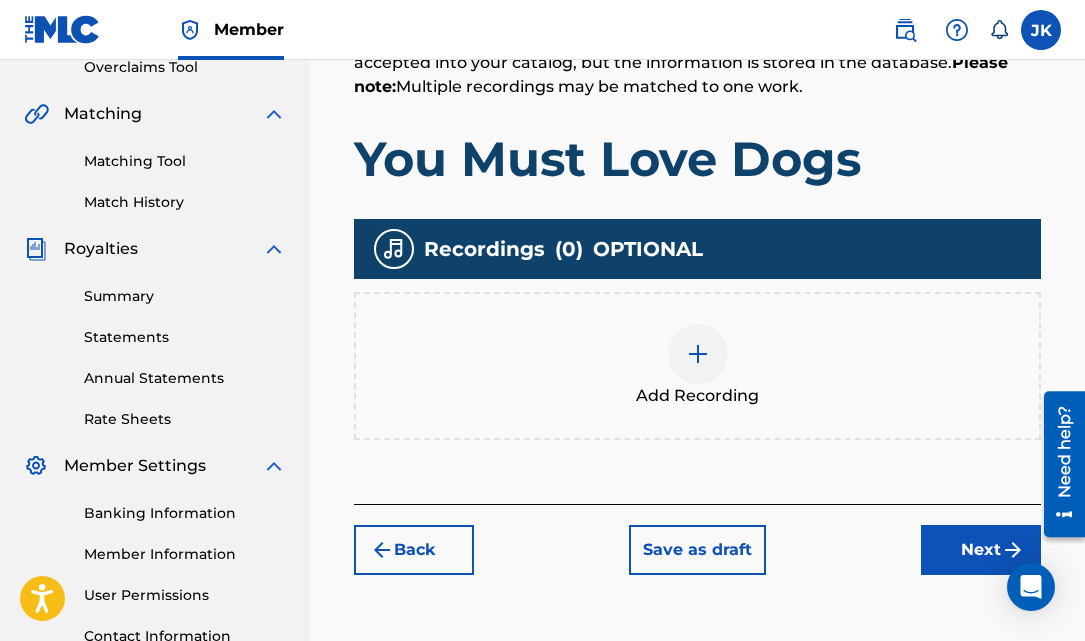 scroll, scrollTop: 434, scrollLeft: 0, axis: vertical 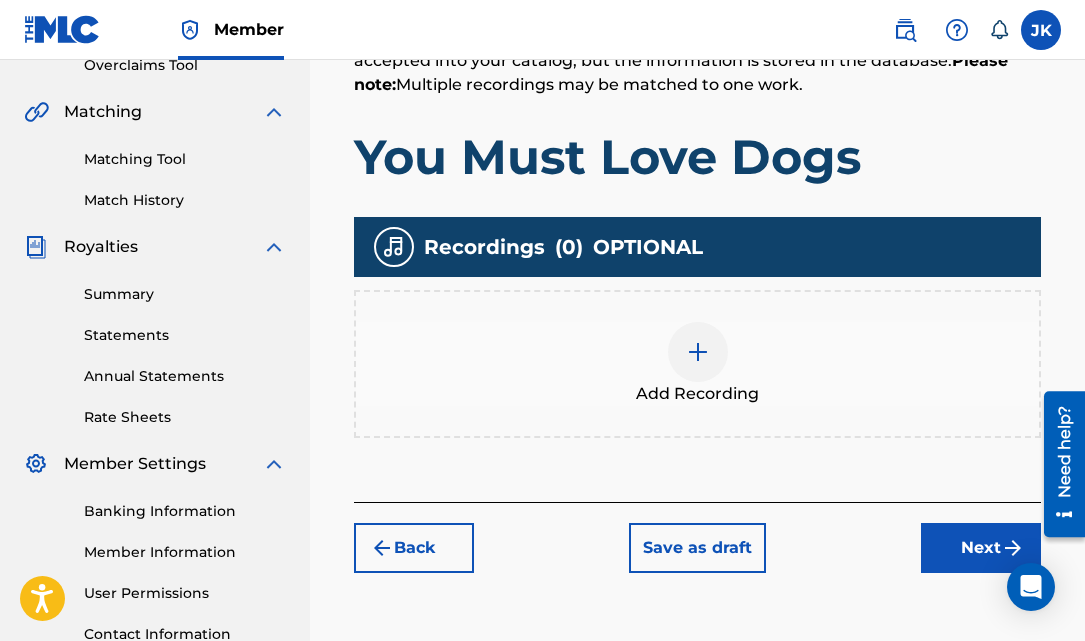click at bounding box center (698, 352) 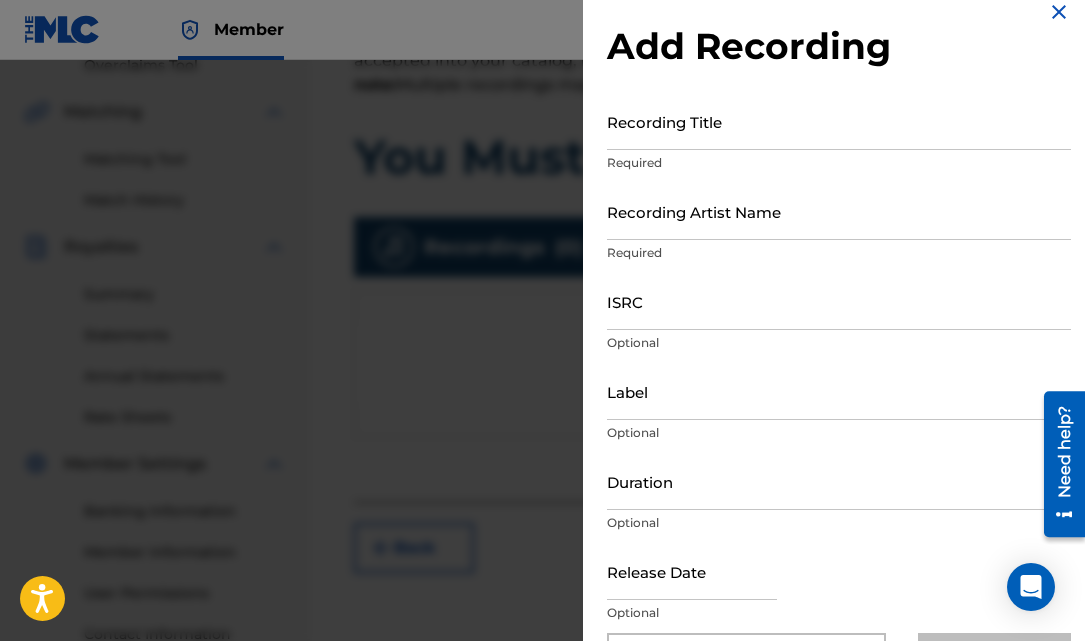 scroll, scrollTop: 28, scrollLeft: 0, axis: vertical 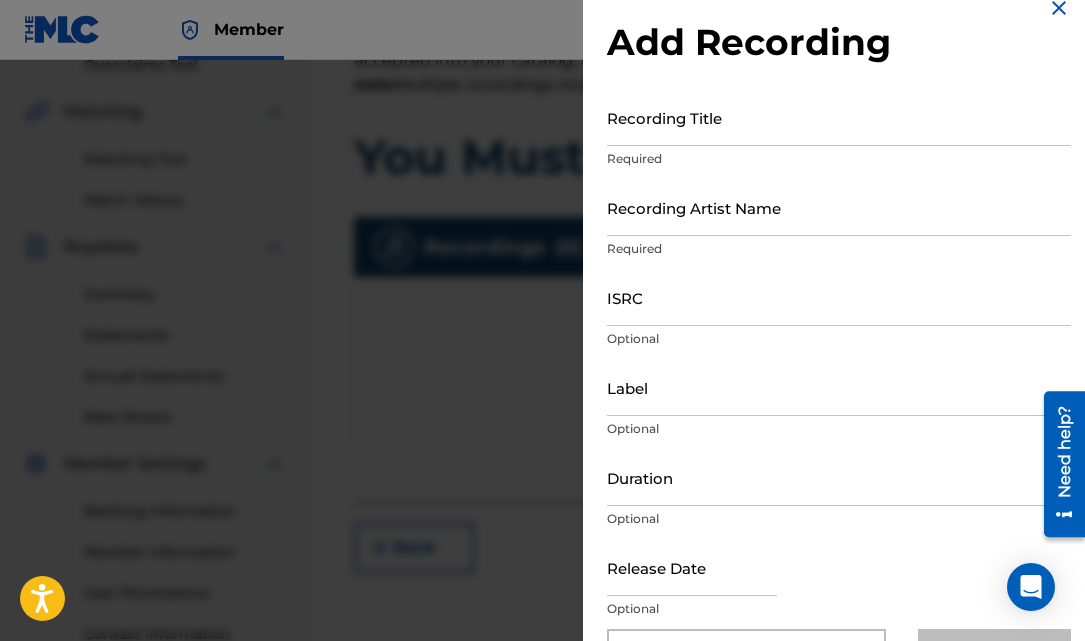 click on "Recording Title" at bounding box center [839, 117] 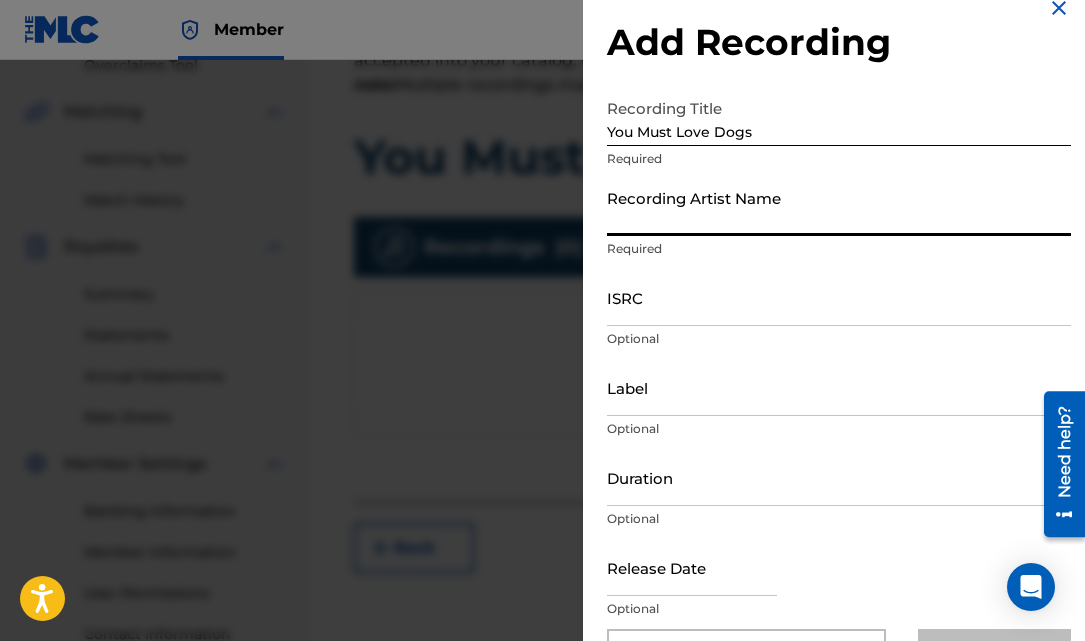 click on "Recording Artist Name" at bounding box center [839, 207] 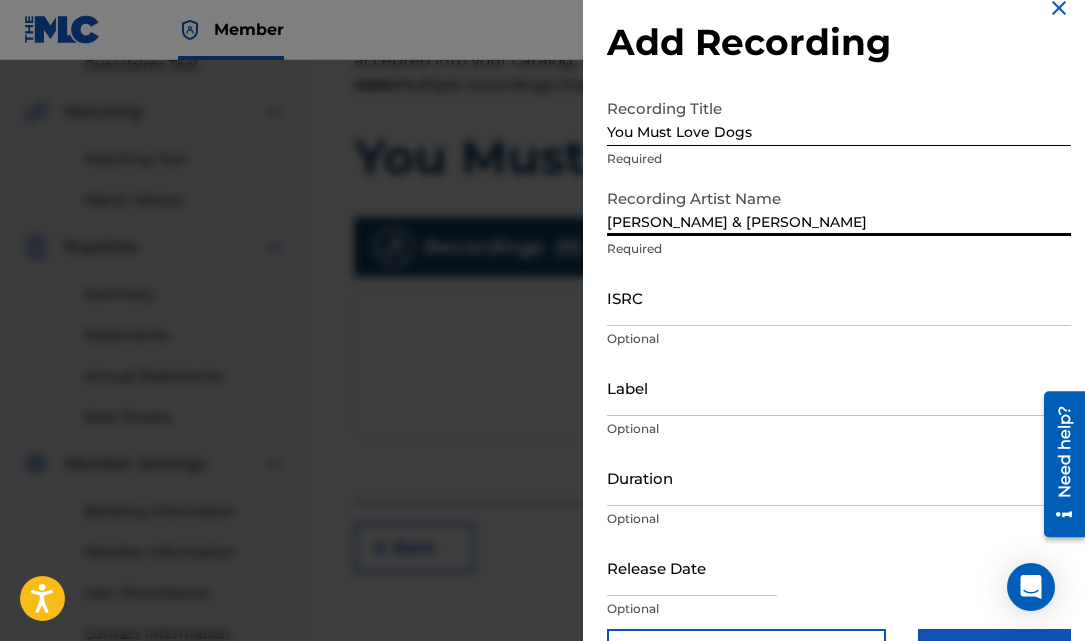 click on "ISRC" at bounding box center [839, 297] 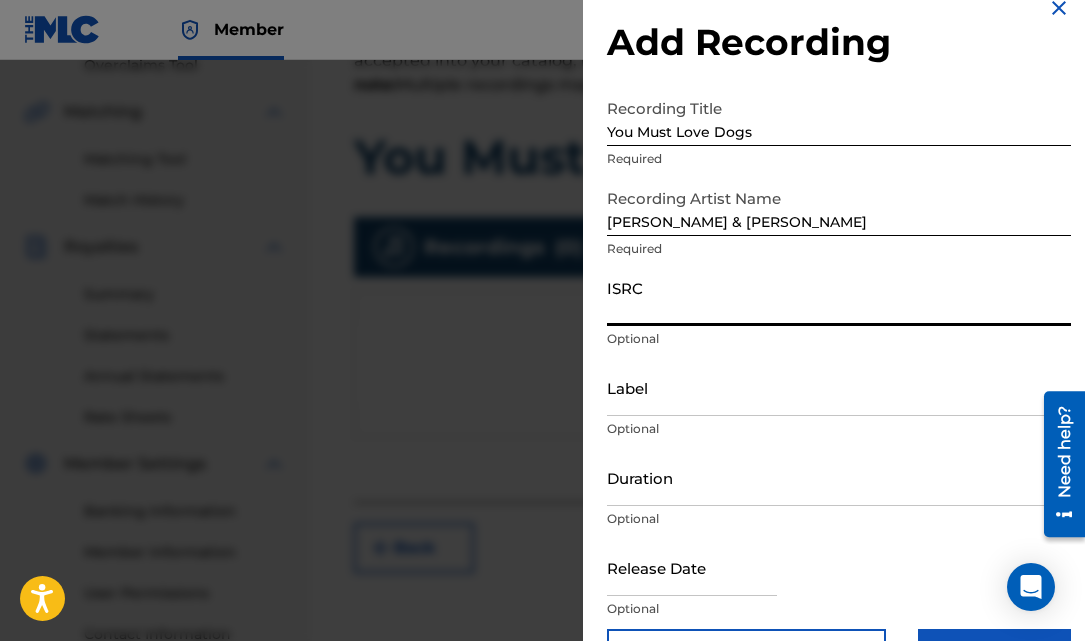 click on "ISRC" at bounding box center (839, 297) 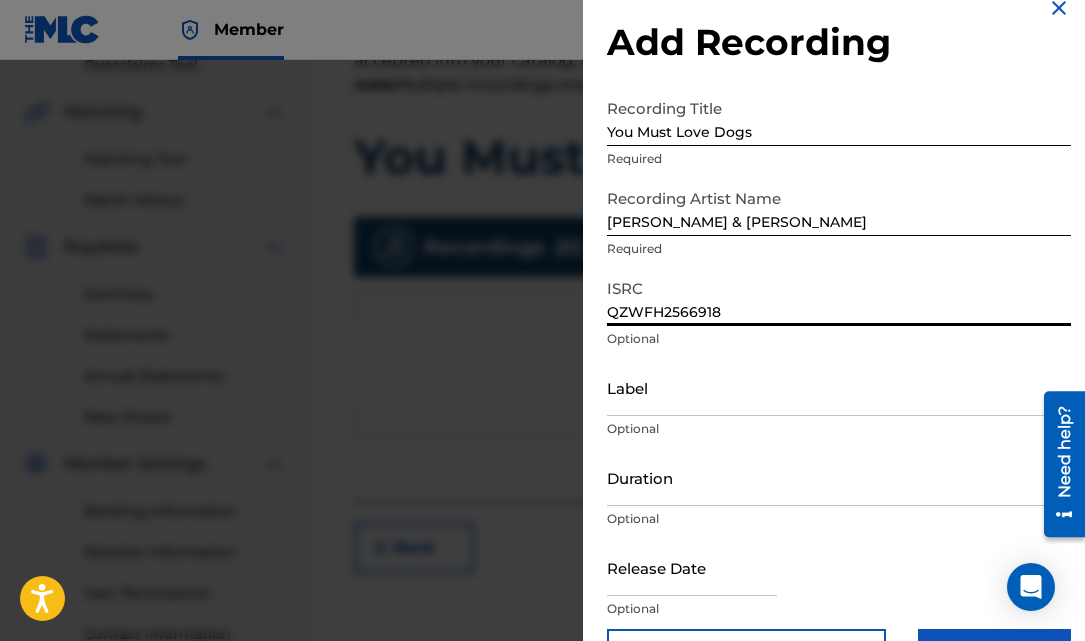 click on "Duration" at bounding box center (839, 477) 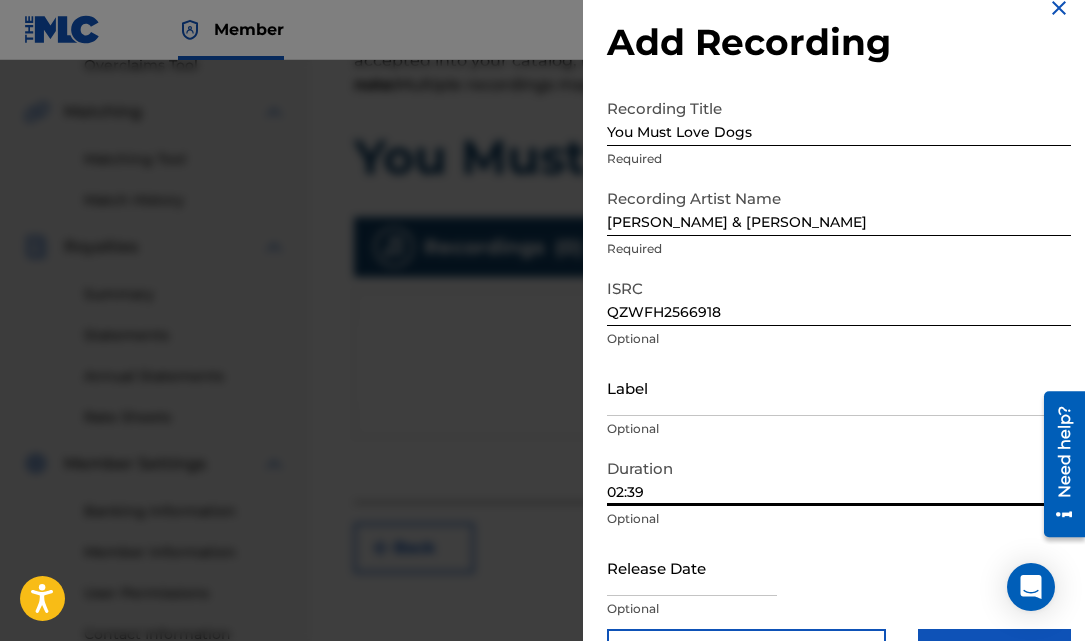scroll, scrollTop: 90, scrollLeft: 0, axis: vertical 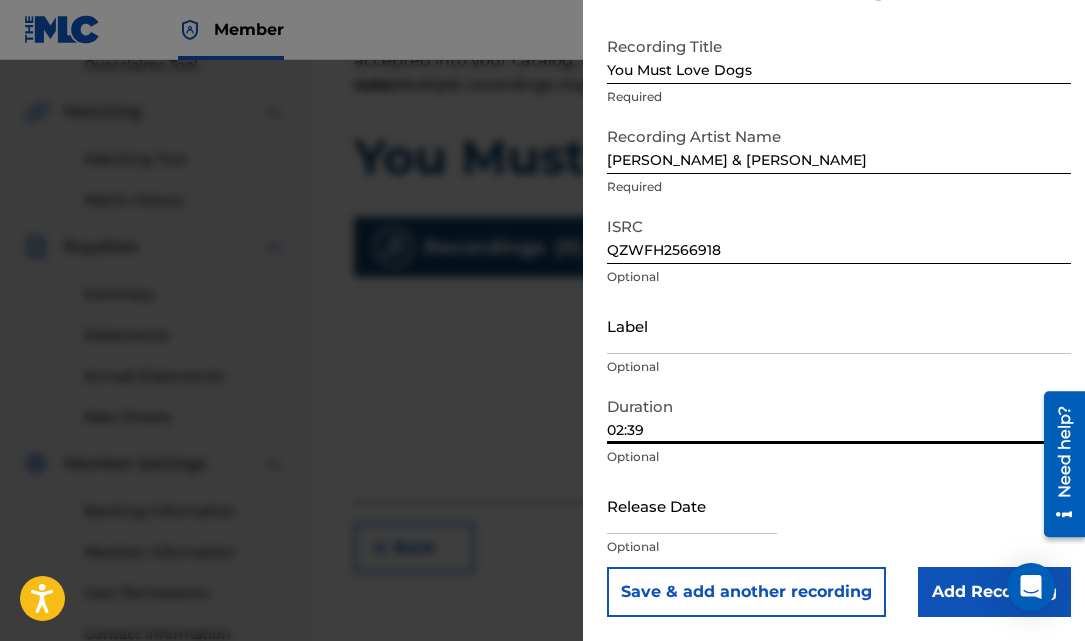 click at bounding box center (692, 505) 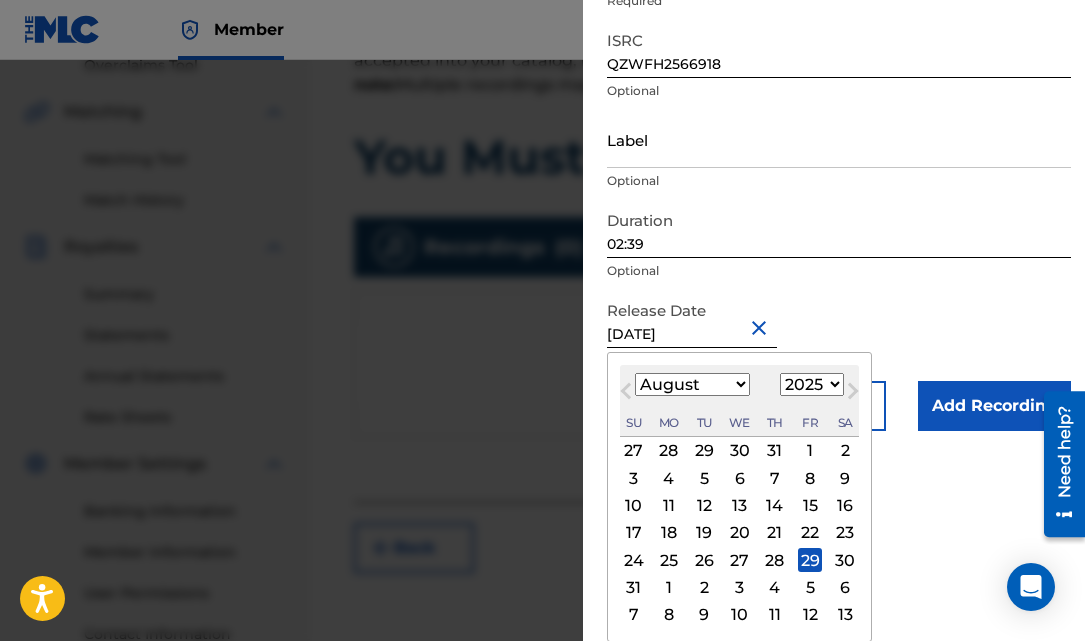 scroll, scrollTop: 90, scrollLeft: 0, axis: vertical 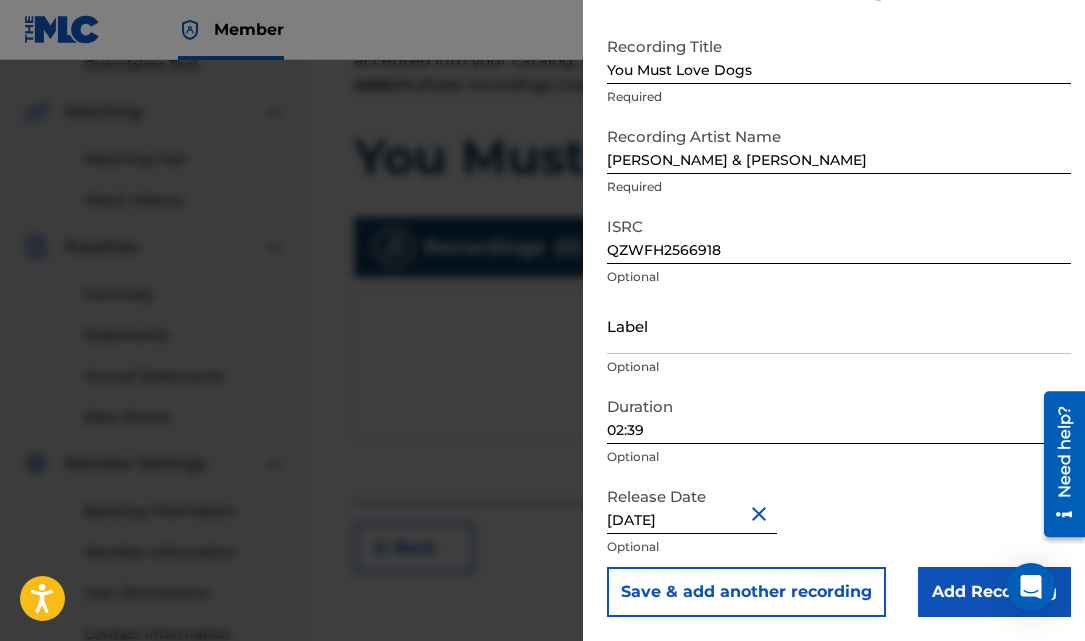 click on "Add Recording" at bounding box center [994, 592] 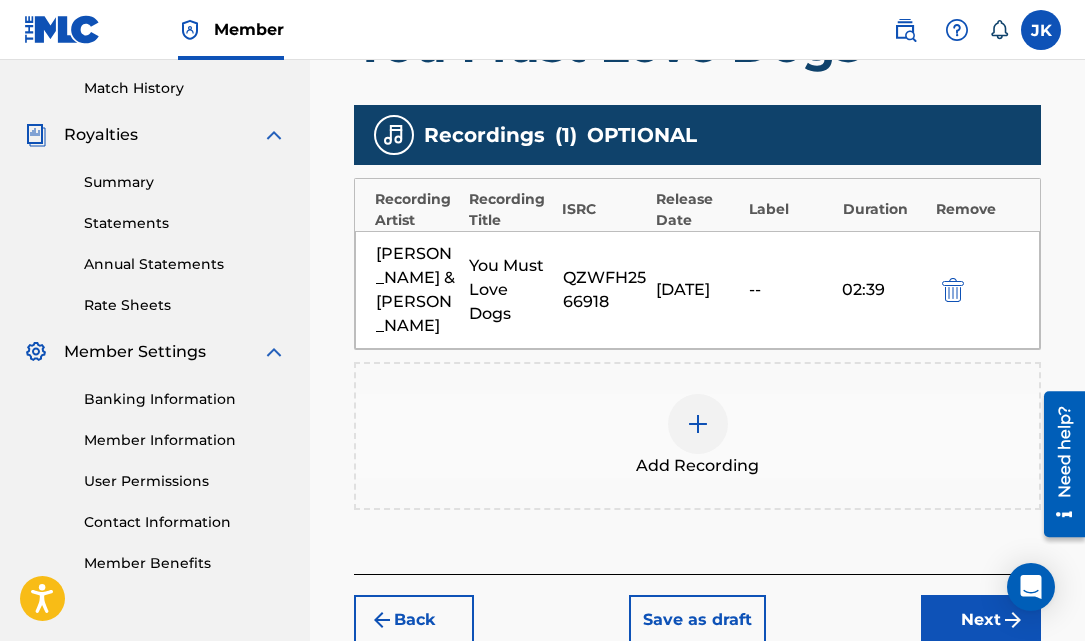 scroll, scrollTop: 642, scrollLeft: 0, axis: vertical 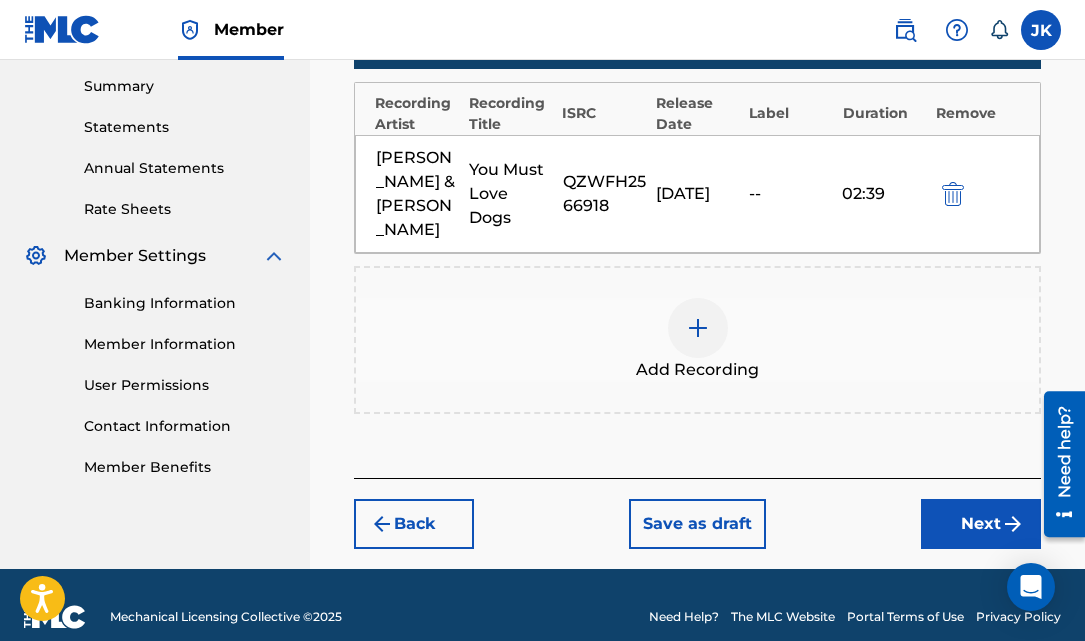 click on "Next" at bounding box center (981, 524) 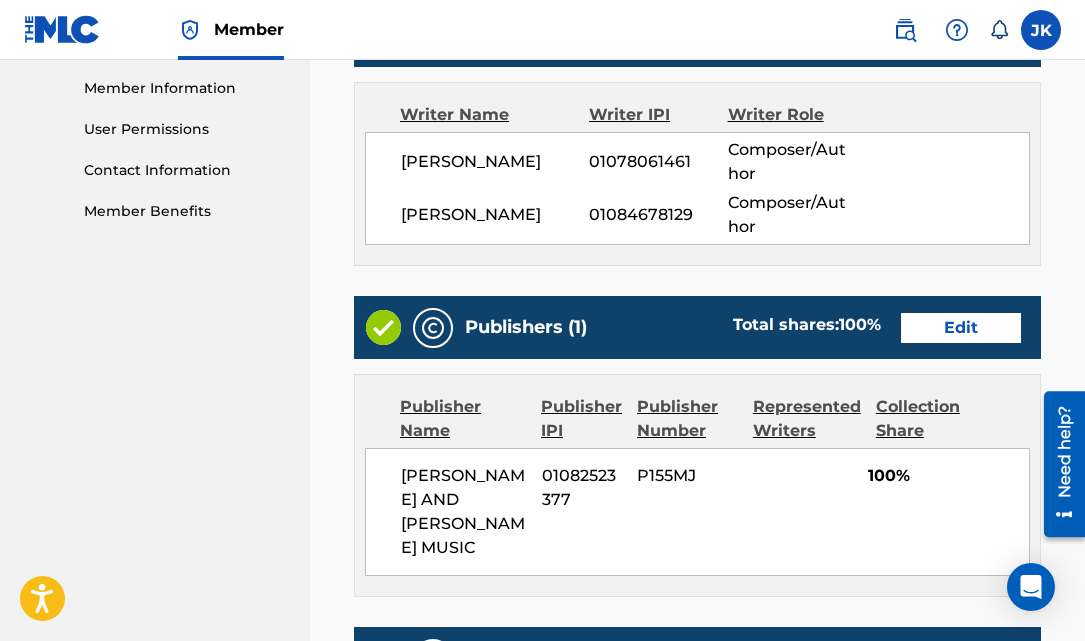 scroll, scrollTop: 1314, scrollLeft: 0, axis: vertical 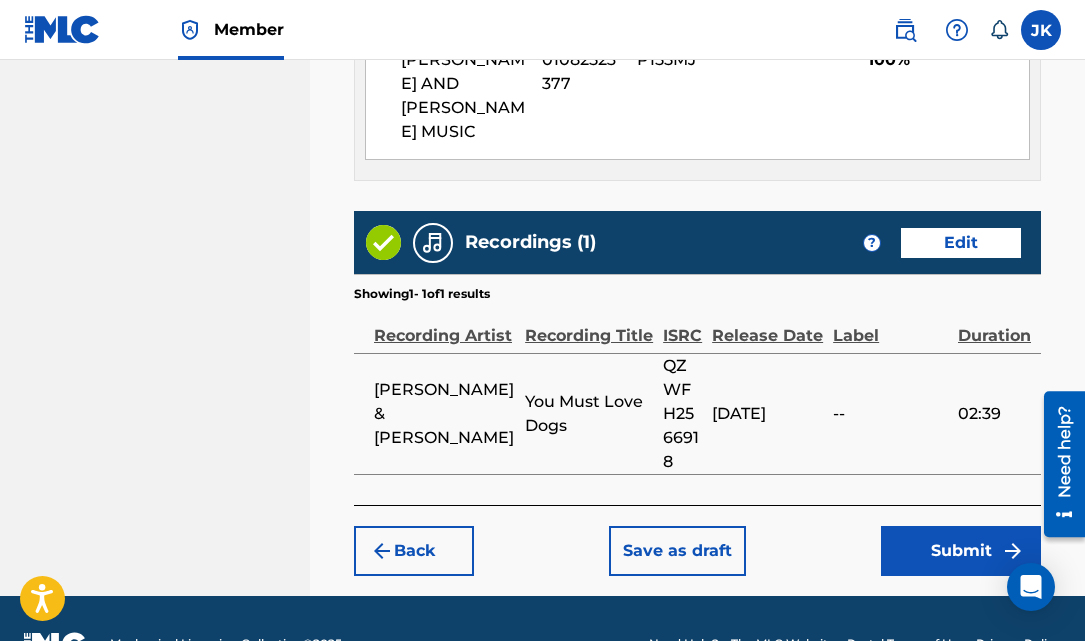 click on "Submit" at bounding box center [961, 551] 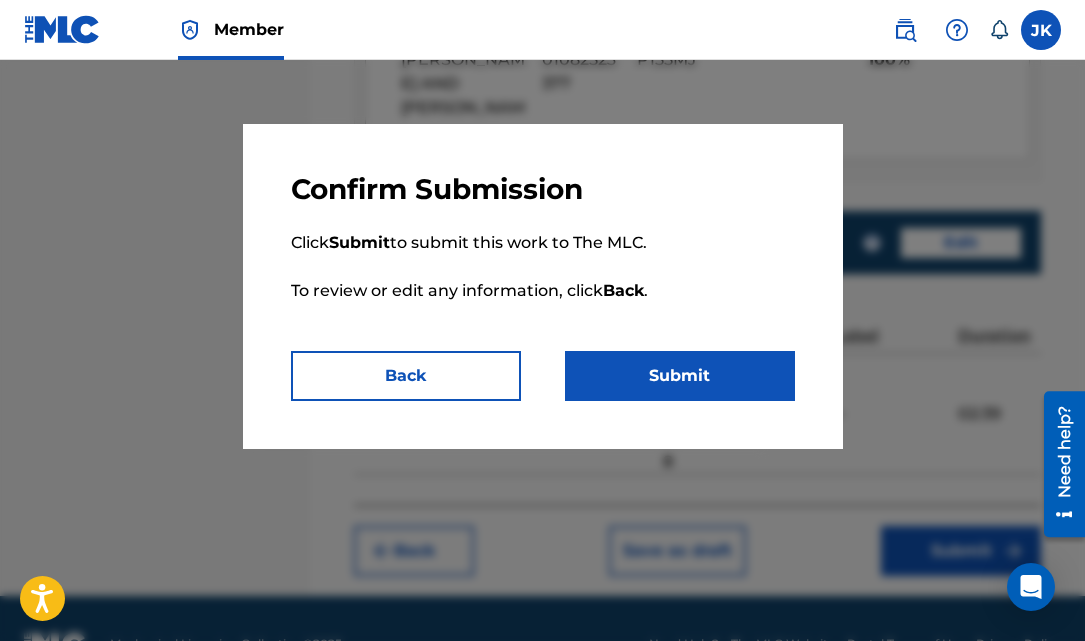click on "Submit" at bounding box center [680, 376] 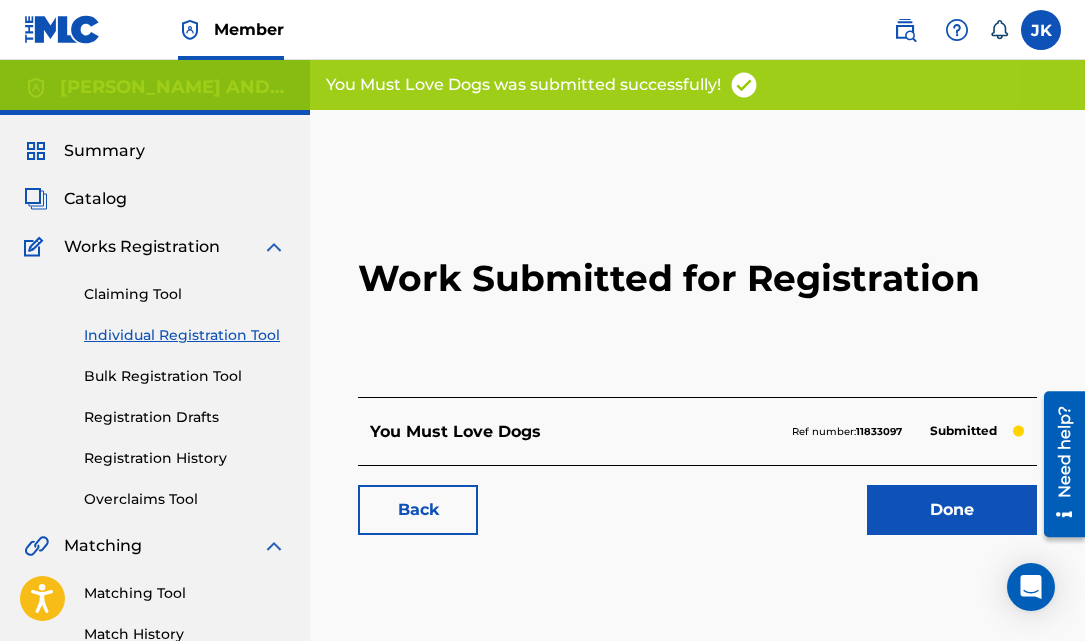 click on "Individual Registration Tool" at bounding box center [185, 335] 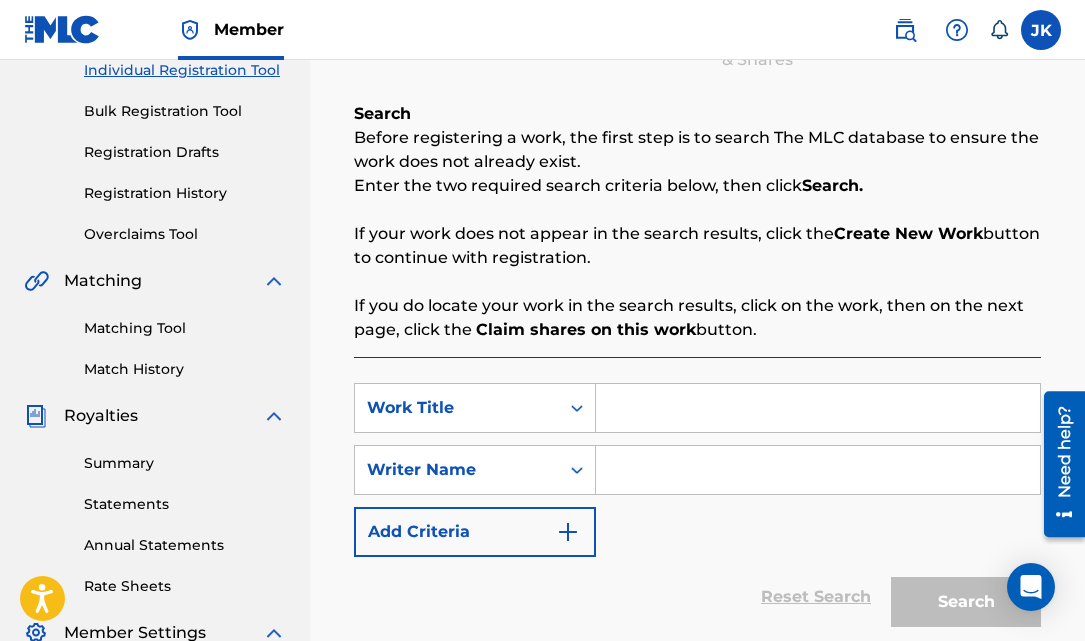 scroll, scrollTop: 294, scrollLeft: 0, axis: vertical 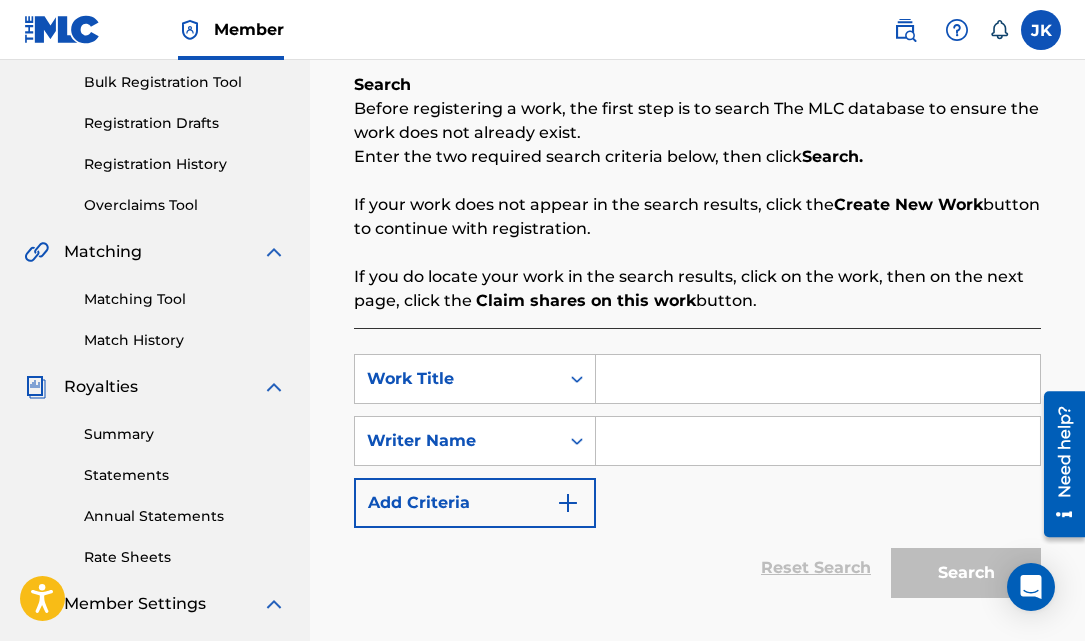 click at bounding box center (818, 379) 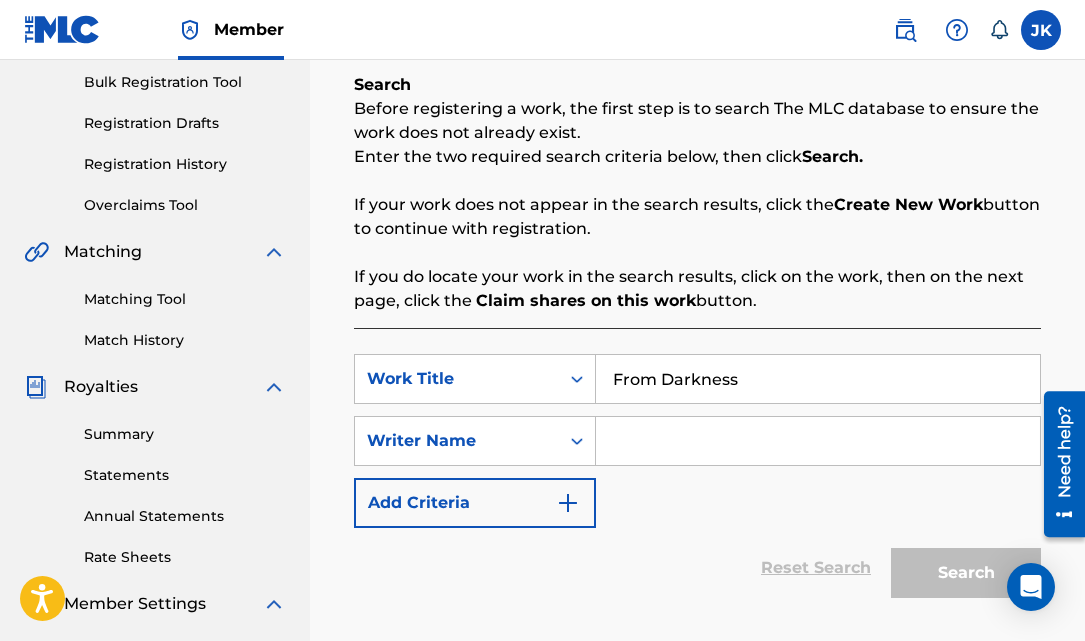 click at bounding box center (818, 441) 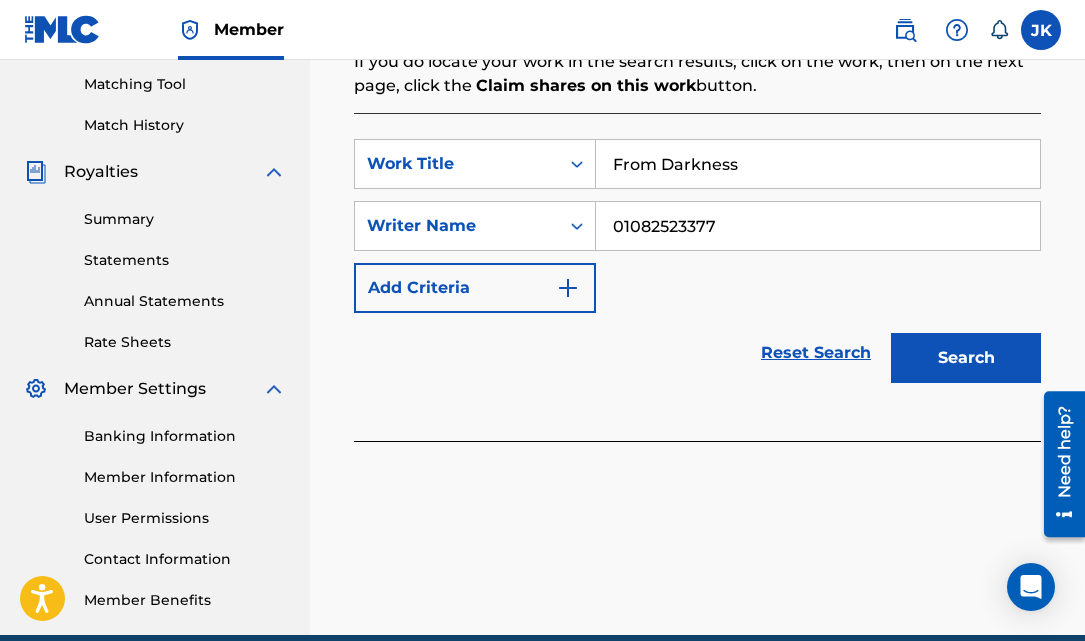 scroll, scrollTop: 582, scrollLeft: 0, axis: vertical 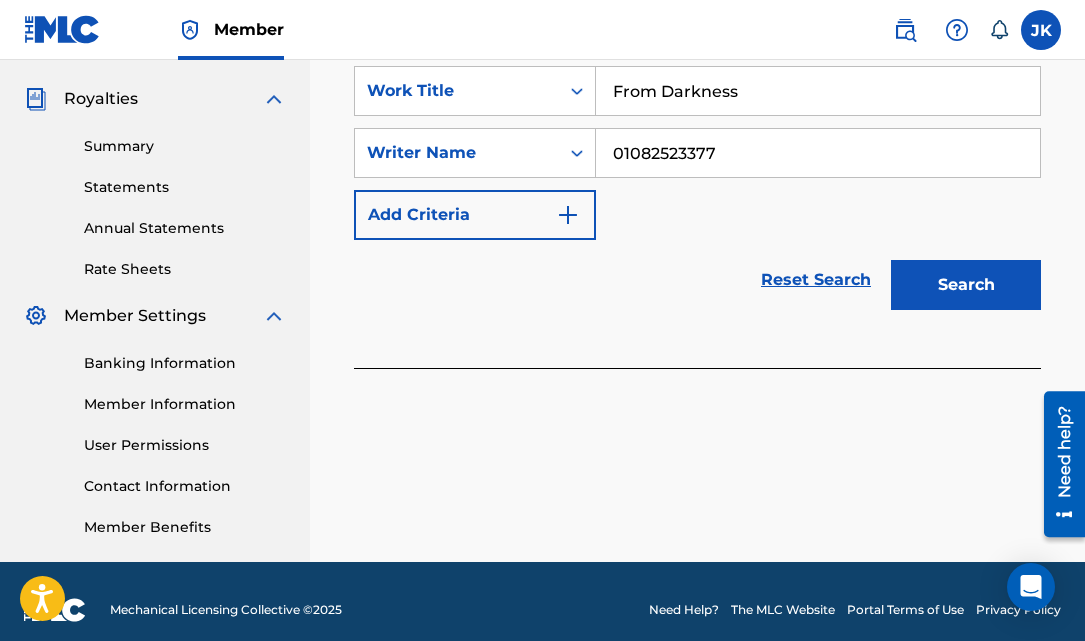 click on "Search" at bounding box center (966, 285) 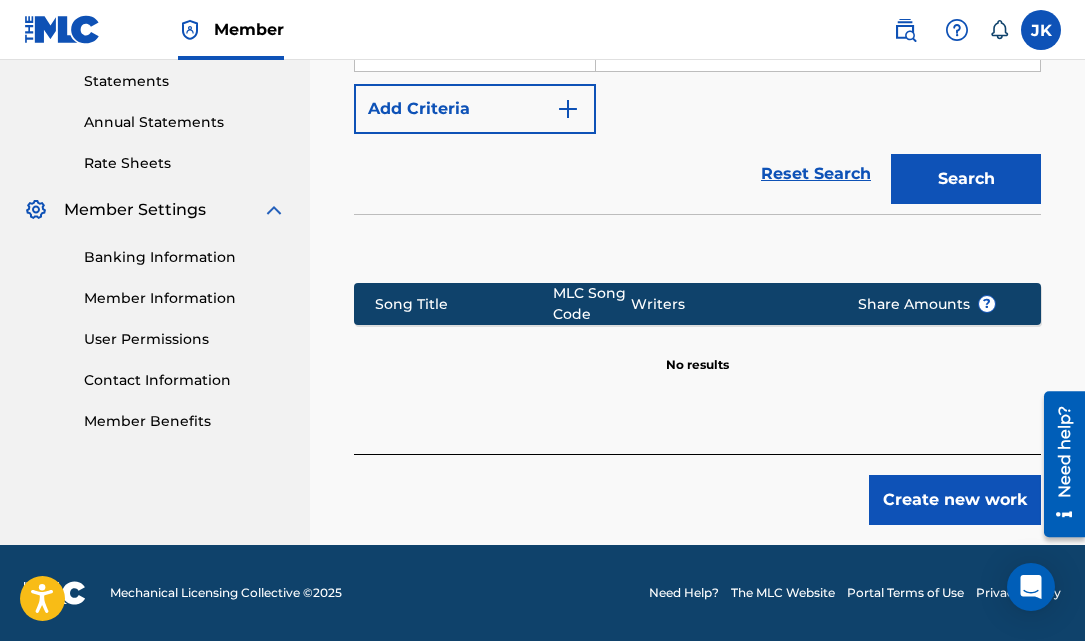 click on "Create new work" at bounding box center [955, 500] 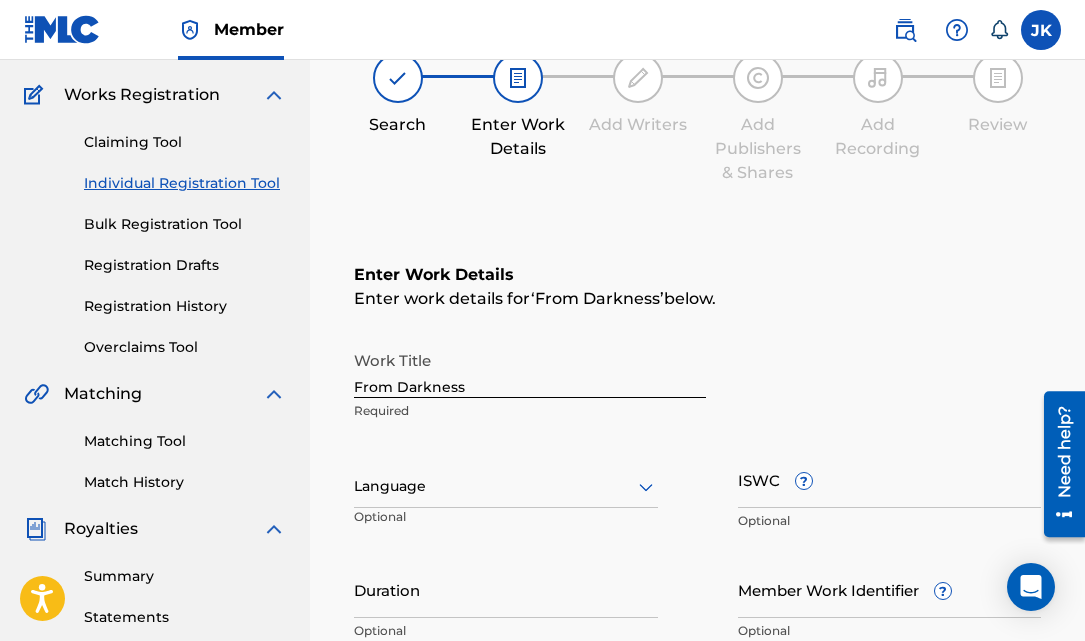 scroll, scrollTop: 144, scrollLeft: 0, axis: vertical 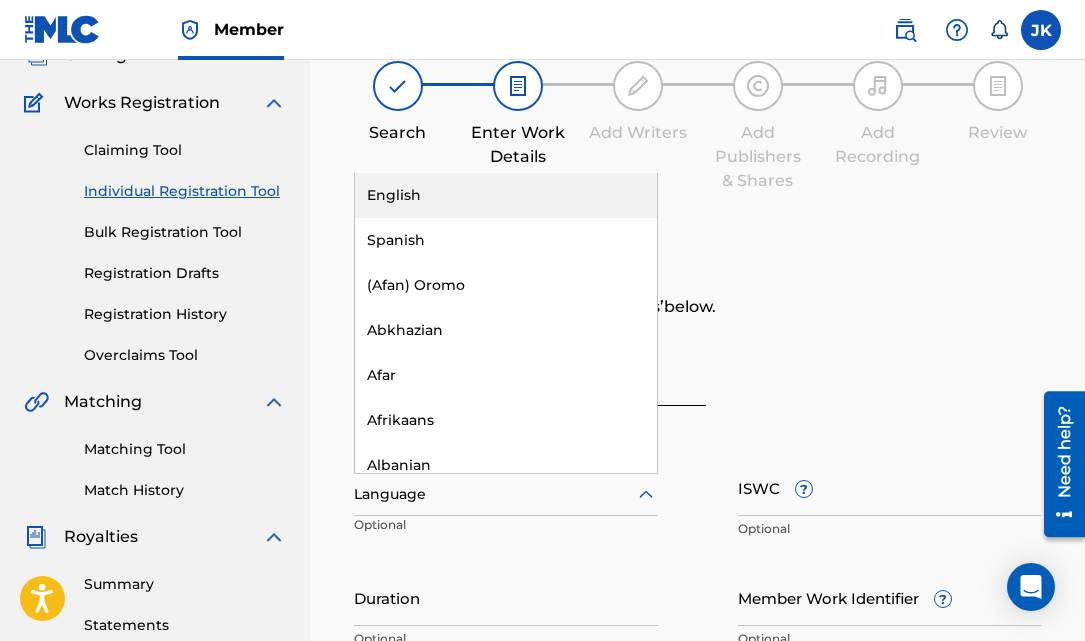 click at bounding box center [506, 494] 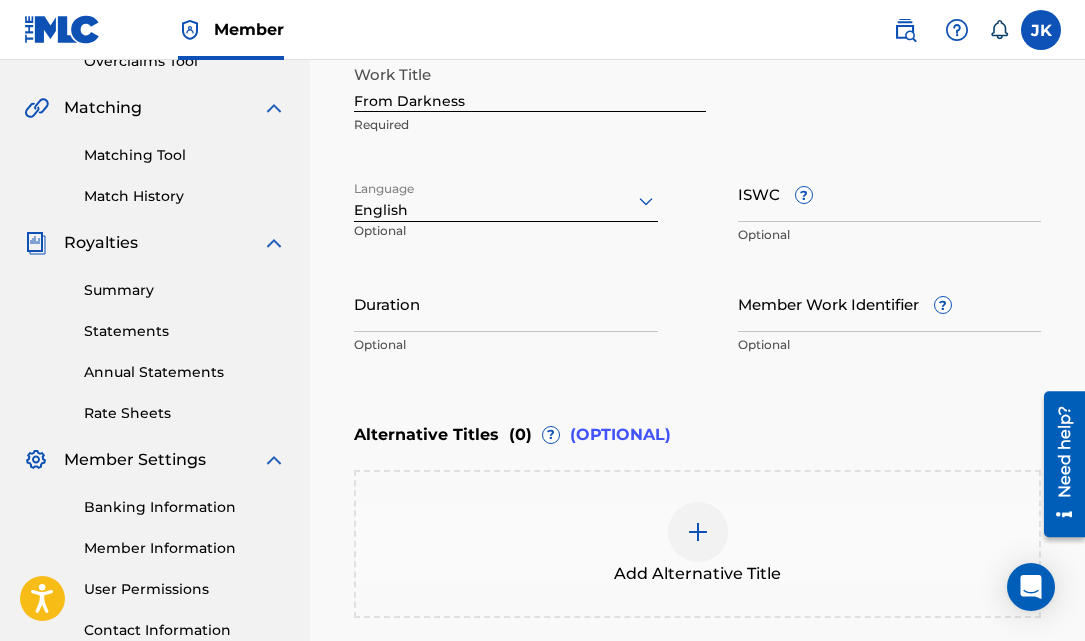 scroll, scrollTop: 439, scrollLeft: 0, axis: vertical 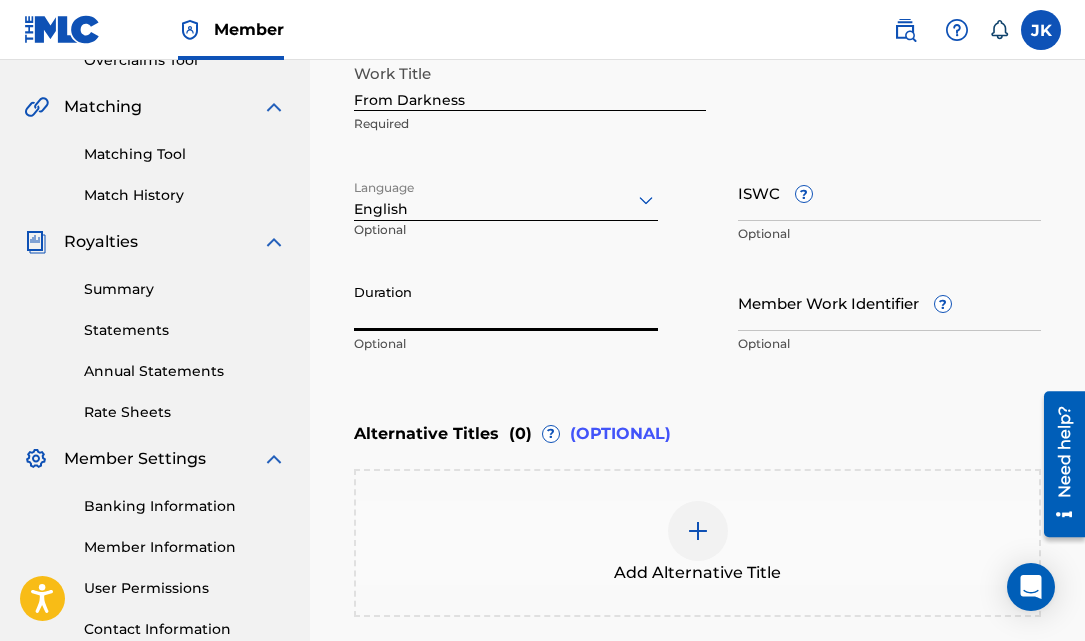 click on "Duration" at bounding box center [506, 302] 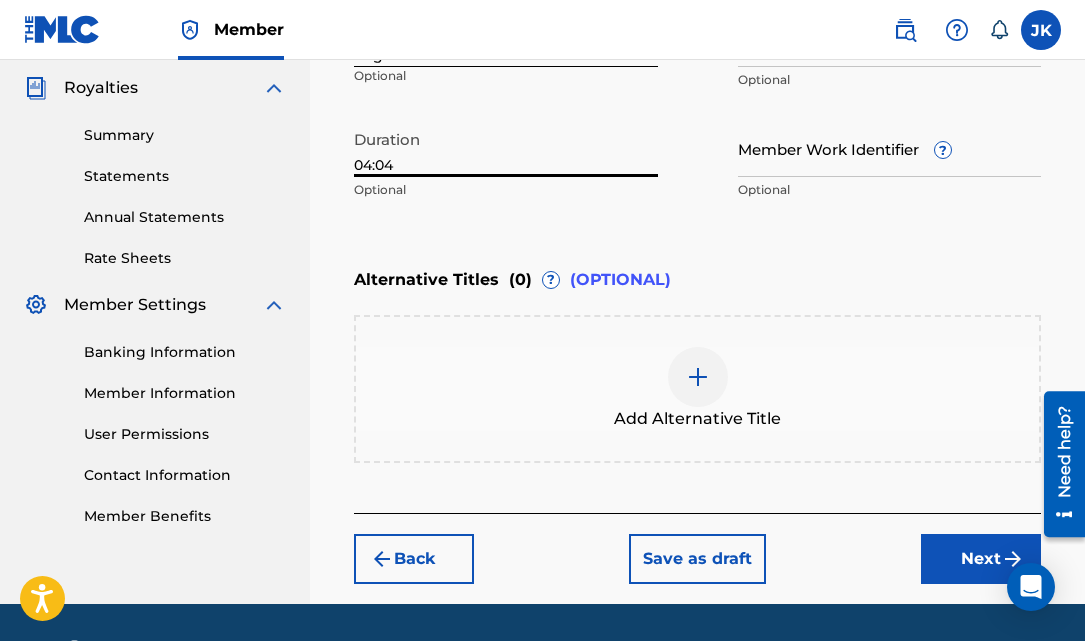 scroll, scrollTop: 604, scrollLeft: 0, axis: vertical 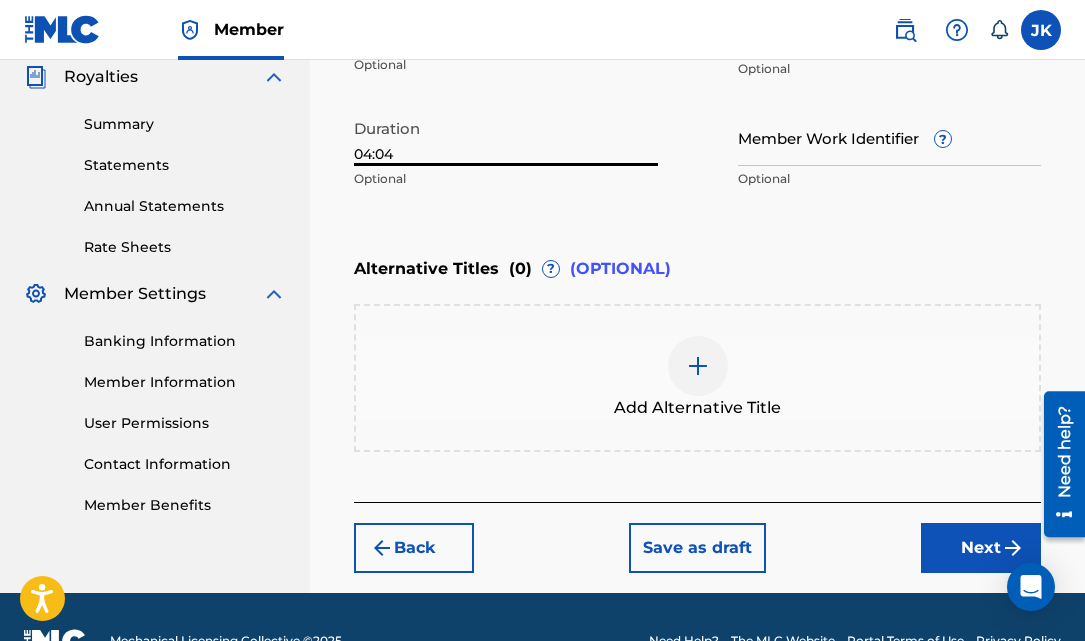 click on "Next" at bounding box center (981, 548) 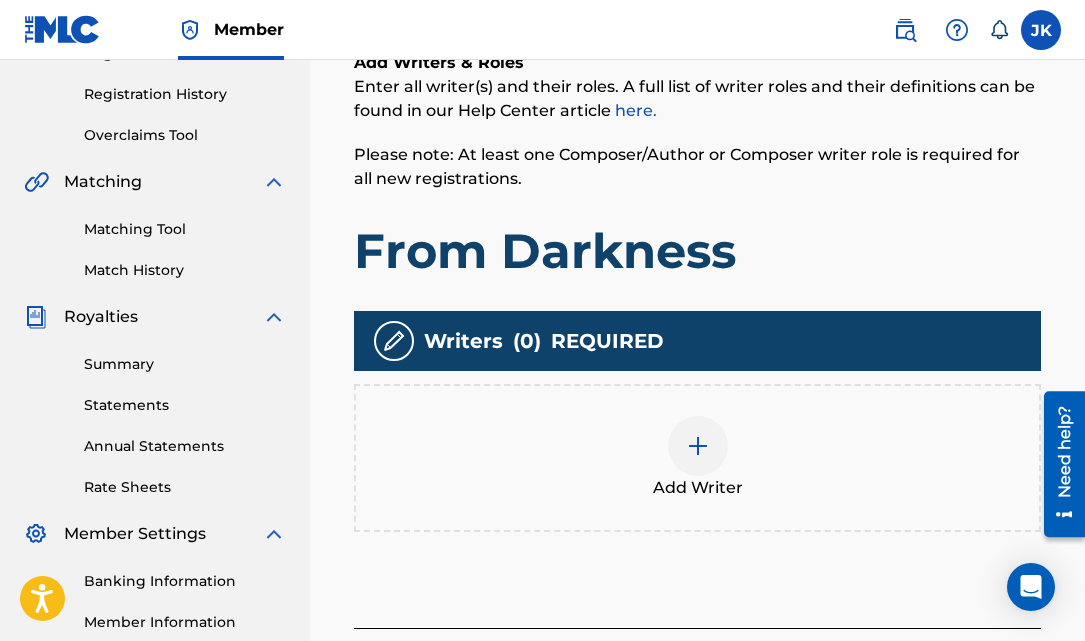 scroll, scrollTop: 366, scrollLeft: 0, axis: vertical 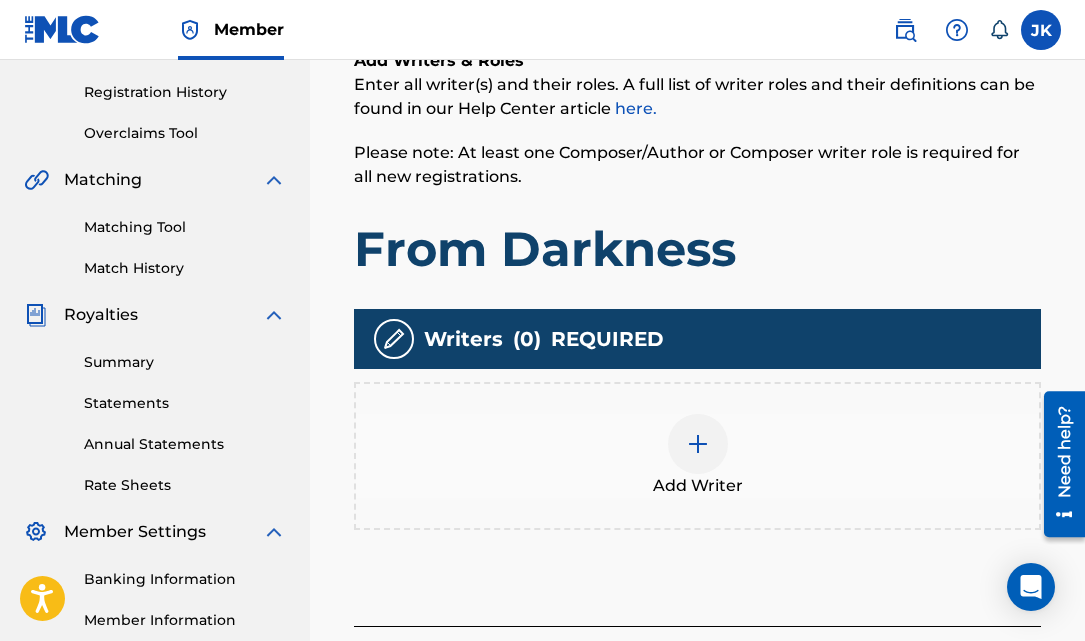 click at bounding box center (698, 444) 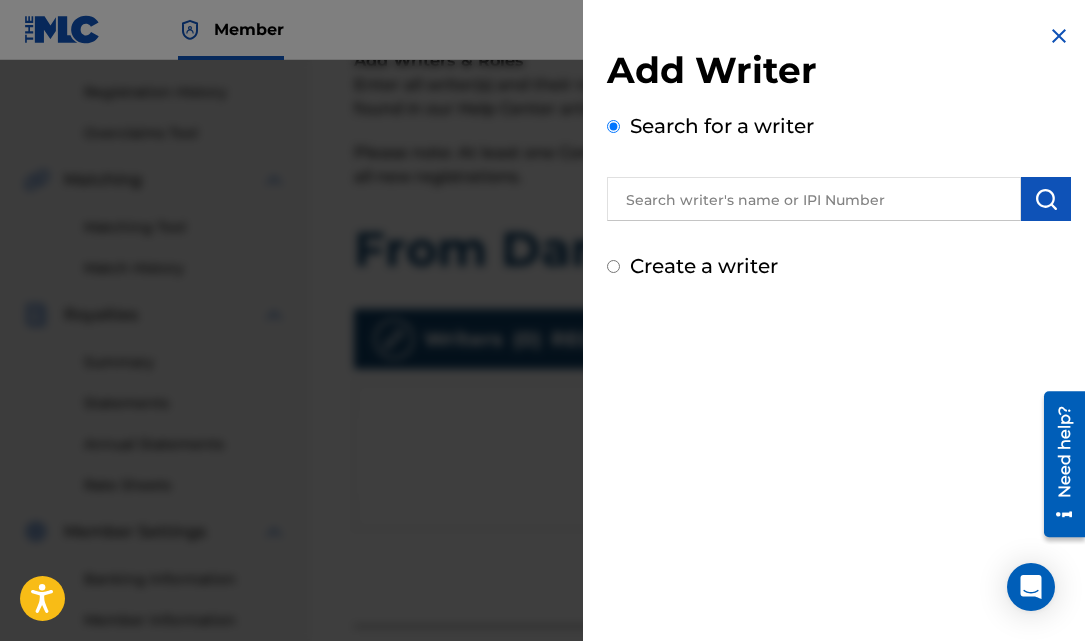 click at bounding box center [814, 199] 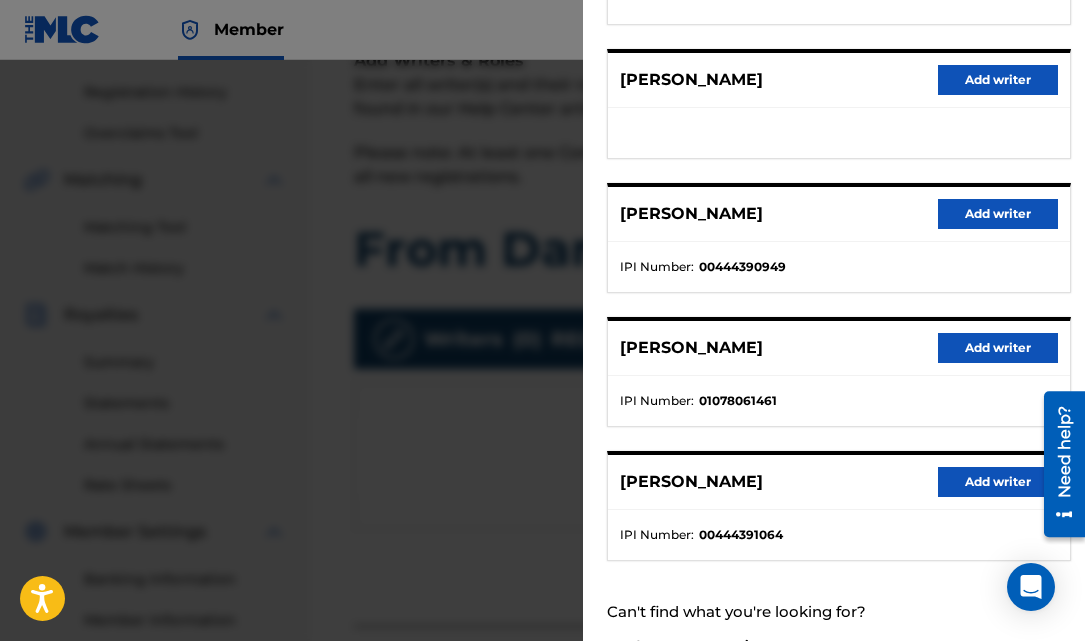 scroll, scrollTop: 379, scrollLeft: 0, axis: vertical 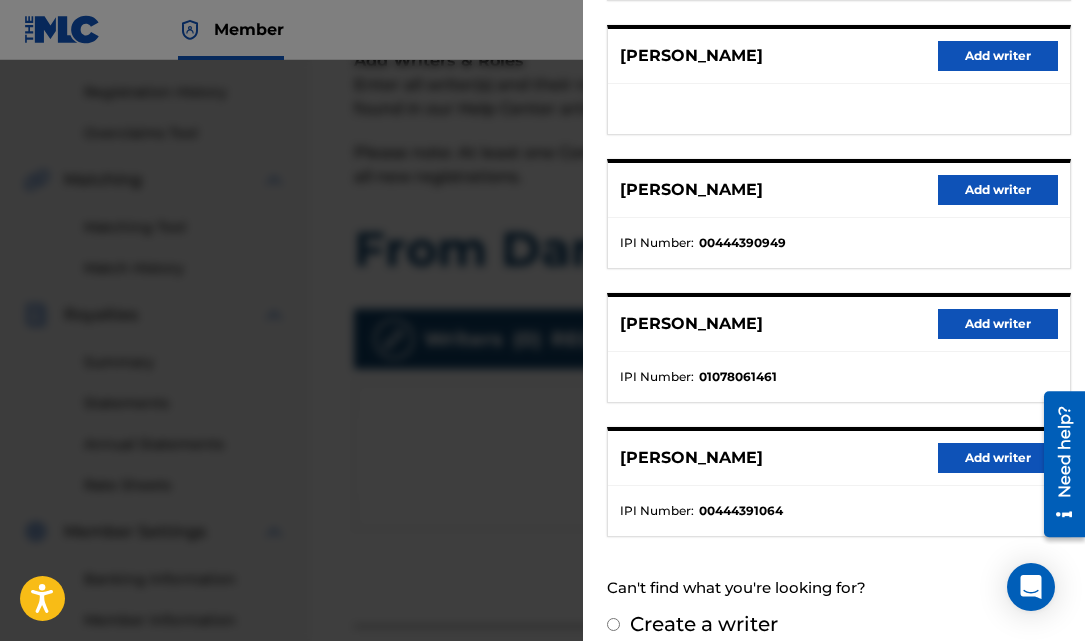 click on "Add writer" at bounding box center [998, 324] 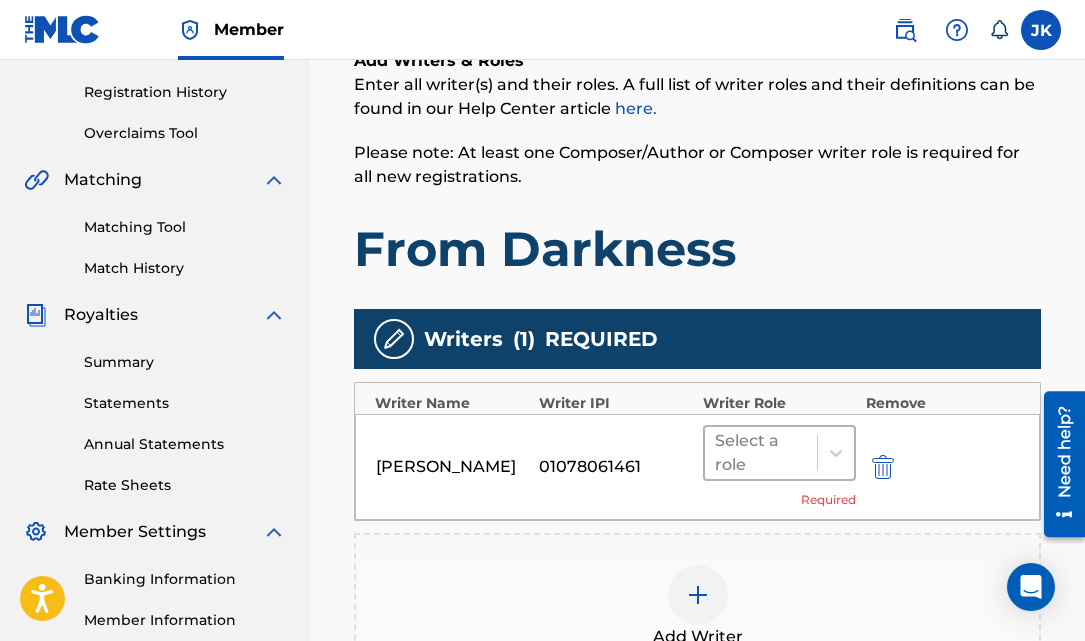 click at bounding box center (761, 453) 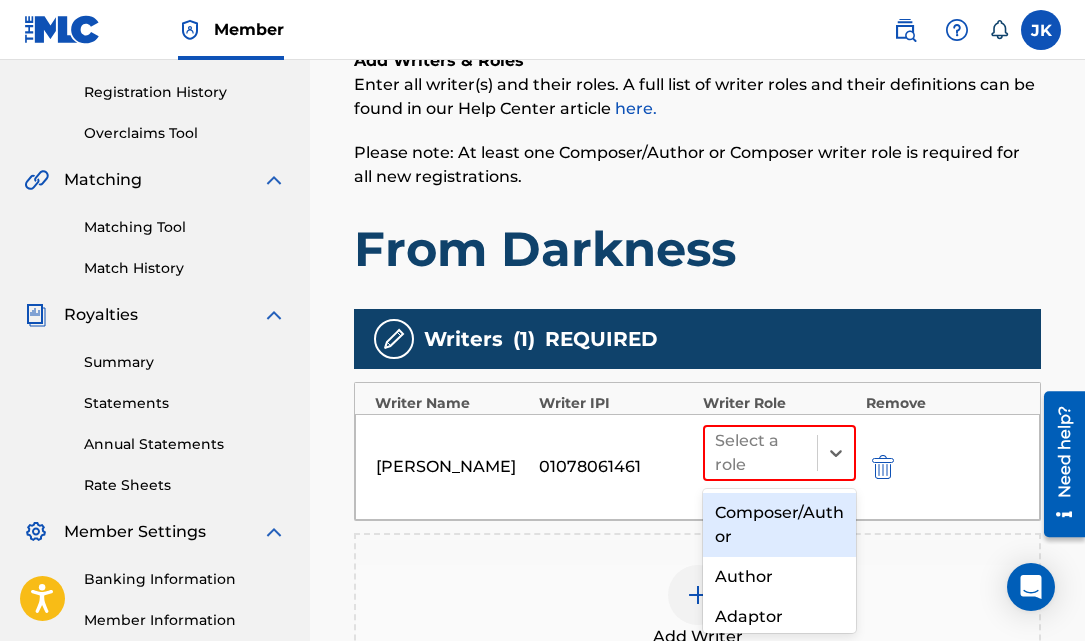 click on "Composer/Author" at bounding box center (779, 525) 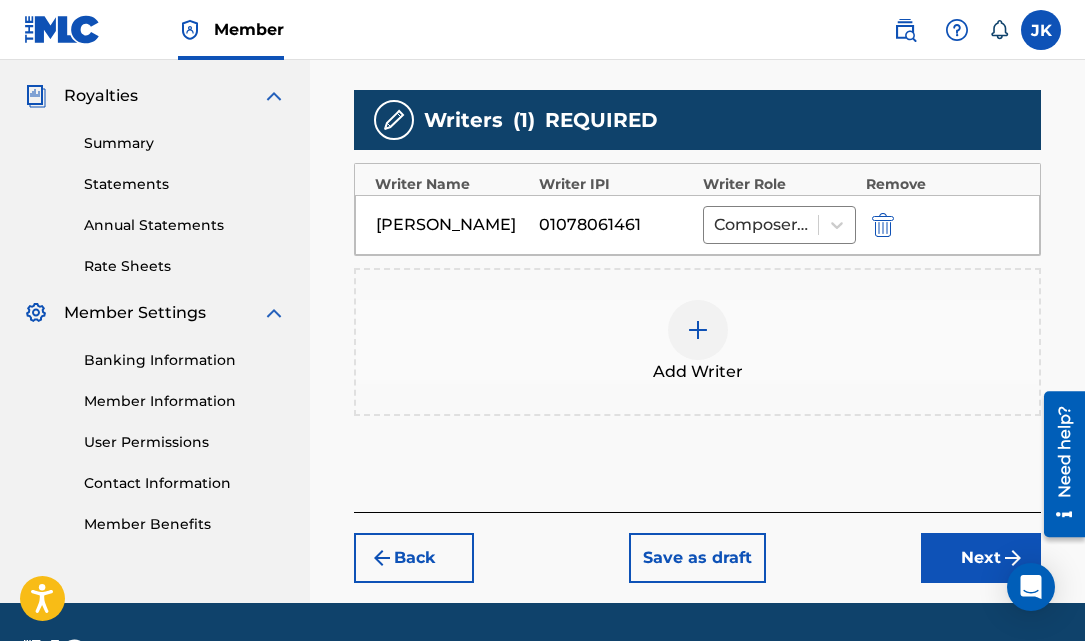 scroll, scrollTop: 588, scrollLeft: 0, axis: vertical 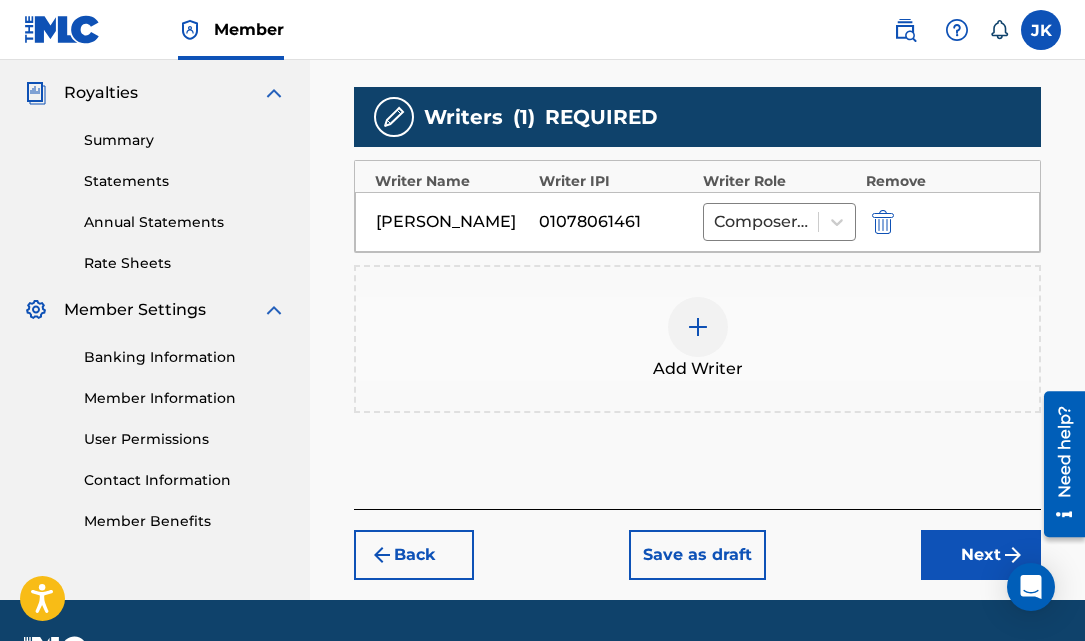 click at bounding box center (698, 327) 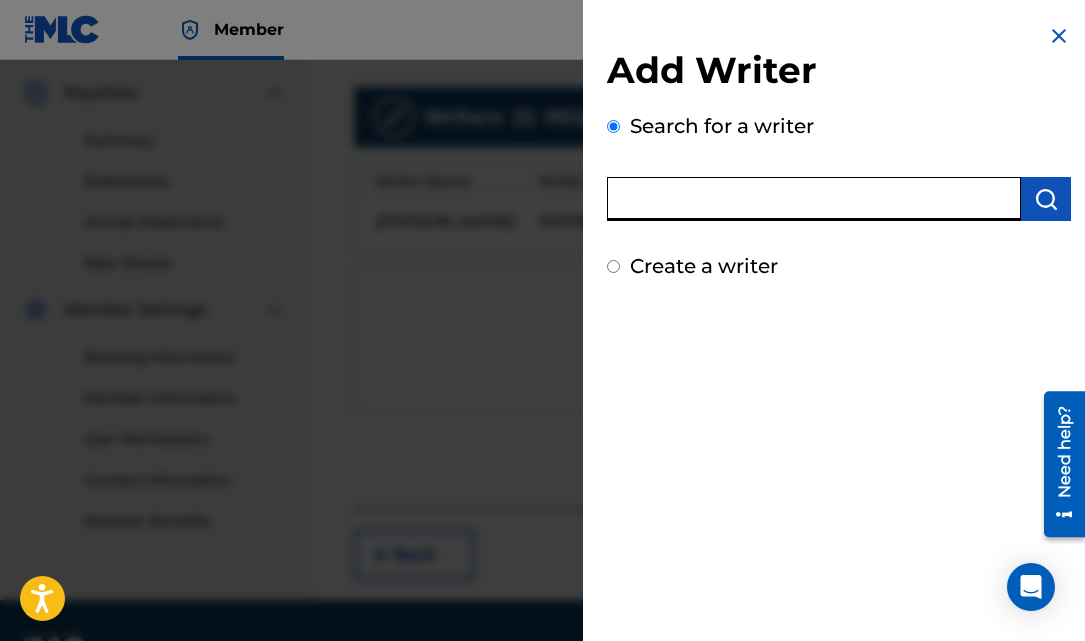 click at bounding box center (814, 199) 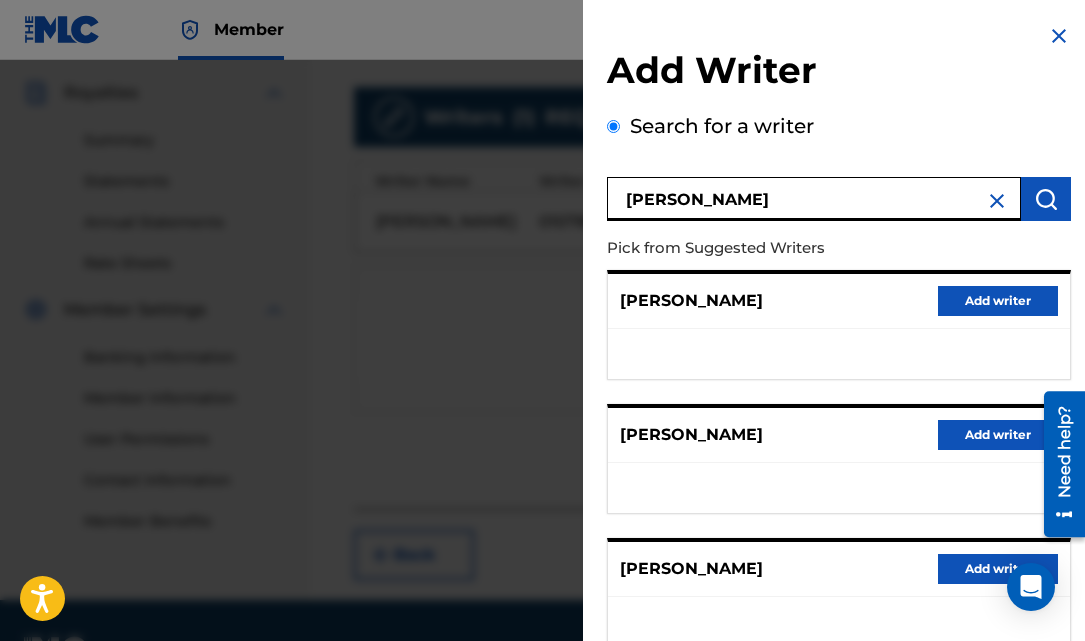 scroll, scrollTop: 401, scrollLeft: 0, axis: vertical 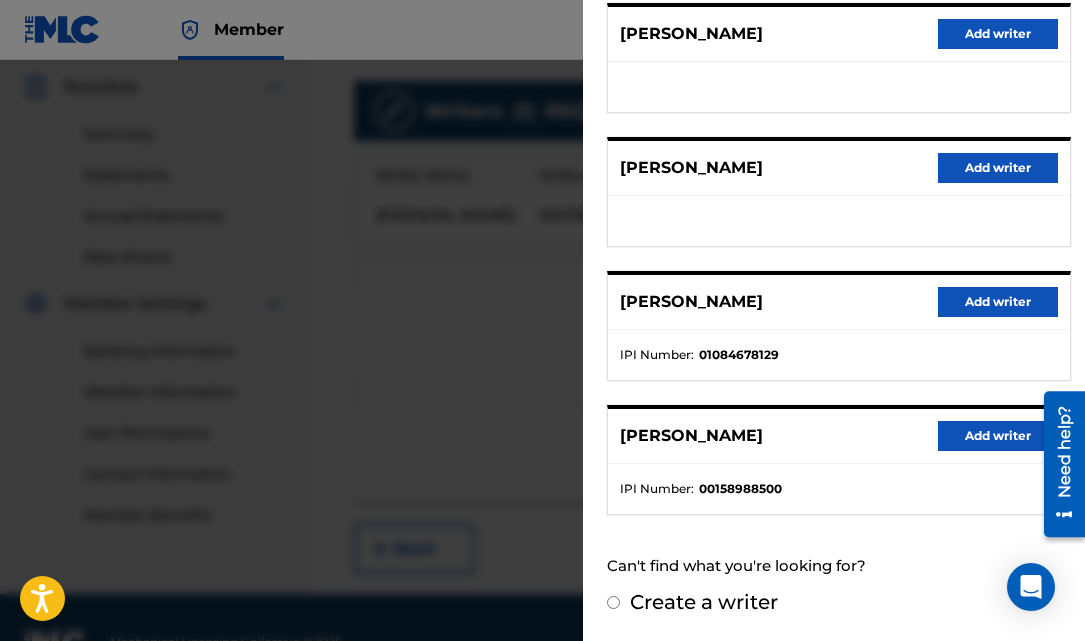 click on "Add writer" at bounding box center [998, 302] 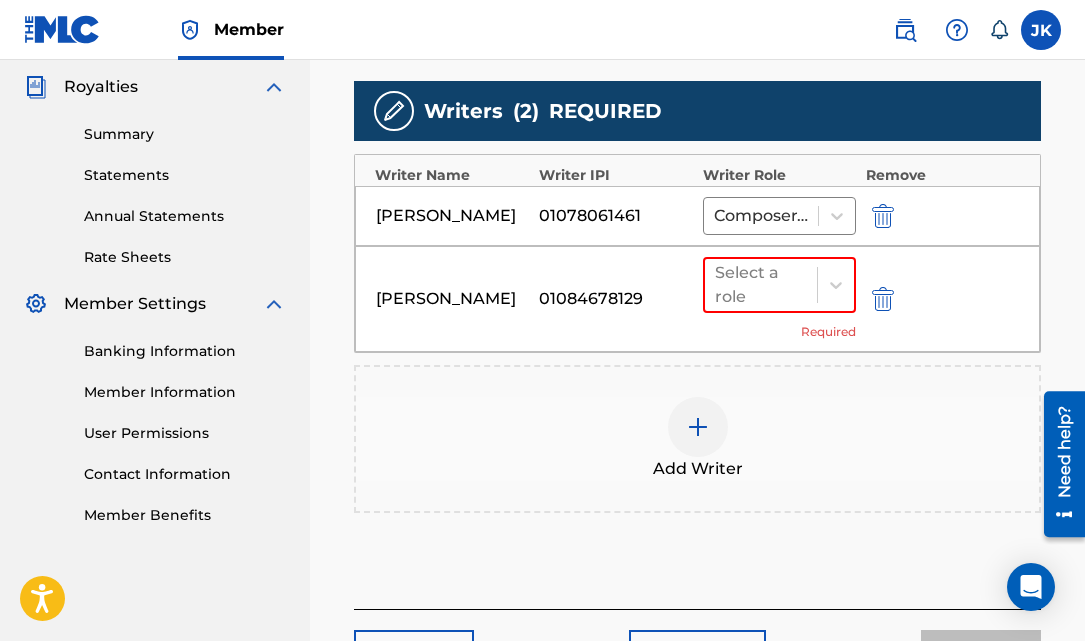 scroll, scrollTop: 604, scrollLeft: 0, axis: vertical 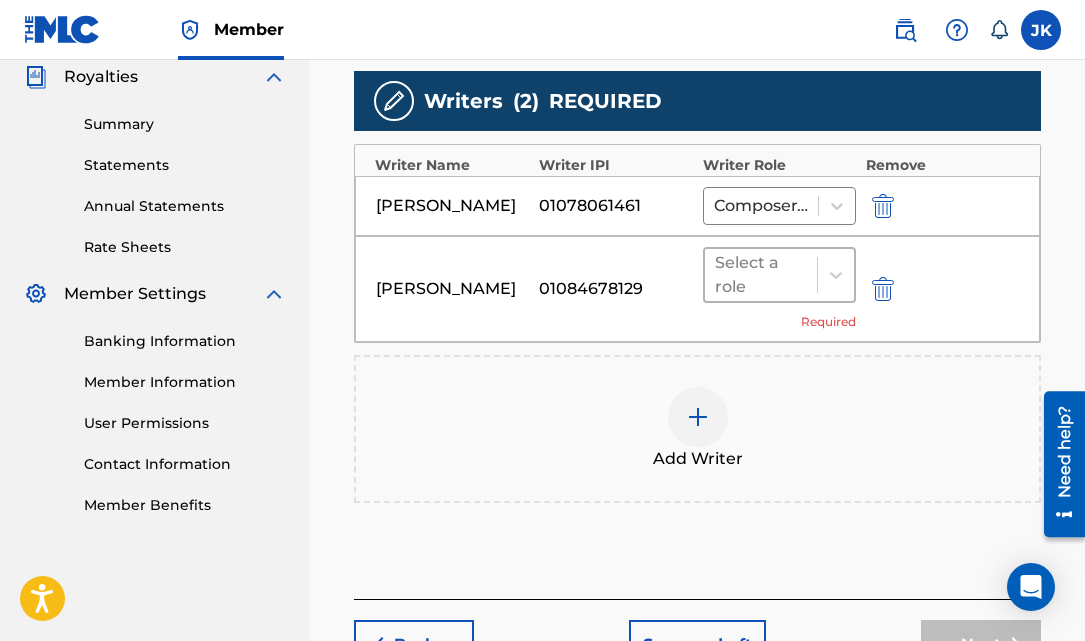 click at bounding box center (761, 275) 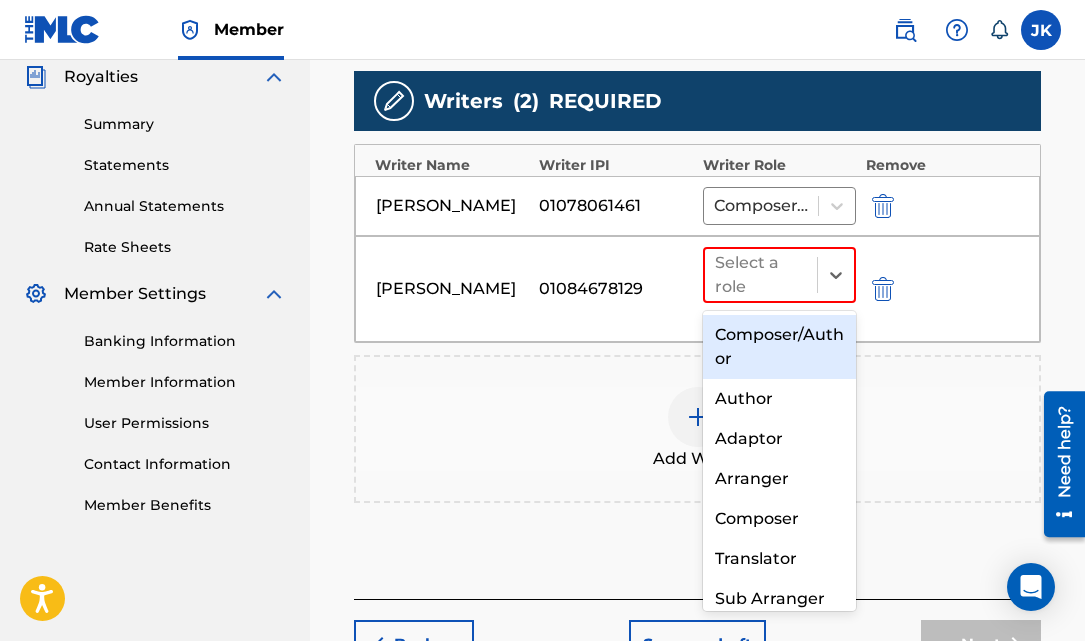 click on "Composer/Author" at bounding box center [779, 347] 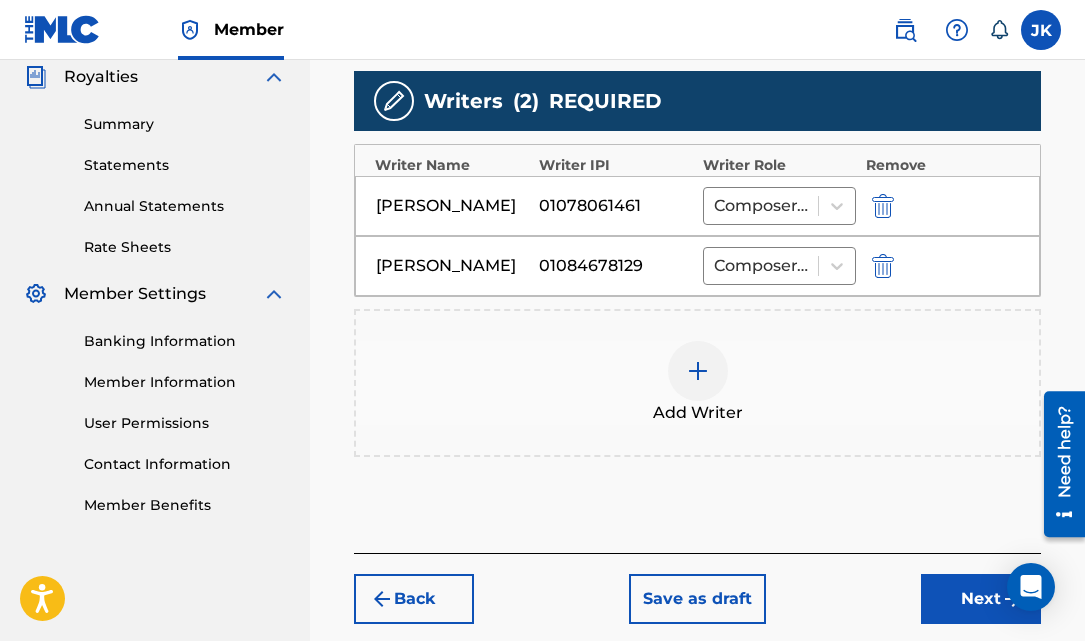 scroll, scrollTop: 703, scrollLeft: 0, axis: vertical 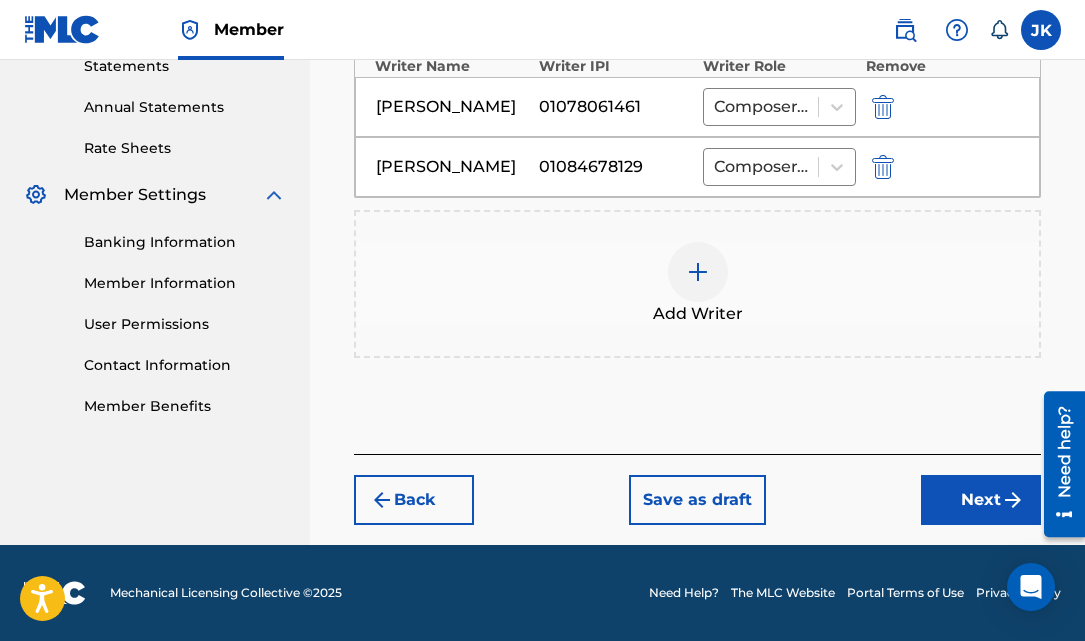 click on "Next" at bounding box center [981, 500] 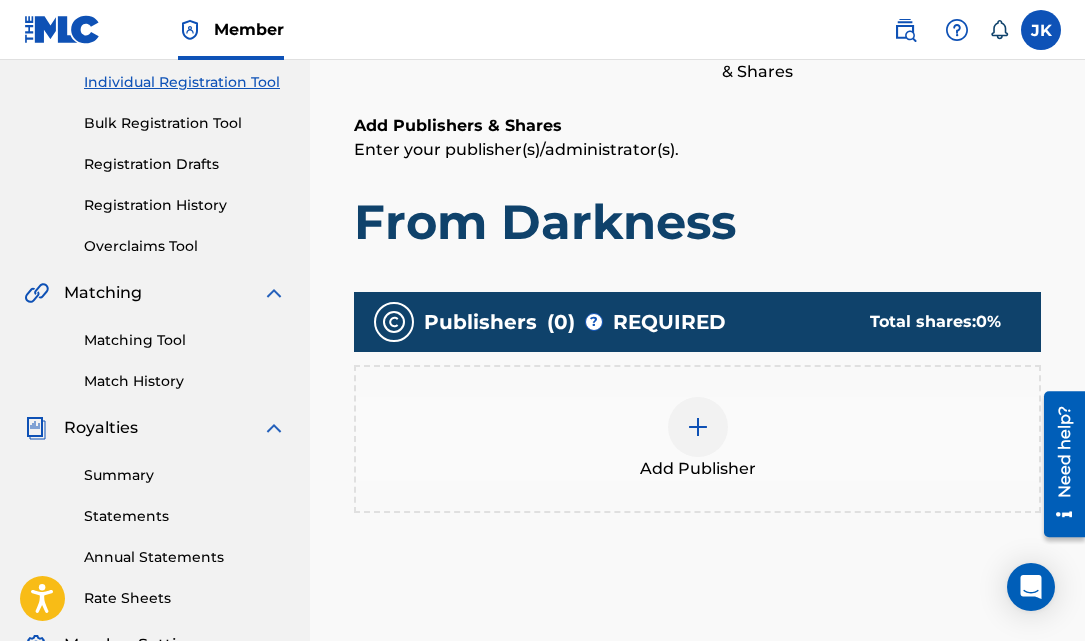 scroll, scrollTop: 275, scrollLeft: 0, axis: vertical 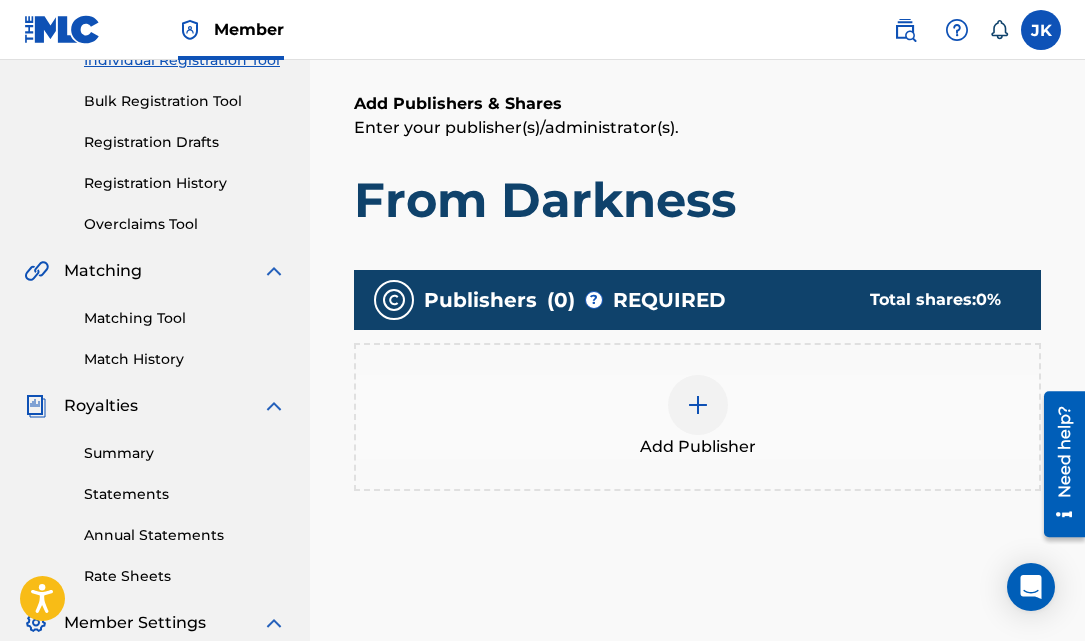 click at bounding box center (698, 405) 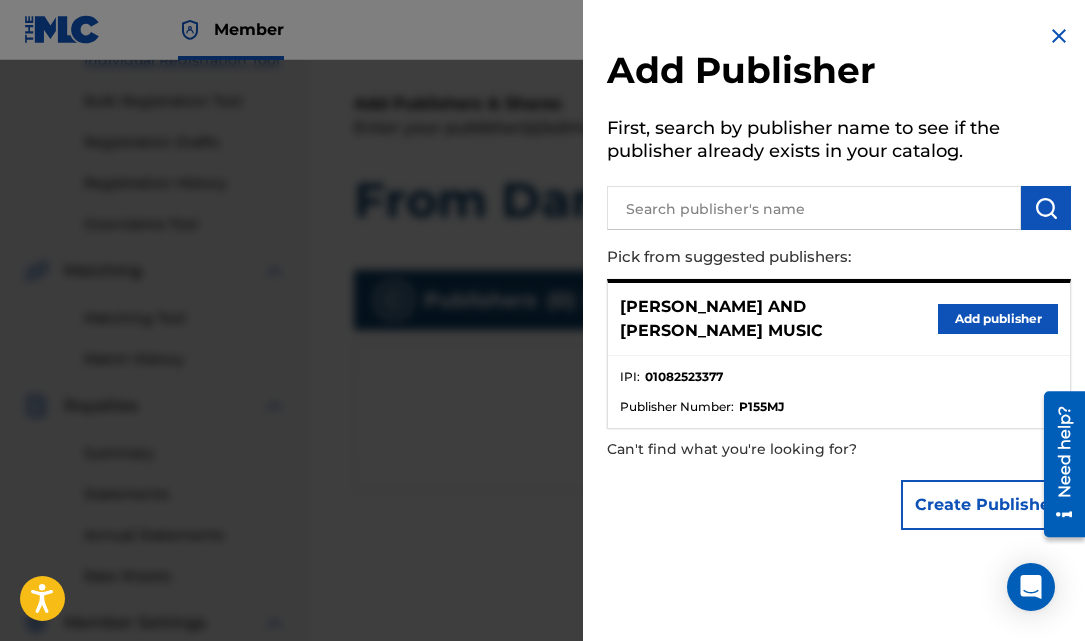 click on "Add publisher" at bounding box center [998, 319] 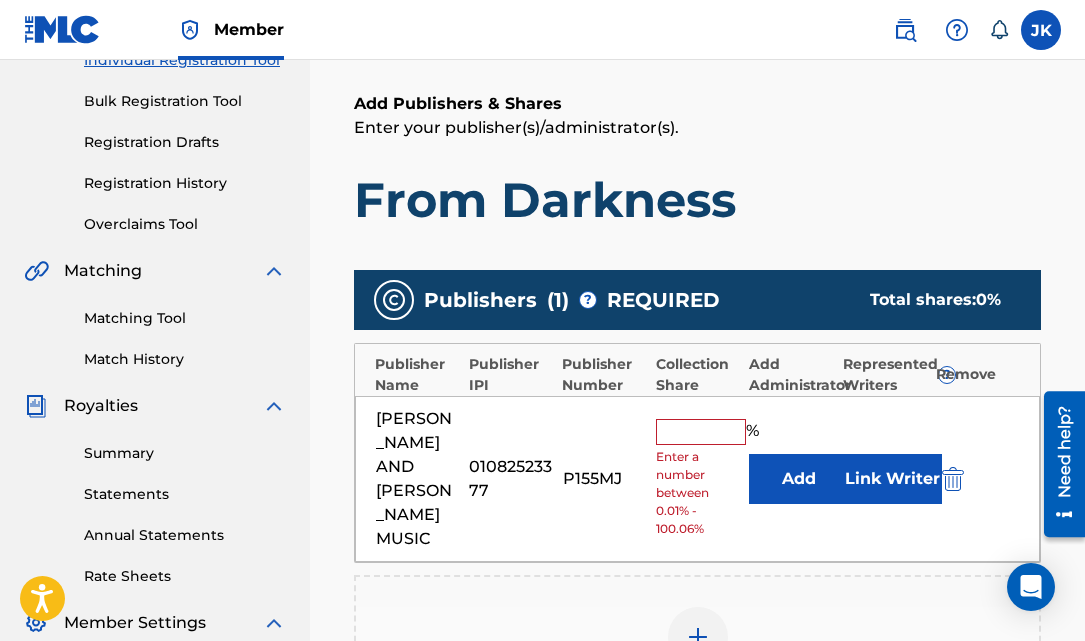 click at bounding box center (701, 432) 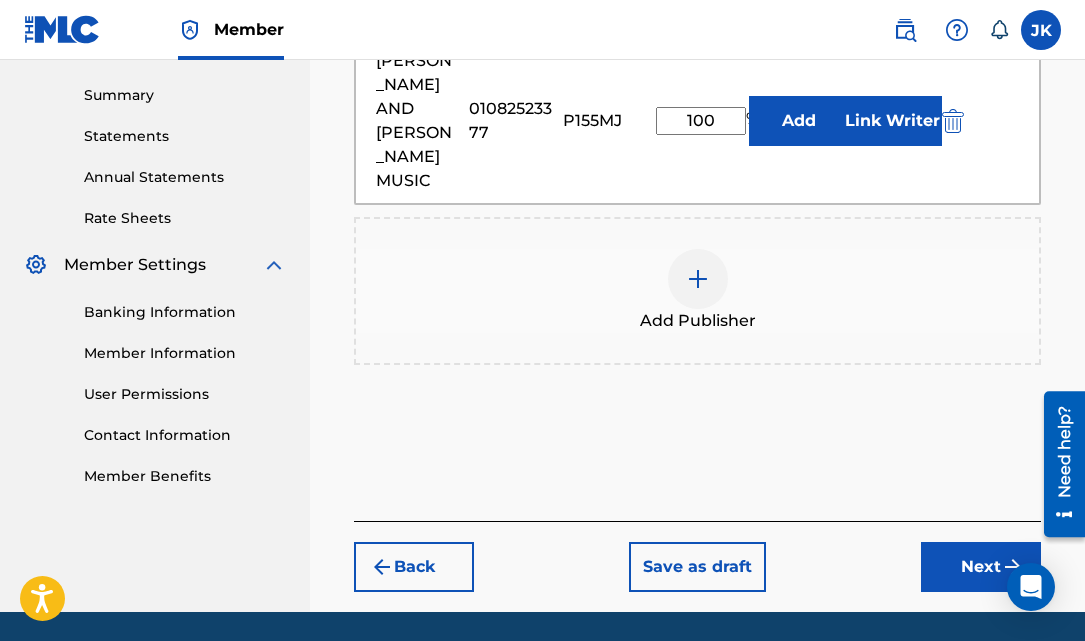 click on "Next" at bounding box center (981, 567) 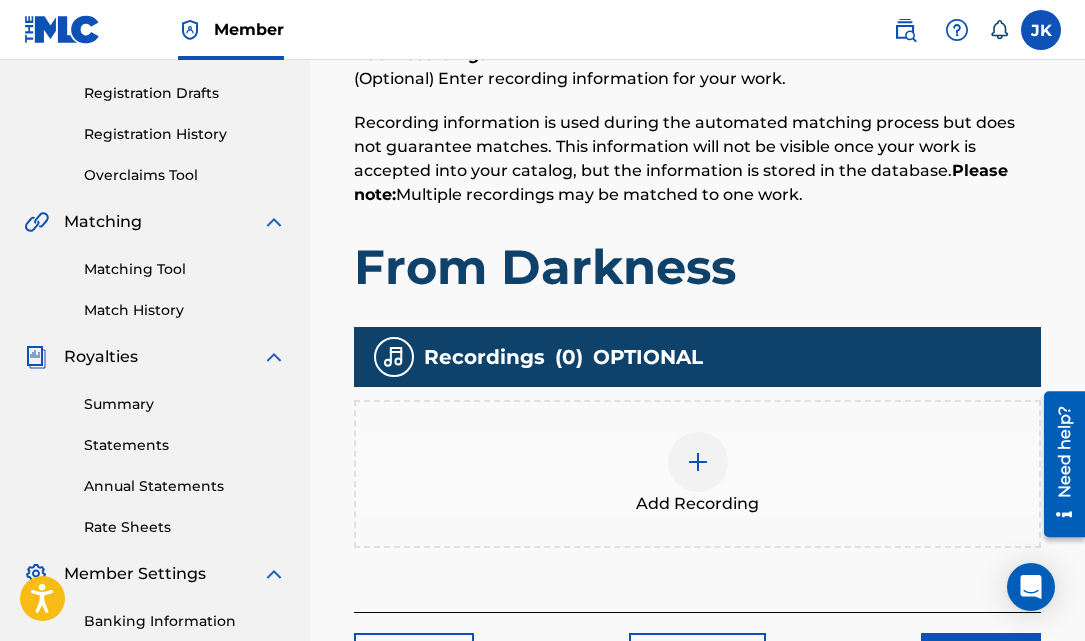 scroll, scrollTop: 325, scrollLeft: 0, axis: vertical 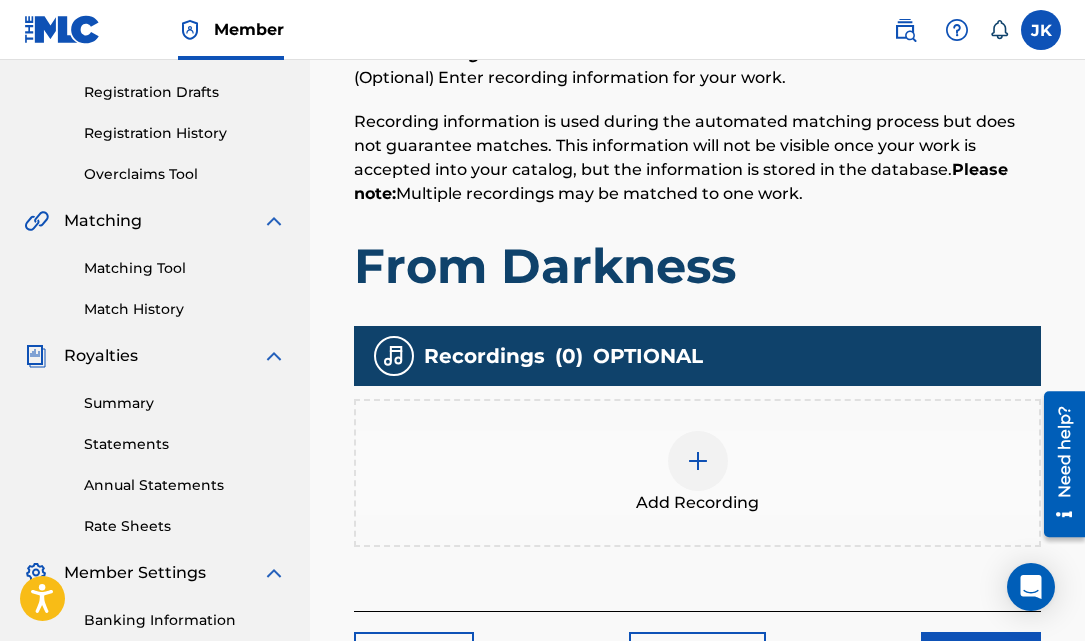 click at bounding box center [698, 461] 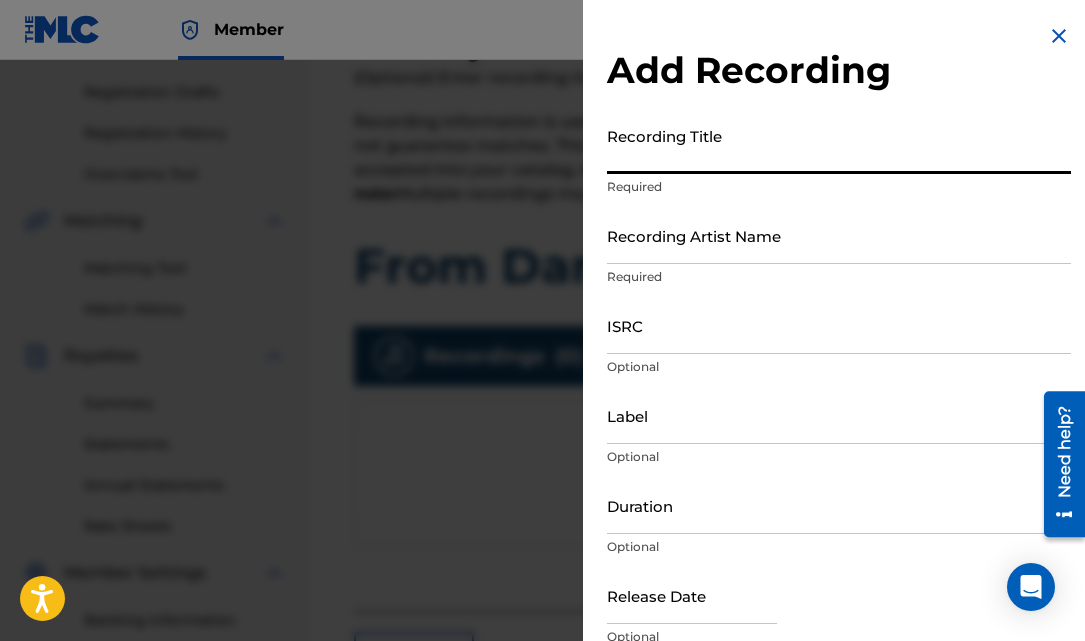 click on "Recording Title" at bounding box center [839, 145] 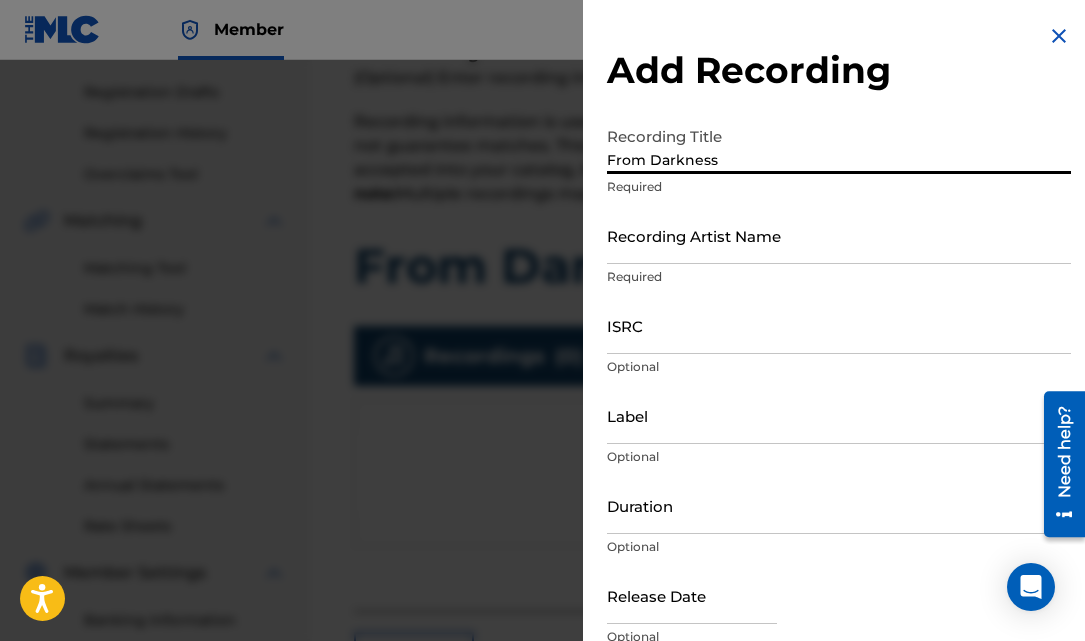 click on "Recording Artist Name" at bounding box center [839, 235] 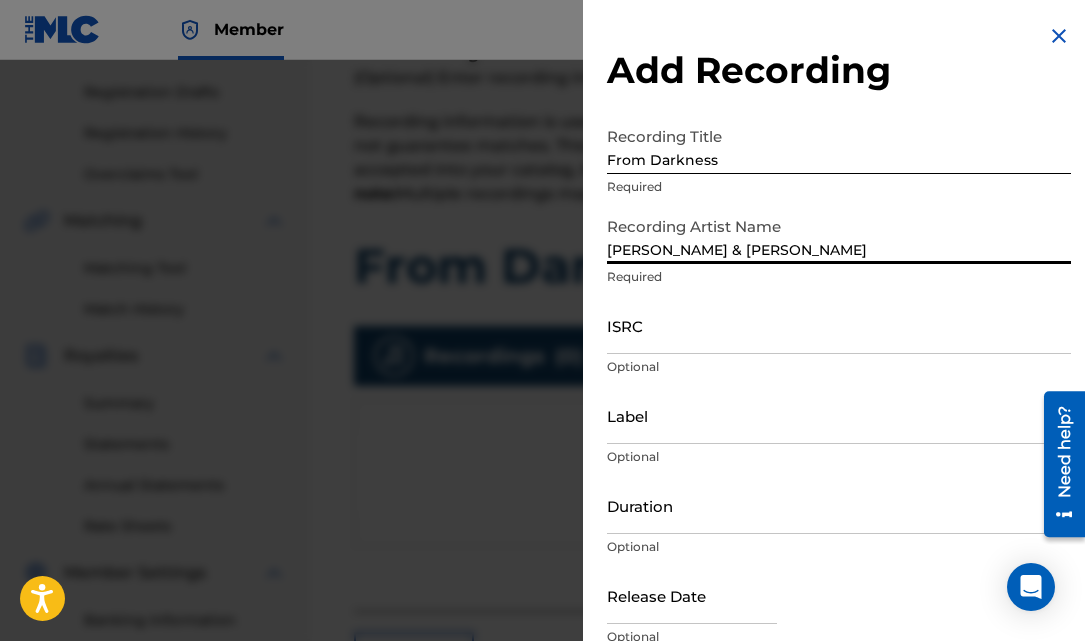 click on "ISRC" at bounding box center (839, 325) 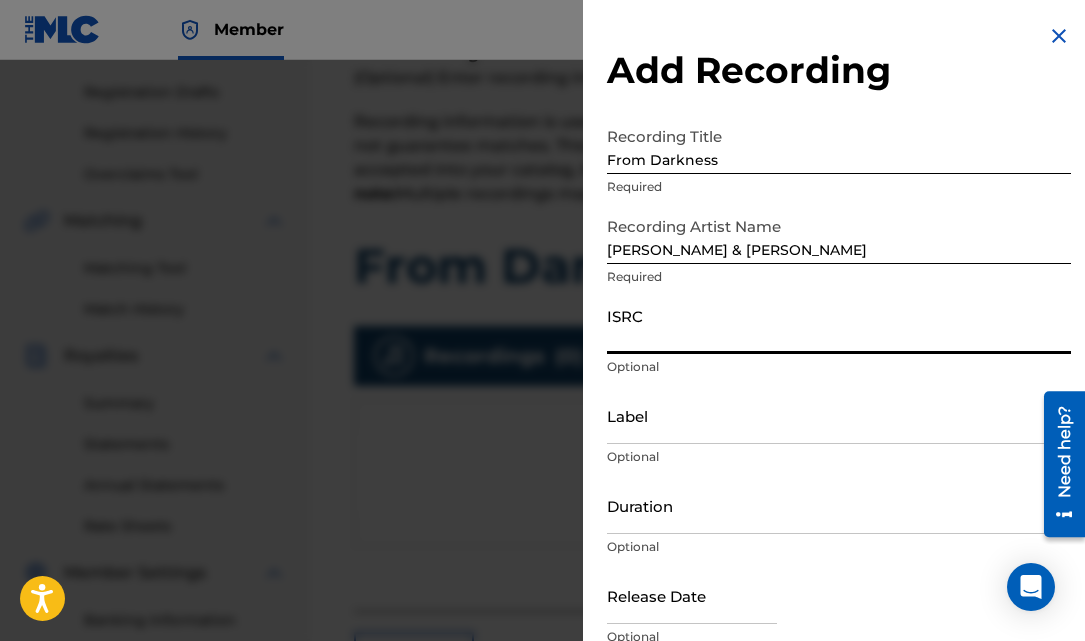 click on "ISRC" at bounding box center (839, 325) 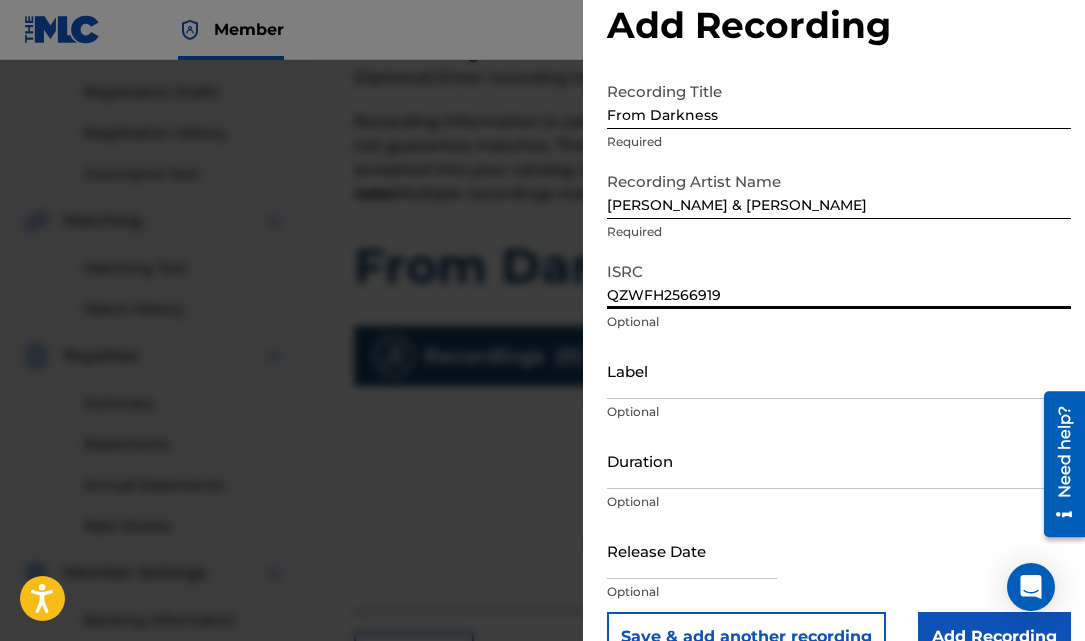 scroll, scrollTop: 52, scrollLeft: 0, axis: vertical 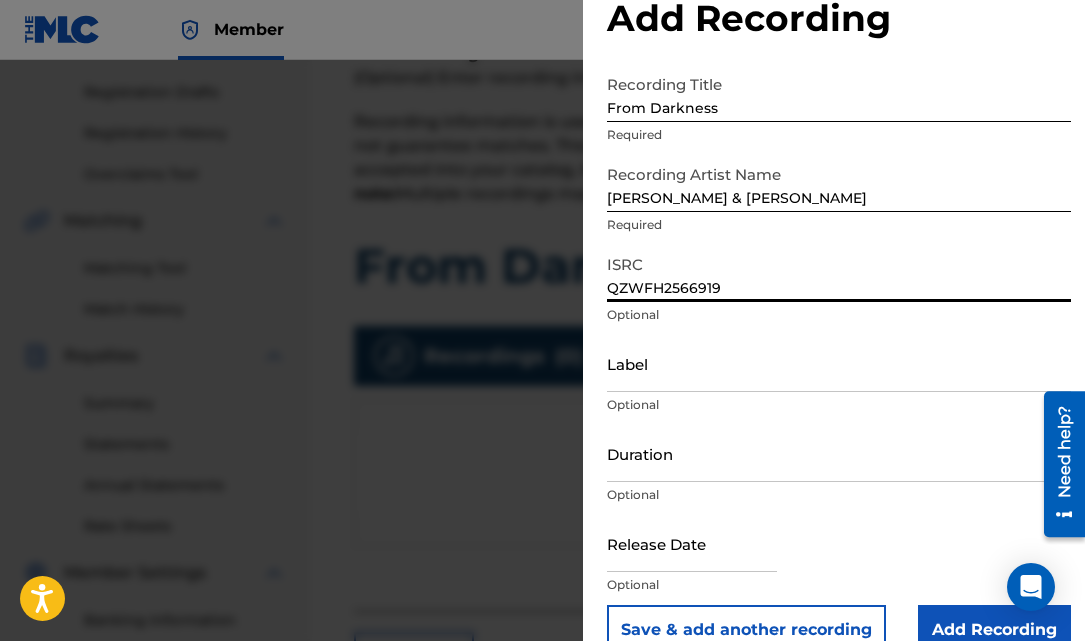 click on "Duration" at bounding box center [839, 453] 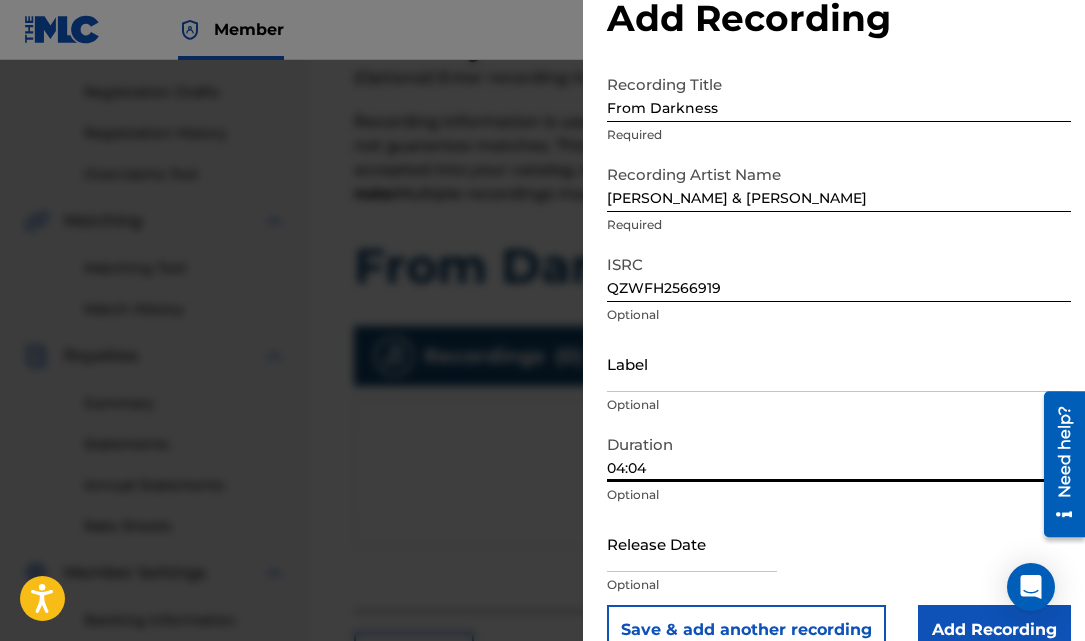 scroll, scrollTop: 90, scrollLeft: 0, axis: vertical 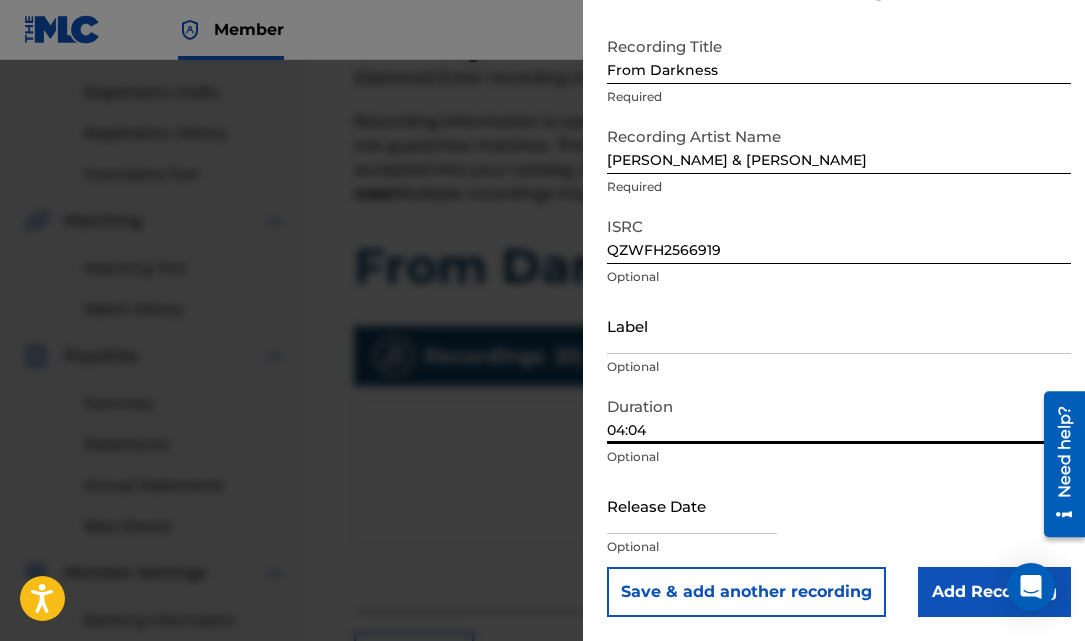 click at bounding box center (692, 505) 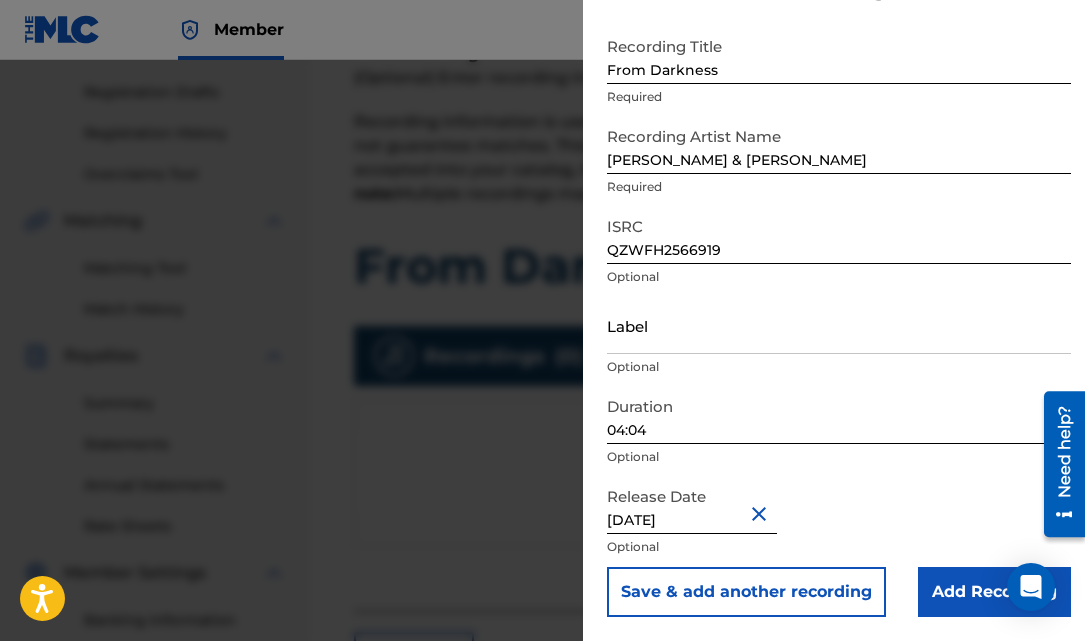 scroll, scrollTop: 90, scrollLeft: 0, axis: vertical 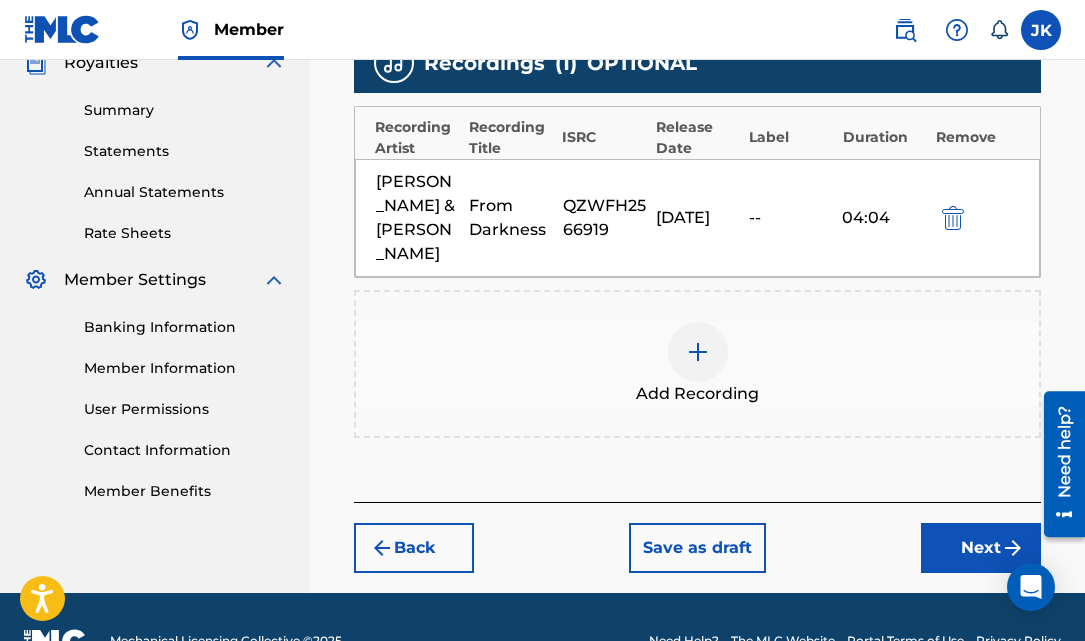 click on "Next" at bounding box center (981, 548) 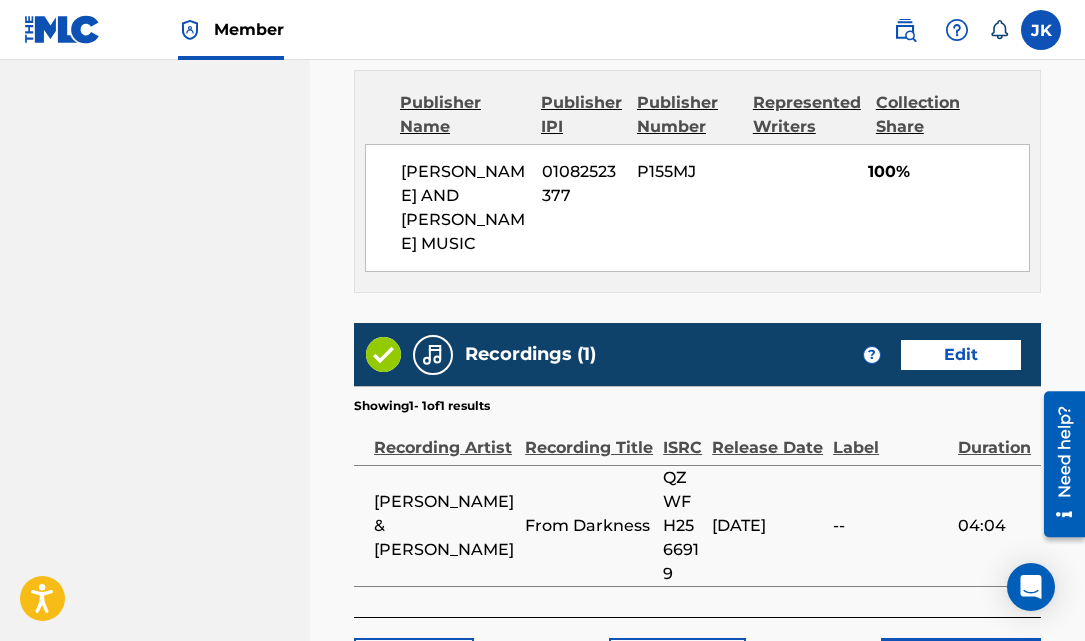 scroll, scrollTop: 1314, scrollLeft: 0, axis: vertical 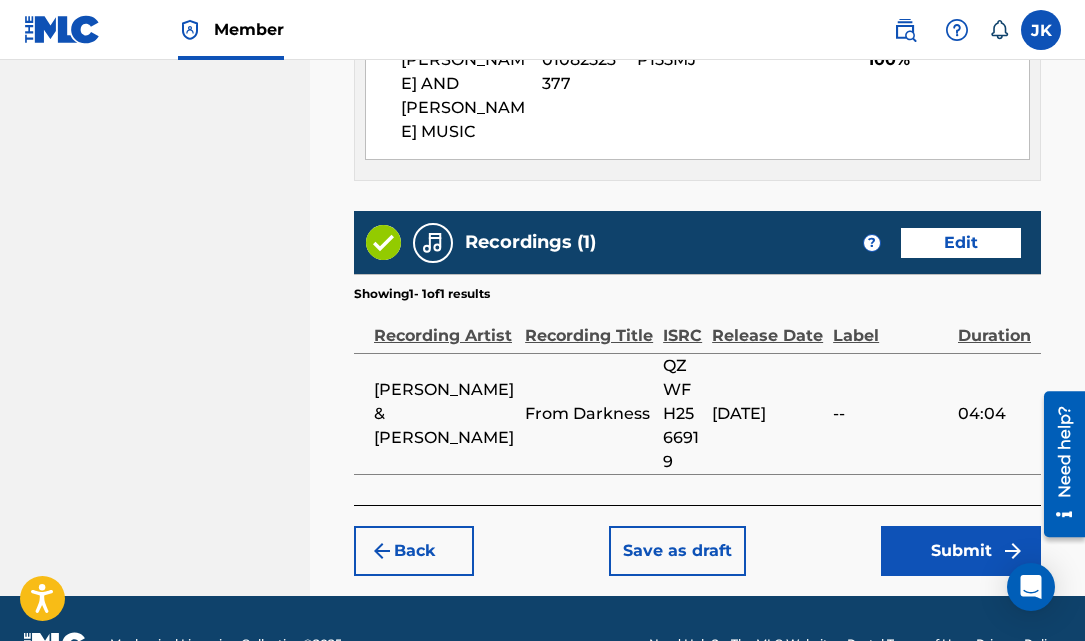 click on "Submit" at bounding box center [961, 551] 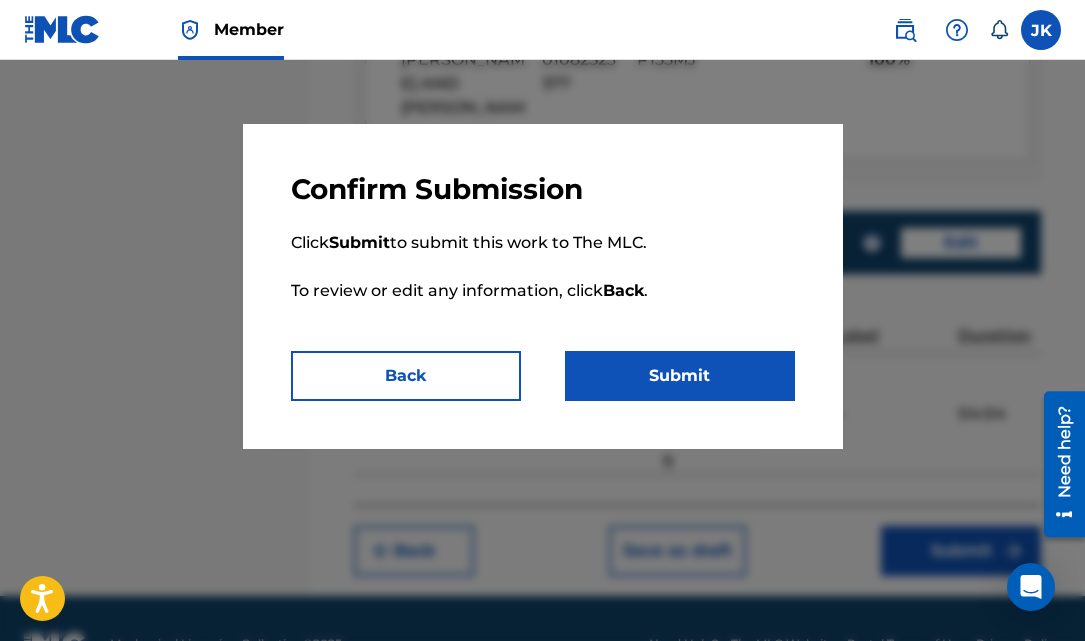 click on "Submit" at bounding box center [680, 376] 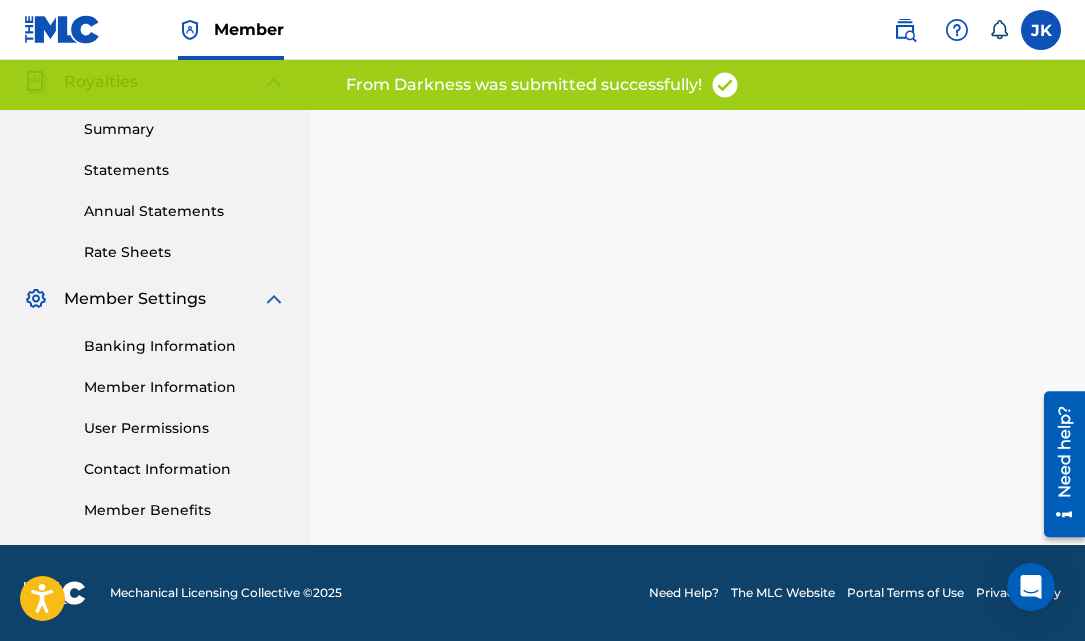 scroll, scrollTop: 0, scrollLeft: 0, axis: both 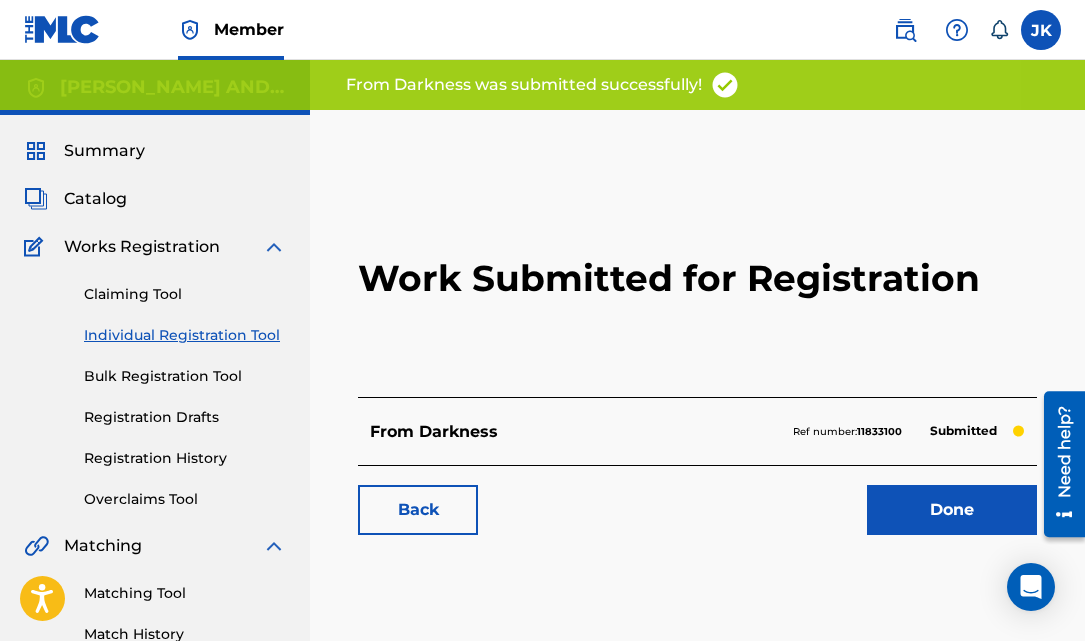 click on "Done" at bounding box center [952, 510] 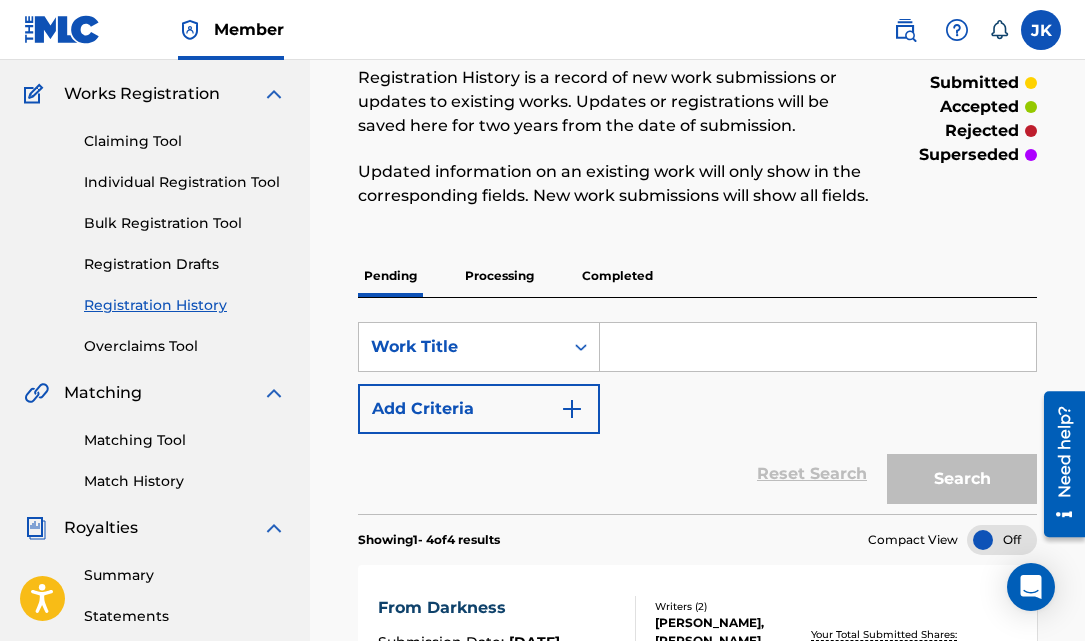 scroll, scrollTop: 0, scrollLeft: 0, axis: both 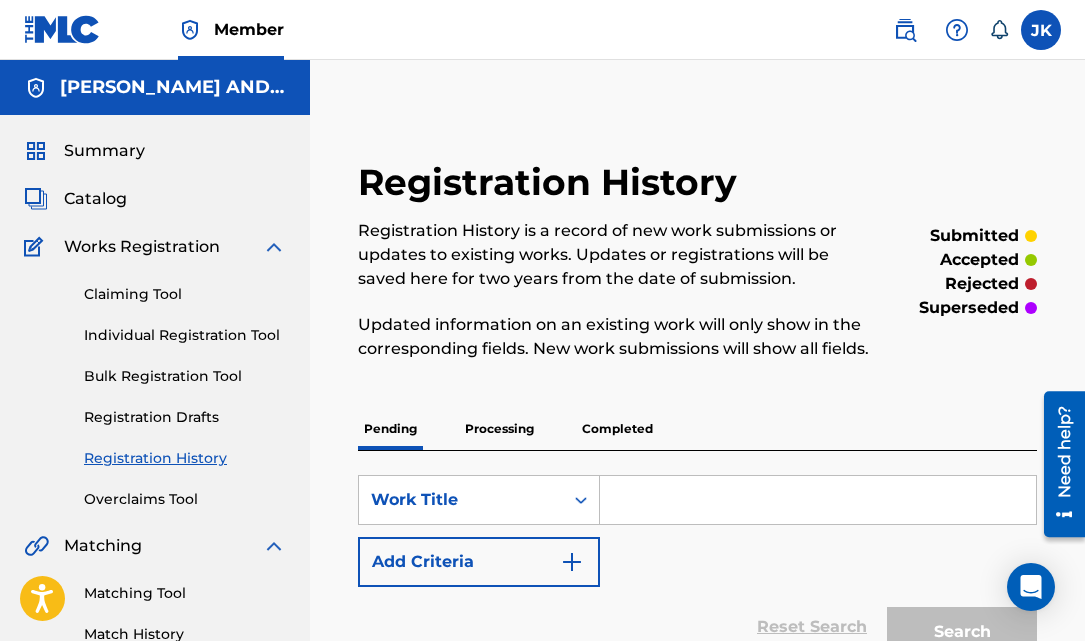click at bounding box center (1041, 30) 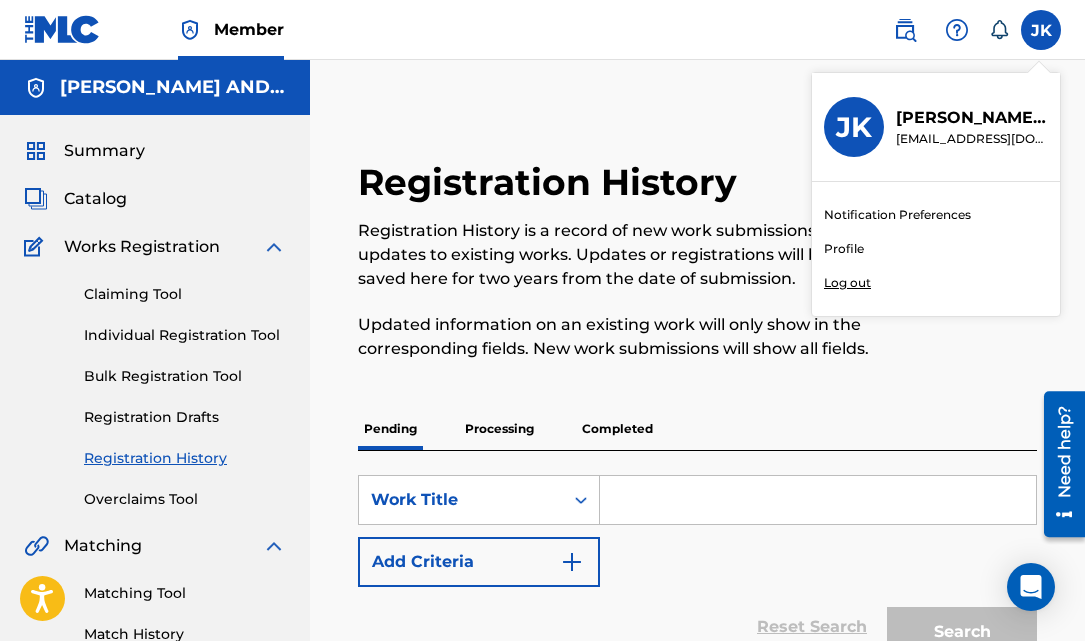 click on "Notification Preferences Profile Log out" at bounding box center (936, 249) 